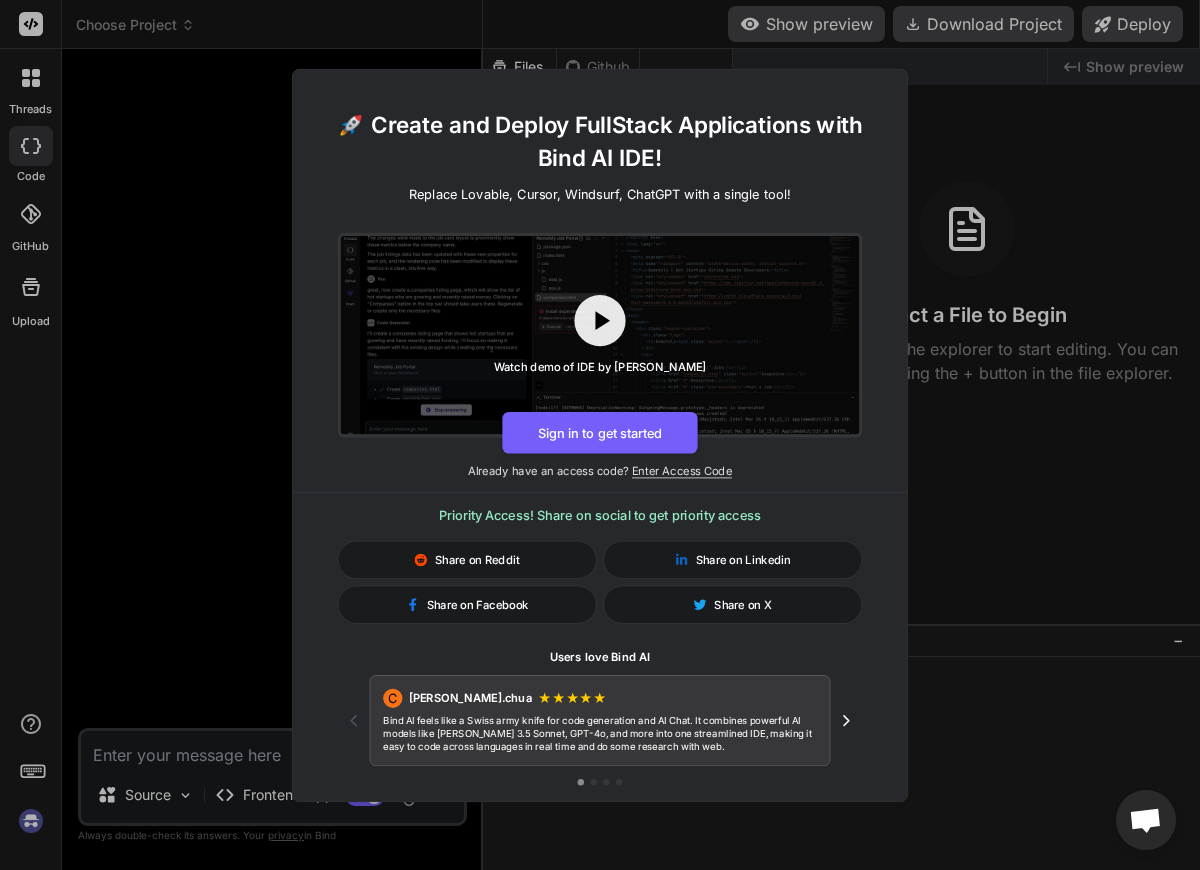 scroll, scrollTop: 0, scrollLeft: 0, axis: both 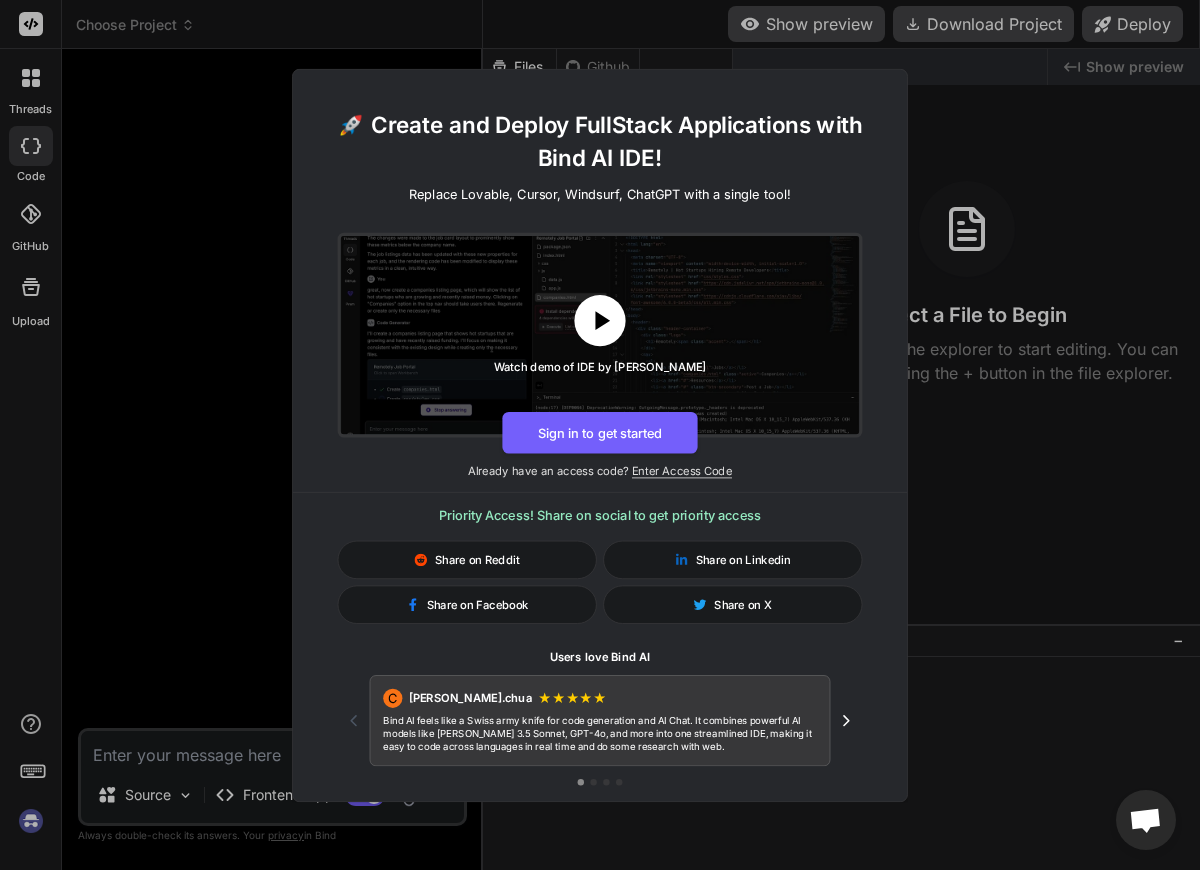click at bounding box center (599, 320) 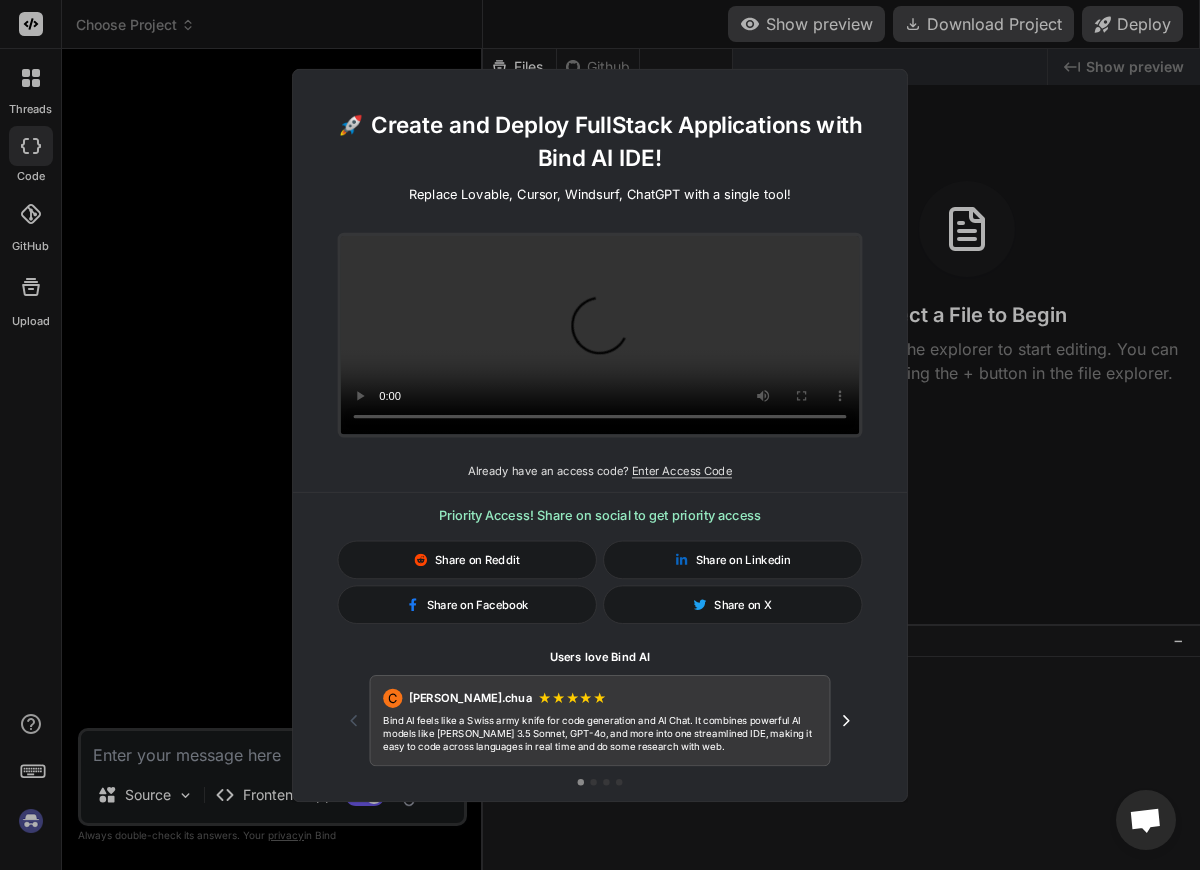 type on "x" 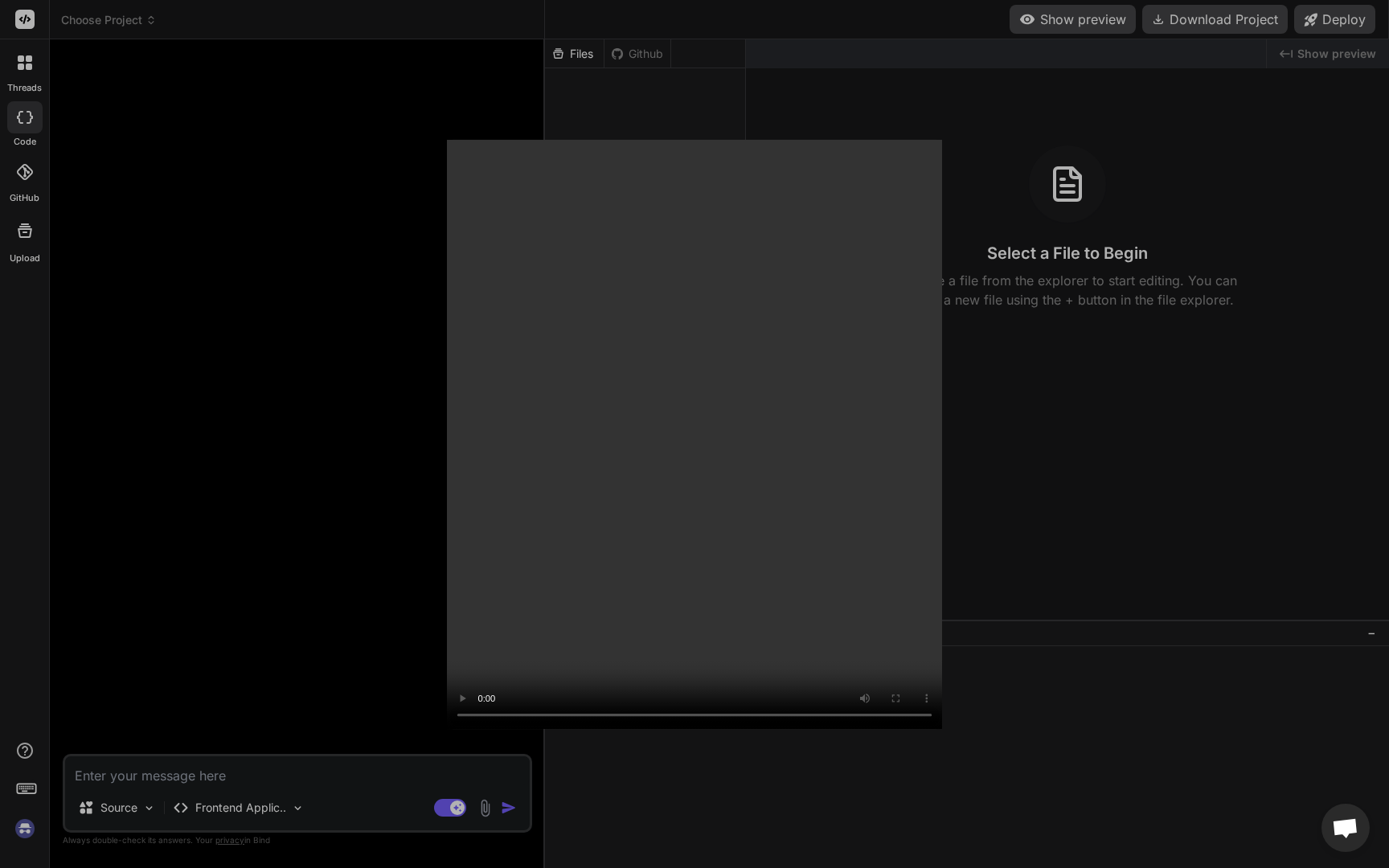 type 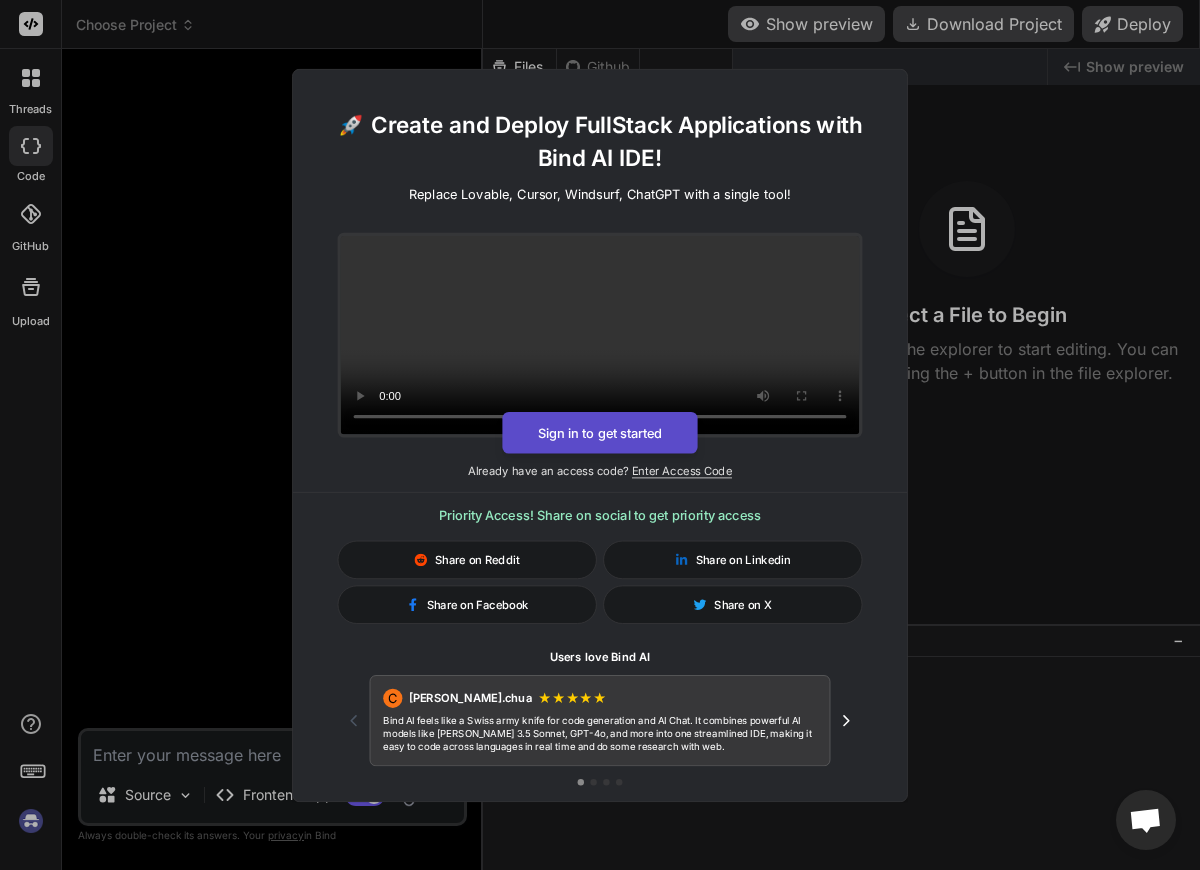 click on "Sign in to get started" at bounding box center [599, 432] 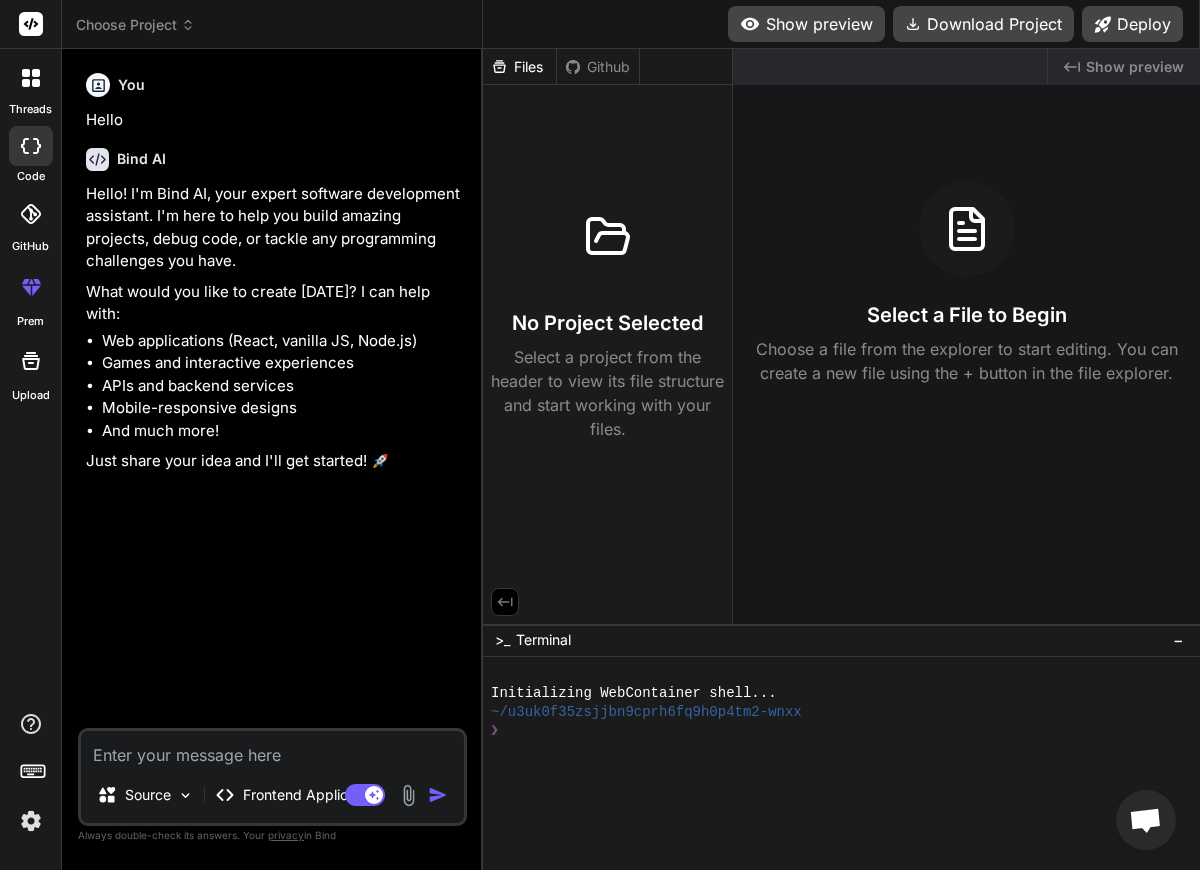 type on "x" 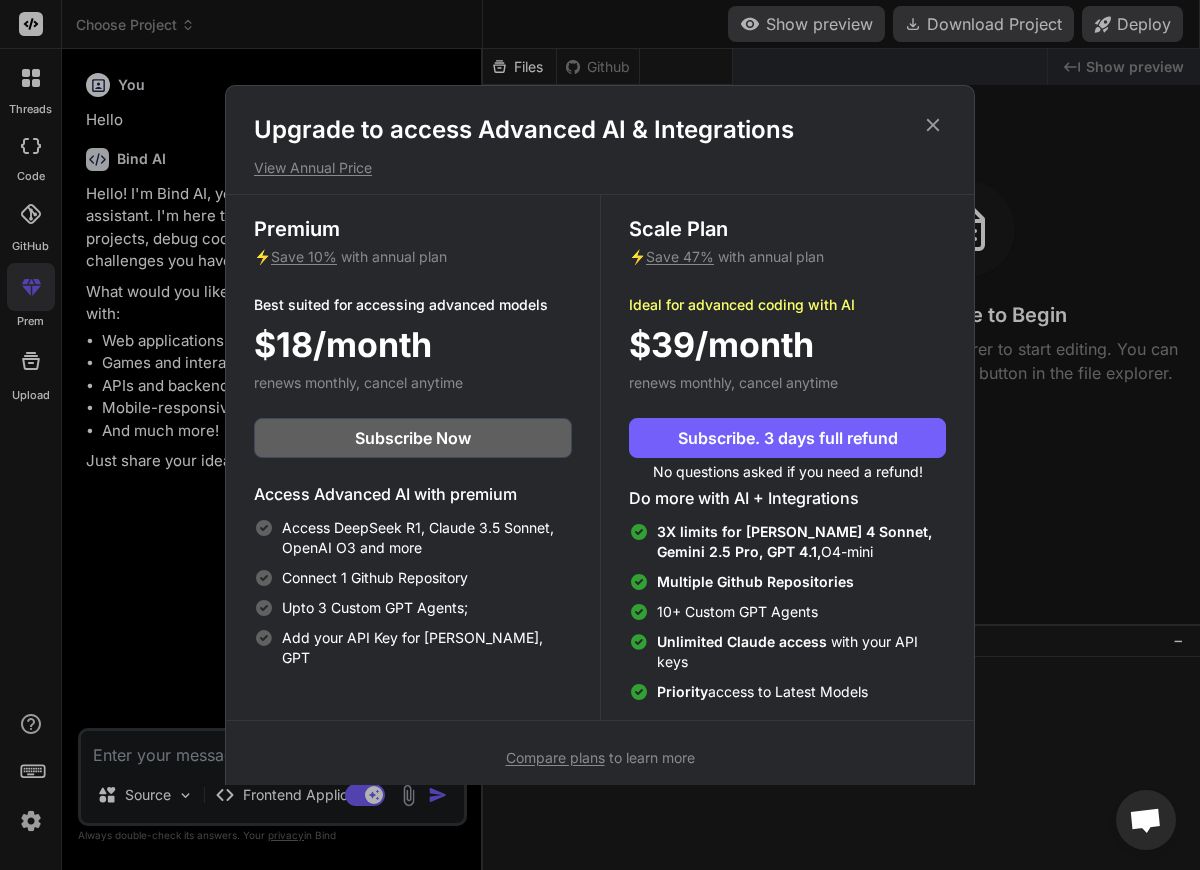 scroll, scrollTop: 13, scrollLeft: 0, axis: vertical 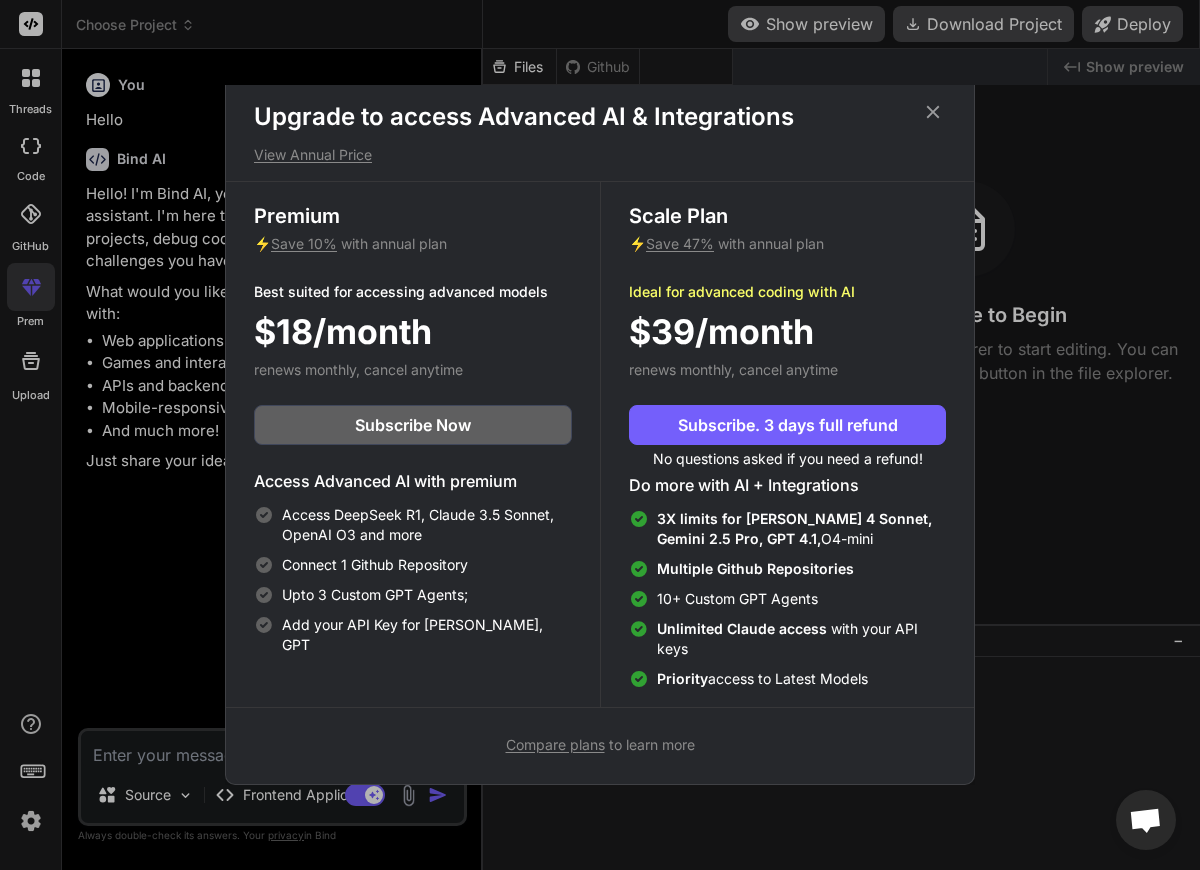 click on "Compare plans" at bounding box center [555, 744] 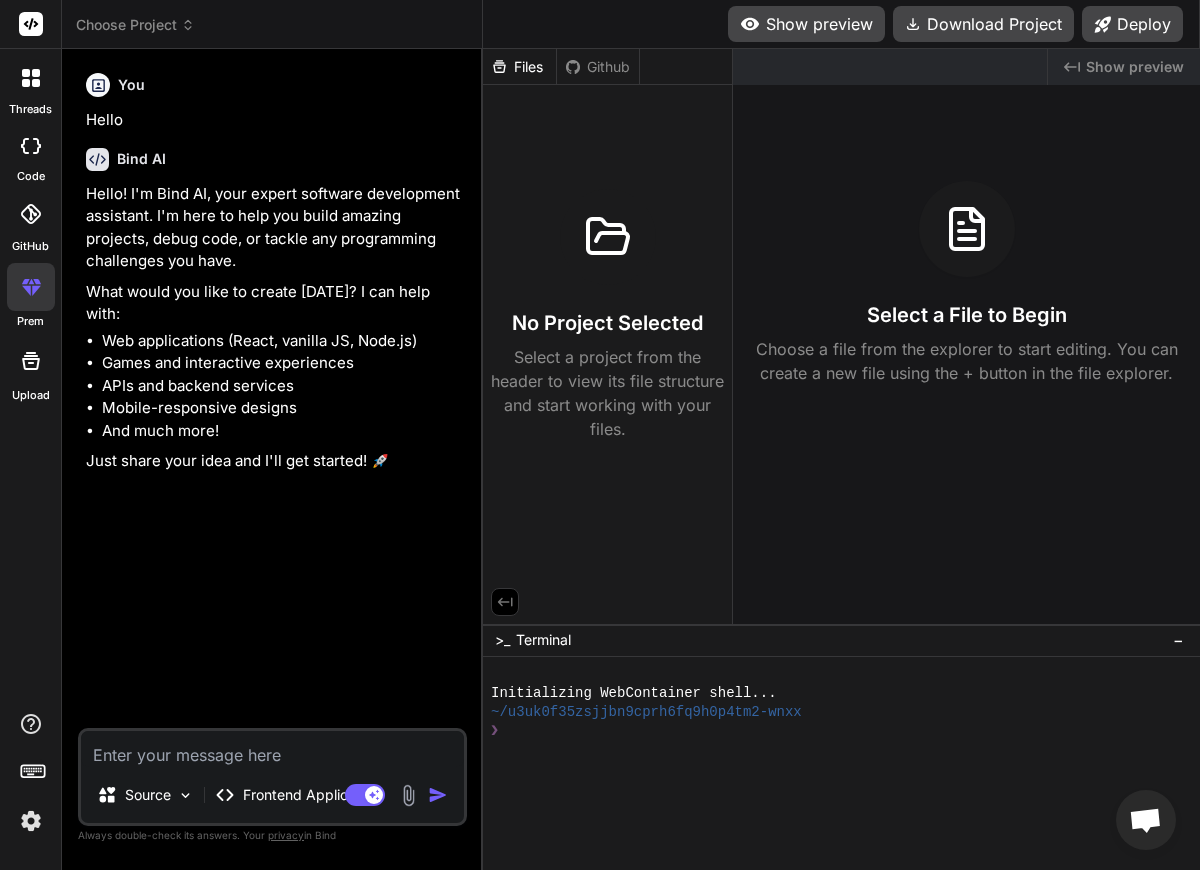 click at bounding box center [272, 749] 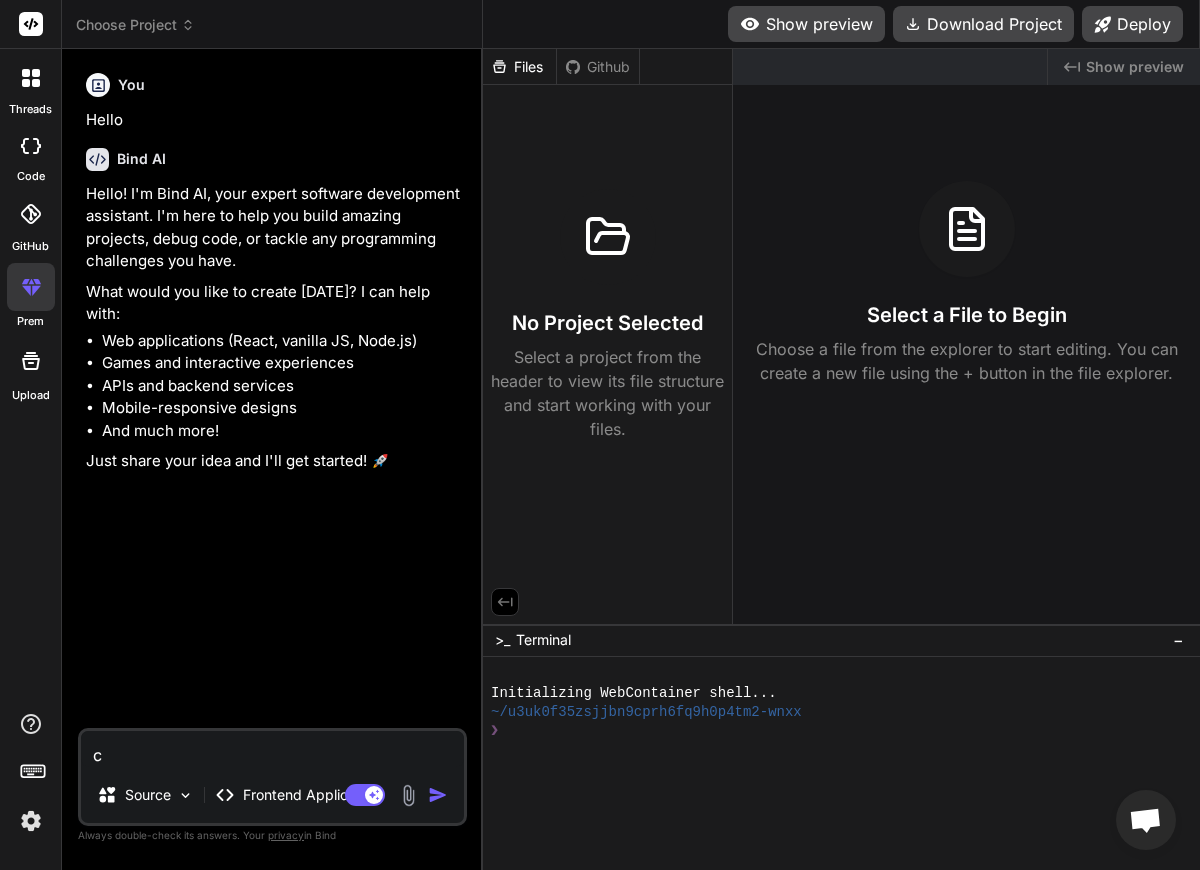 type on "cr" 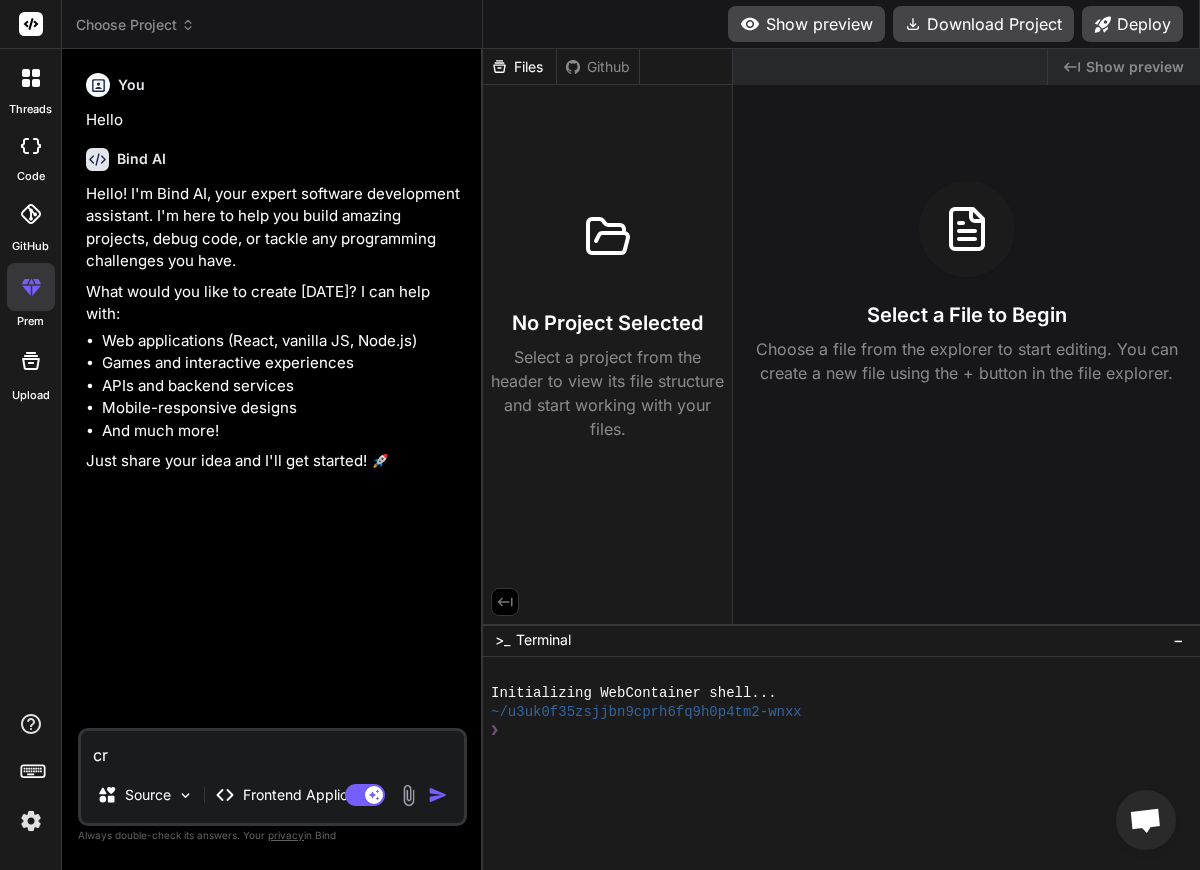 type on "cre" 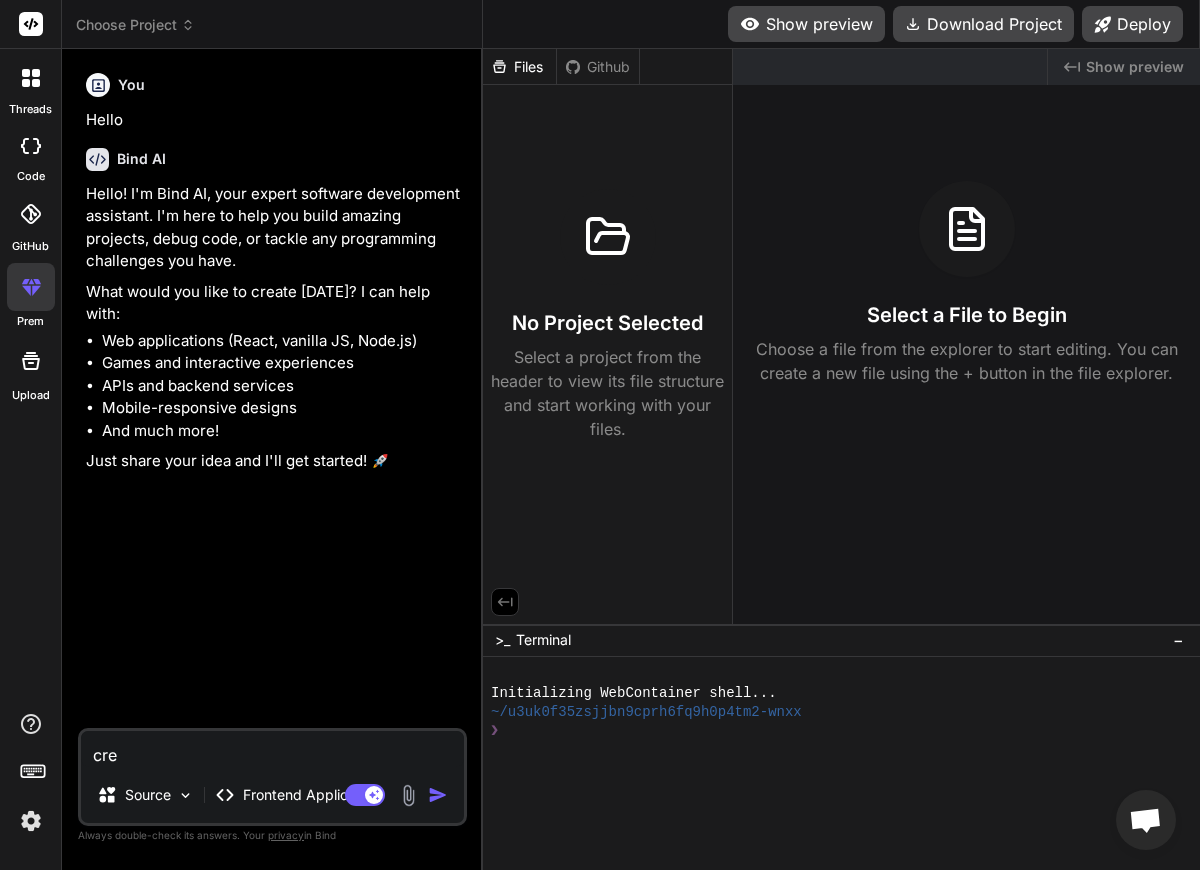 type on "crea" 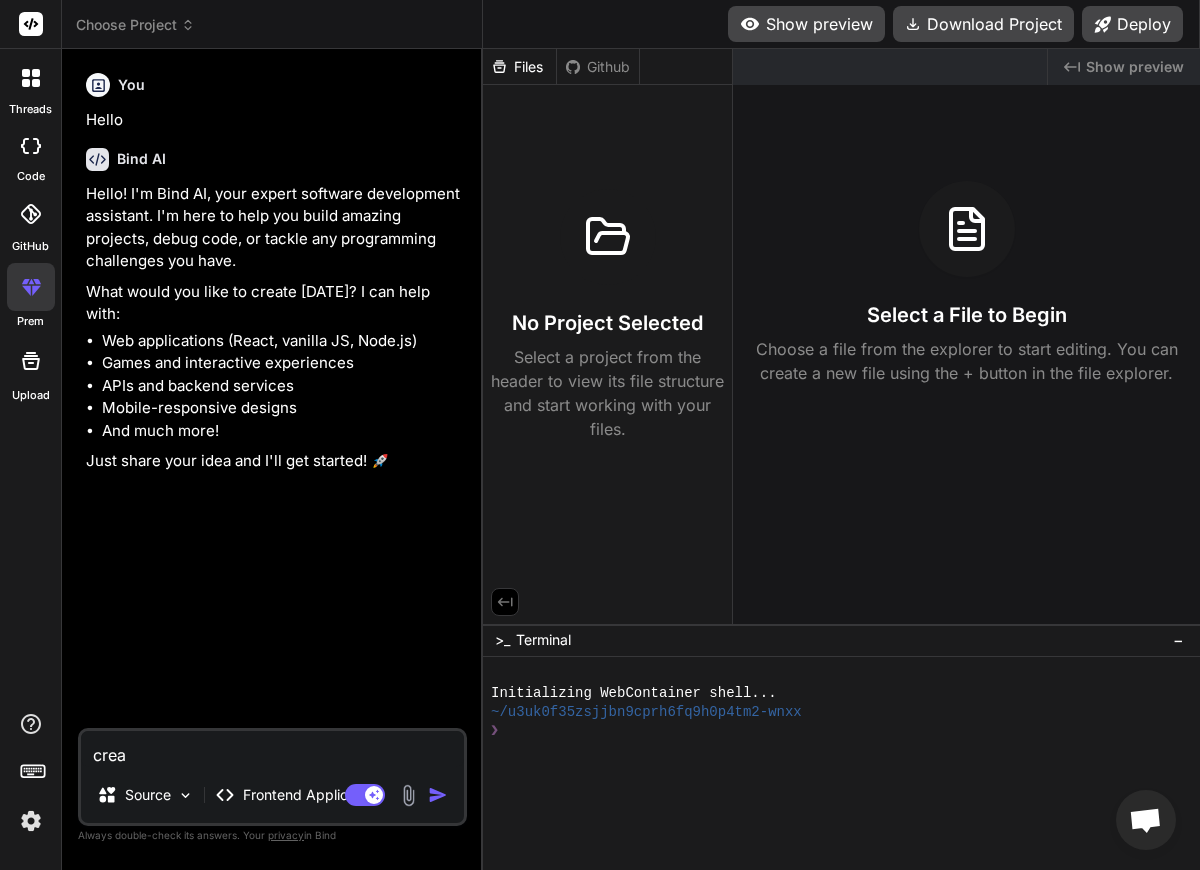 type on "creat" 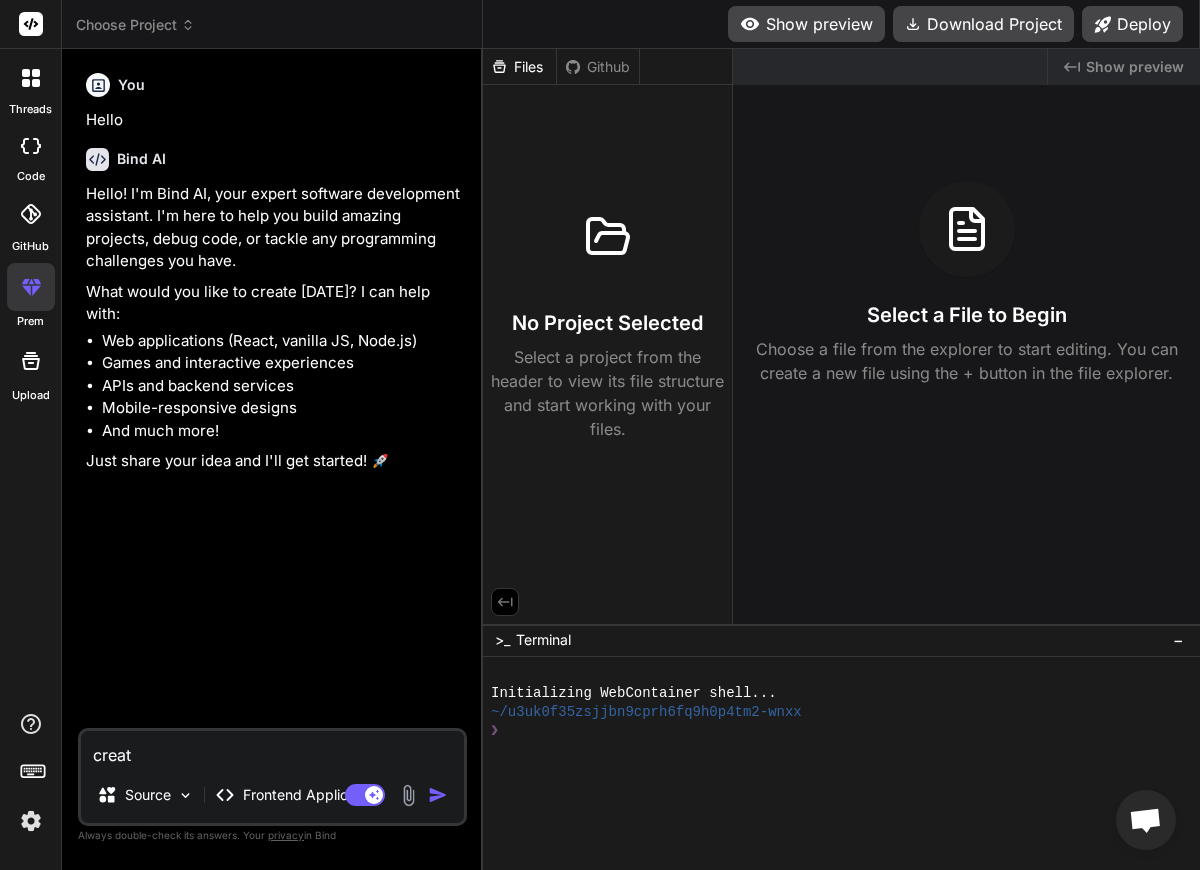 type on "create" 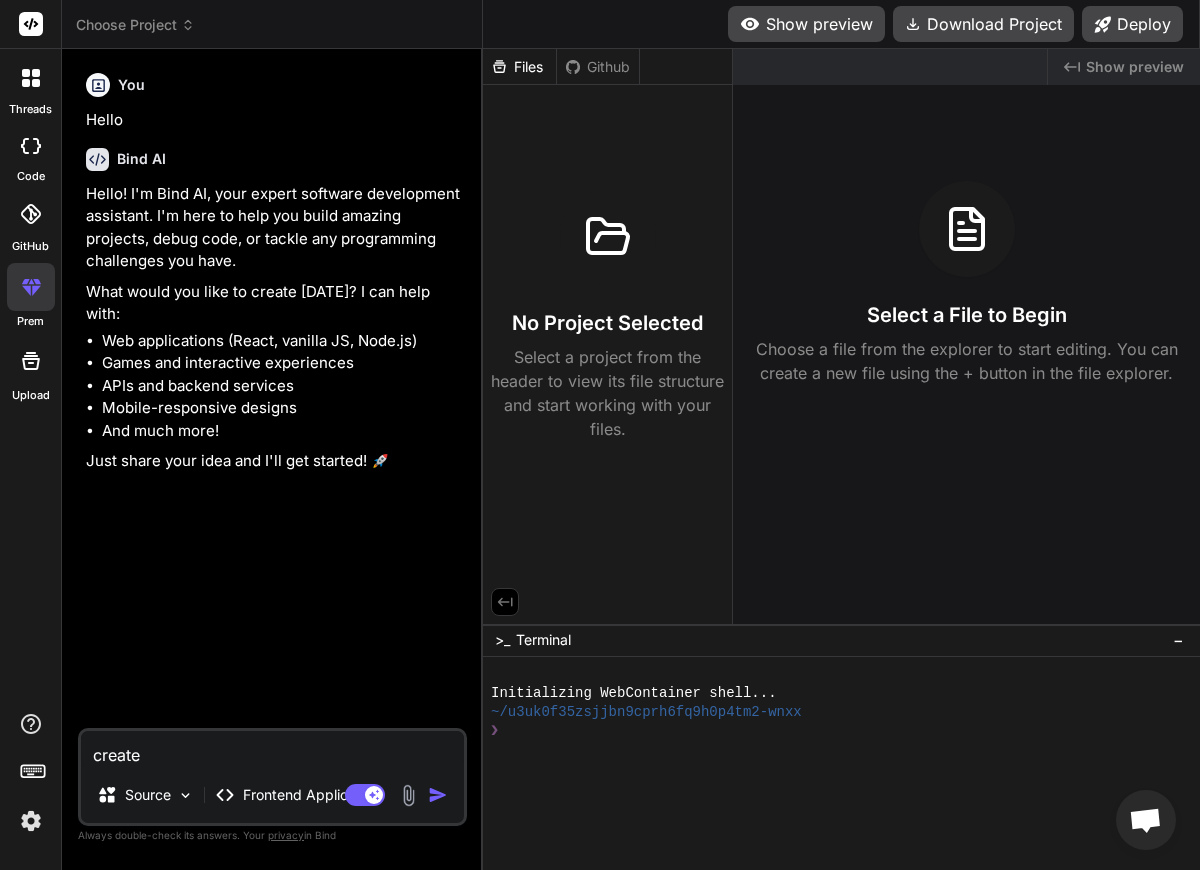 type on "create" 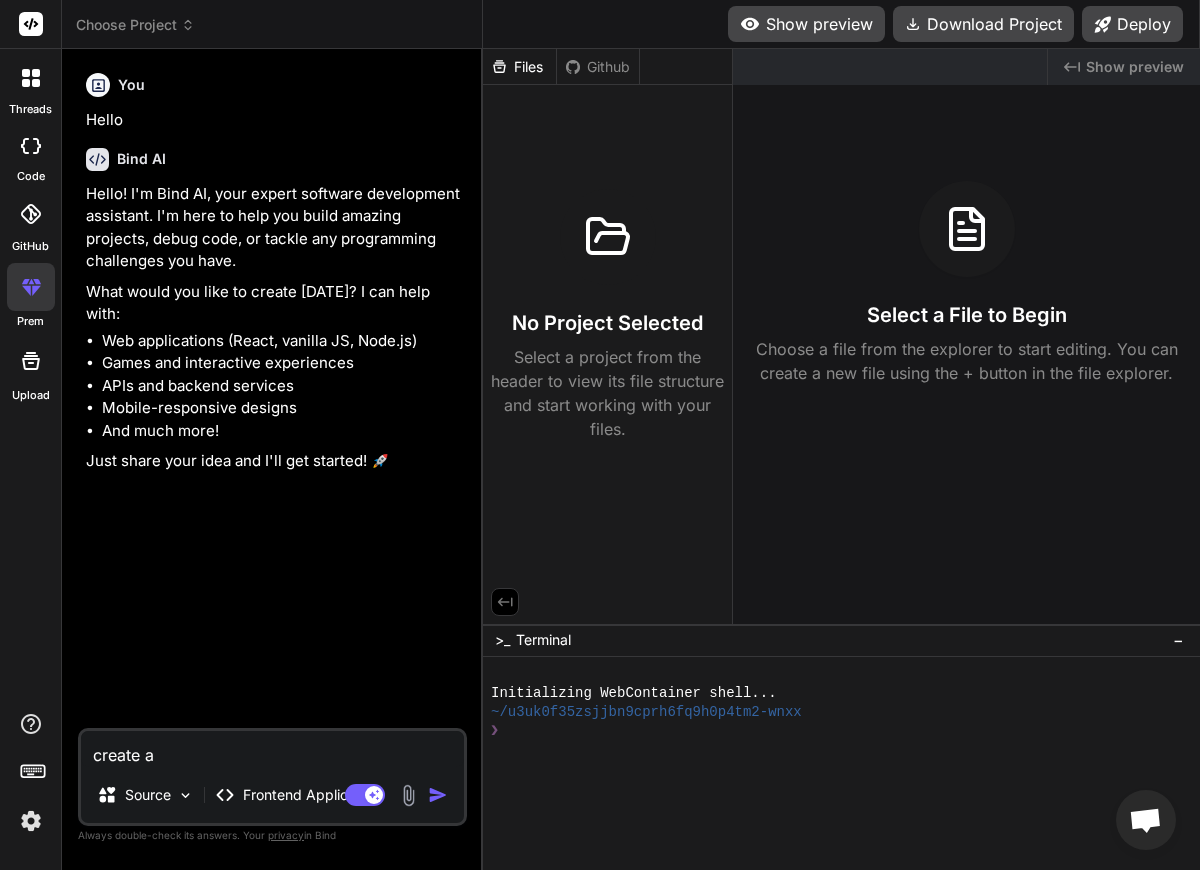 type on "create a" 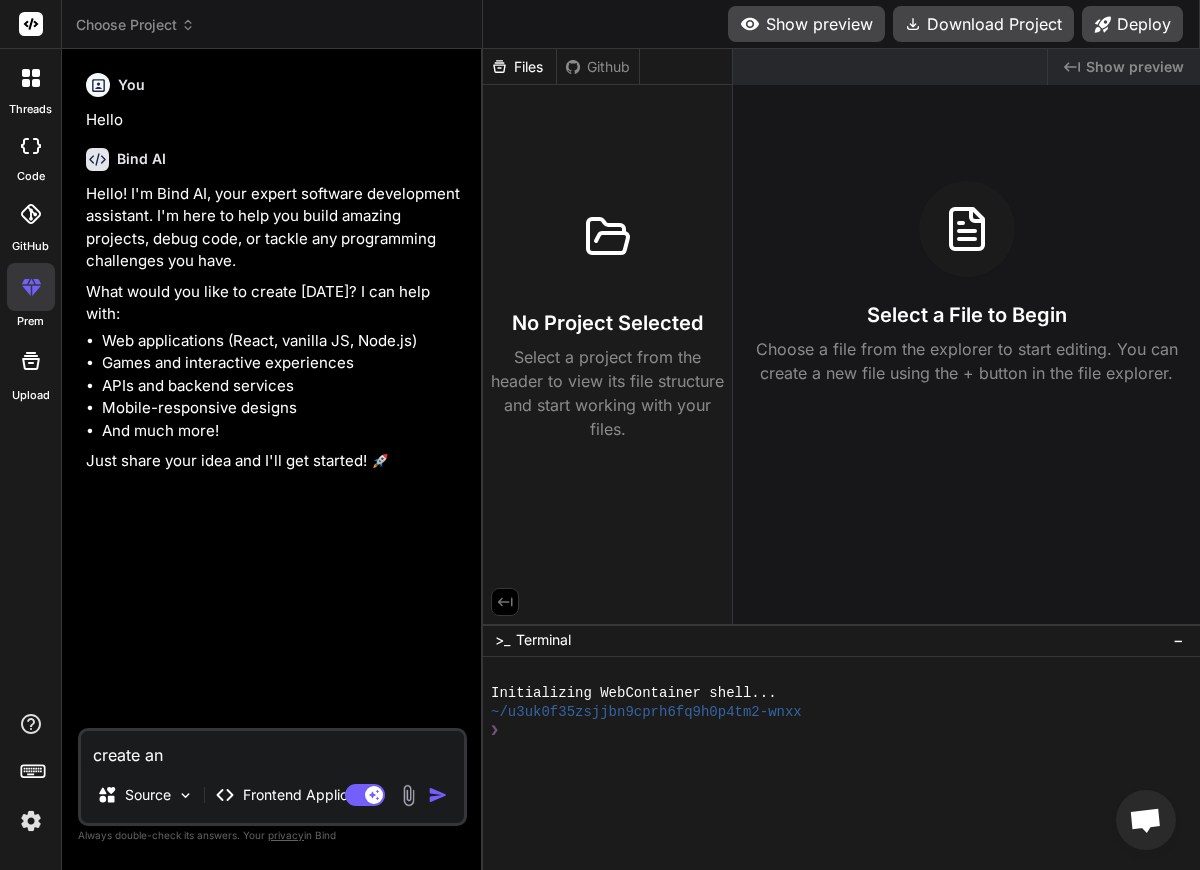 type on "create ane" 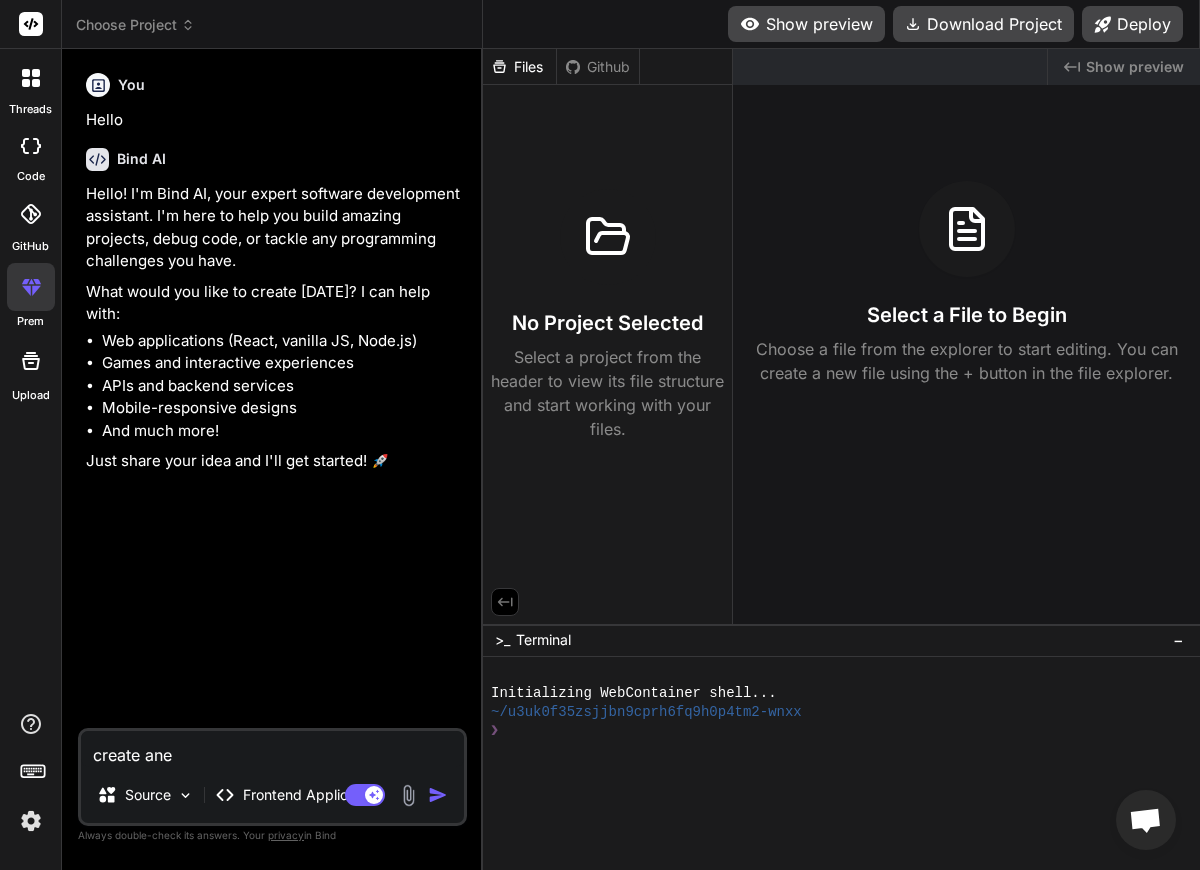 type on "create an" 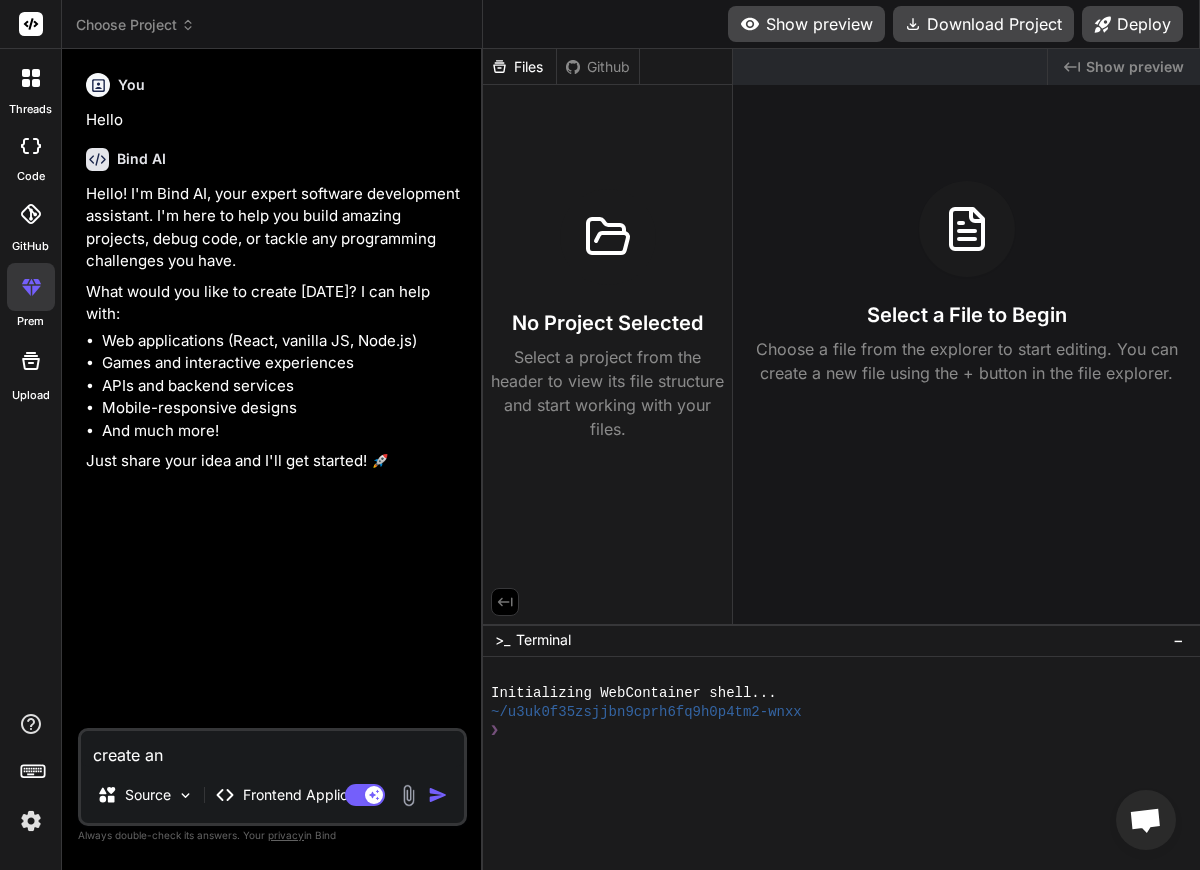 type on "create an" 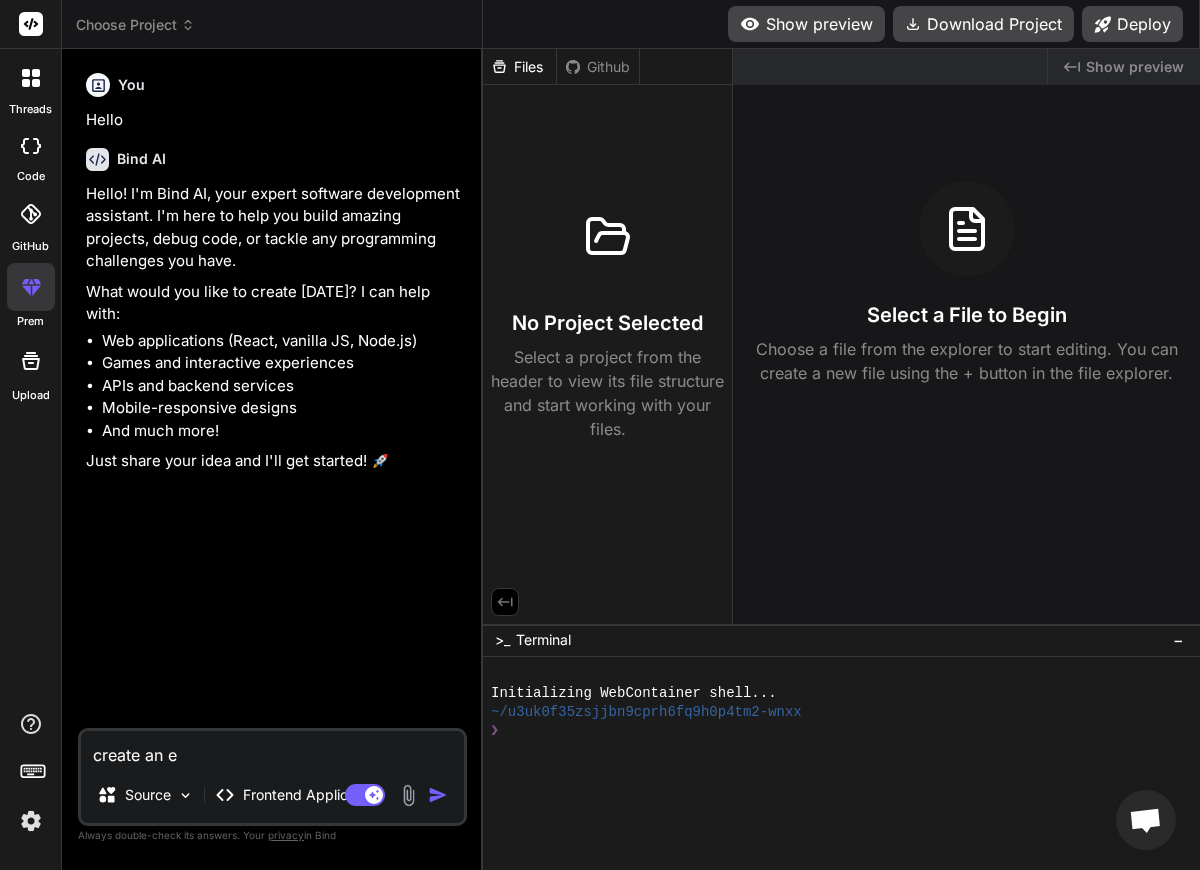 type on "x" 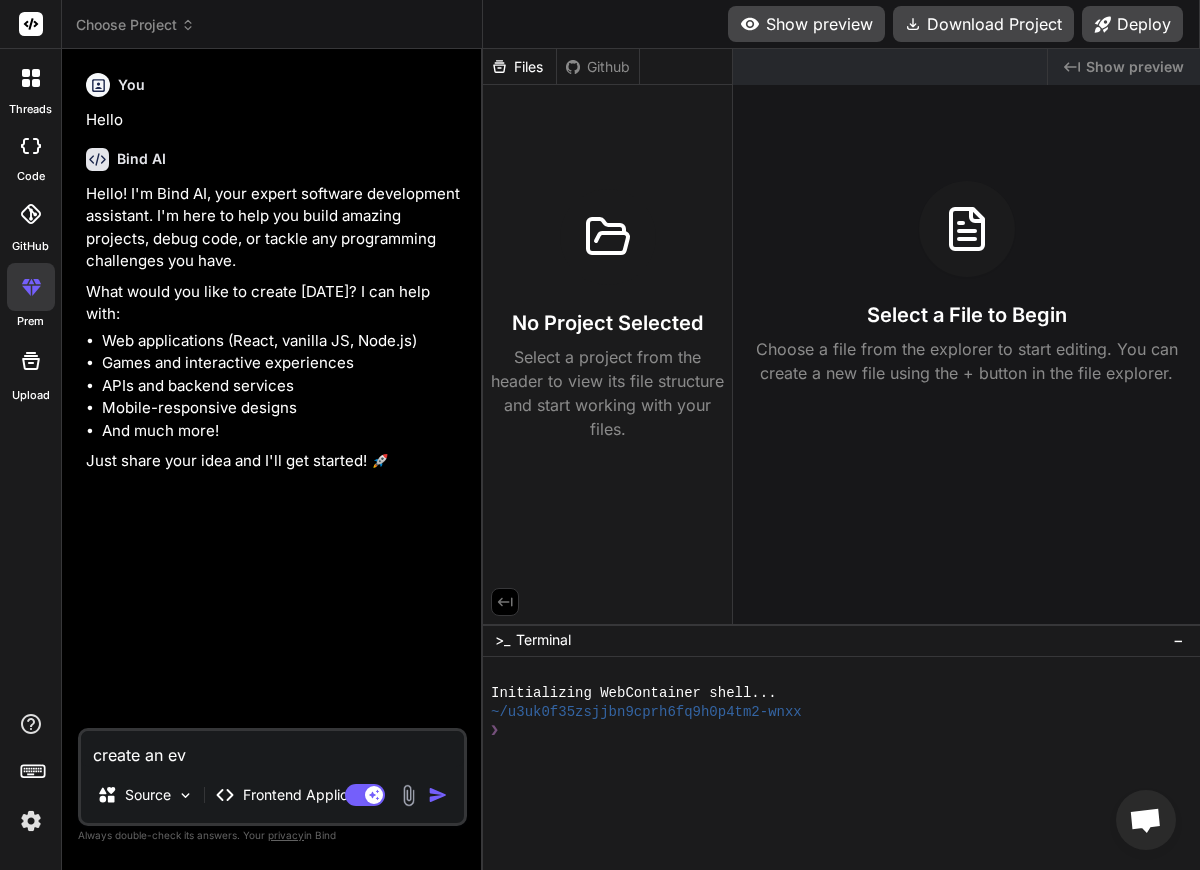 type on "create an eve" 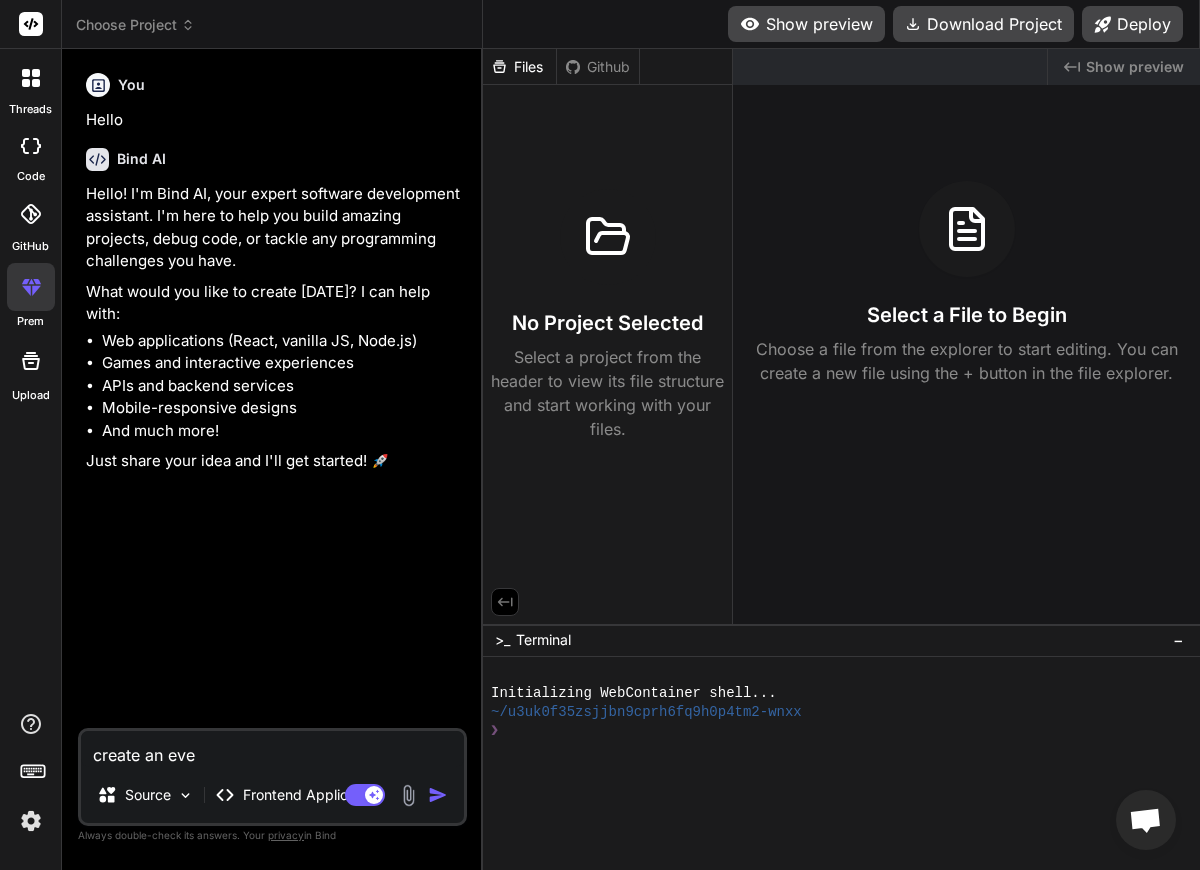 type on "create an even" 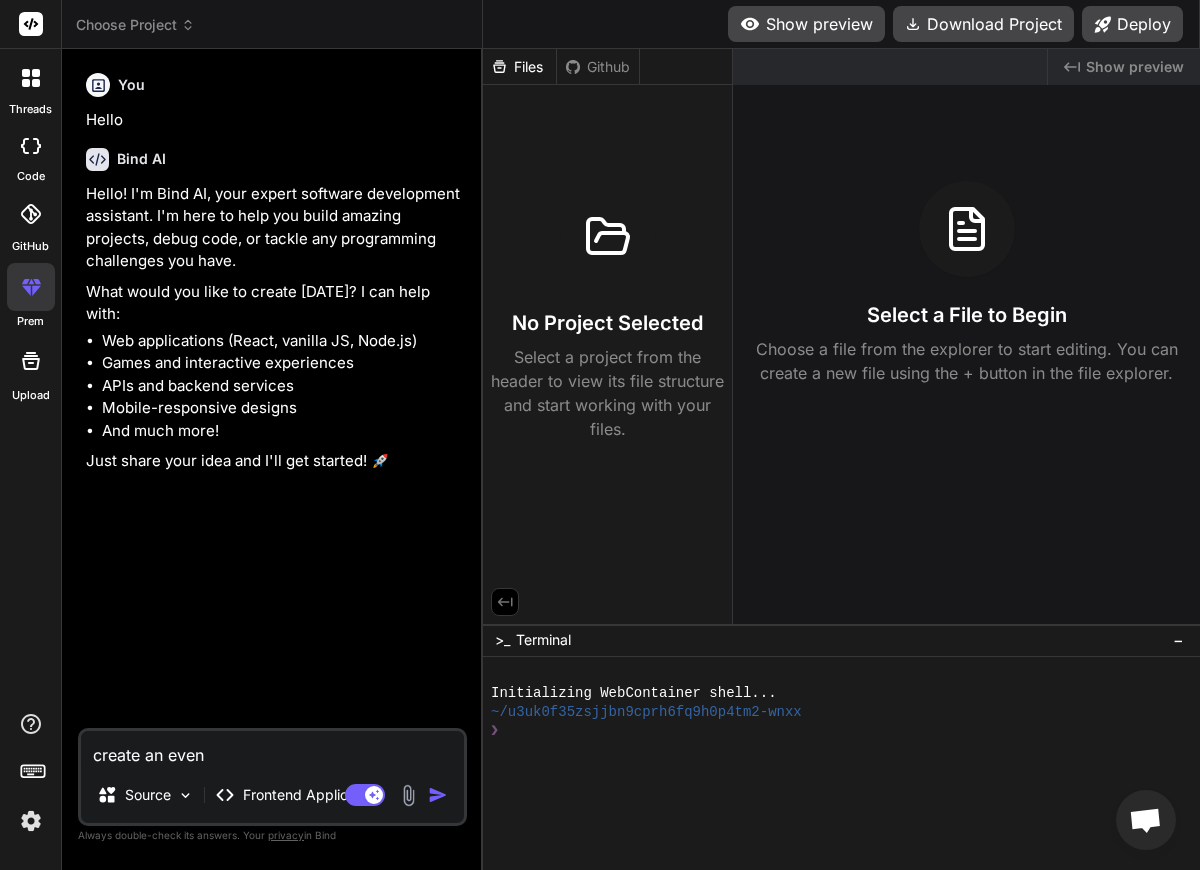 type on "create an event" 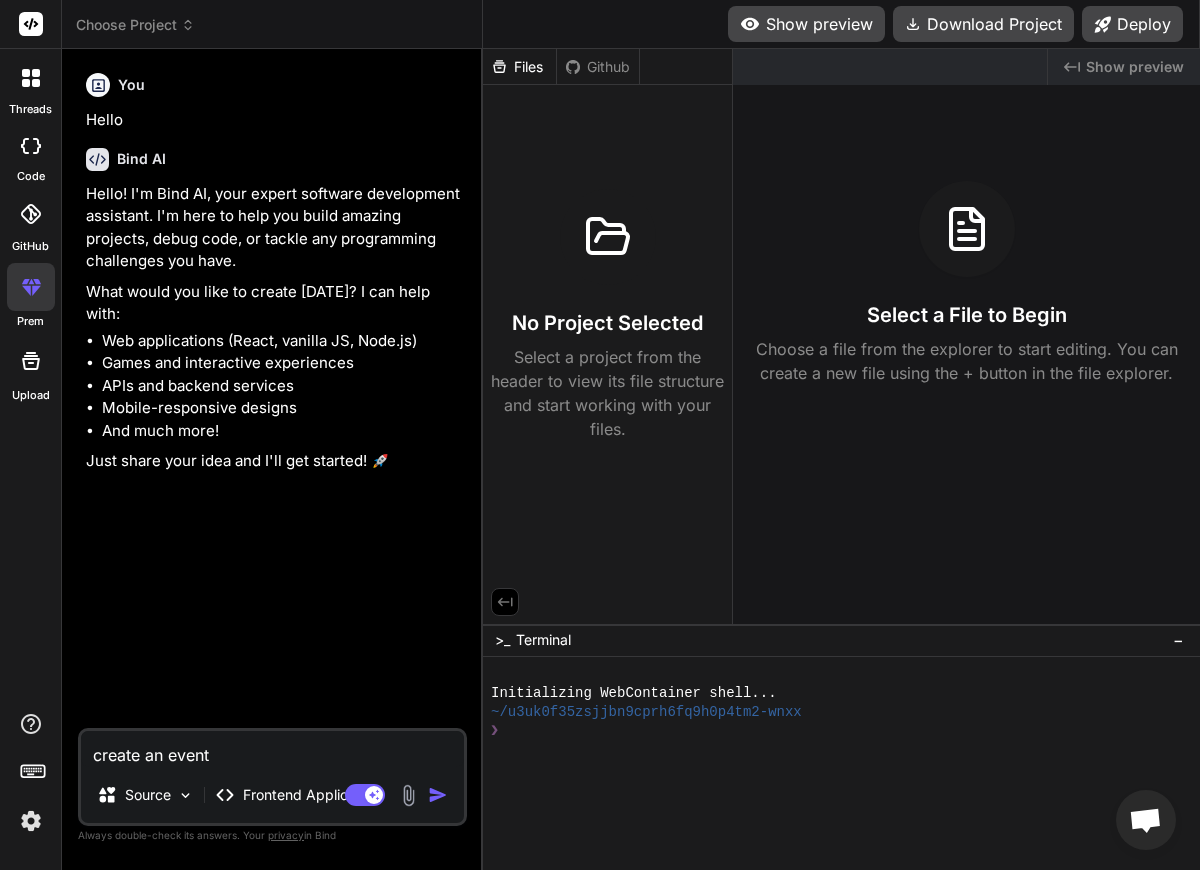 type on "create an event" 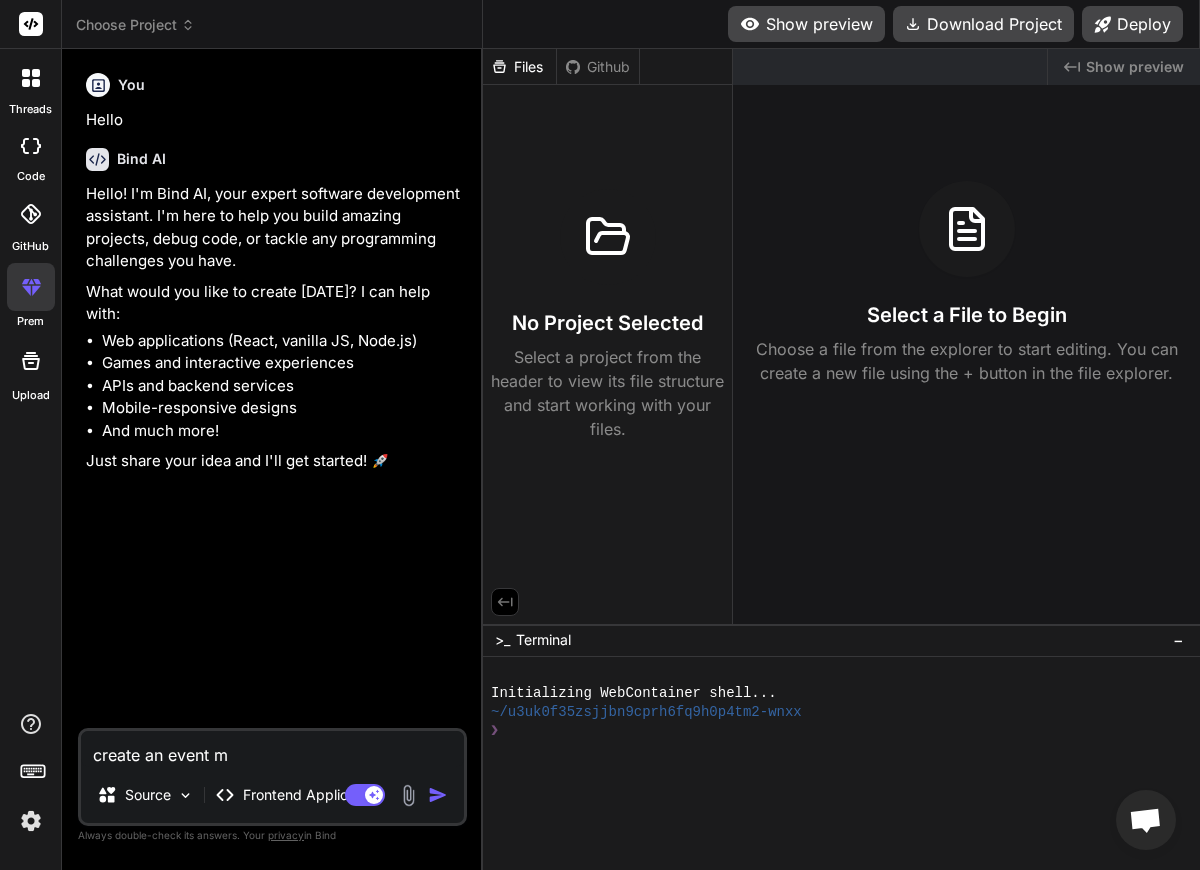 type on "create an event ma" 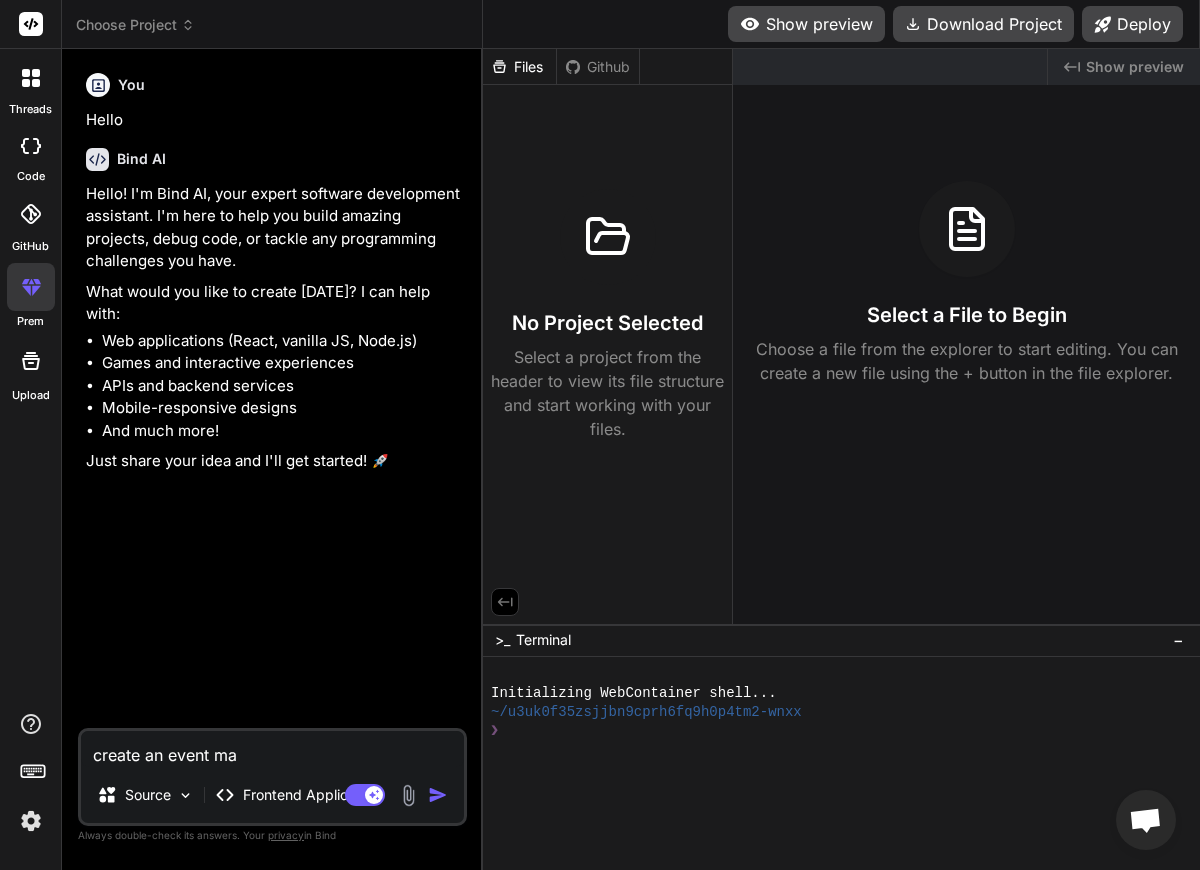 type on "create an event man" 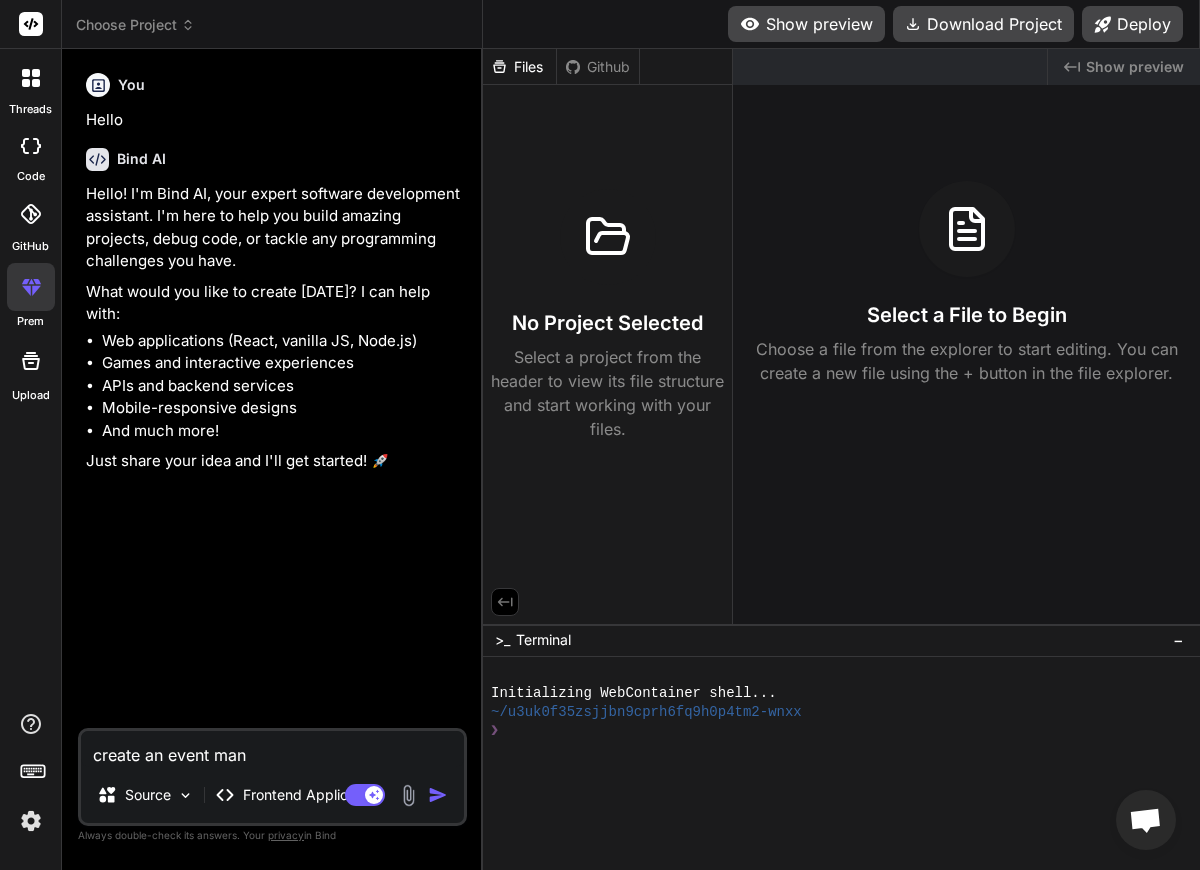 type on "create an event mana" 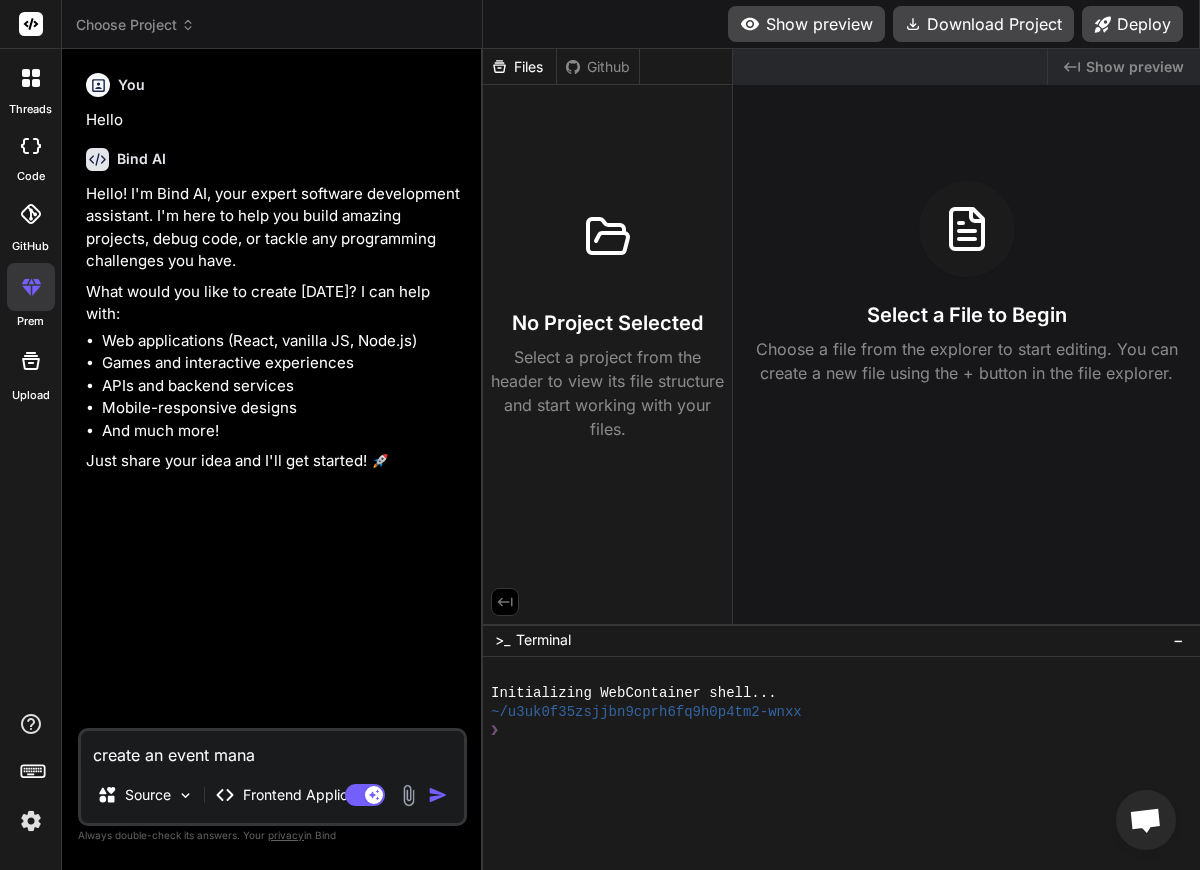 type on "create an event manag" 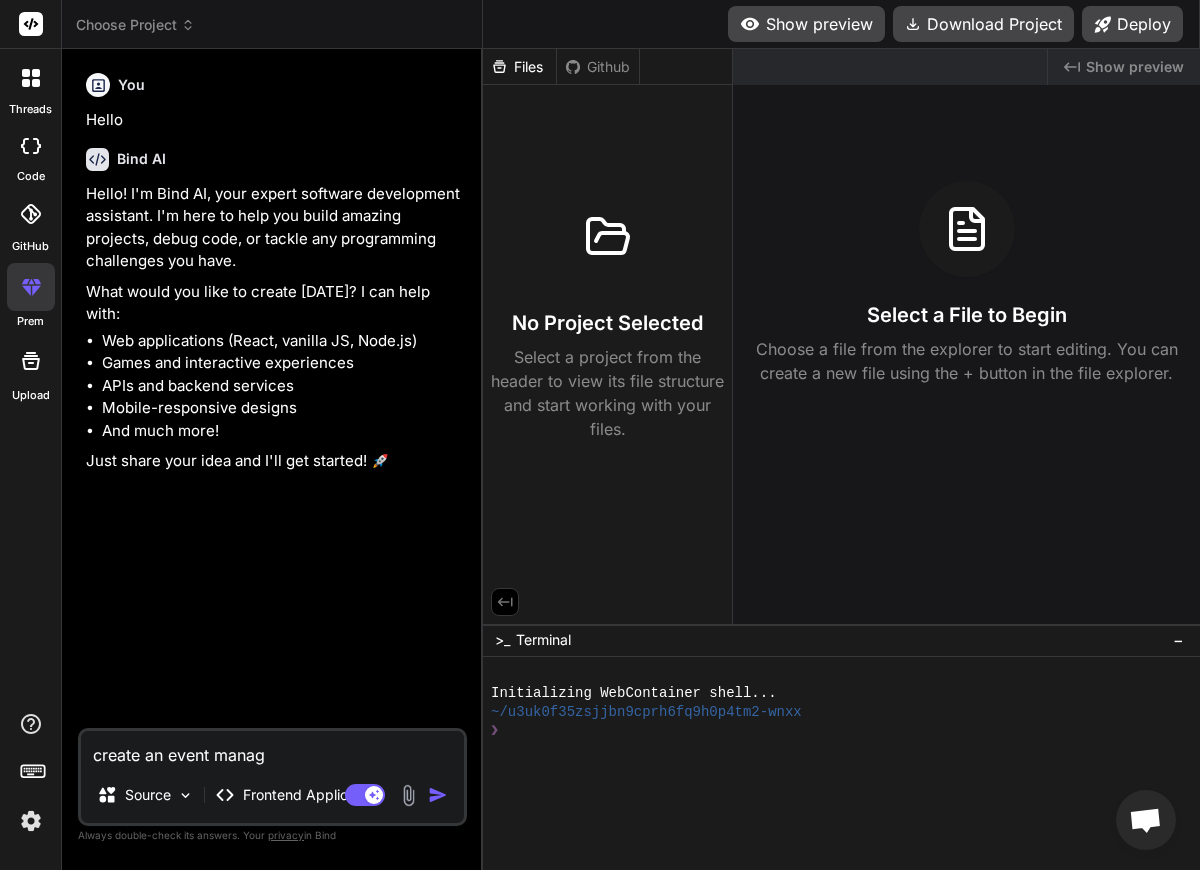 type on "create an event manage" 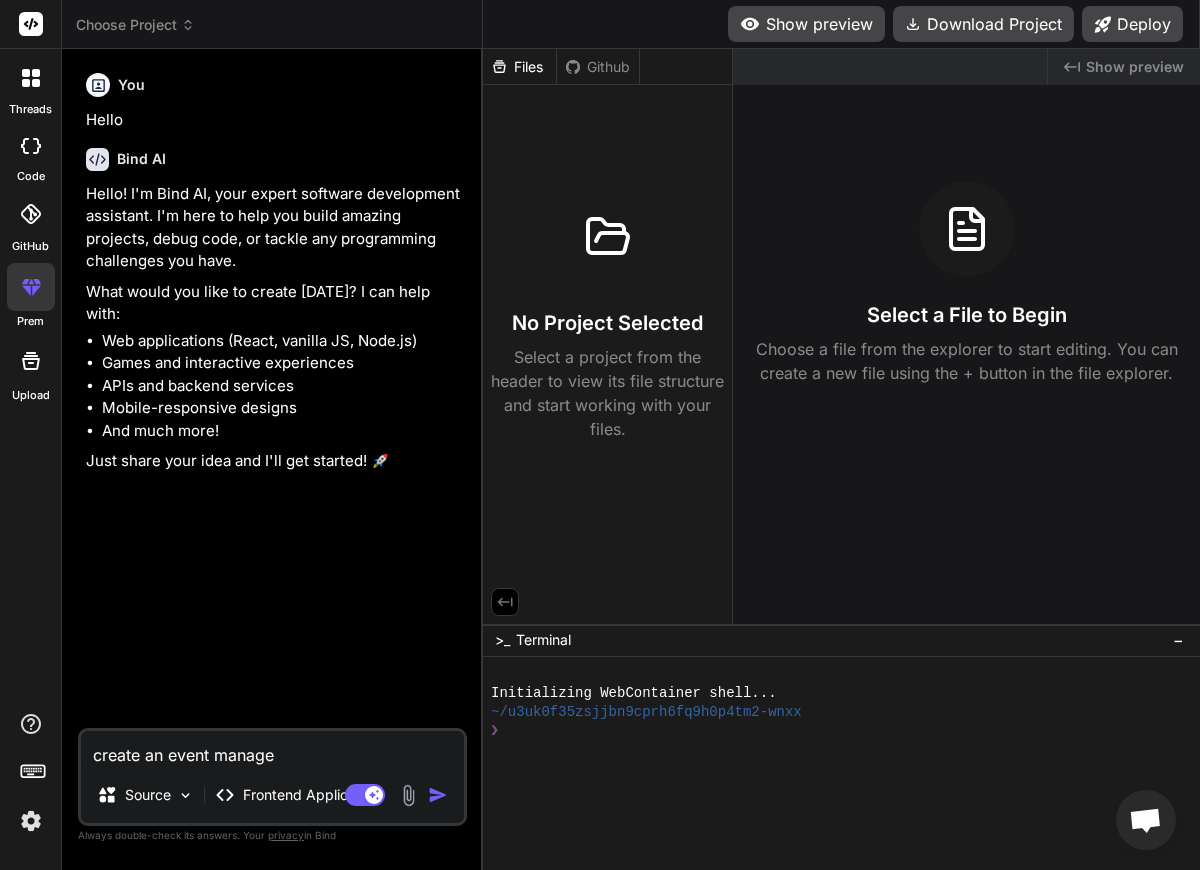 type on "create an event managem" 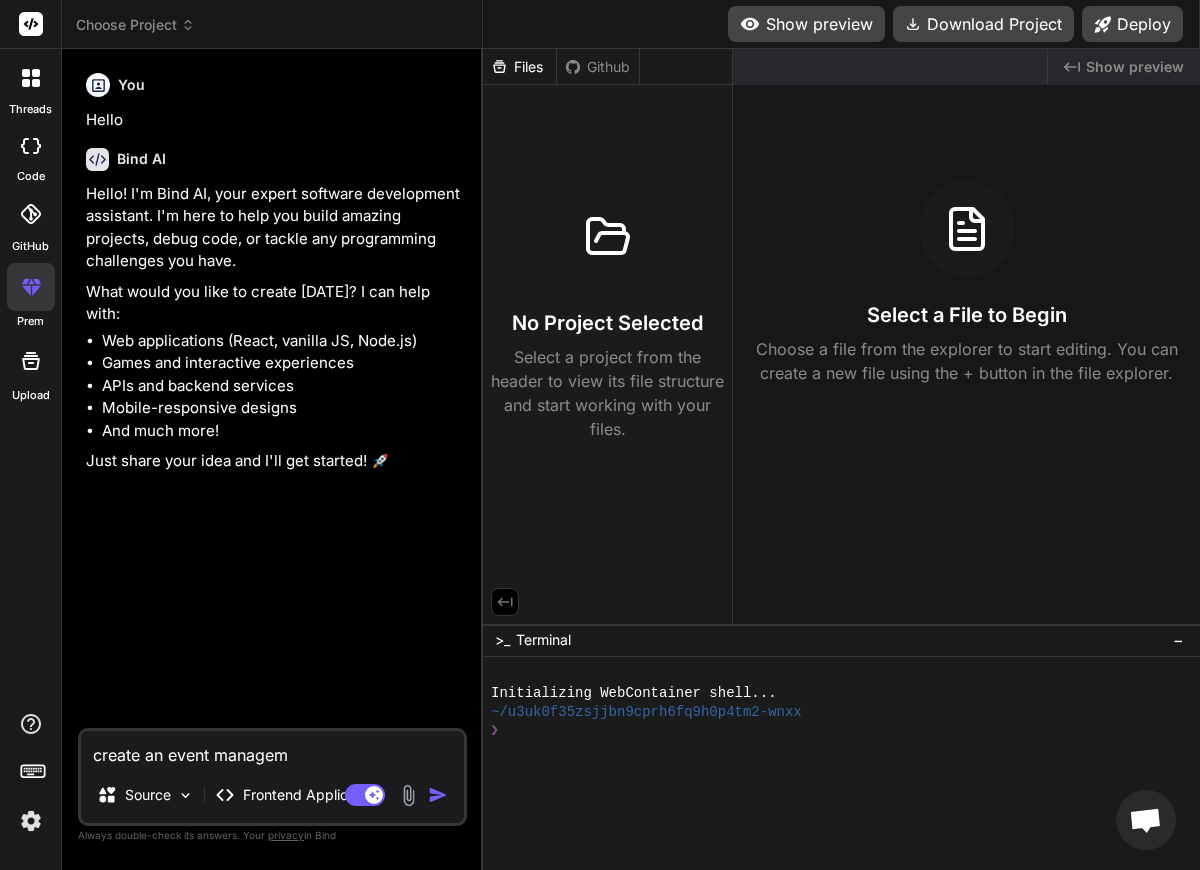 type on "create an event manageme" 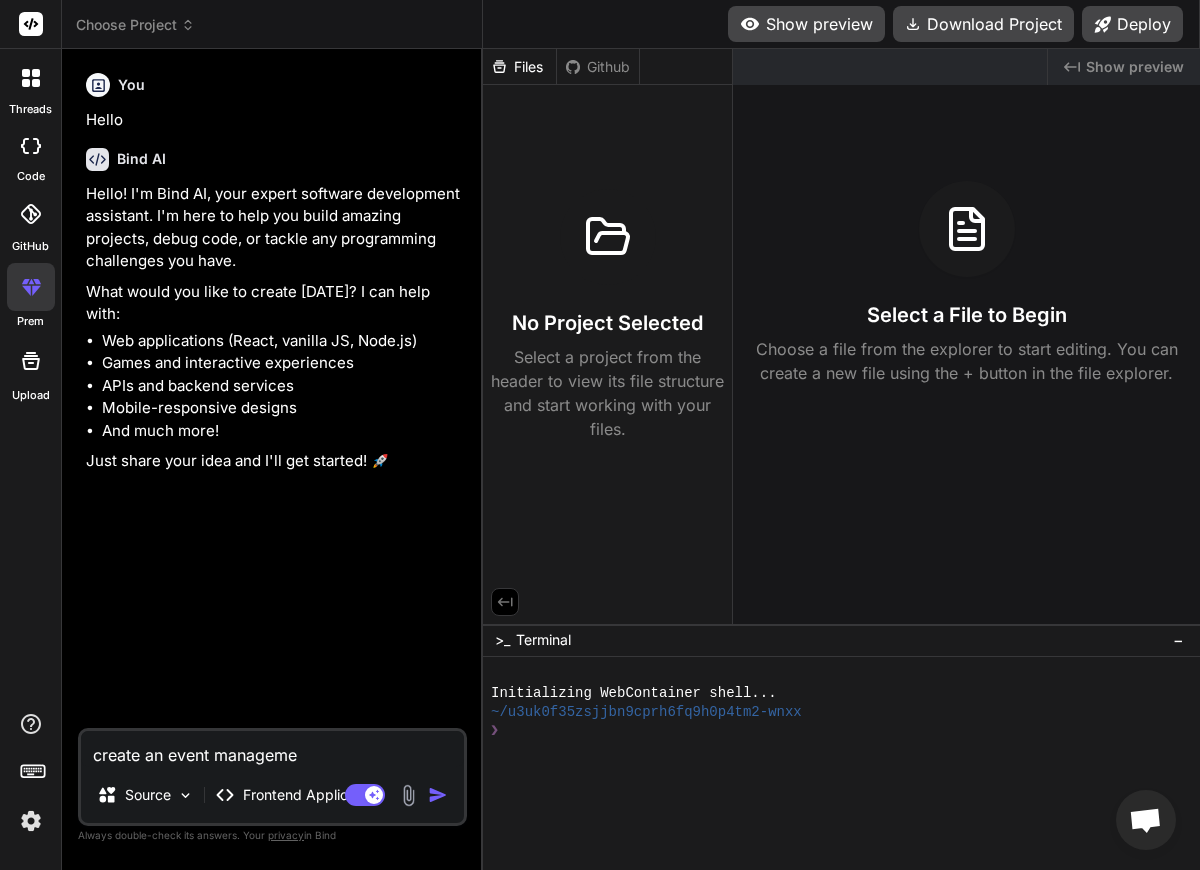 type on "create an event managemen" 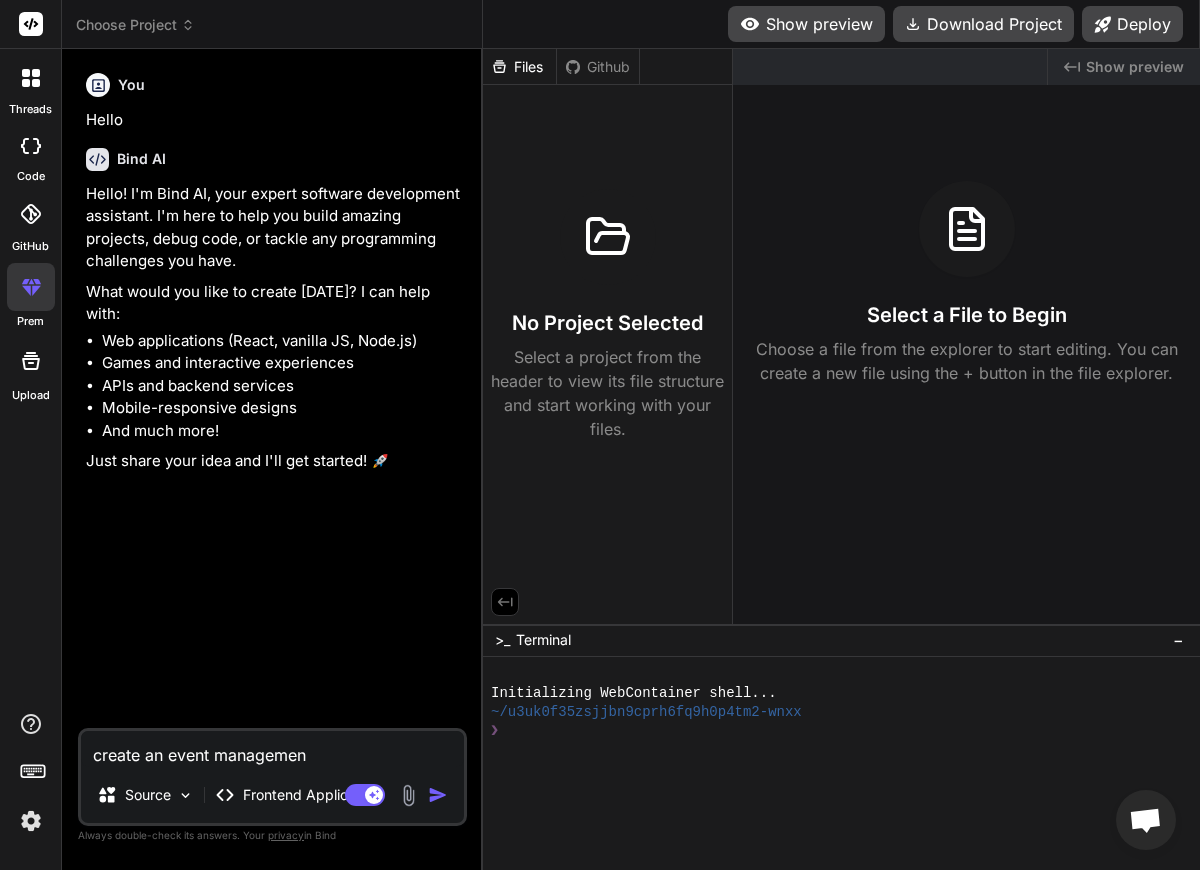 type on "create an event management" 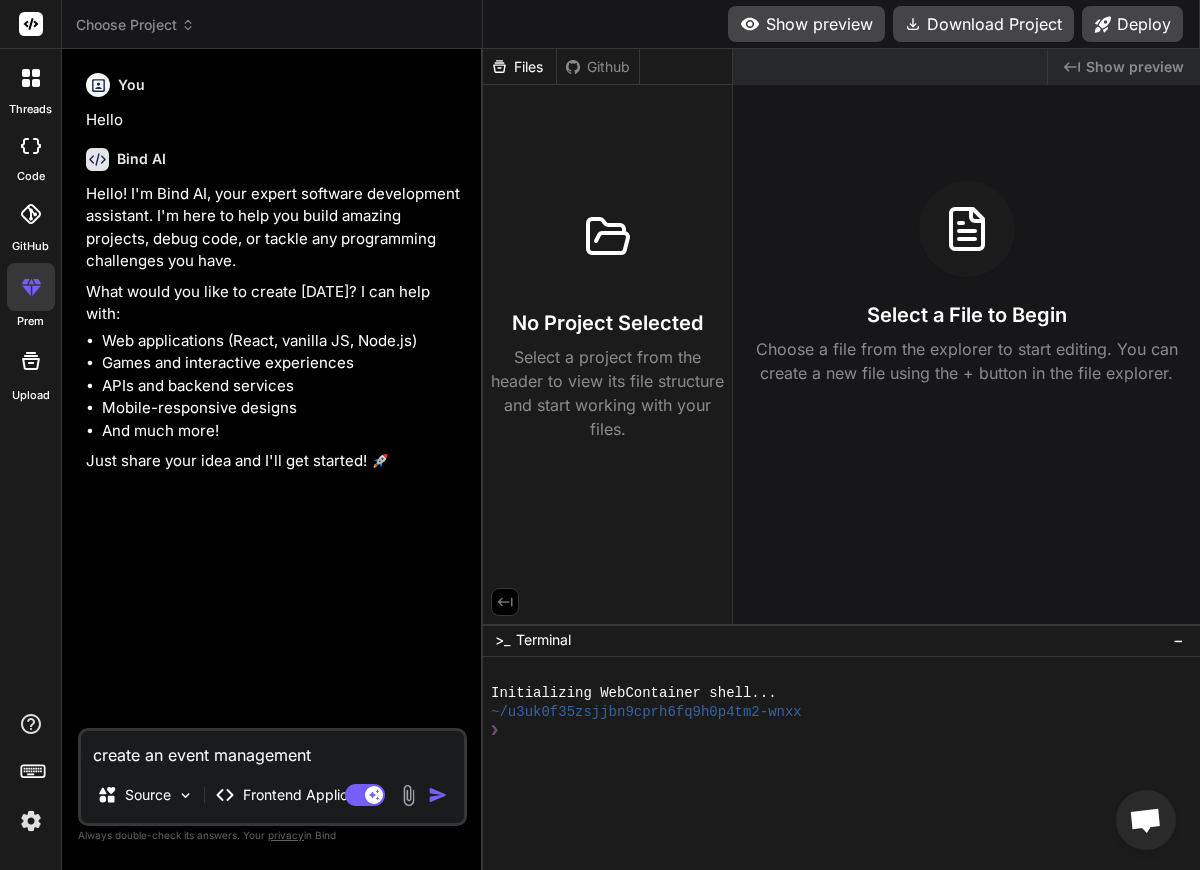 type on "create an event management" 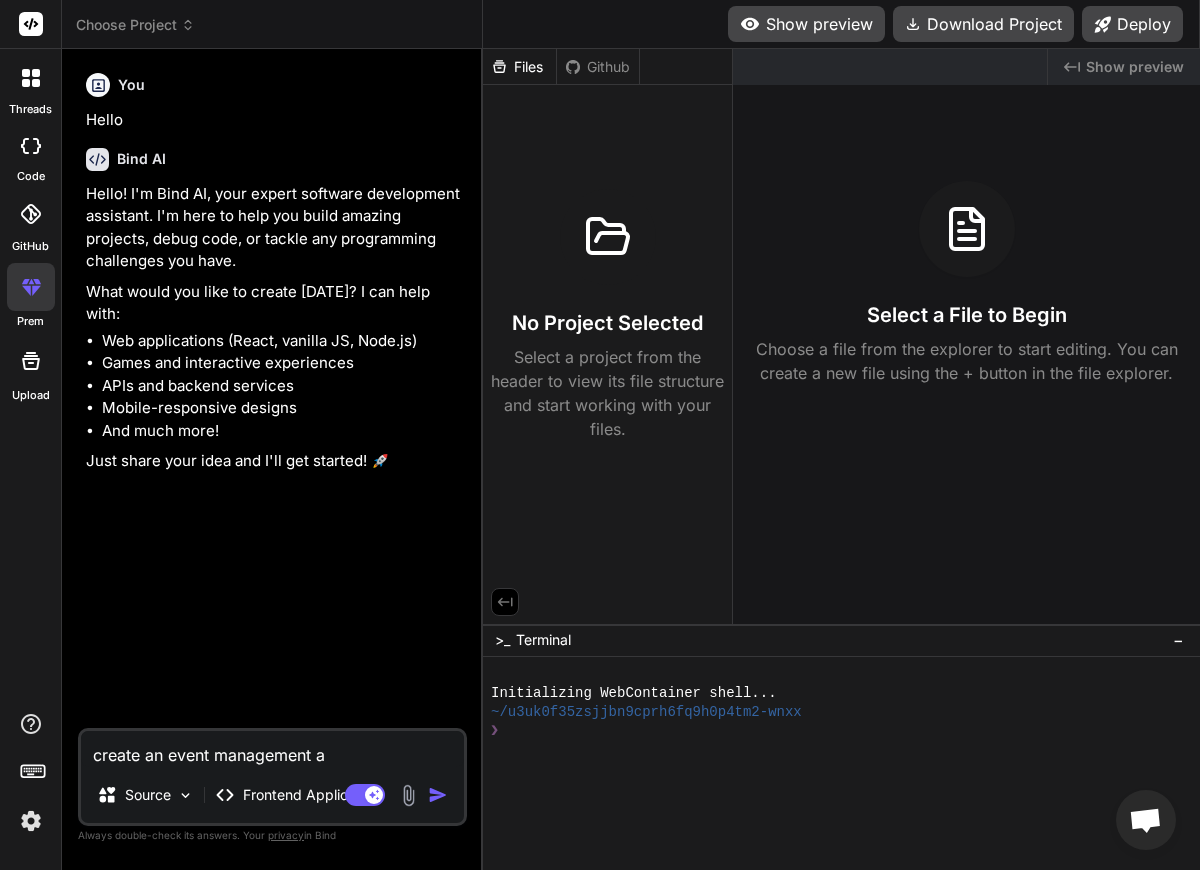 type on "create an event management ap" 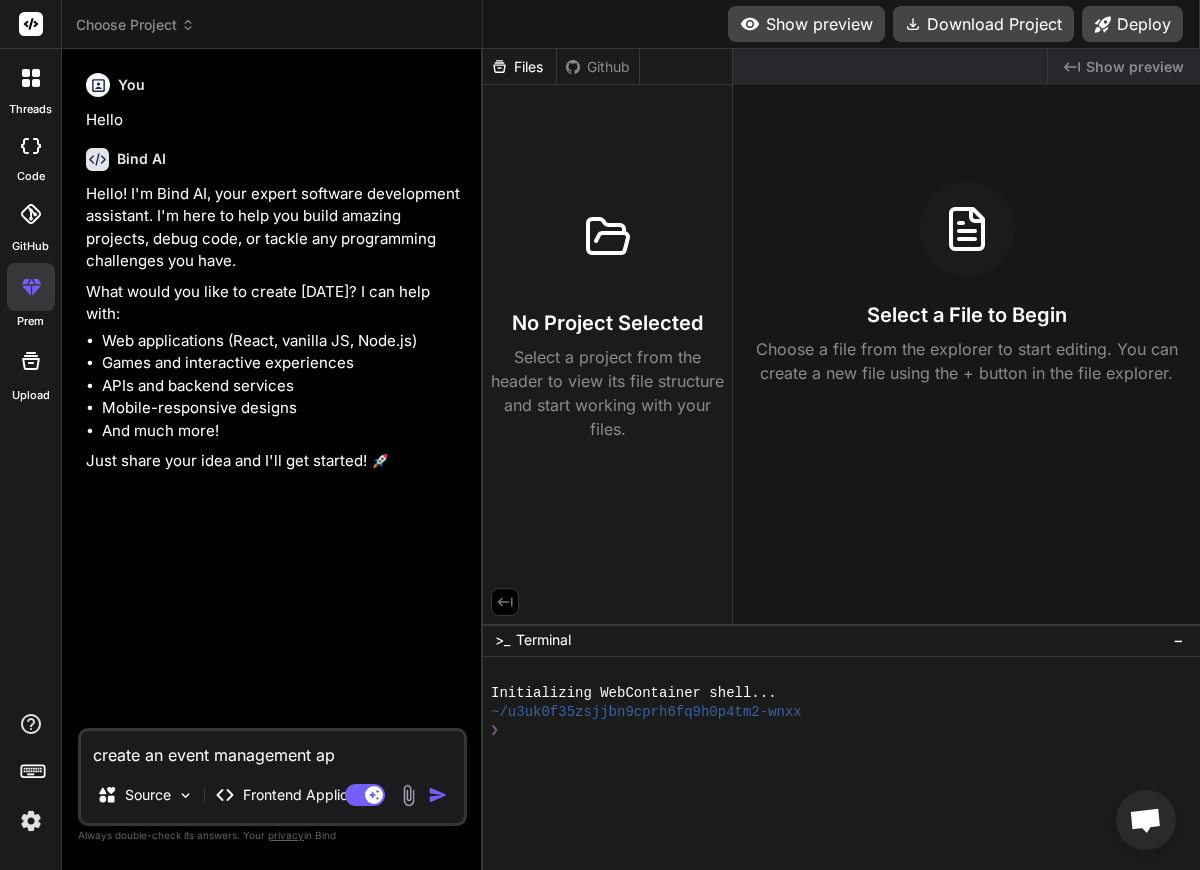 type on "create an event management app" 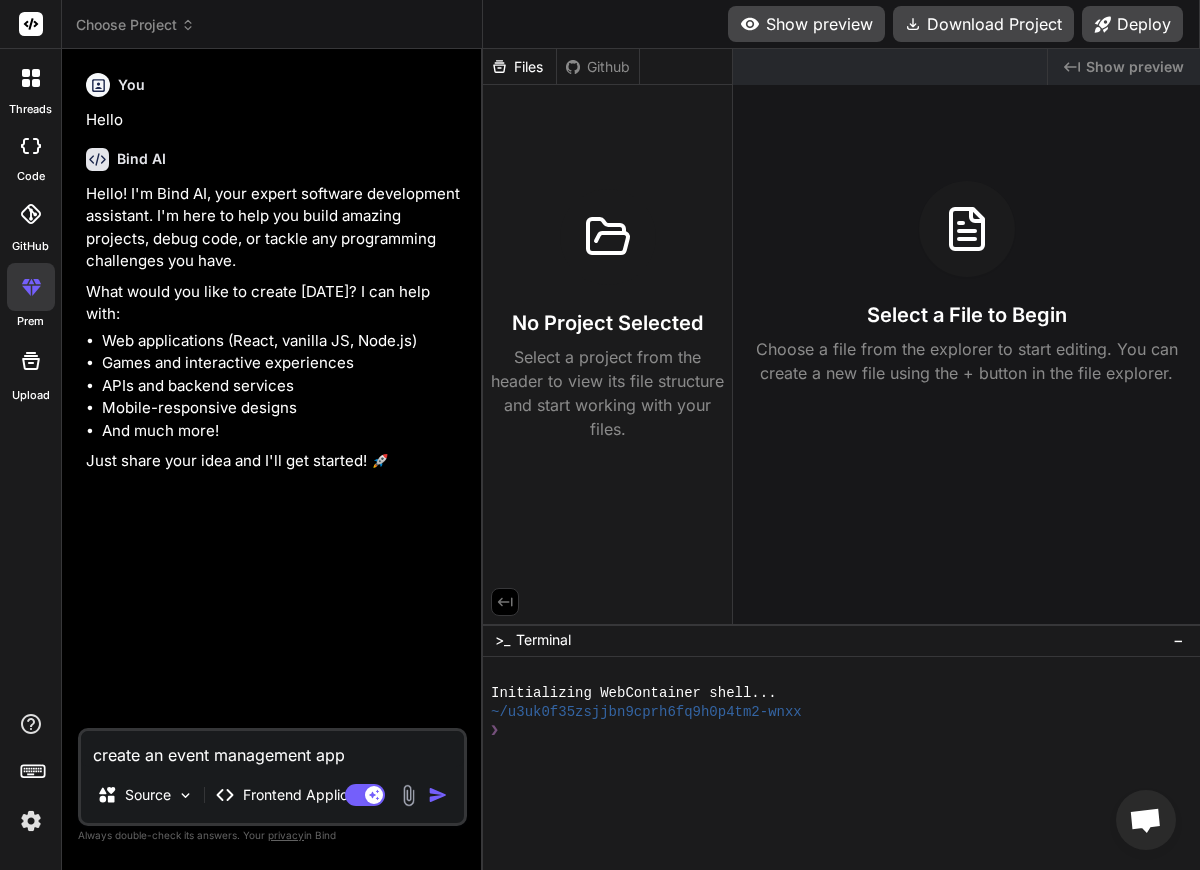 type on "create an event management app" 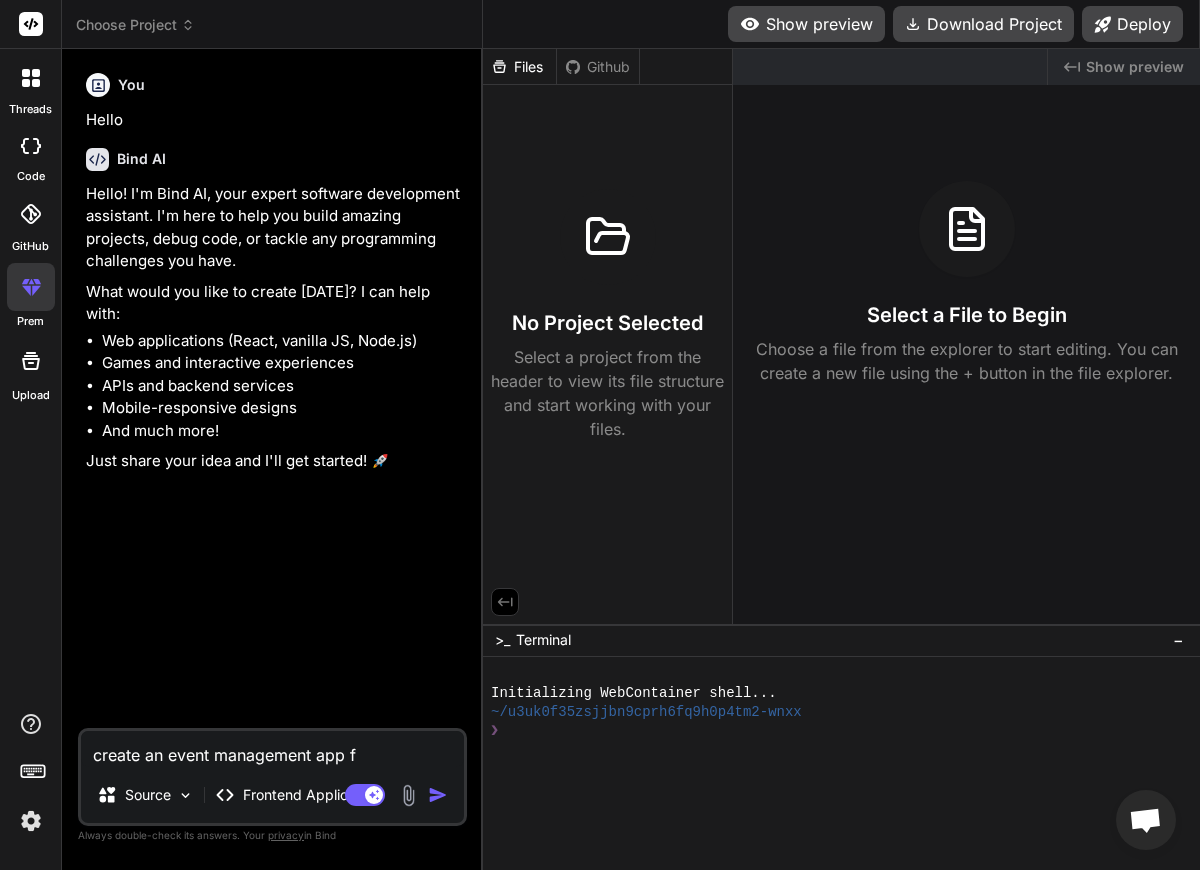 type on "create an event management app fo" 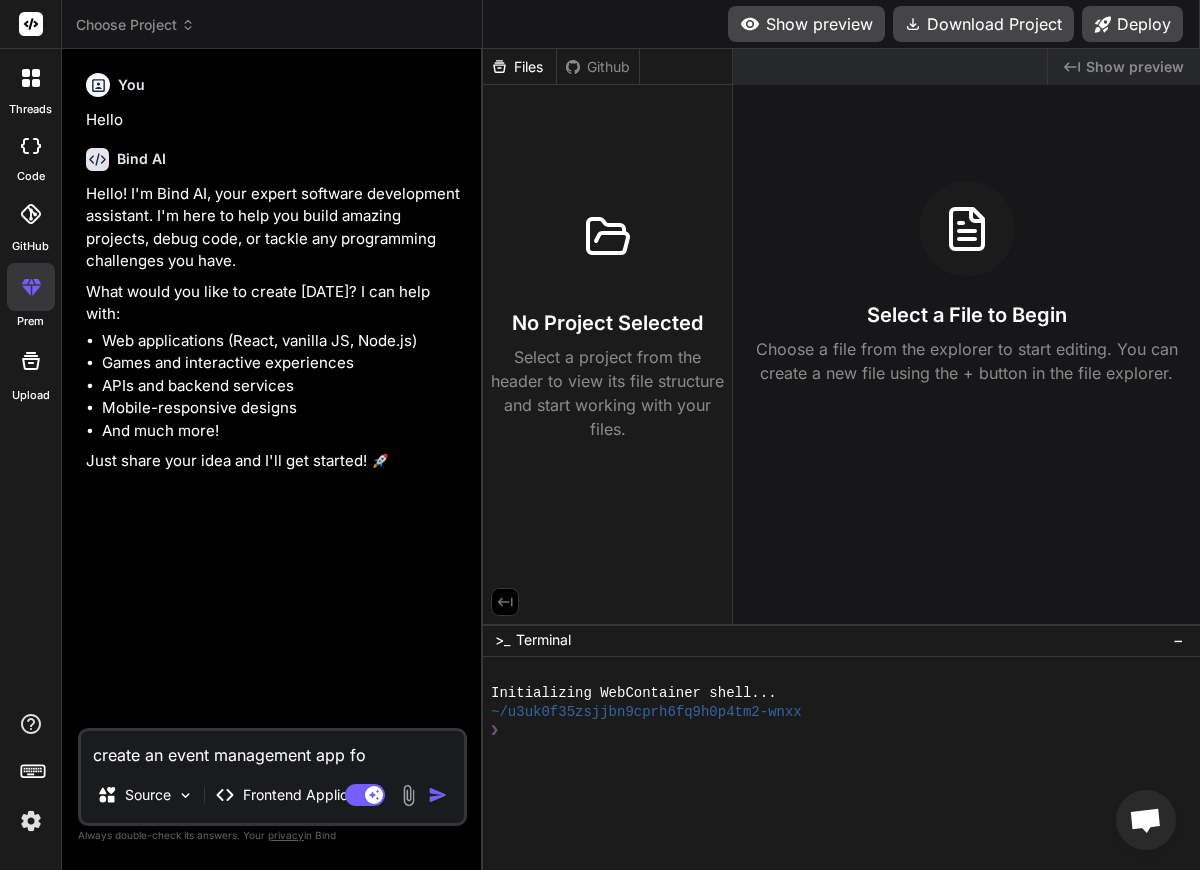 type on "create an event management app for" 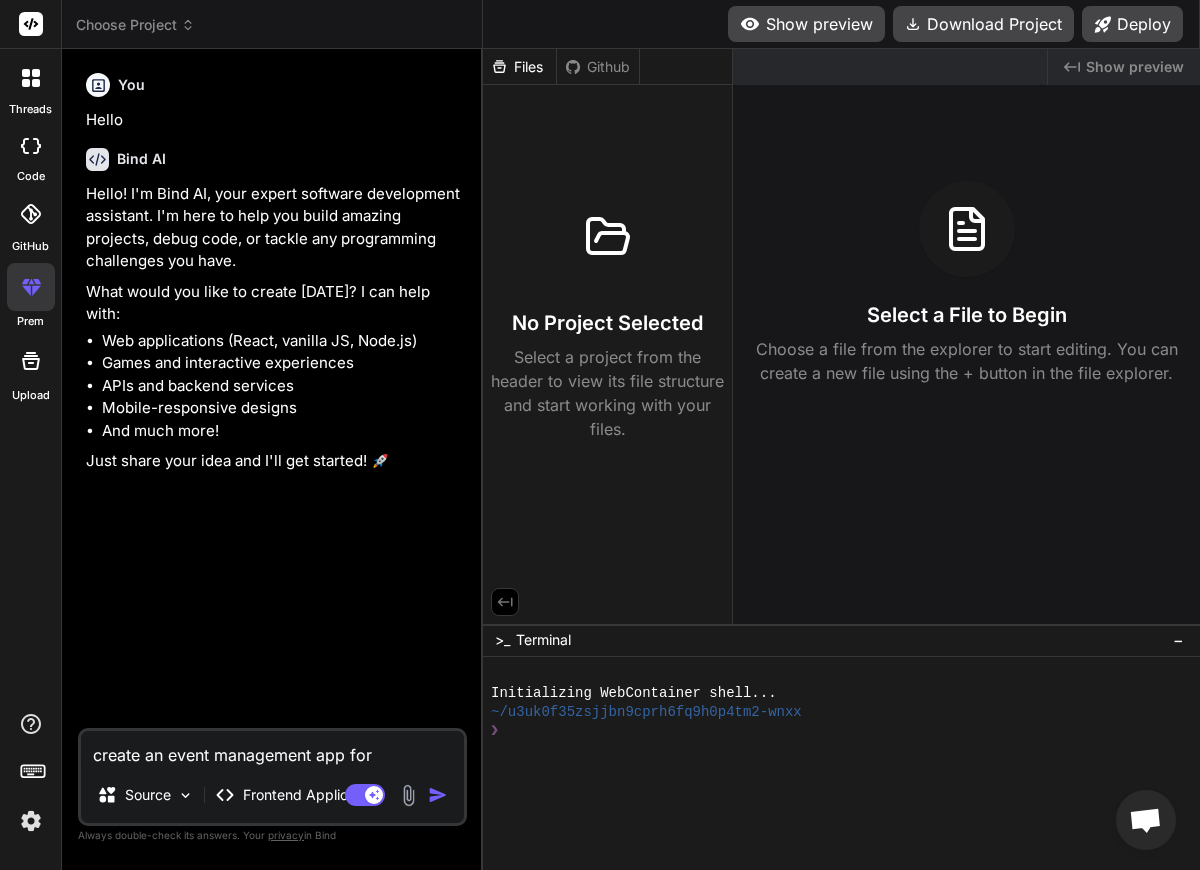 type on "create an event management app for" 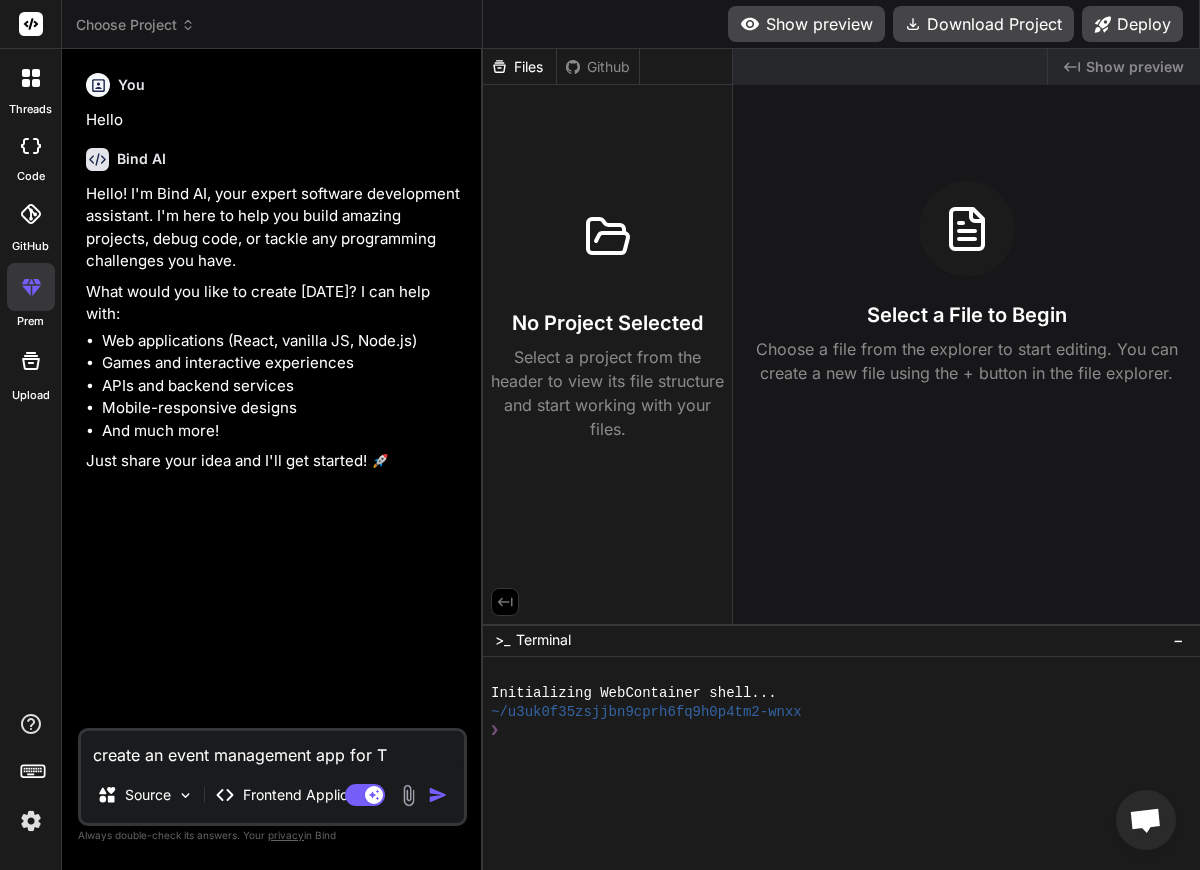 type on "create an event management app for Th" 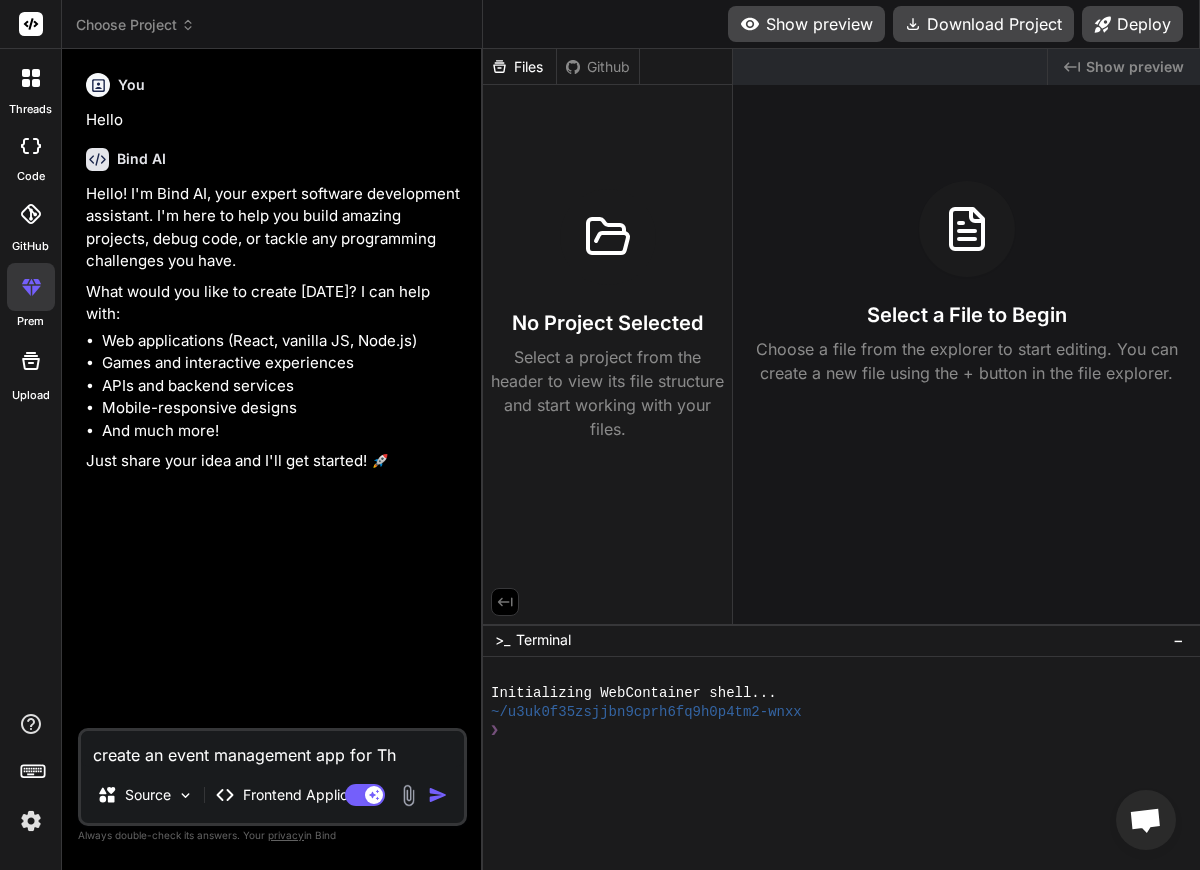 type on "create an event management app for T" 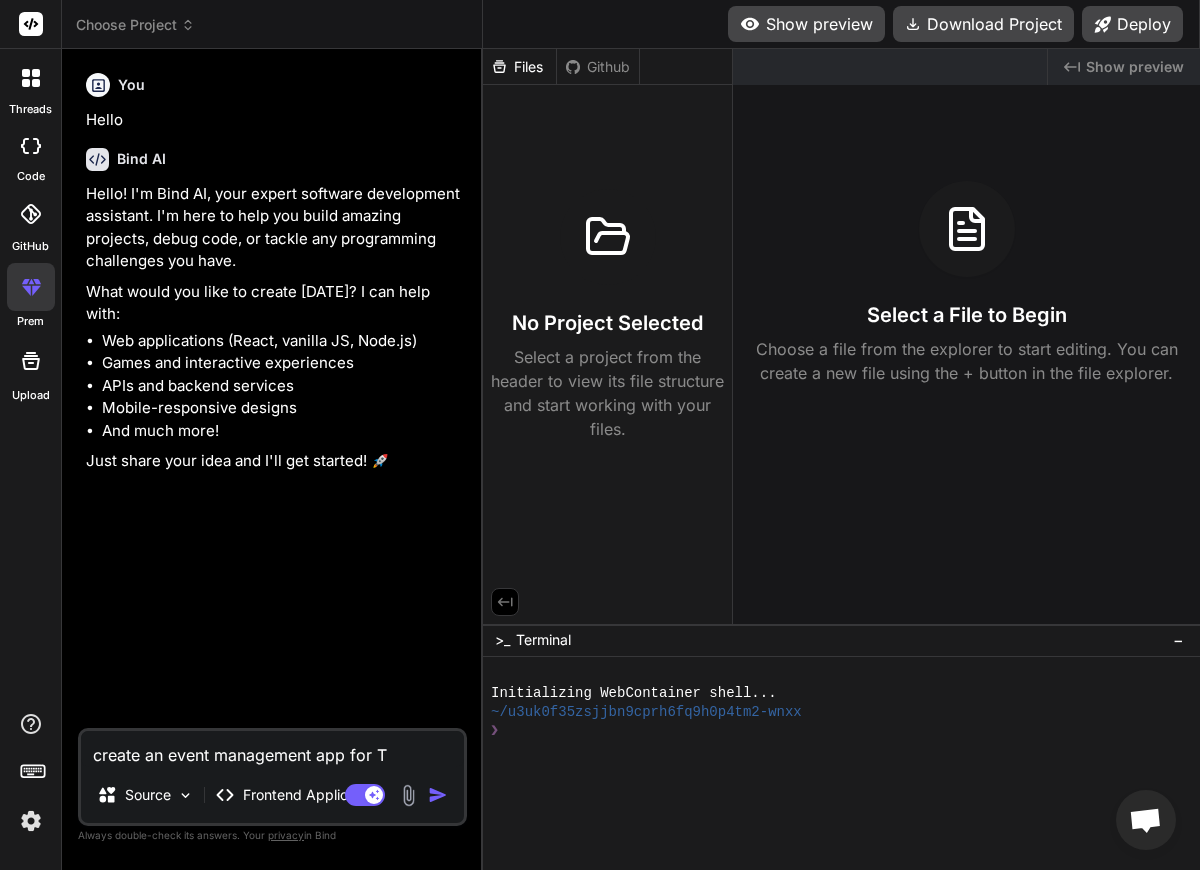 type on "create an event management app for" 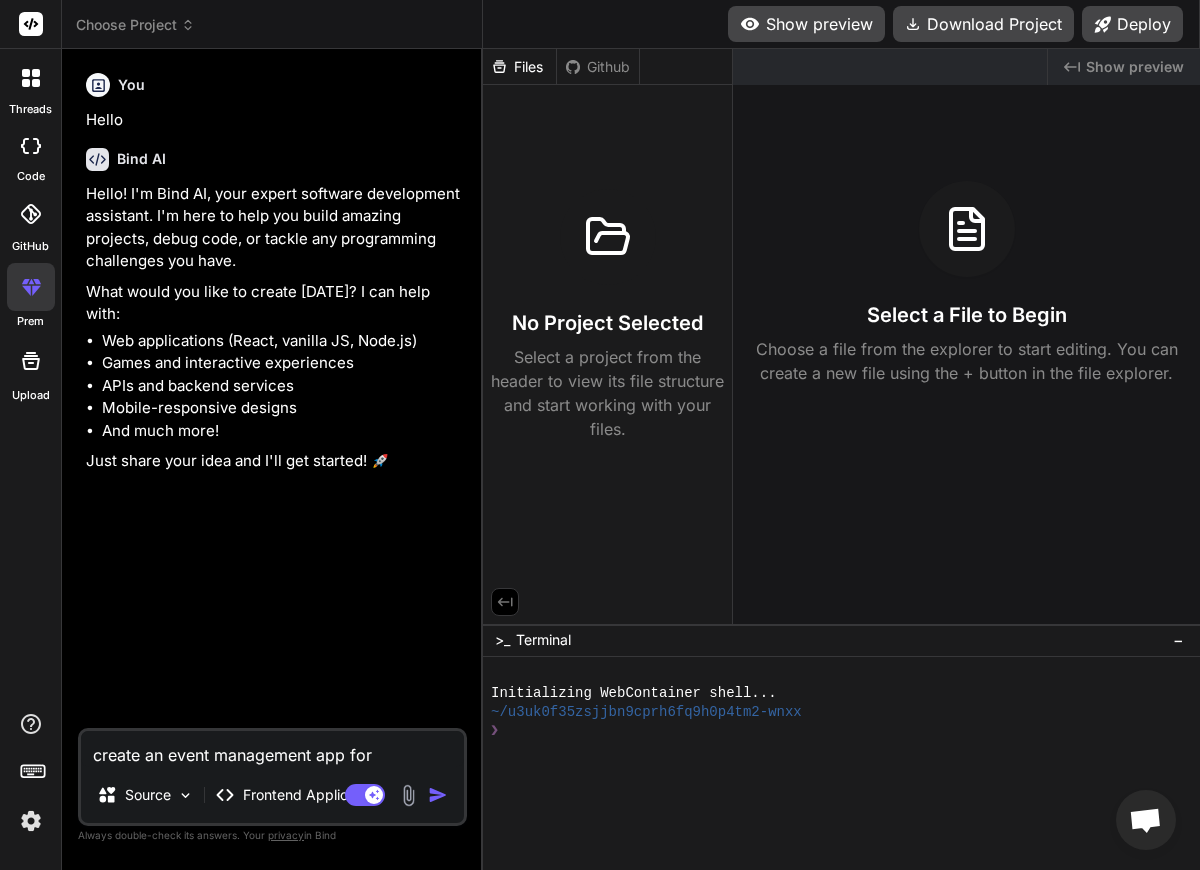 type on "create an event management app for a" 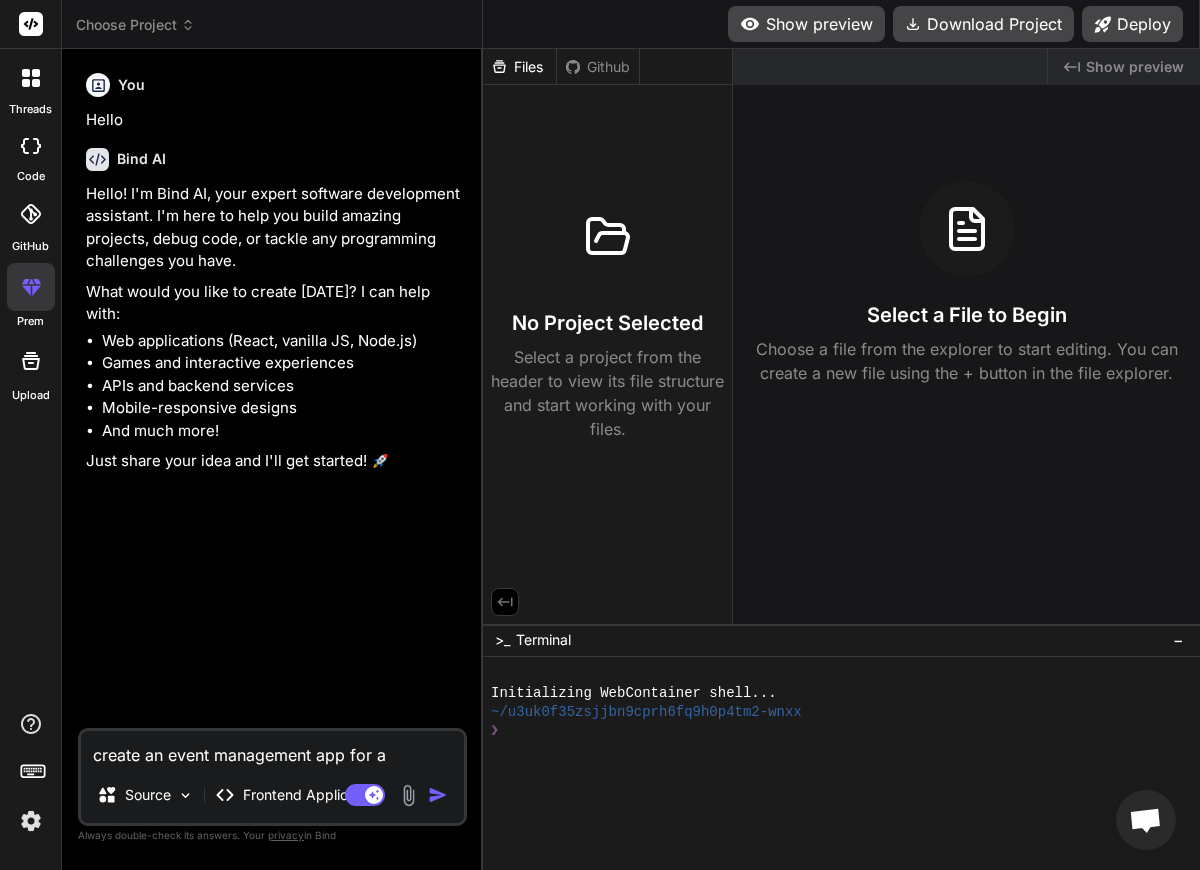 type on "create an event management app for a" 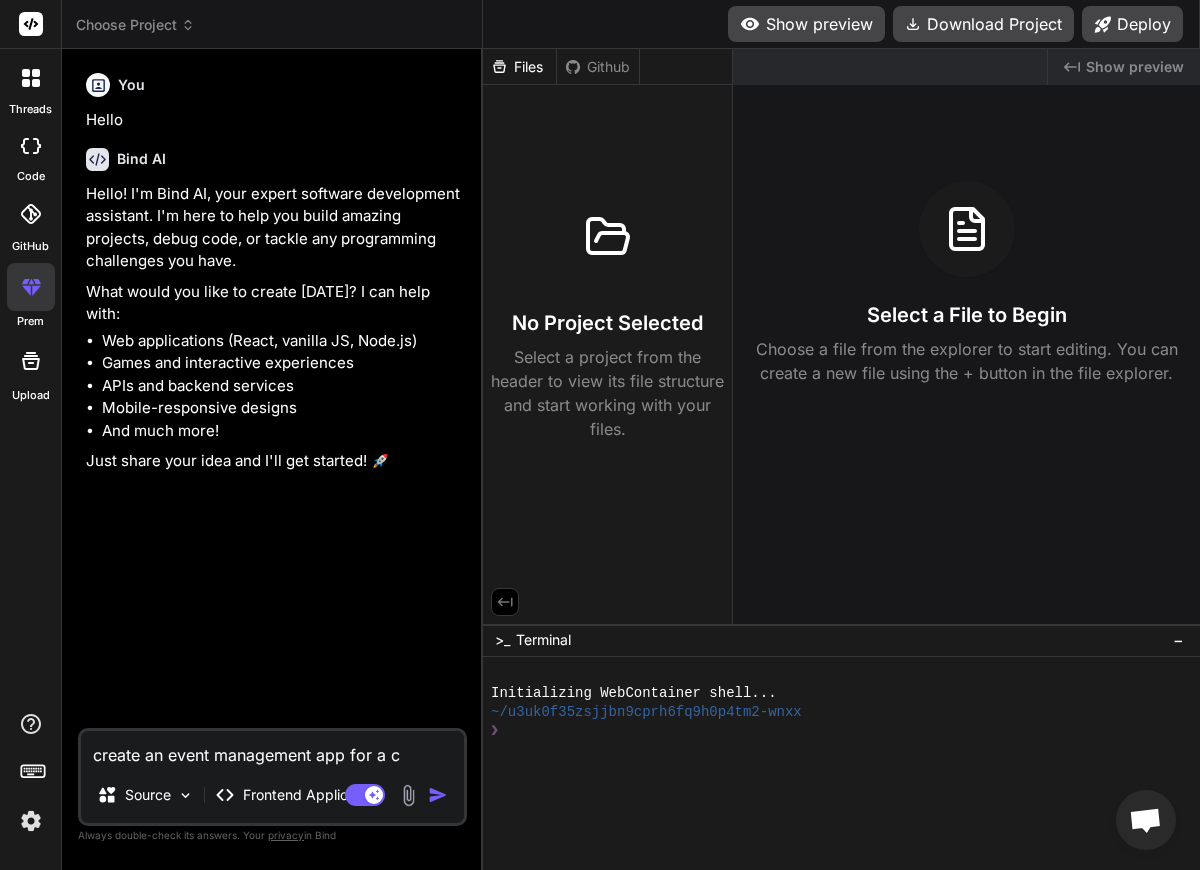 type on "create an event management app for a cl" 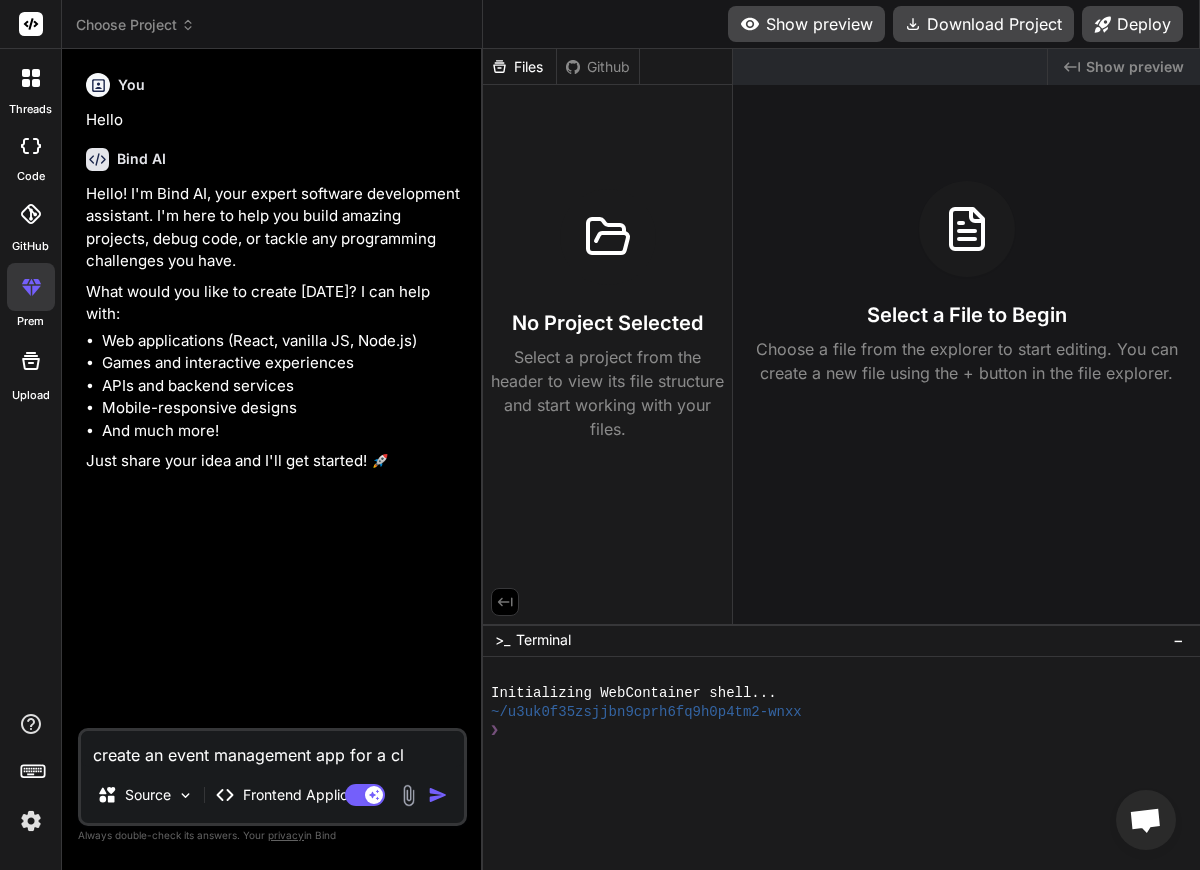 type on "create an event management app for a cla" 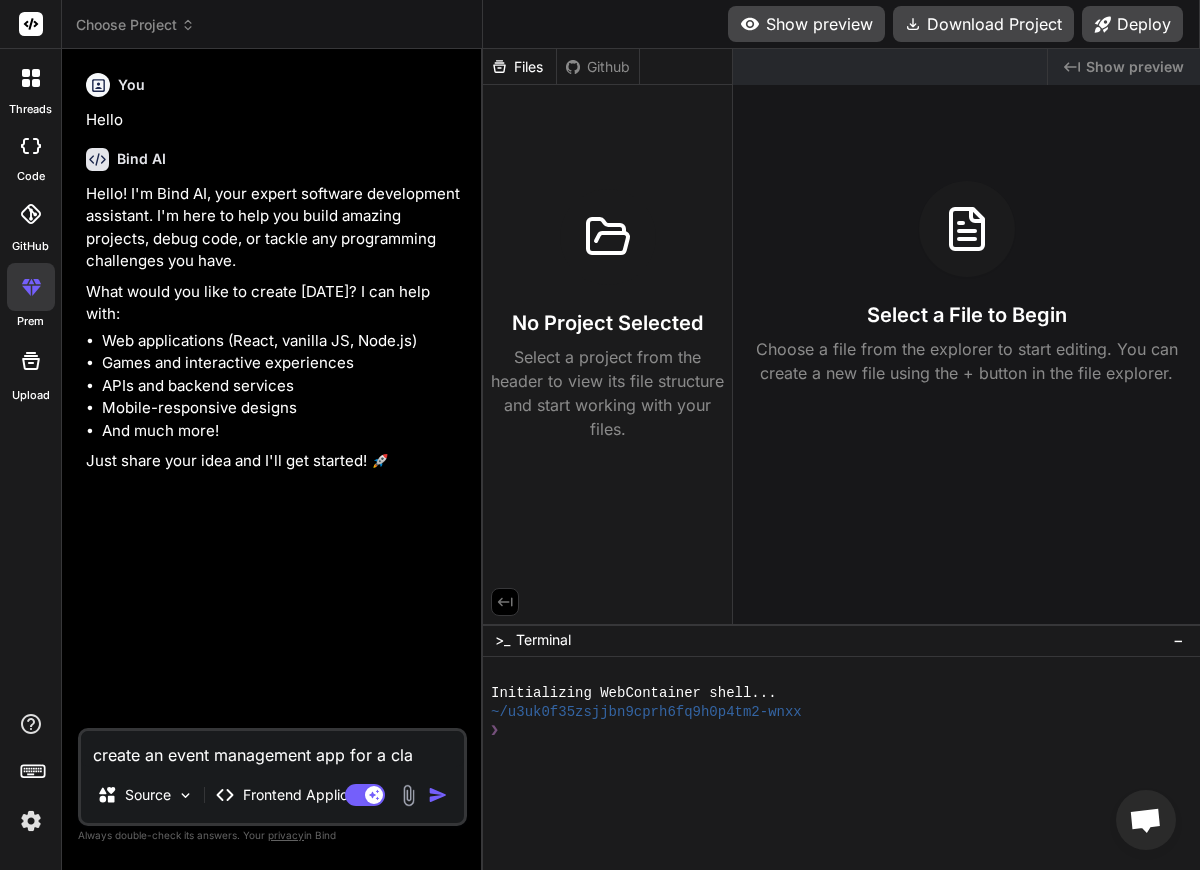 type on "create an event management app for a clay" 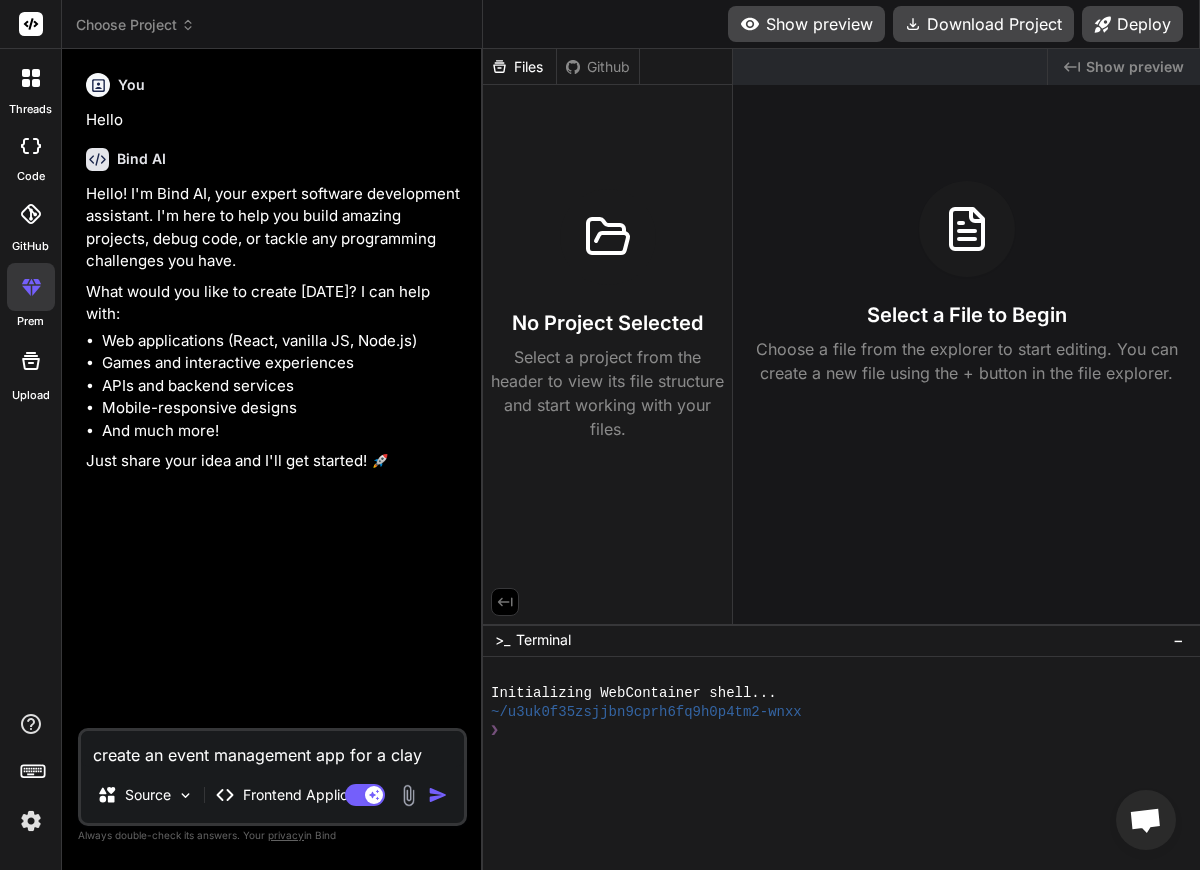 type on "create an event management app for a clay" 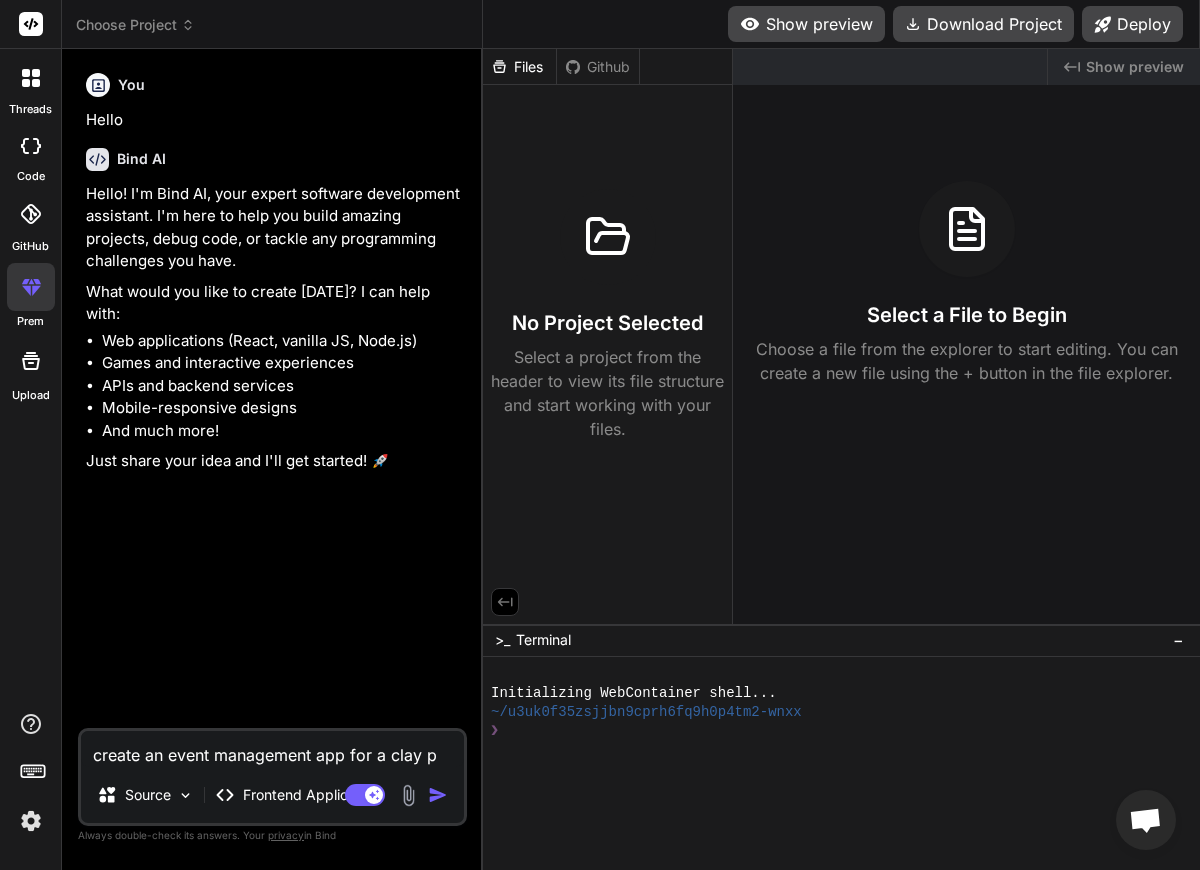 type on "create an event management app for a clay pi" 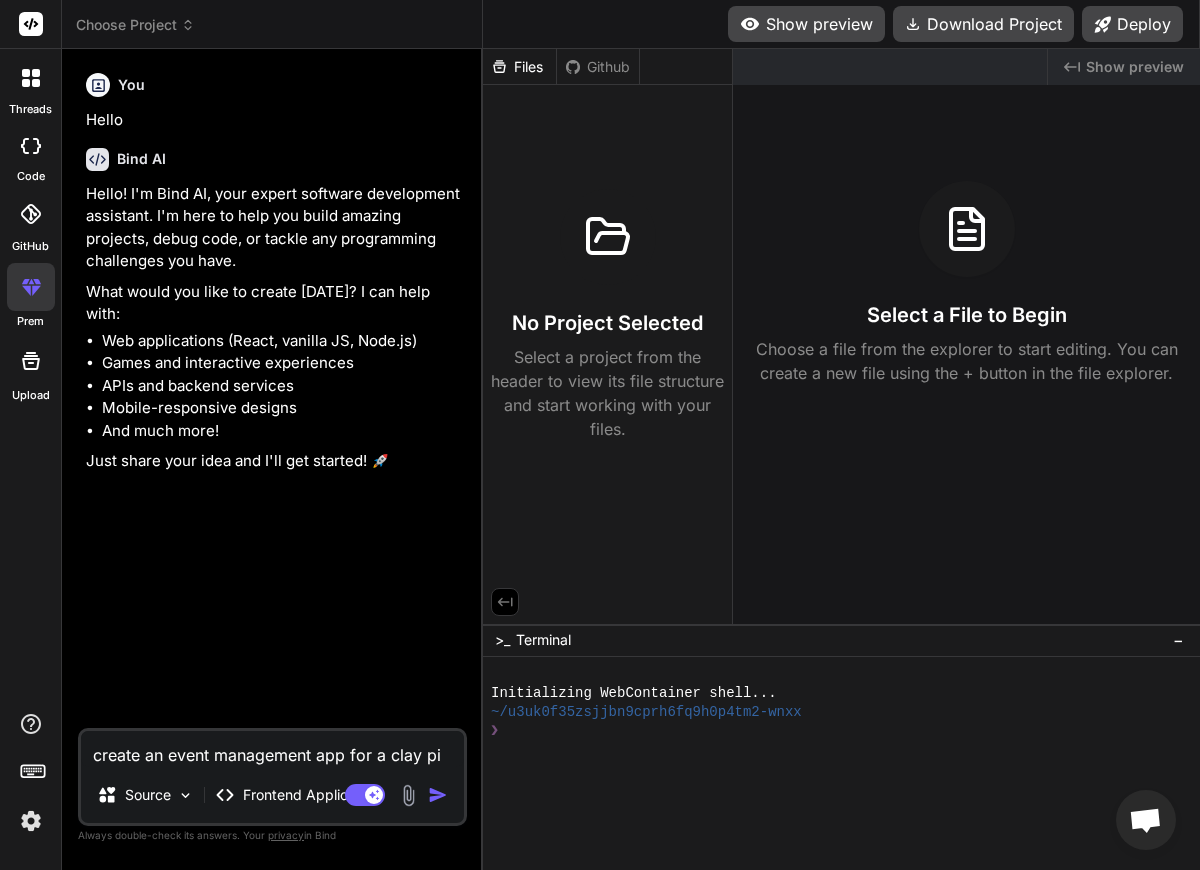 type on "create an event management app for a clay pig" 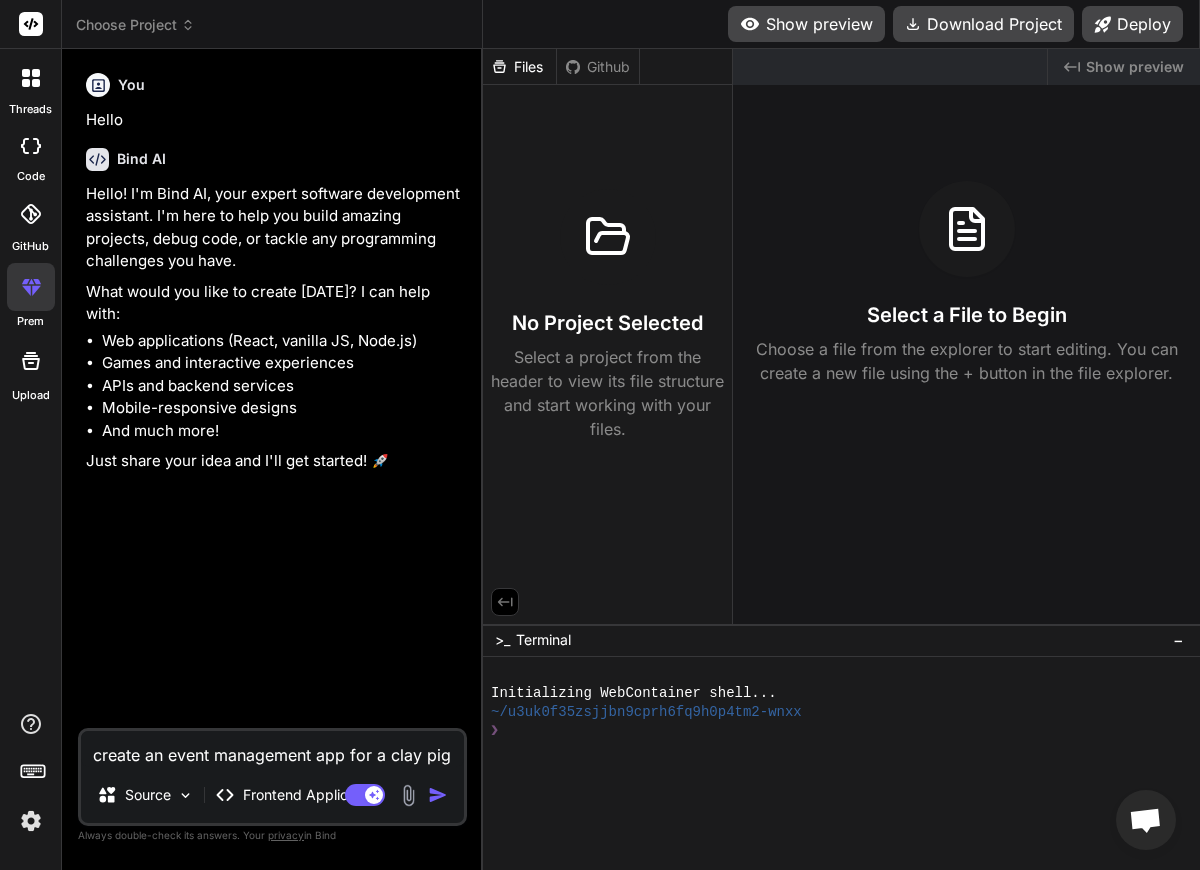 type on "create an event management app for a clay pige" 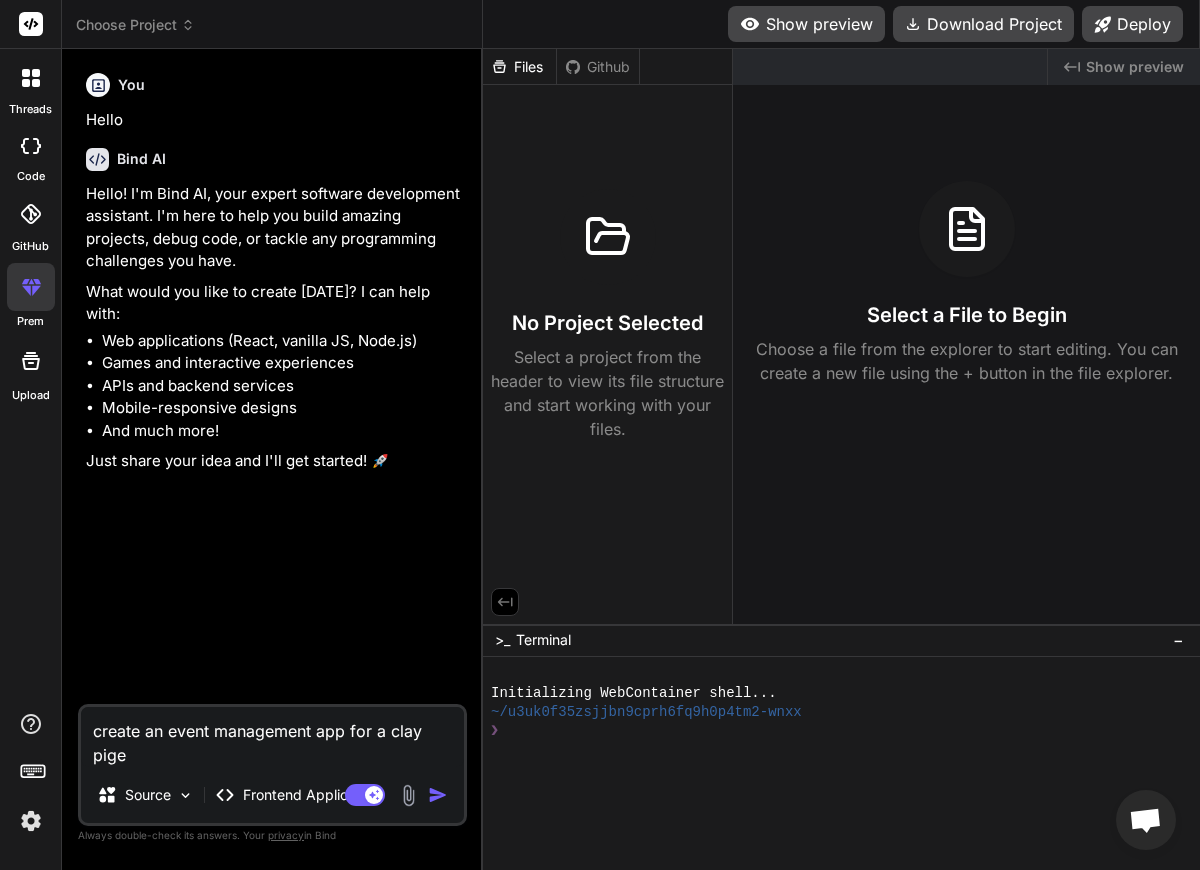 type on "create an event management app for a clay pigeo" 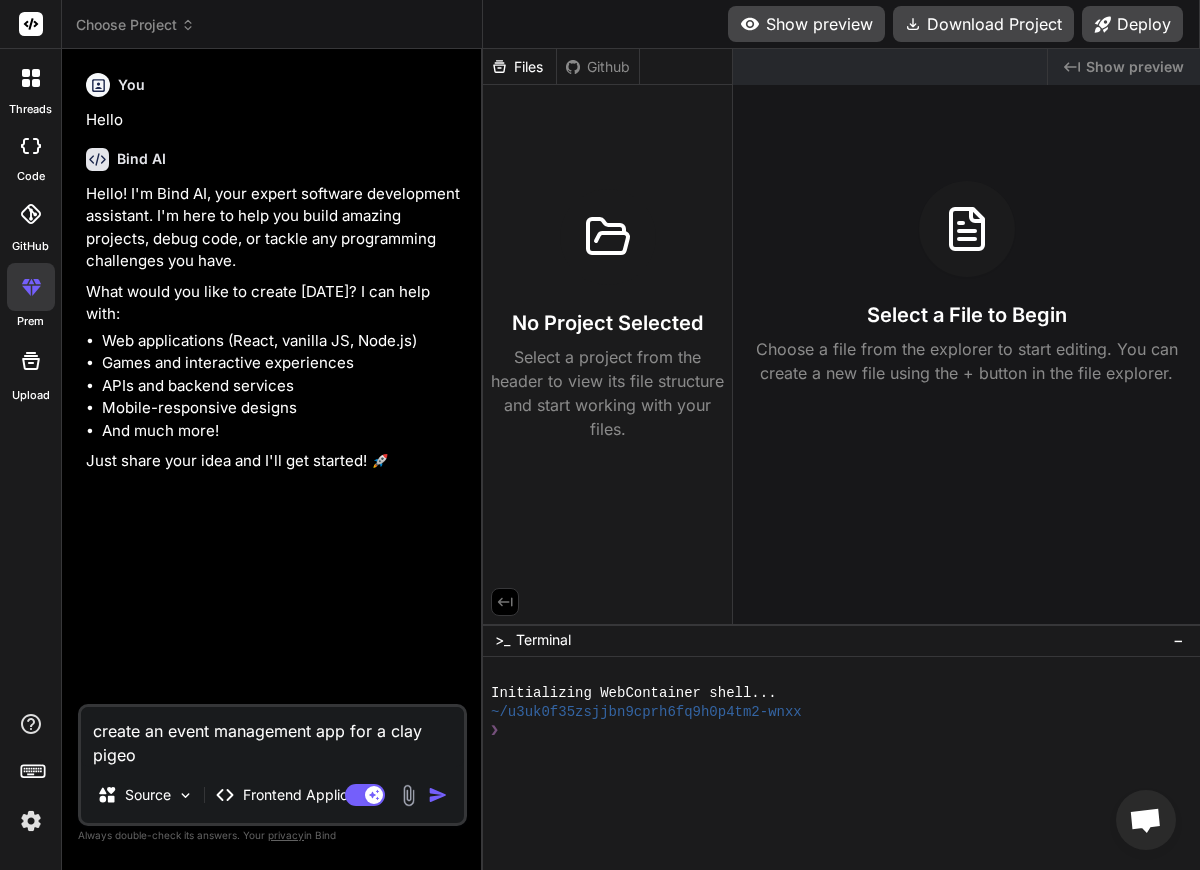 type on "create an event management app for a clay pigeon" 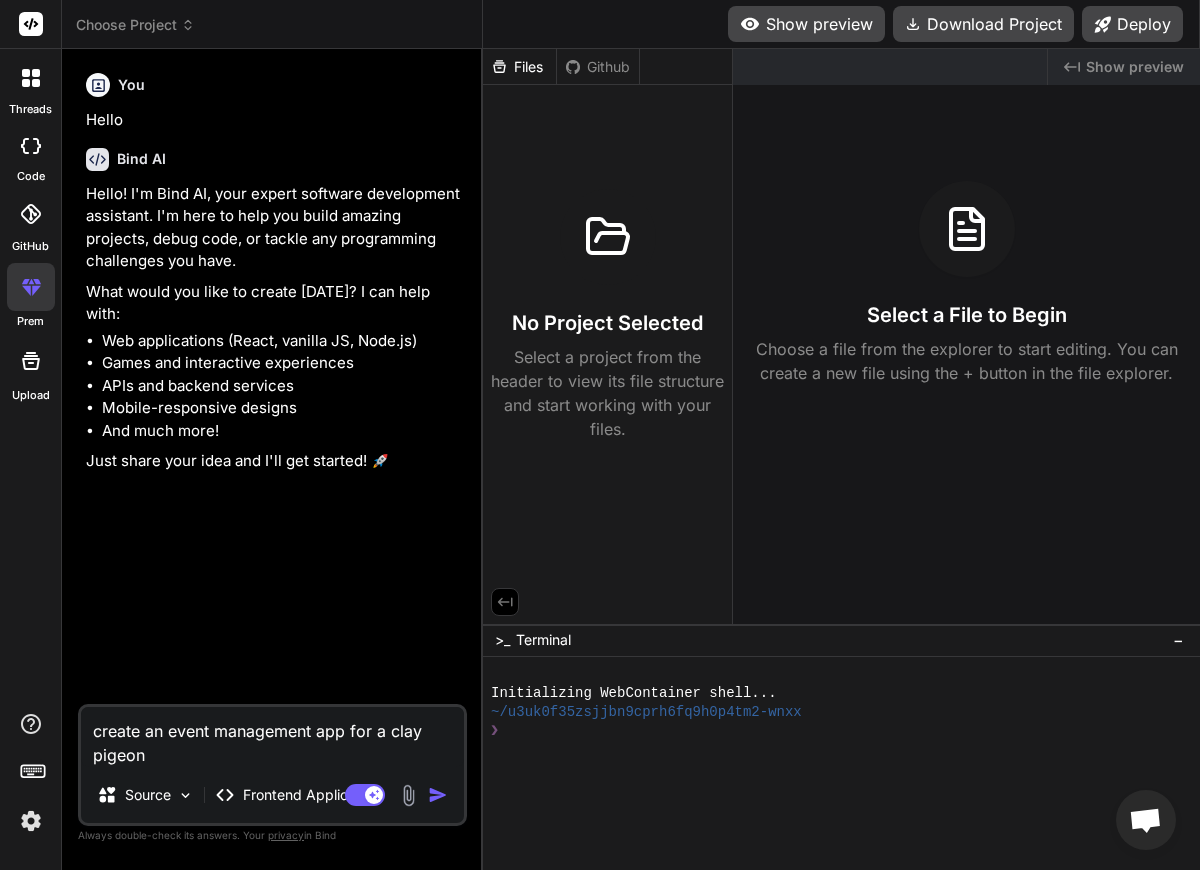 type on "create an event management app for a clay pigeon" 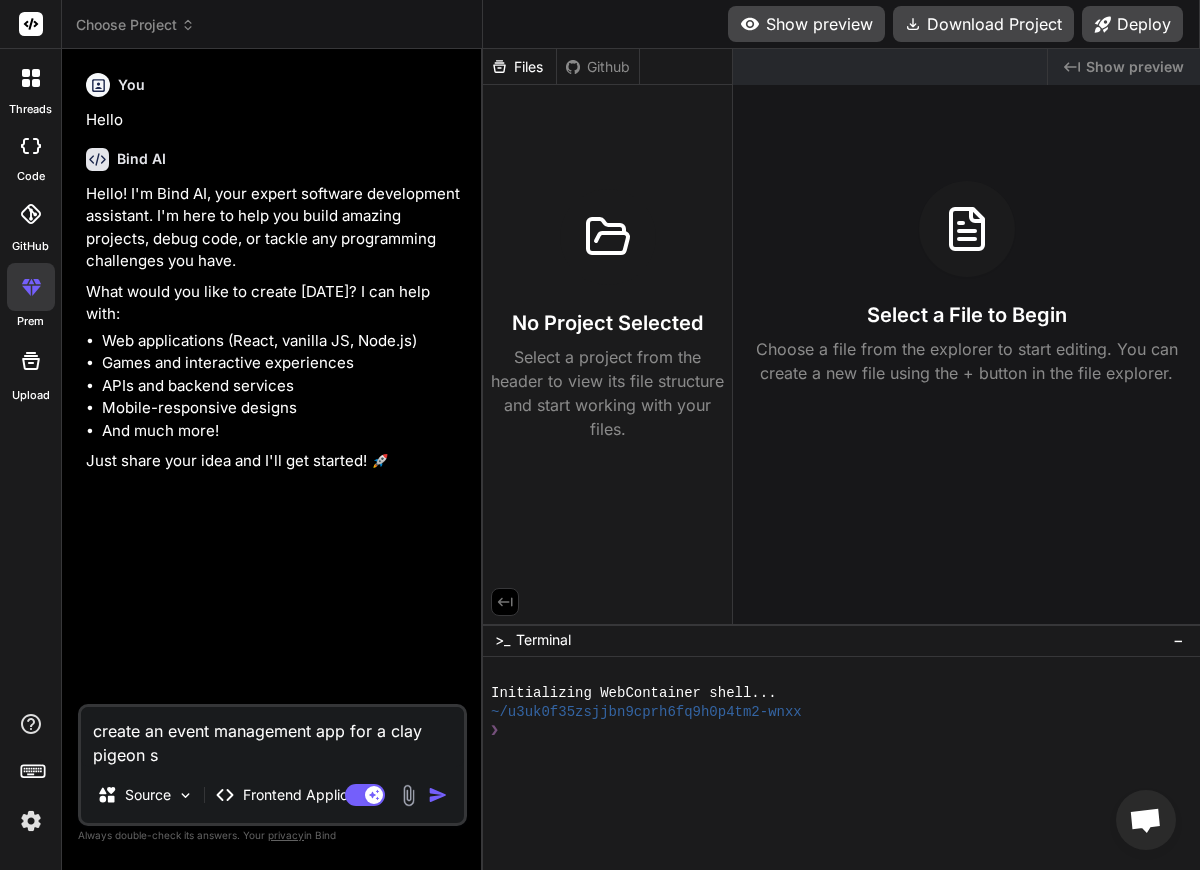 type on "create an event management app for a clay pigeon sh" 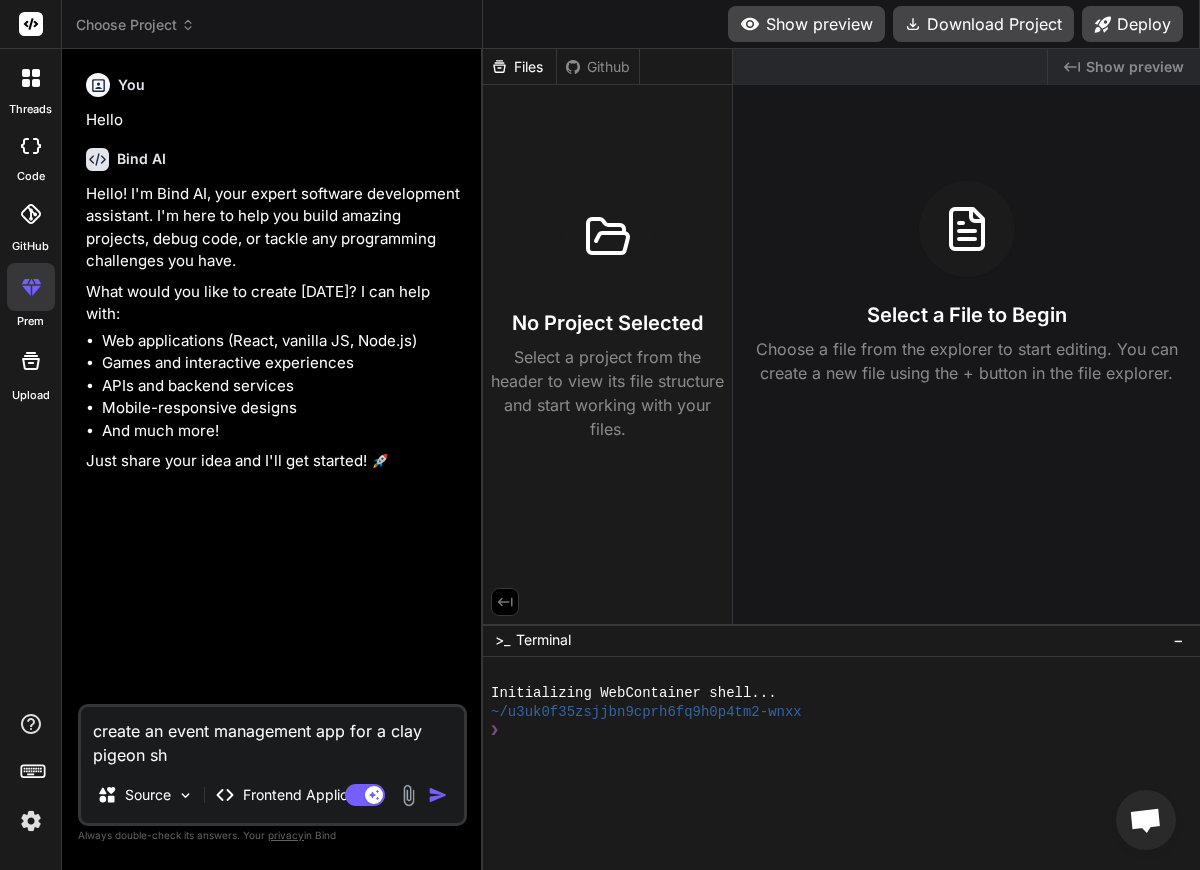 type on "create an event management app for a clay pigeon sho" 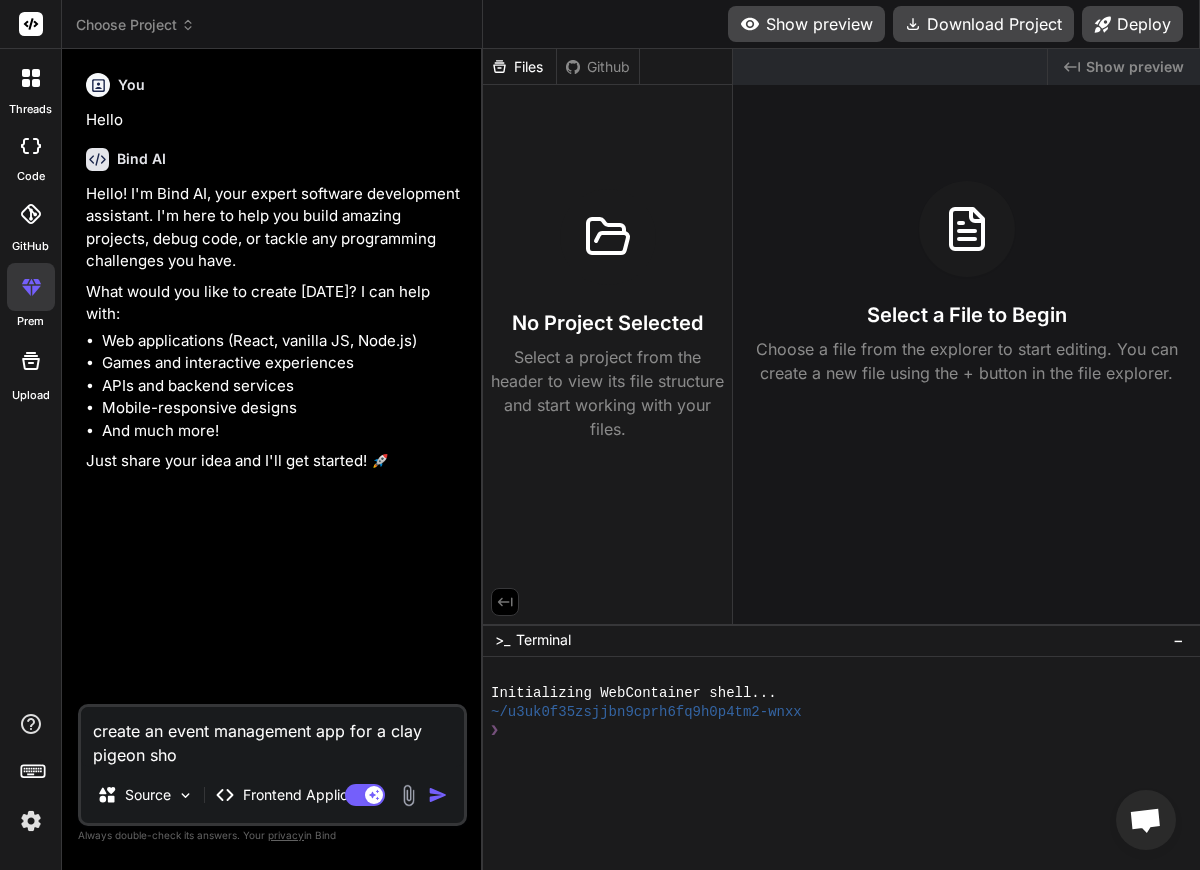type on "create an event management app for a clay pigeon shoo" 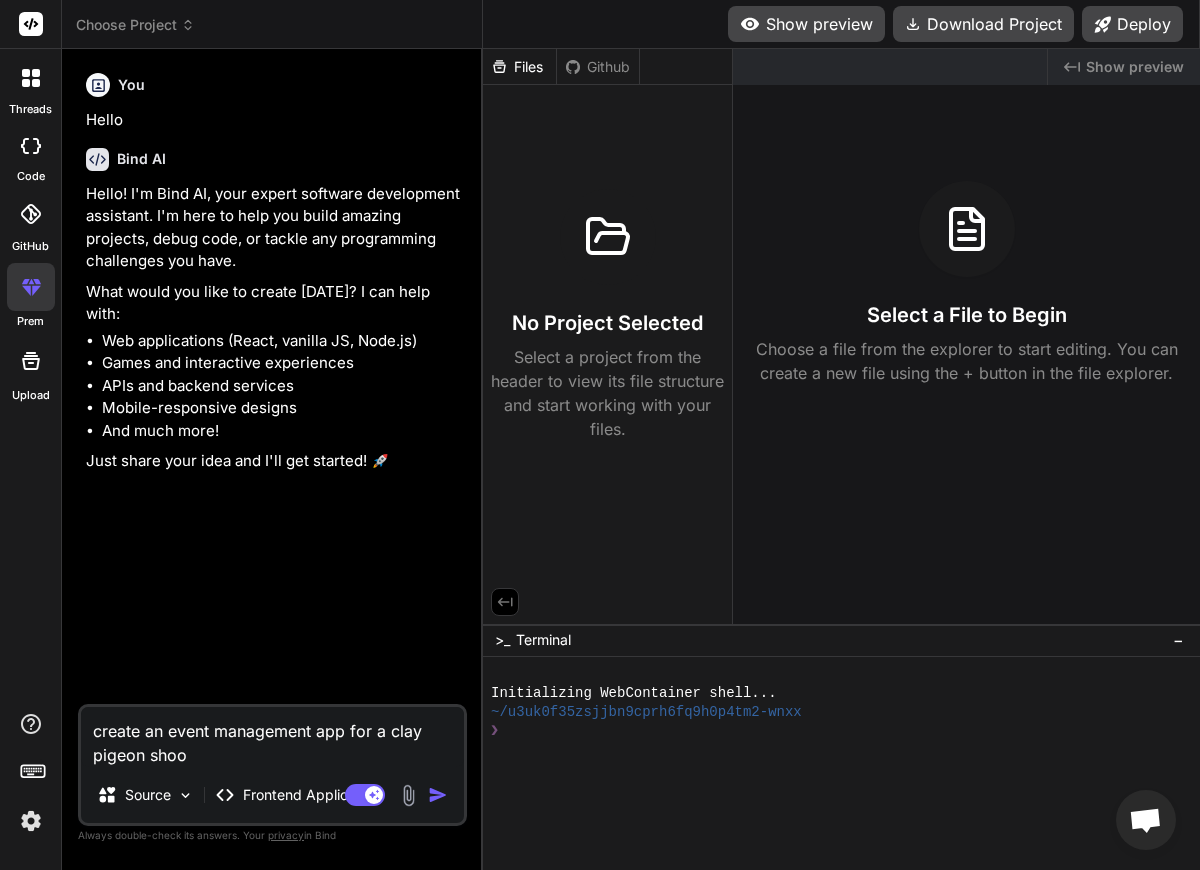 type on "create an event management app for a clay pigeon shoot" 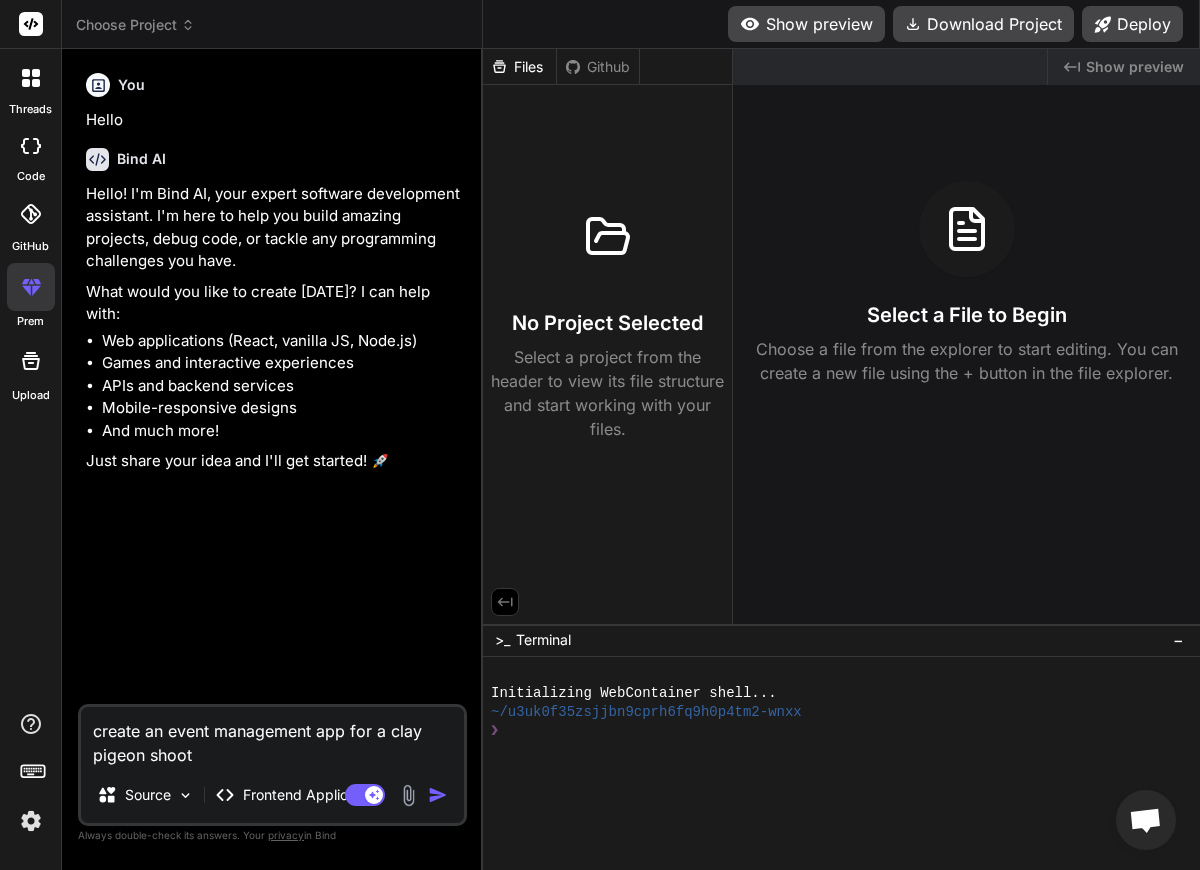 type on "x" 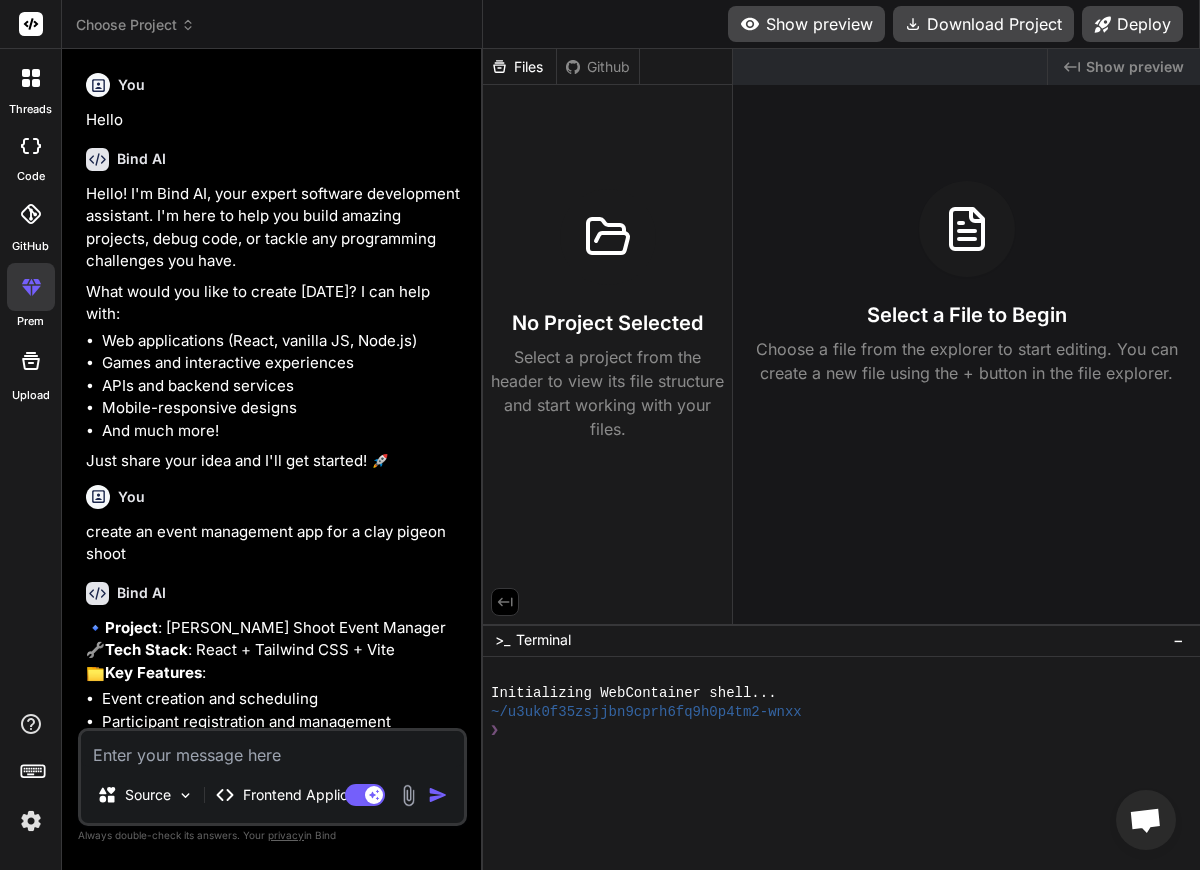 type on "x" 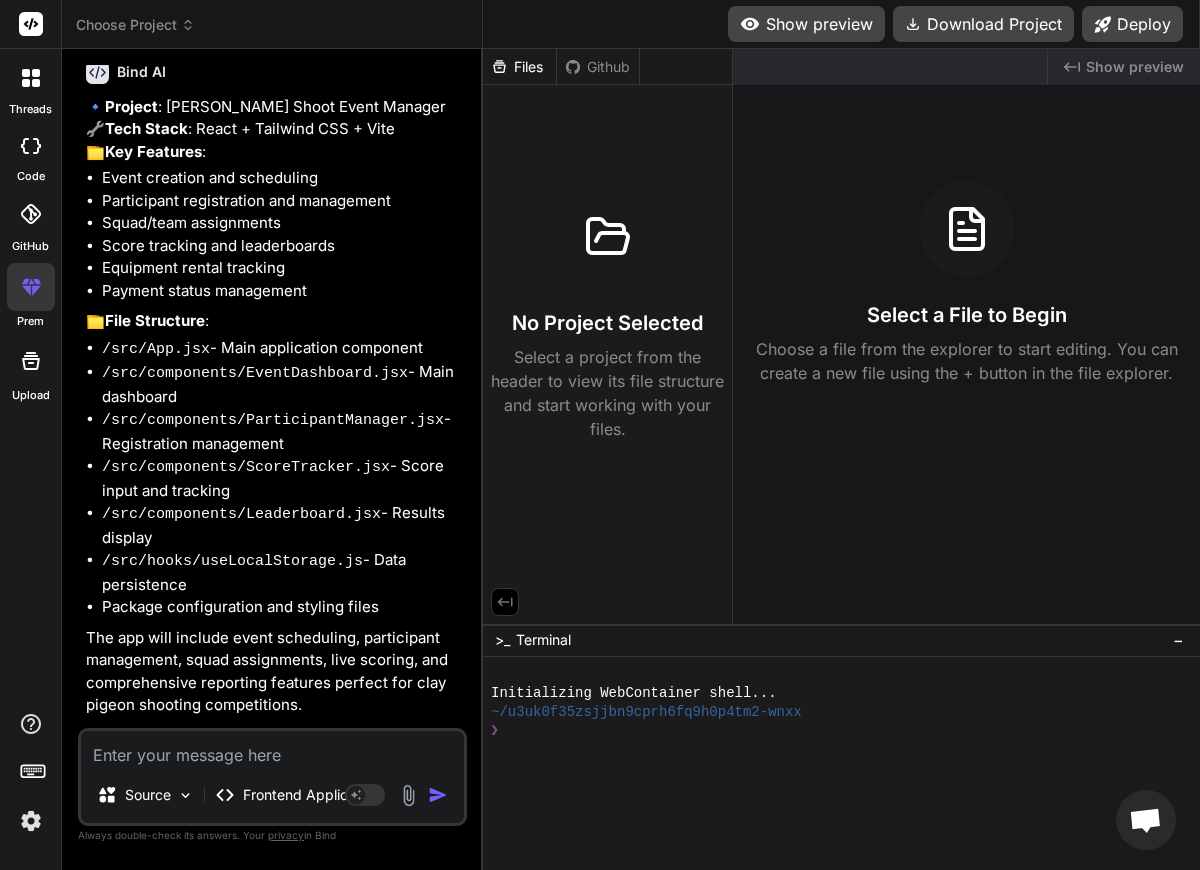 scroll, scrollTop: 554, scrollLeft: 0, axis: vertical 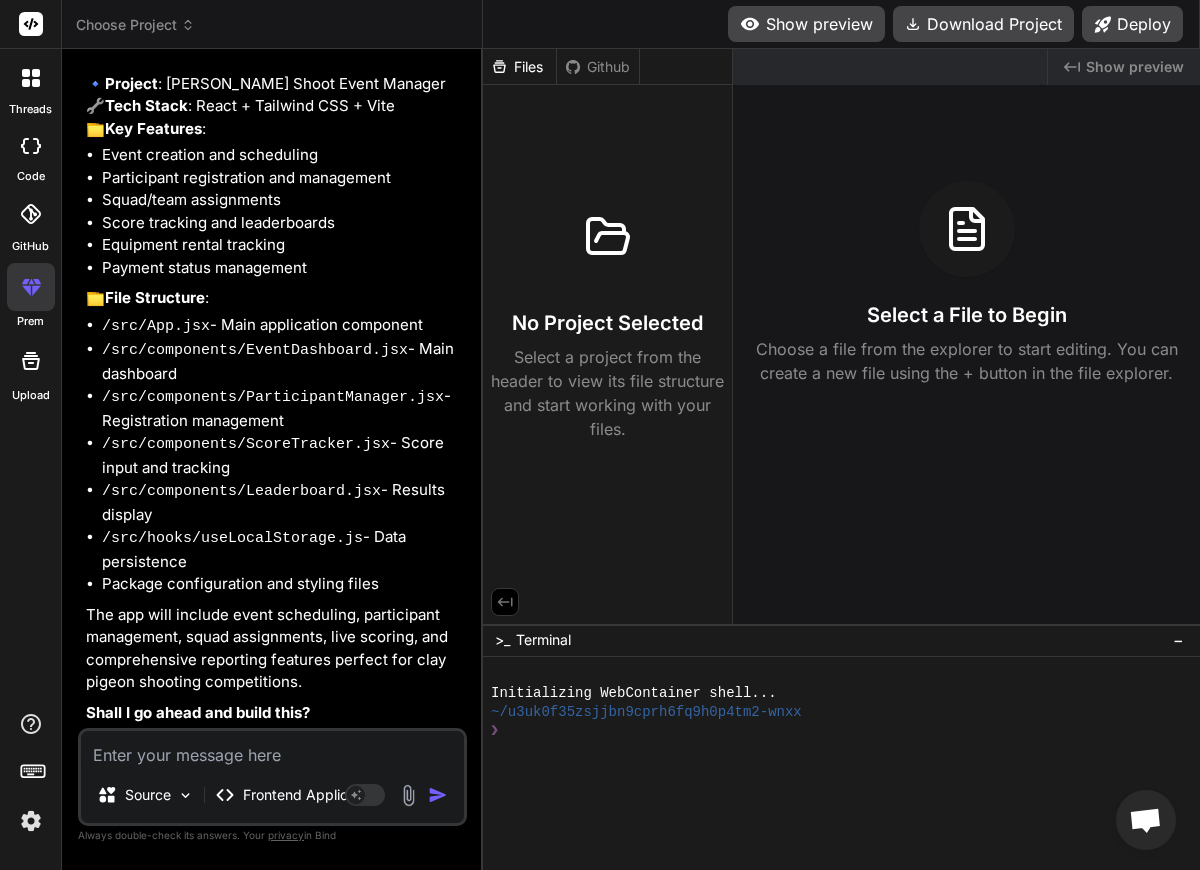 type on "y" 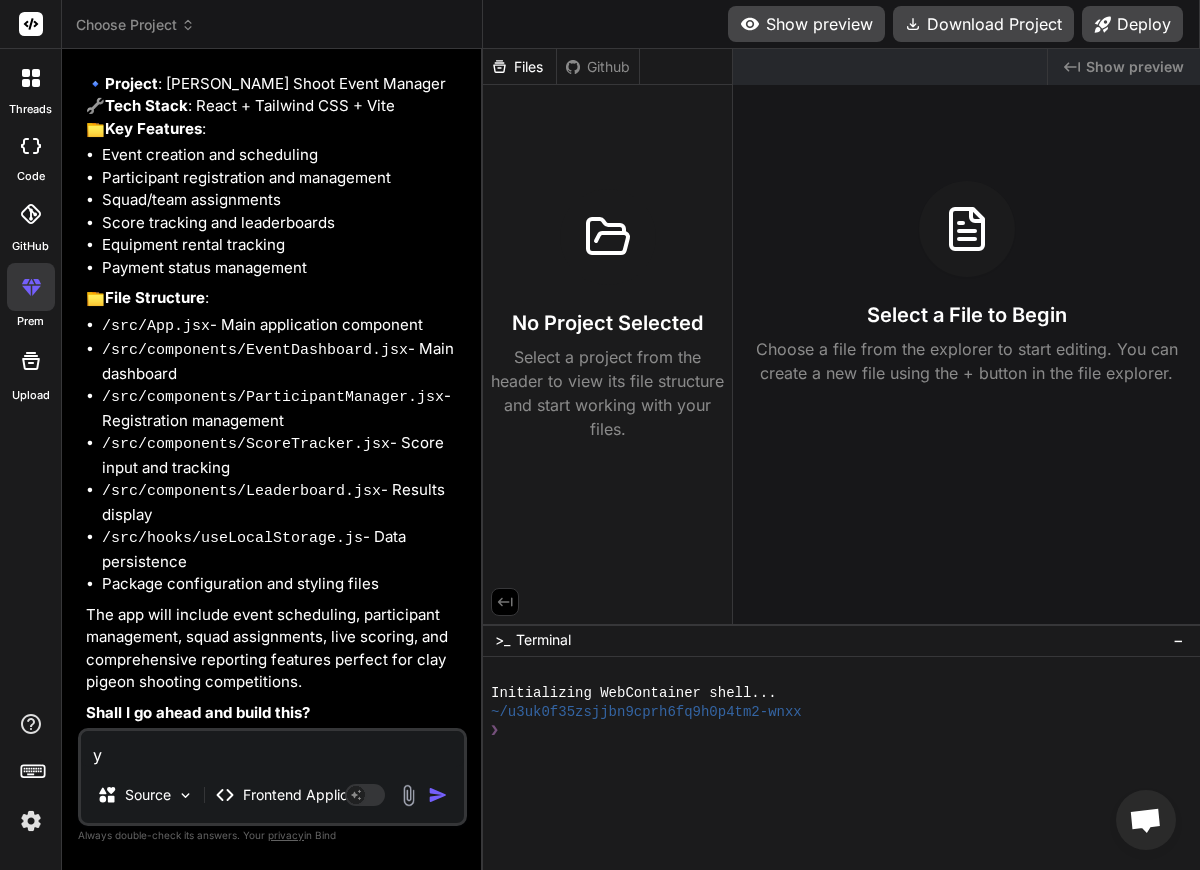 type on "ye" 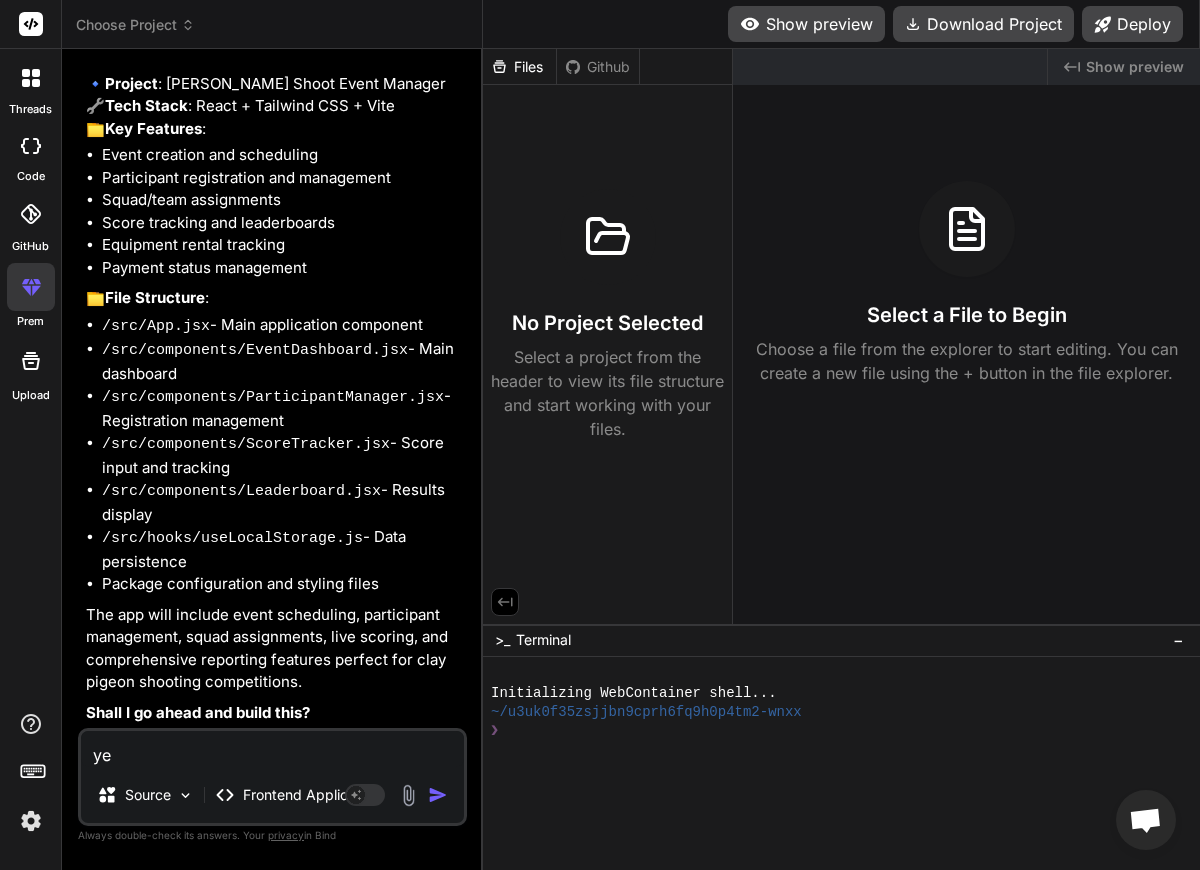 type on "yes" 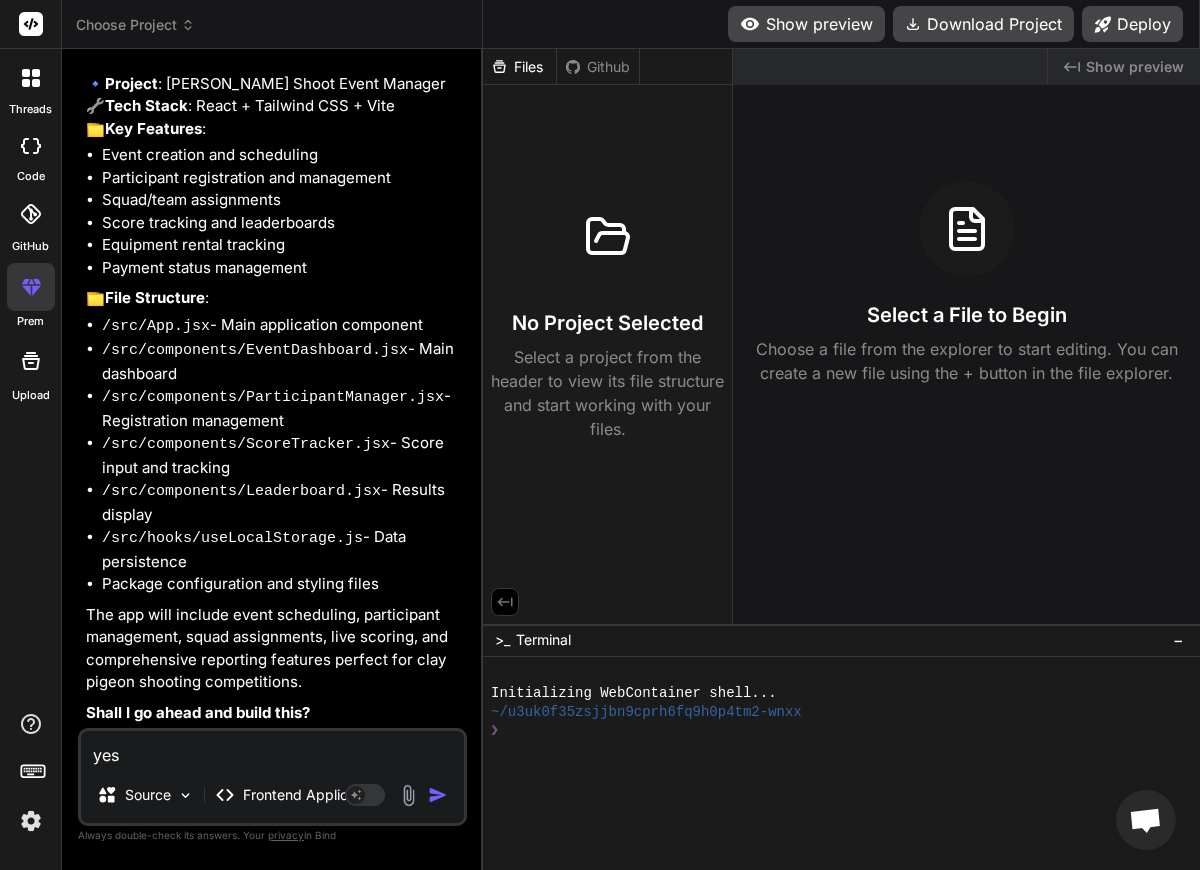 type on "x" 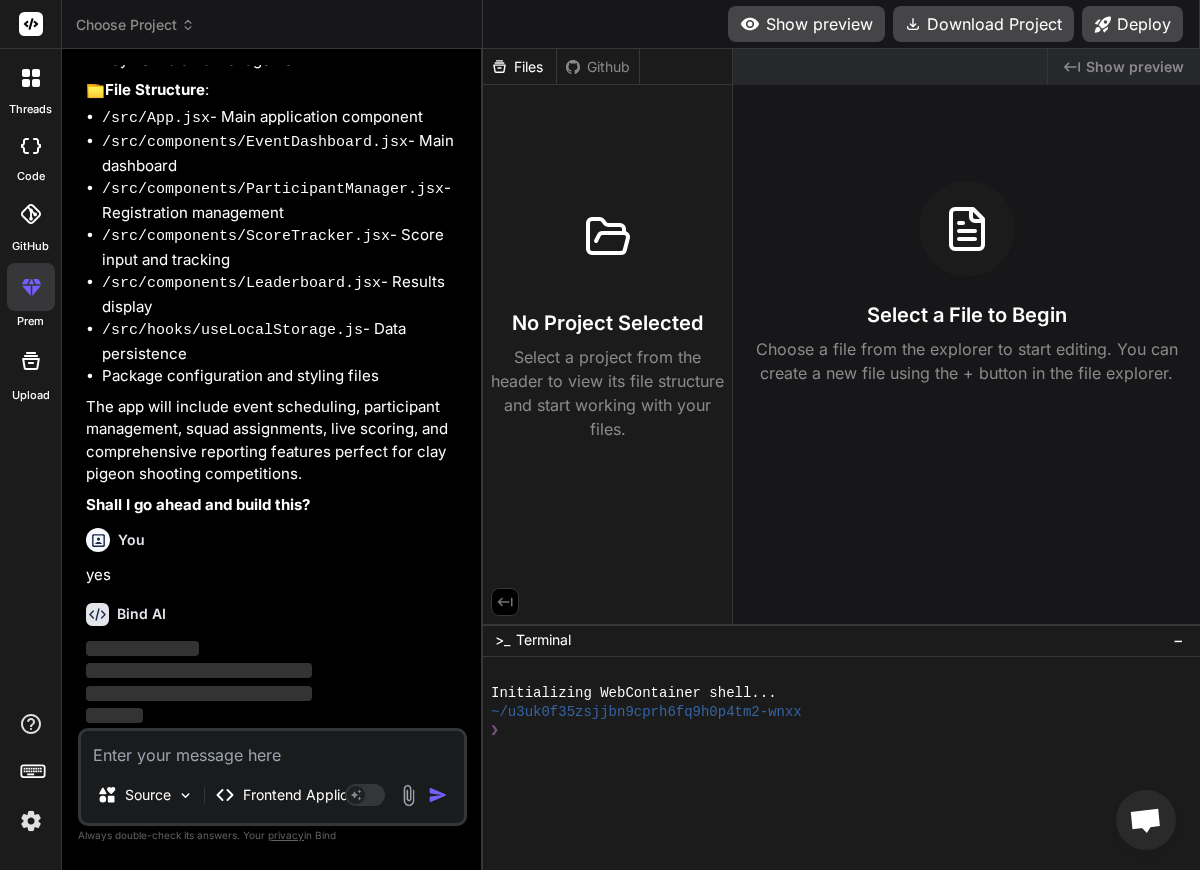 scroll, scrollTop: 762, scrollLeft: 0, axis: vertical 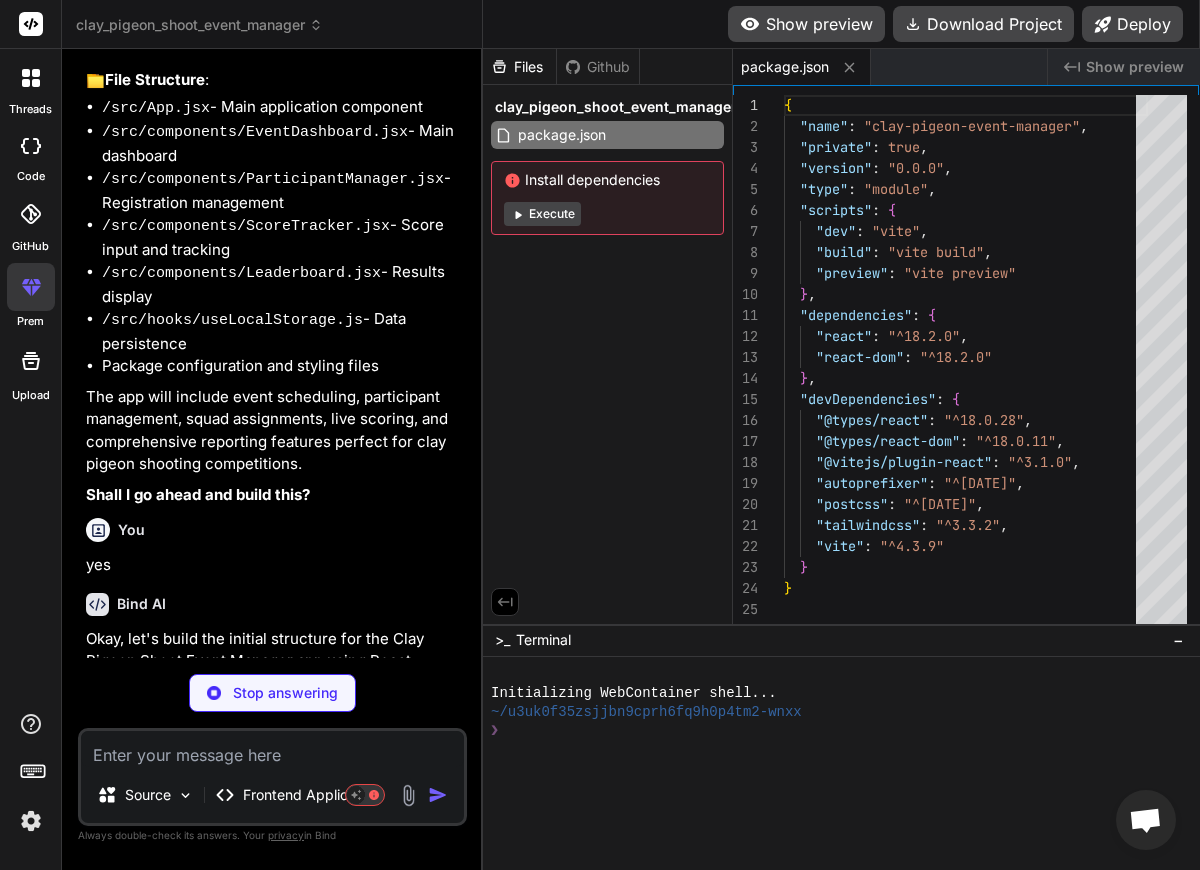 type on "x" 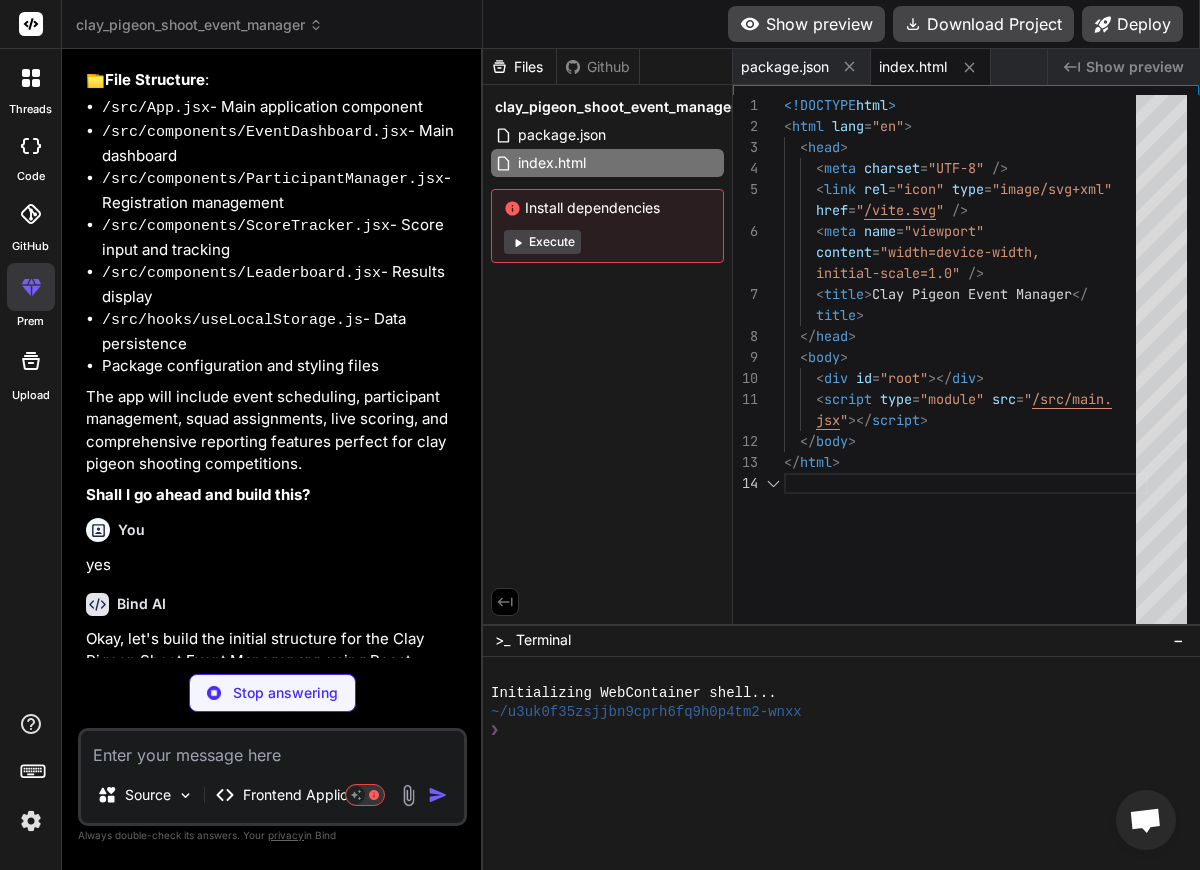 type on "x" 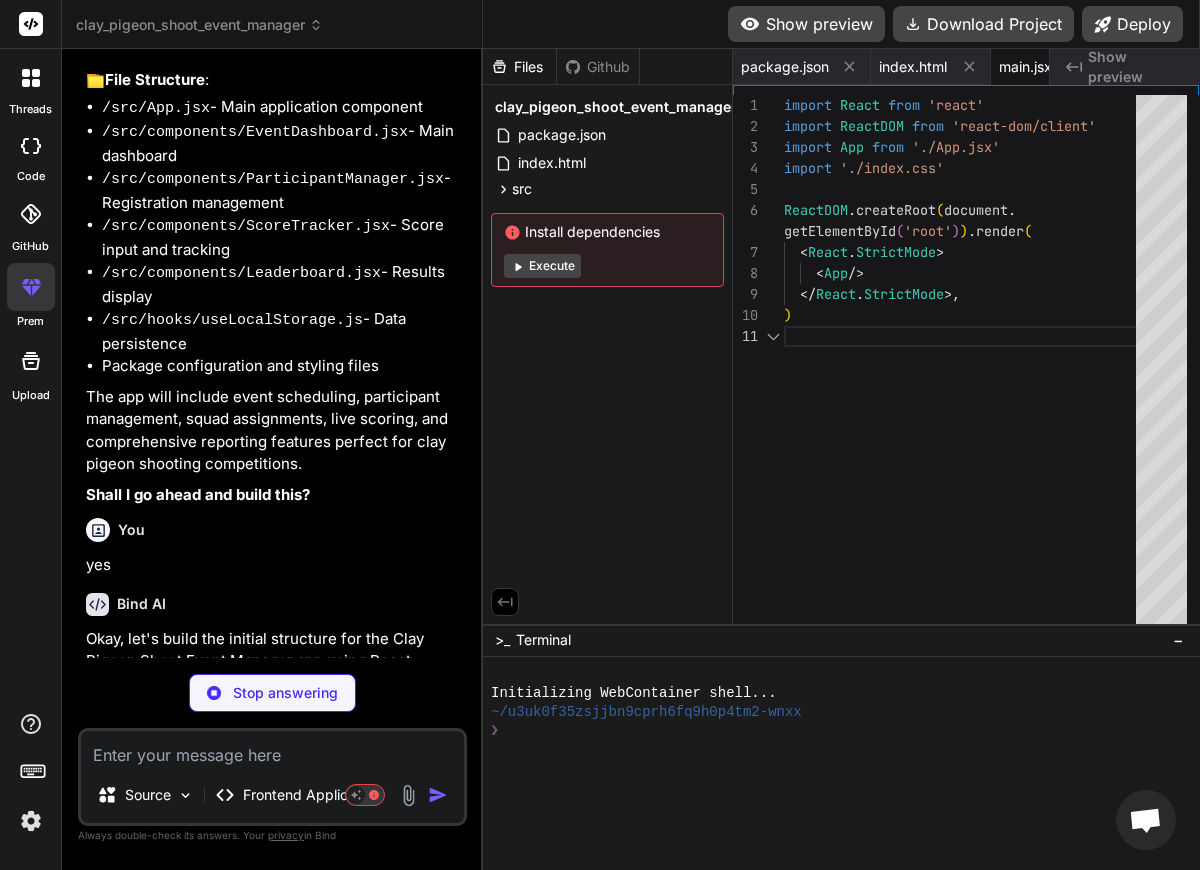 scroll, scrollTop: 0, scrollLeft: 62, axis: horizontal 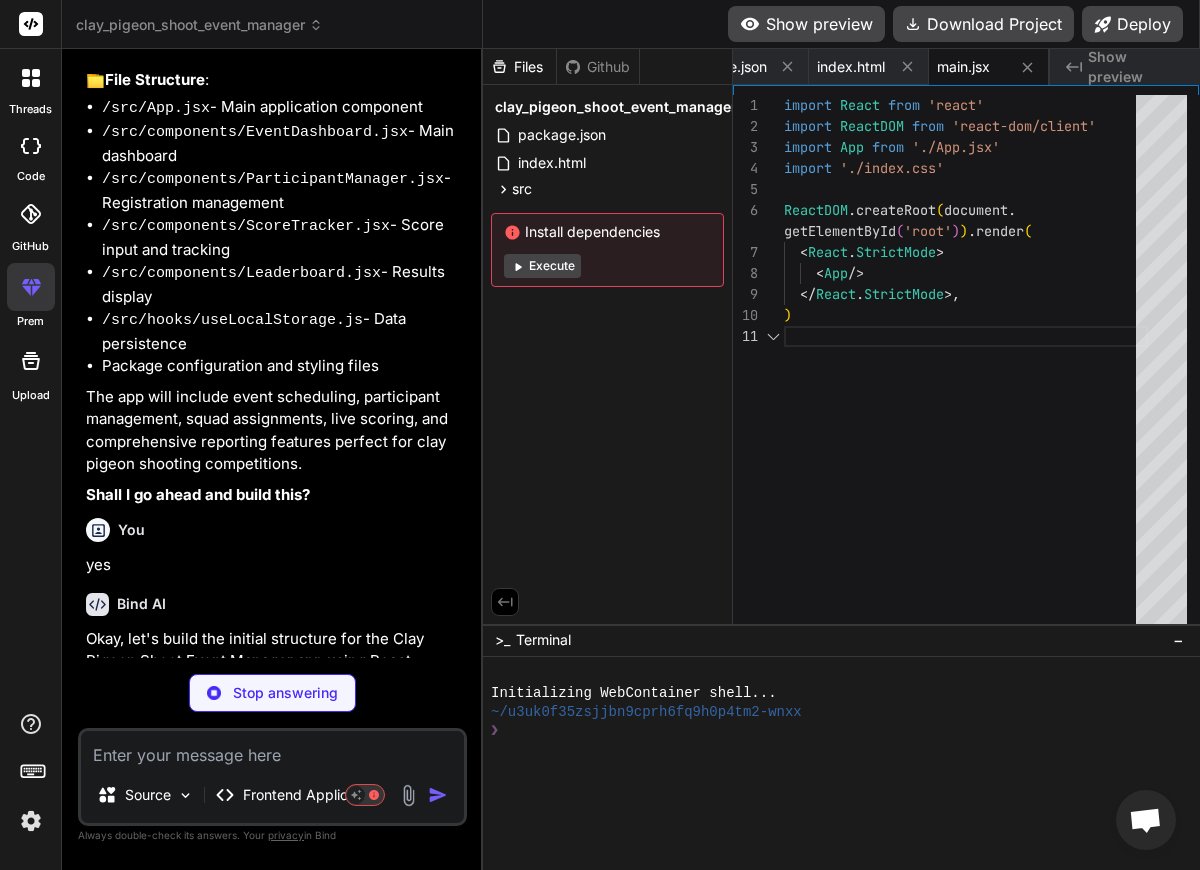 type on "x" 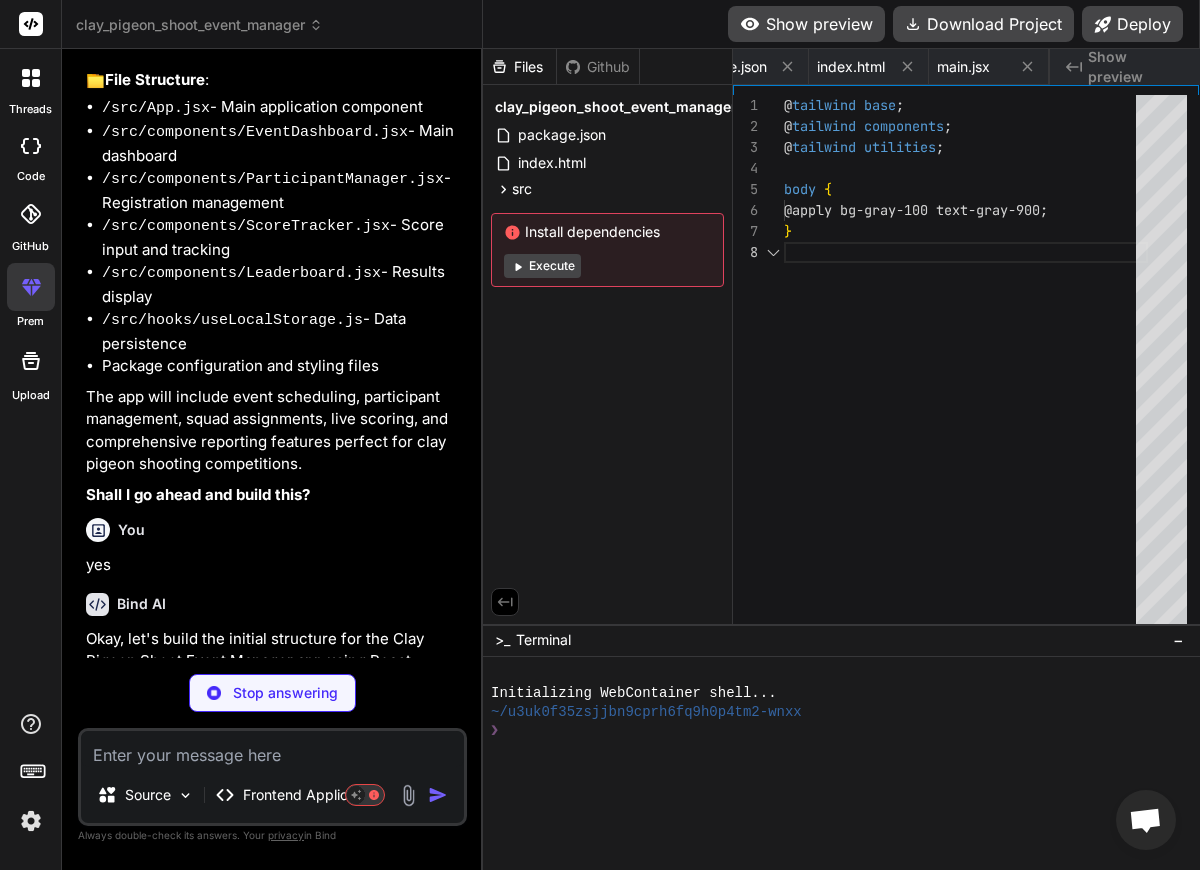 scroll, scrollTop: 0, scrollLeft: 344, axis: horizontal 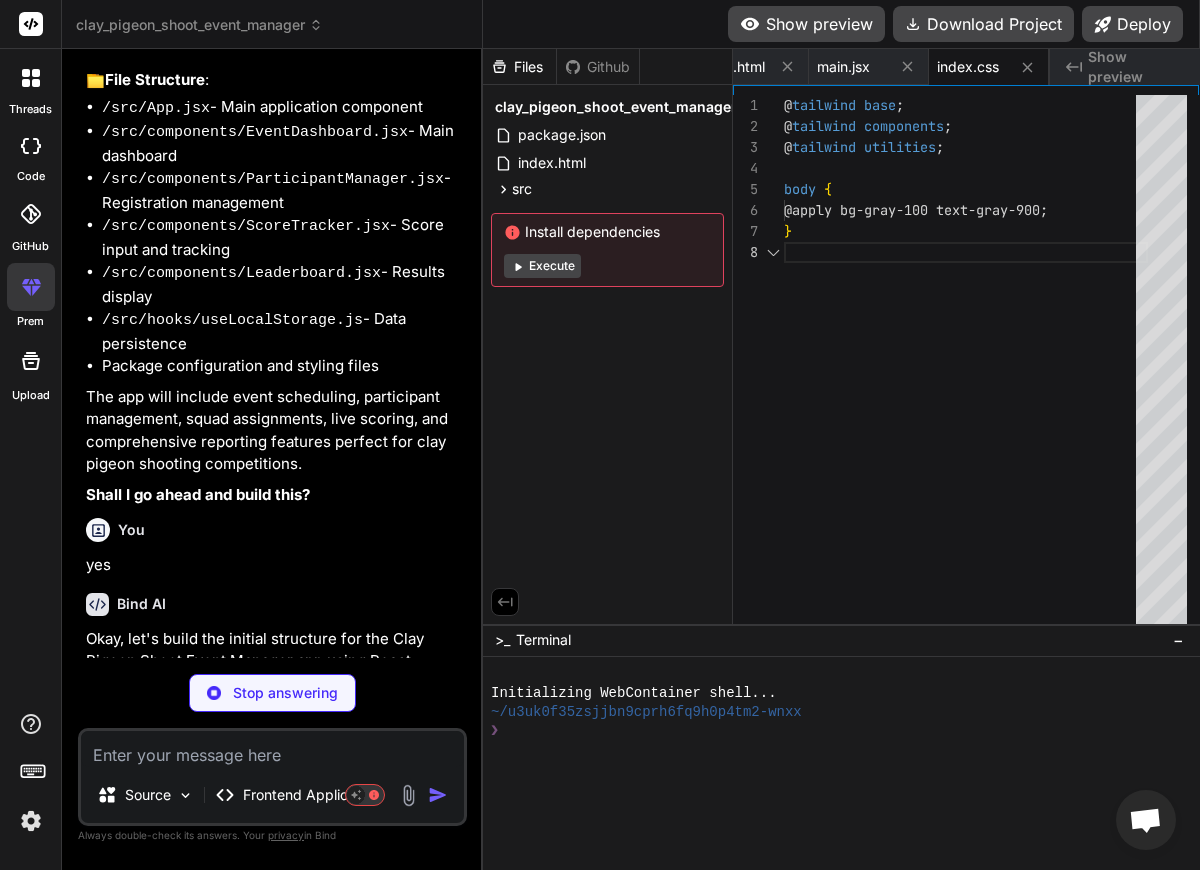 type on "x" 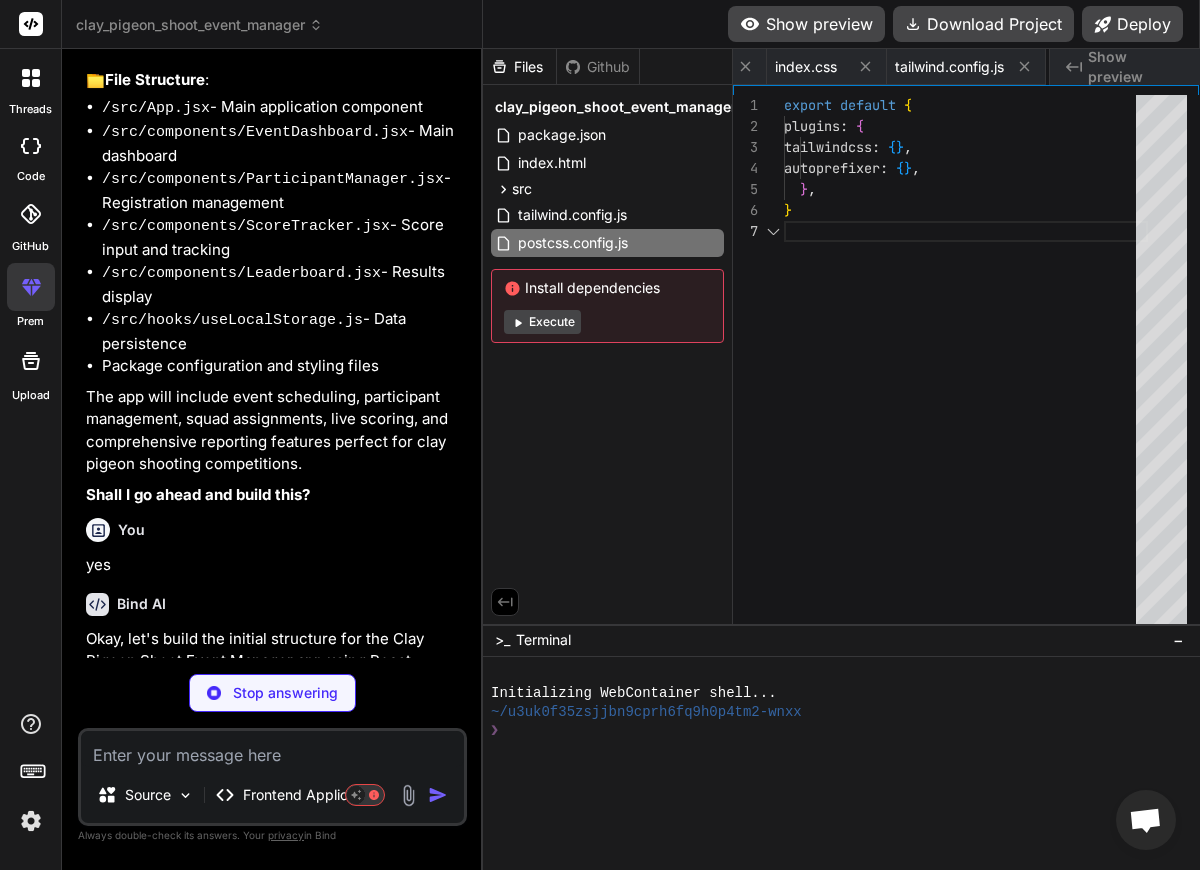 scroll, scrollTop: 0, scrollLeft: 506, axis: horizontal 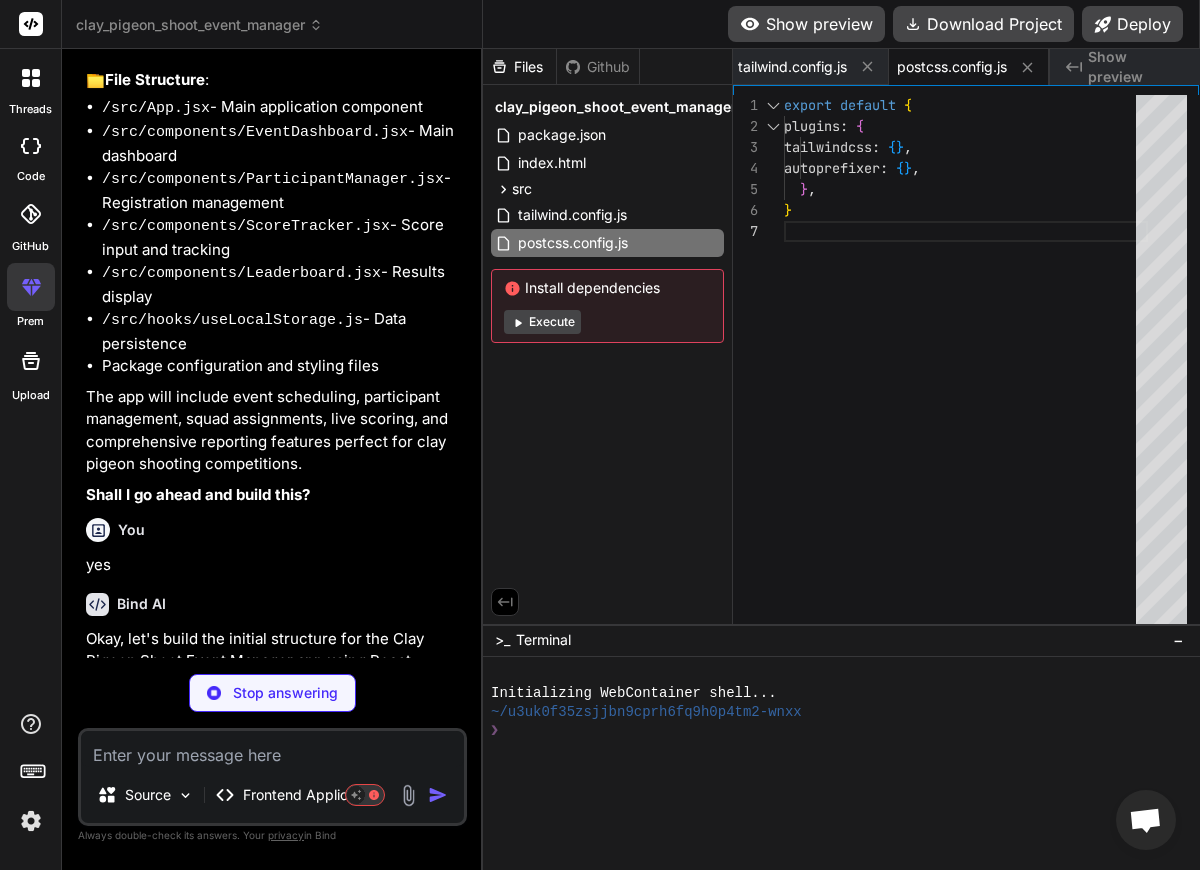 type on "x" 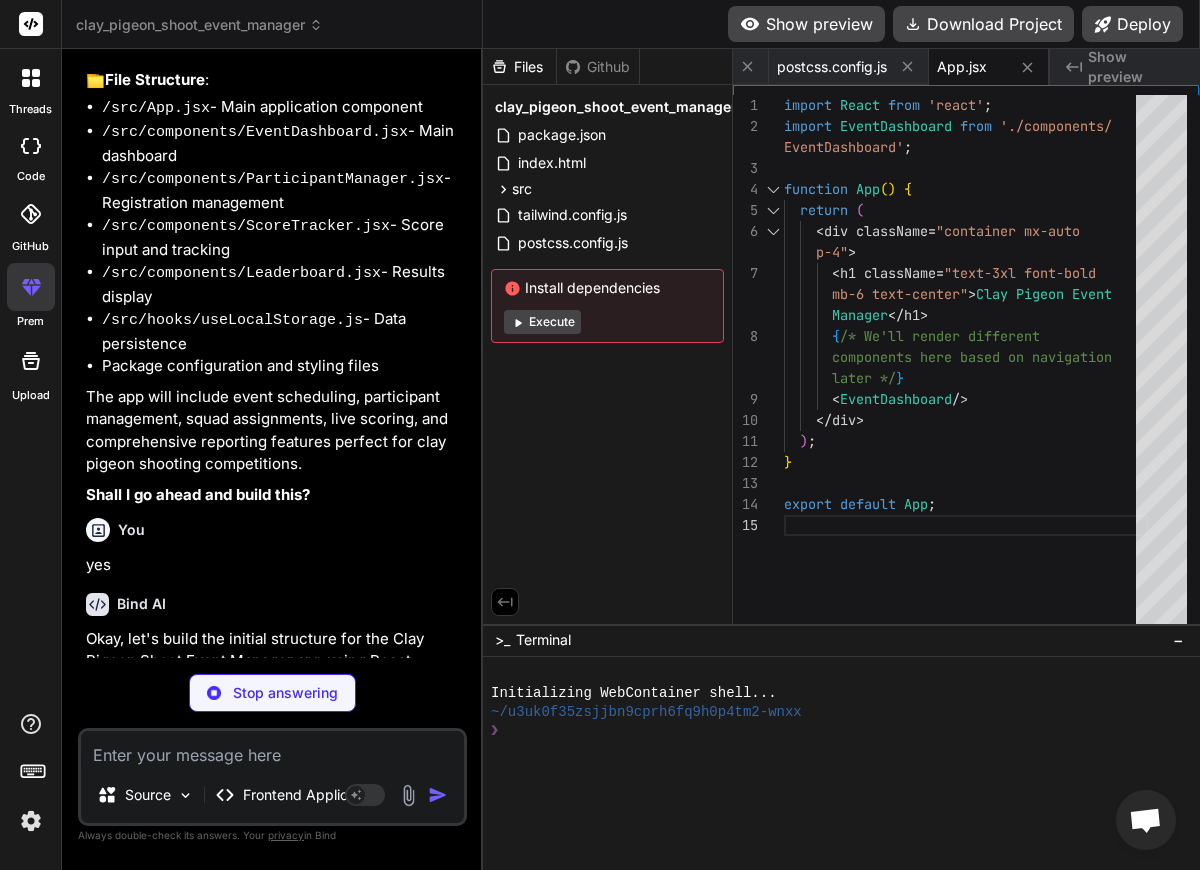 scroll, scrollTop: 0, scrollLeft: 808, axis: horizontal 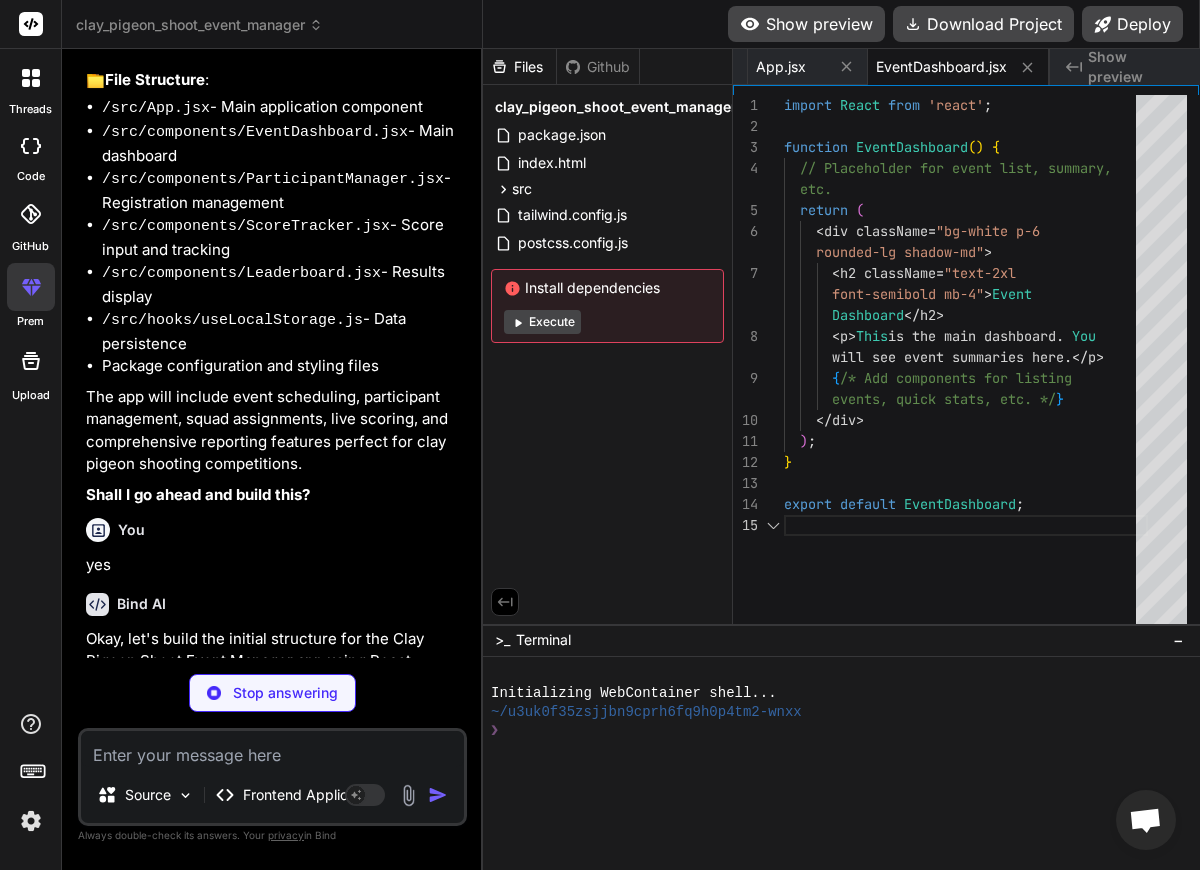 type on "export default EventDashboard;" 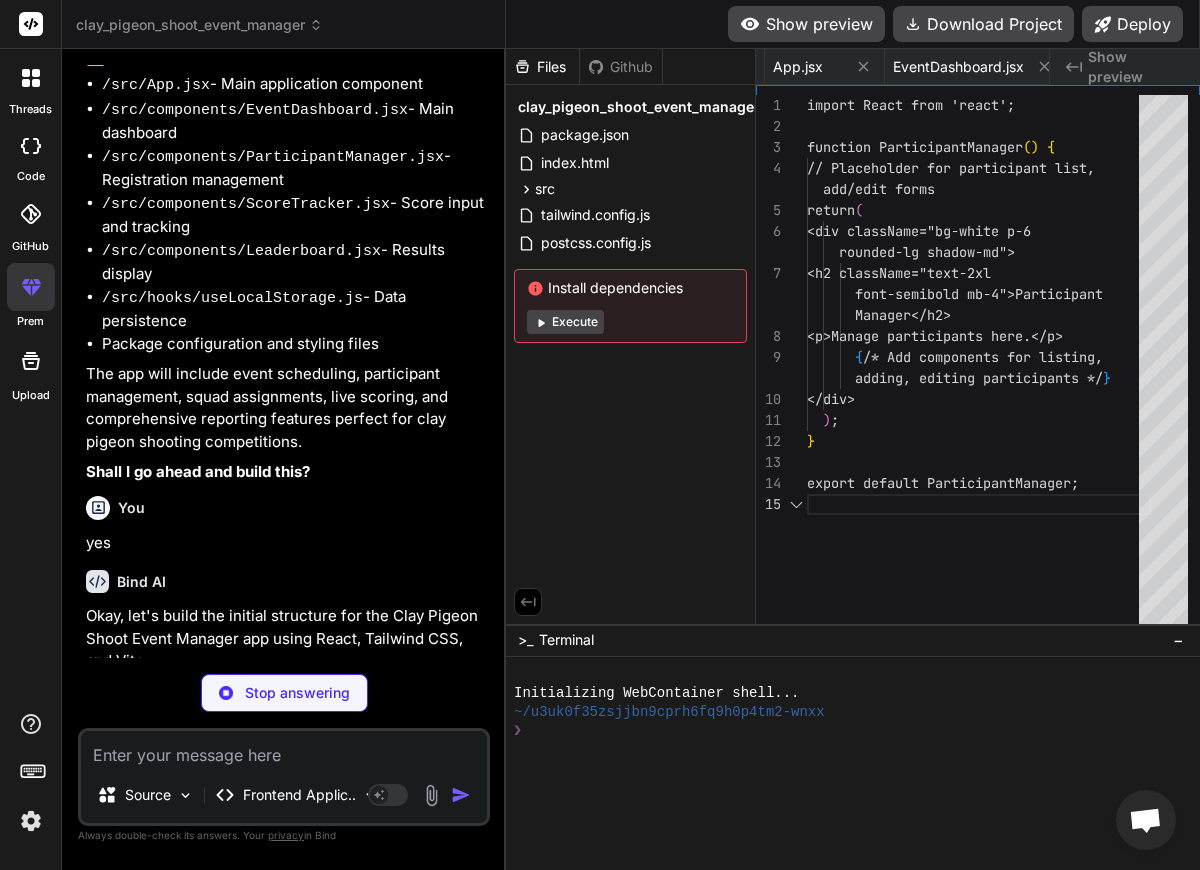 scroll, scrollTop: 0, scrollLeft: 1031, axis: horizontal 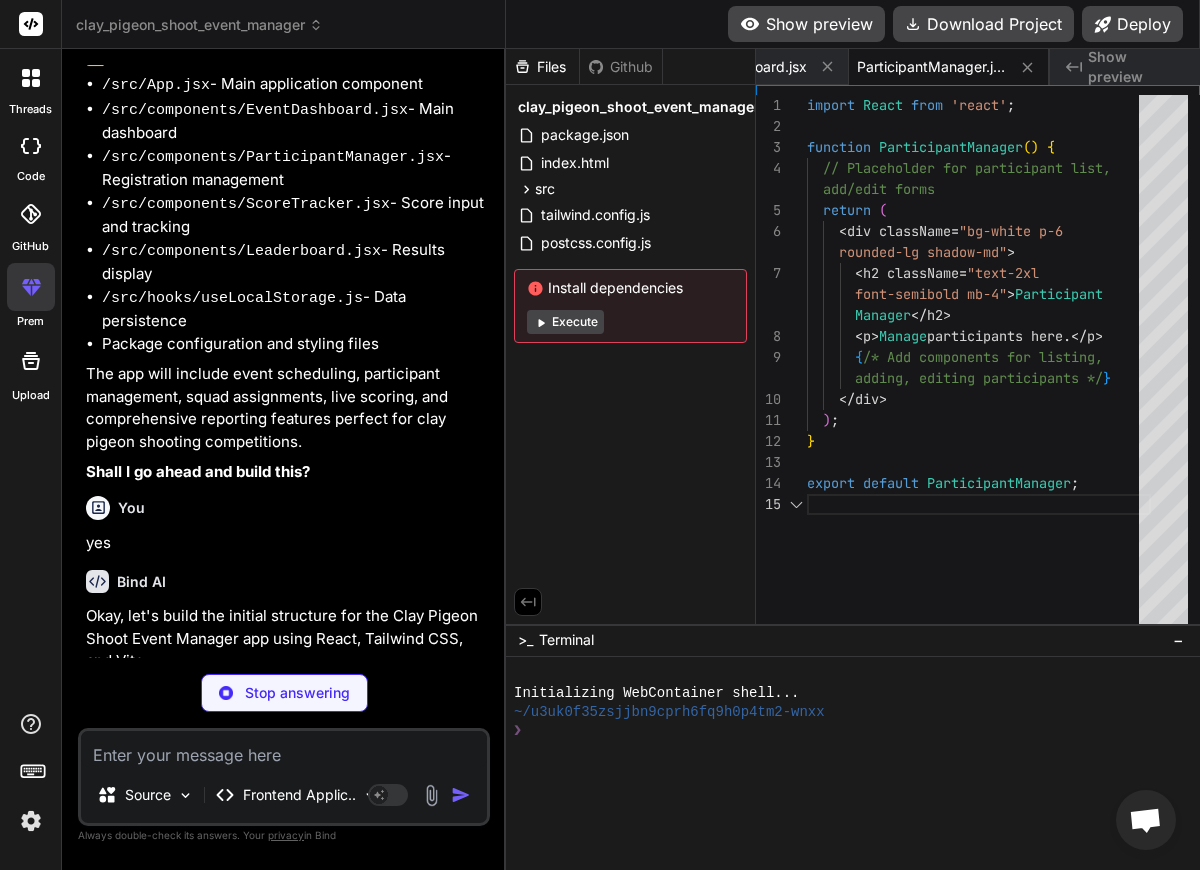 type on "x" 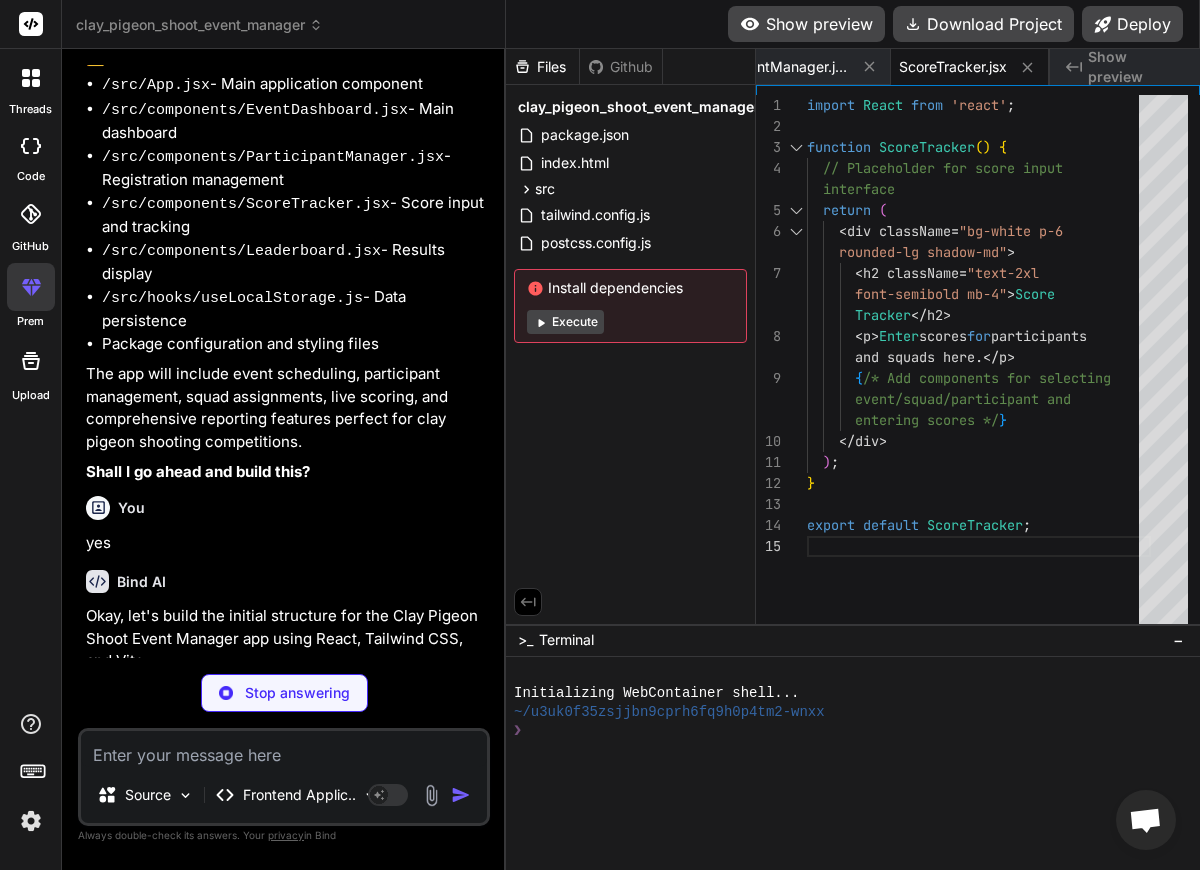 type on "x" 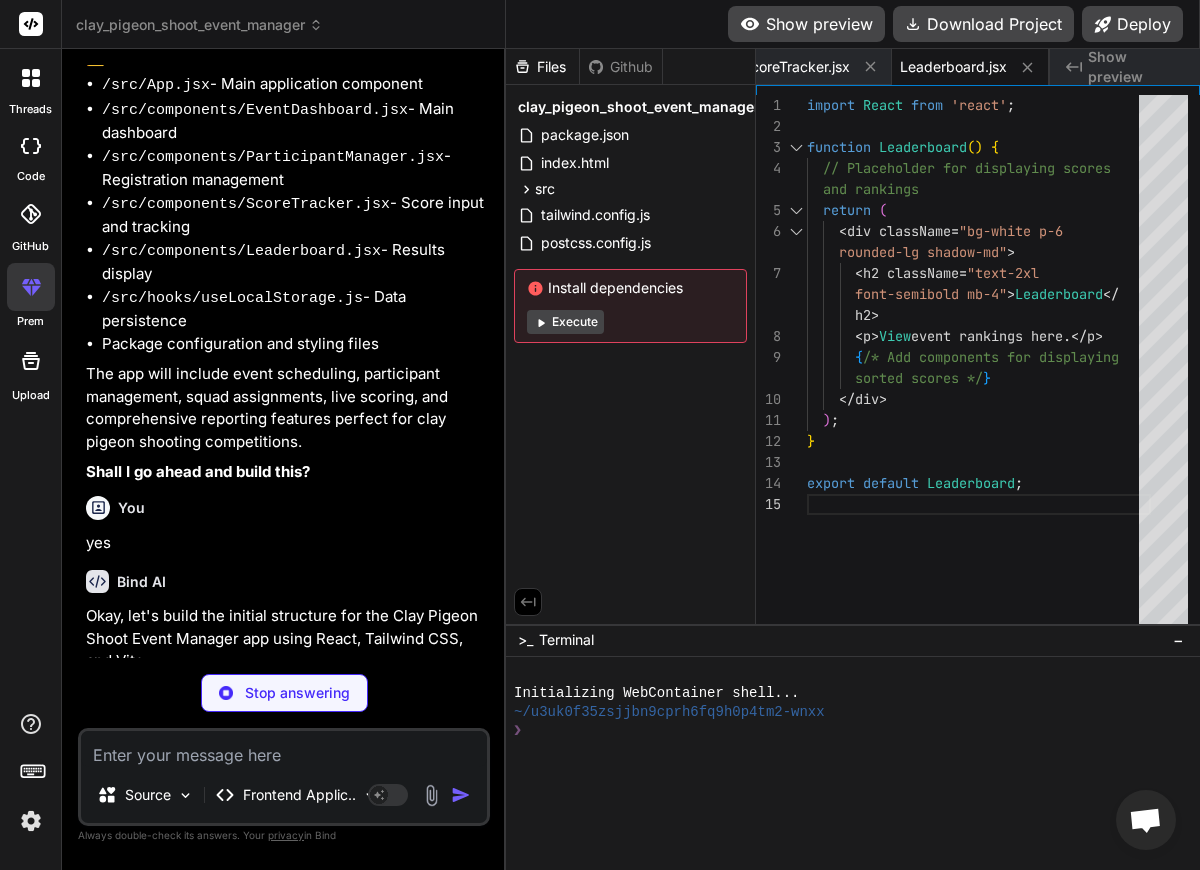 type on "x" 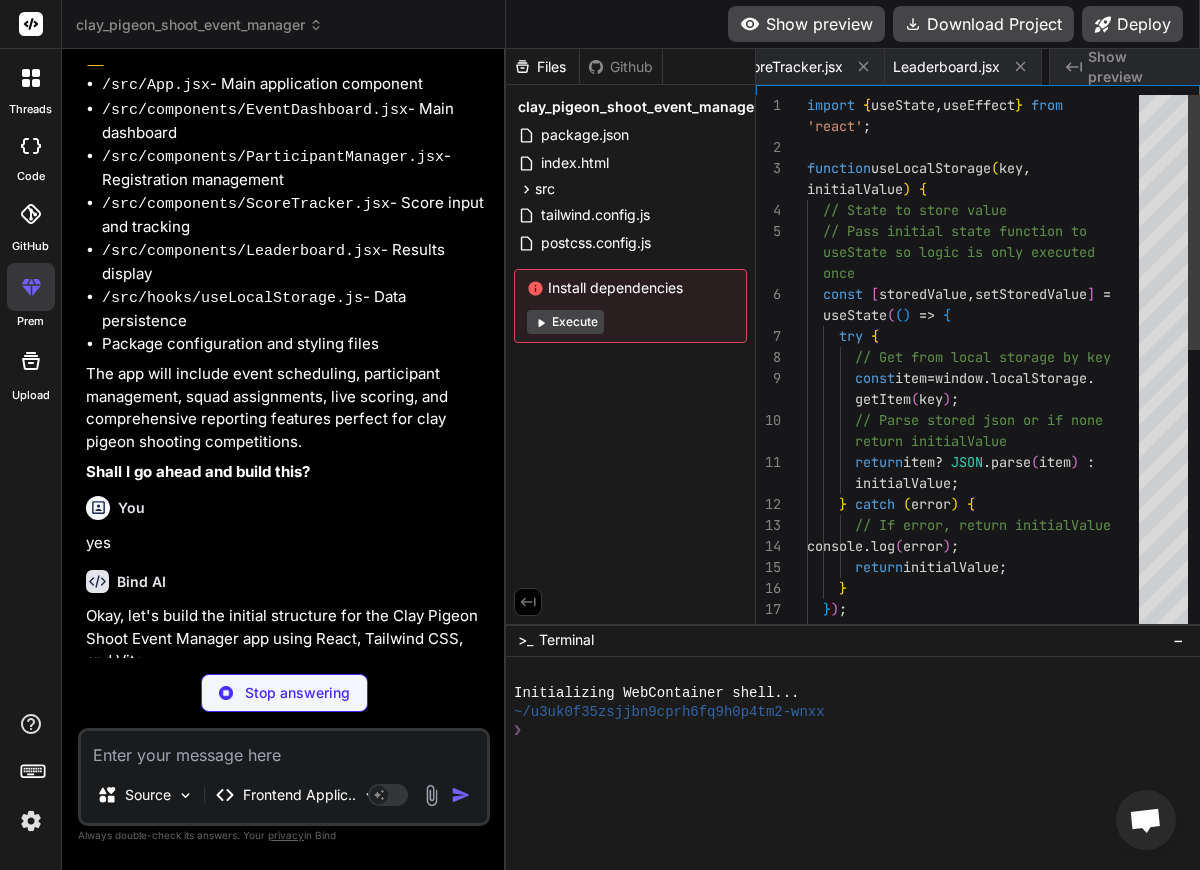 scroll, scrollTop: 0, scrollLeft: 1523, axis: horizontal 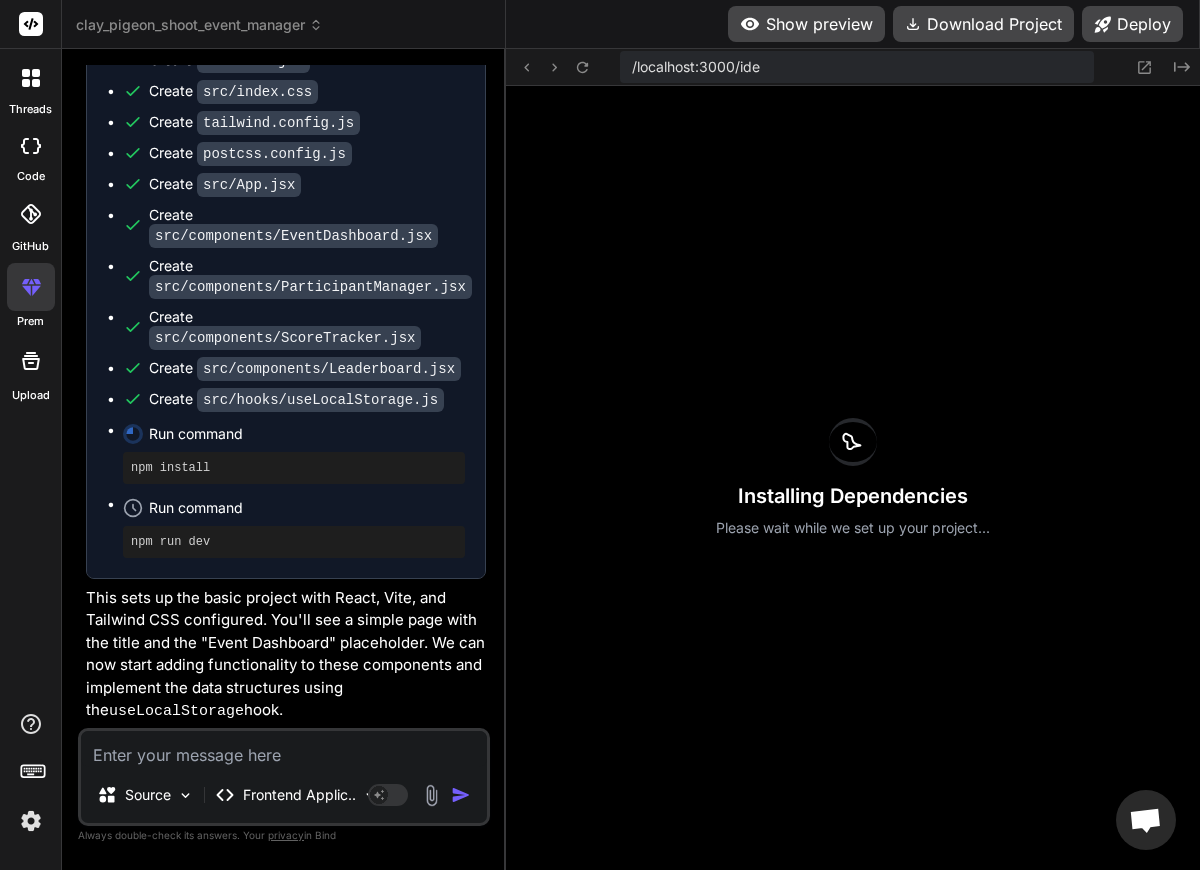 type on "x" 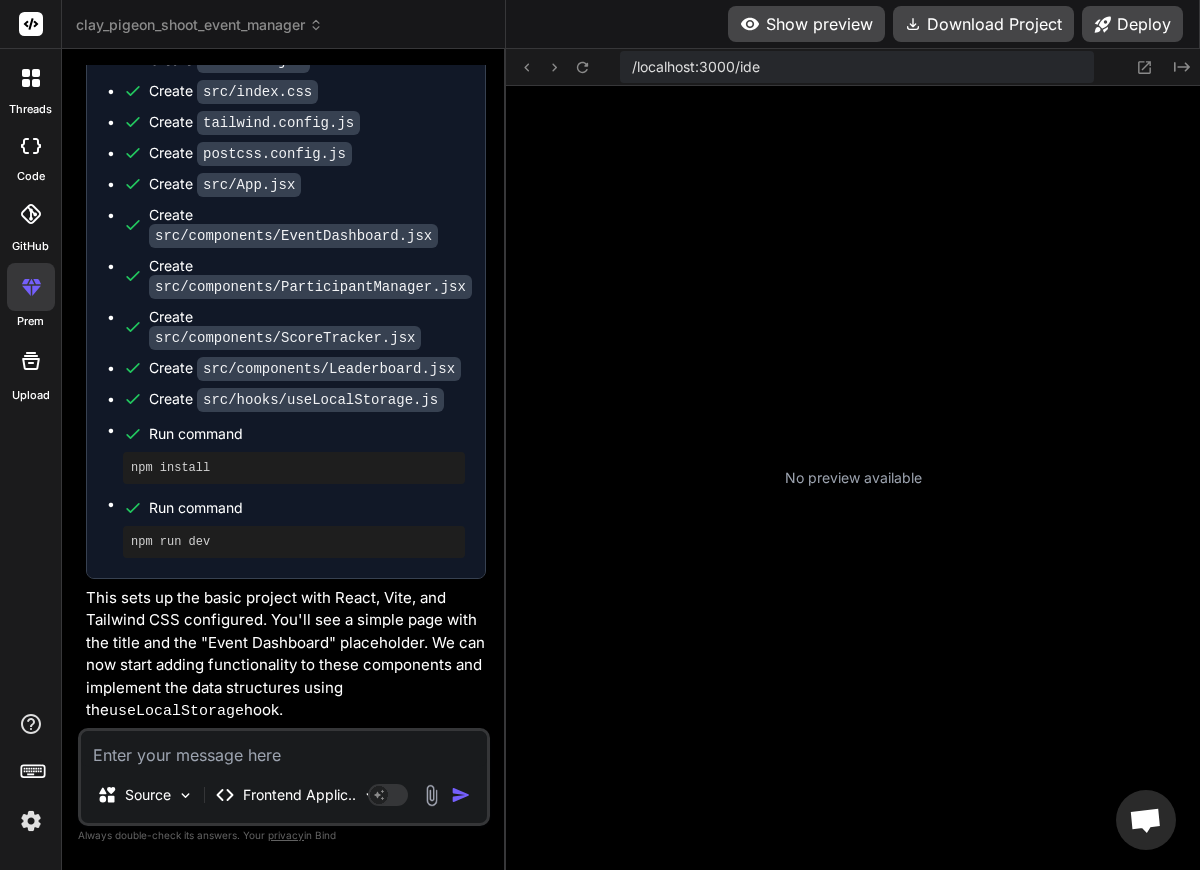 scroll, scrollTop: 569, scrollLeft: 0, axis: vertical 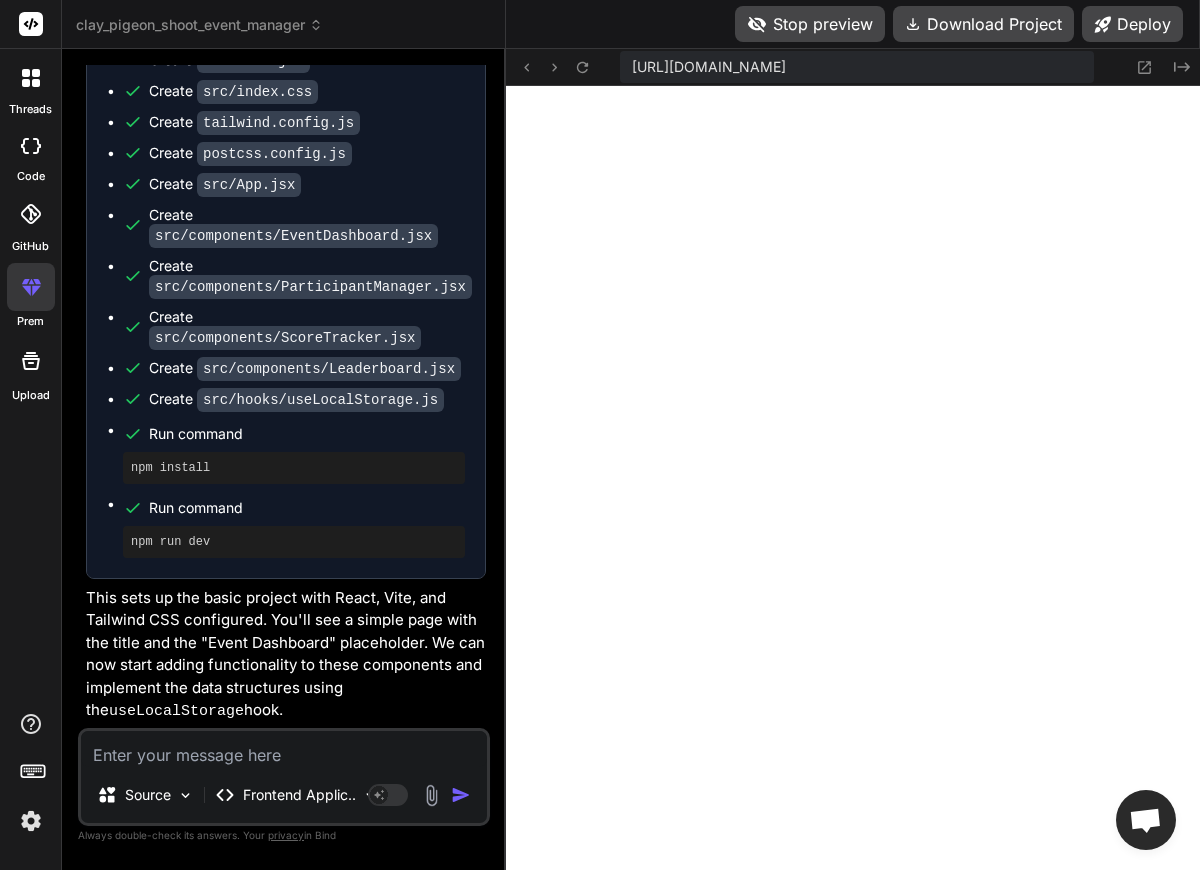 click at bounding box center (284, 749) 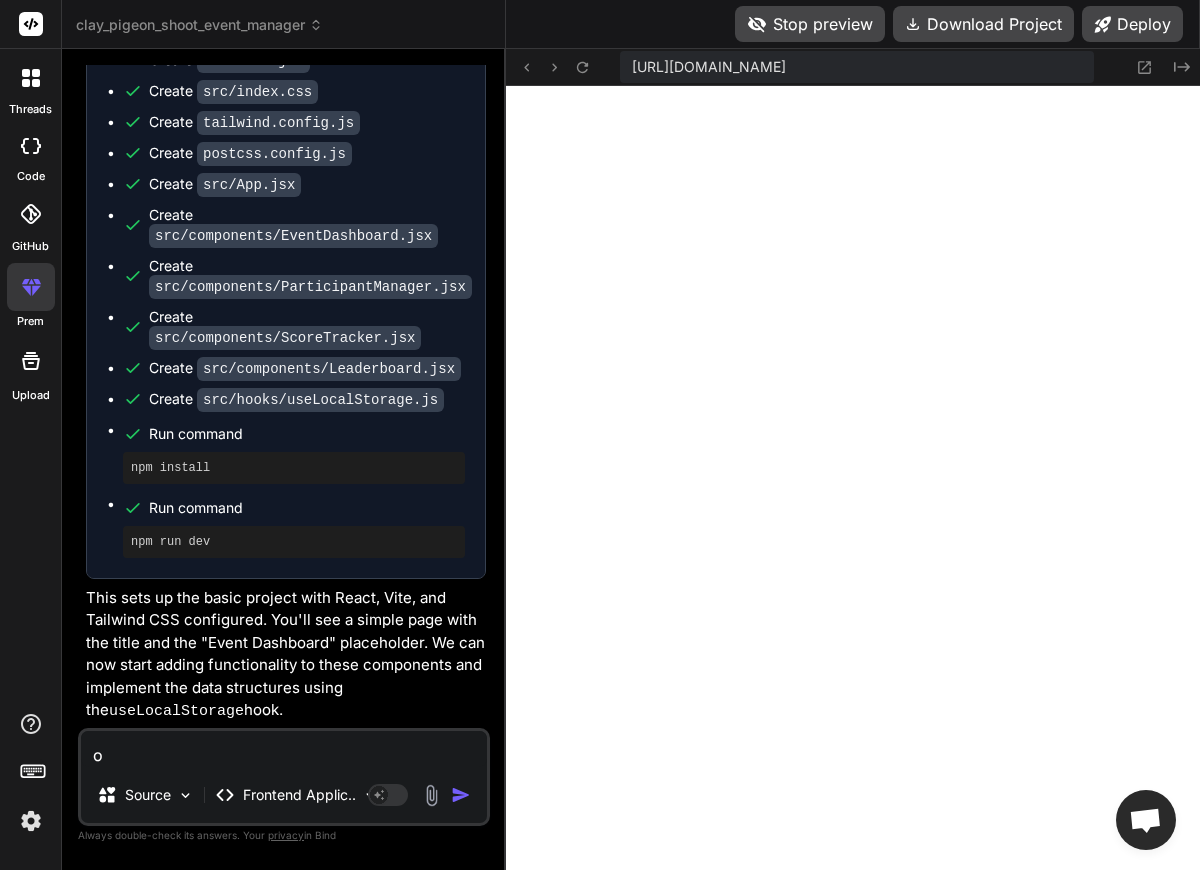 type on "ok" 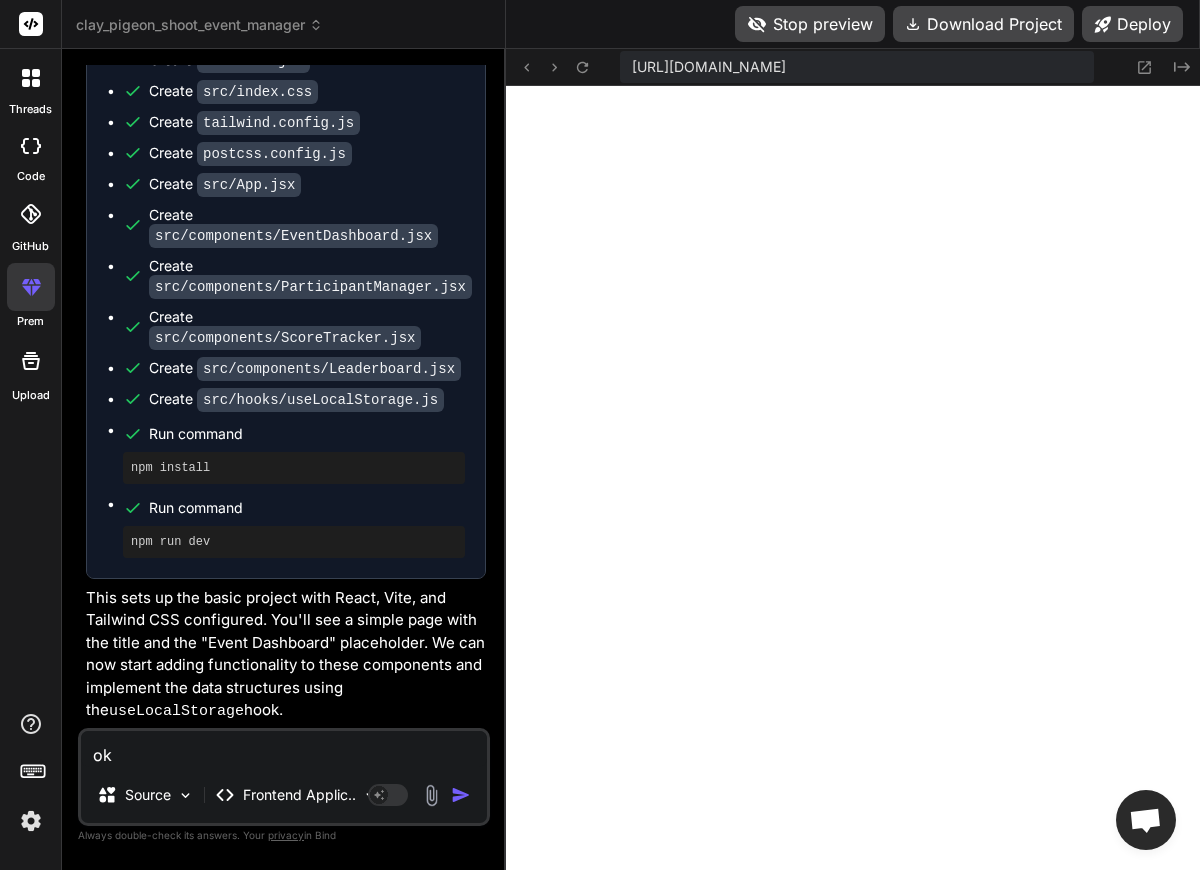 type on "x" 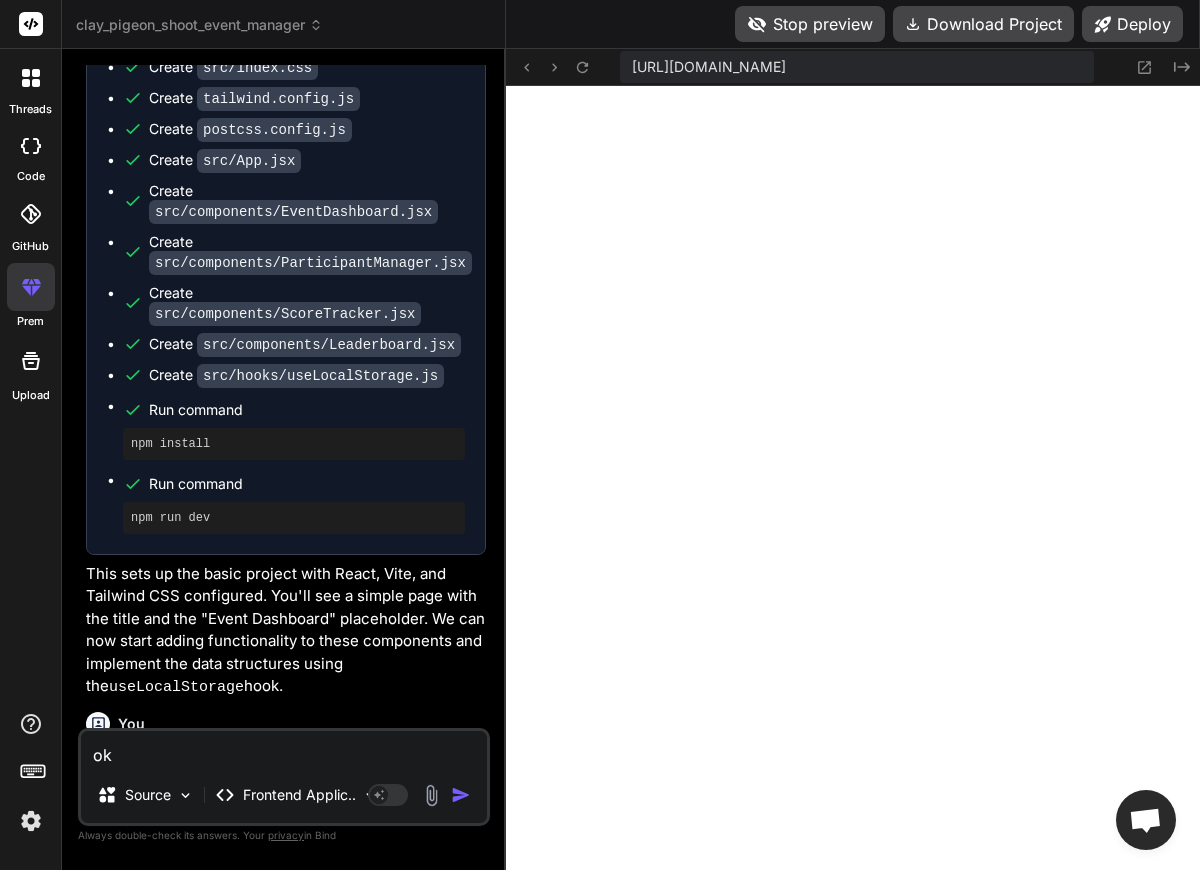 type 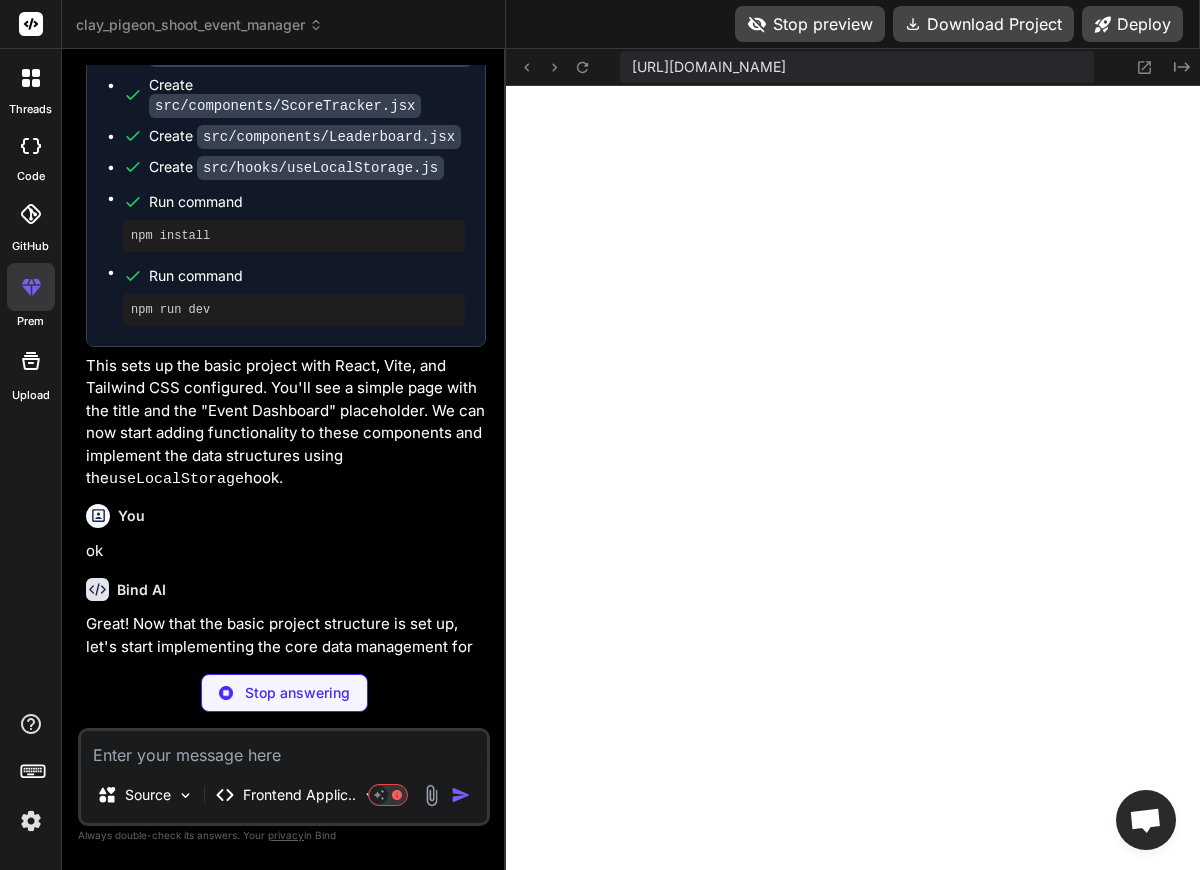 scroll, scrollTop: 1869, scrollLeft: 0, axis: vertical 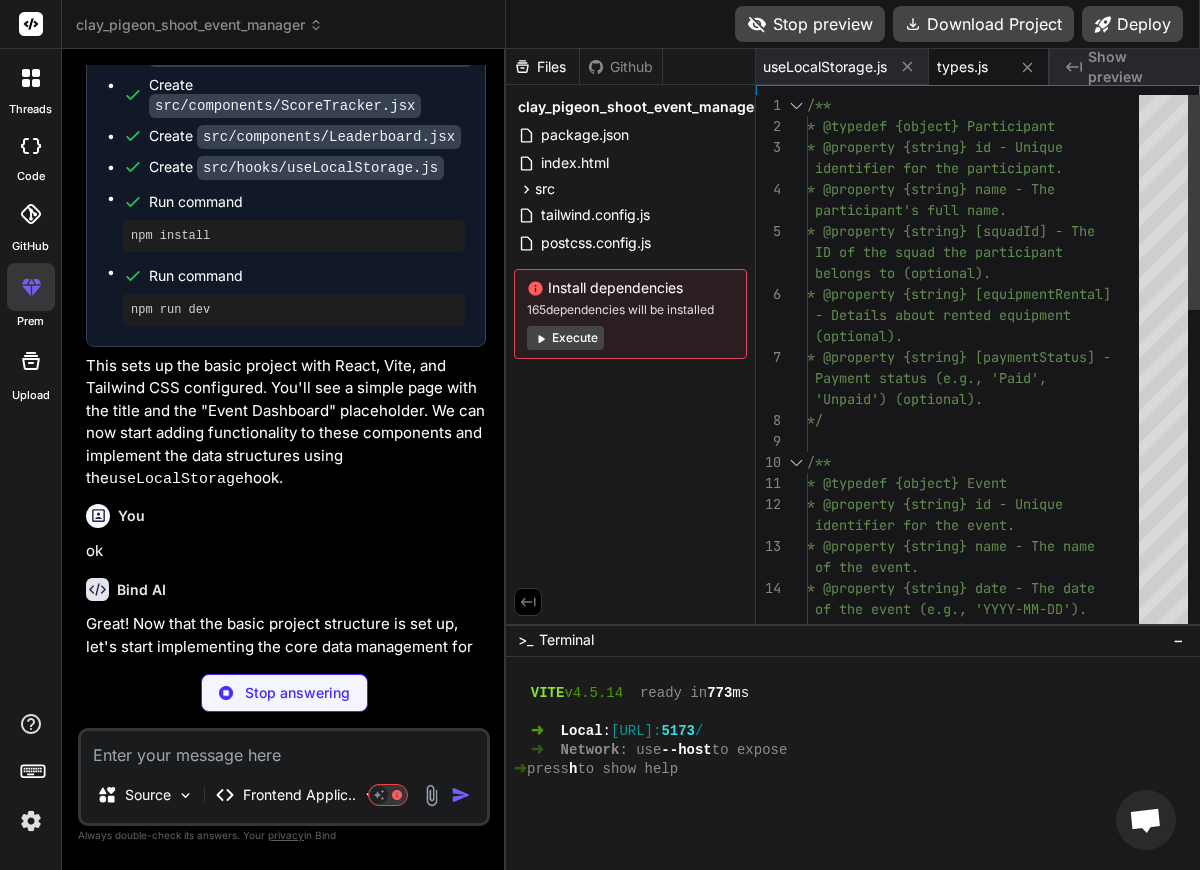 type on "x" 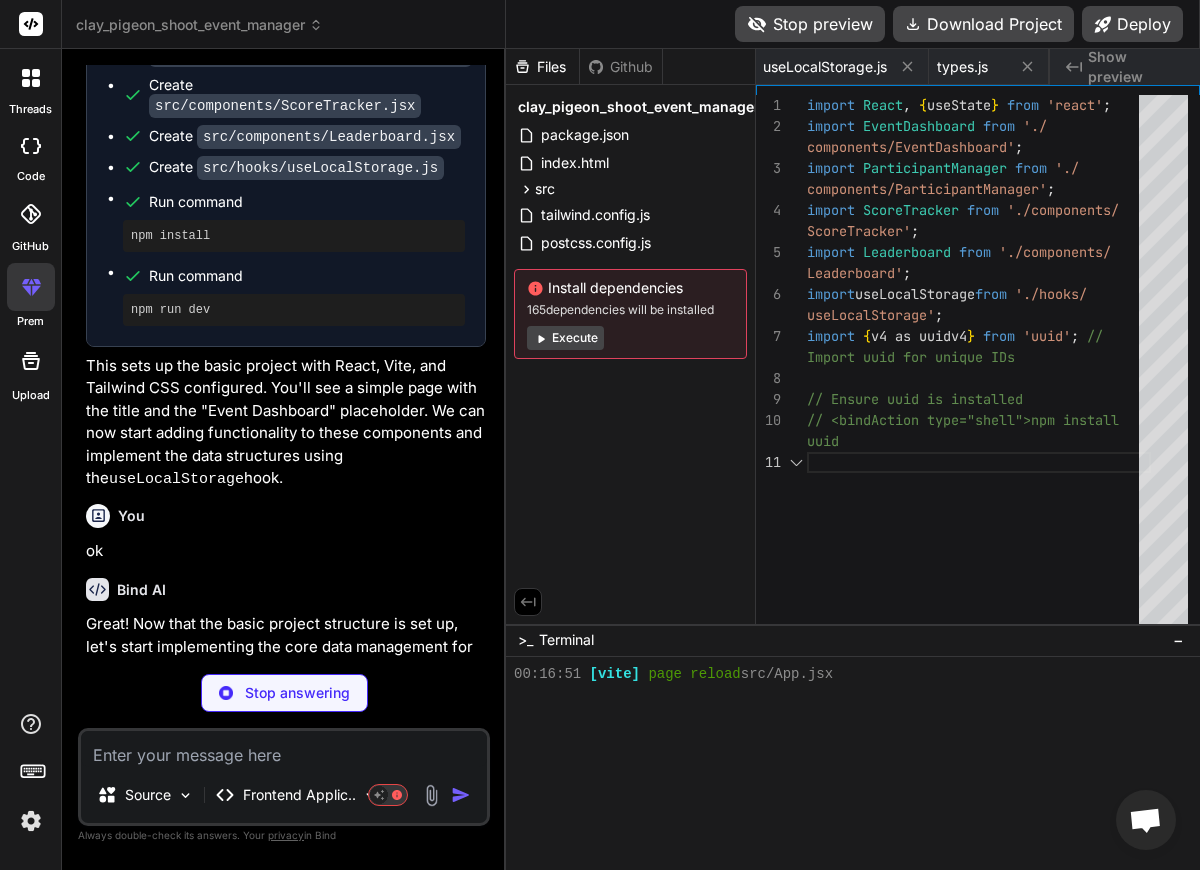 scroll, scrollTop: 0, scrollLeft: 822, axis: horizontal 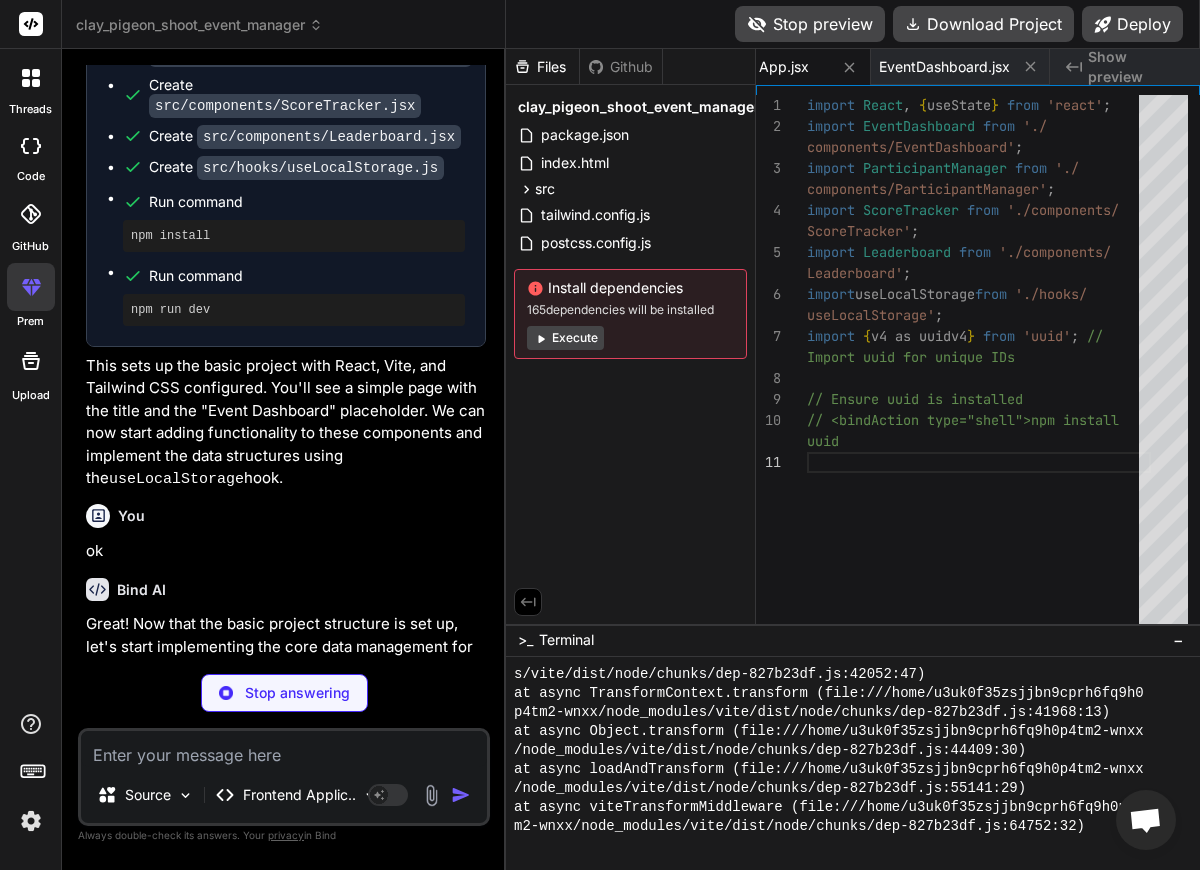 type on "x" 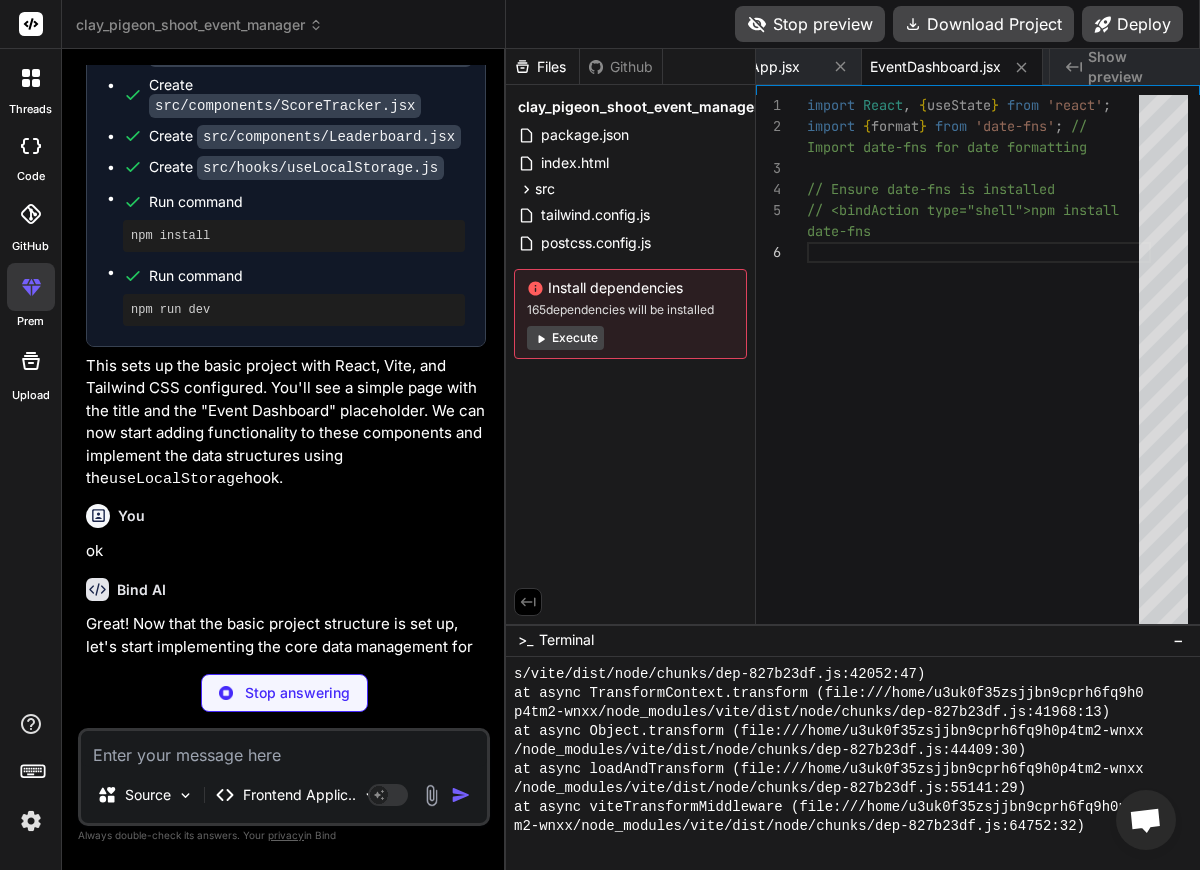click on "Execute" at bounding box center [565, 338] 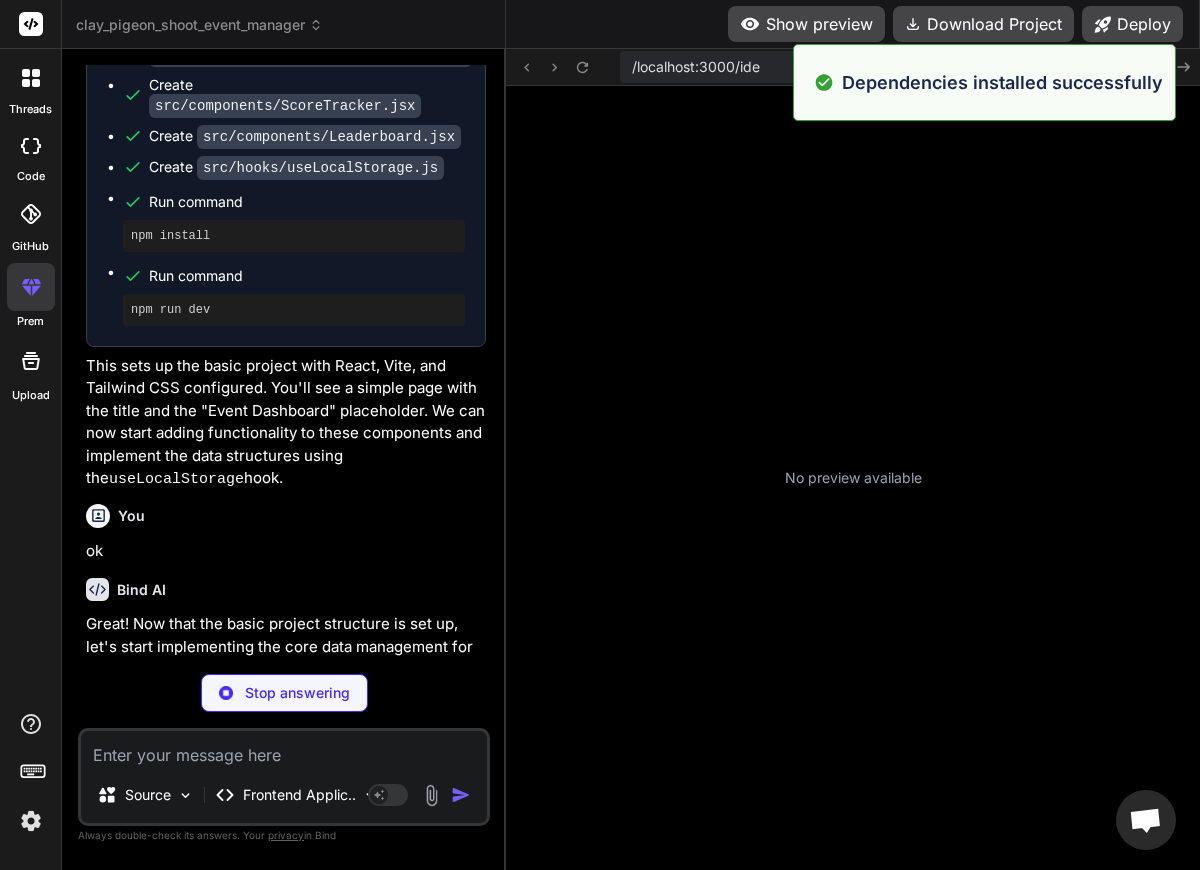 scroll, scrollTop: 2165, scrollLeft: 0, axis: vertical 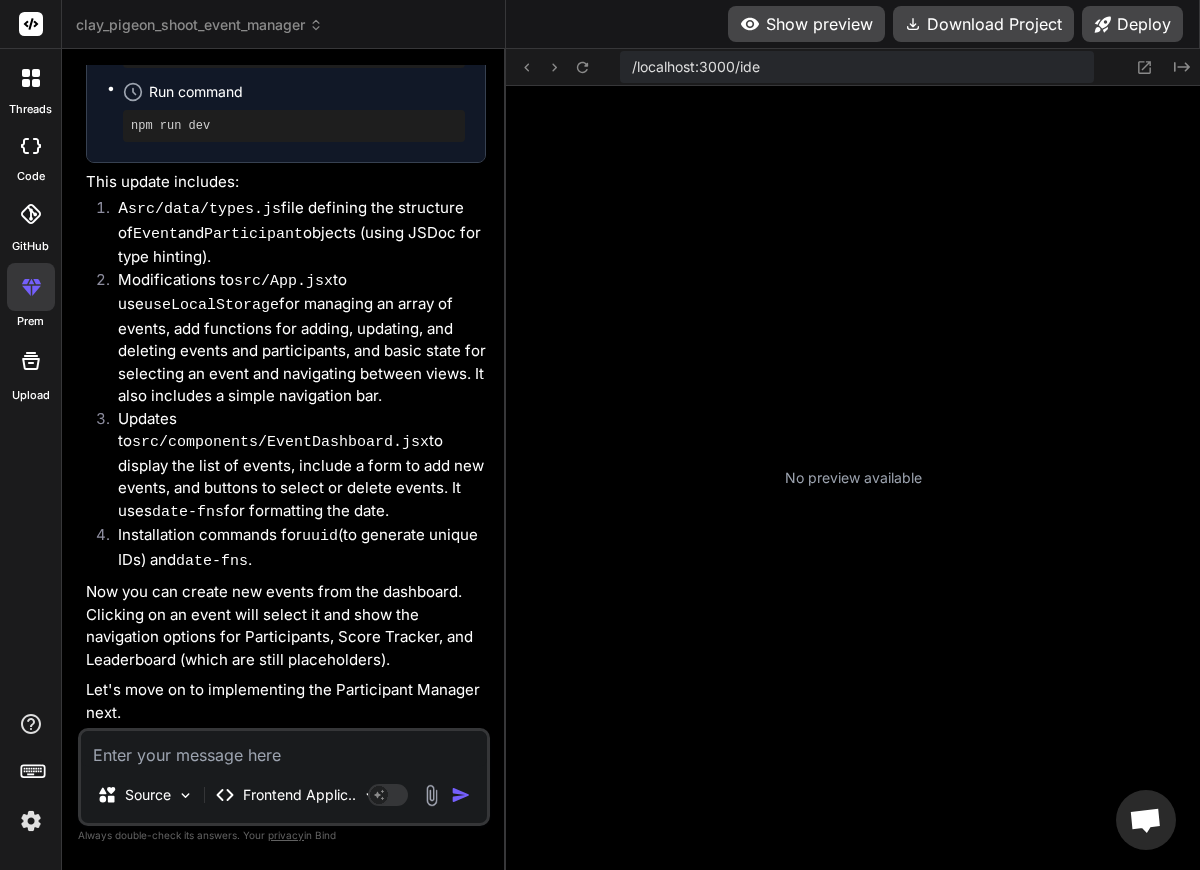 click at bounding box center [284, 749] 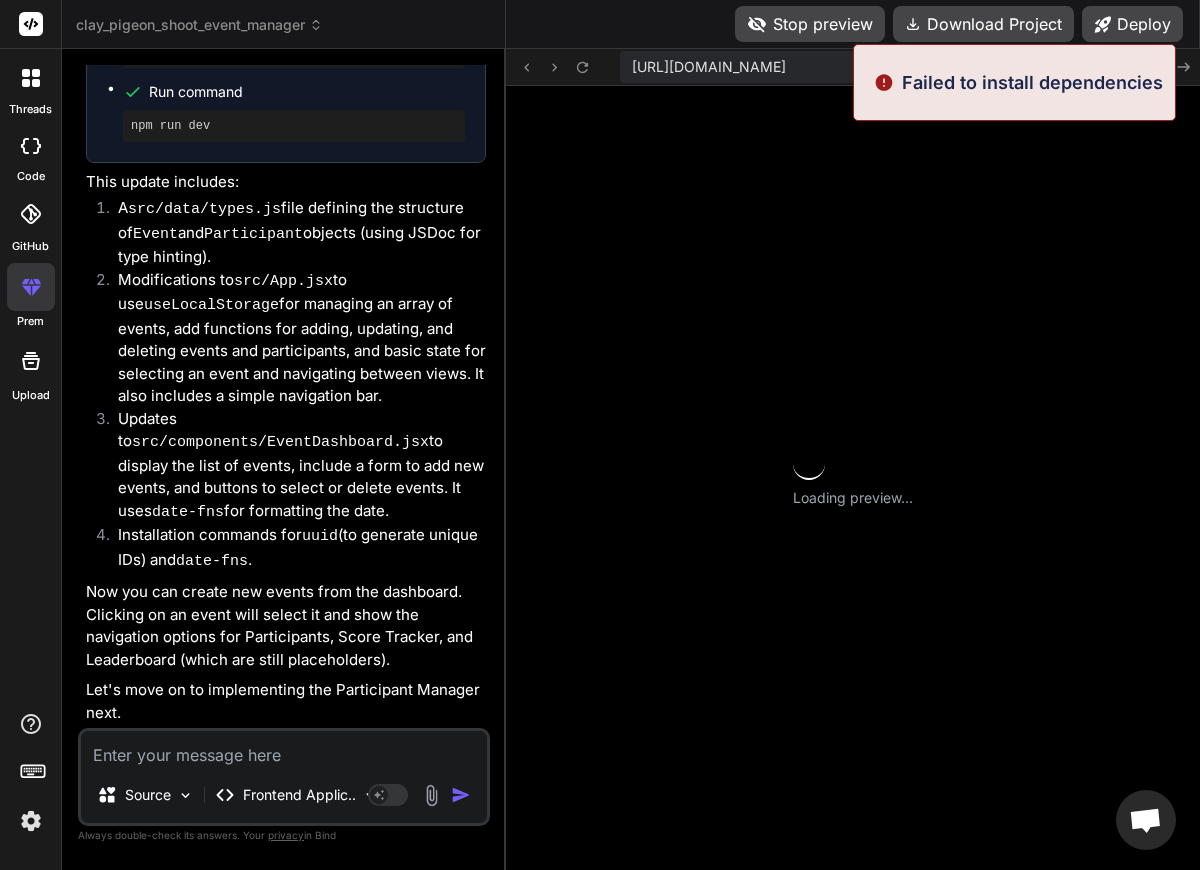 scroll, scrollTop: 3818, scrollLeft: 0, axis: vertical 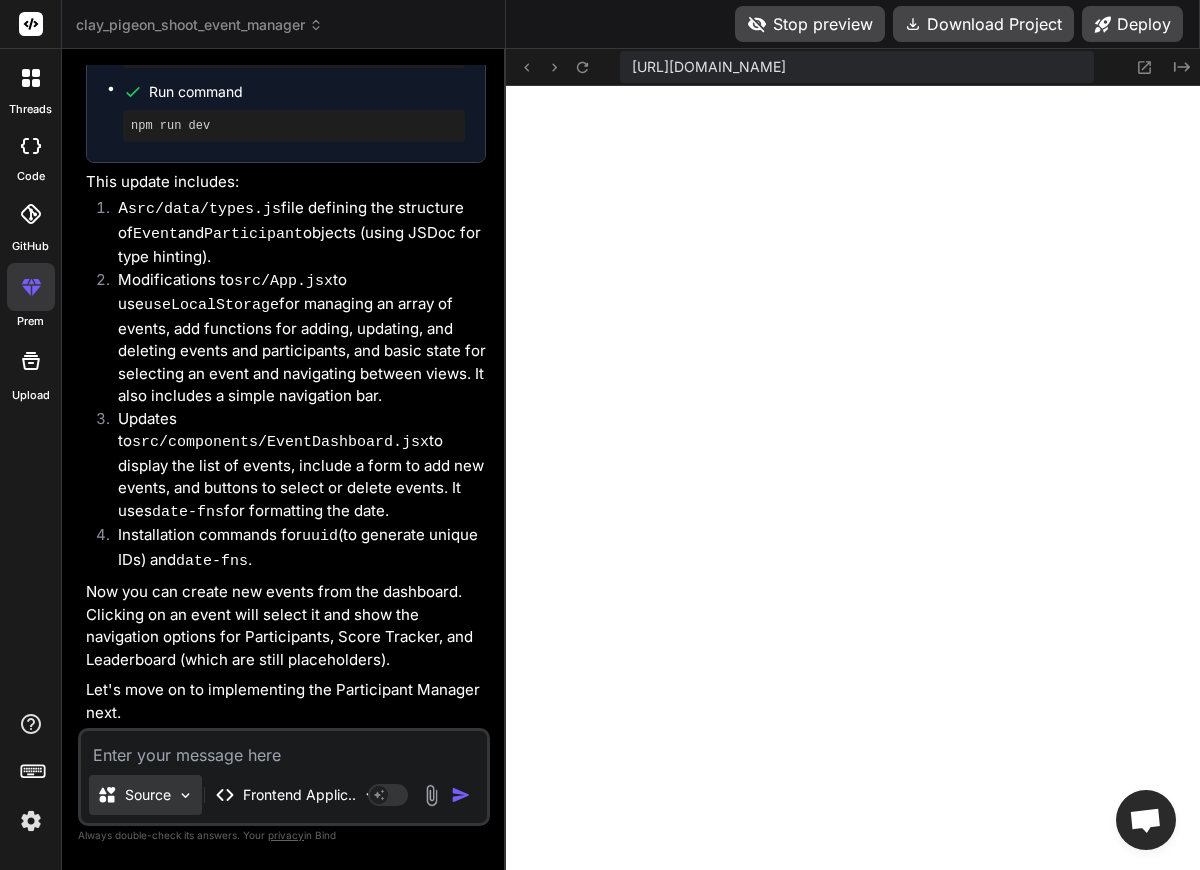 click at bounding box center [185, 795] 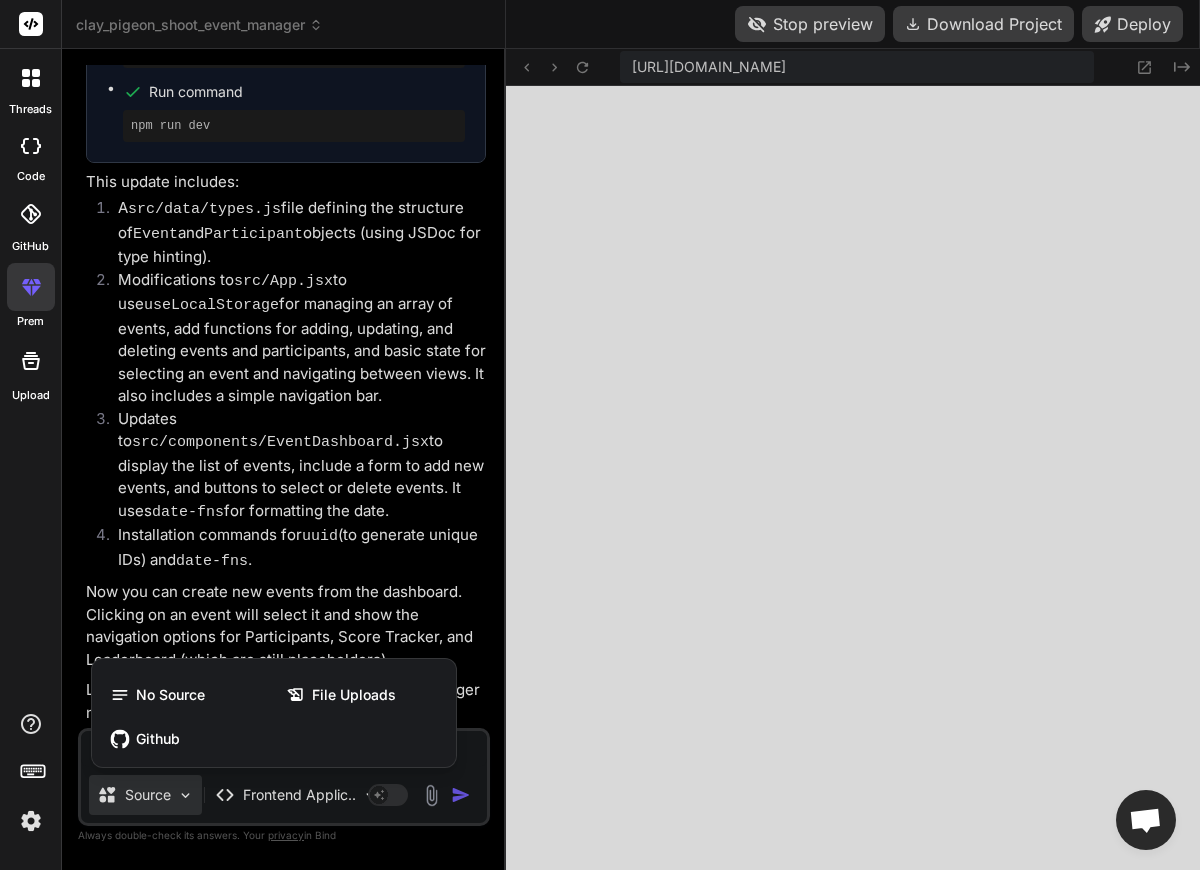 click at bounding box center (600, 435) 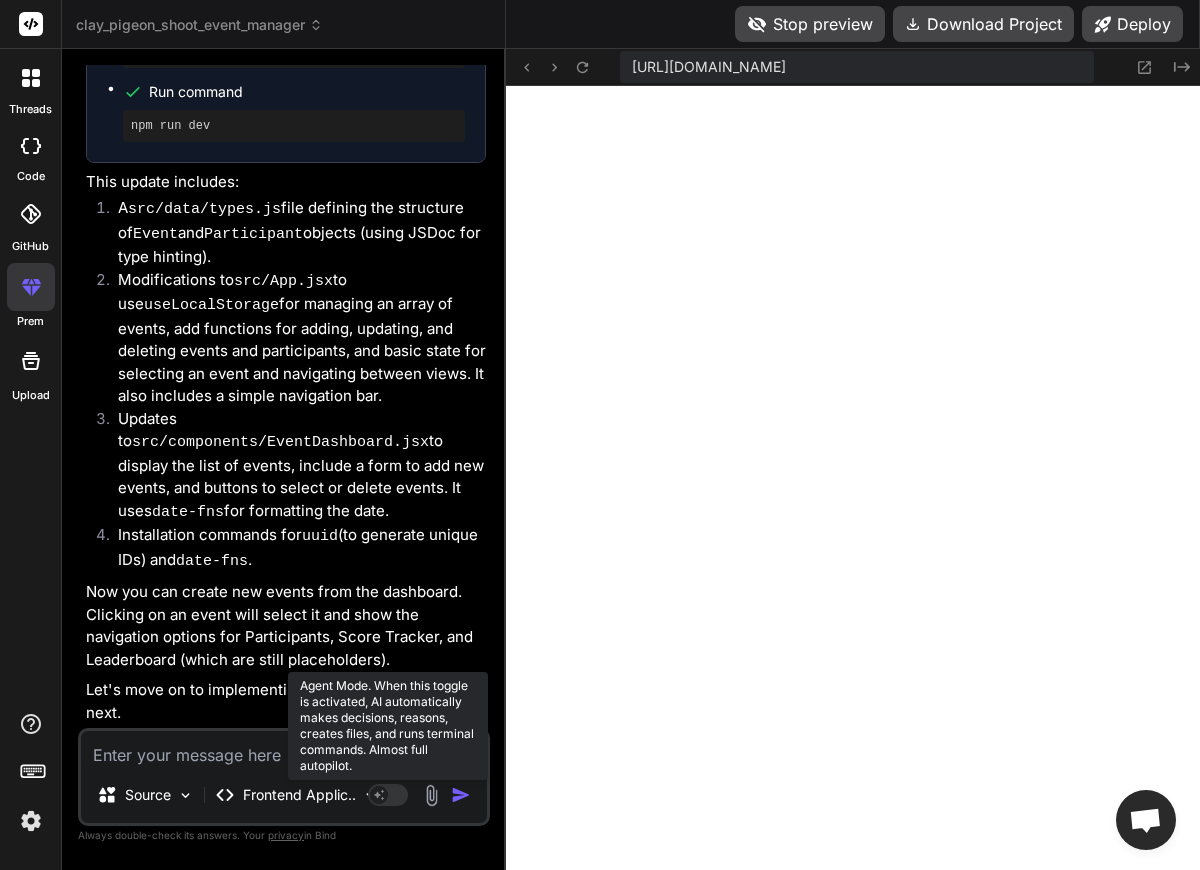 click 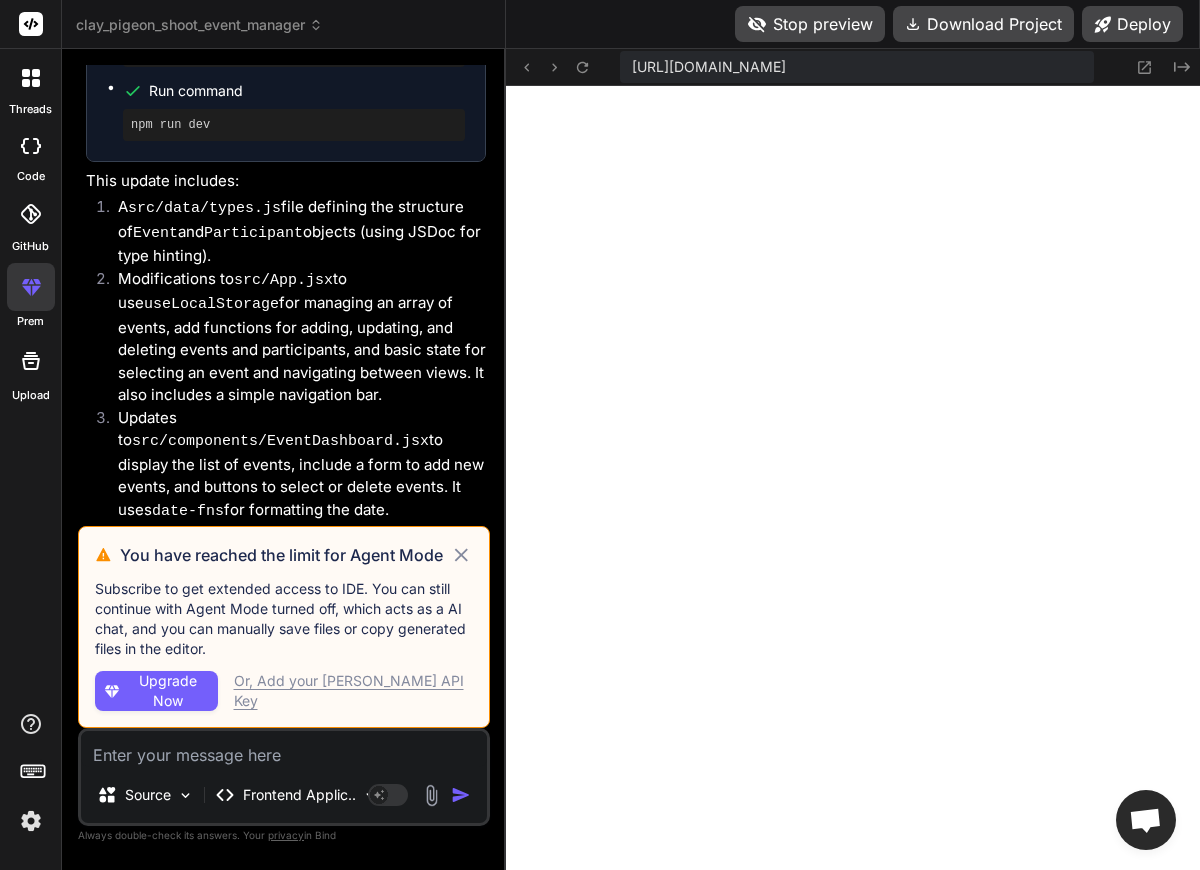 click on "Upgrade Now" at bounding box center (168, 691) 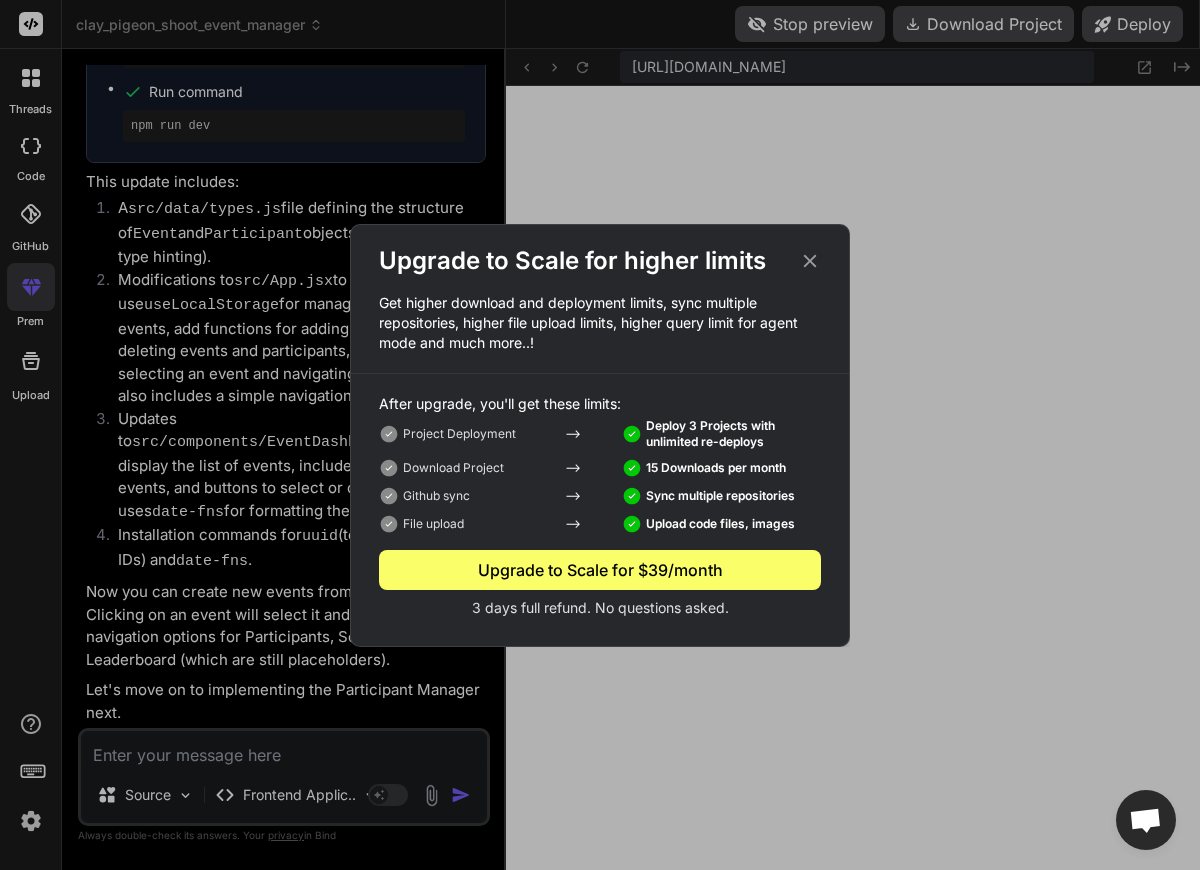 click on "Upgrade to Scale for $39/month" at bounding box center [600, 570] 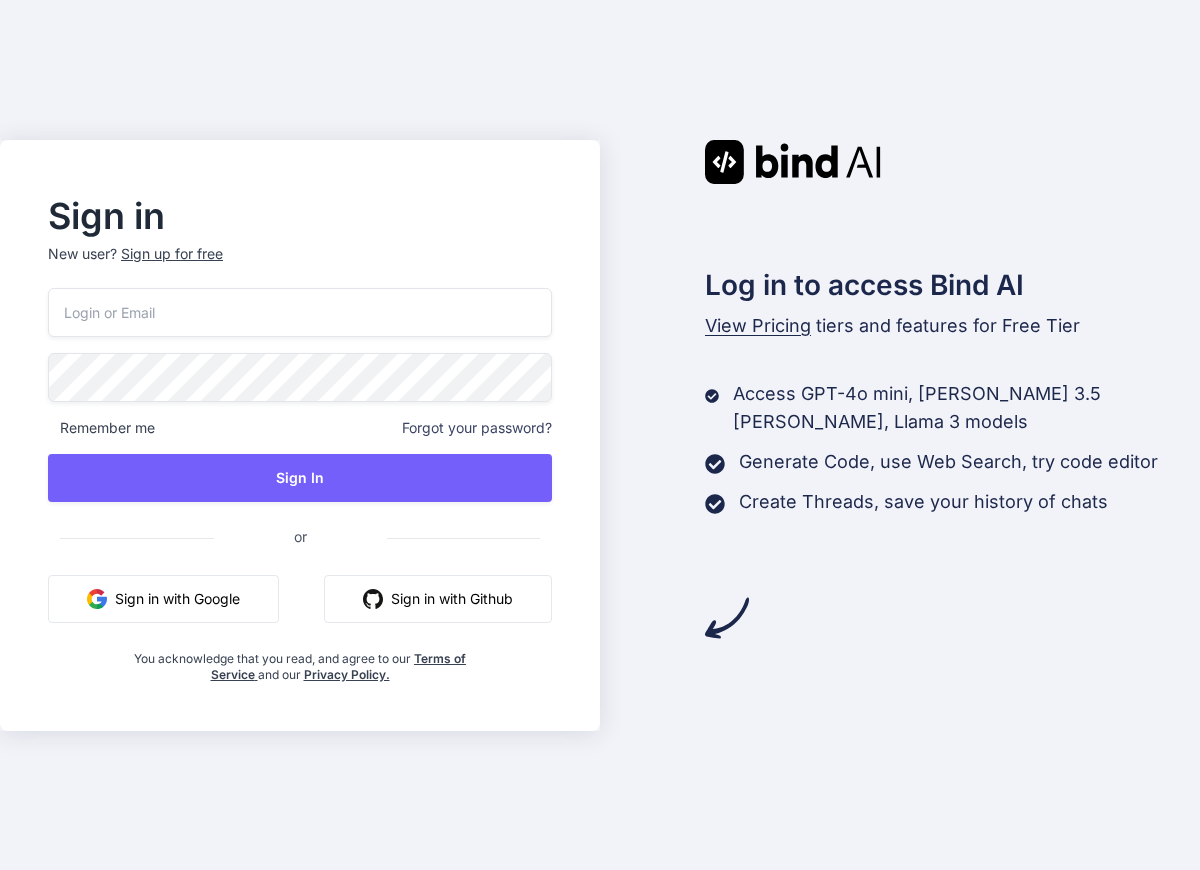 scroll, scrollTop: 0, scrollLeft: 0, axis: both 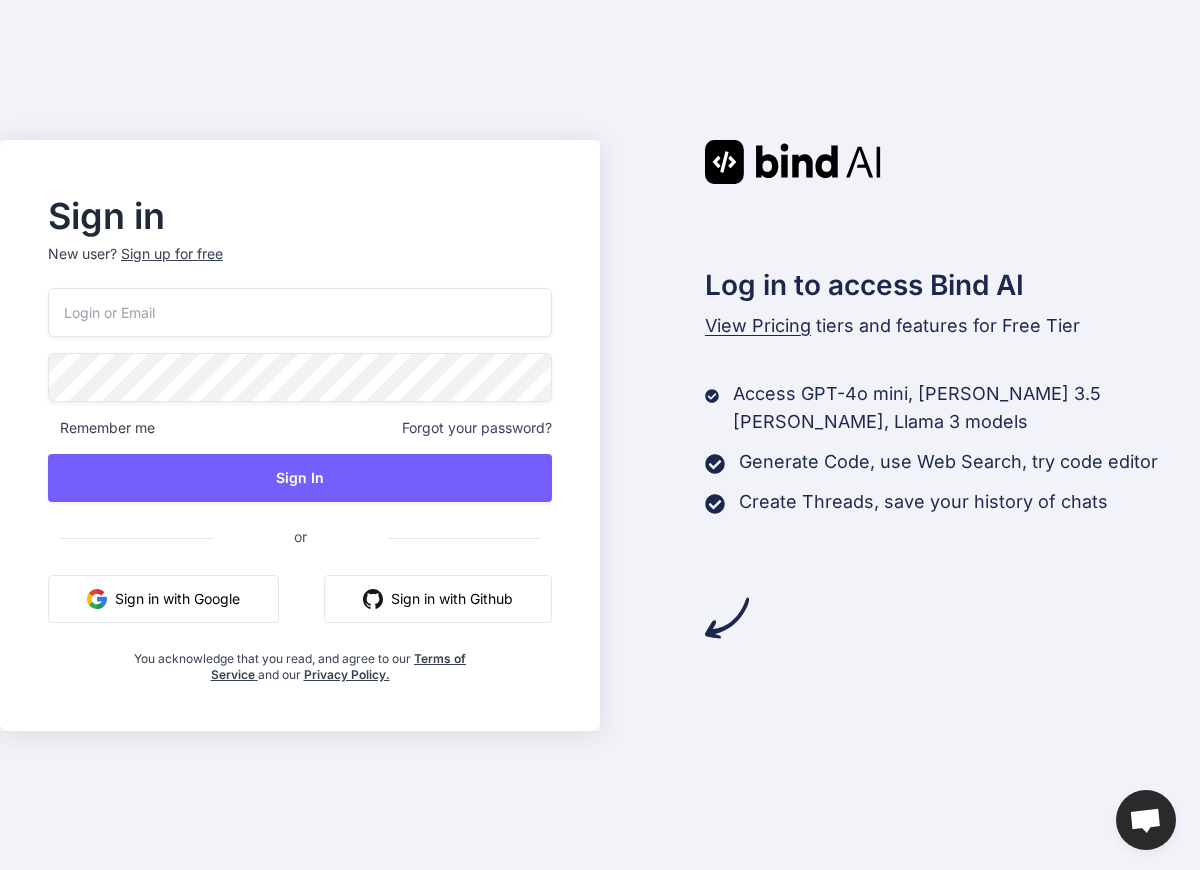 click on "View Pricing" at bounding box center (758, 325) 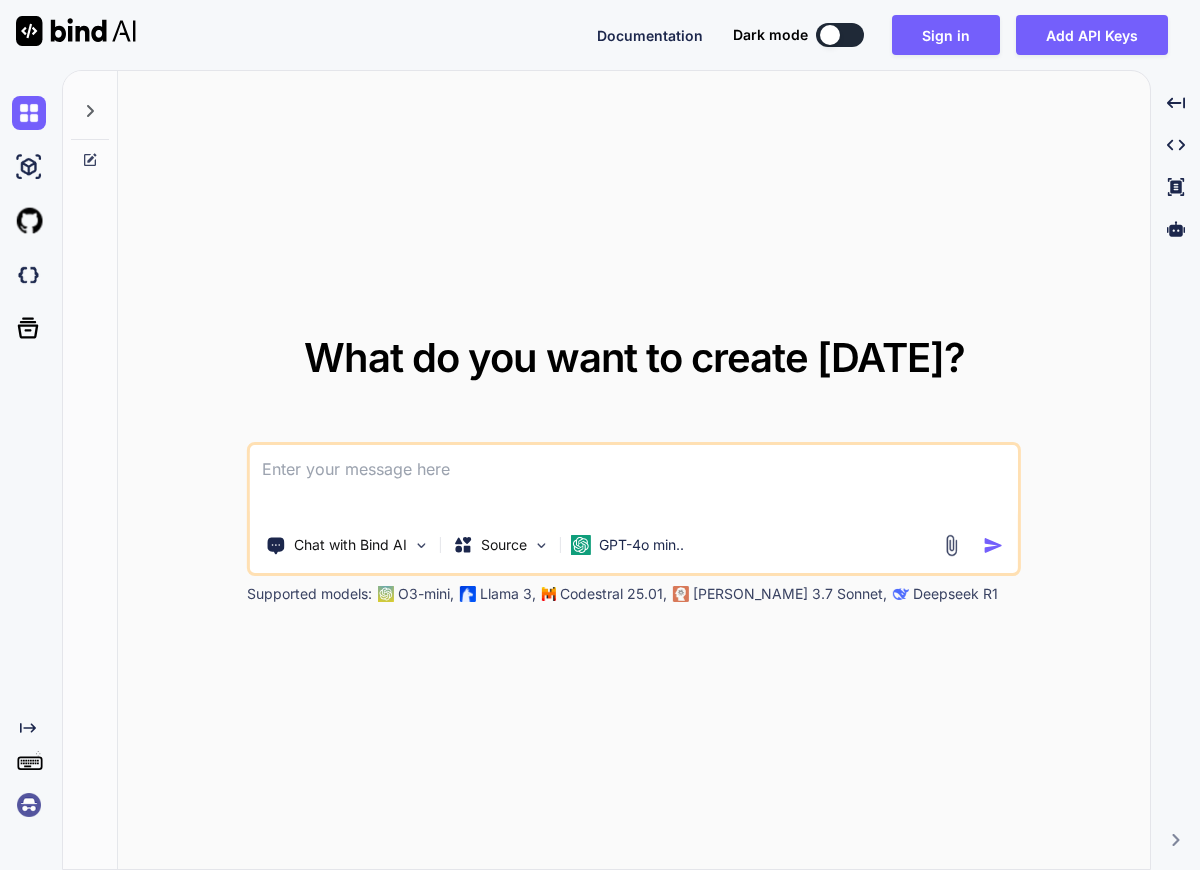 scroll, scrollTop: 0, scrollLeft: 0, axis: both 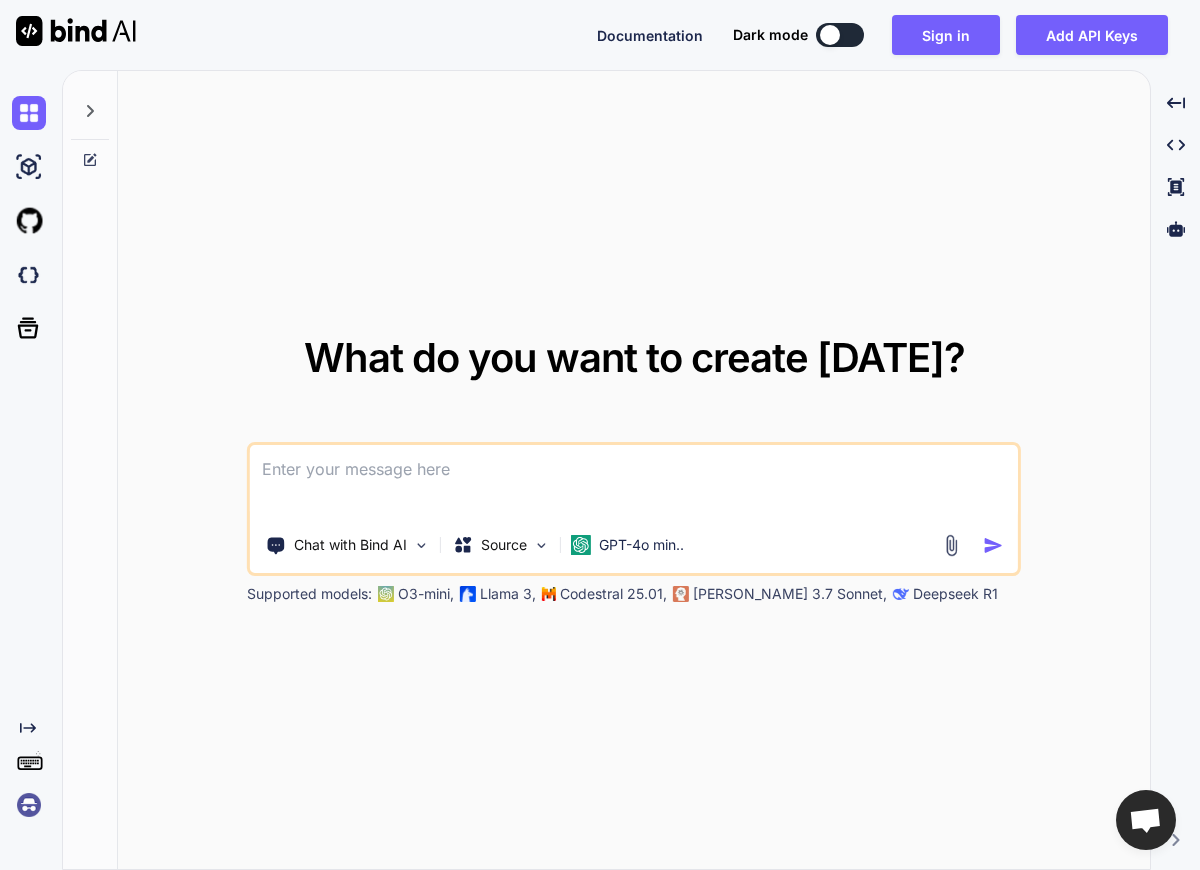 click at bounding box center (634, 482) 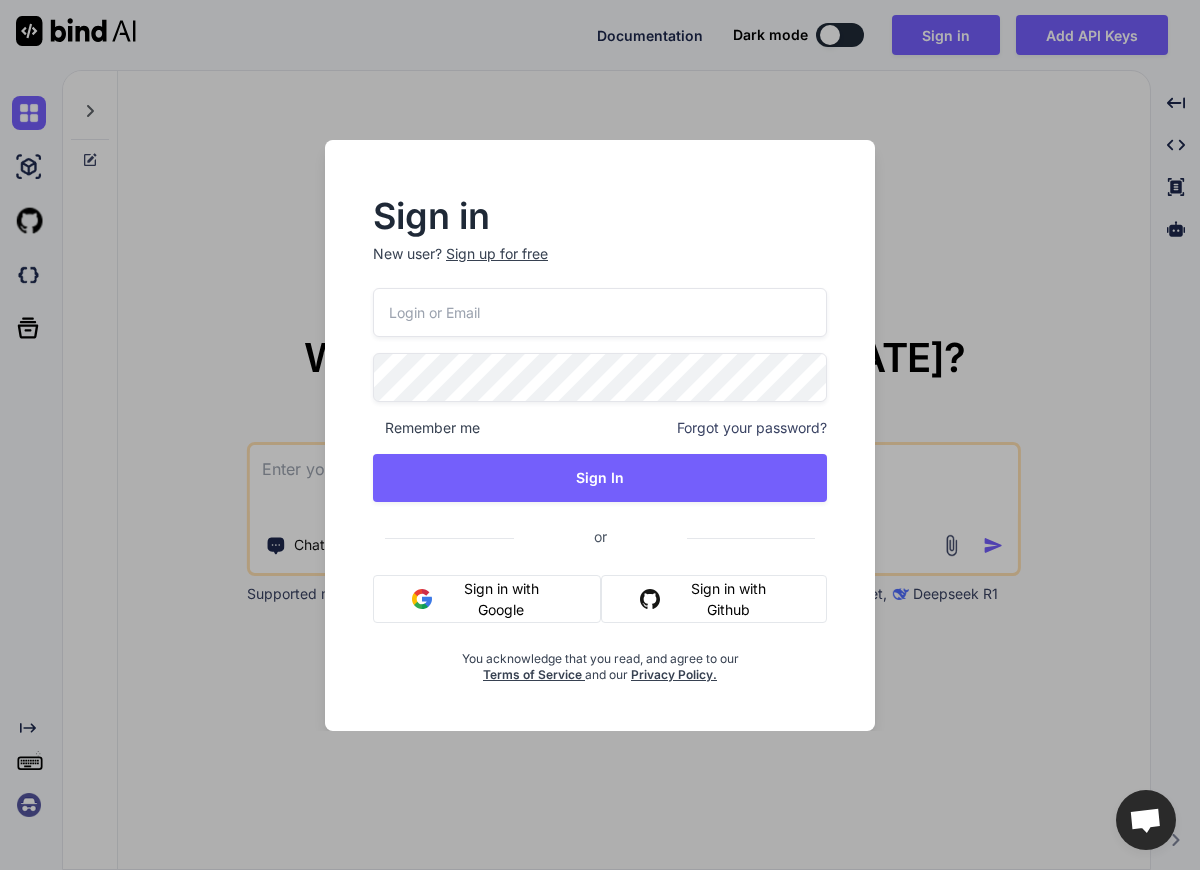 click on "Sign in with Google" at bounding box center [487, 599] 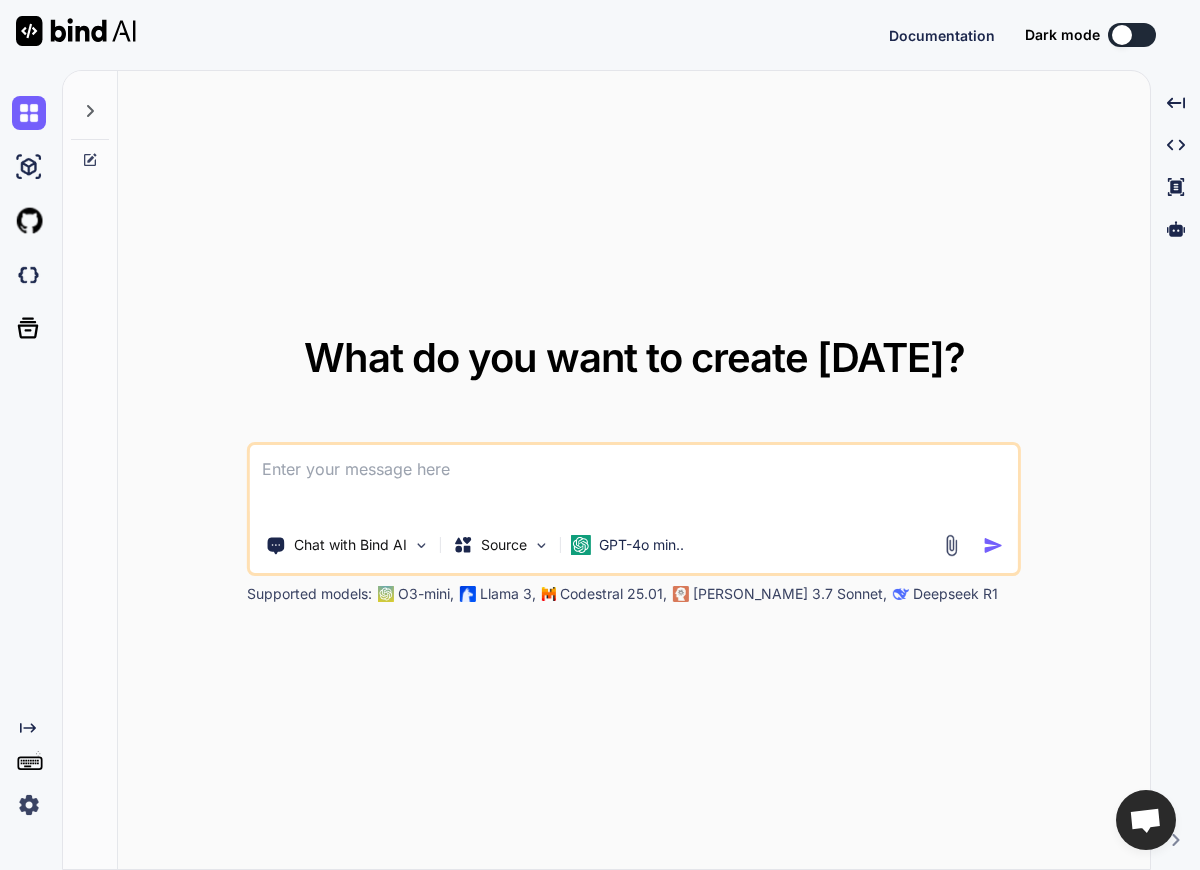click at bounding box center [634, 482] 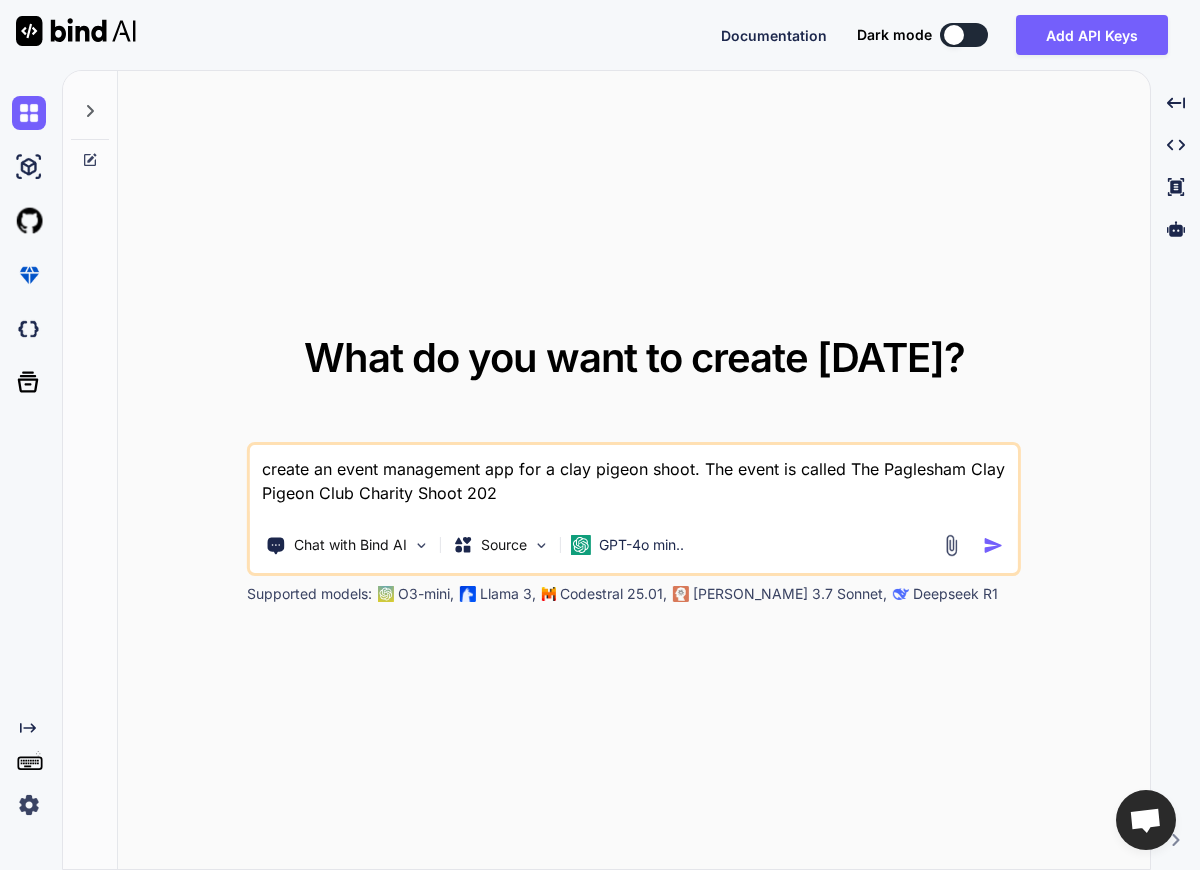 type on "create an event management app for a clay pigeon shoot. The event is called The Paglesham Clay Pigeon Club Charity Shoot 2025" 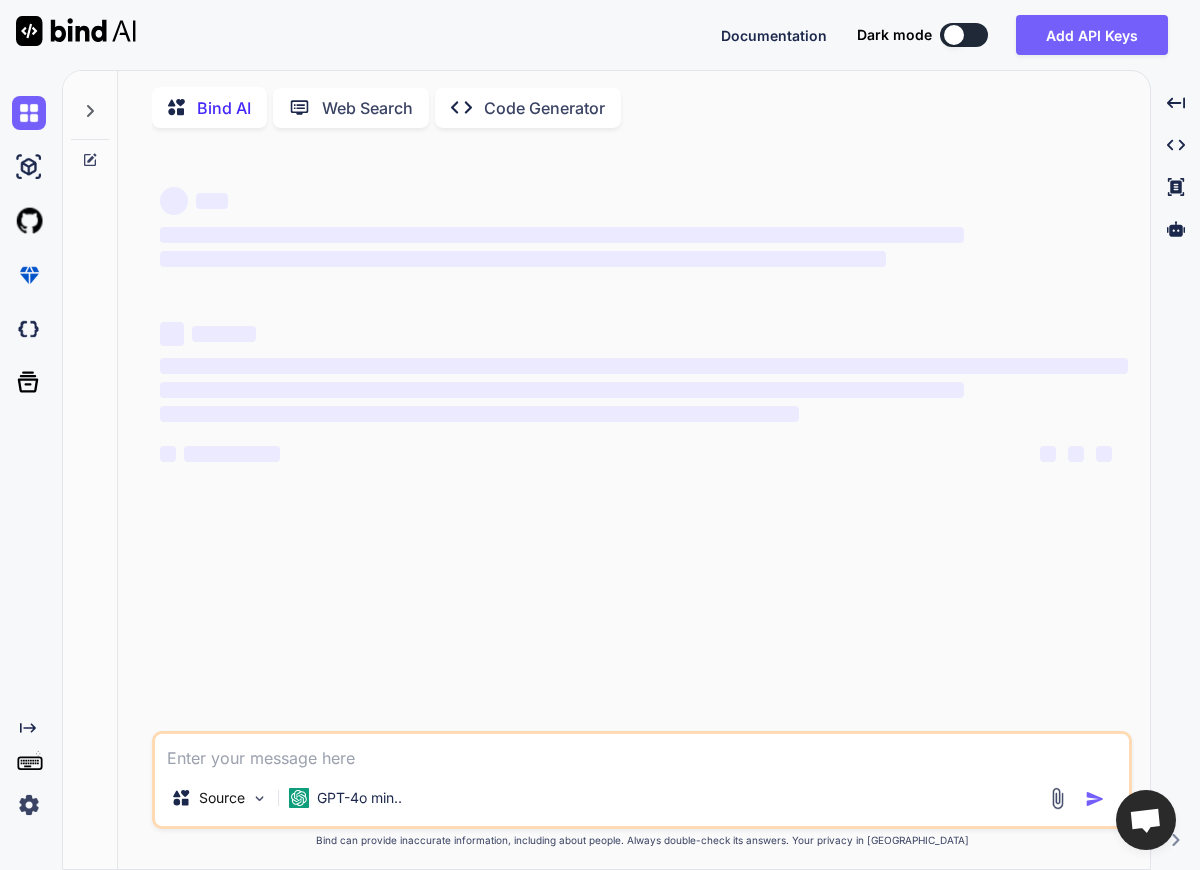 scroll, scrollTop: 8, scrollLeft: 0, axis: vertical 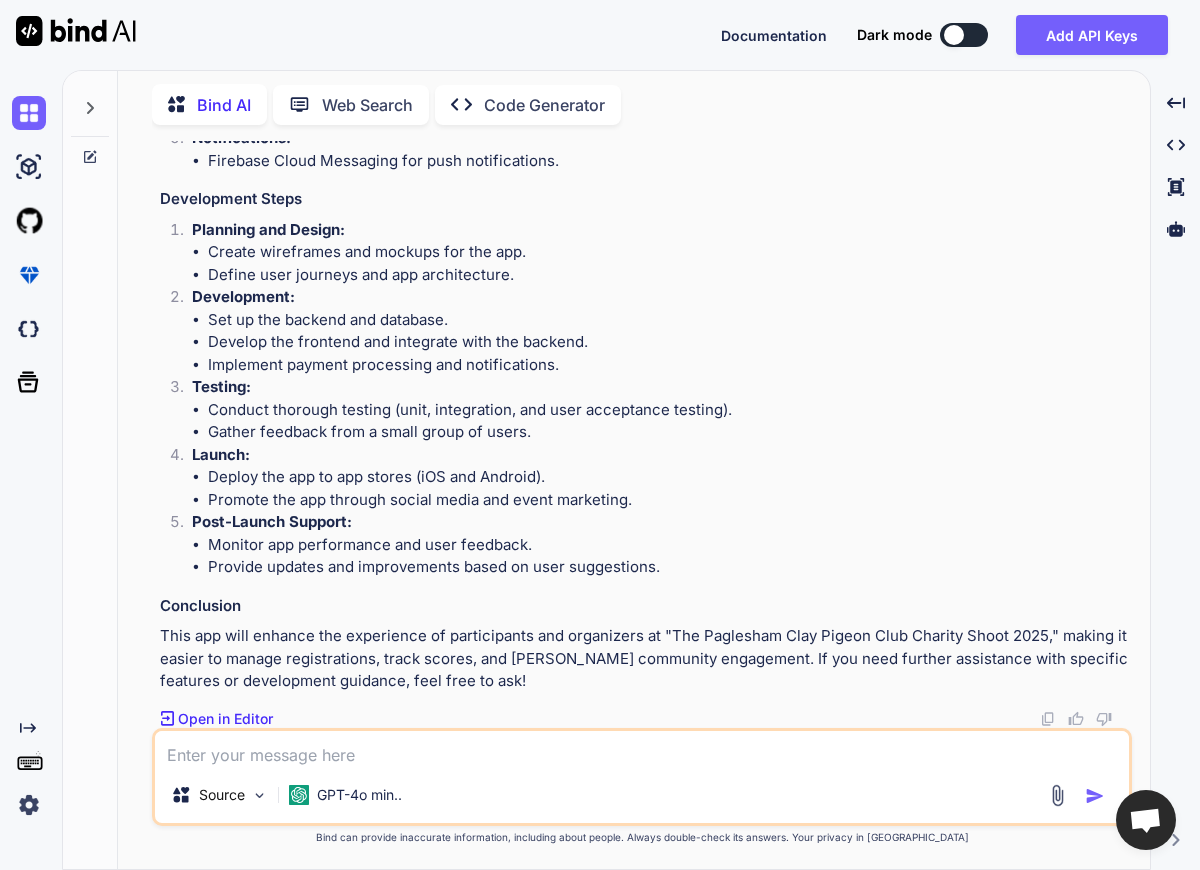 click on "Open in Editor" at bounding box center (225, 719) 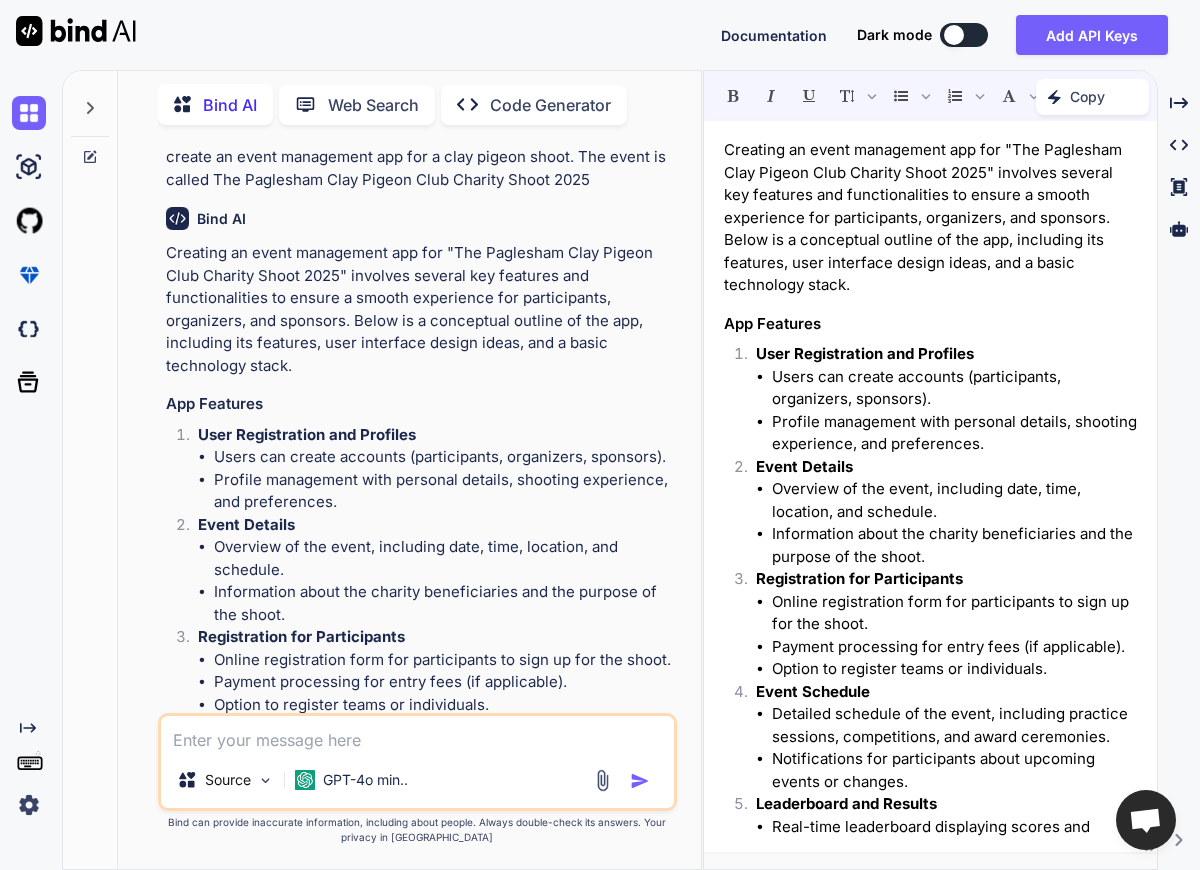 scroll, scrollTop: 0, scrollLeft: 0, axis: both 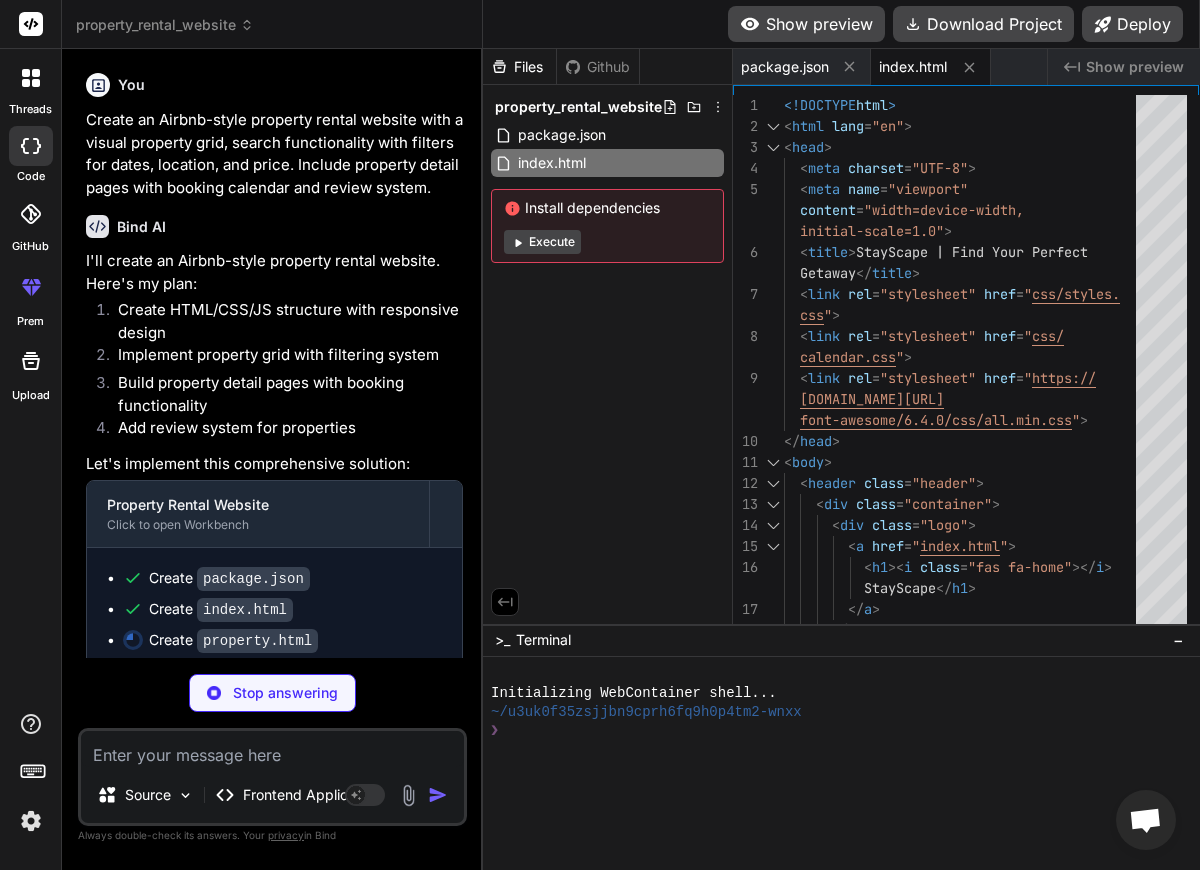 type on "x" 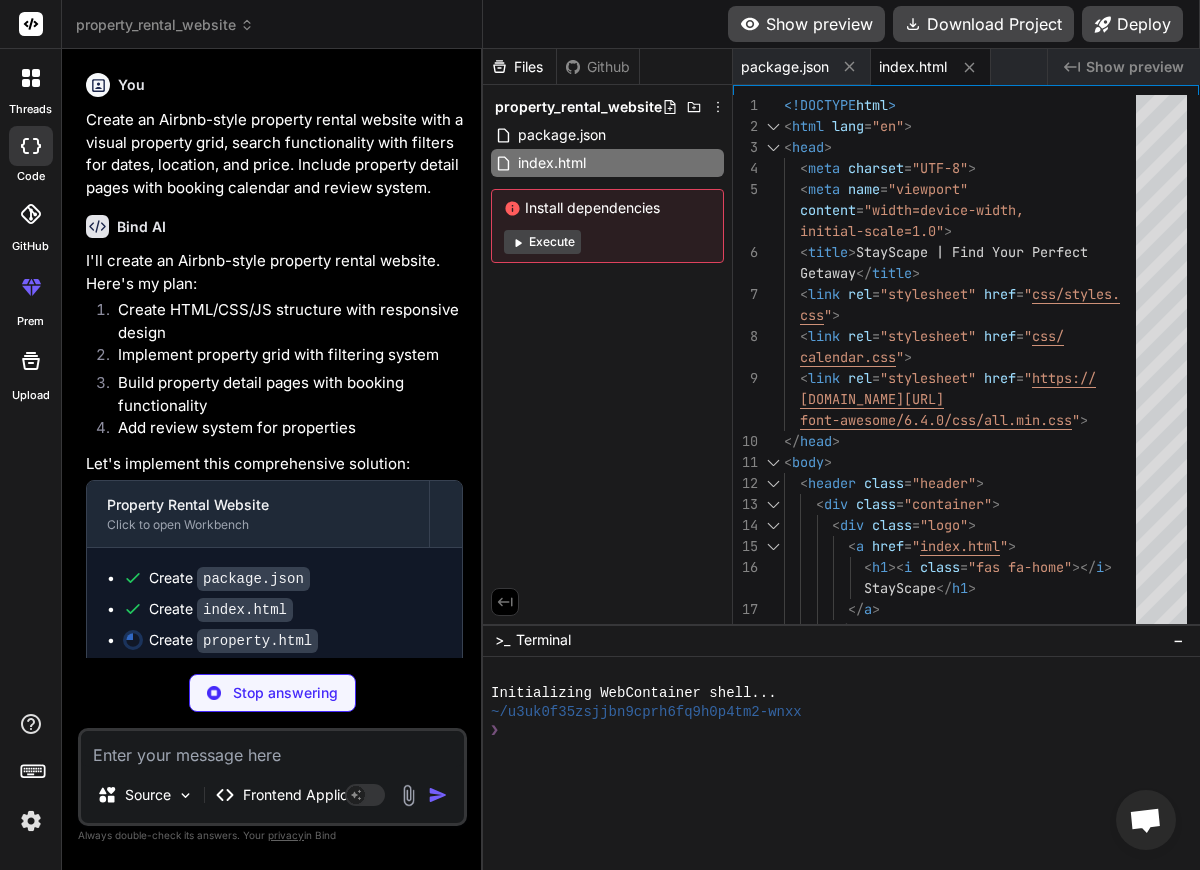 type on ".nav-link {
display: none;
}
}" 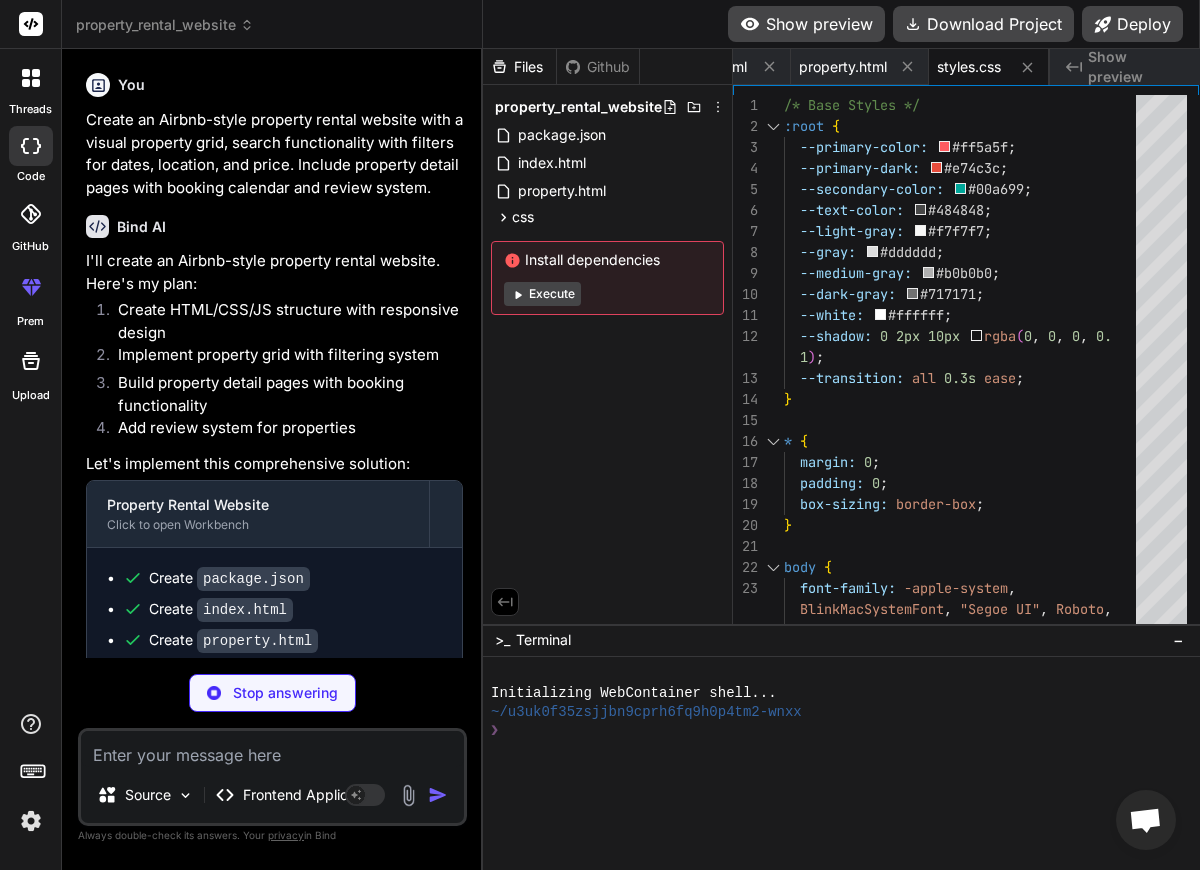 click on "Show preview" at bounding box center [806, 24] 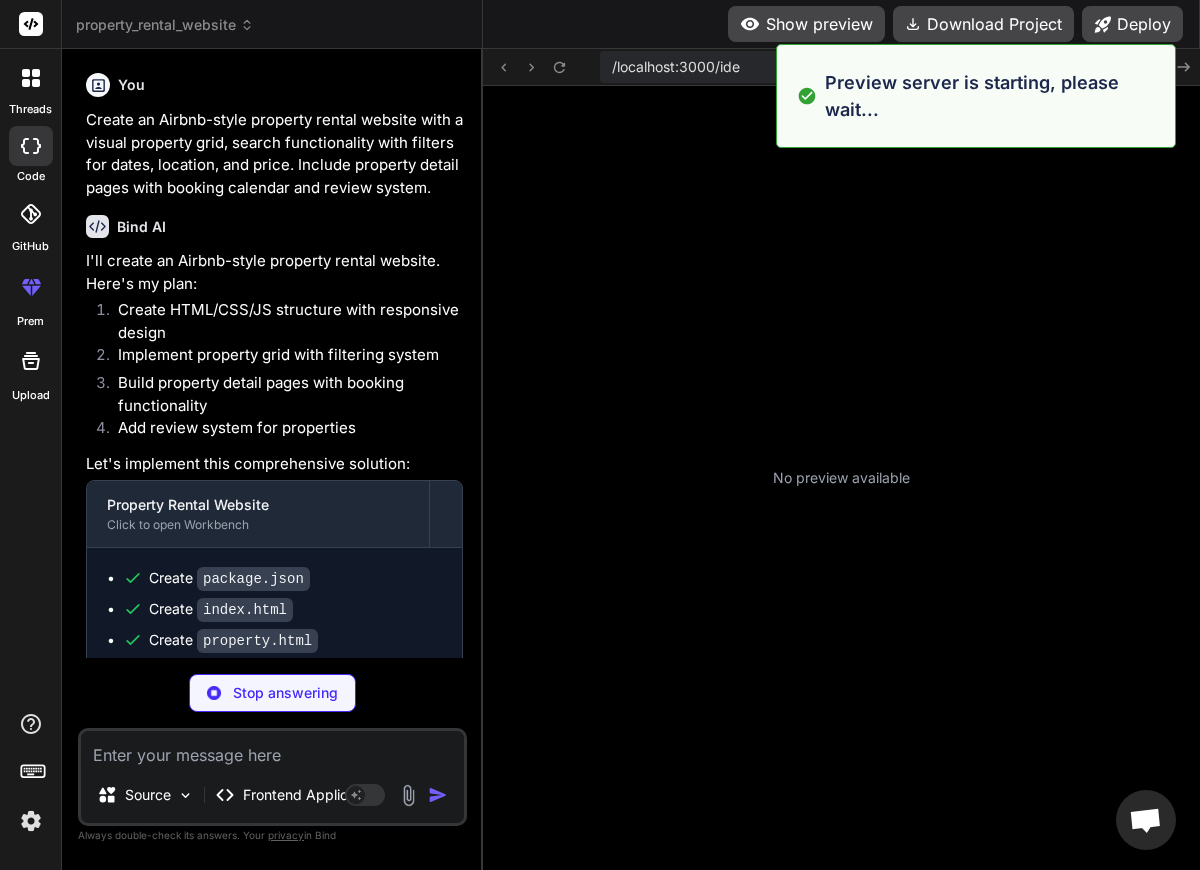 type on "x" 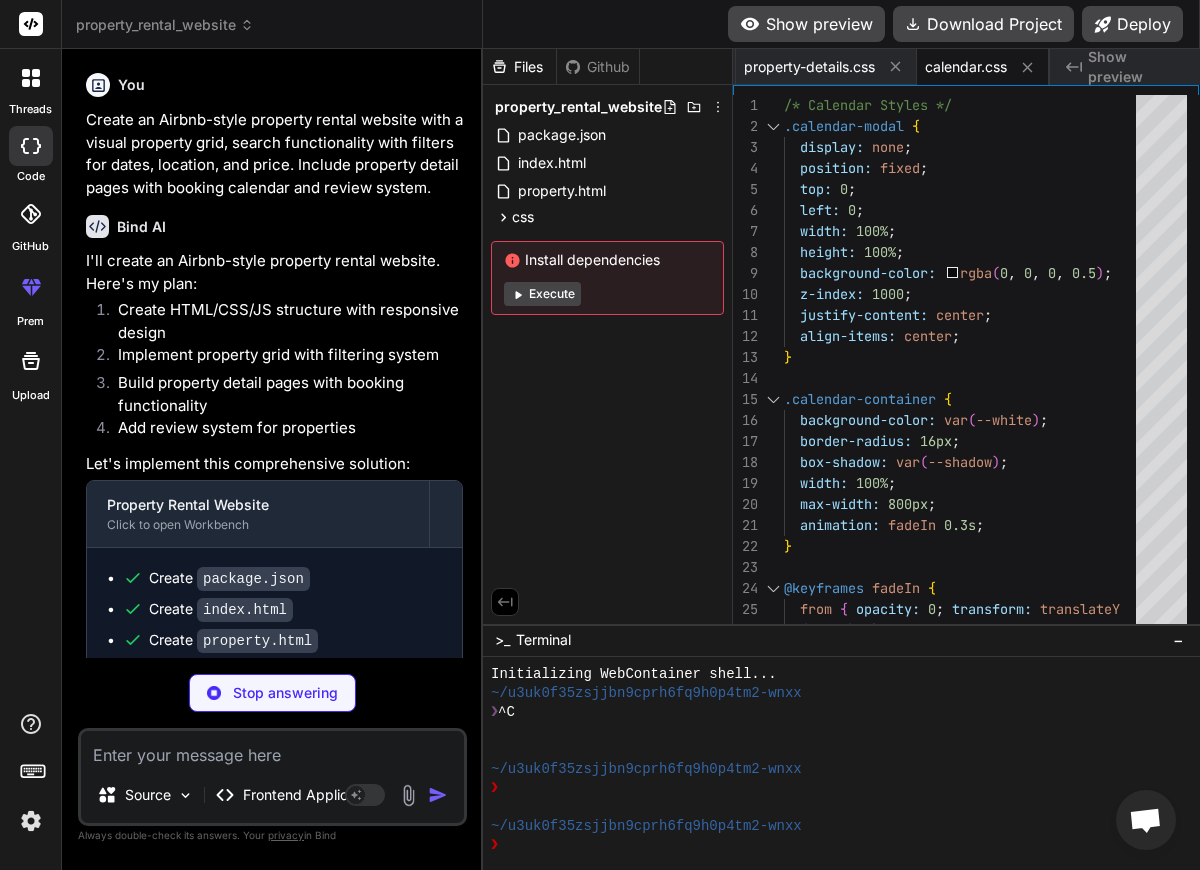 type on "x" 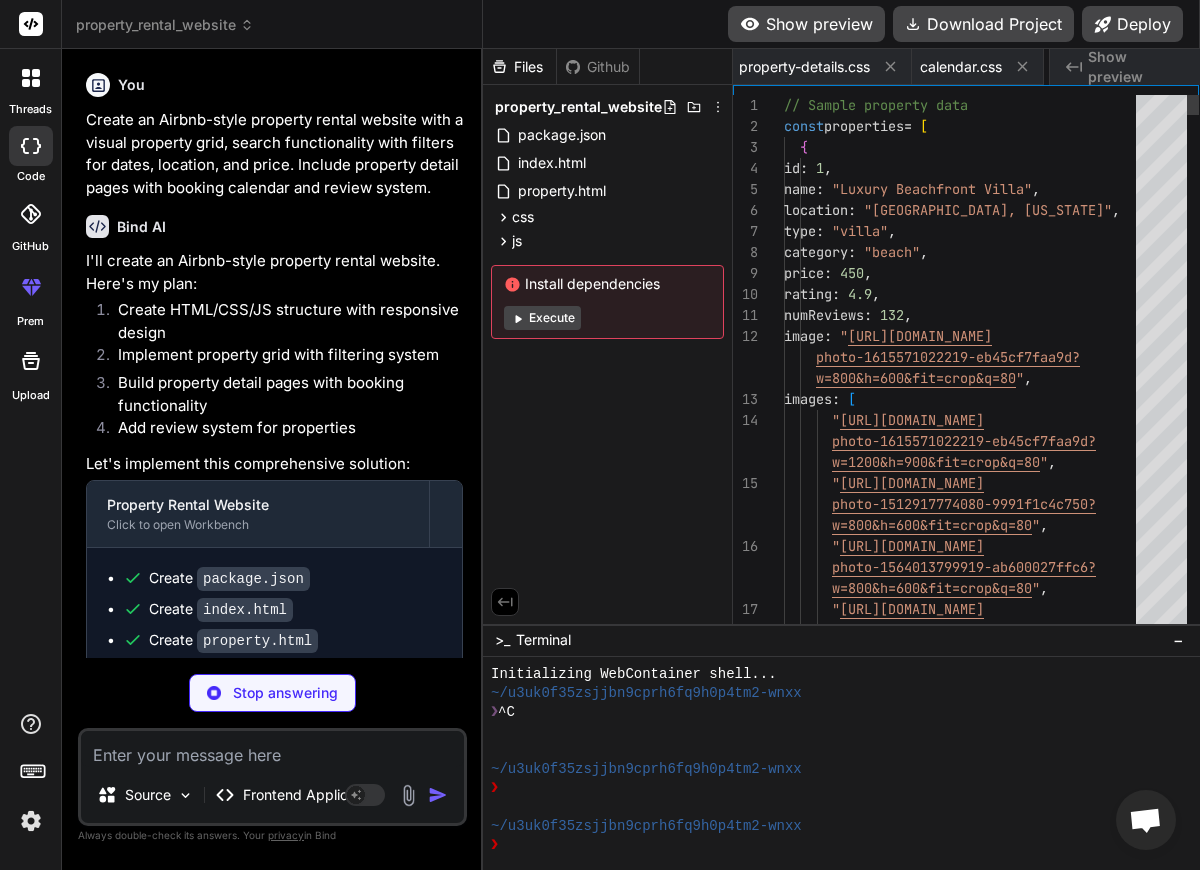 scroll, scrollTop: 0, scrollLeft: 650, axis: horizontal 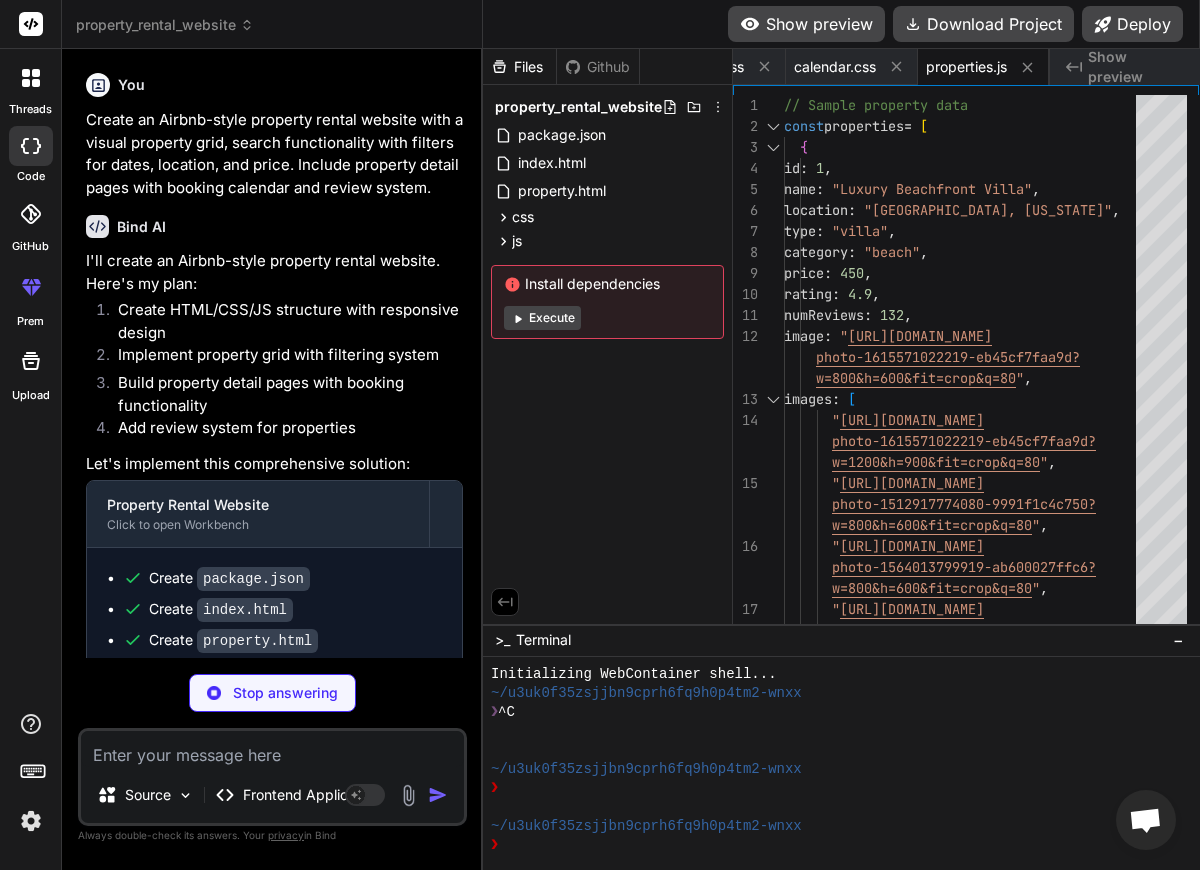 click on "Show preview" at bounding box center [806, 24] 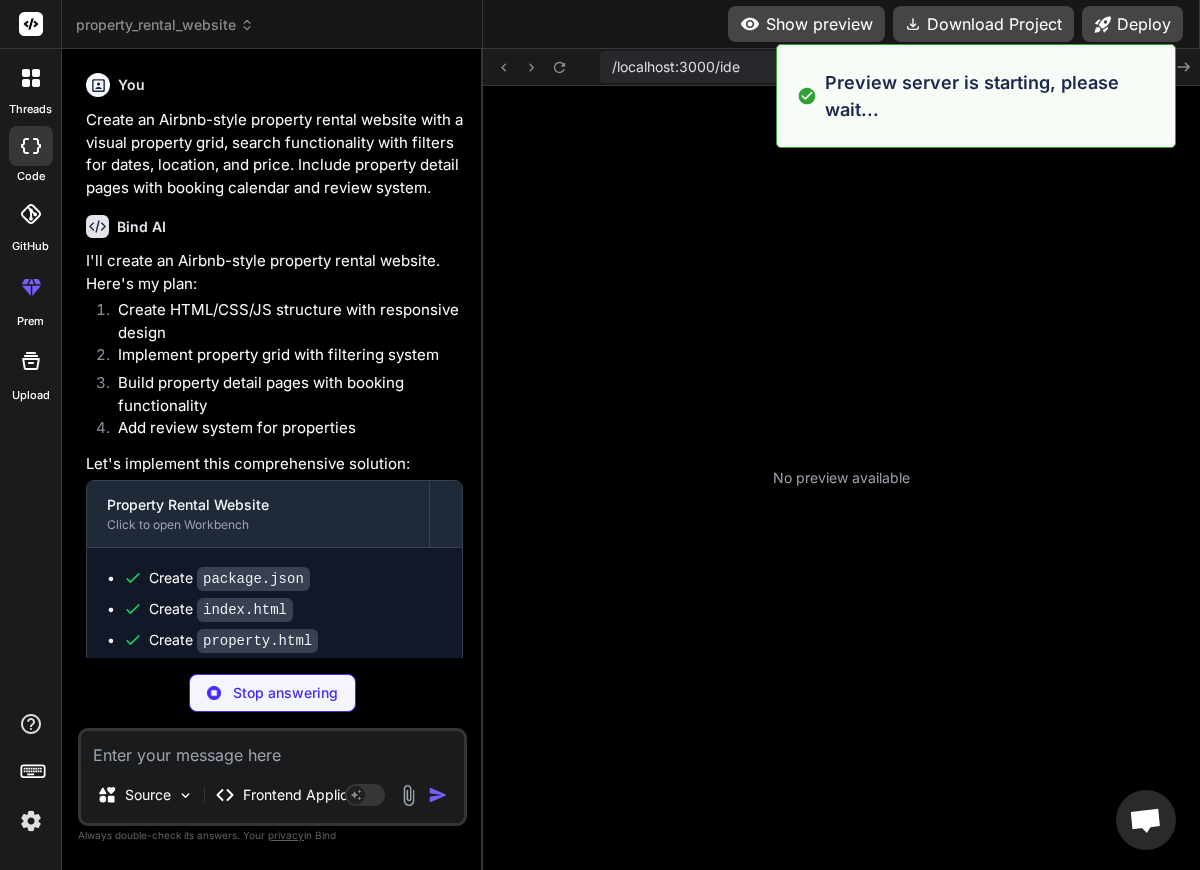 scroll, scrollTop: 151, scrollLeft: 0, axis: vertical 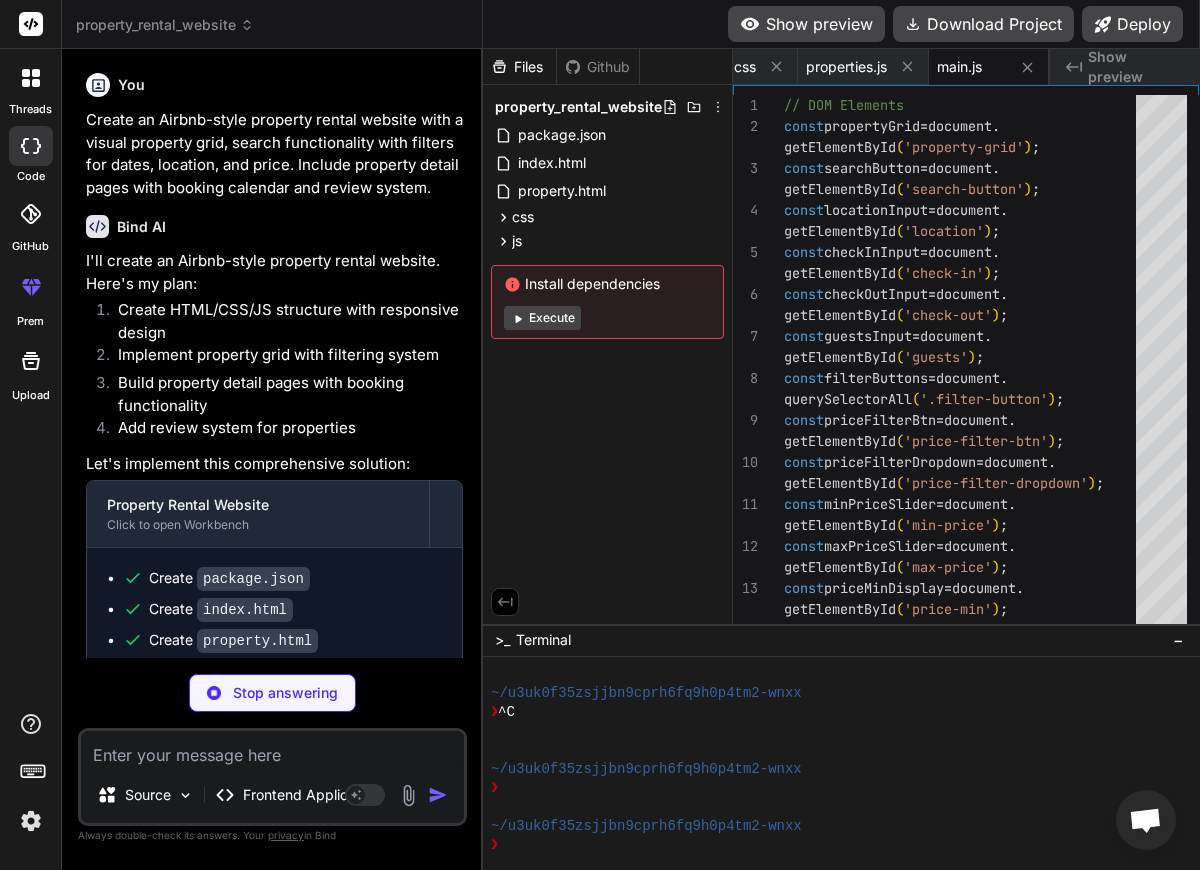 type on "x" 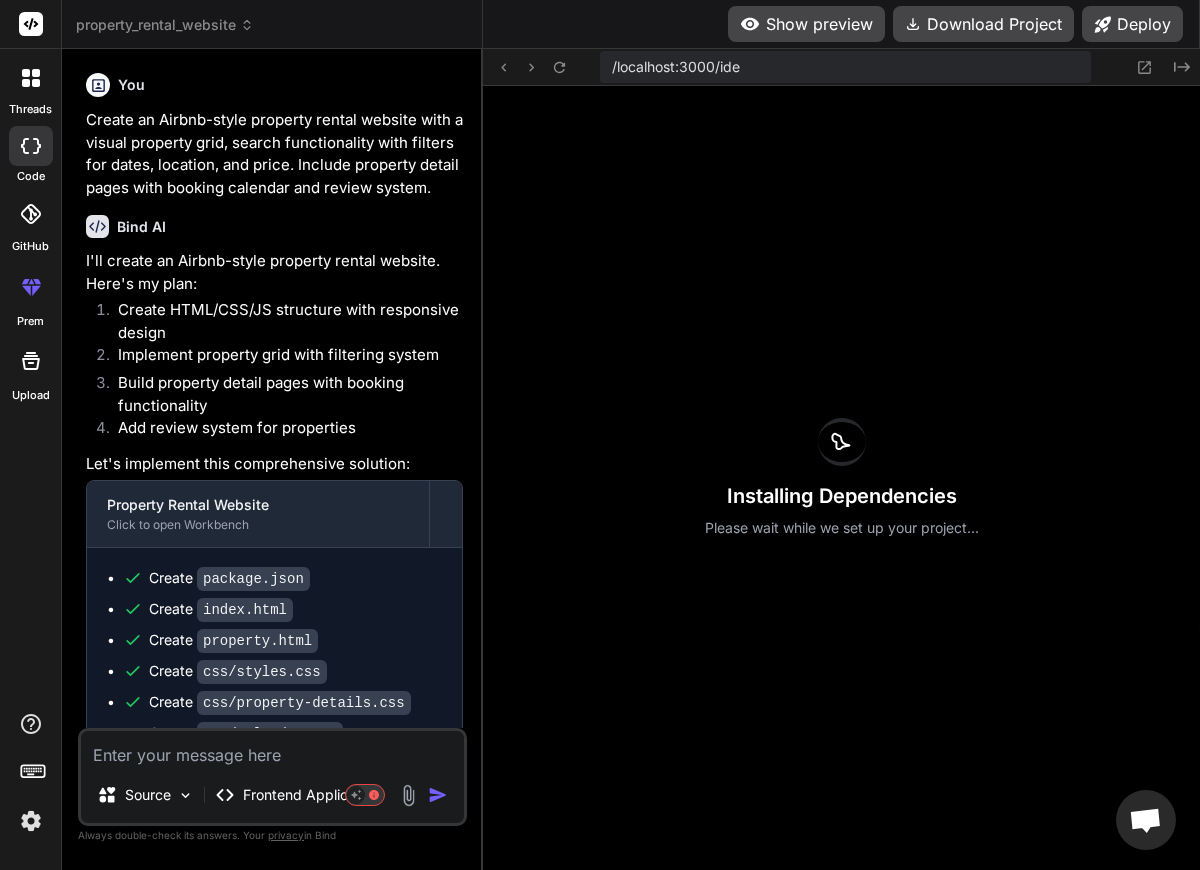 scroll, scrollTop: 0, scrollLeft: 1063, axis: horizontal 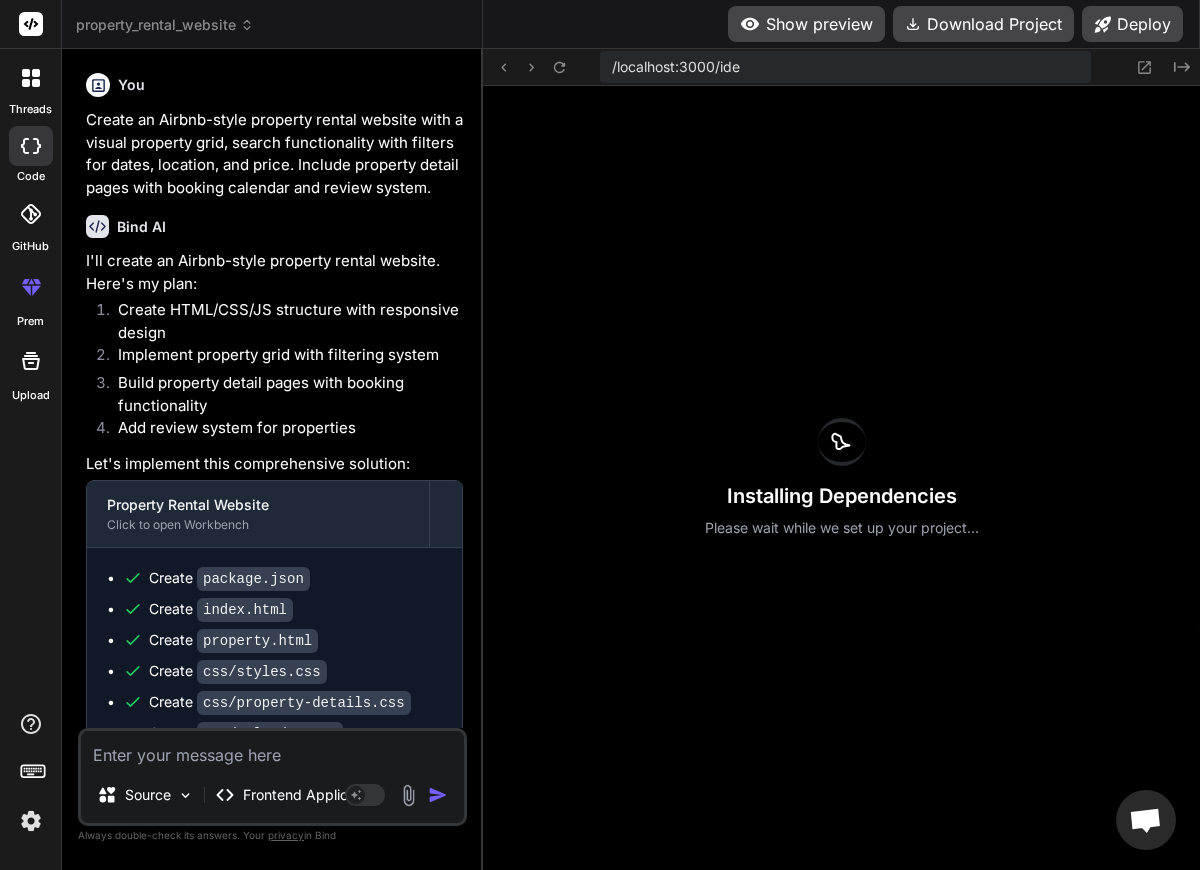 click at bounding box center [31, 287] 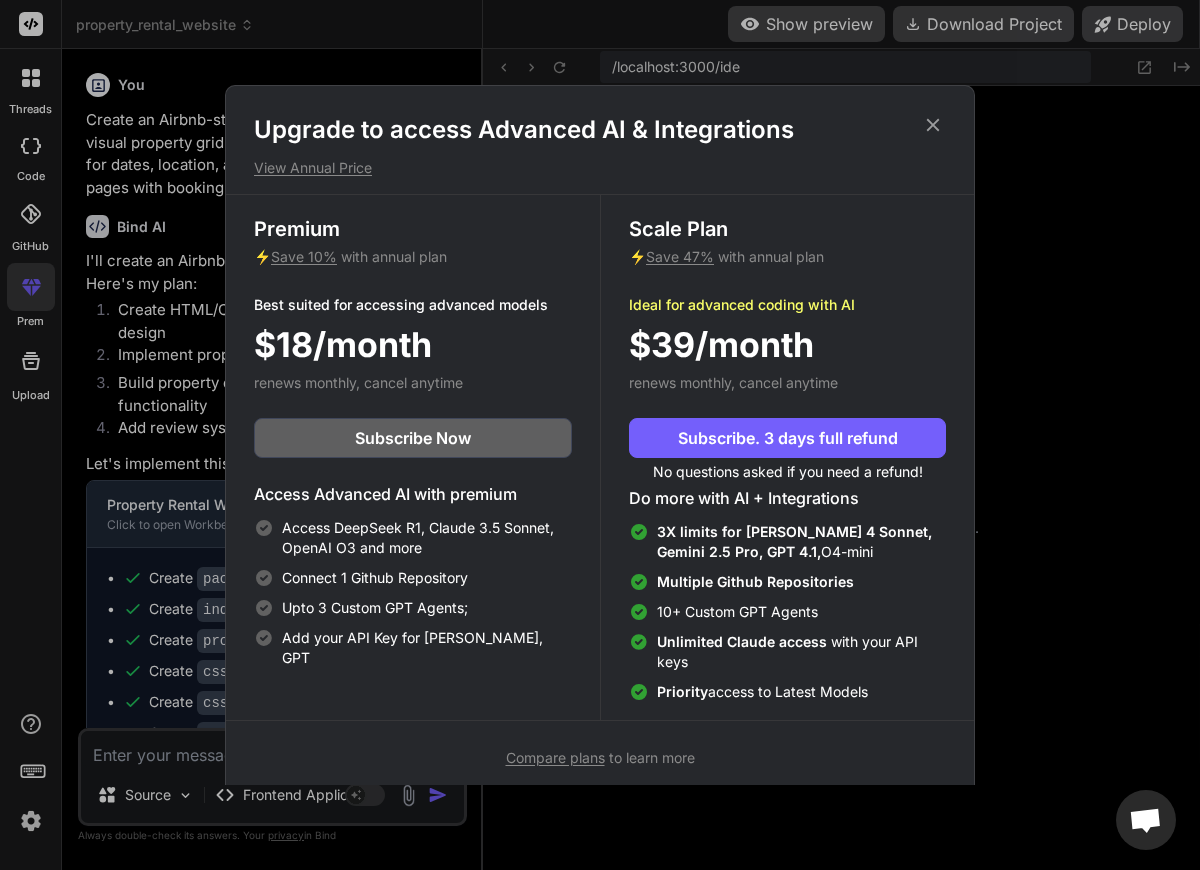 scroll, scrollTop: 13, scrollLeft: 0, axis: vertical 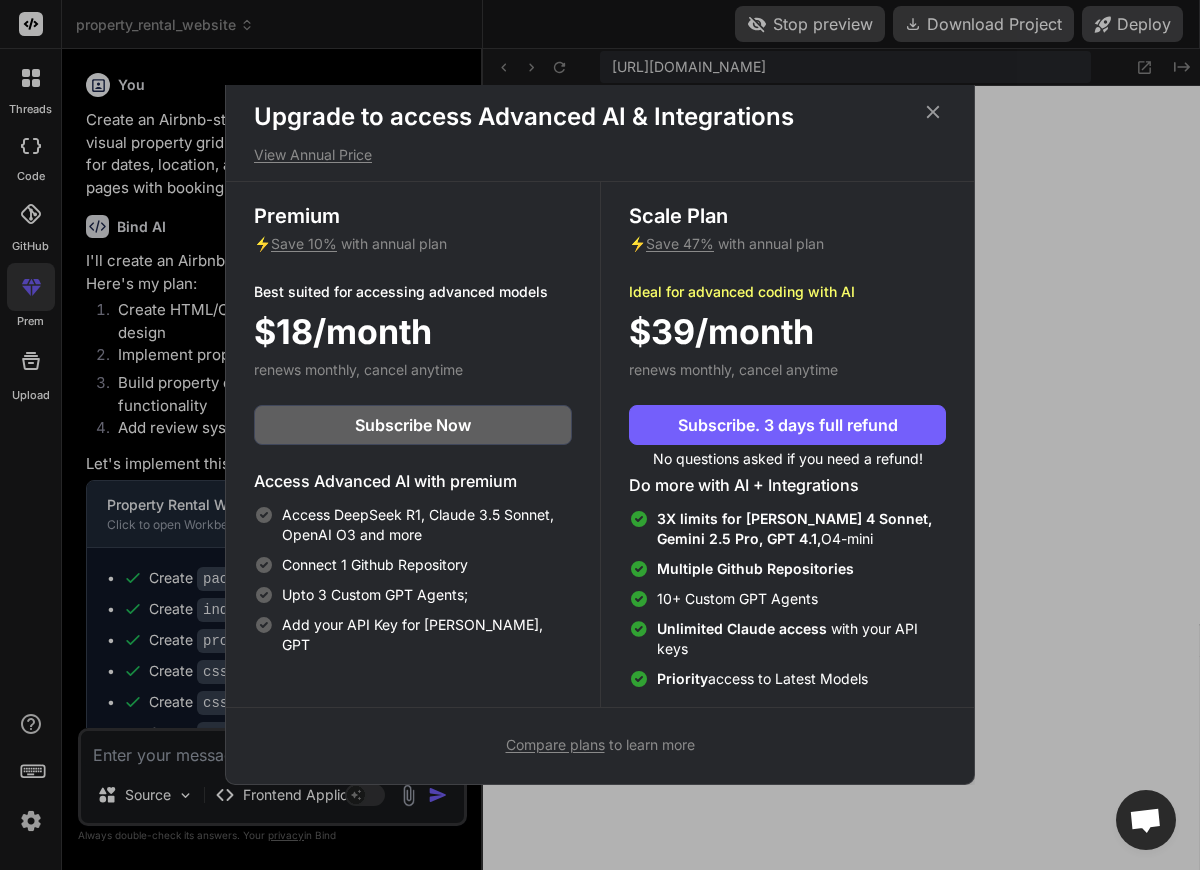 click on "Compare plans" at bounding box center (555, 744) 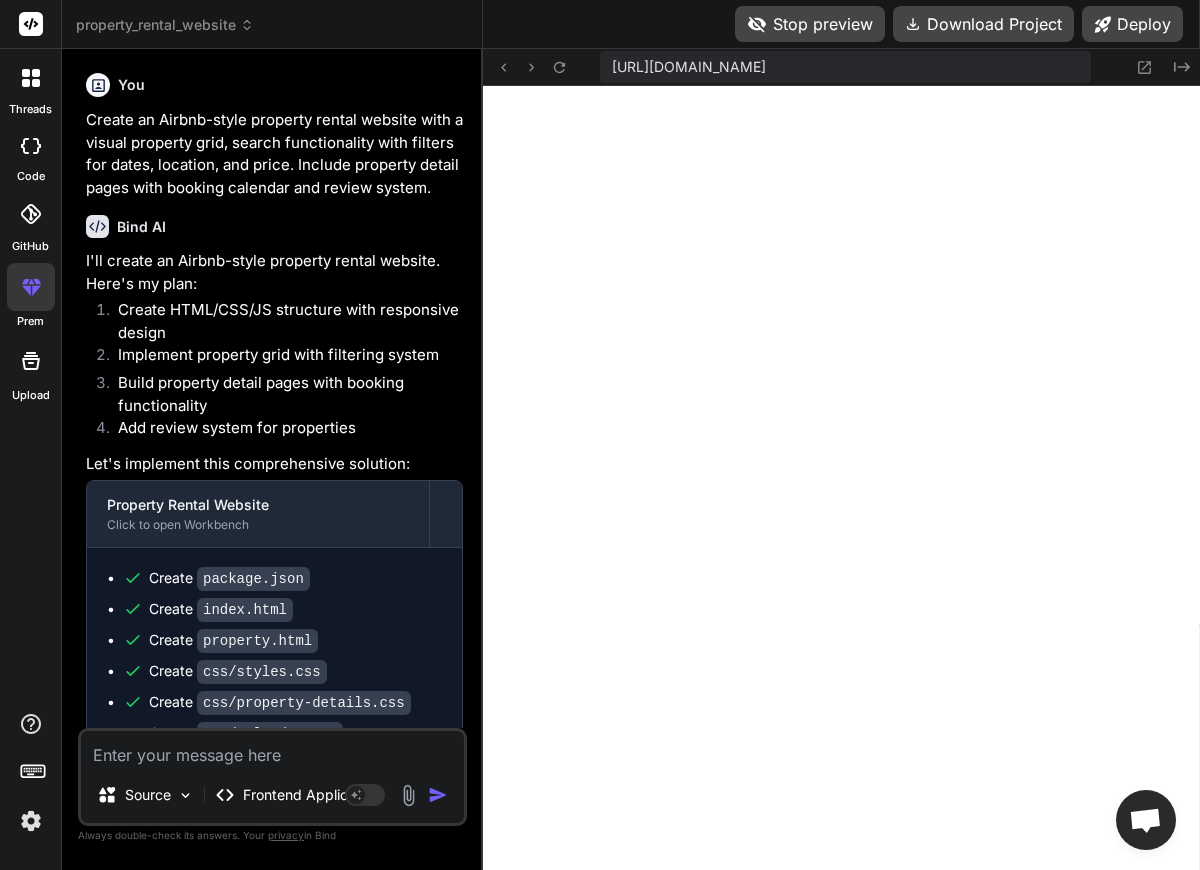 scroll, scrollTop: 1804, scrollLeft: 0, axis: vertical 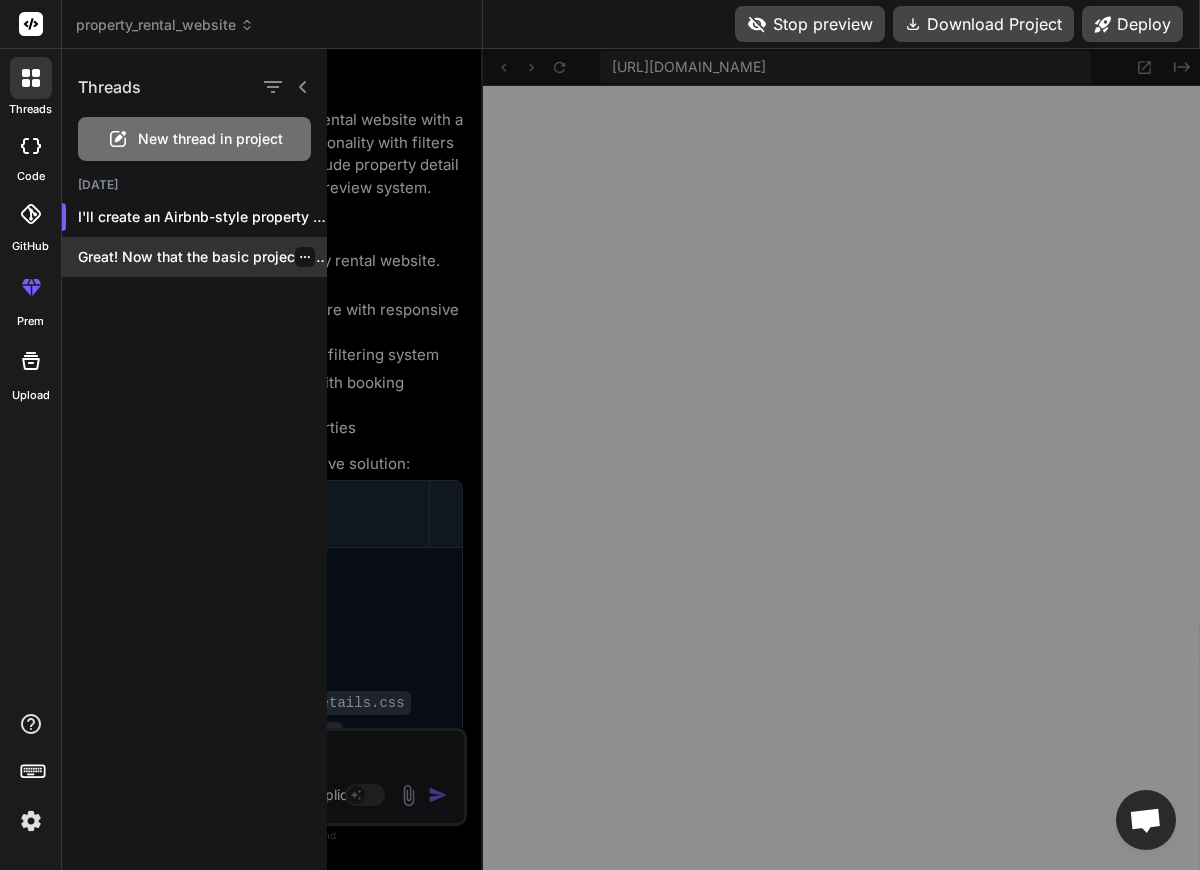 click on "Great! Now that the basic project structure..." at bounding box center [202, 257] 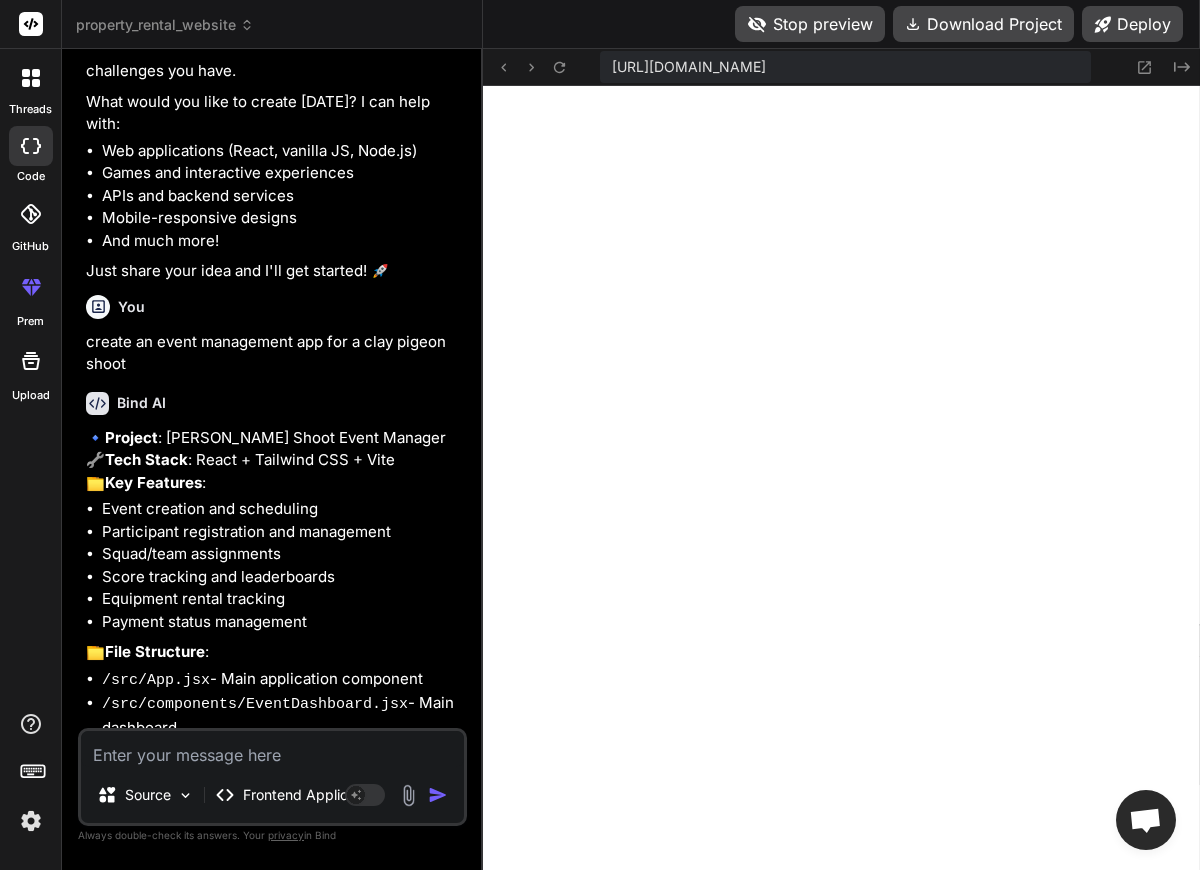 scroll, scrollTop: 867, scrollLeft: 0, axis: vertical 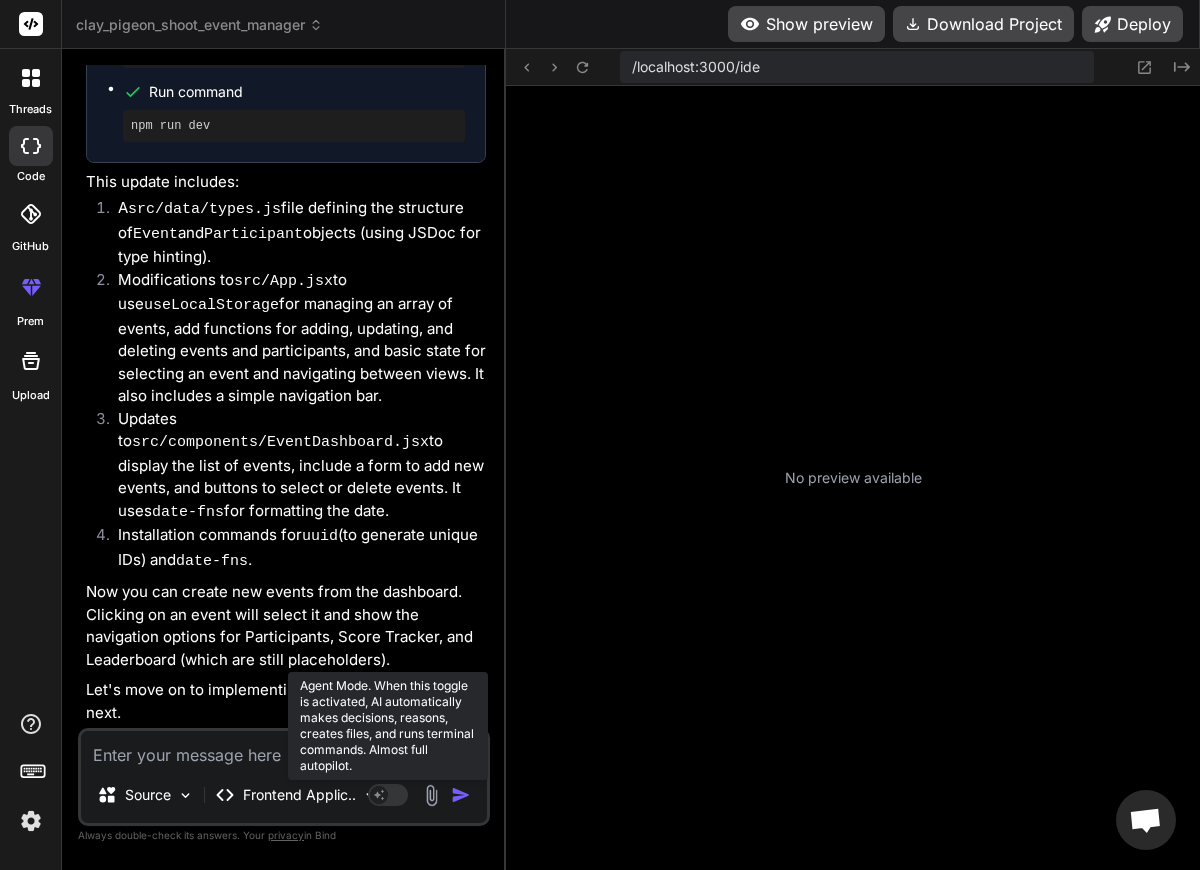 click 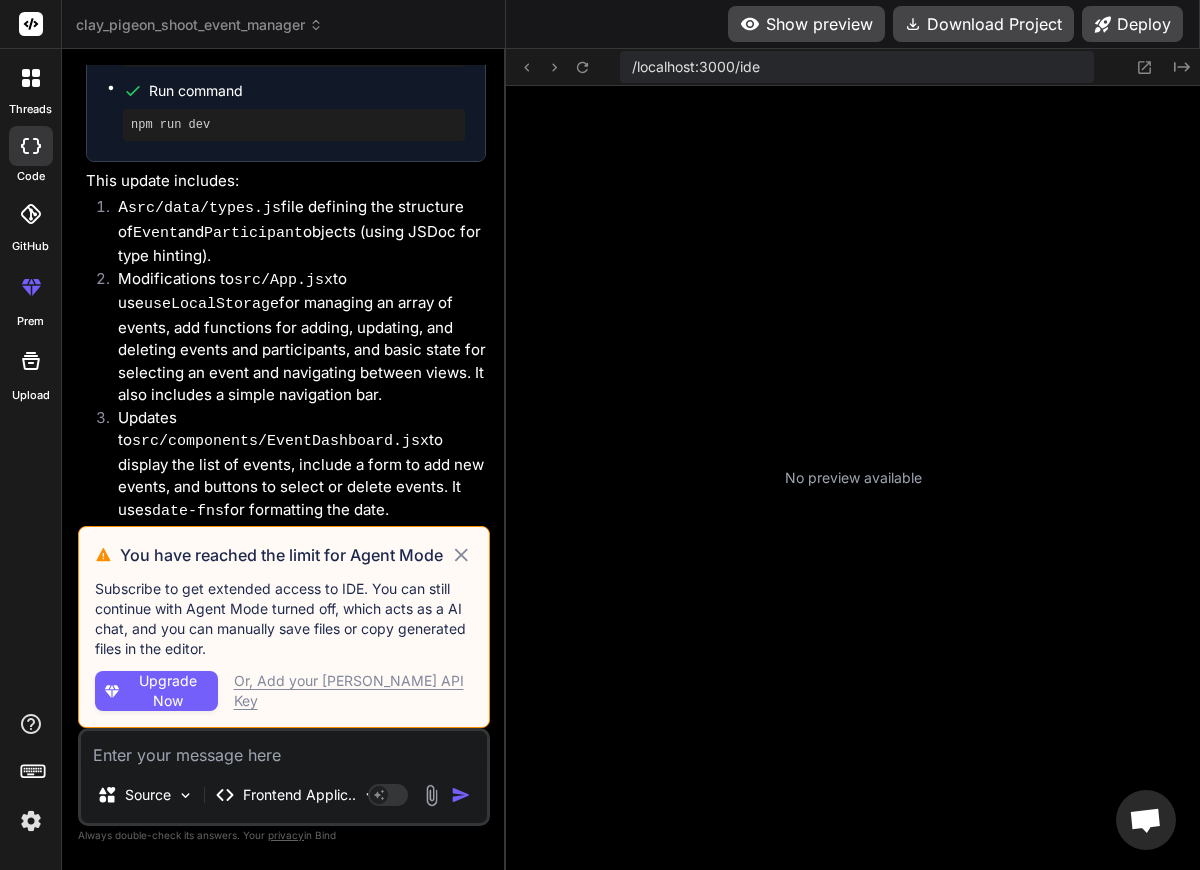 click on "Upgrade Now" at bounding box center [168, 691] 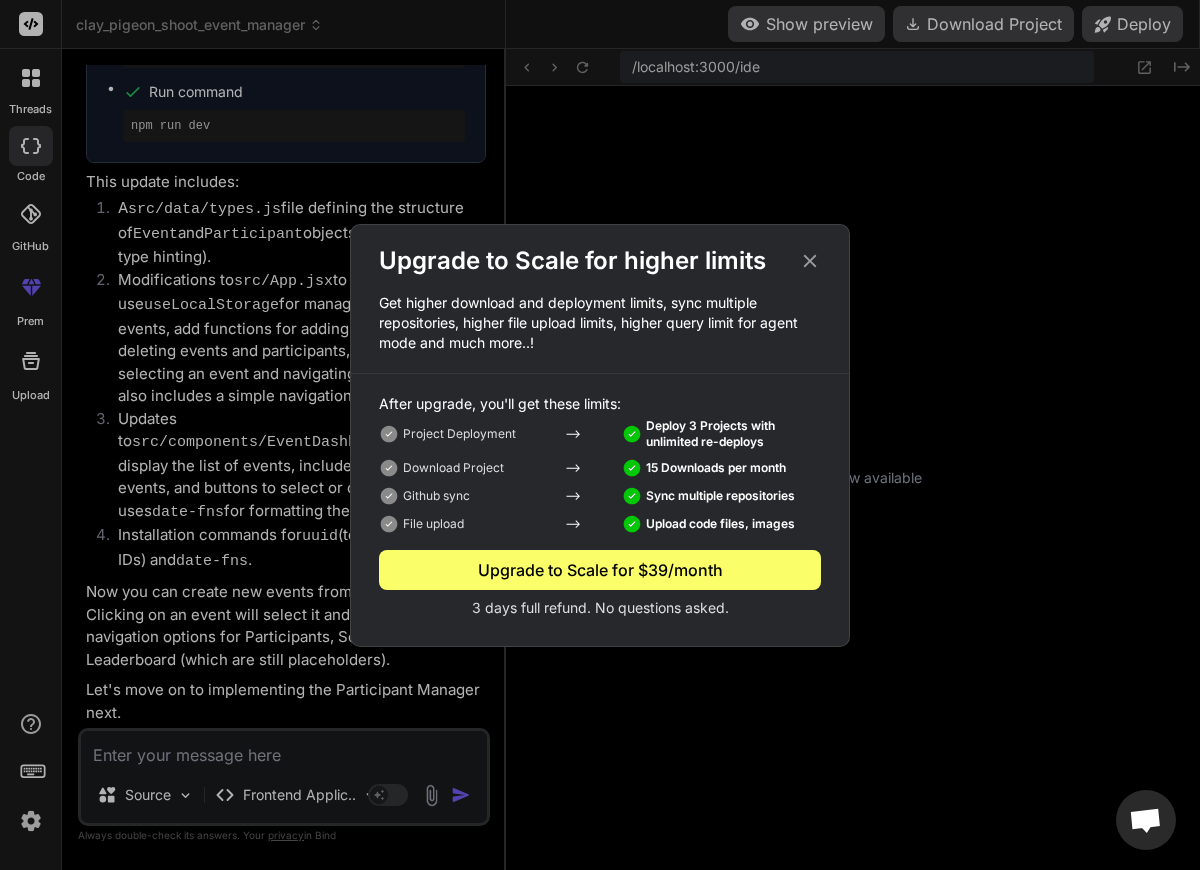 click on "Upgrade to Scale for $39/month" at bounding box center (600, 570) 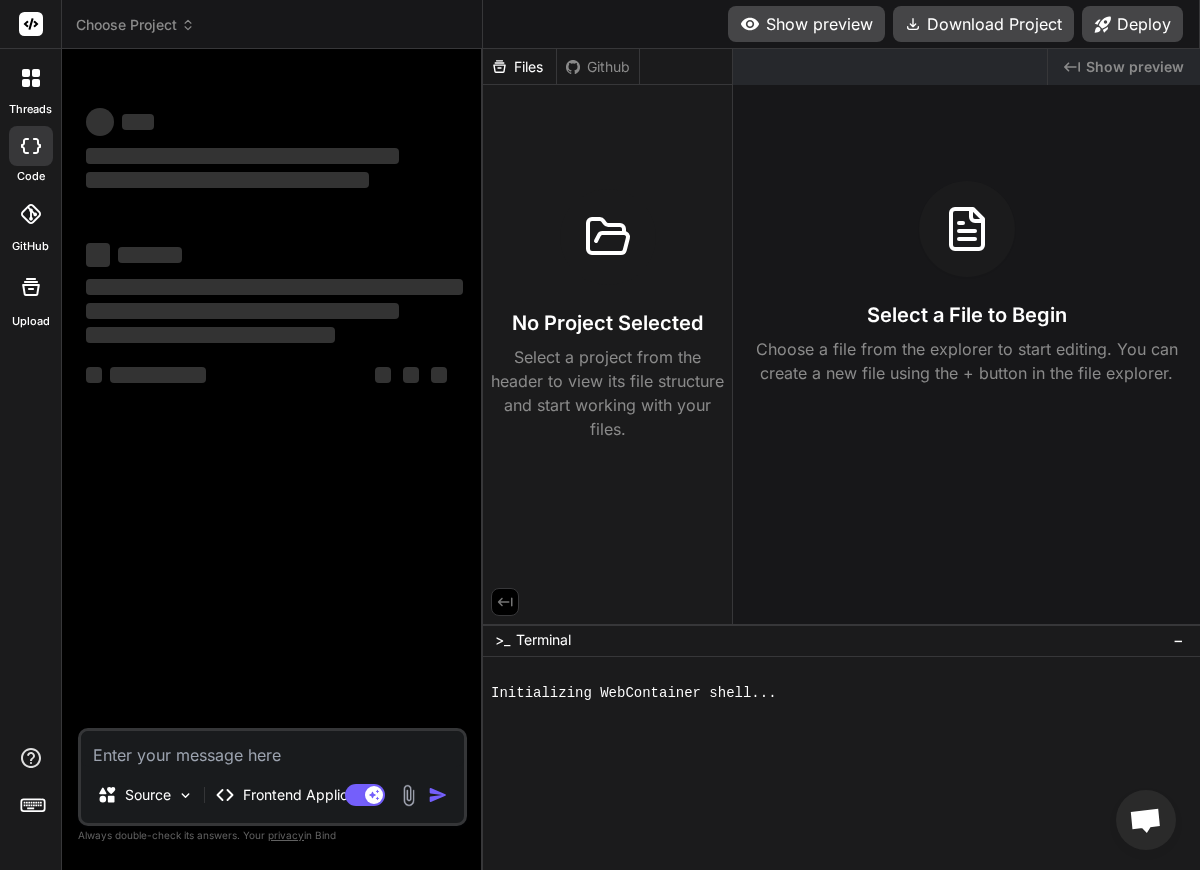 scroll, scrollTop: 0, scrollLeft: 0, axis: both 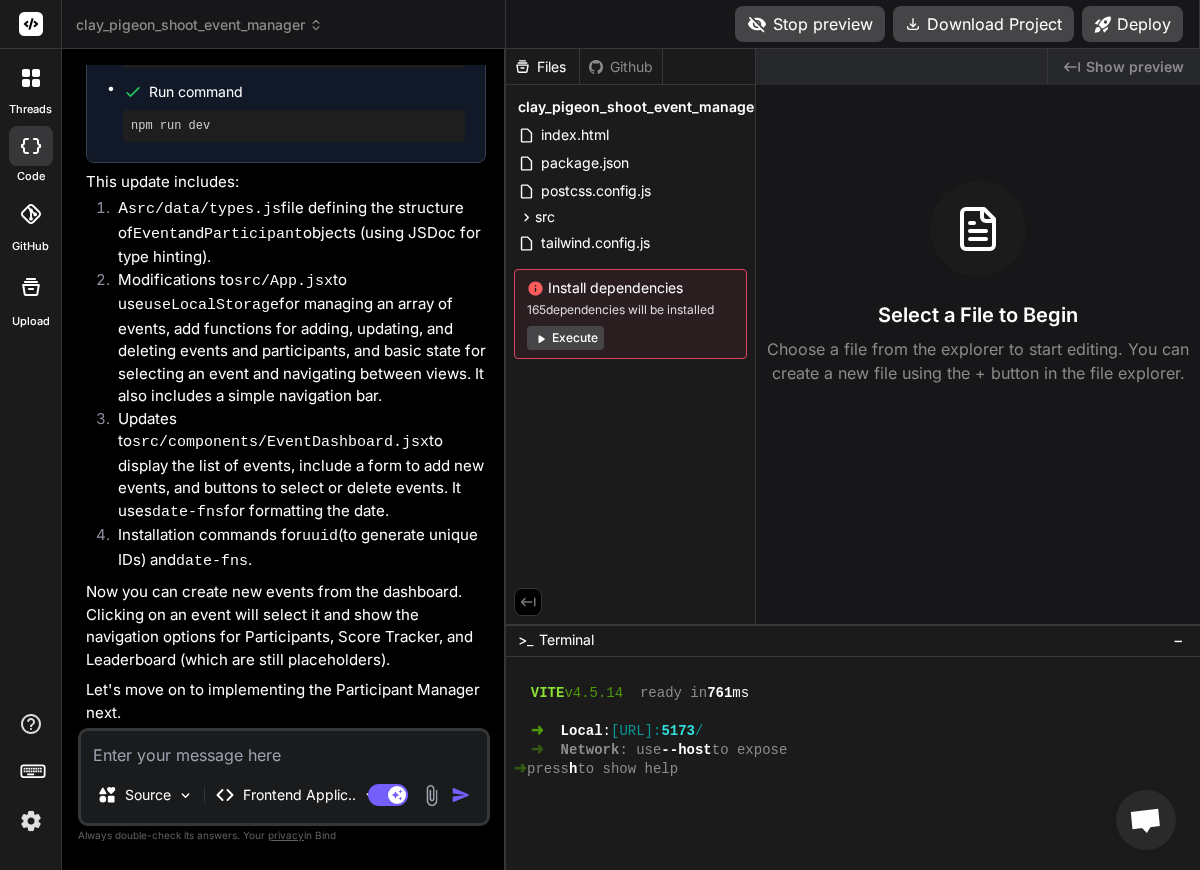 type on "x" 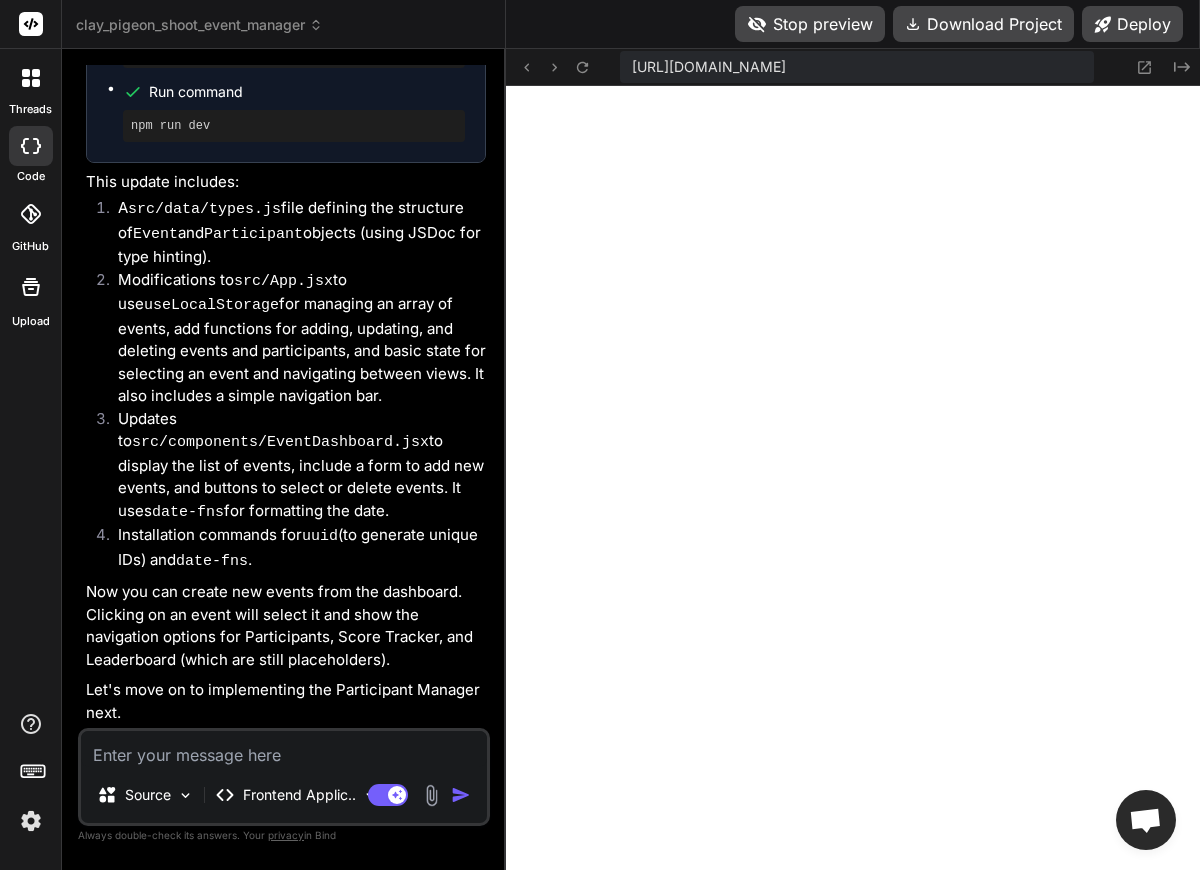 scroll, scrollTop: 1576, scrollLeft: 0, axis: vertical 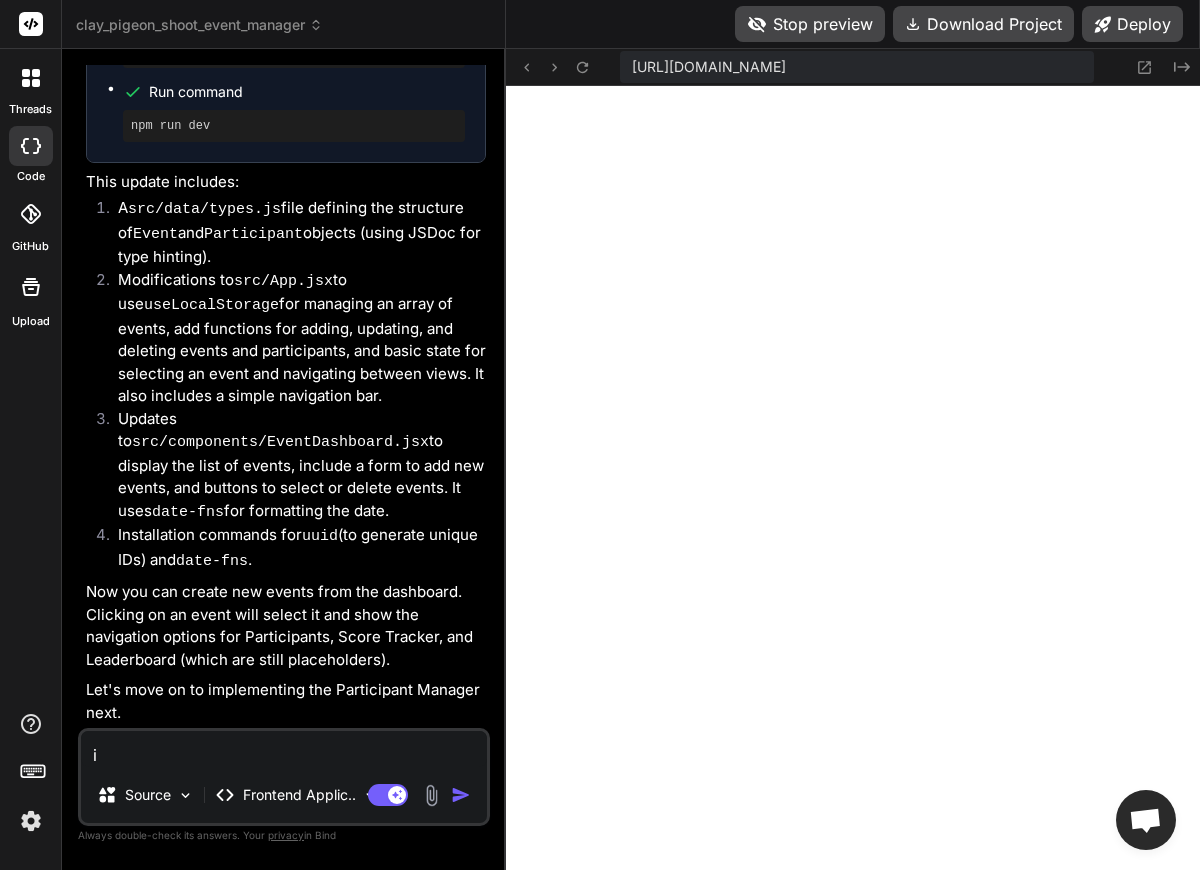 type on "im" 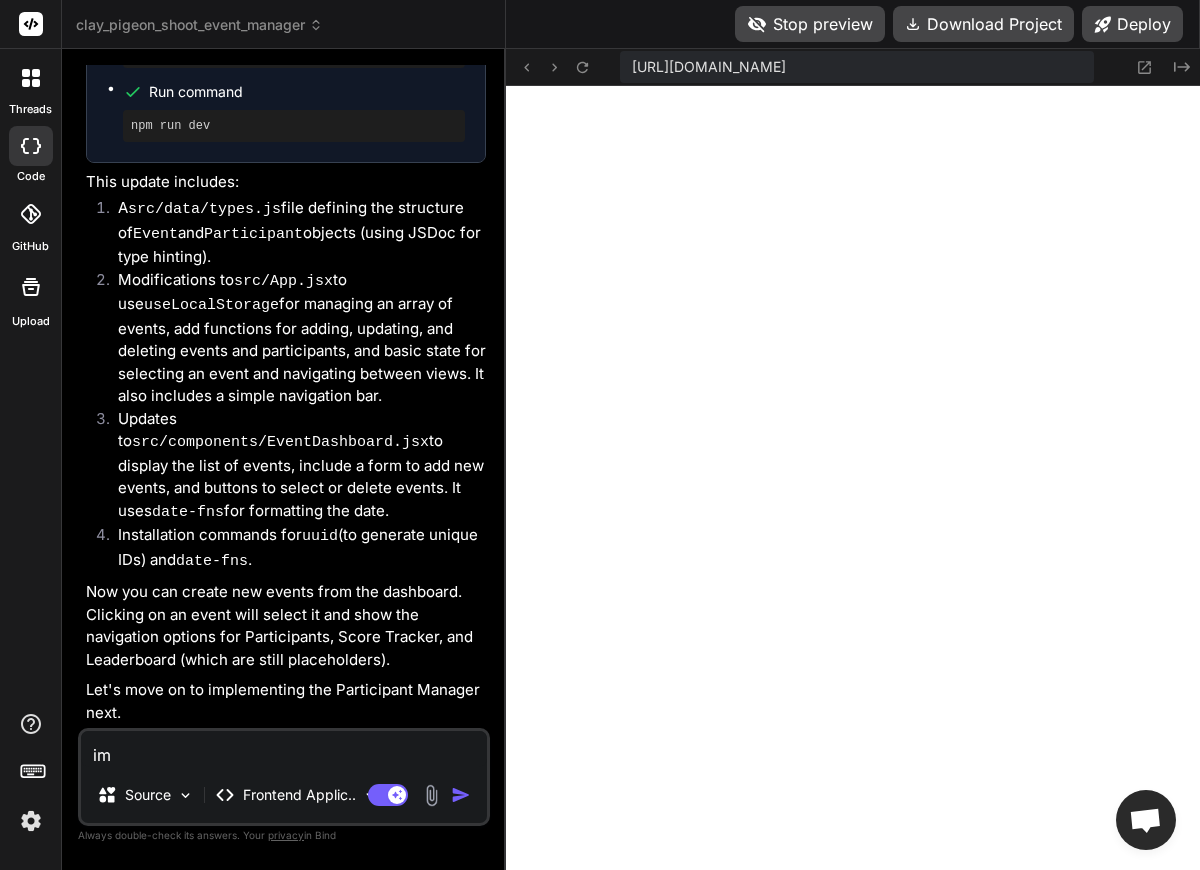 type on "im" 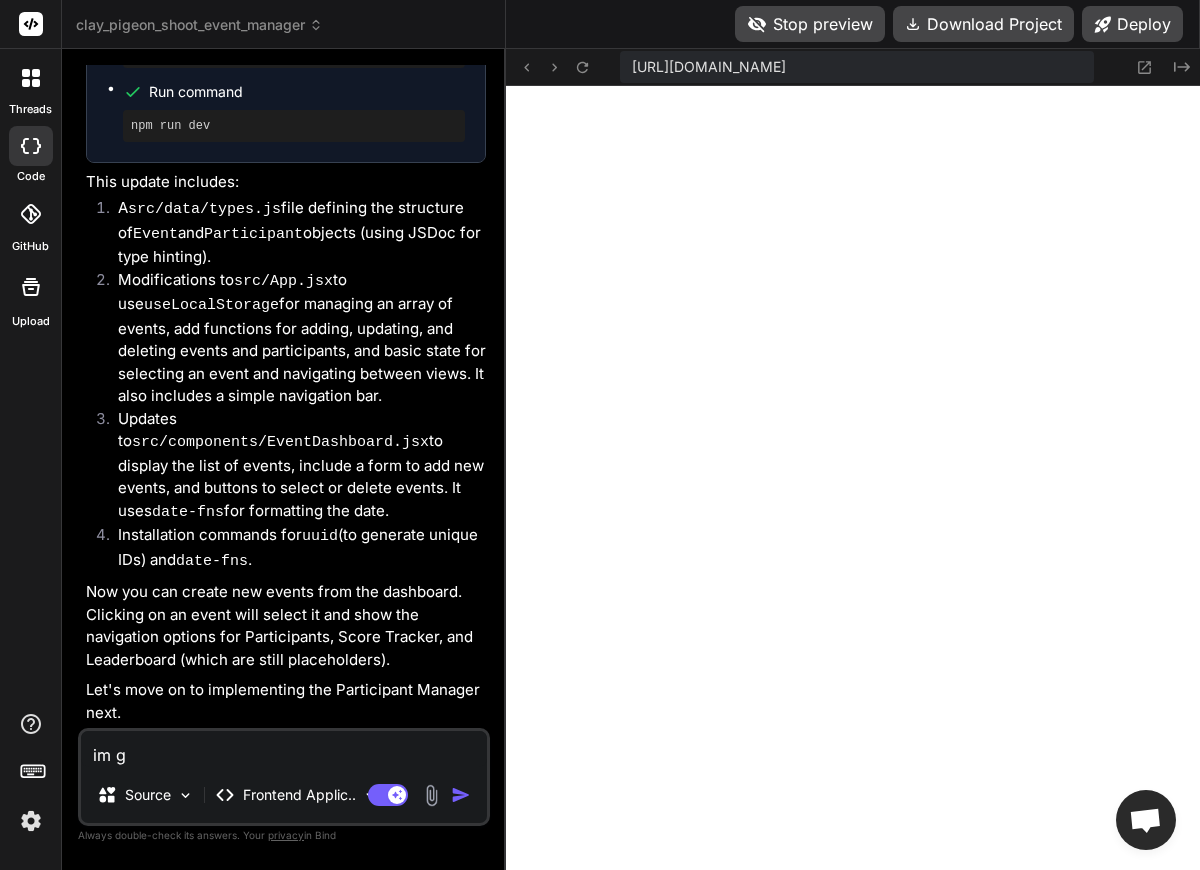 type on "im ge" 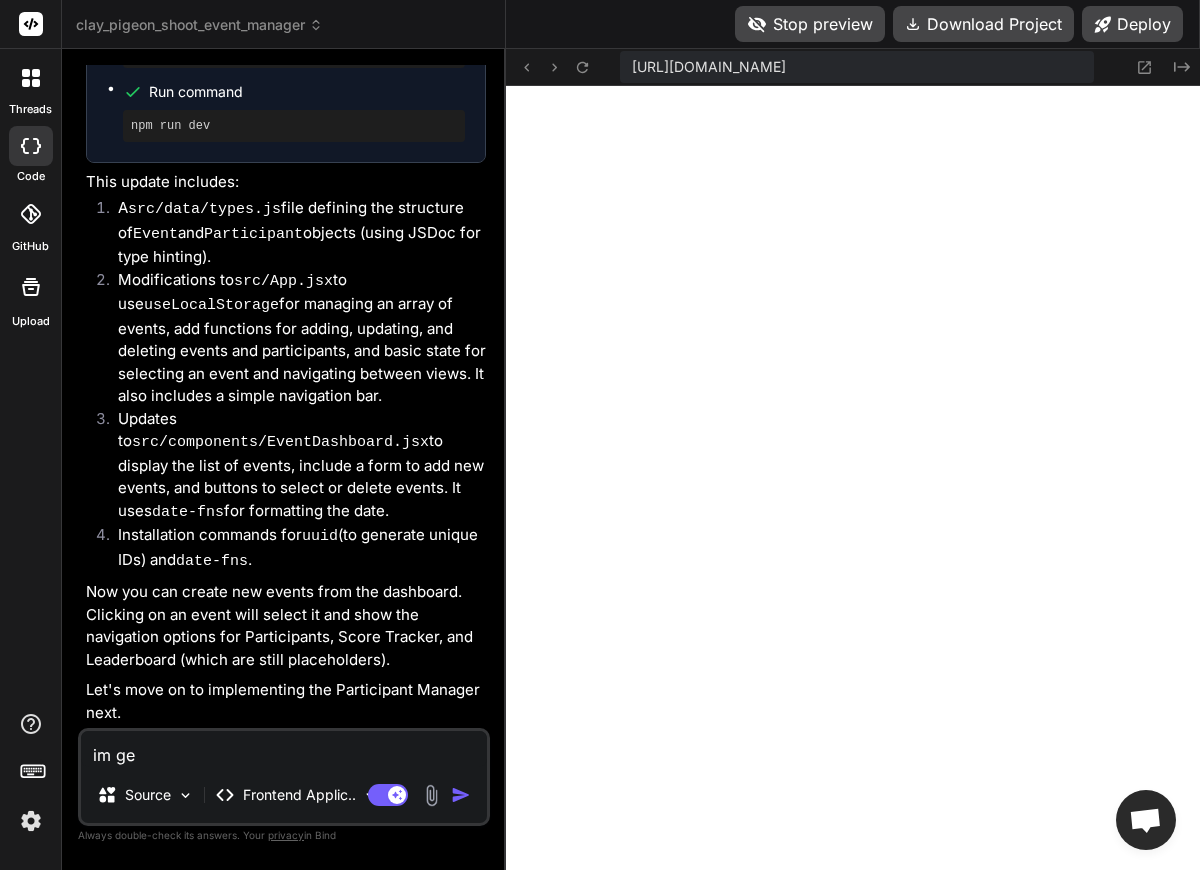 type on "im get" 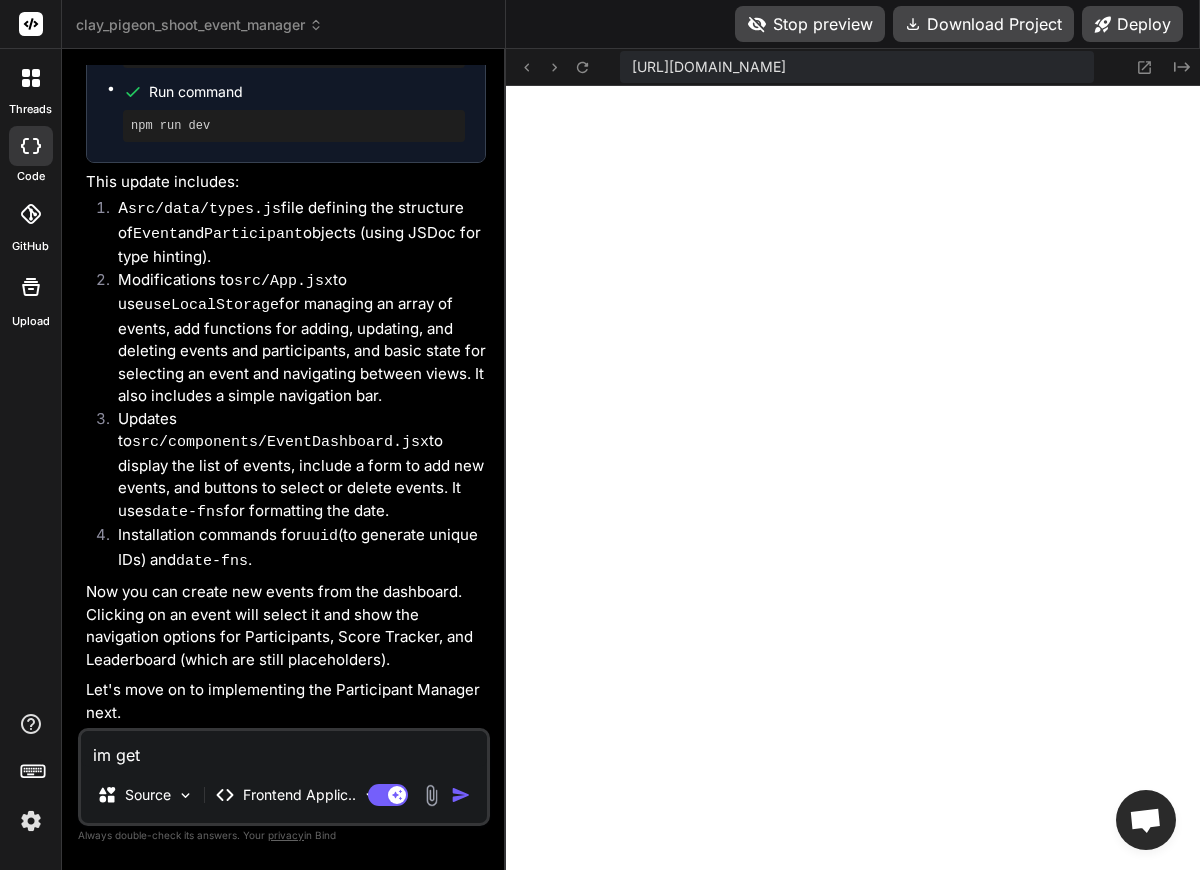 type on "im gett" 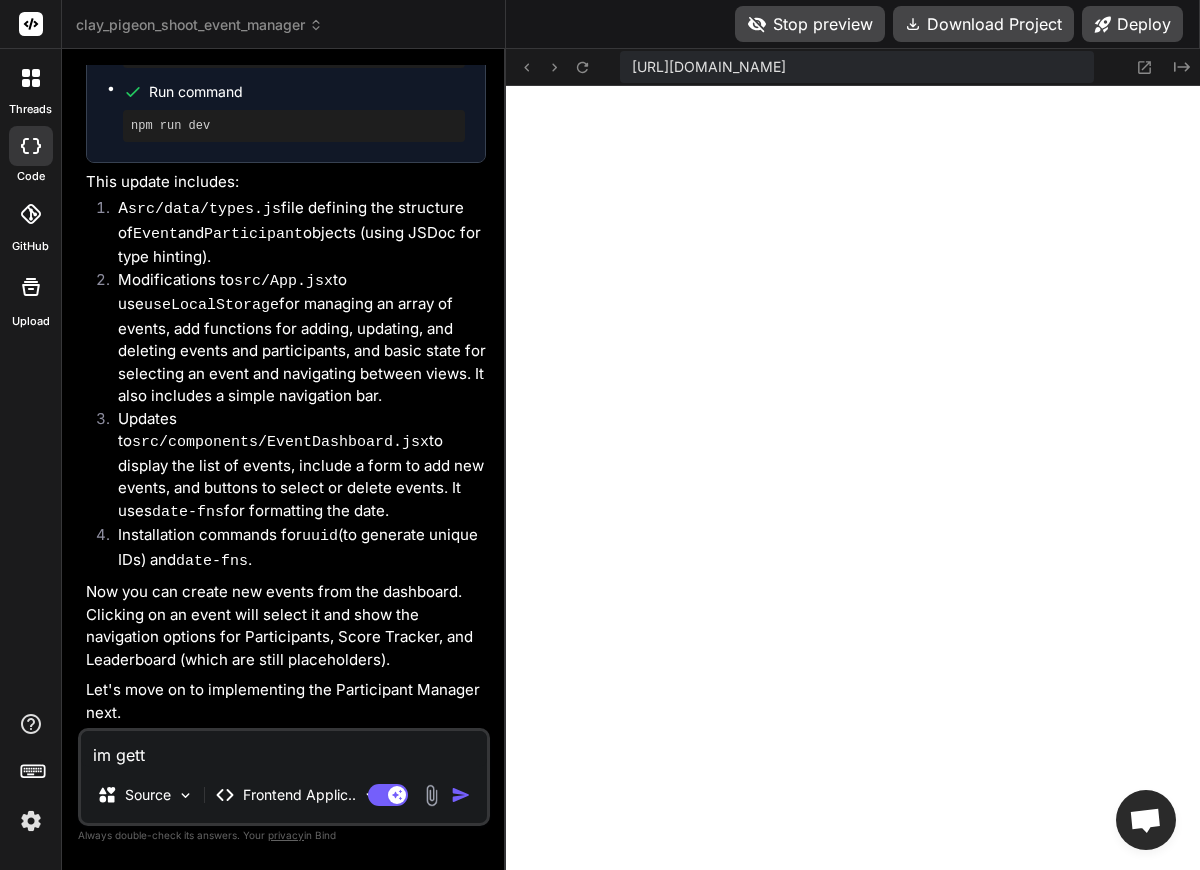 type on "im getti" 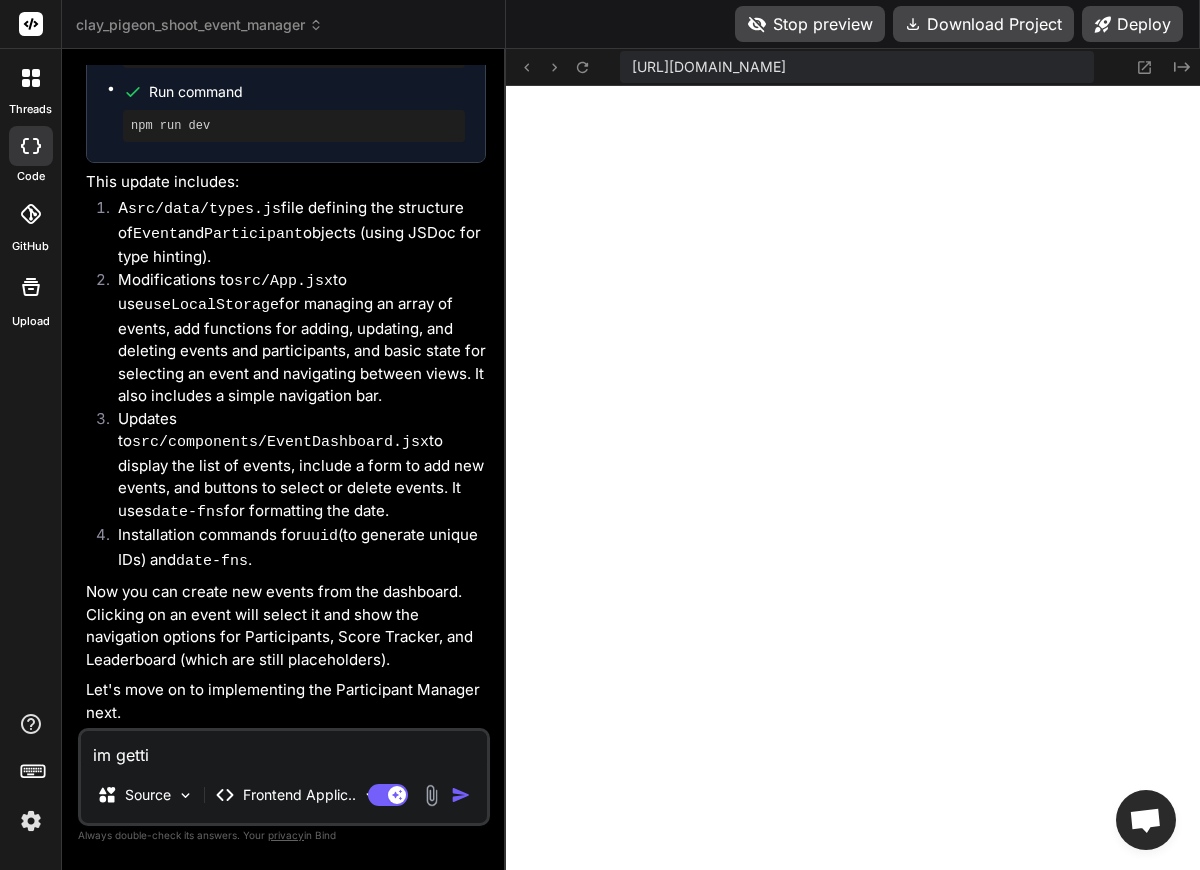 type on "x" 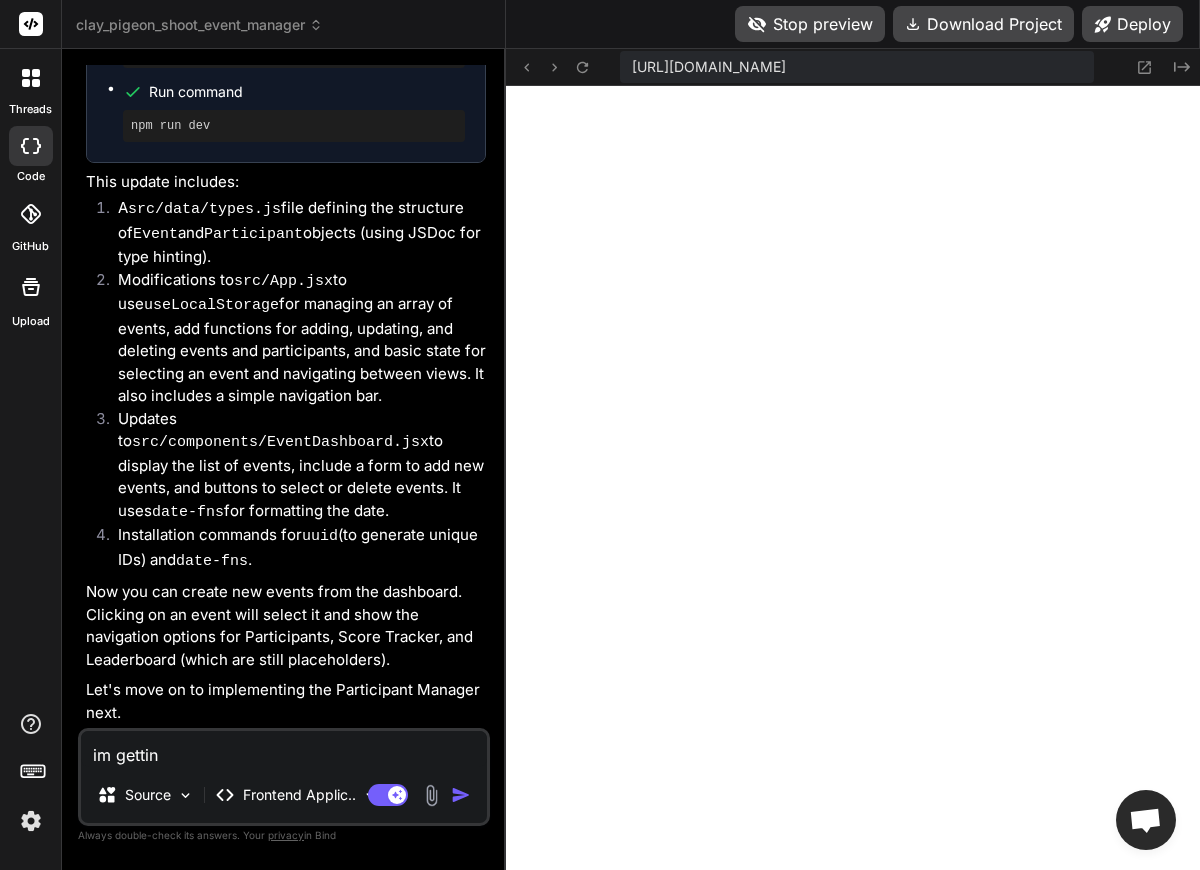 type on "im getting" 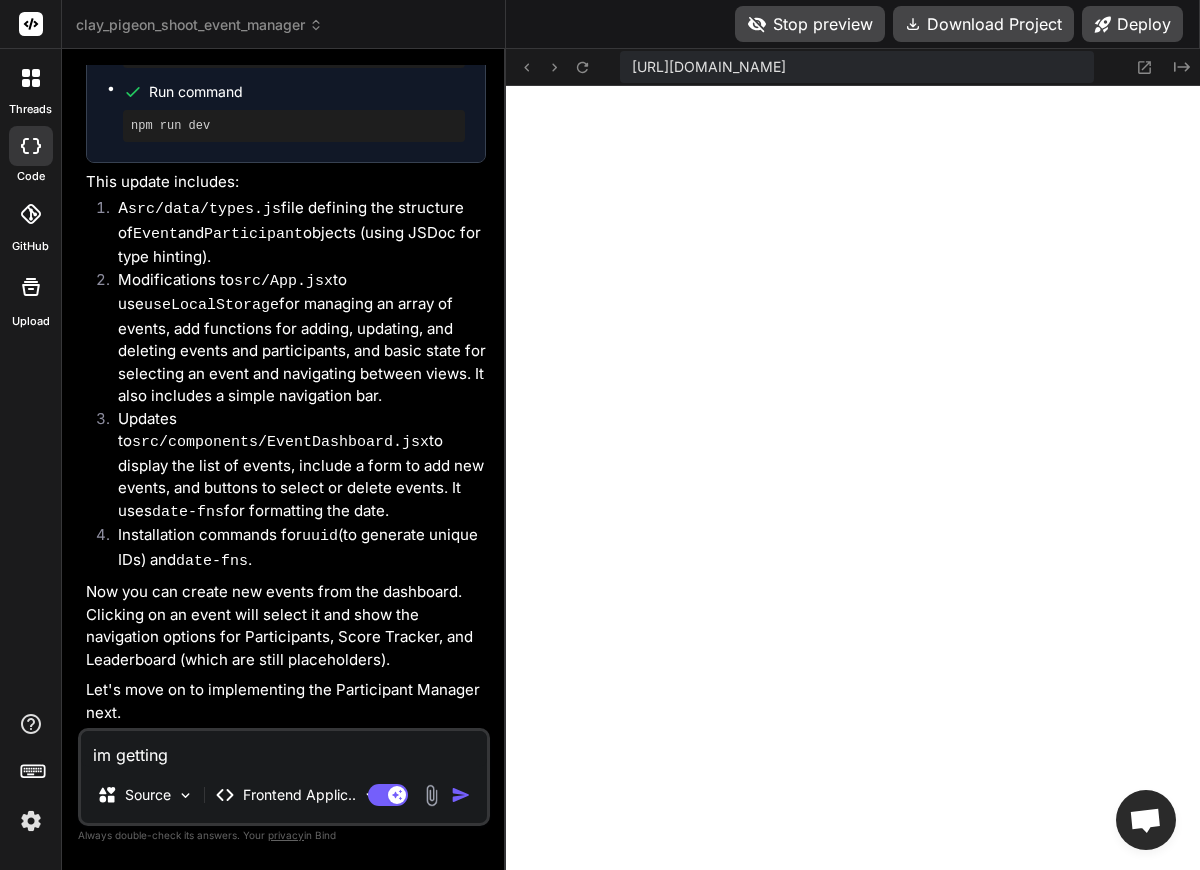 type on "im getting" 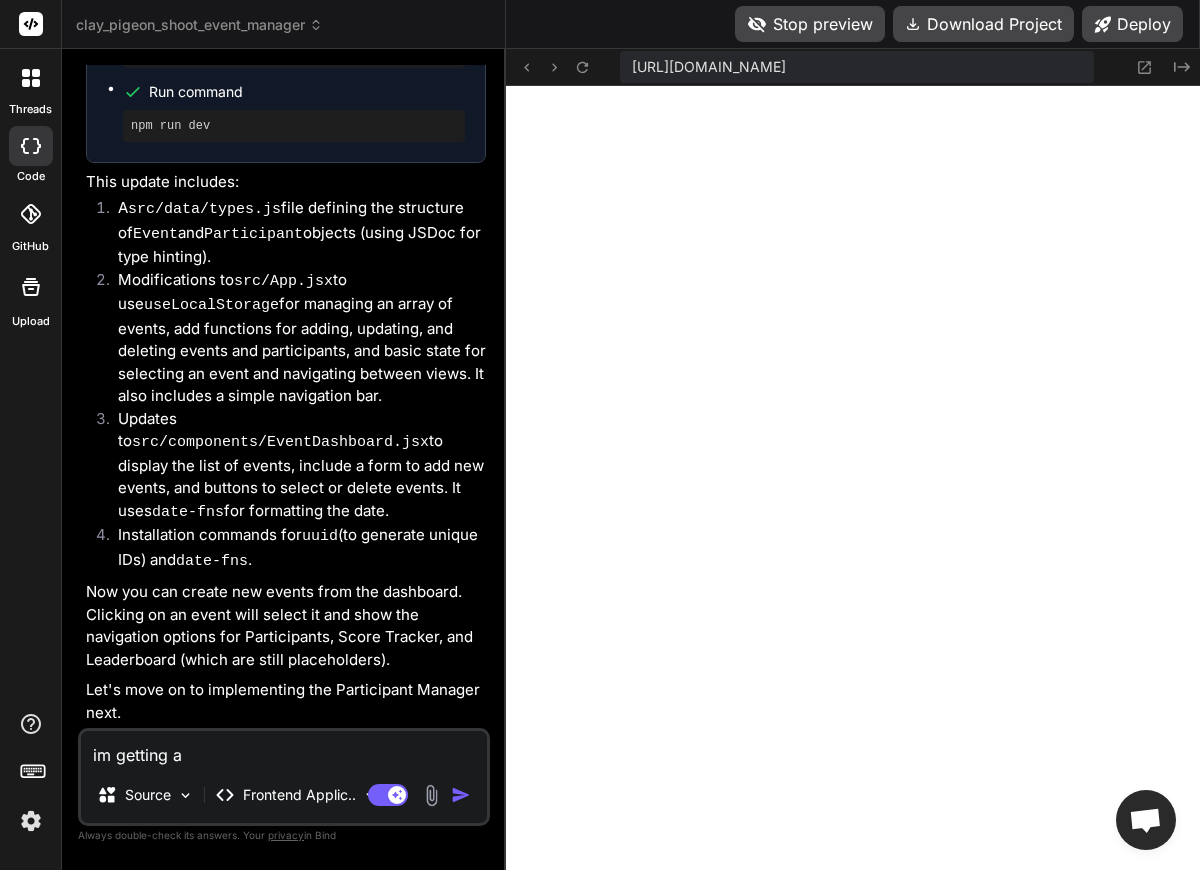 type on "im getting an" 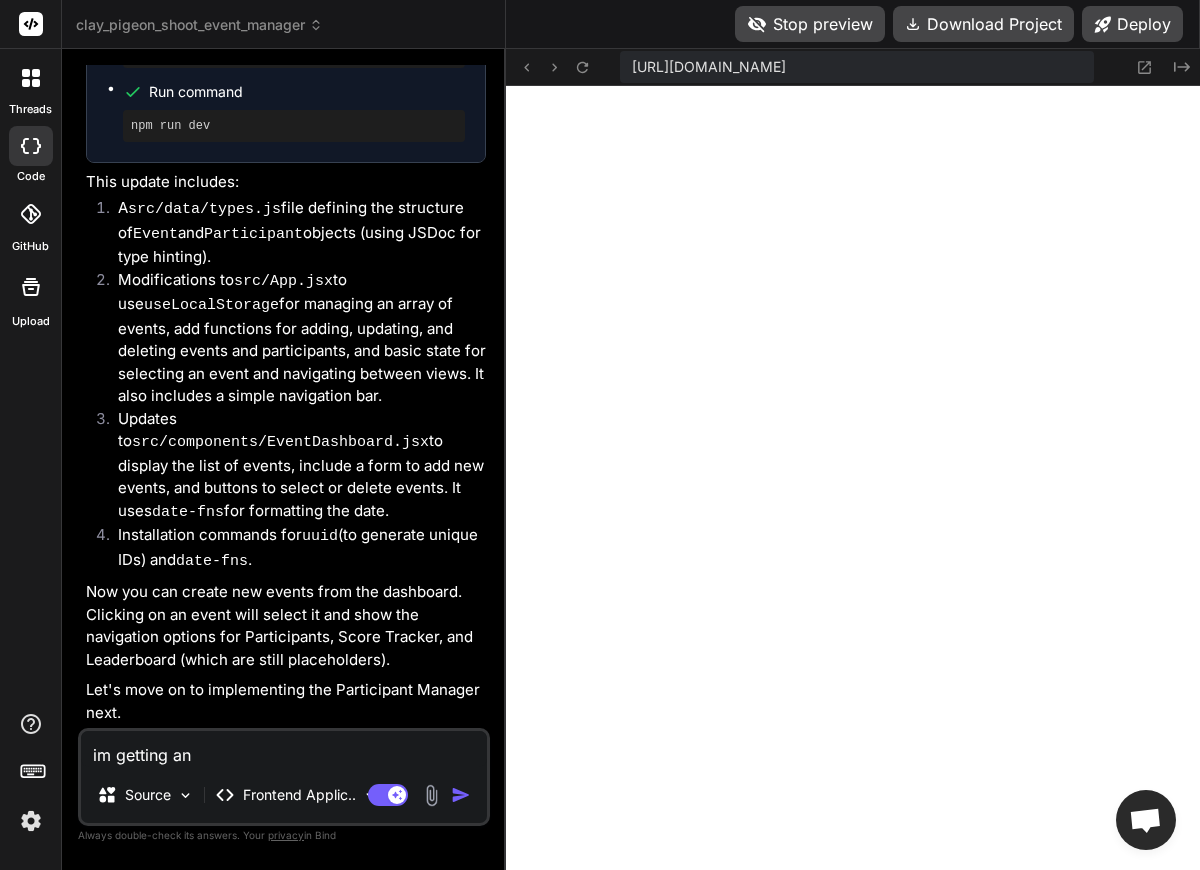 type on "im getting an" 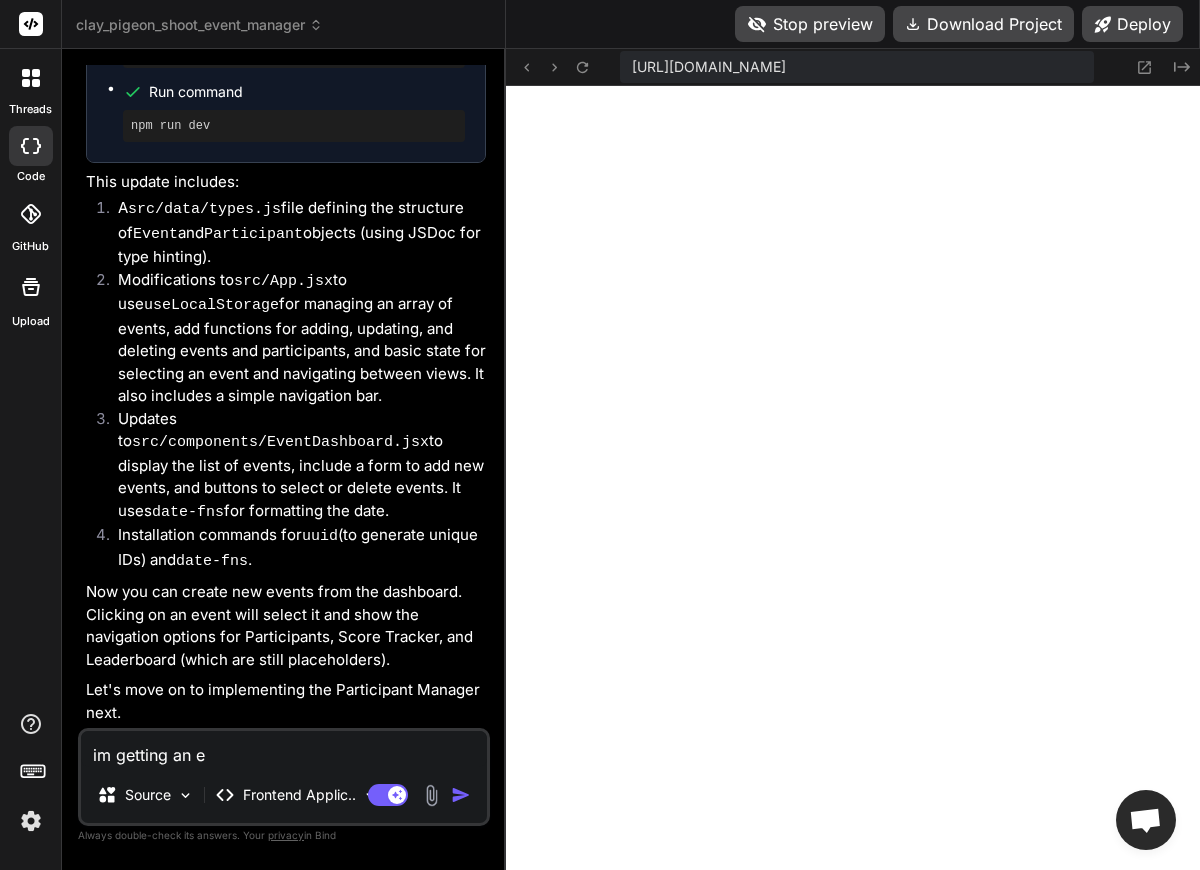 type on "im getting an er" 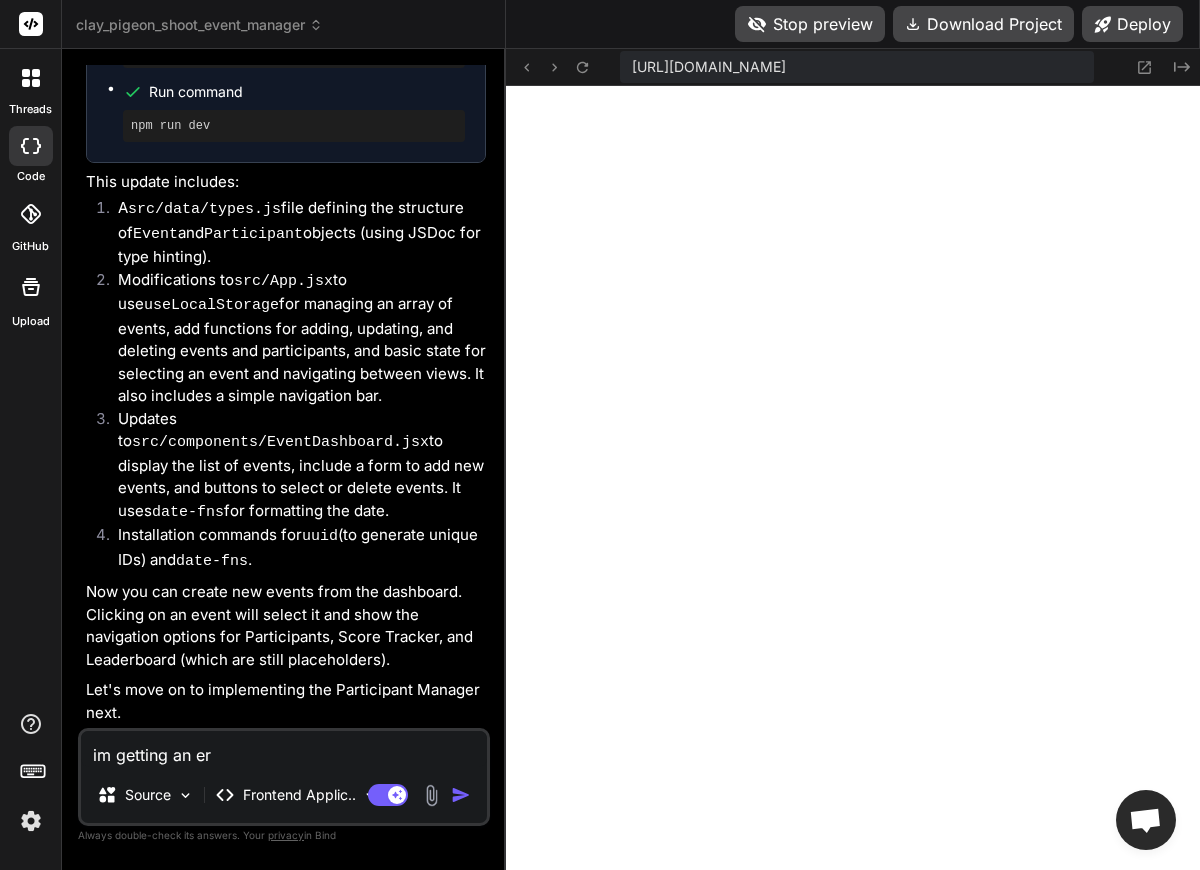 type on "im getting an err" 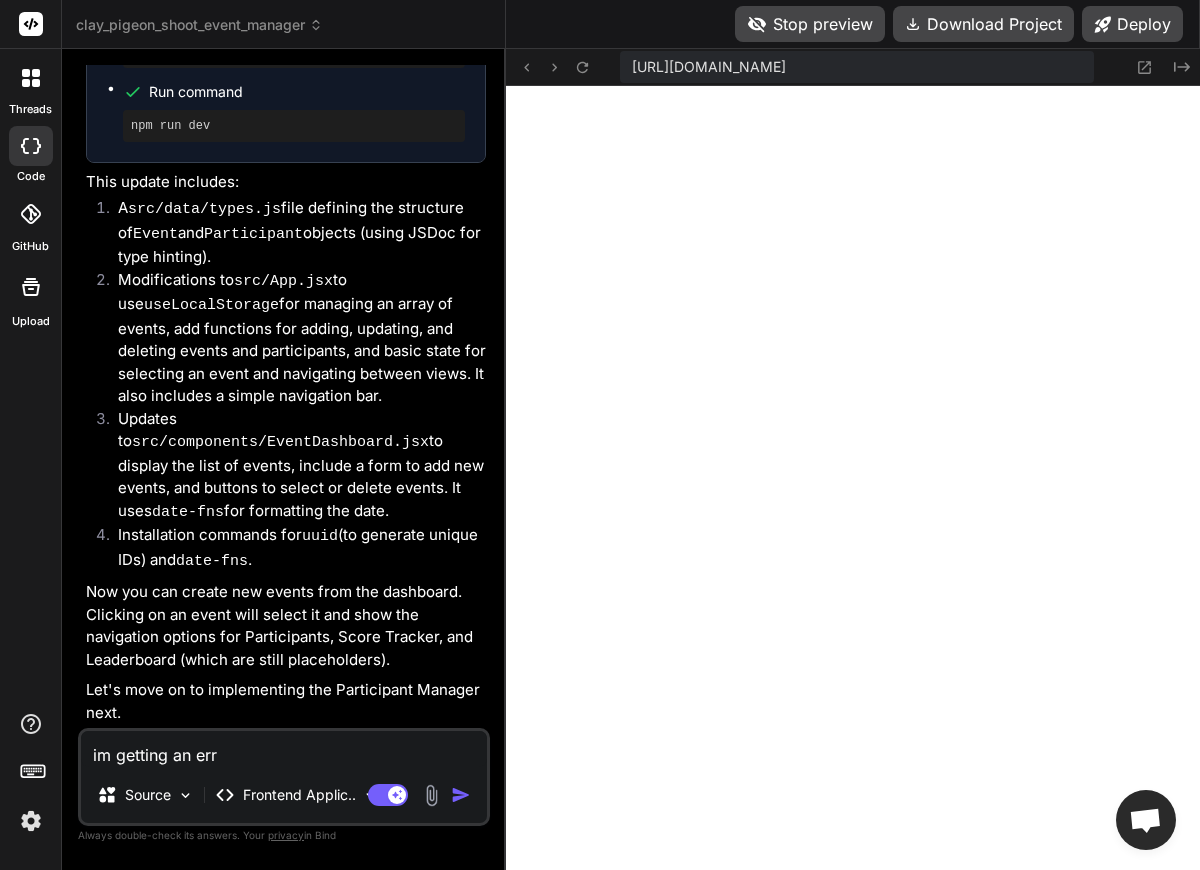 type on "im getting an erro" 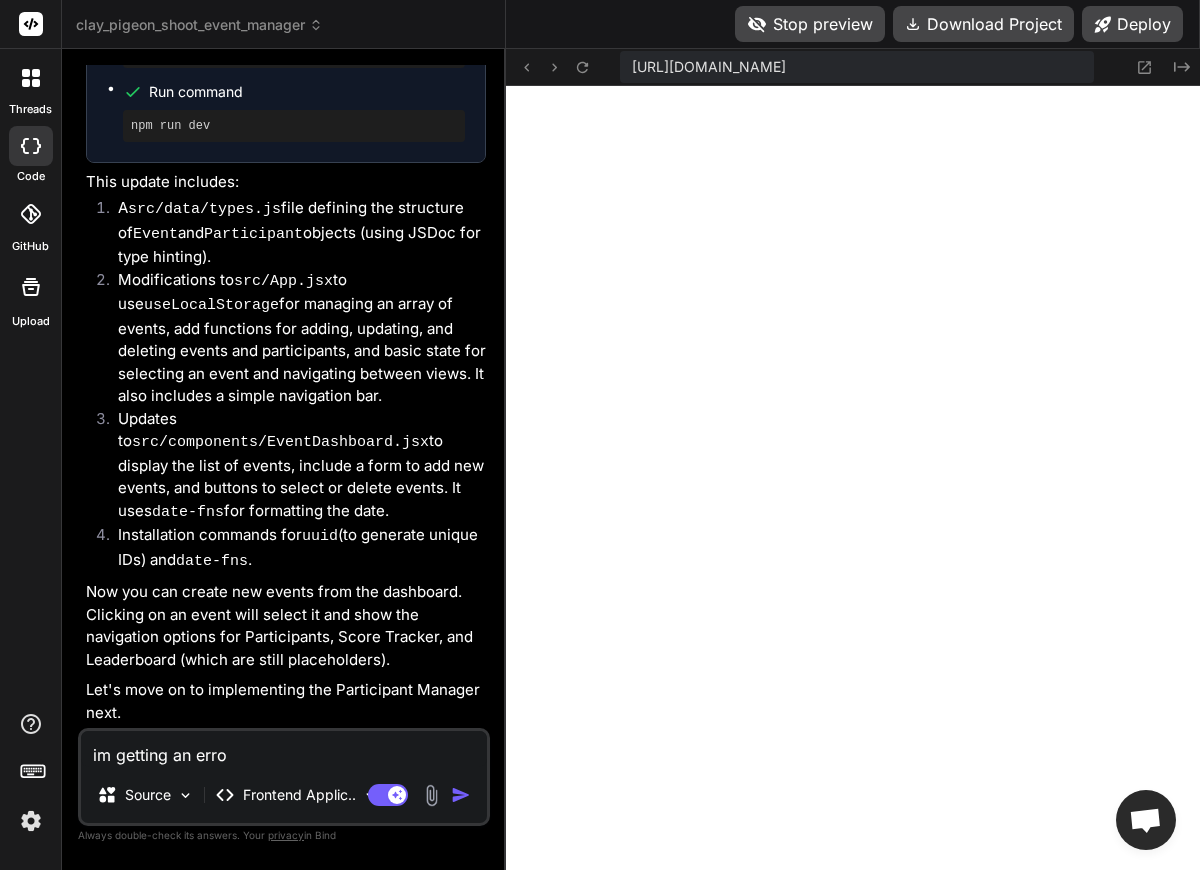 type on "im getting an error" 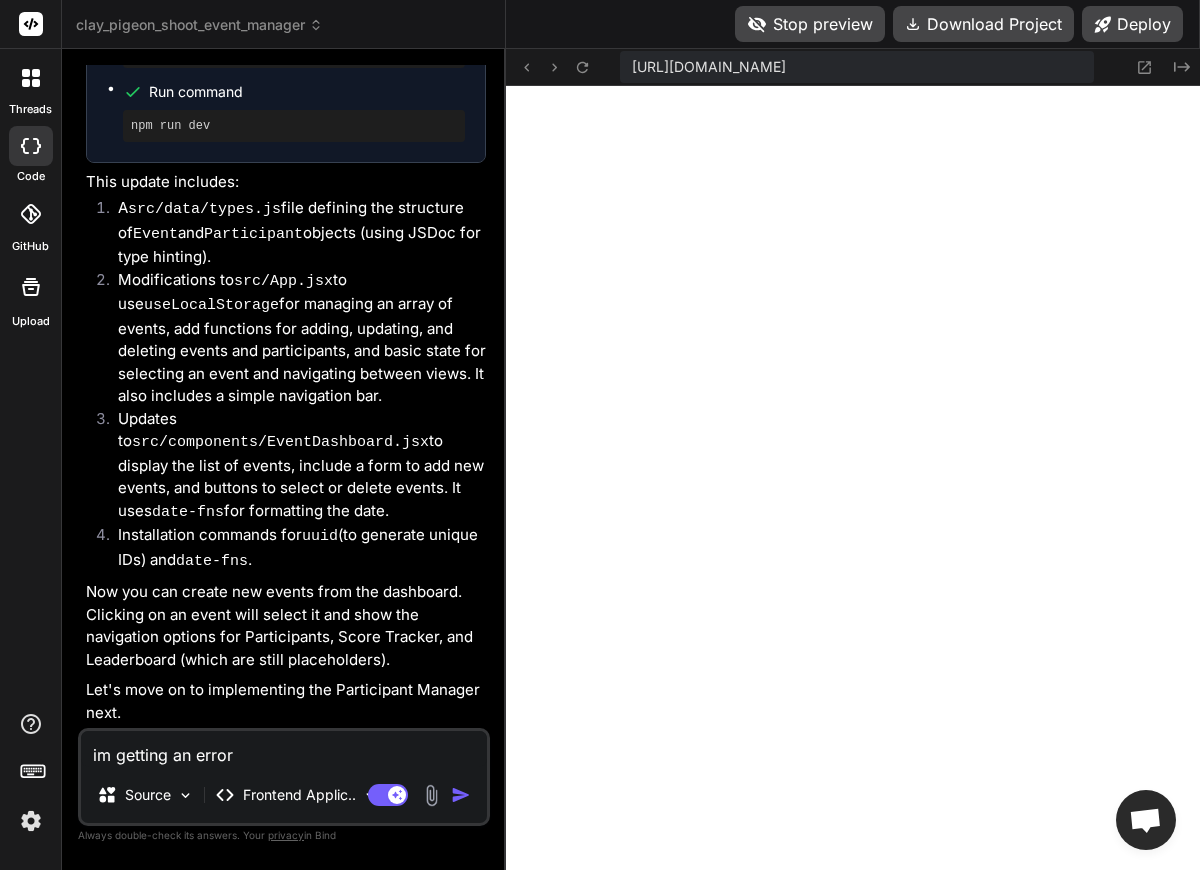 type on "x" 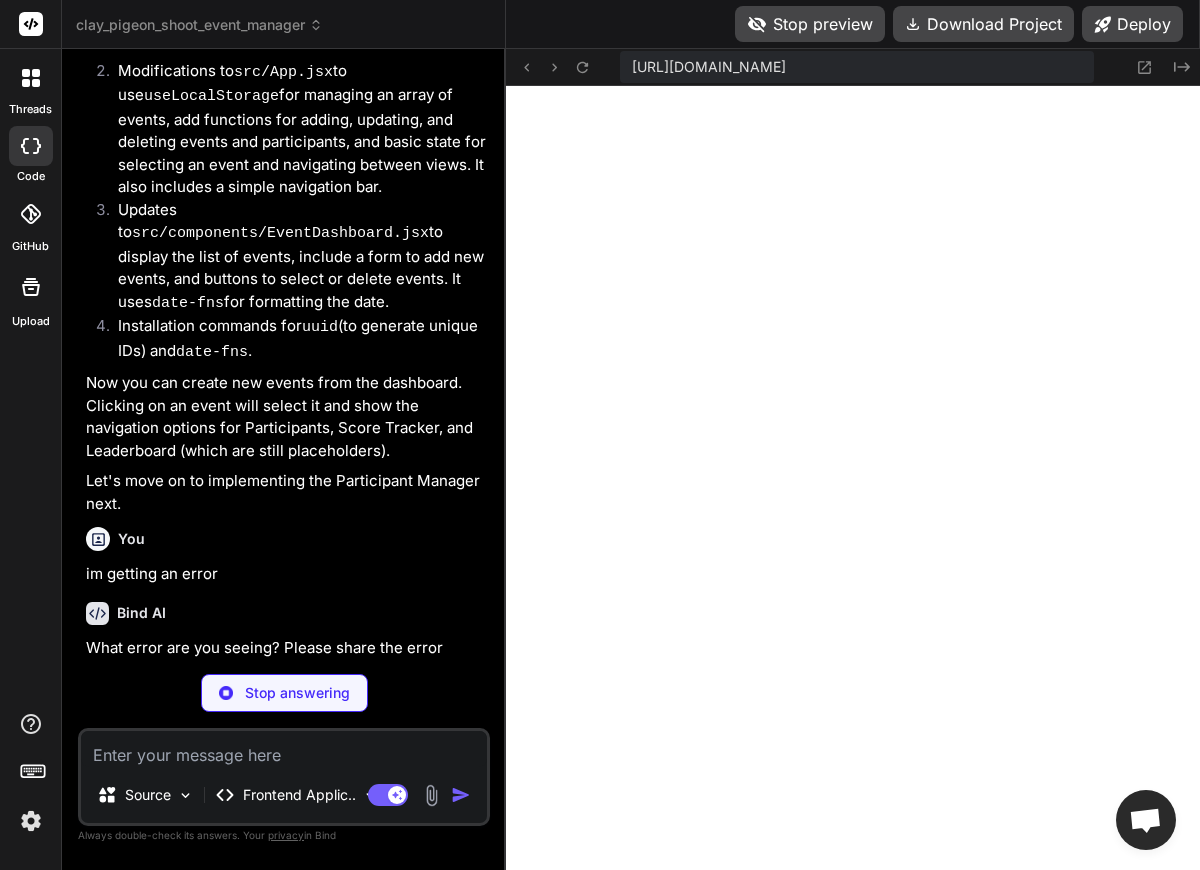 scroll, scrollTop: 3043, scrollLeft: 0, axis: vertical 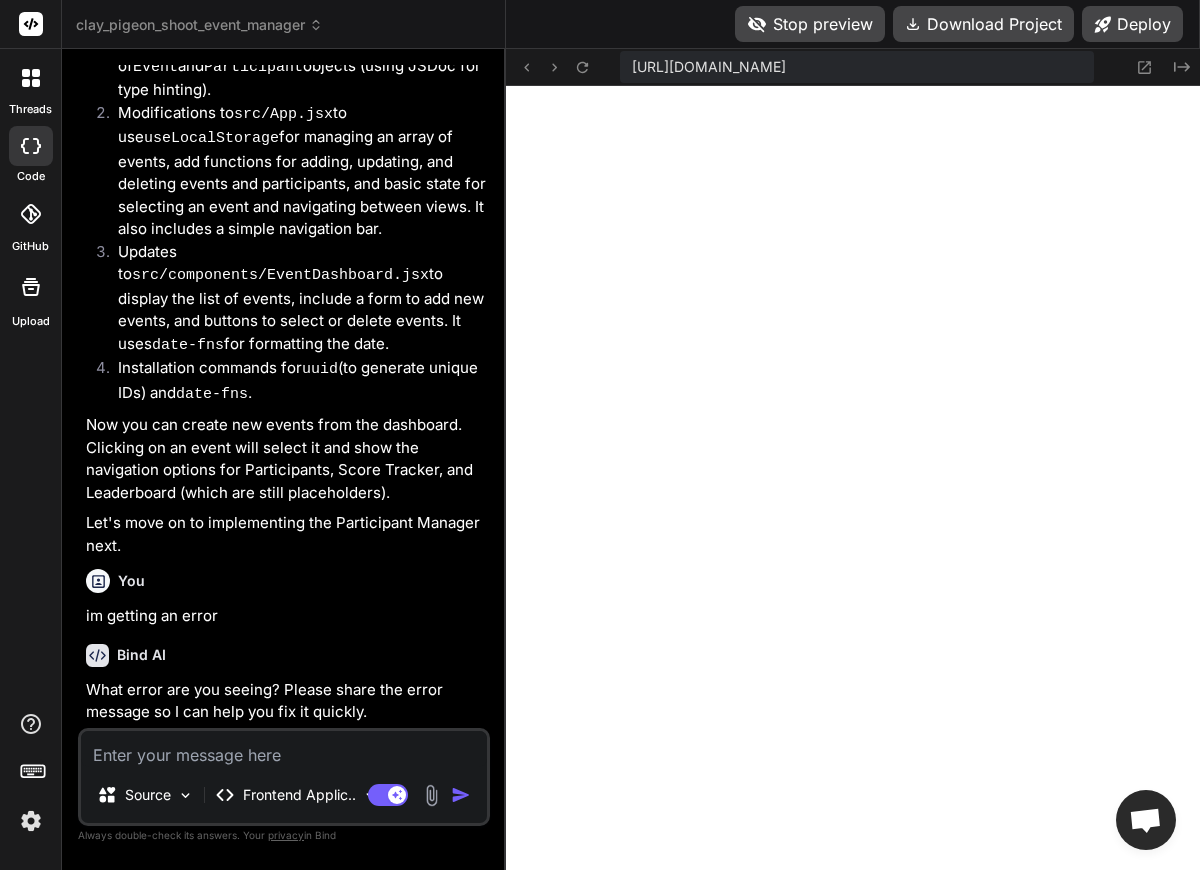 type on "x" 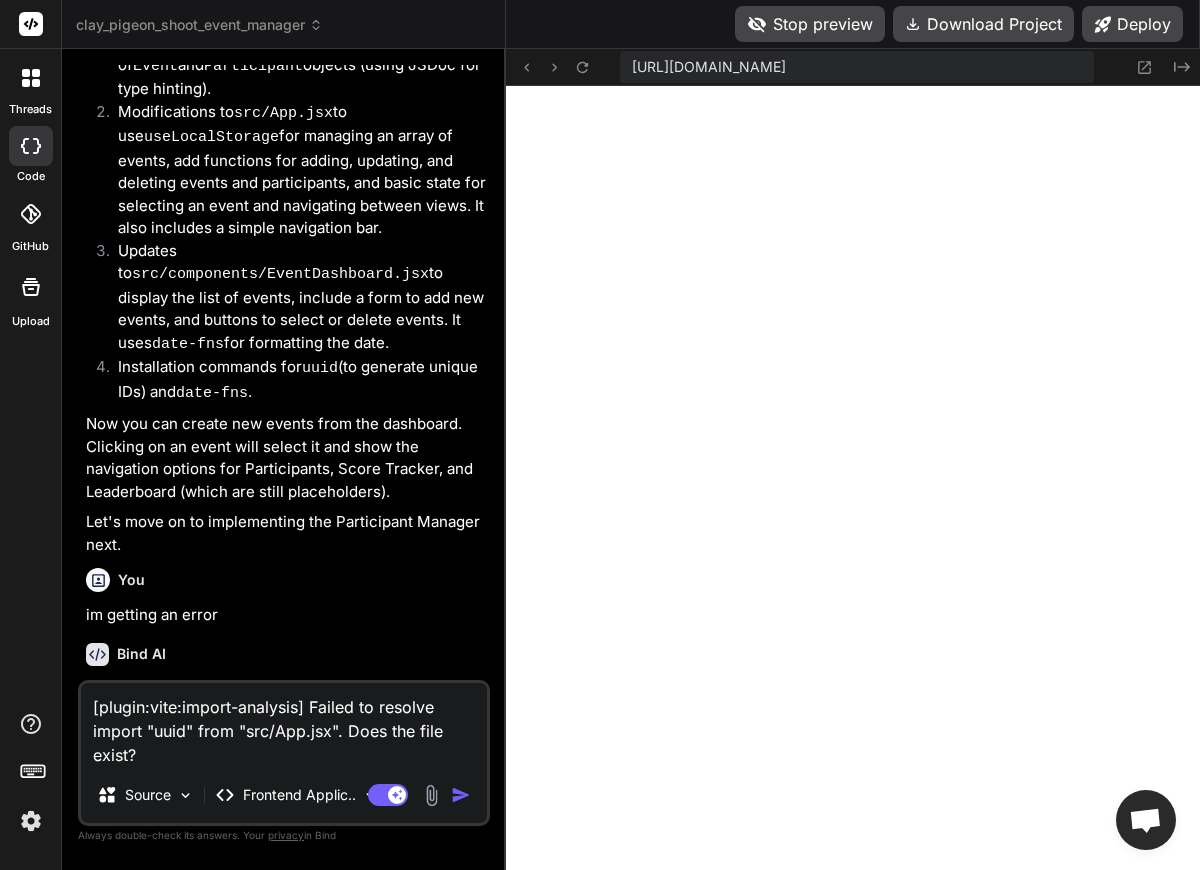 scroll, scrollTop: 3084, scrollLeft: 0, axis: vertical 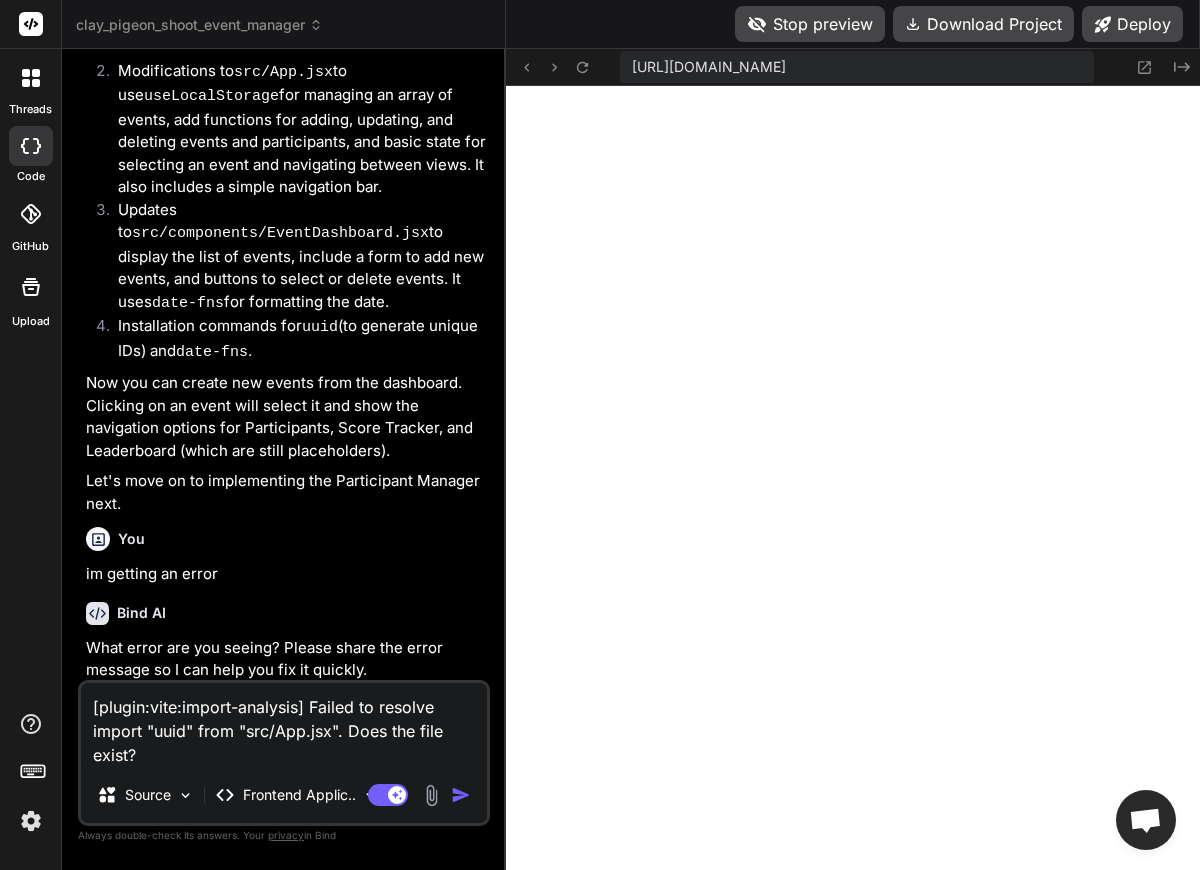 type on "x" 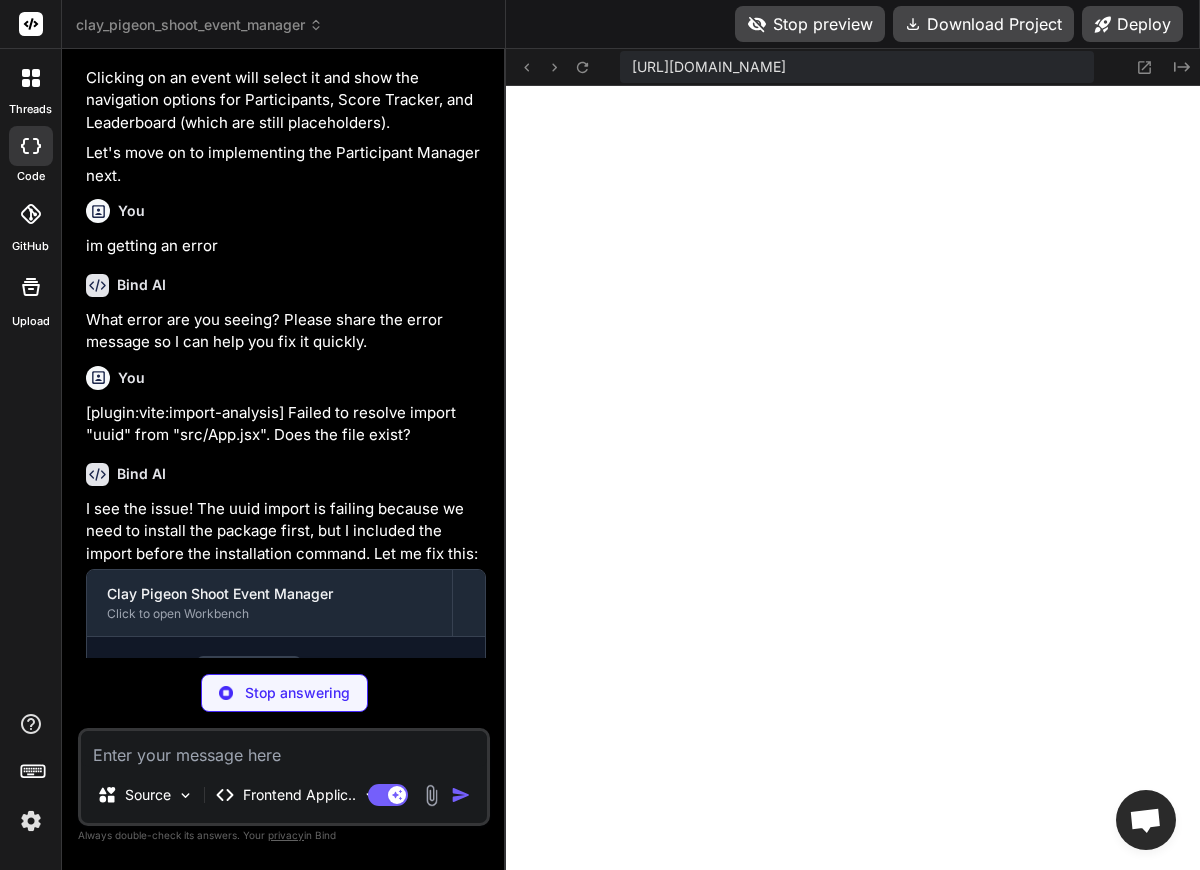scroll, scrollTop: 3454, scrollLeft: 0, axis: vertical 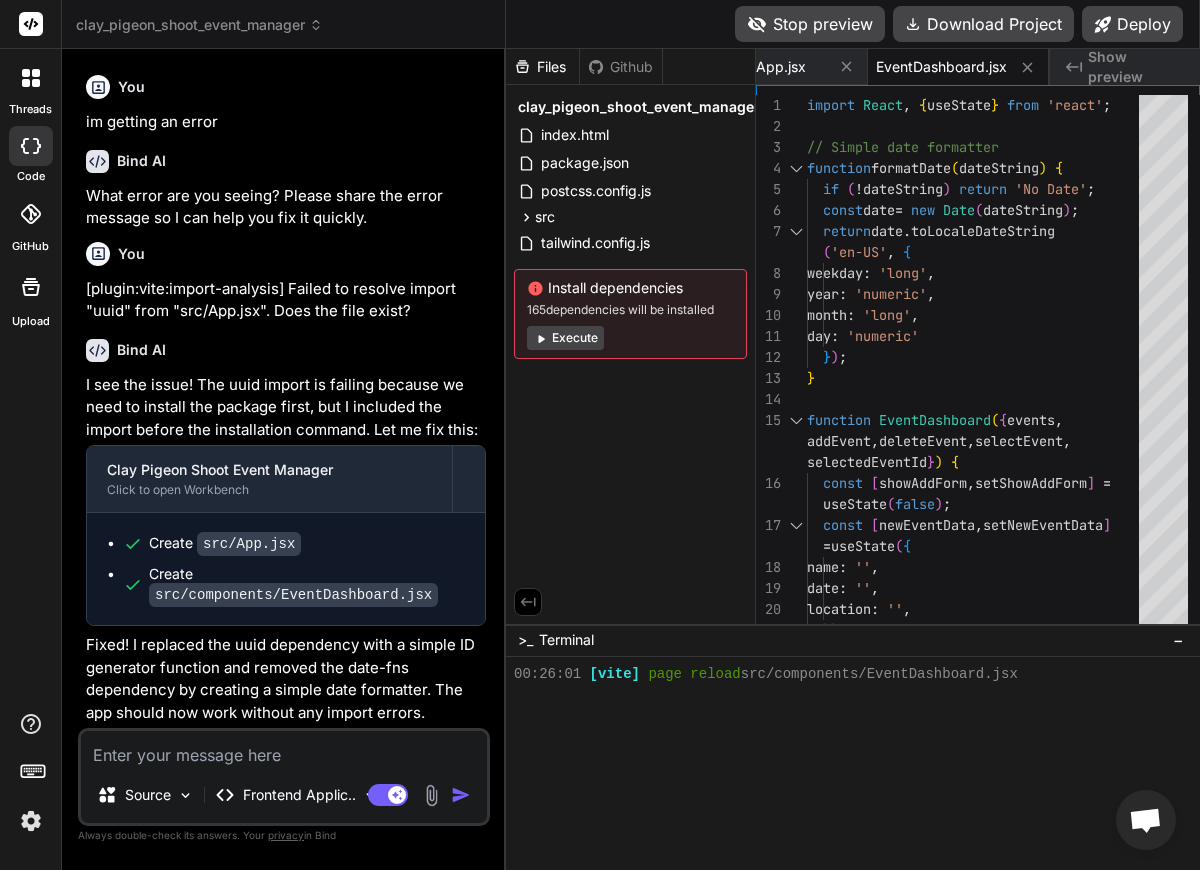 click on "Stop preview" at bounding box center (810, 24) 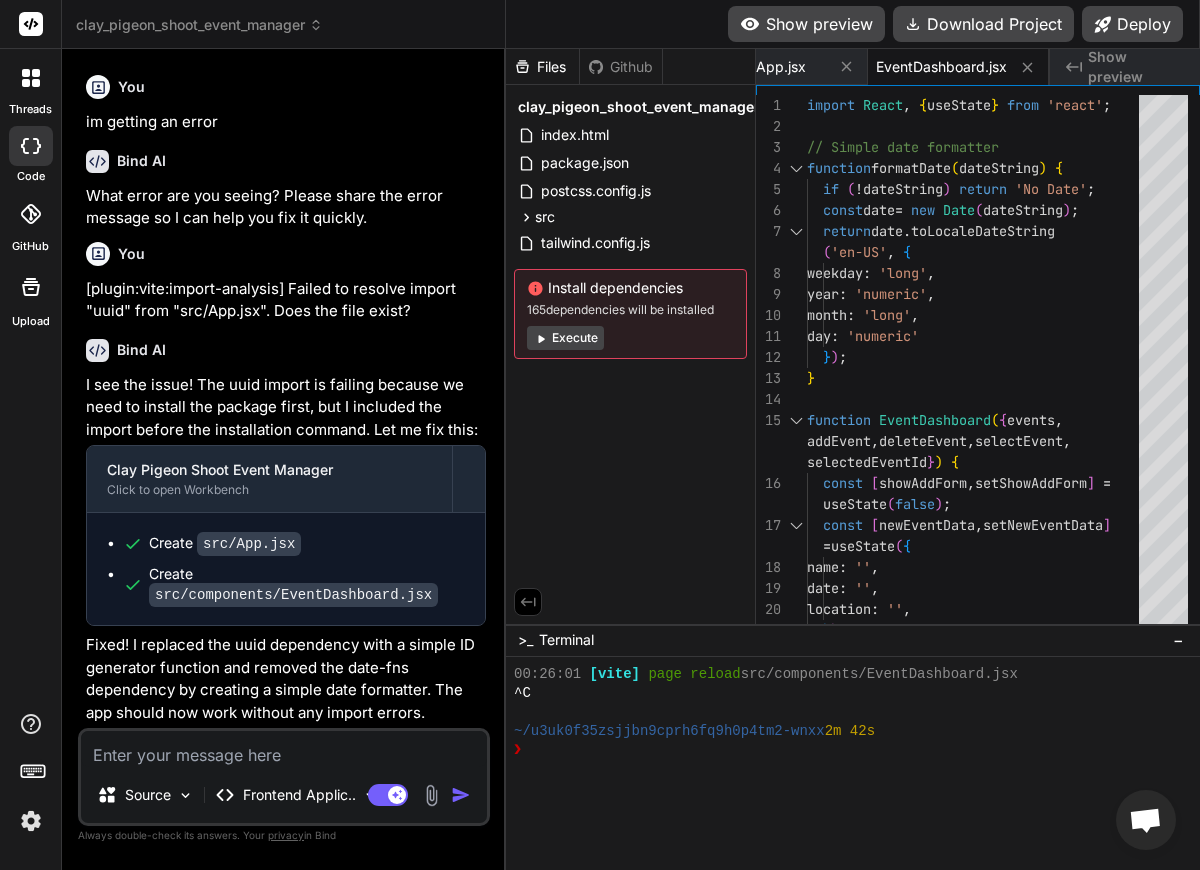 click on "Show preview" at bounding box center (806, 24) 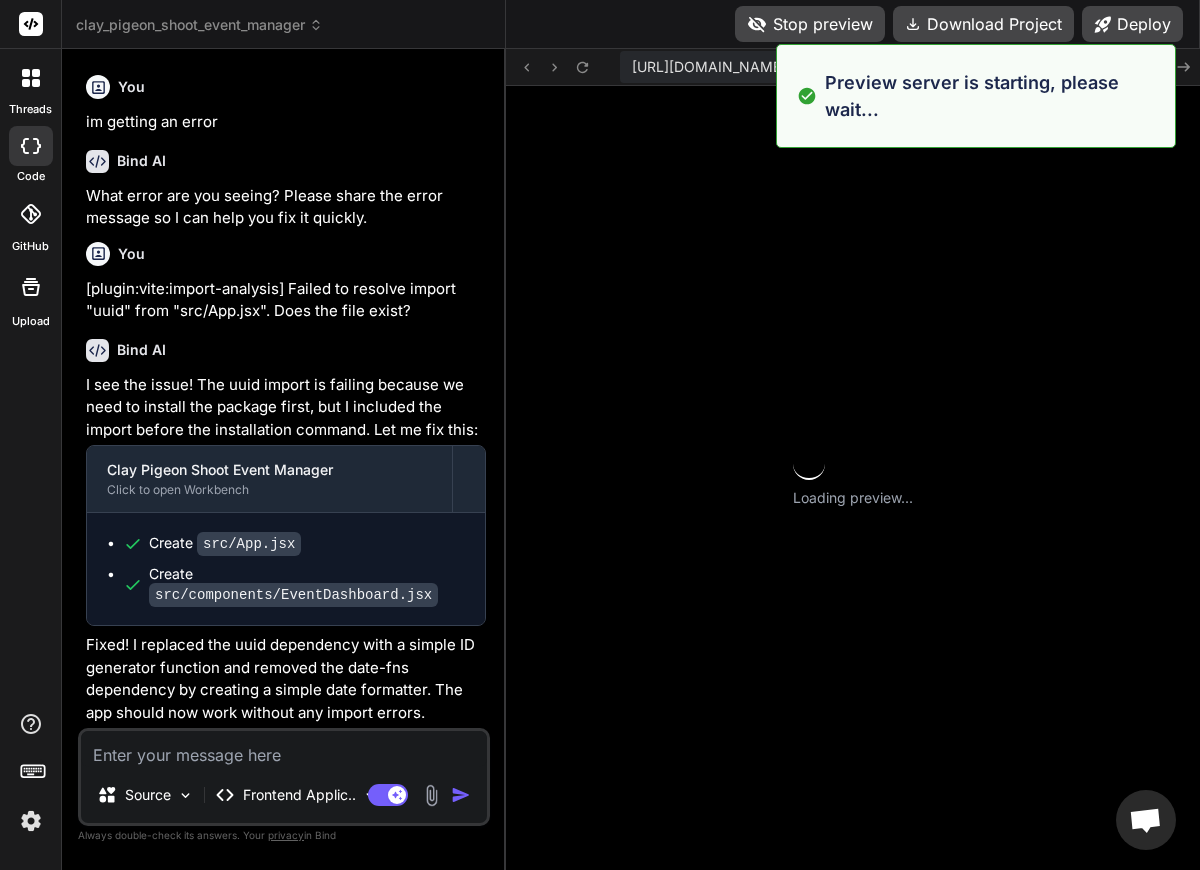 scroll, scrollTop: 2526, scrollLeft: 0, axis: vertical 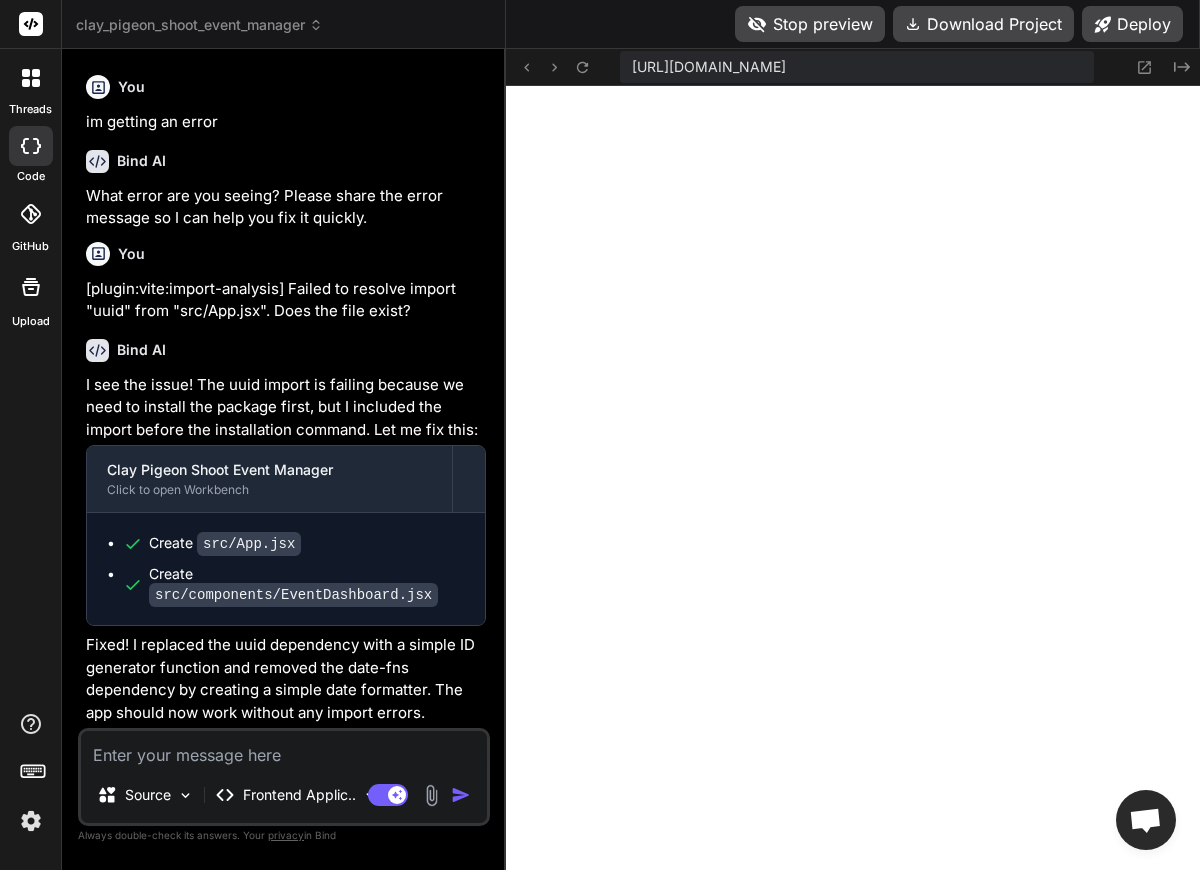 click at bounding box center [284, 749] 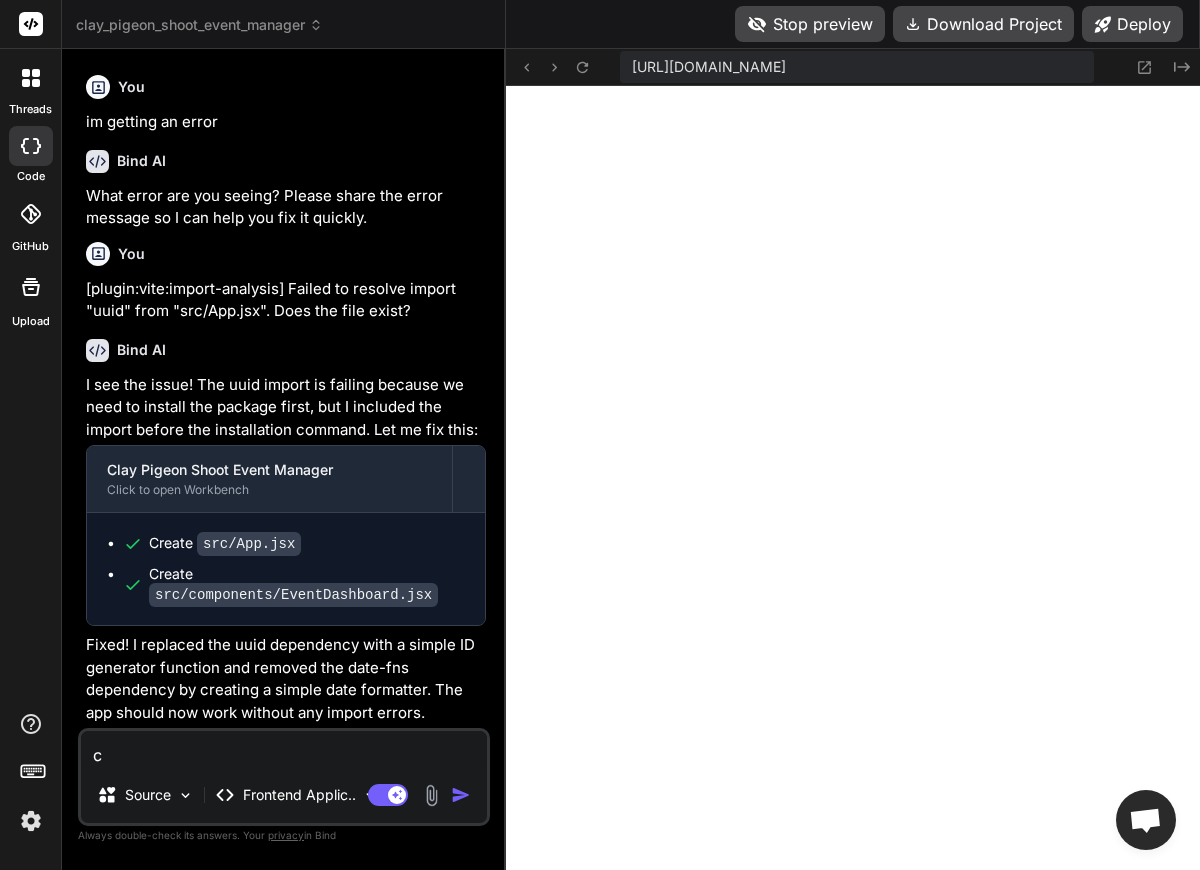 type on "ch" 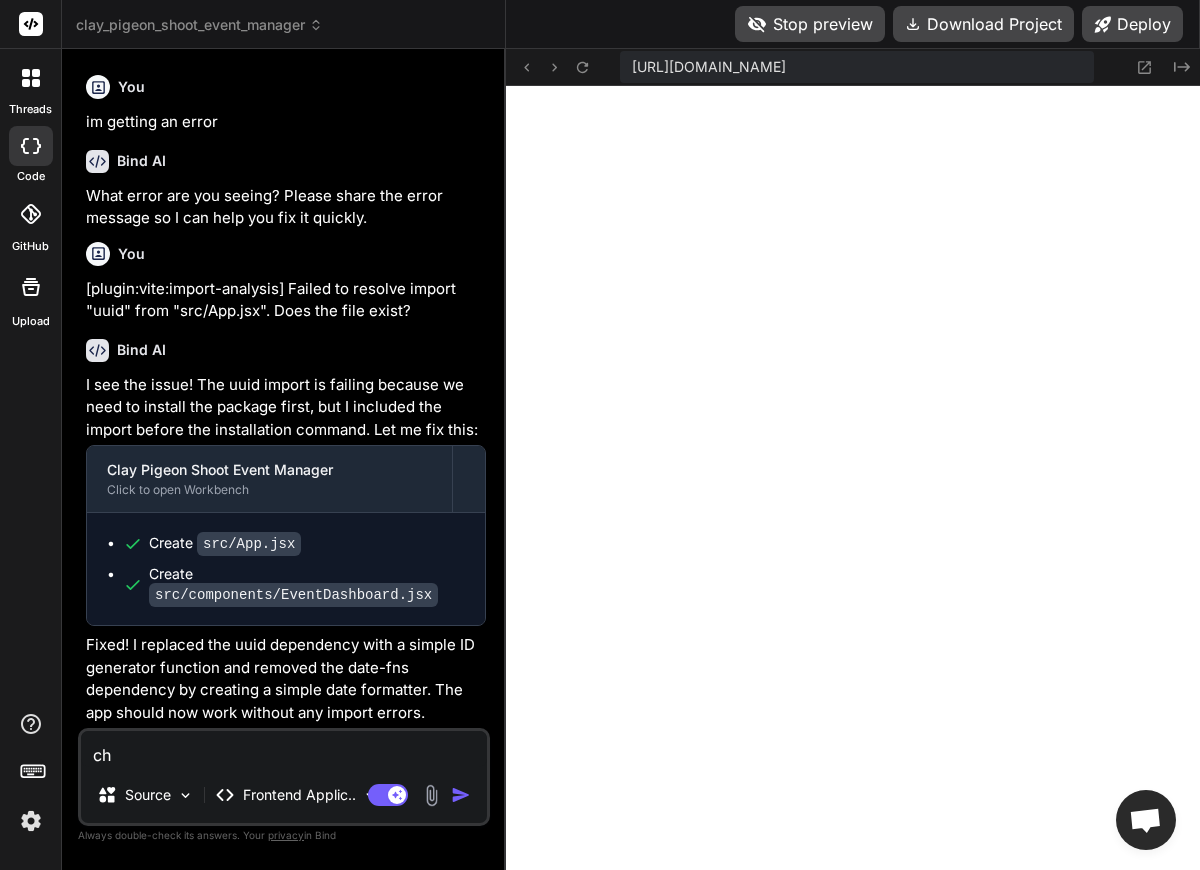 type on "cha" 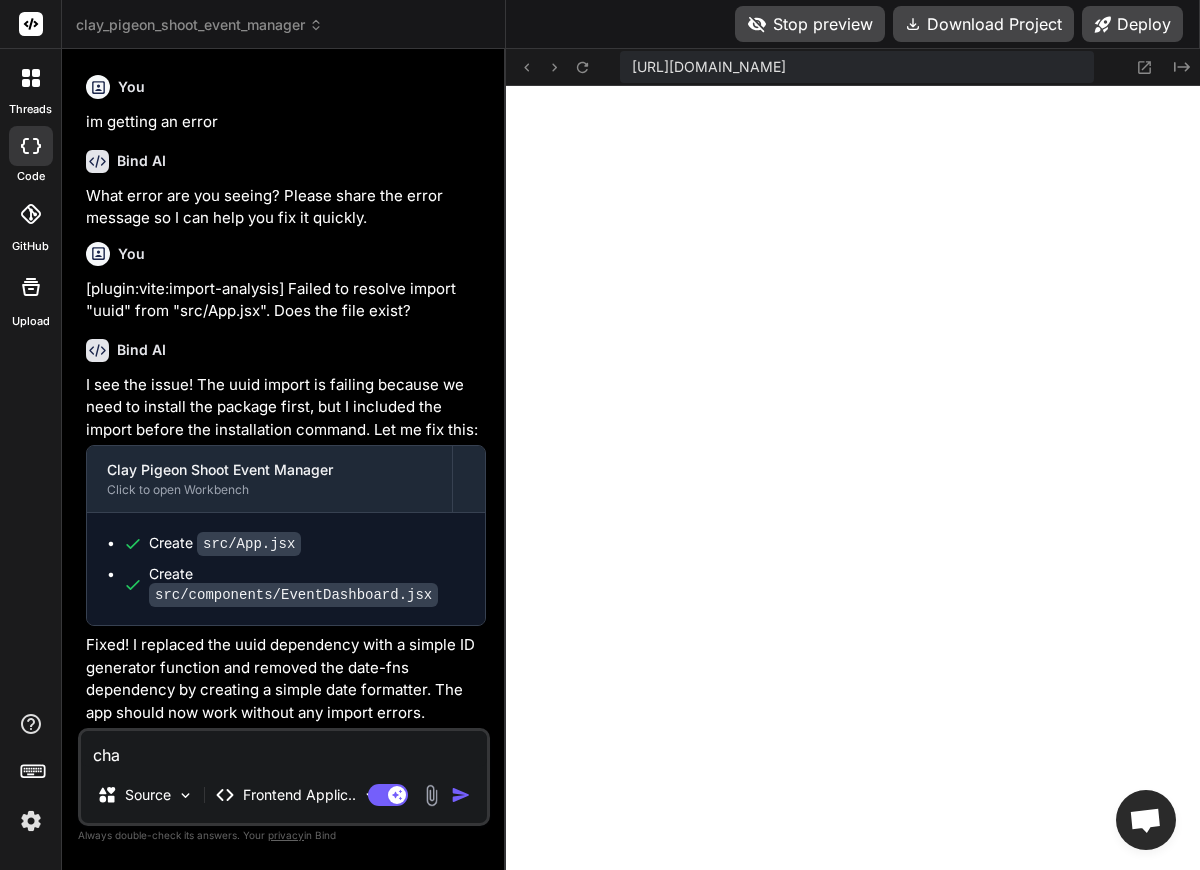 type on "chan" 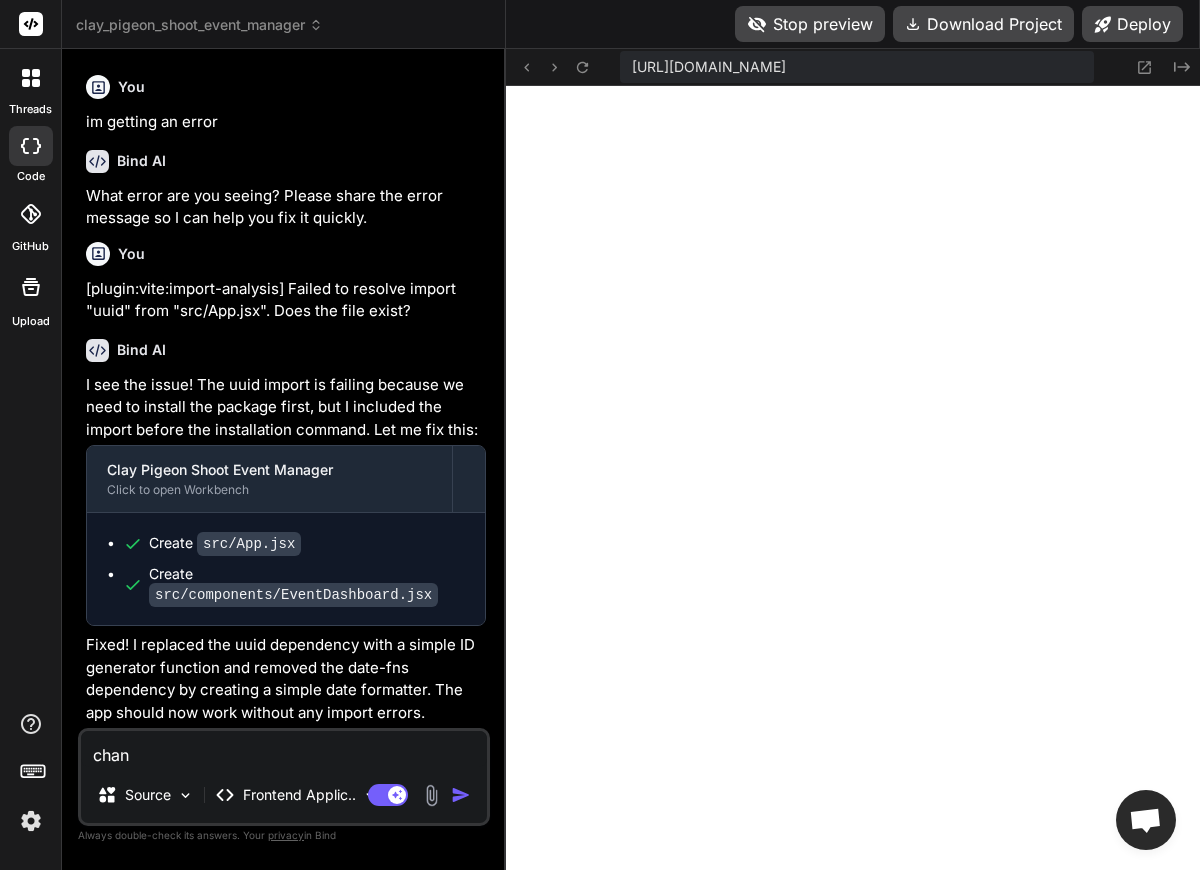 type on "chang" 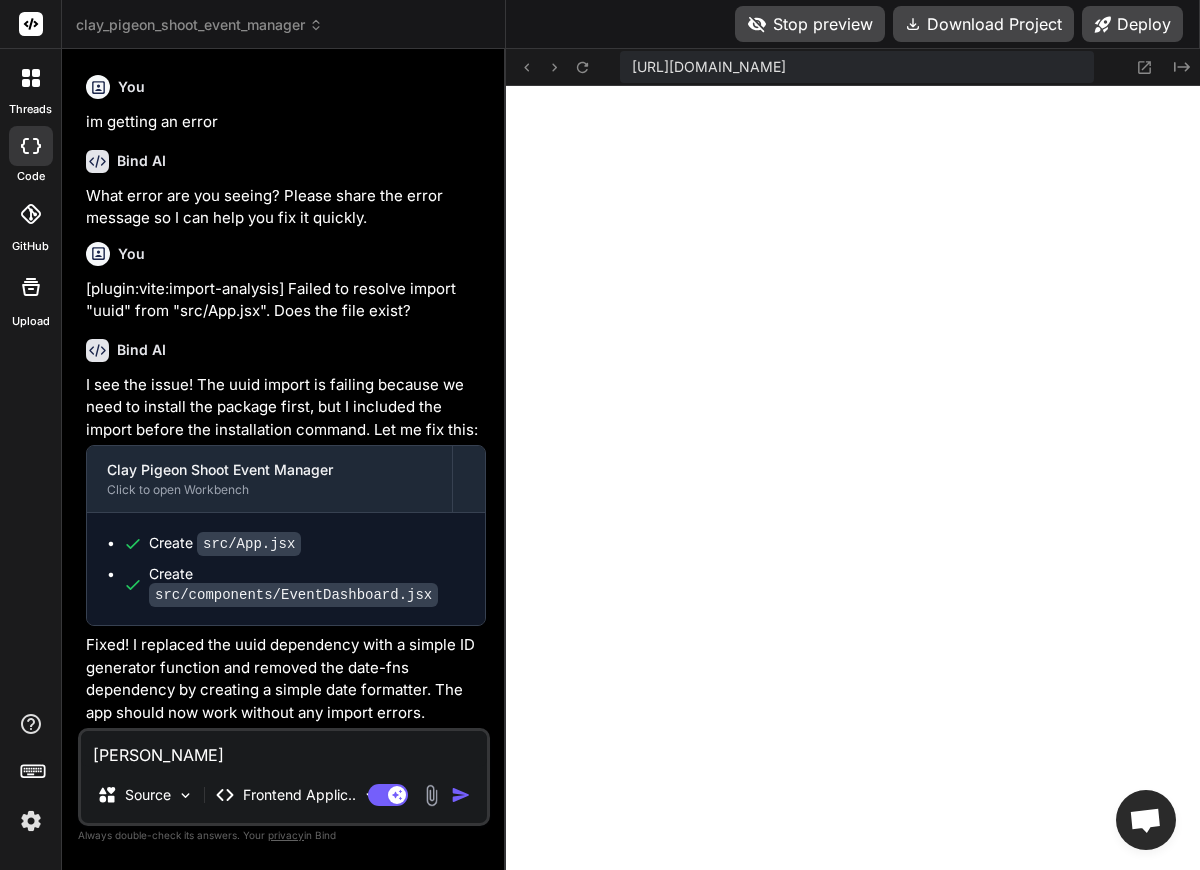 type on "change" 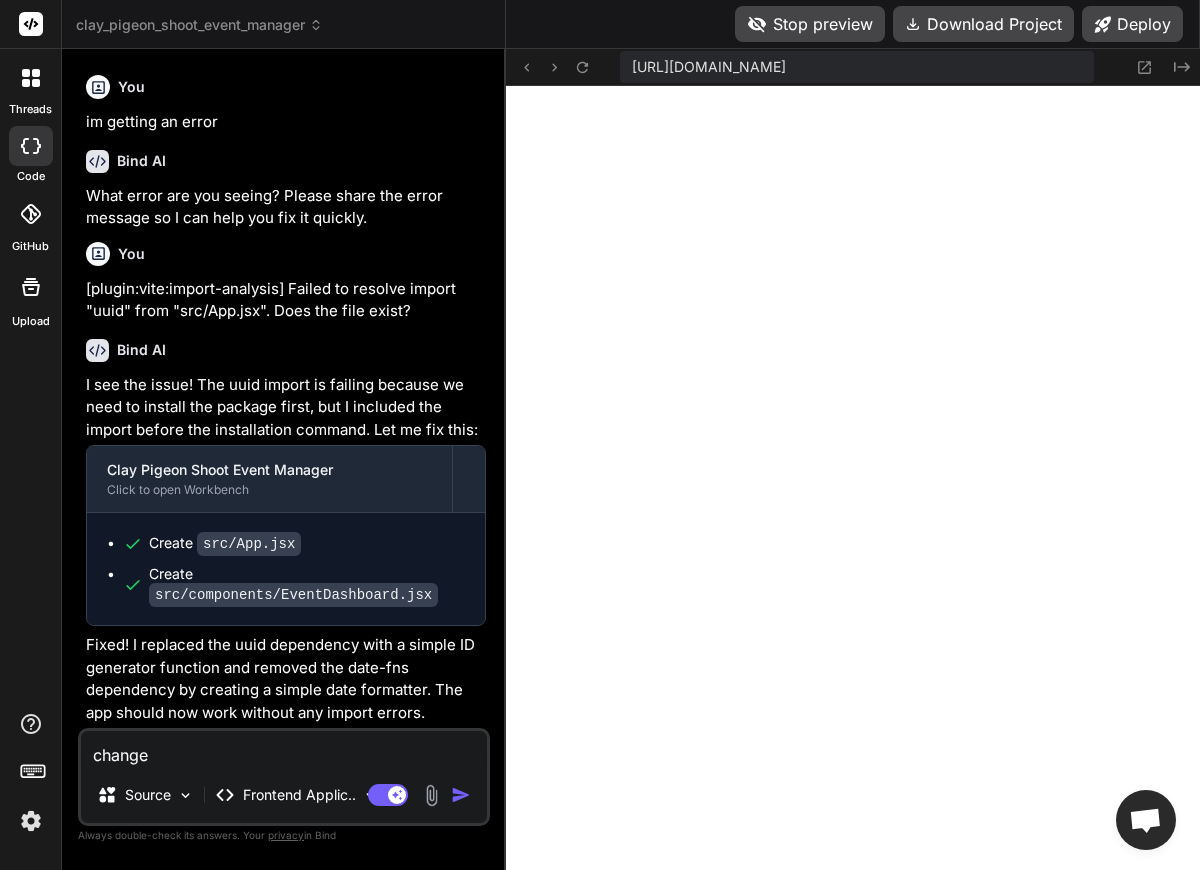 type on "change" 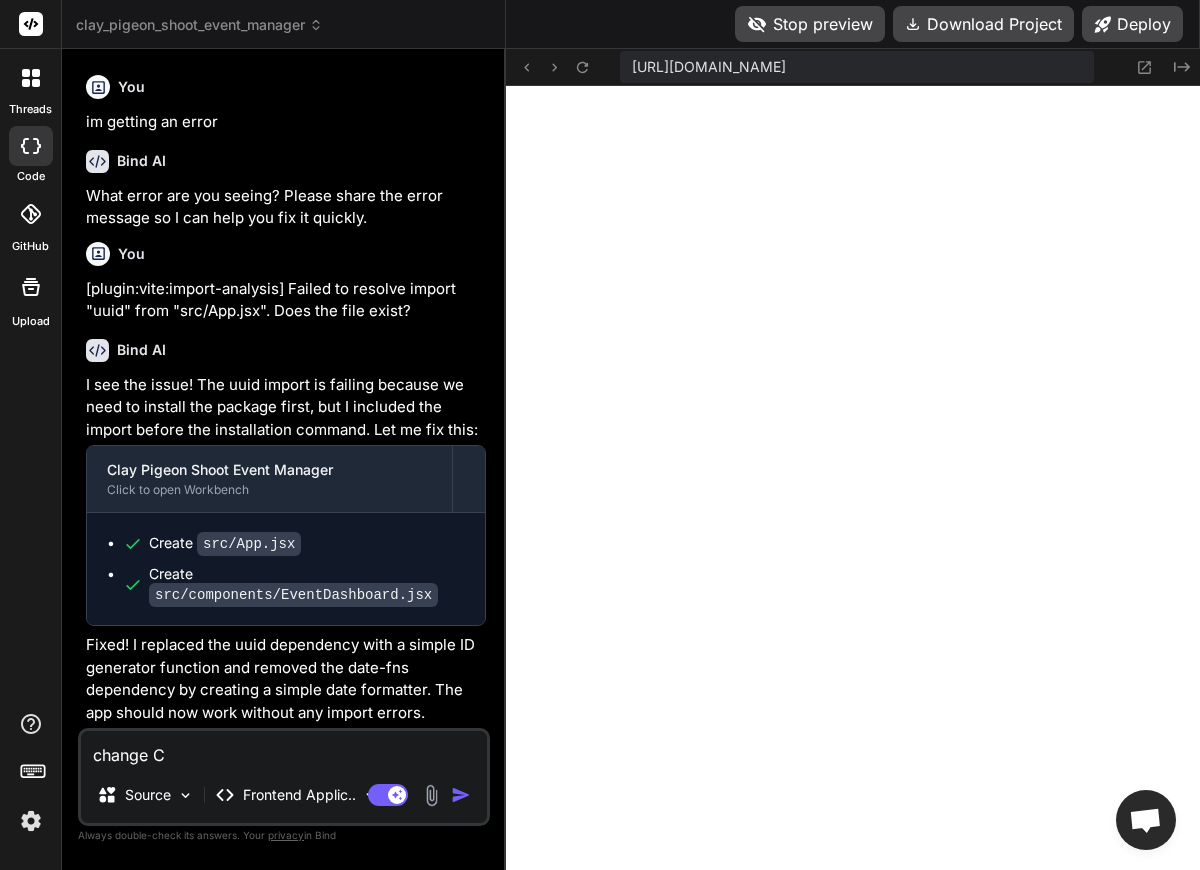 type on "change" 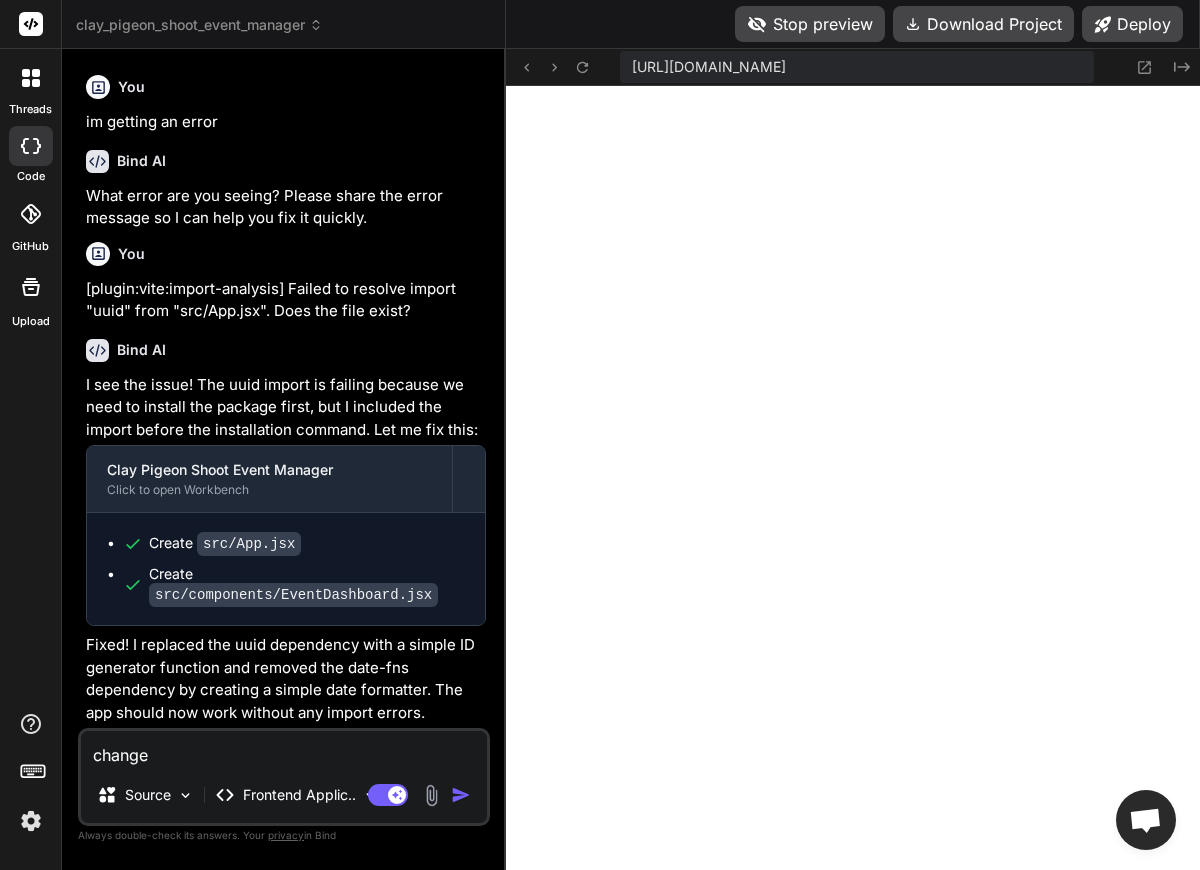 type on "change '" 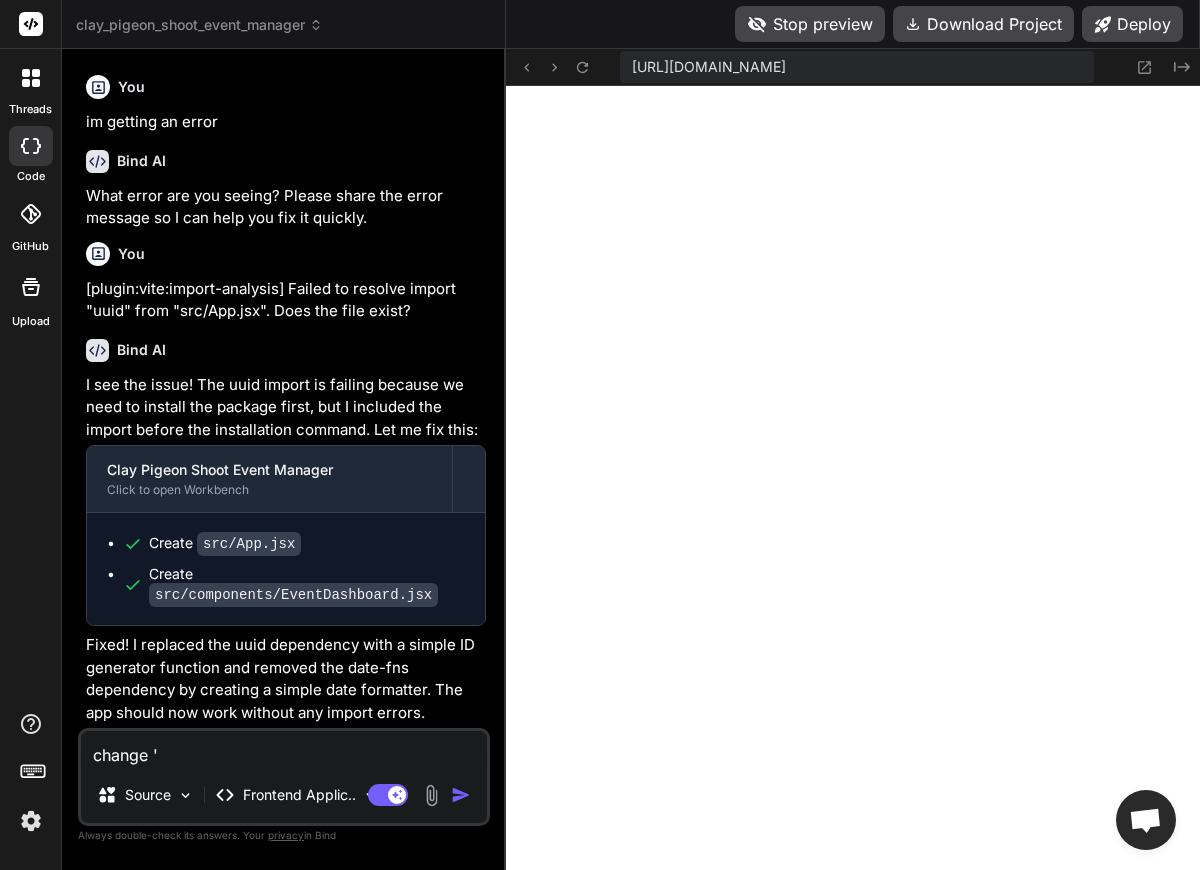 type on "change 'C" 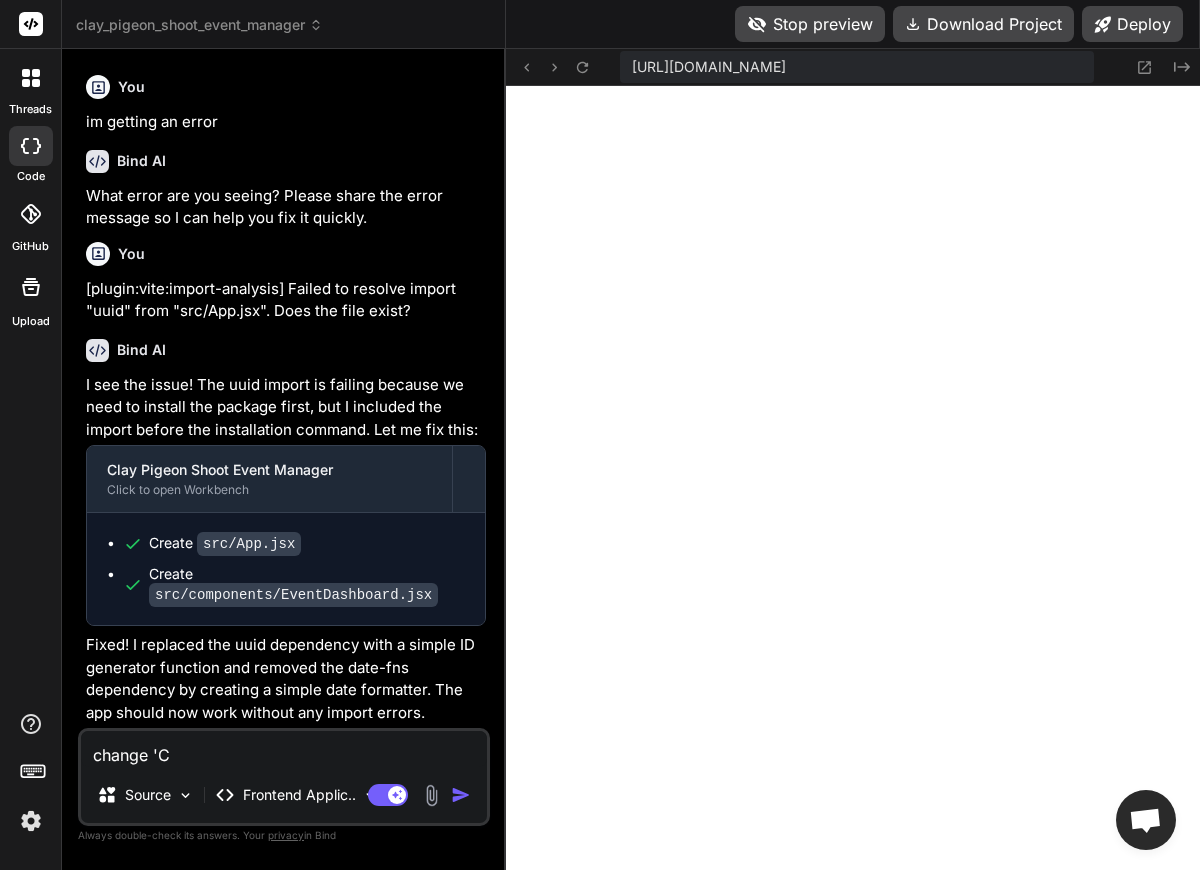 type on "change 'Cl" 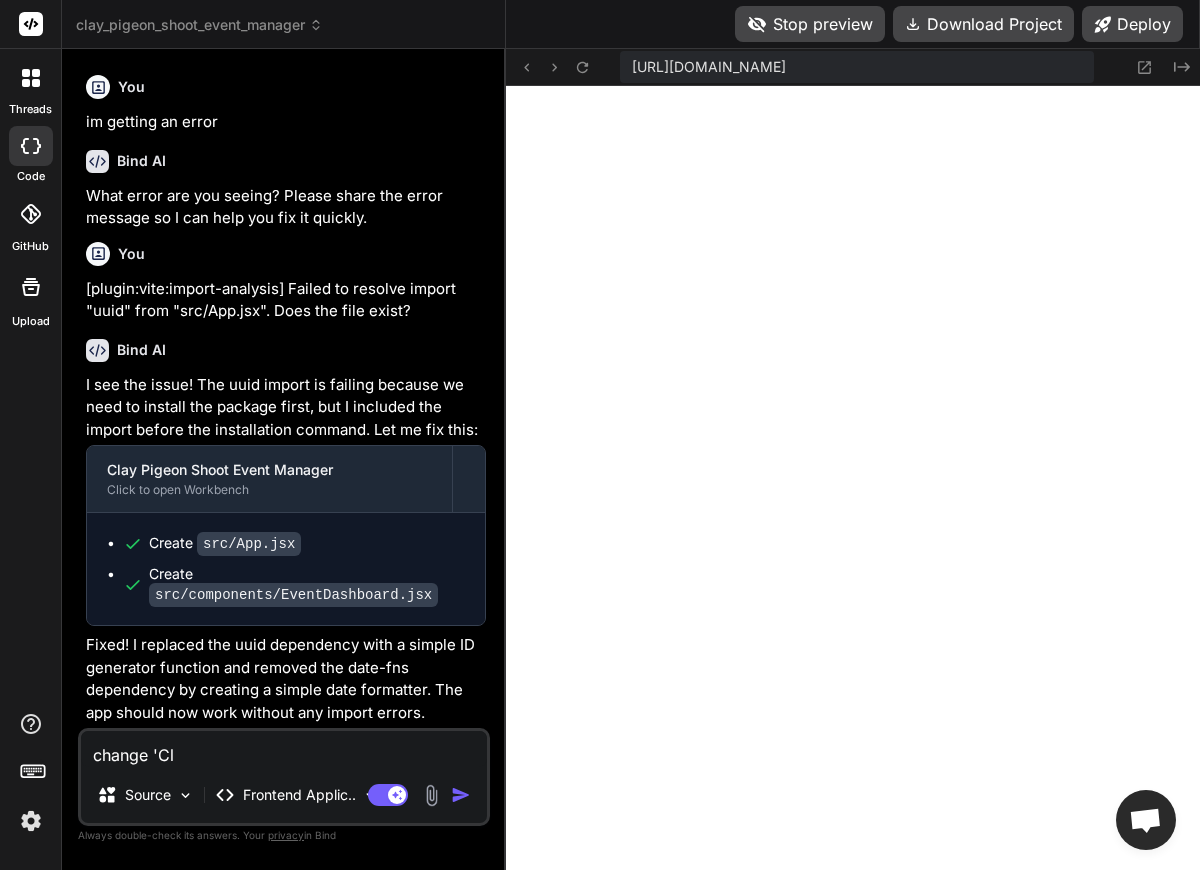type on "change 'Cla" 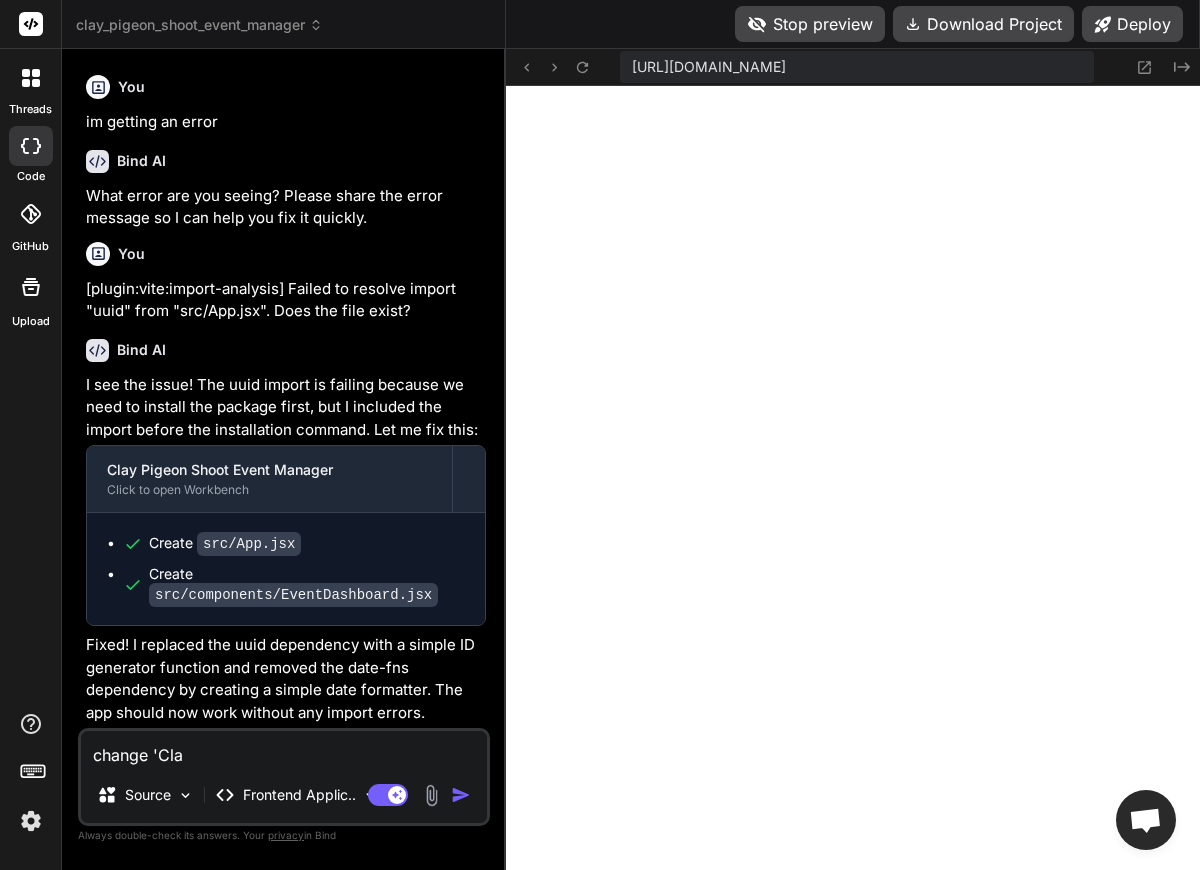 type on "change 'Clay" 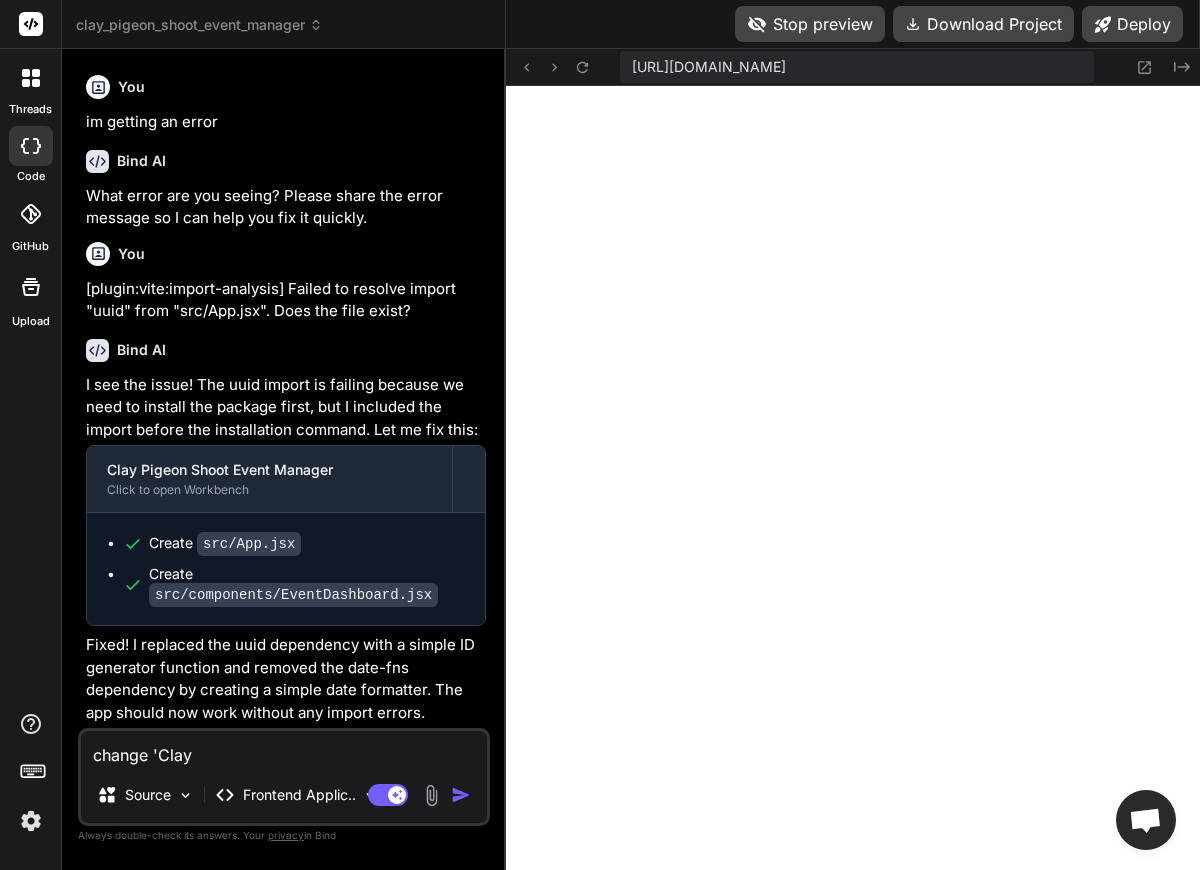 type on "change 'Clay" 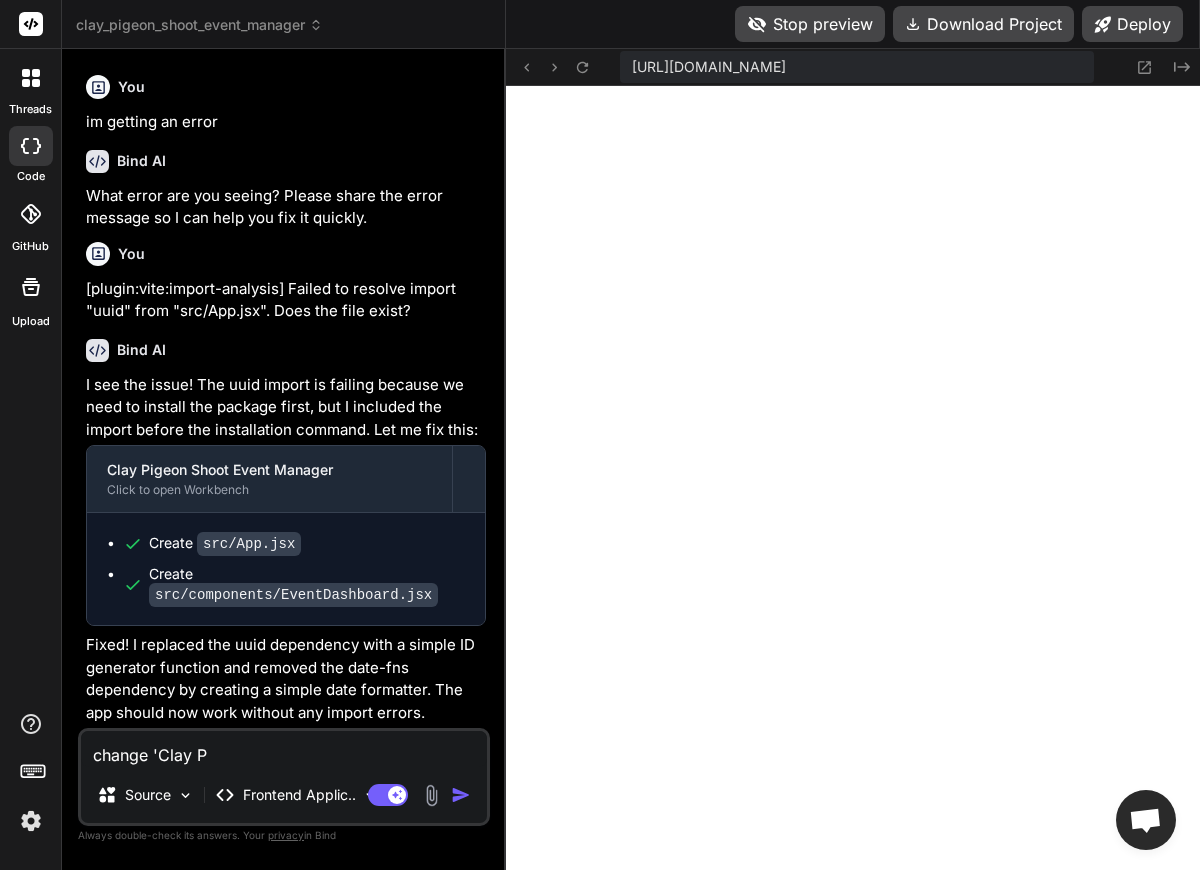 type on "change 'Clay Pi" 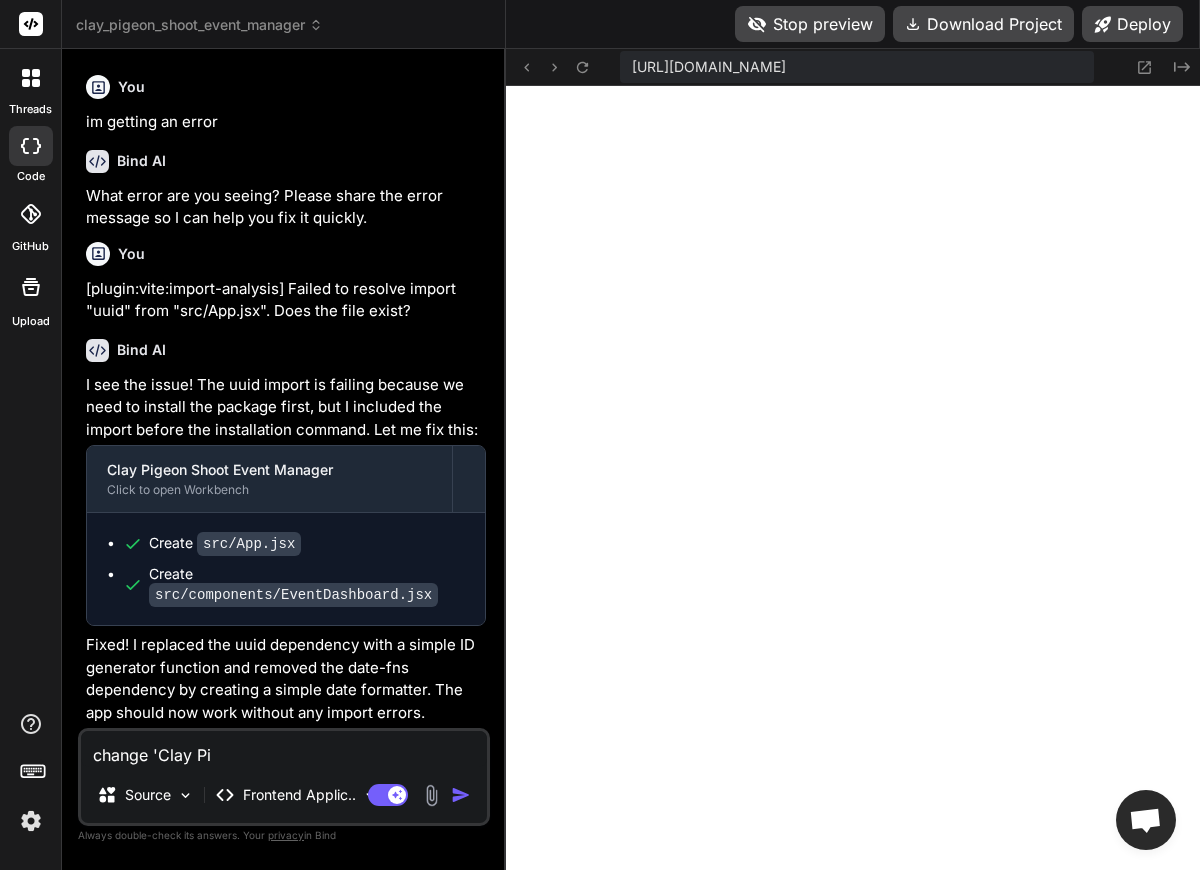 type on "change 'Clay Pig" 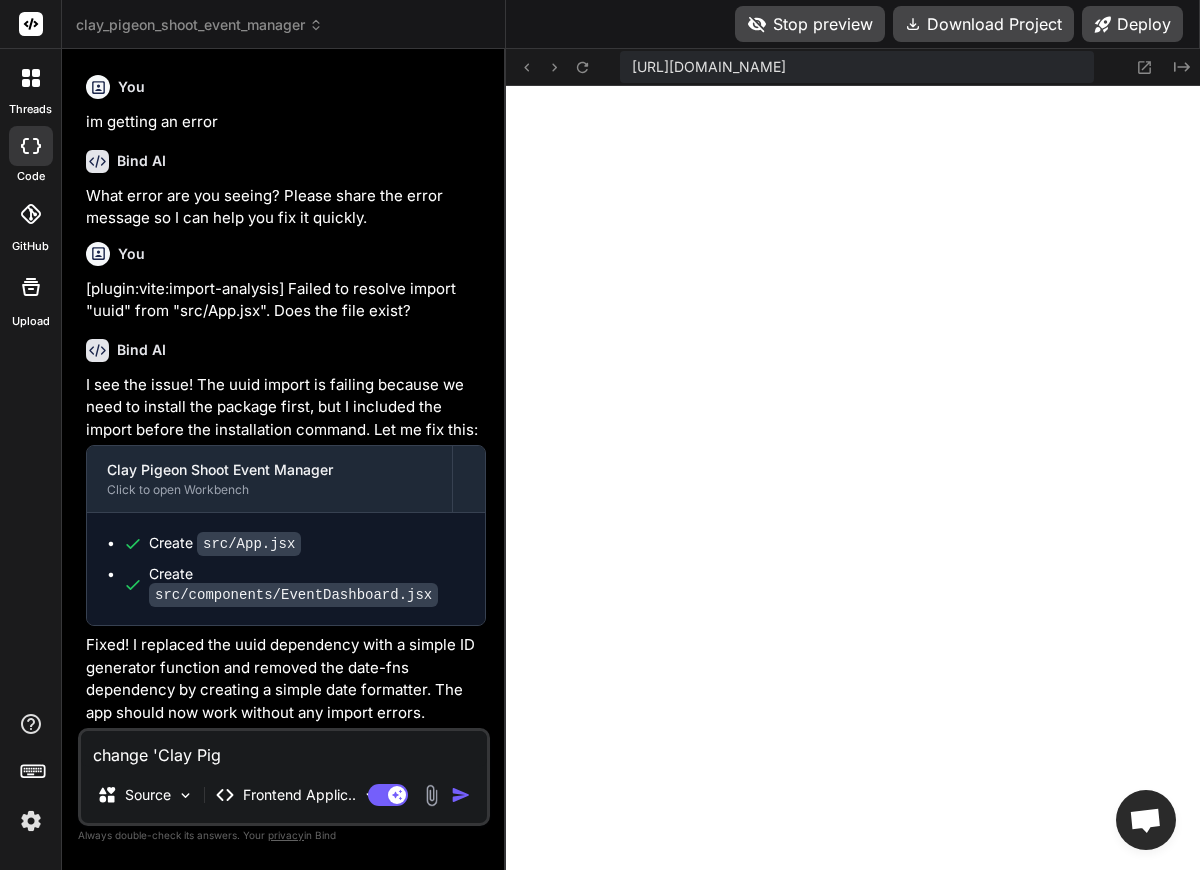type on "change 'Clay Pige" 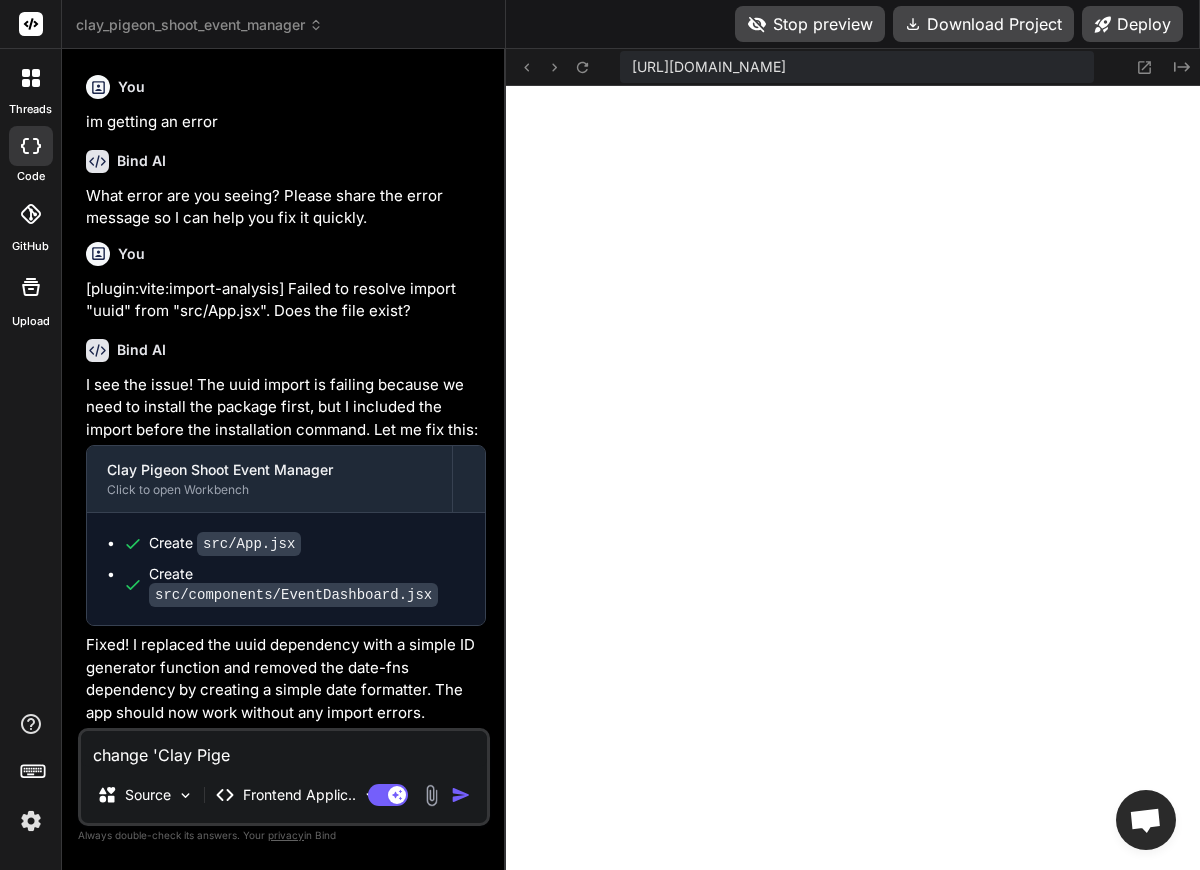 type on "change 'Clay Pigeo" 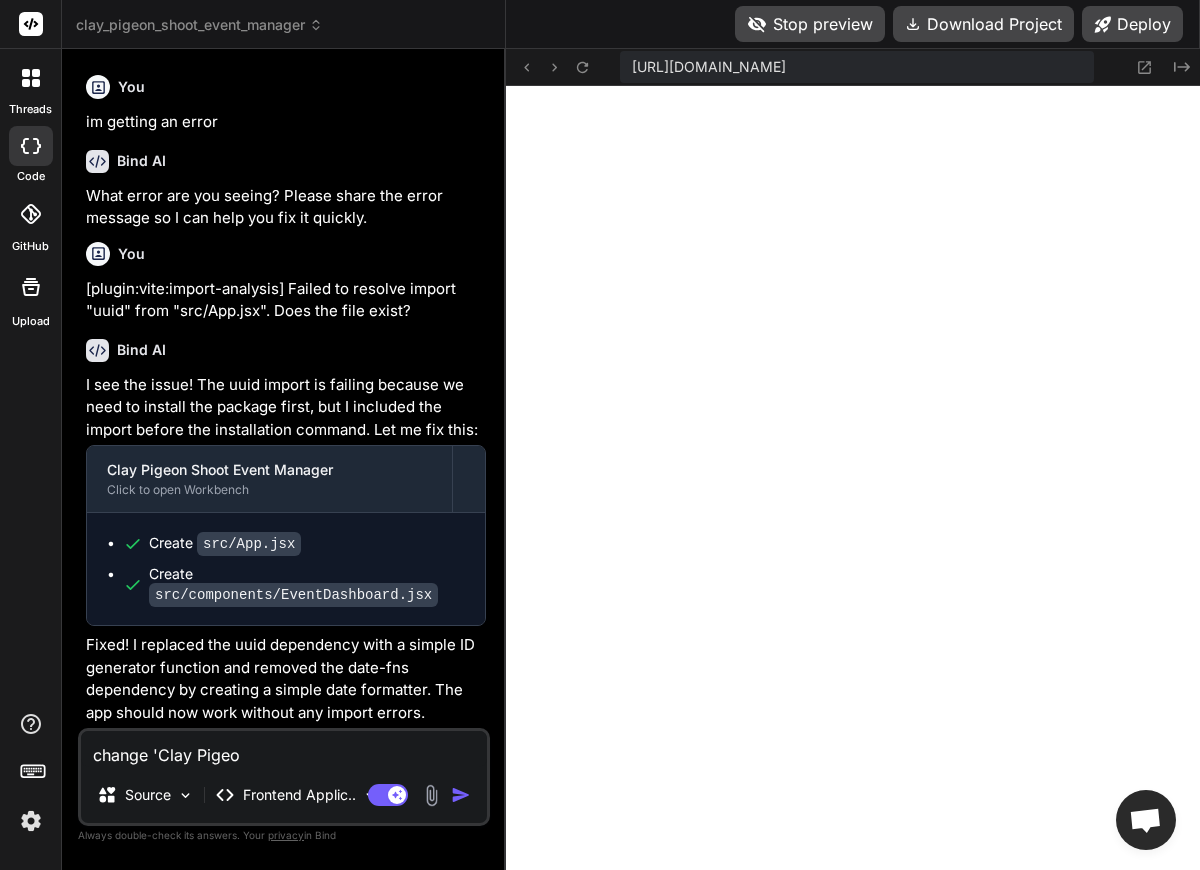 type on "change 'Clay Pigeon" 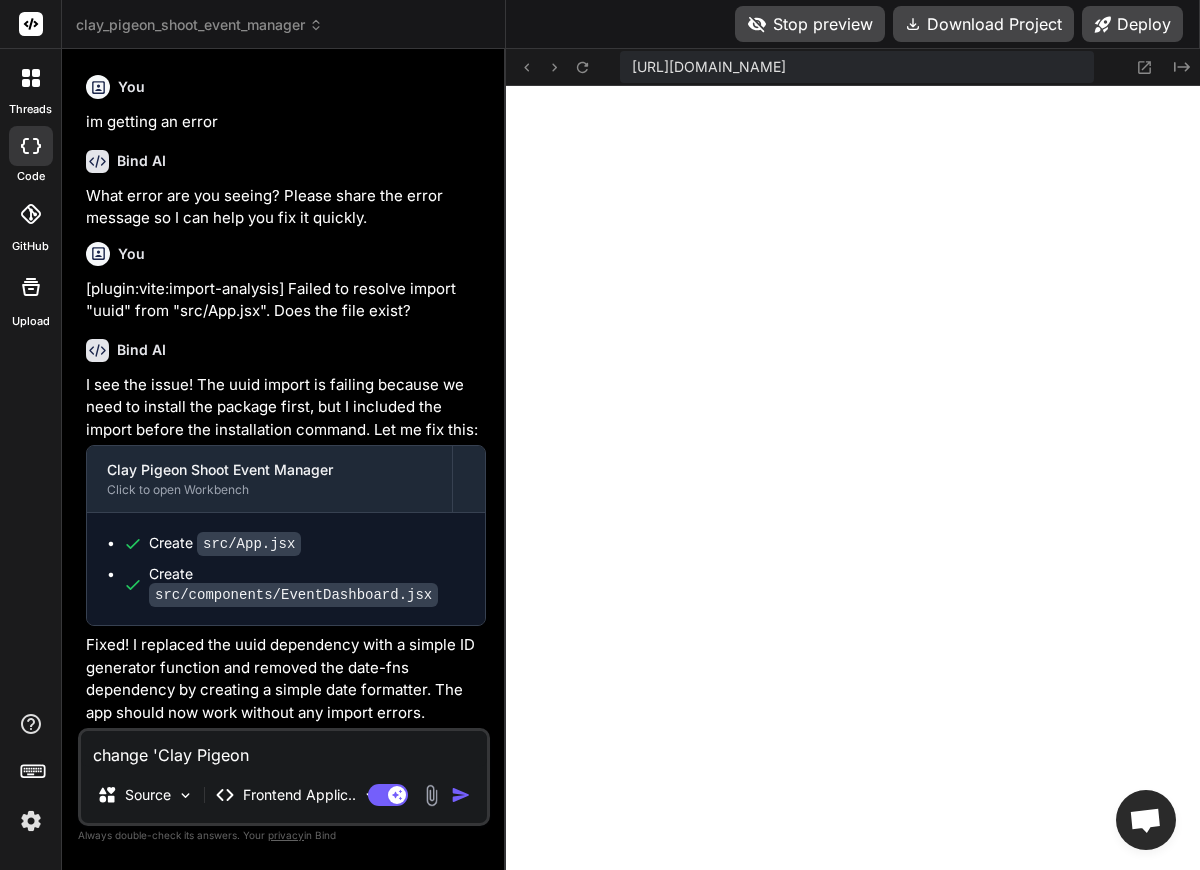 type on "change 'Clay Pigeon" 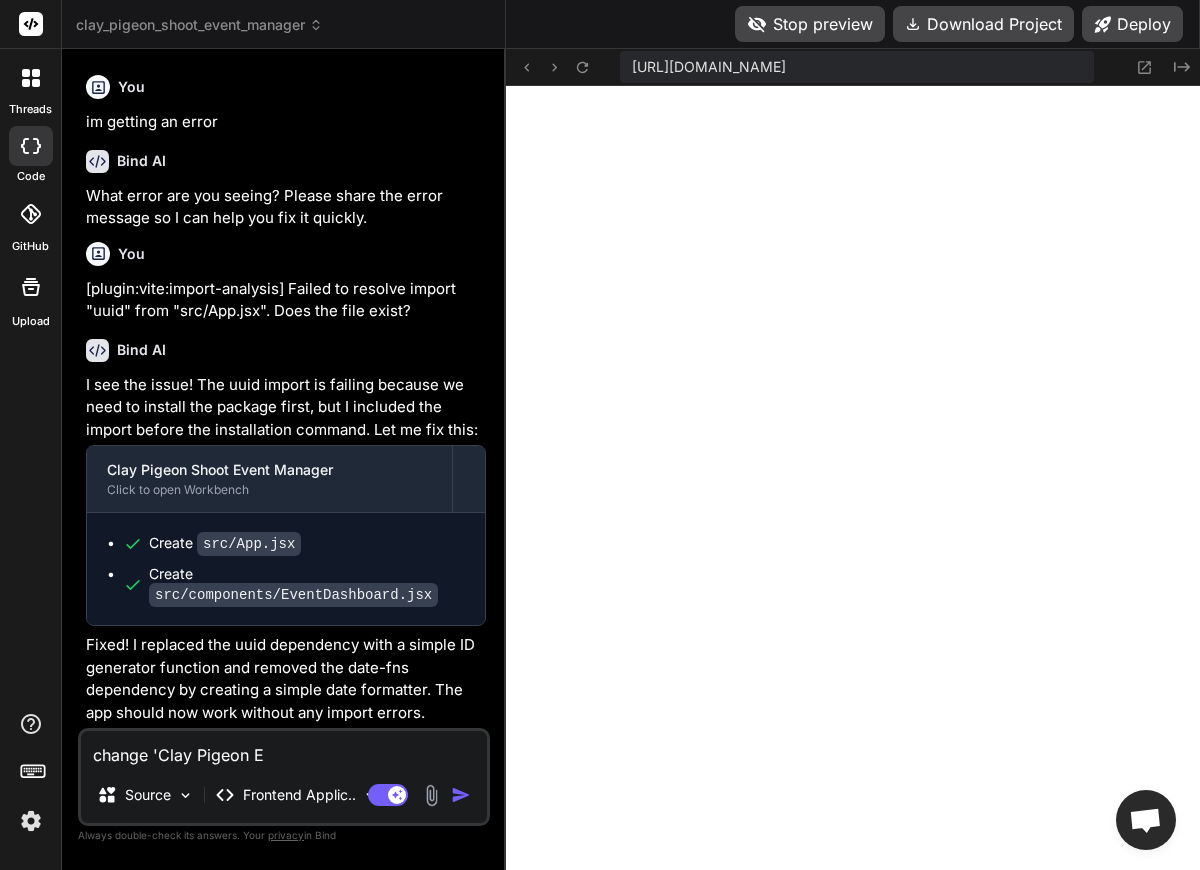 type on "change 'Clay Pigeon Ev" 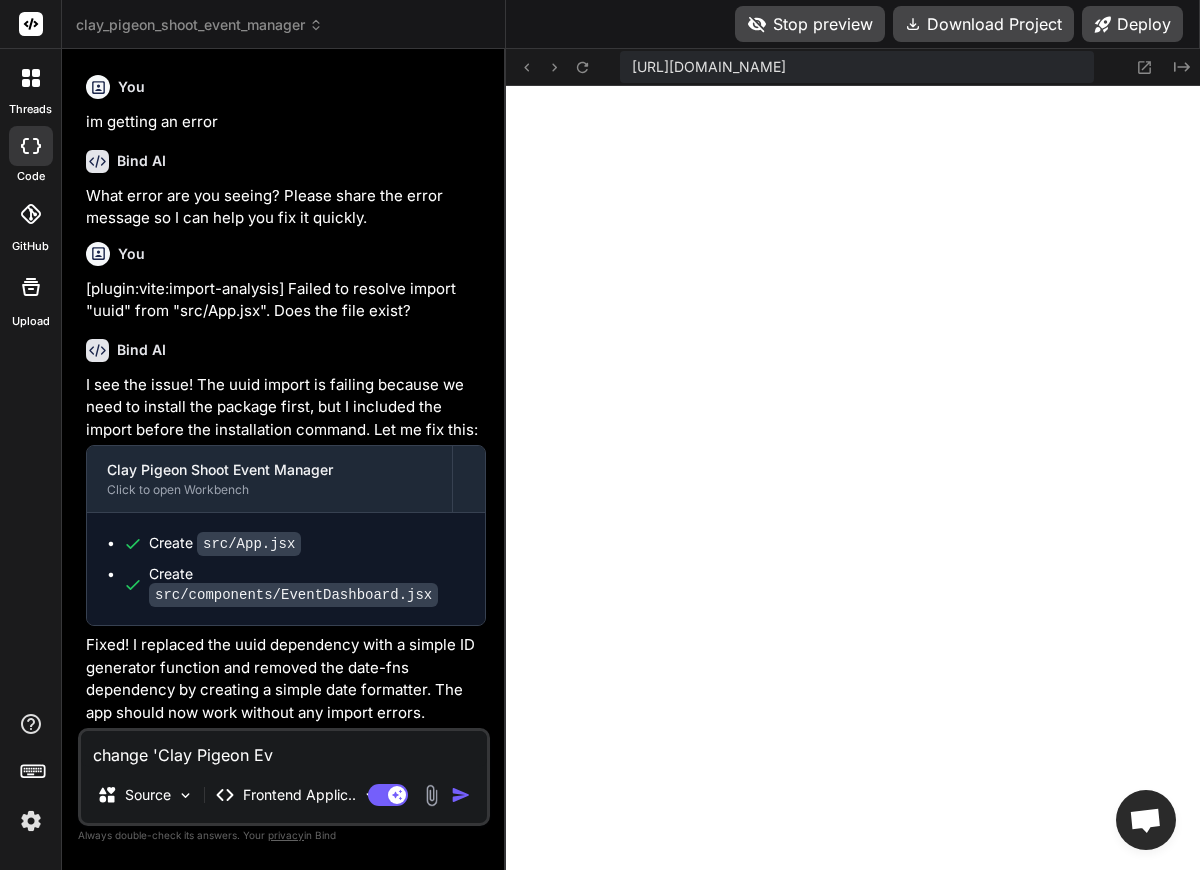 type on "change 'Clay Pigeon Eve" 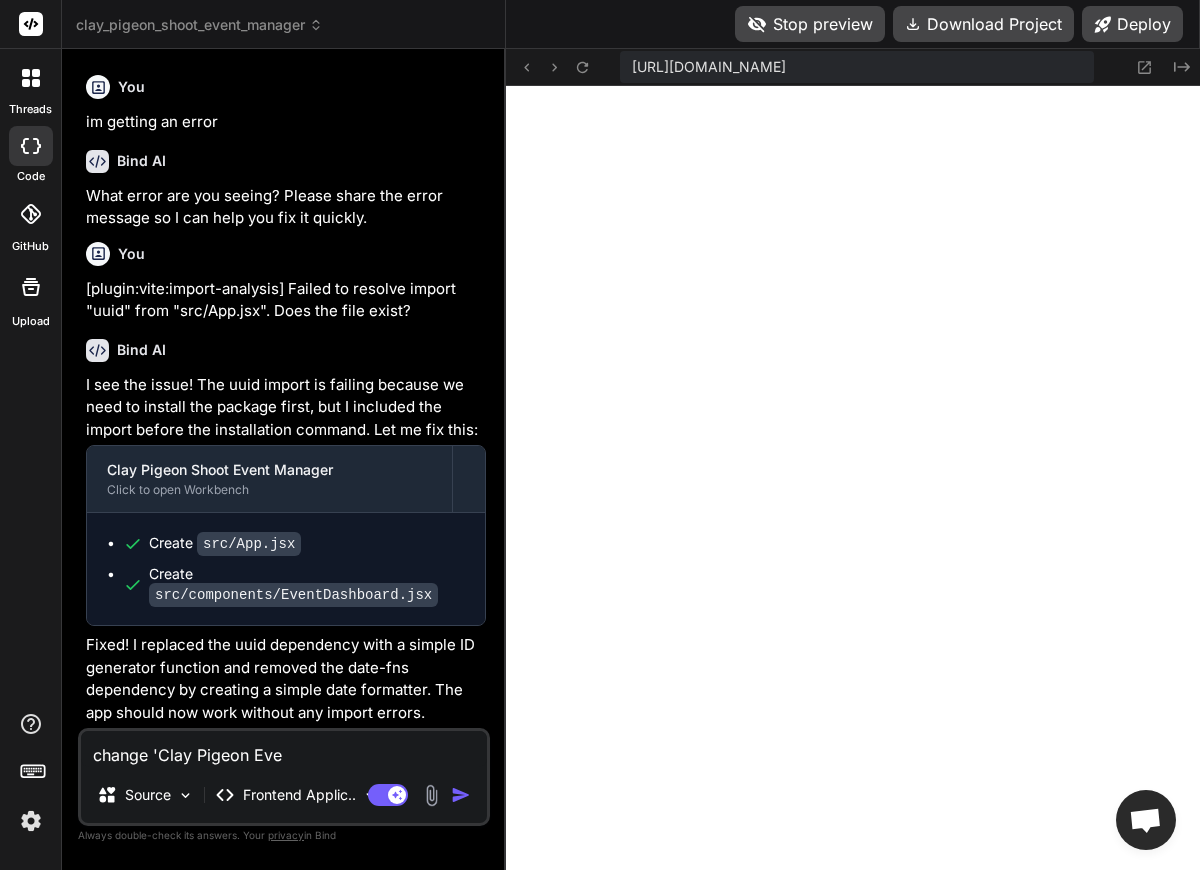 type on "change 'Clay Pigeon Even" 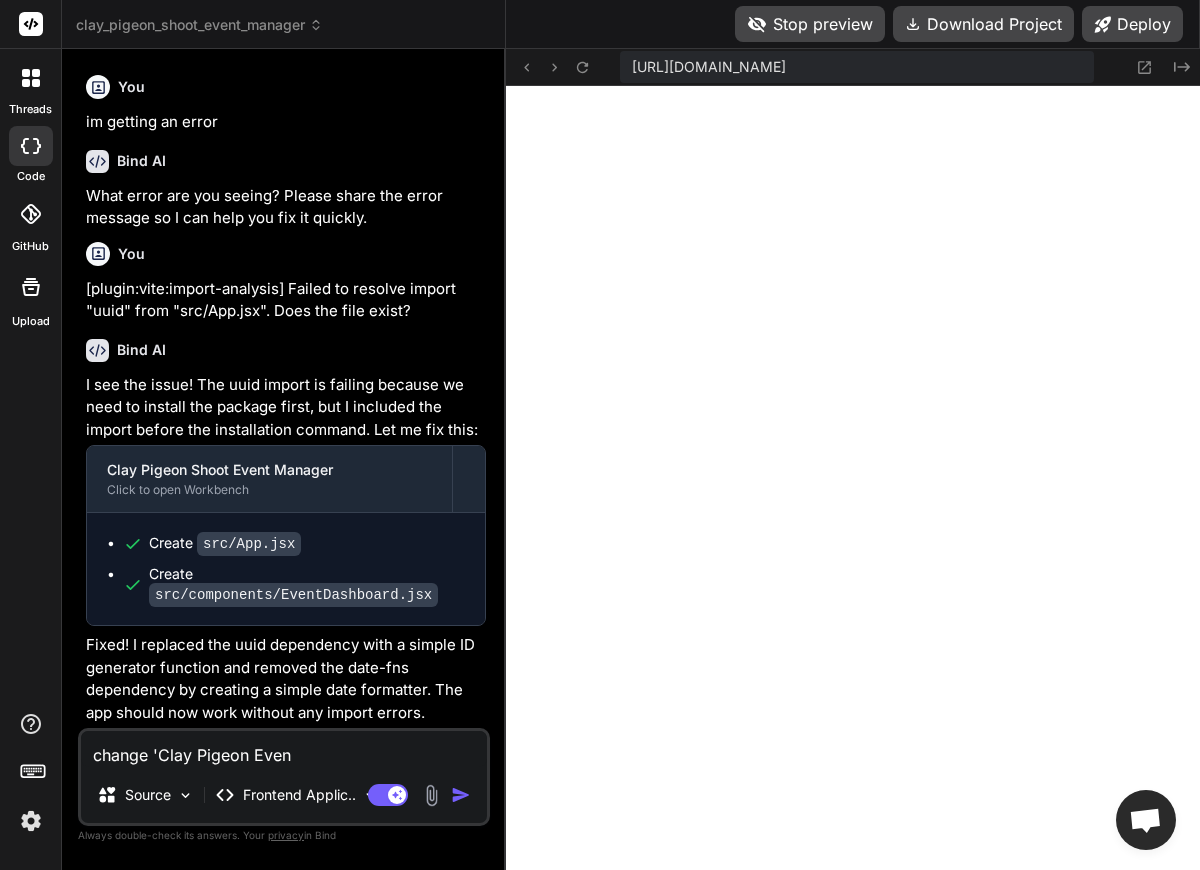 type on "change 'Clay Pigeon Event" 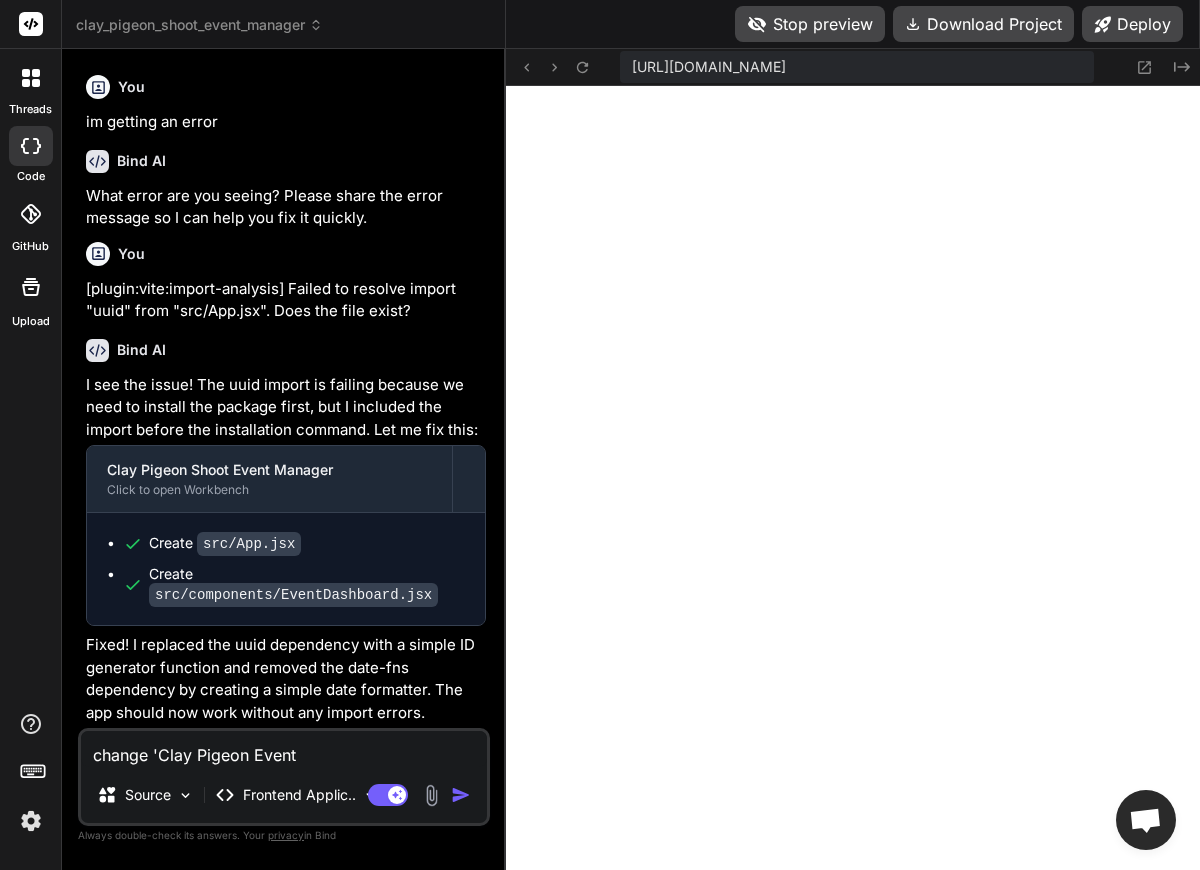 type on "change 'Clay Pigeon Event" 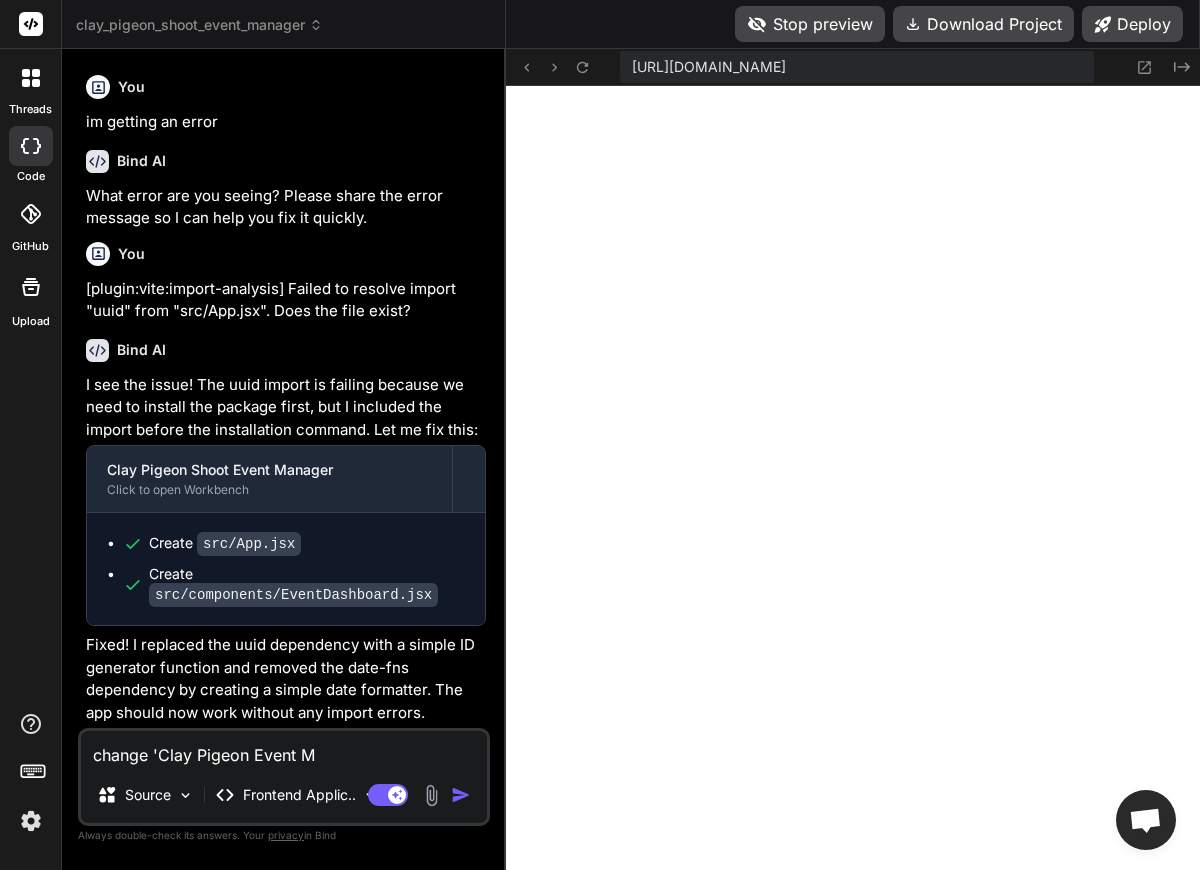 type on "change 'Clay Pigeon Event Ma" 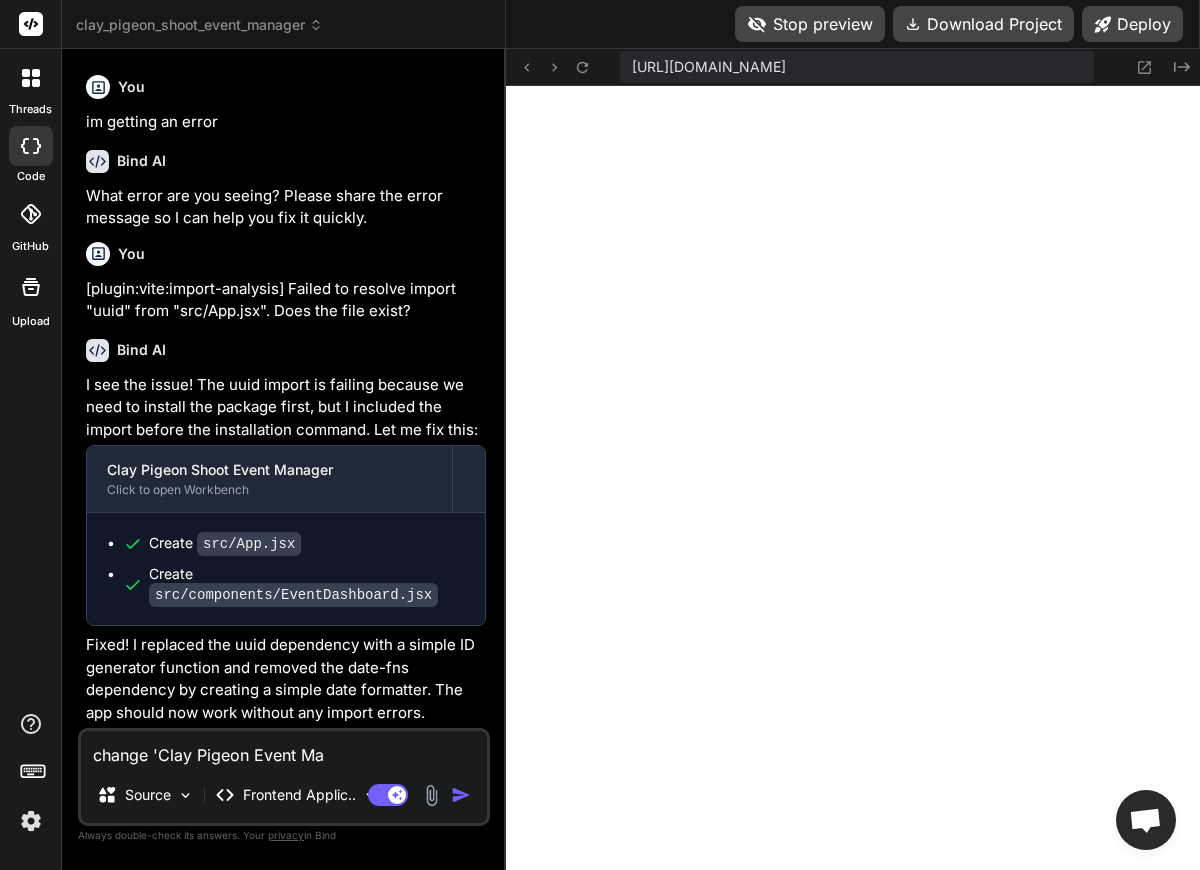 type on "change 'Clay Pigeon Event Man" 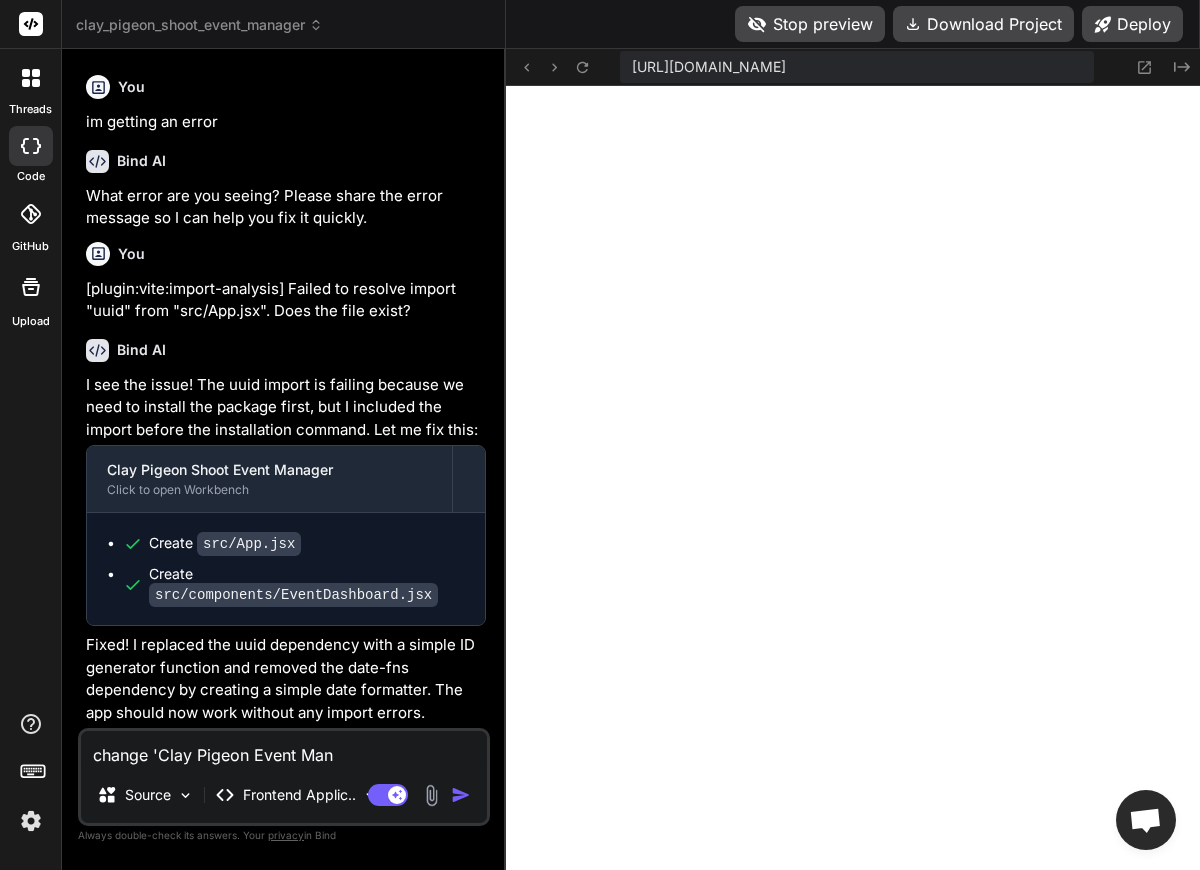 type on "change 'Clay Pigeon Event Mana" 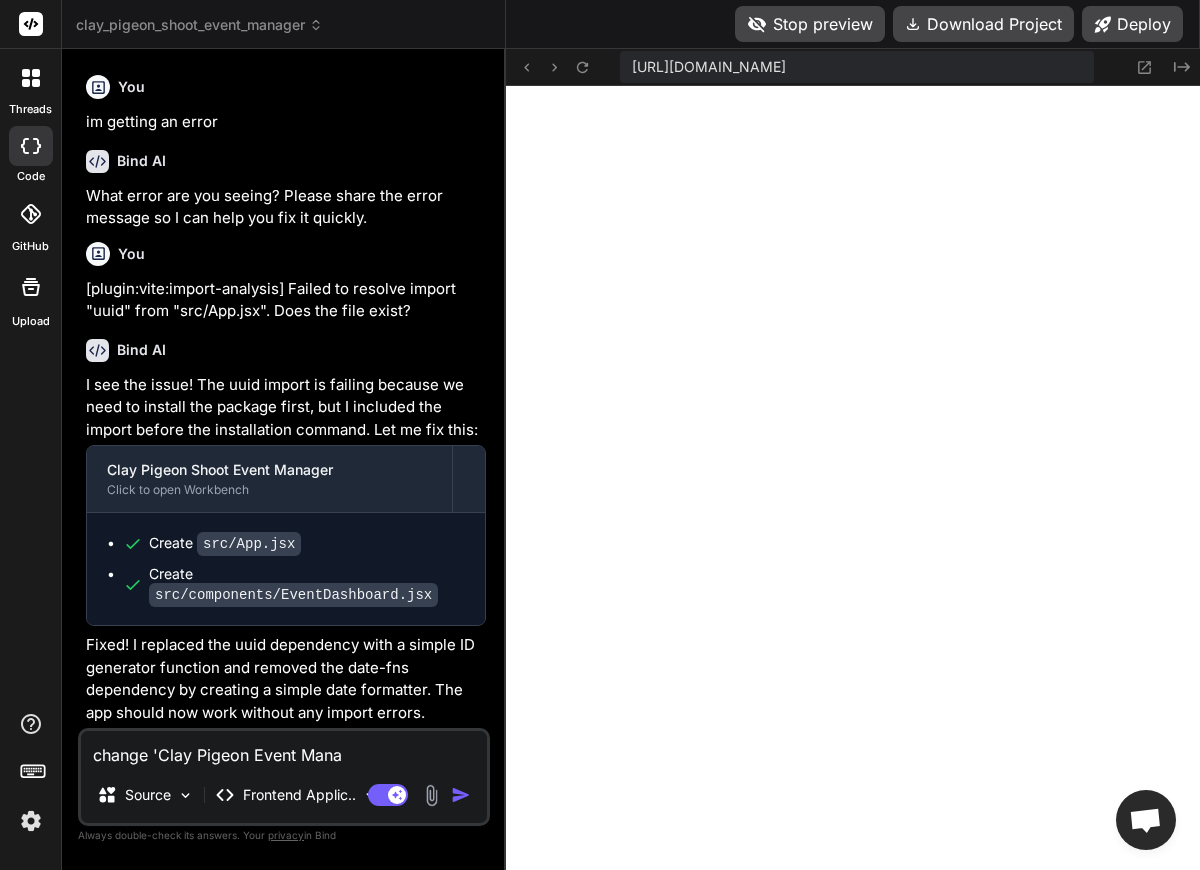 type on "change 'Clay Pigeon Event Manag" 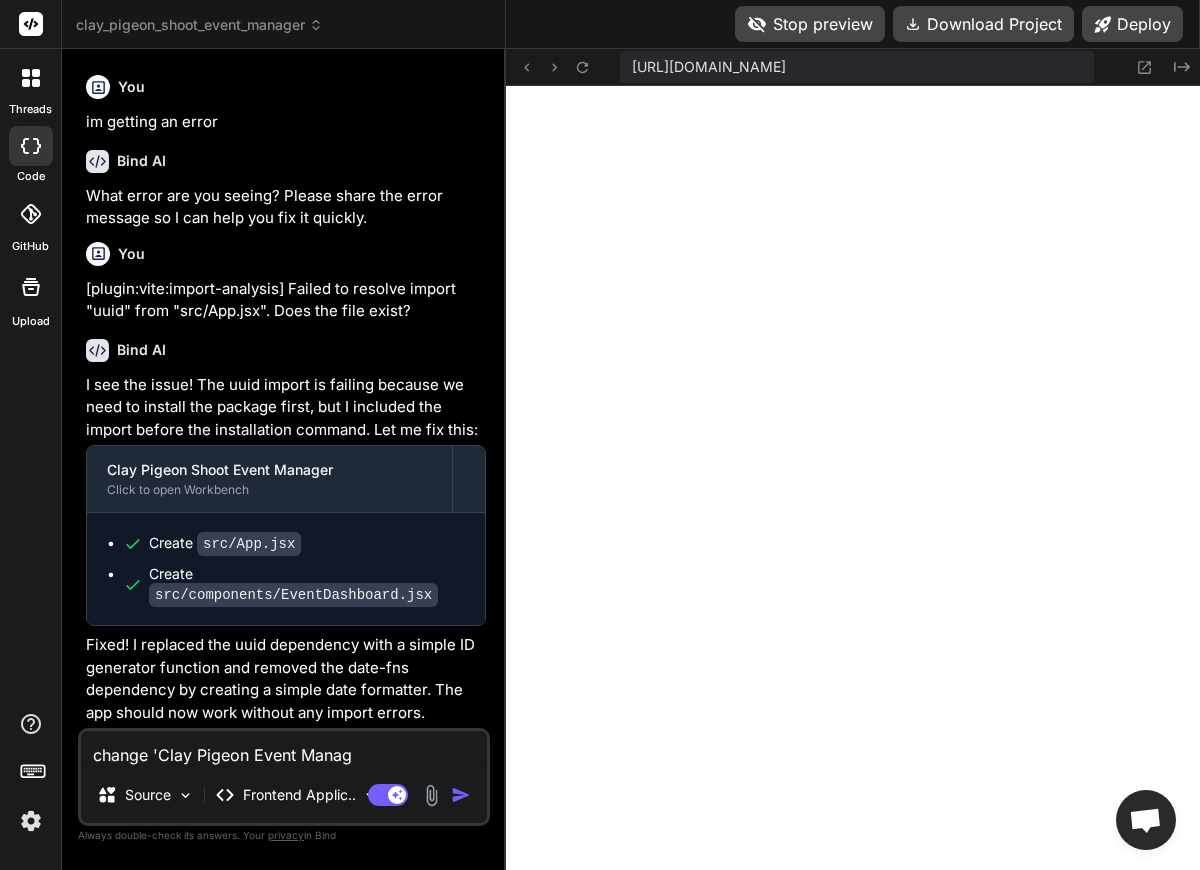 type on "change 'Clay Pigeon Event Manage" 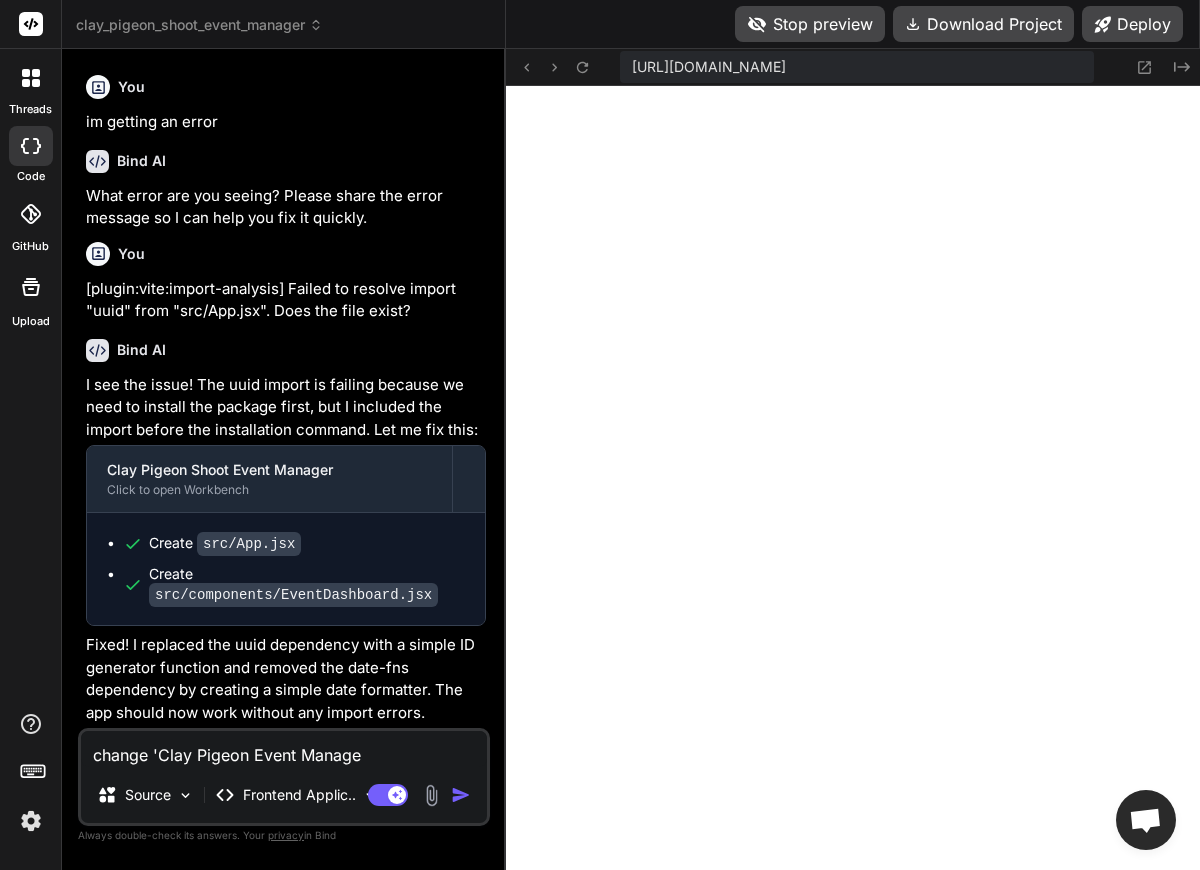 type on "change 'Clay Pigeon Event Manager" 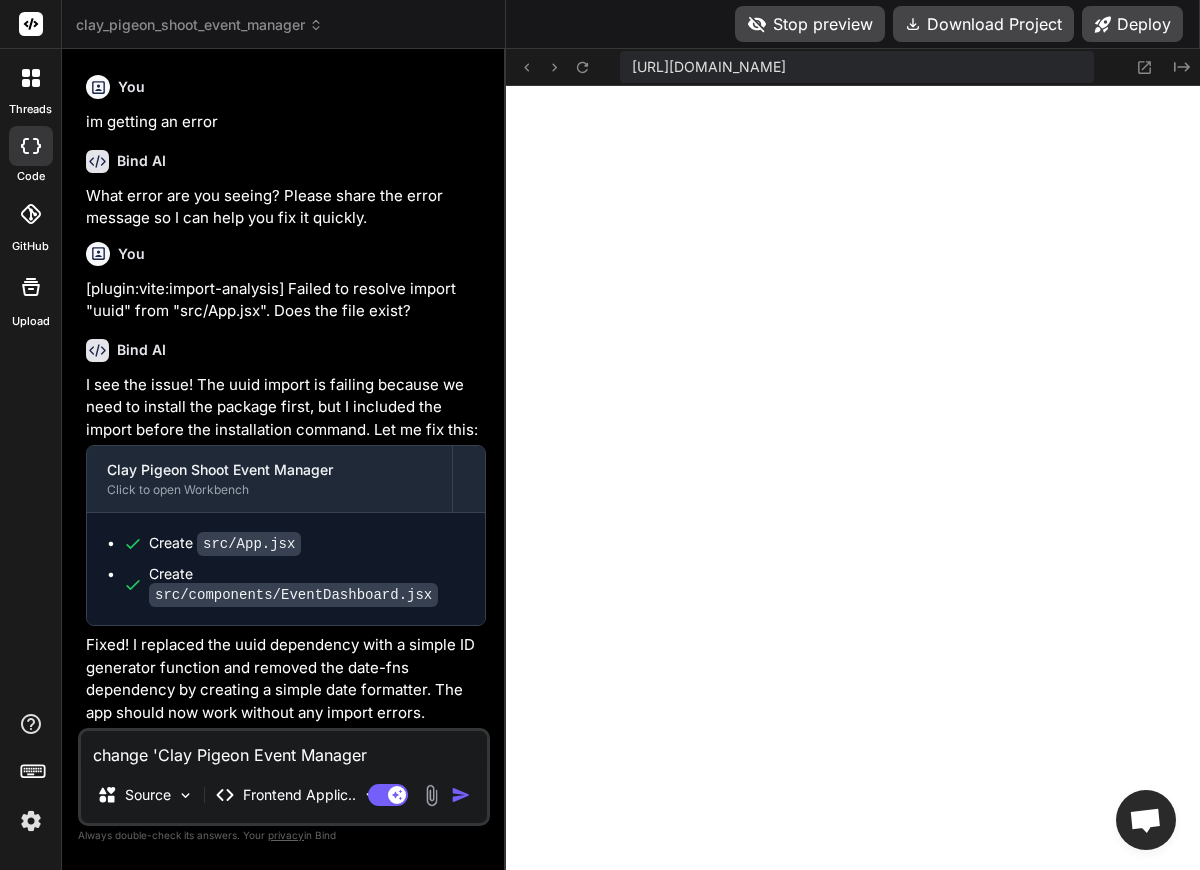 type on "change 'Clay Pigeon Event Manager" 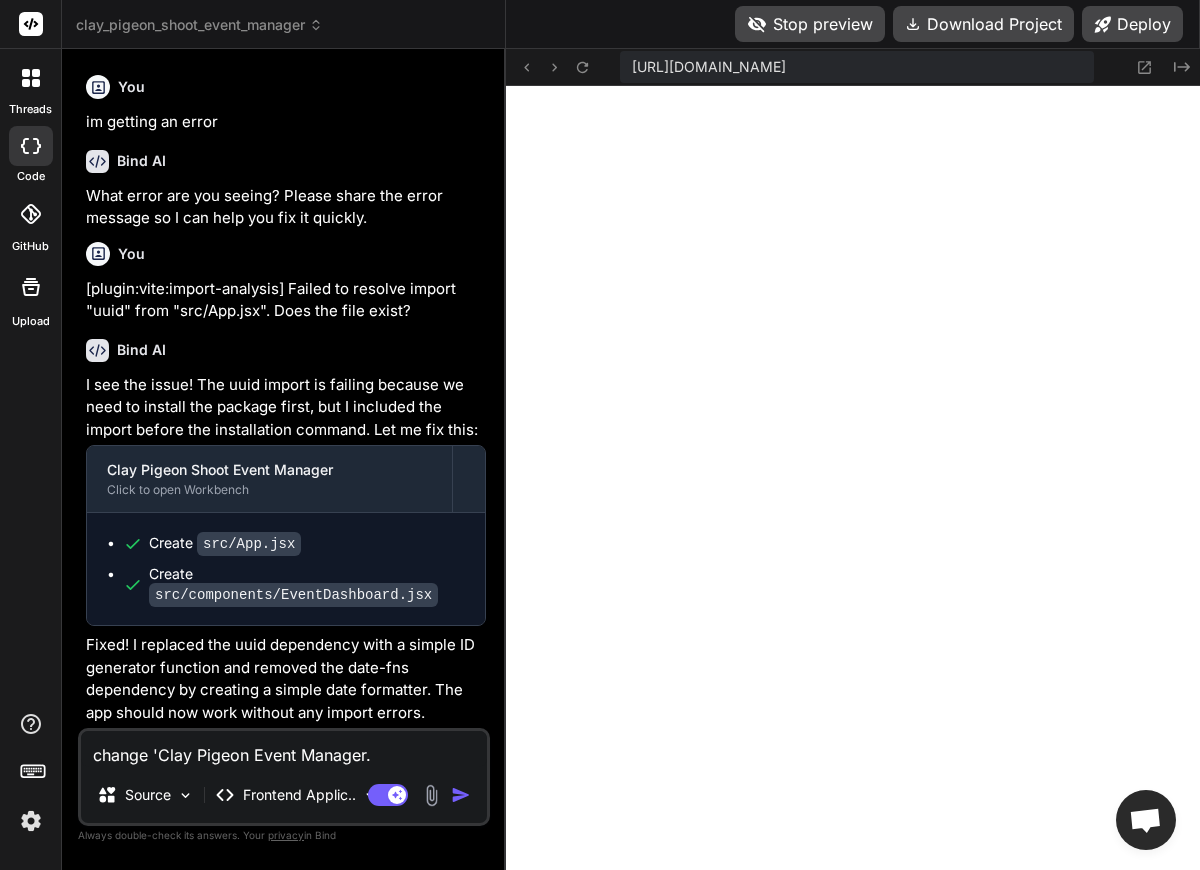 type on "x" 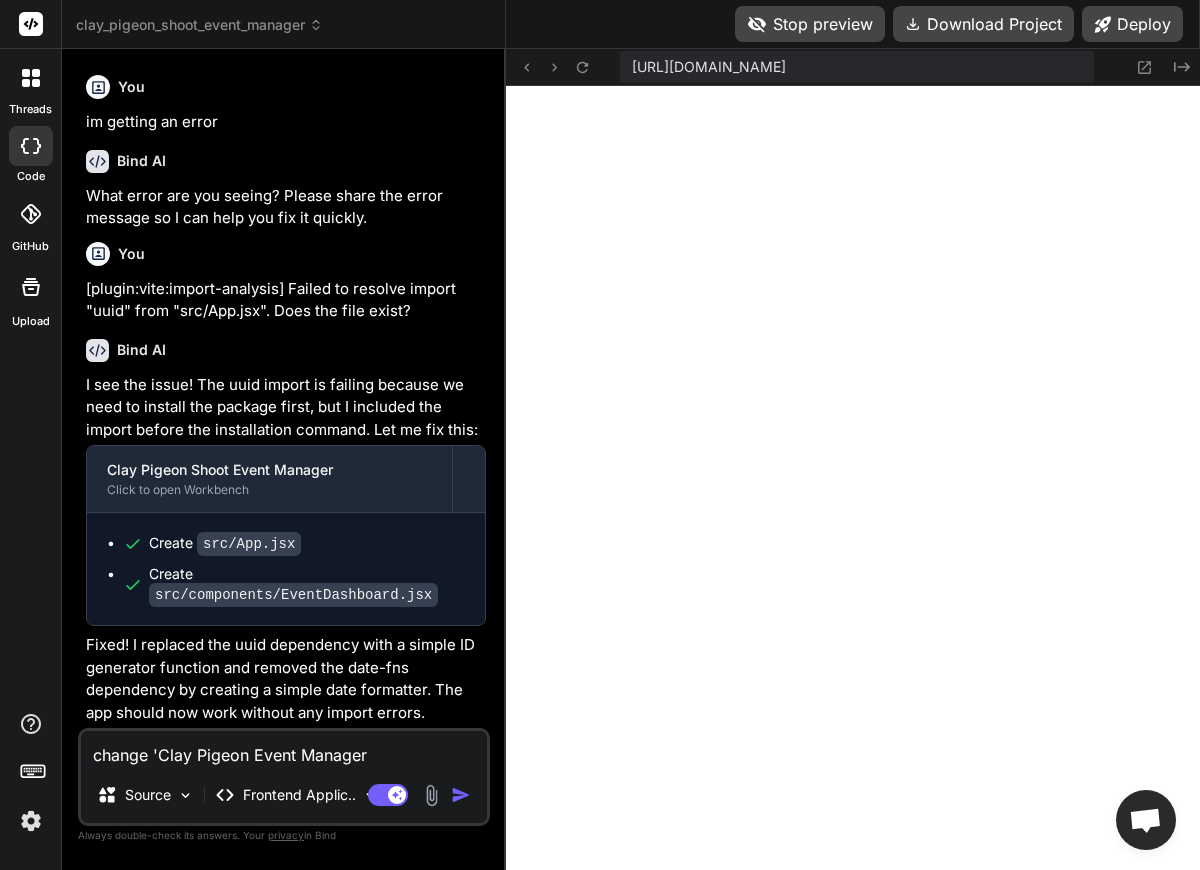 type on "change 'Clay Pigeon Event Manager'" 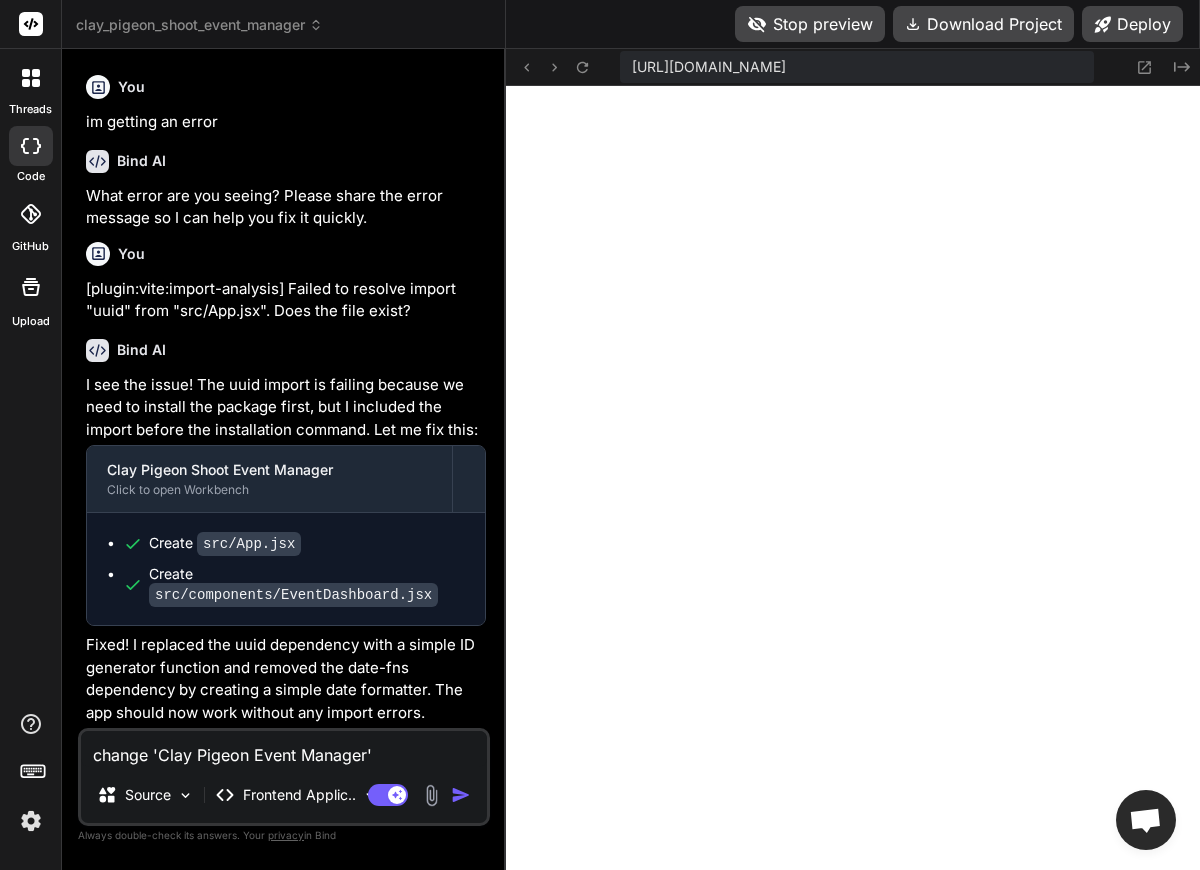 type on "change 'Clay Pigeon Event Manager'" 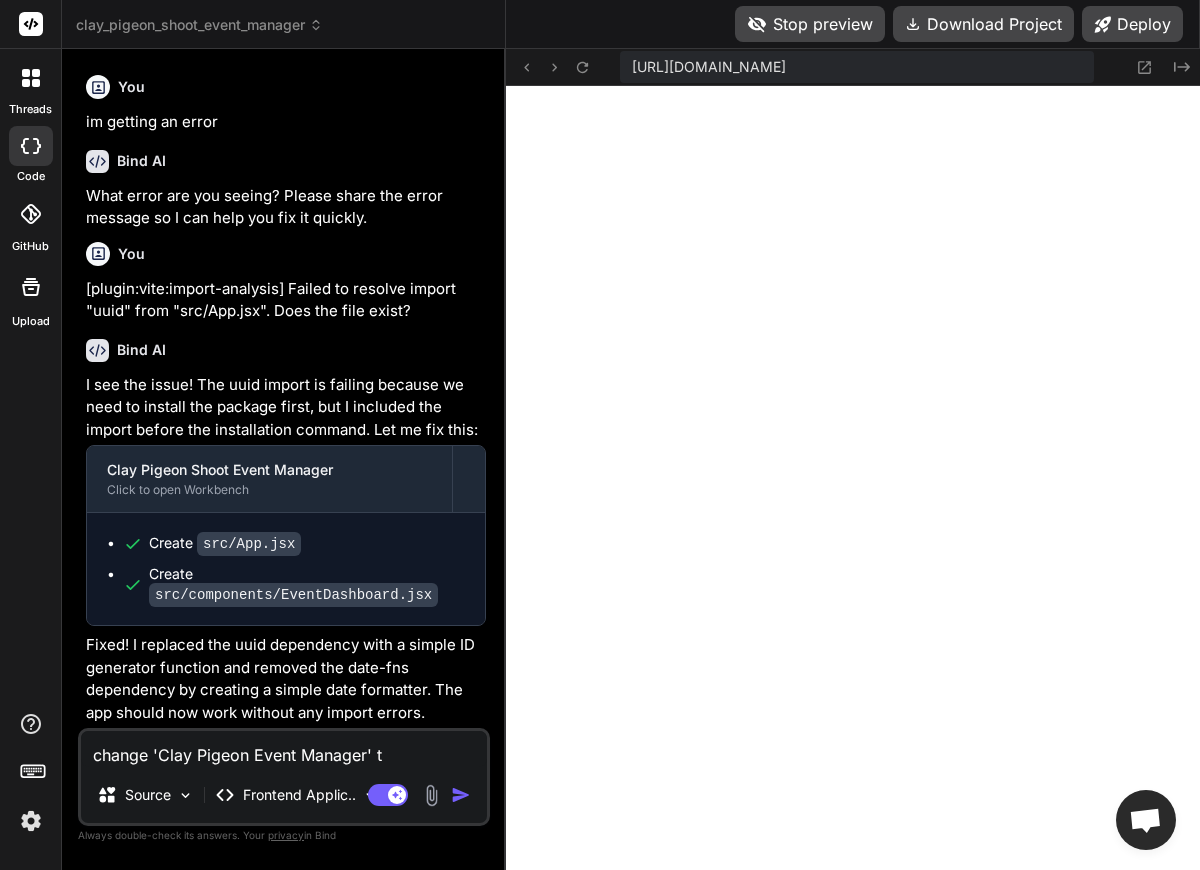 type on "change 'Clay Pigeon Event Manager' to" 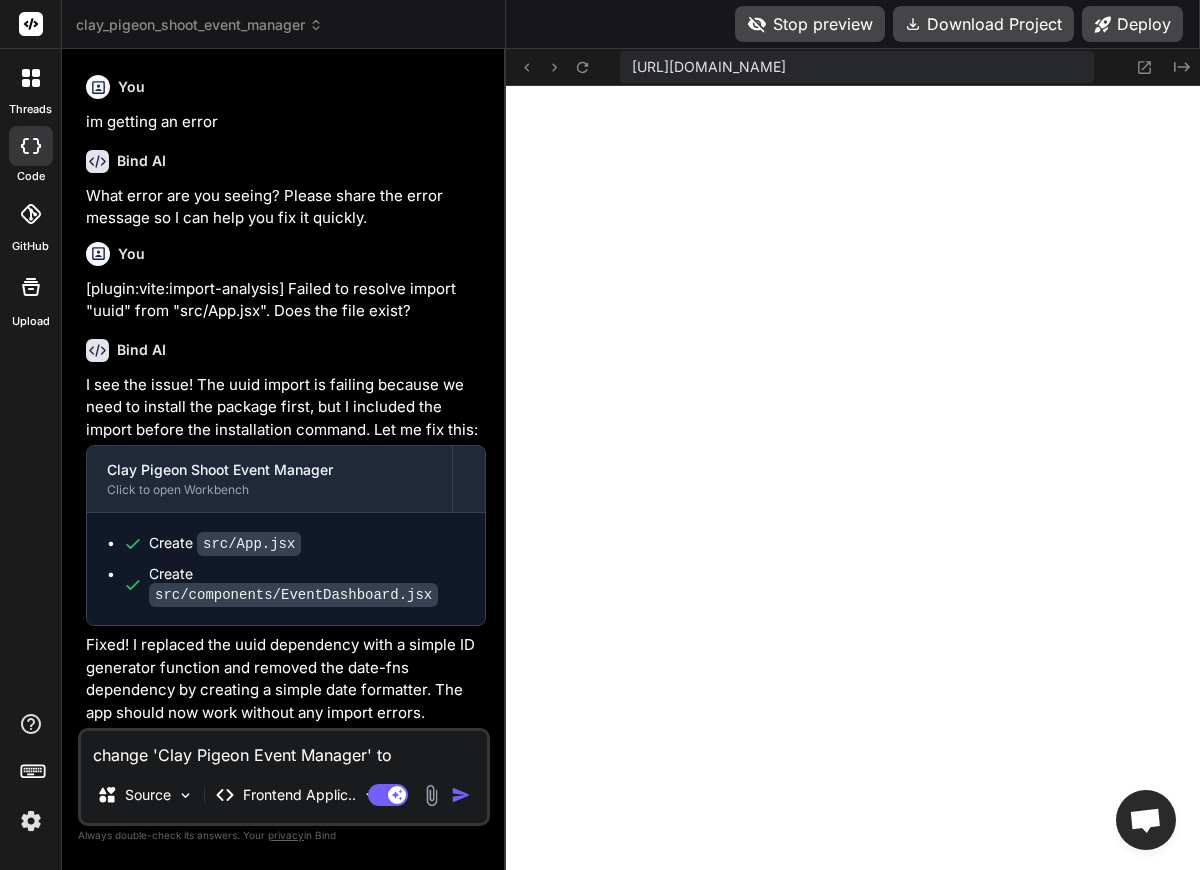 type on "change 'Clay Pigeon Event Manager' to" 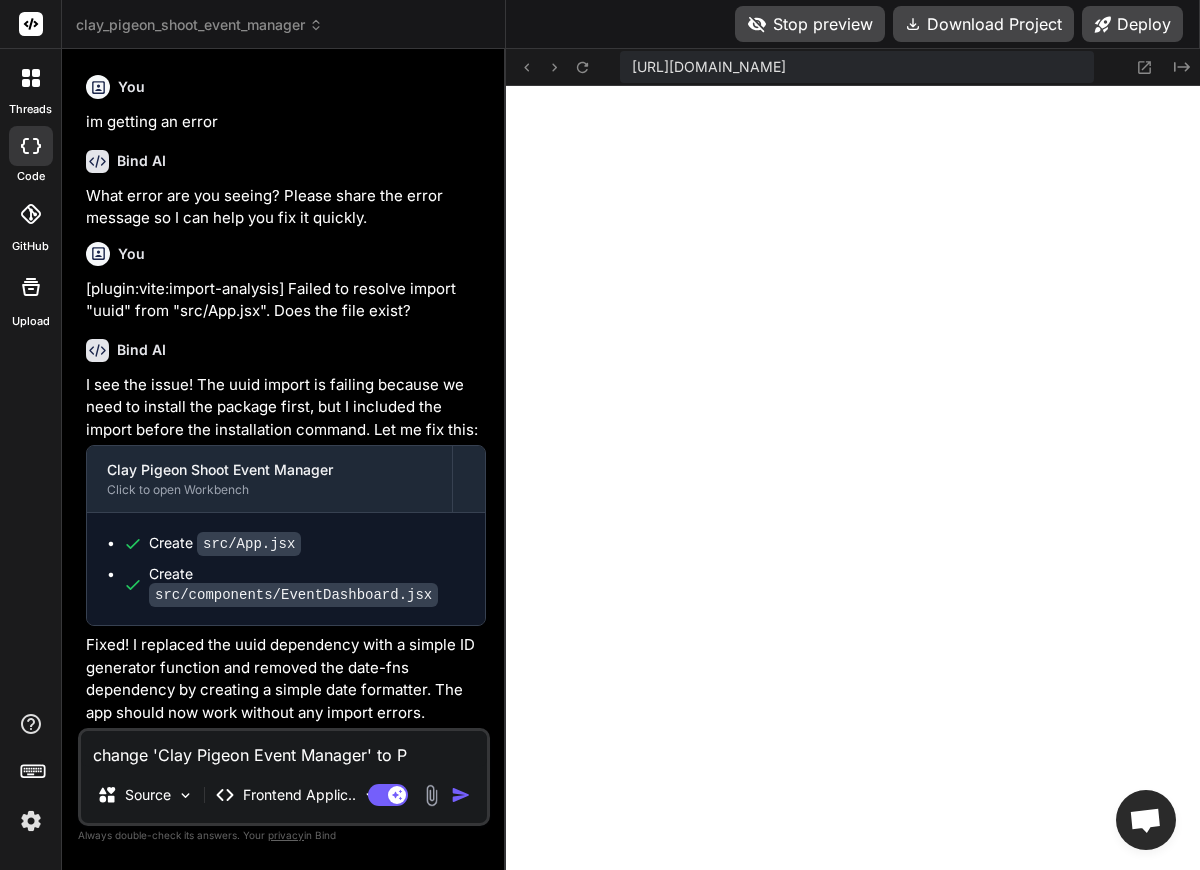 type on "change 'Clay Pigeon Event Manager' to" 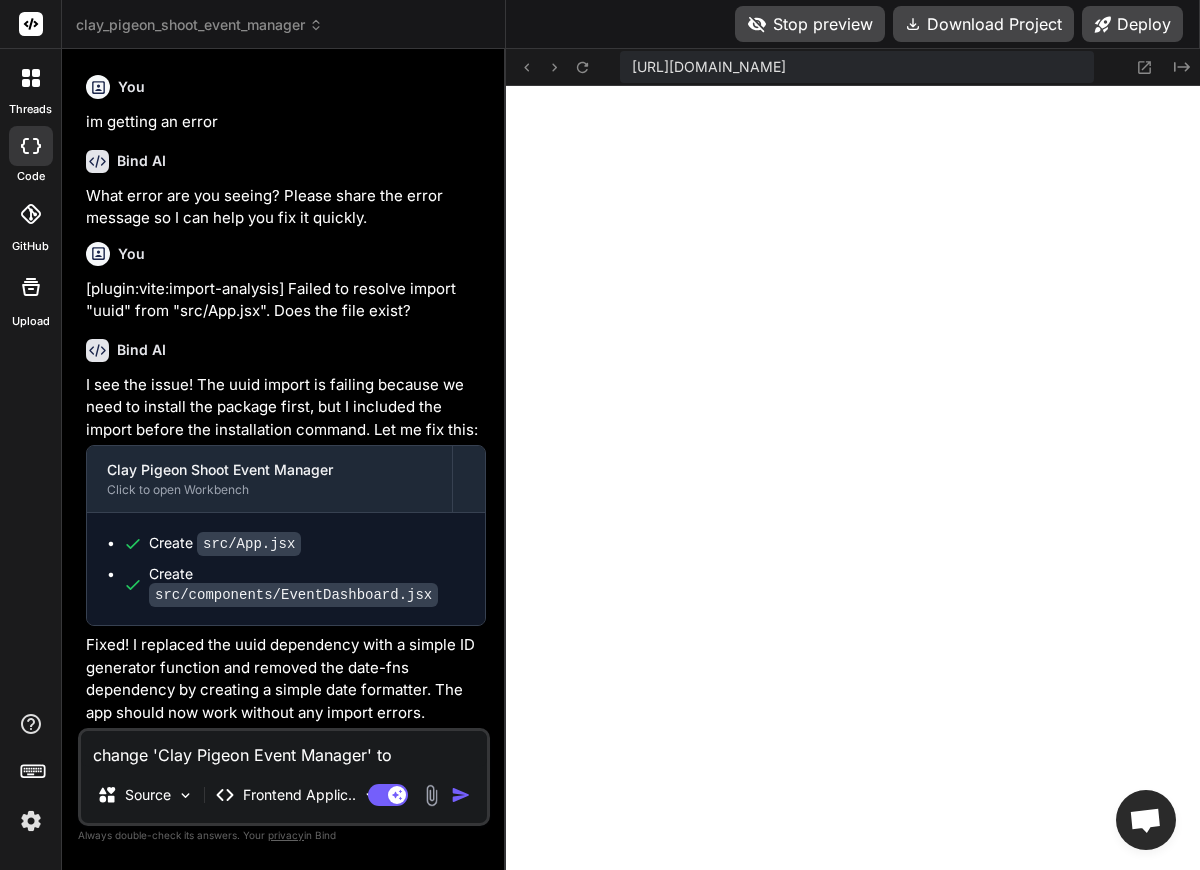 type on "change 'Clay Pigeon Event Manager' to P" 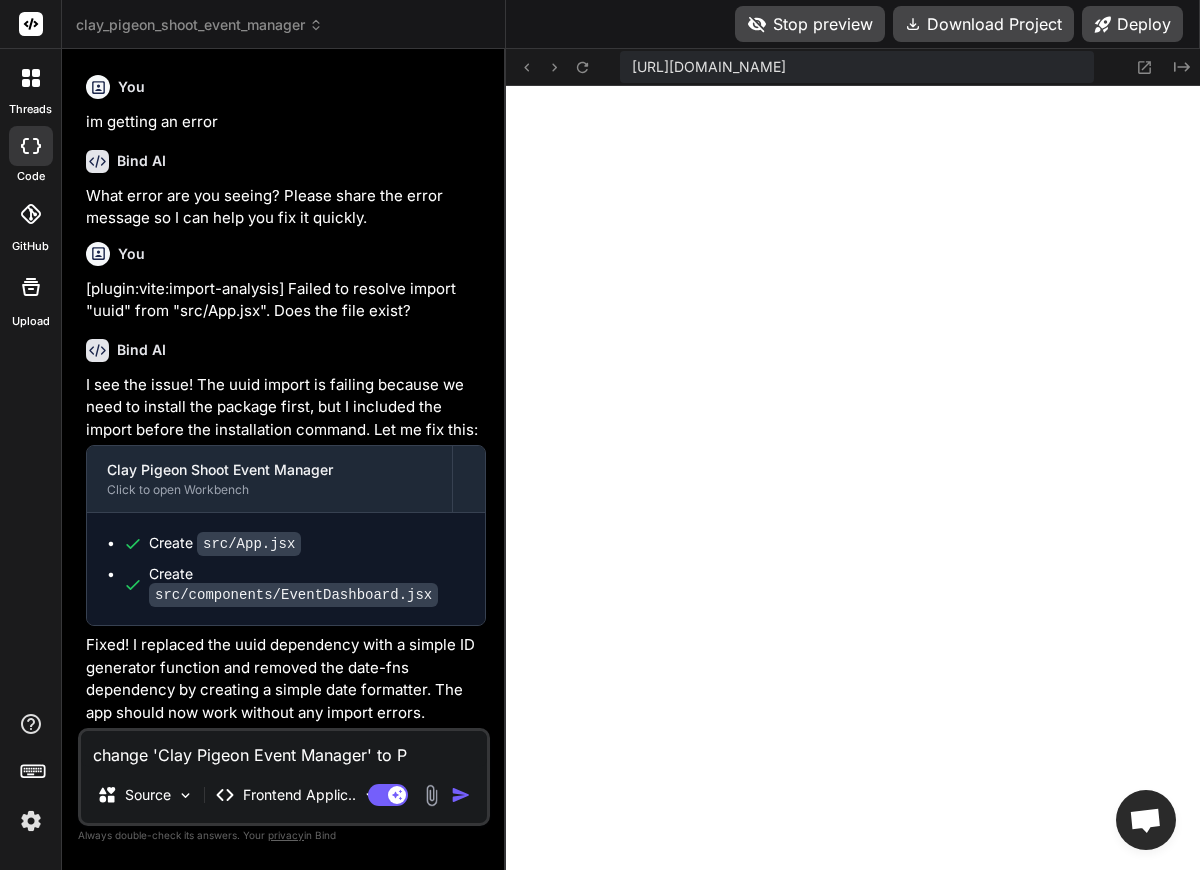 type on "change 'Clay Pigeon Event Manager' to Pa" 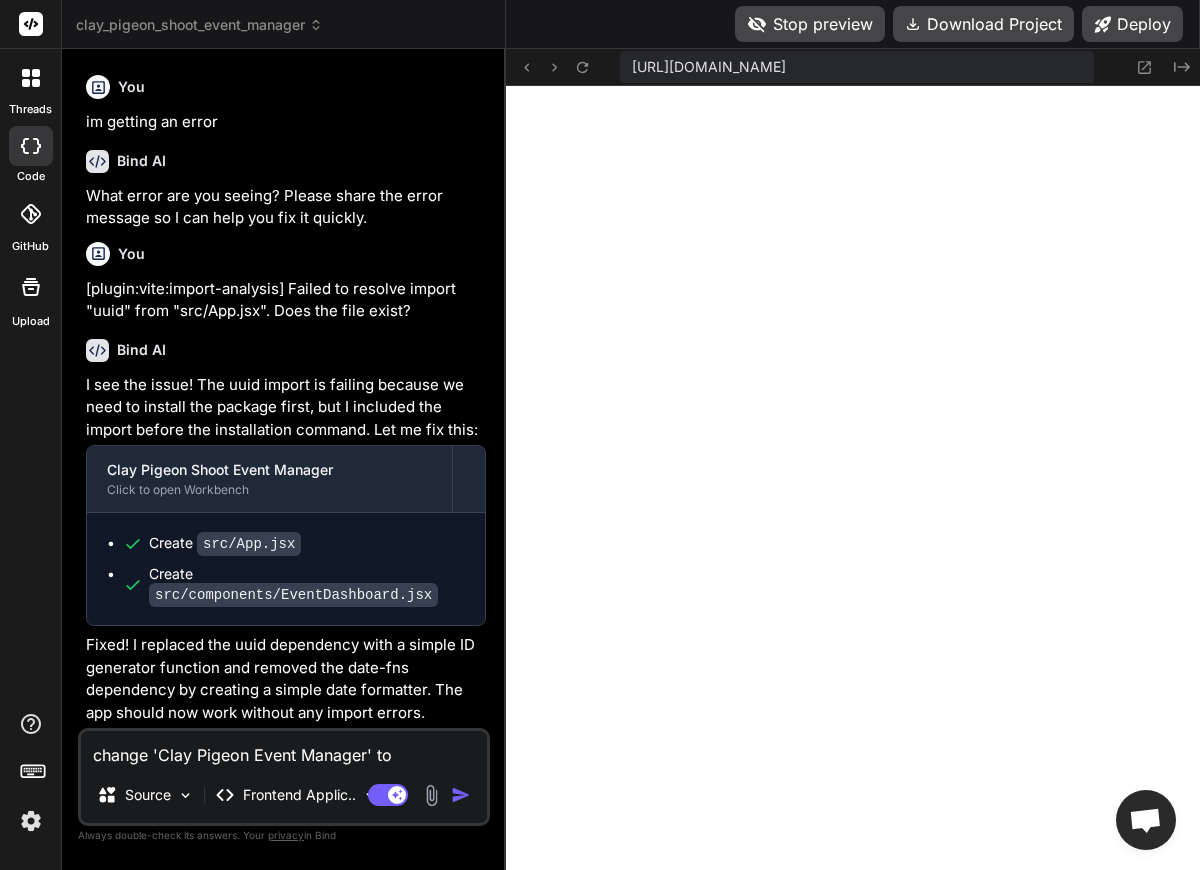 type on "change 'Clay Pigeon Event Manager' to Pag" 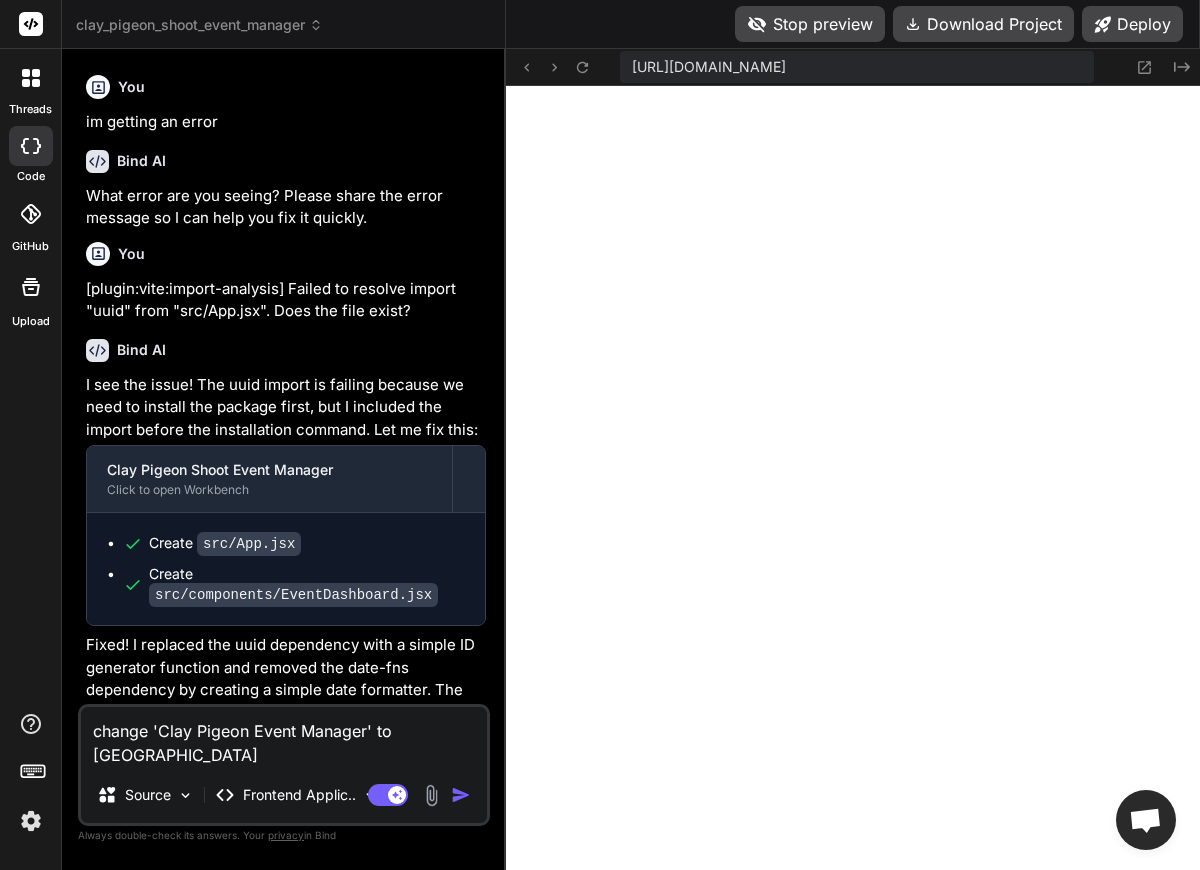 type on "change 'Clay Pigeon Event Manager' to Paglesham" 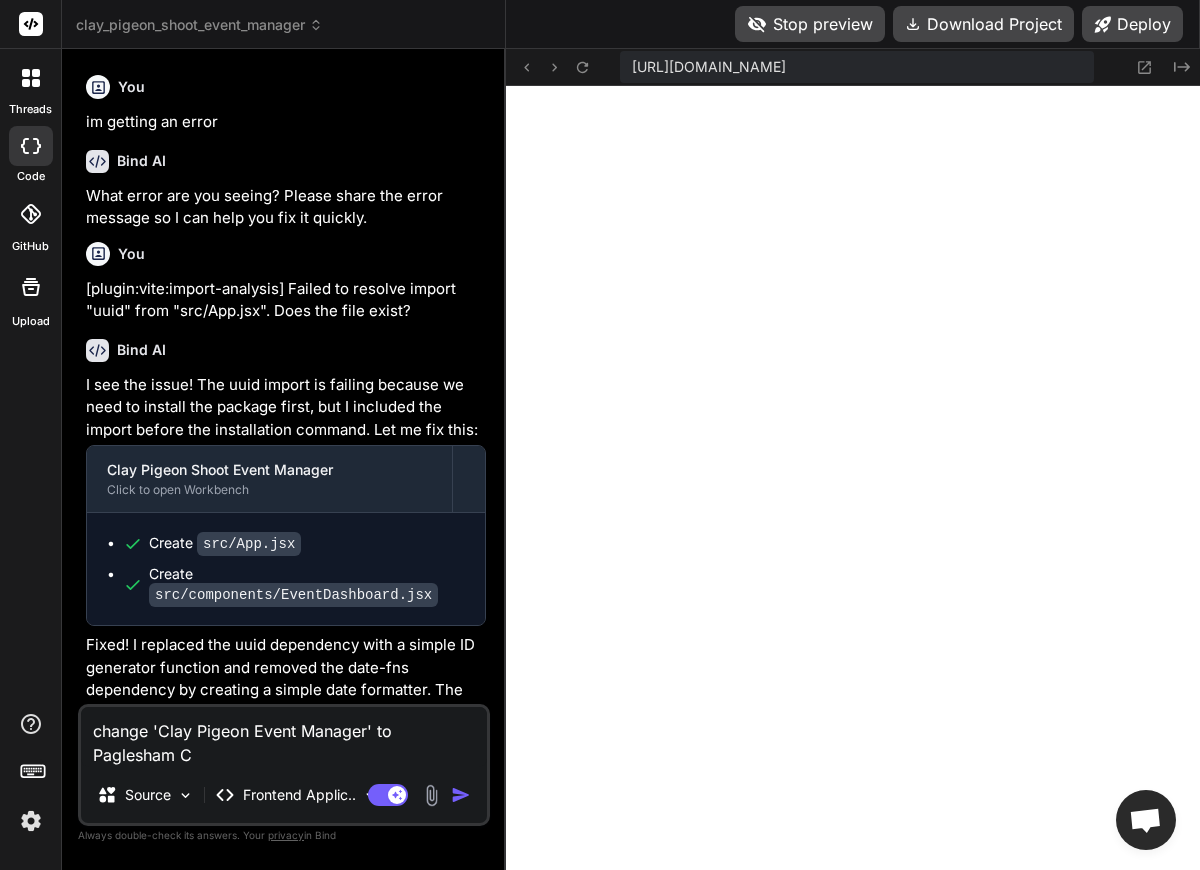 type on "change 'Clay Pigeon Event Manager' to Paglesham Cl" 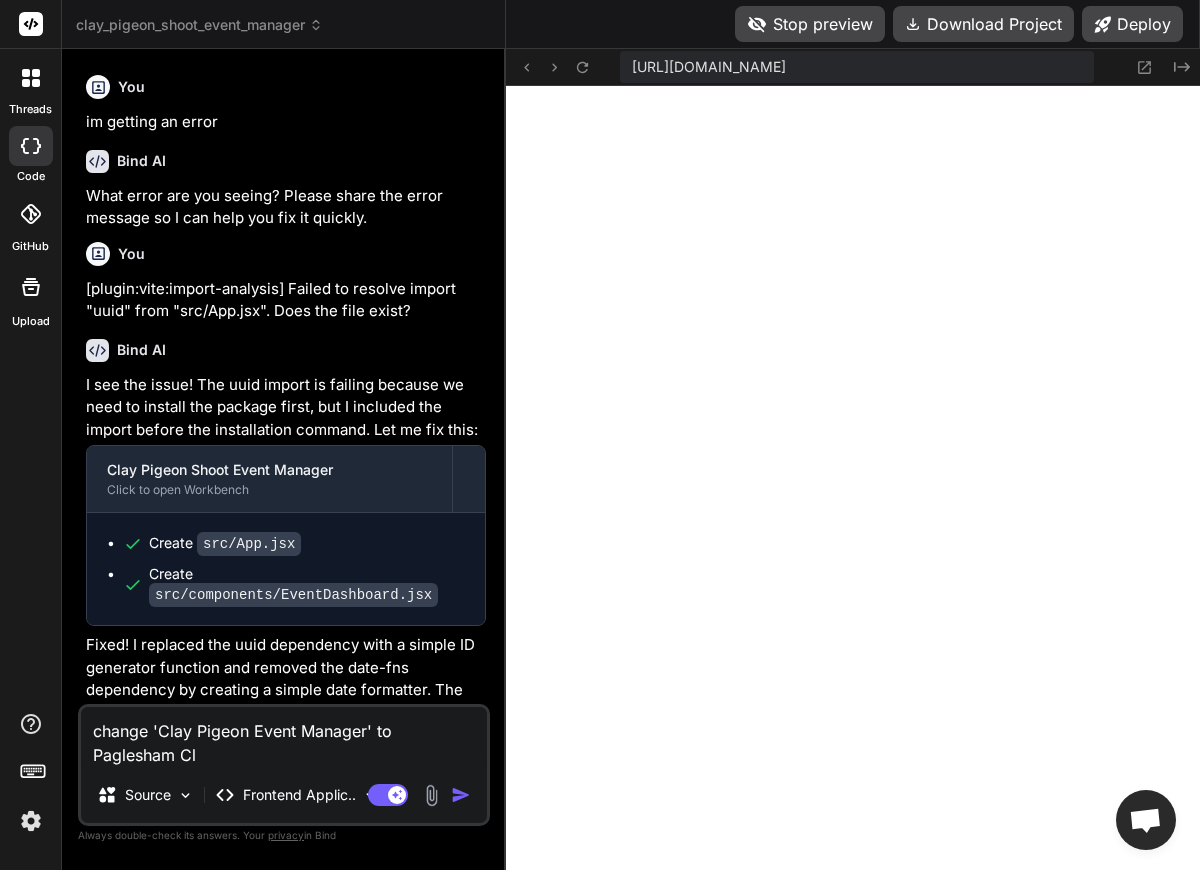 type on "change 'Clay Pigeon Event Manager' to Paglesham Cla" 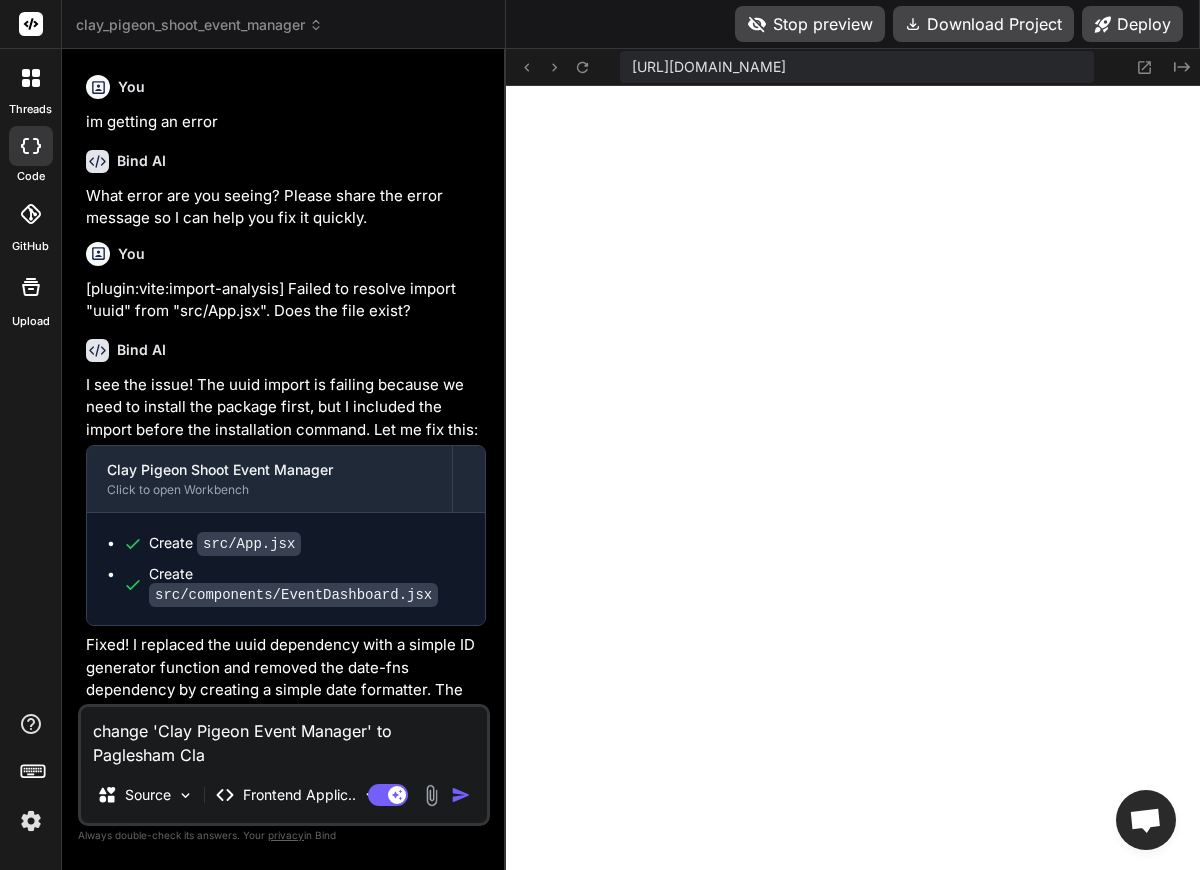 type on "change 'Clay Pigeon Event Manager' to Paglesham Clay" 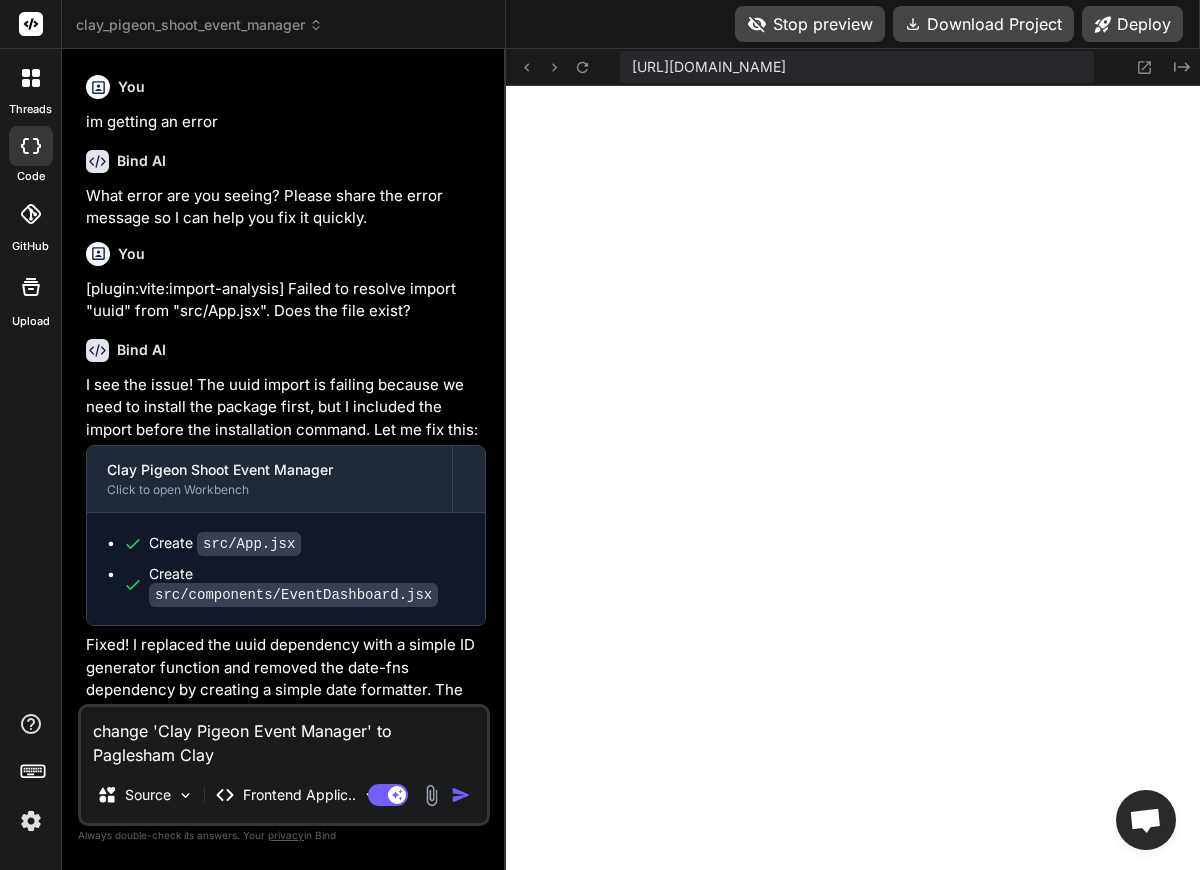 type on "change 'Clay Pigeon Event Manager' to Paglesham Clay" 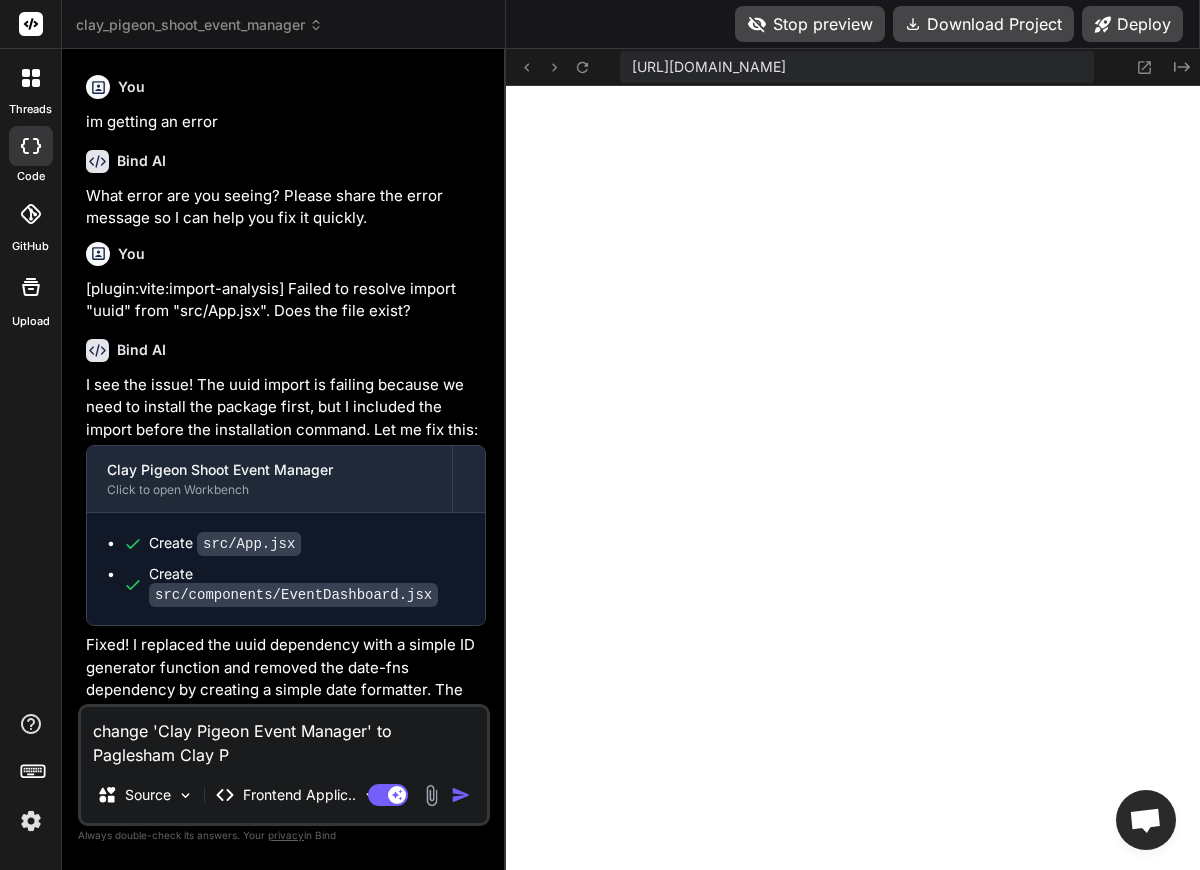 type on "change 'Clay Pigeon Event Manager' to Paglesham Clay Pi" 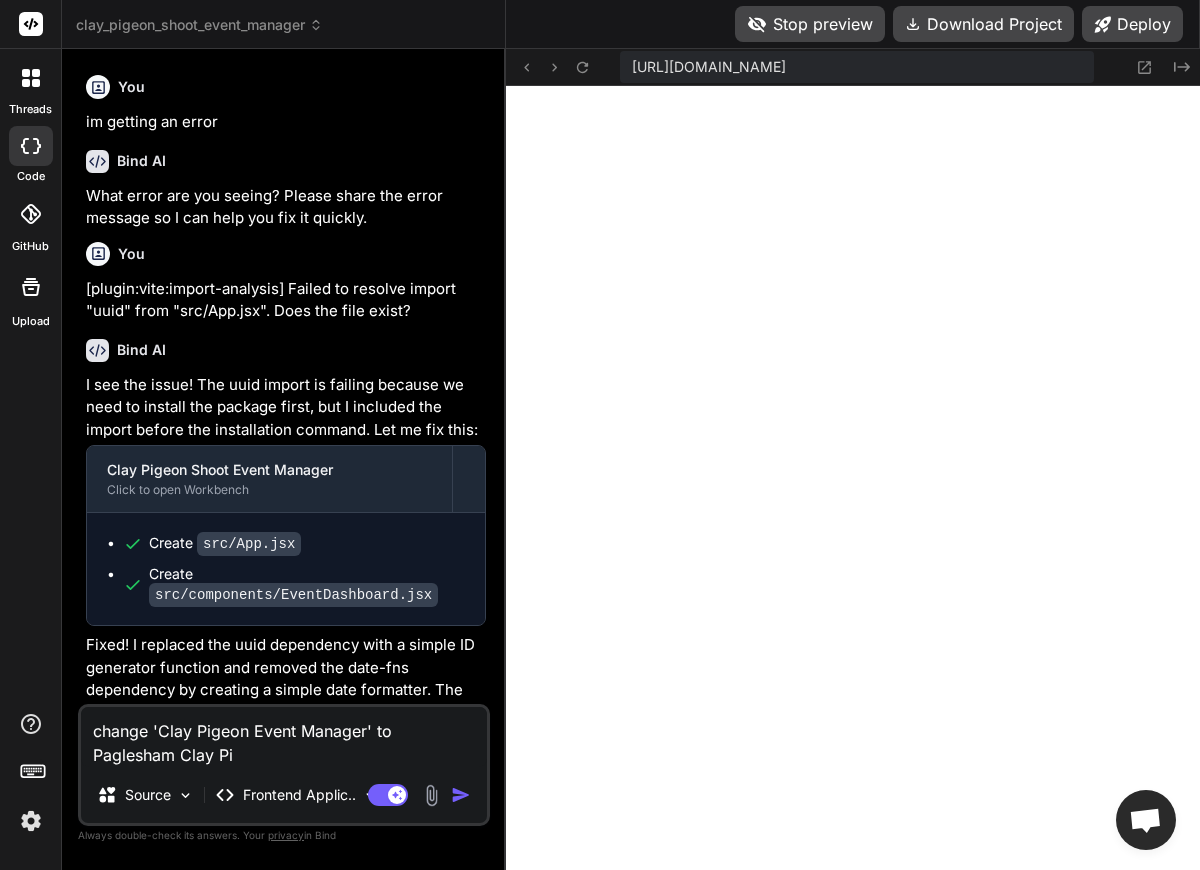 type on "x" 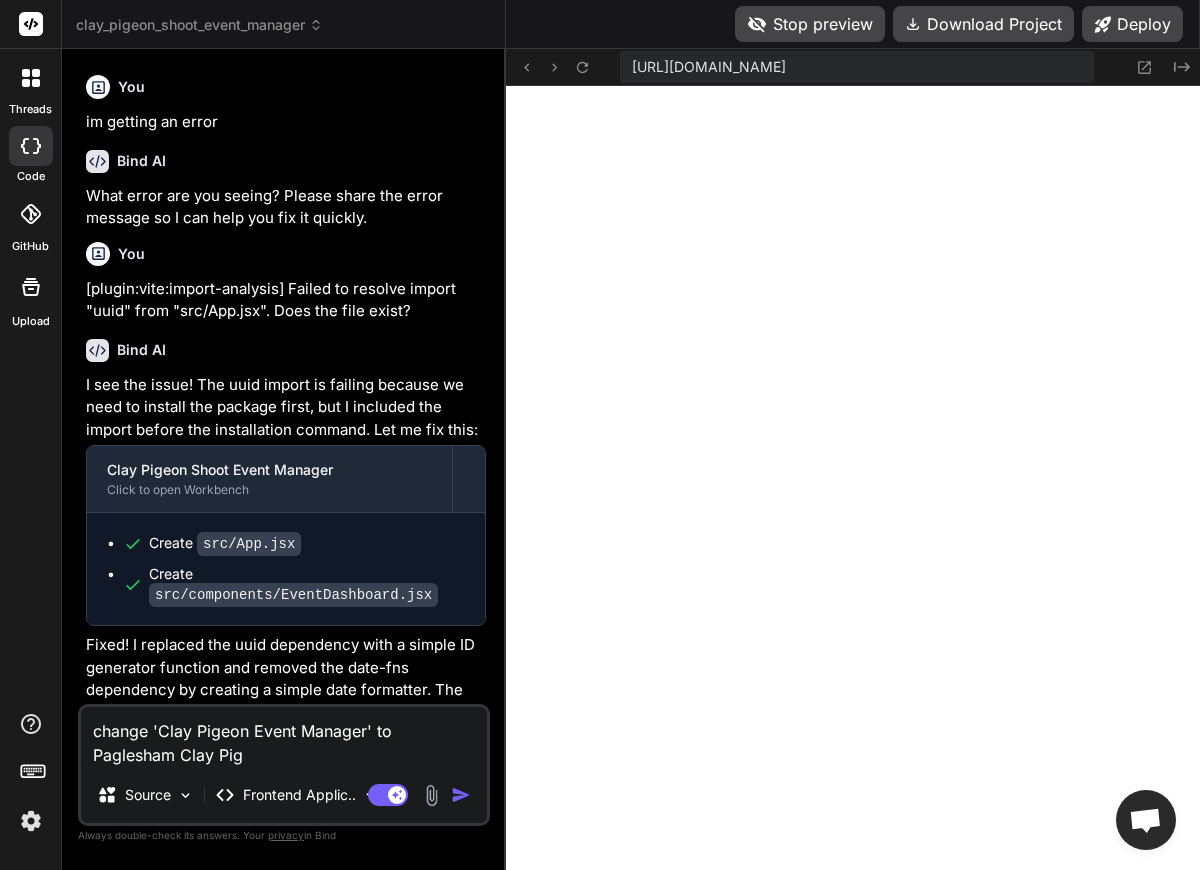 type on "change 'Clay Pigeon Event Manager' to Paglesham Clay Pige" 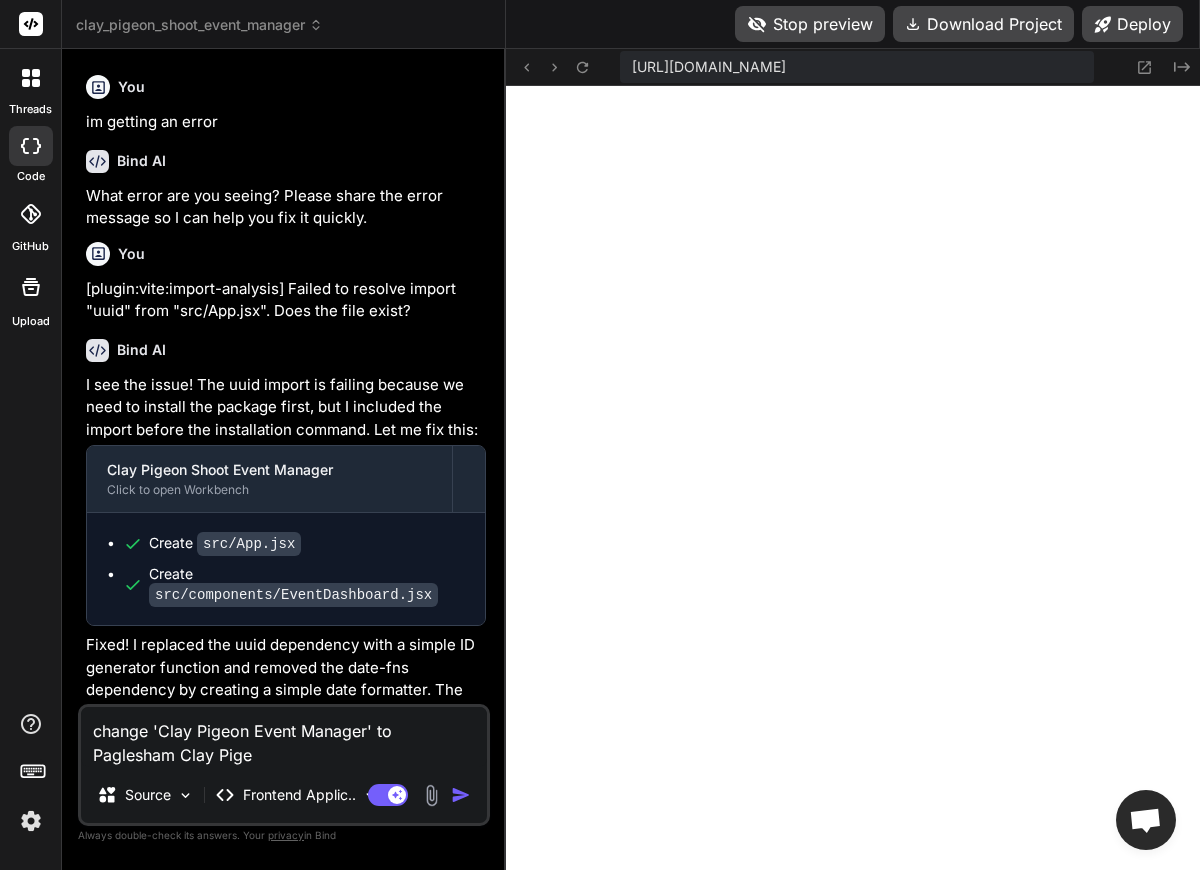 type on "change 'Clay Pigeon Event Manager' to Paglesham Clay Pigeo" 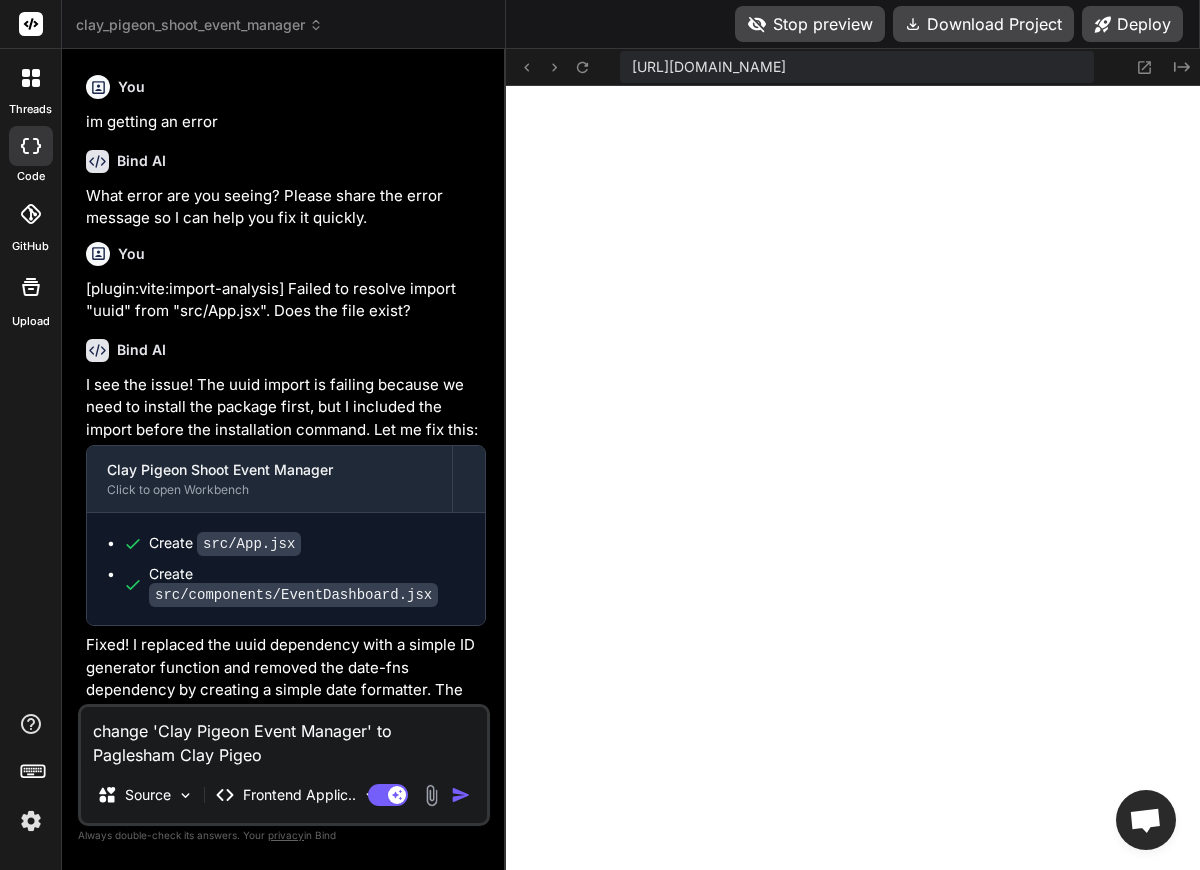 type on "change 'Clay Pigeon Event Manager' to Paglesham Clay Pigeon" 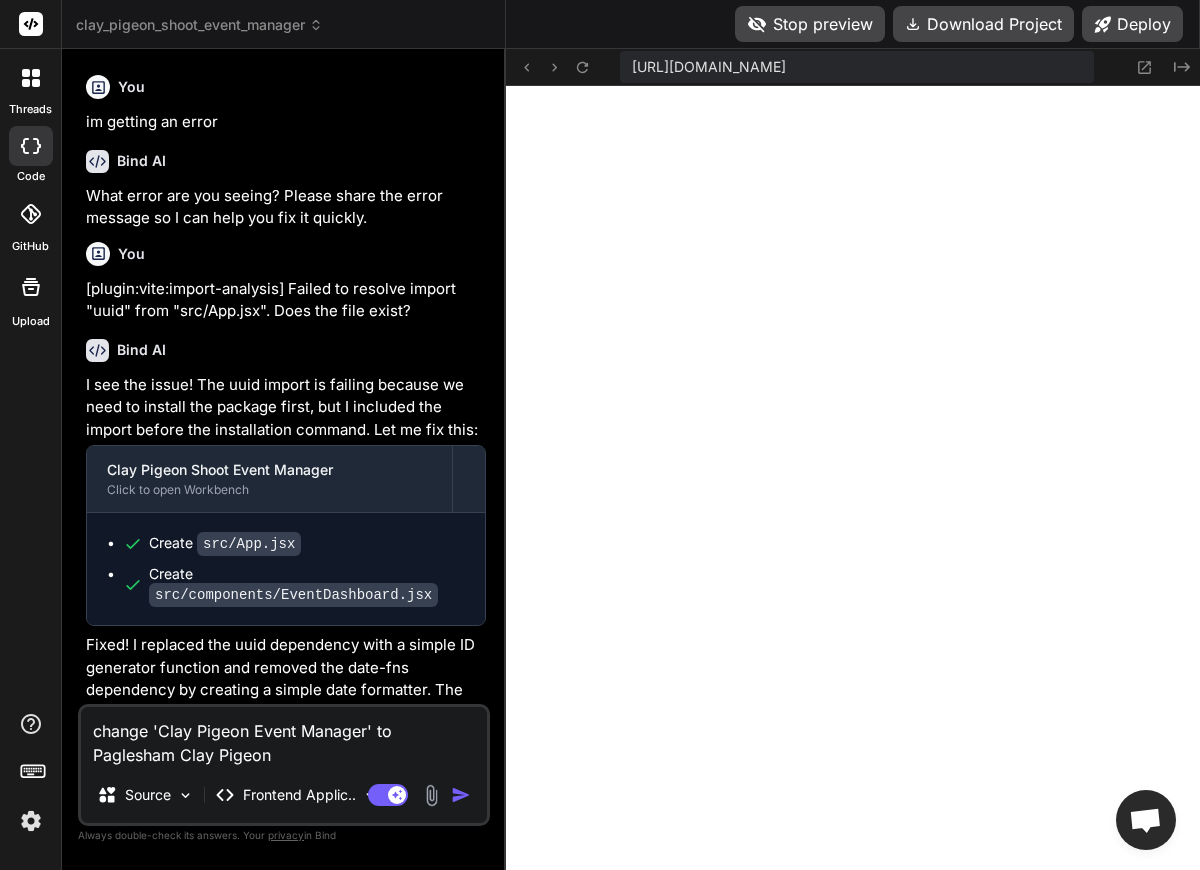type on "change 'Clay Pigeon Event Manager' to Paglesham Clay Pigeon" 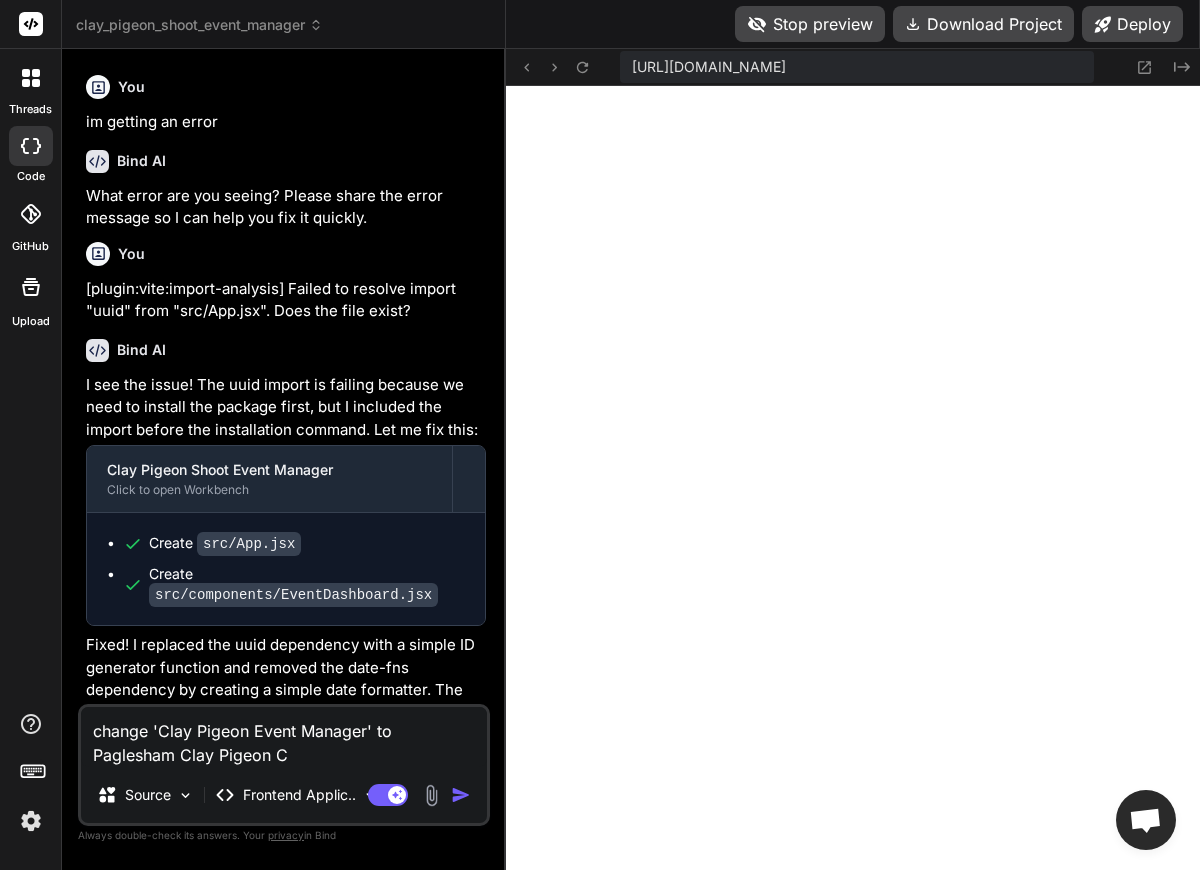 type on "x" 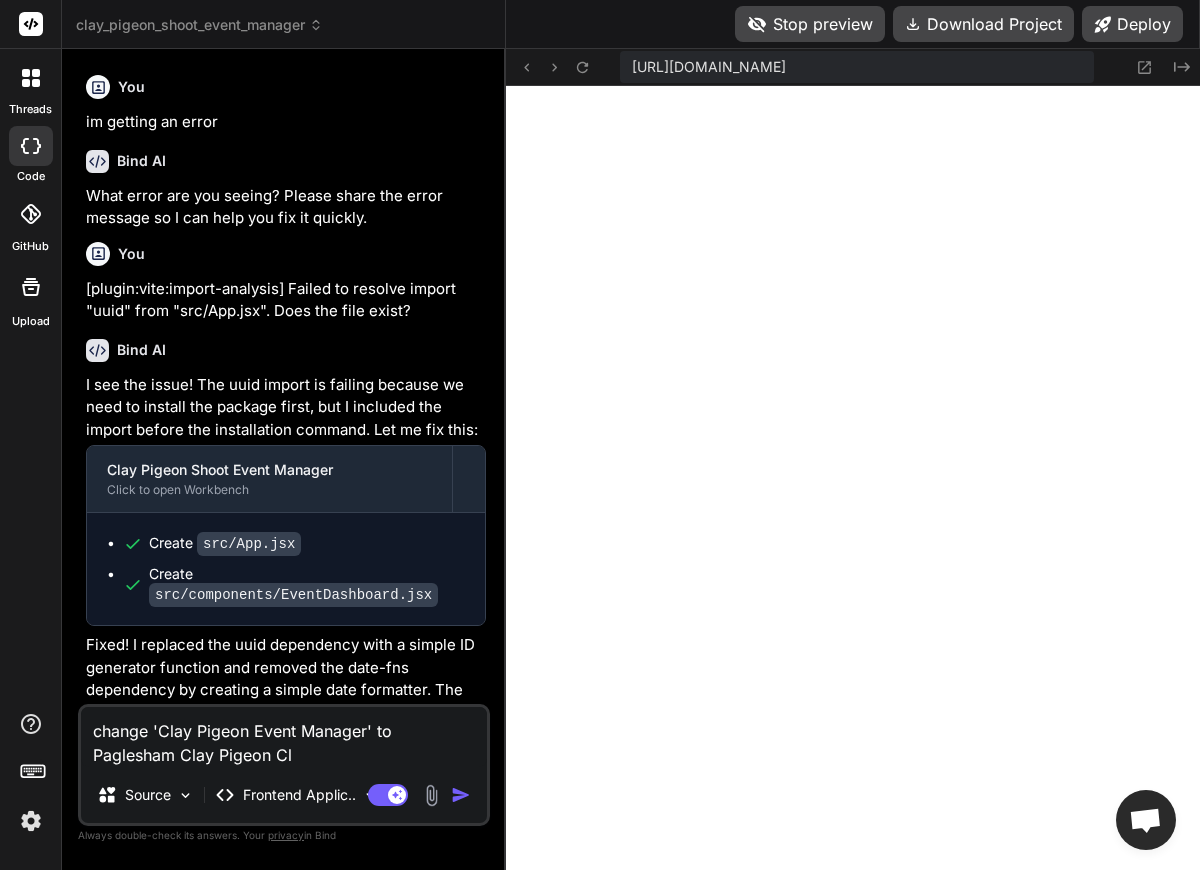 type on "change 'Clay Pigeon Event Manager' to Paglesham Clay Pigeon Clu" 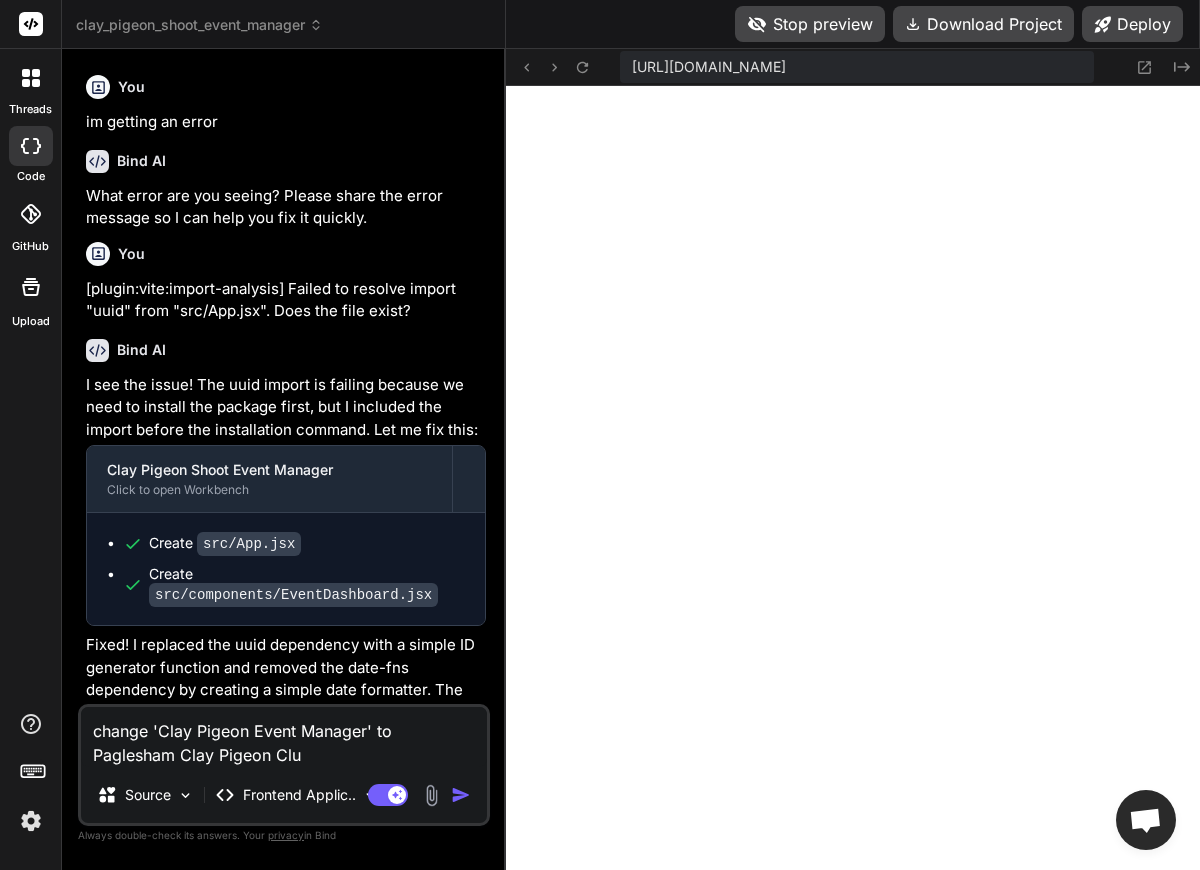type on "change 'Clay Pigeon Event Manager' to Paglesham Clay Pigeon Club" 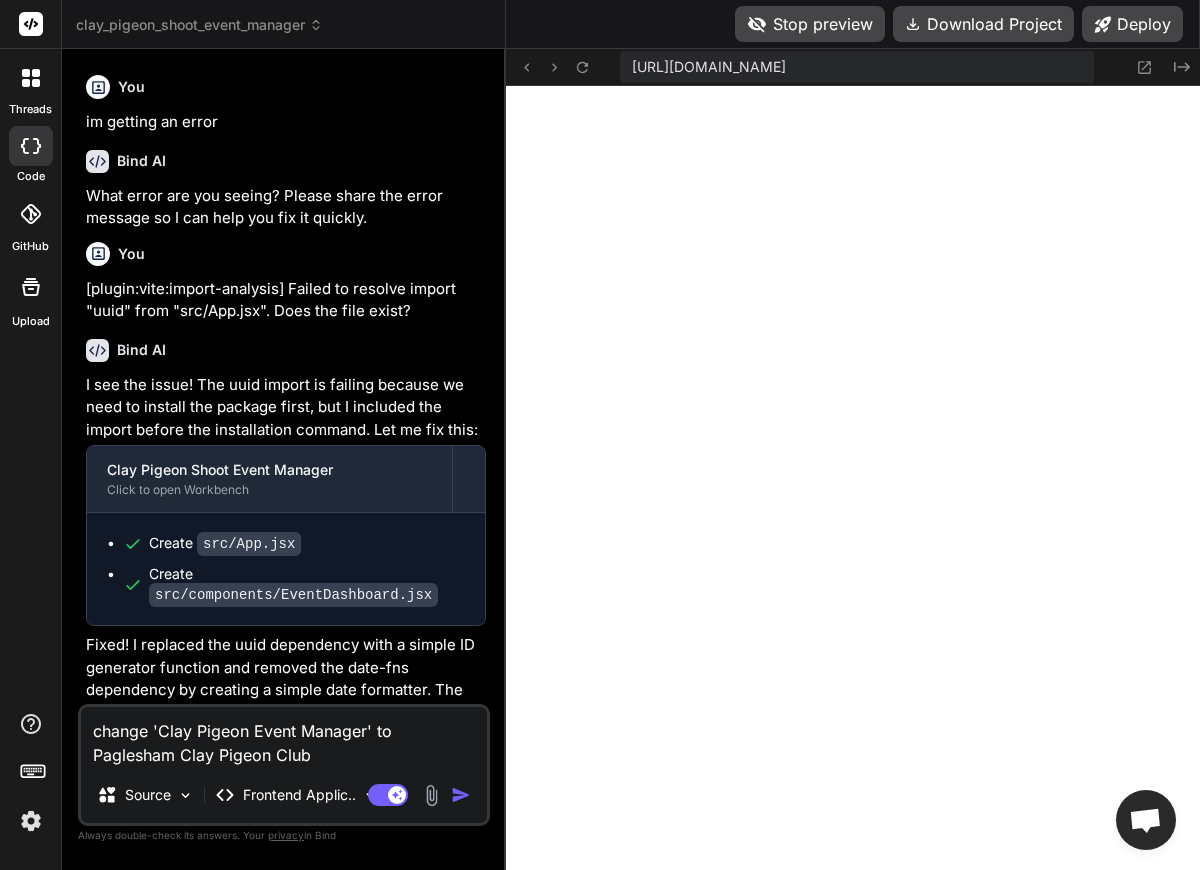 type on "change 'Clay Pigeon Event Manager' to Paglesham Clay Pigeon Club" 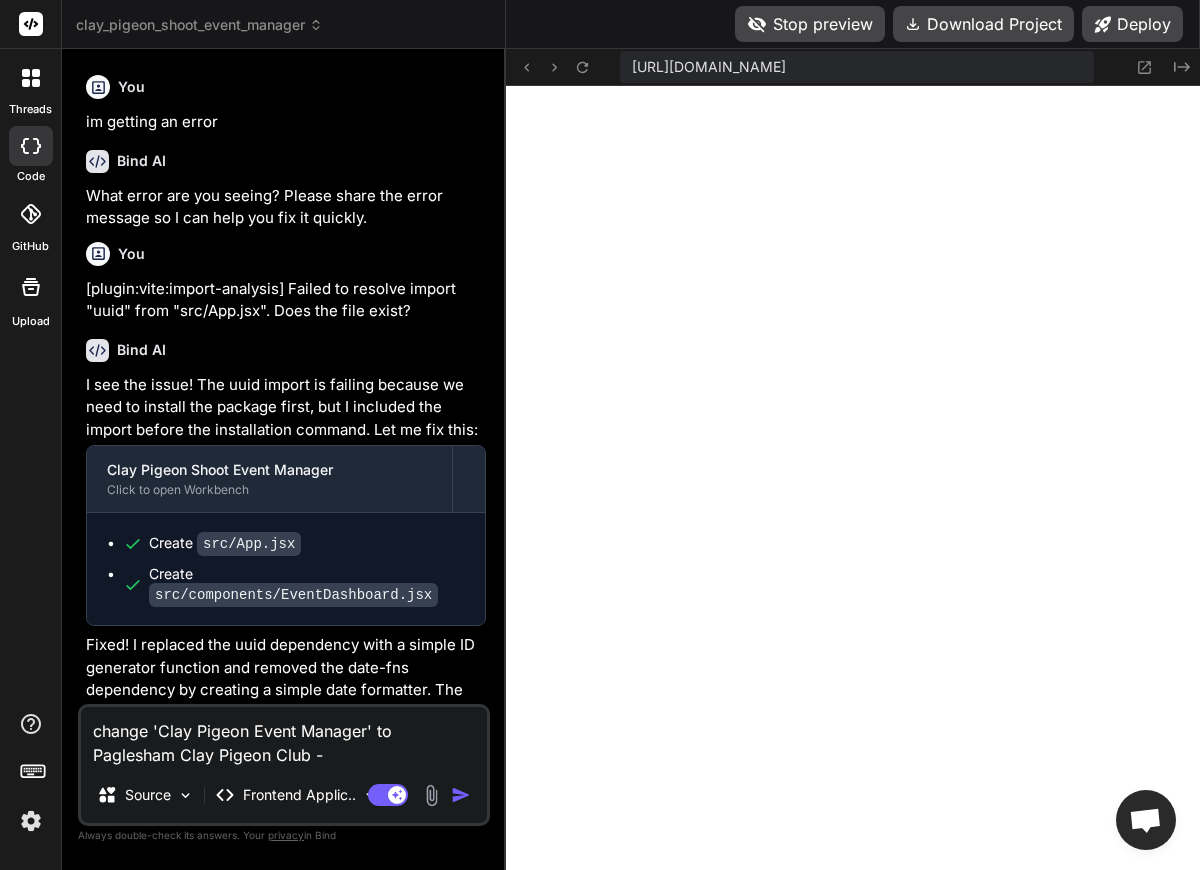 type on "change 'Clay Pigeon Event Manager' to Paglesham Clay Pigeon Club -" 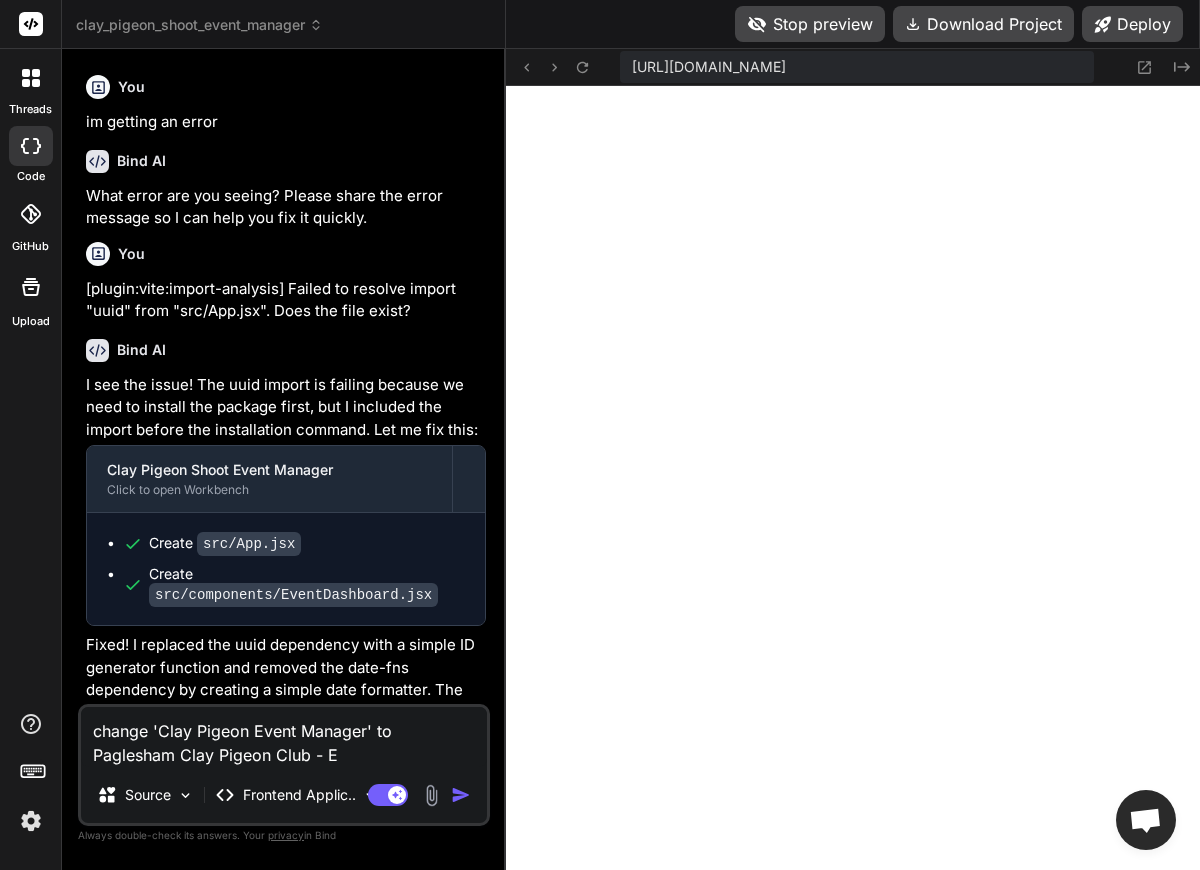 type on "change 'Clay Pigeon Event Manager' to Paglesham Clay Pigeon Club - Ev" 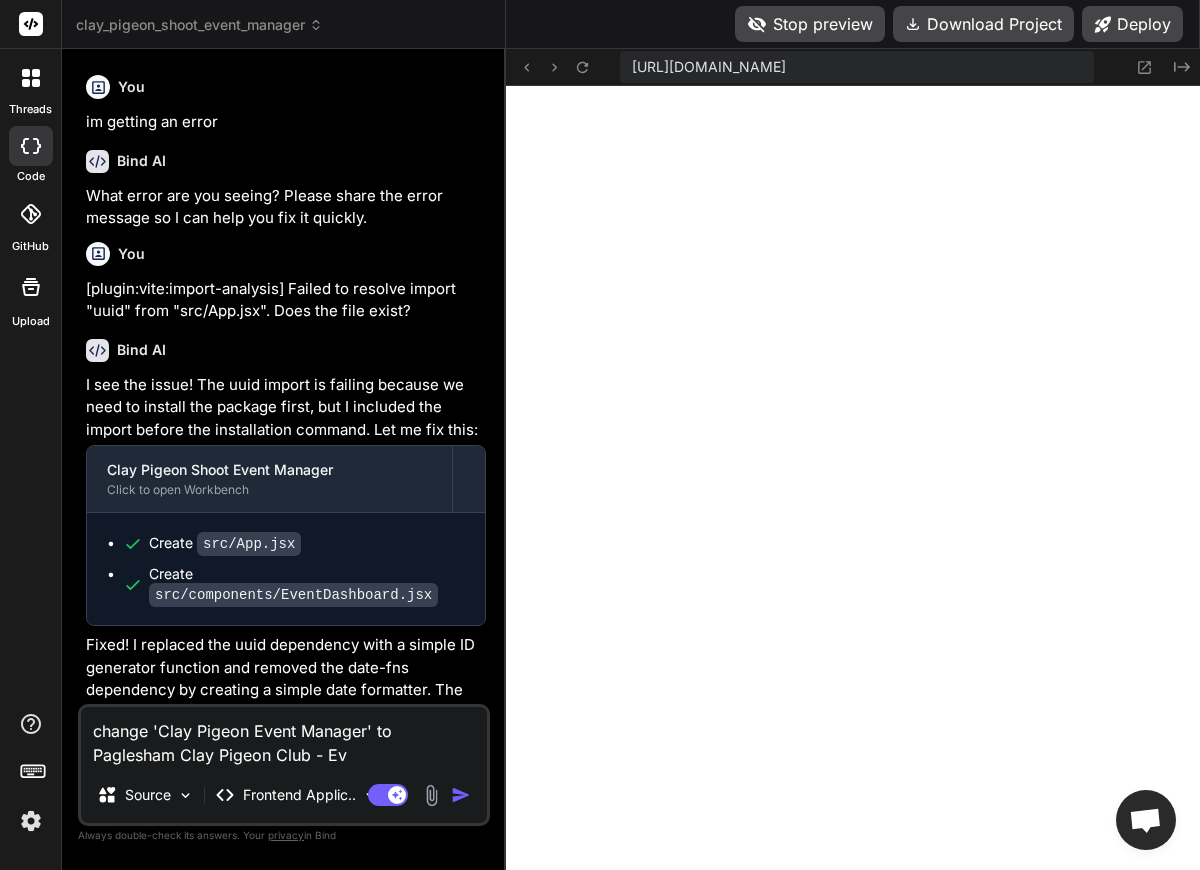 type on "change 'Clay Pigeon Event Manager' to Paglesham Clay Pigeon Club - Eve" 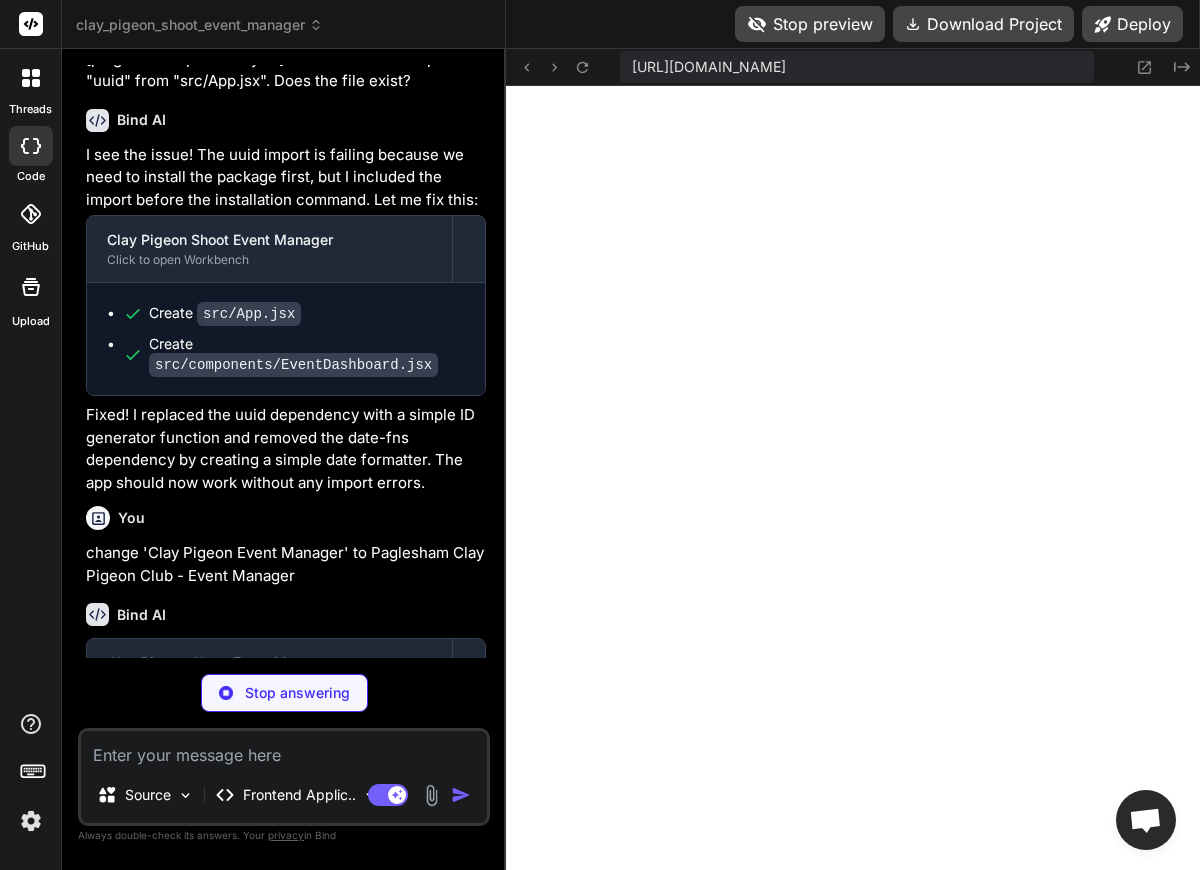 scroll, scrollTop: 3876, scrollLeft: 0, axis: vertical 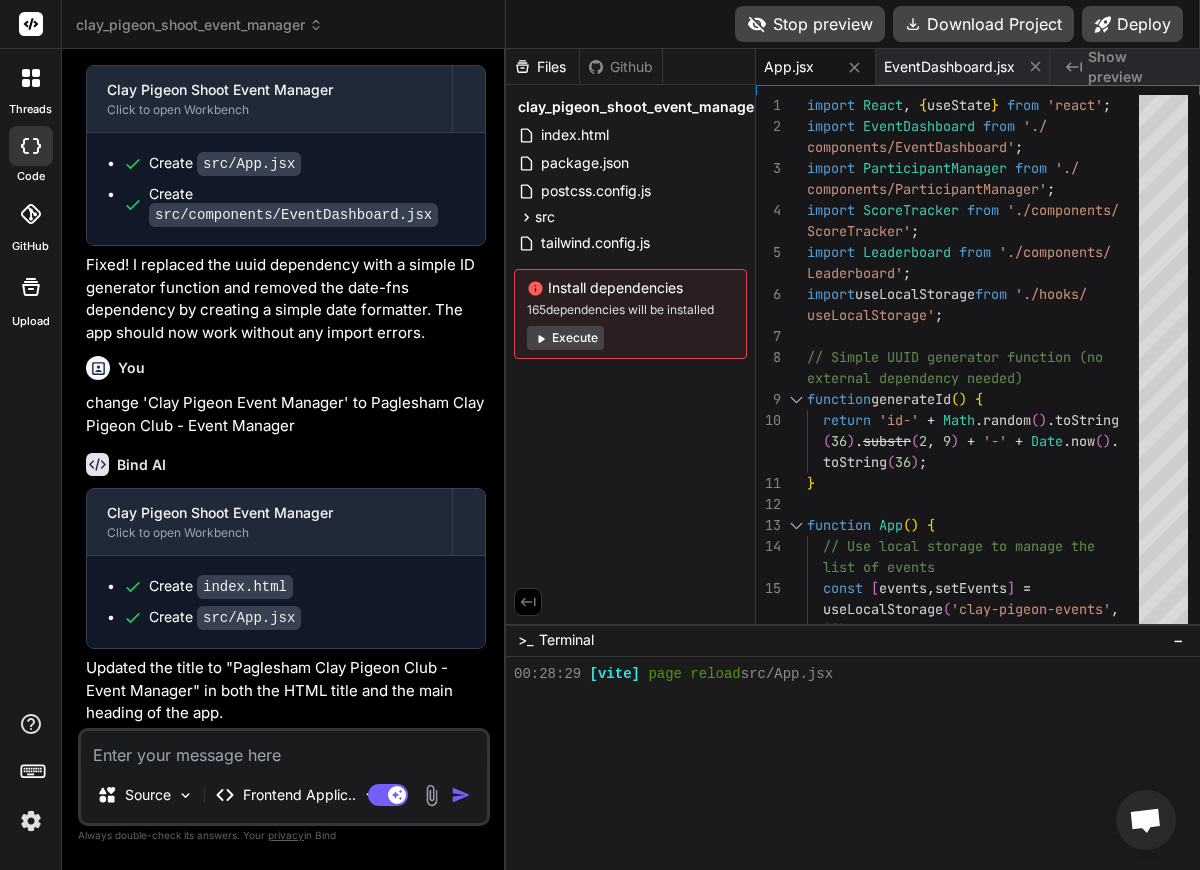 click on "Stop preview" at bounding box center (810, 24) 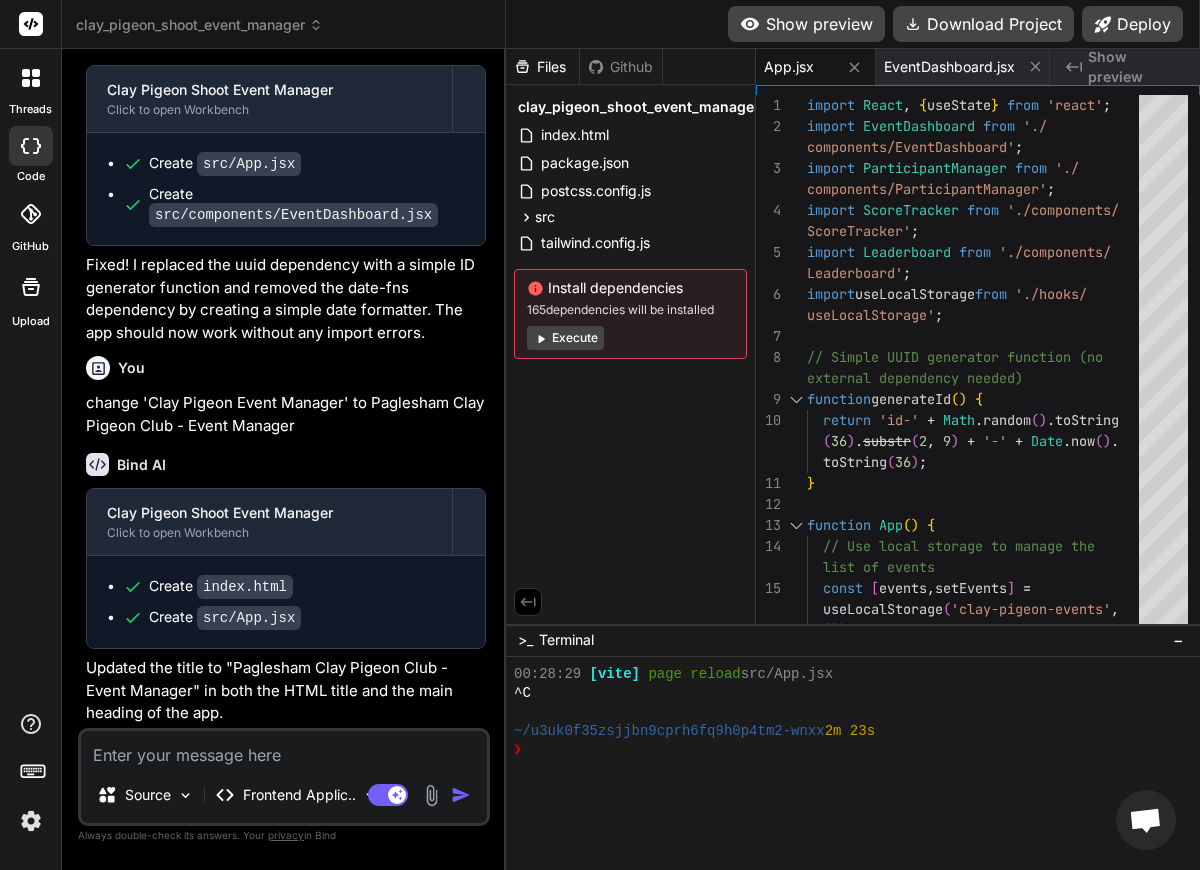 click on "Show preview" at bounding box center (806, 24) 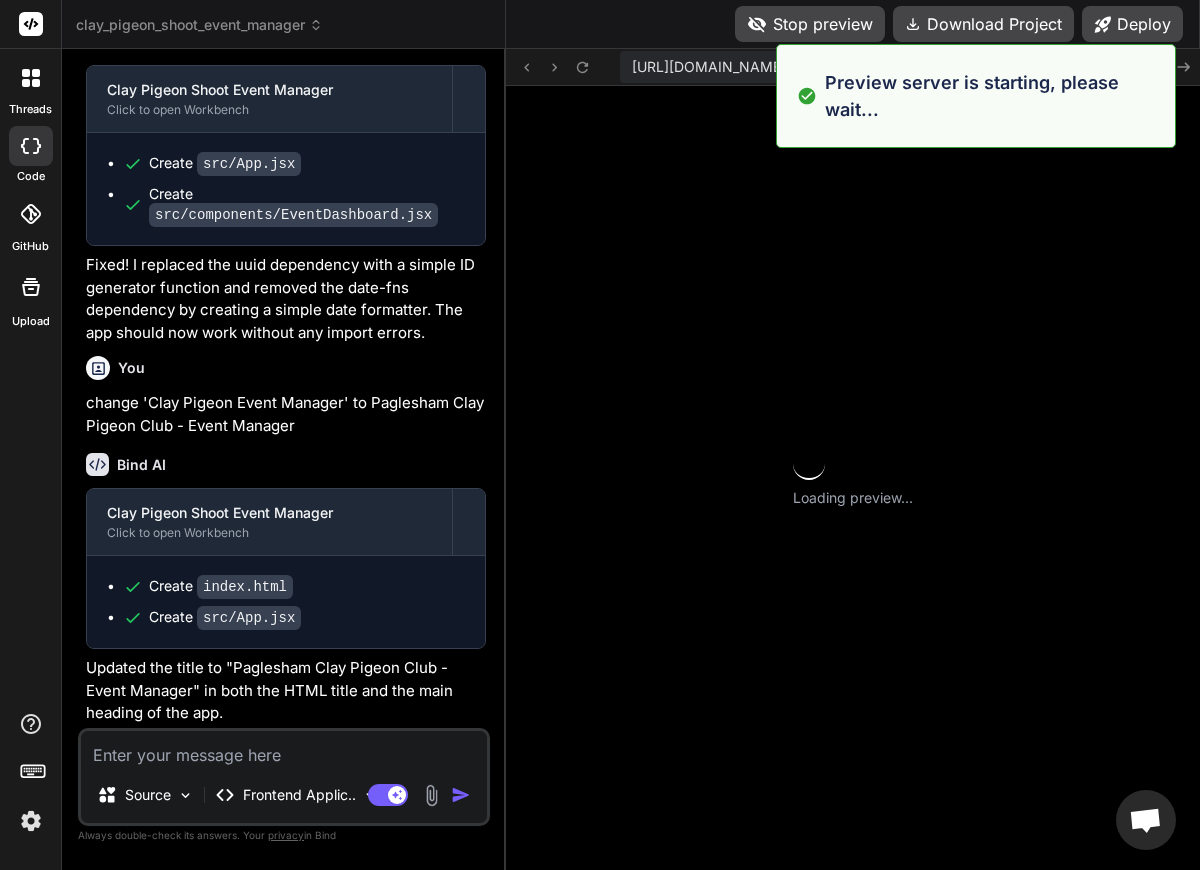 scroll, scrollTop: 2906, scrollLeft: 0, axis: vertical 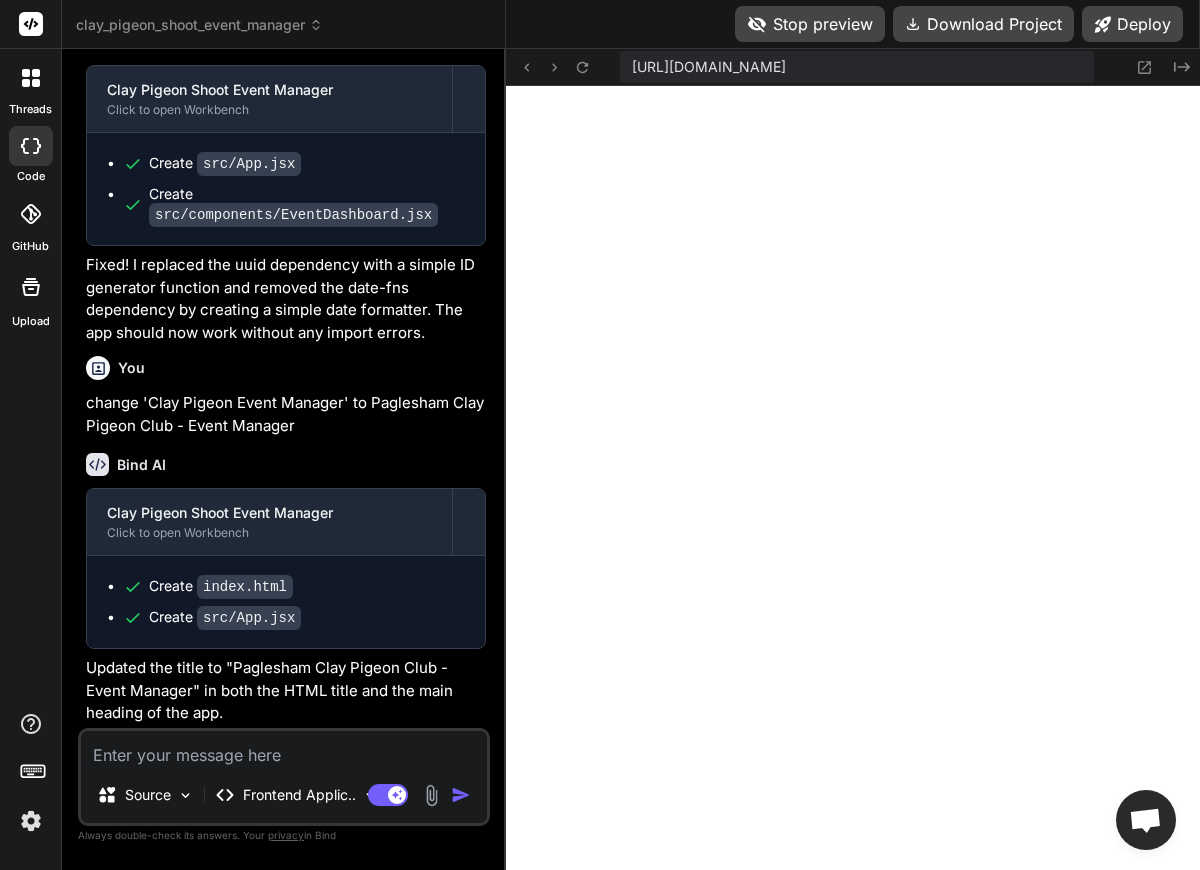click at bounding box center [284, 749] 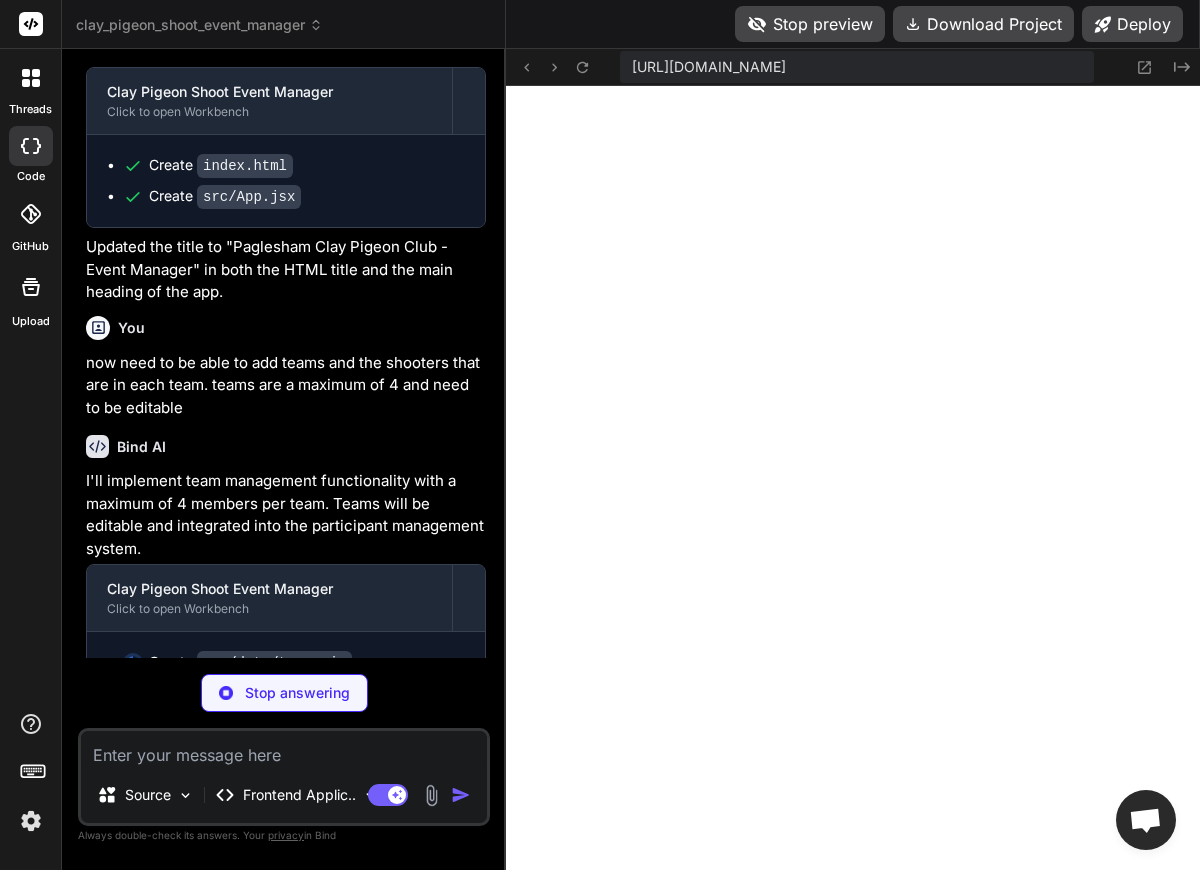 scroll, scrollTop: 4372, scrollLeft: 0, axis: vertical 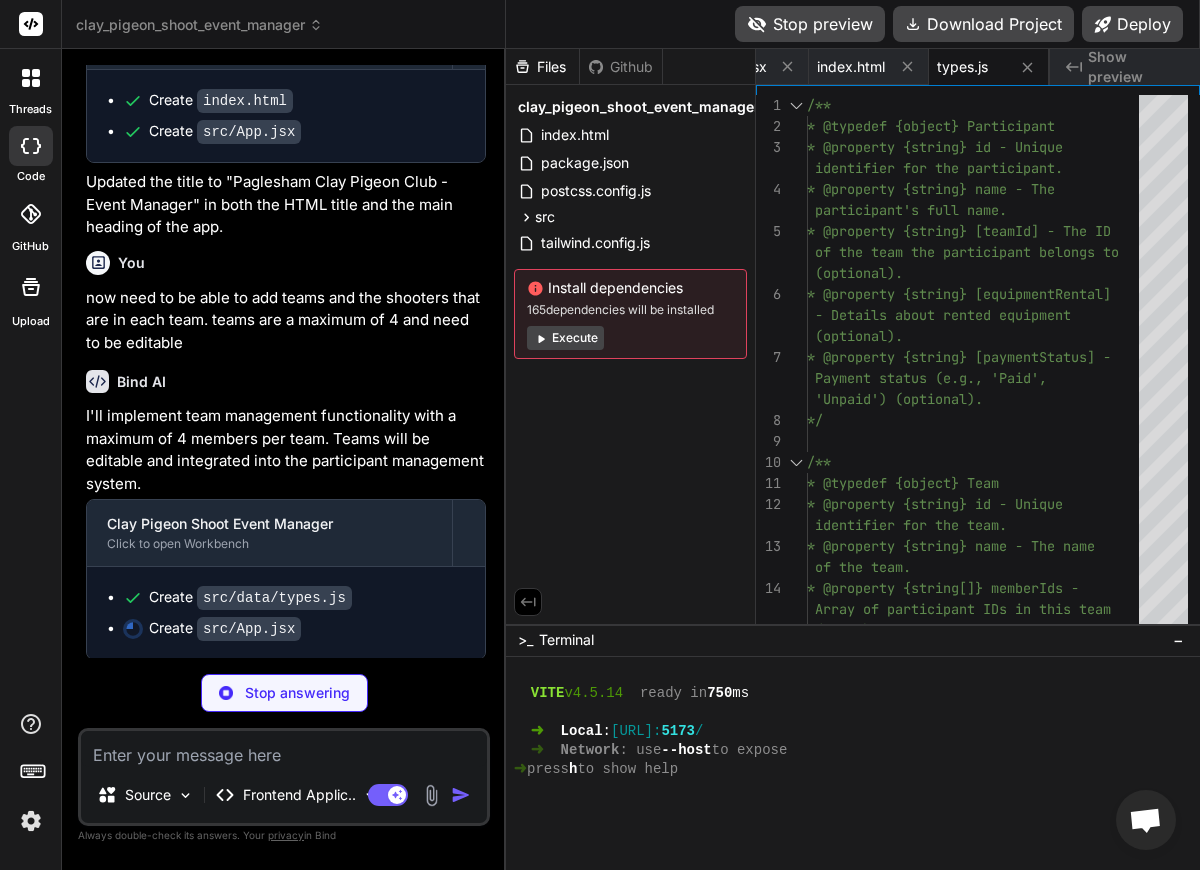 click on "Execute" at bounding box center [565, 338] 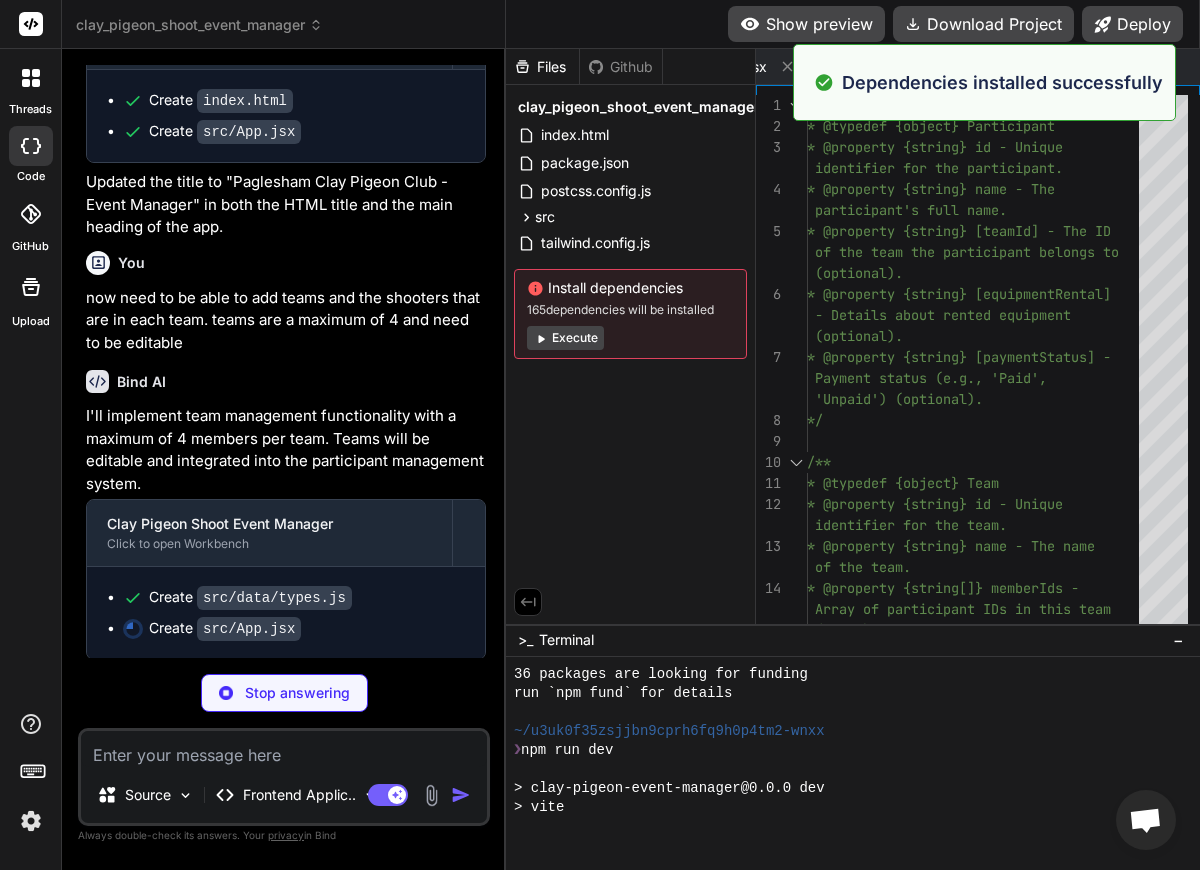 scroll, scrollTop: 3343, scrollLeft: 0, axis: vertical 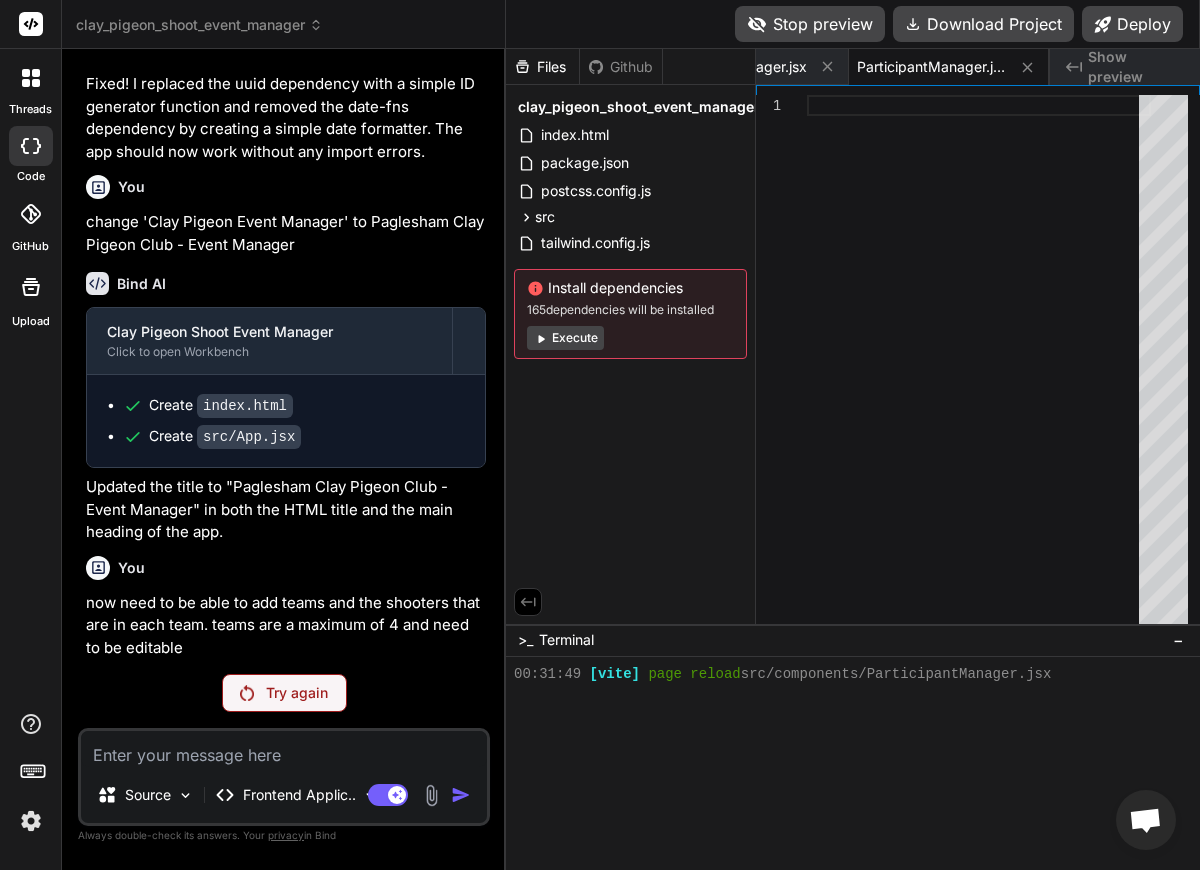 click on "Try again" at bounding box center (284, 693) 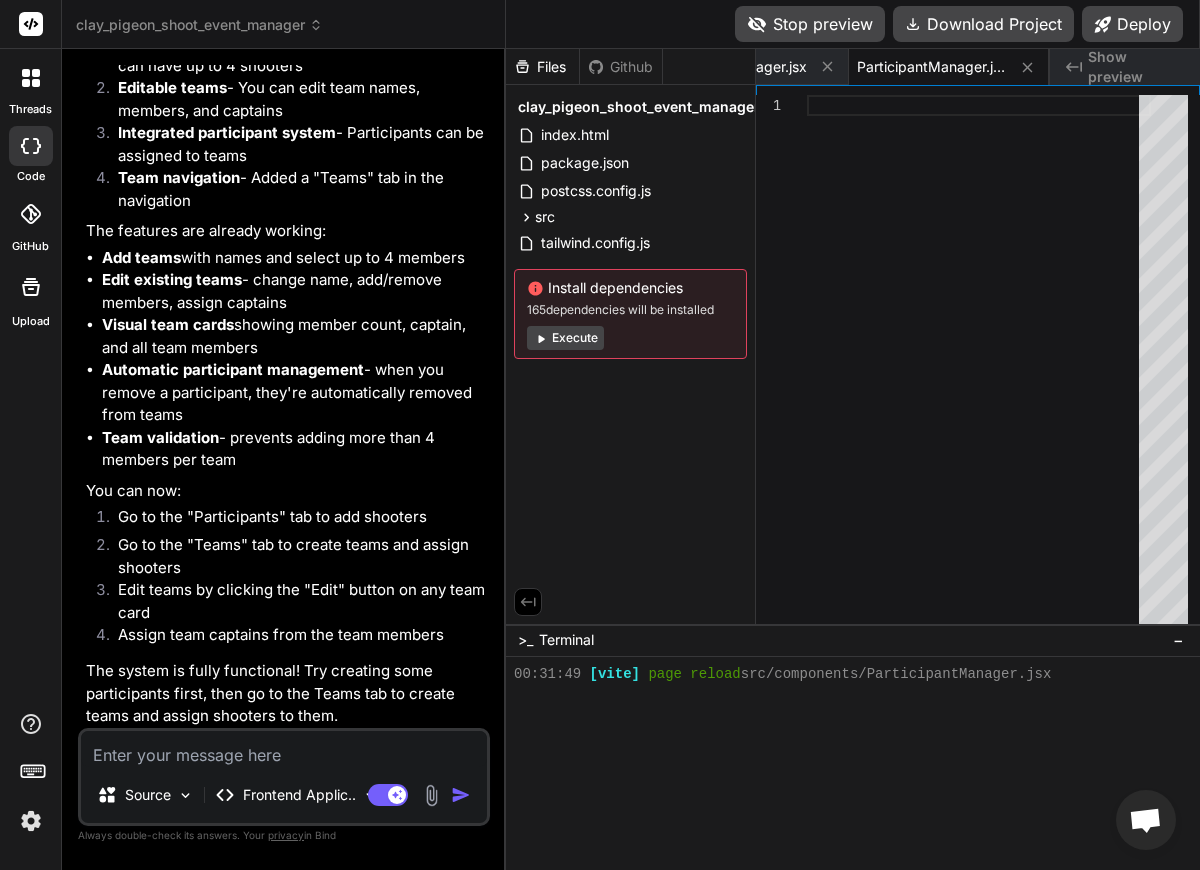 scroll, scrollTop: 4827, scrollLeft: 0, axis: vertical 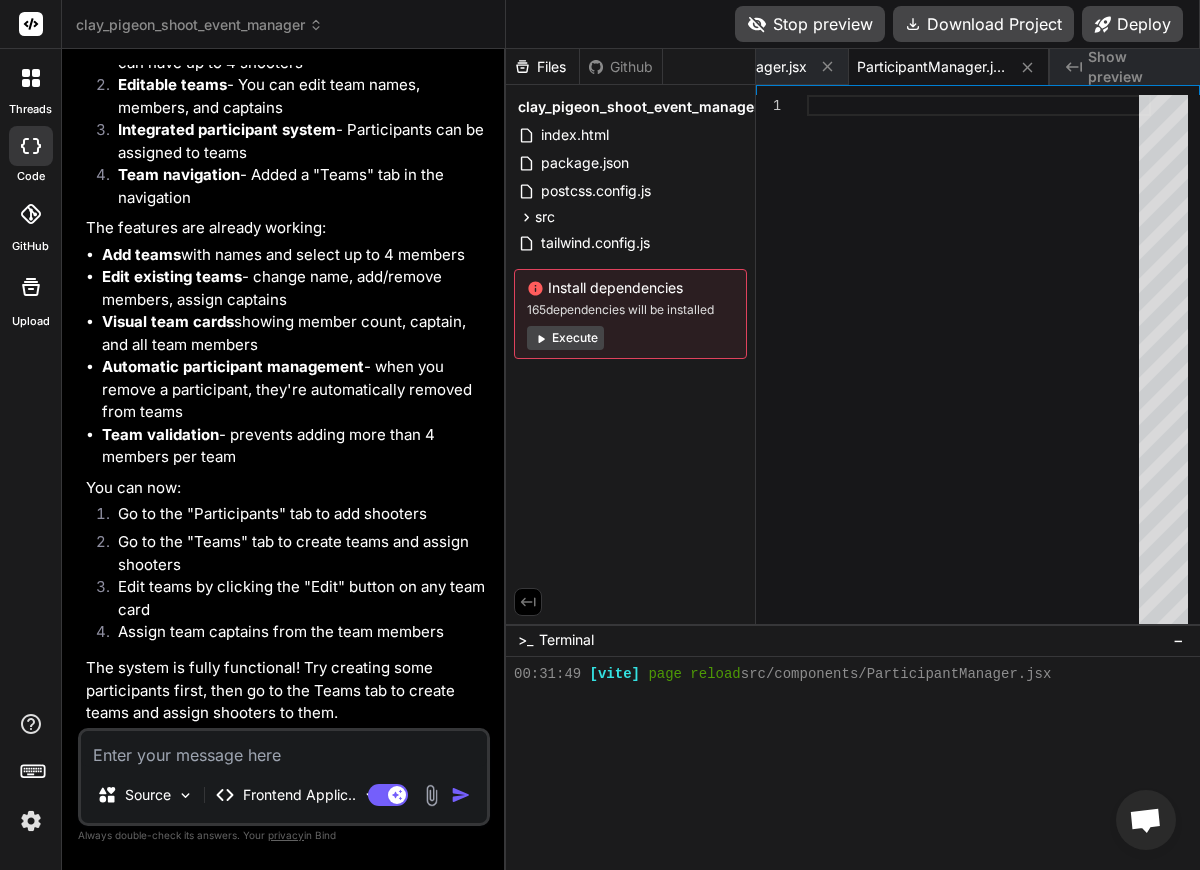 click on "Stop preview" at bounding box center (810, 24) 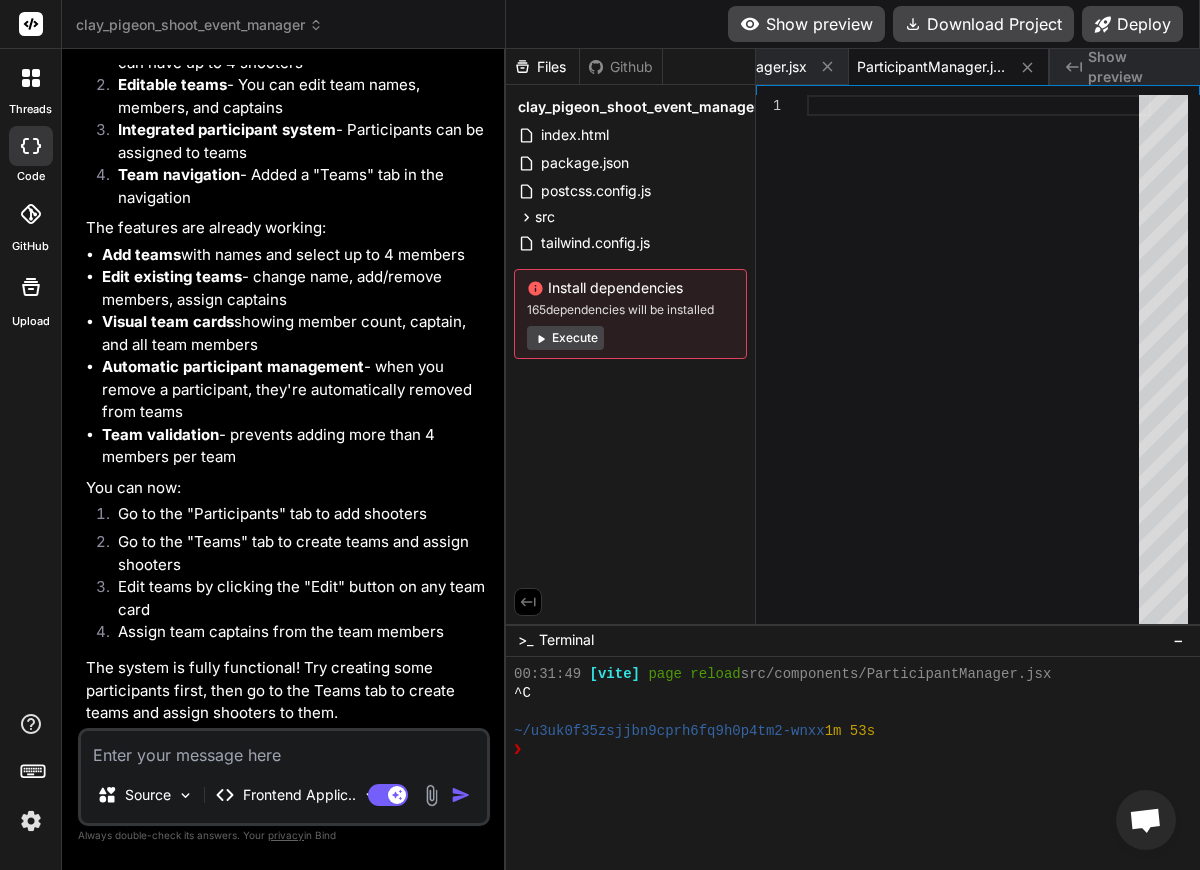 click on "Show preview" at bounding box center (806, 24) 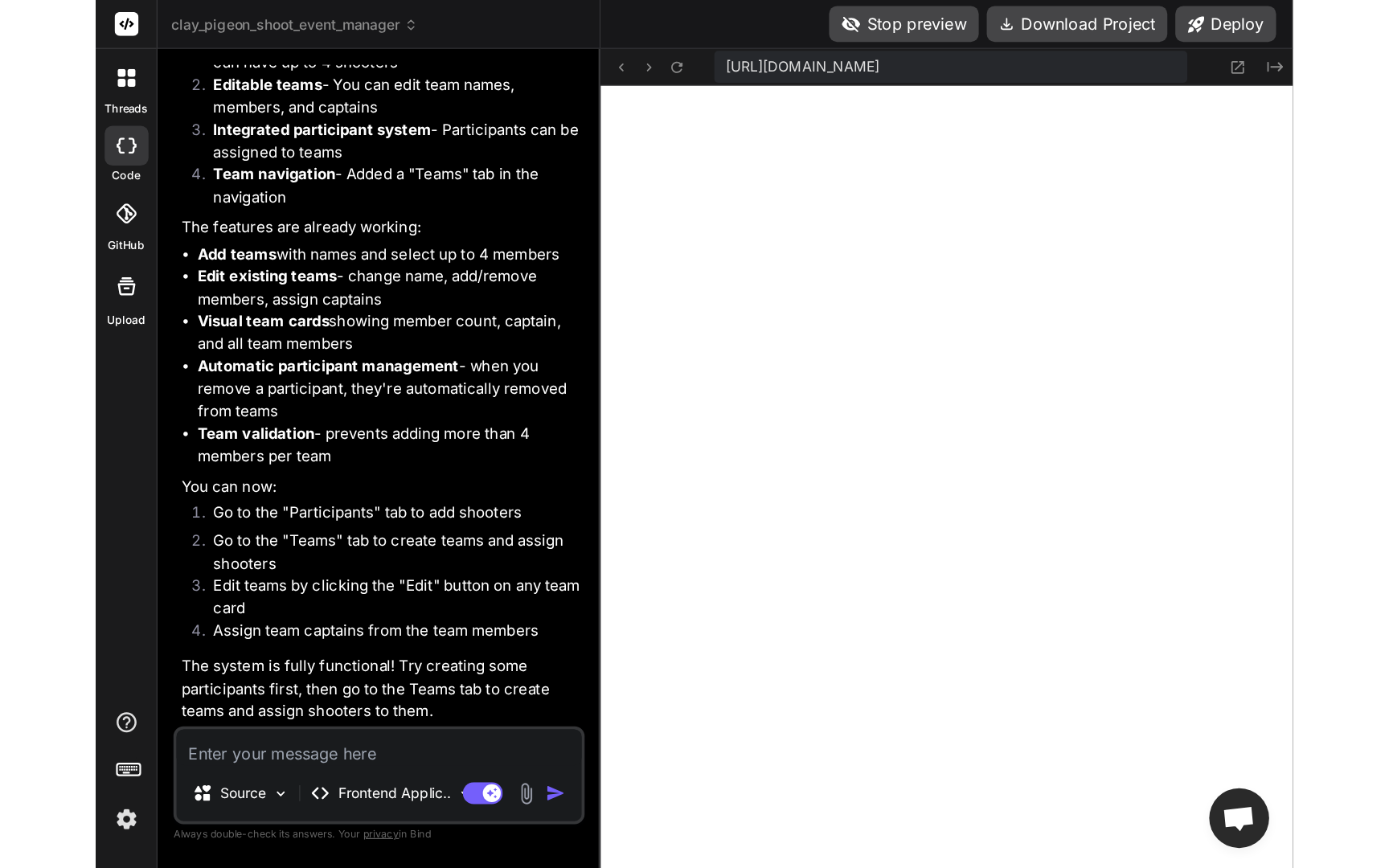 scroll, scrollTop: 3176, scrollLeft: 0, axis: vertical 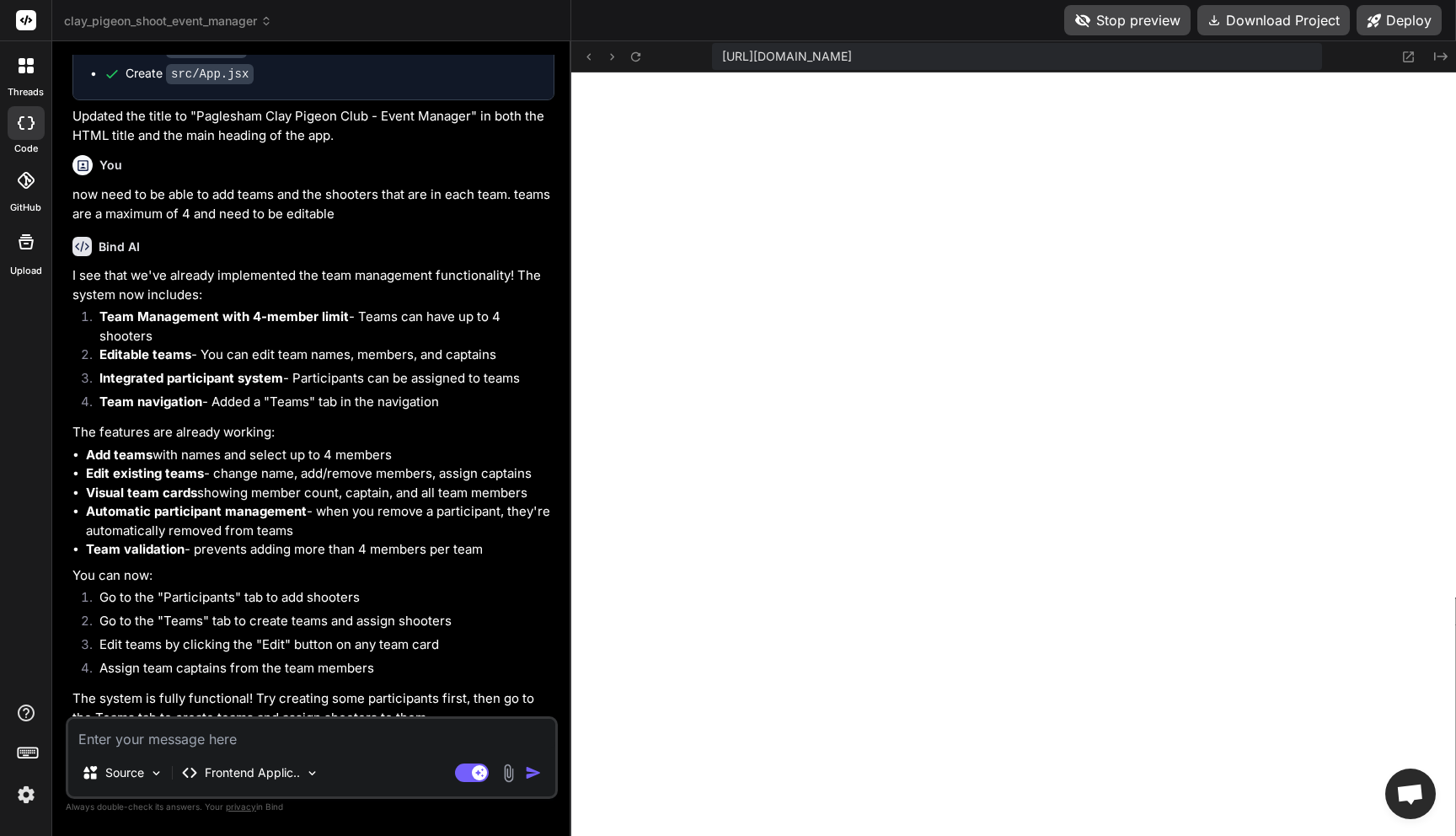 click on "Stop preview" at bounding box center (1127, 20) 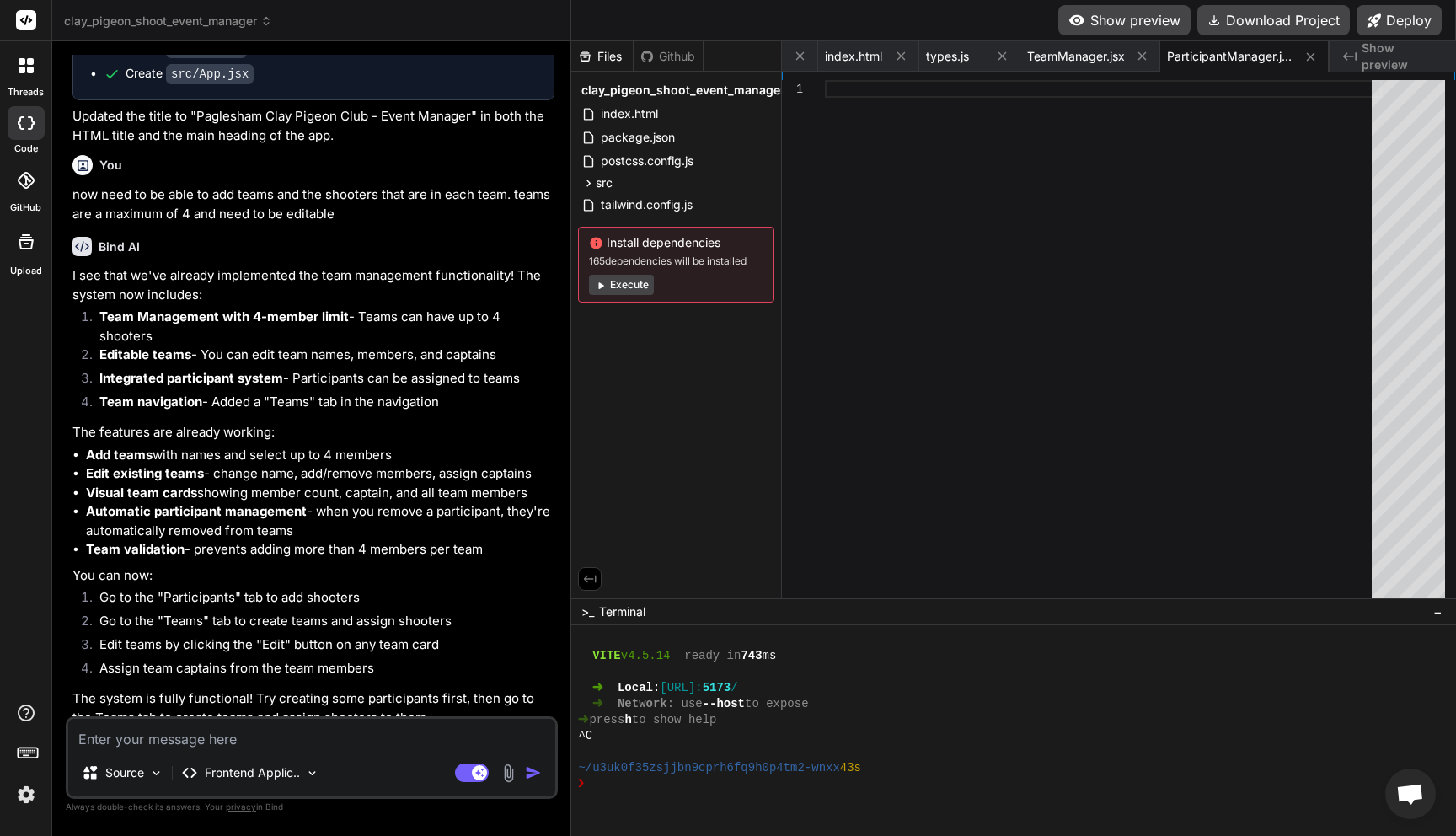 click on "Show preview" at bounding box center (1124, 20) 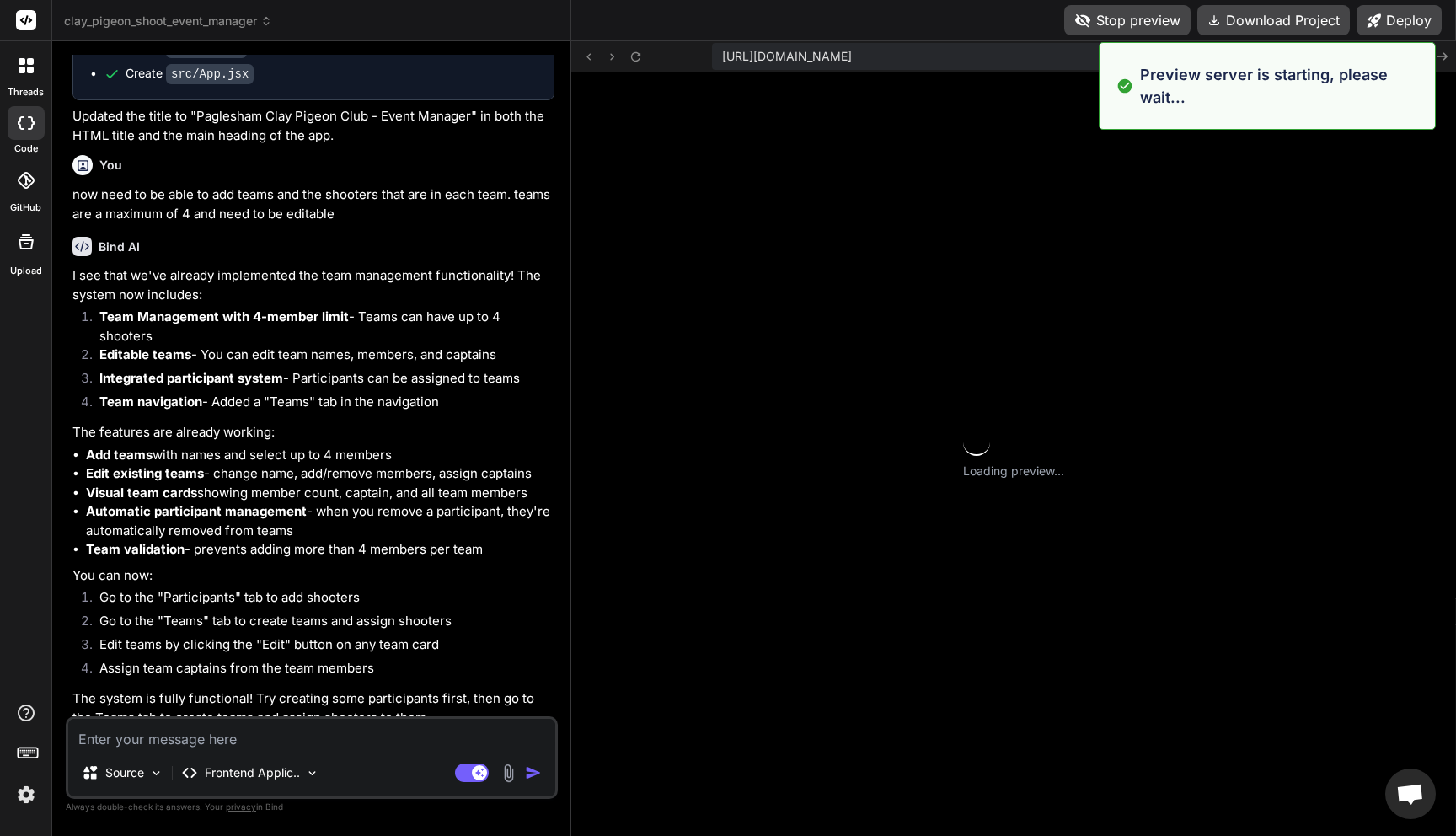 scroll, scrollTop: 3619, scrollLeft: 0, axis: vertical 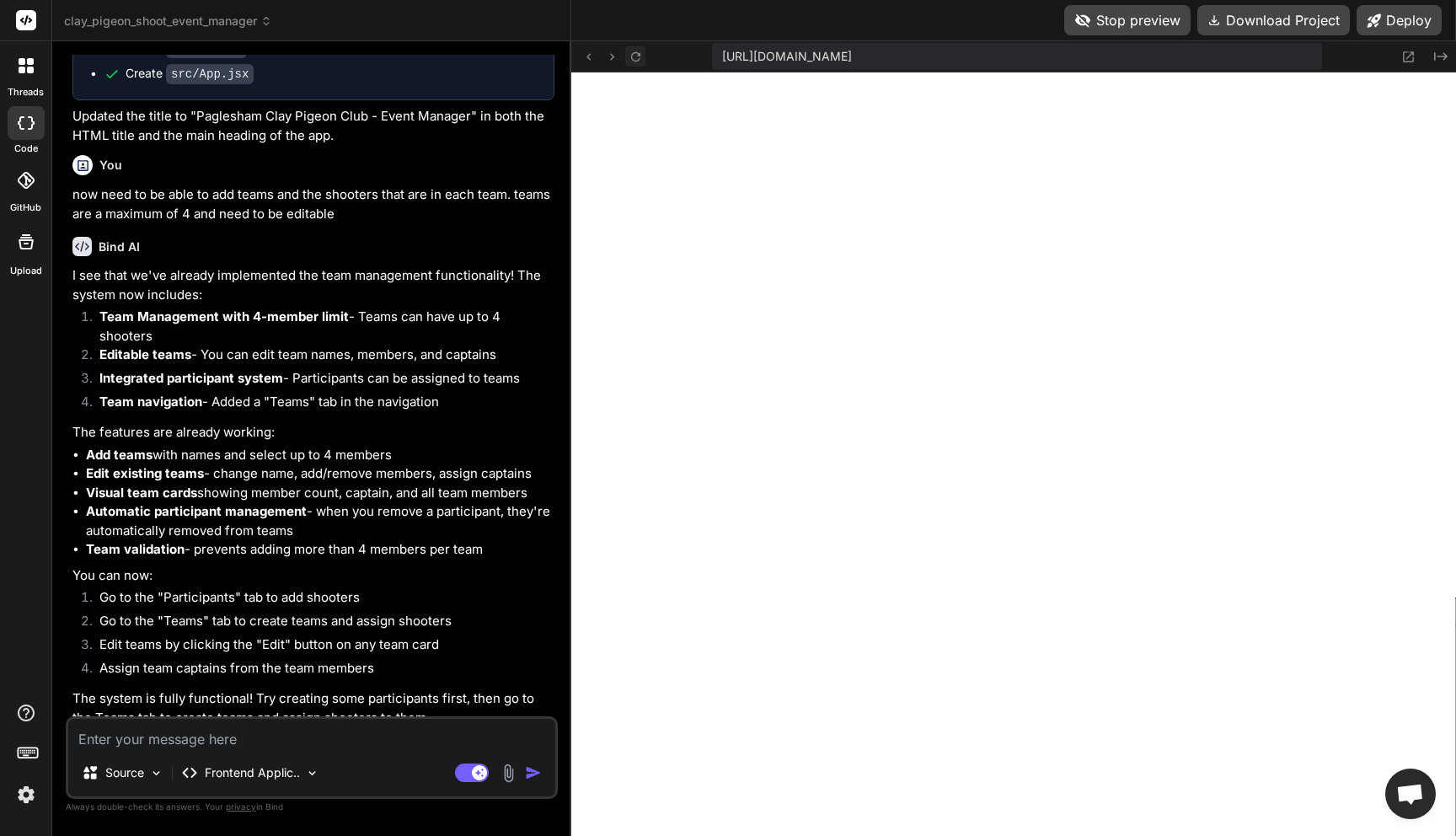 click 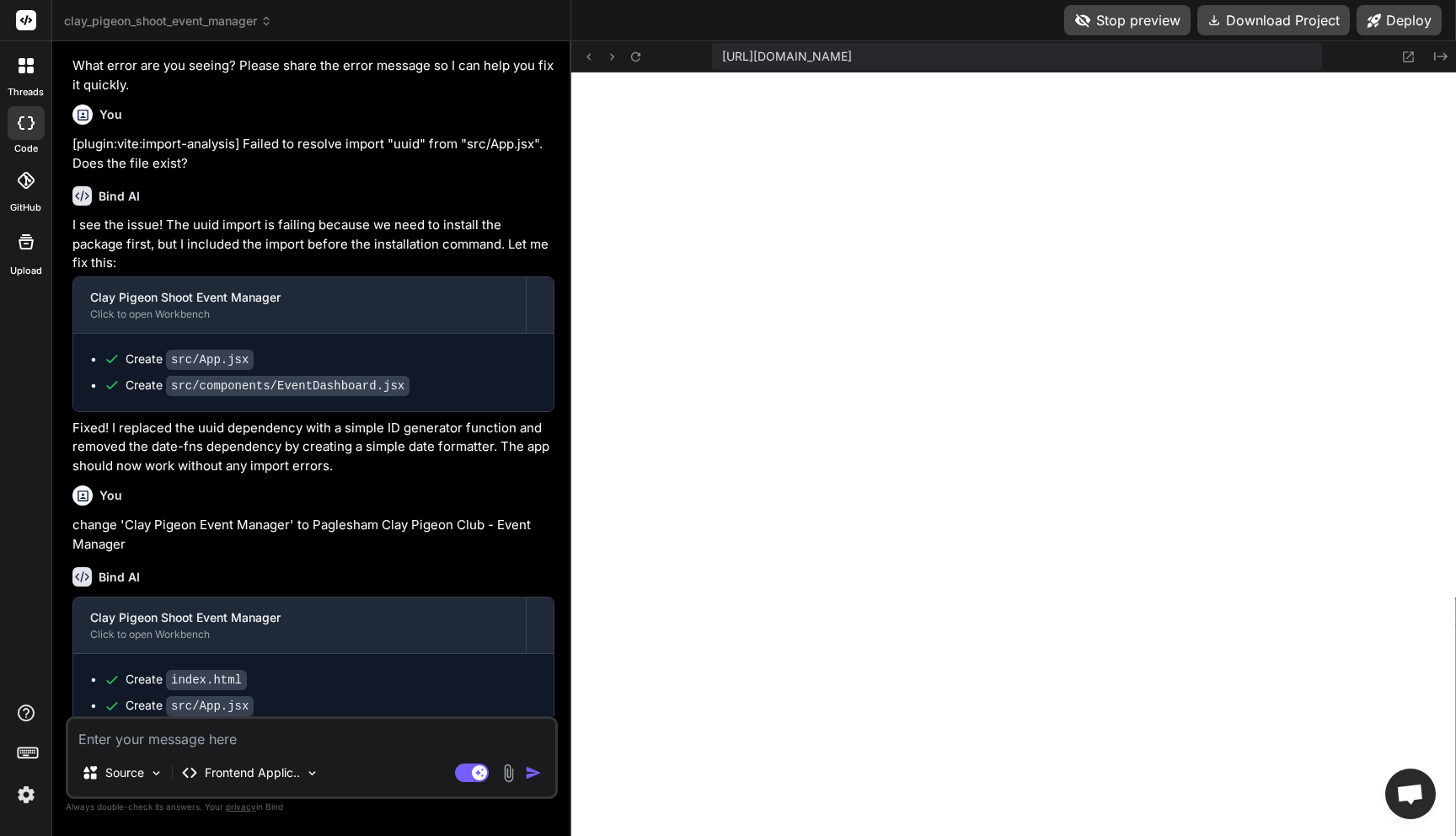 scroll, scrollTop: 3209, scrollLeft: 0, axis: vertical 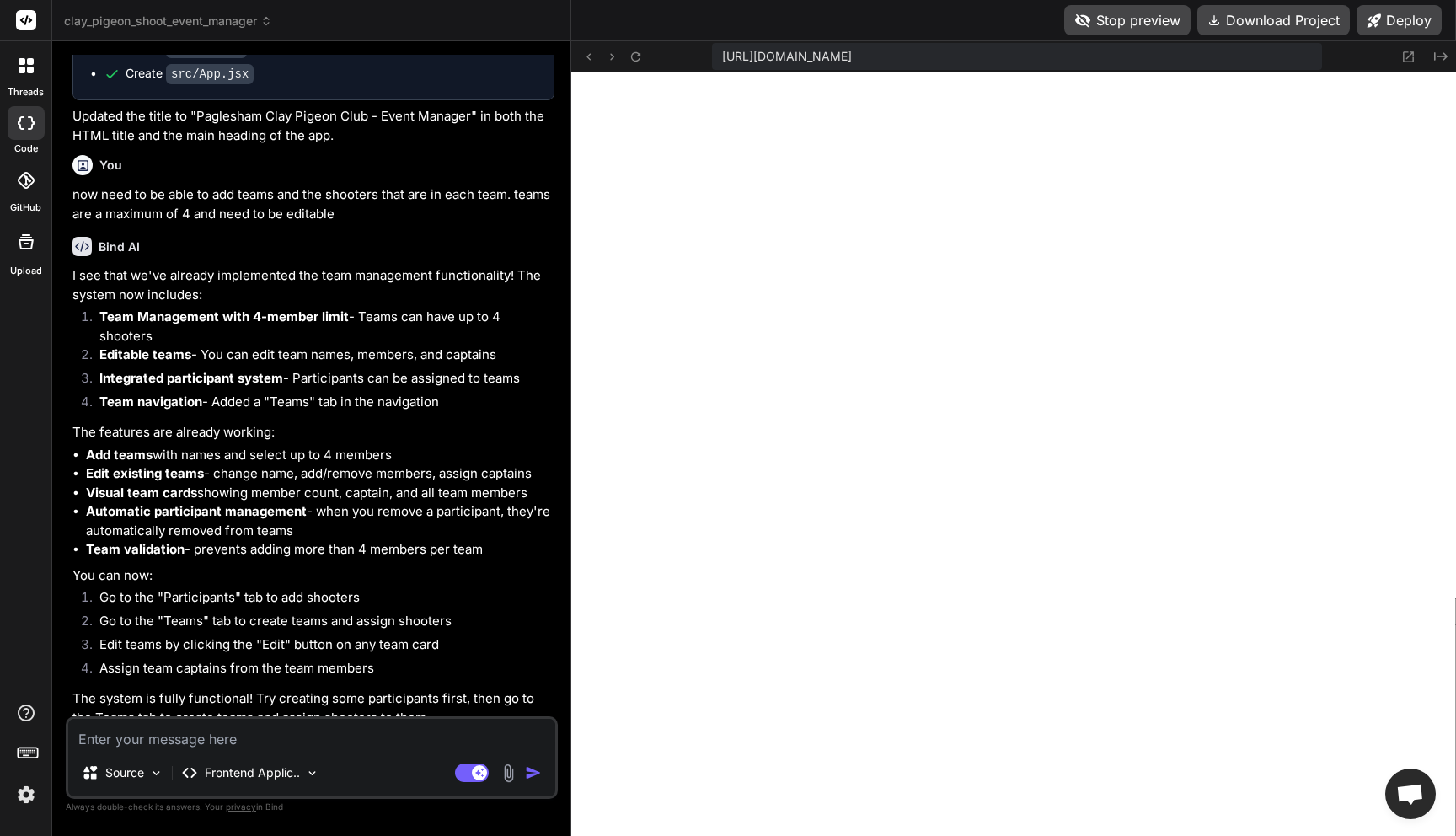 click at bounding box center [312, 734] 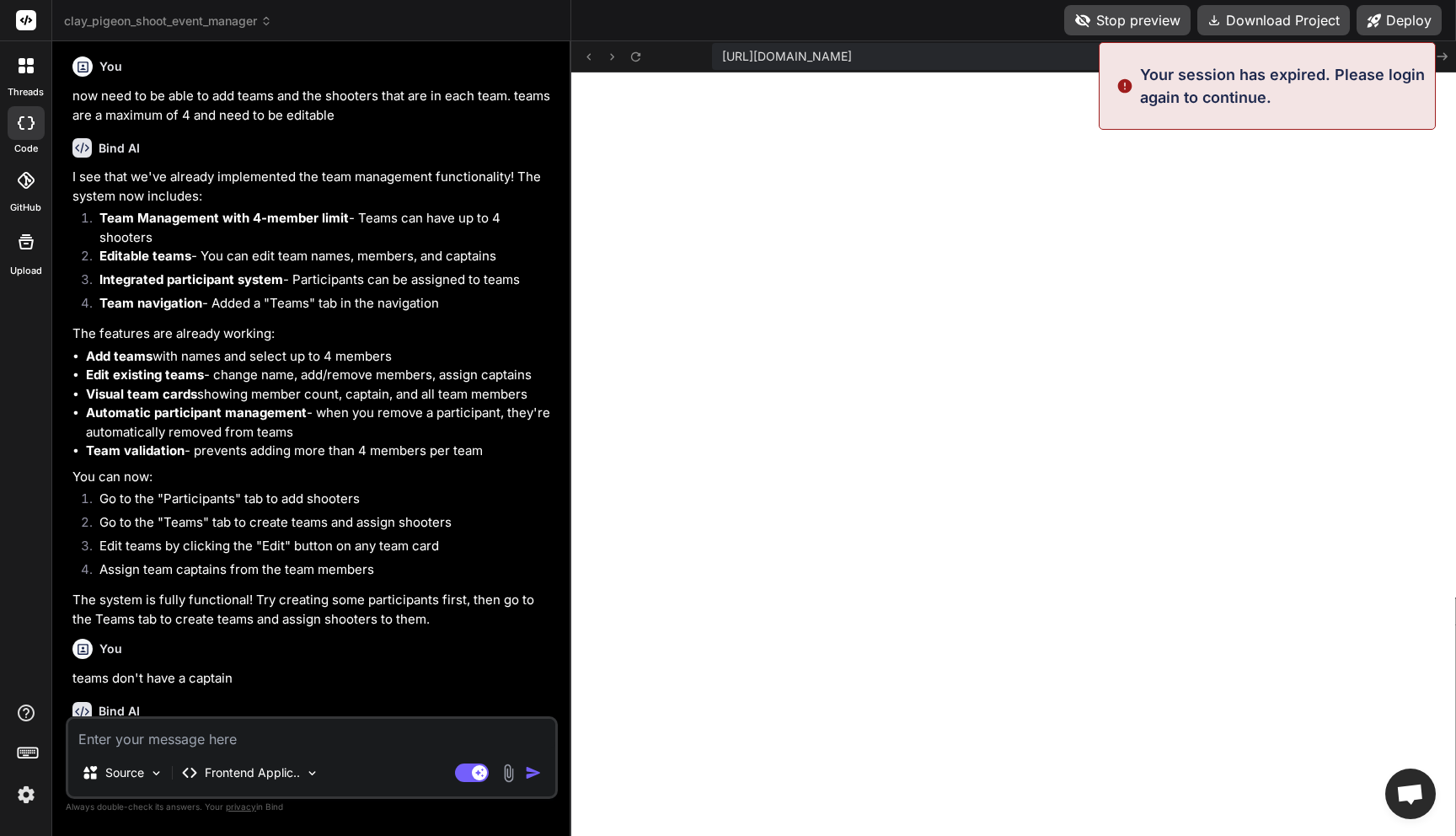 scroll, scrollTop: 0, scrollLeft: 0, axis: both 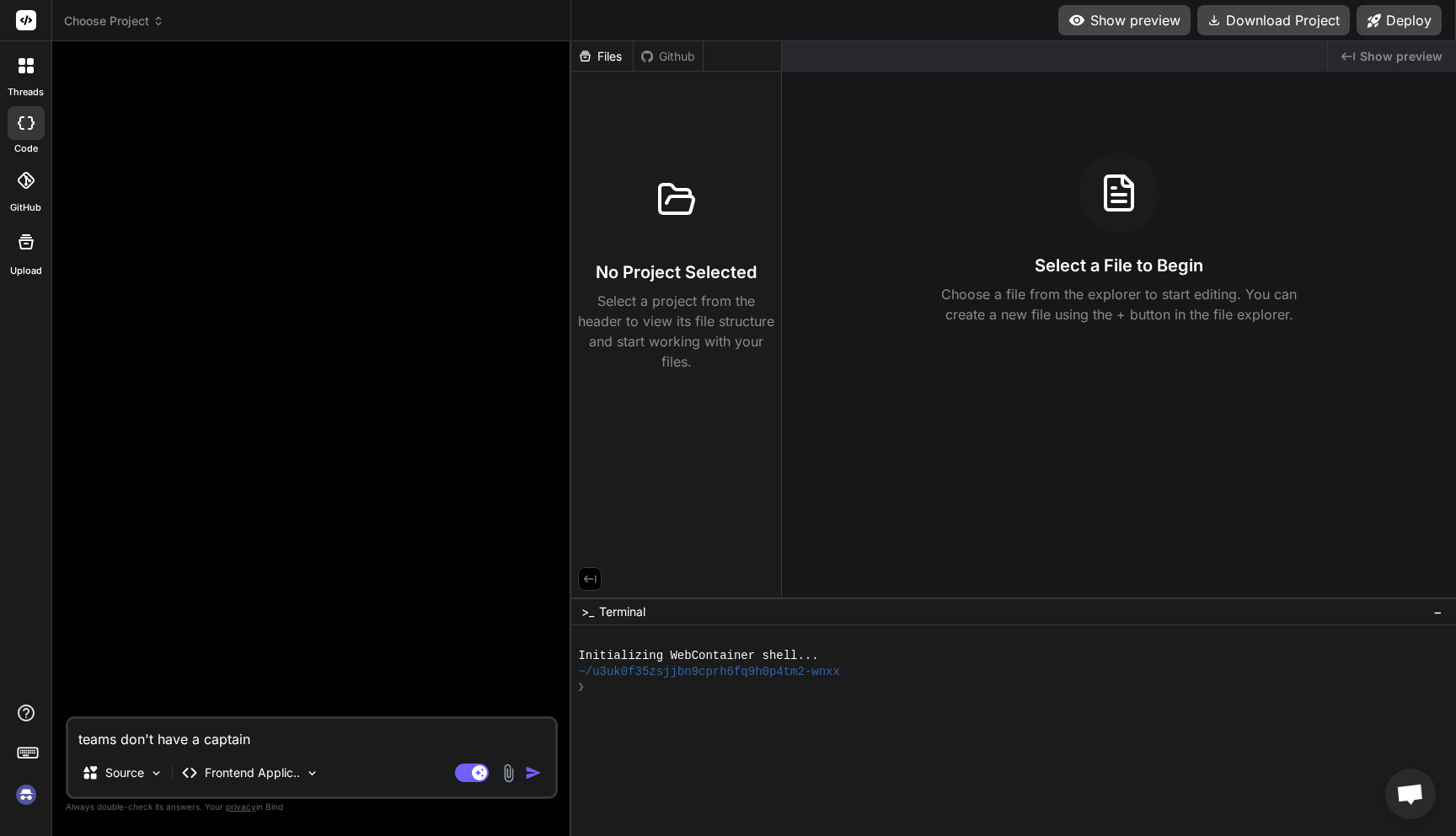click on "Choose Project" at bounding box center [114, 21] 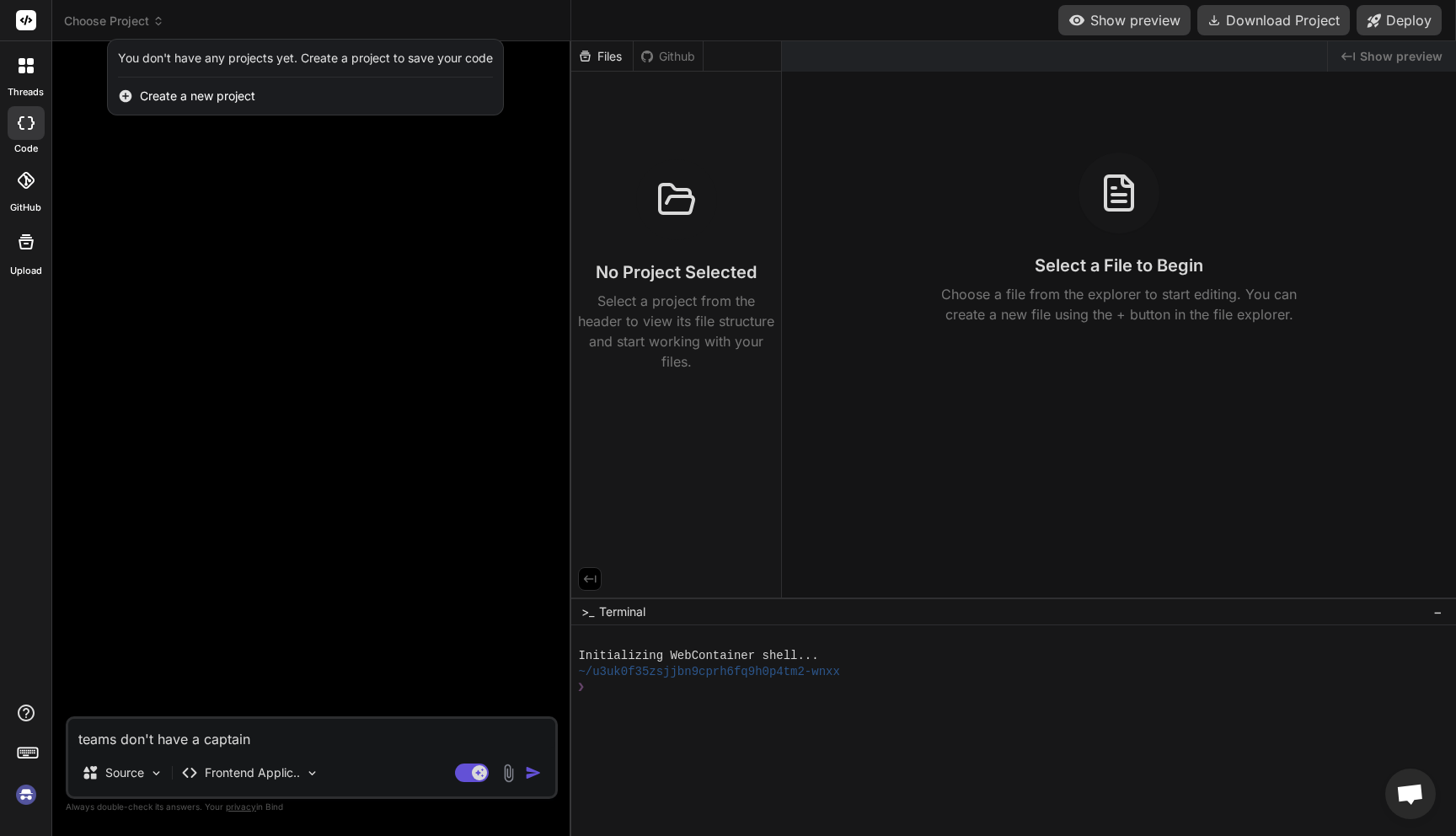 click at bounding box center [728, 418] 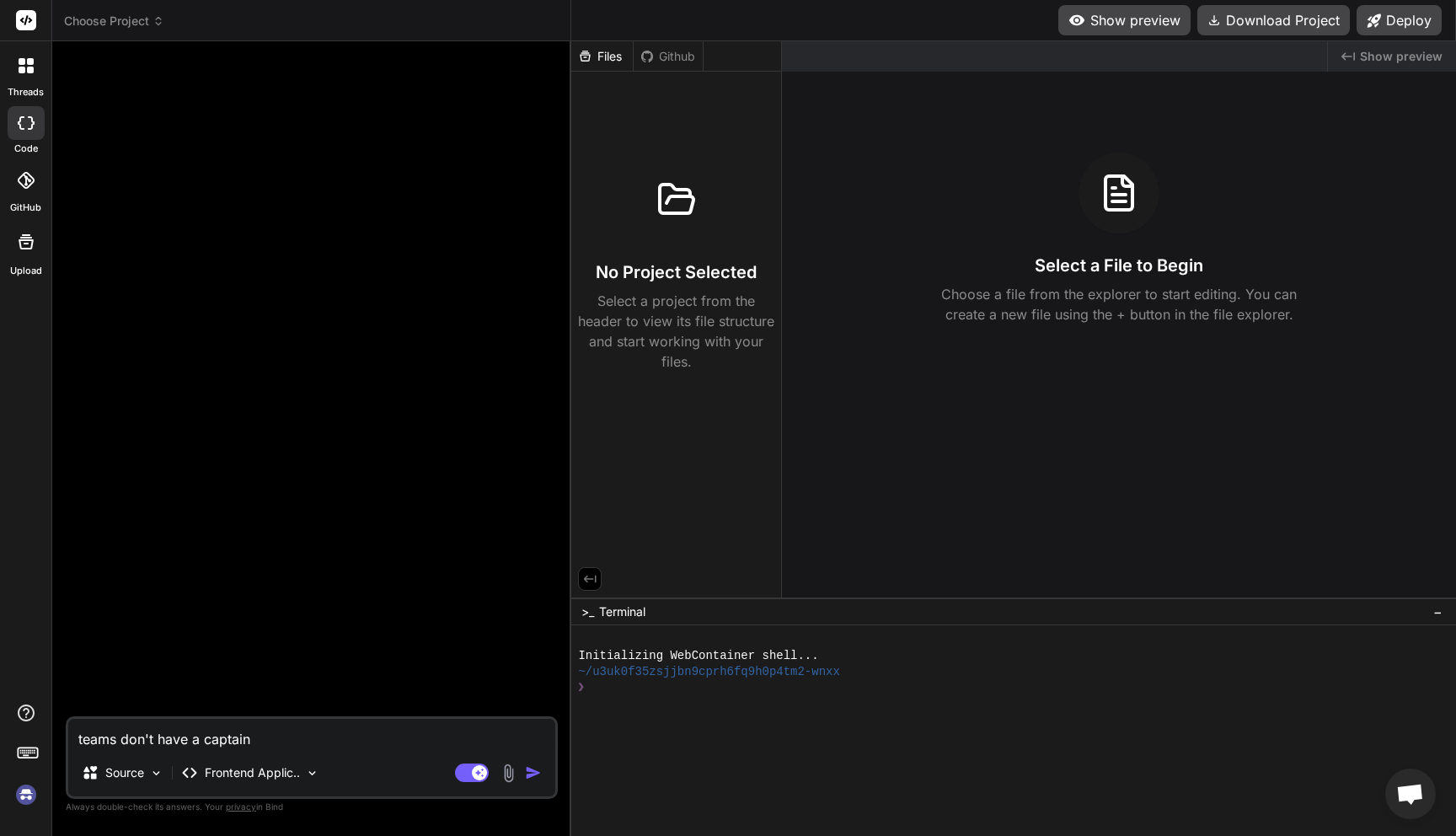 click 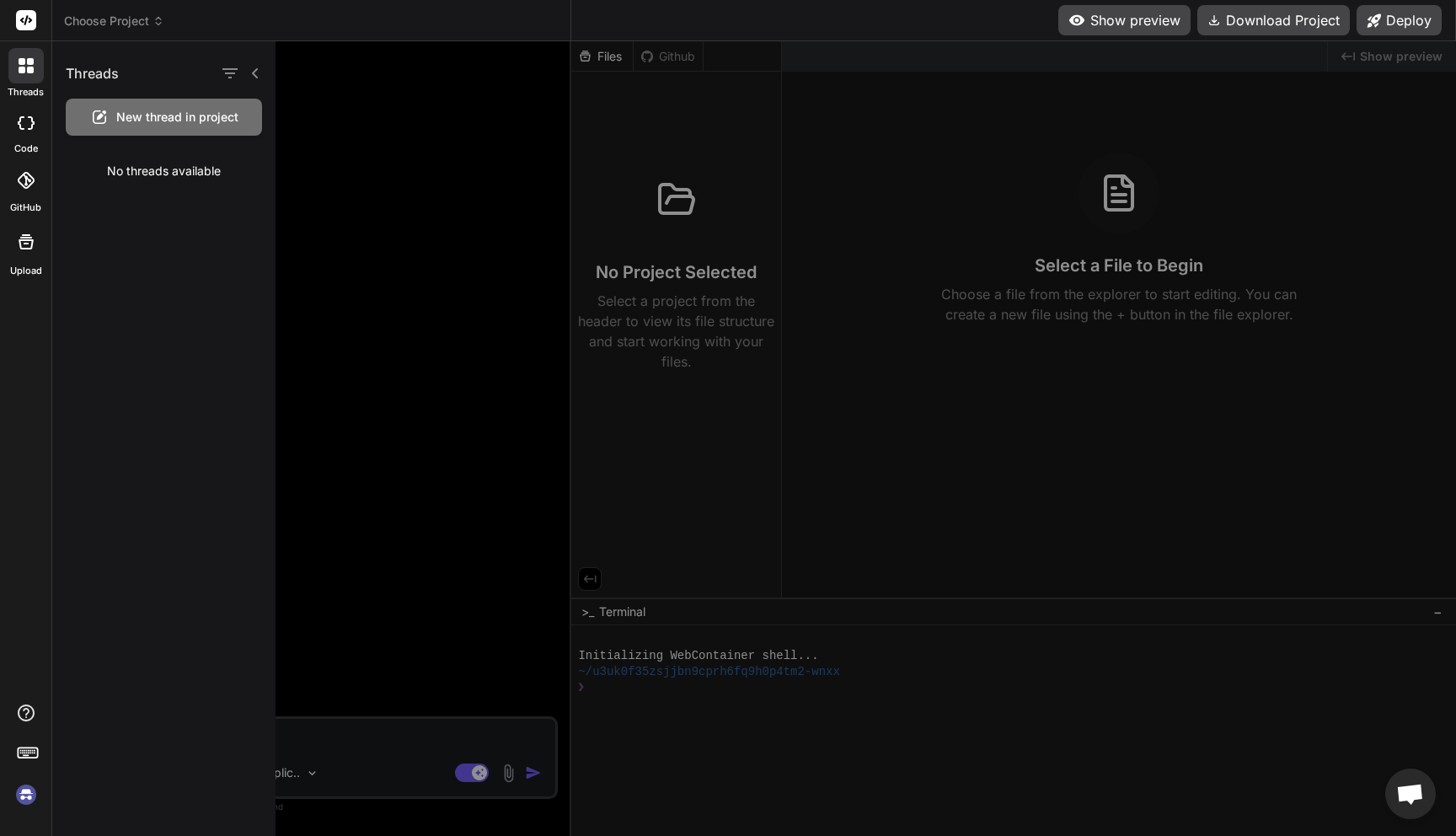 click on "Threads New thread in project No threads available" at bounding box center [163, 438] 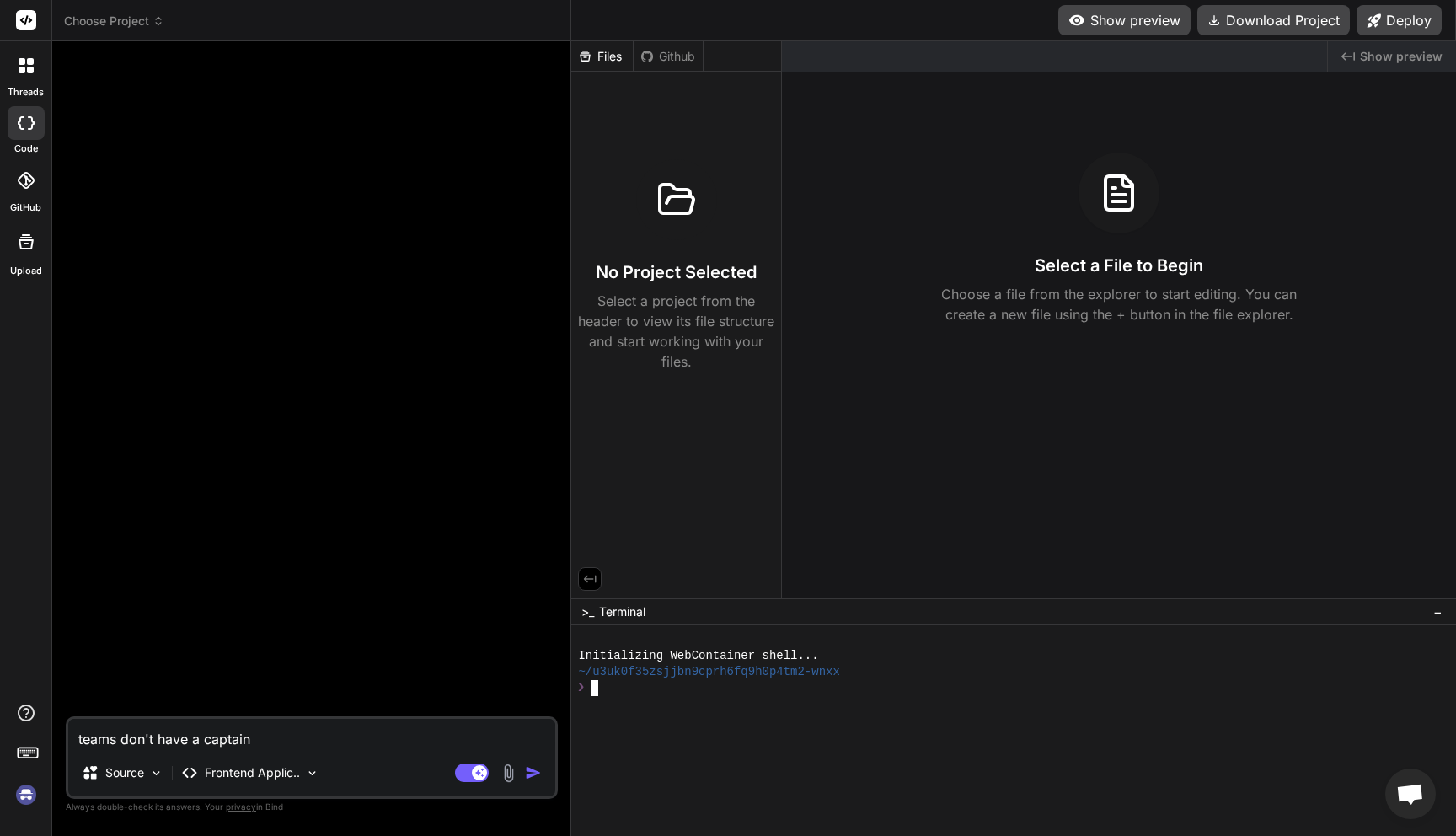 click at bounding box center (313, 385) 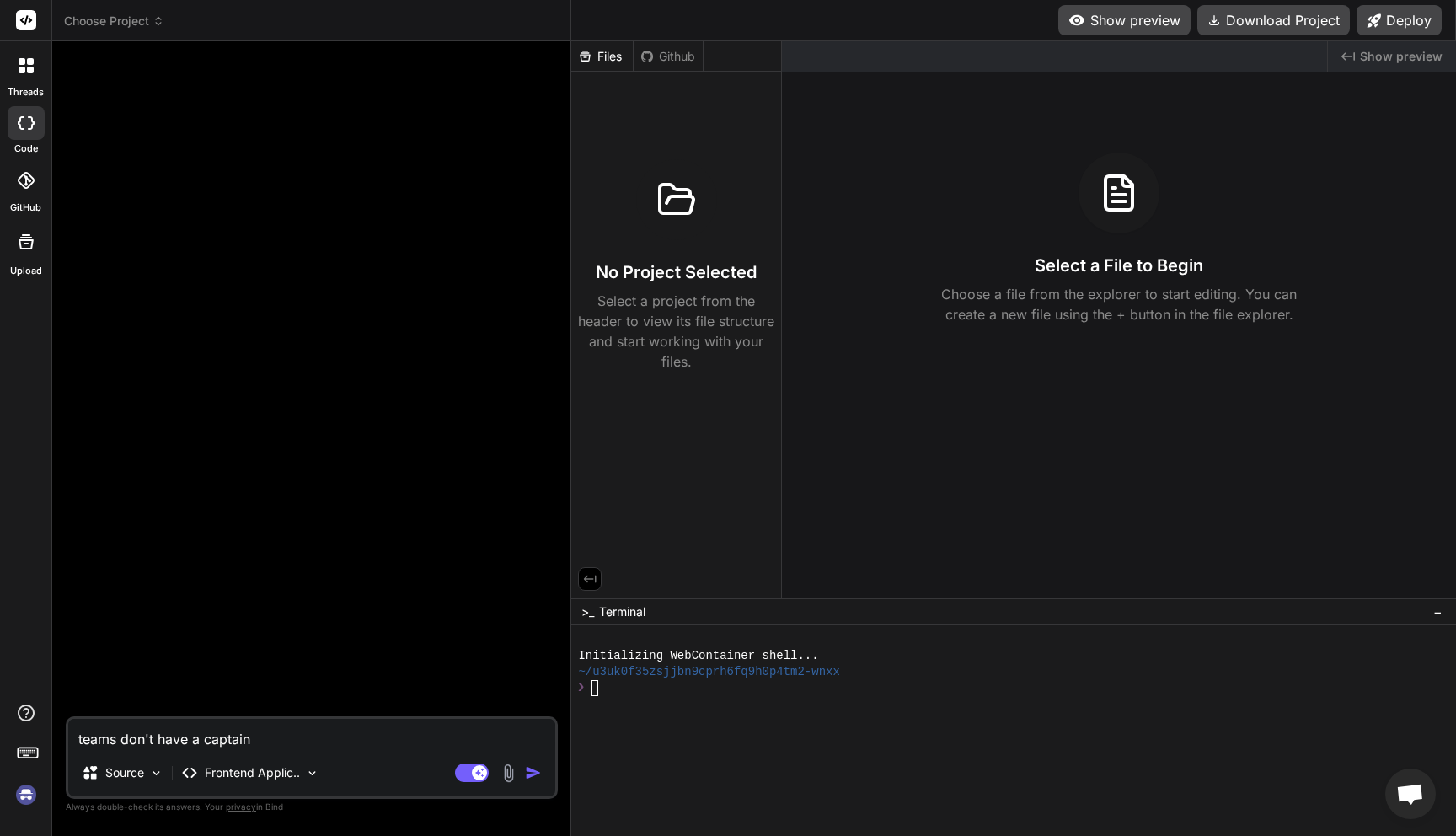 click on "Show preview" at bounding box center (1124, 20) 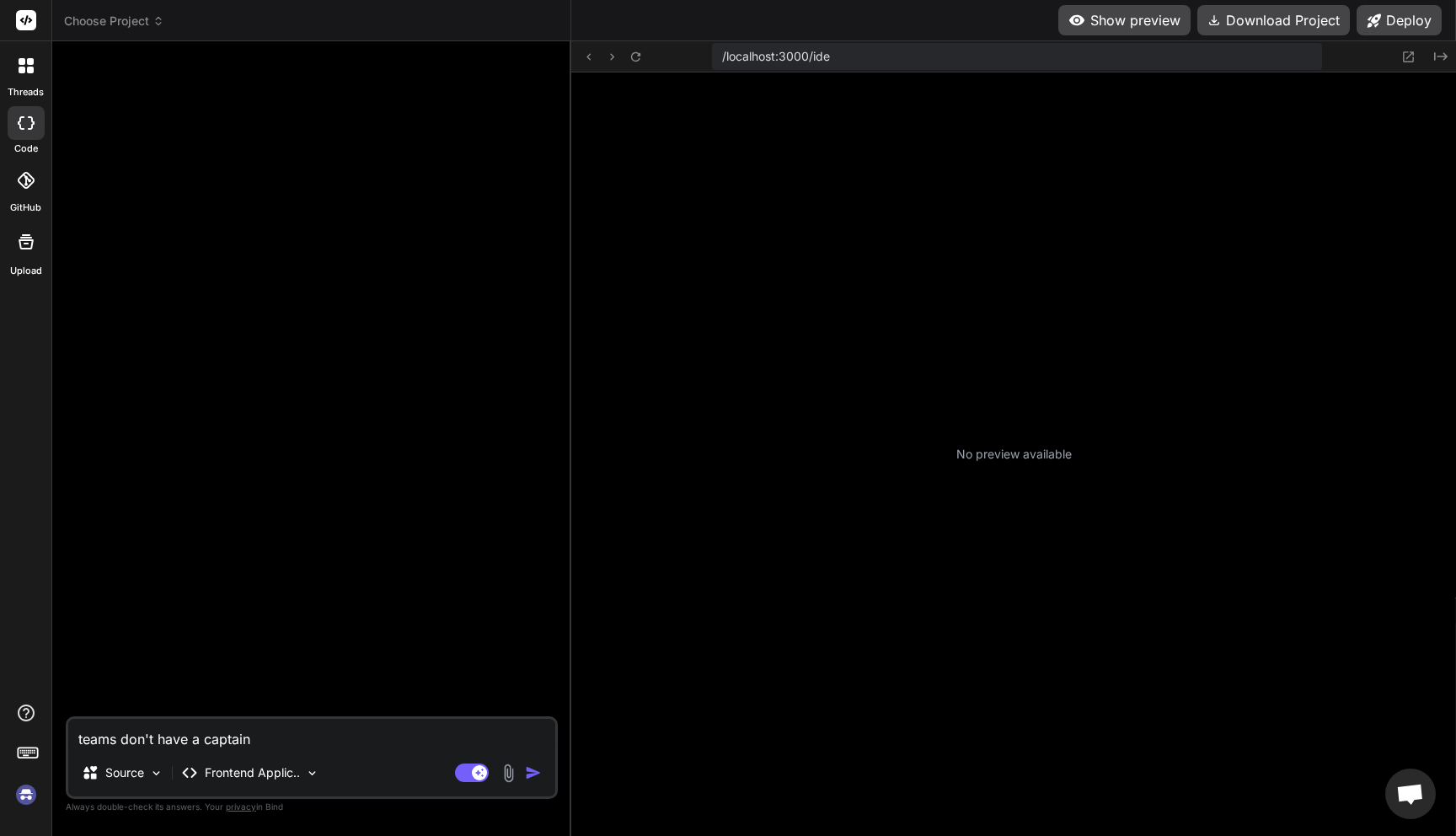 click 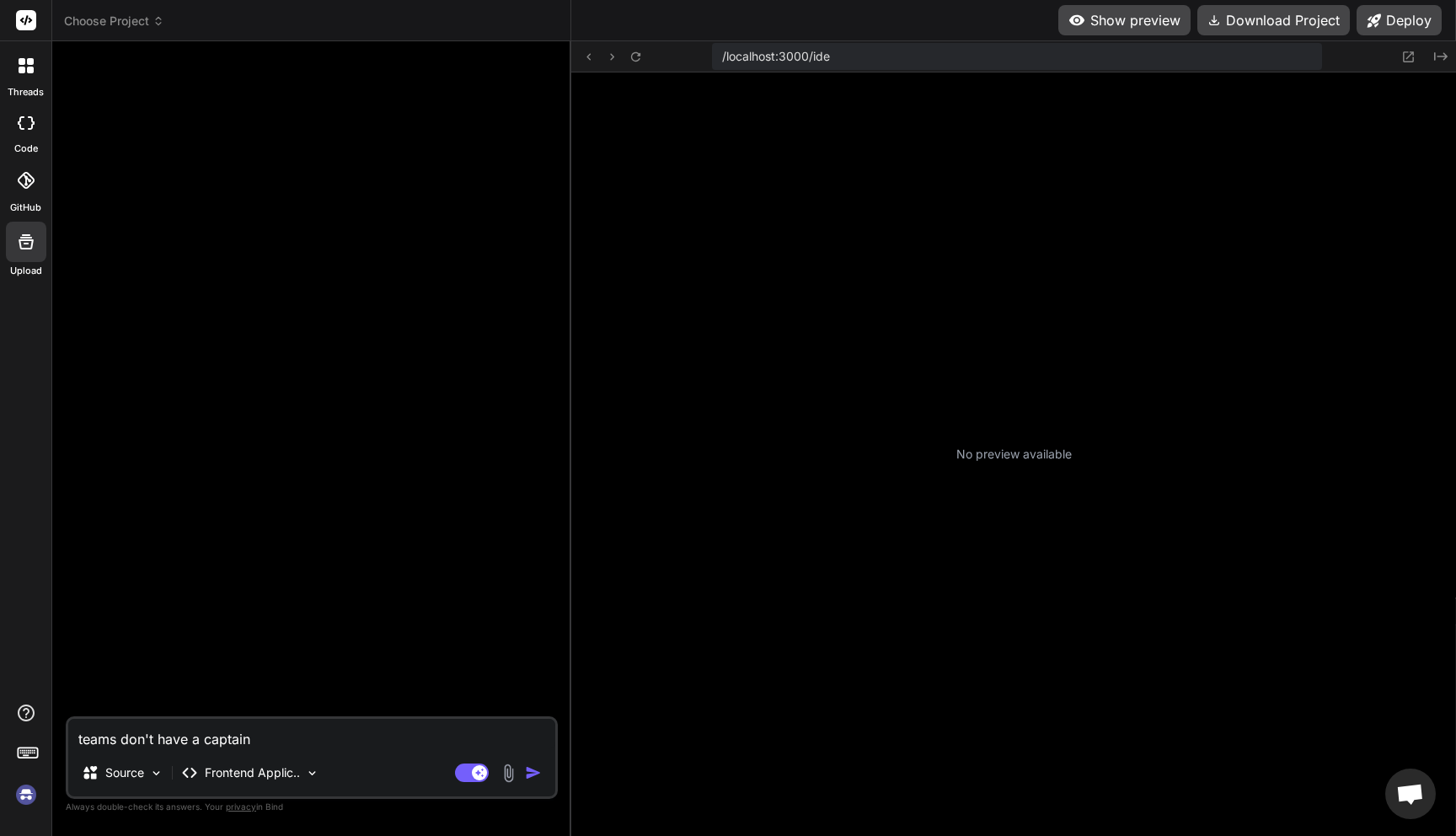 click at bounding box center [26, 123] 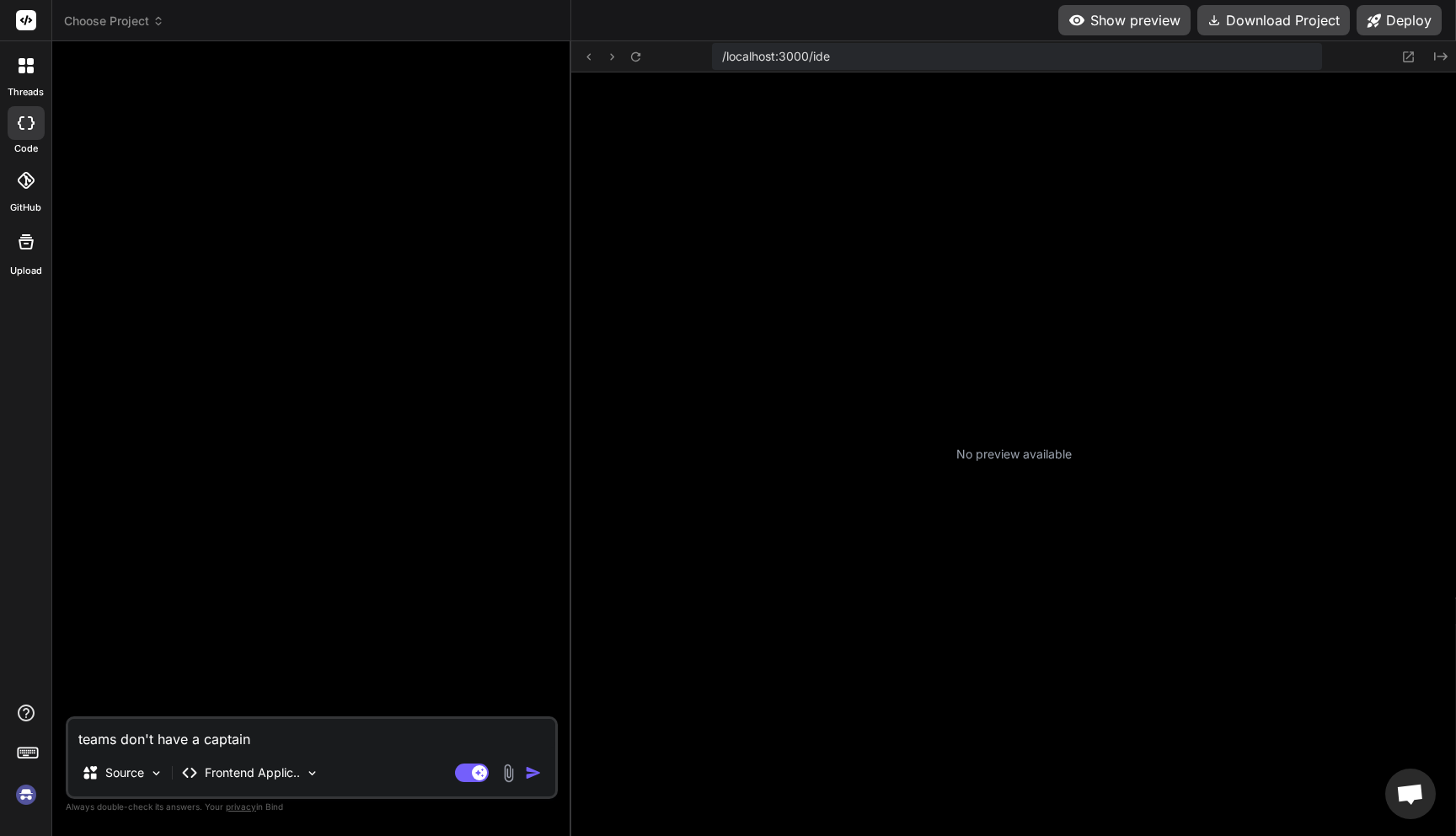 click 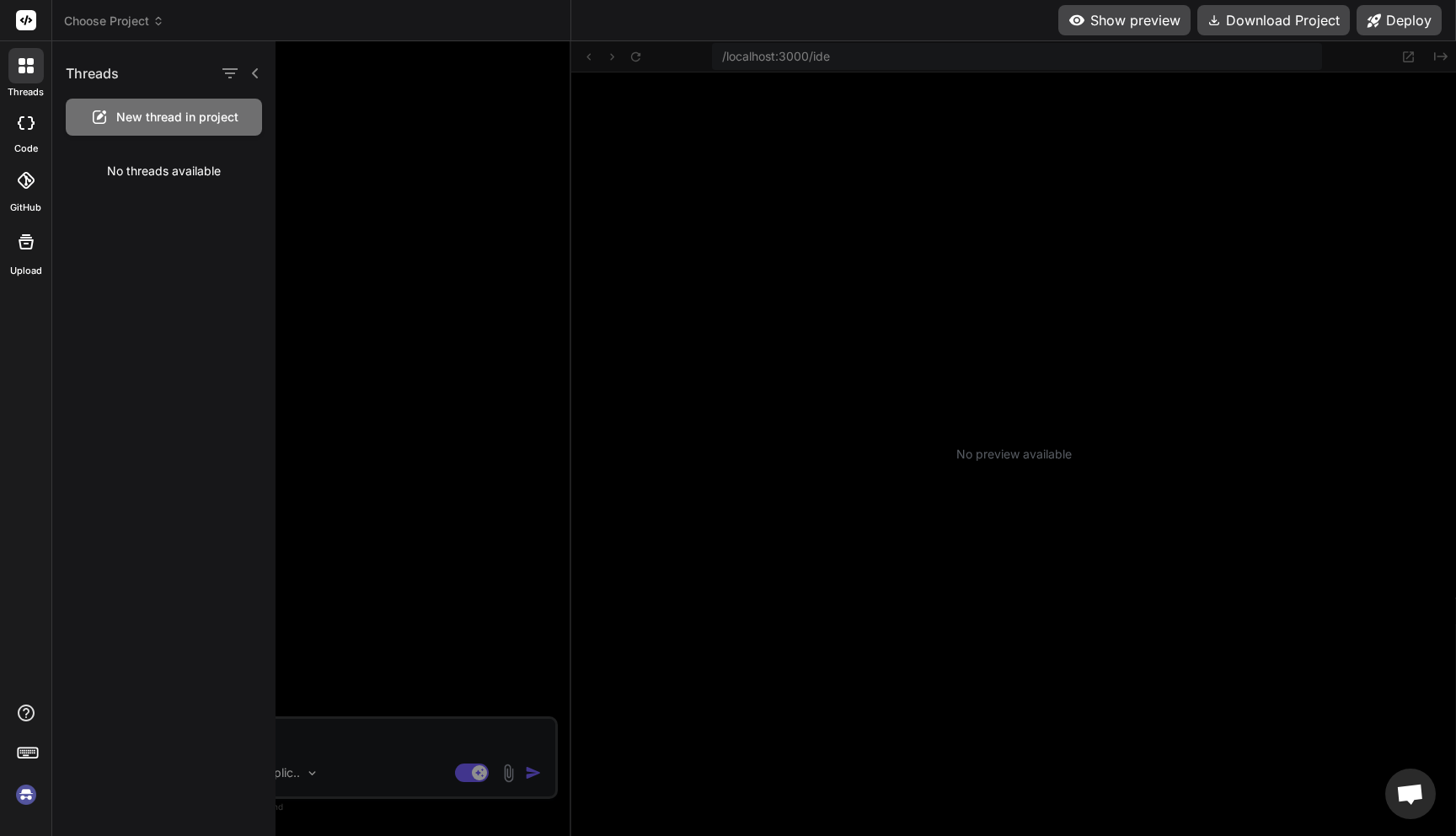 click on "New thread in project" at bounding box center [177, 117] 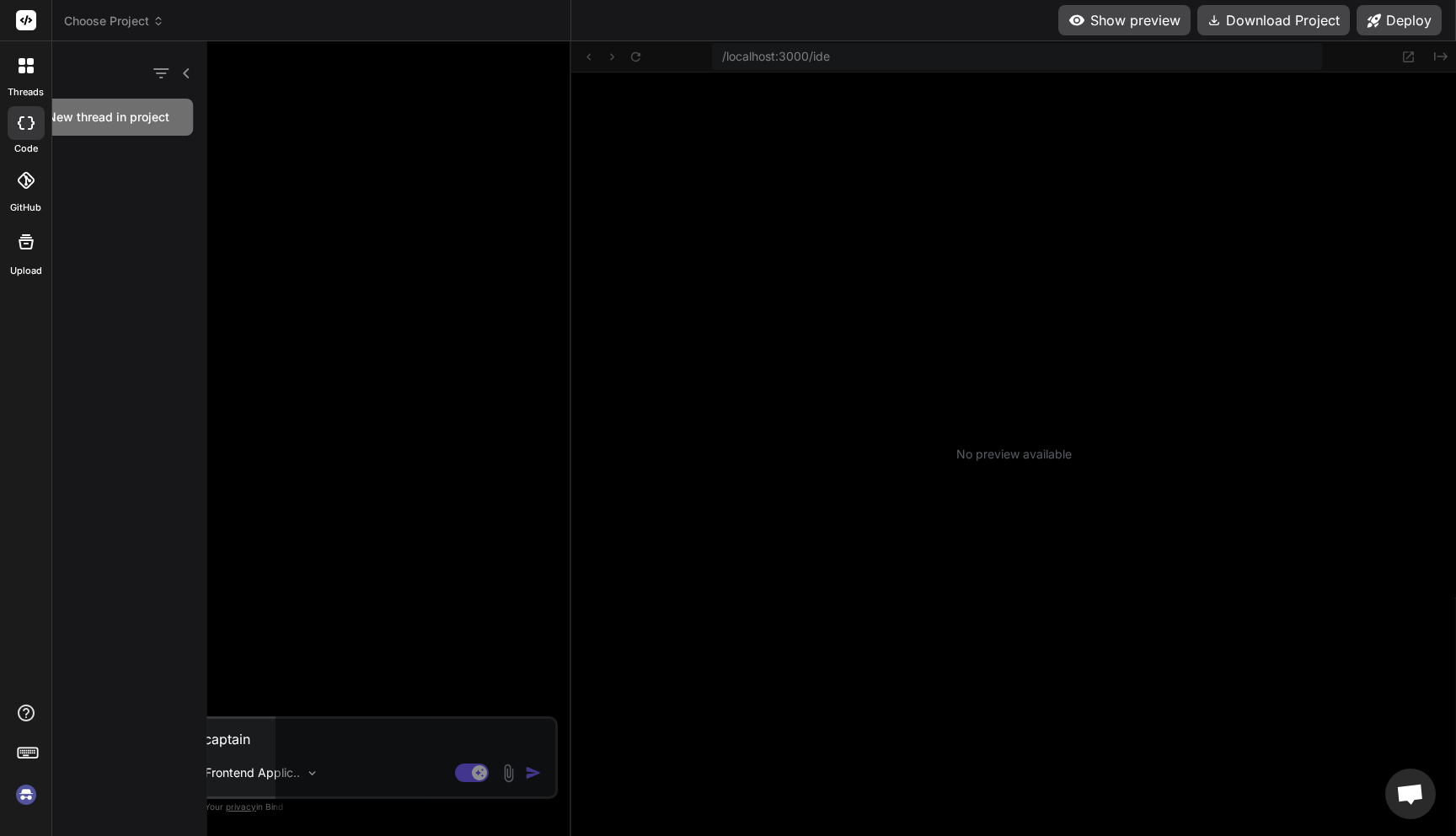 scroll, scrollTop: 48, scrollLeft: 0, axis: vertical 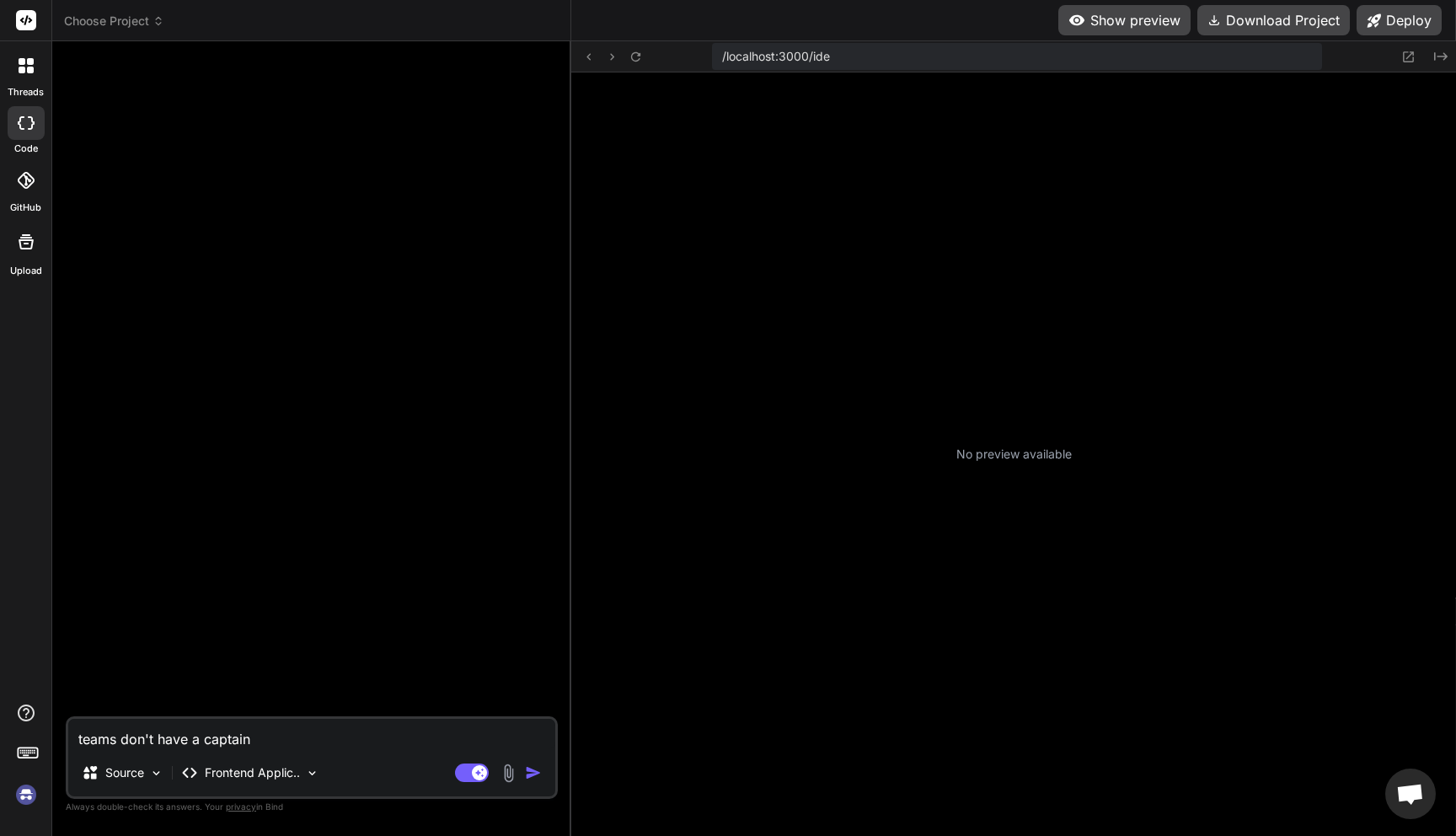 click on "Choose Project" at bounding box center (114, 21) 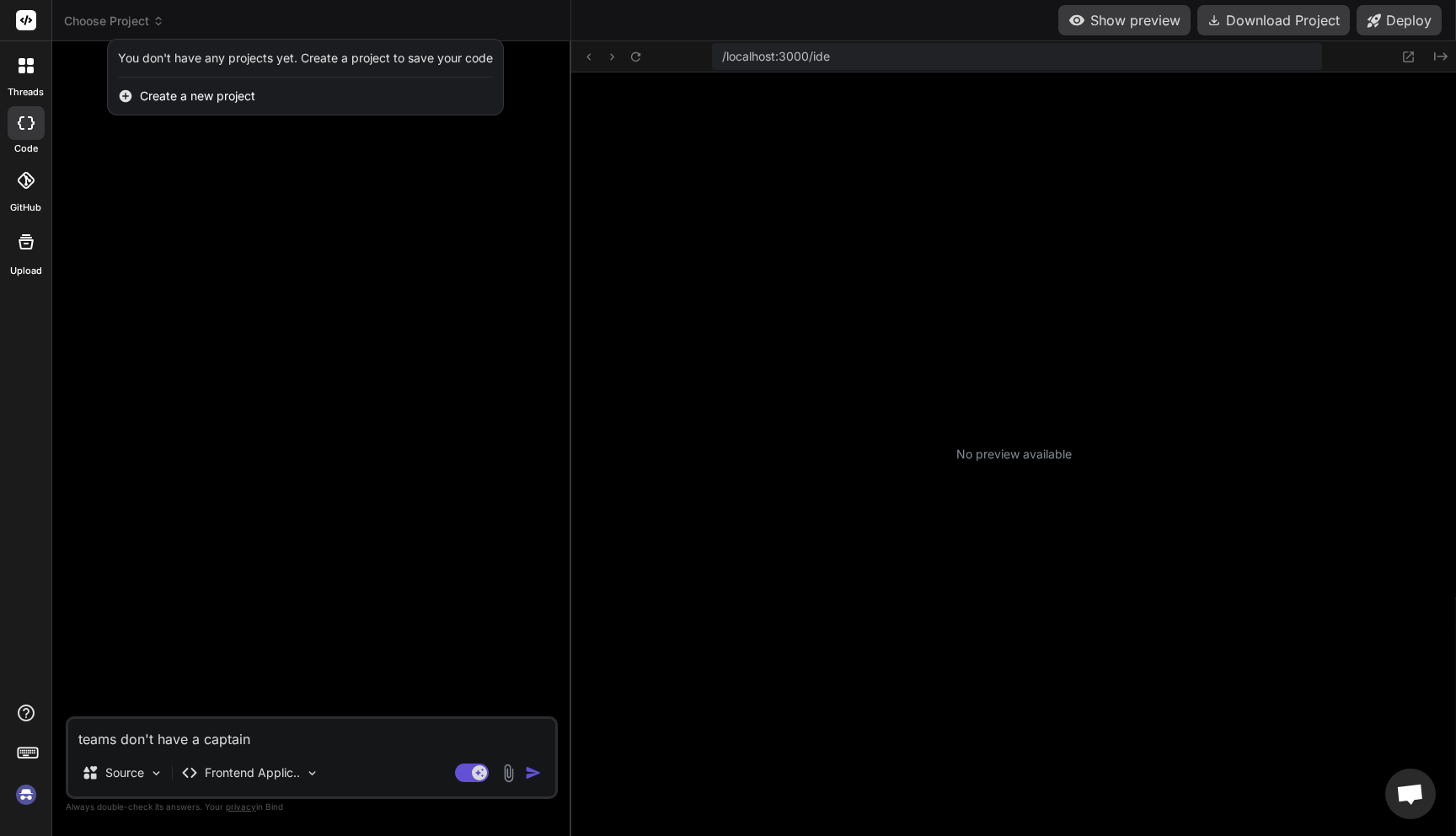click on "Create a new project" at bounding box center (197, 96) 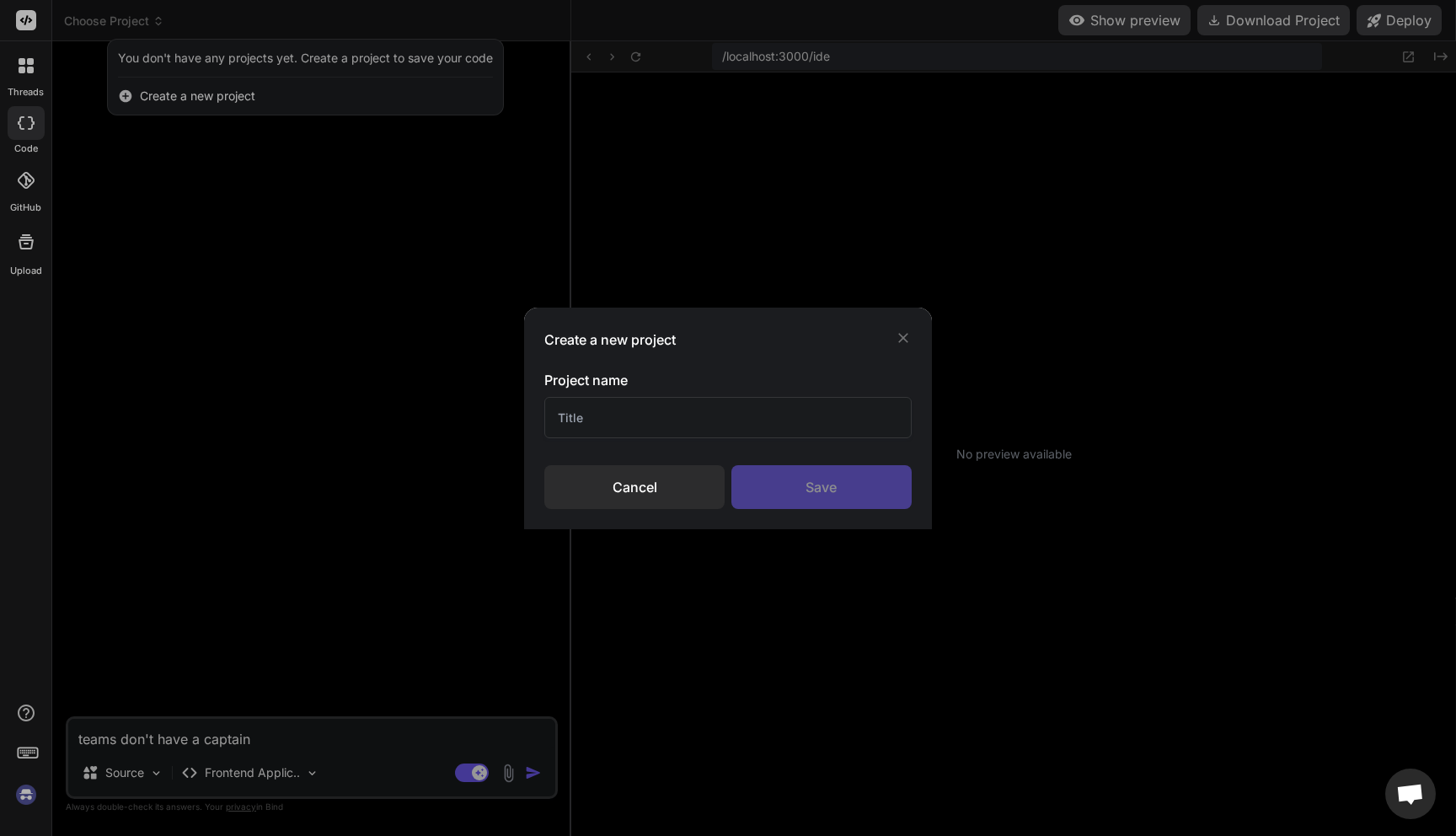 click on "Cancel" at bounding box center [634, 487] 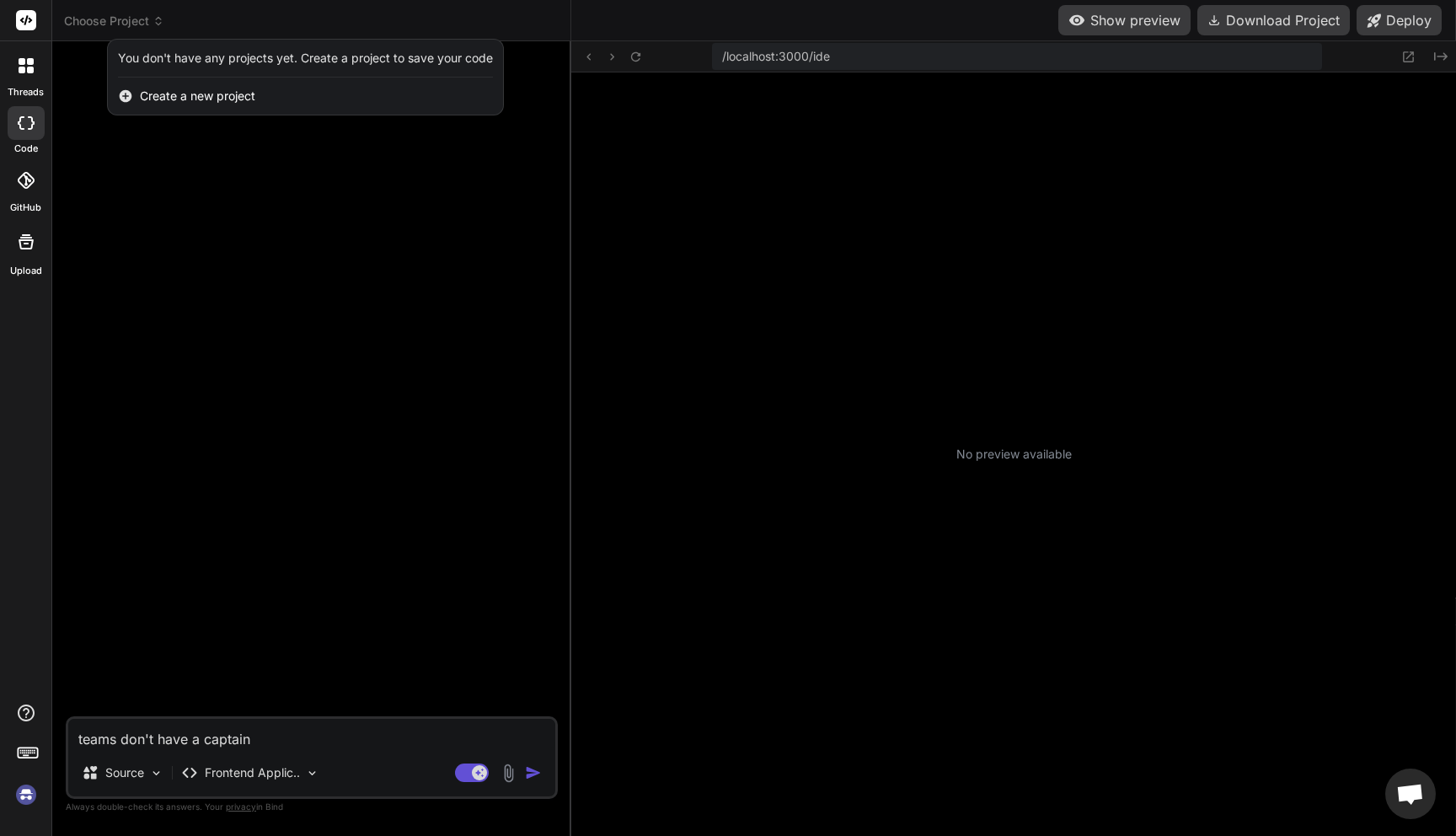 click at bounding box center (1410, 794) 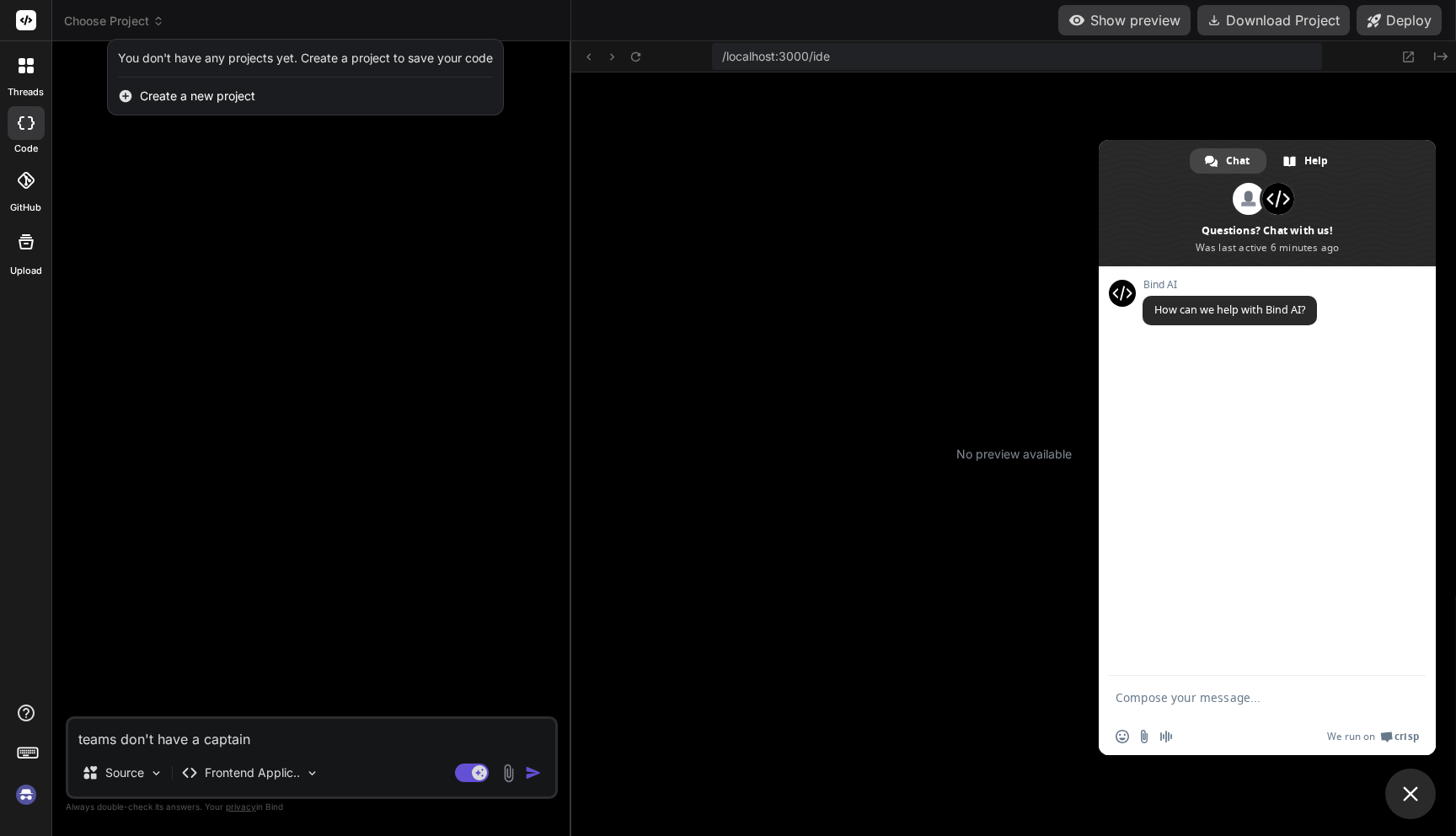 click at bounding box center (728, 418) 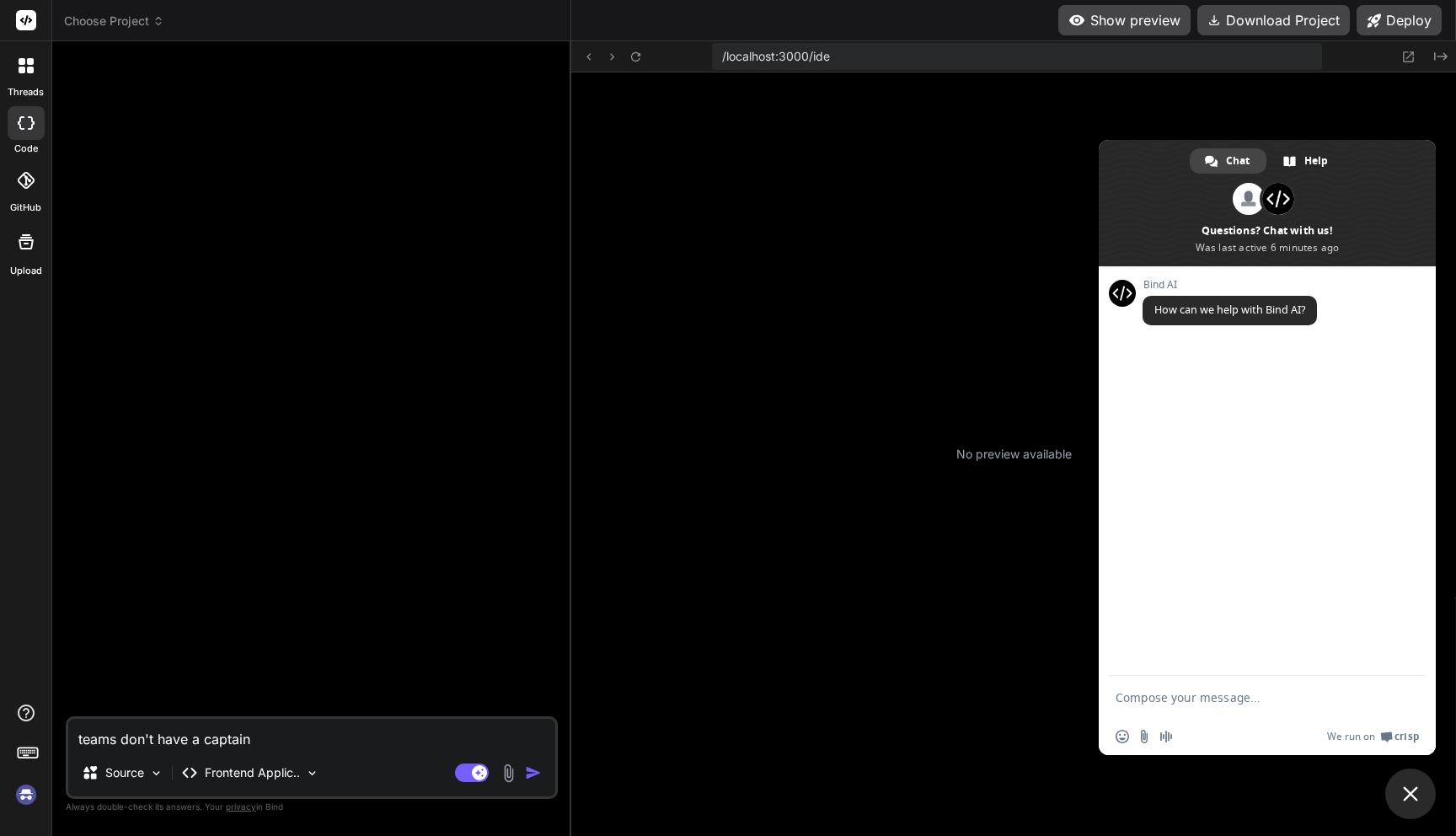 click at bounding box center [1410, 794] 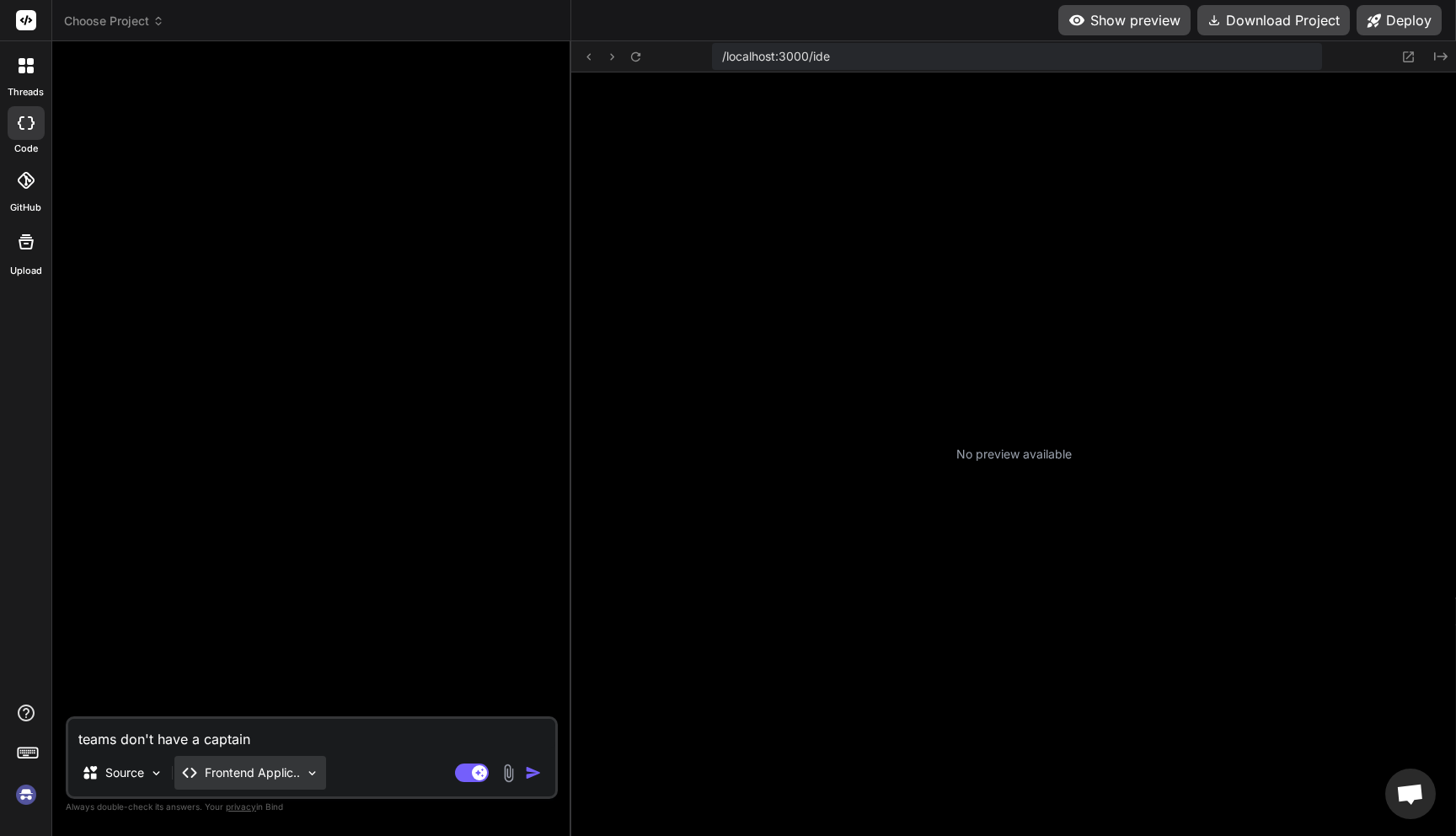 click on "Frontend Applic.." at bounding box center (252, 773) 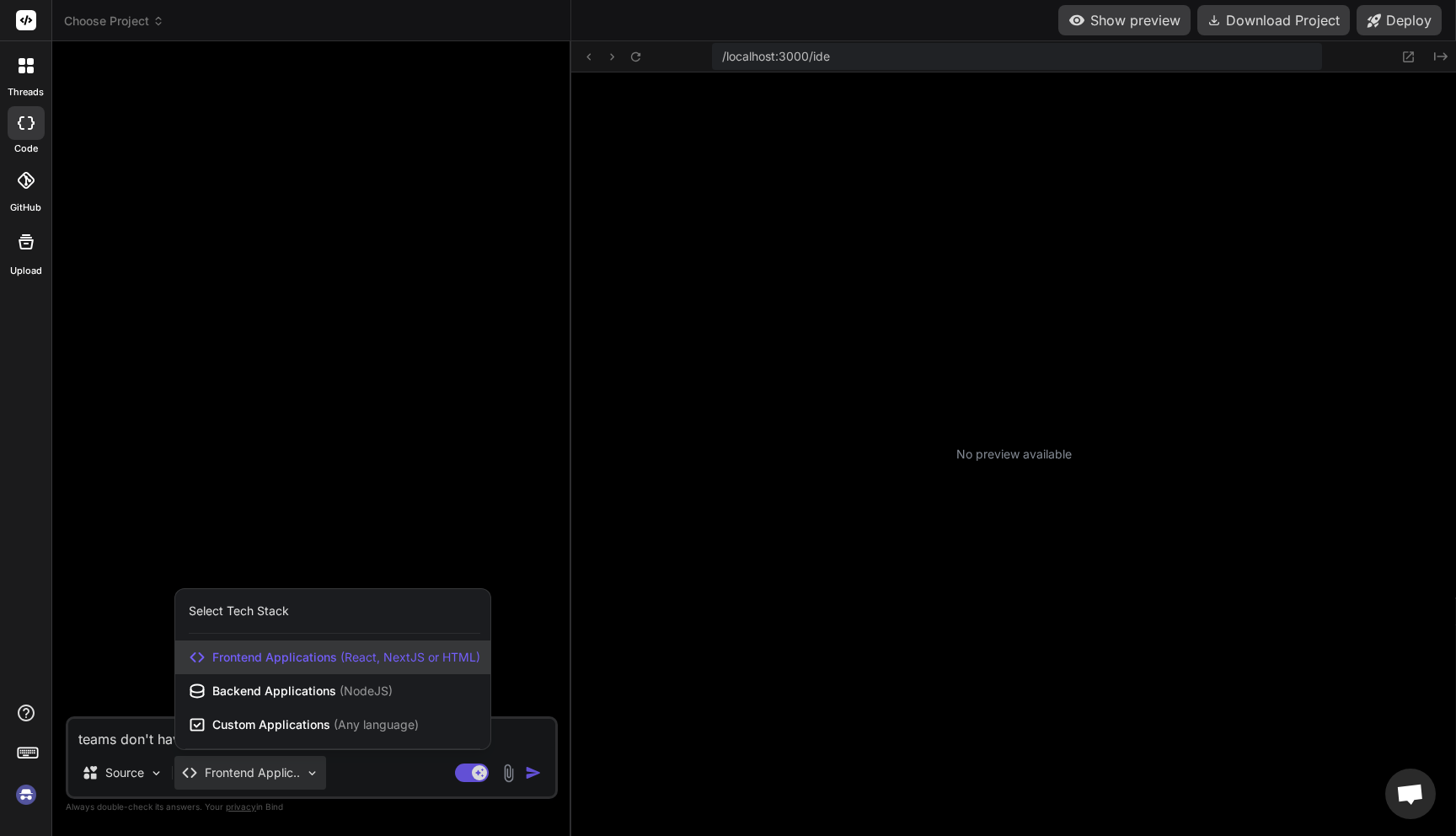 click at bounding box center (728, 418) 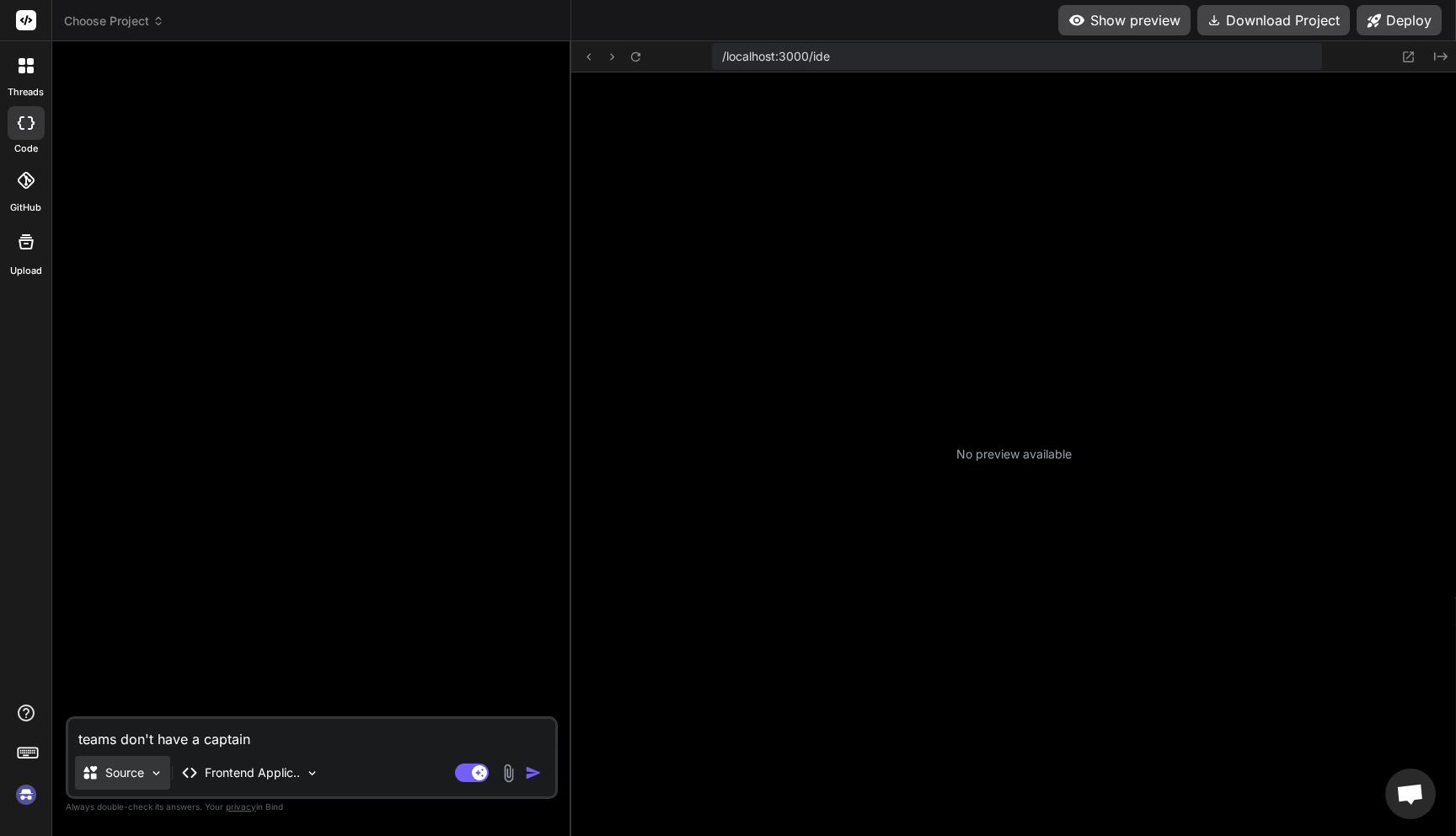 click at bounding box center [156, 773] 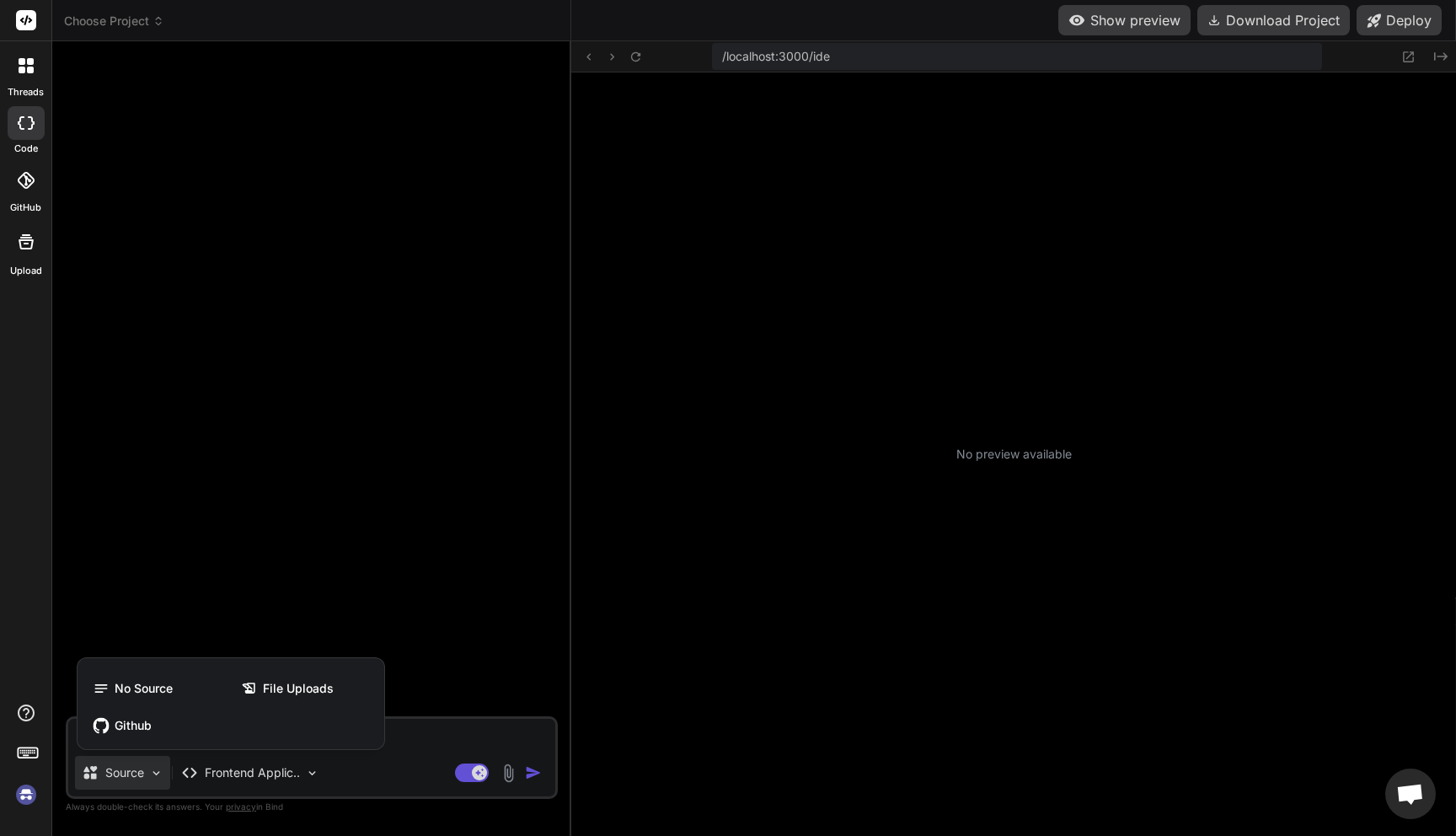 click at bounding box center (728, 418) 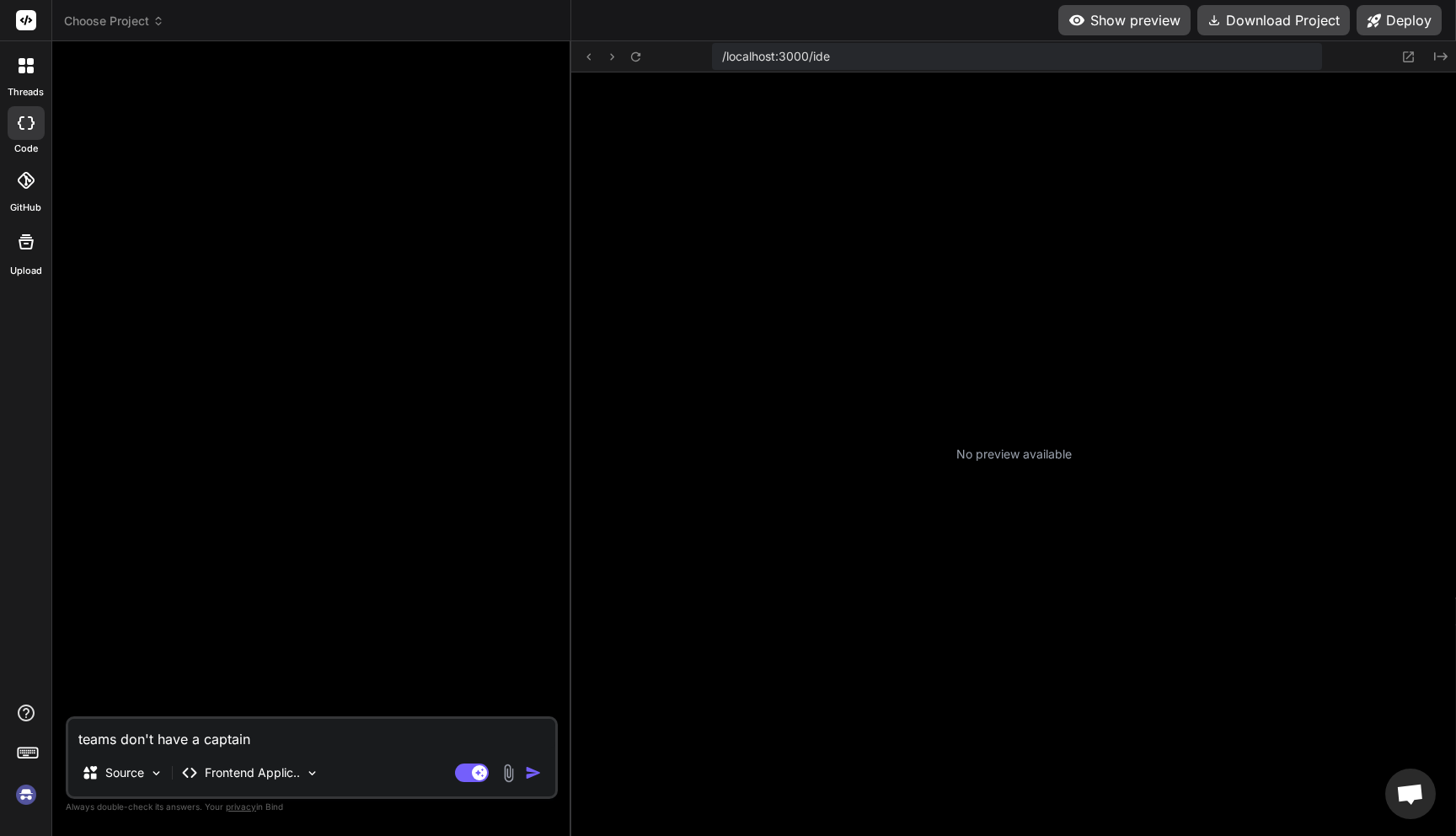 click on "Choose Project" at bounding box center [114, 21] 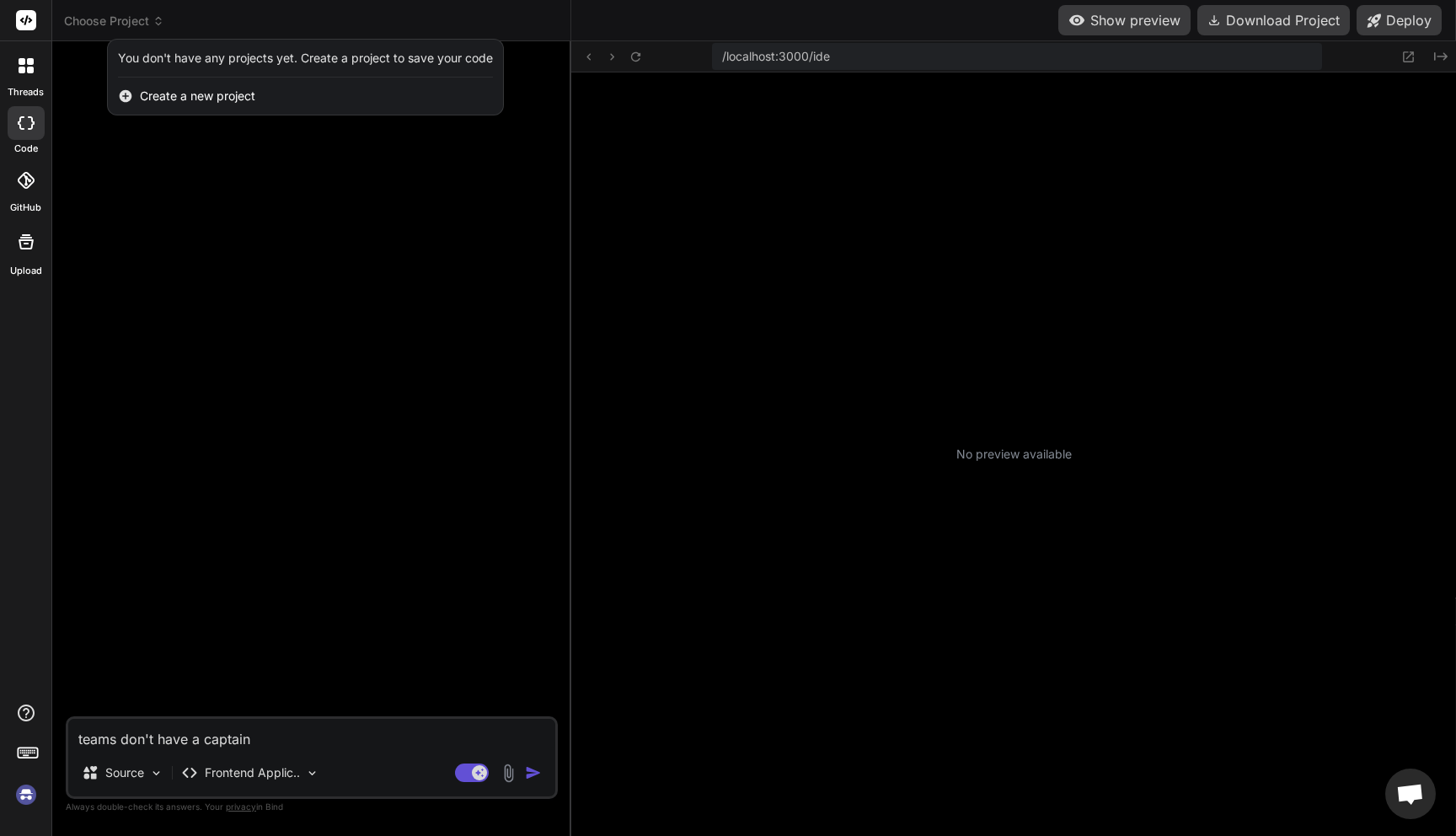 click on "Create a new project" at bounding box center (197, 96) 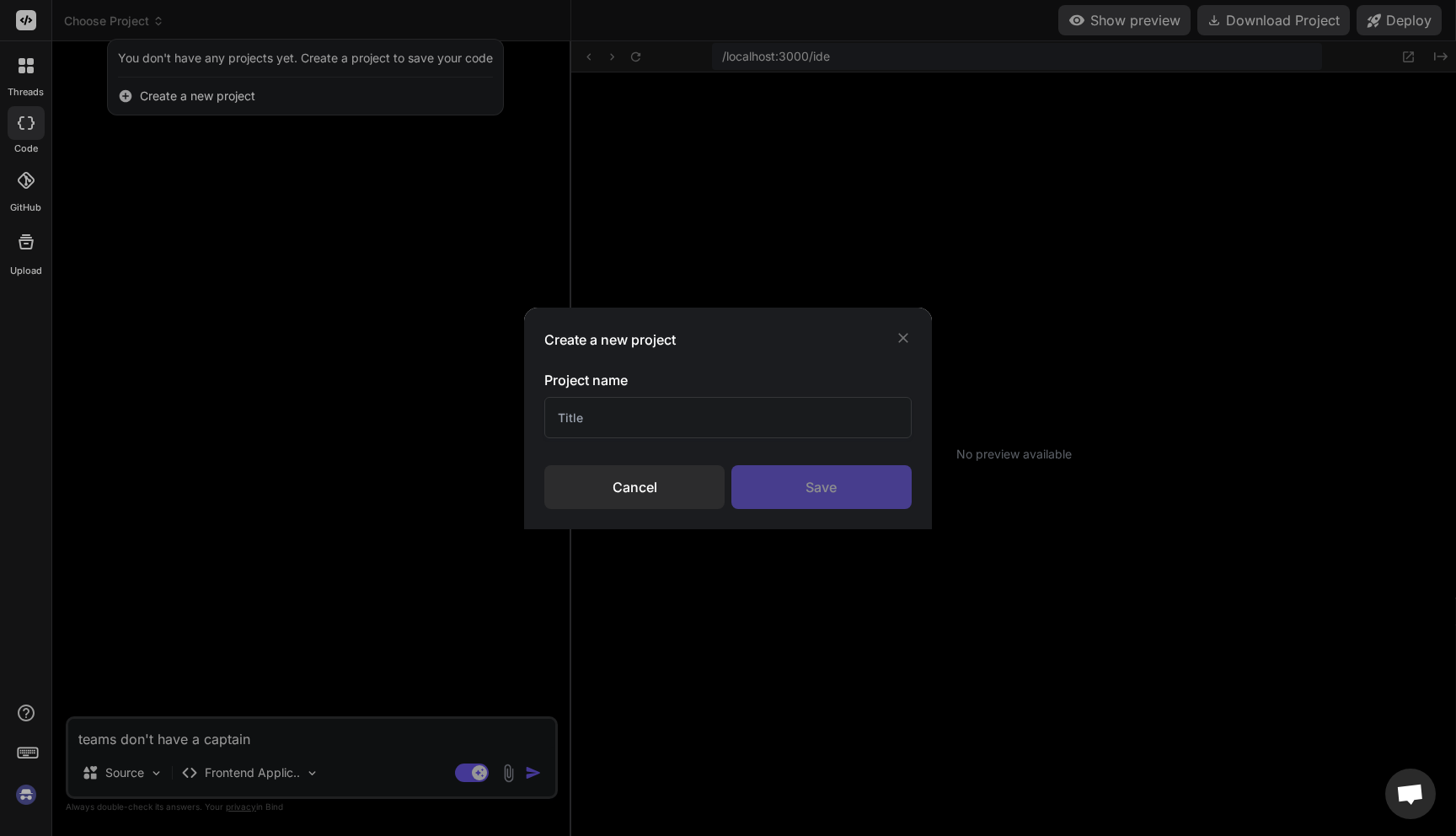click at bounding box center [728, 417] 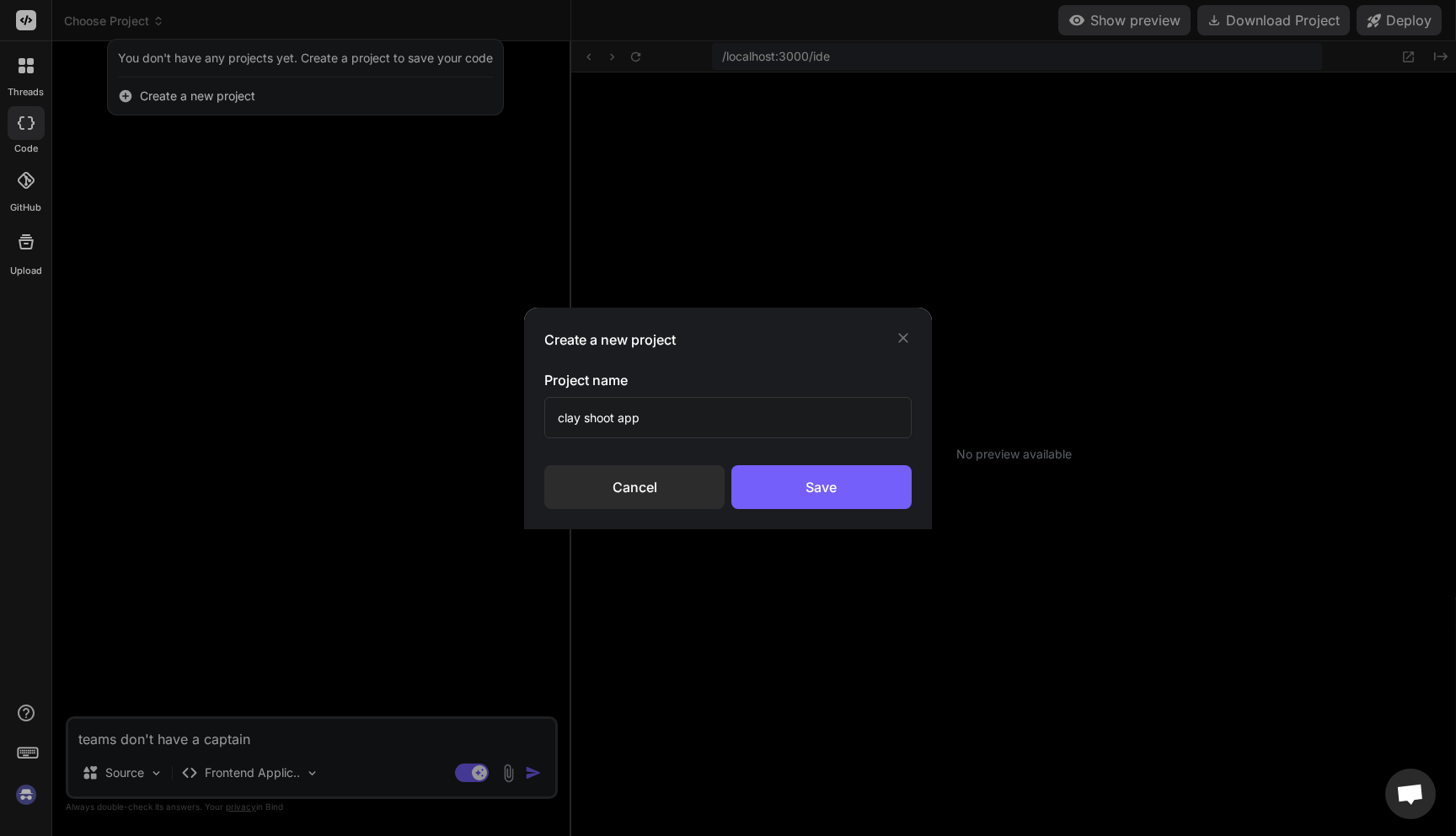 type on "clay shoot app" 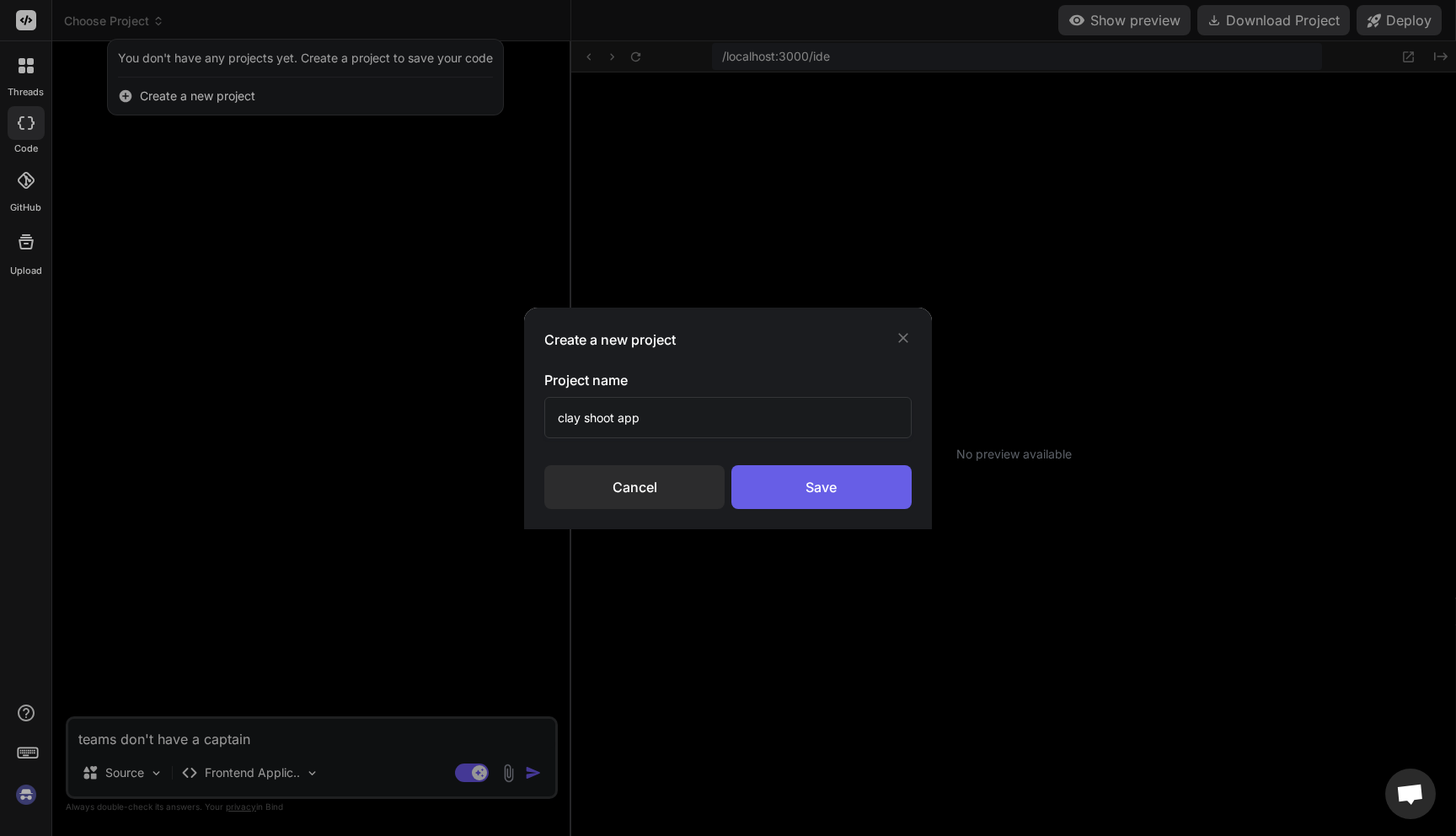 click on "Save" at bounding box center [822, 487] 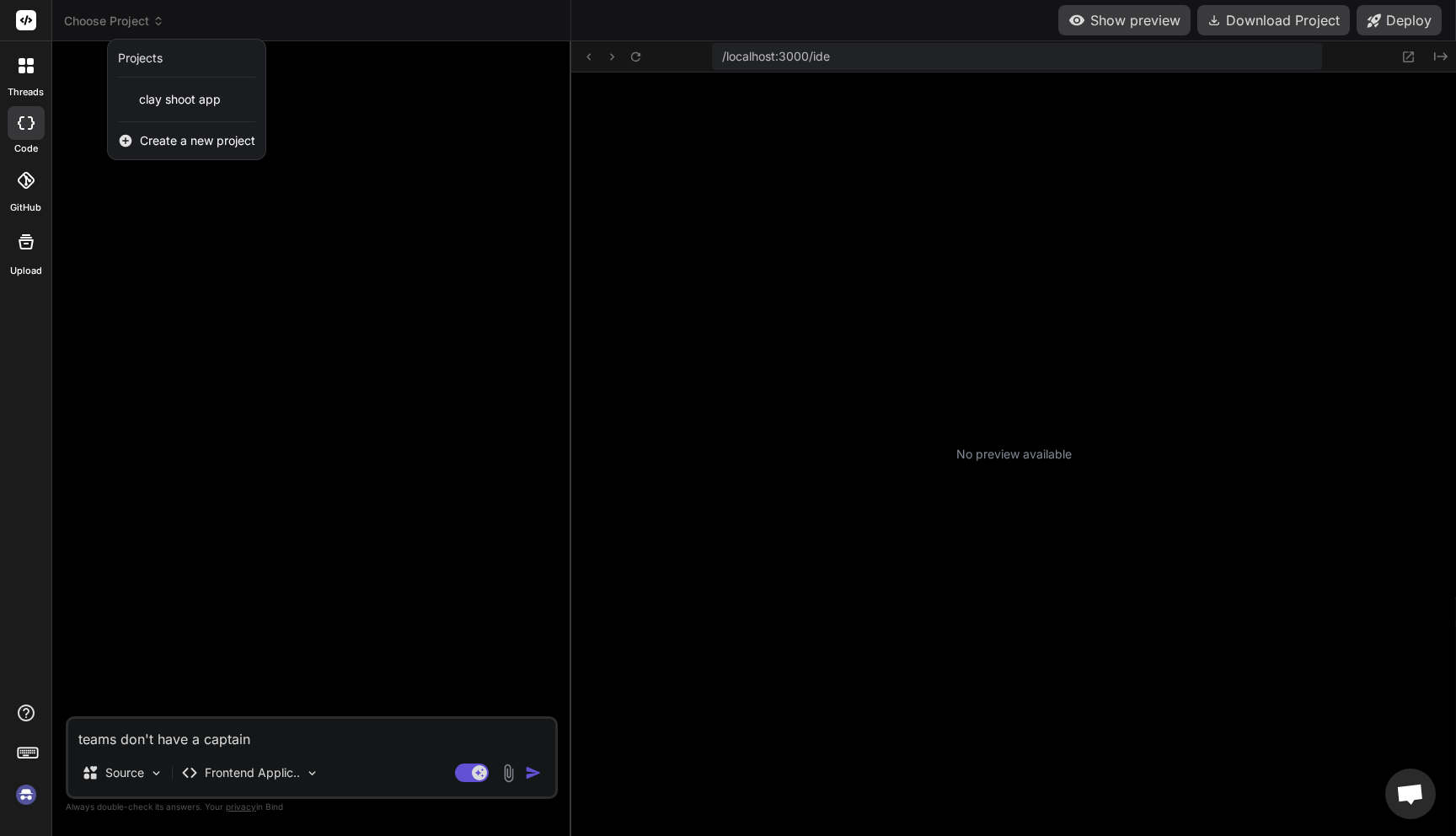 click at bounding box center (728, 418) 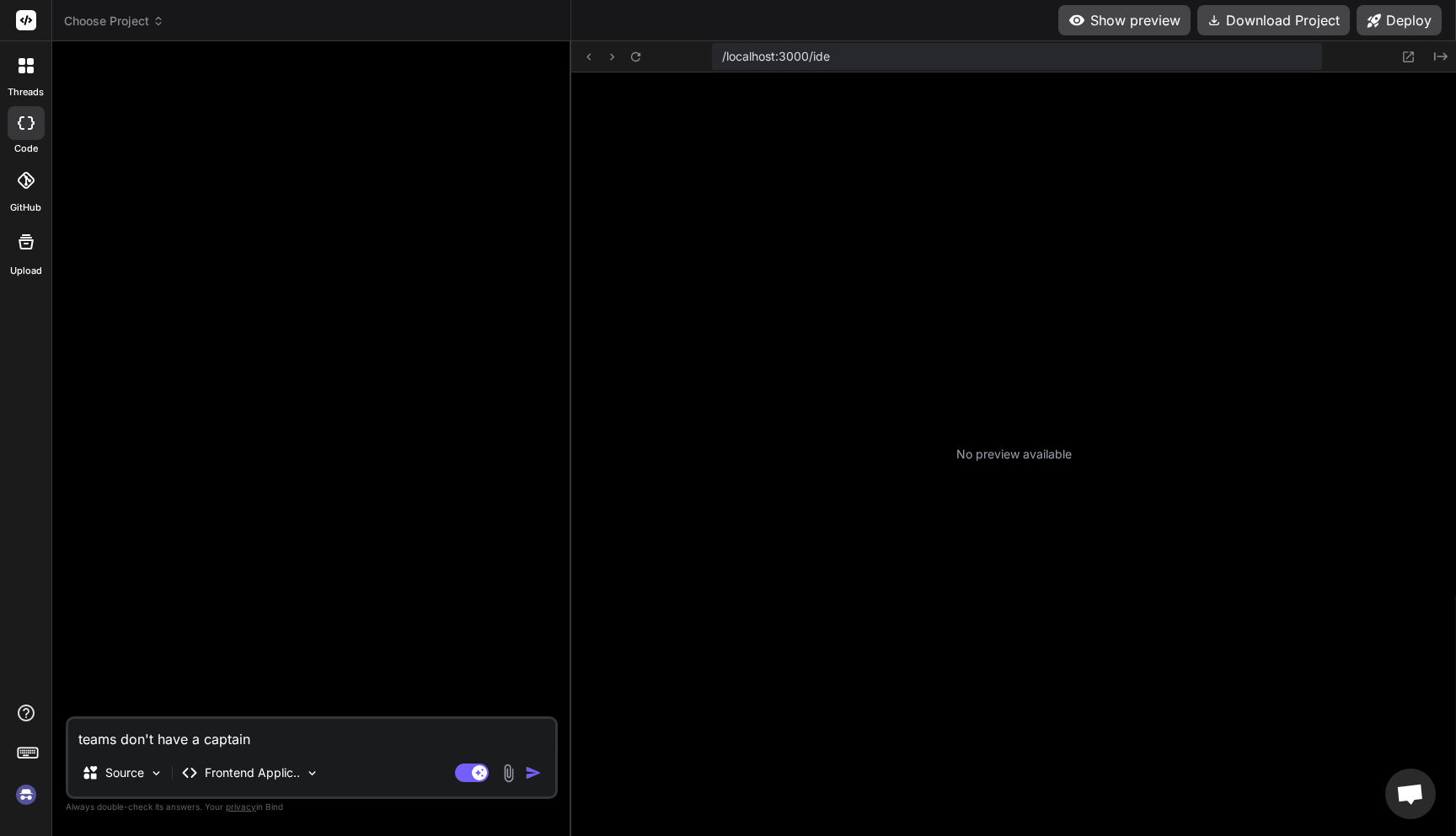 click 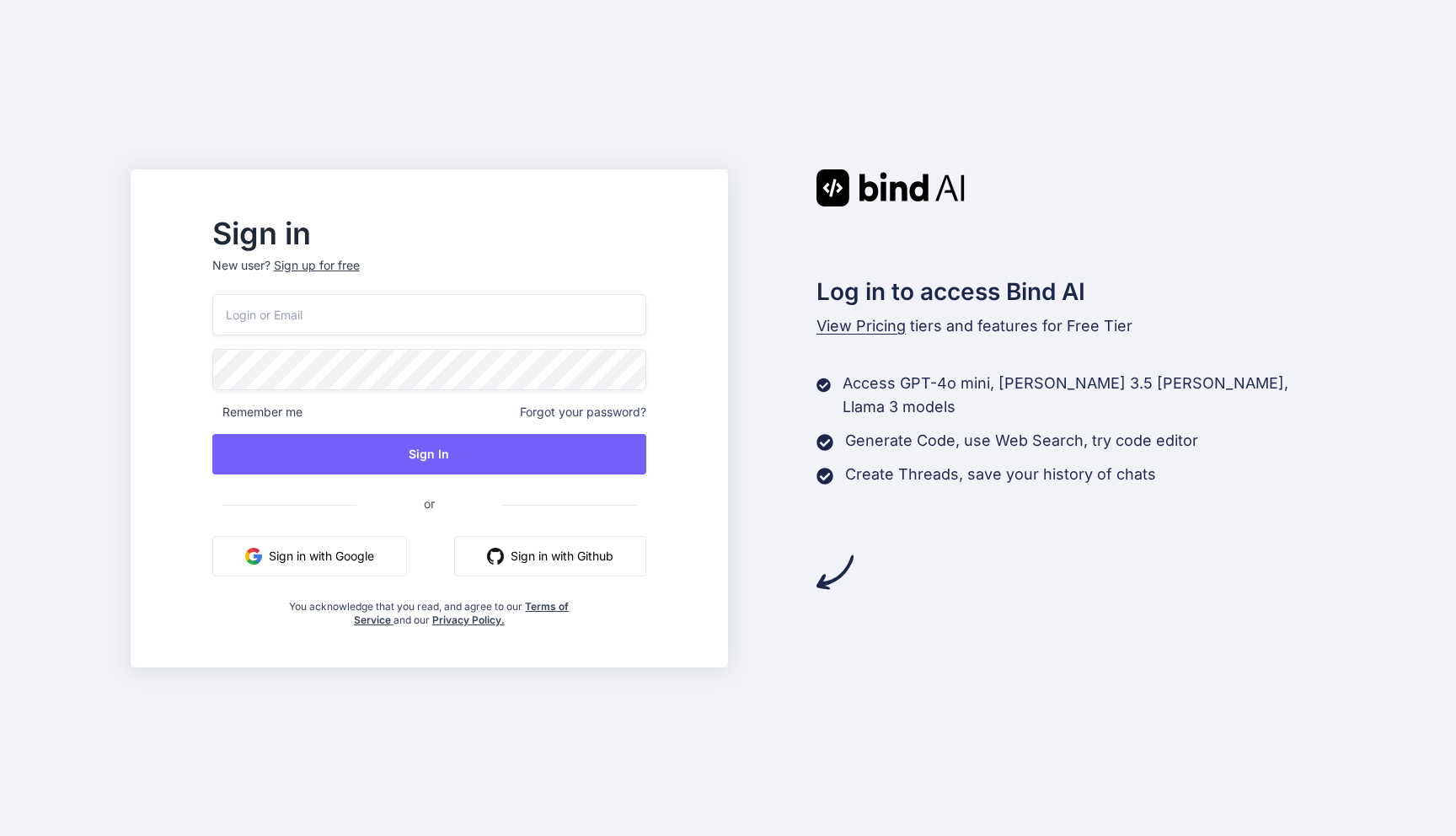 scroll, scrollTop: 0, scrollLeft: 0, axis: both 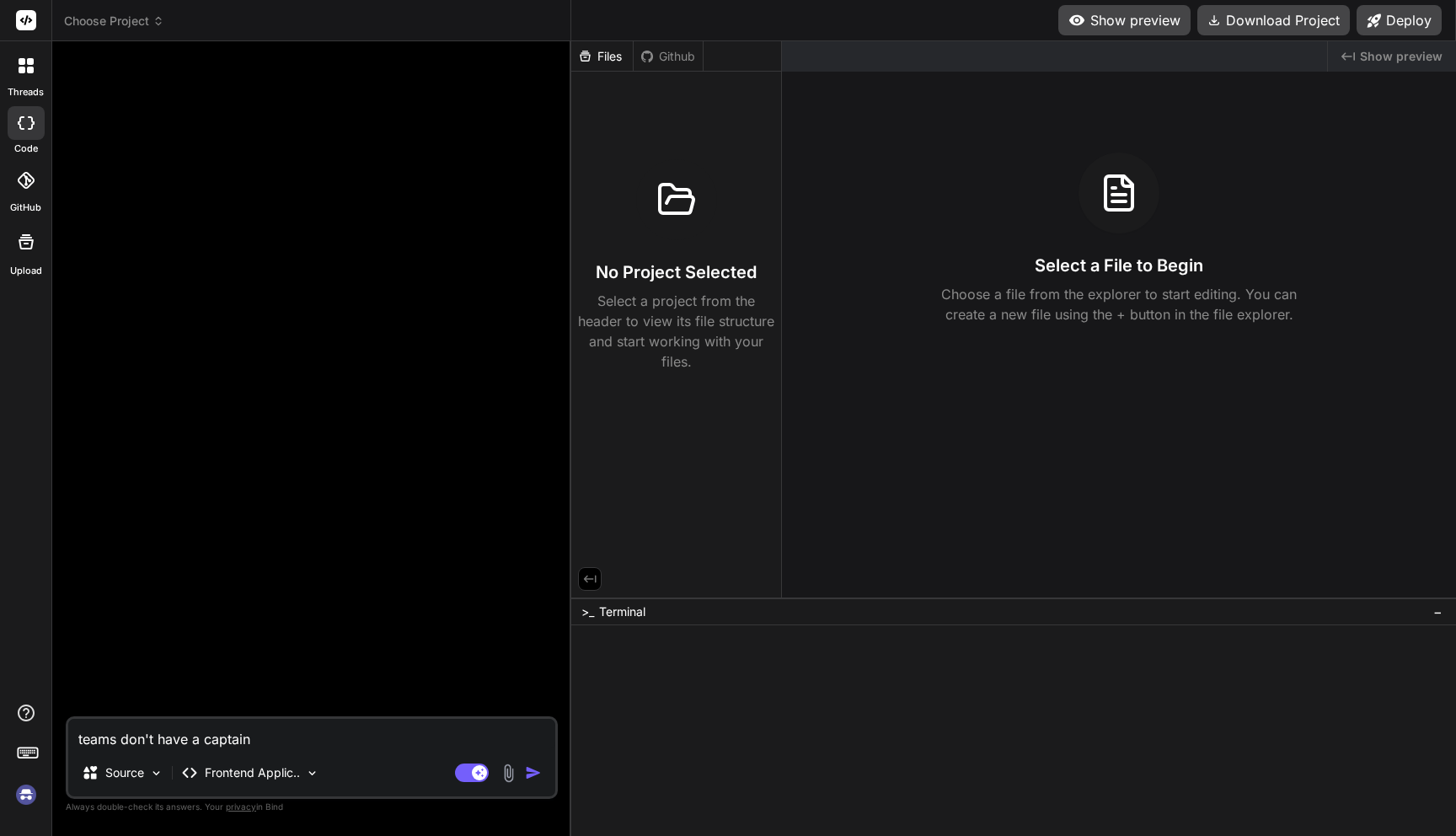 type on "x" 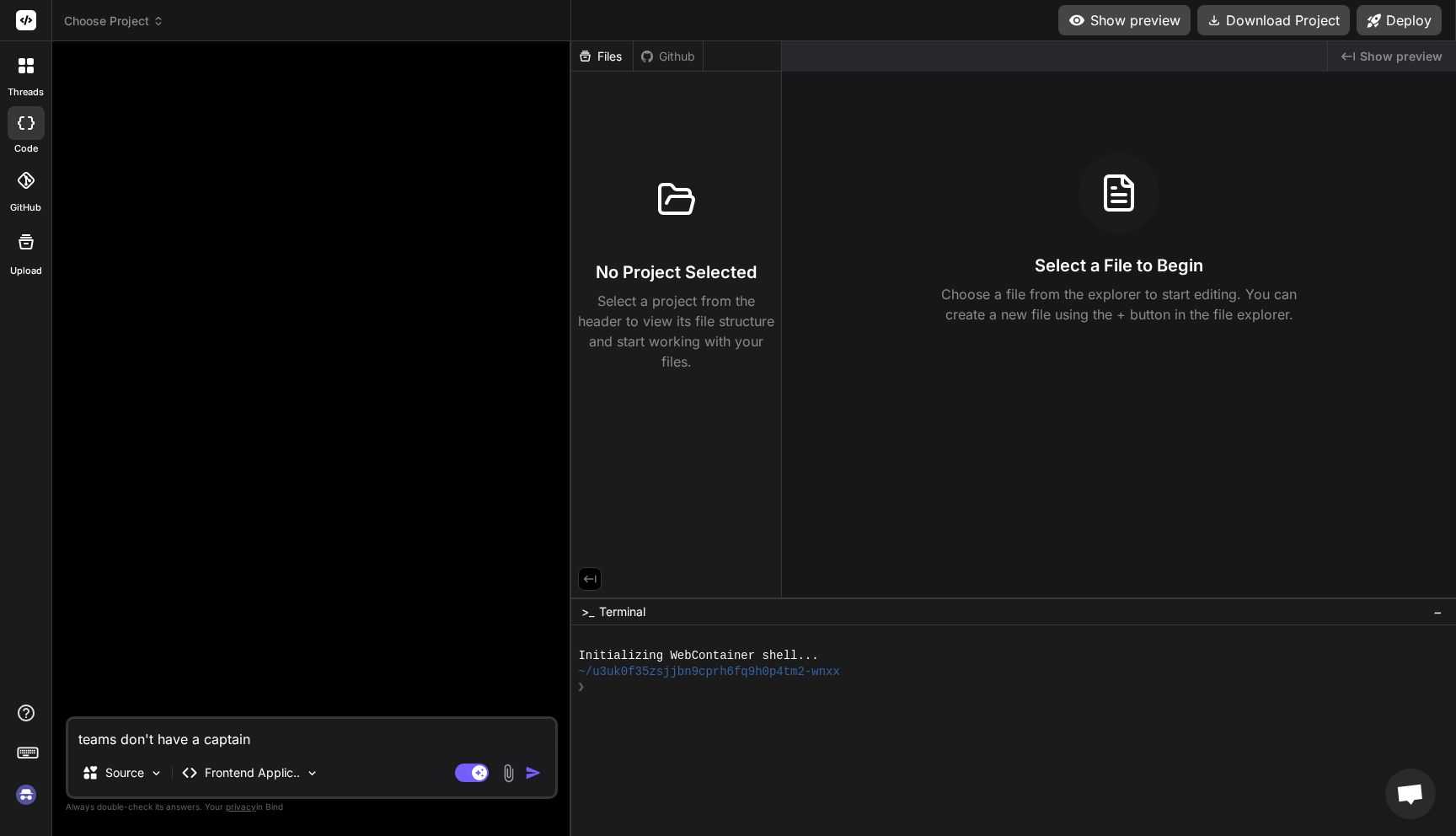 click on "Choose Project" at bounding box center (114, 21) 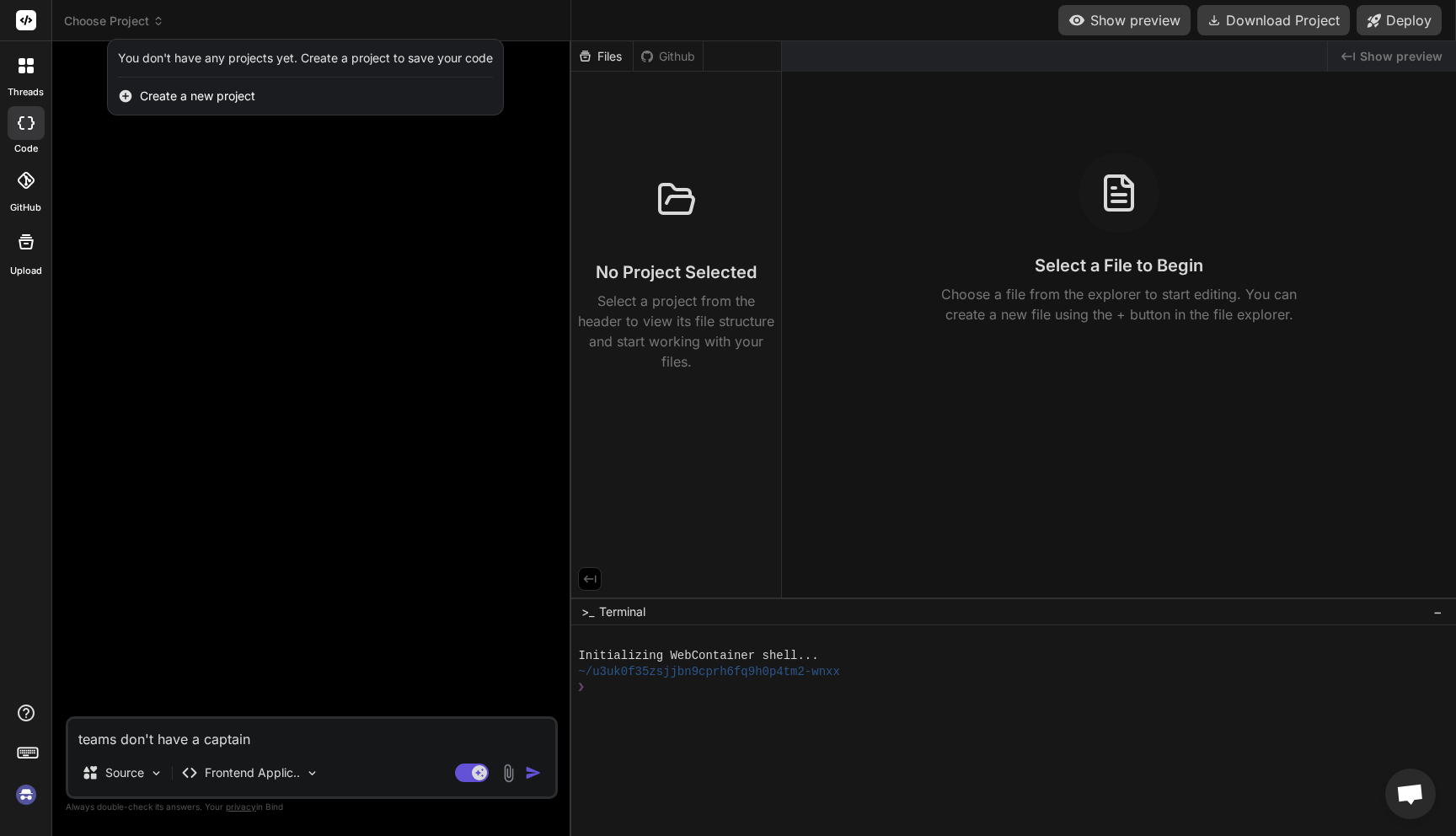 click on "Create a new project" at bounding box center (197, 96) 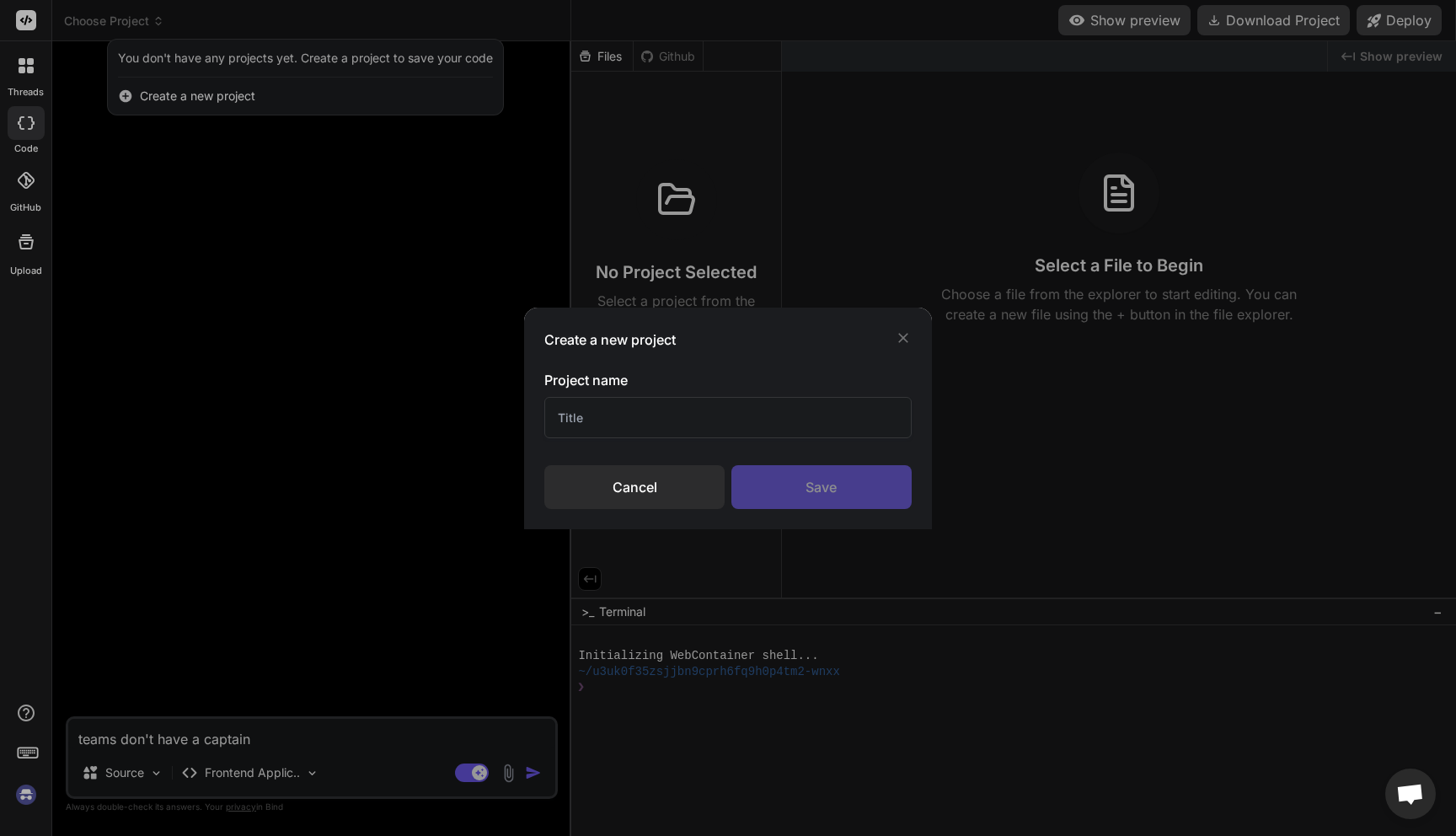 click at bounding box center (728, 417) 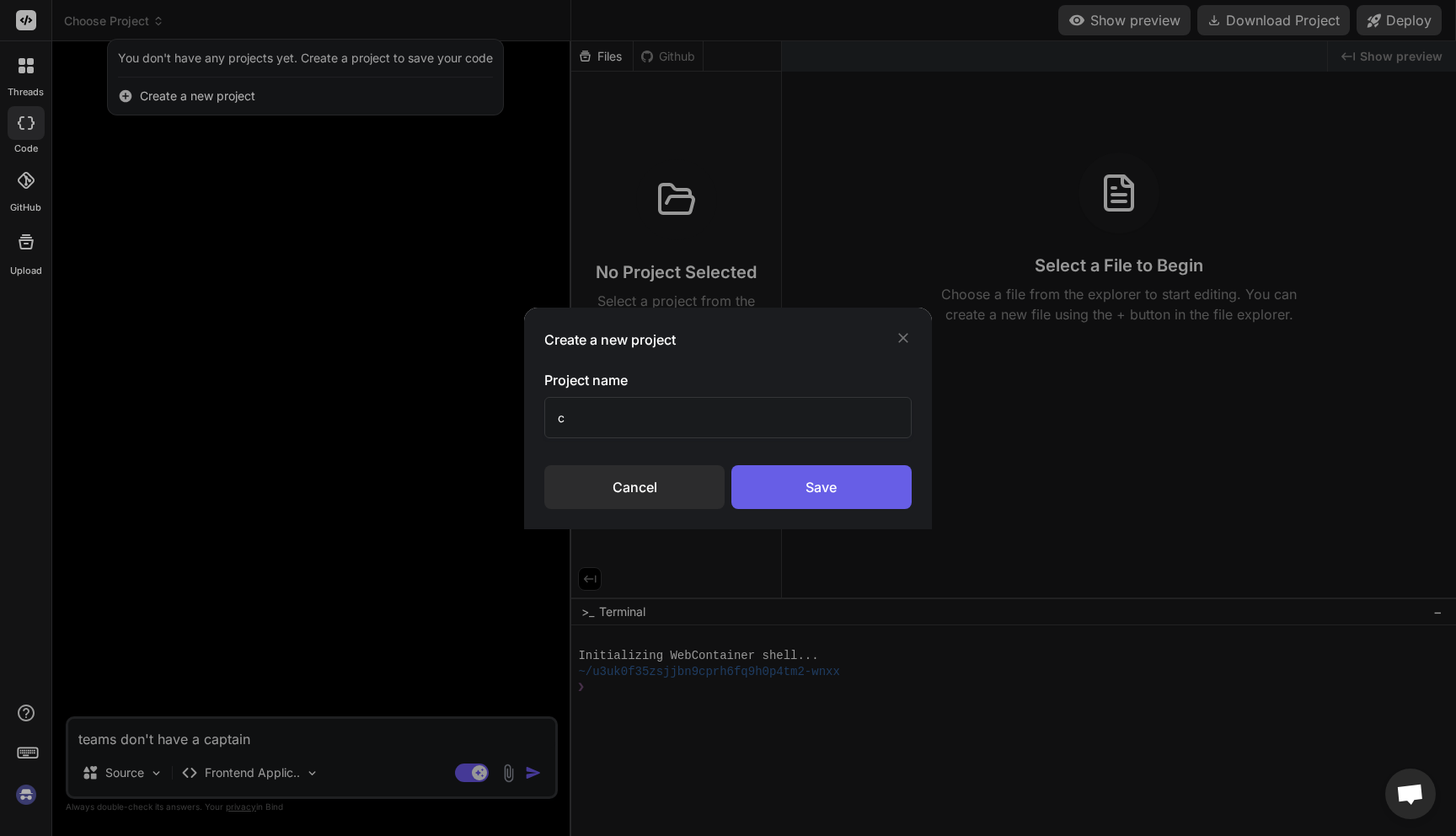 type on "clay shoot app" 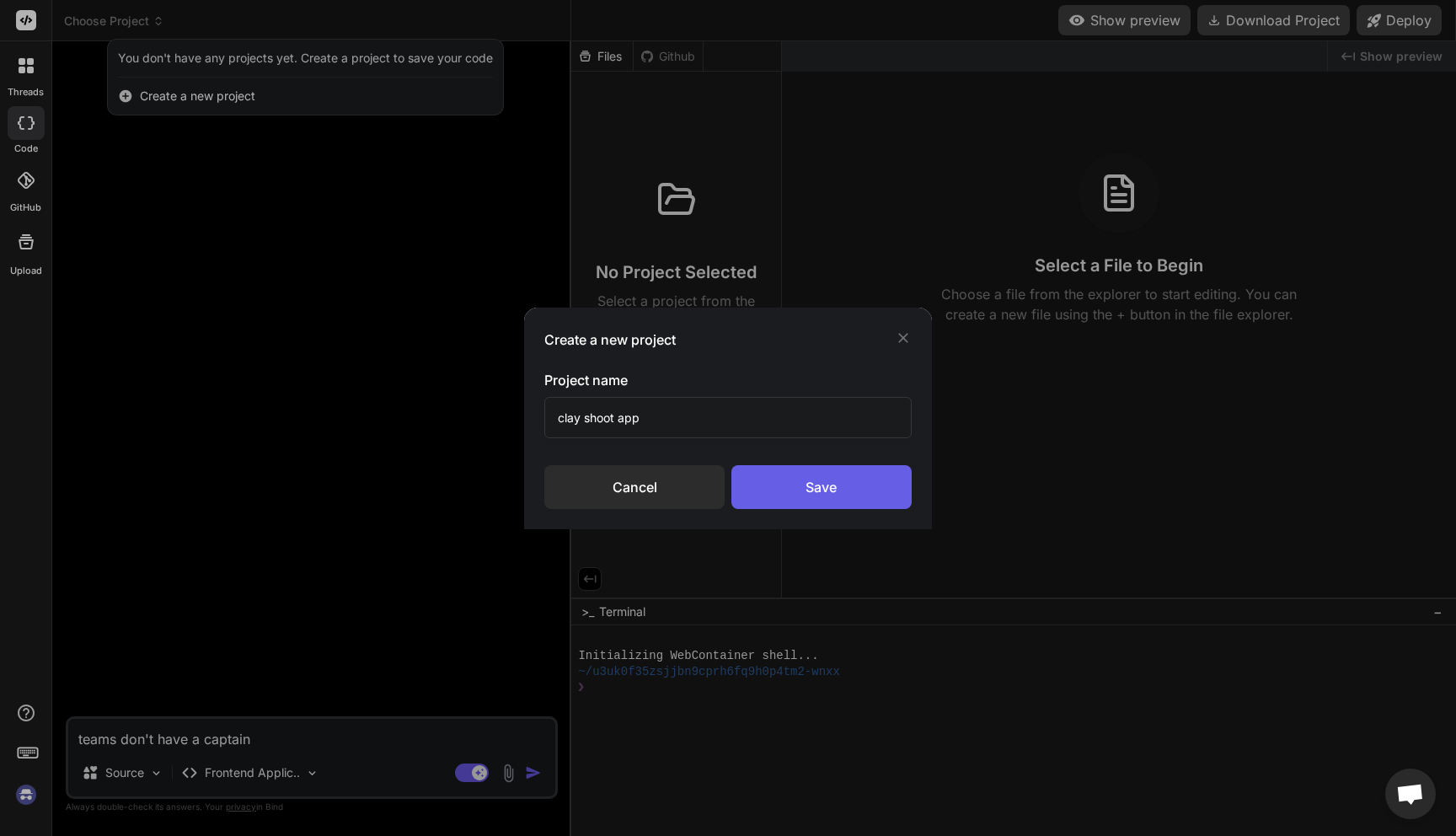click on "Save" at bounding box center [822, 487] 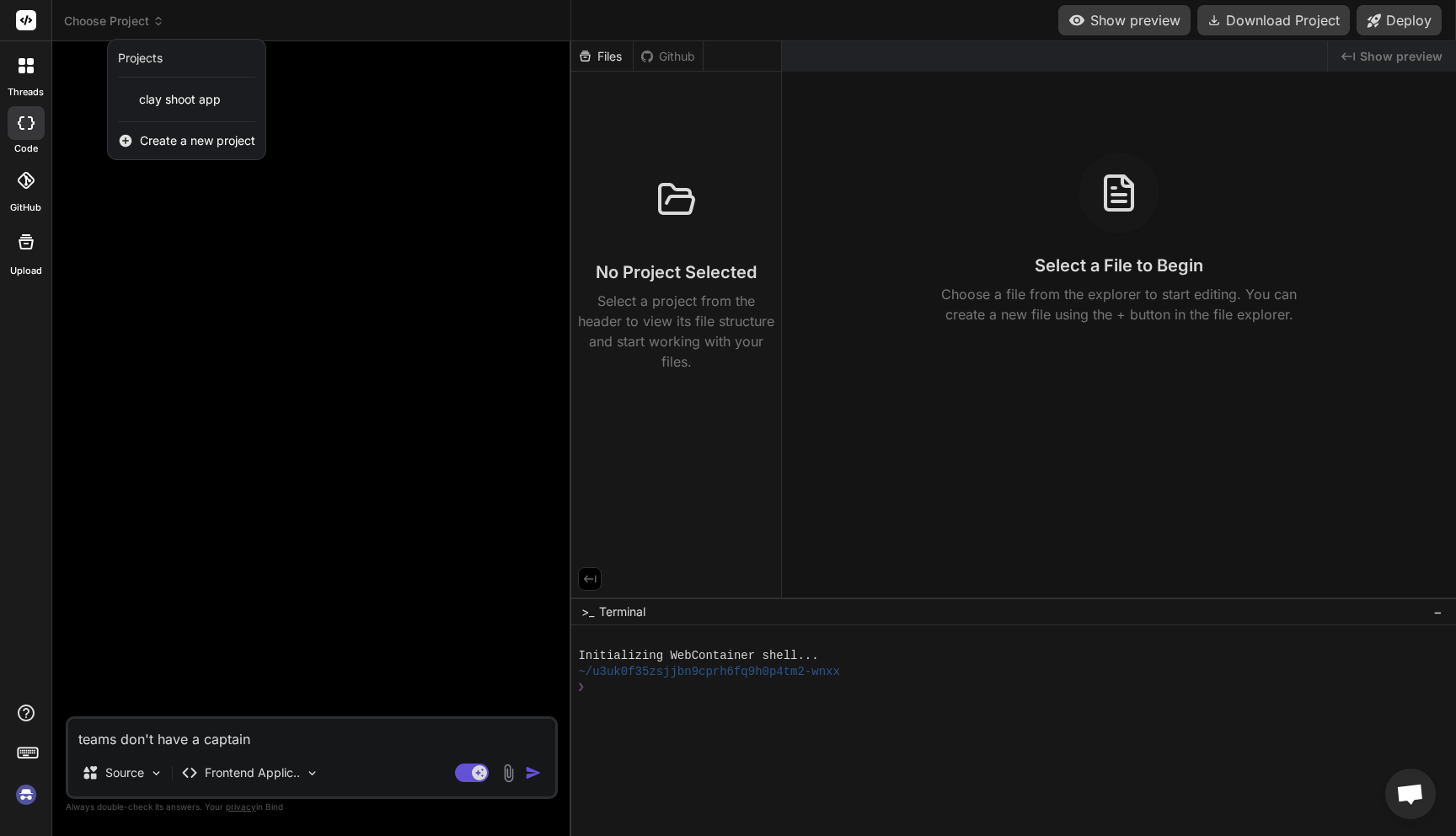 click at bounding box center [728, 418] 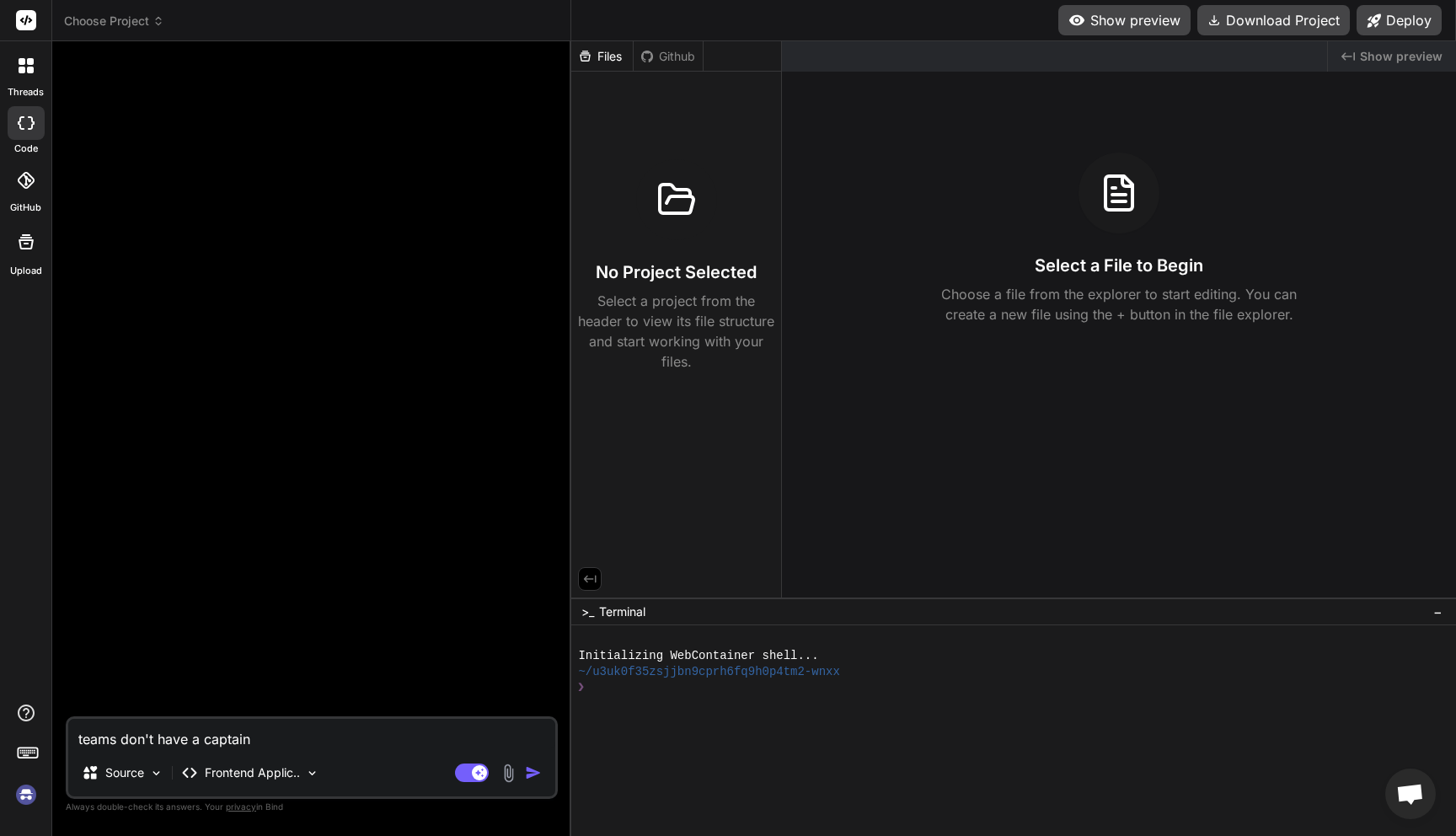 click 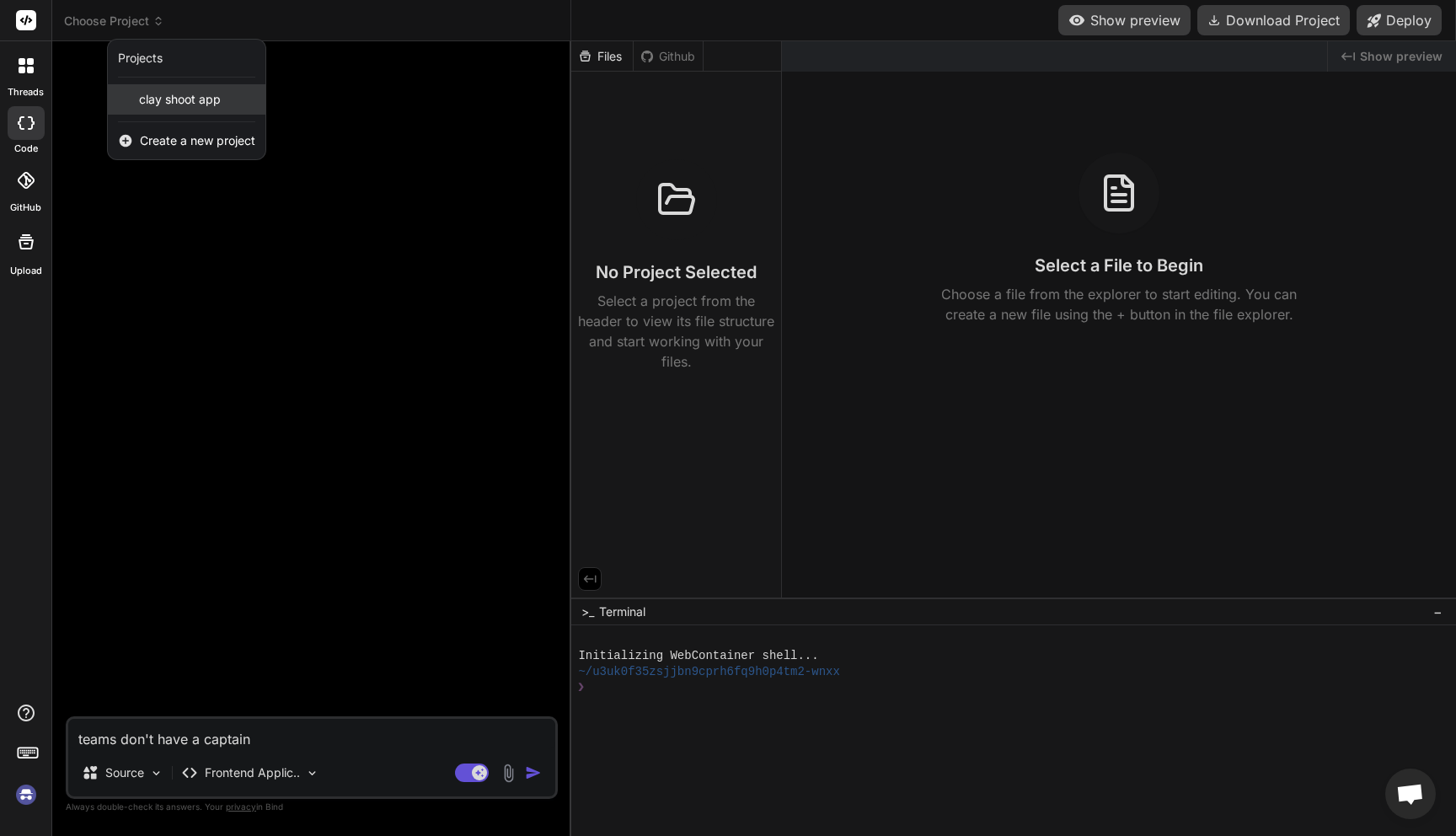 click on "clay shoot app" at bounding box center [179, 99] 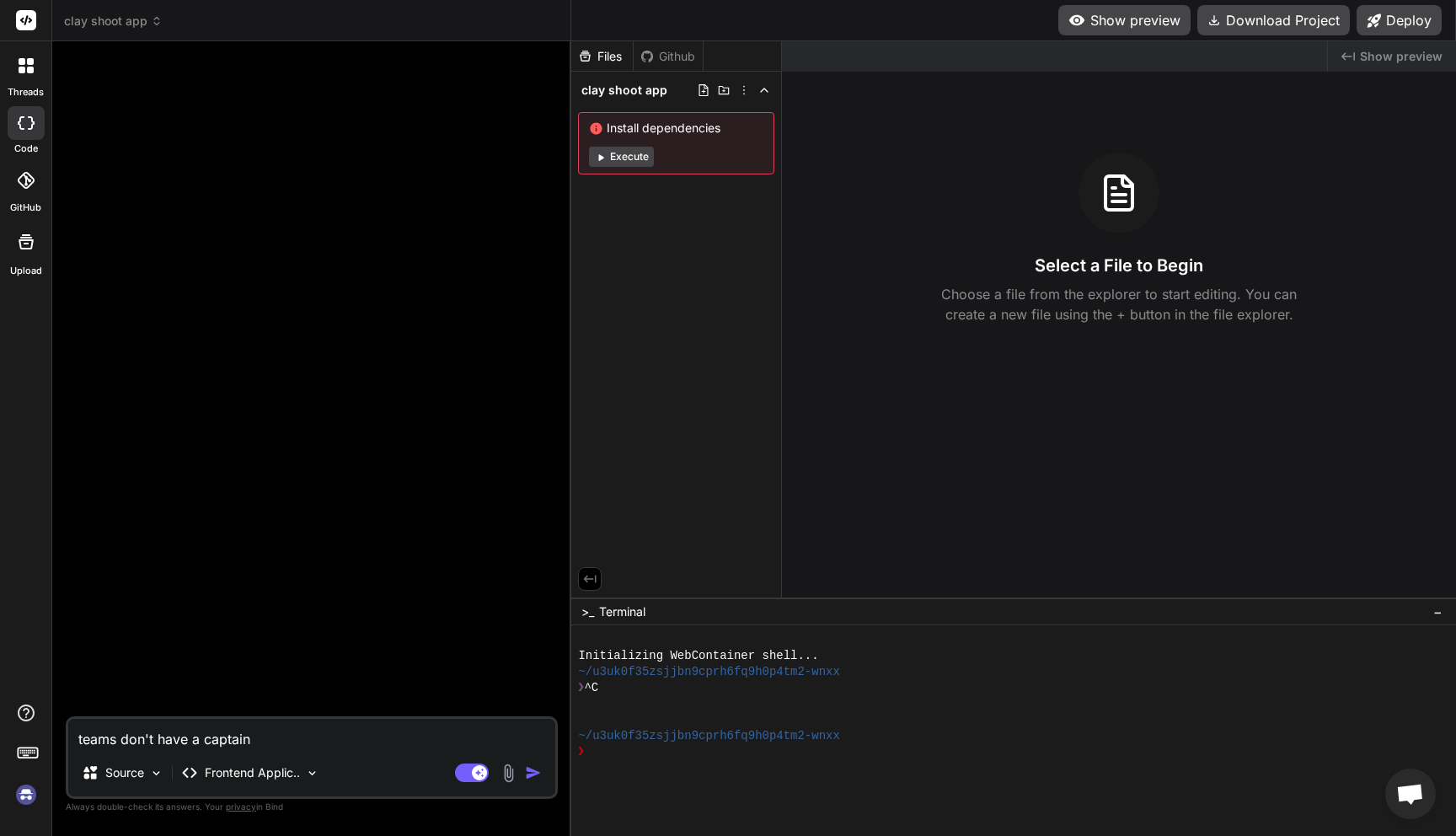 click on "Execute" at bounding box center [621, 157] 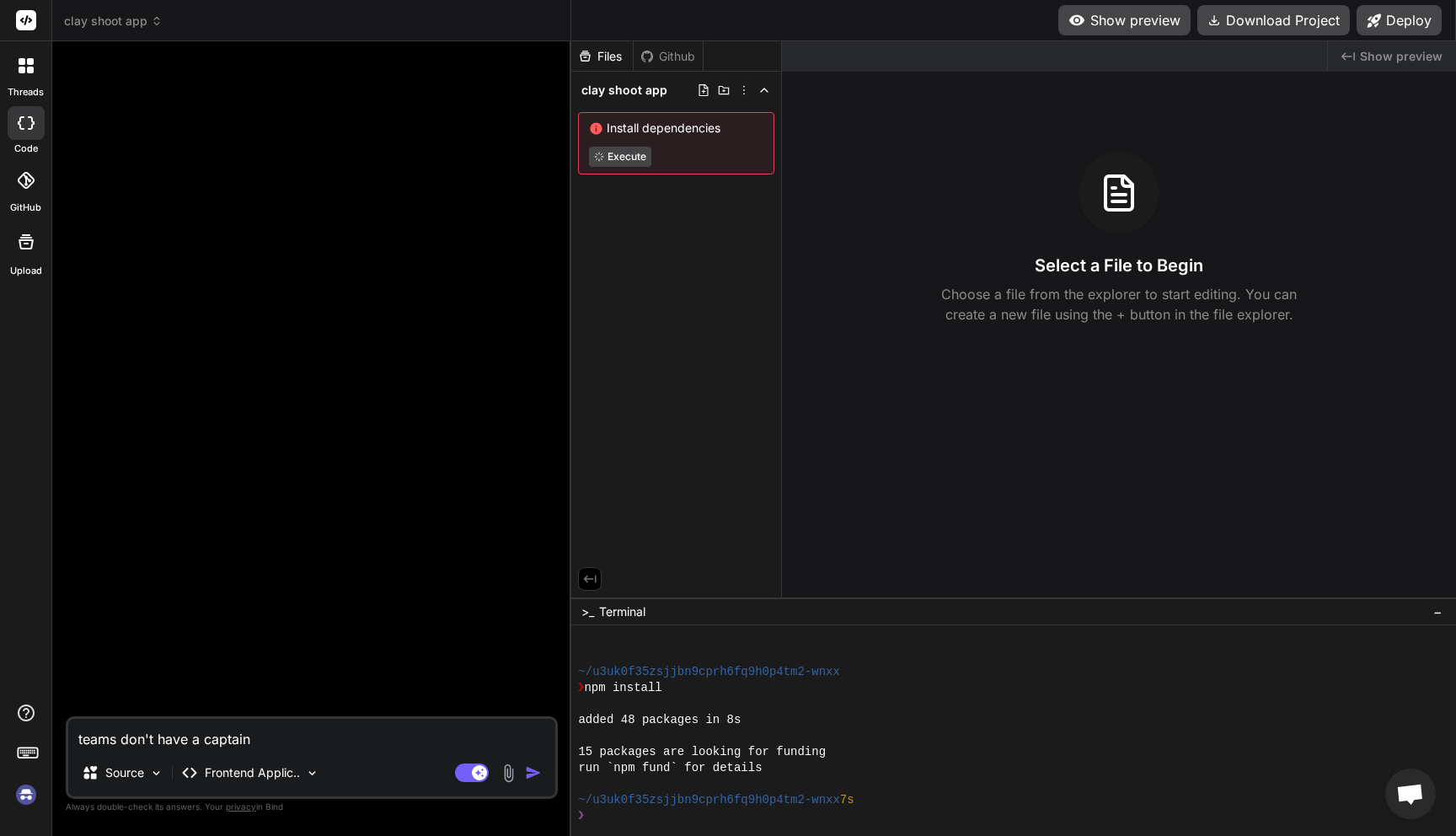 scroll, scrollTop: 176, scrollLeft: 0, axis: vertical 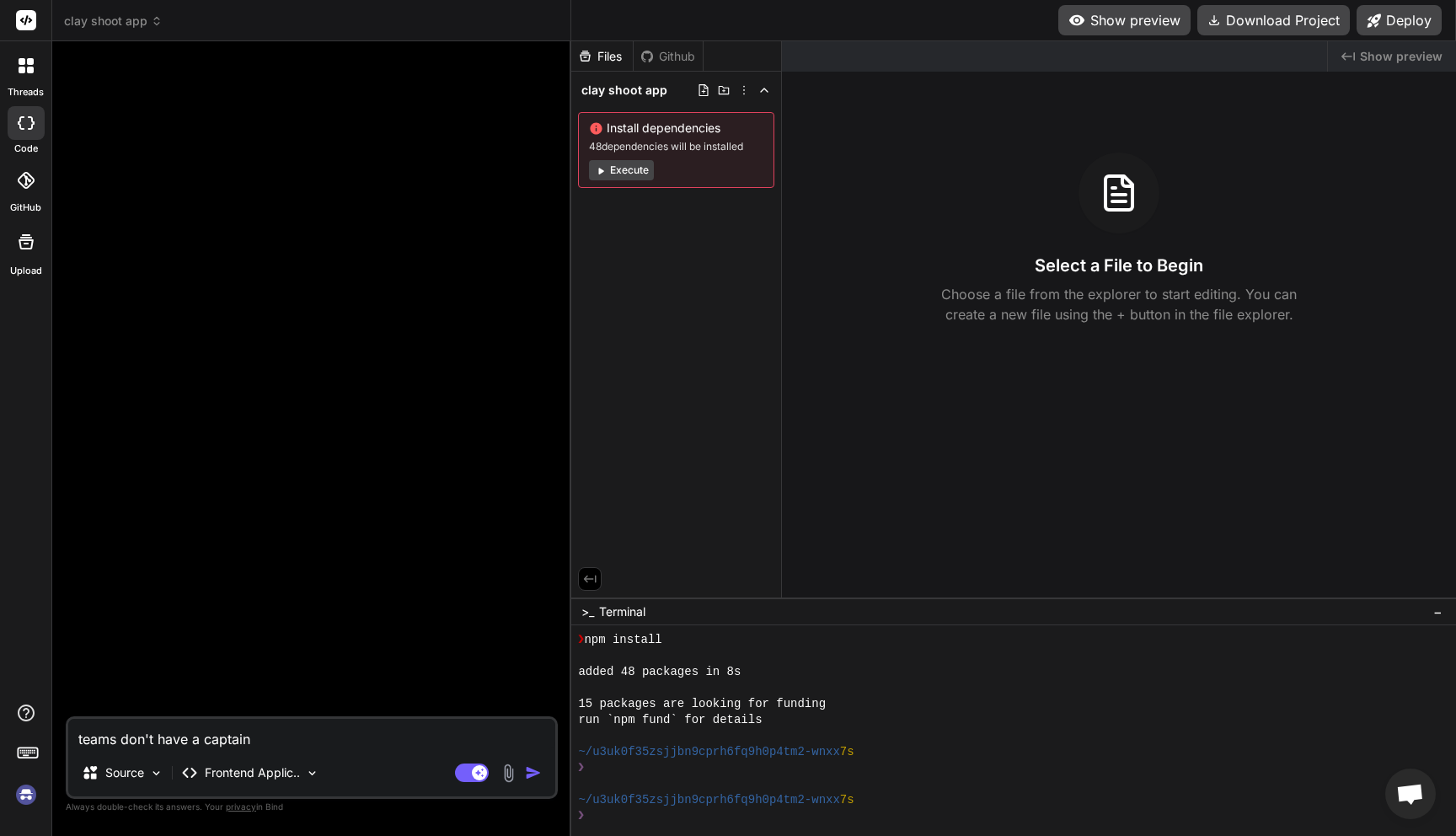 click on "Execute" at bounding box center (621, 170) 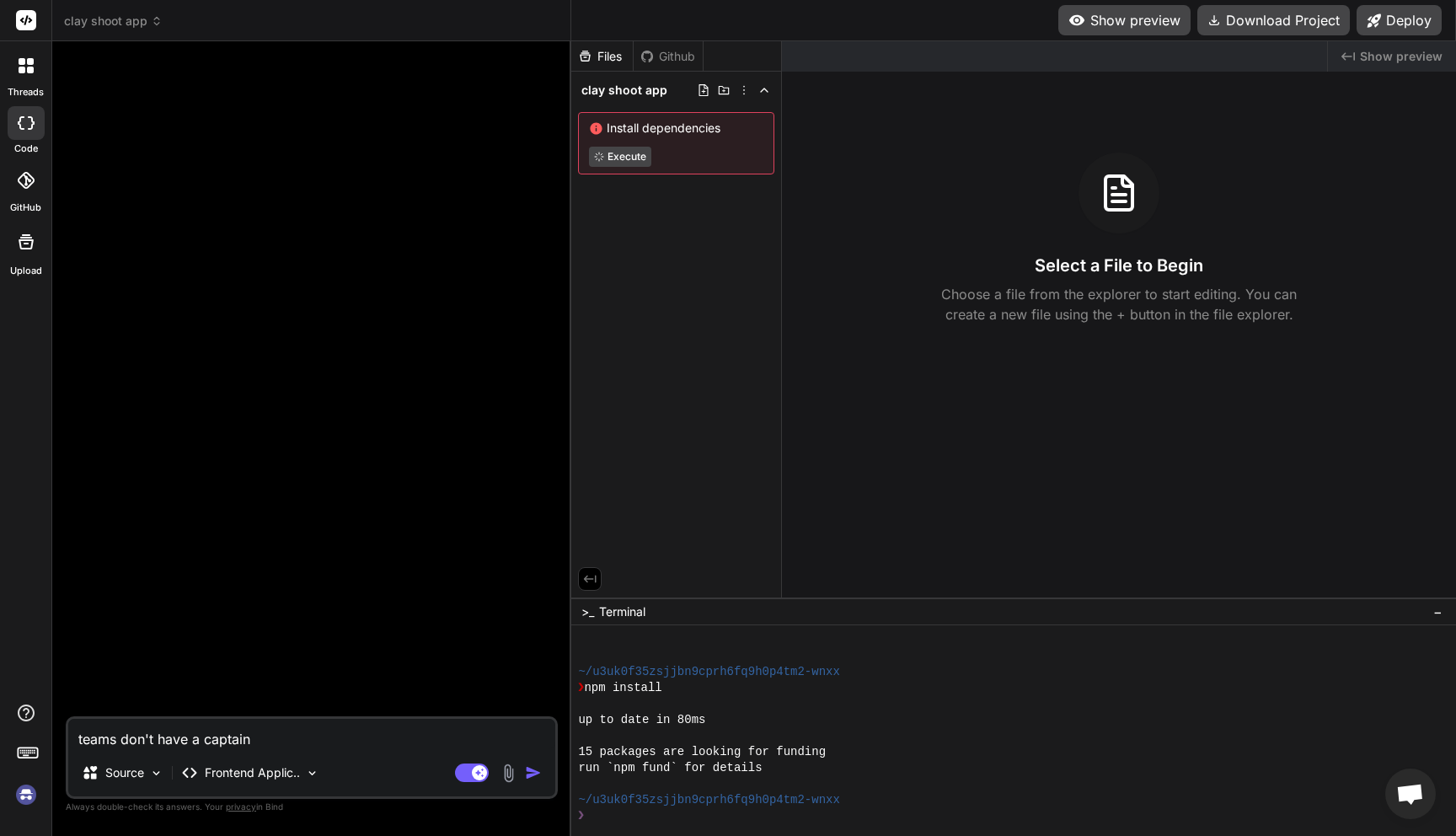 scroll, scrollTop: 368, scrollLeft: 0, axis: vertical 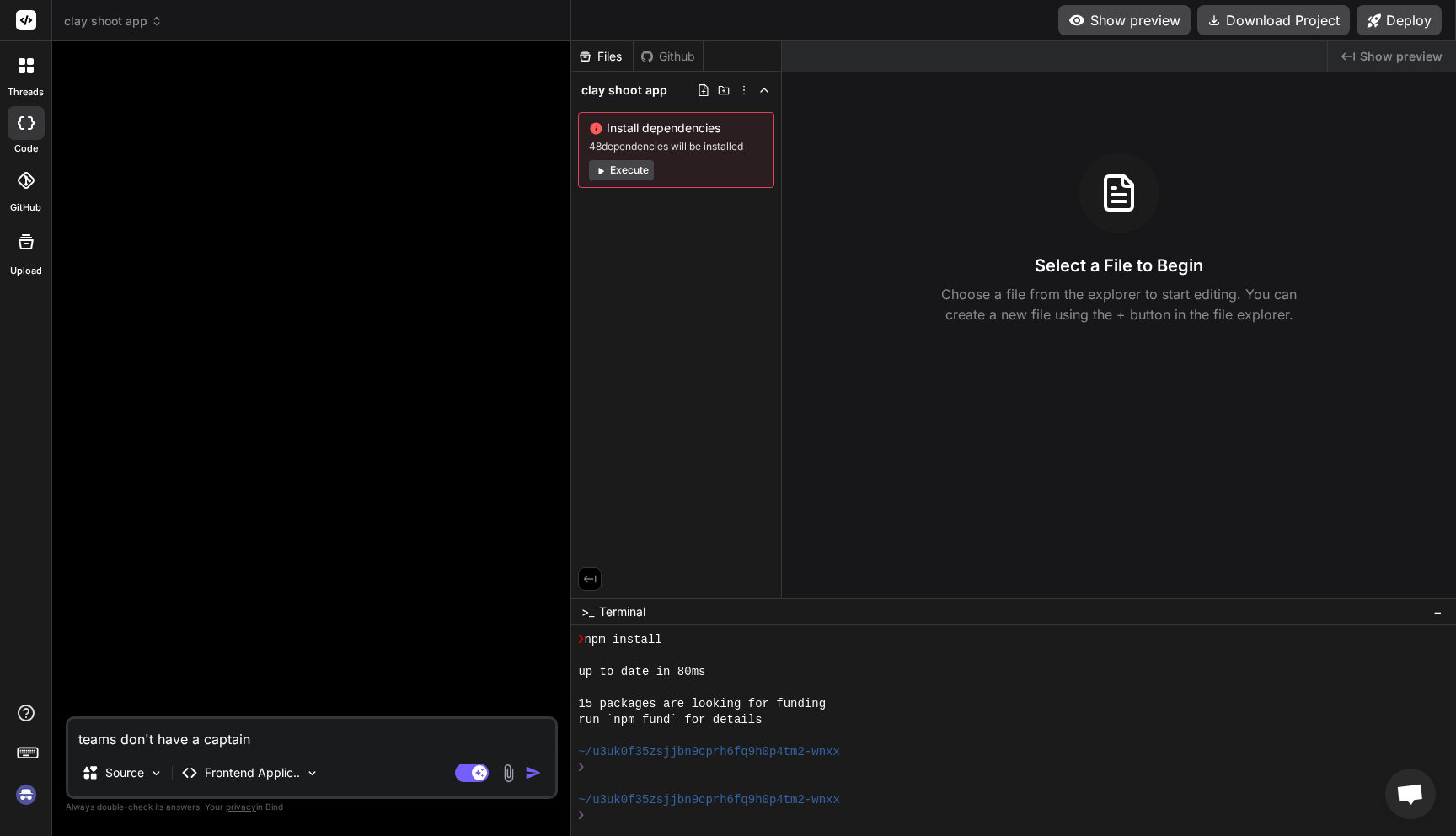 click on "teams don't have a captain" at bounding box center [312, 734] 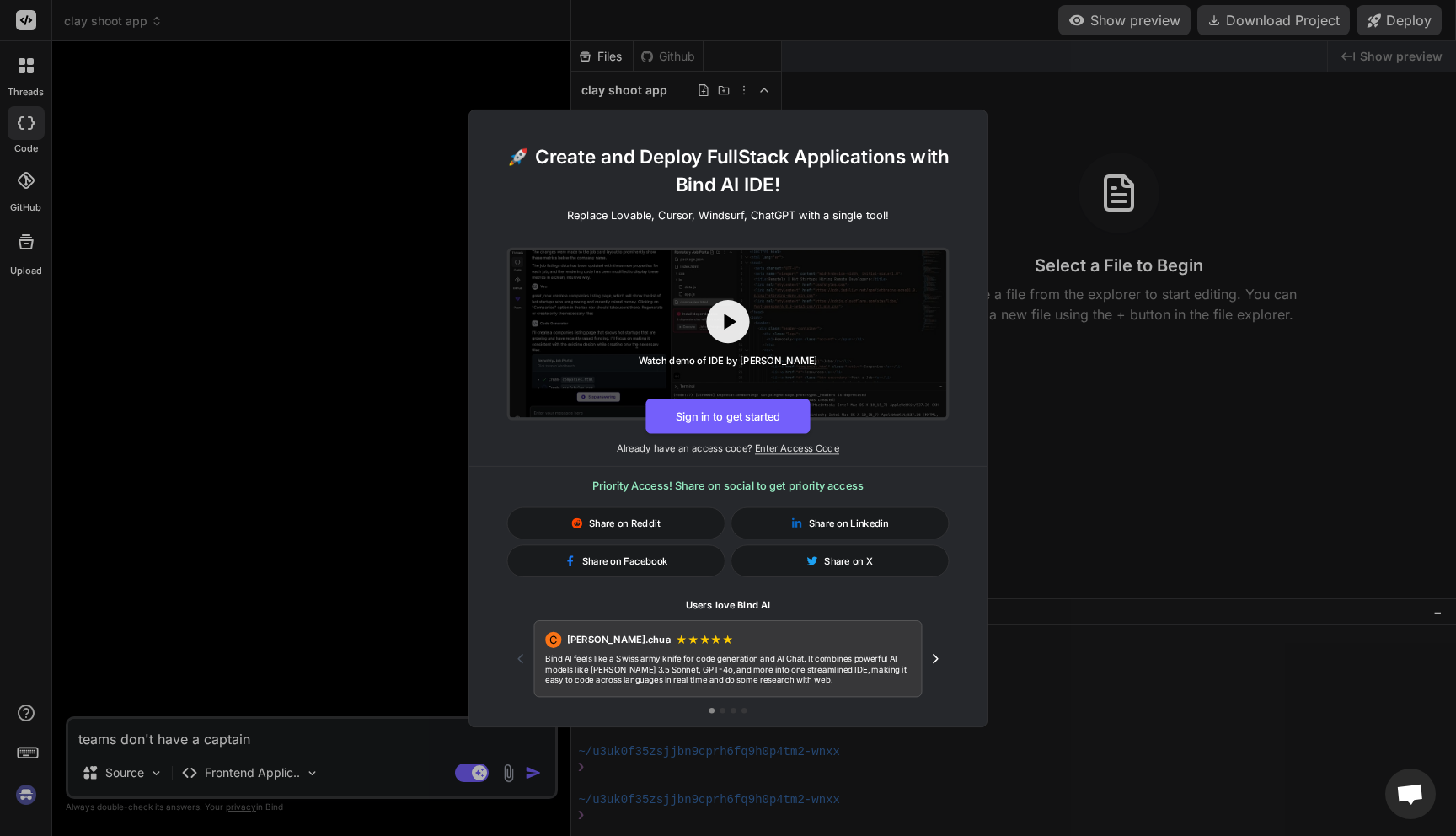 type on "teams don't have a captain" 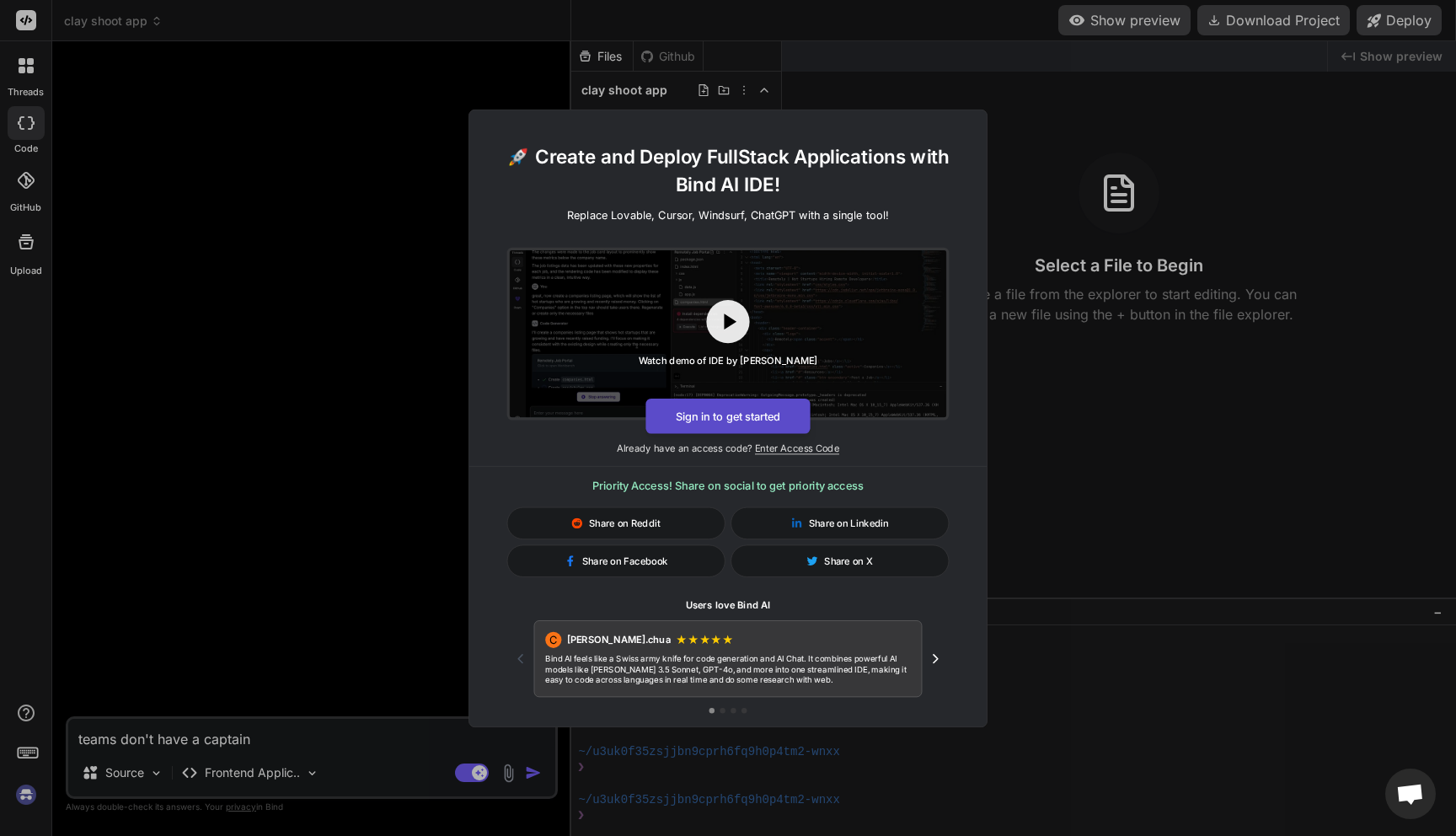 click on "Sign in to get started" at bounding box center (727, 415) 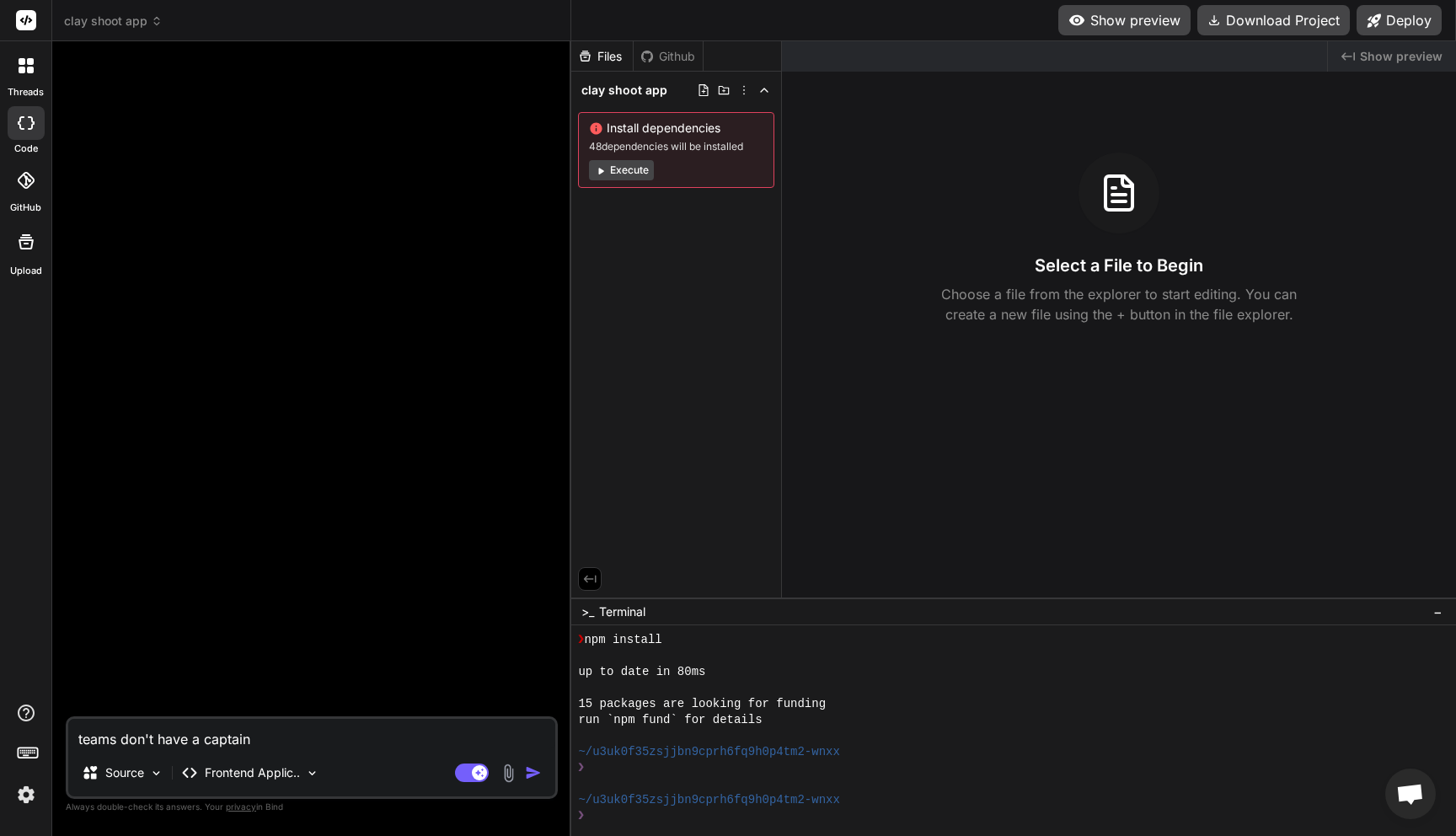 click on "teams don't have a captain" at bounding box center (312, 734) 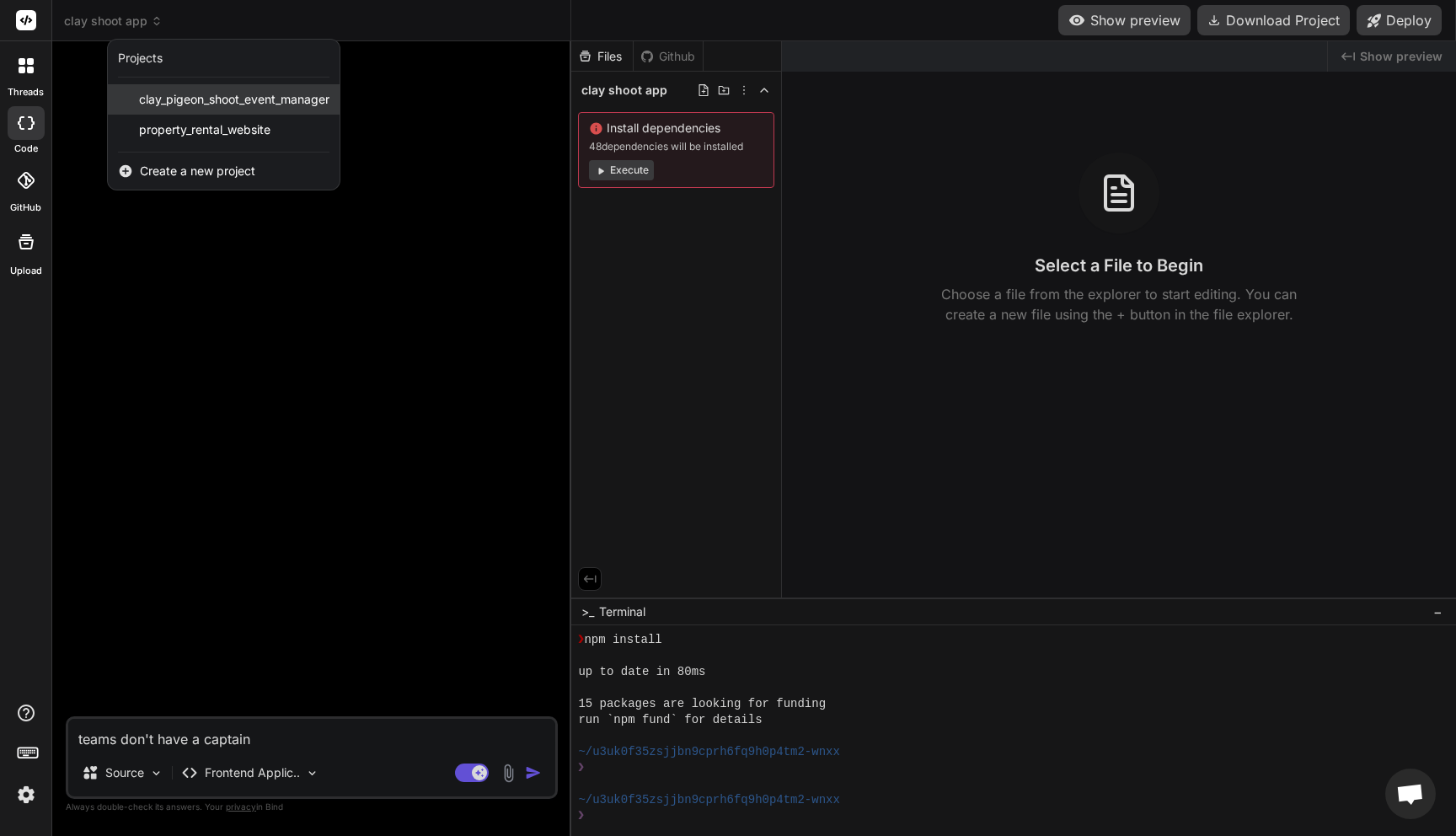 click on "clay_pigeon_shoot_event_manager" at bounding box center [234, 99] 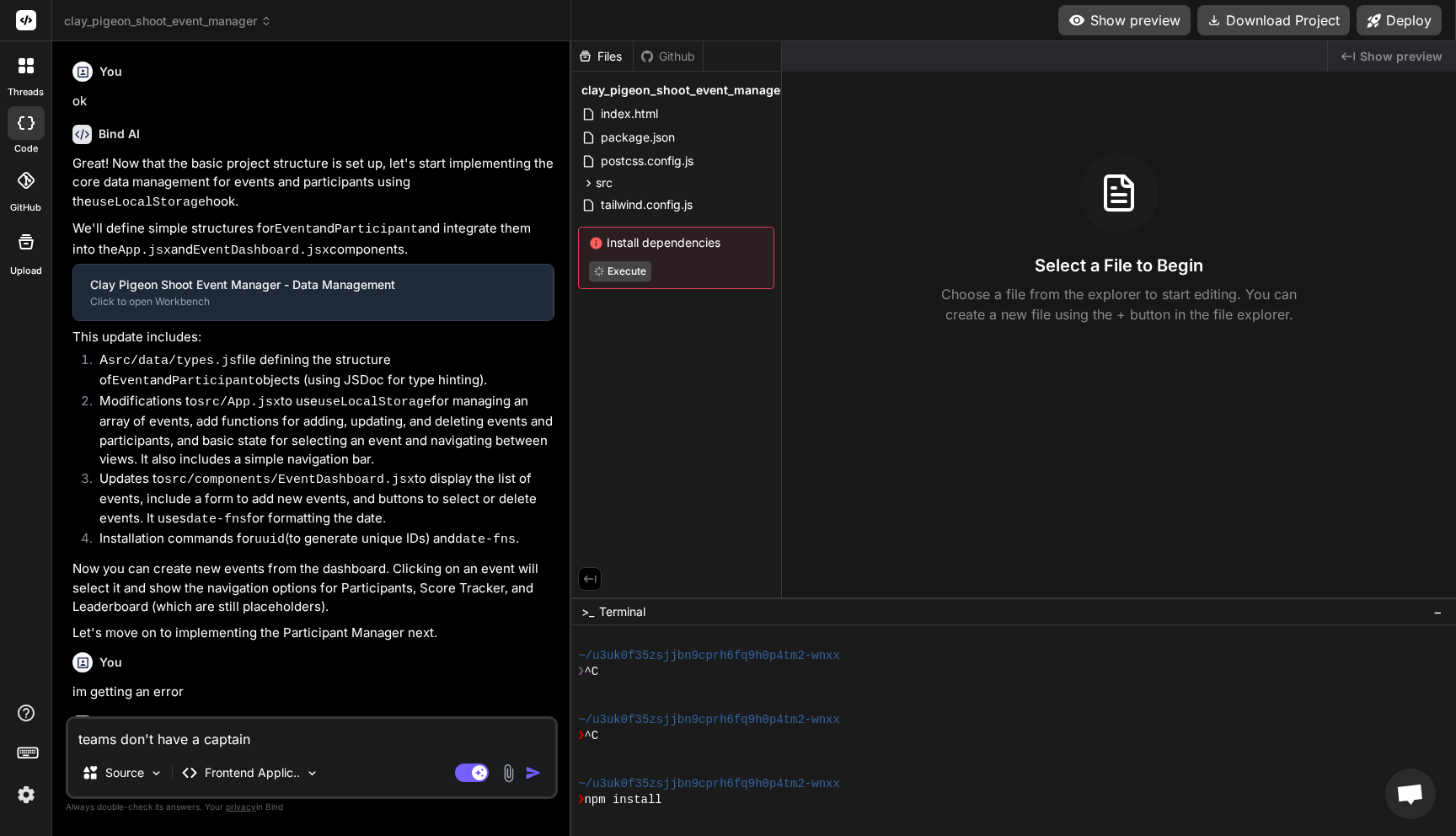 scroll, scrollTop: 560, scrollLeft: 0, axis: vertical 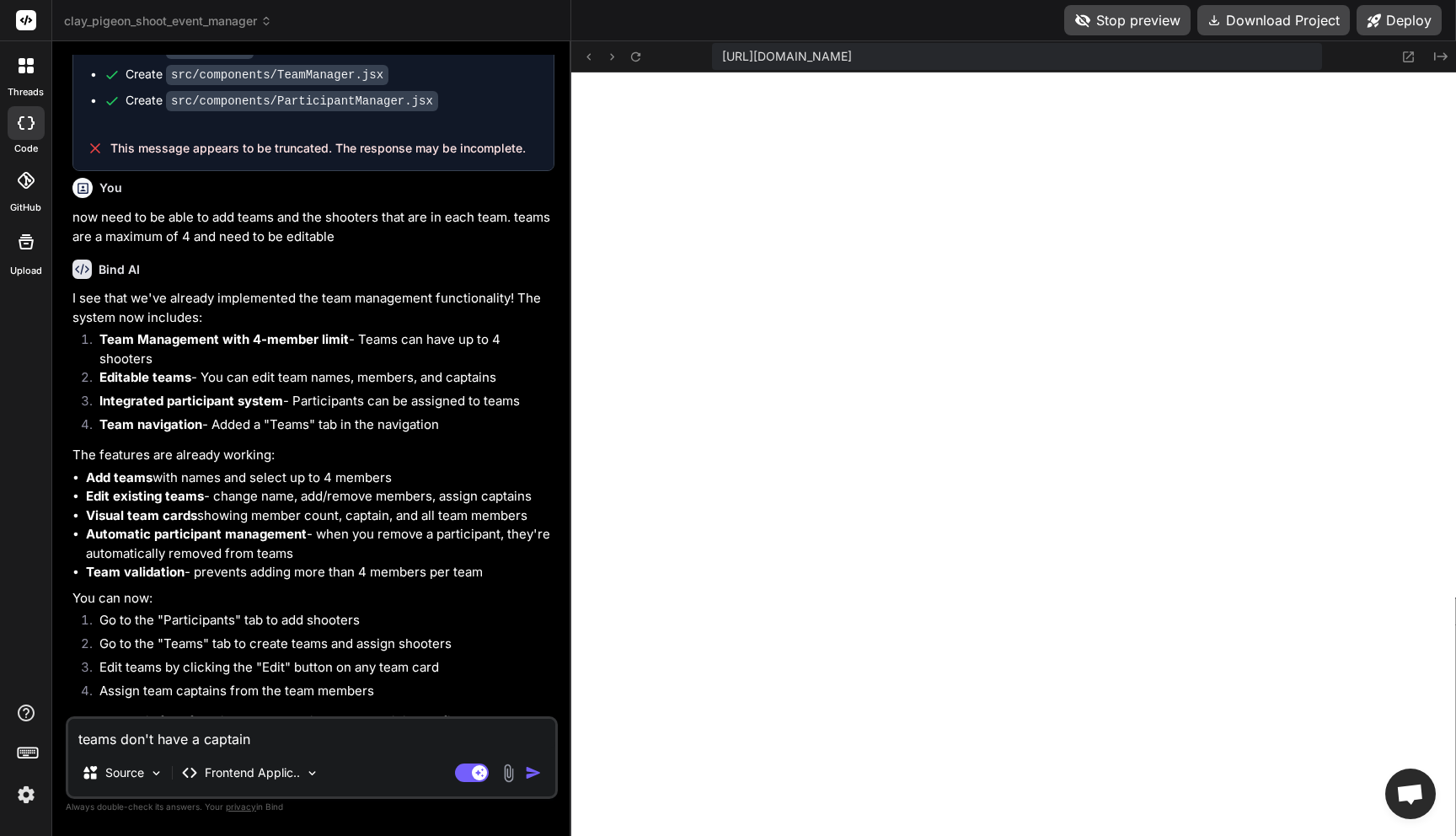 click on "teams don't have a captain" at bounding box center (312, 734) 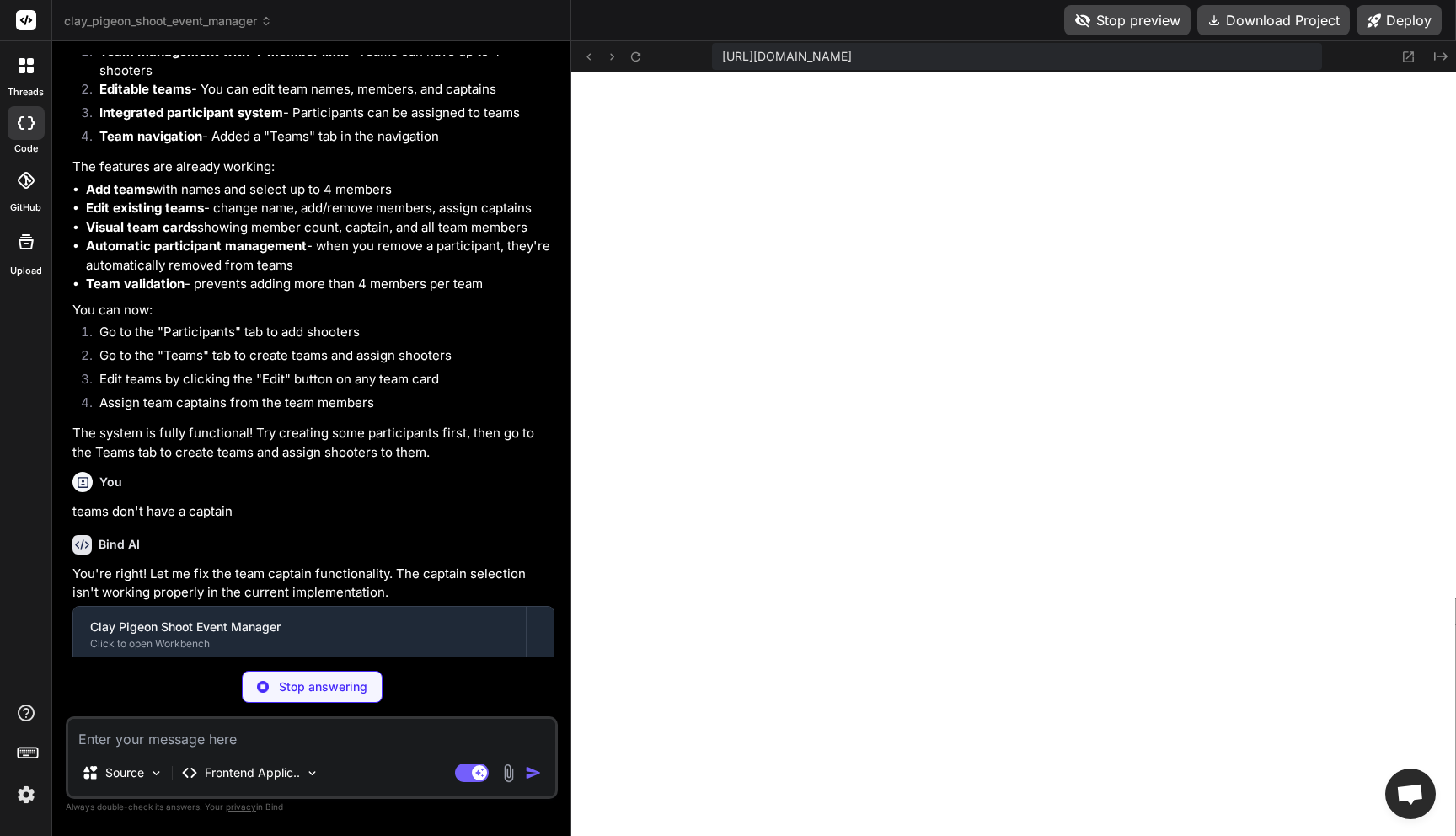 scroll, scrollTop: 2086, scrollLeft: 0, axis: vertical 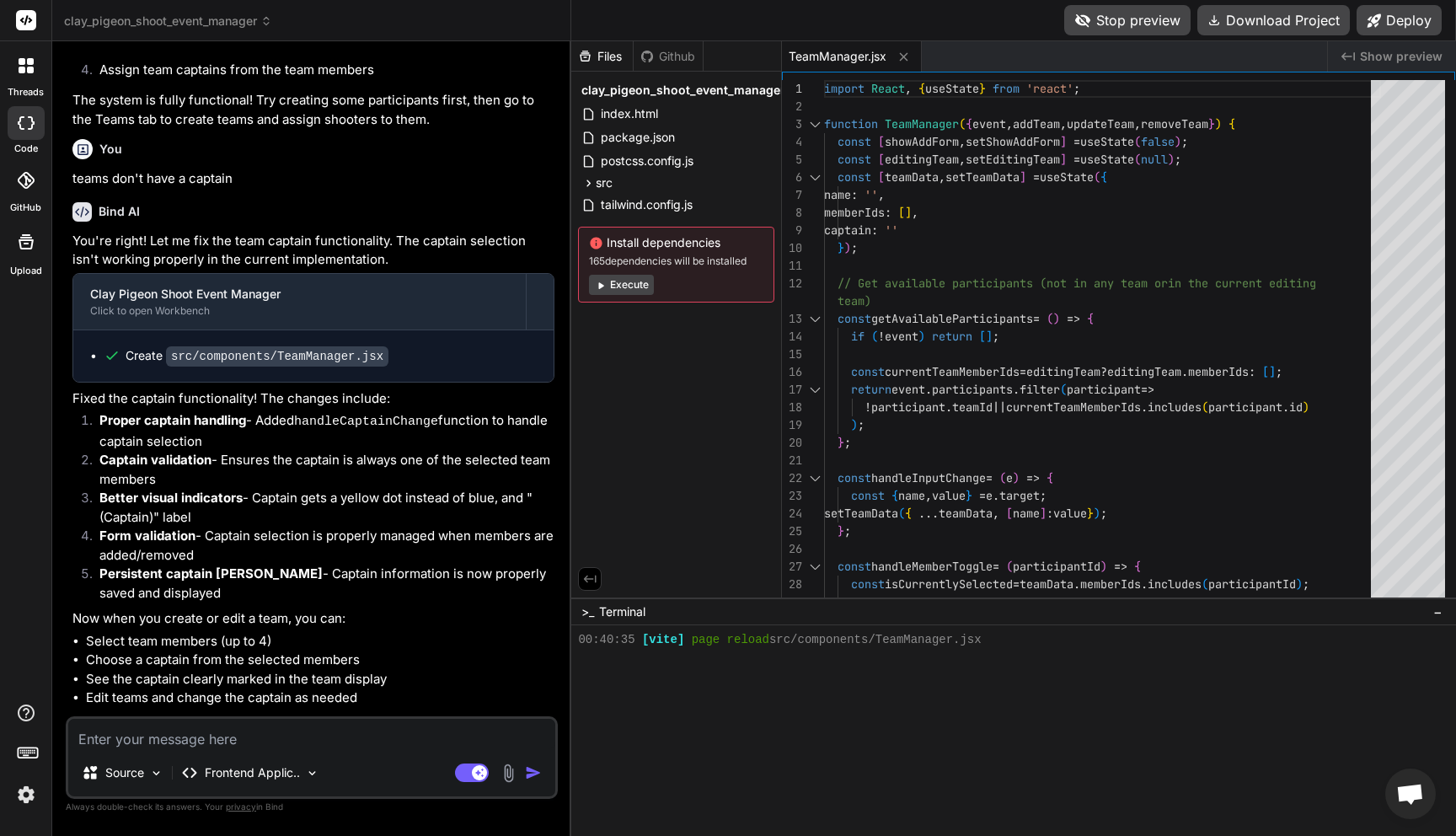 click on "Stop preview" at bounding box center (1127, 20) 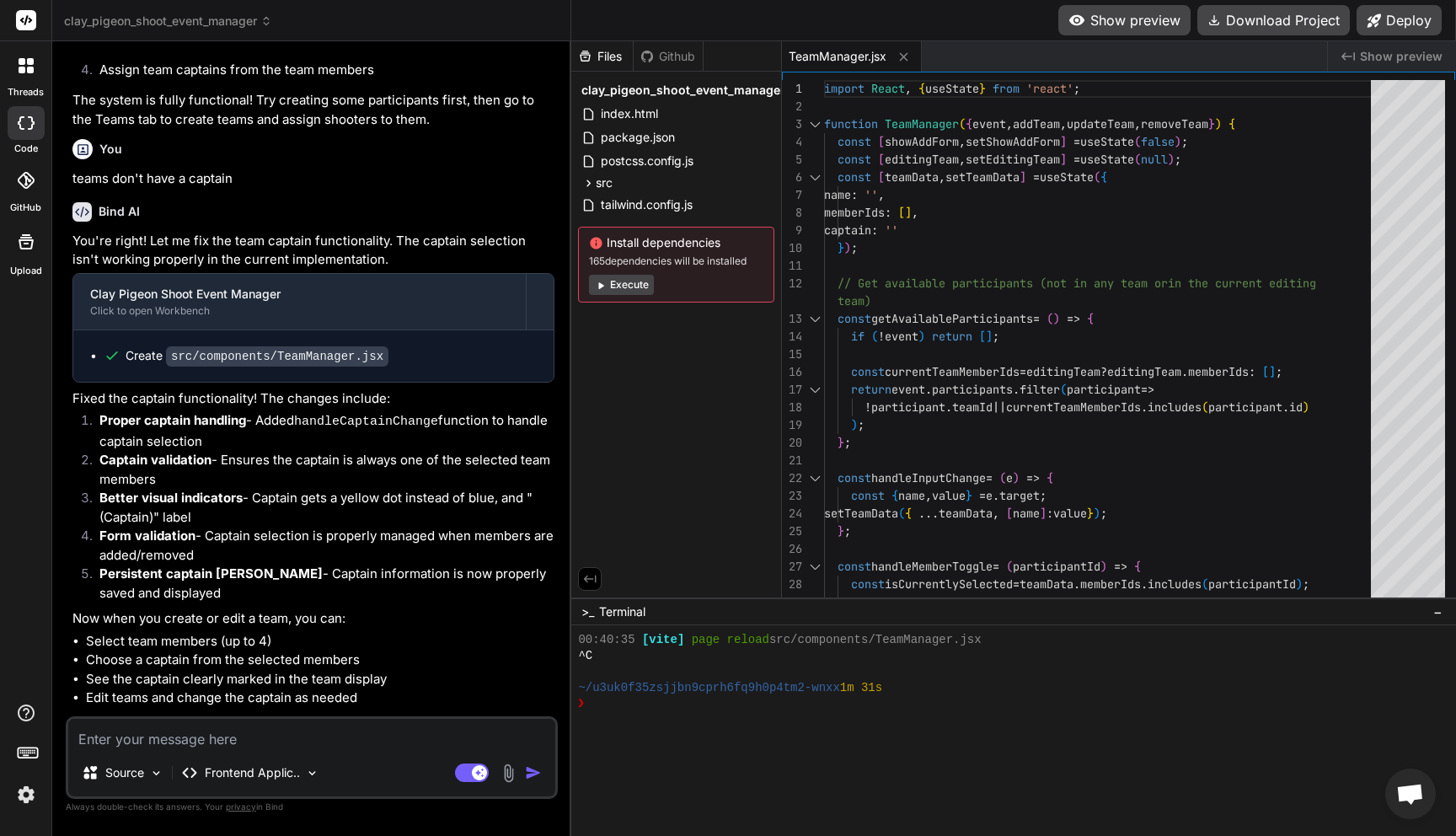 click on "Show preview" at bounding box center (1124, 20) 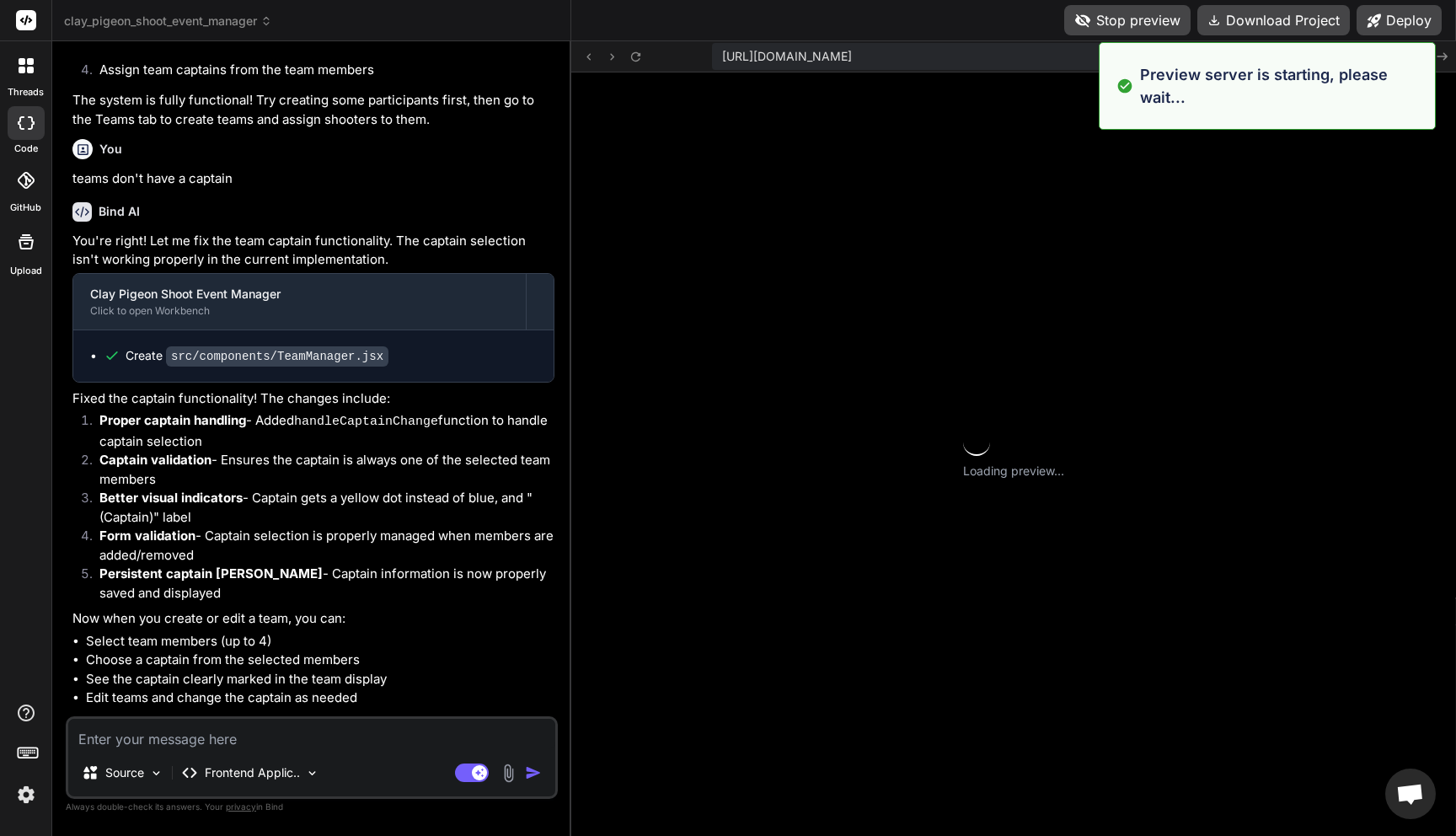 scroll, scrollTop: 1233, scrollLeft: 0, axis: vertical 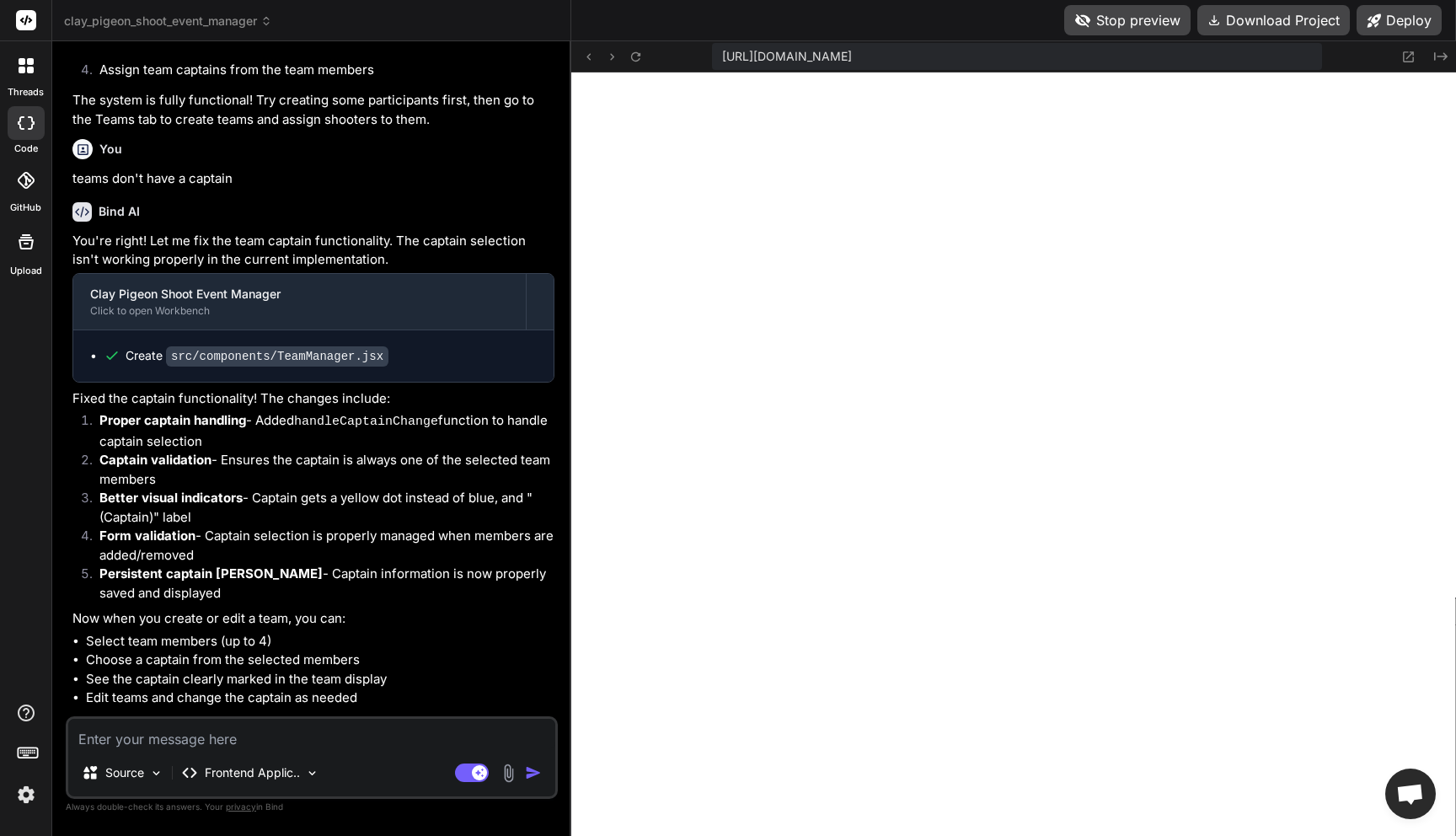 click at bounding box center (312, 734) 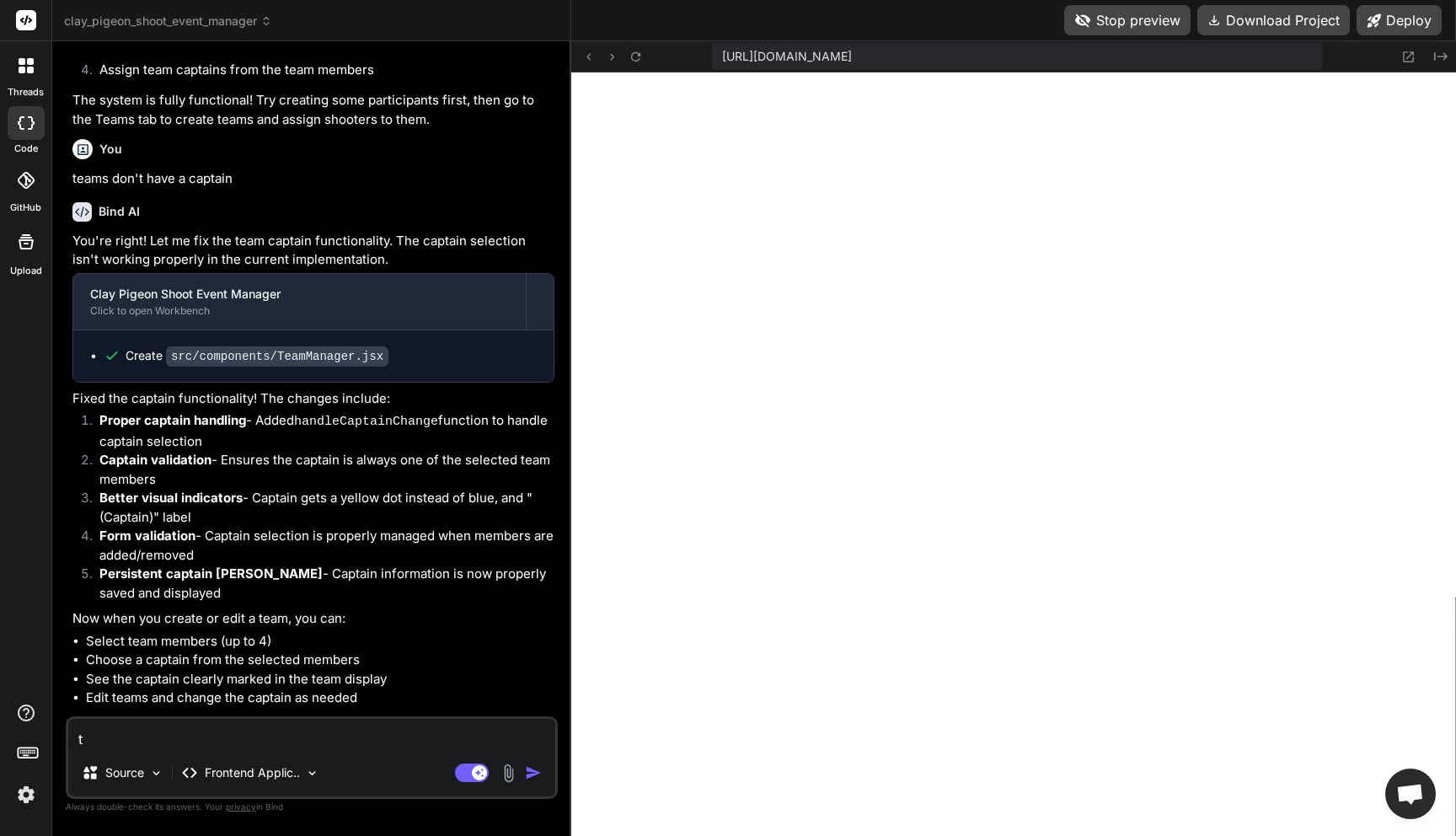 type on "th" 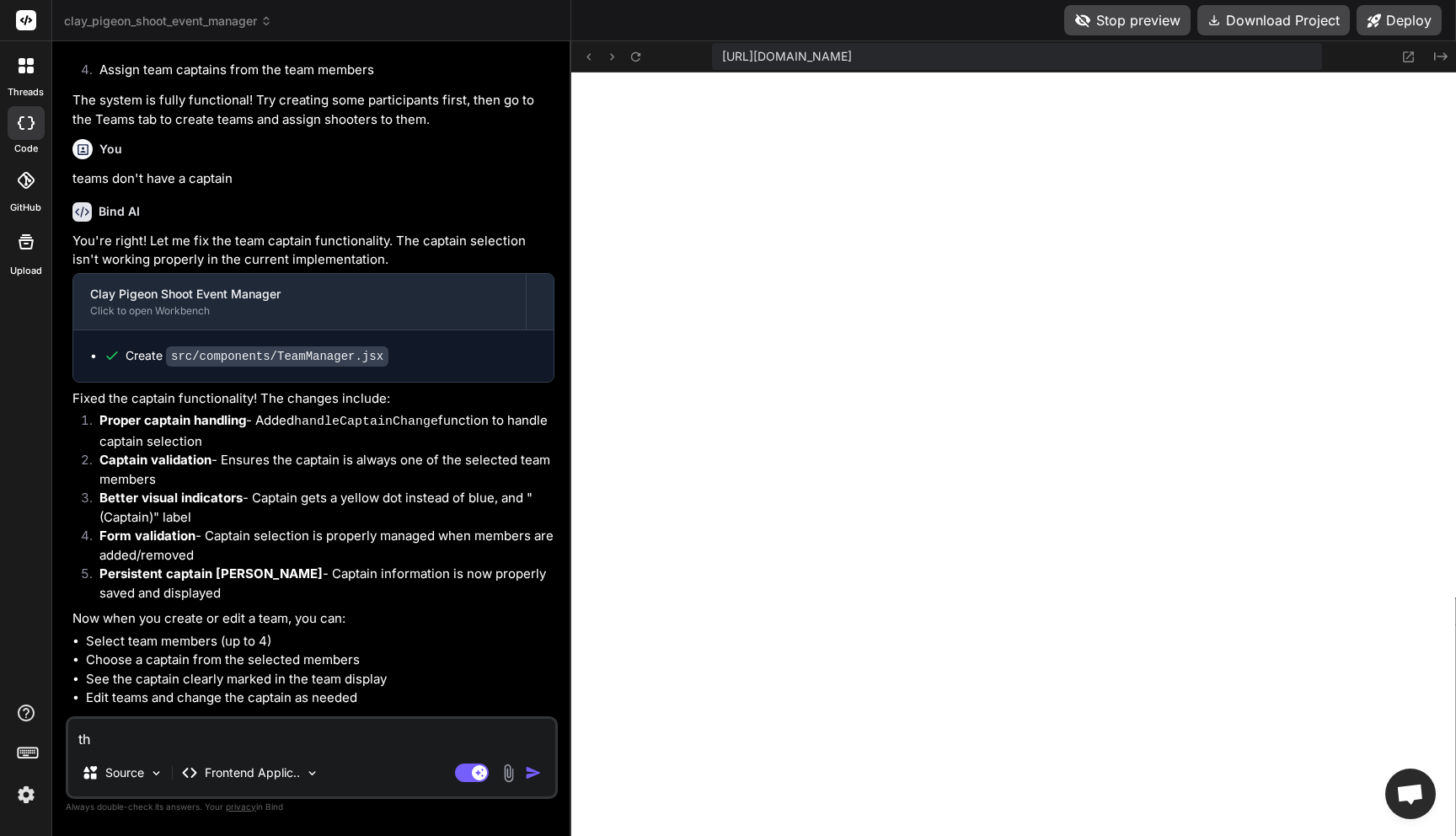 type on "the" 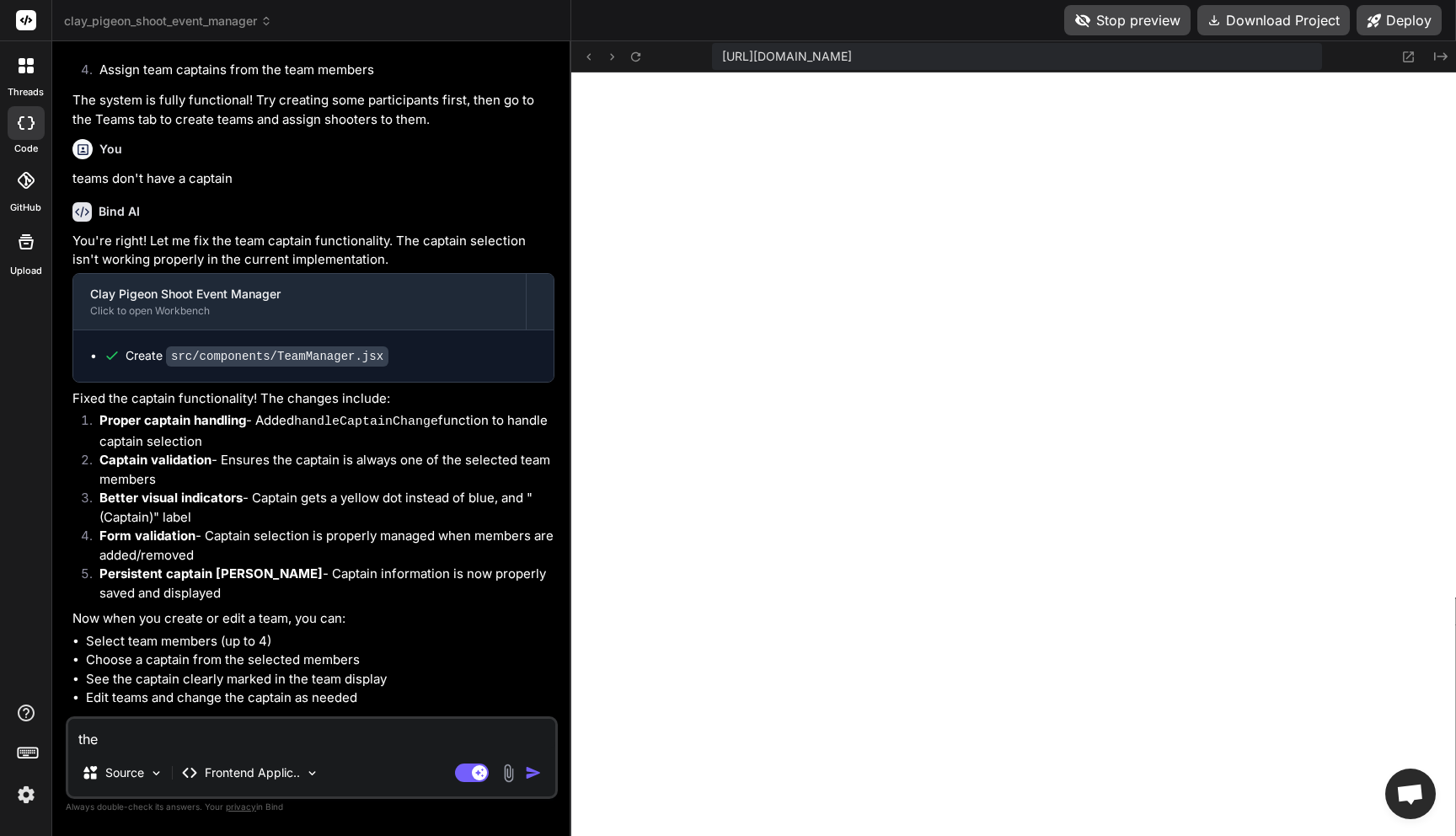 type on "the" 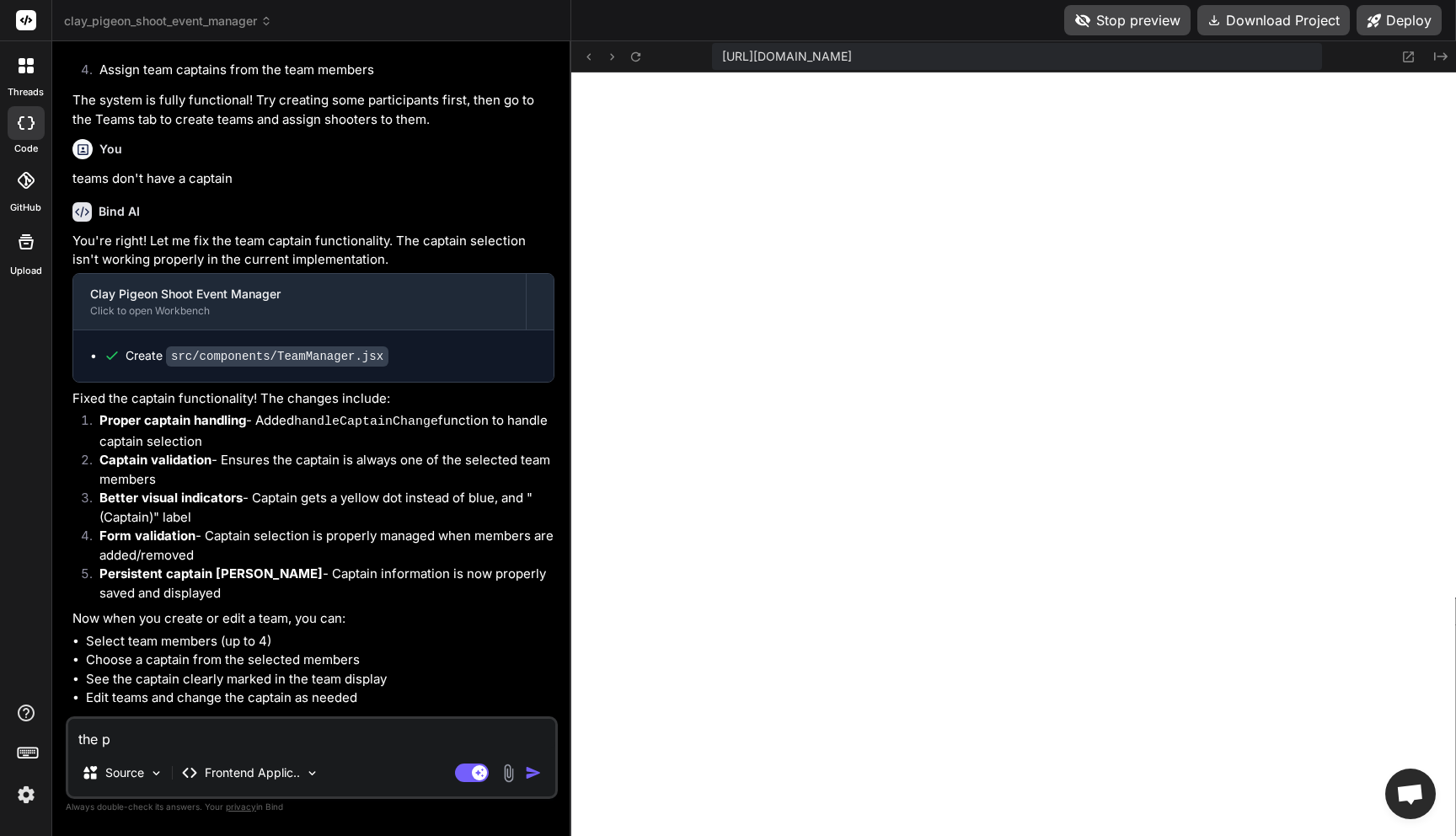 type on "the pr" 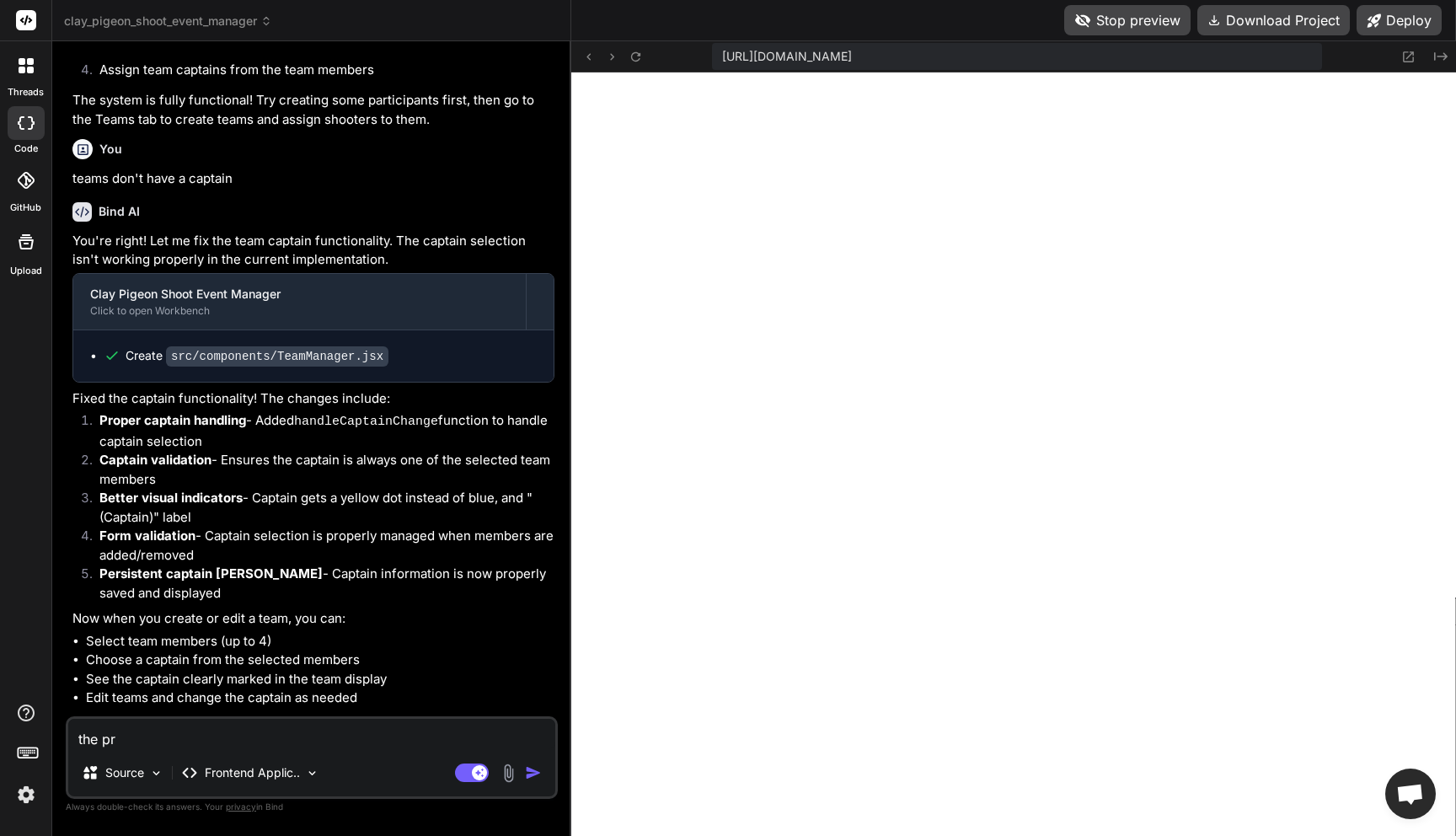 type on "the pre" 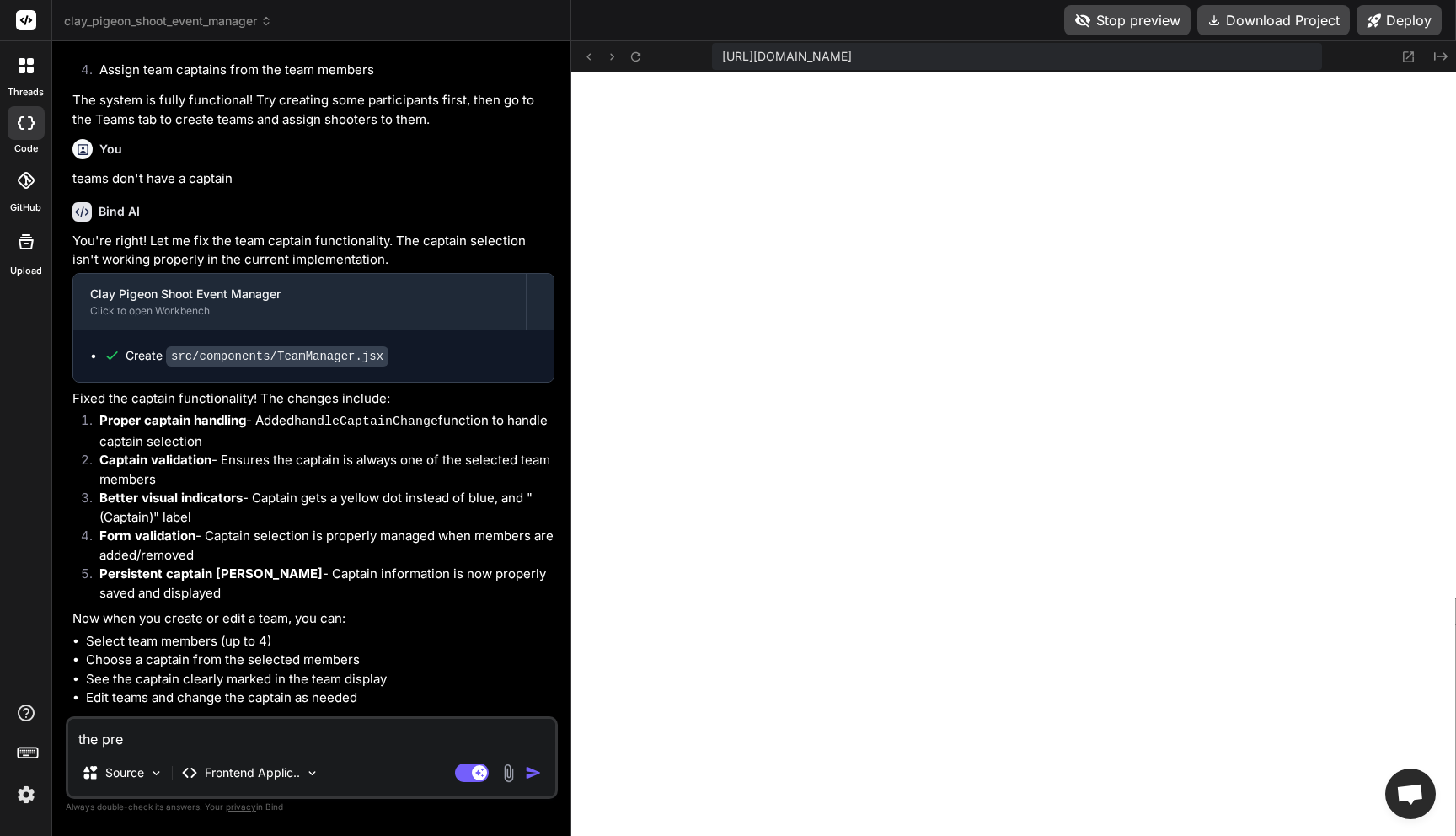 type on "the prev" 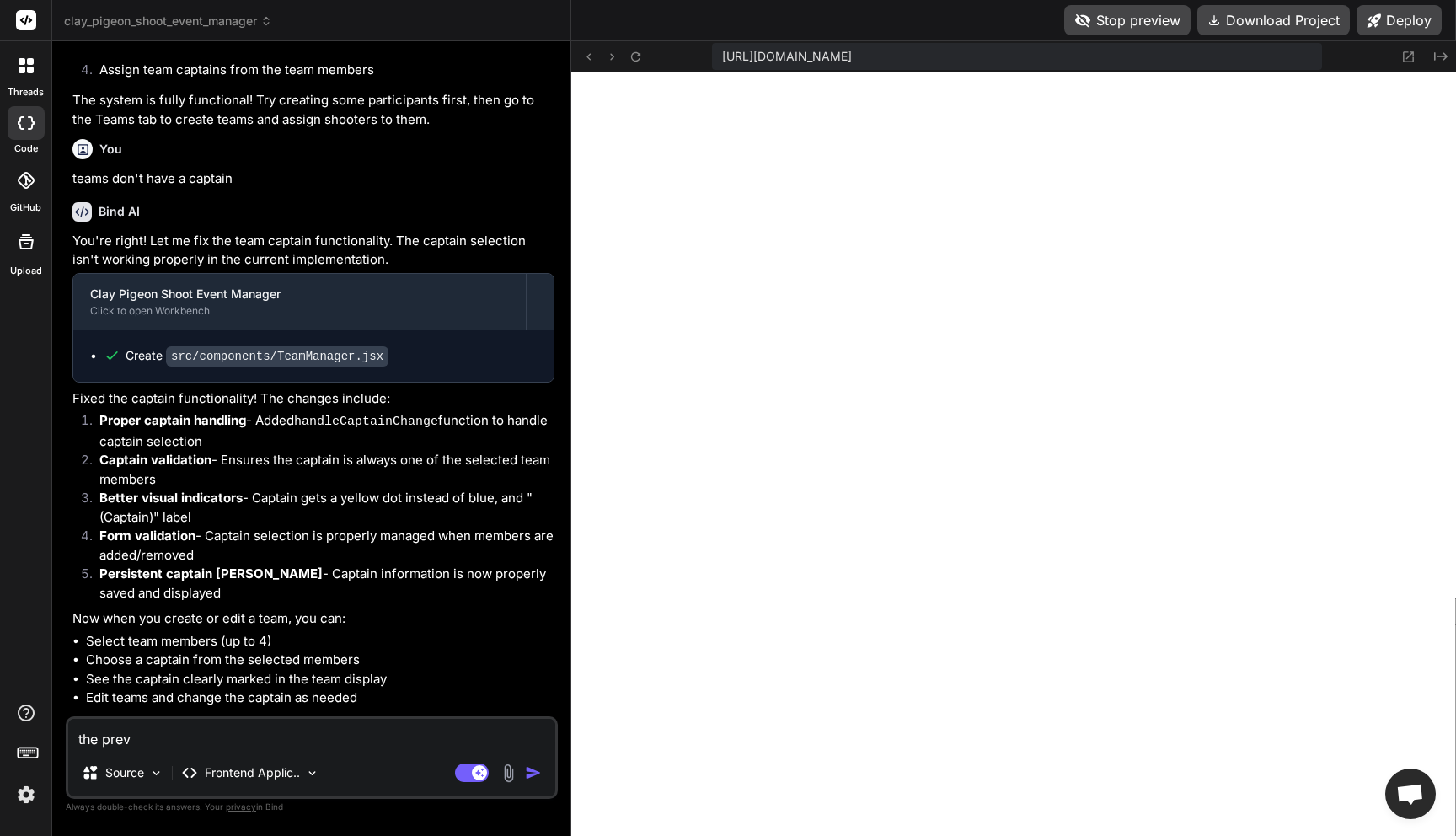 type on "the previ" 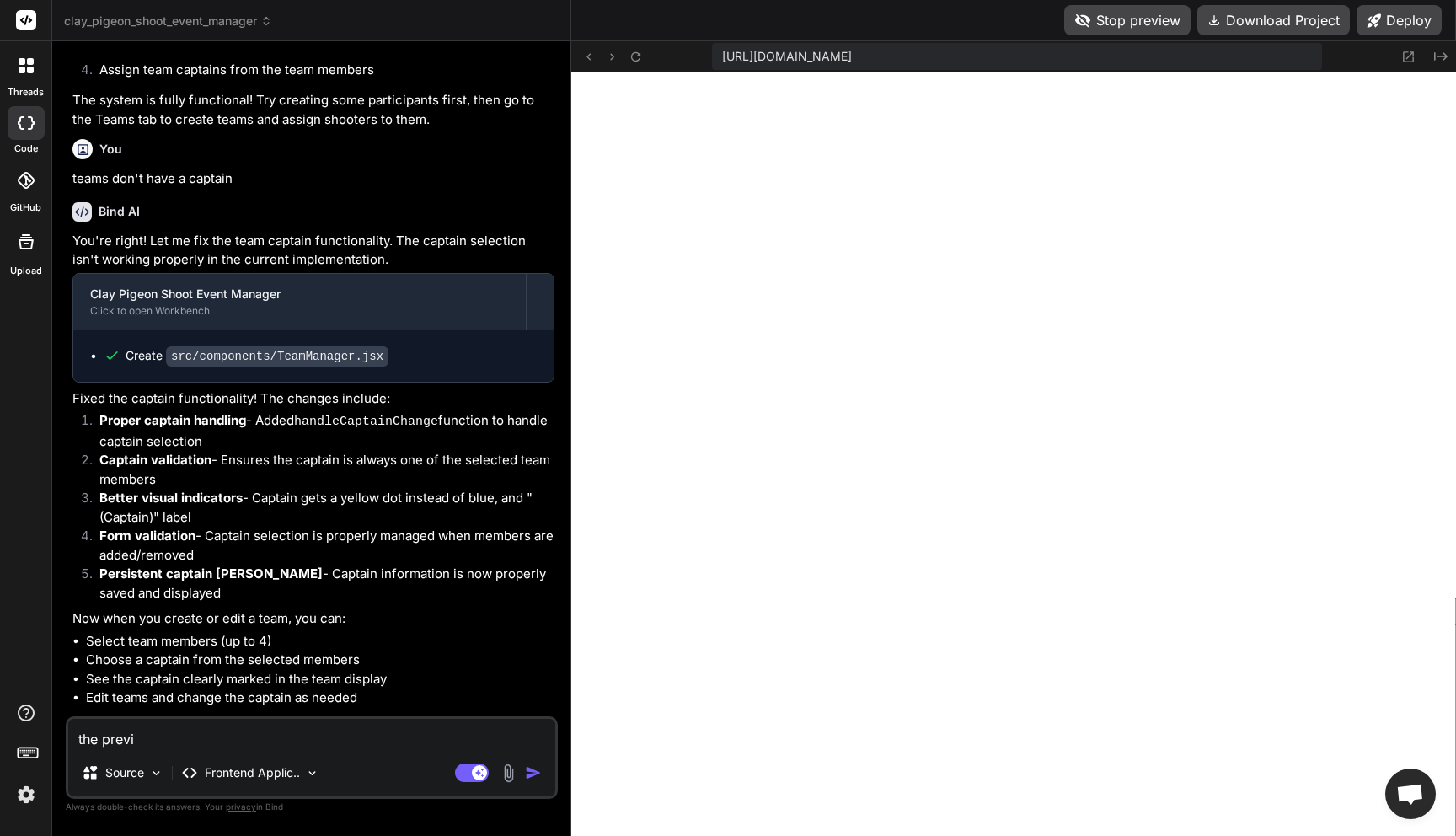 type on "the previe" 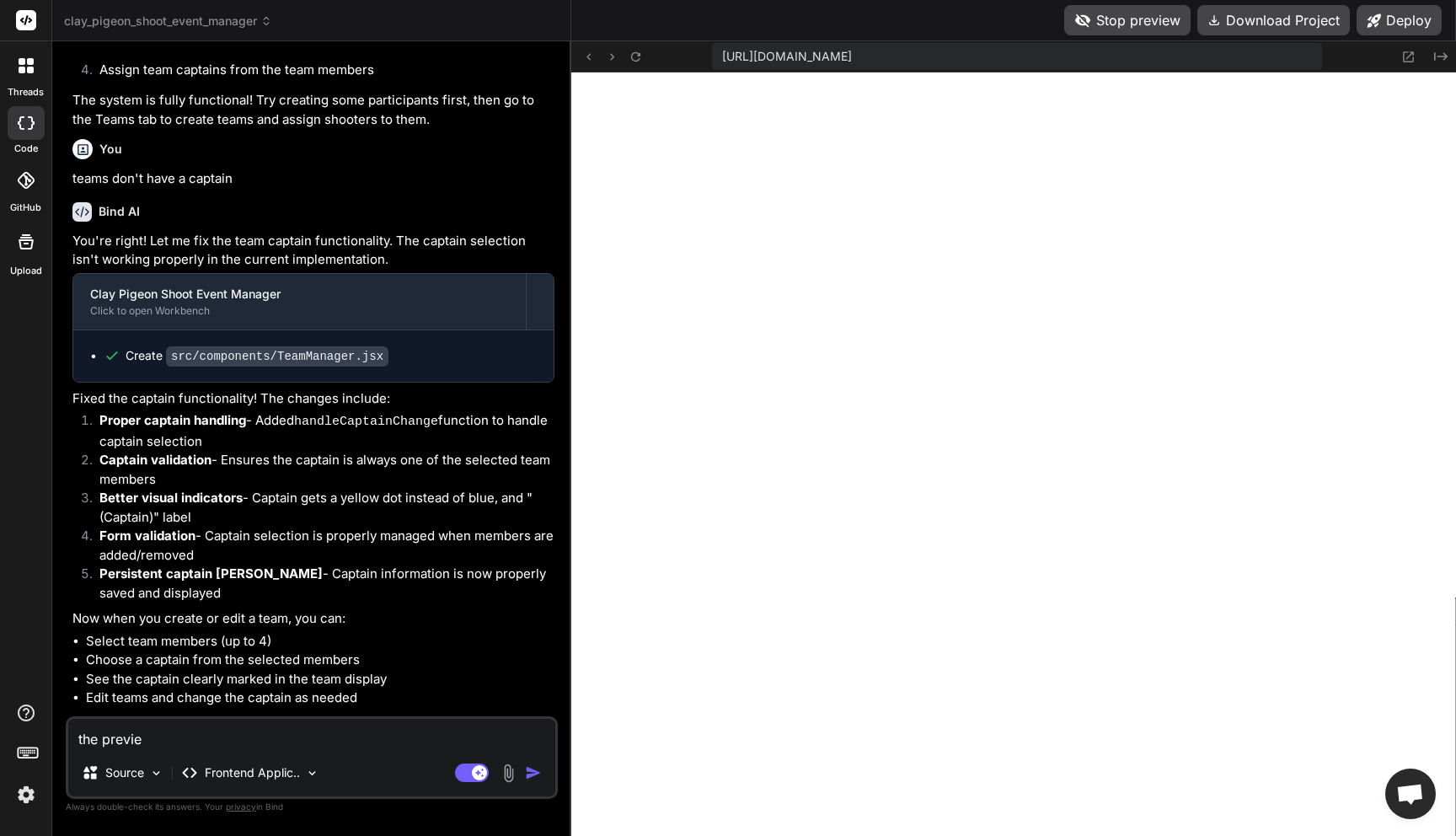 type on "the preview" 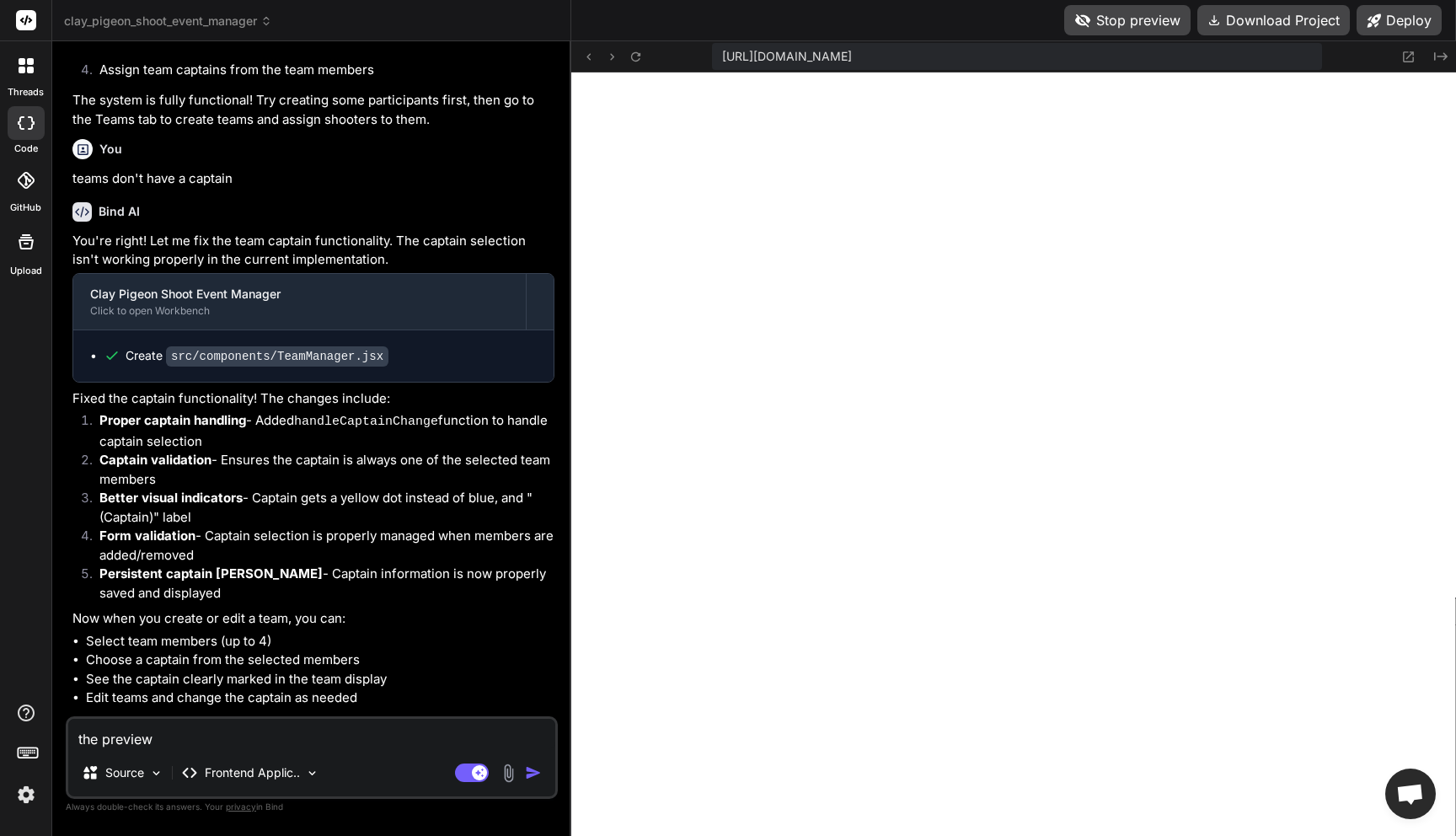 type on "the preview" 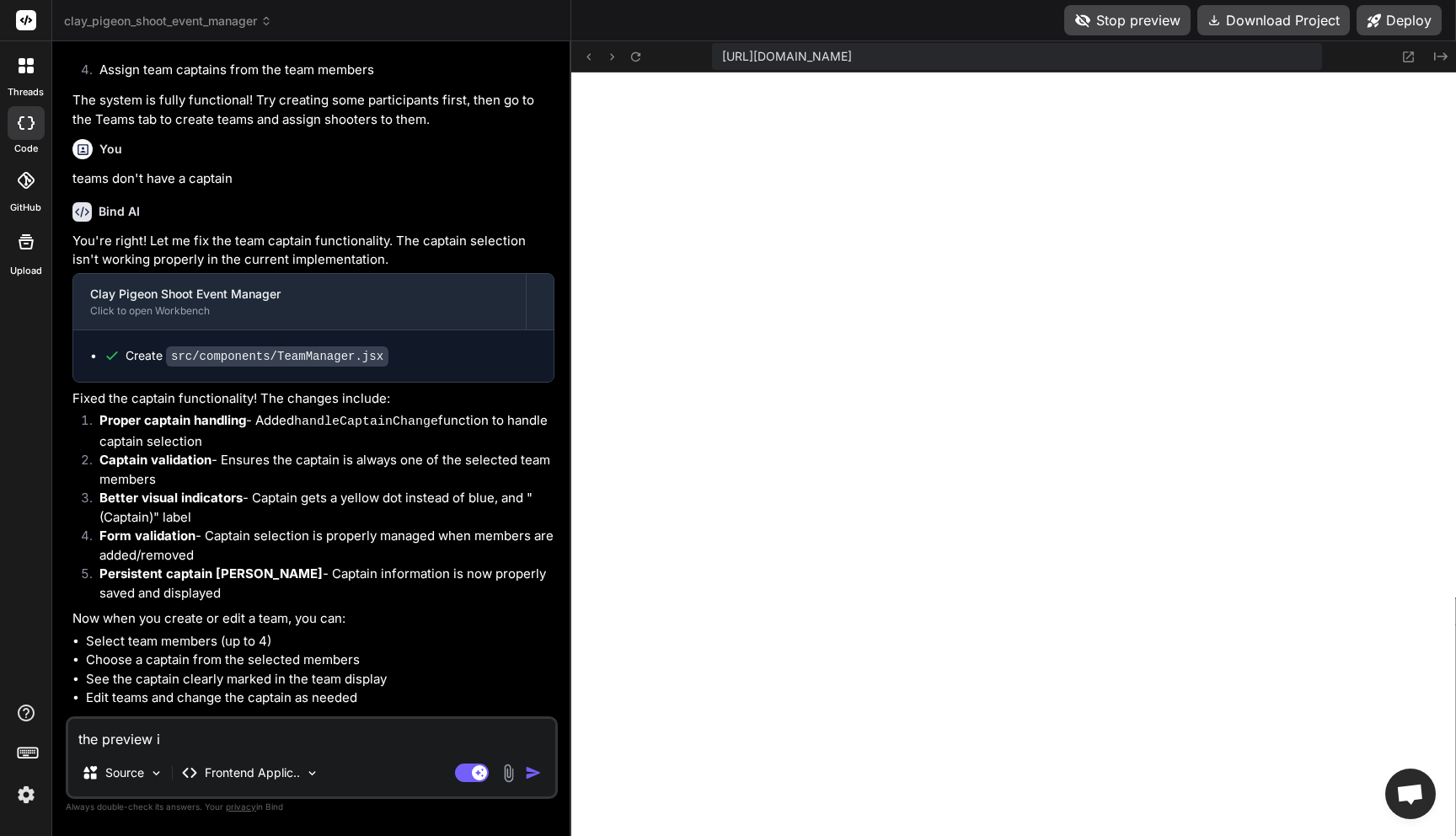 type on "the preview is" 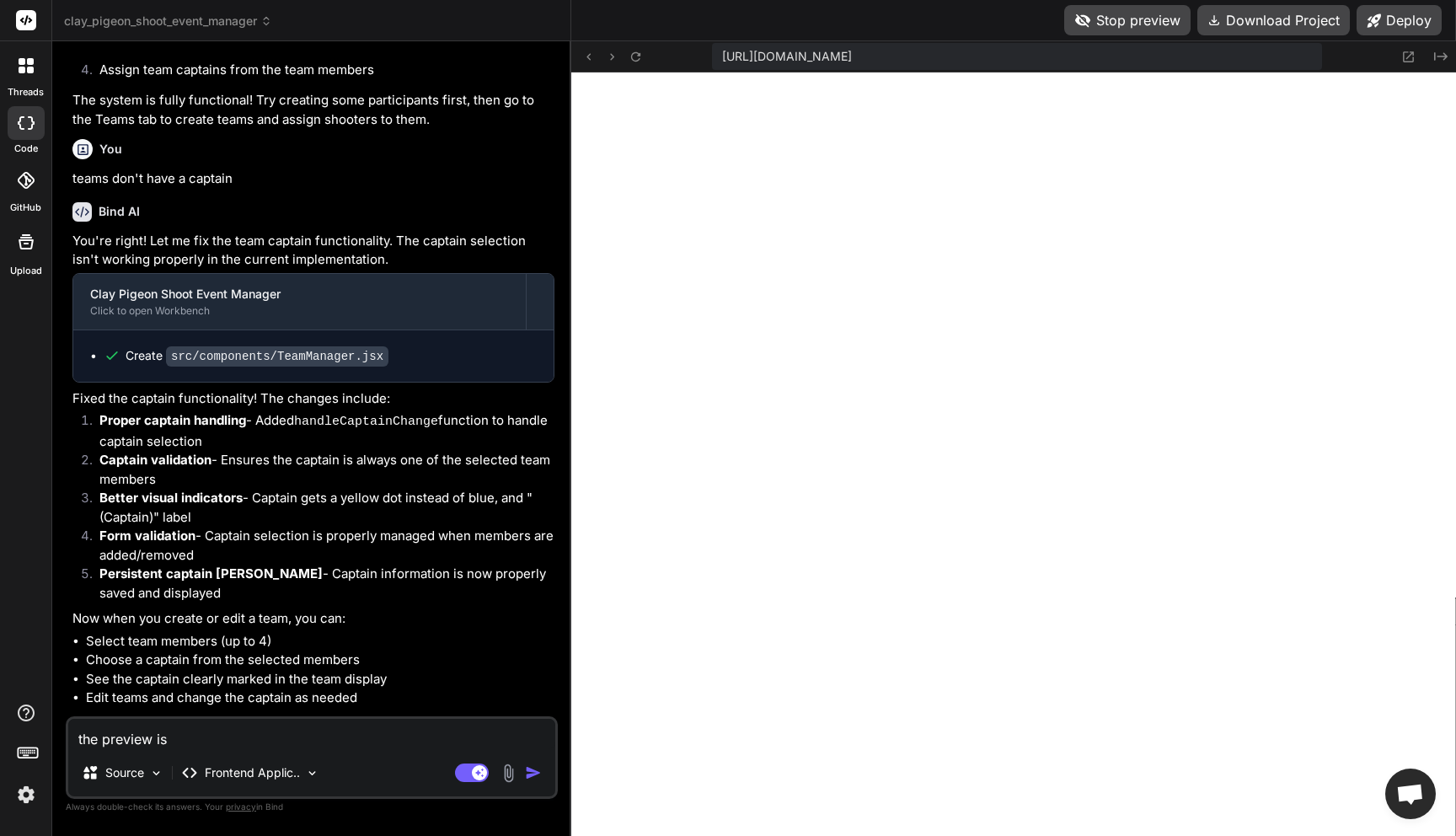 type on "the preview isn" 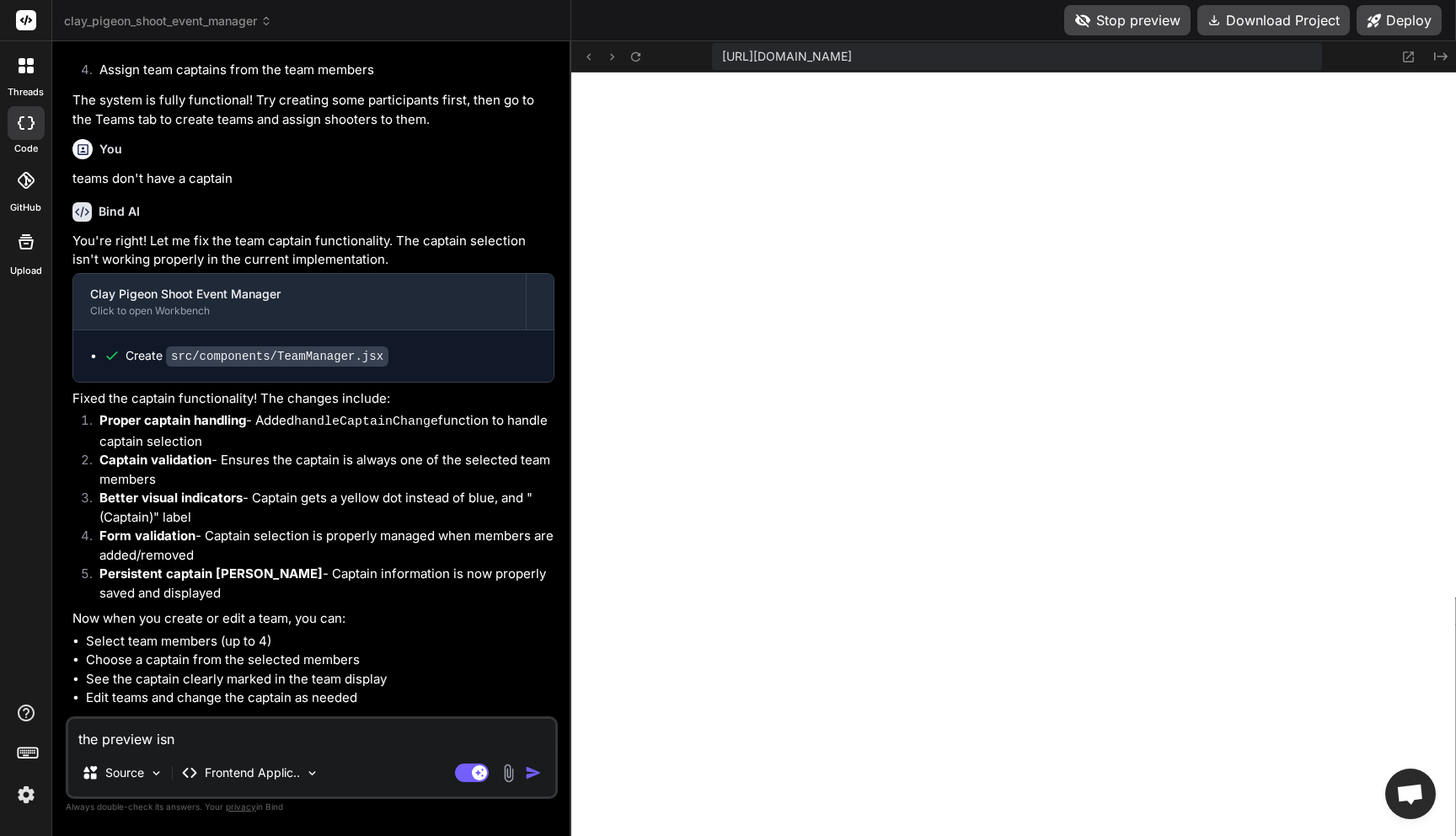 type on "the preview isnt" 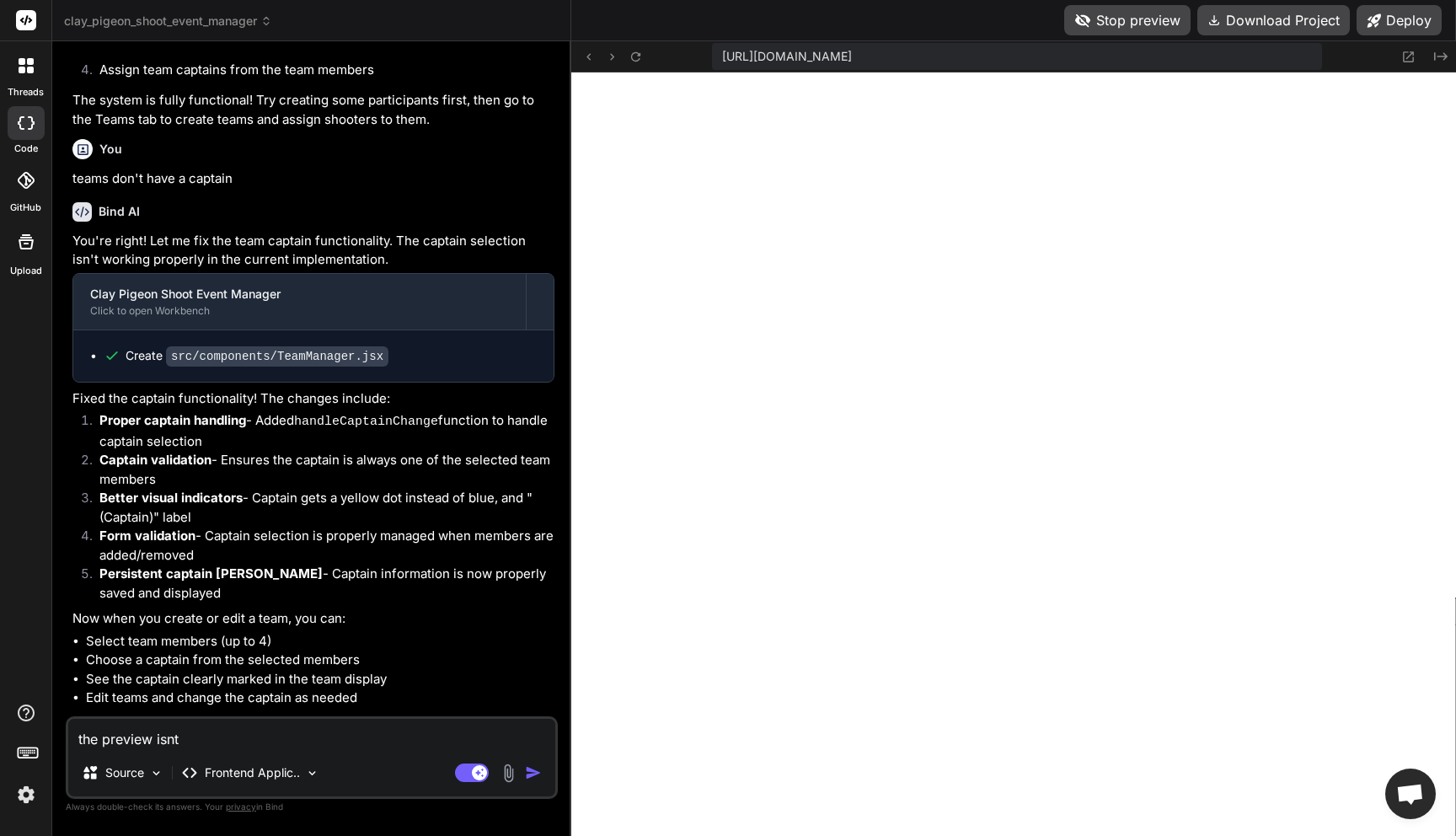 type on "the preview isnt" 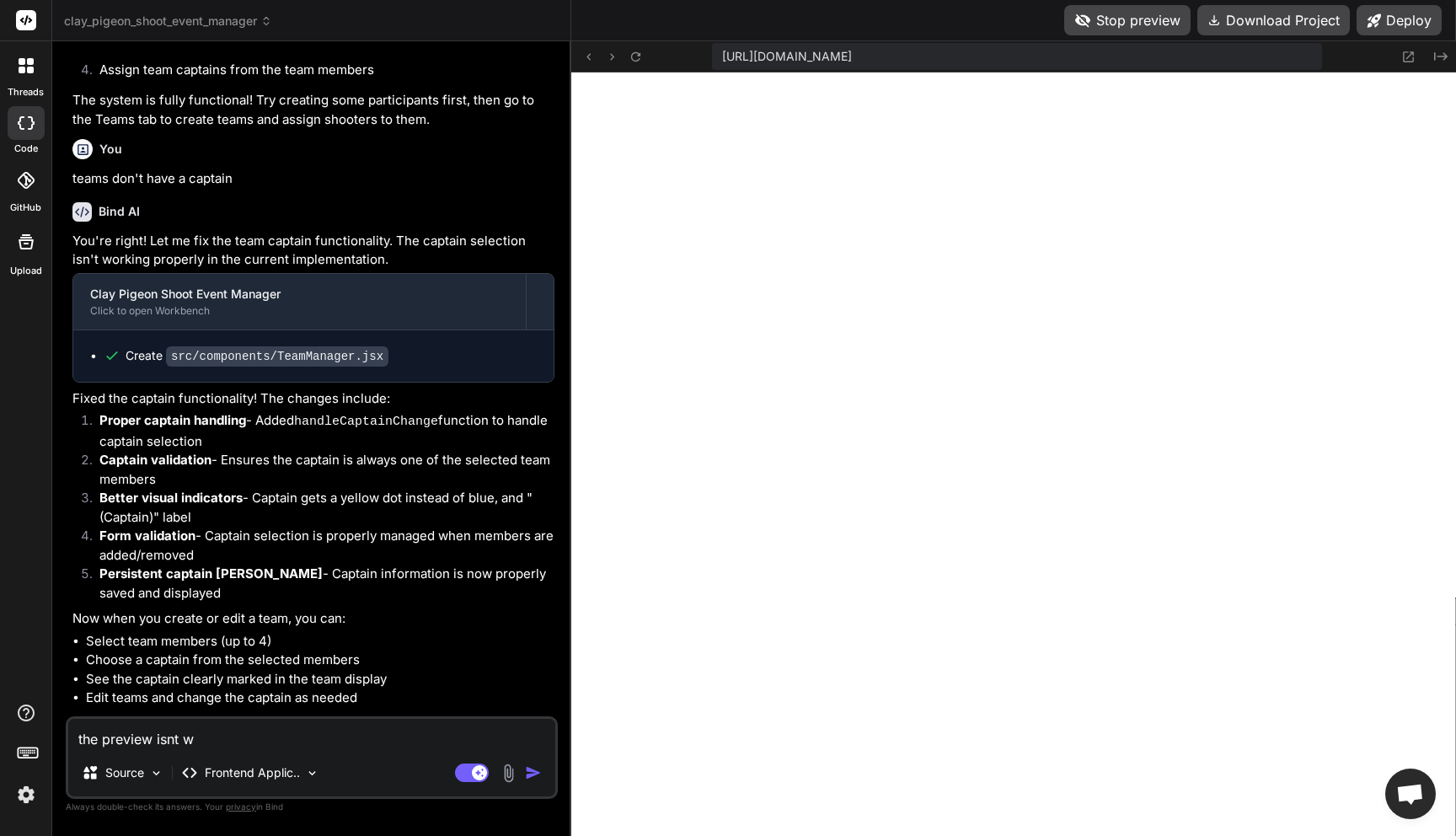 type on "the preview isnt wo" 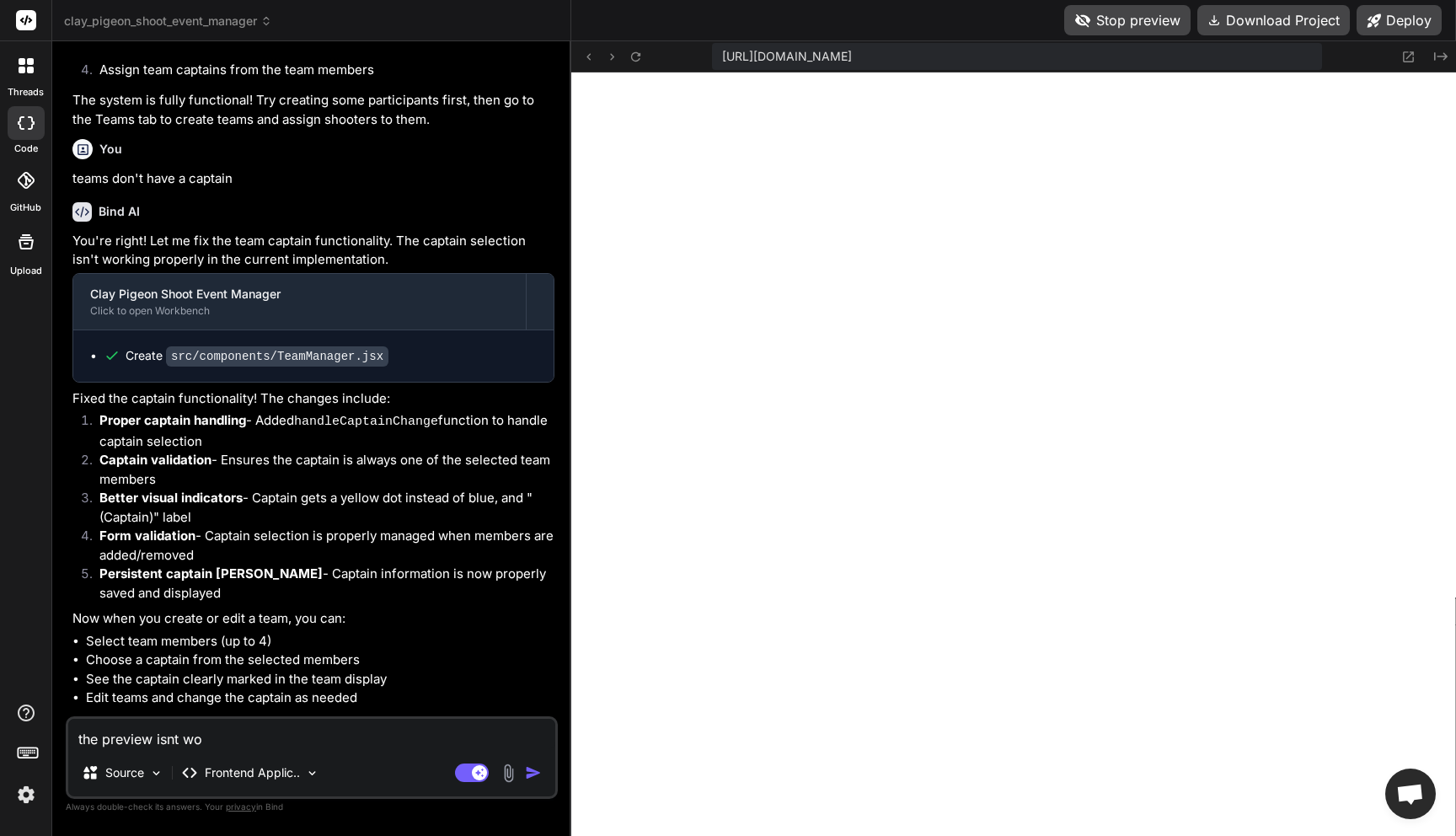 type on "the preview isnt wor" 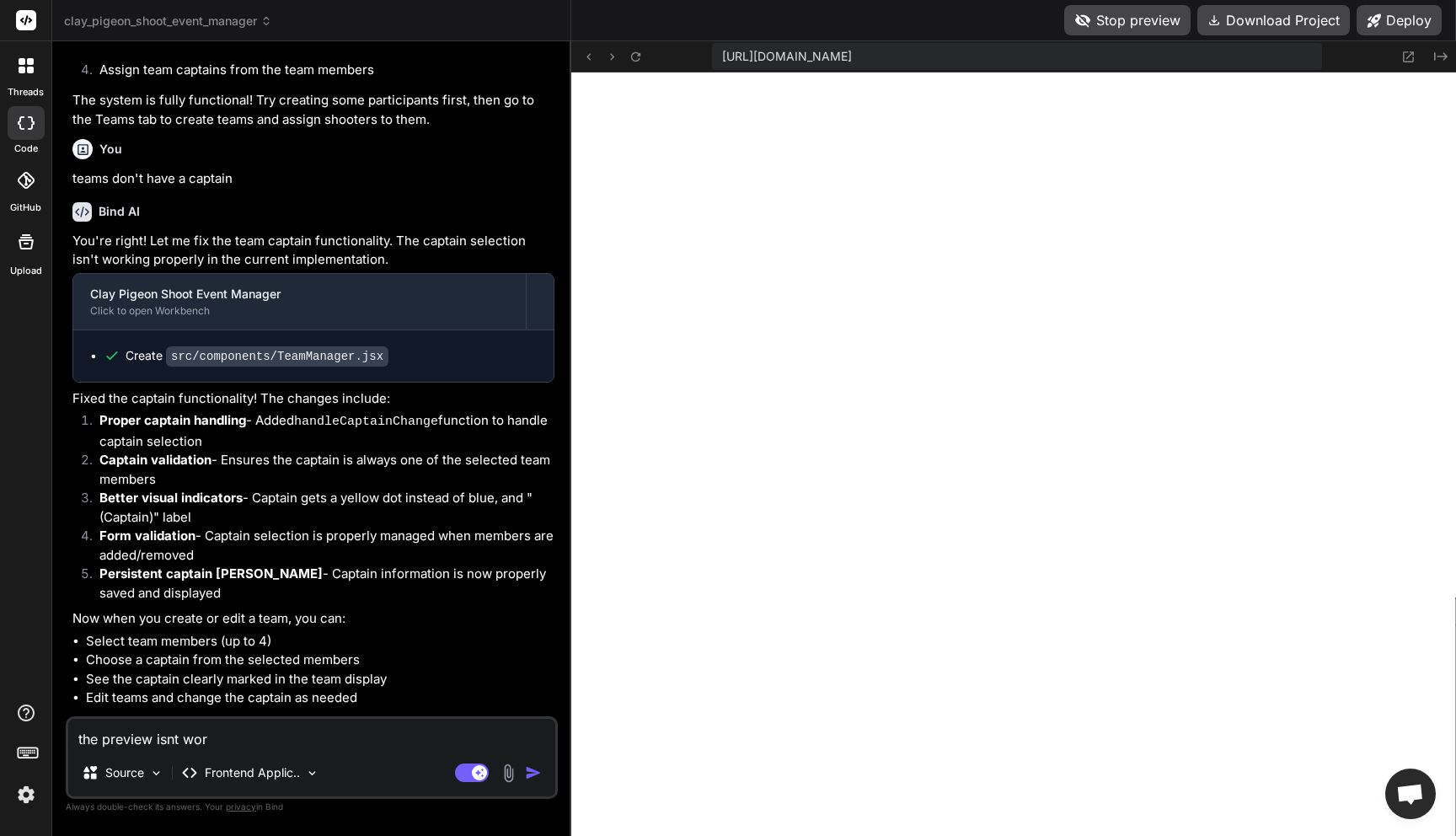 type on "the preview isnt work" 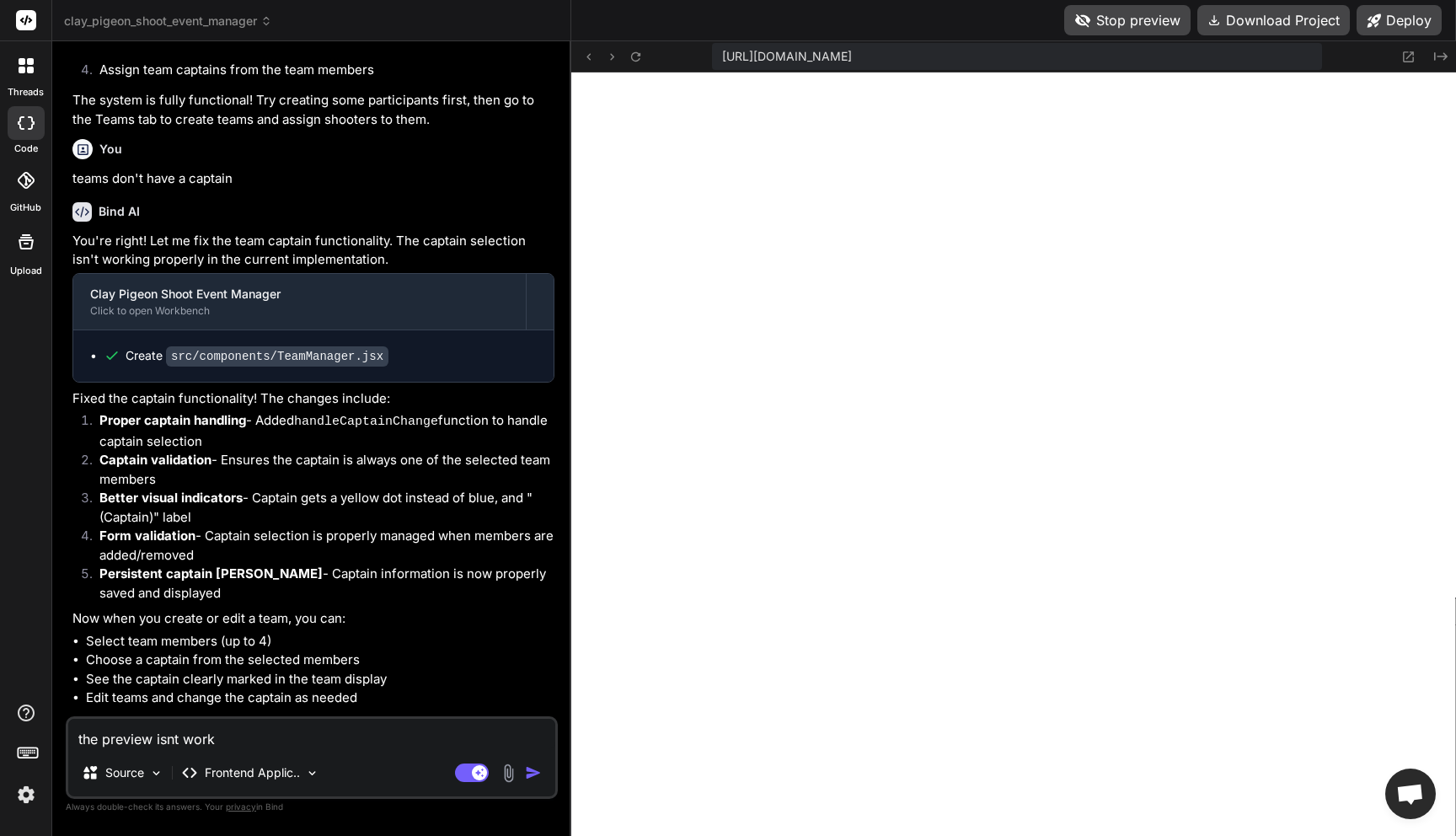 type on "the preview isnt worki" 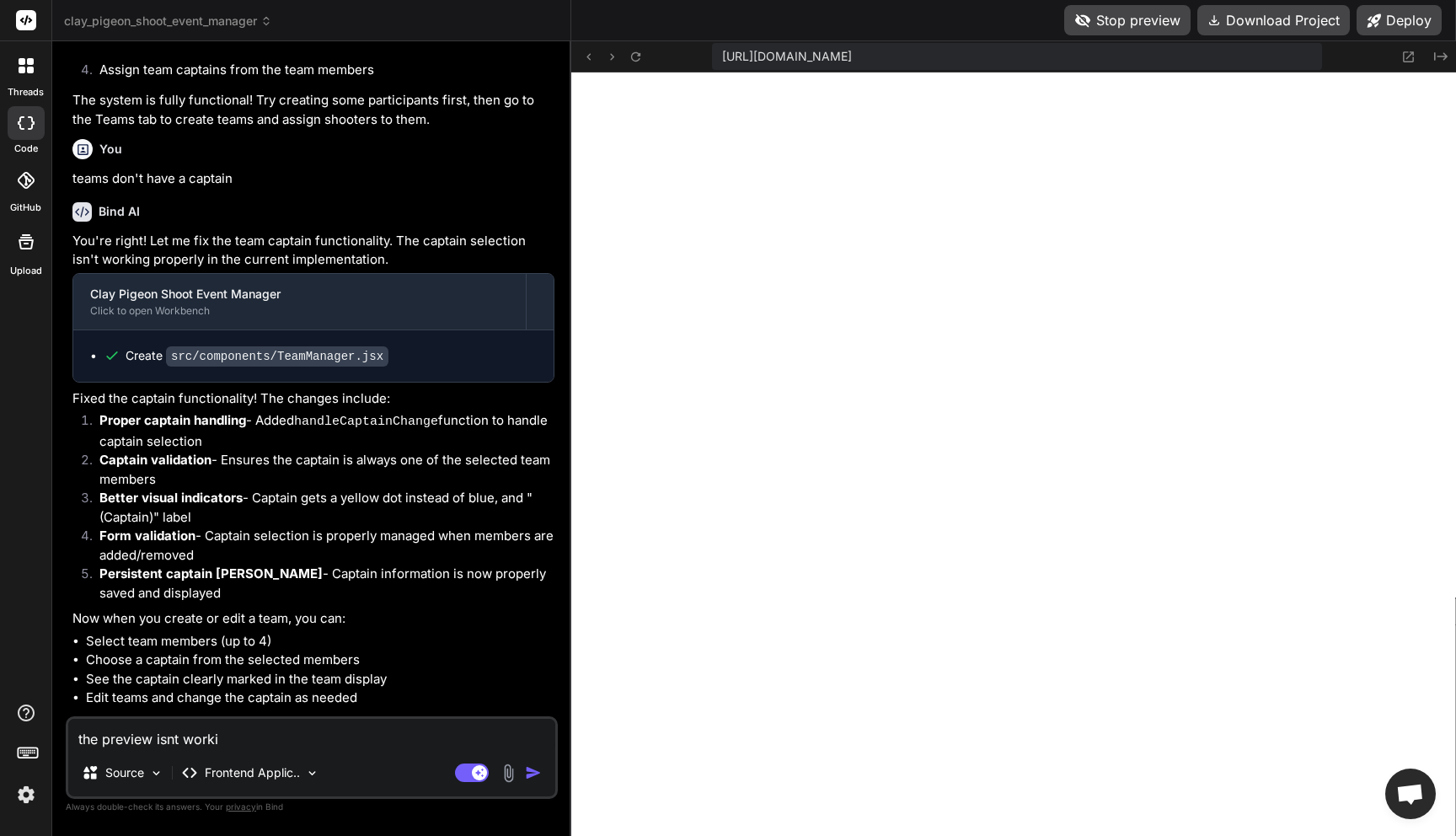 type on "the preview isnt workin" 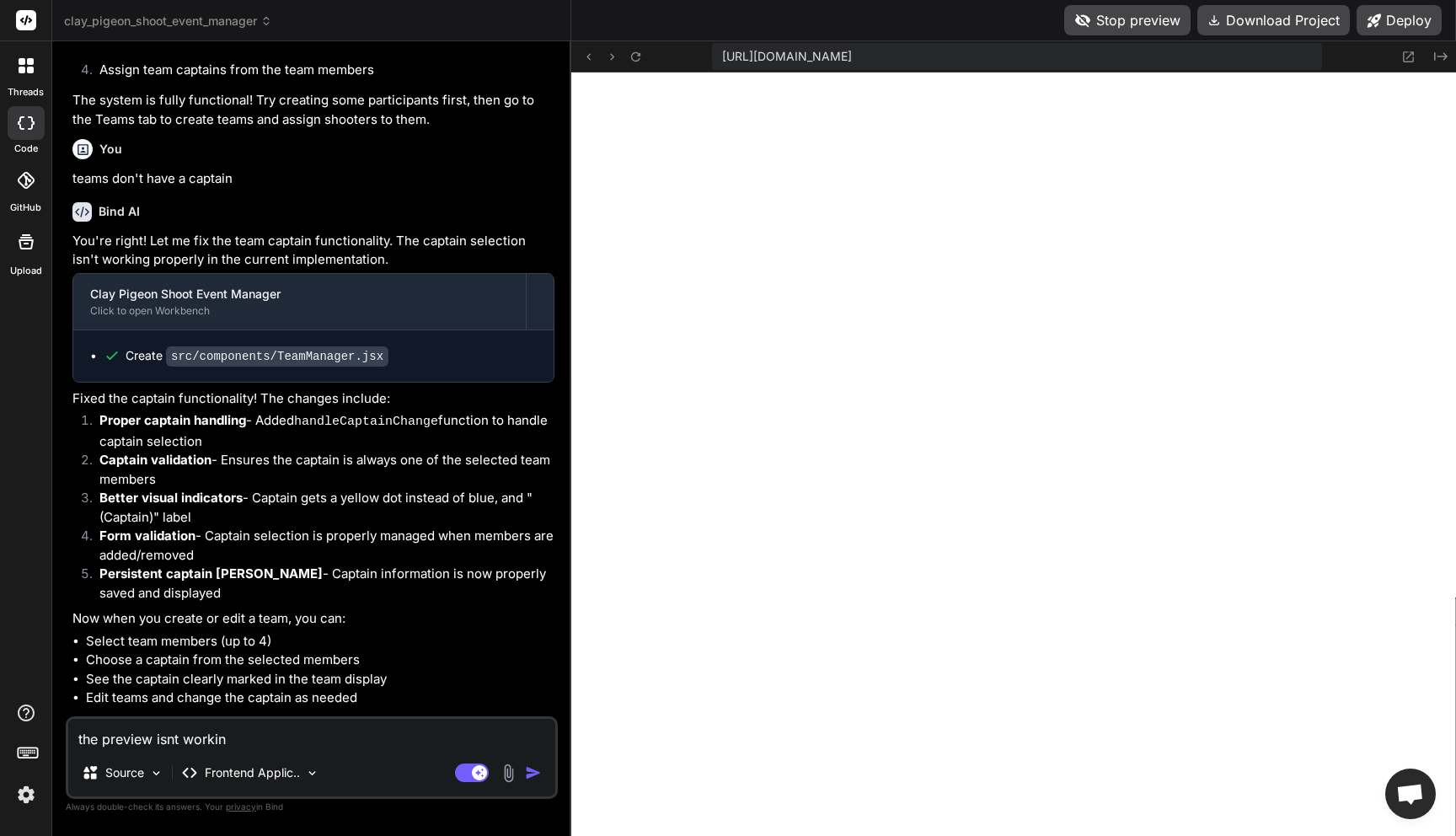 type on "the preview isnt working" 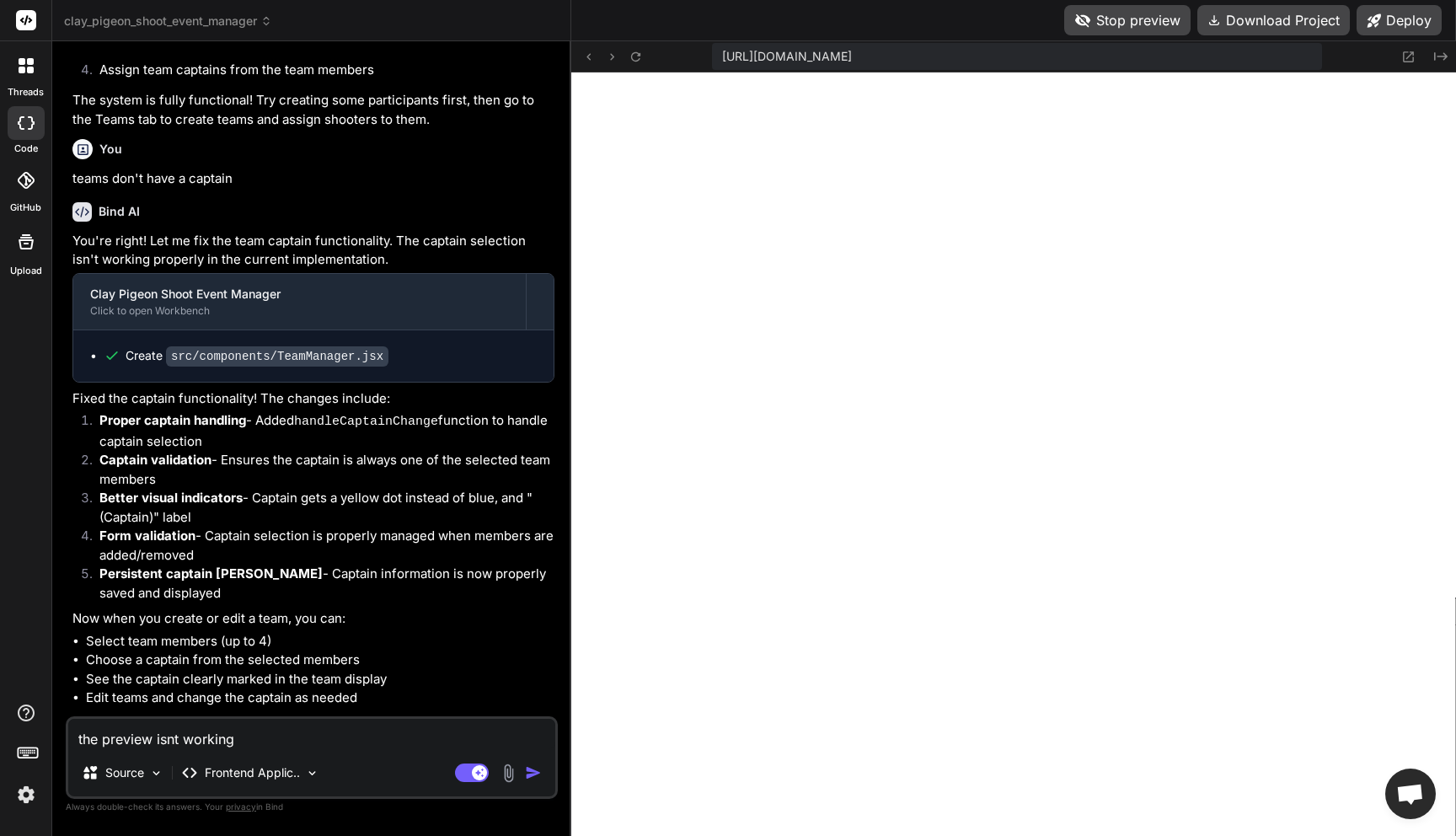type on "x" 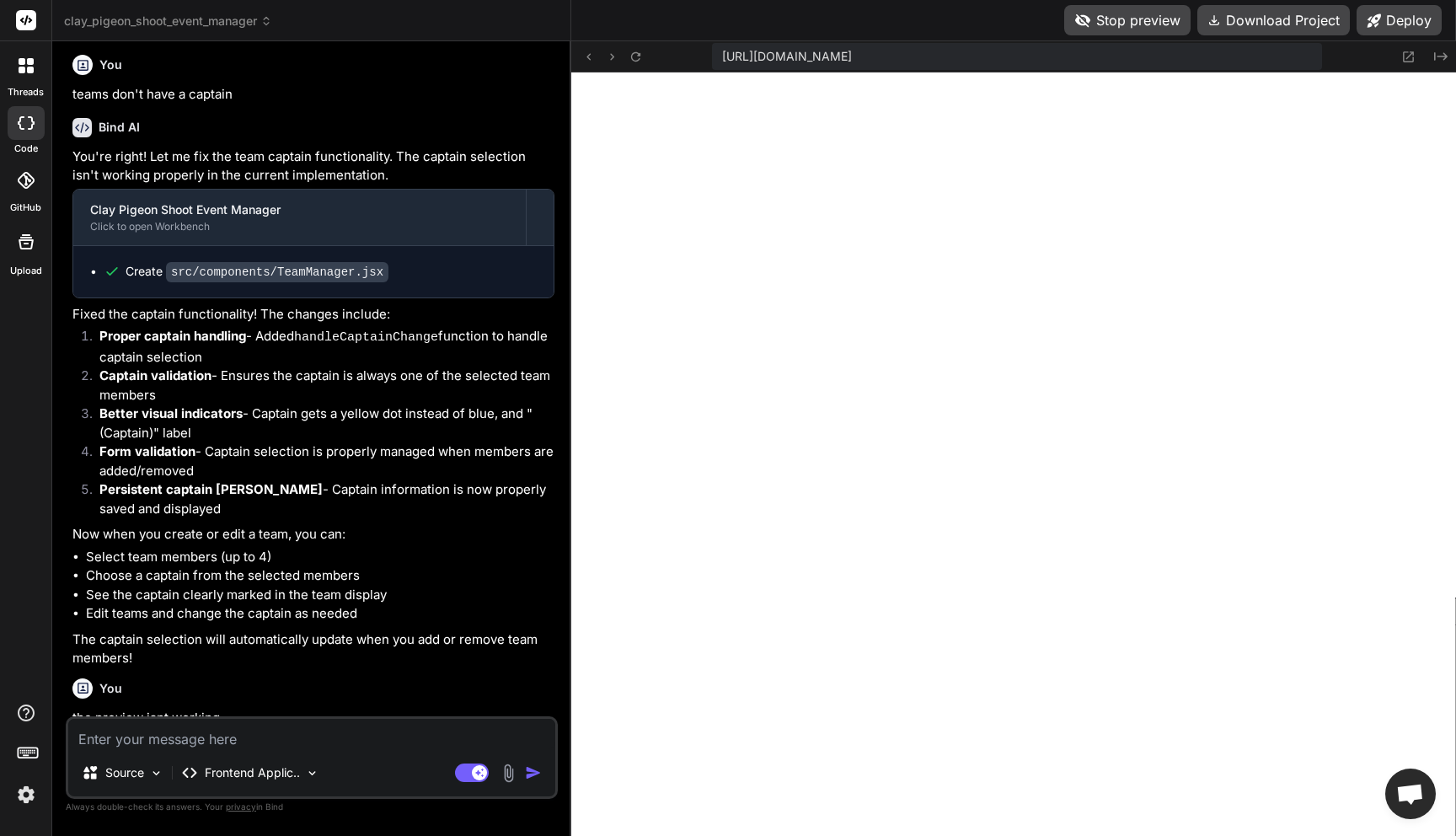 scroll, scrollTop: 2573, scrollLeft: 0, axis: vertical 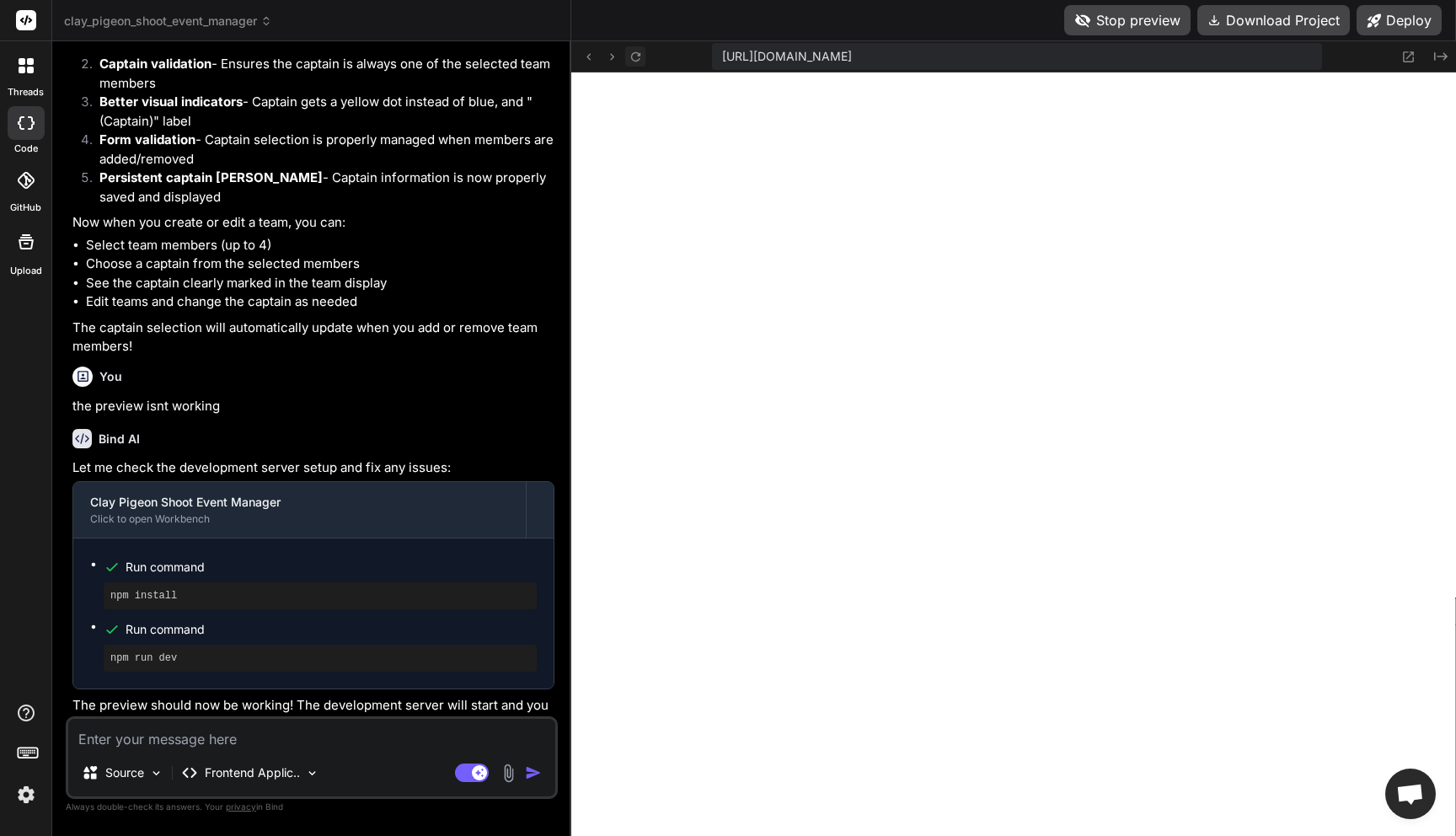 click 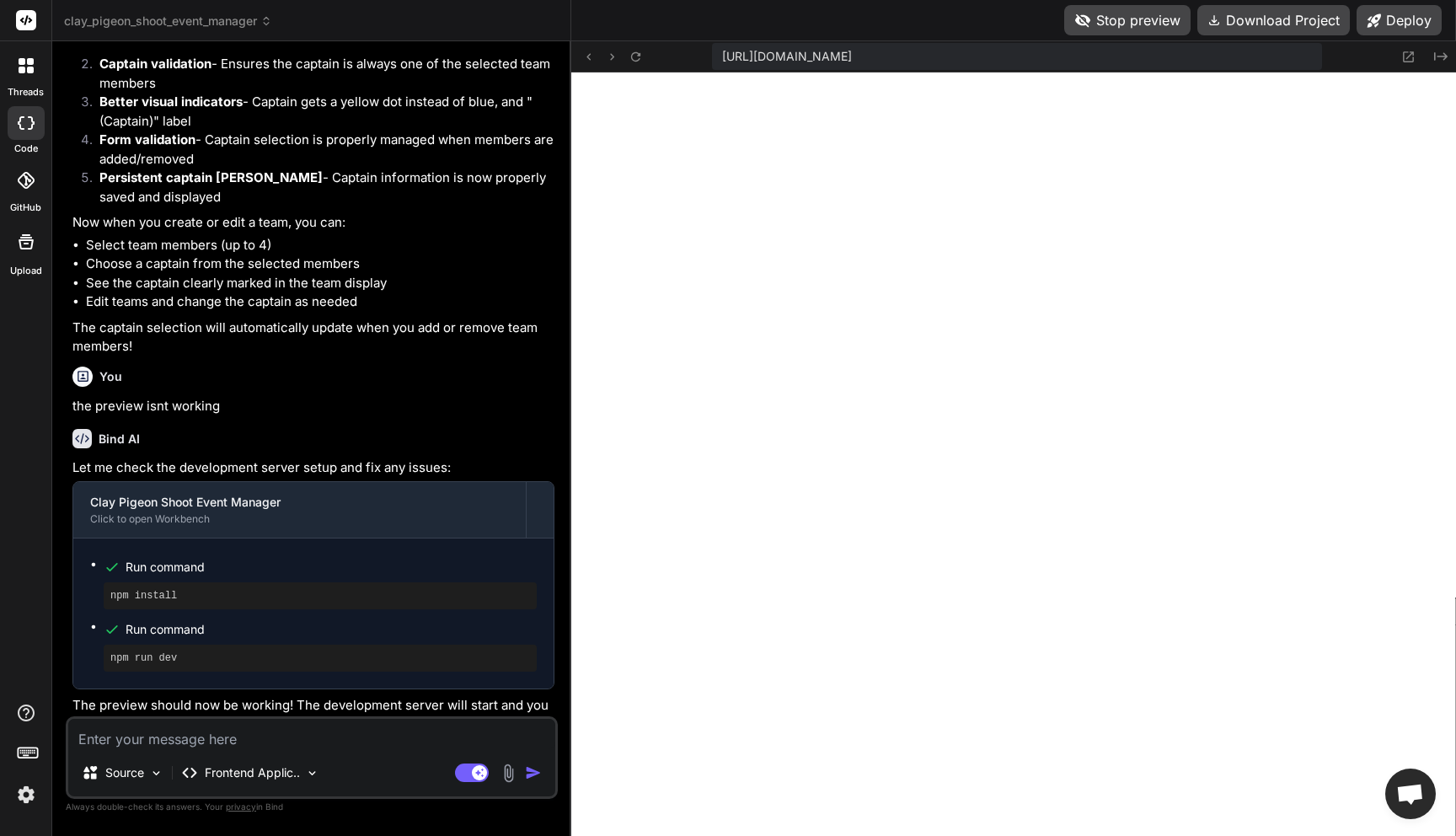 click on "Stop preview" at bounding box center (1127, 20) 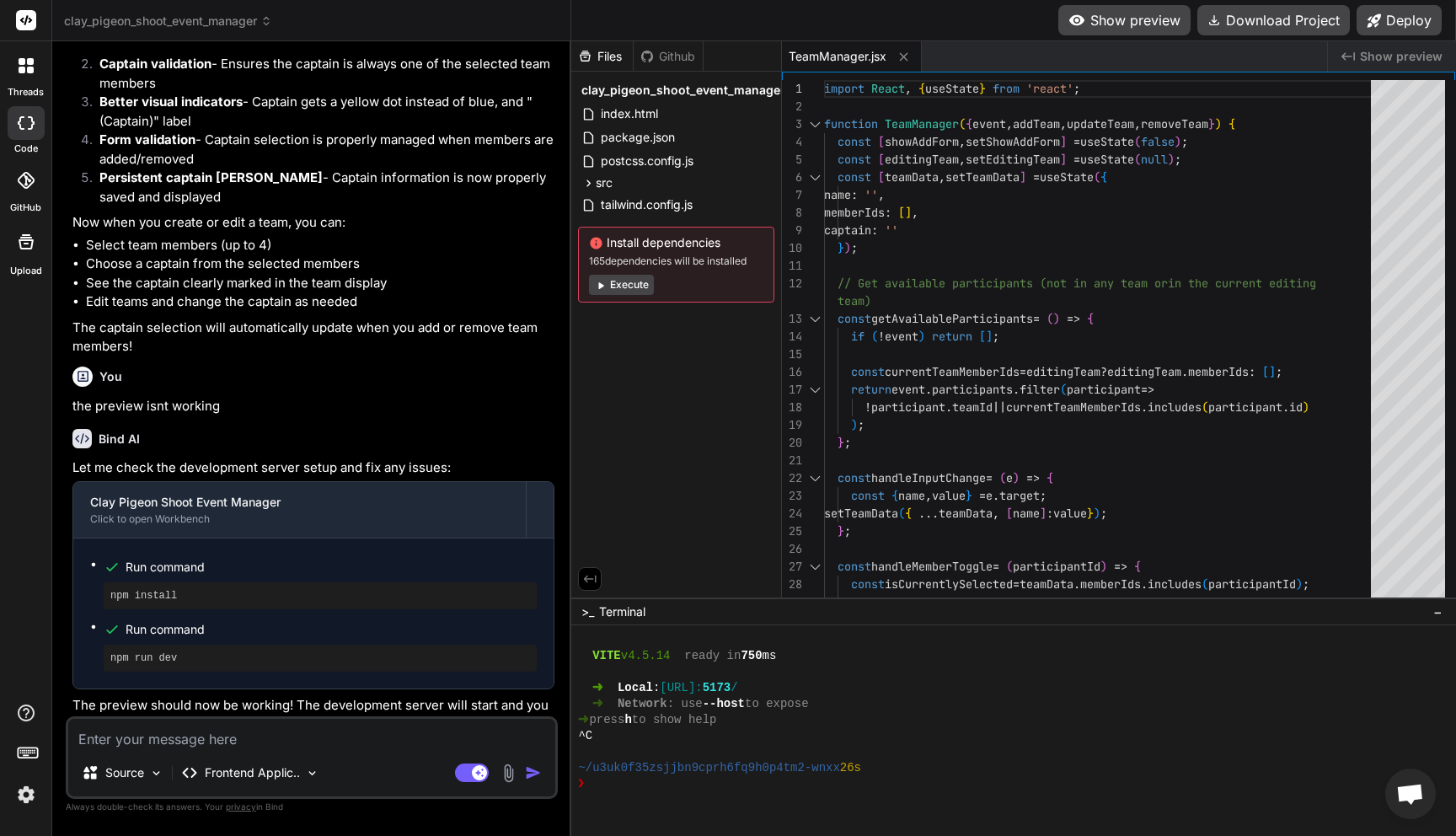 click on "Show preview" at bounding box center (1124, 20) 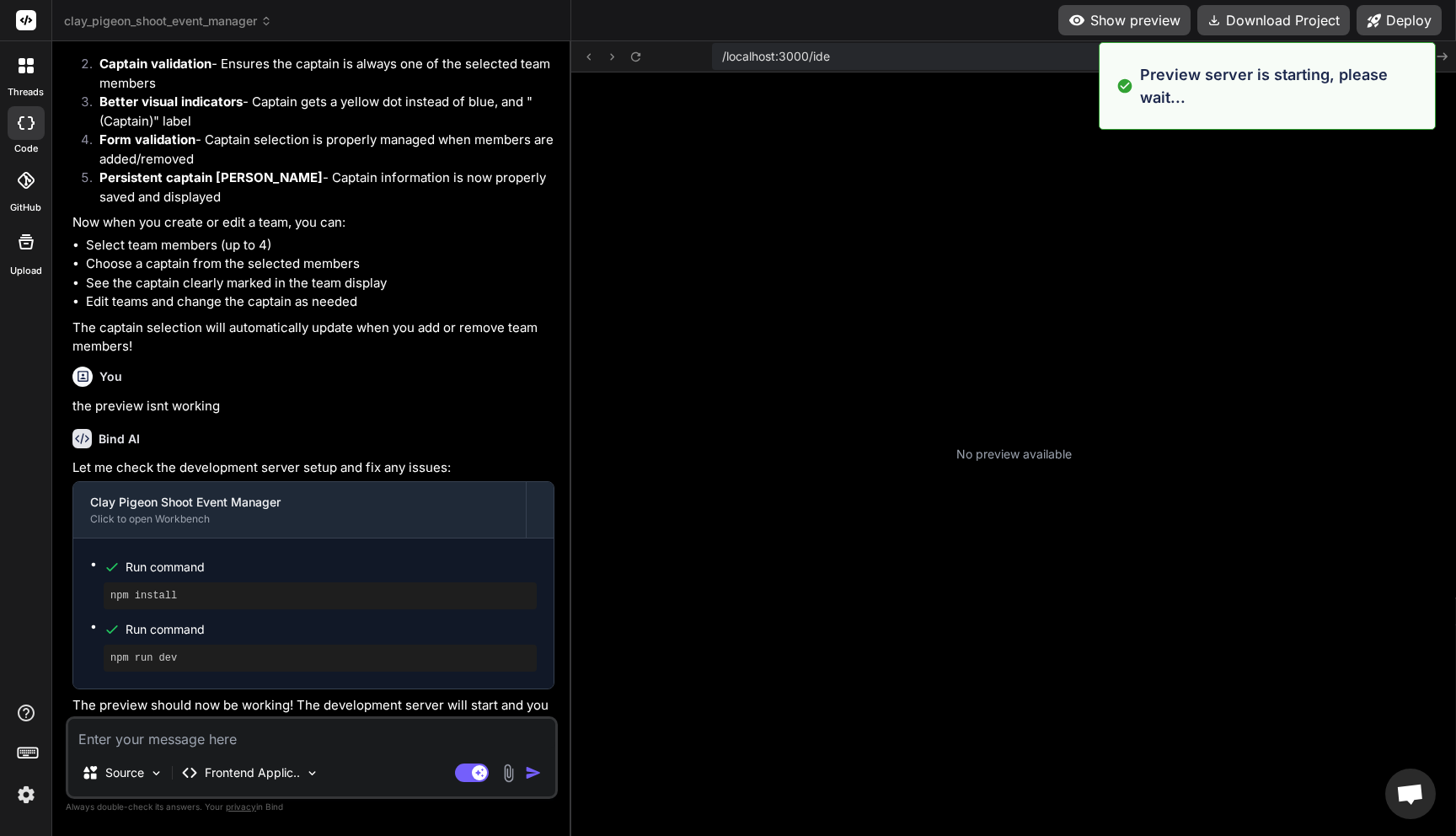 scroll, scrollTop: 2050, scrollLeft: 0, axis: vertical 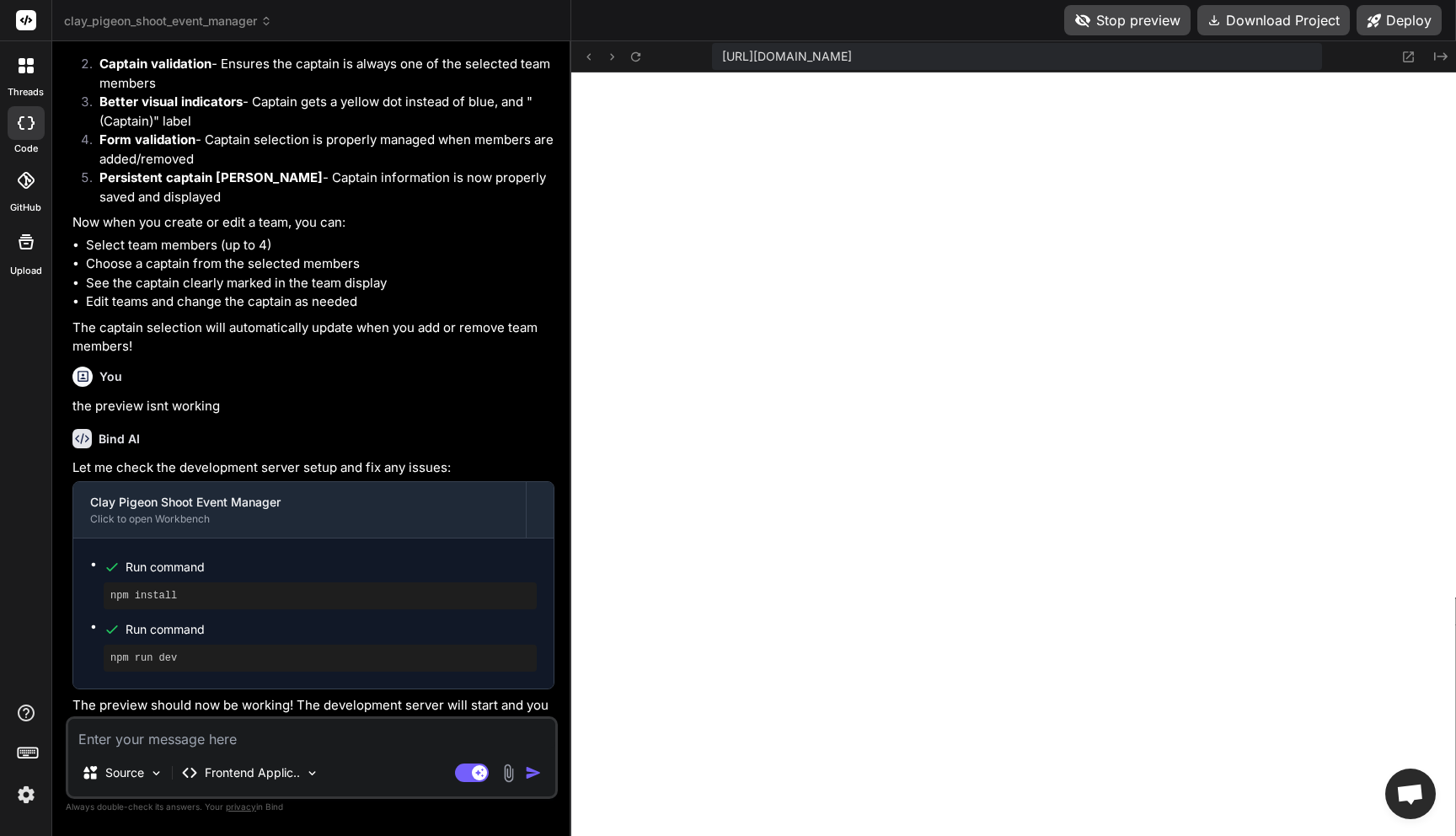 click at bounding box center (312, 734) 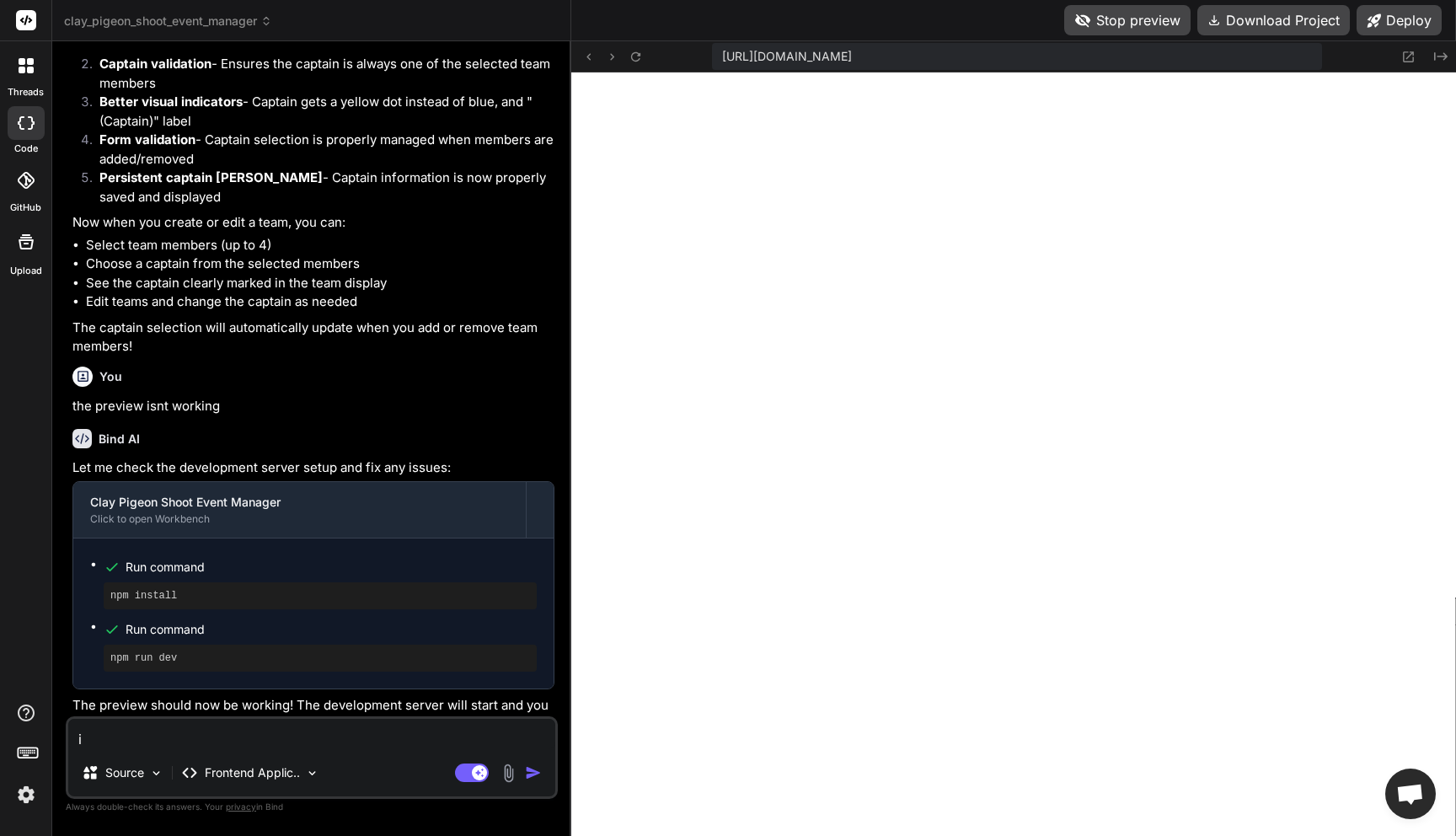 type on "i" 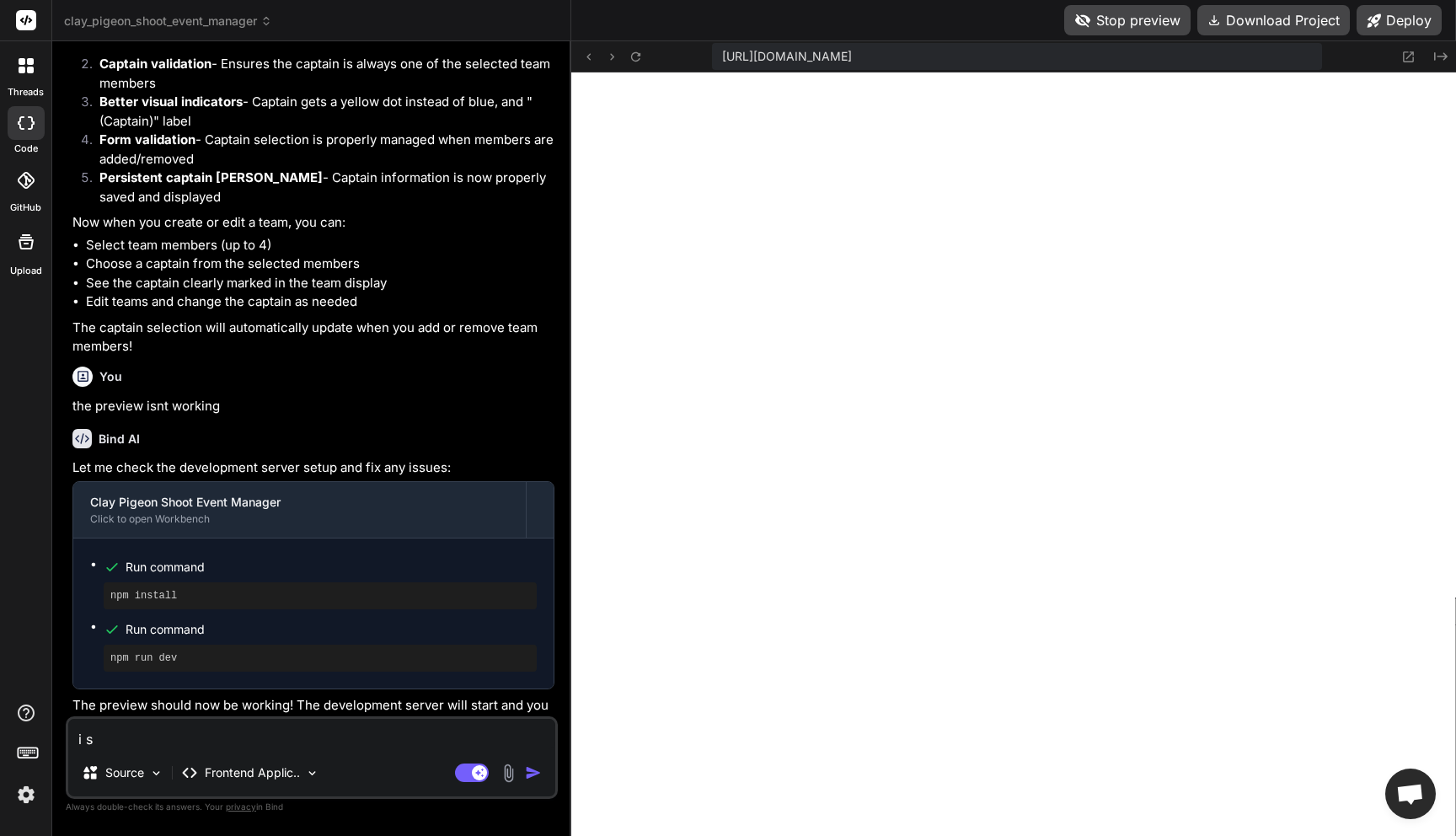 type on "i st" 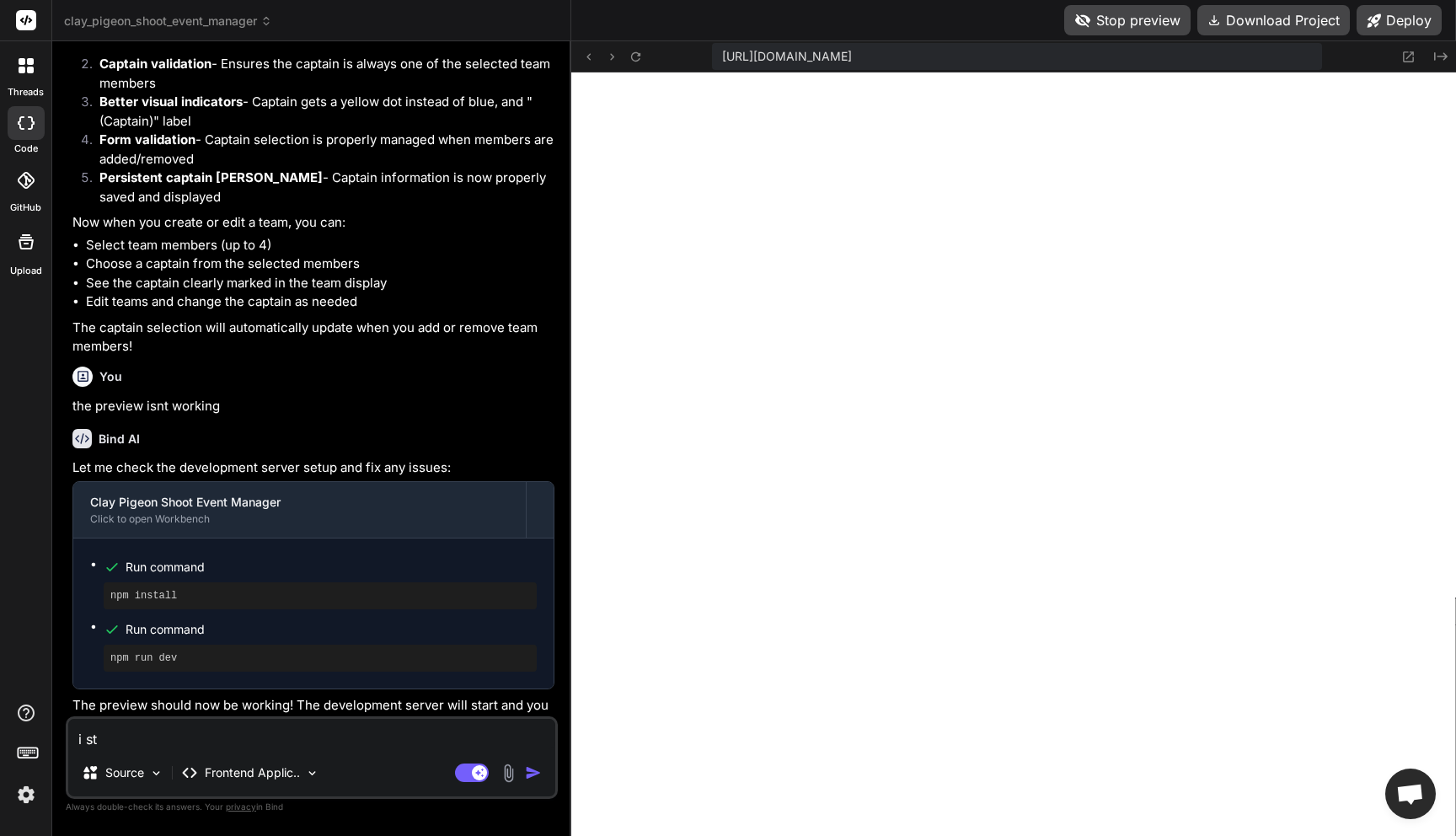 type on "i sti" 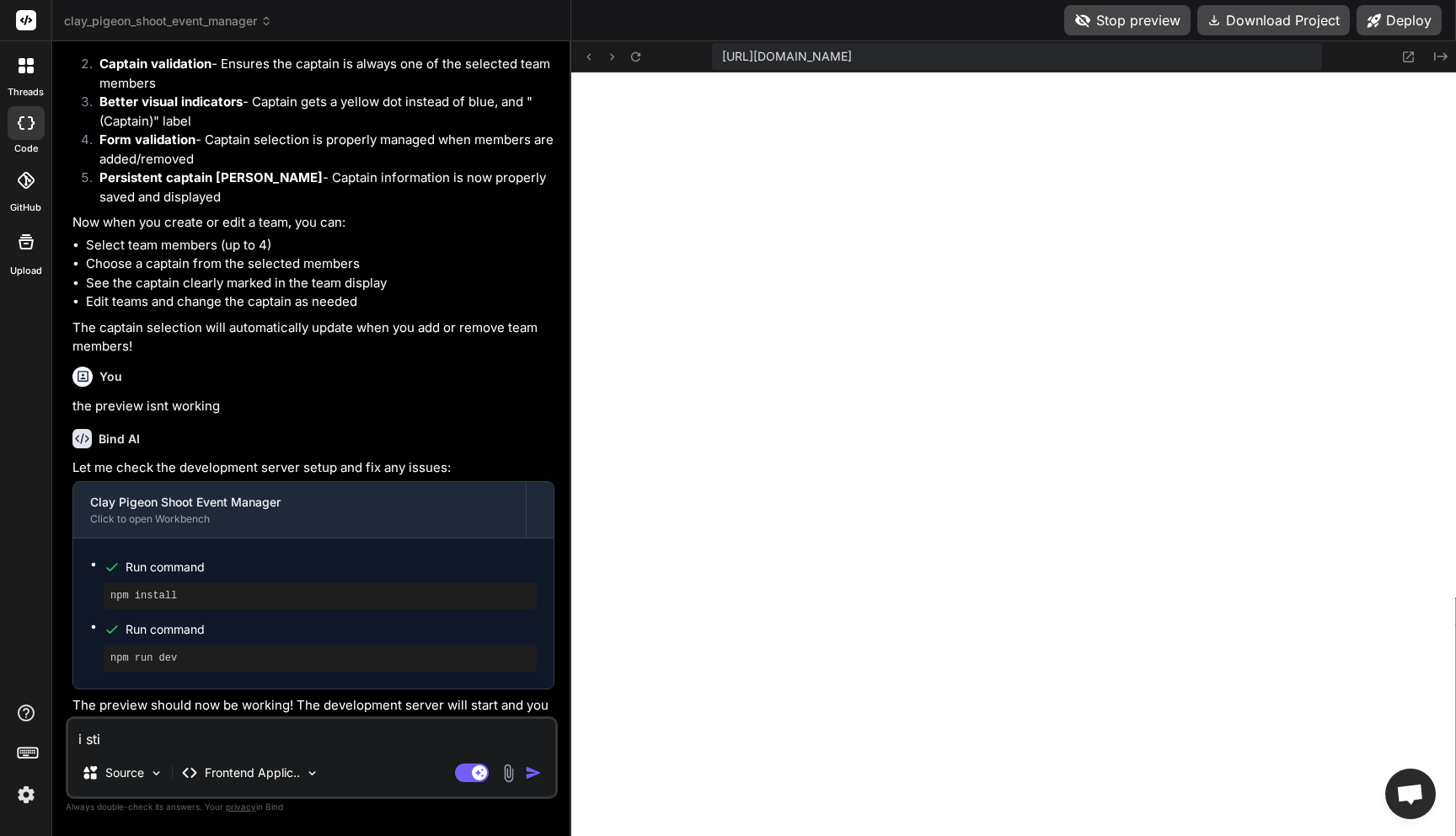 type on "i stil" 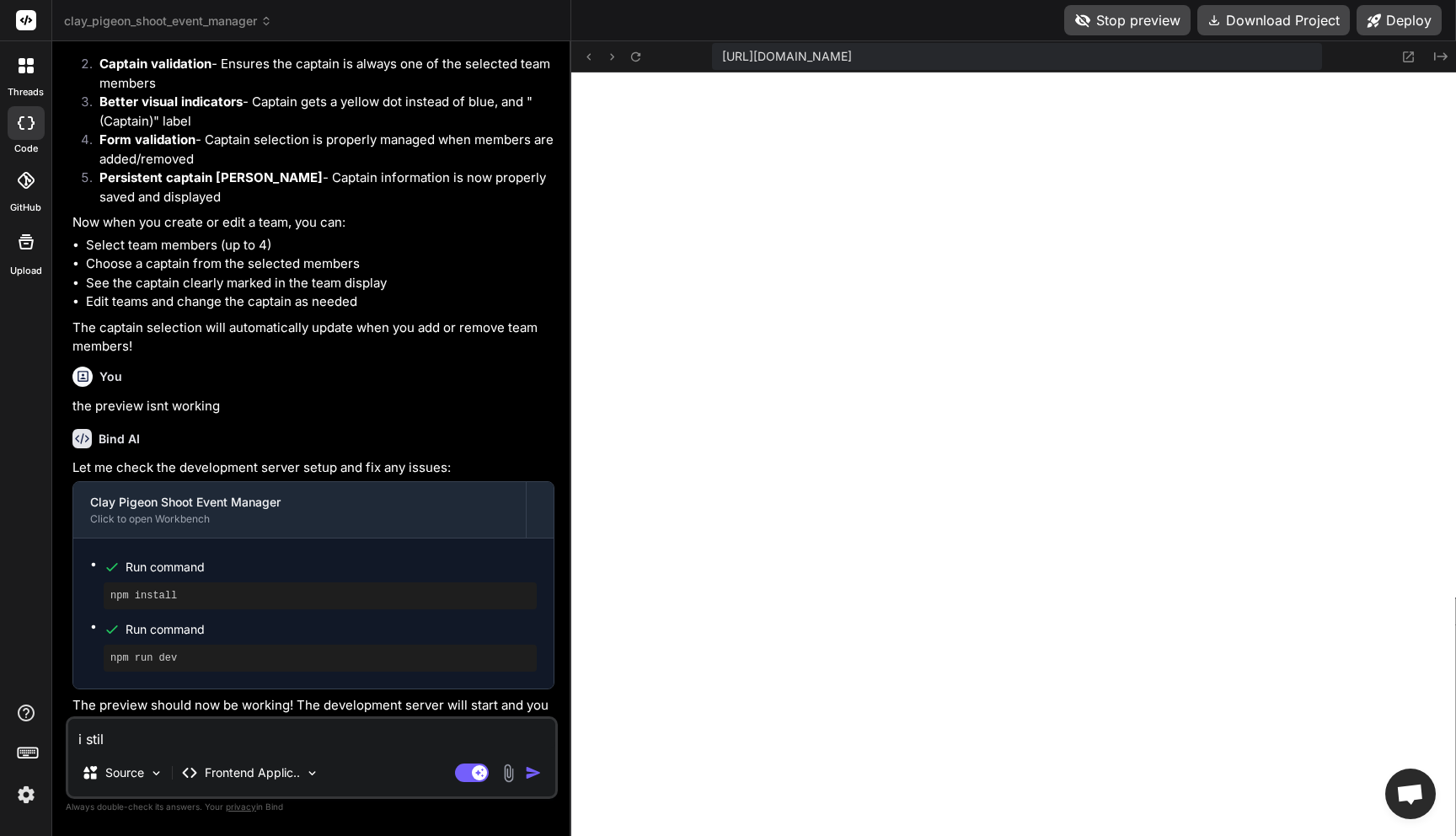 type on "i still" 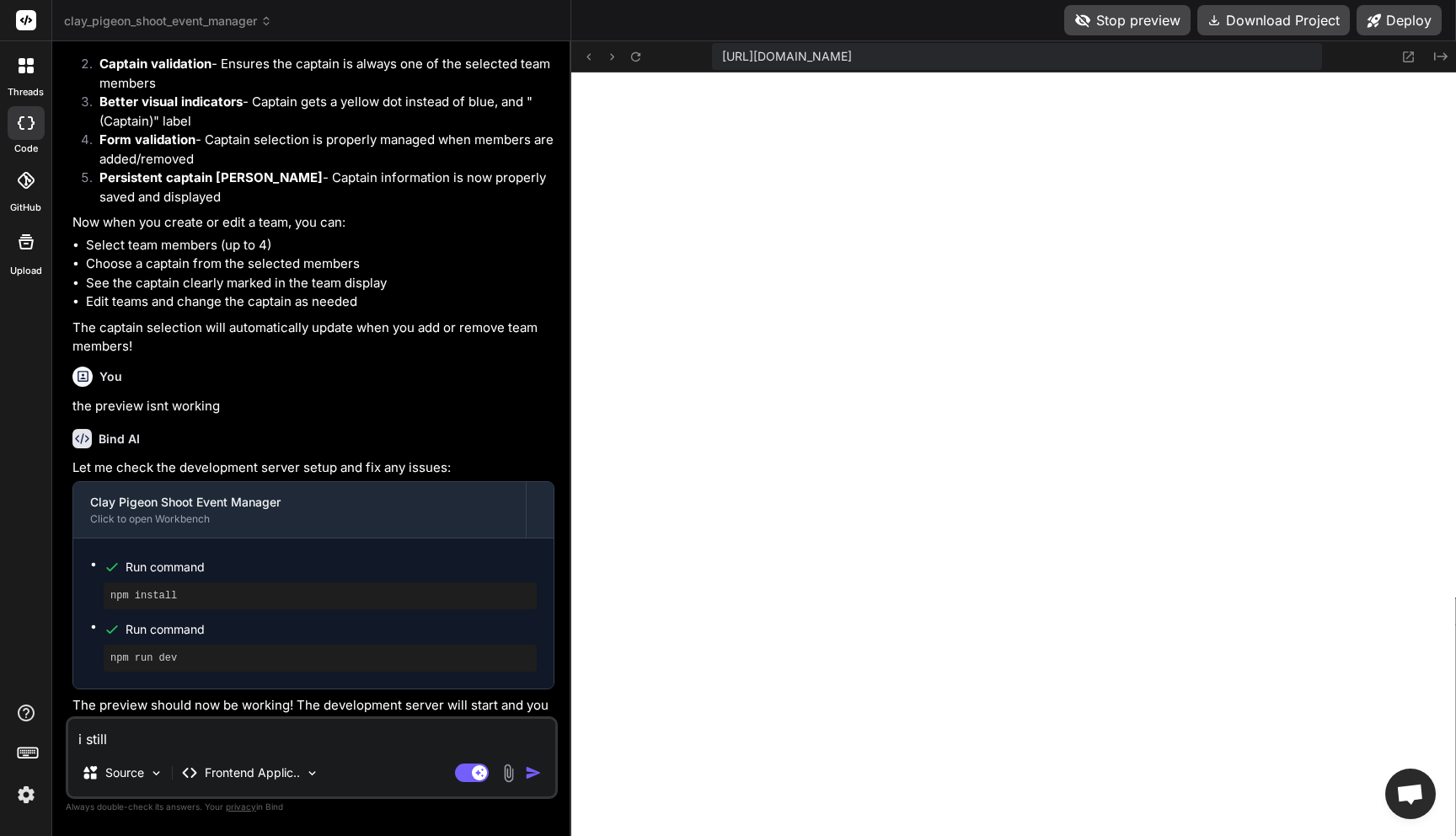 type on "i still" 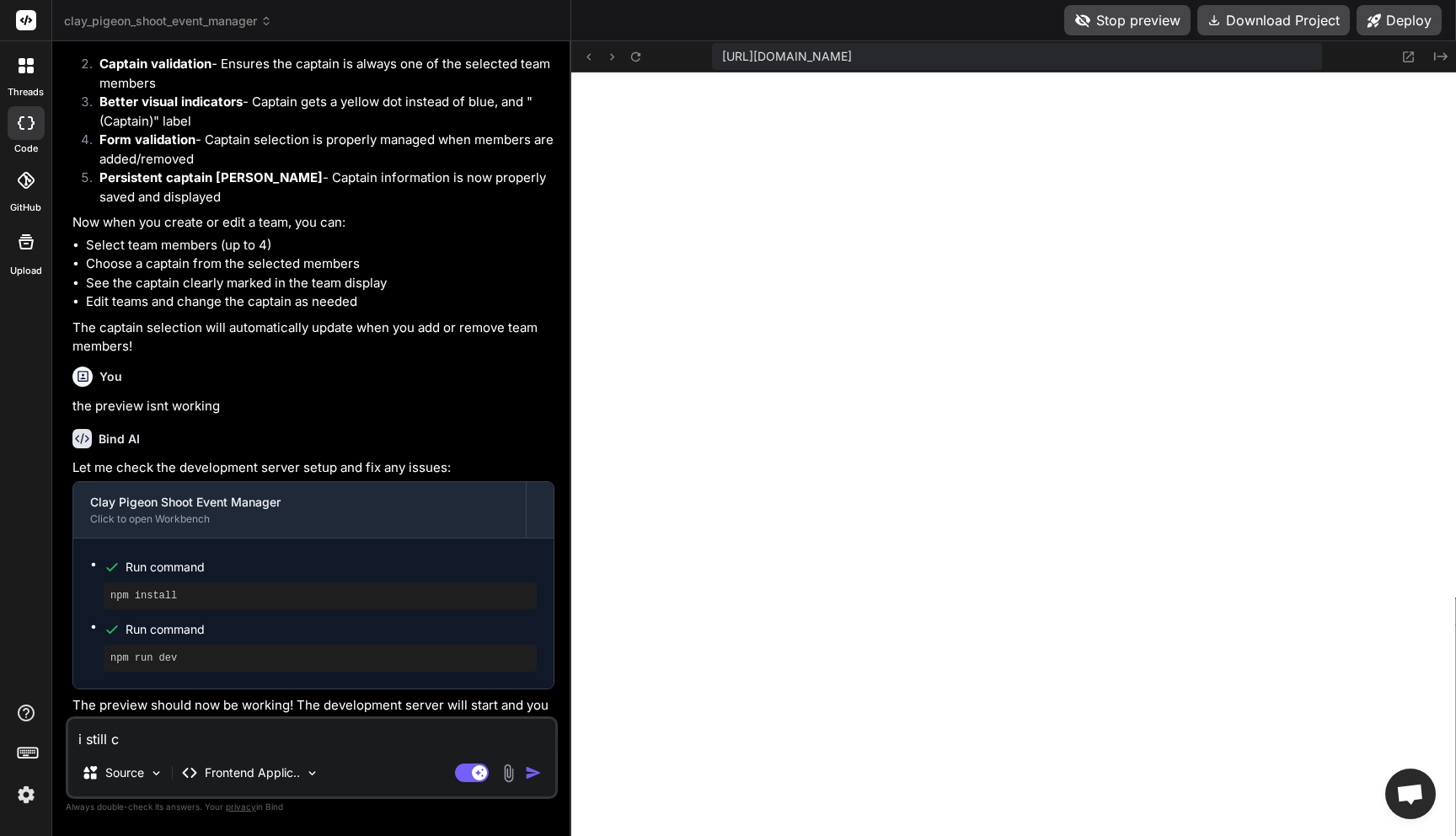 type on "i still ca" 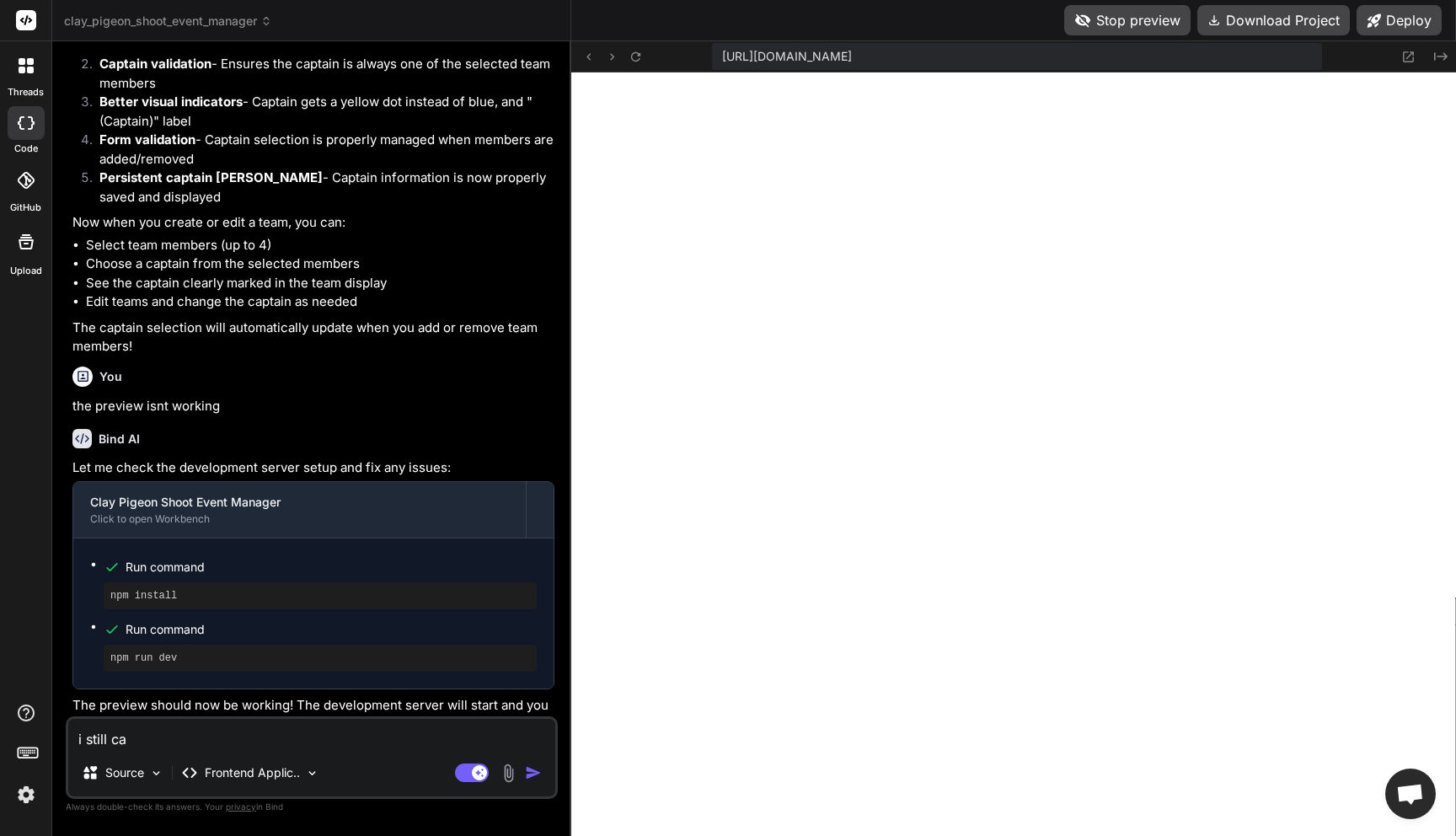 type on "i still can" 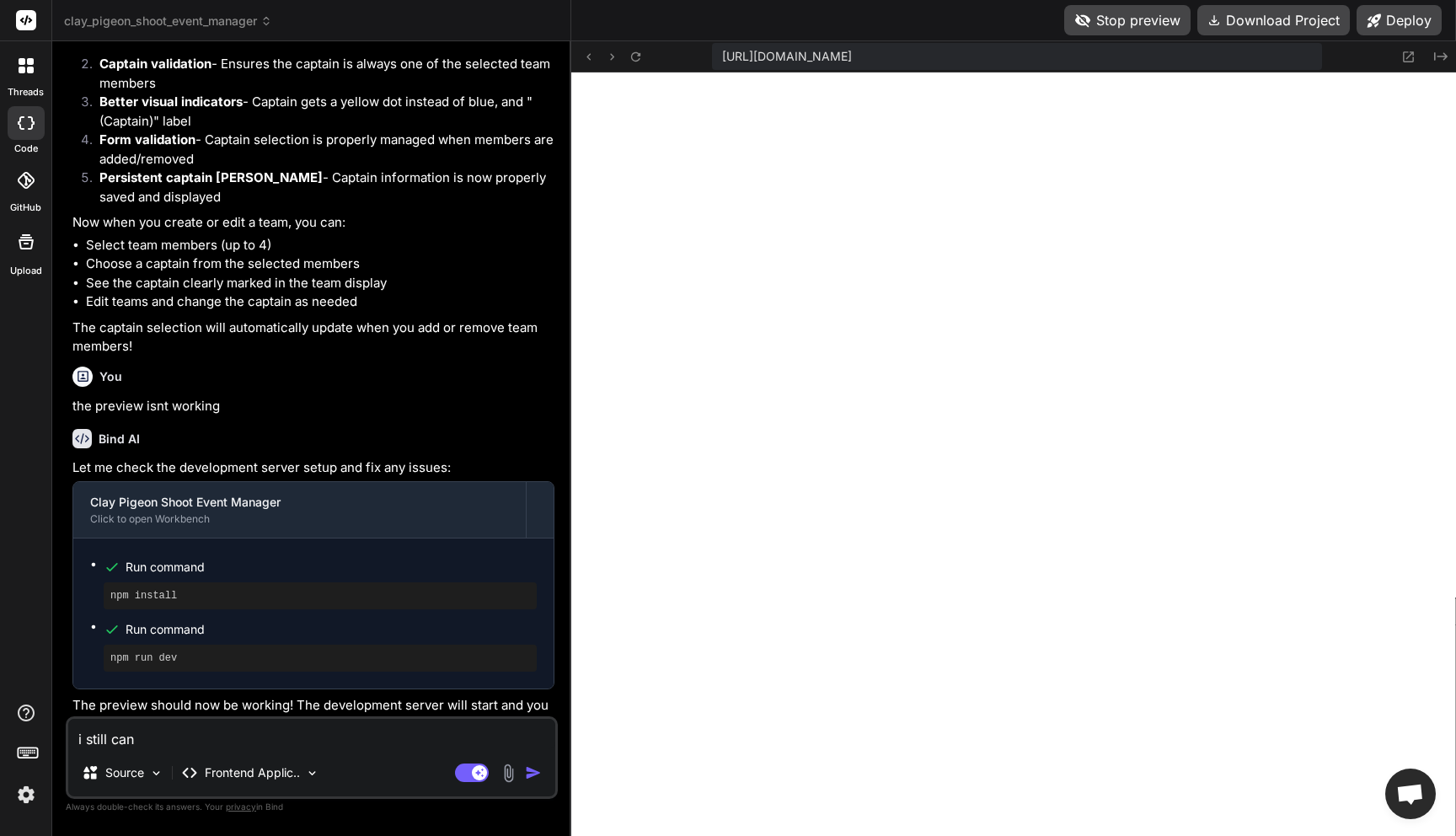 type on "i still cant" 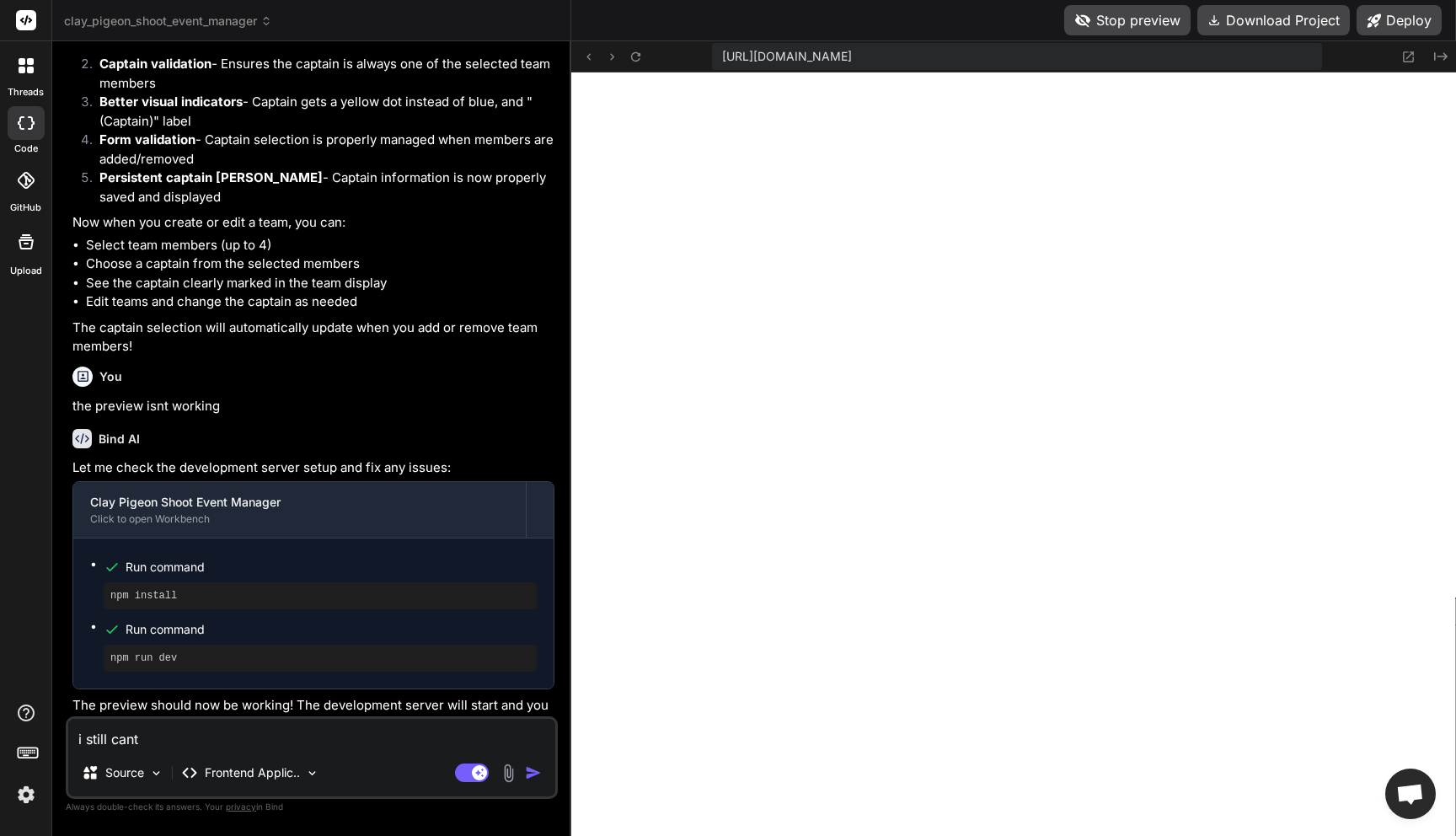type on "i still cant" 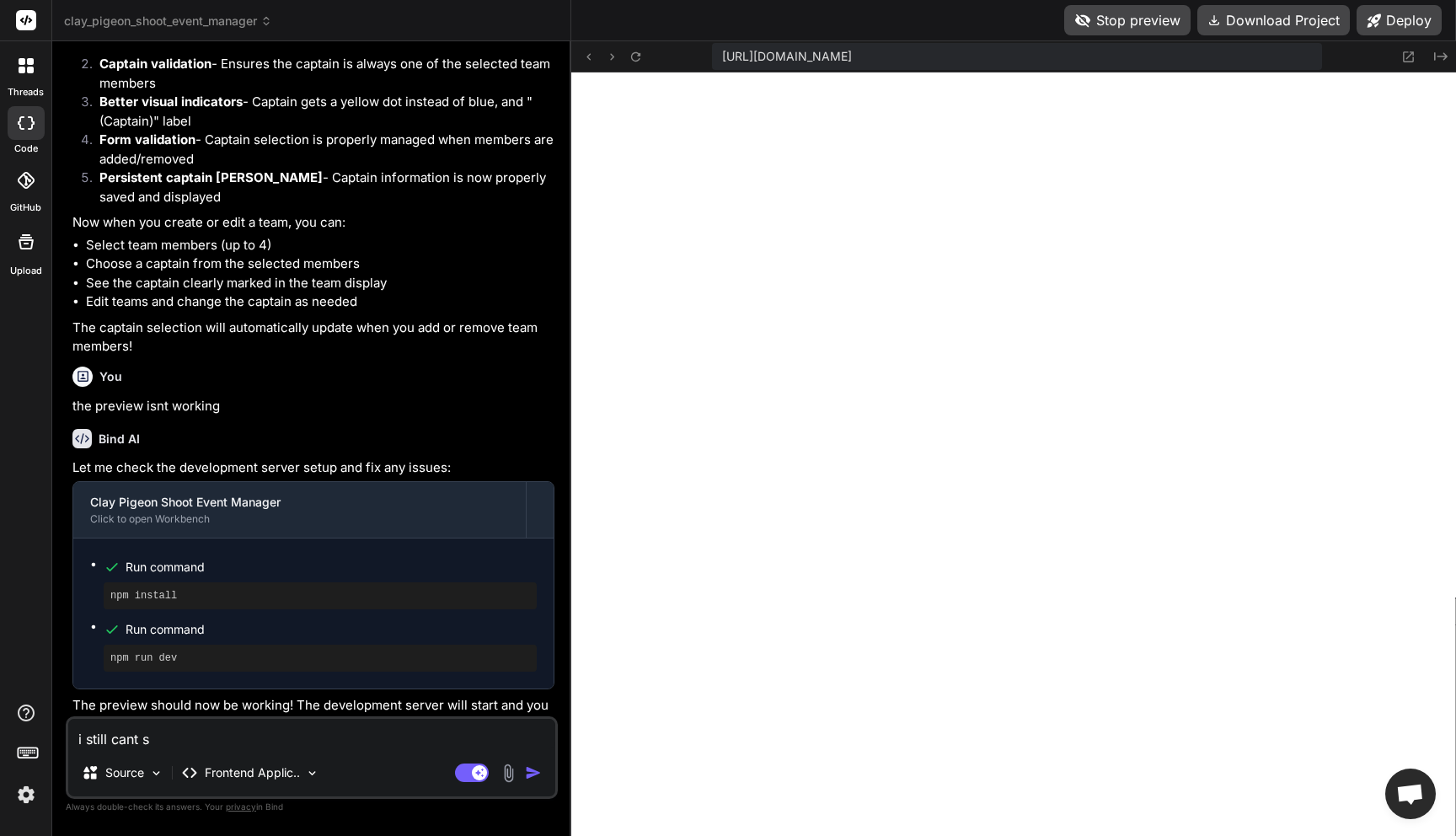 type on "i still cant se" 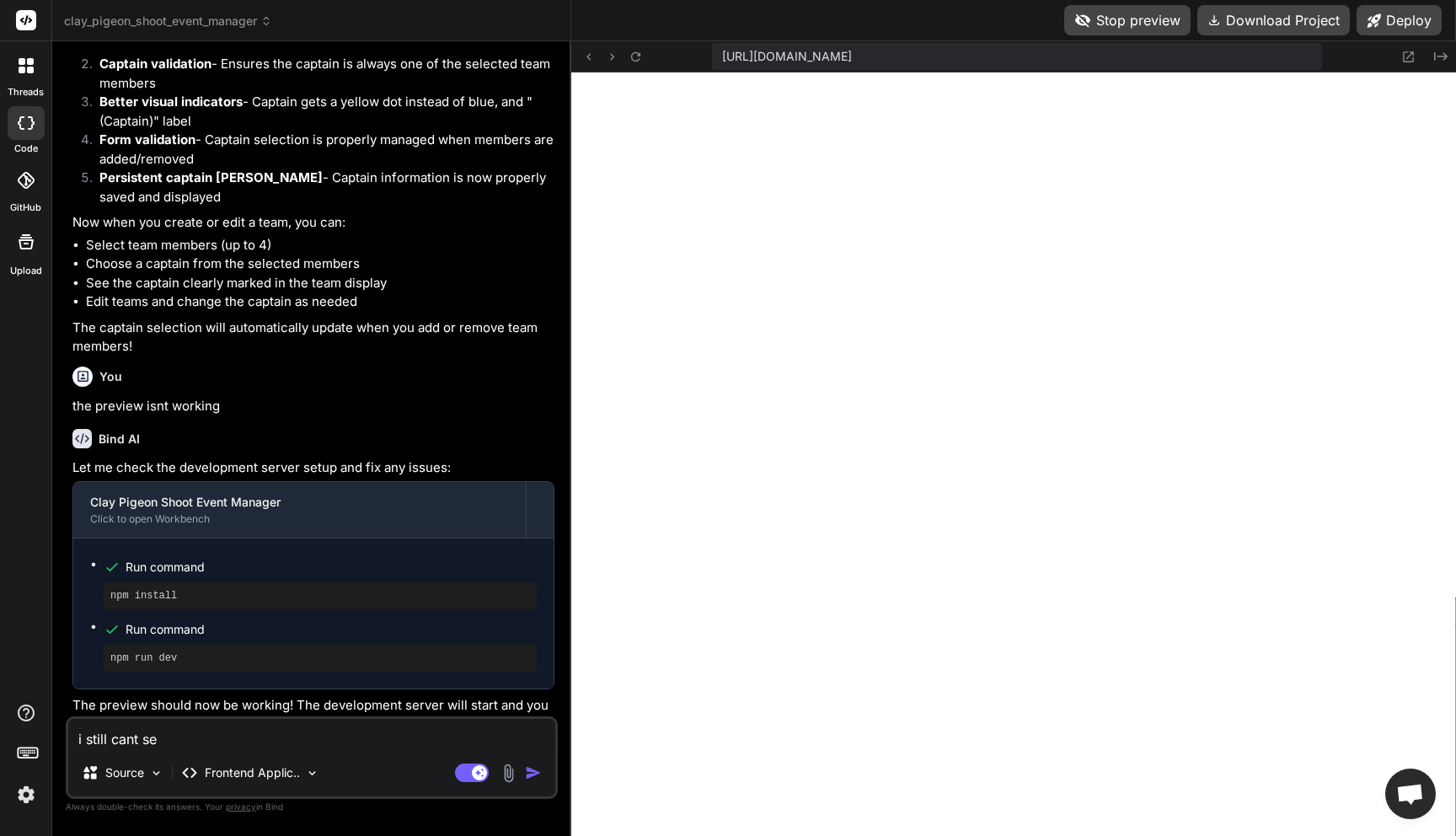 type on "i still cant see" 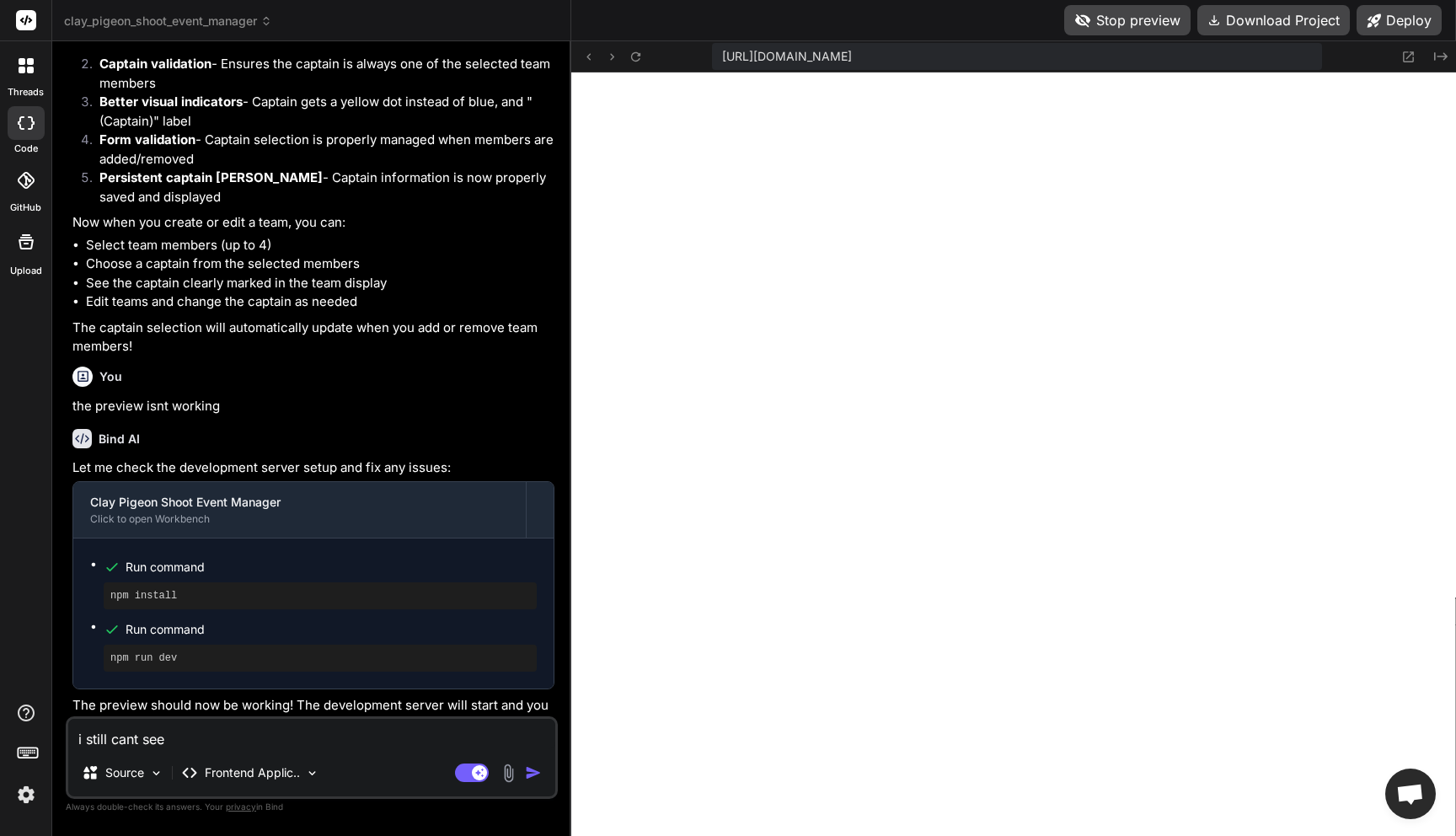 type on "i still cant see" 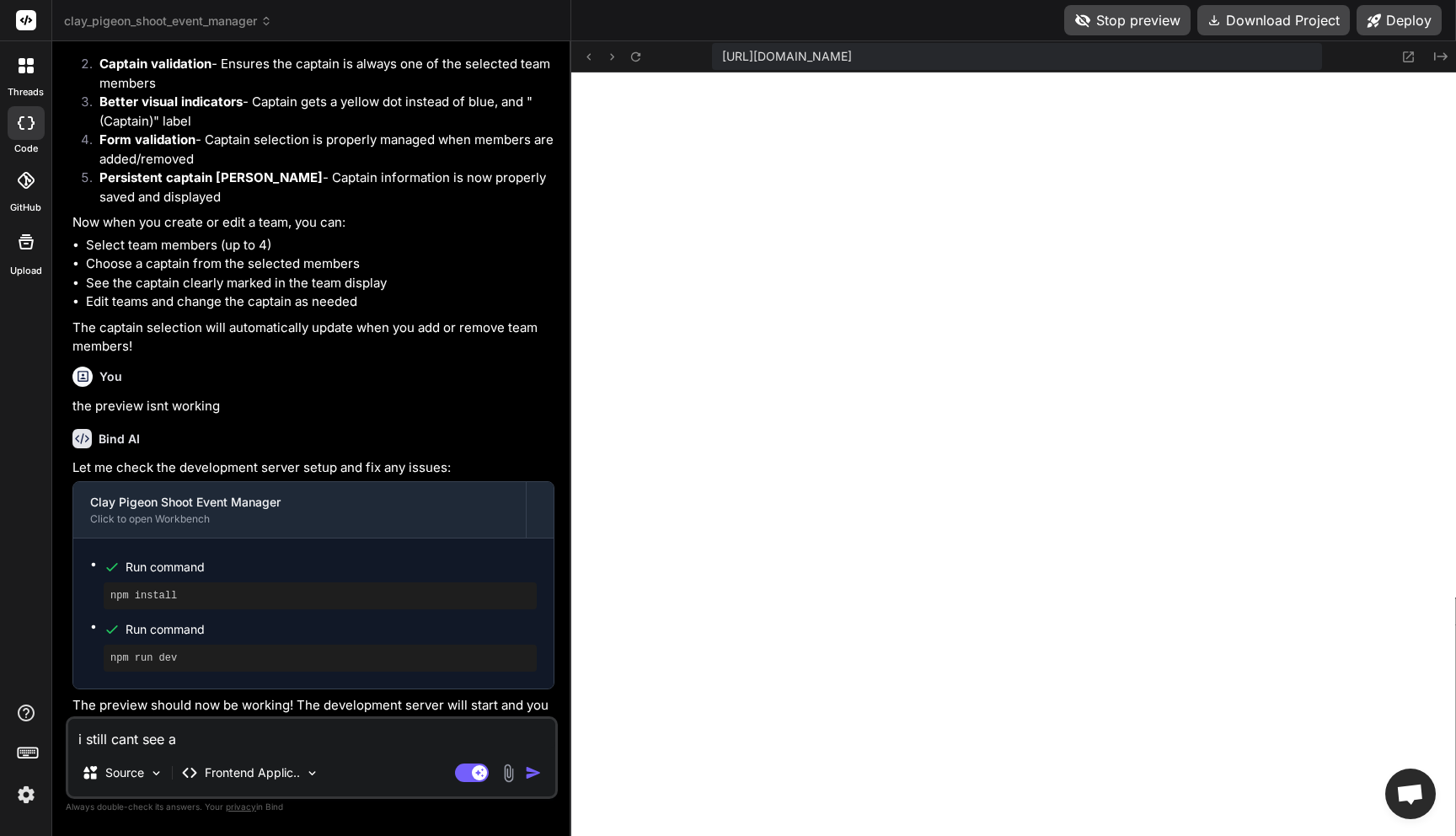 type on "i still cant see an" 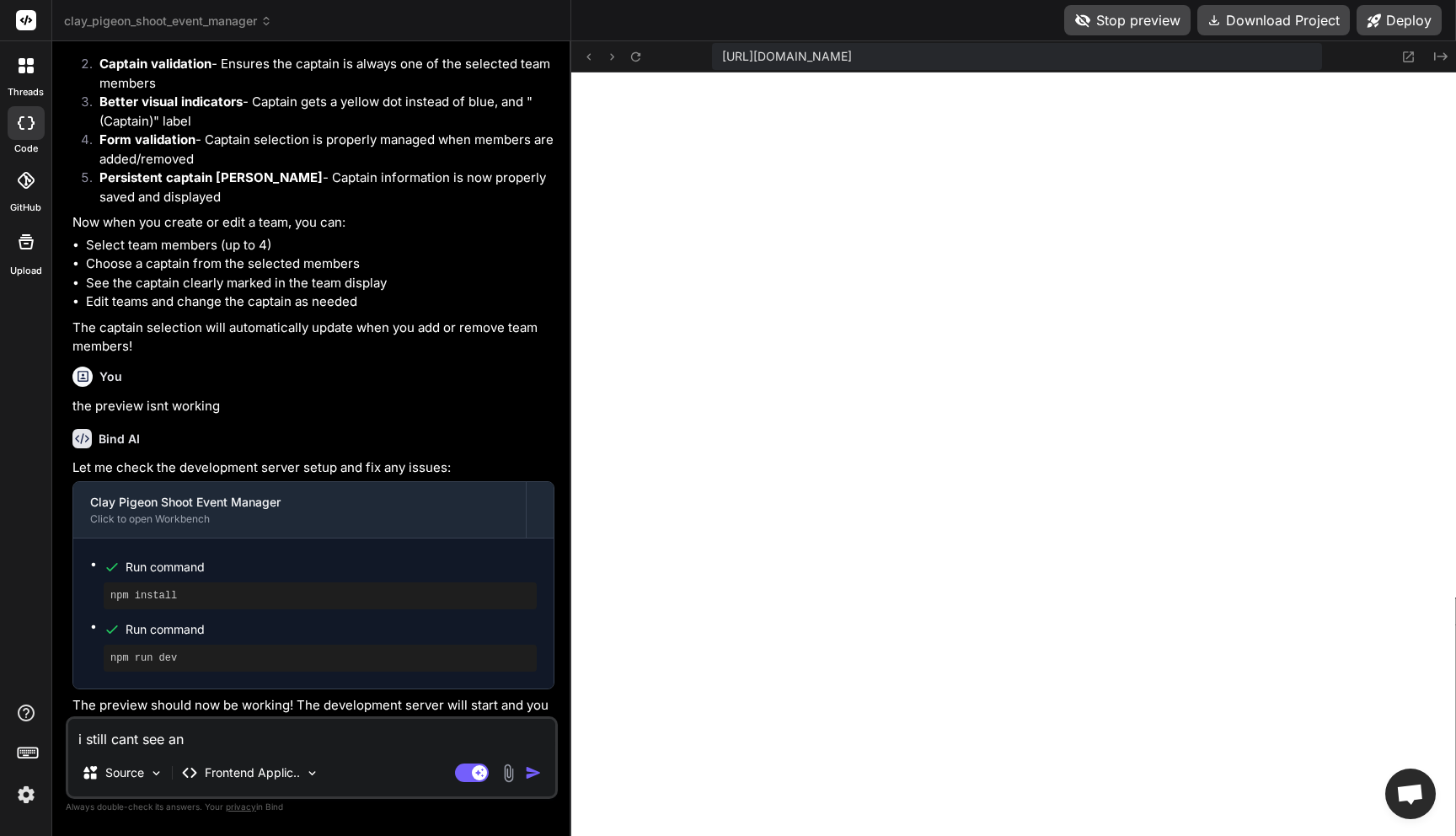 type on "i still cant see any" 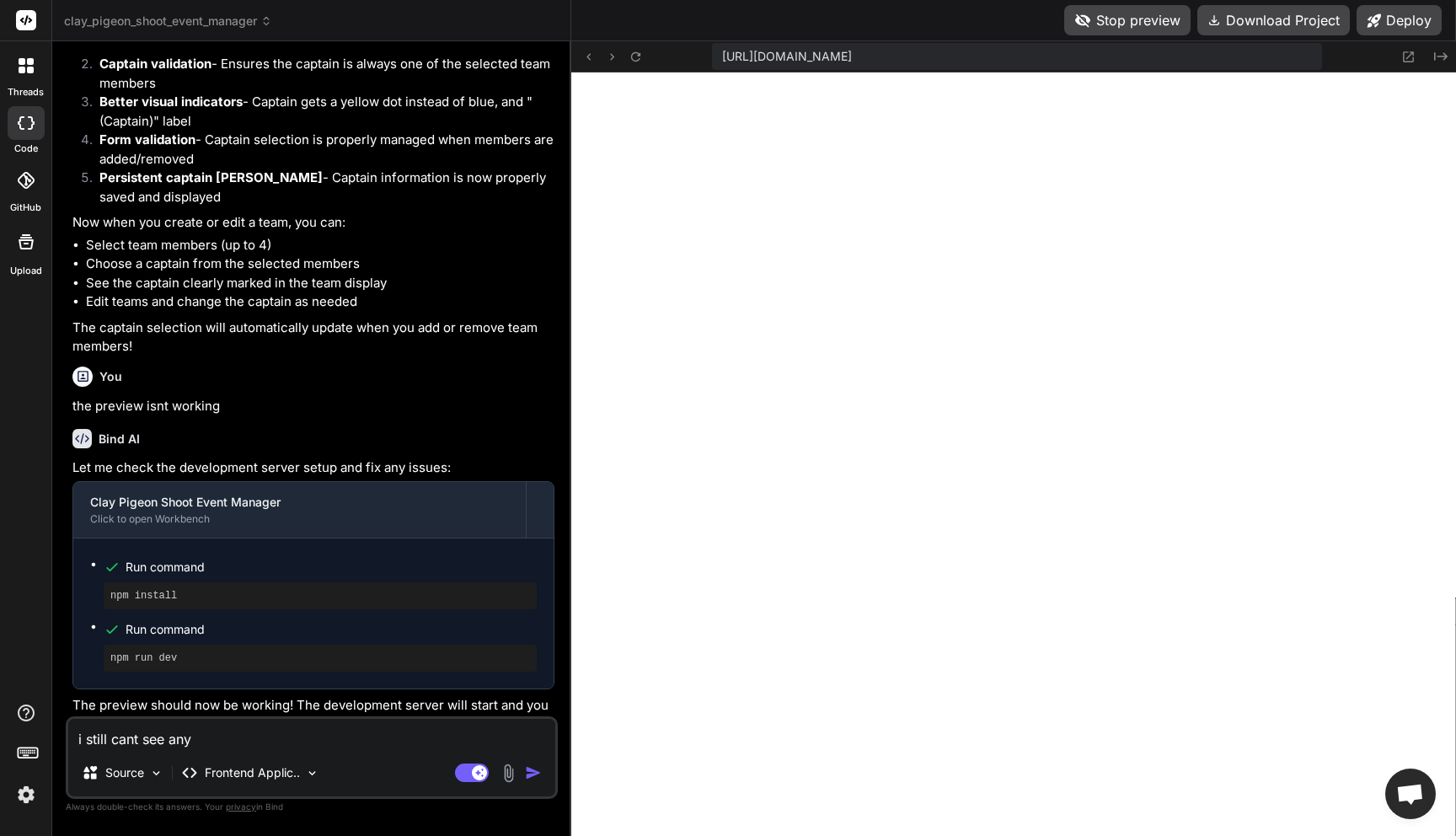 type on "i still cant see anyt" 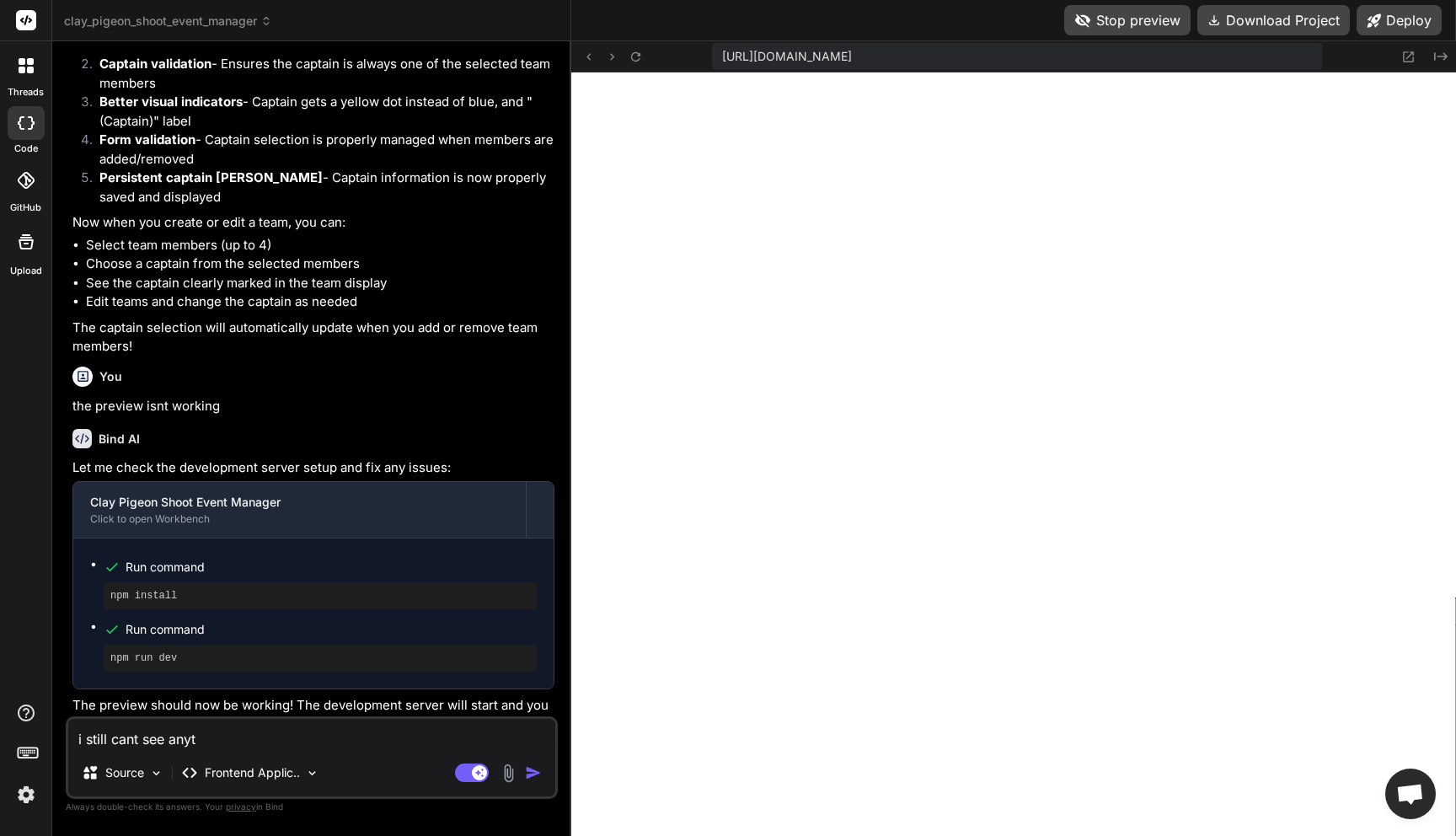 type on "i still cant see anyth" 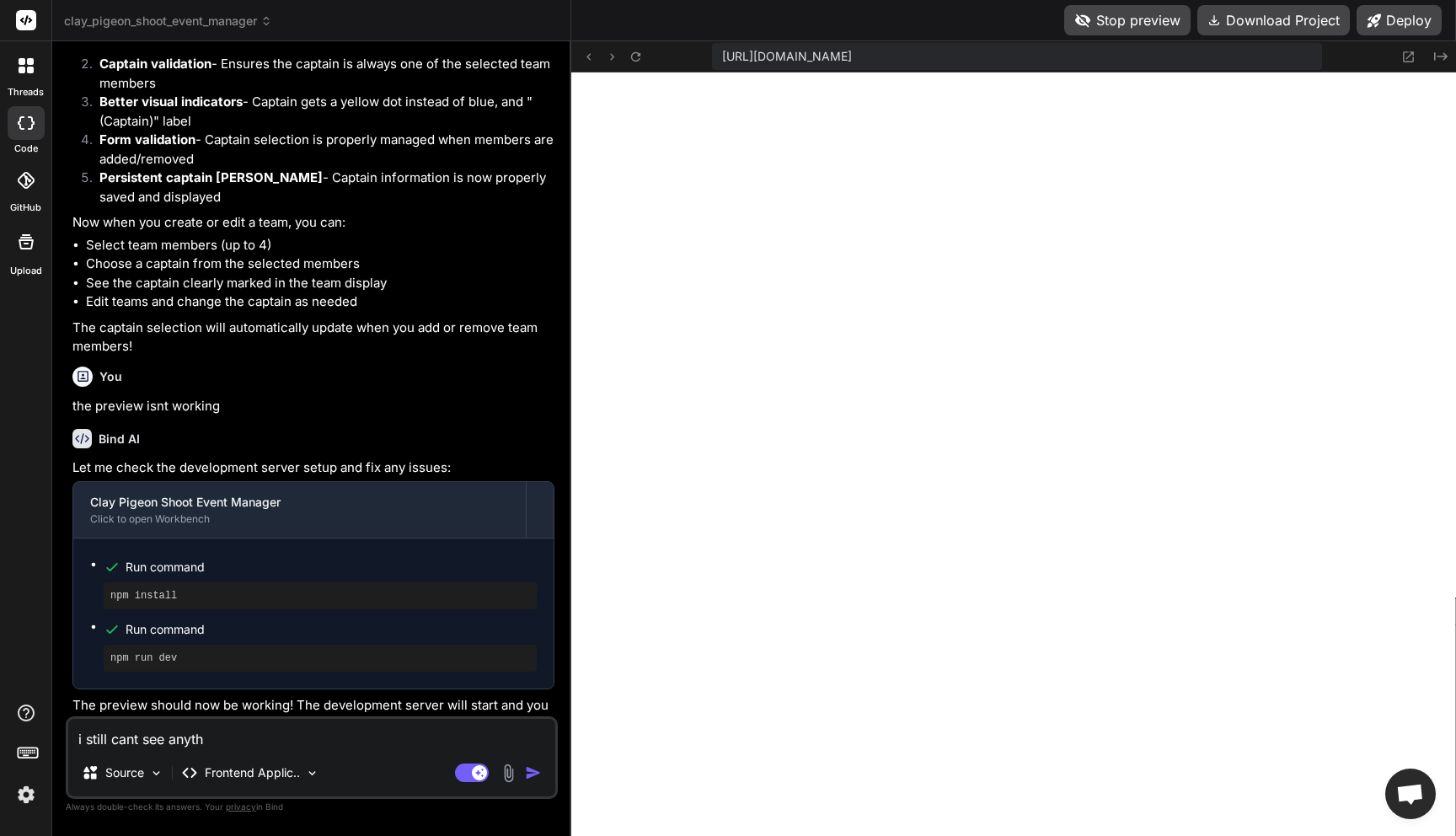 type on "i still cant see anythi" 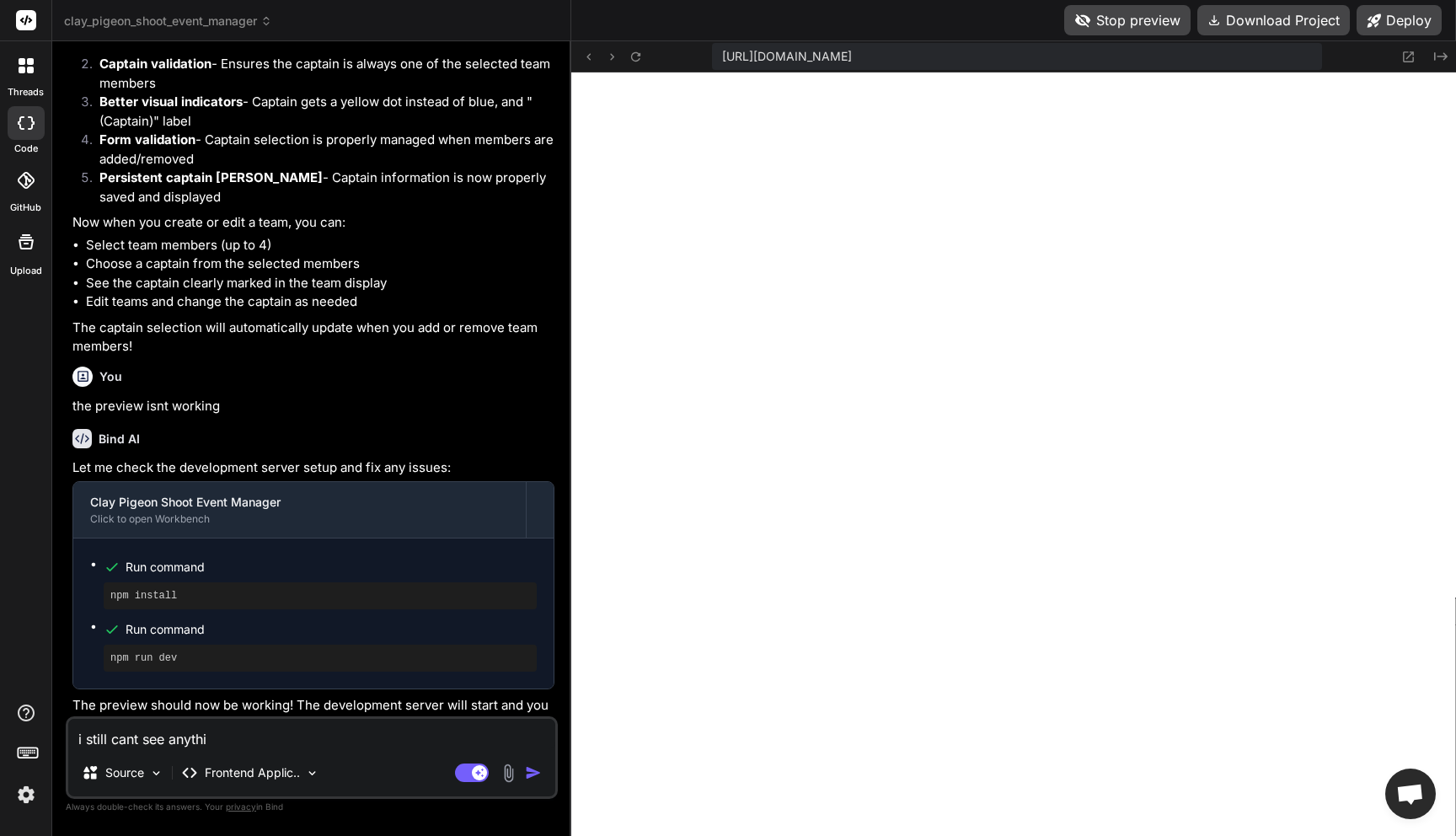 type on "i still cant see anythin" 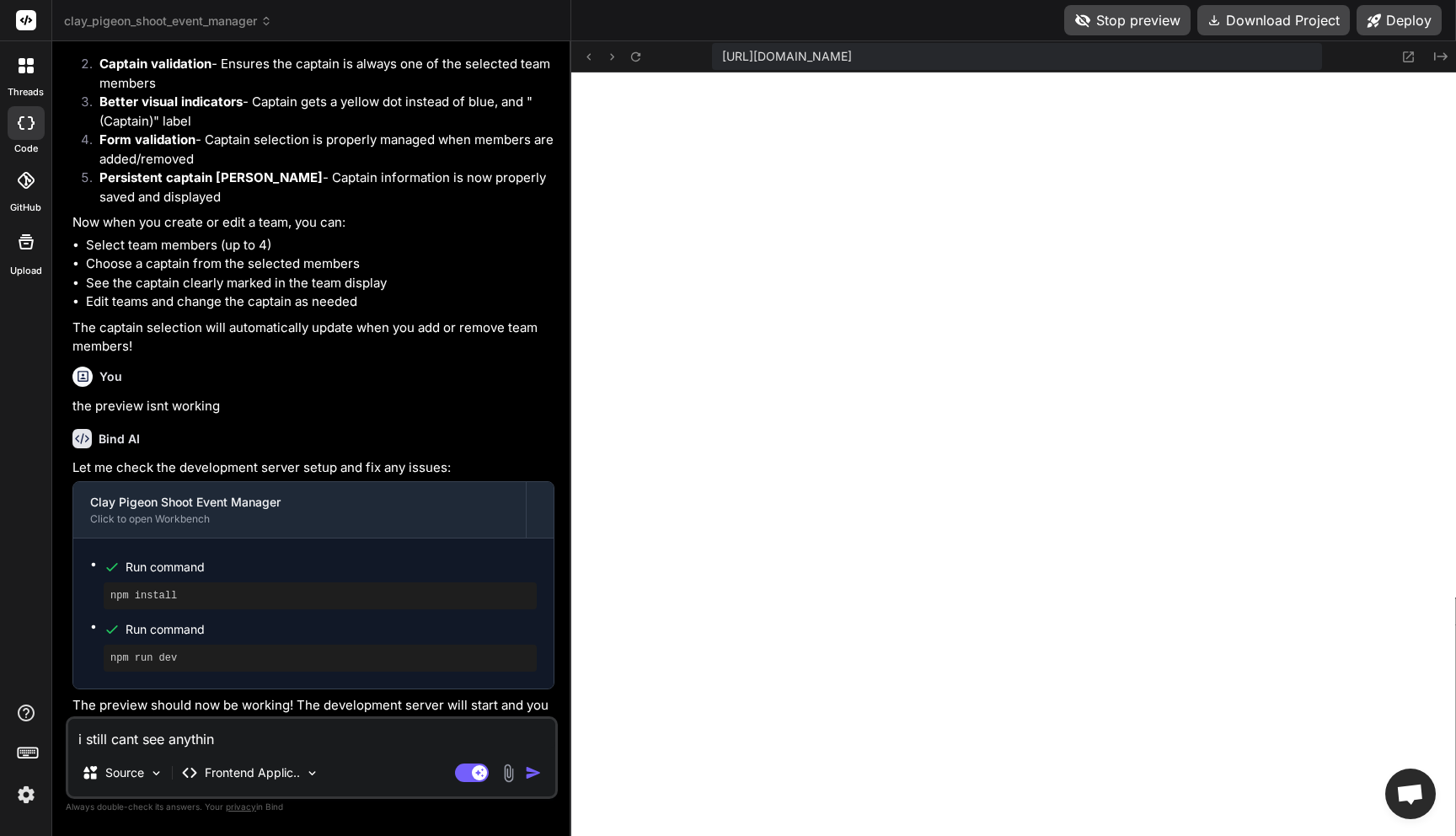 type on "i still cant see anything" 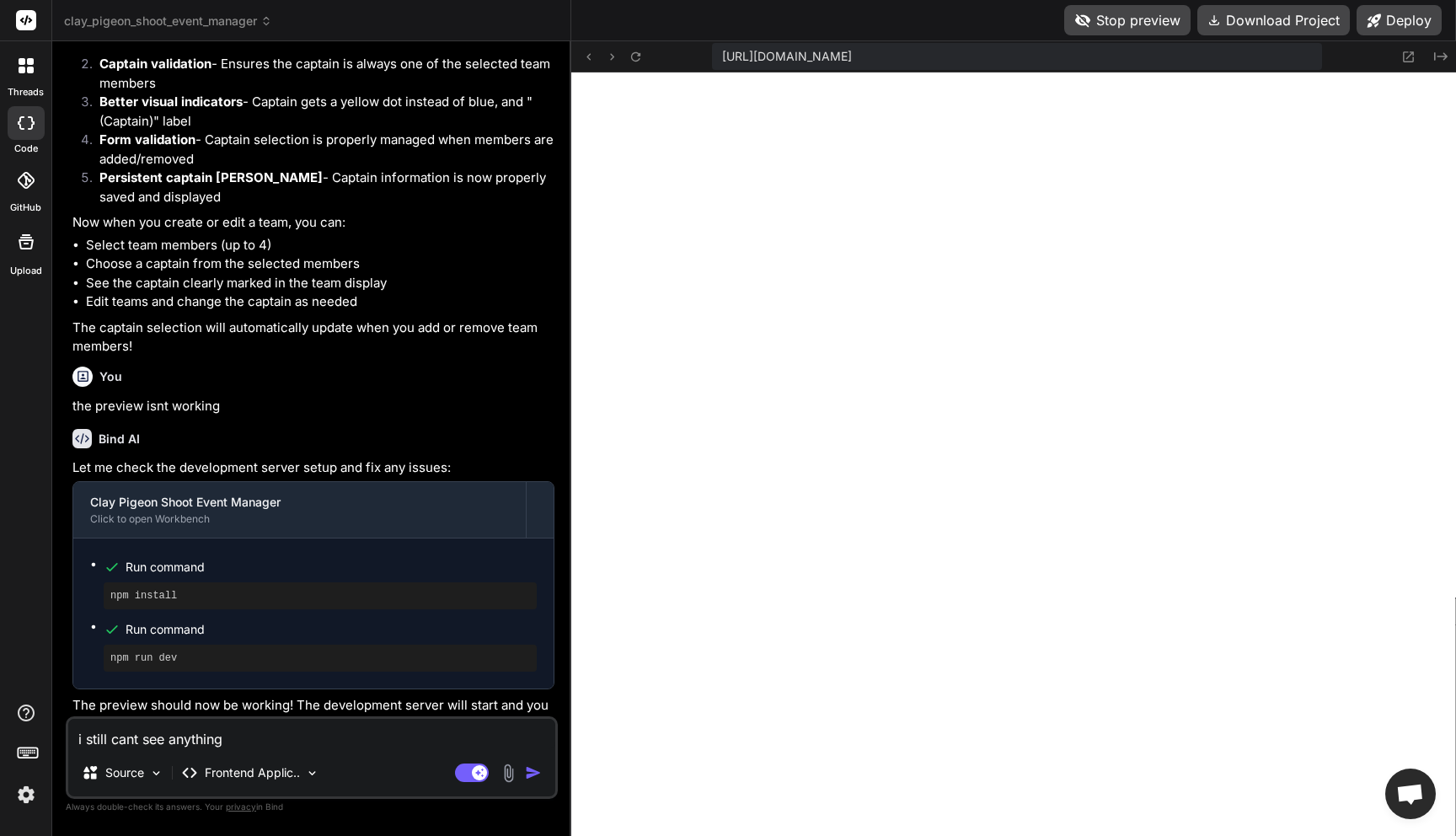 type on "x" 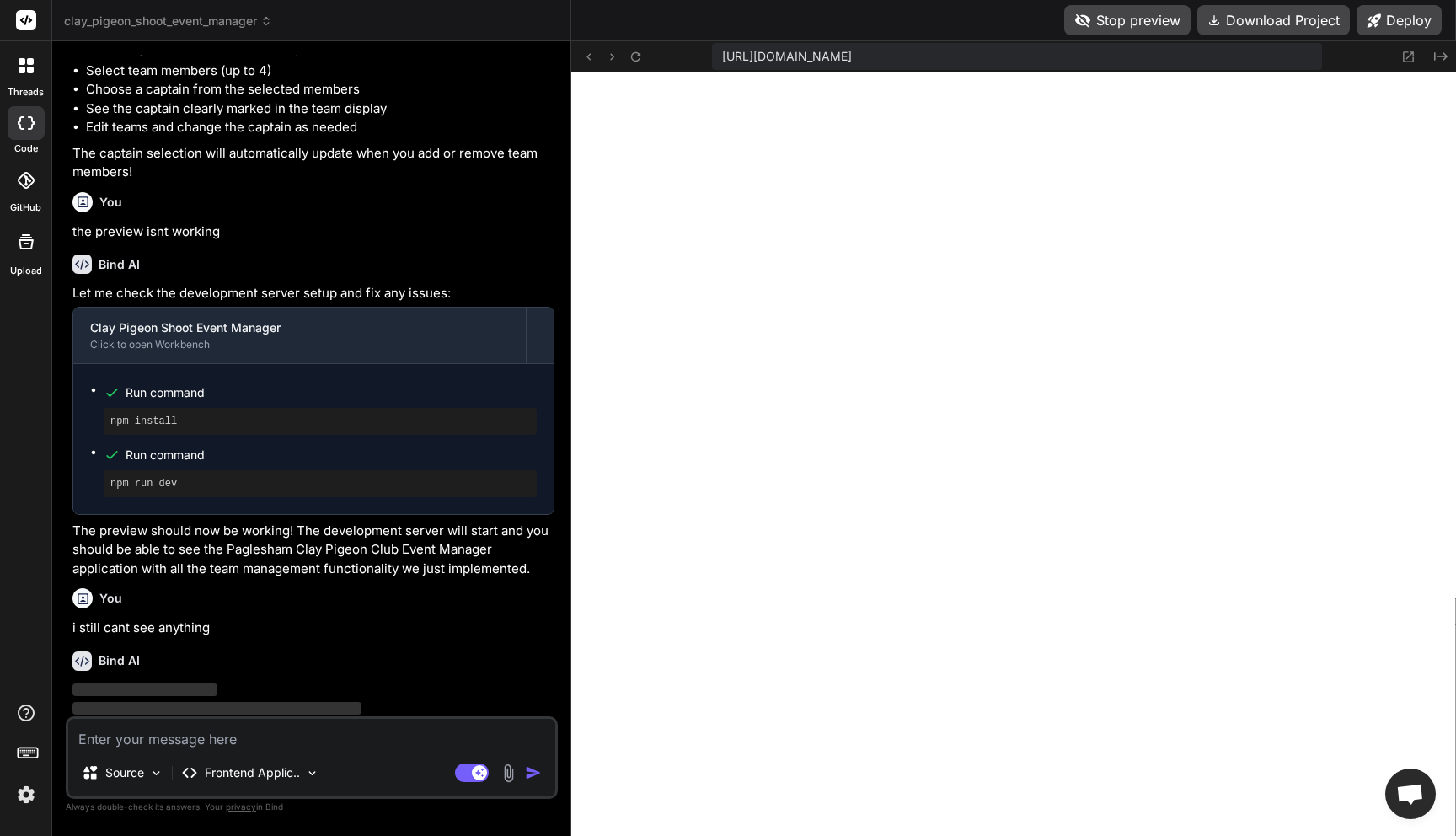scroll, scrollTop: 2970, scrollLeft: 0, axis: vertical 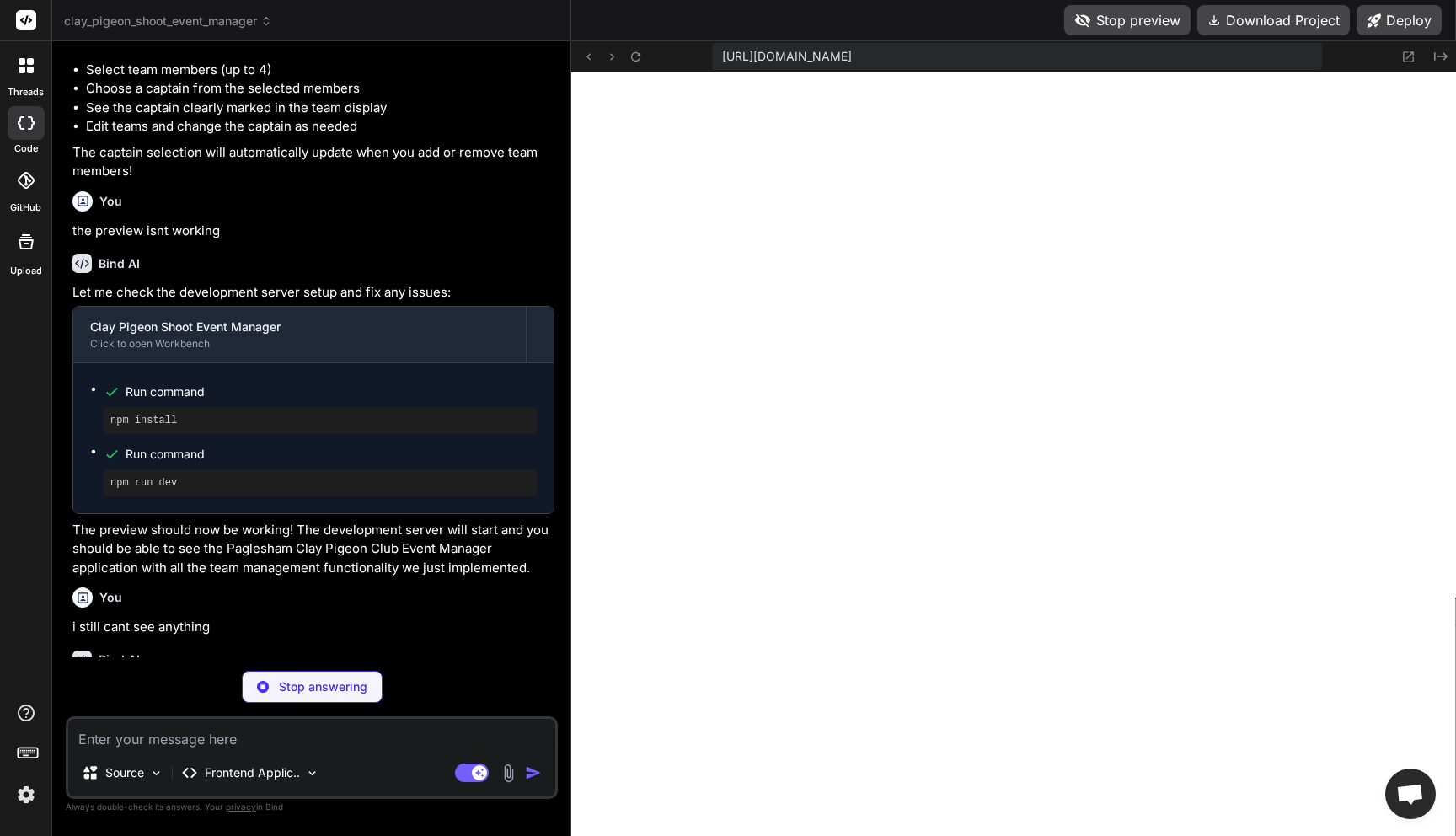 type on "x" 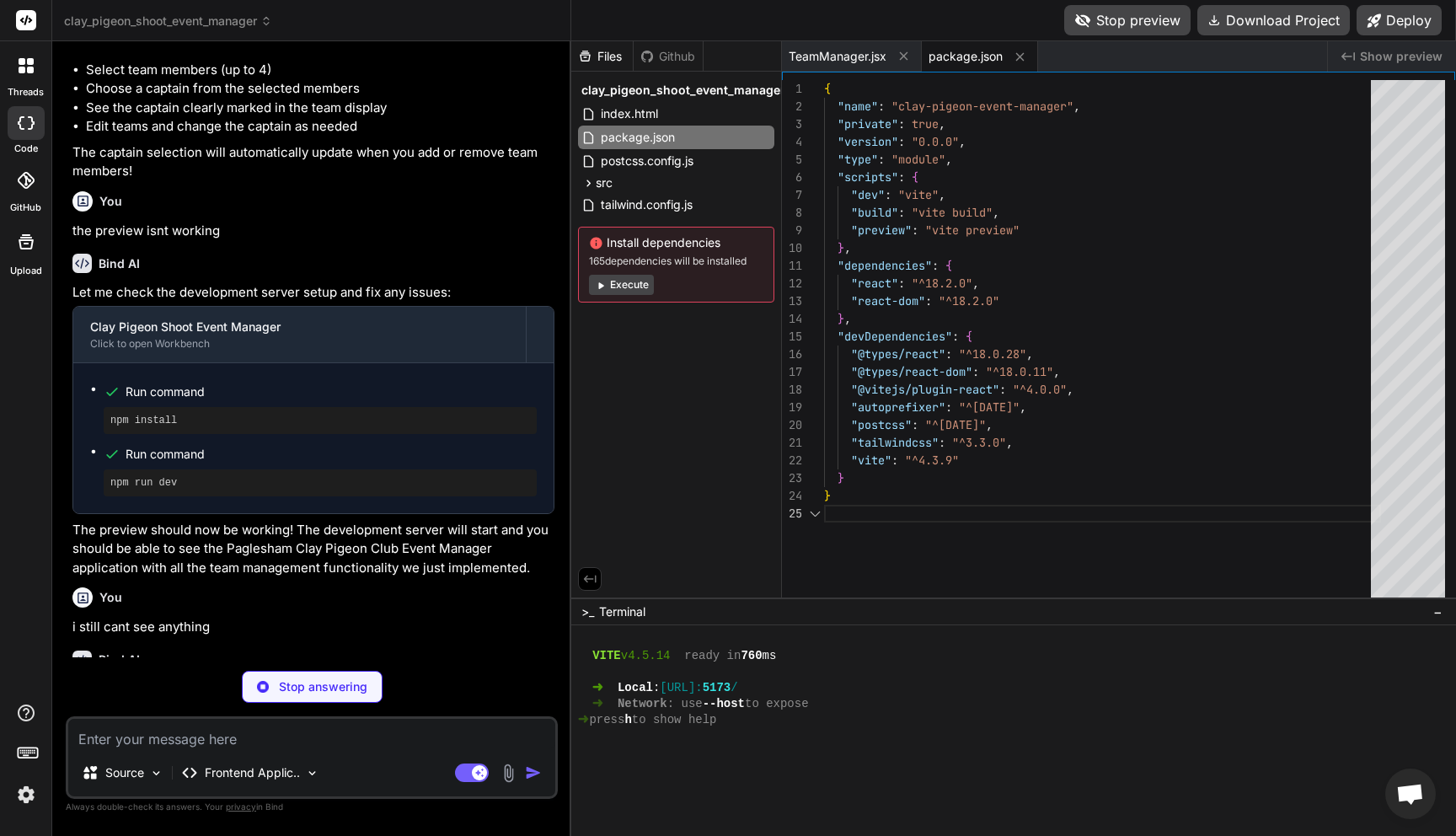scroll, scrollTop: 71, scrollLeft: 0, axis: vertical 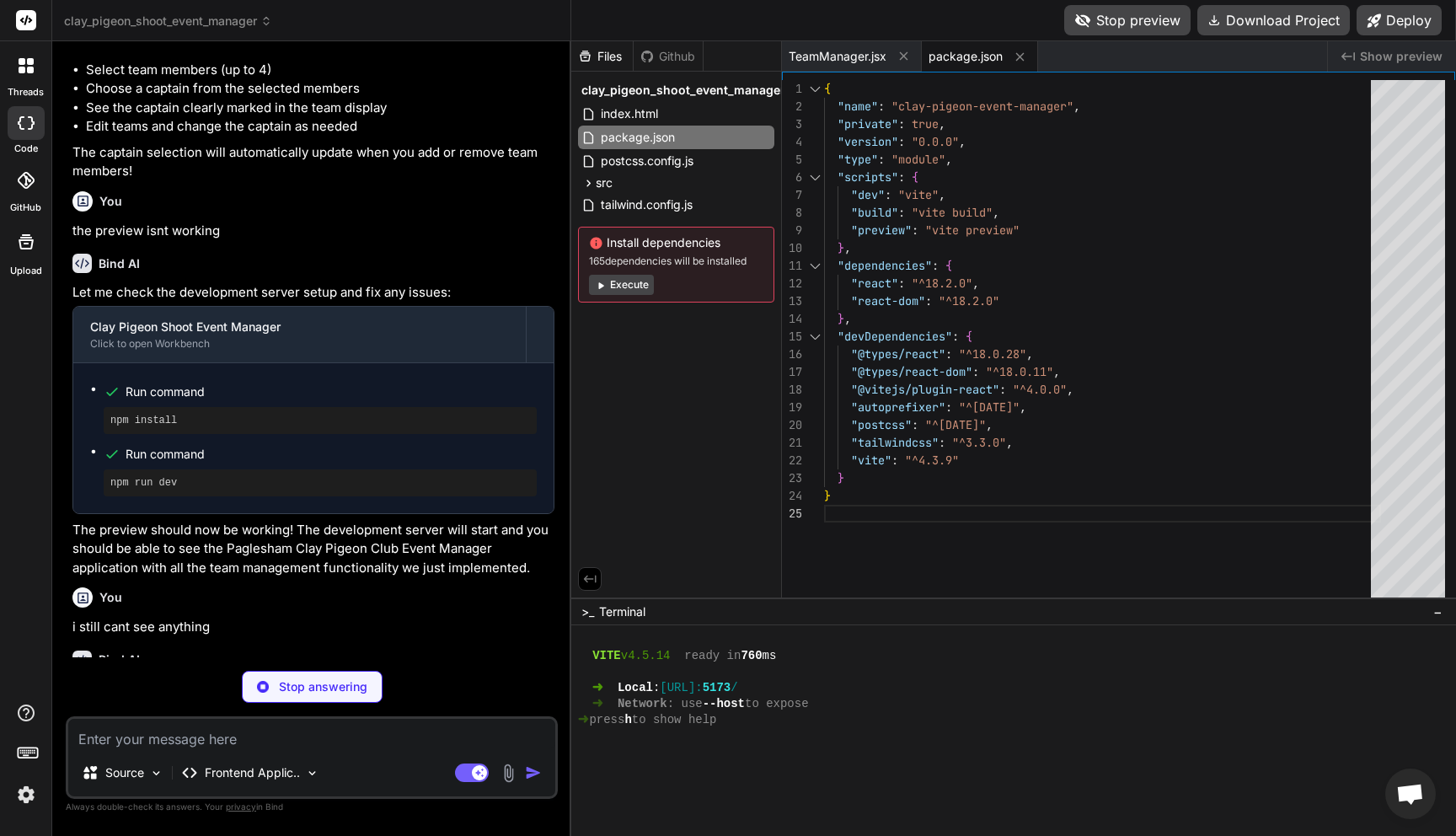type on "x" 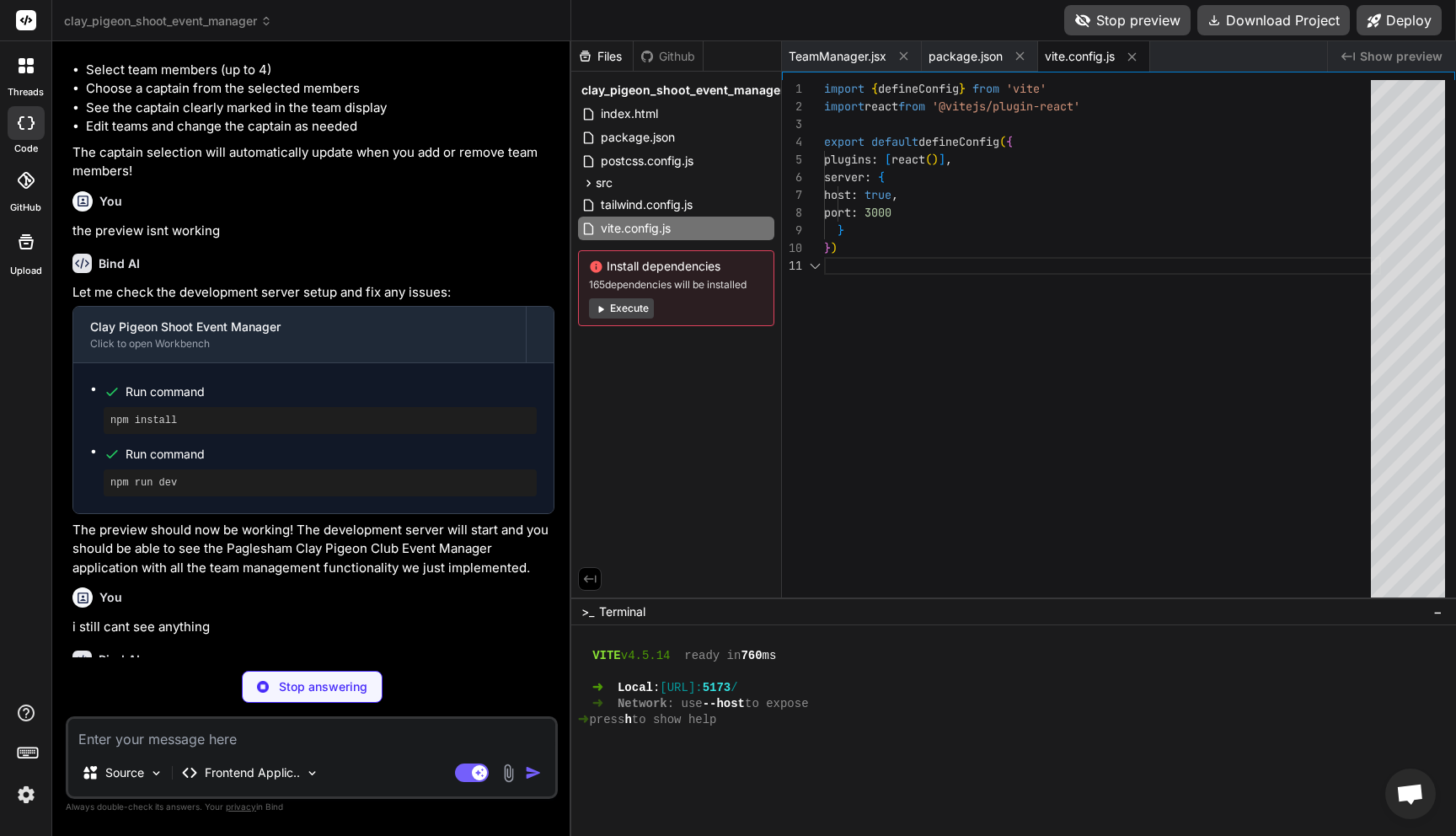 scroll, scrollTop: 0, scrollLeft: 0, axis: both 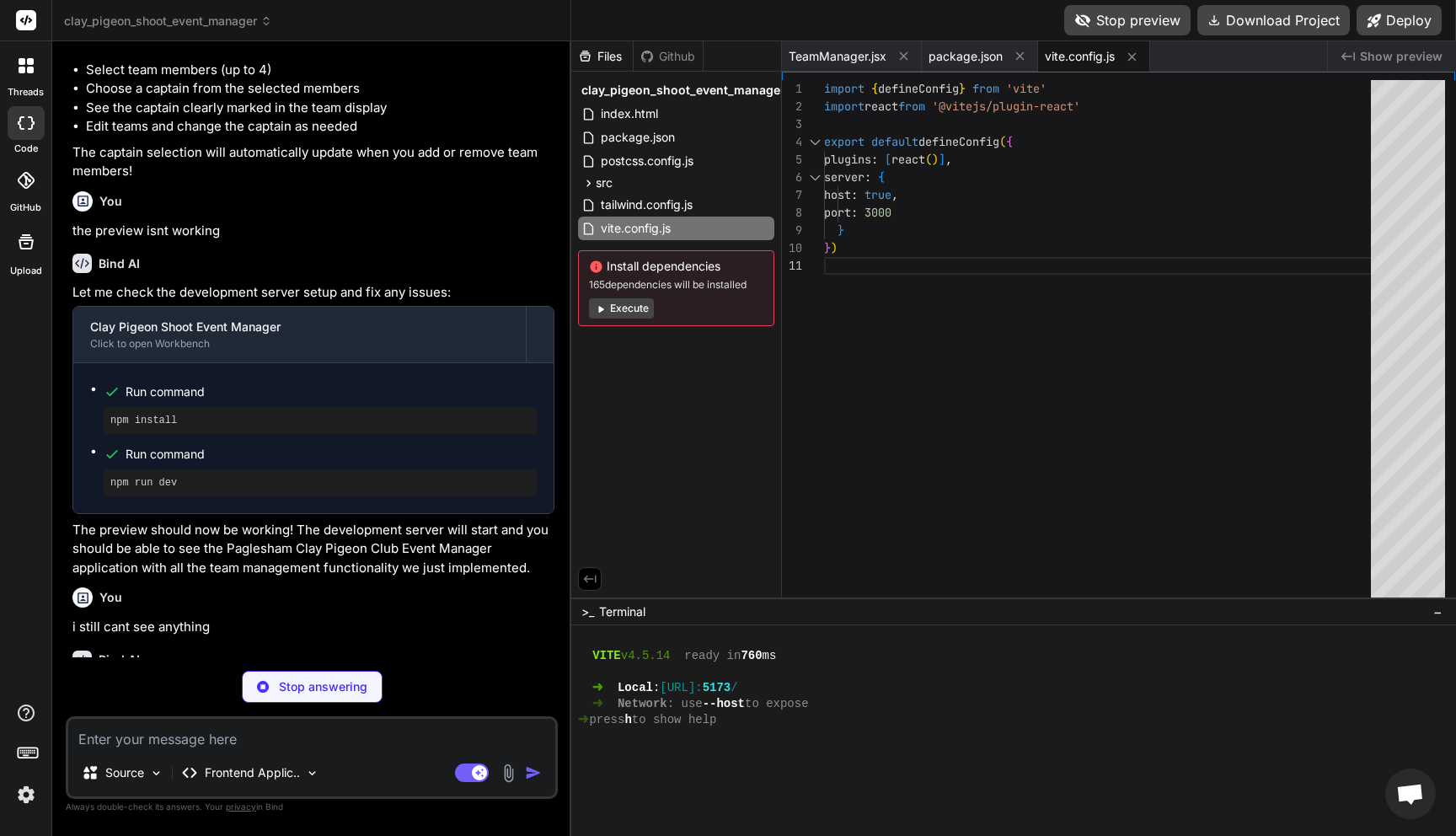 type on "x" 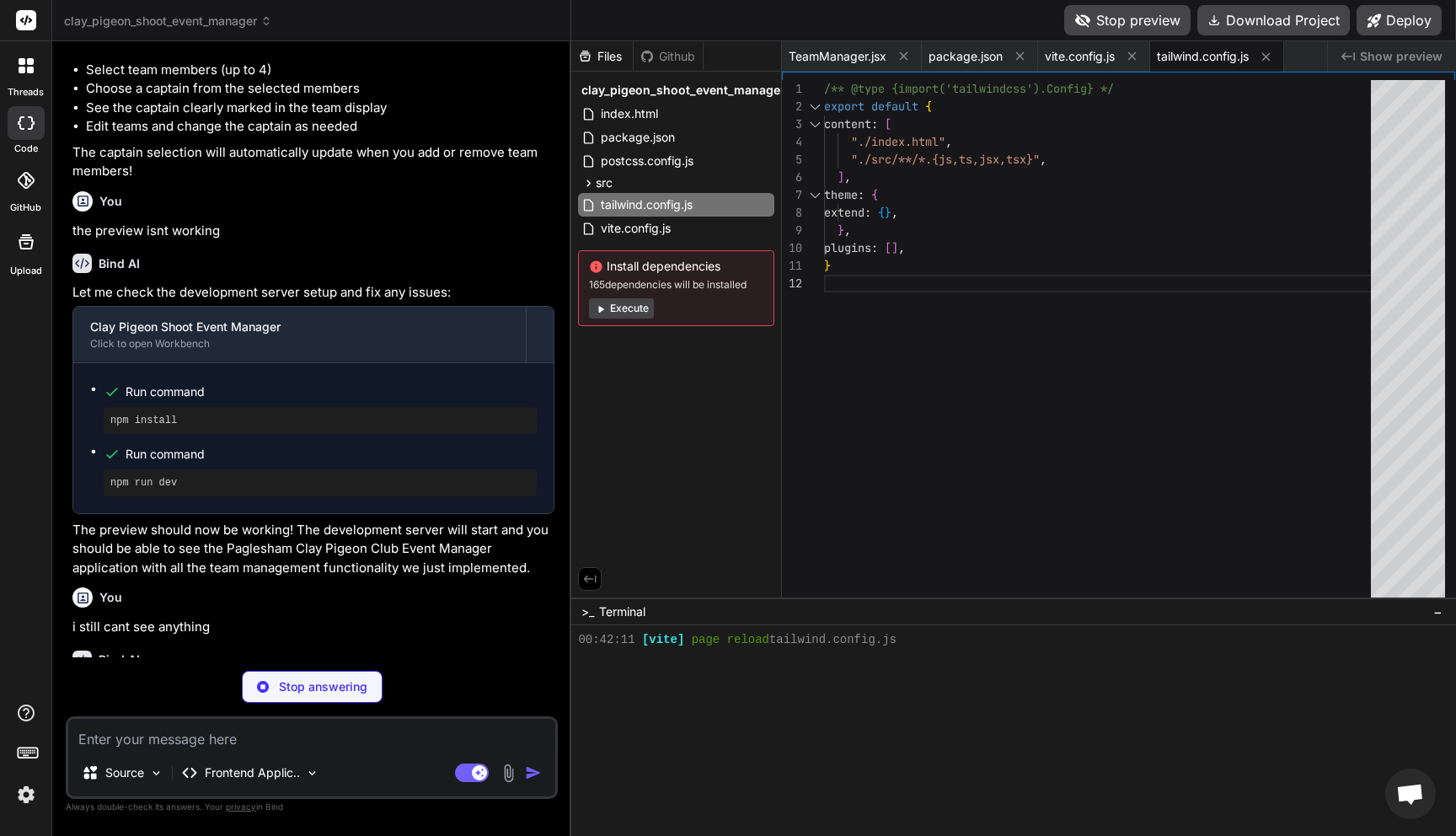 type on "x" 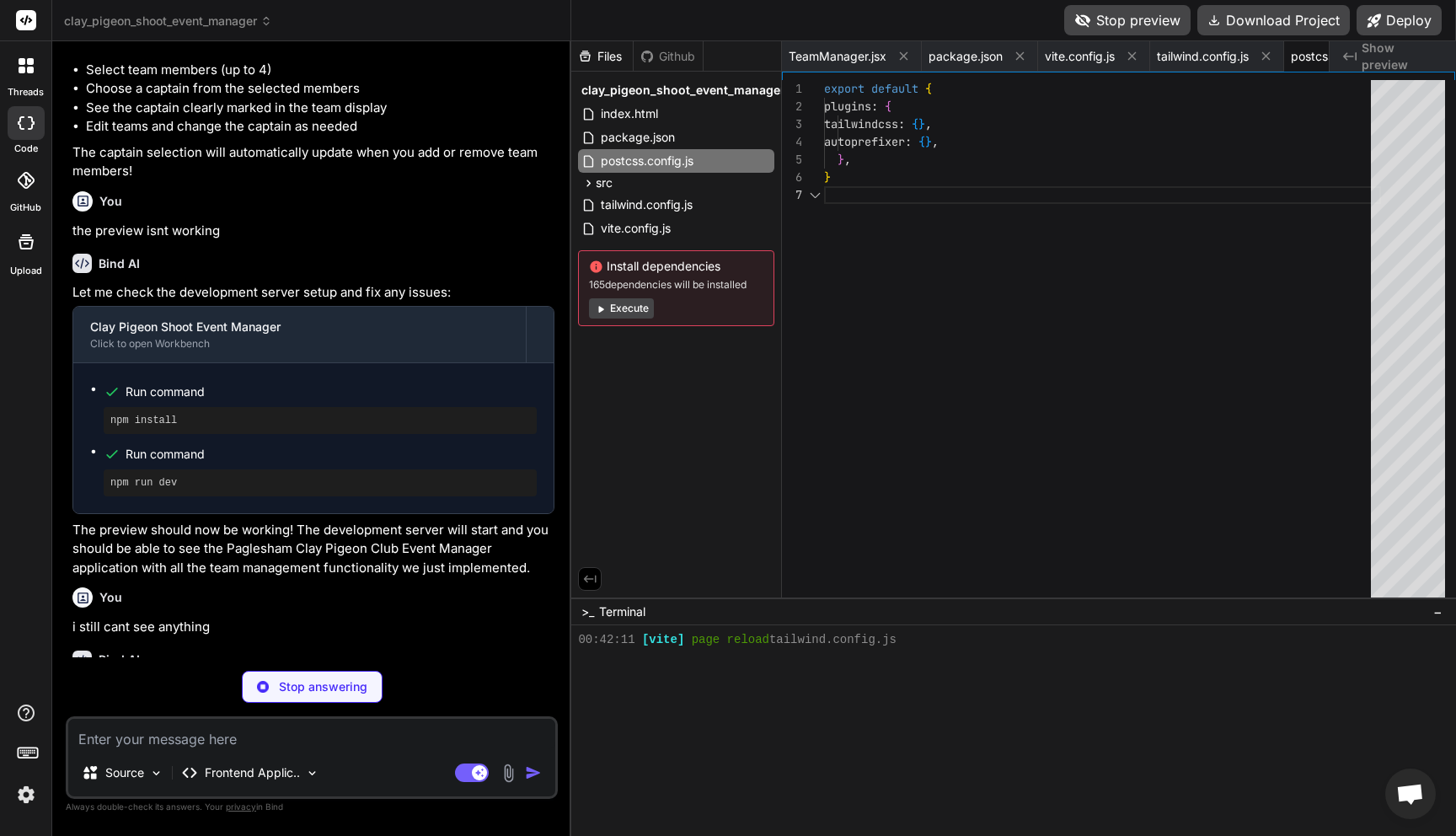 scroll, scrollTop: 0, scrollLeft: 97, axis: horizontal 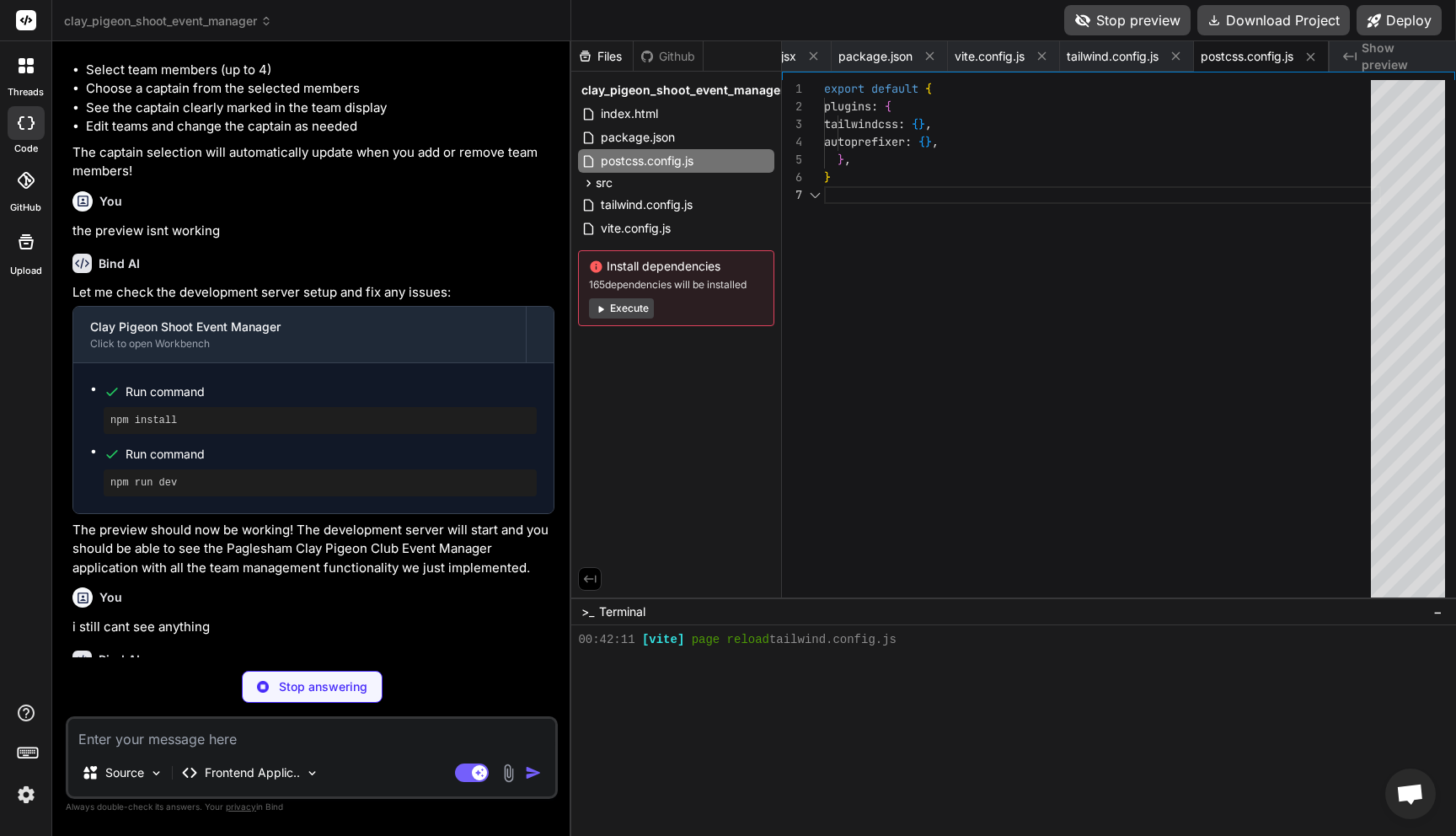 type on "x" 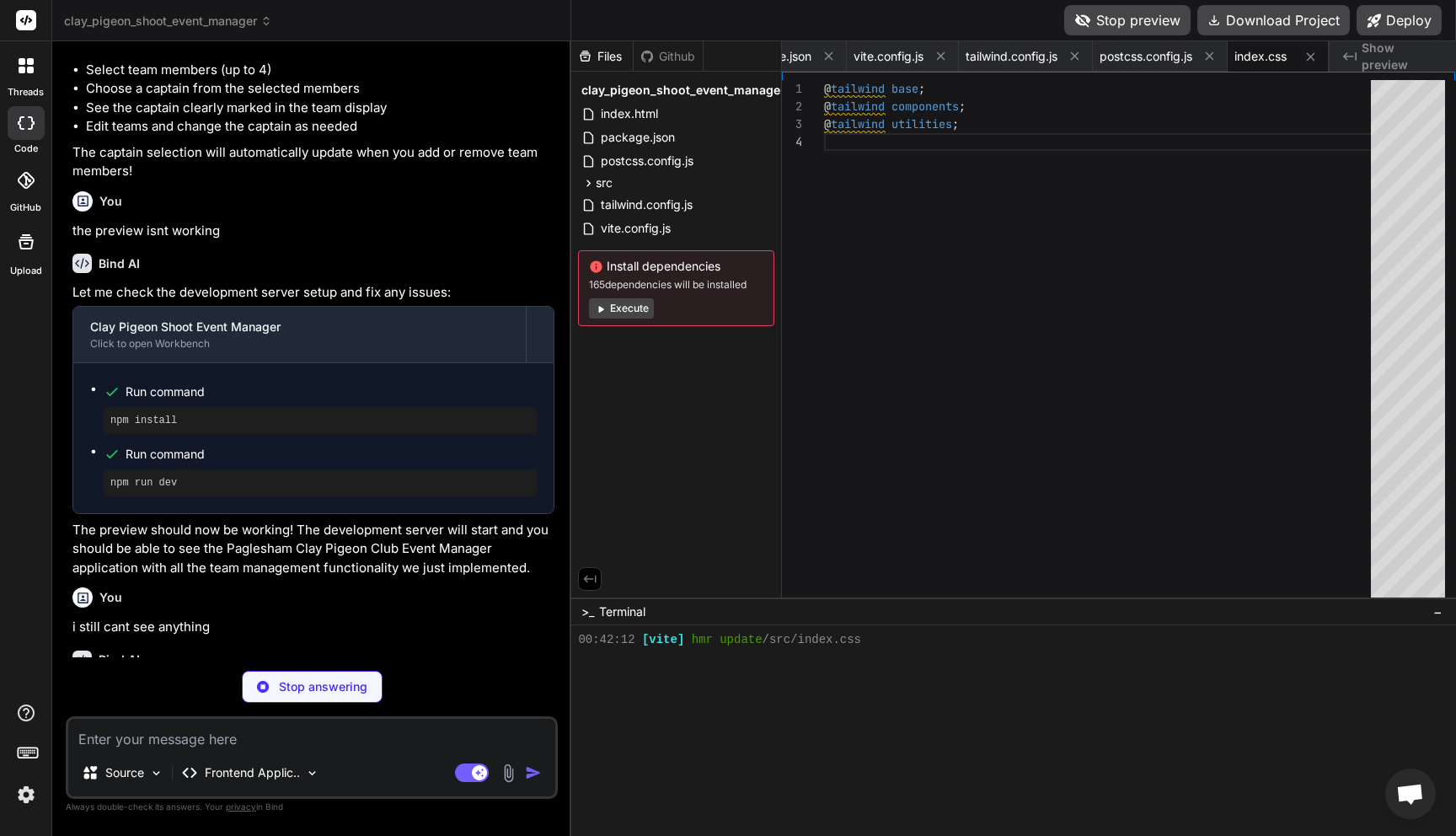 type on "x" 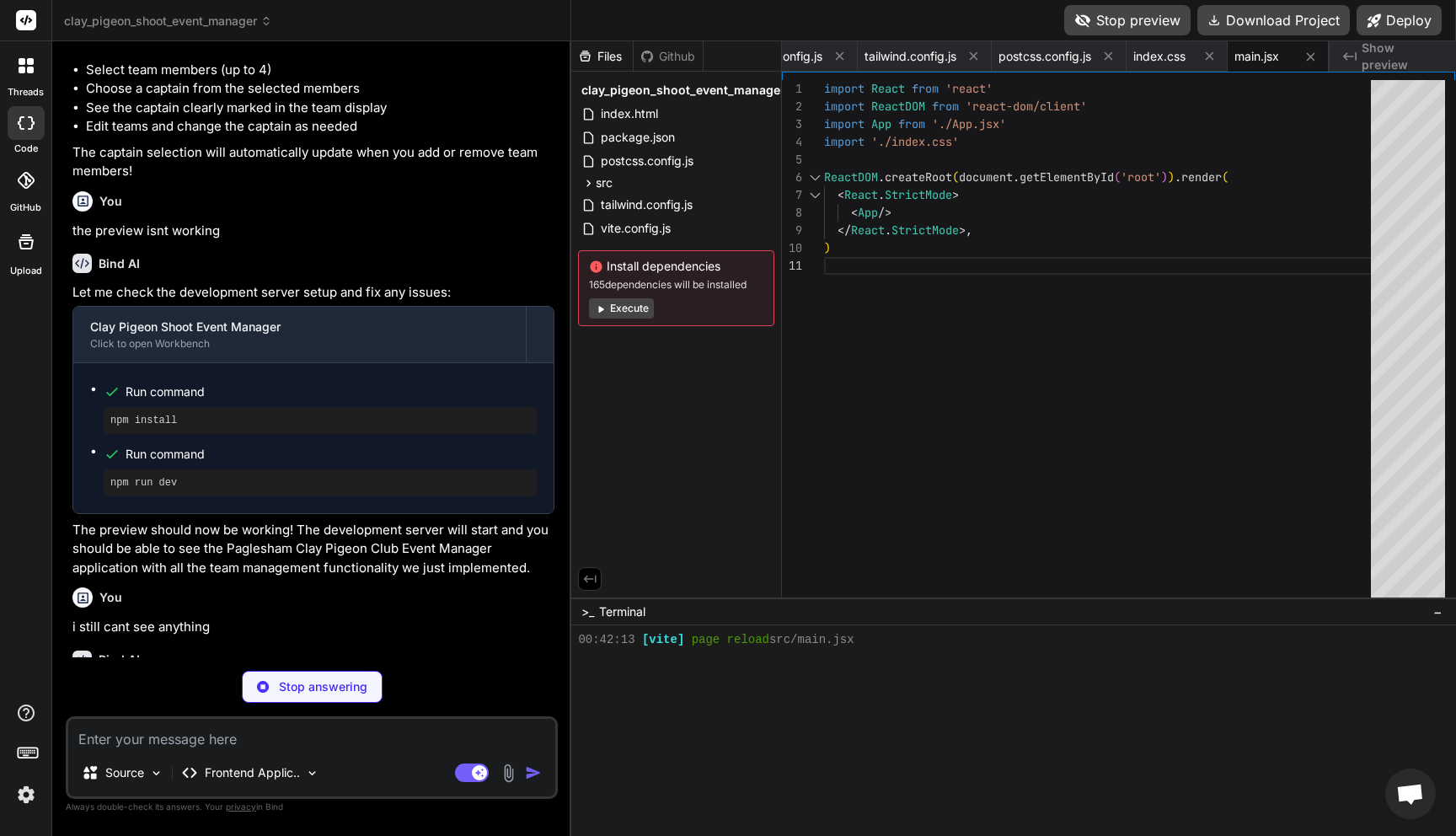 type on "x" 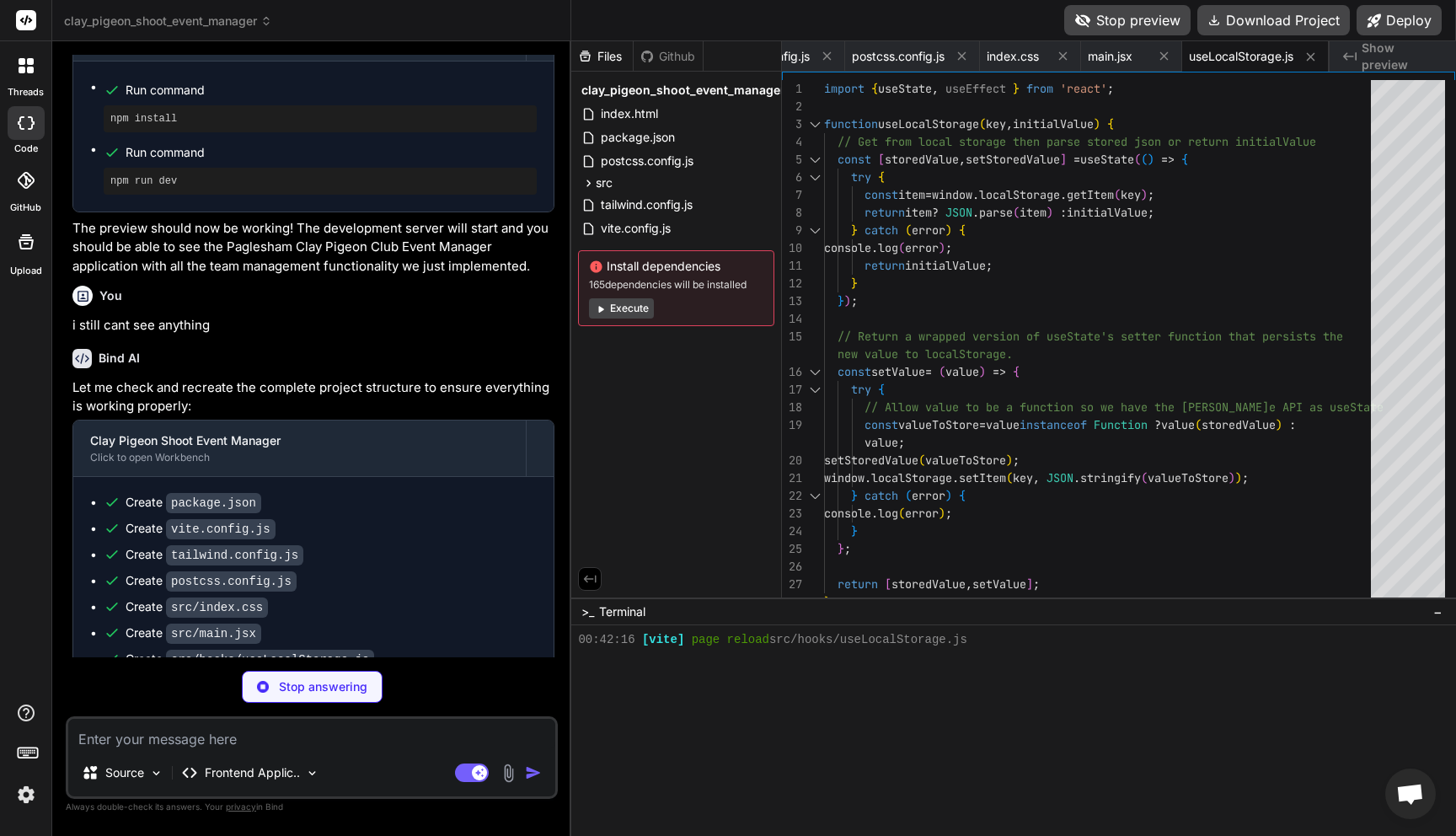 scroll, scrollTop: 3283, scrollLeft: 0, axis: vertical 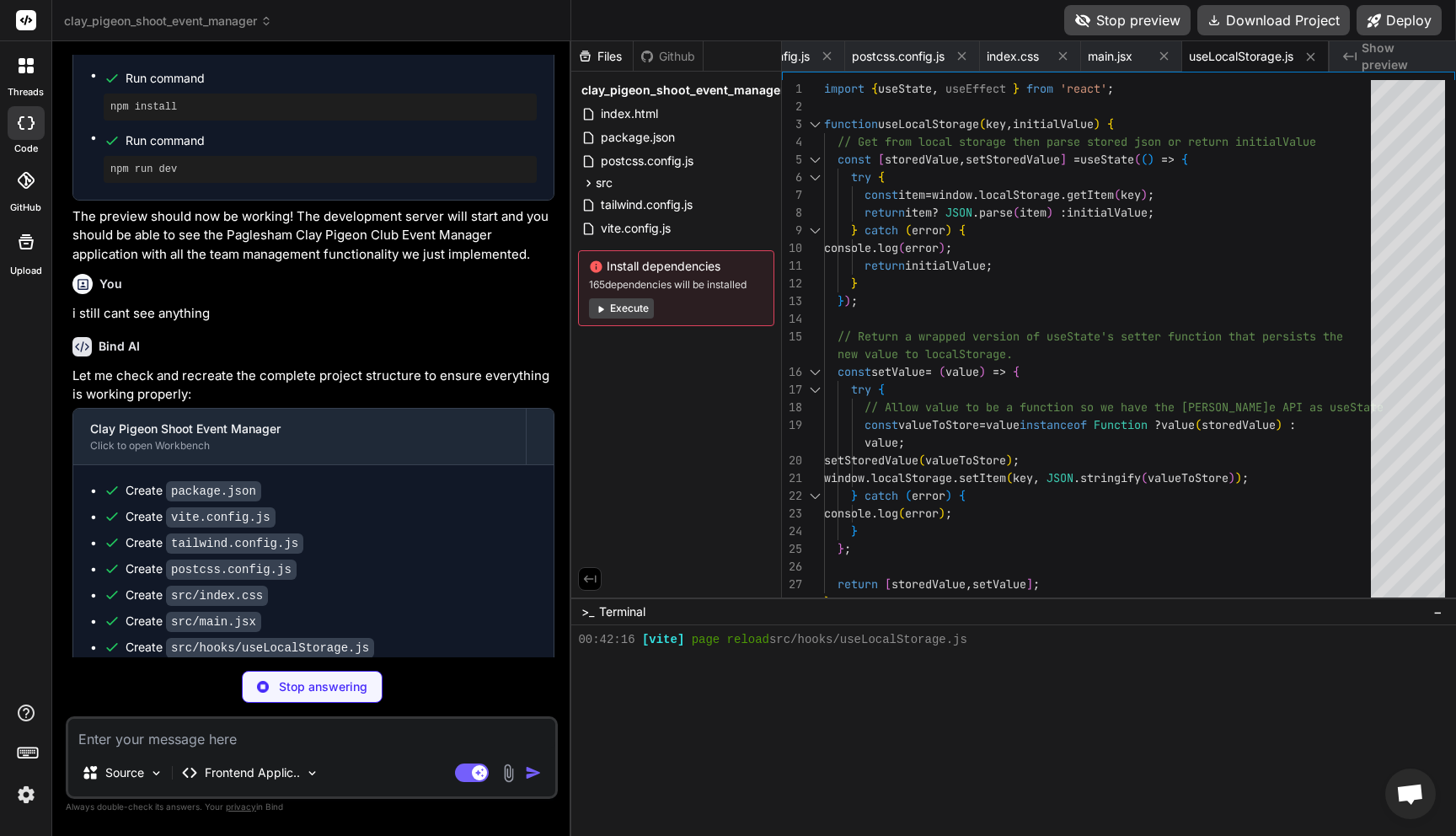 type on "x" 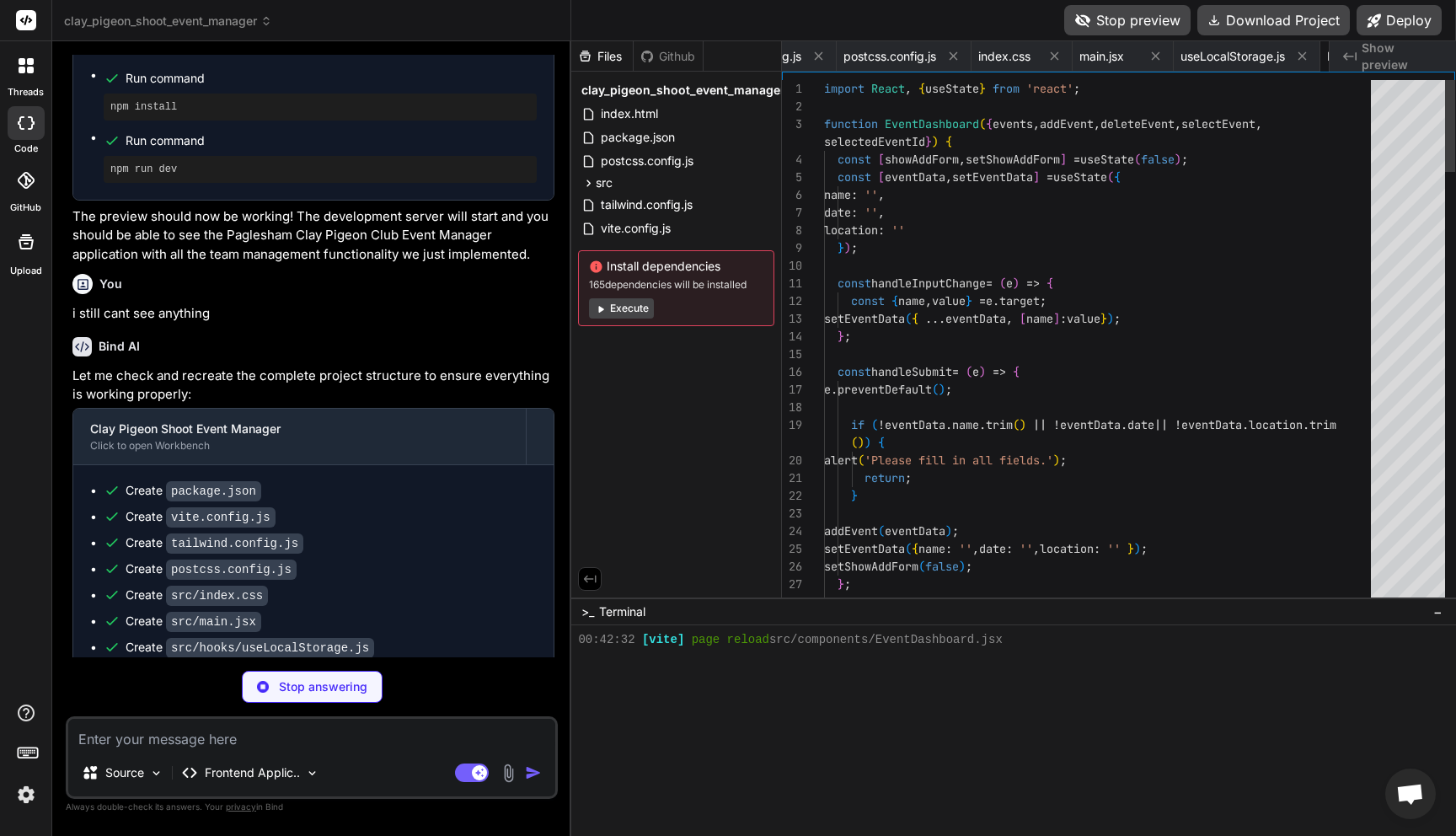scroll, scrollTop: 0, scrollLeft: 600, axis: horizontal 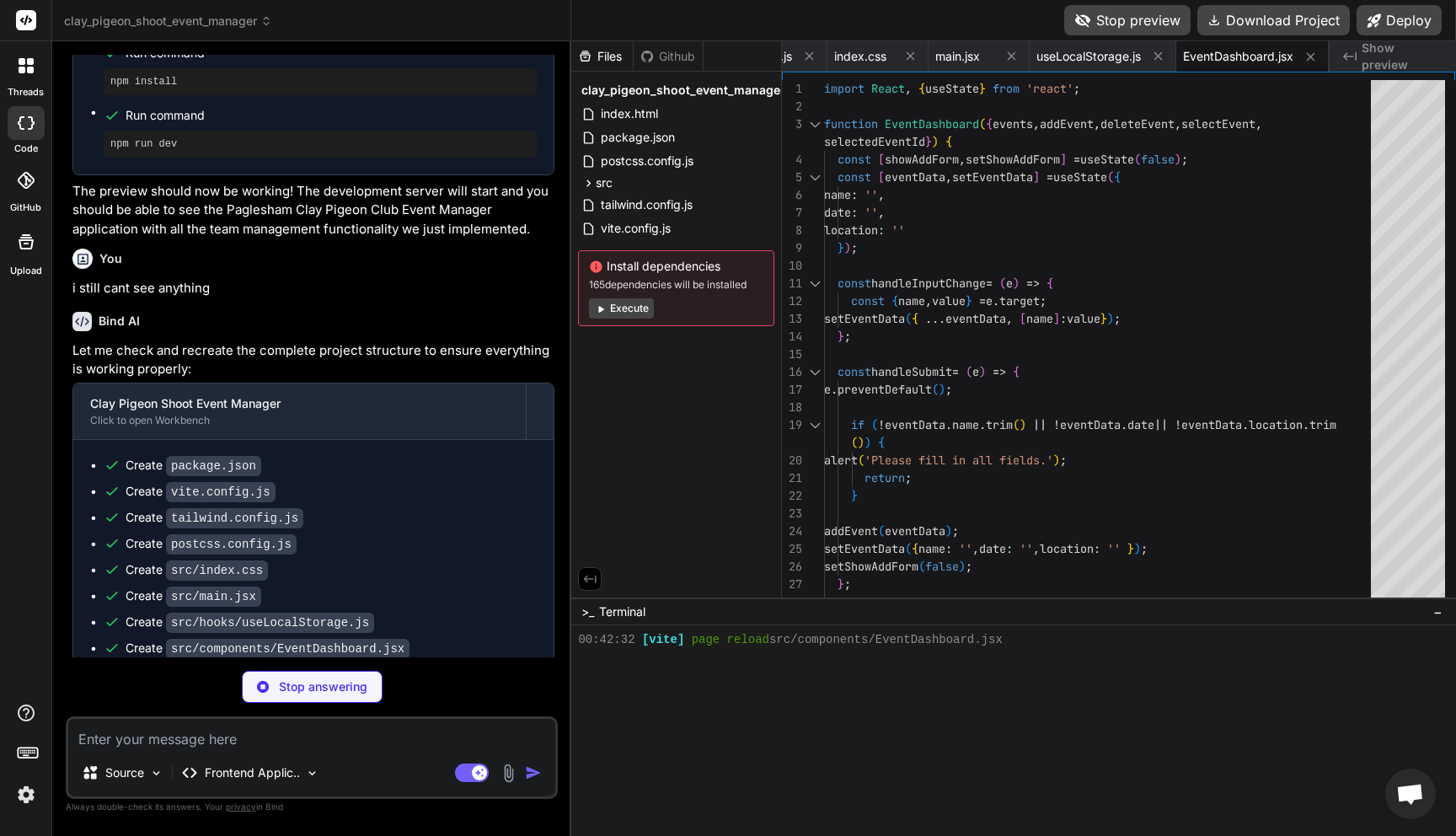 type on "x" 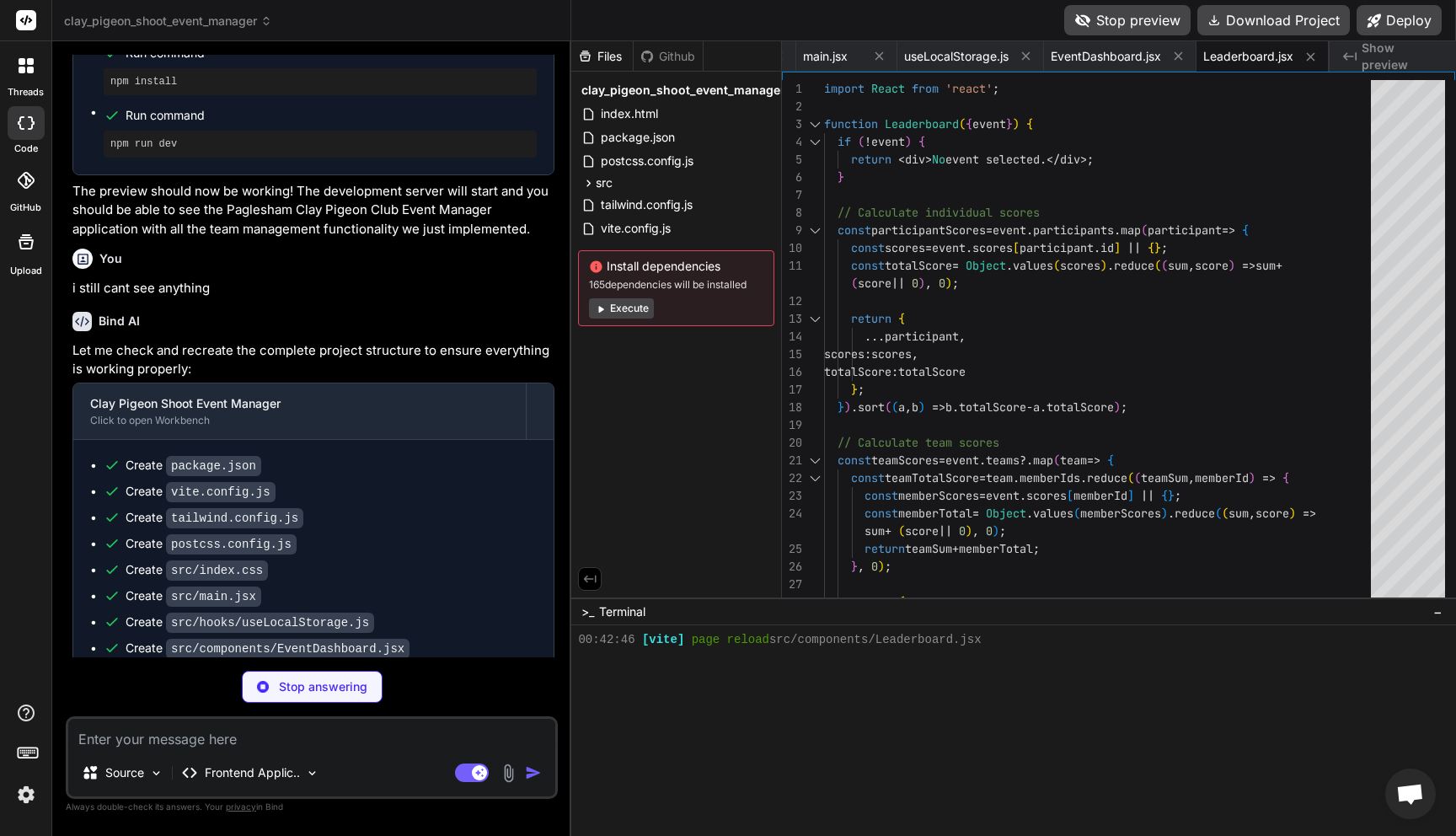 type on "x" 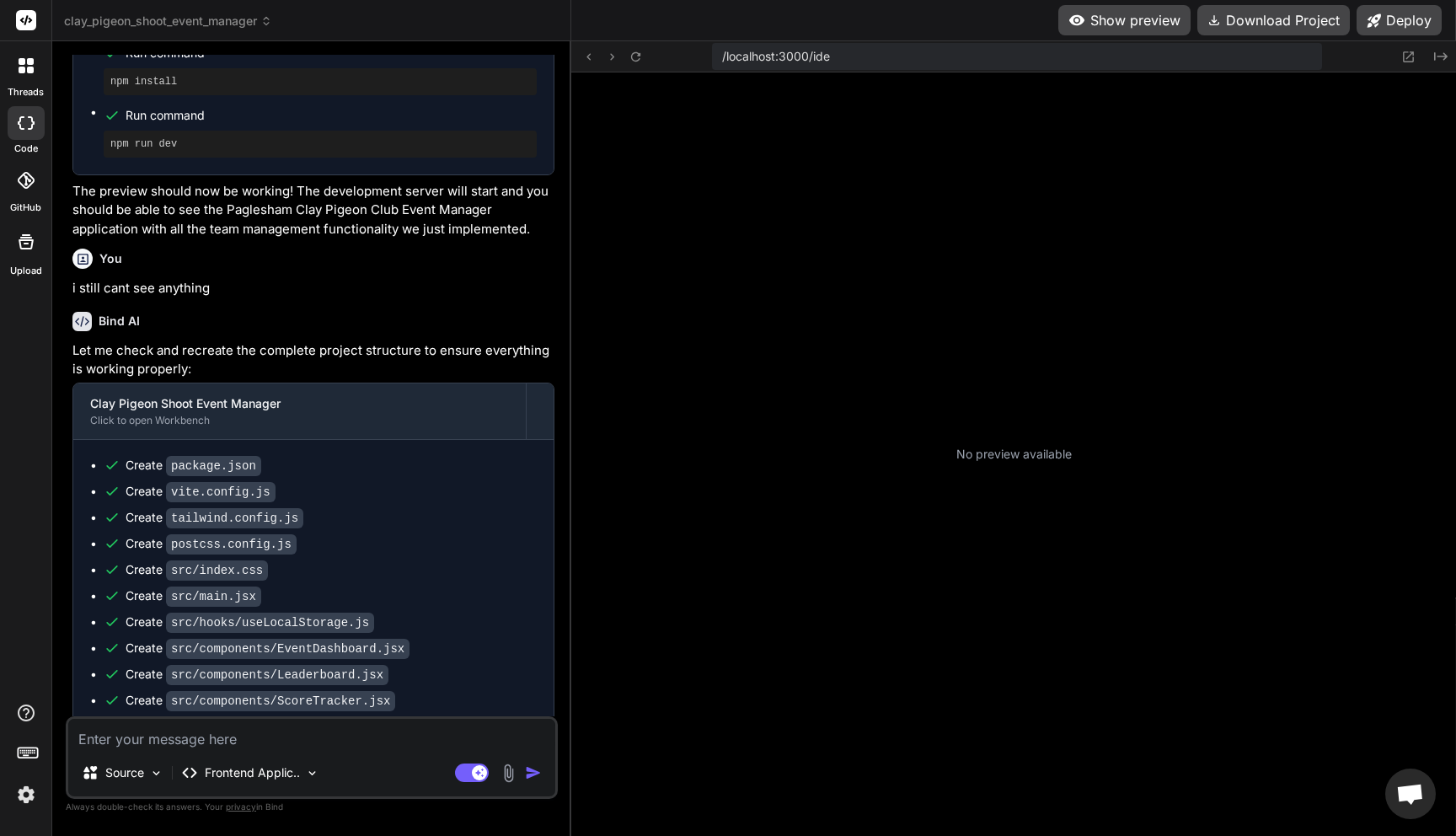 scroll, scrollTop: 2690, scrollLeft: 0, axis: vertical 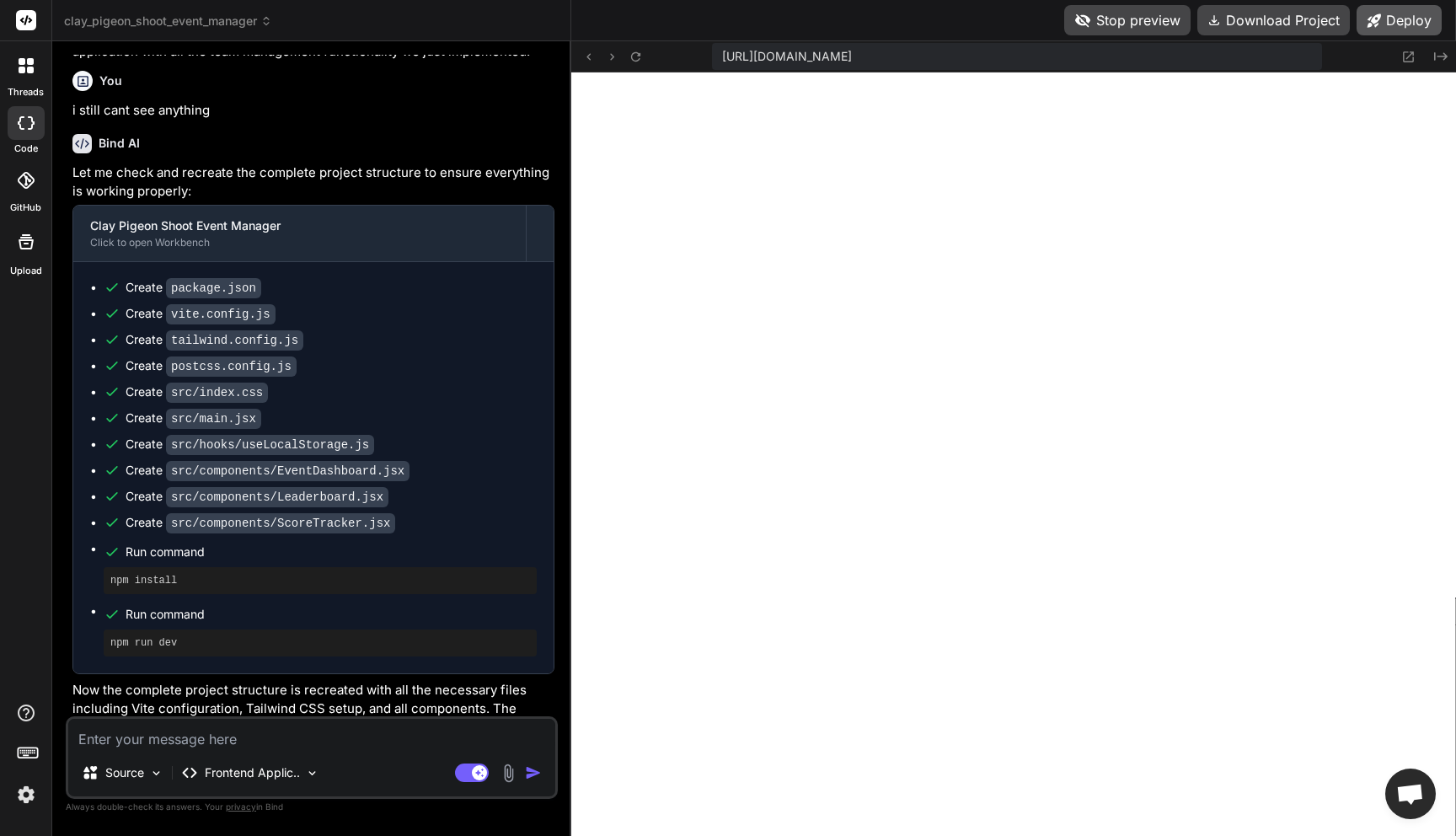click on "Deploy" at bounding box center [1399, 20] 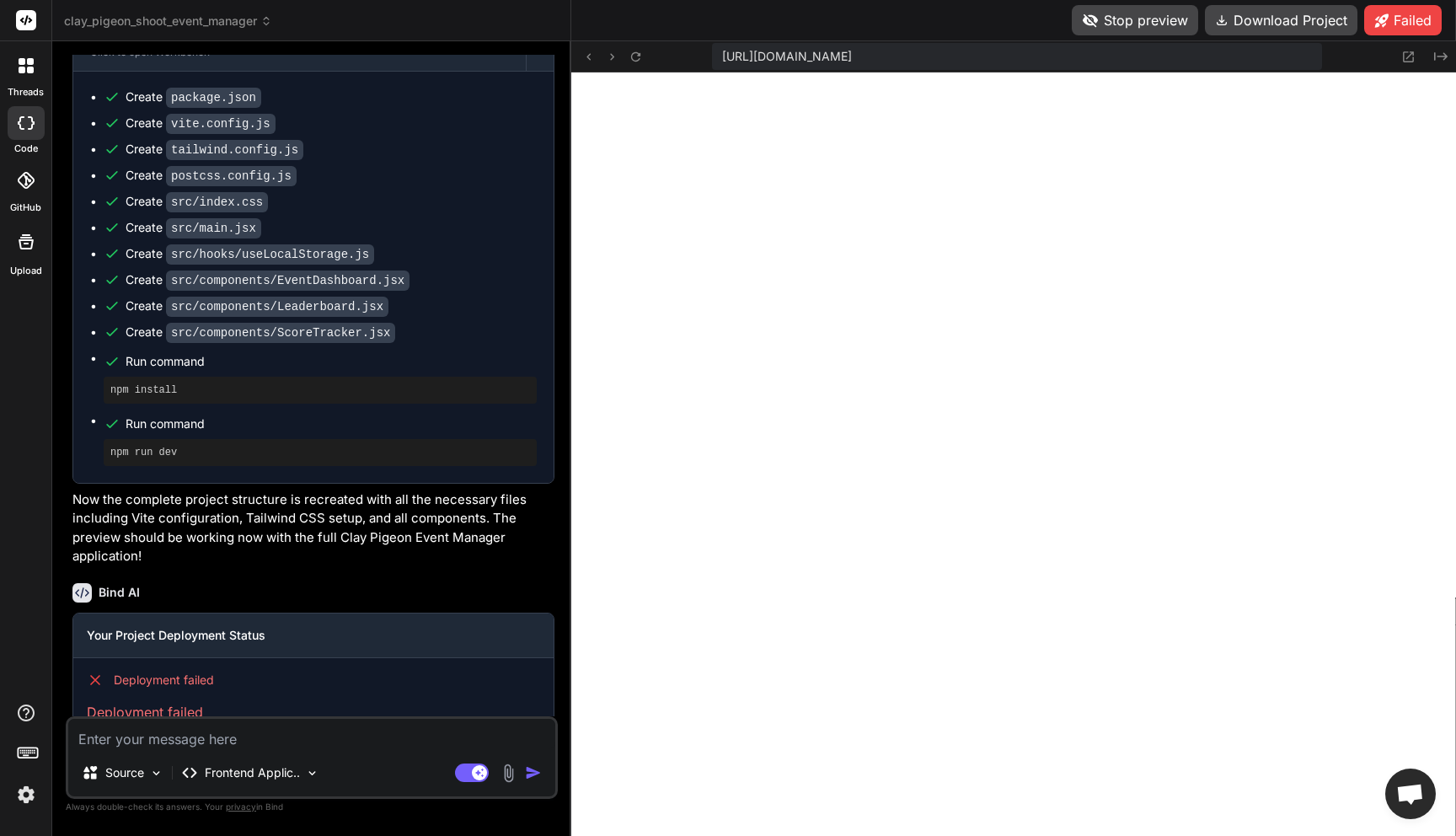 scroll, scrollTop: 3680, scrollLeft: 0, axis: vertical 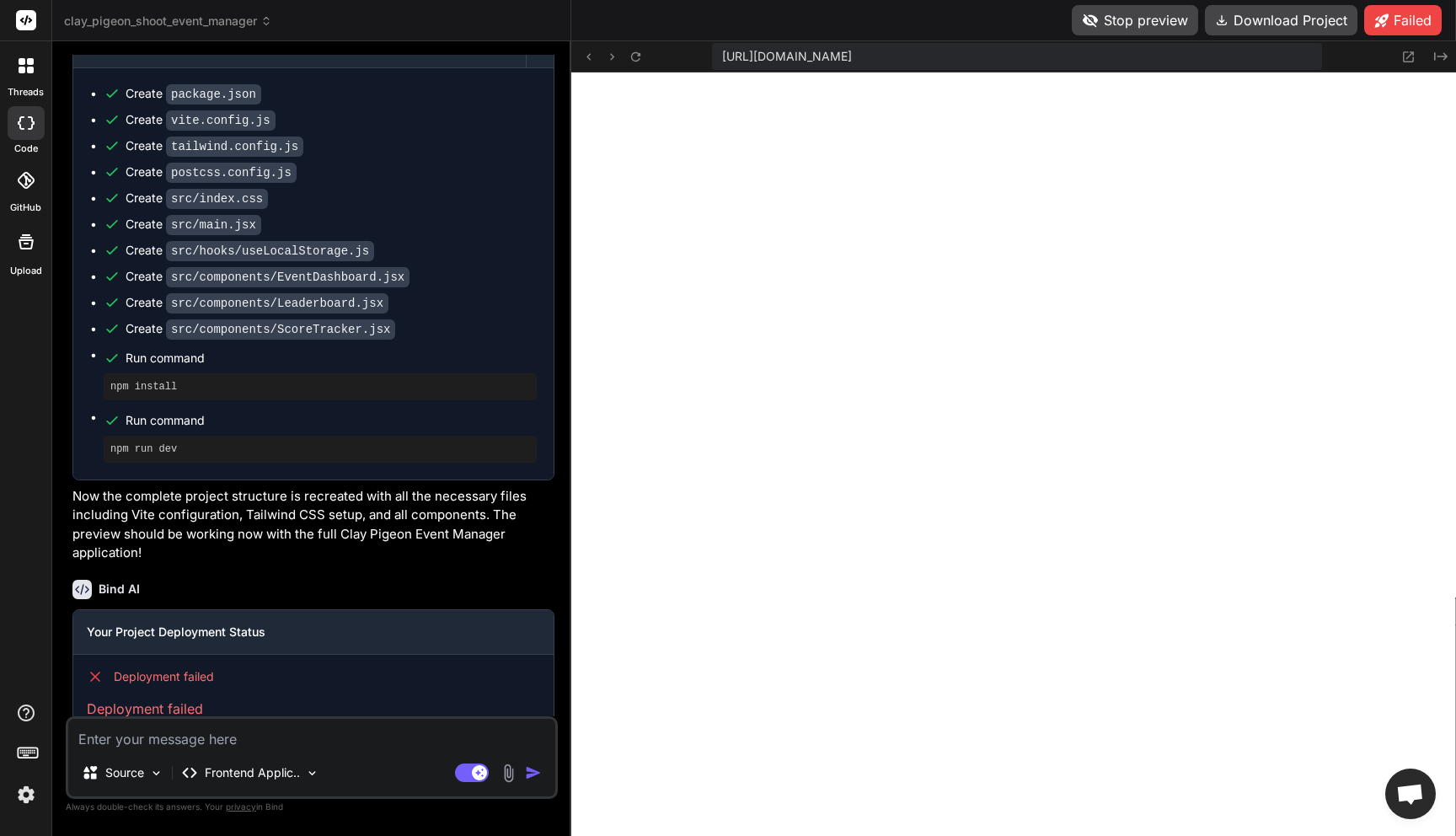 click on "Stop preview" at bounding box center [1135, 20] 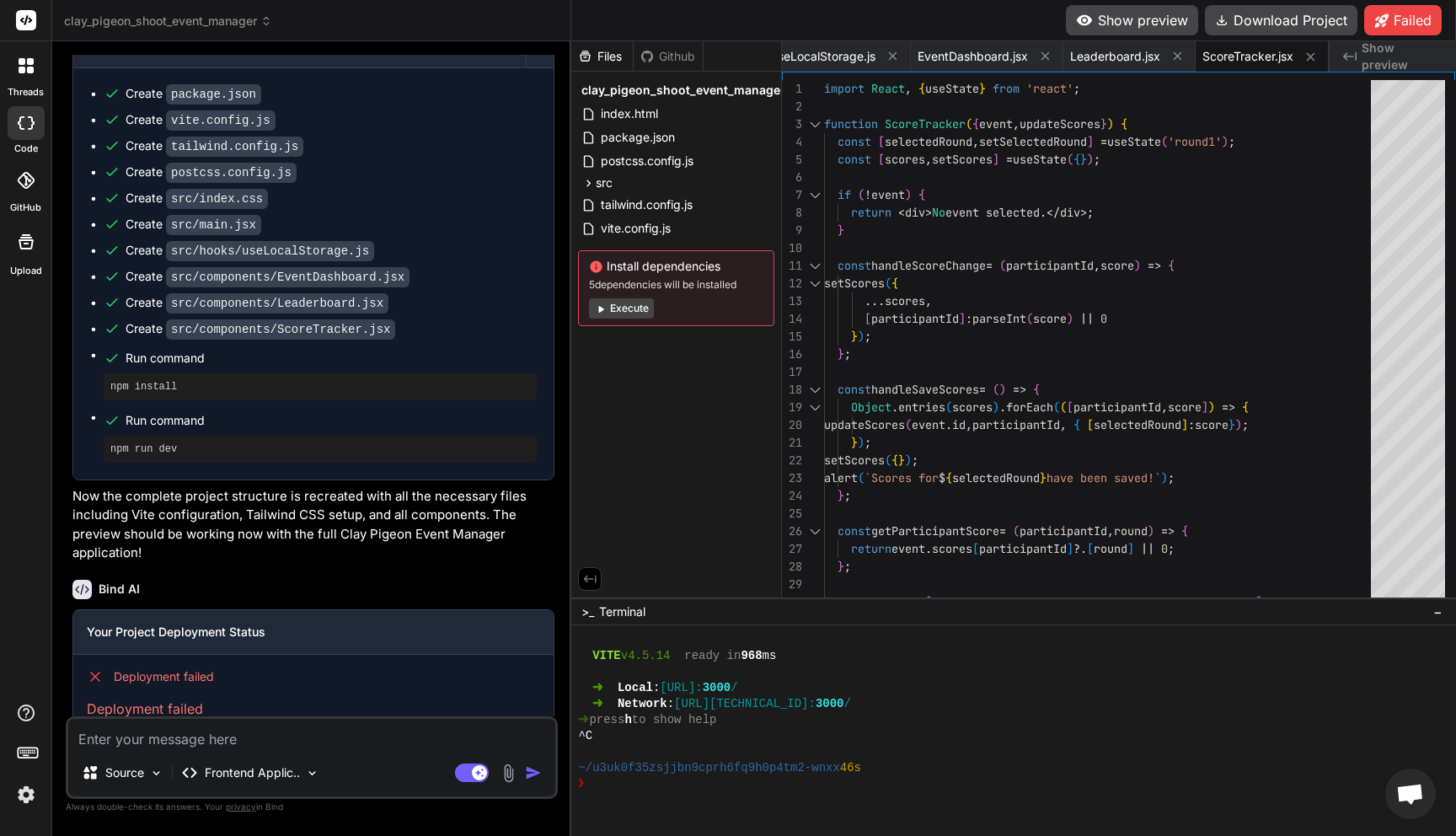 click on "Show preview" at bounding box center [1132, 20] 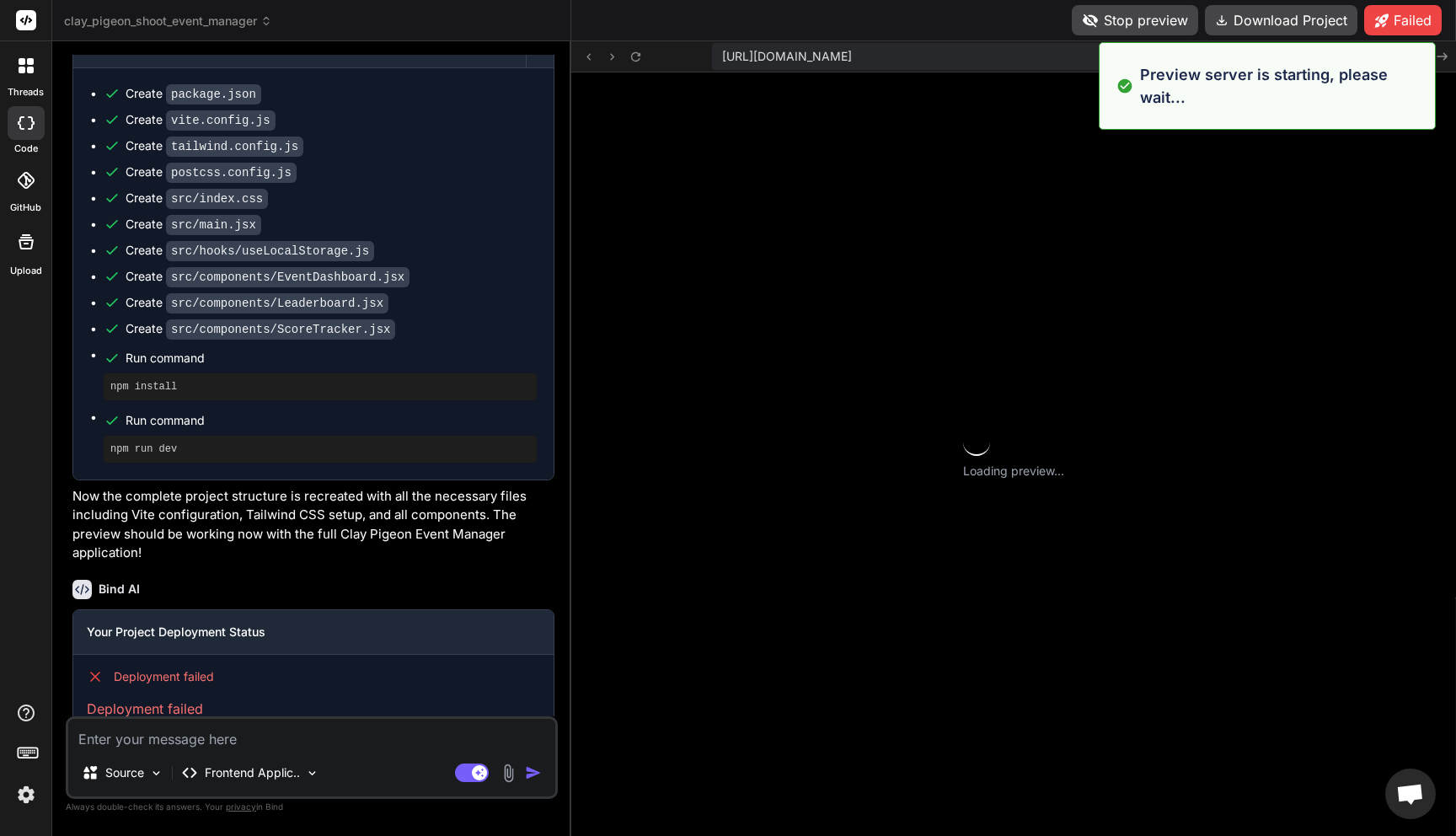 scroll, scrollTop: 2978, scrollLeft: 0, axis: vertical 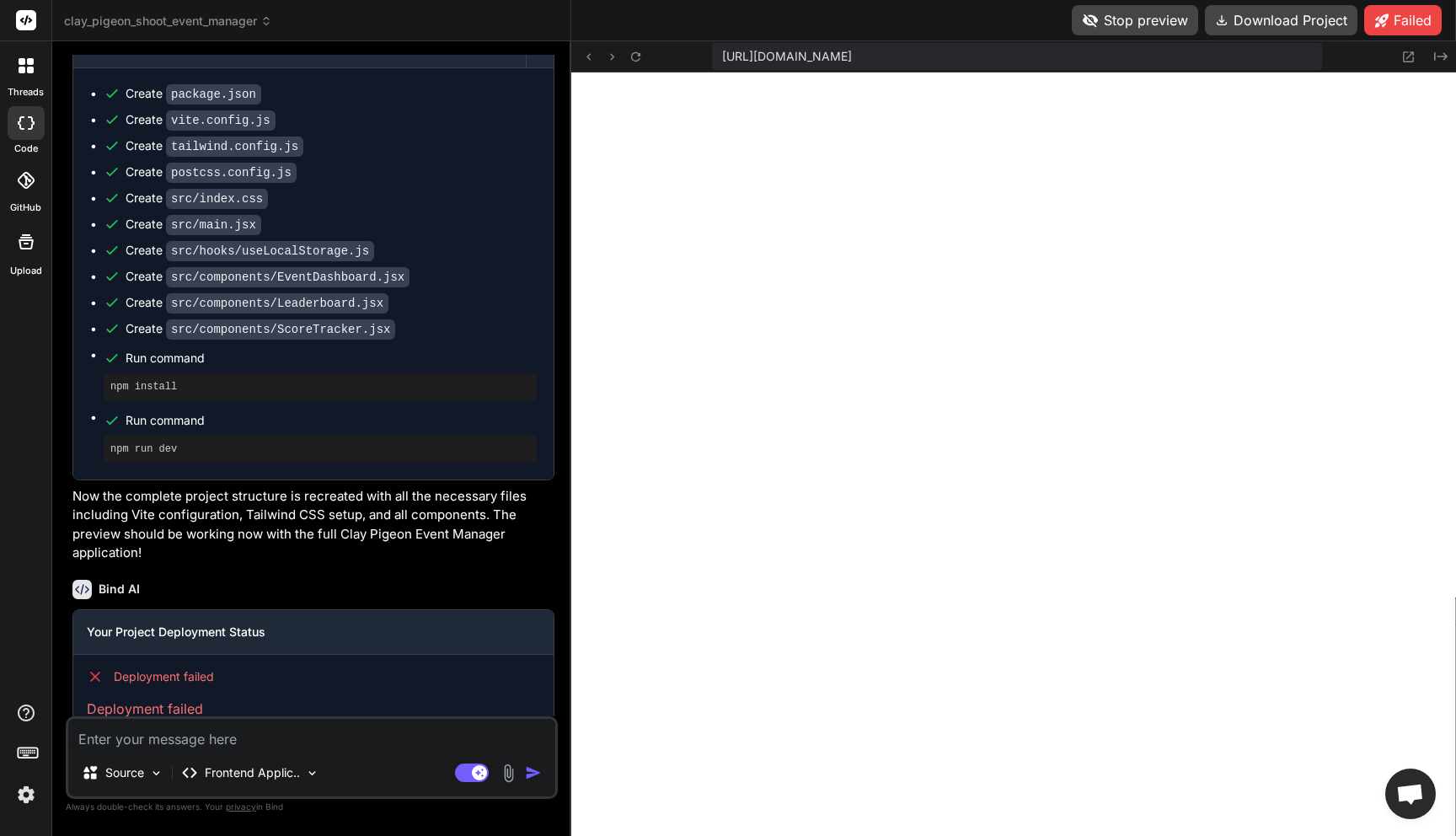 click at bounding box center (312, 734) 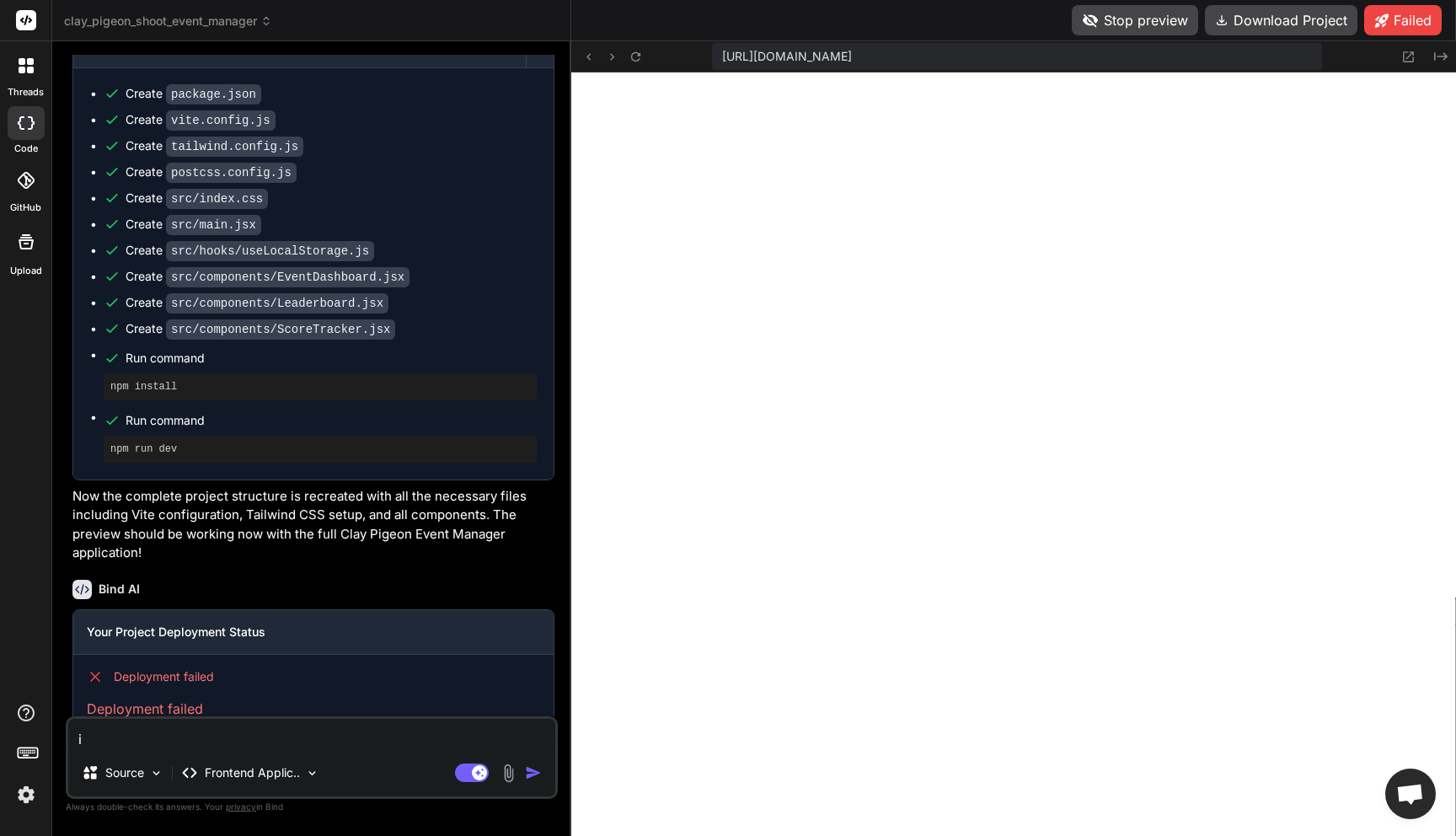 type on "im" 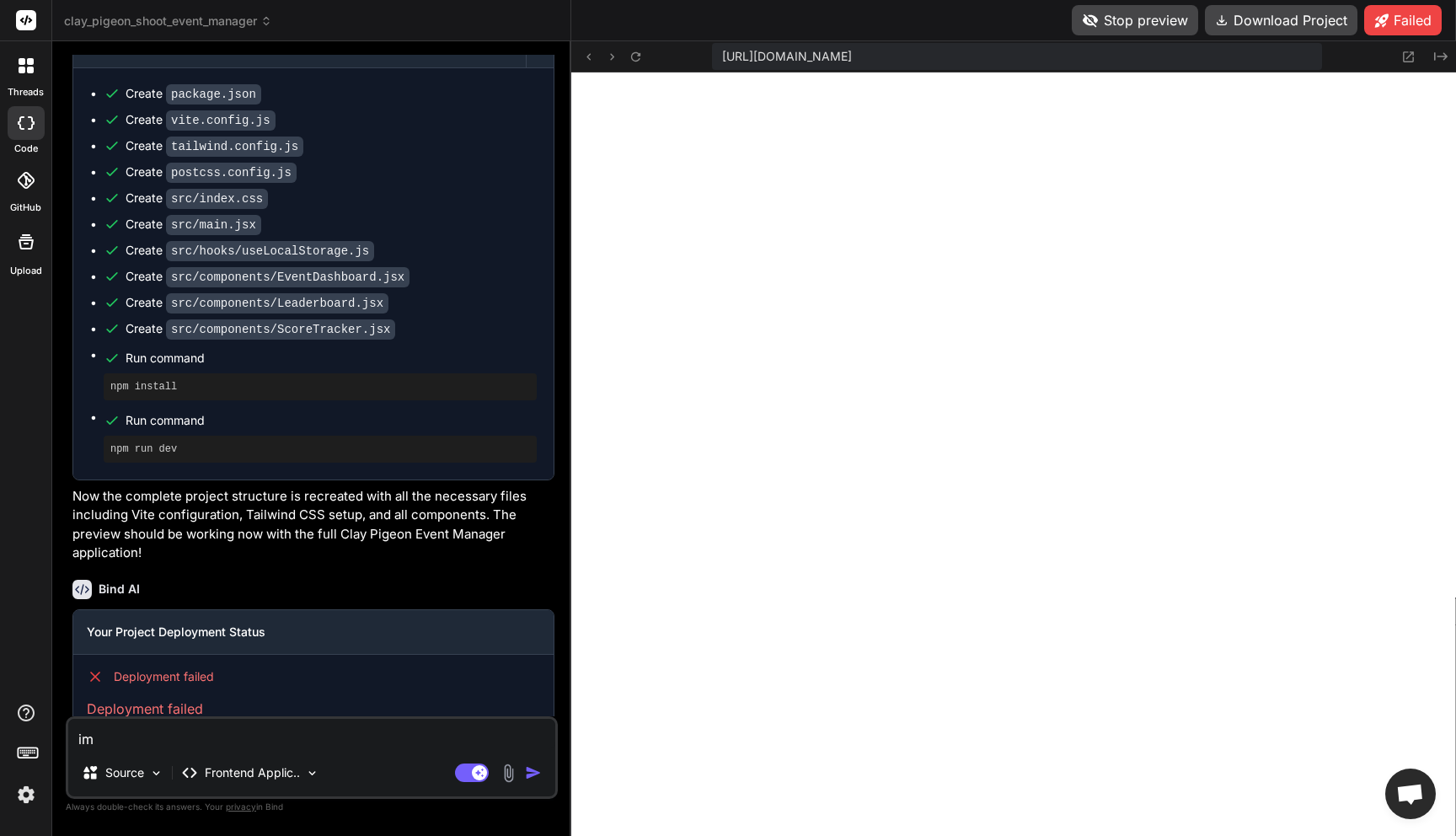 type on "im" 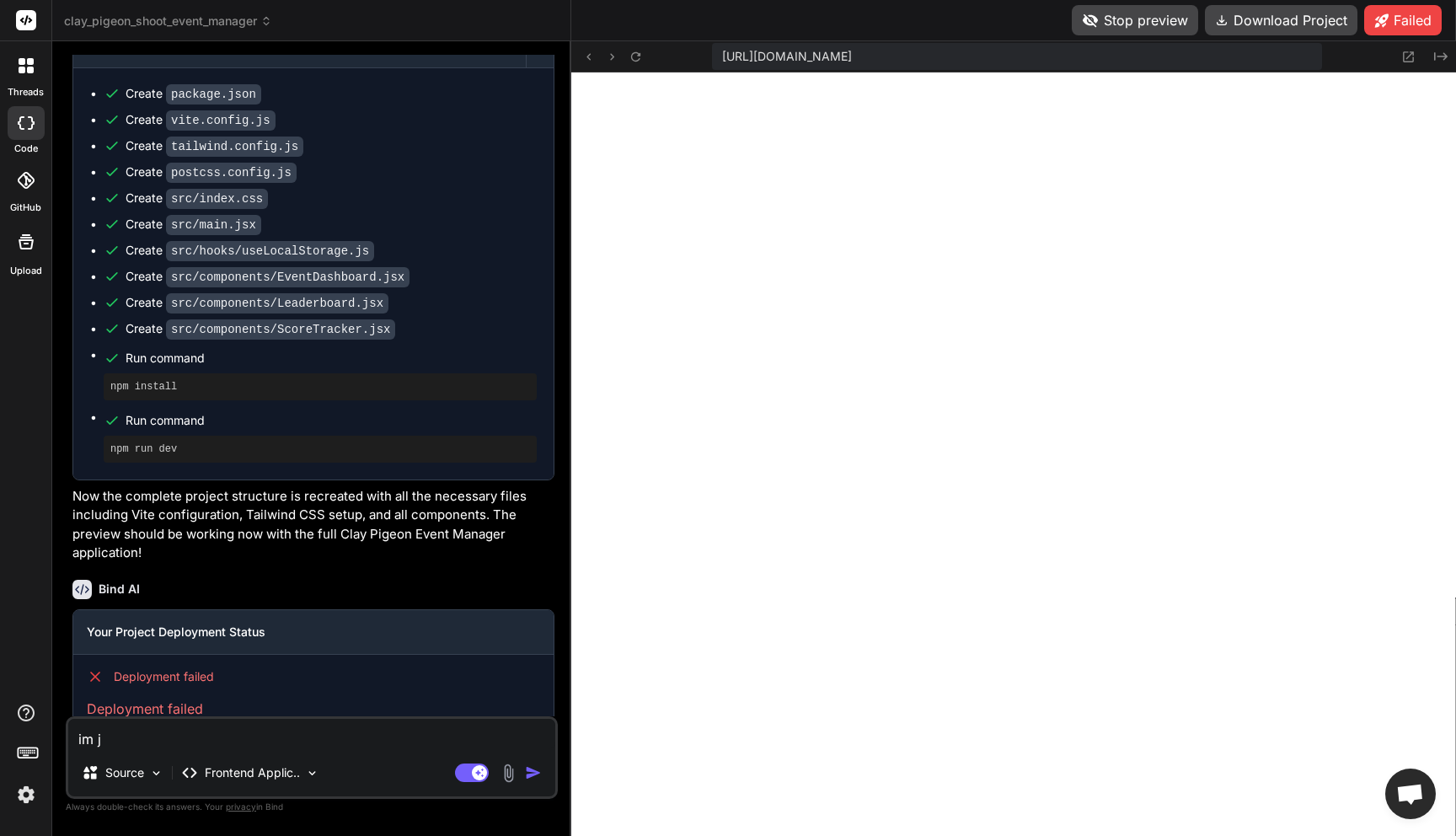 type on "im ju" 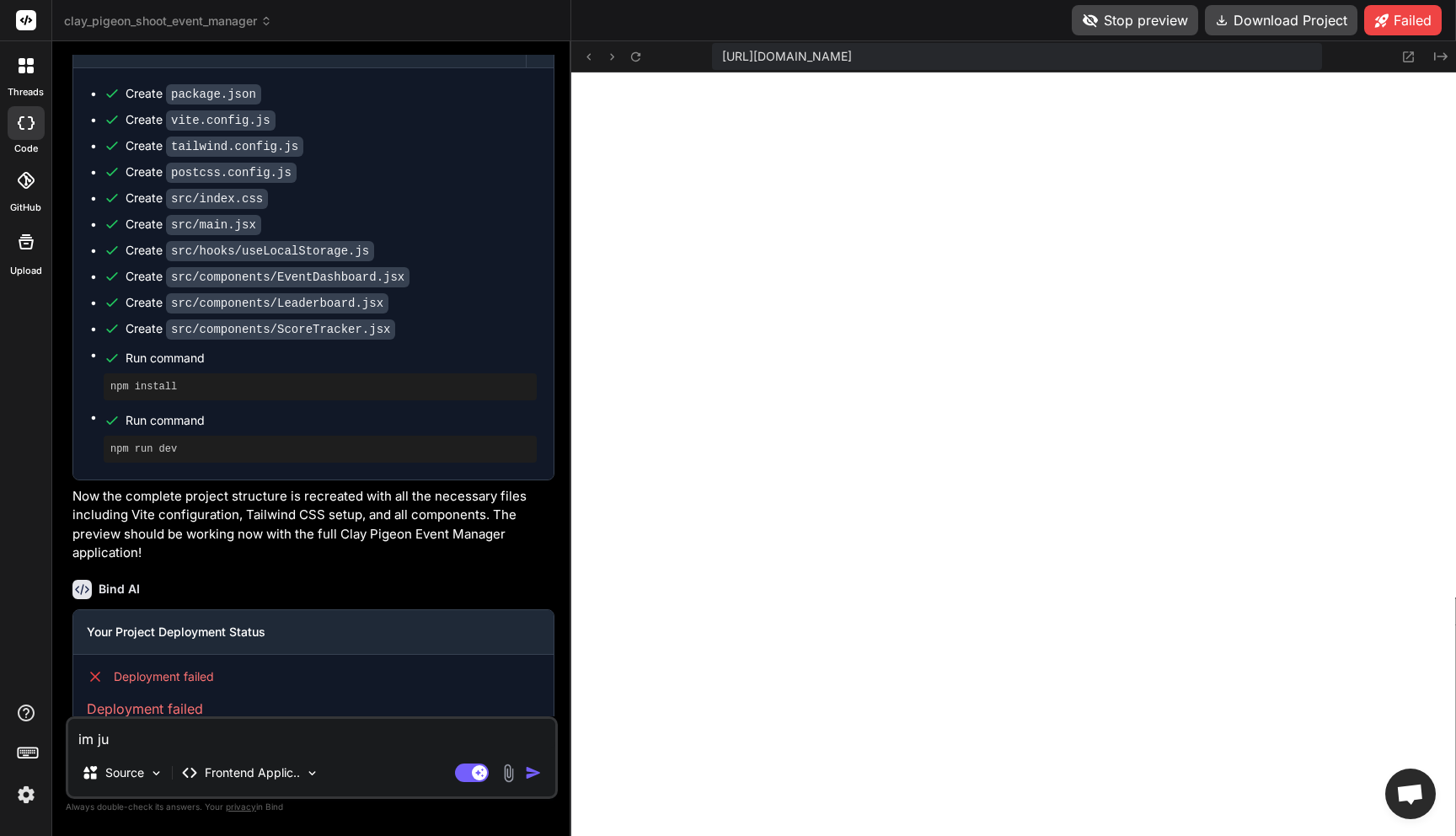 type on "im jus" 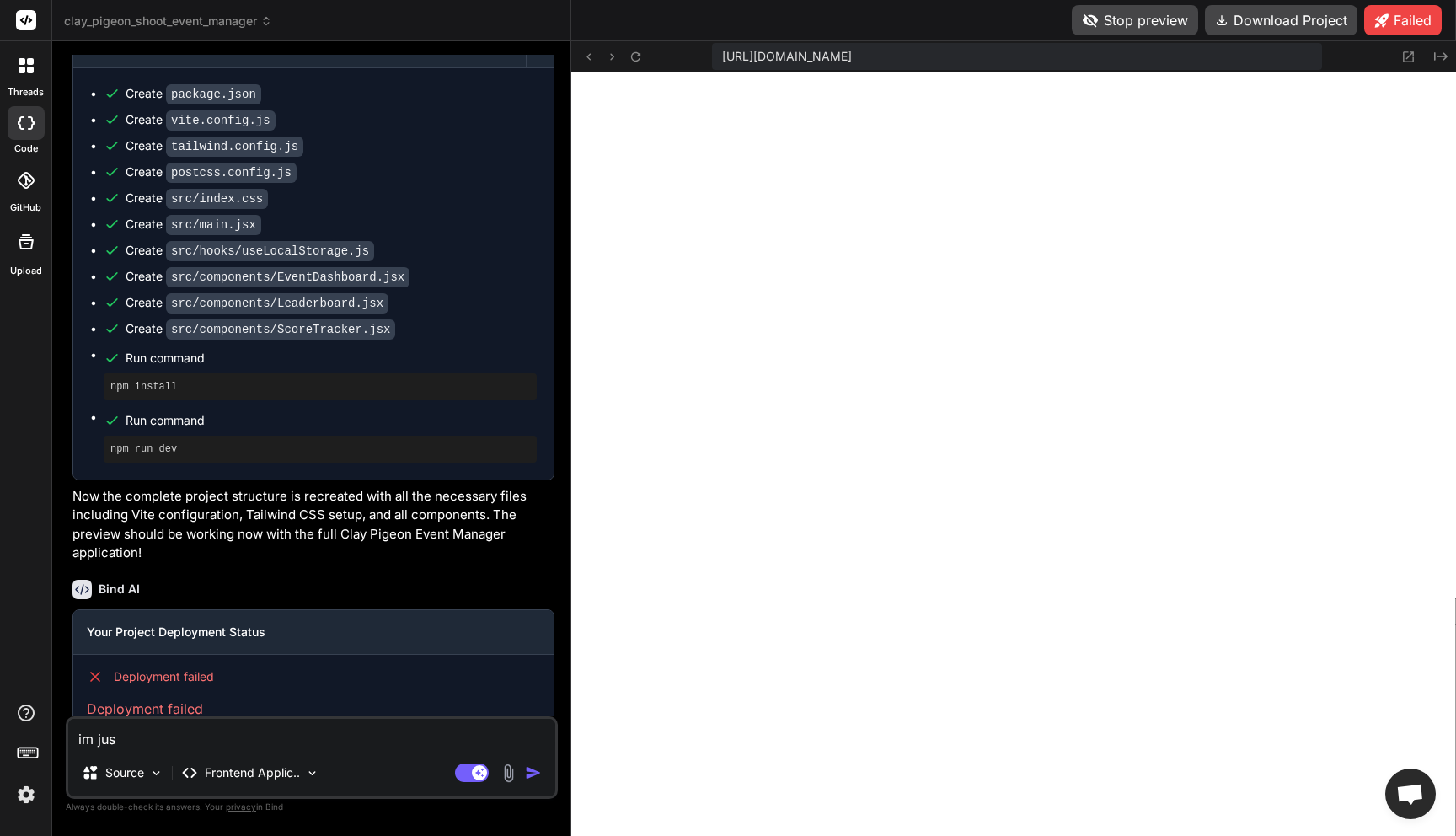 type on "im just" 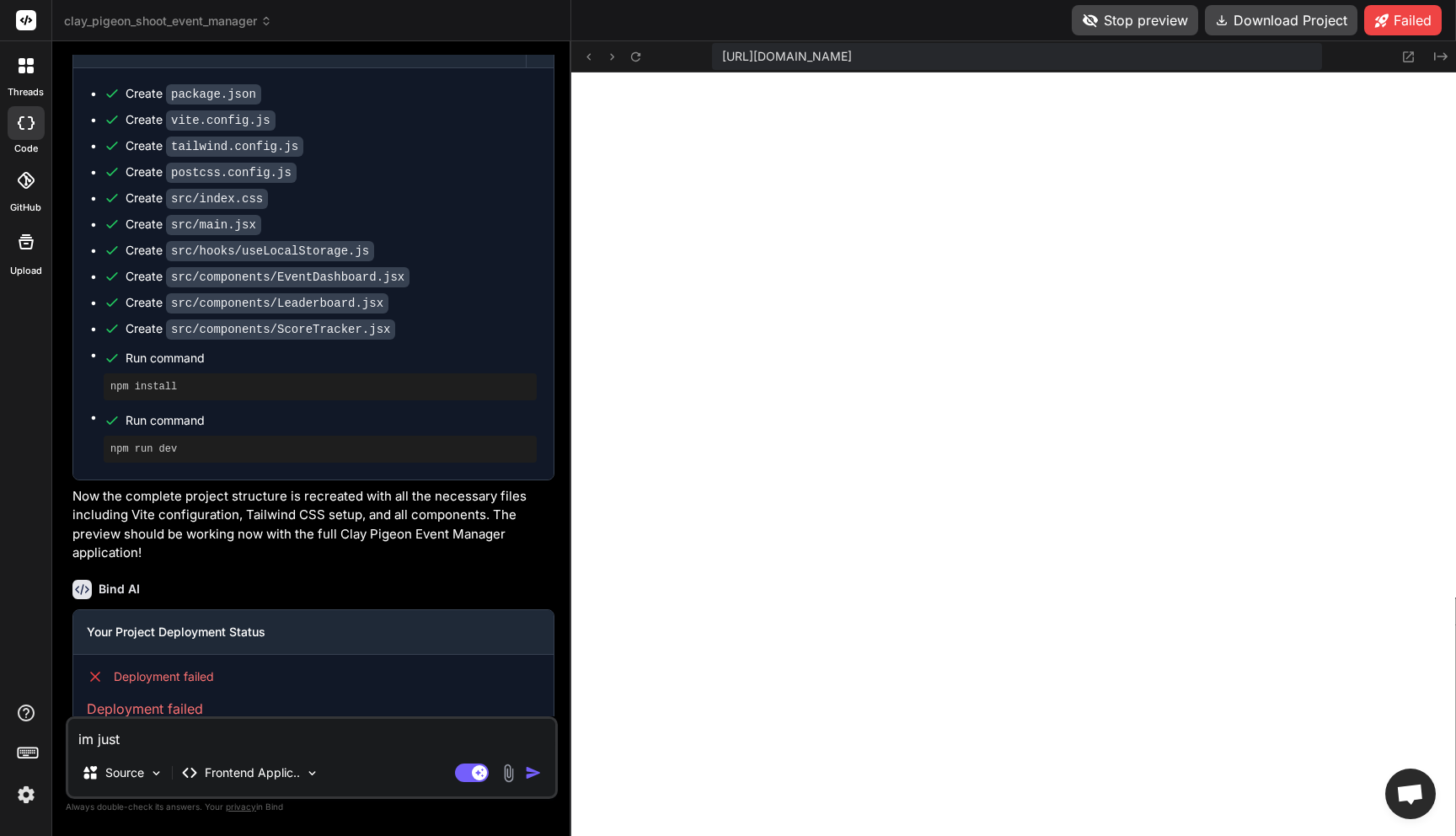 type on "im just" 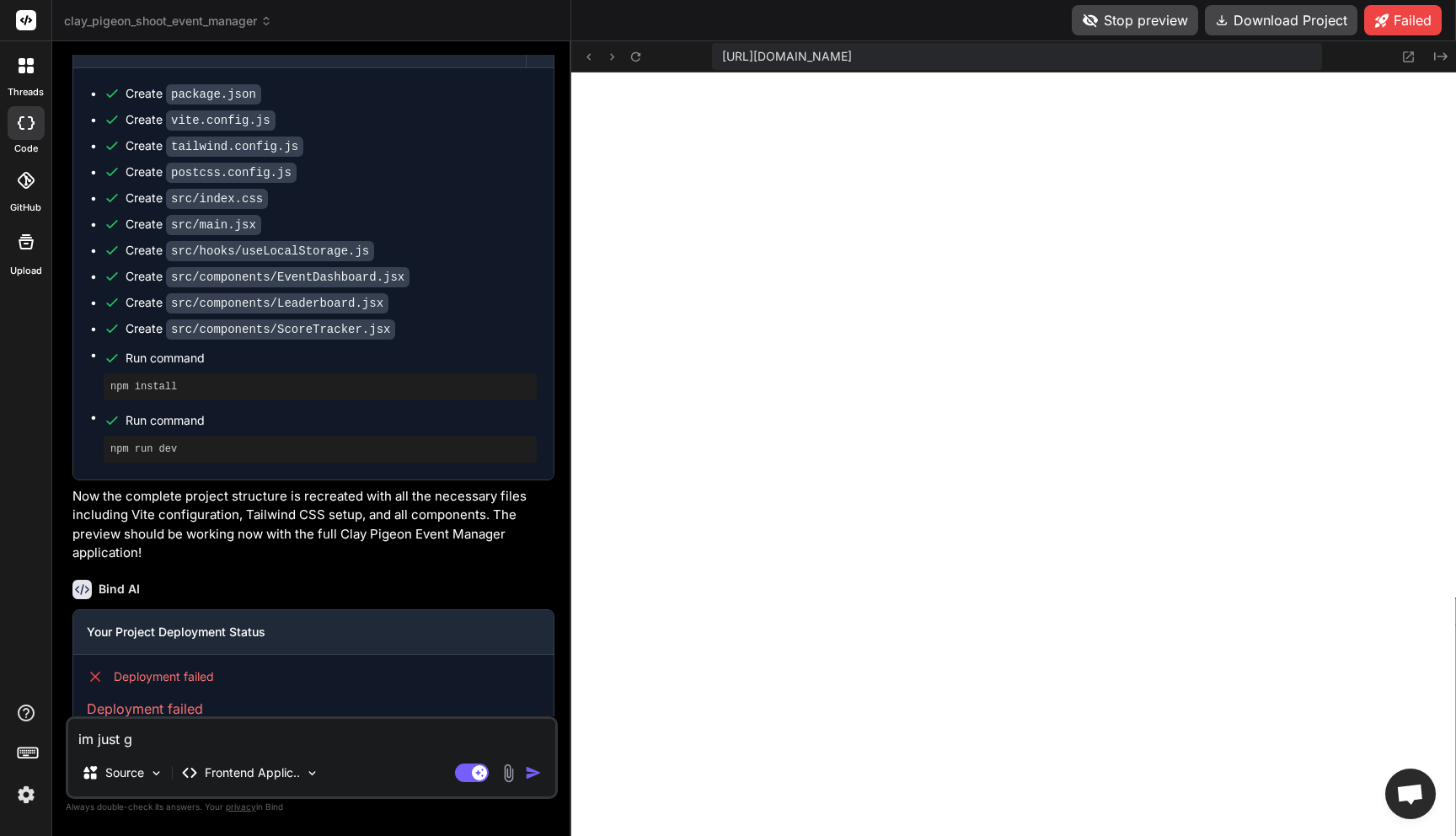 type on "im just ge" 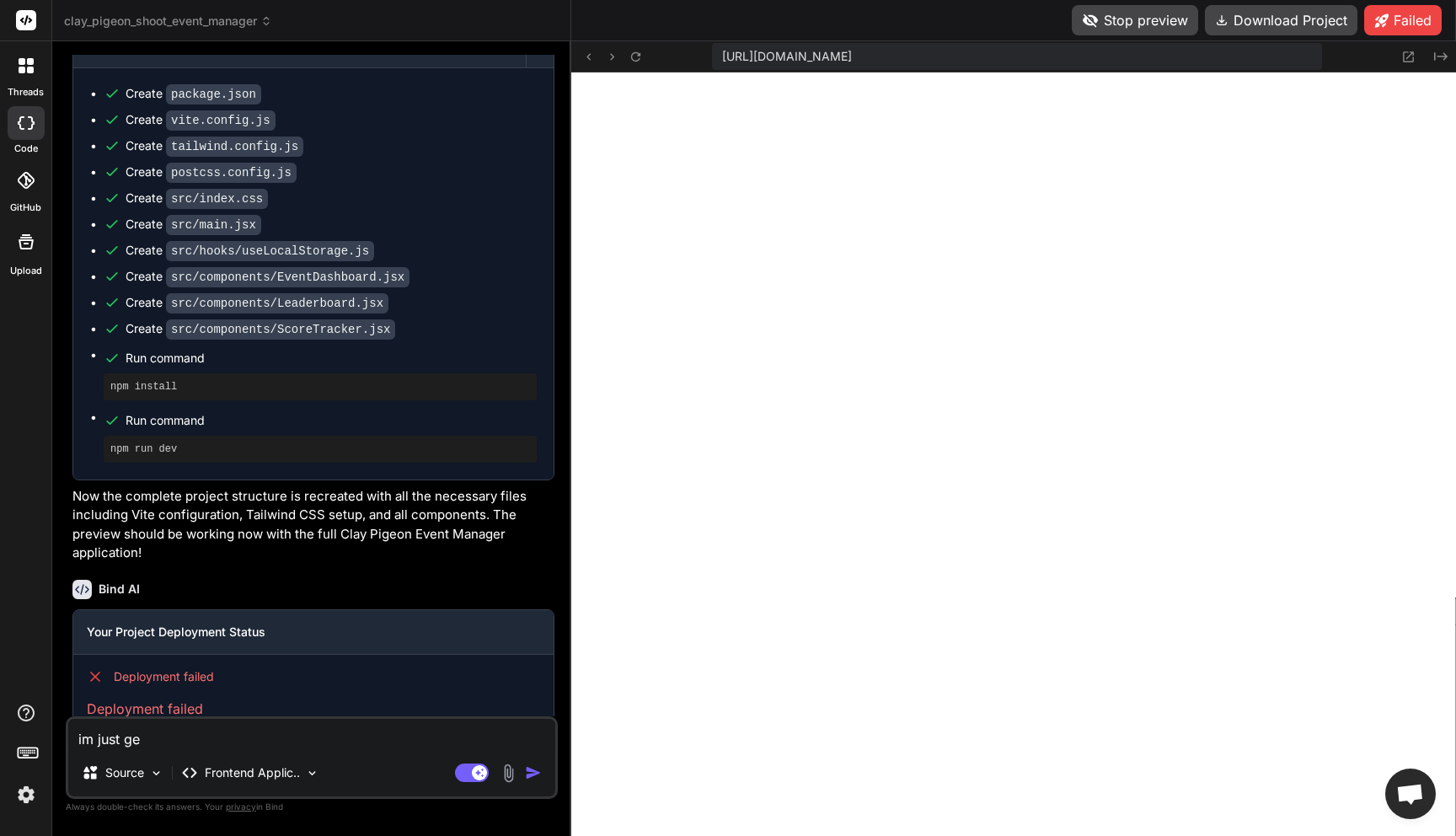 type on "im just get" 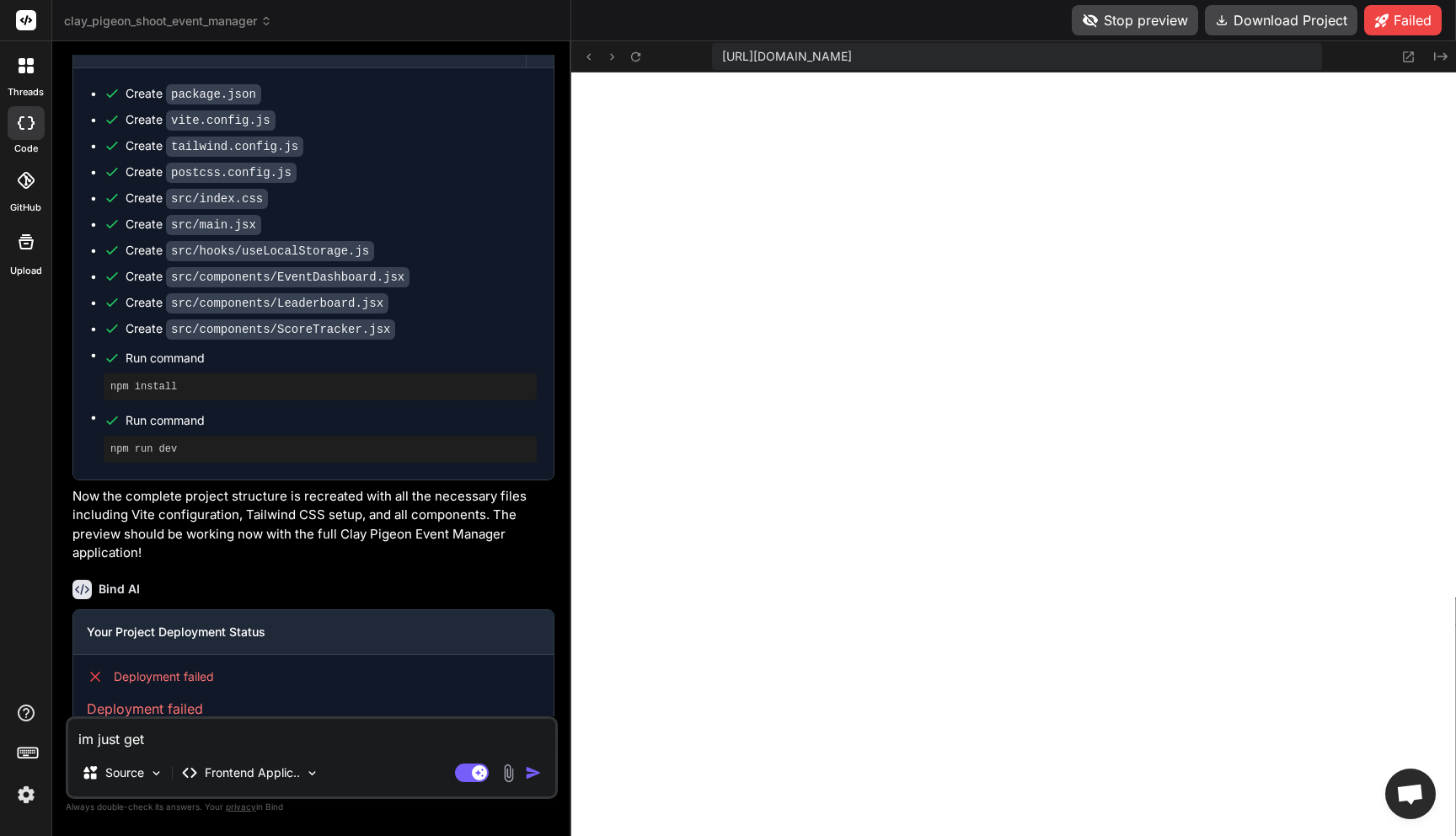 type on "im just gett" 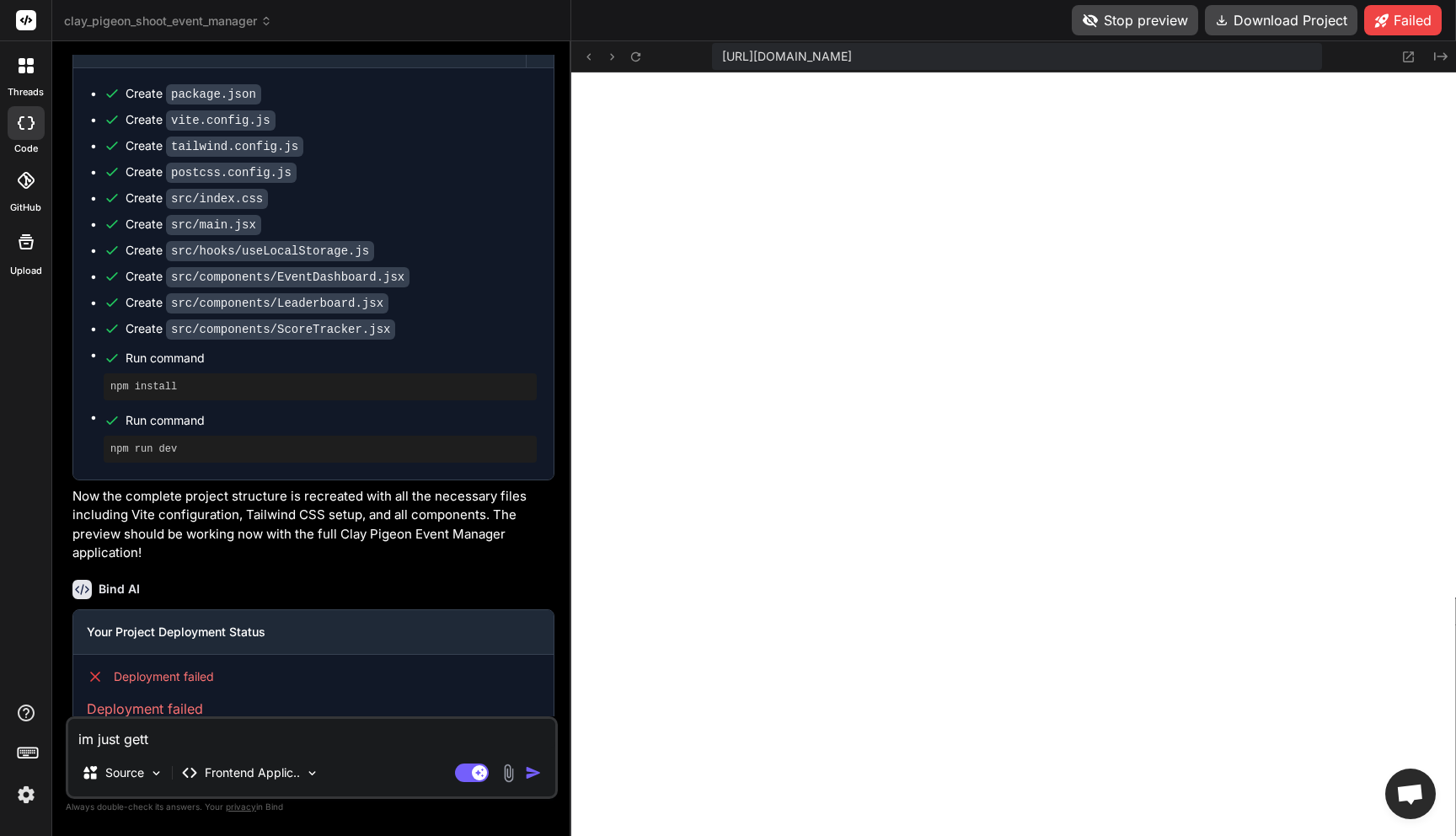 type on "im just getti" 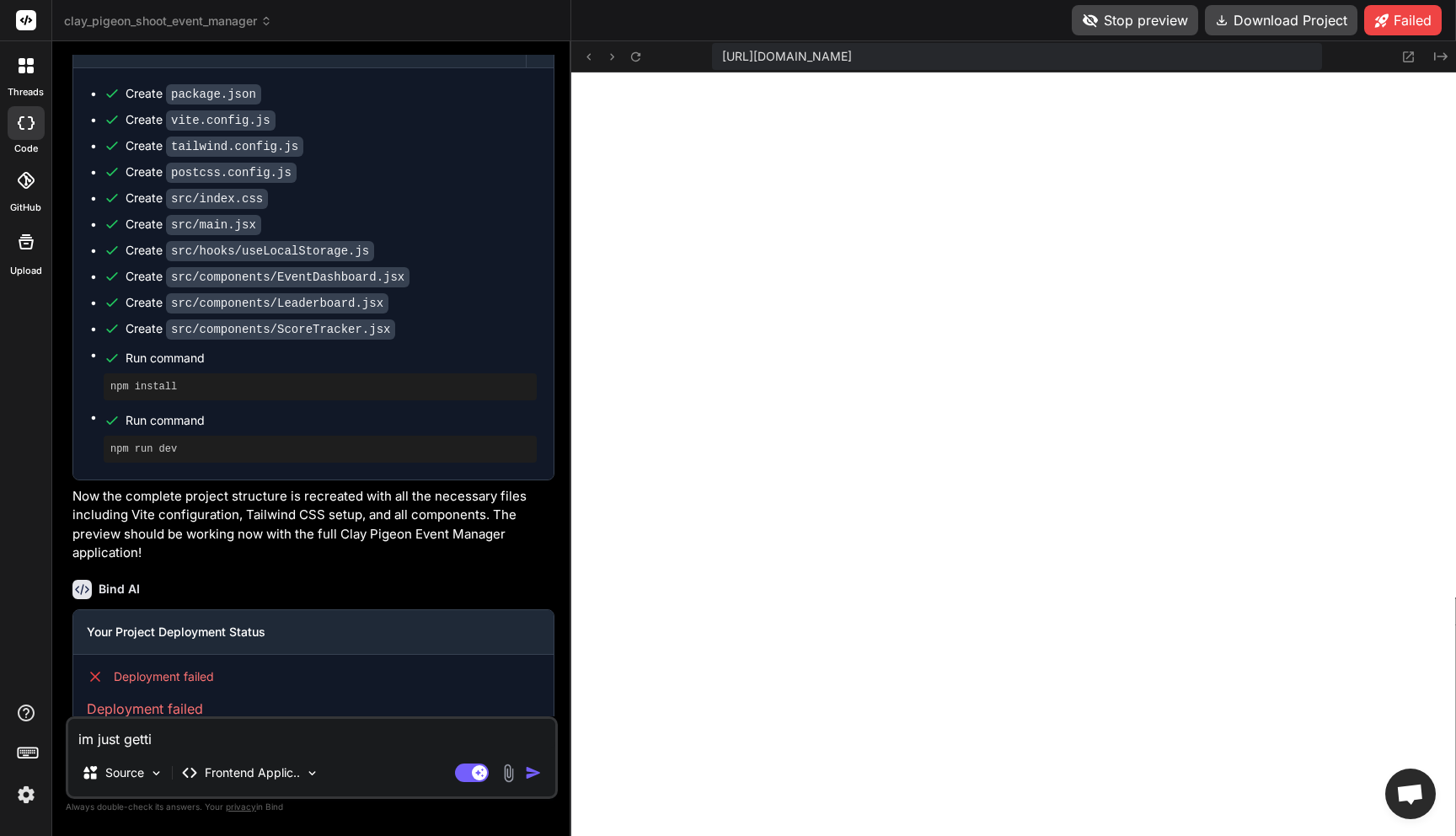 type on "im just gettin" 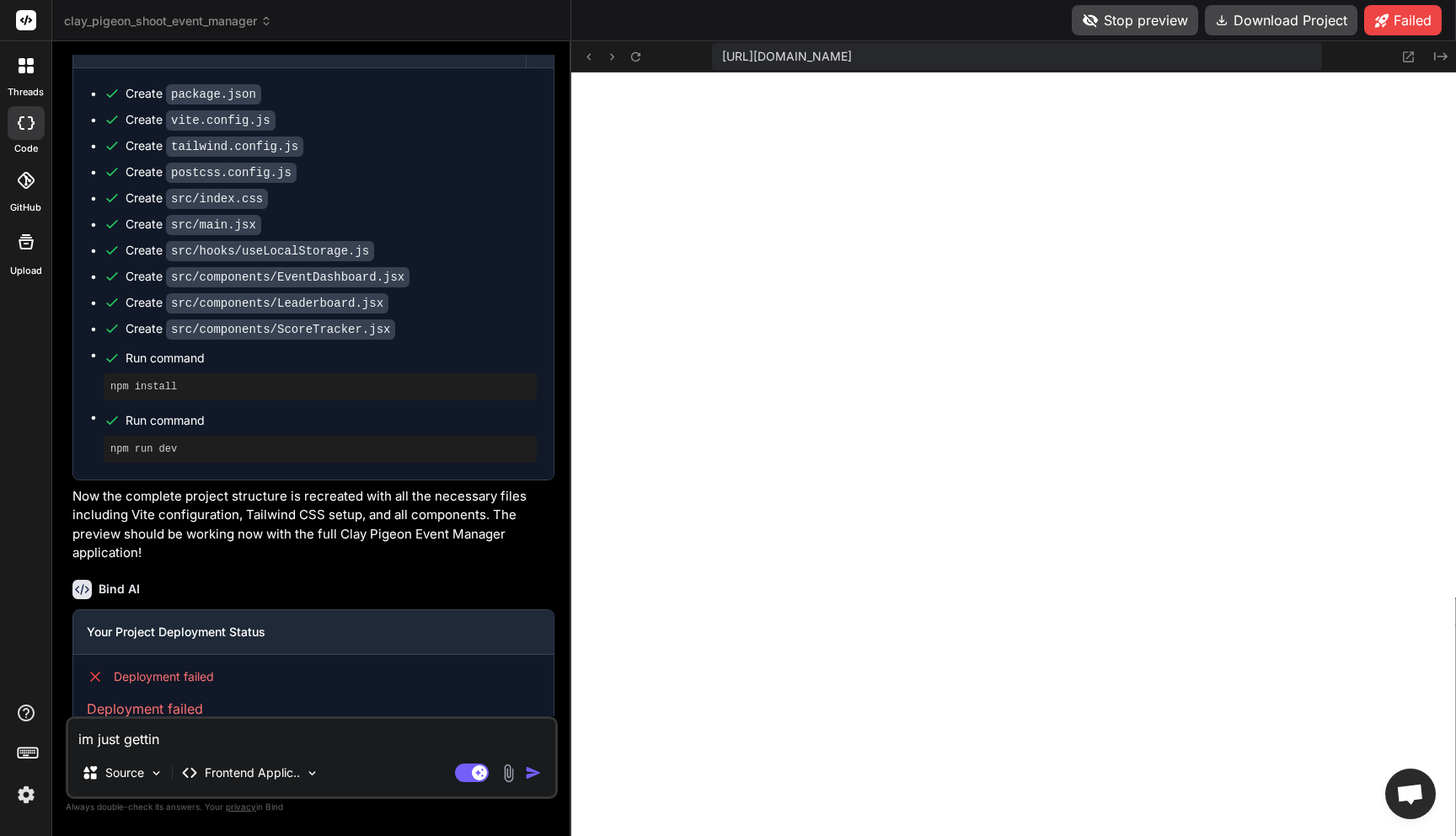 type on "im just getting" 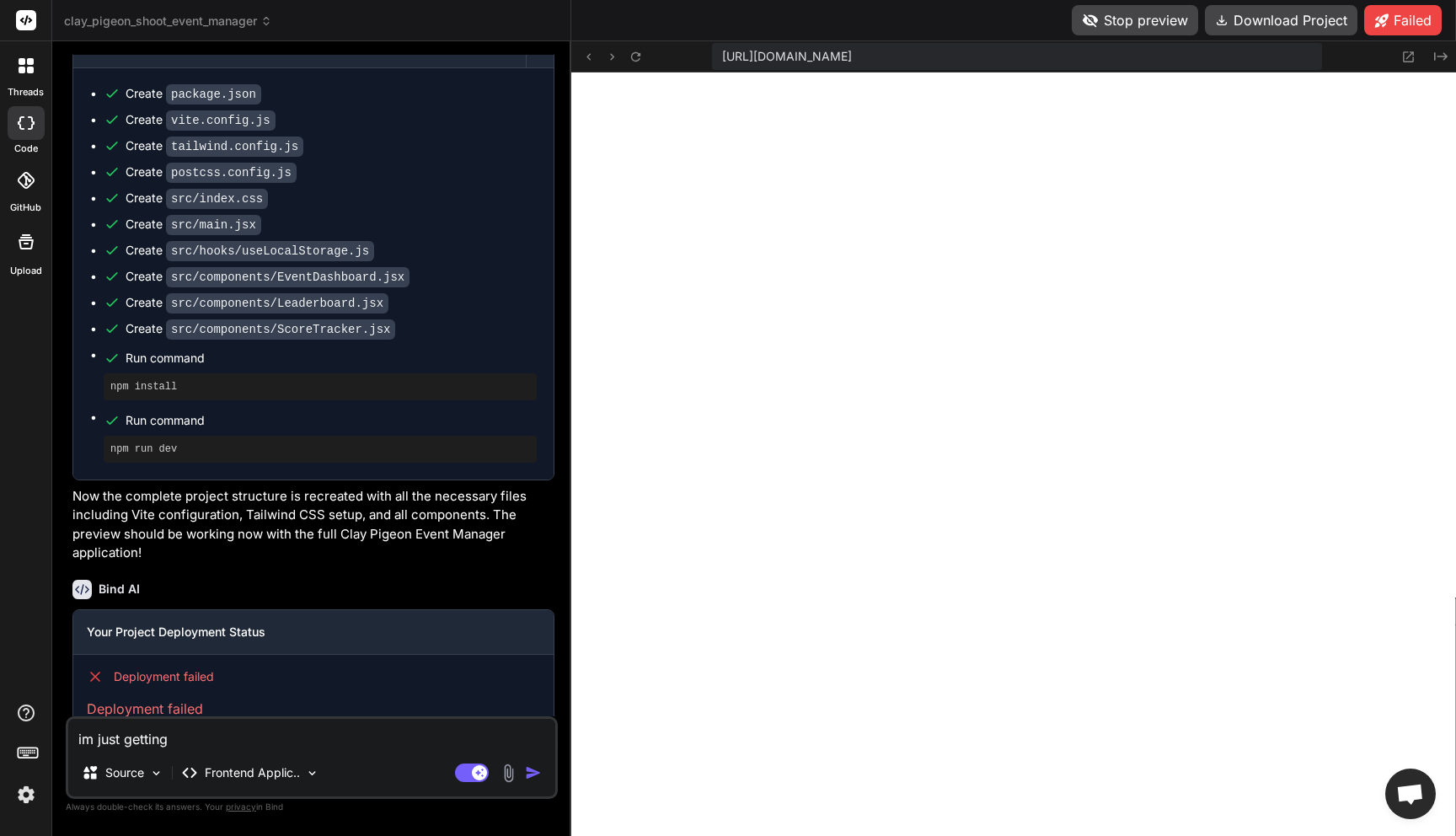 type on "im just getting" 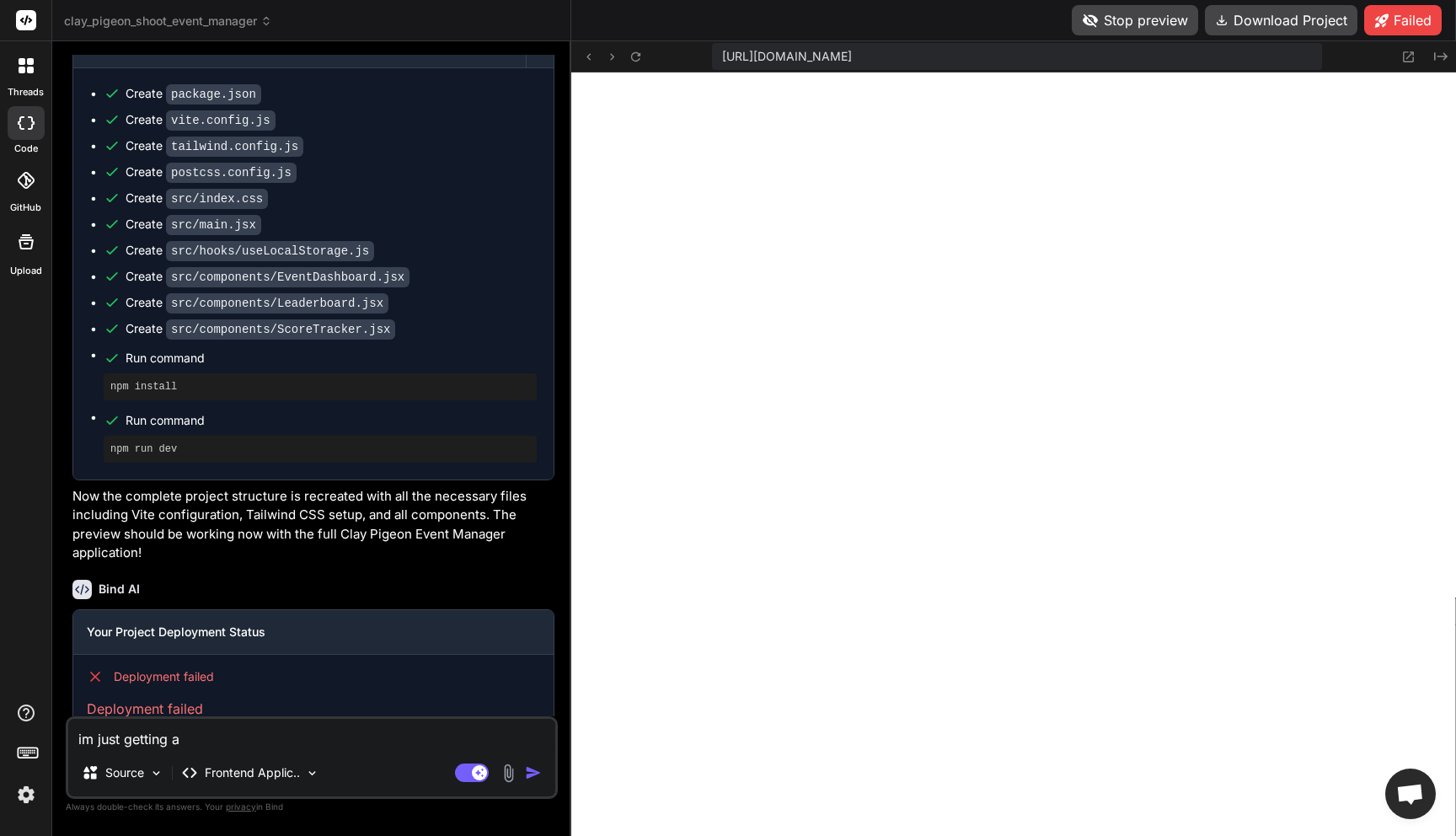 type on "im just getting a" 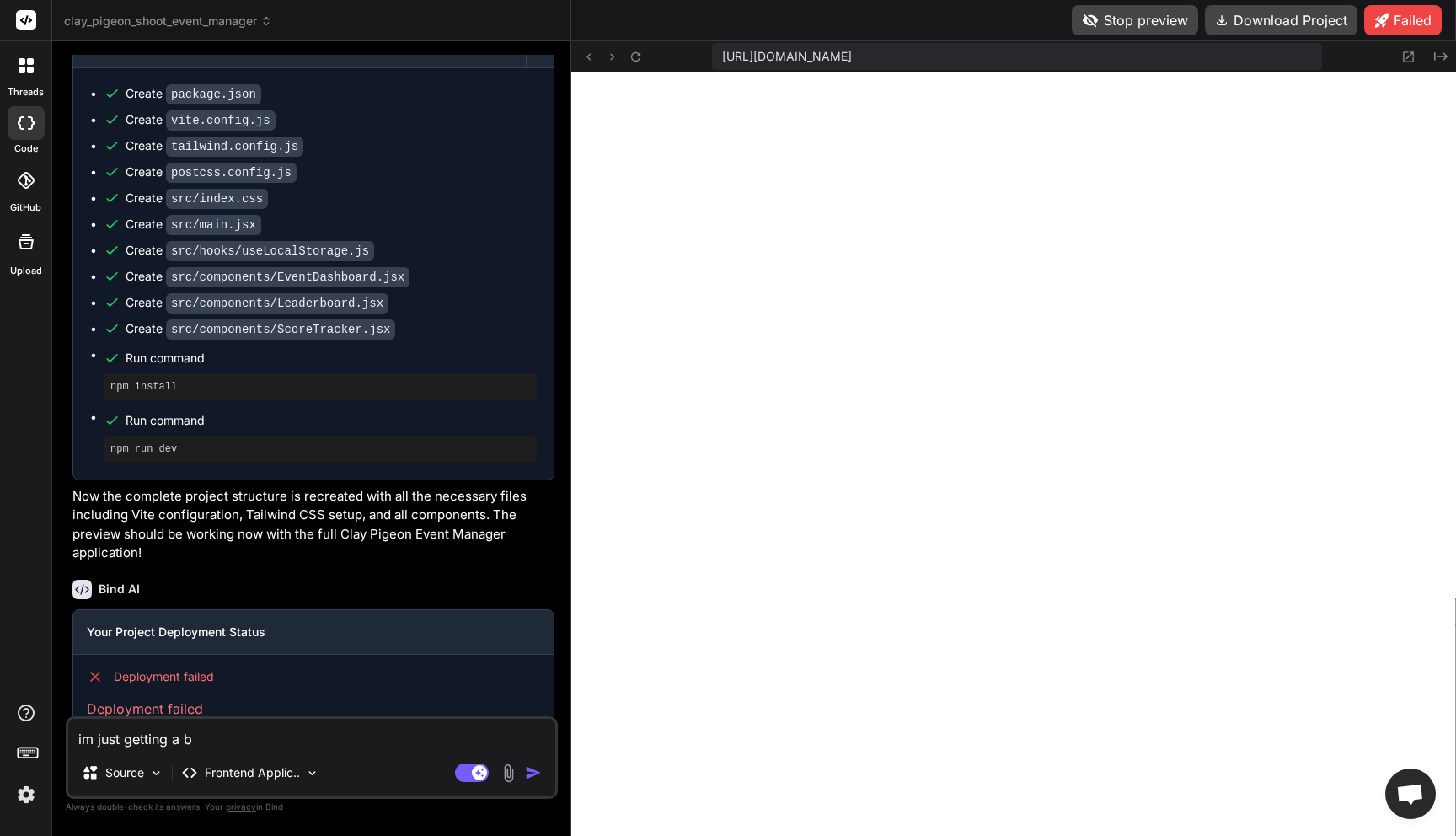 type on "im just getting a bl" 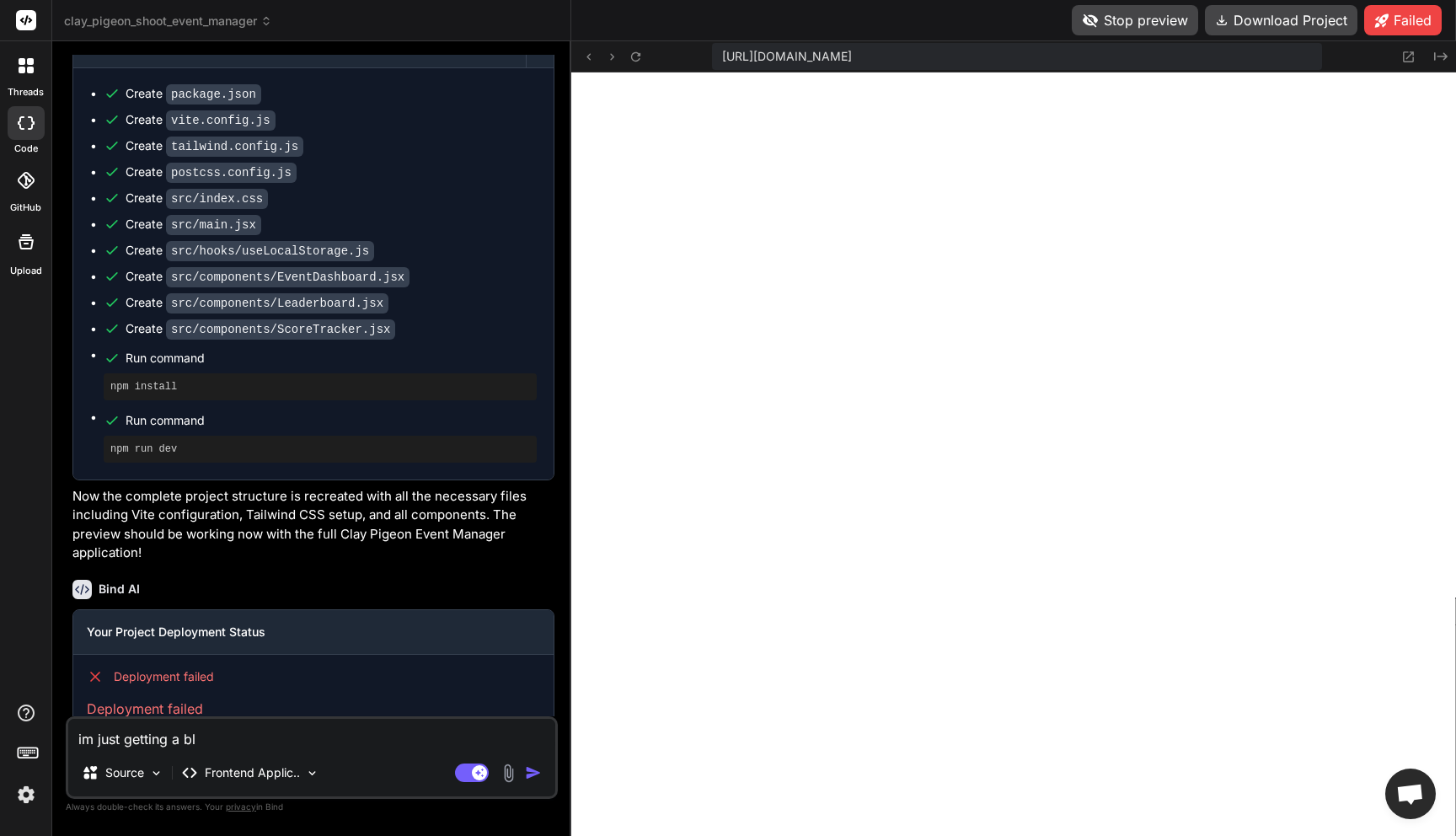 type on "im just getting a bla" 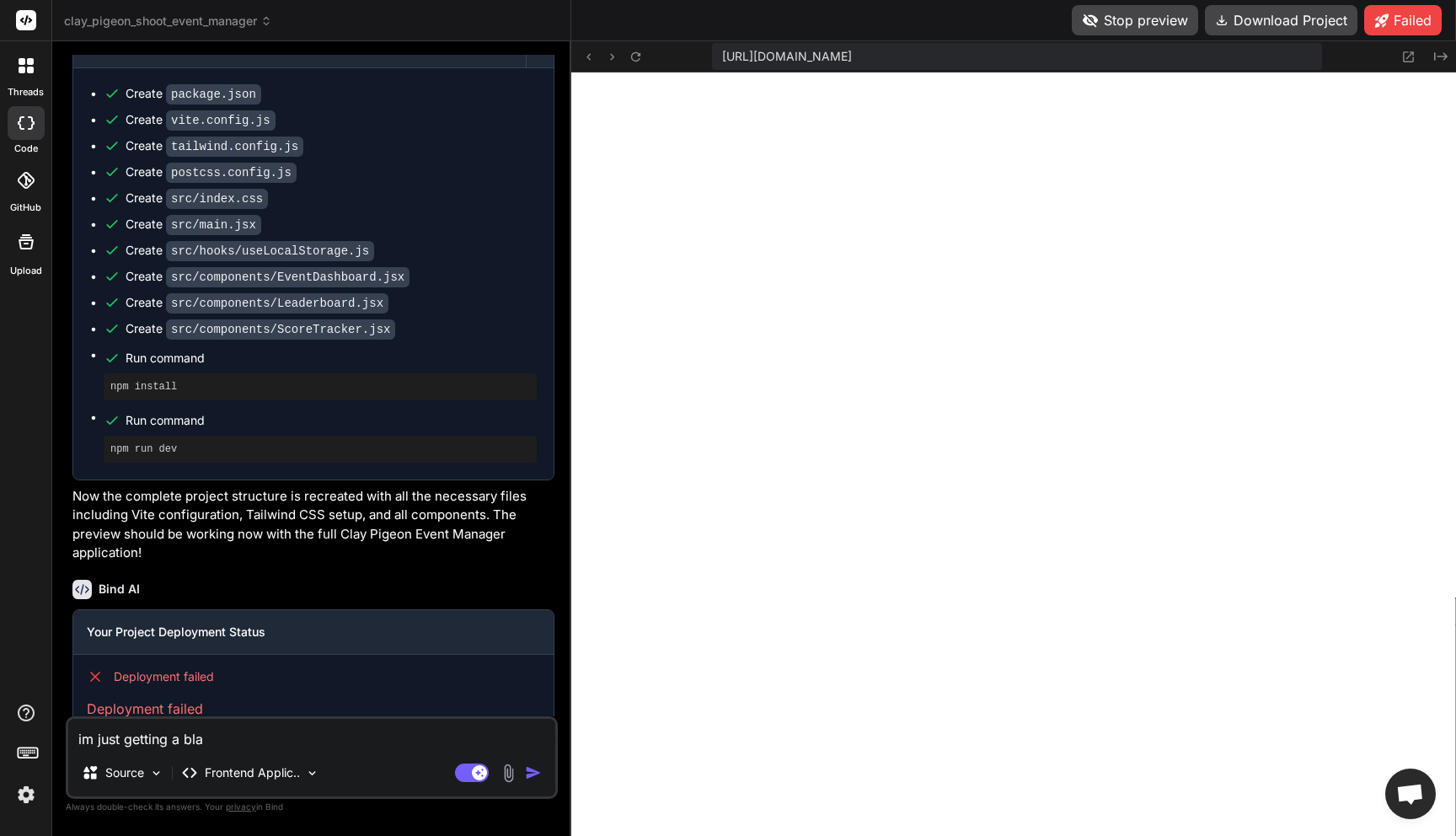 type on "im just getting a blan" 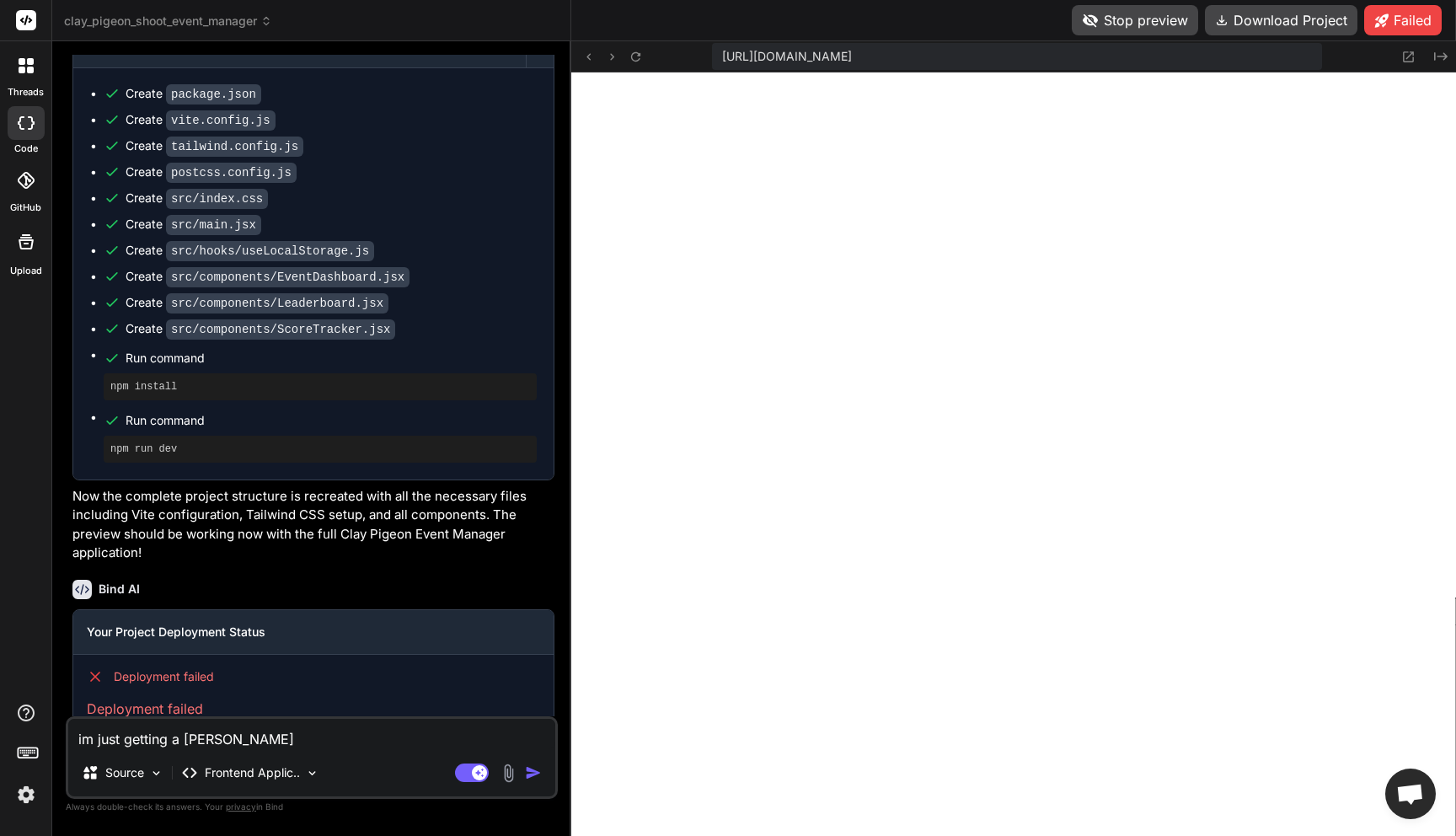 type on "im just getting a blank" 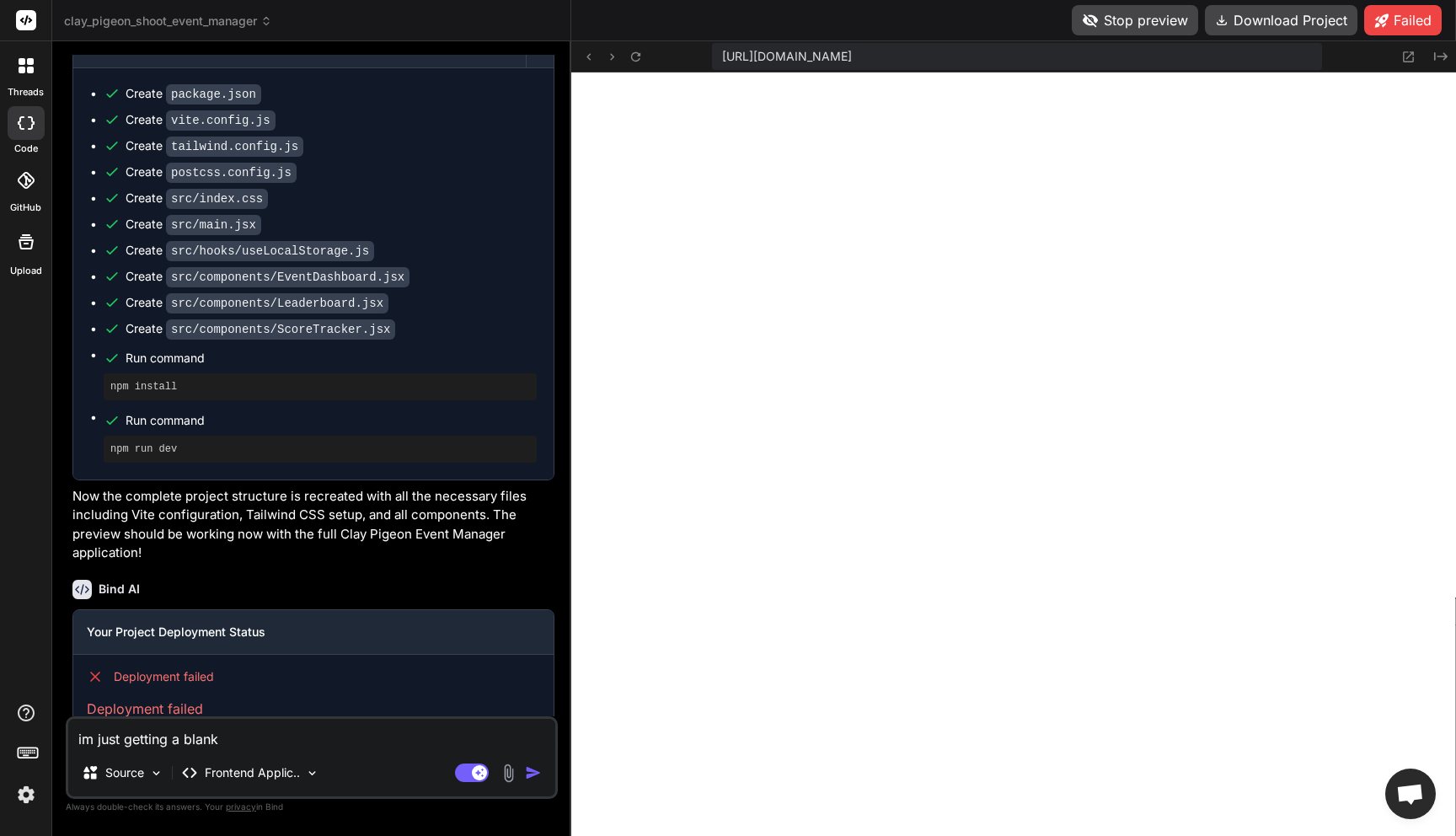 type on "im just getting a blank" 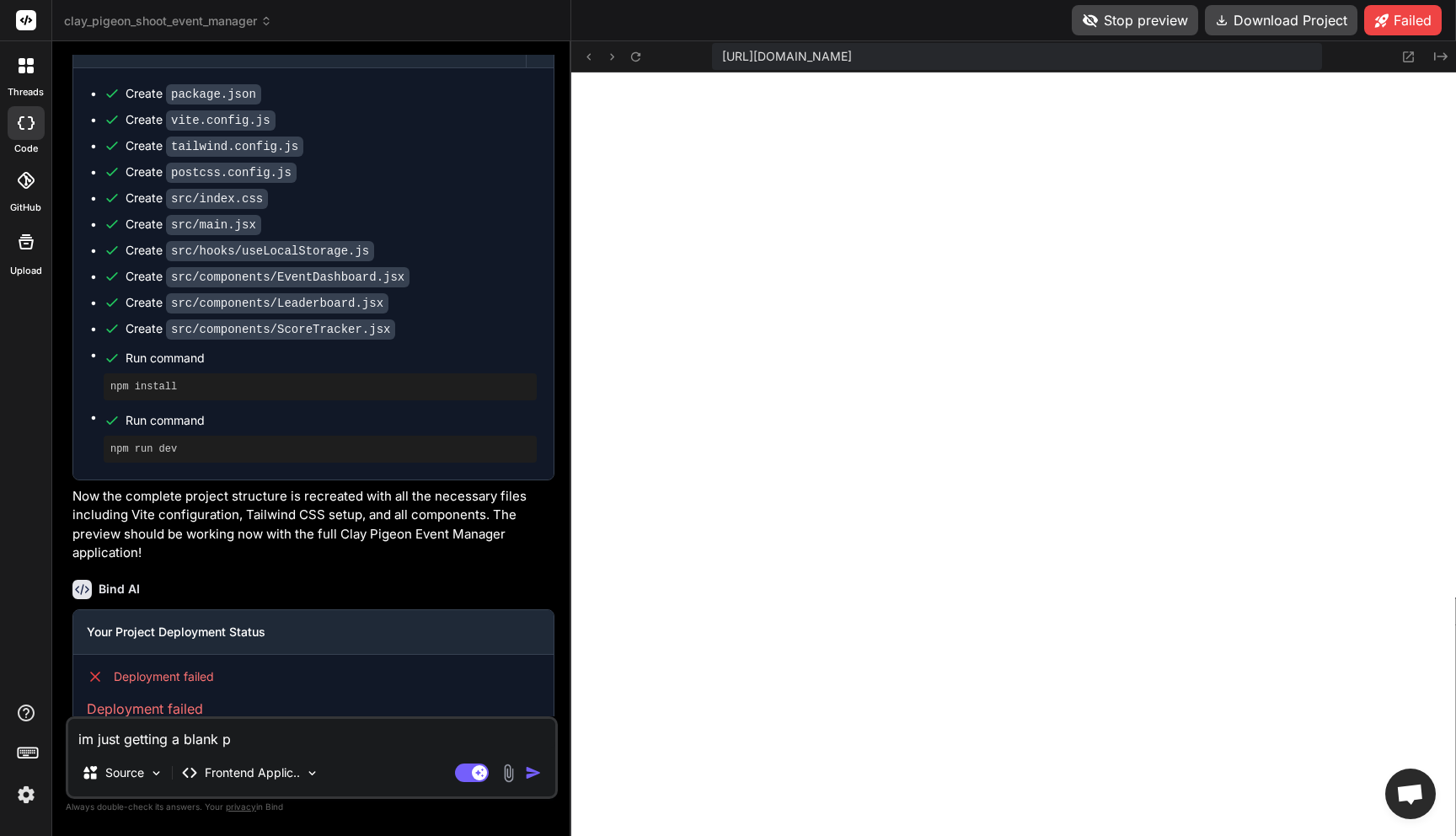 type on "im just getting a blank pa" 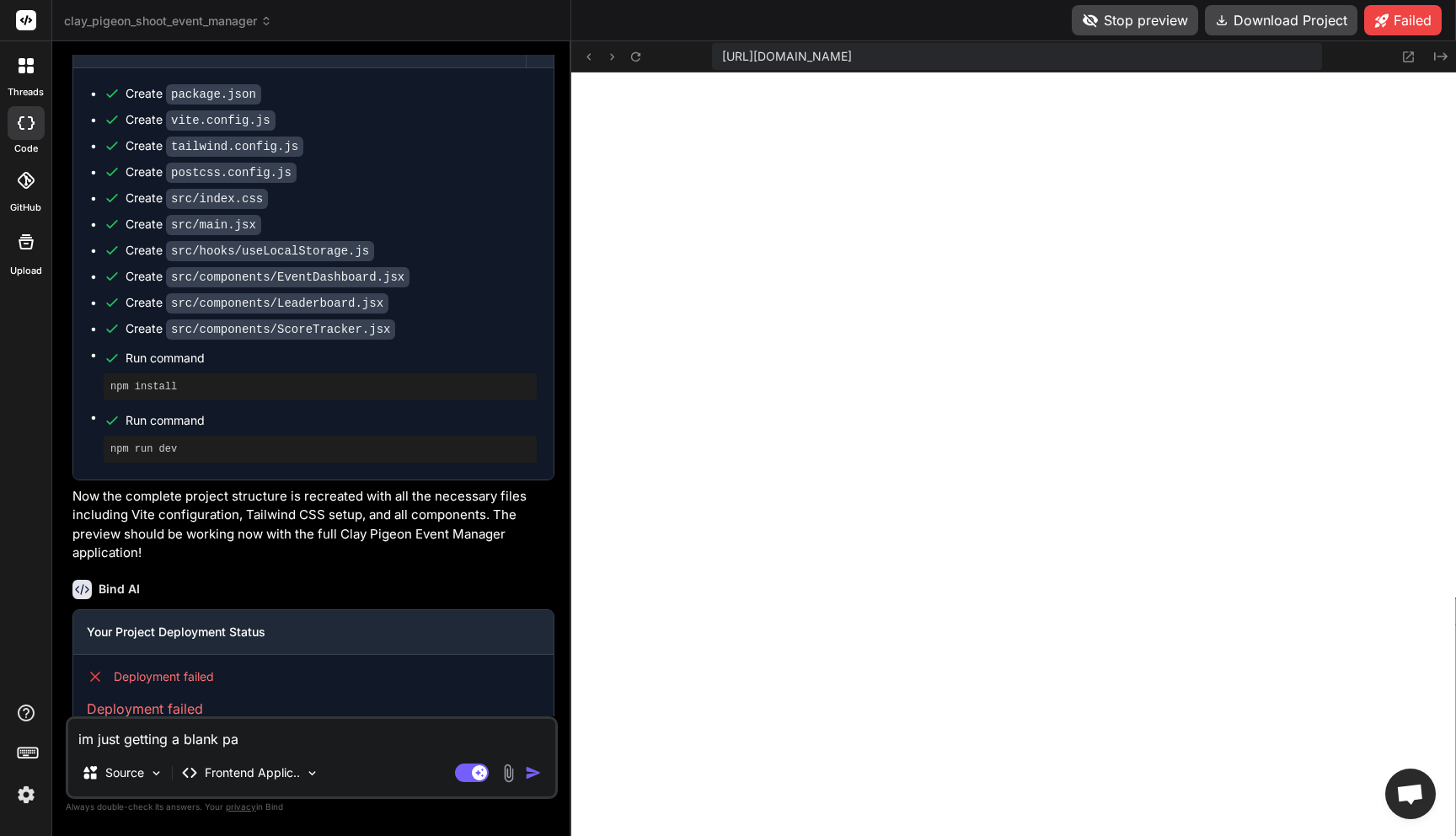 type on "im just getting a blank pag" 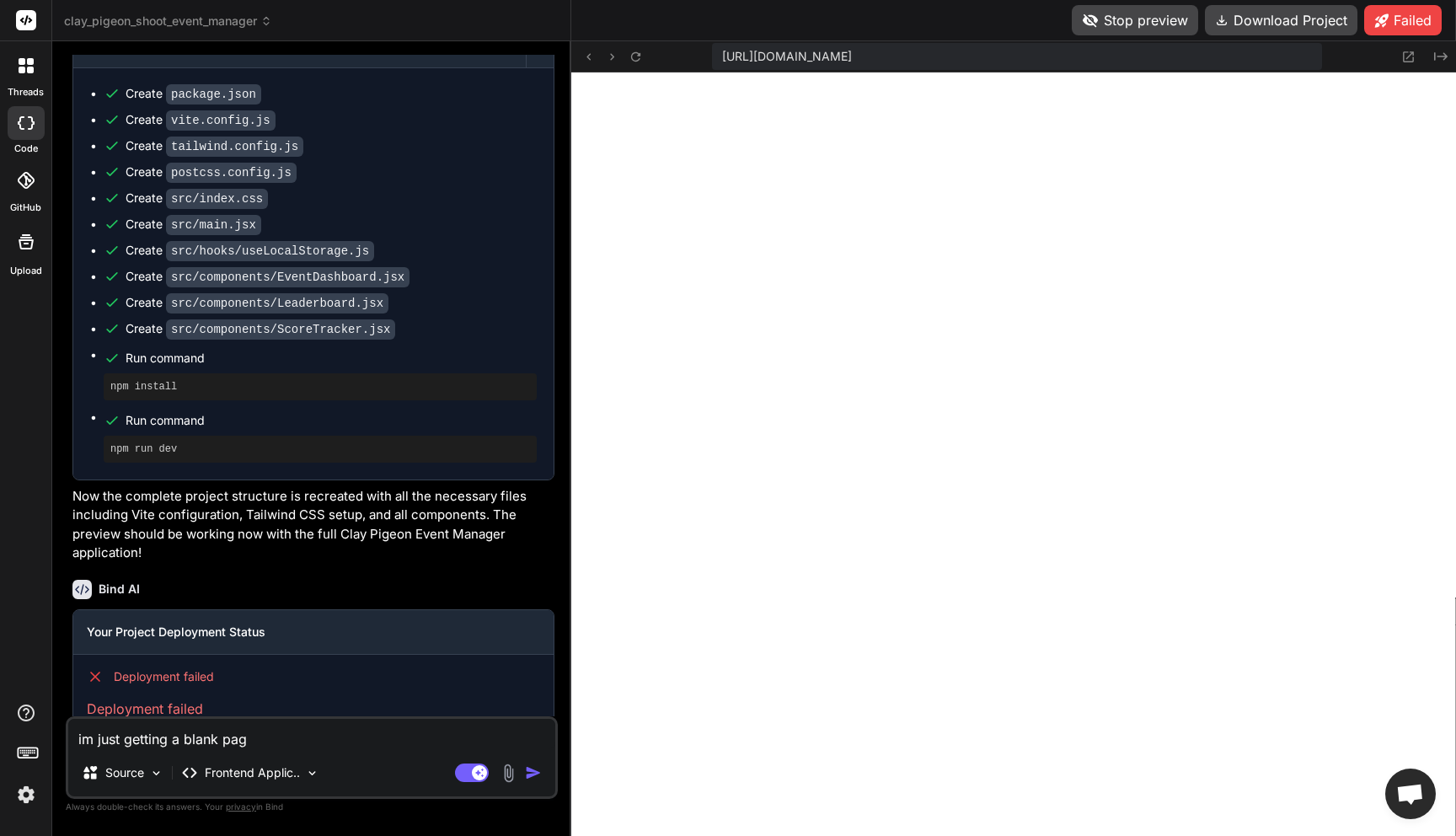 type on "im just getting a blank page" 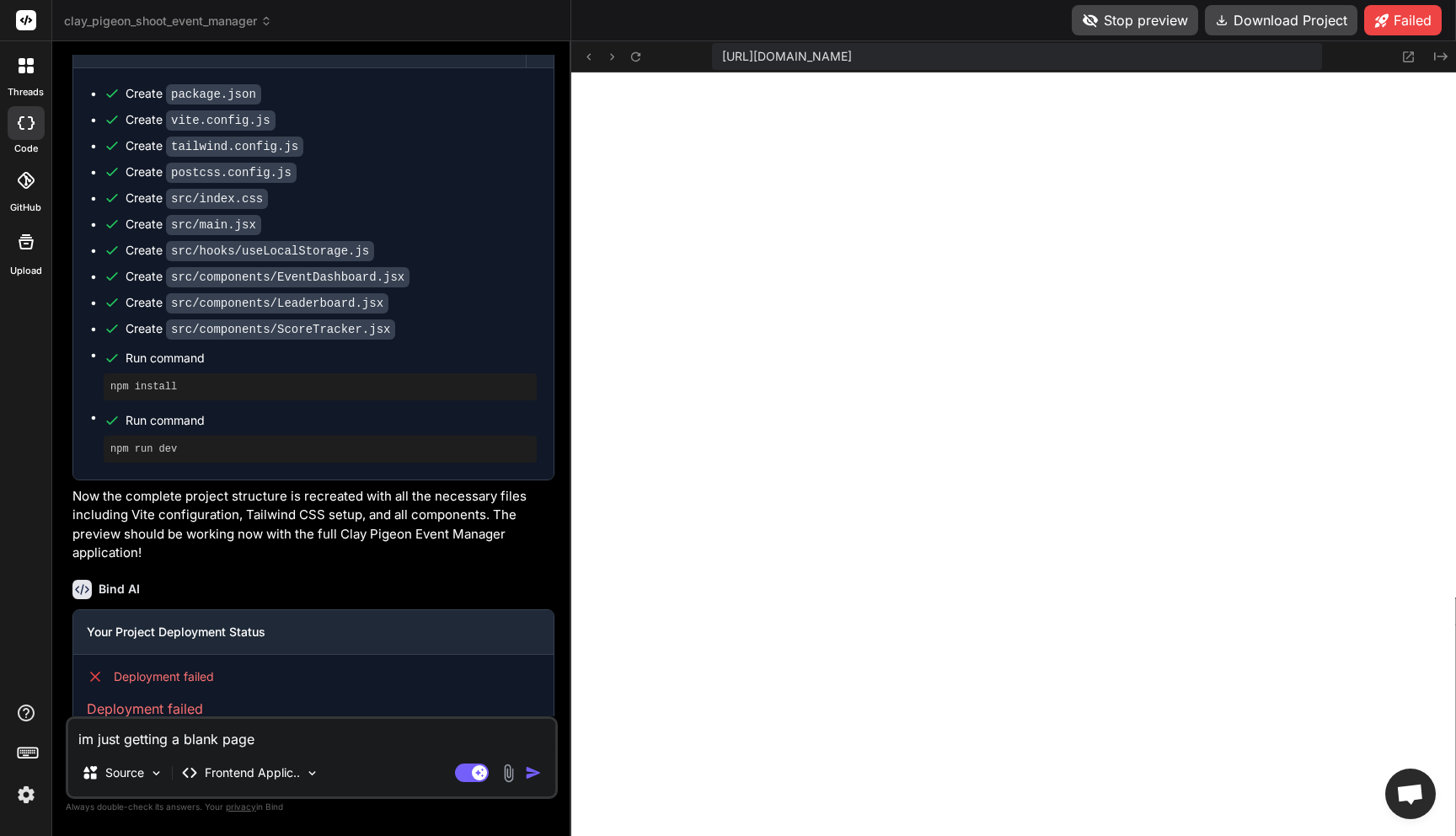 type on "x" 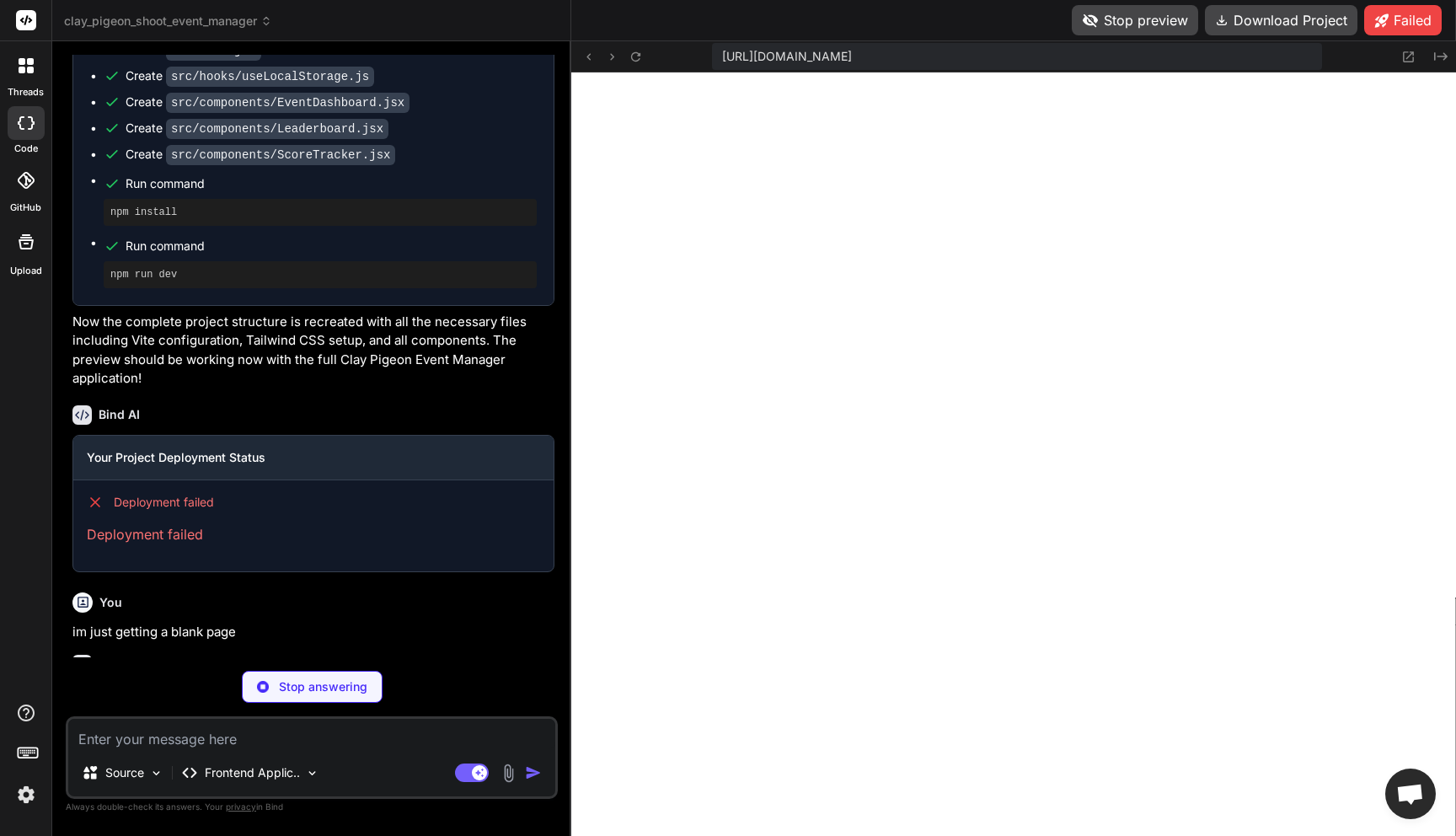 scroll, scrollTop: 3855, scrollLeft: 0, axis: vertical 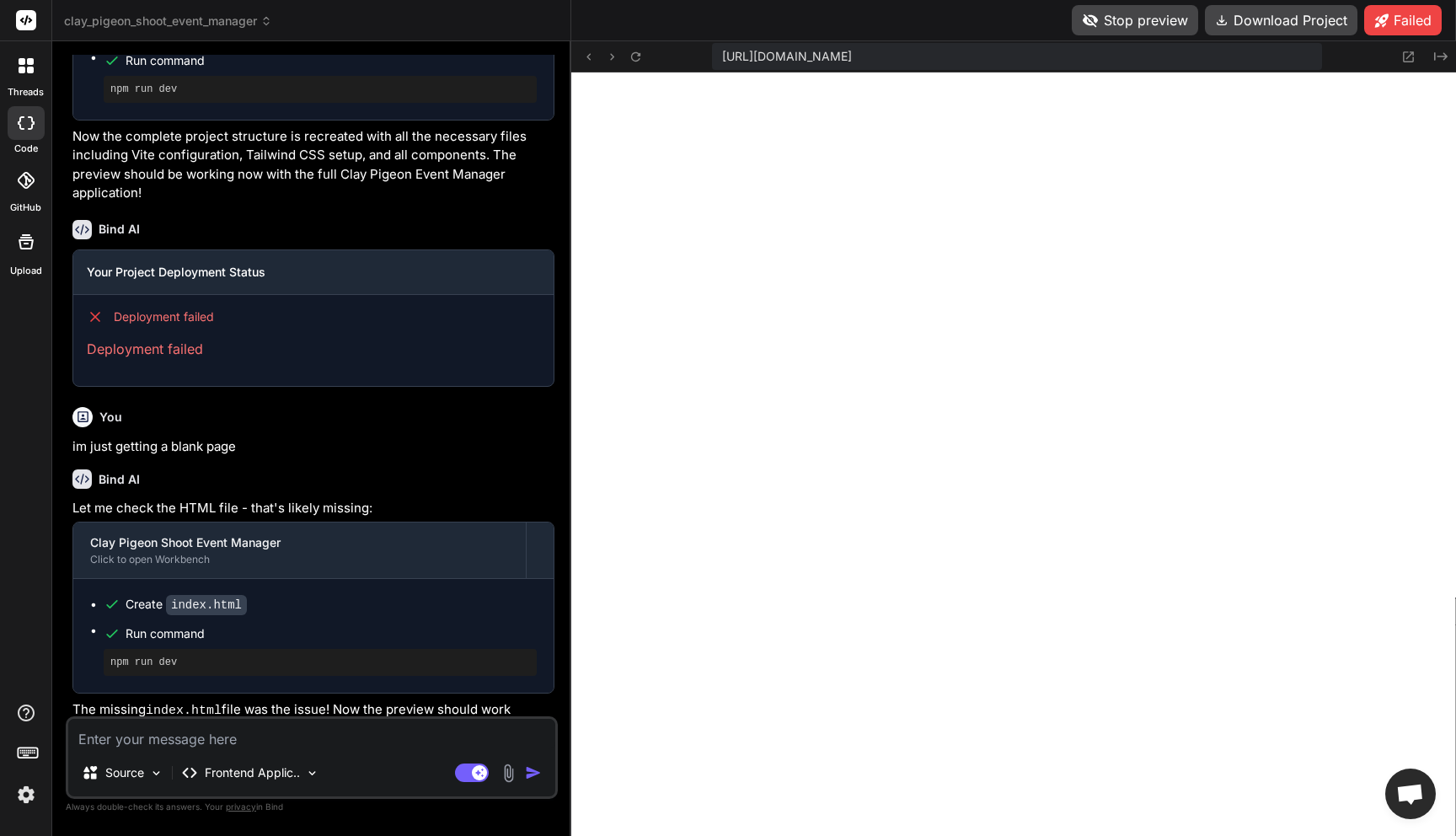 click on "Stop preview" at bounding box center [1135, 20] 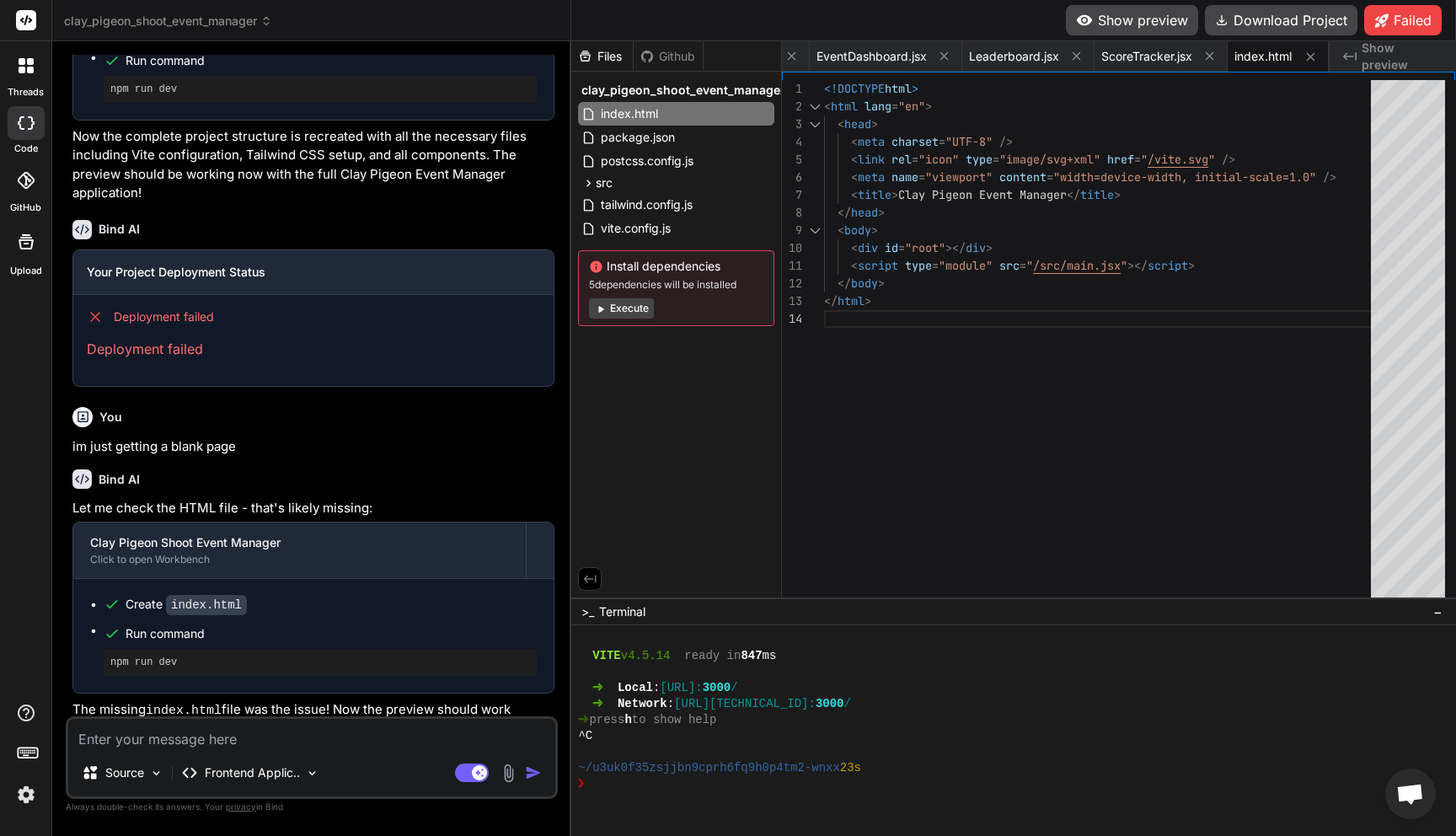 click on "Show preview" at bounding box center (1132, 20) 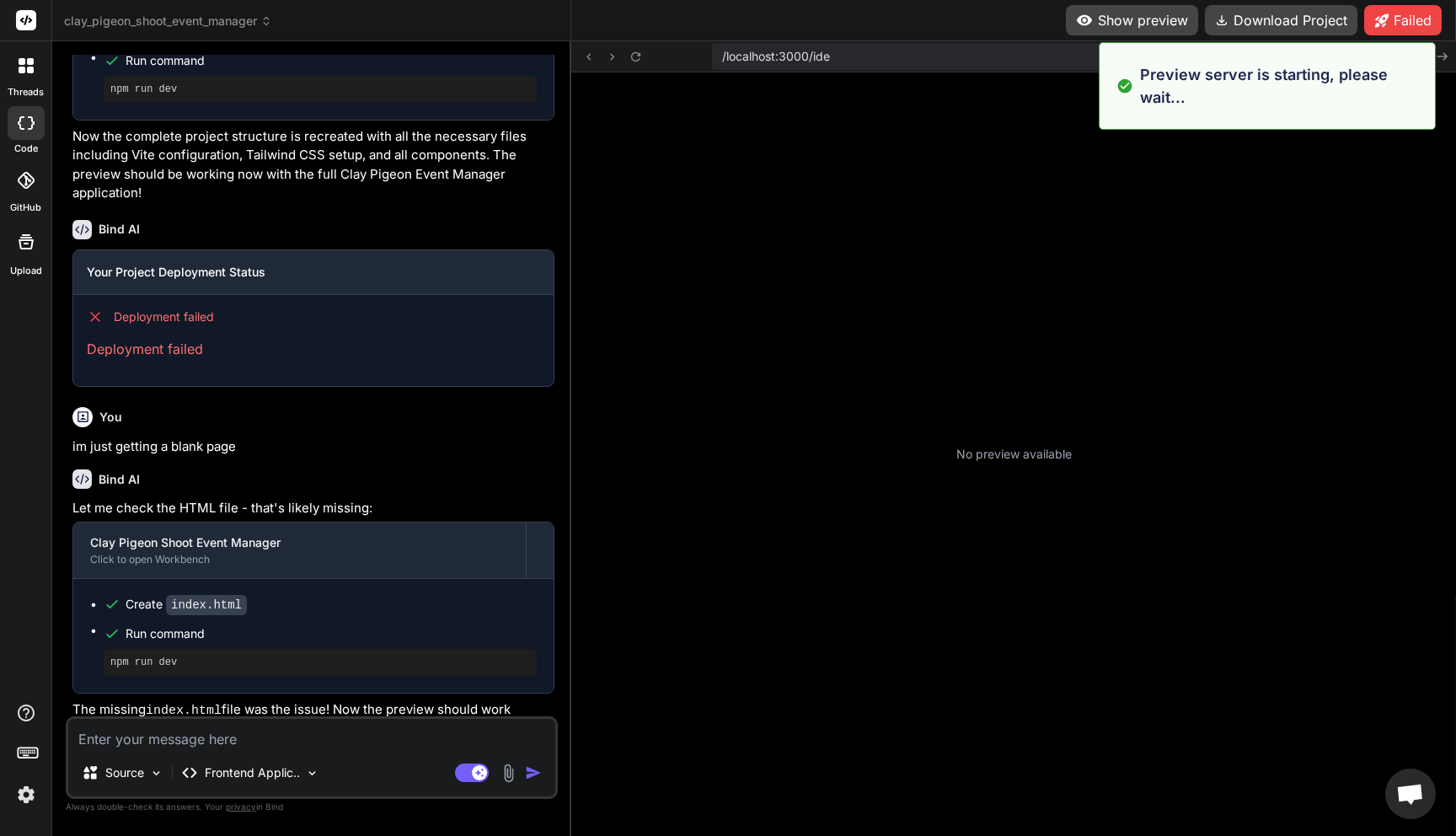 scroll, scrollTop: 3523, scrollLeft: 0, axis: vertical 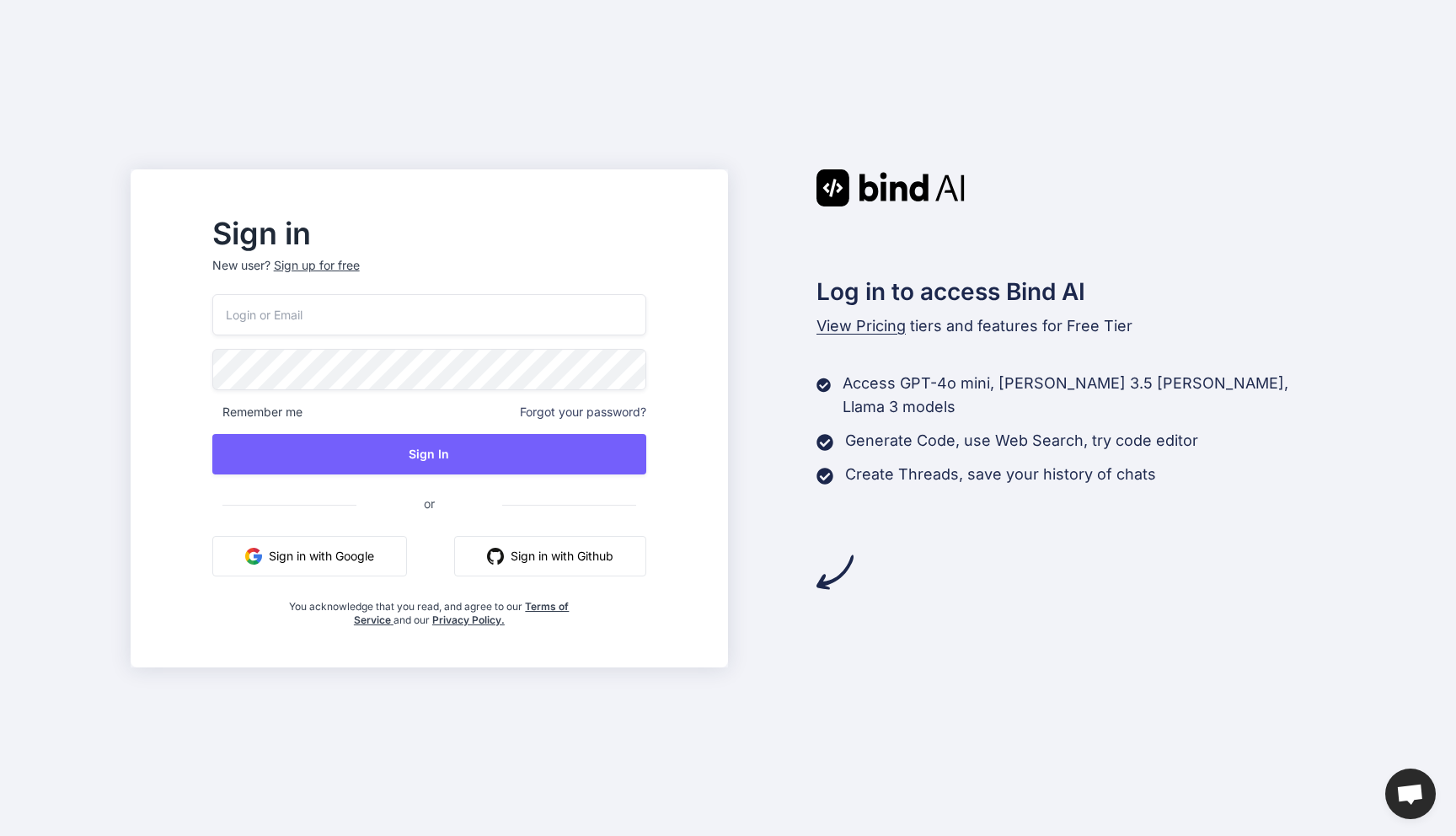 click on "Sign in with Google" at bounding box center [309, 556] 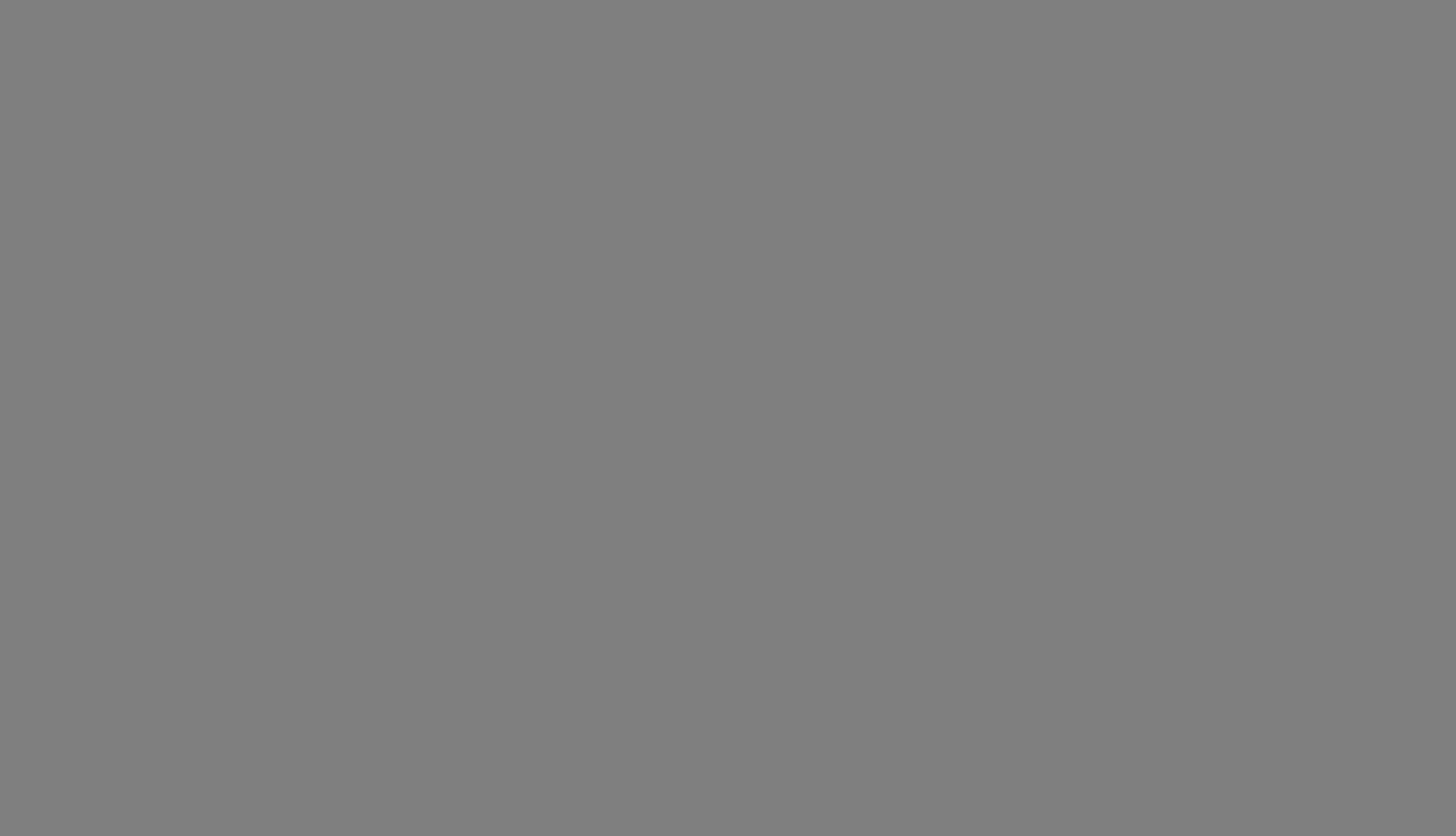 scroll, scrollTop: 0, scrollLeft: 0, axis: both 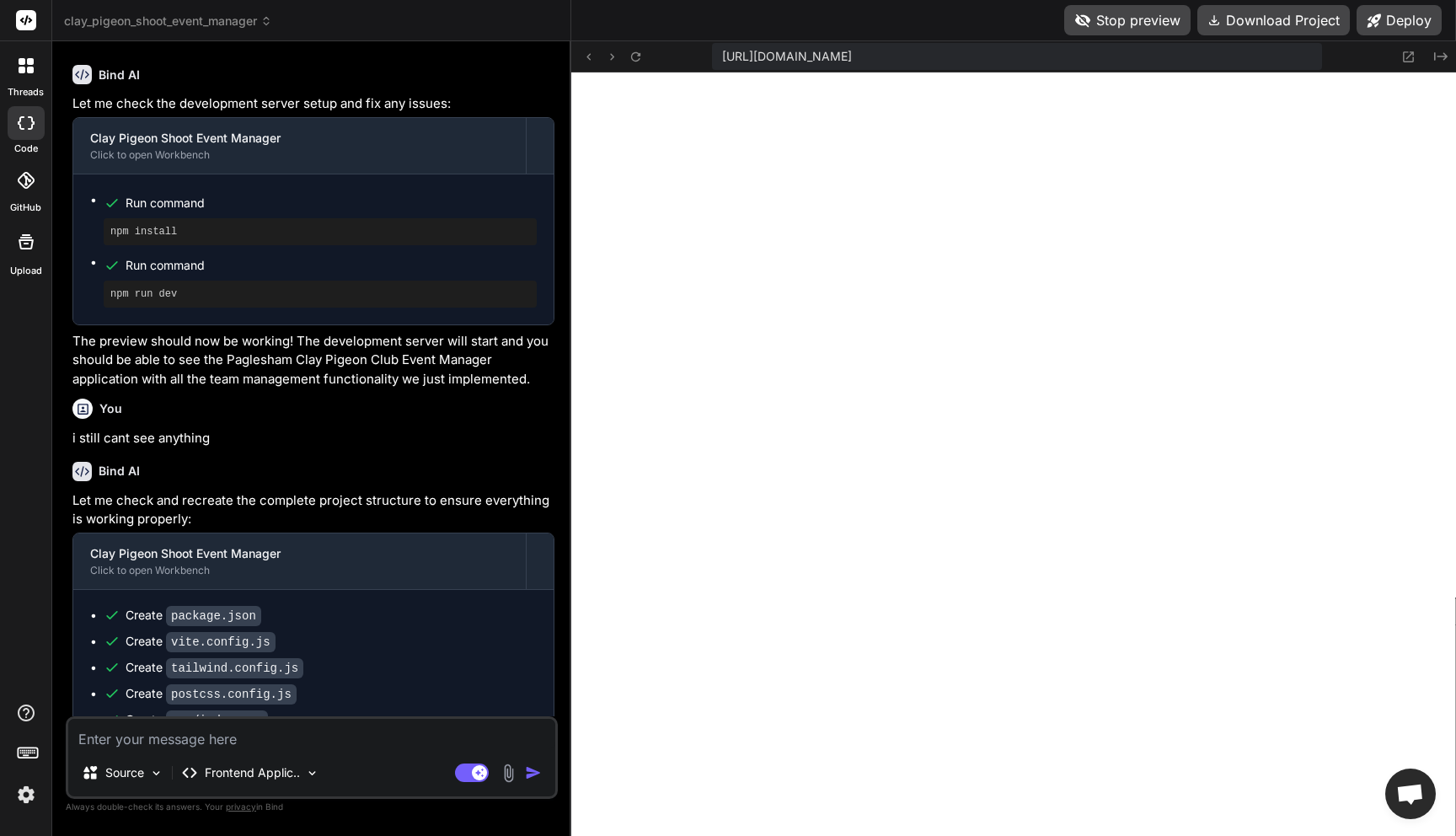 click 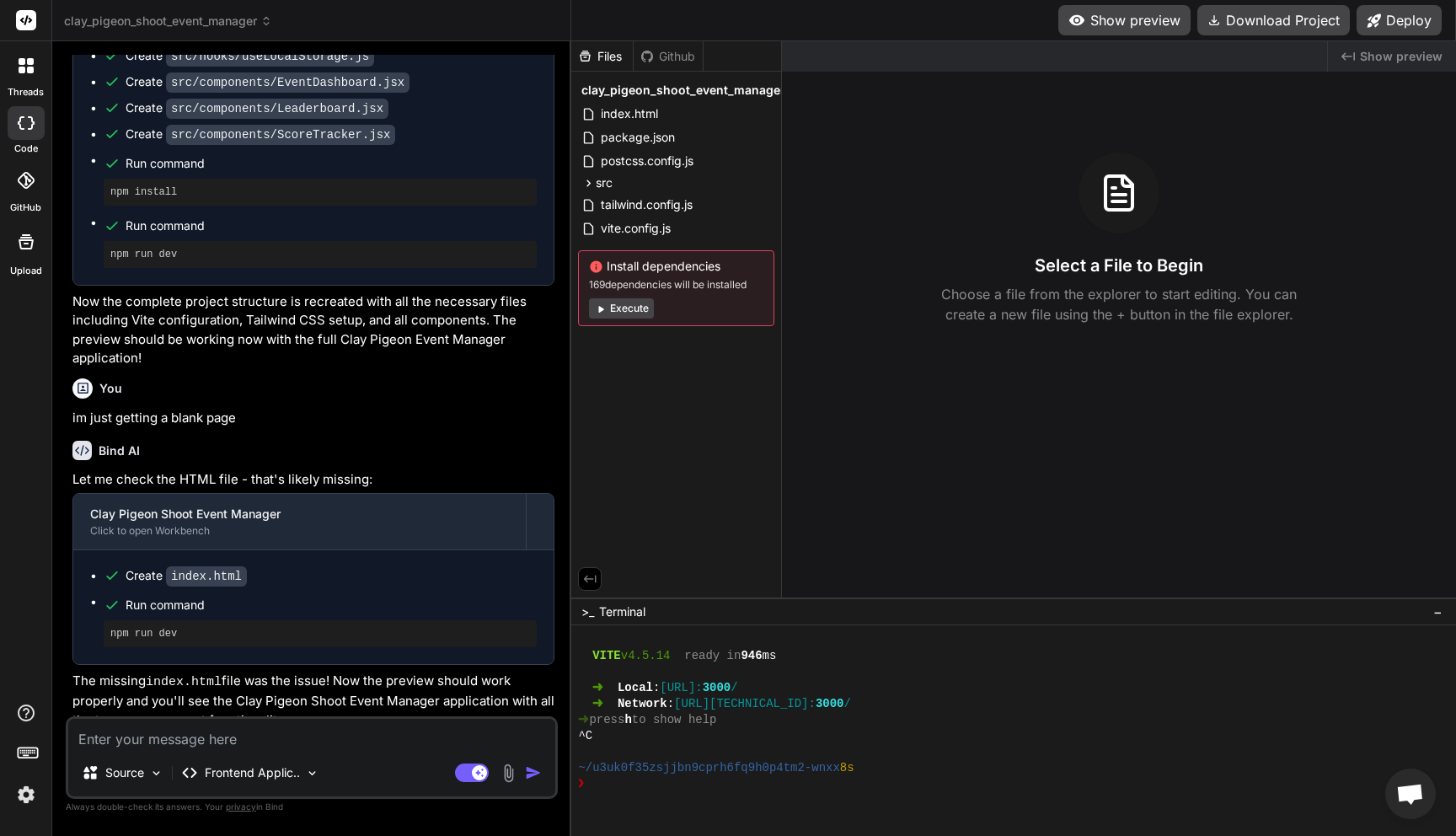 scroll, scrollTop: 1990, scrollLeft: 0, axis: vertical 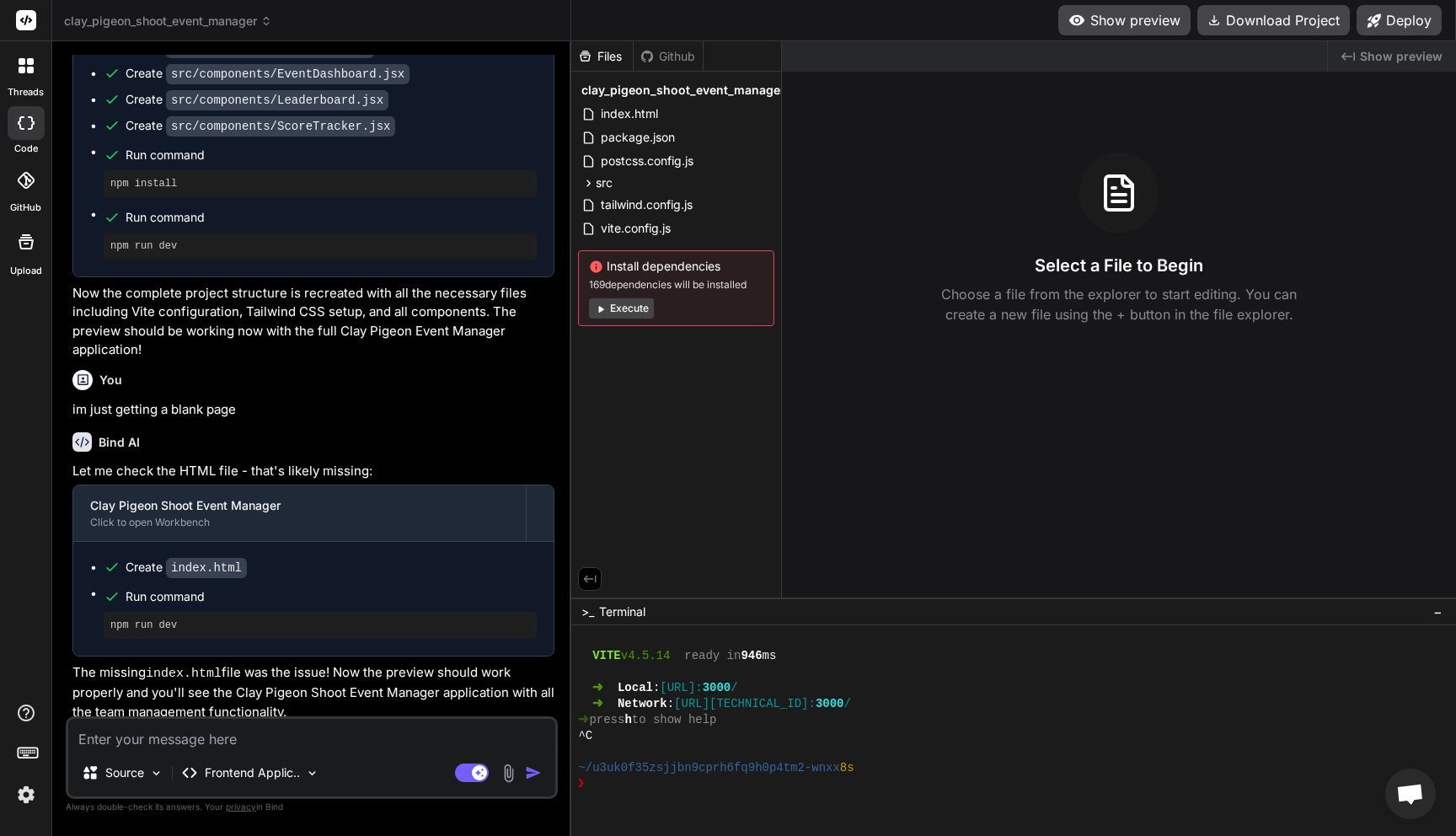 click on "Execute" at bounding box center (621, 308) 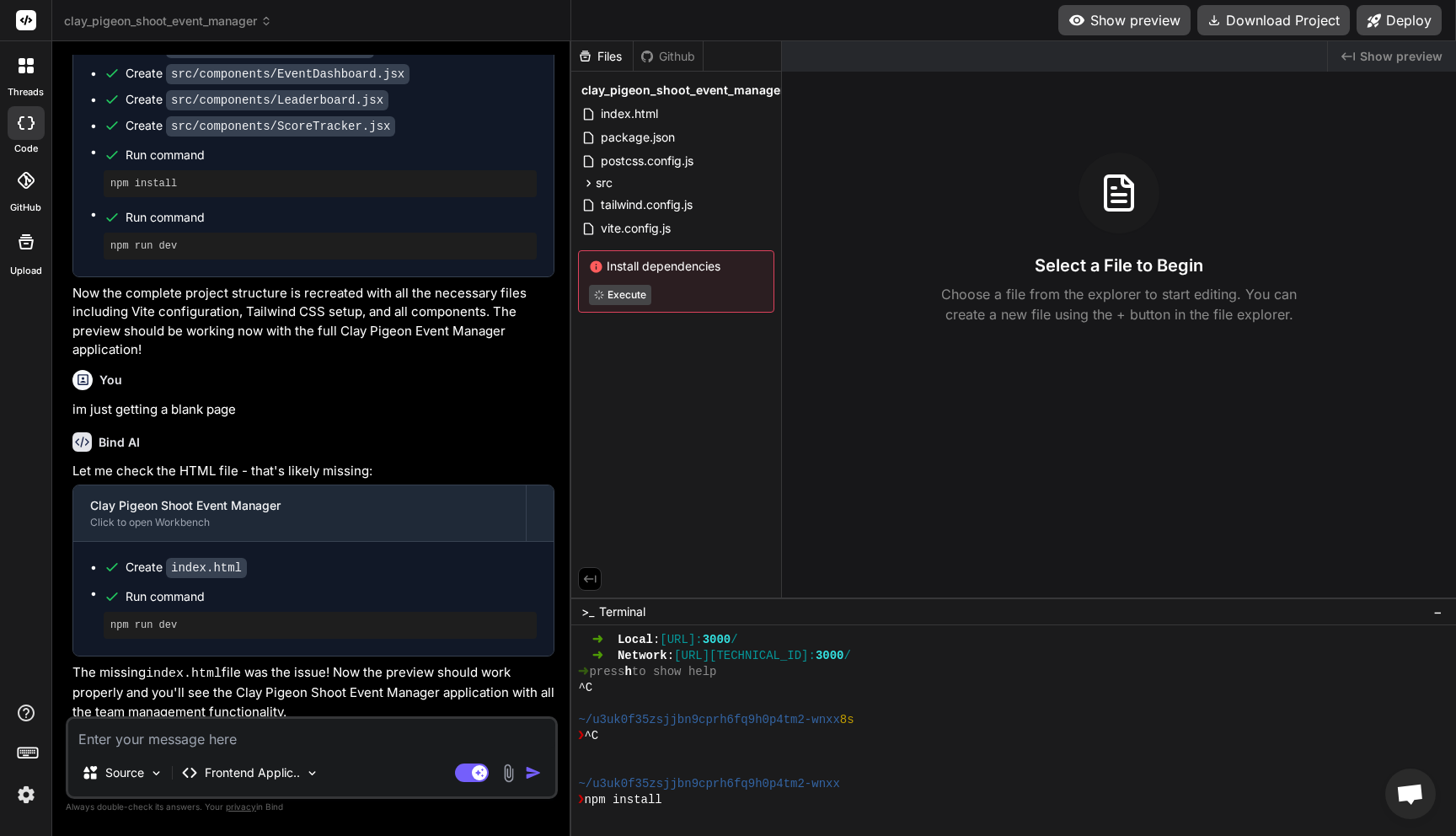 scroll, scrollTop: 480, scrollLeft: 0, axis: vertical 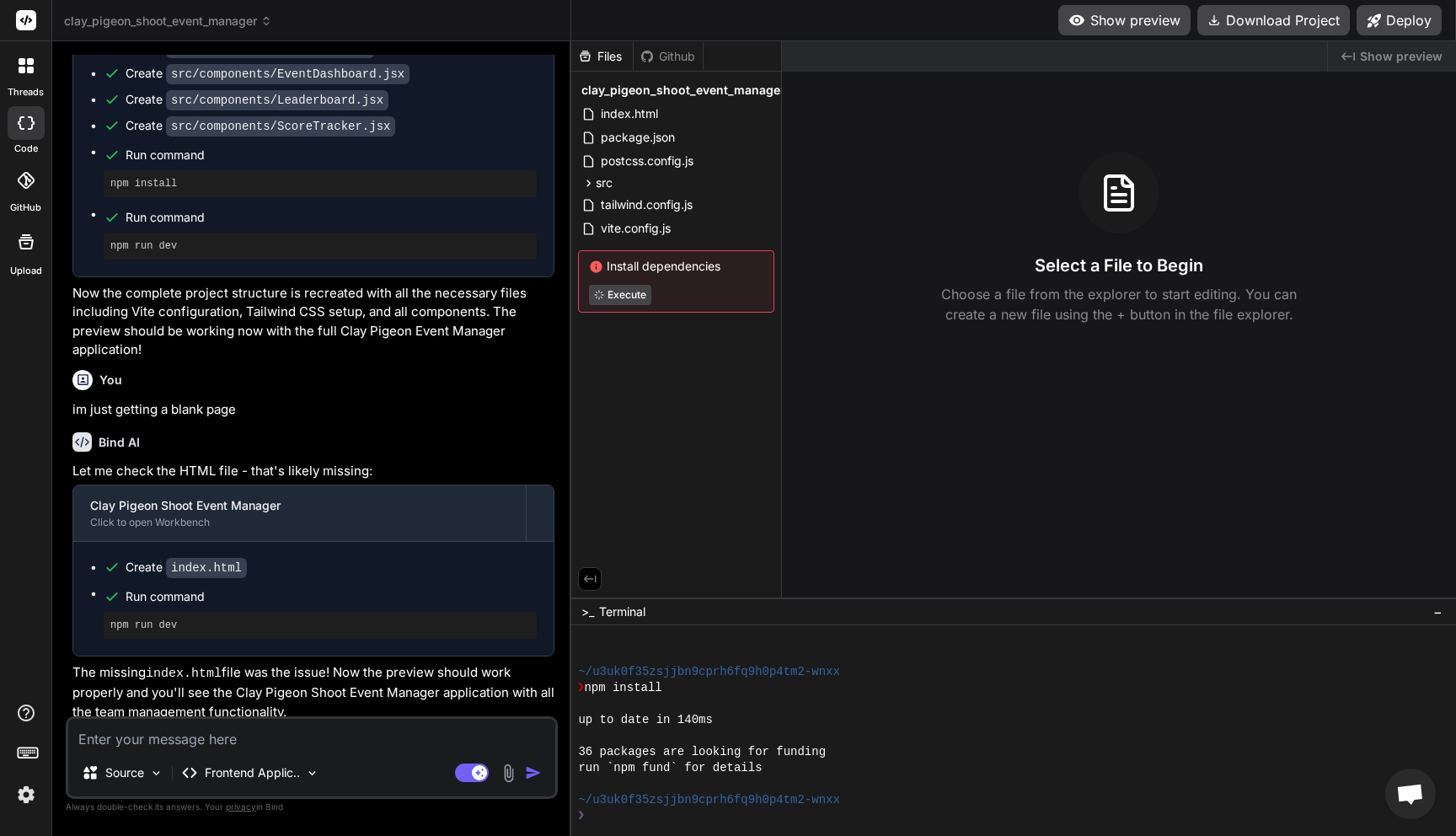 type on "x" 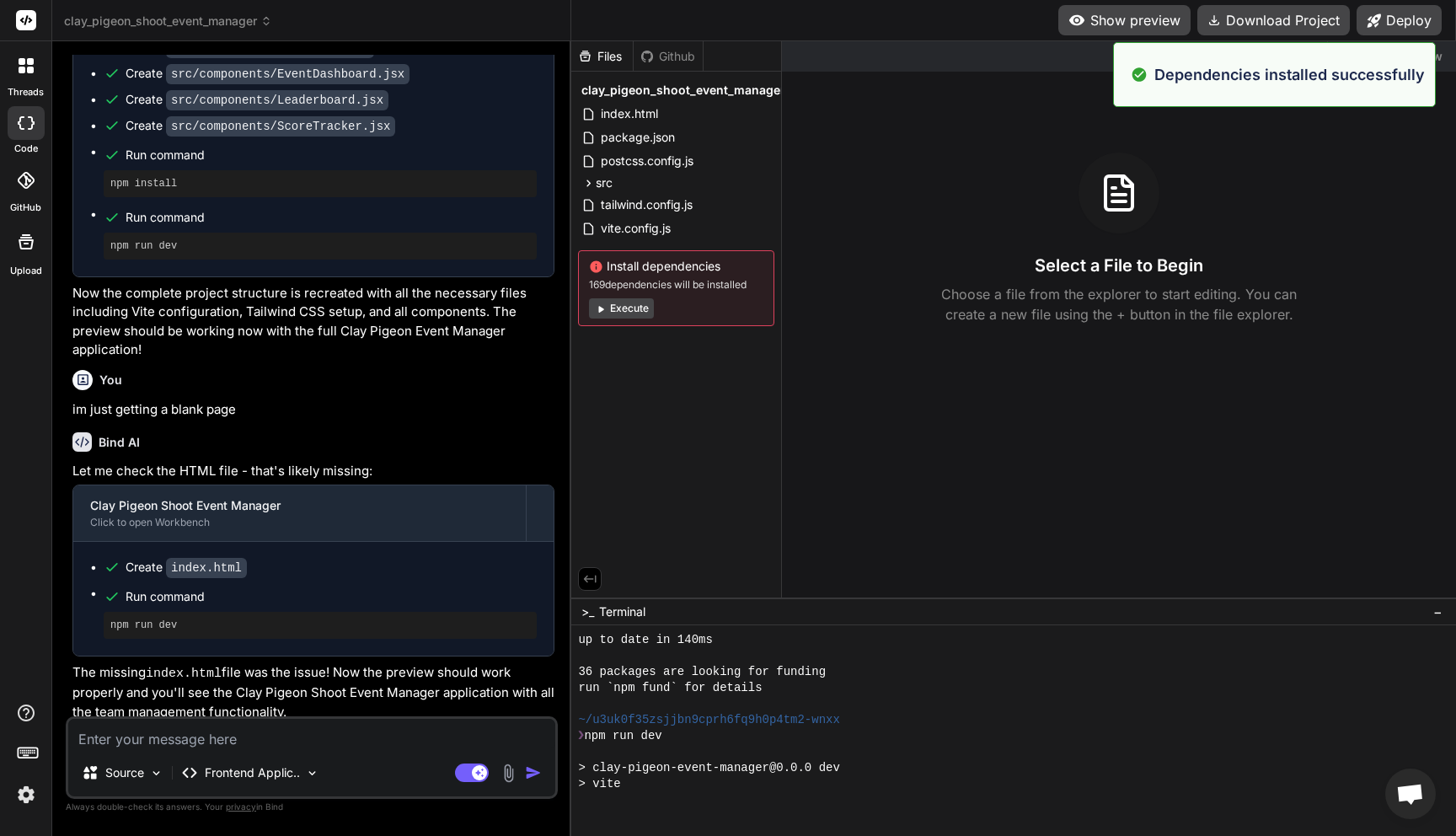 scroll, scrollTop: 737, scrollLeft: 0, axis: vertical 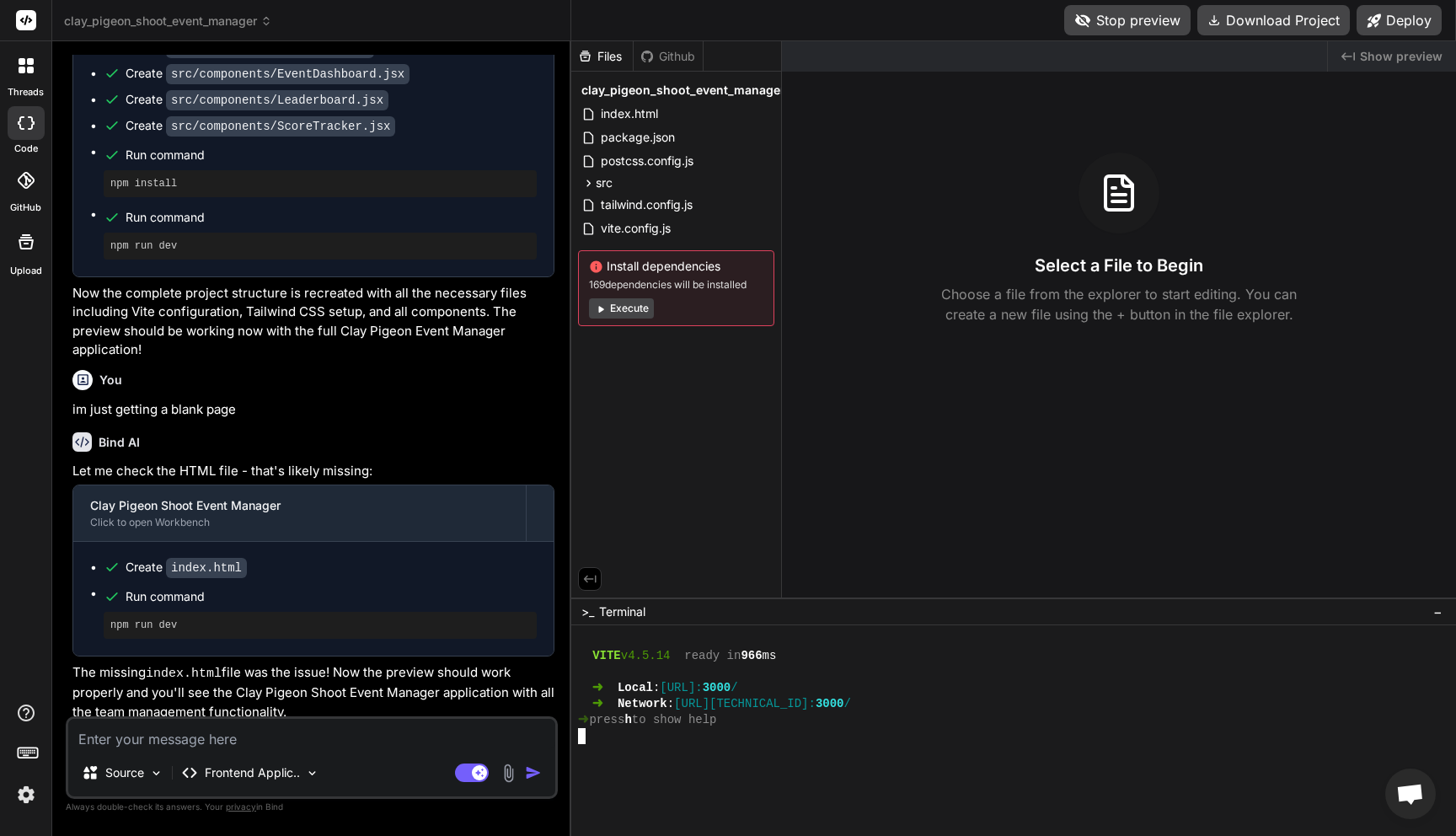 click at bounding box center [1004, 752] 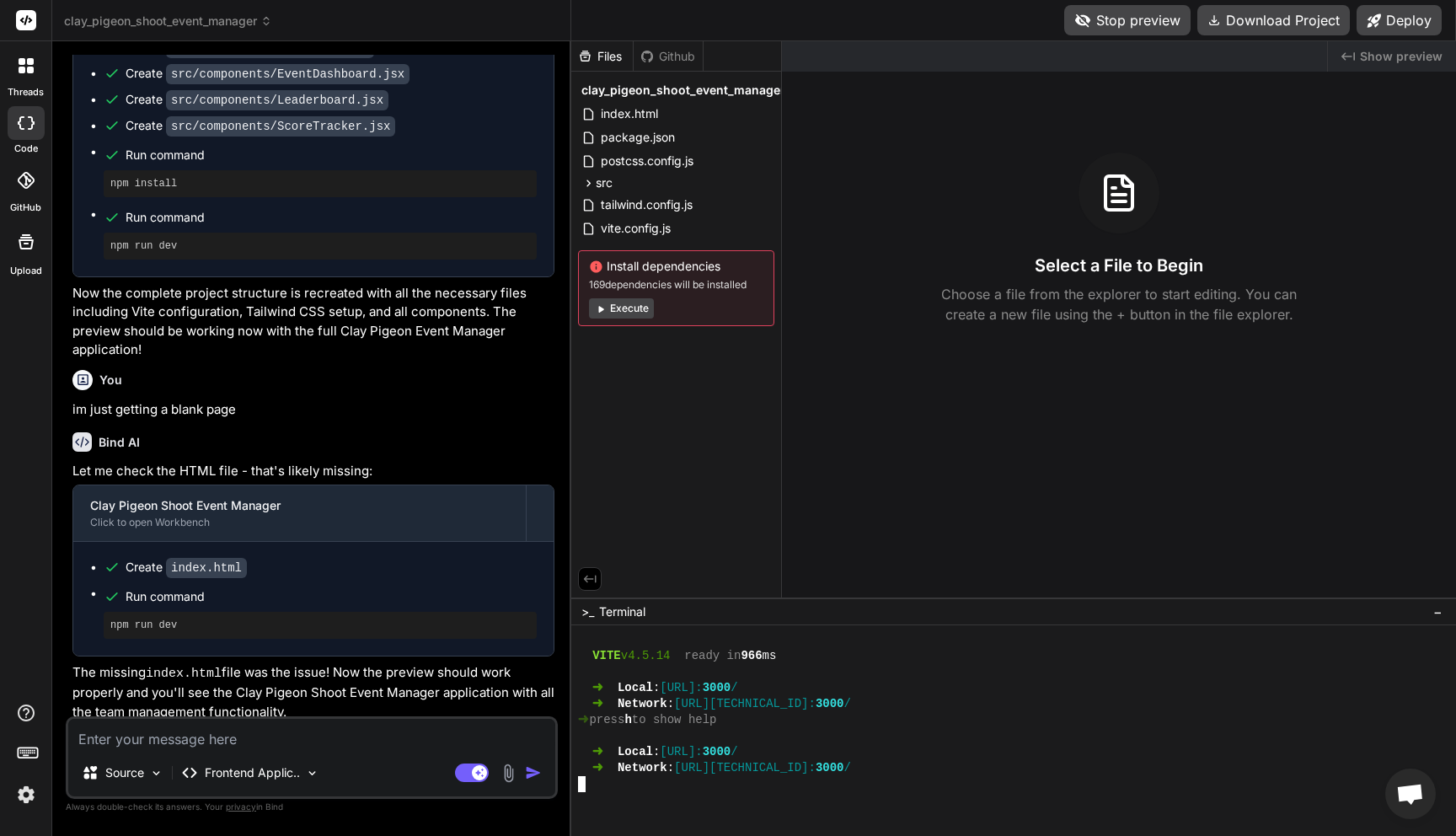 type 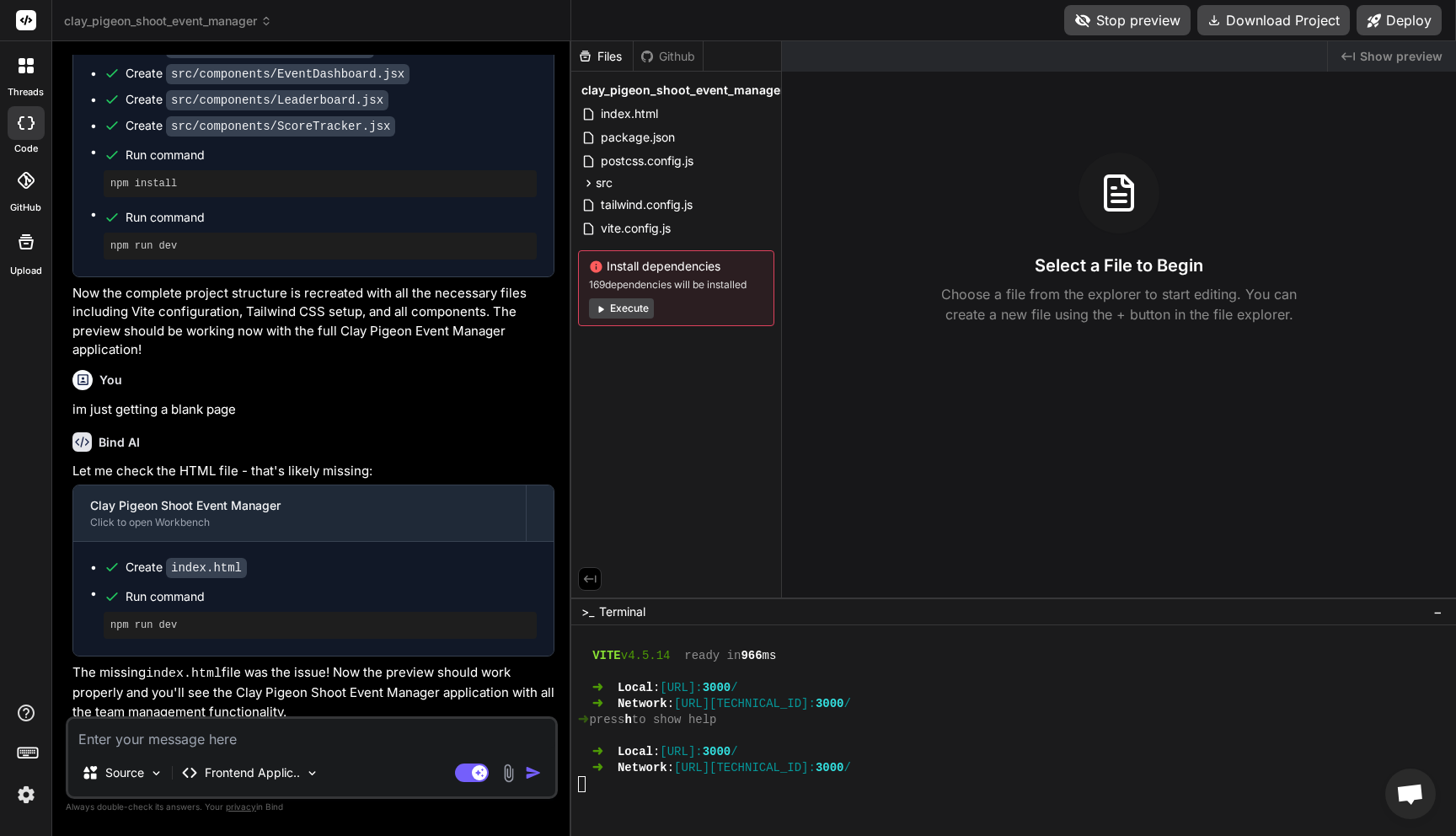 click at bounding box center (312, 734) 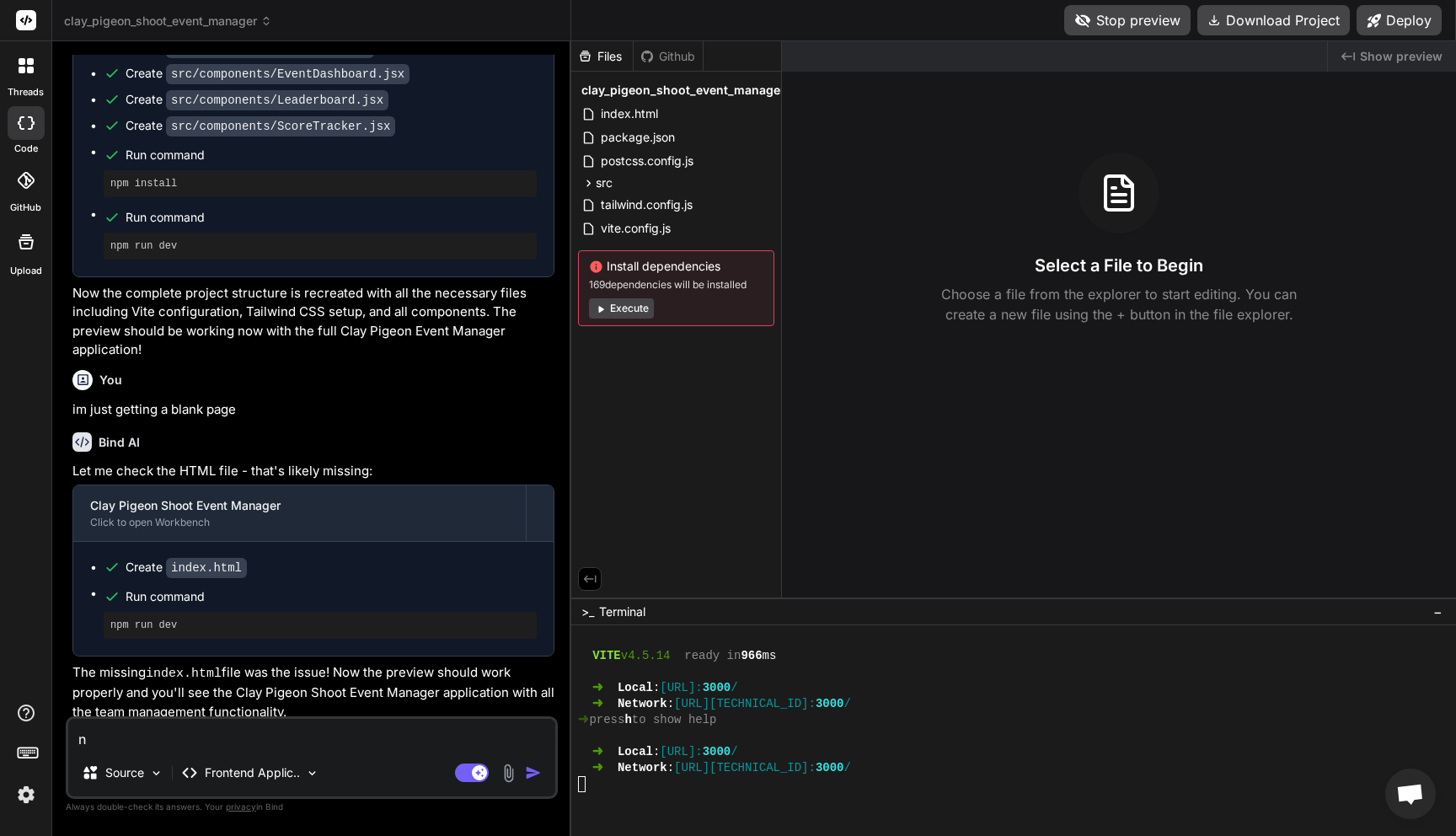 type on "x" 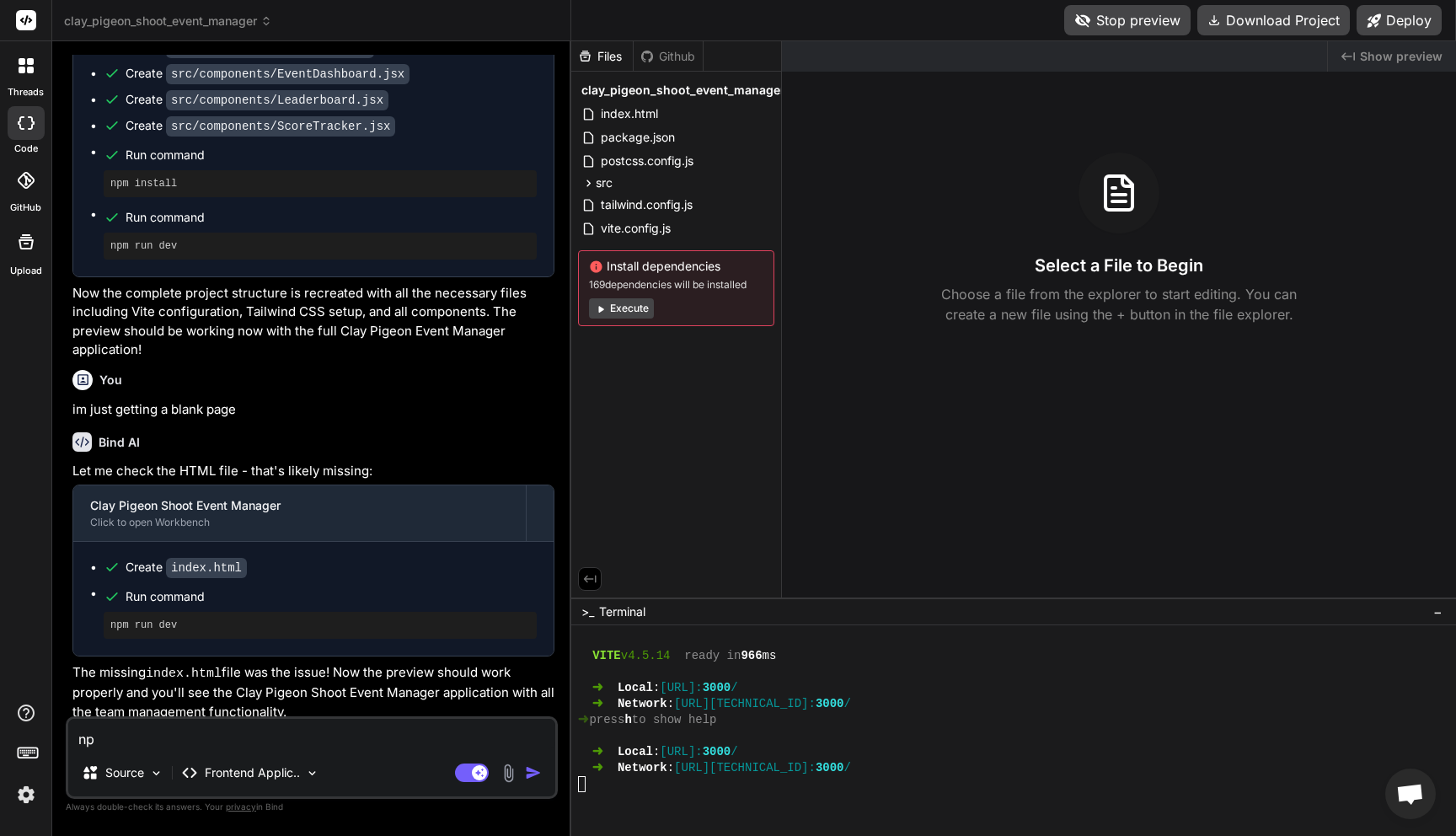 type on "npm" 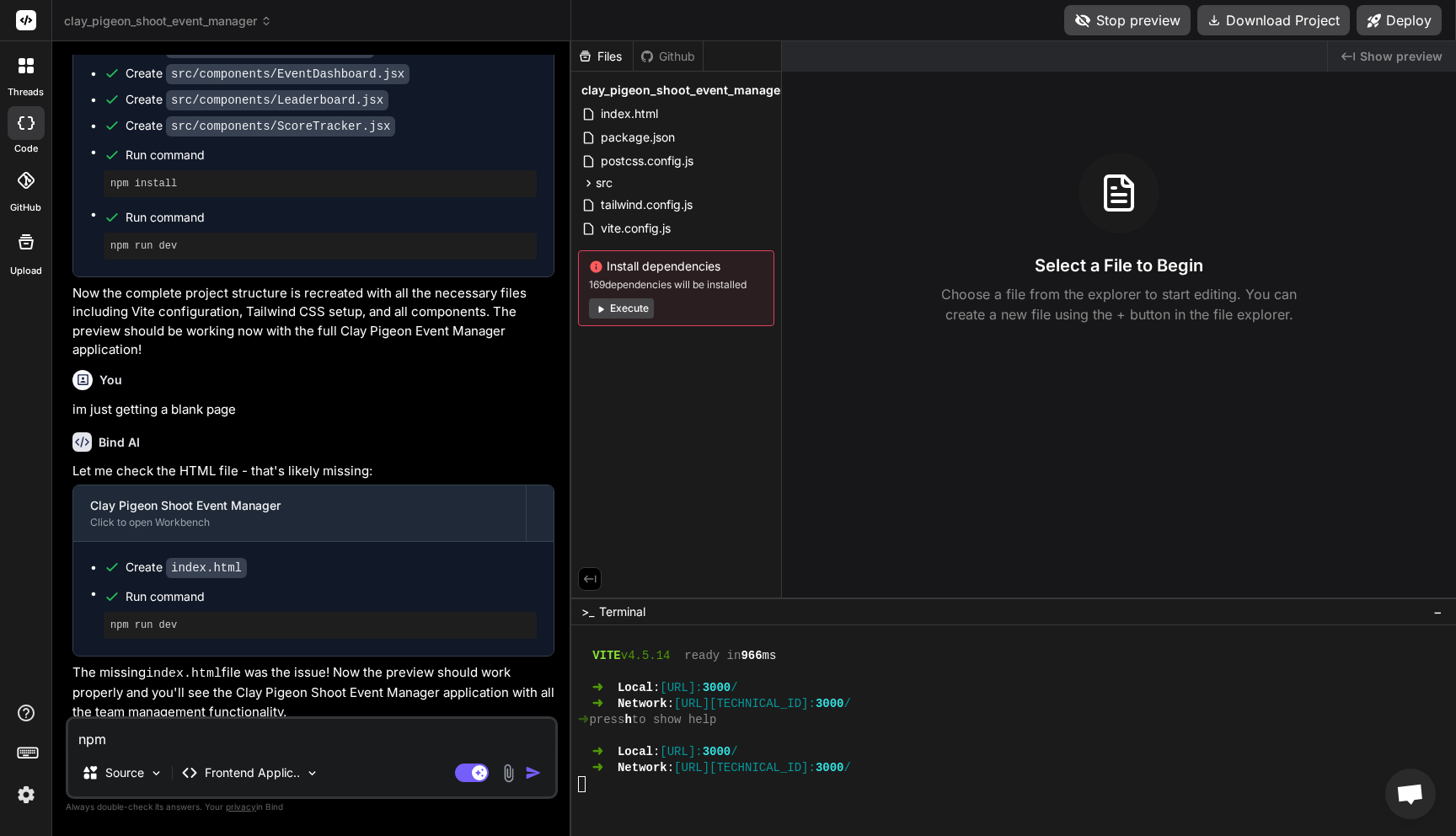 type on "npm" 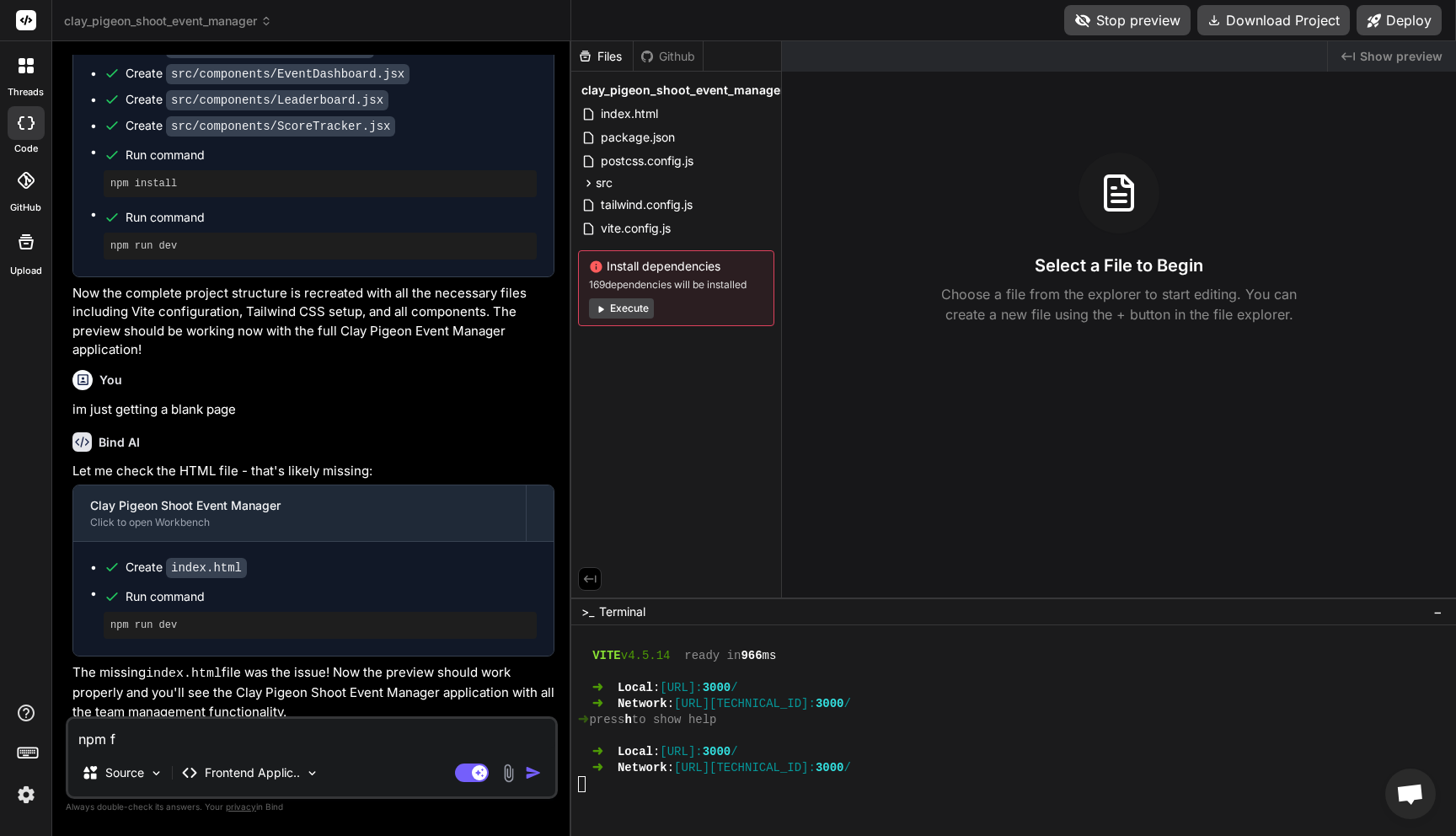 type on "npm fu" 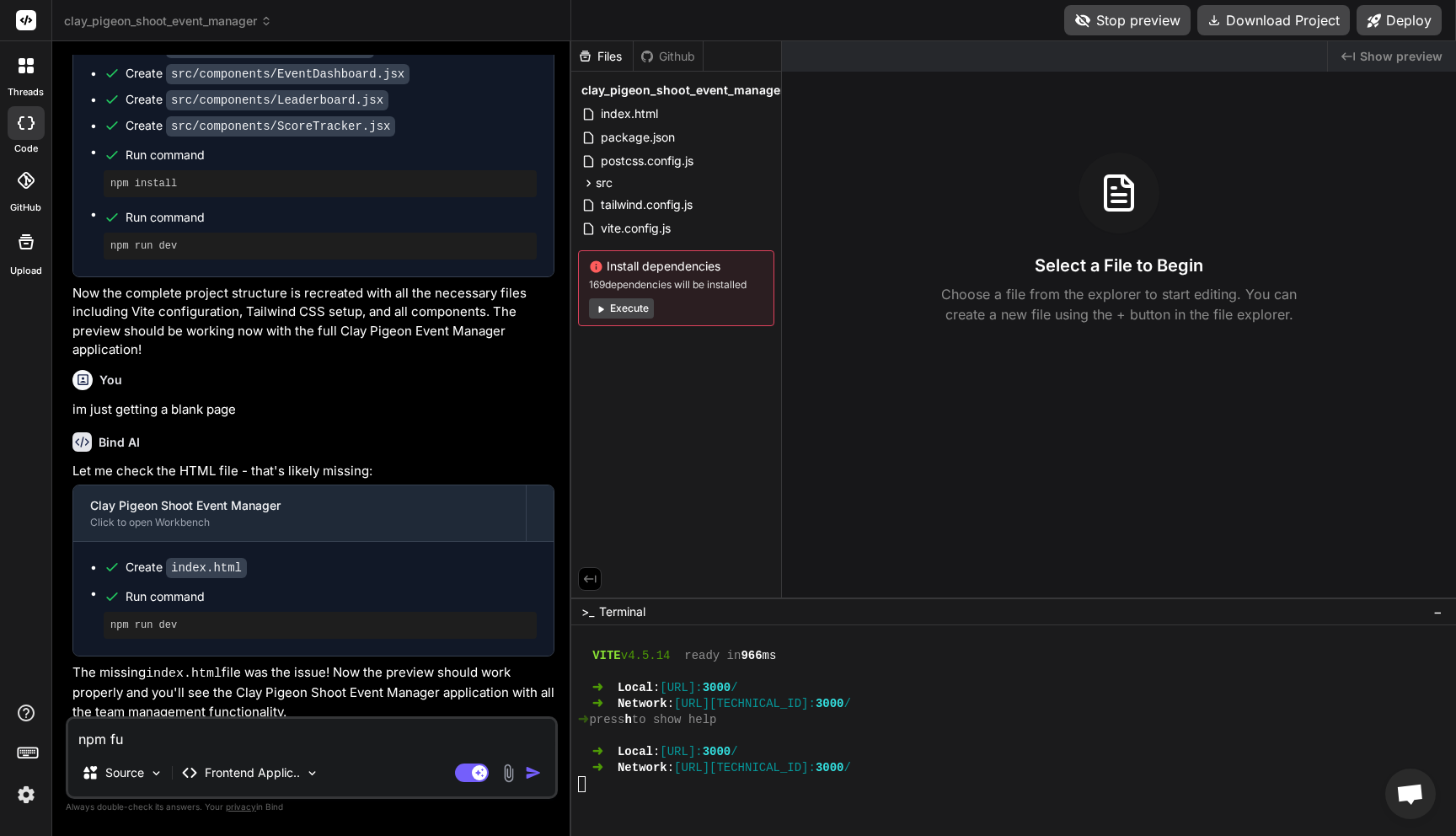 type on "npm fub" 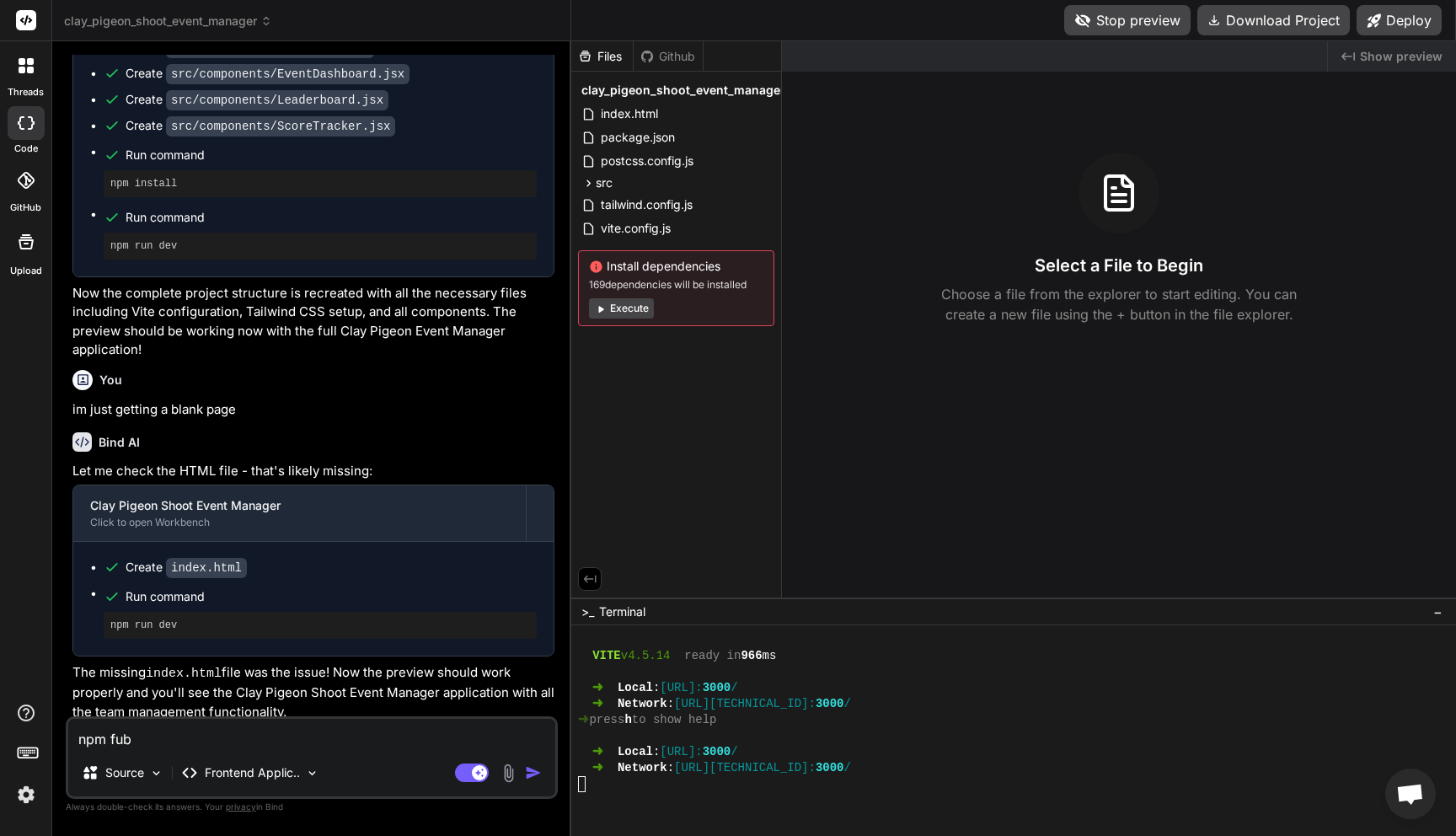 type on "npm fu" 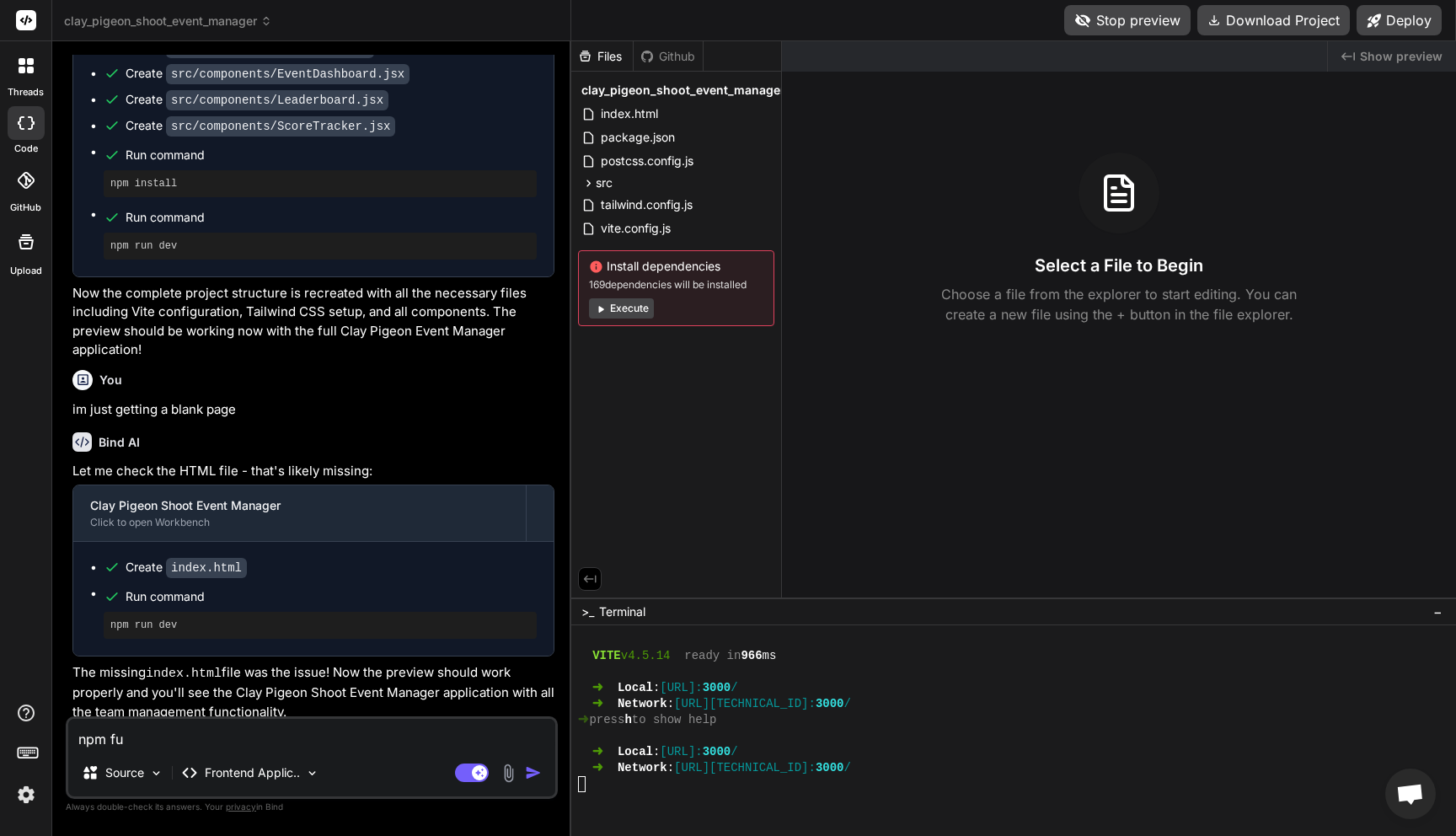 type on "npm fun" 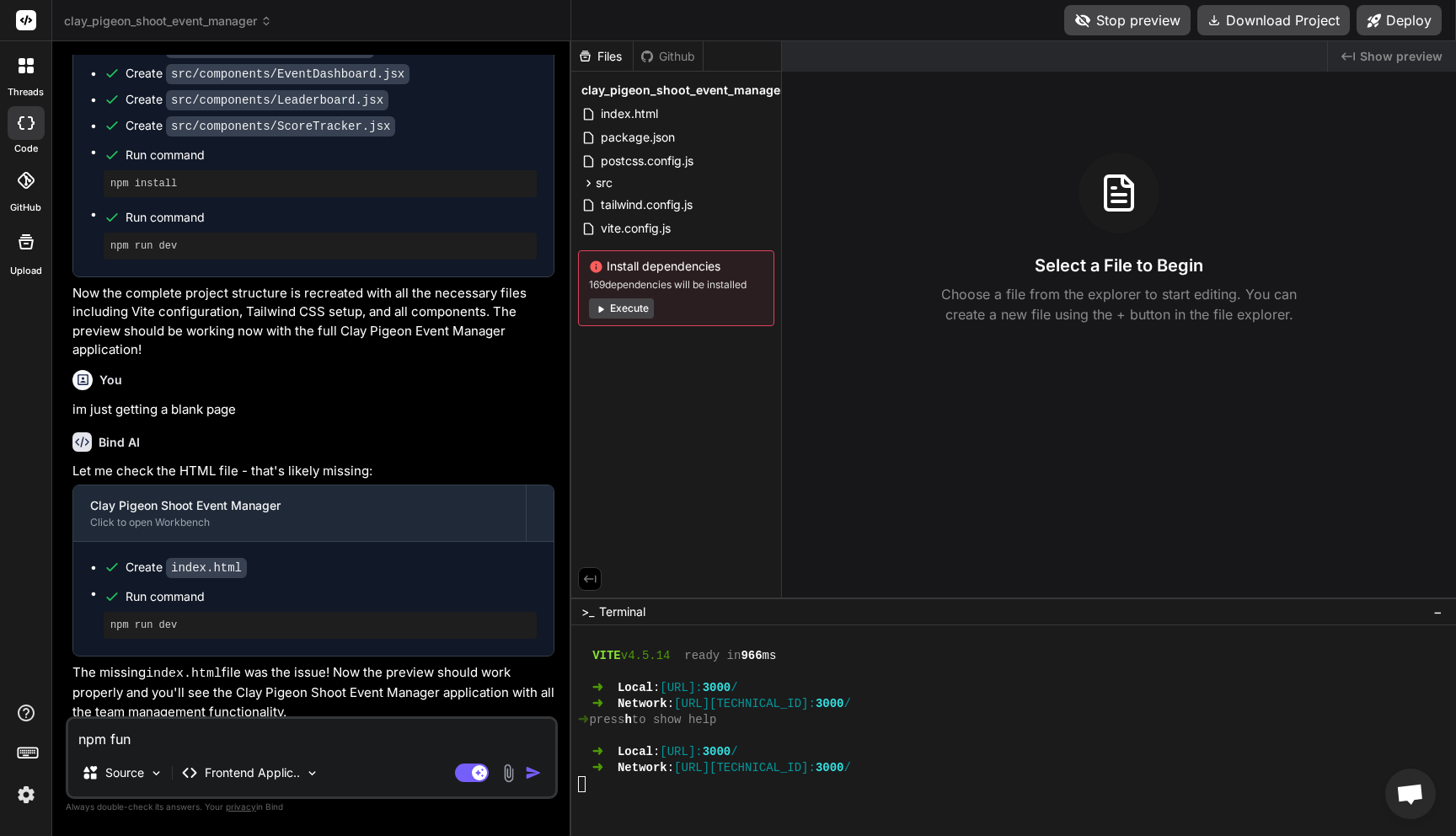 type on "npm fund" 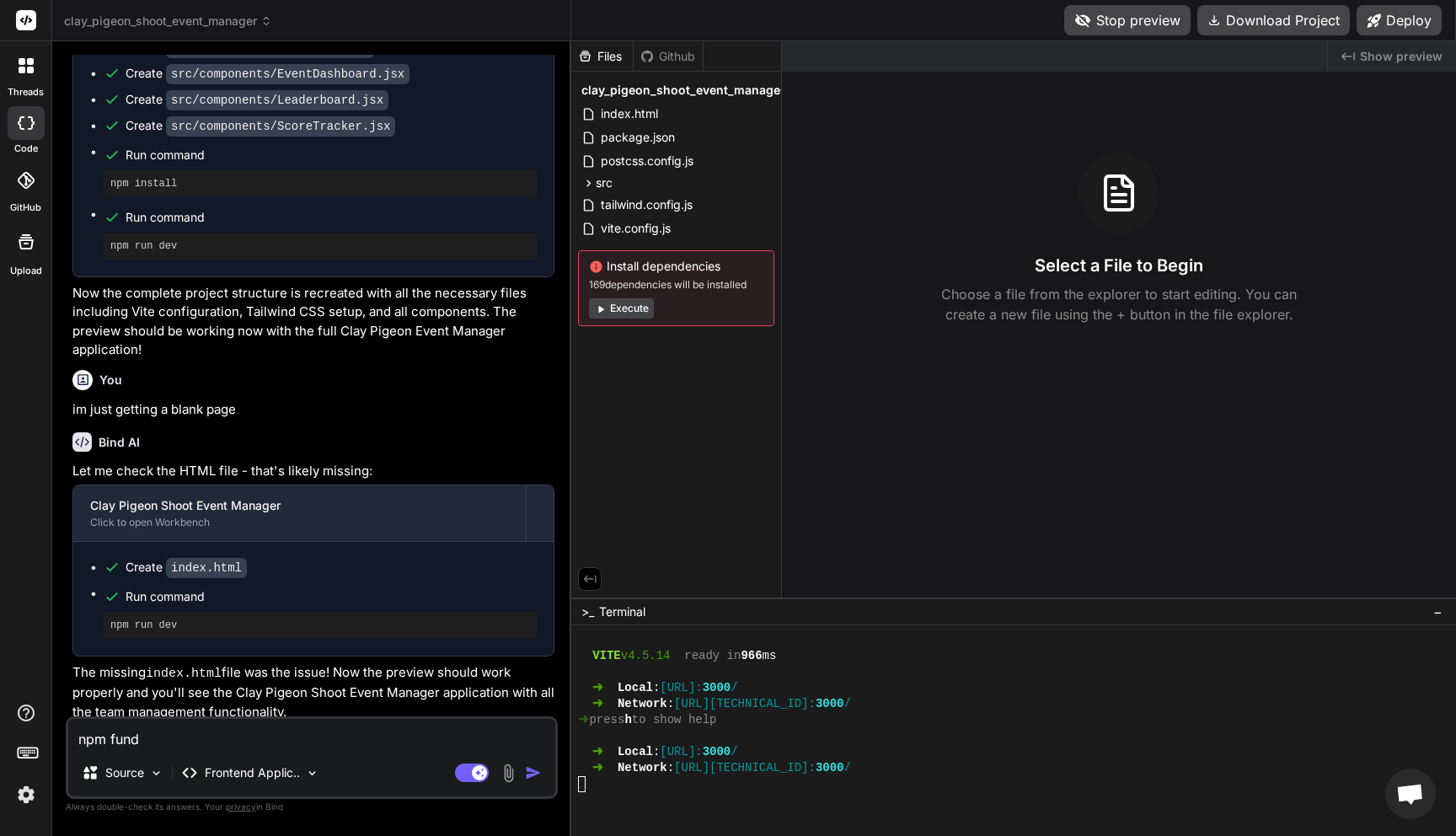 type 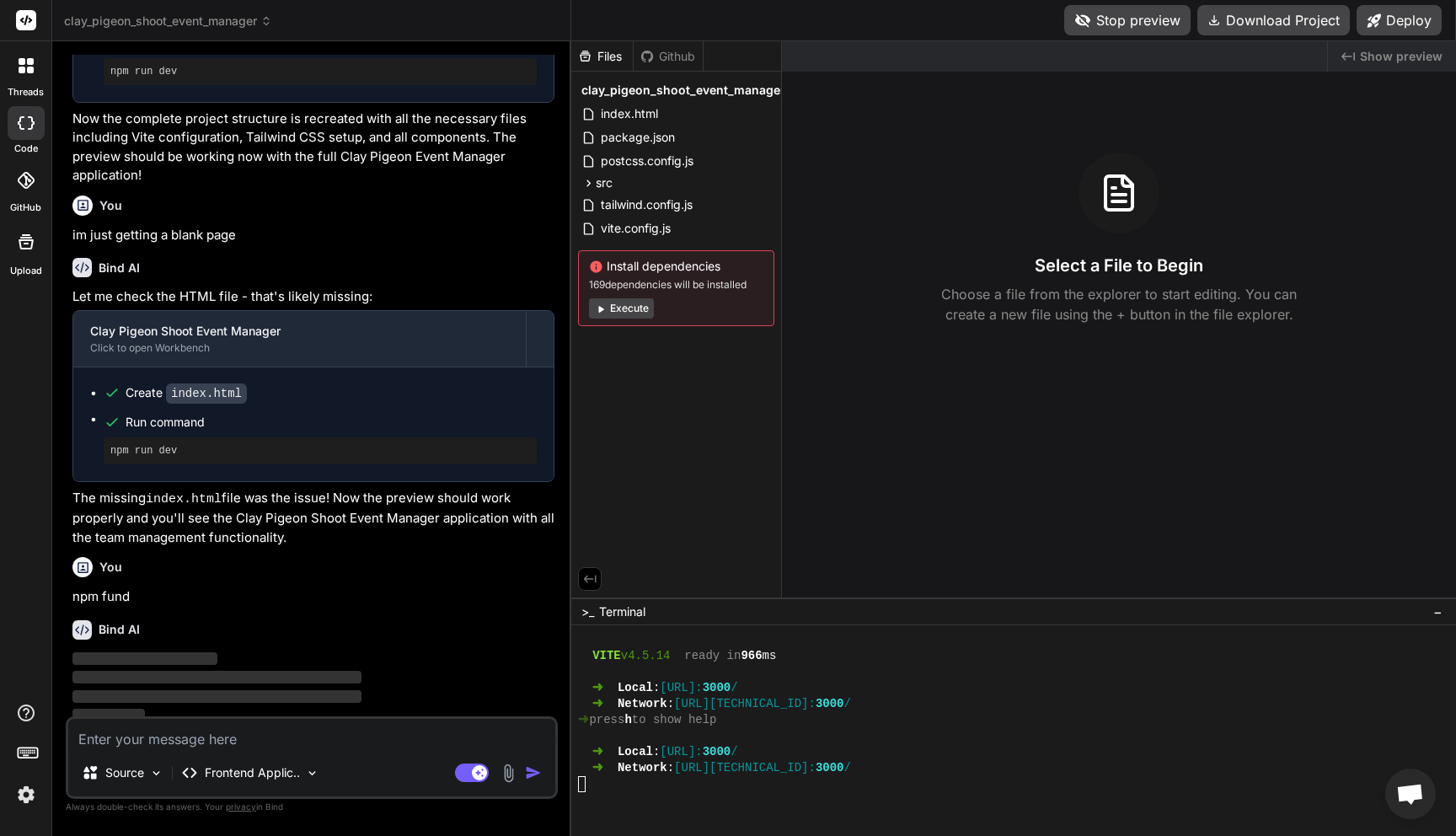 scroll, scrollTop: 2164, scrollLeft: 0, axis: vertical 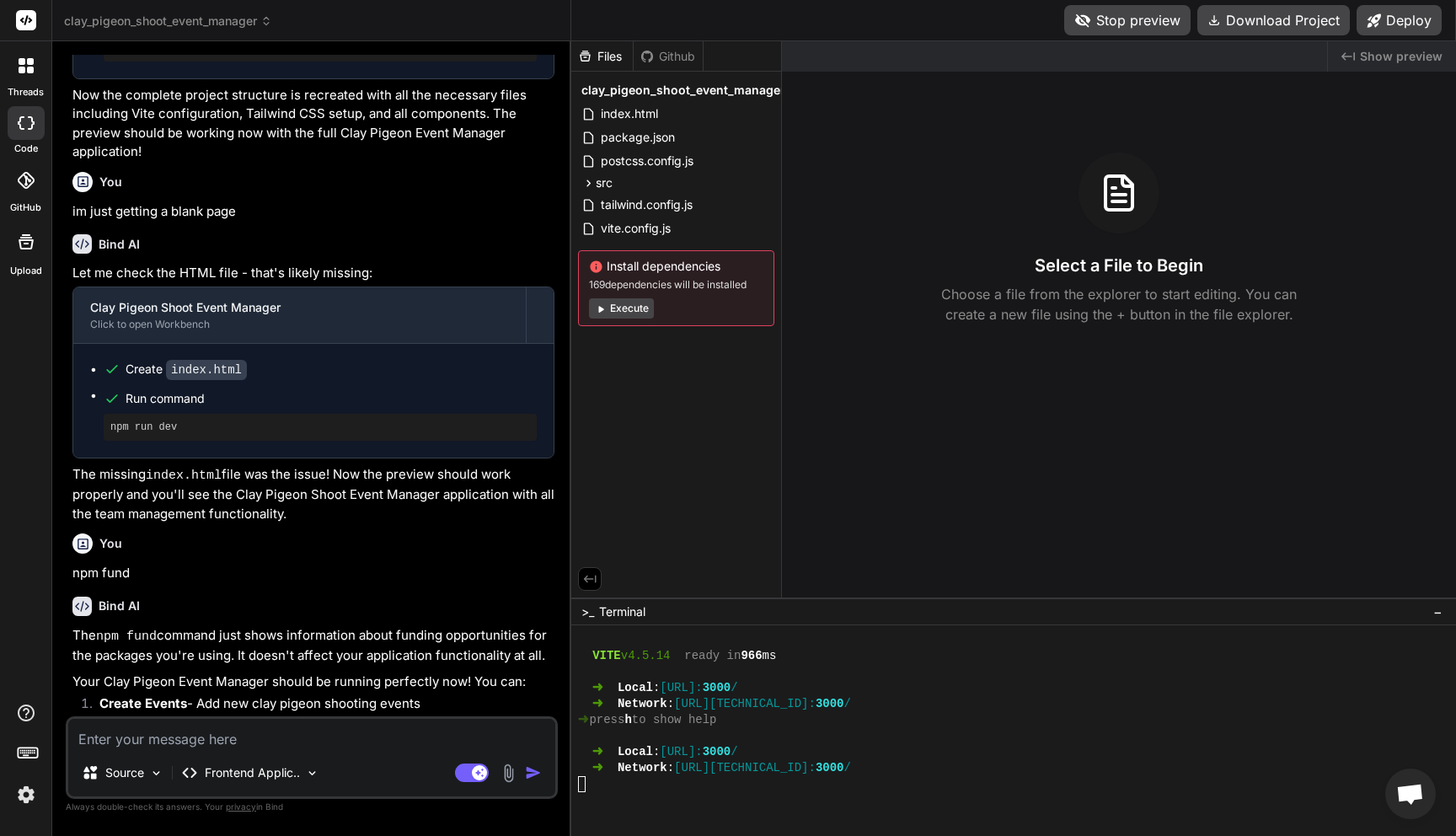 type on "x" 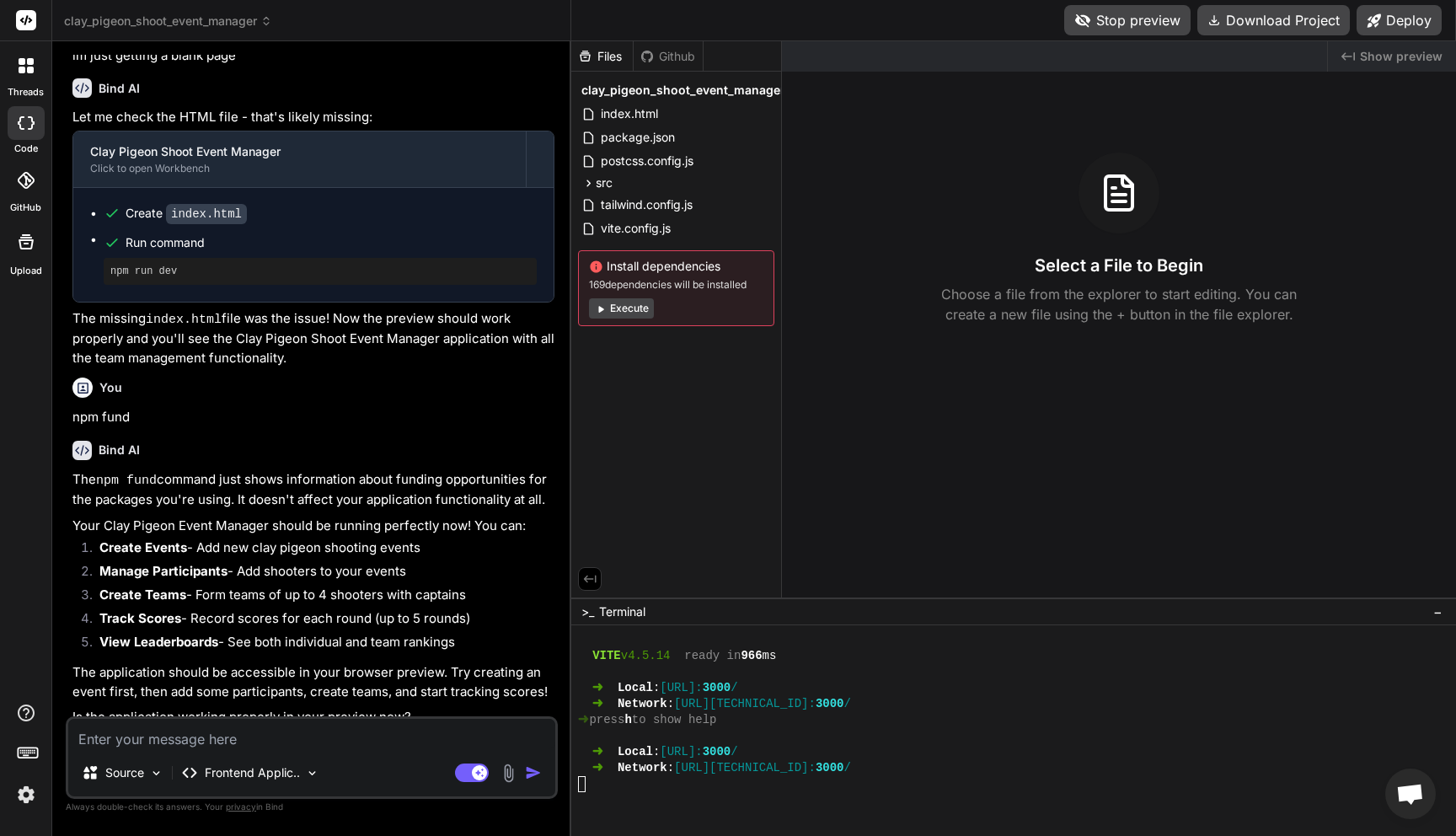 scroll, scrollTop: 2347, scrollLeft: 0, axis: vertical 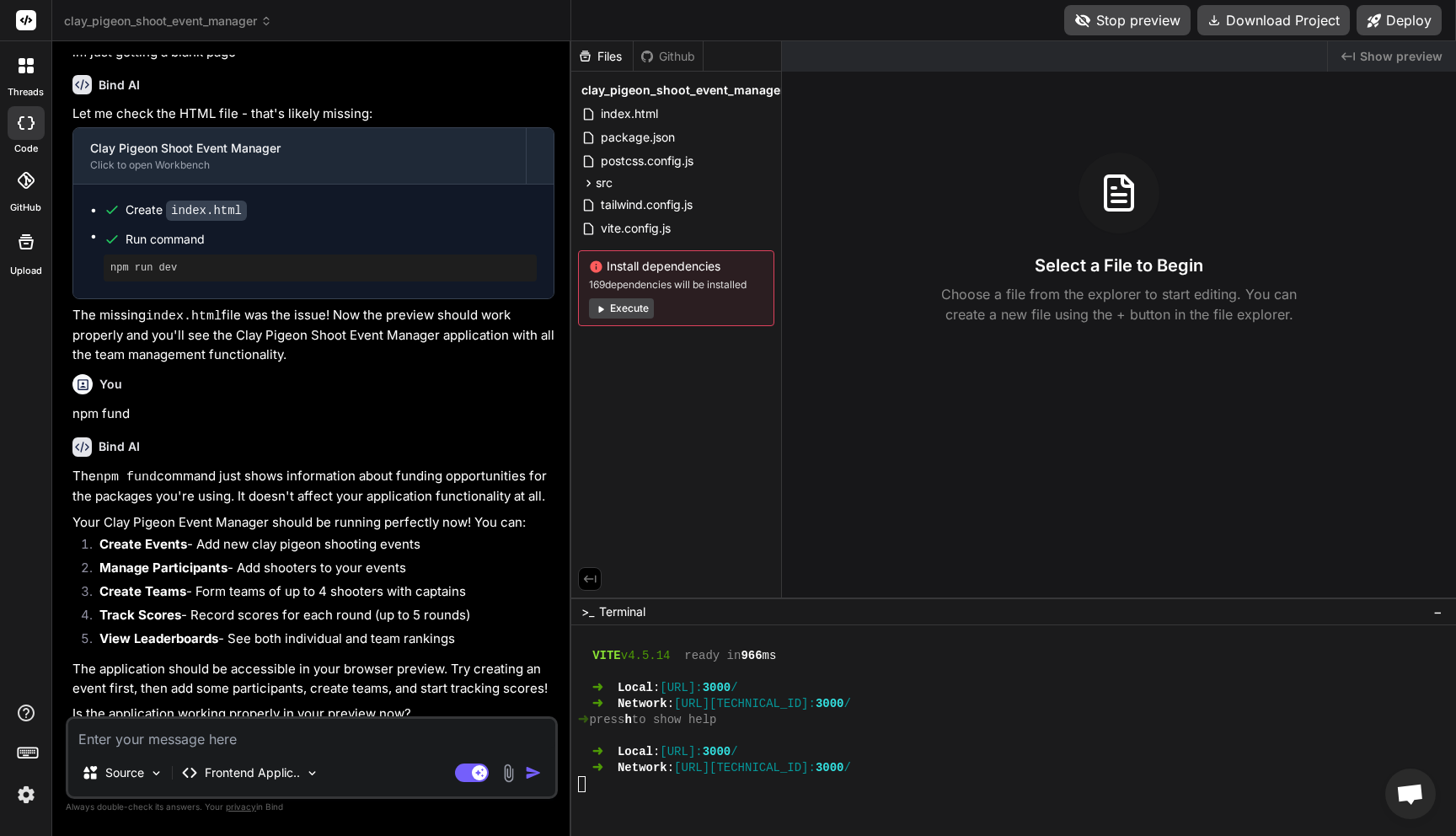 type on "n" 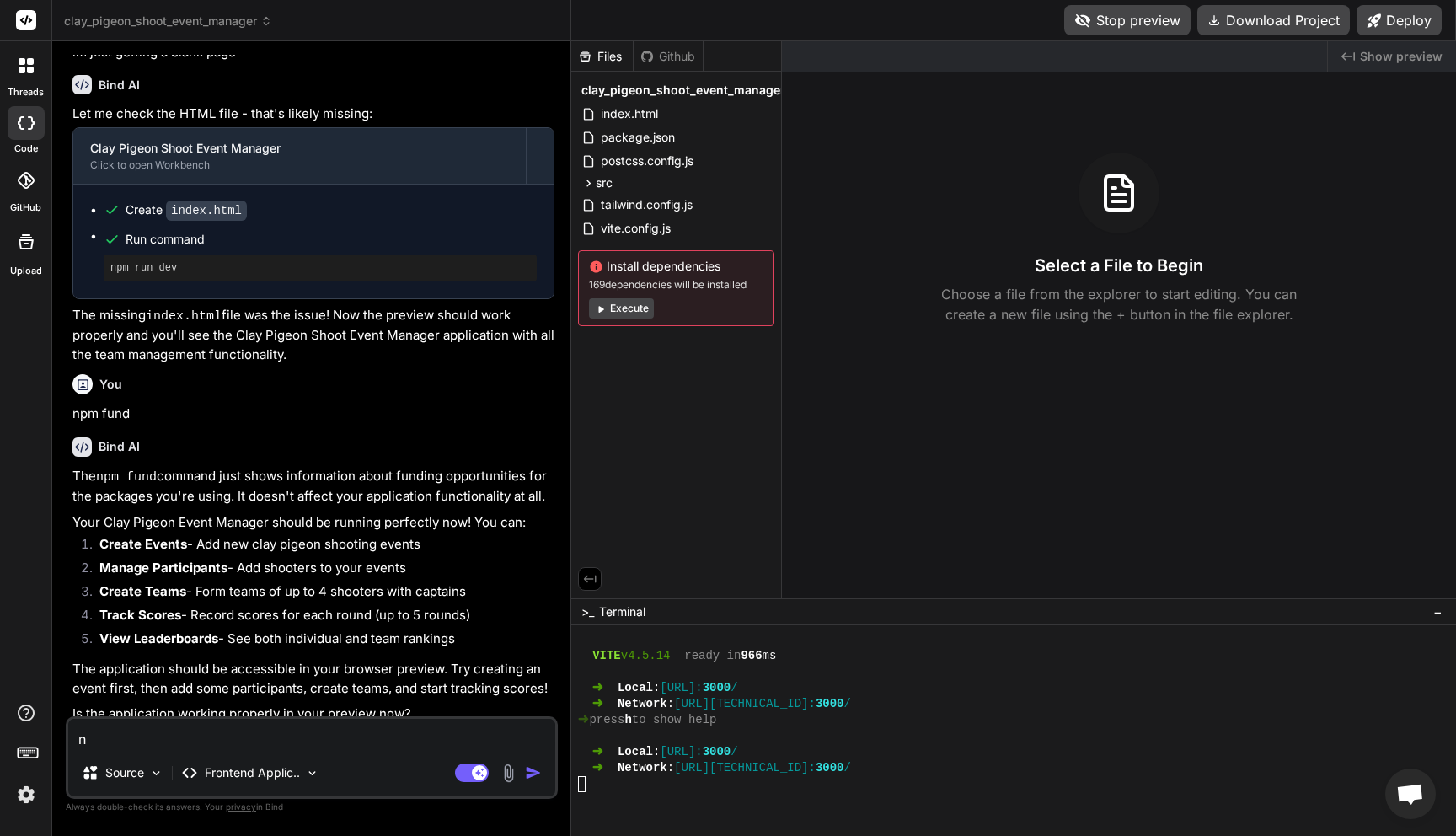 type on "no" 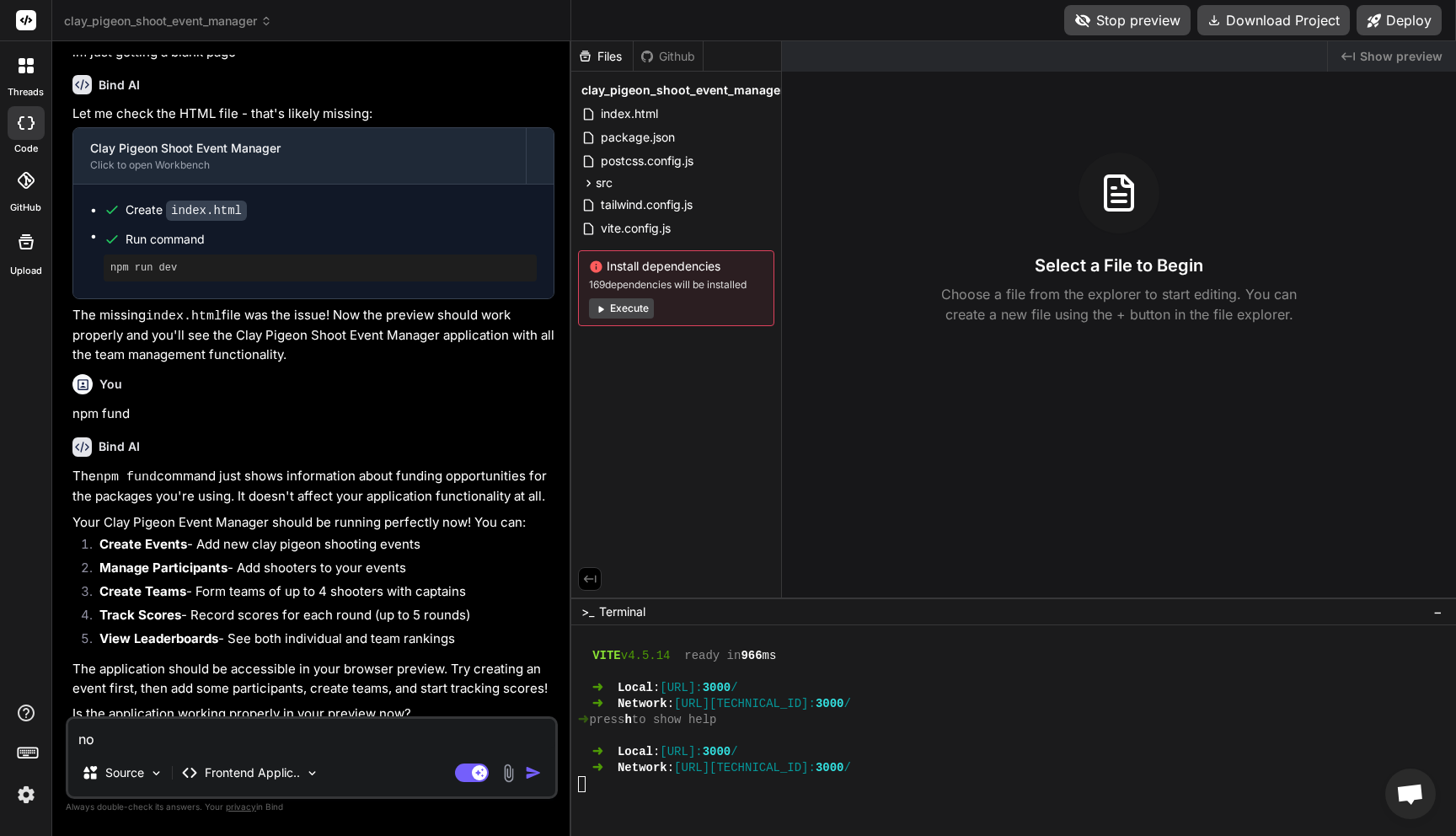 type 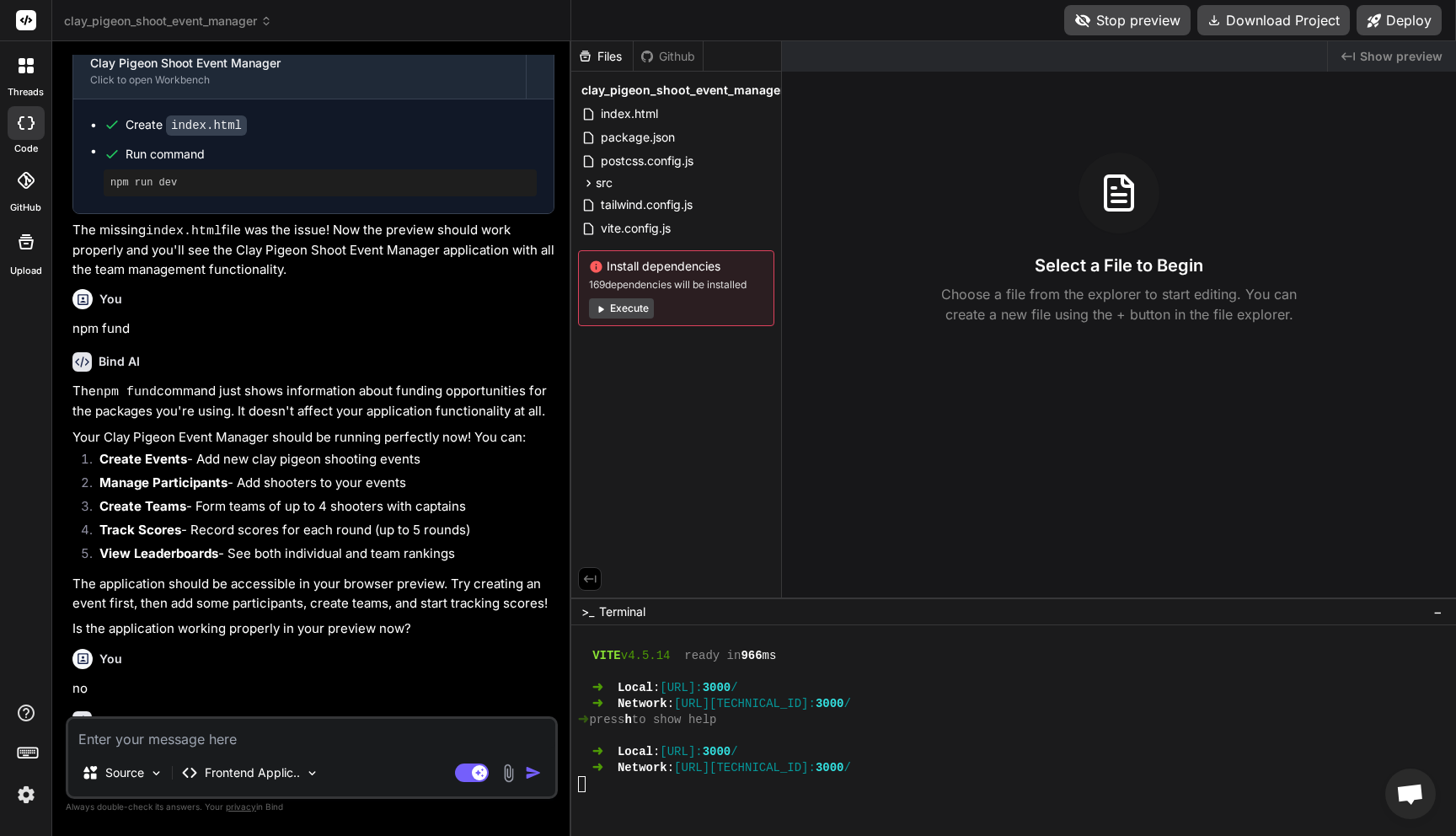 scroll, scrollTop: 2522, scrollLeft: 0, axis: vertical 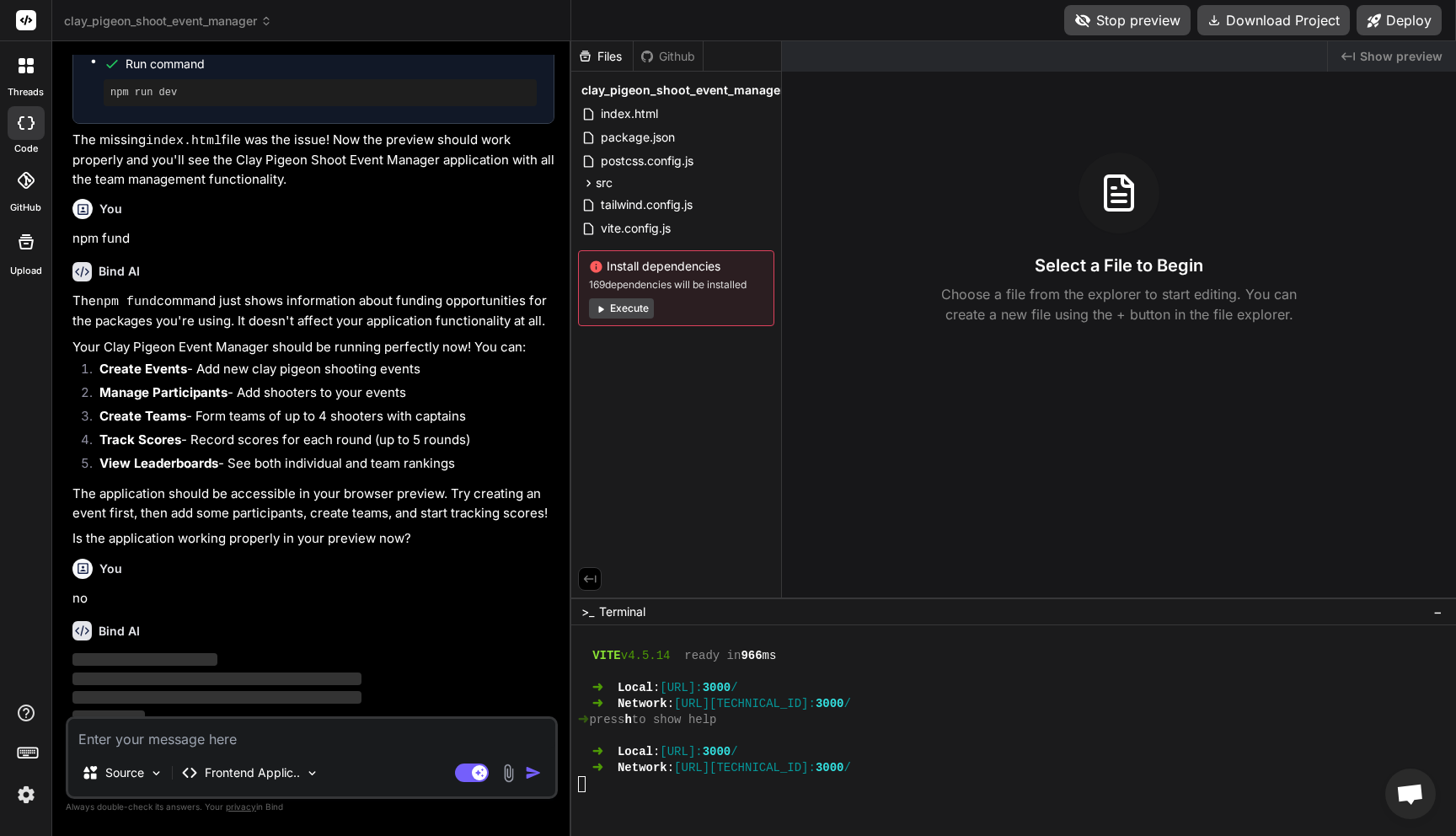 click on "Stop preview" at bounding box center (1127, 20) 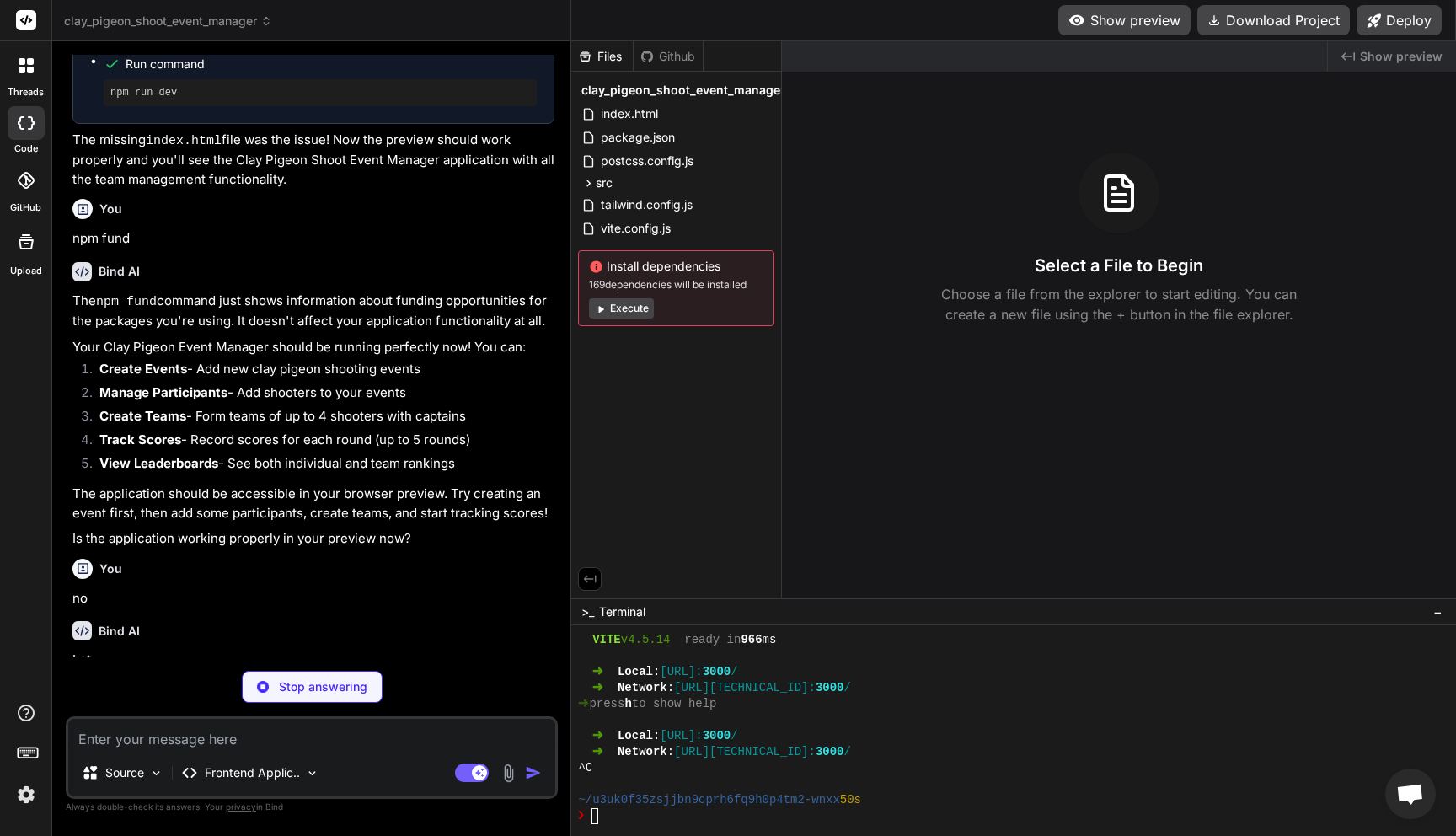 click on "Show preview" at bounding box center (1124, 20) 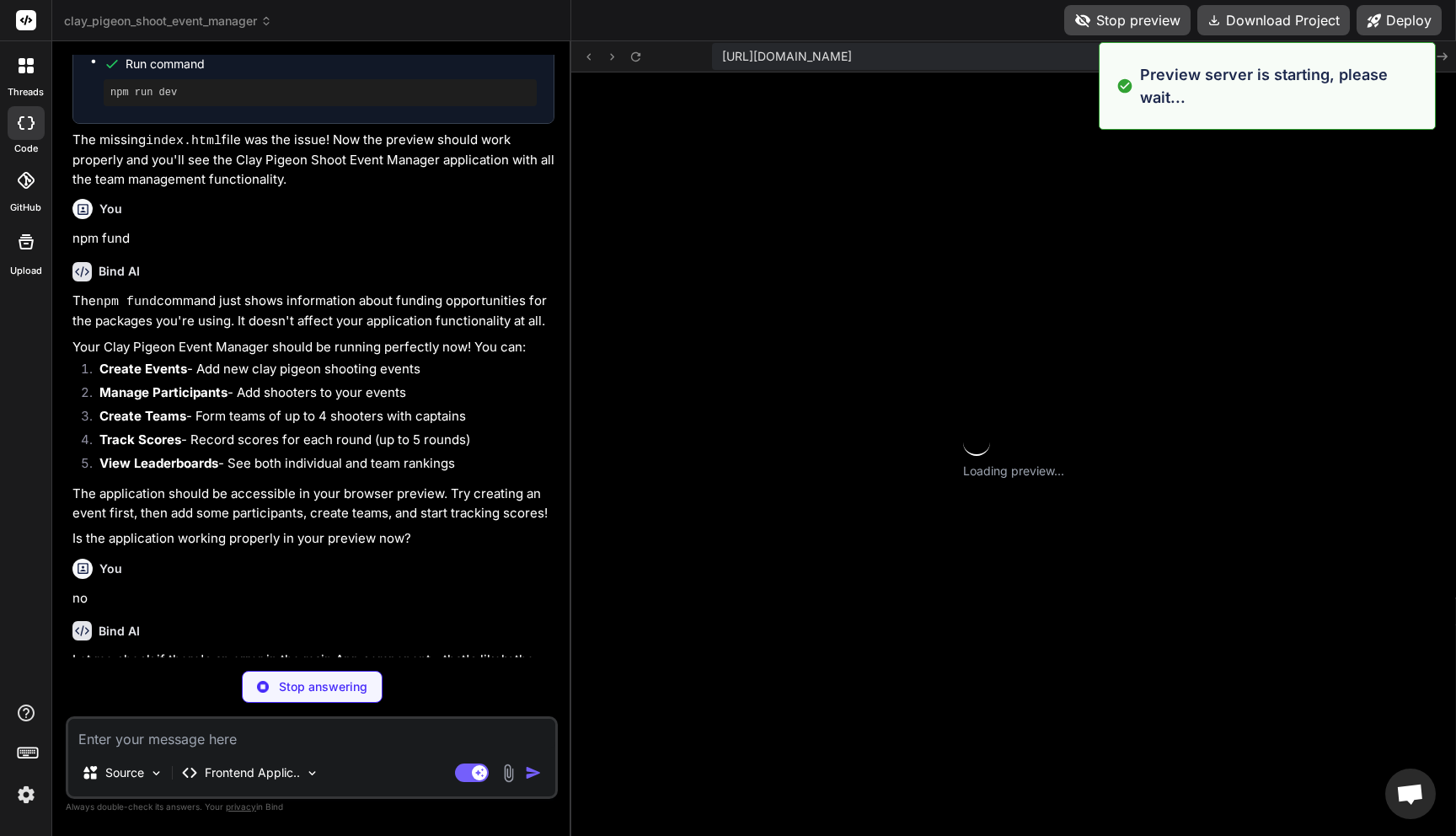 scroll, scrollTop: 1073, scrollLeft: 0, axis: vertical 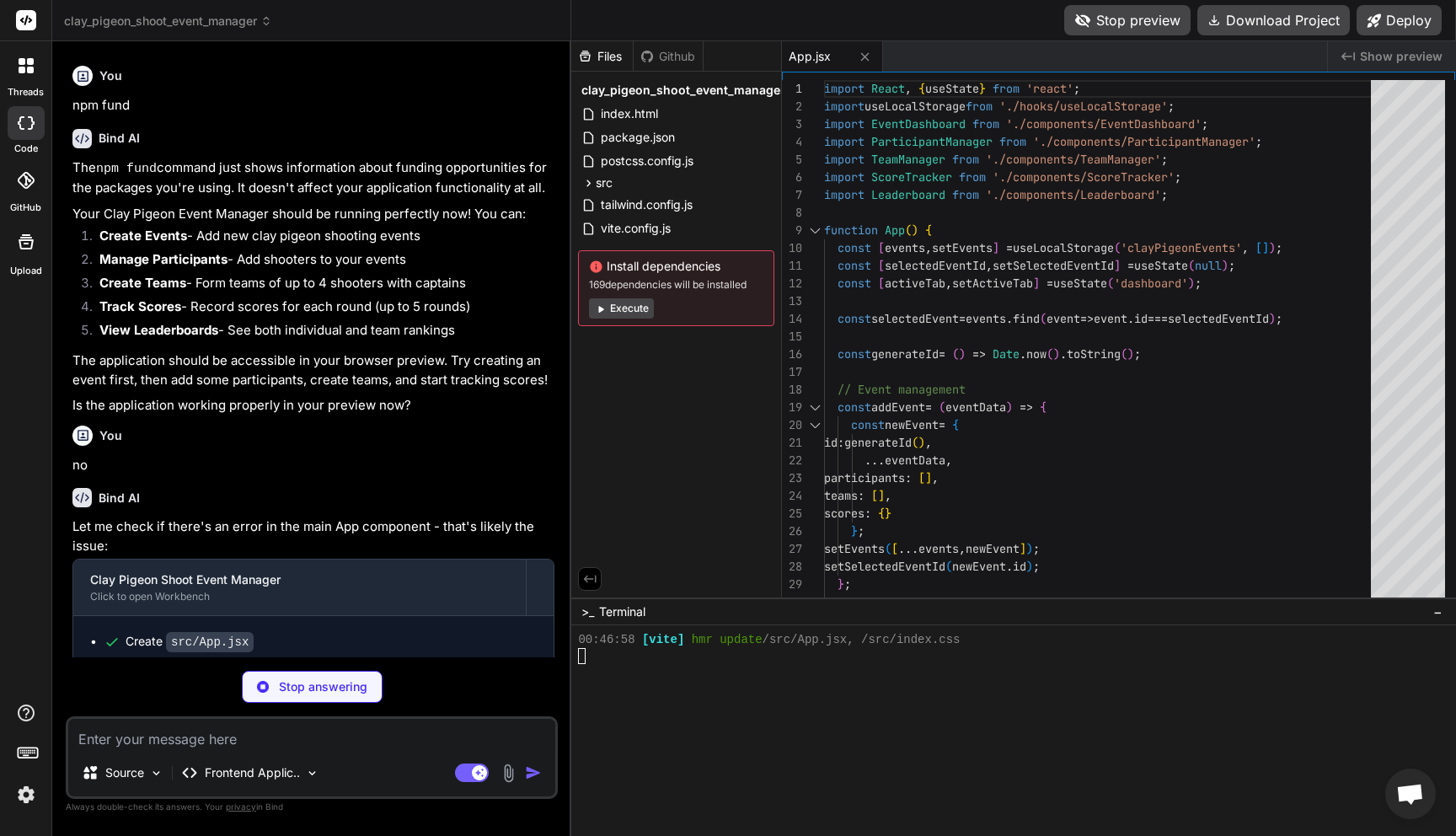 type on "x" 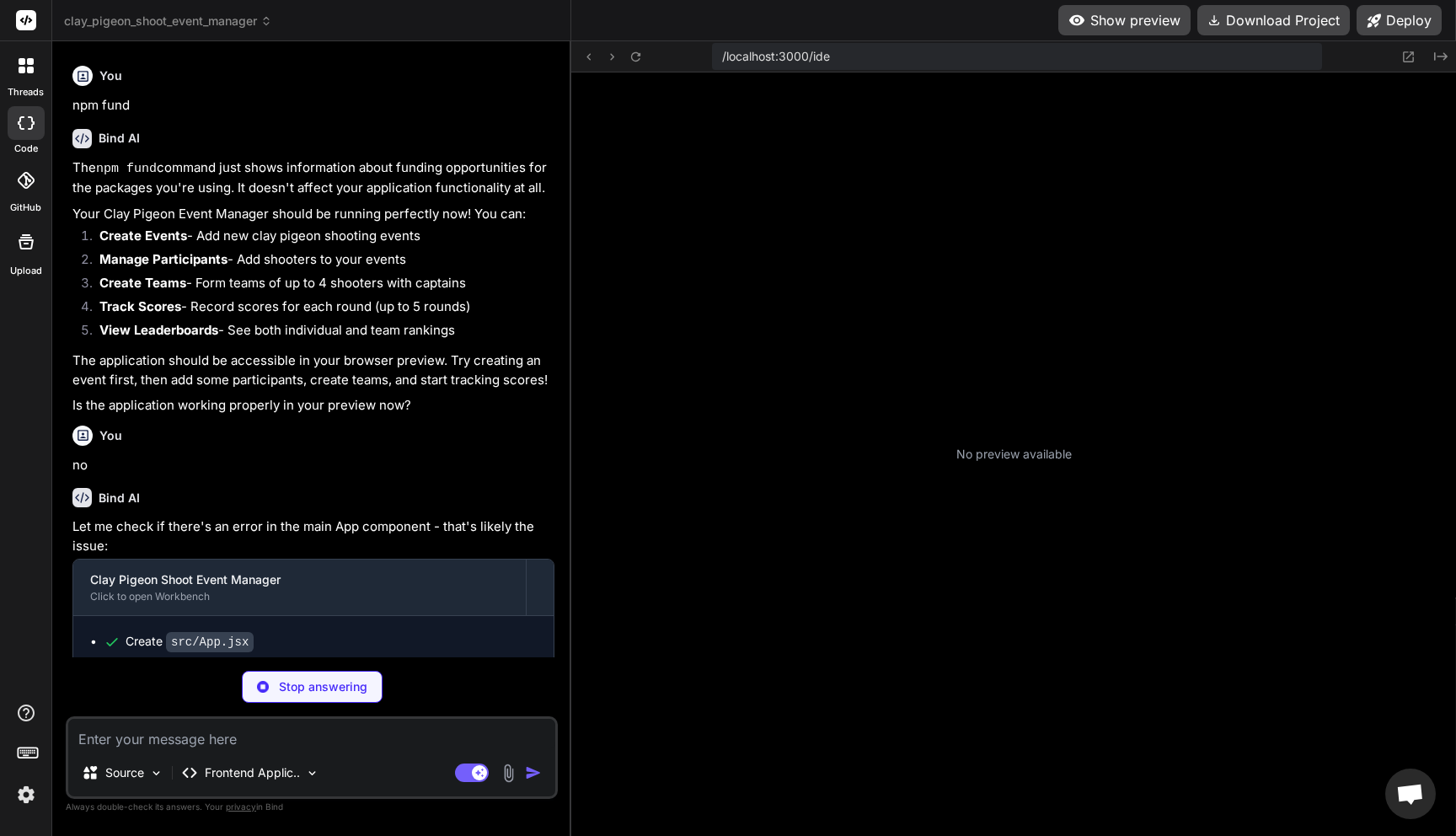 scroll, scrollTop: 1345, scrollLeft: 0, axis: vertical 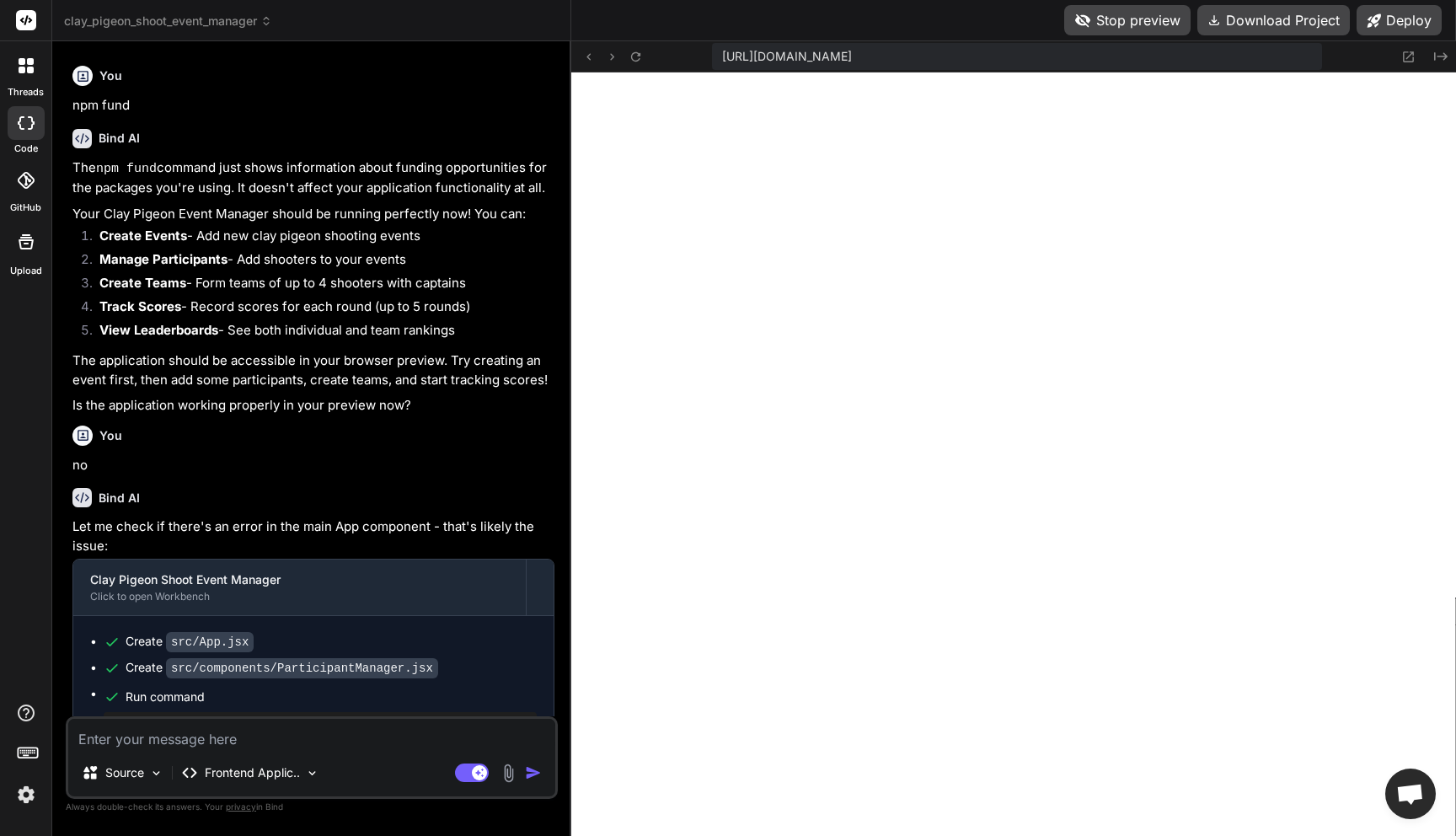 type on "x" 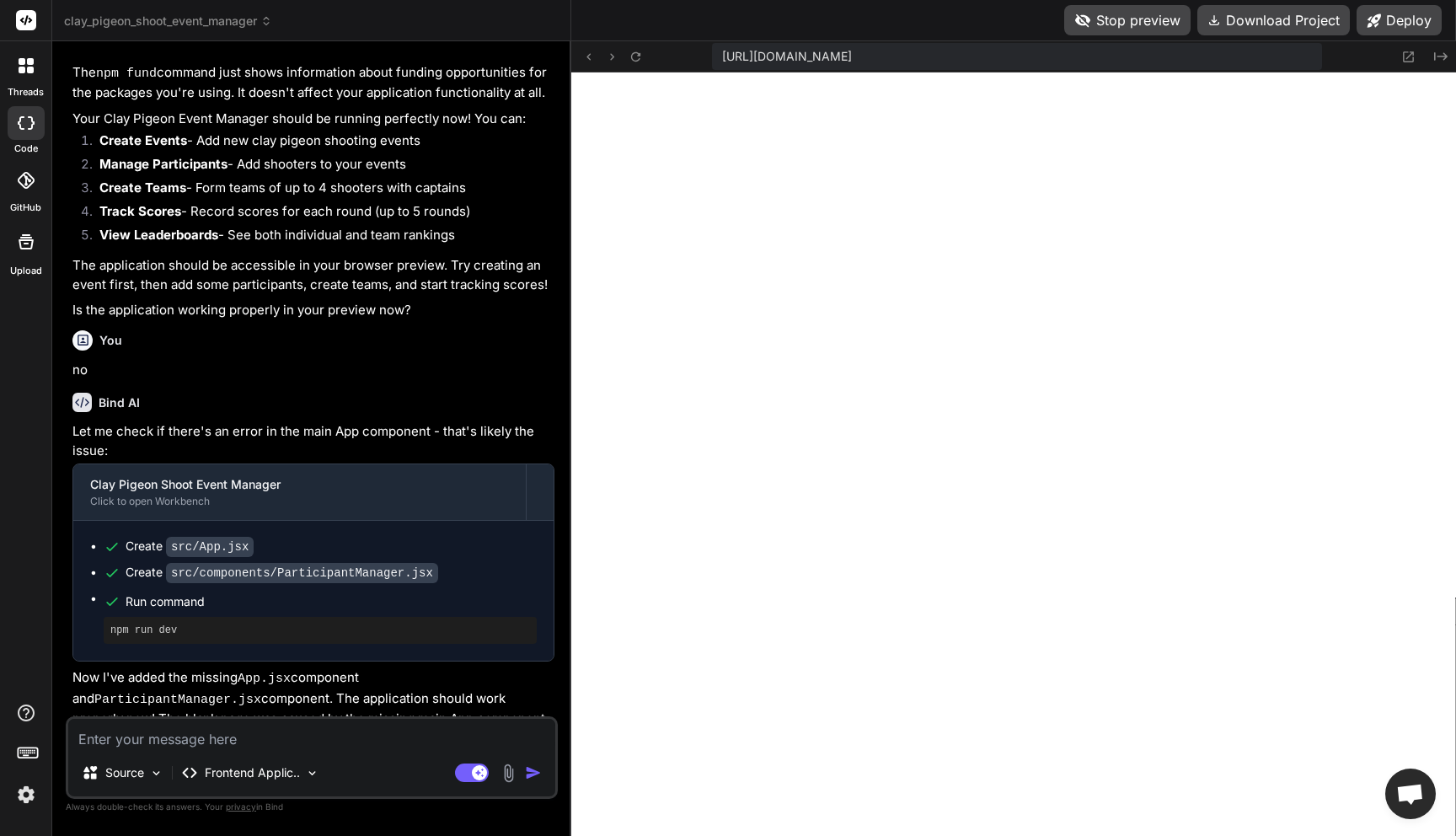 scroll, scrollTop: 2771, scrollLeft: 0, axis: vertical 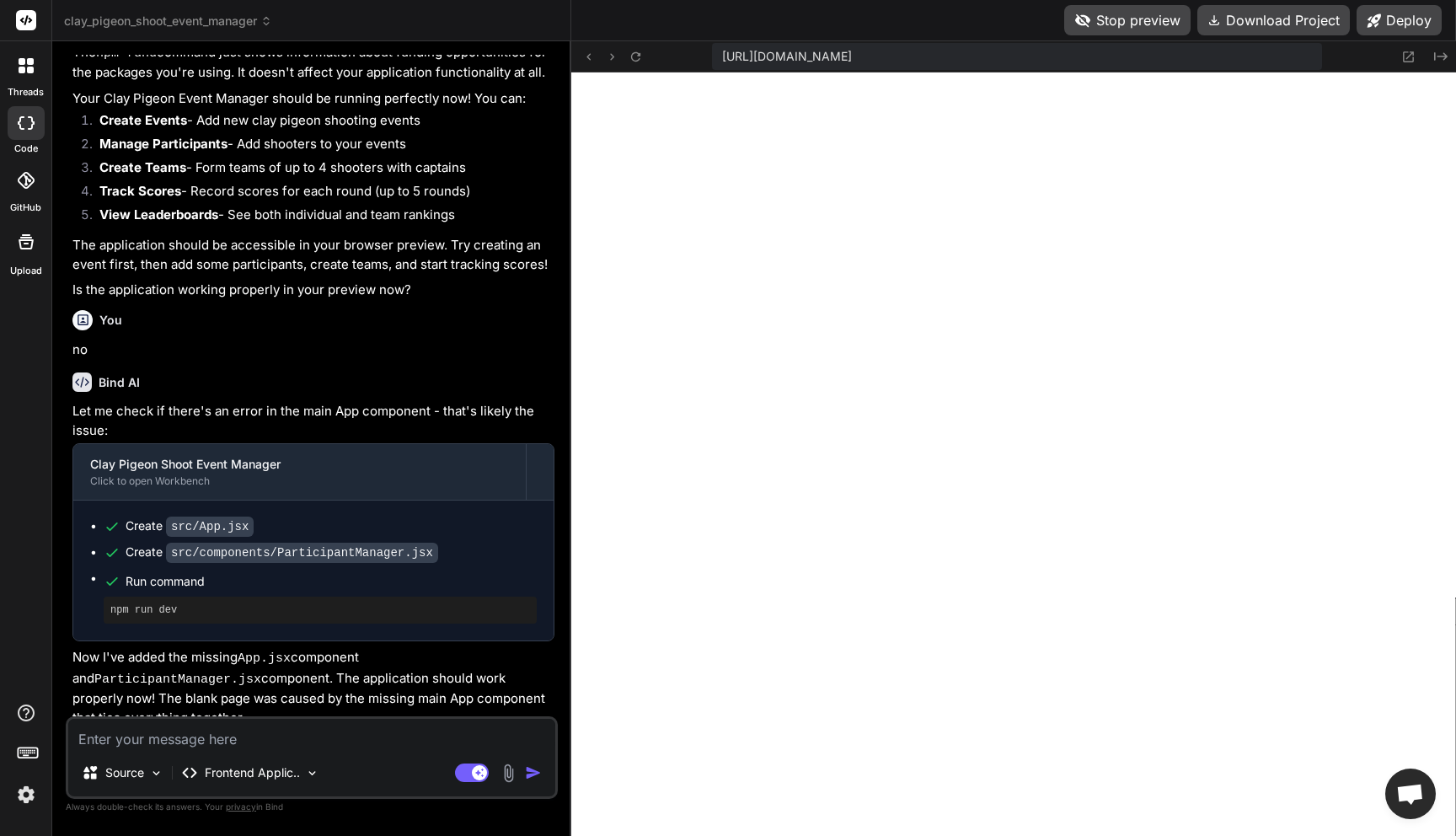 click at bounding box center (312, 734) 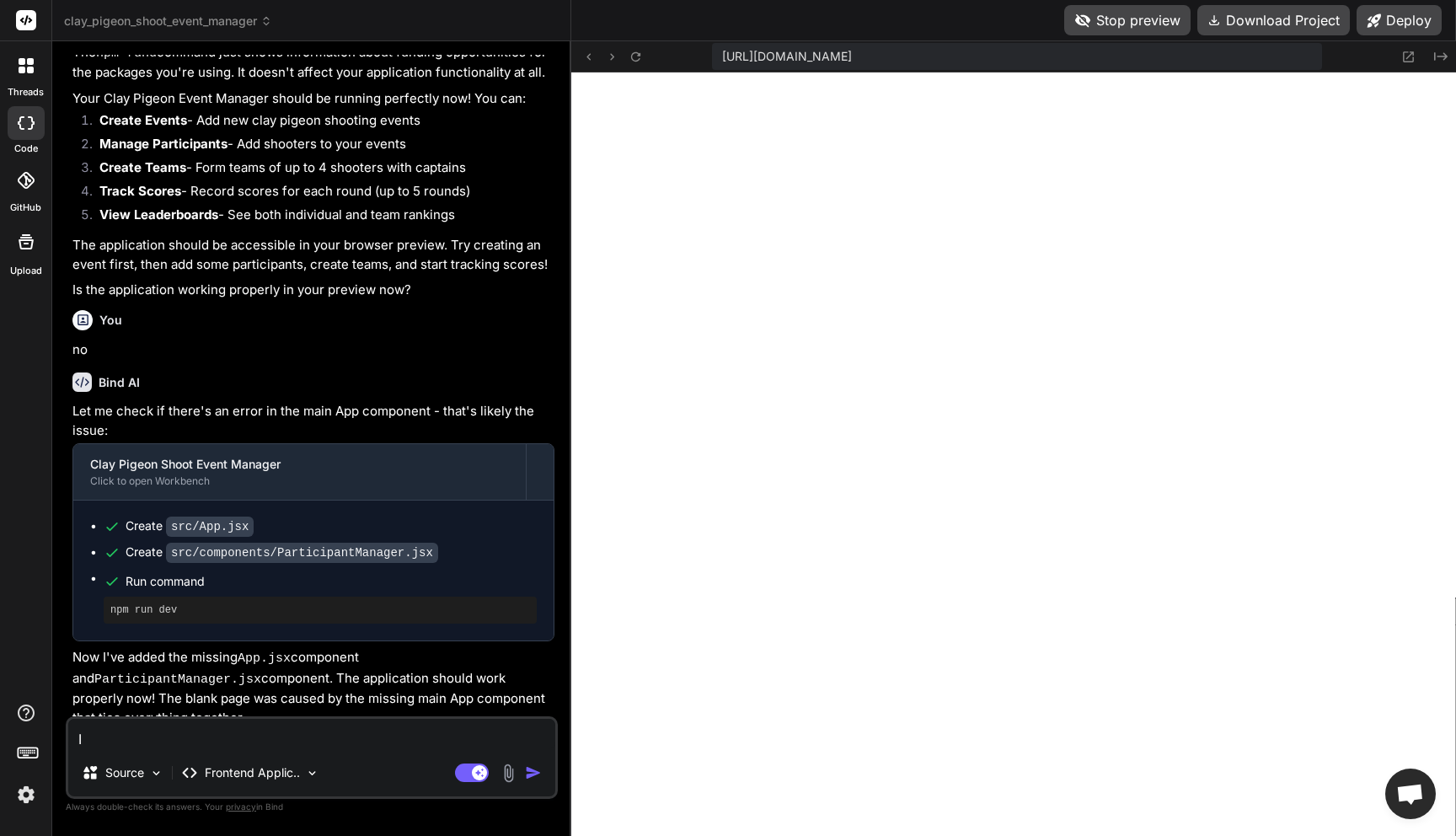 type on "I" 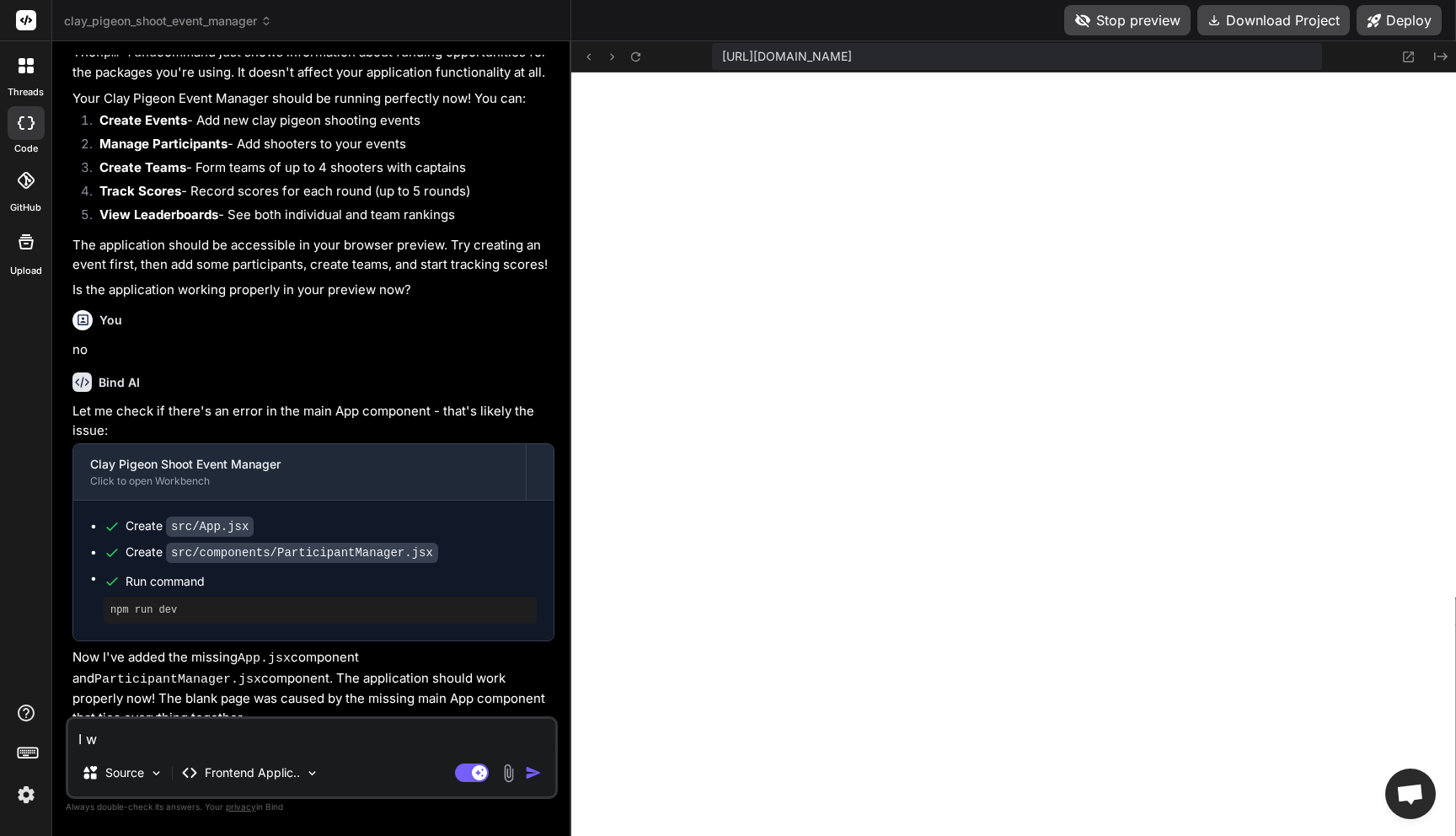 type on "I wa" 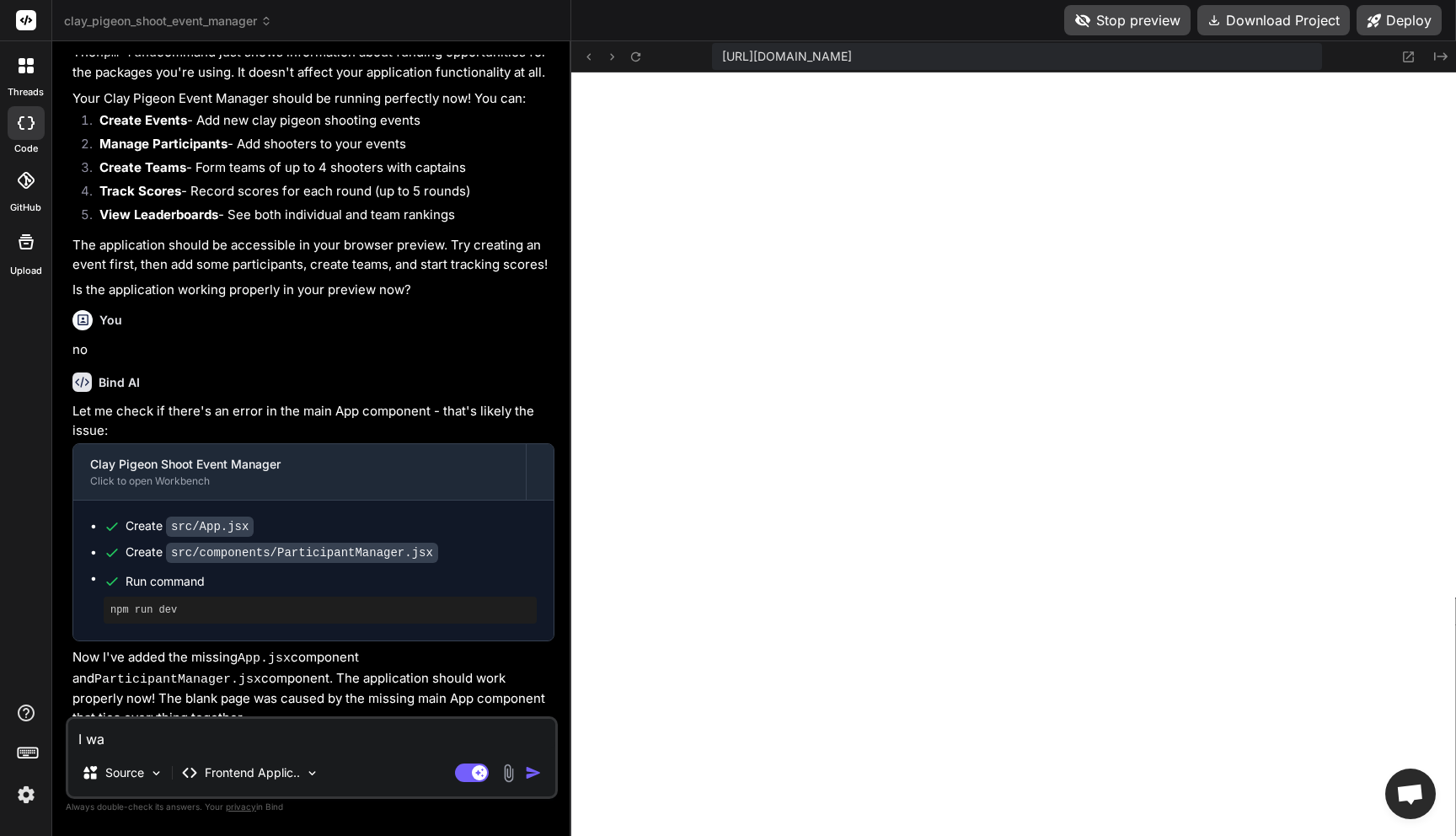 type on "I wan" 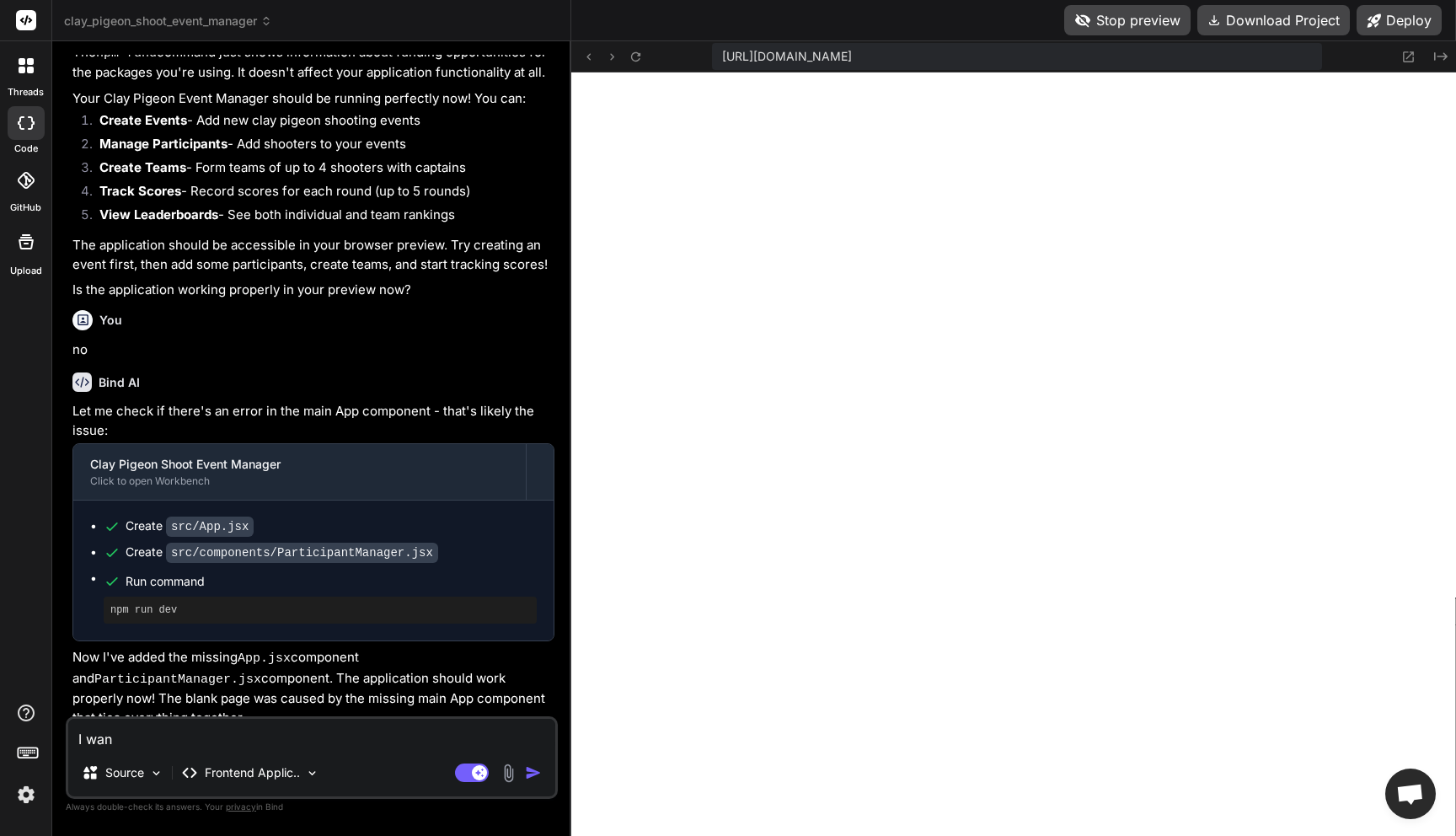 type on "I want" 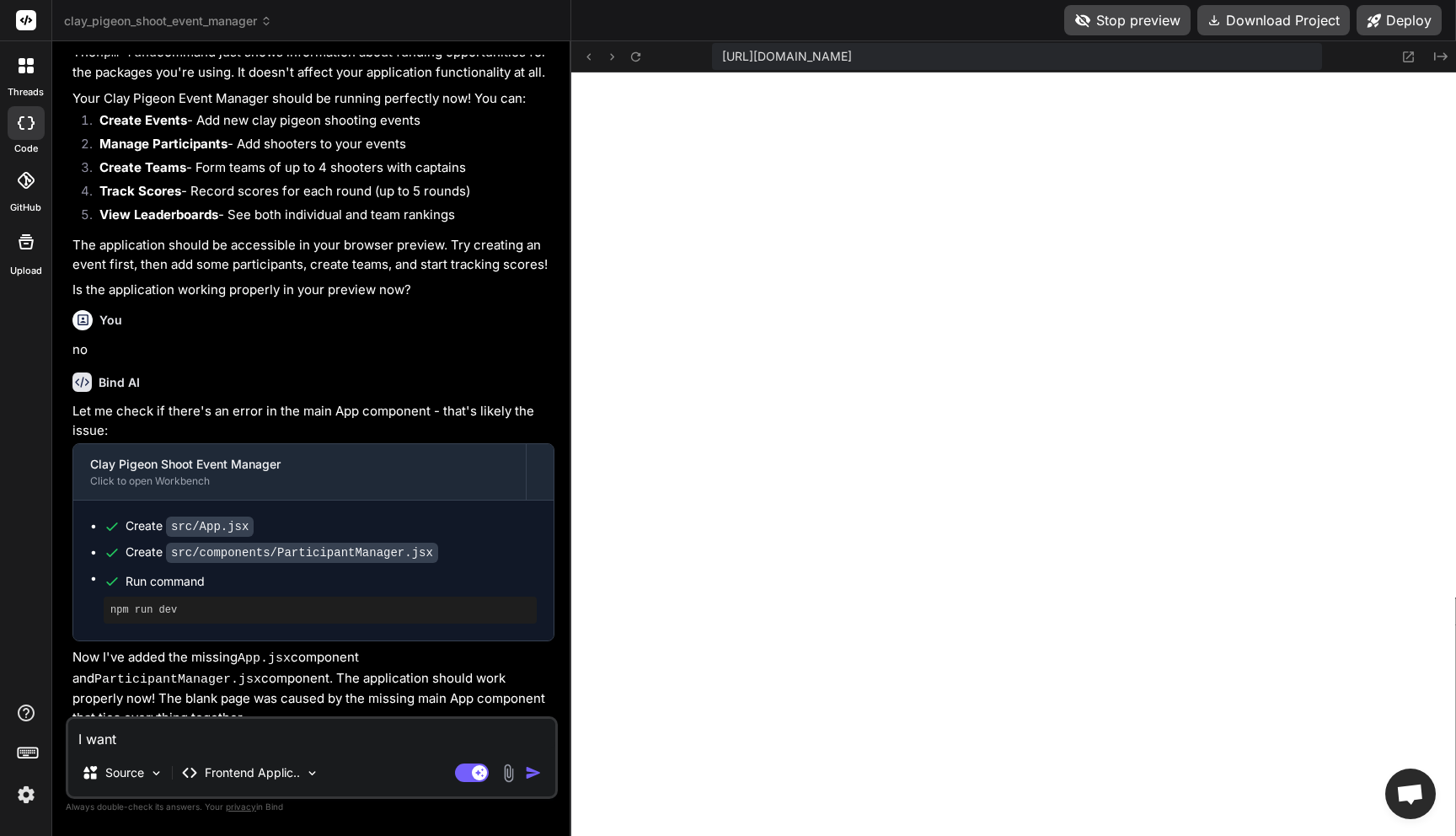 type on "I want" 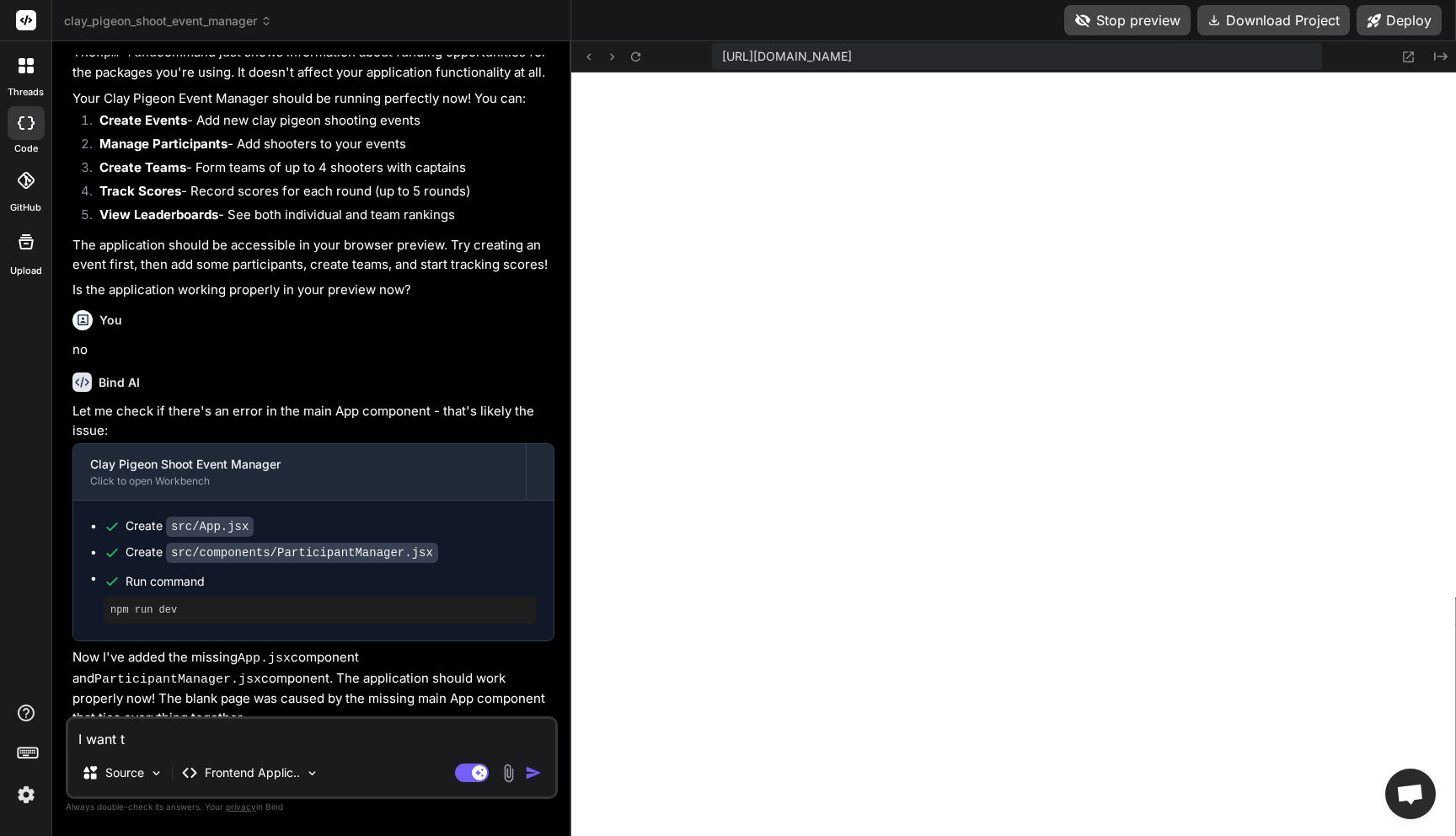 type on "I want to" 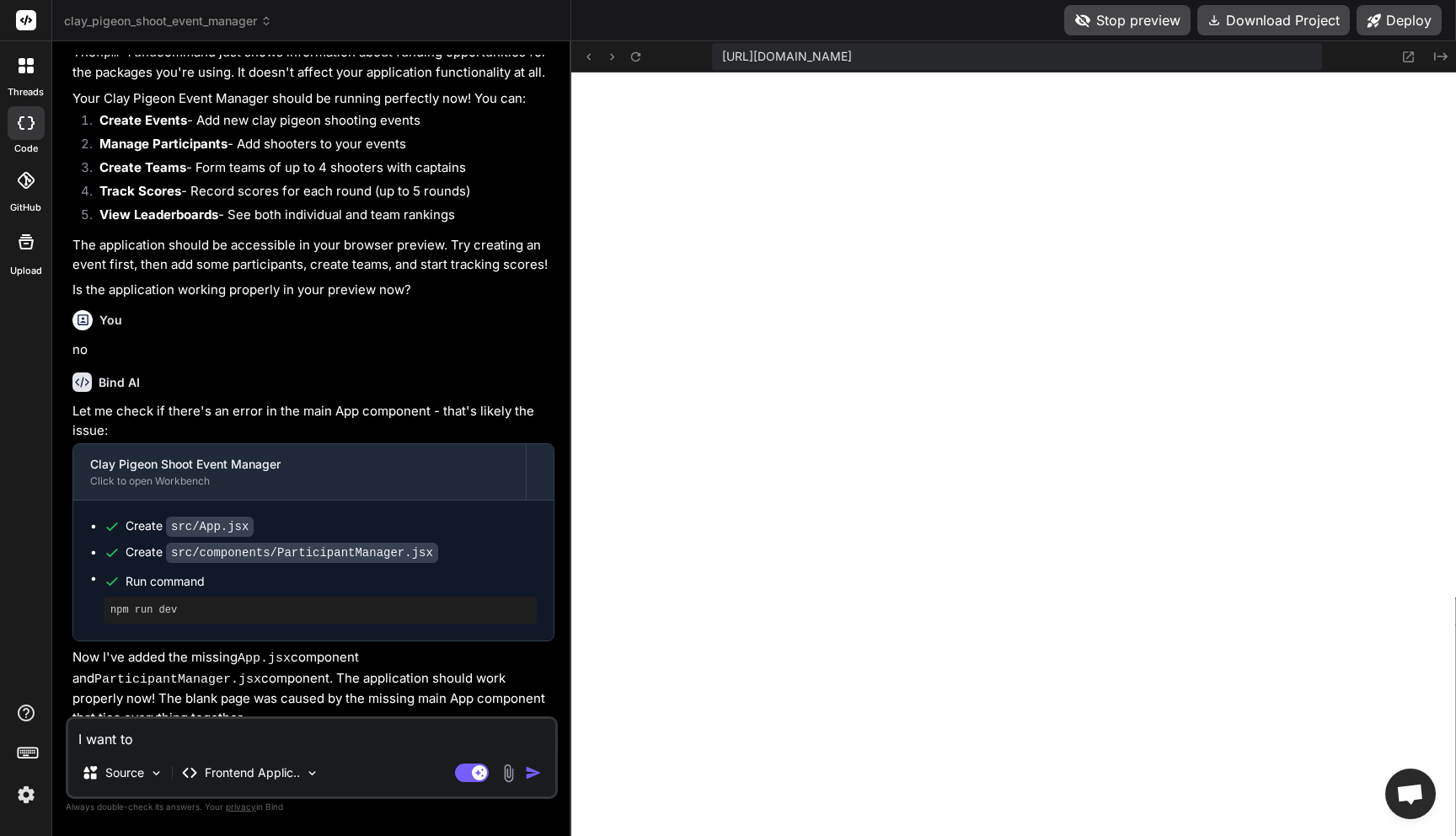 type on "I want to" 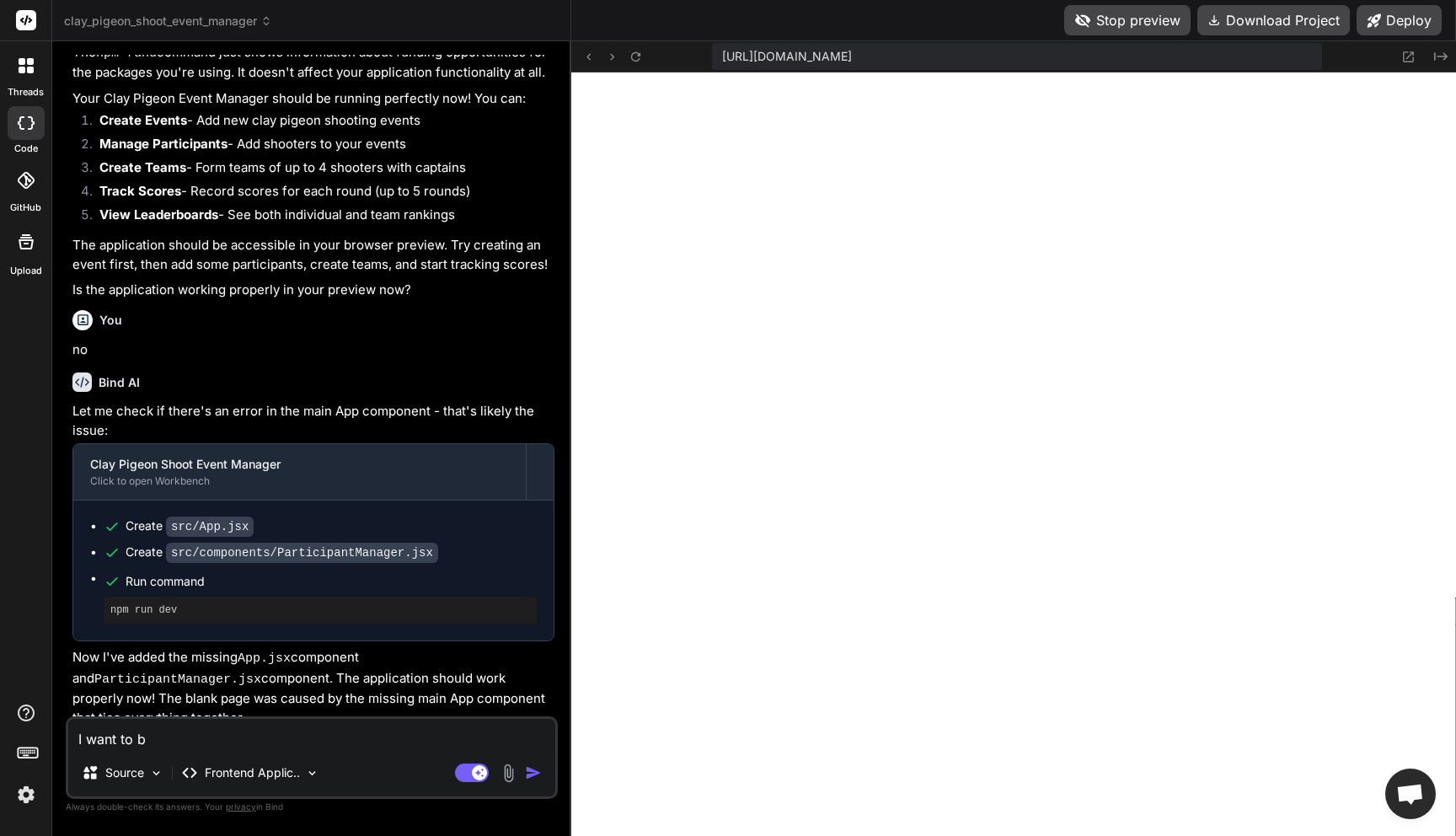type on "I want to be" 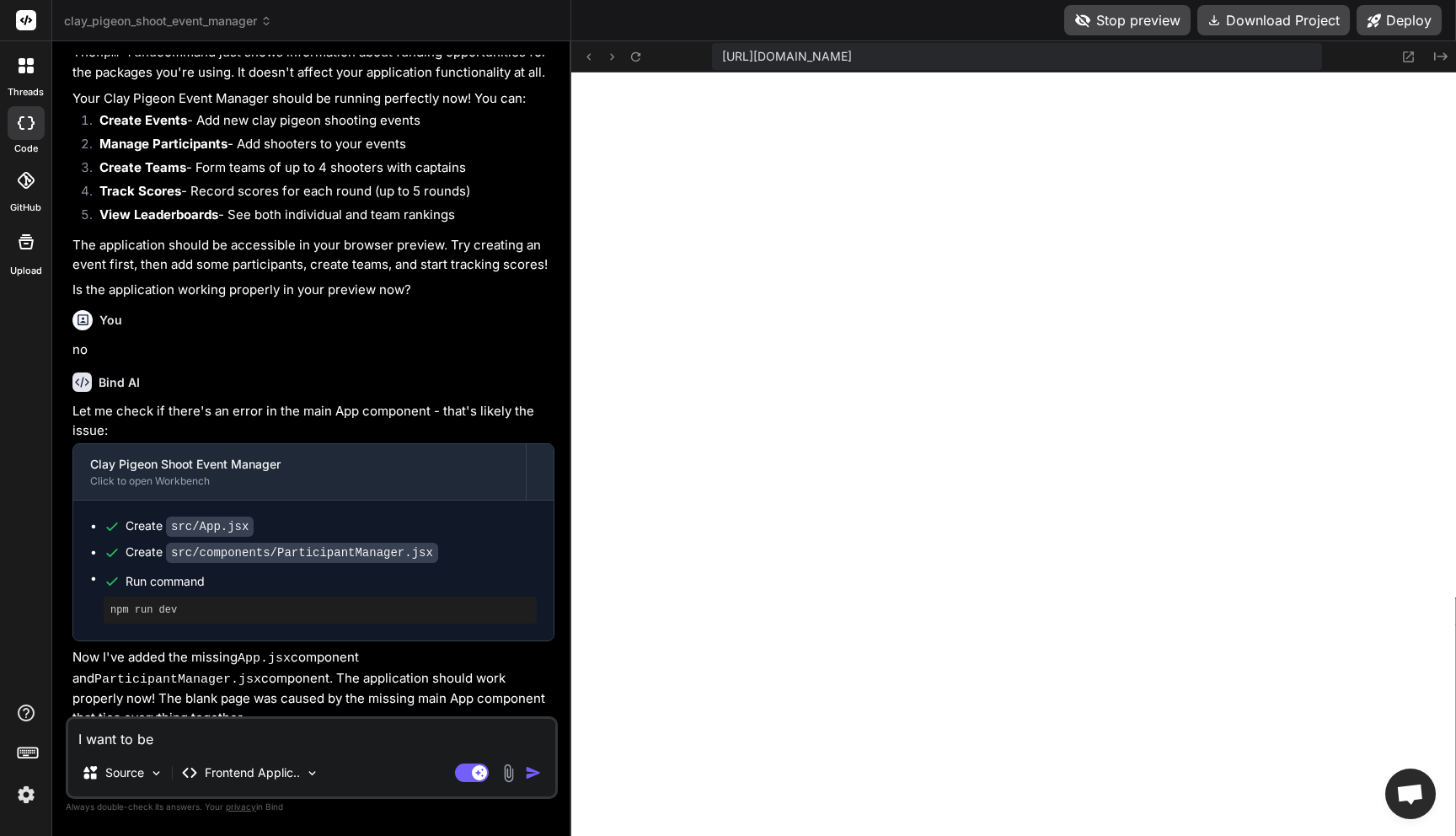 type on "I want to be" 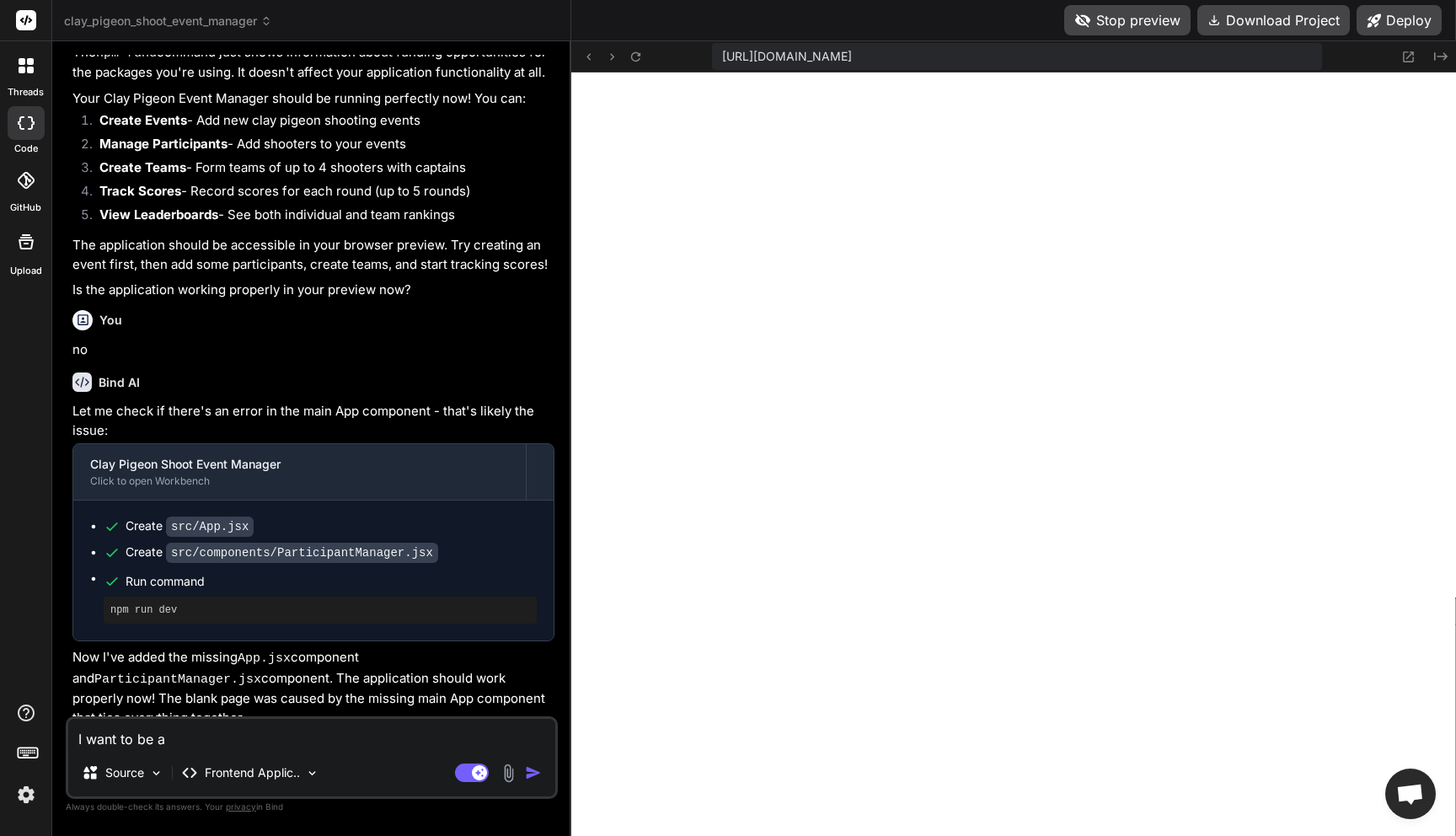 type on "I want to be ab" 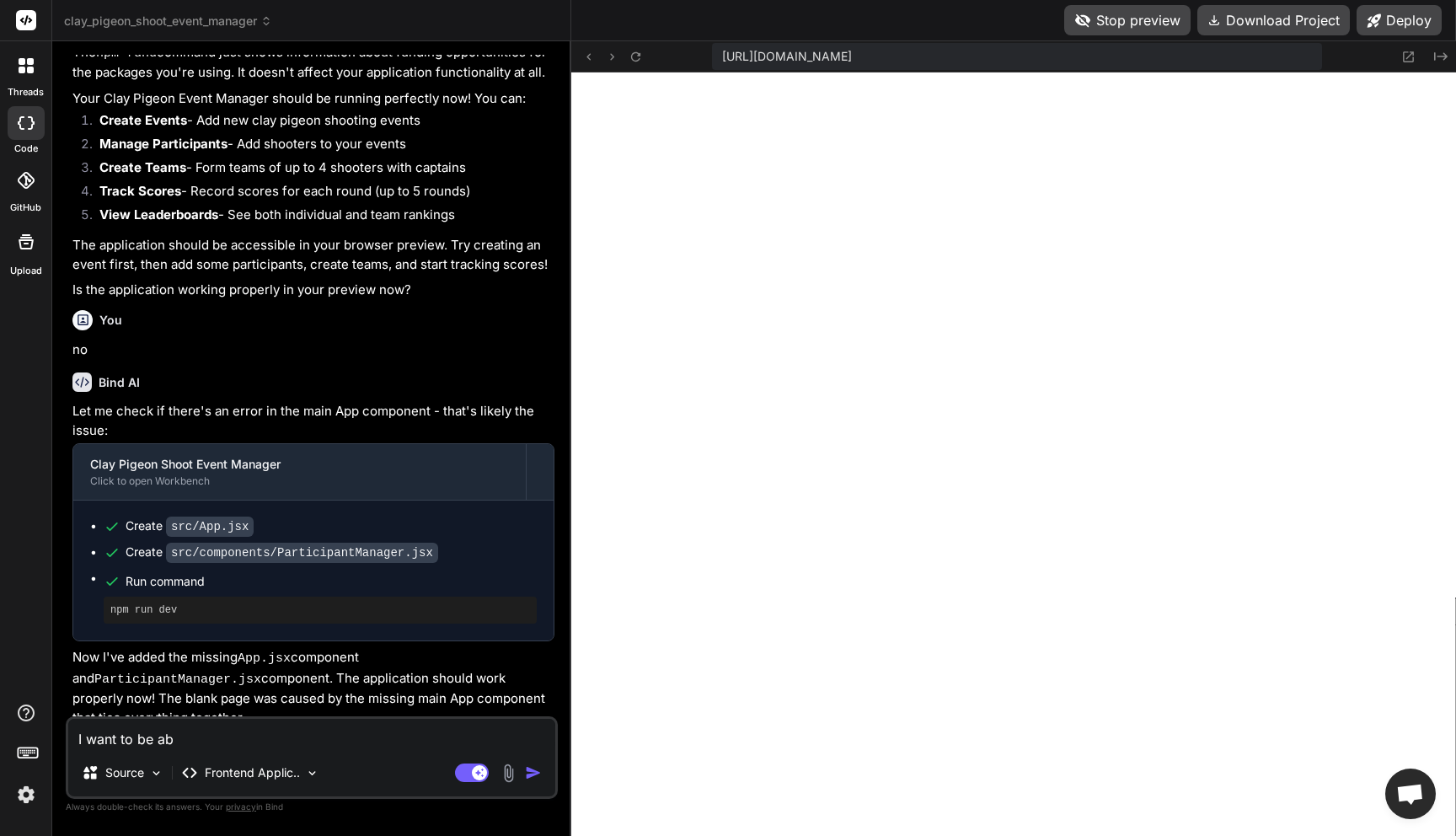 type on "I want to be abl" 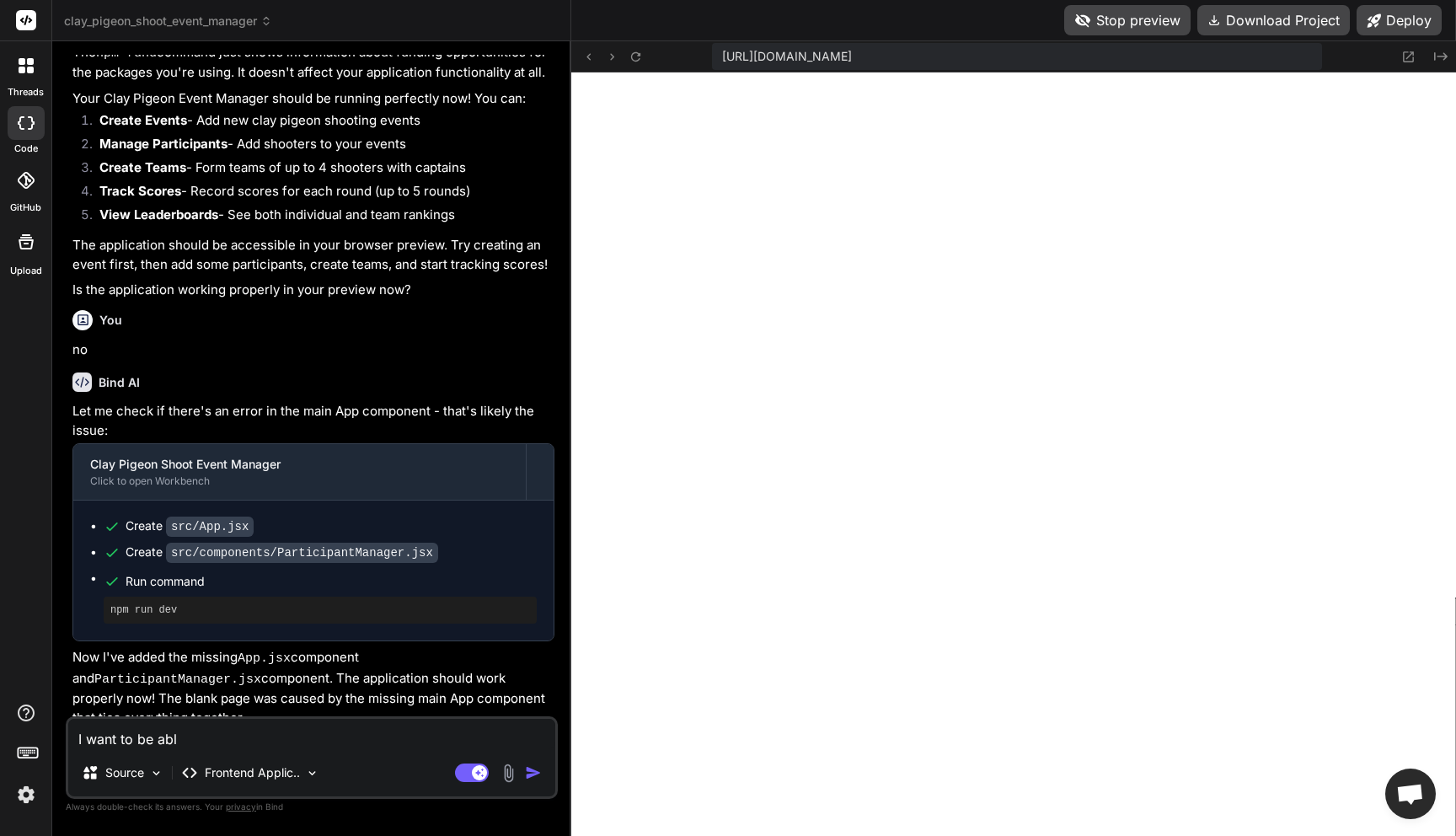 type on "I want to be able" 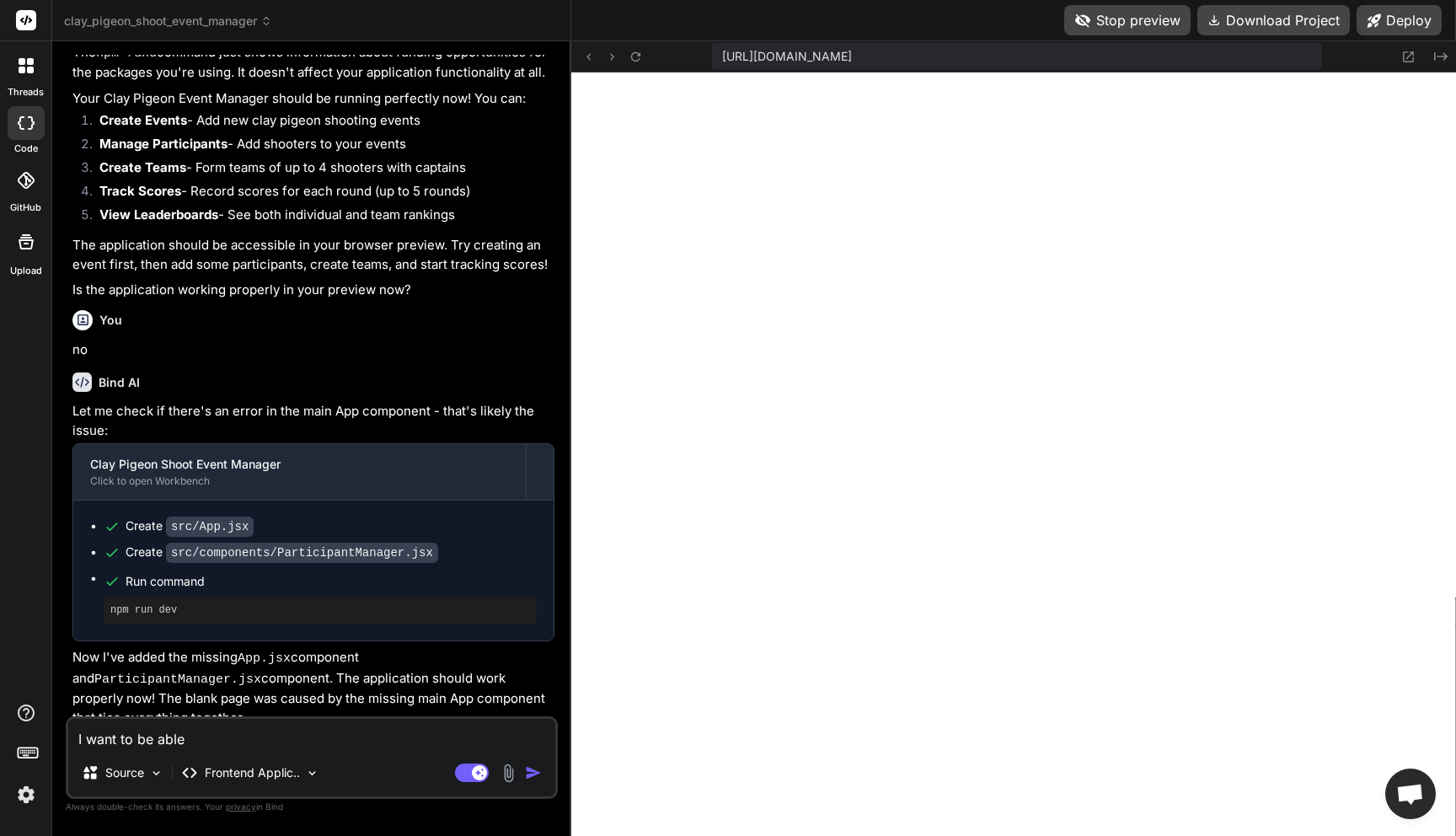 type on "I want to be able" 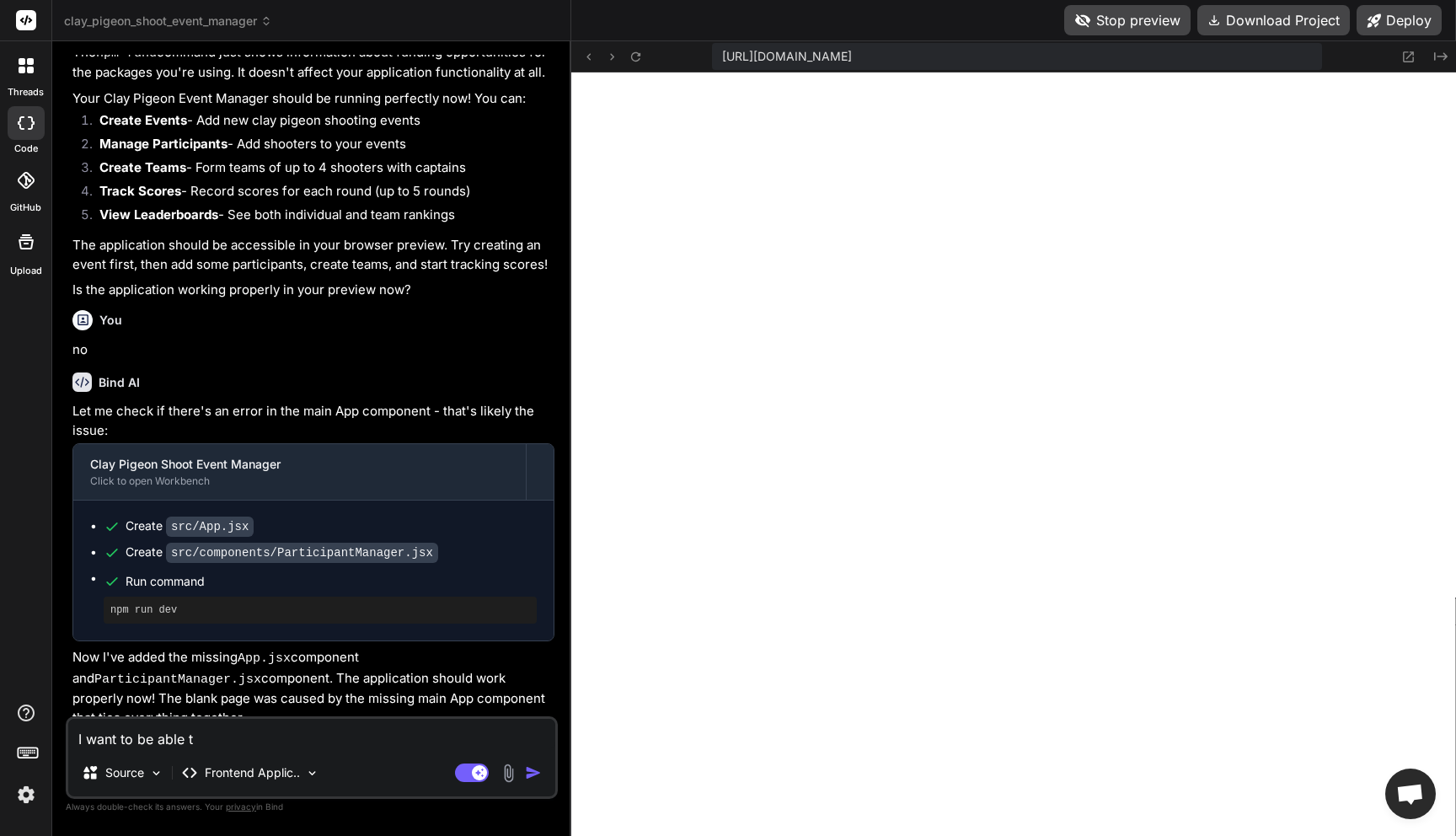 type on "x" 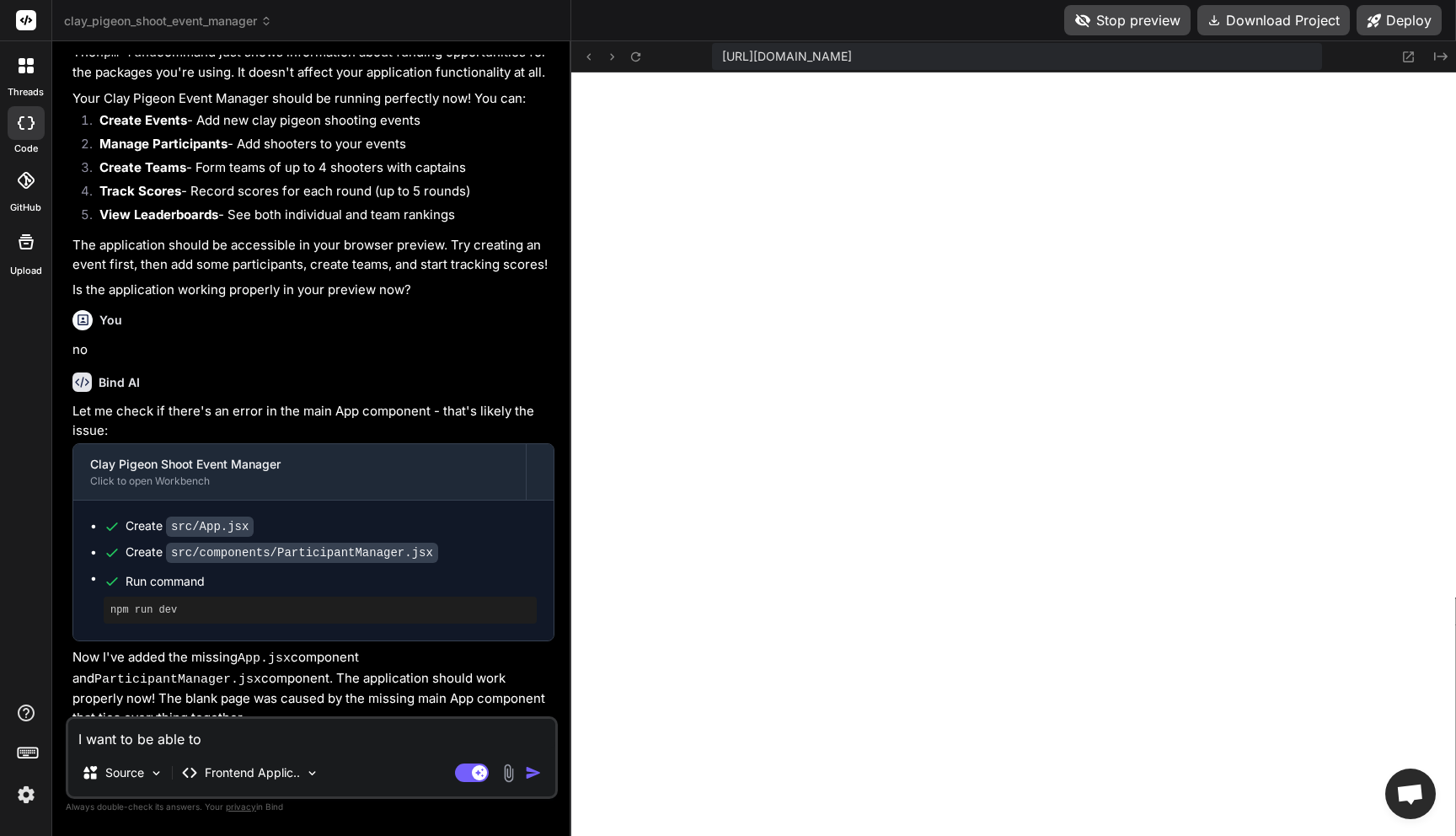 type on "I want to be able to" 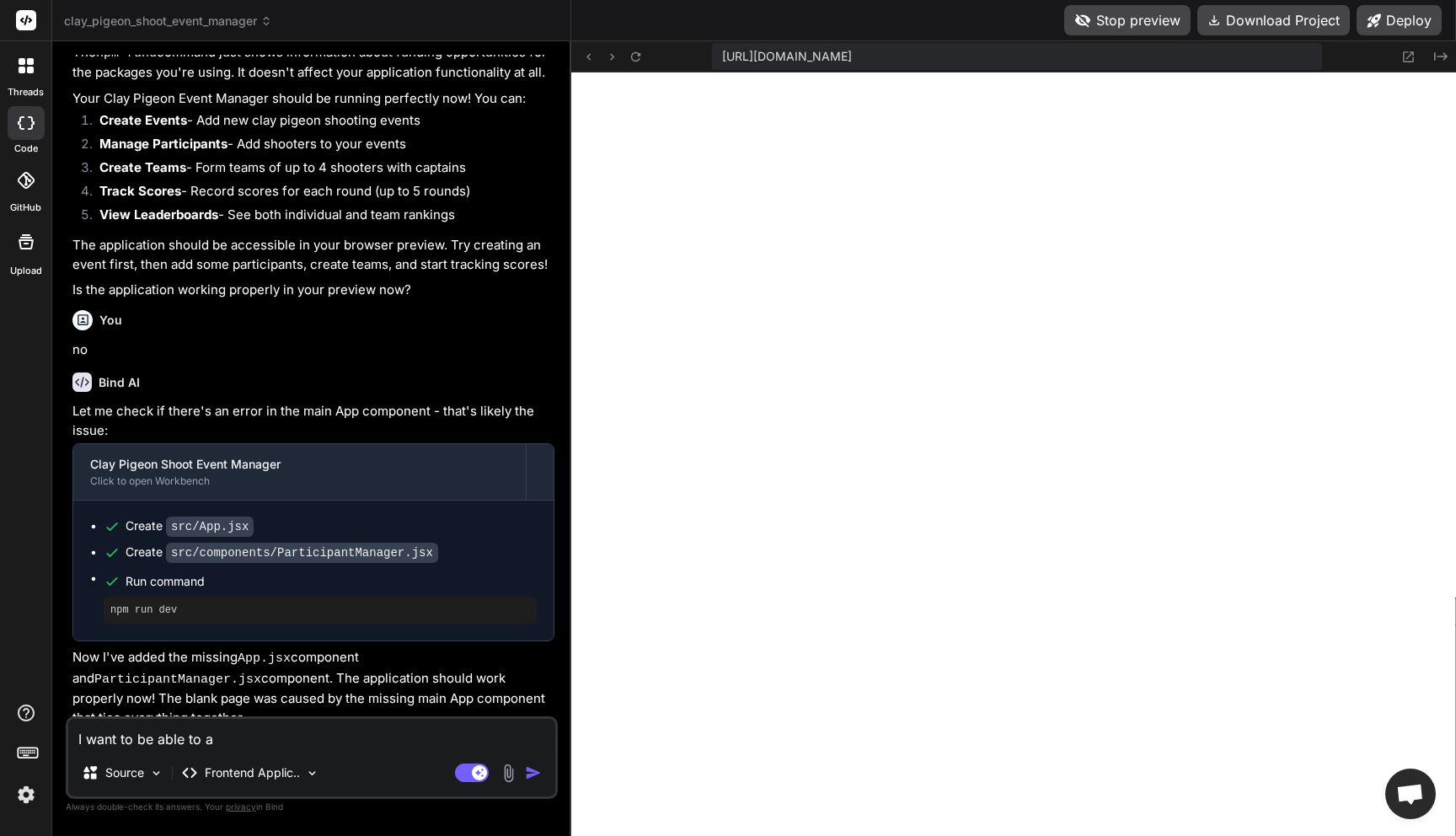type on "I want to be able to ad" 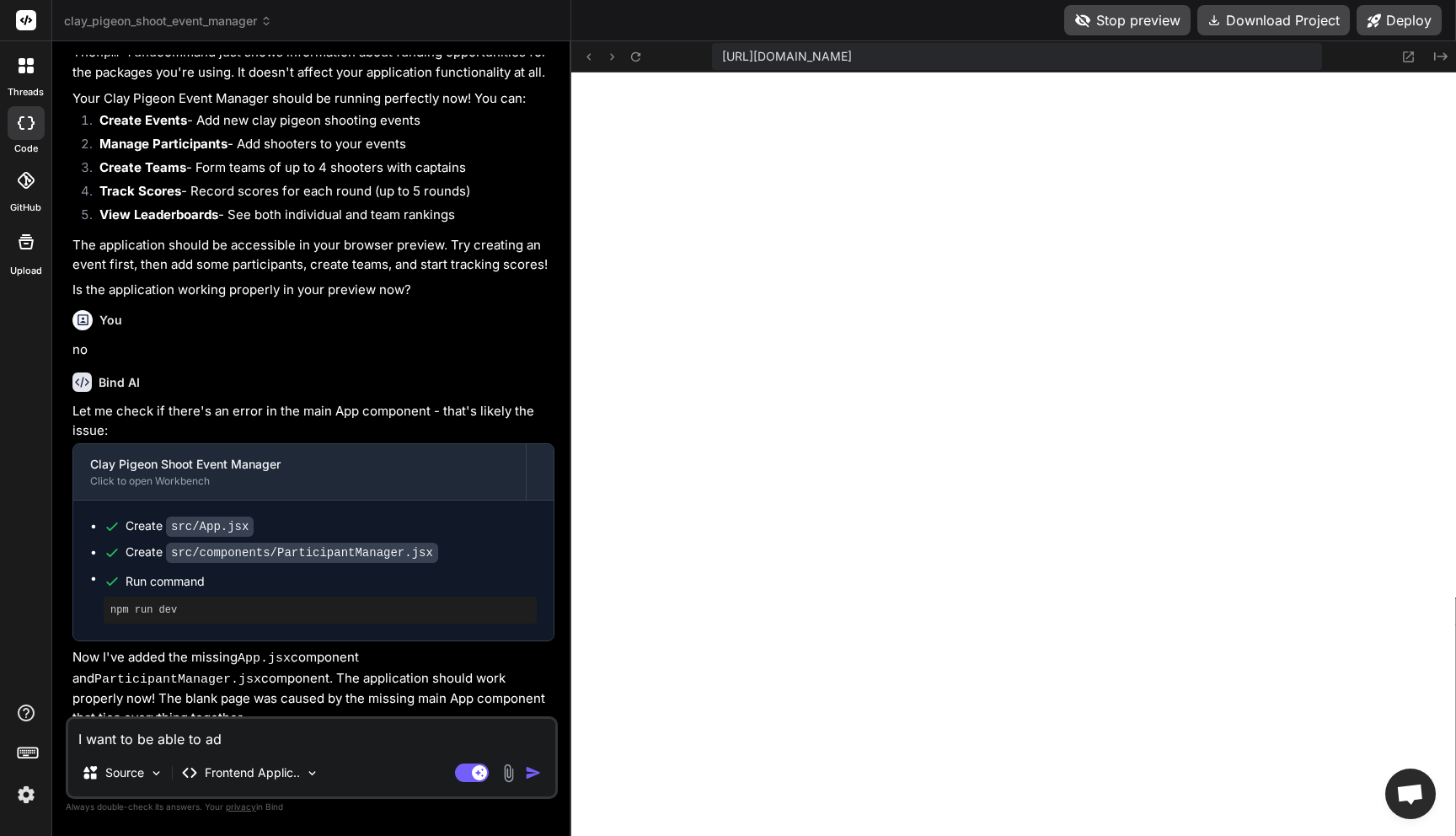 type on "I want to be able to add" 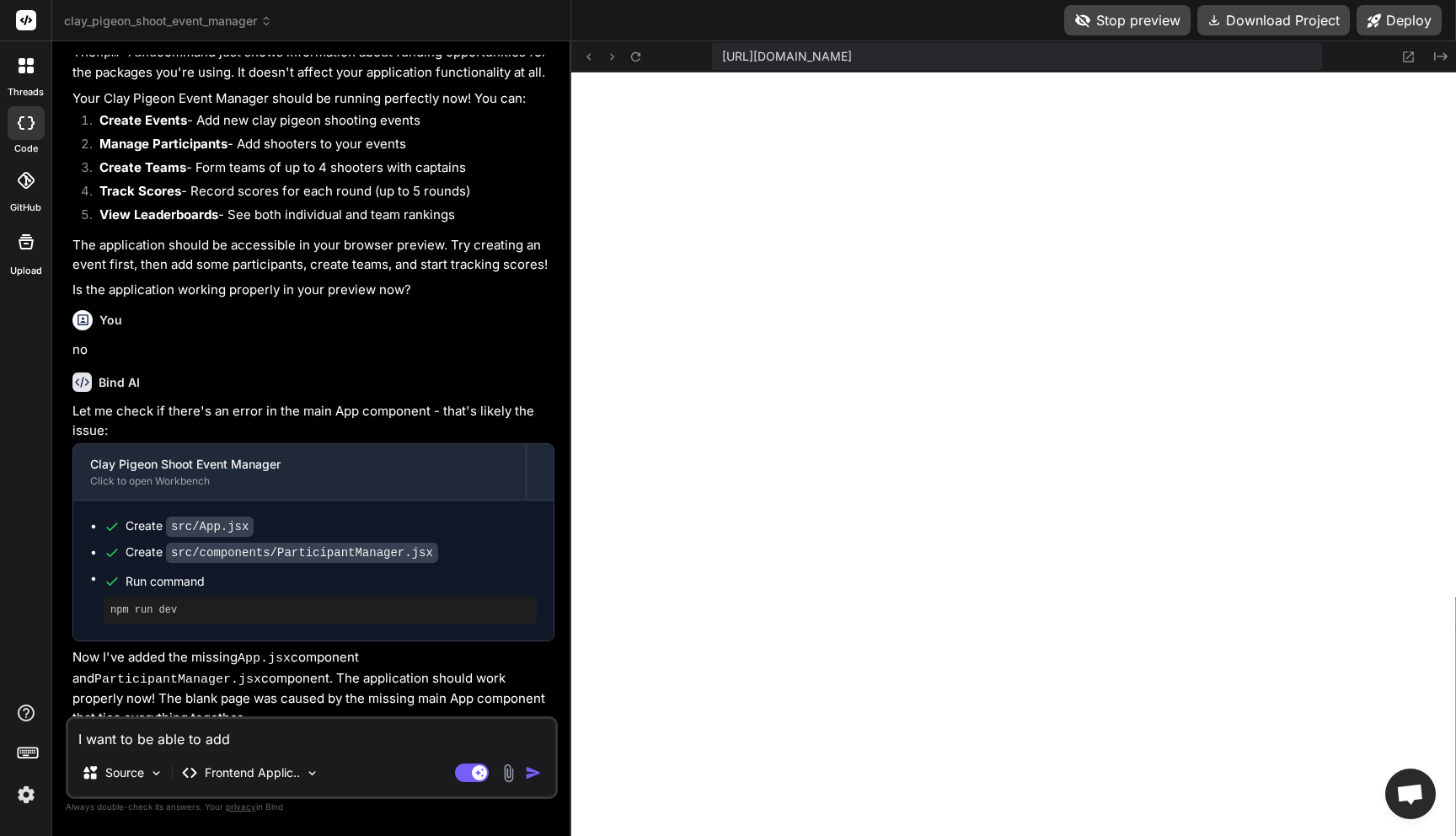 type on "I want to be able to add" 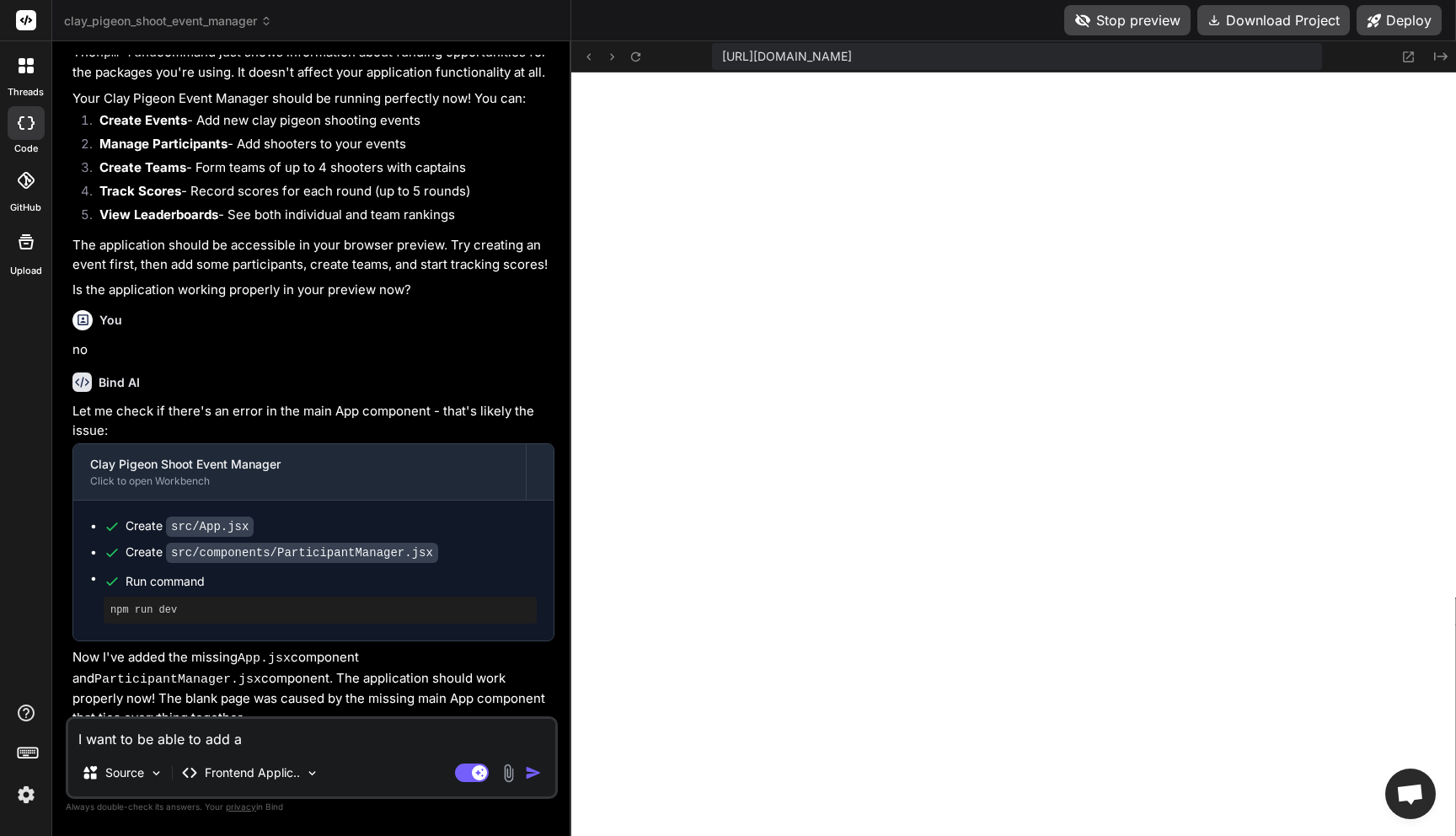 type on "I want to be able to add a" 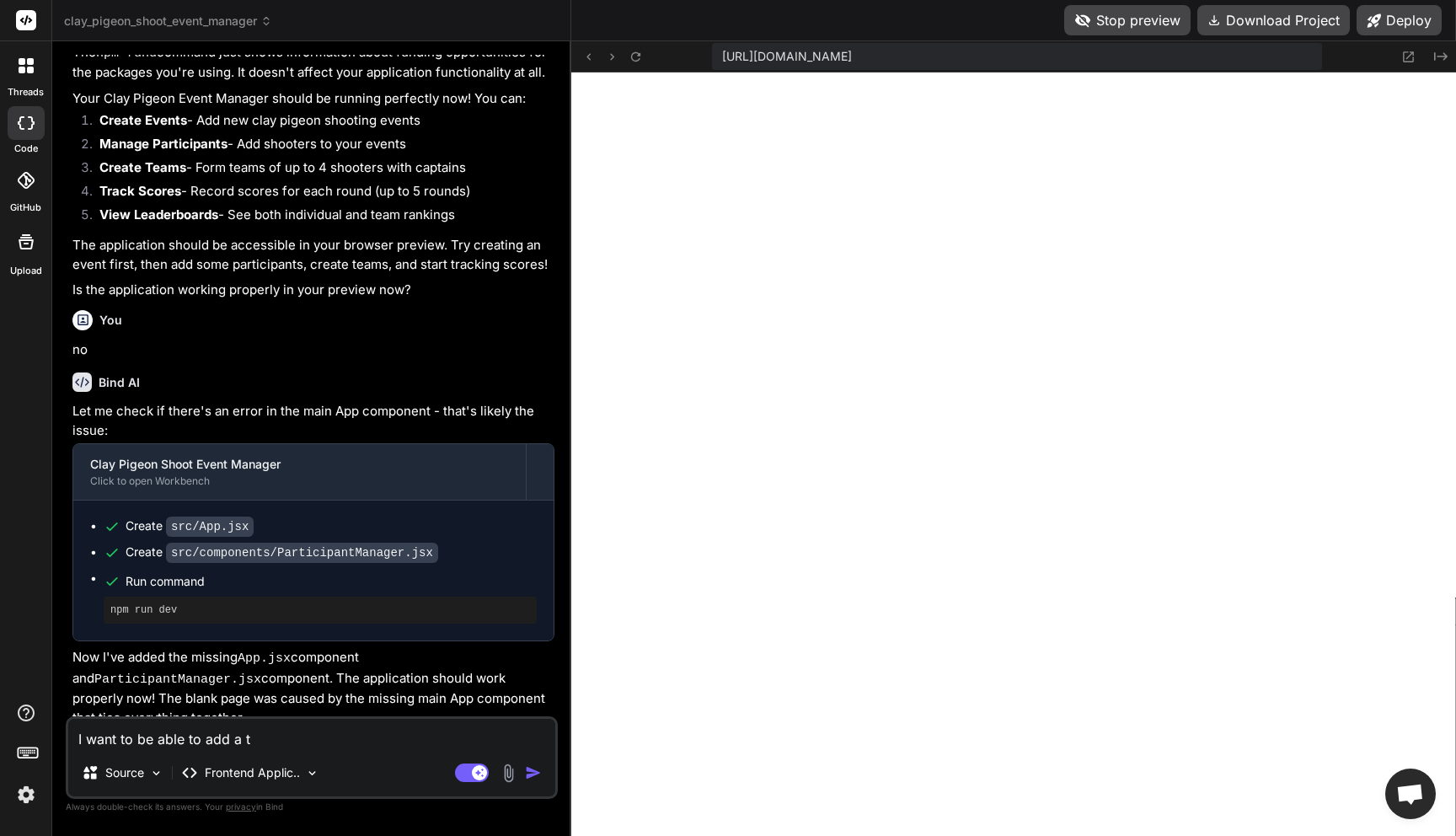 type on "I want to be able to add a te" 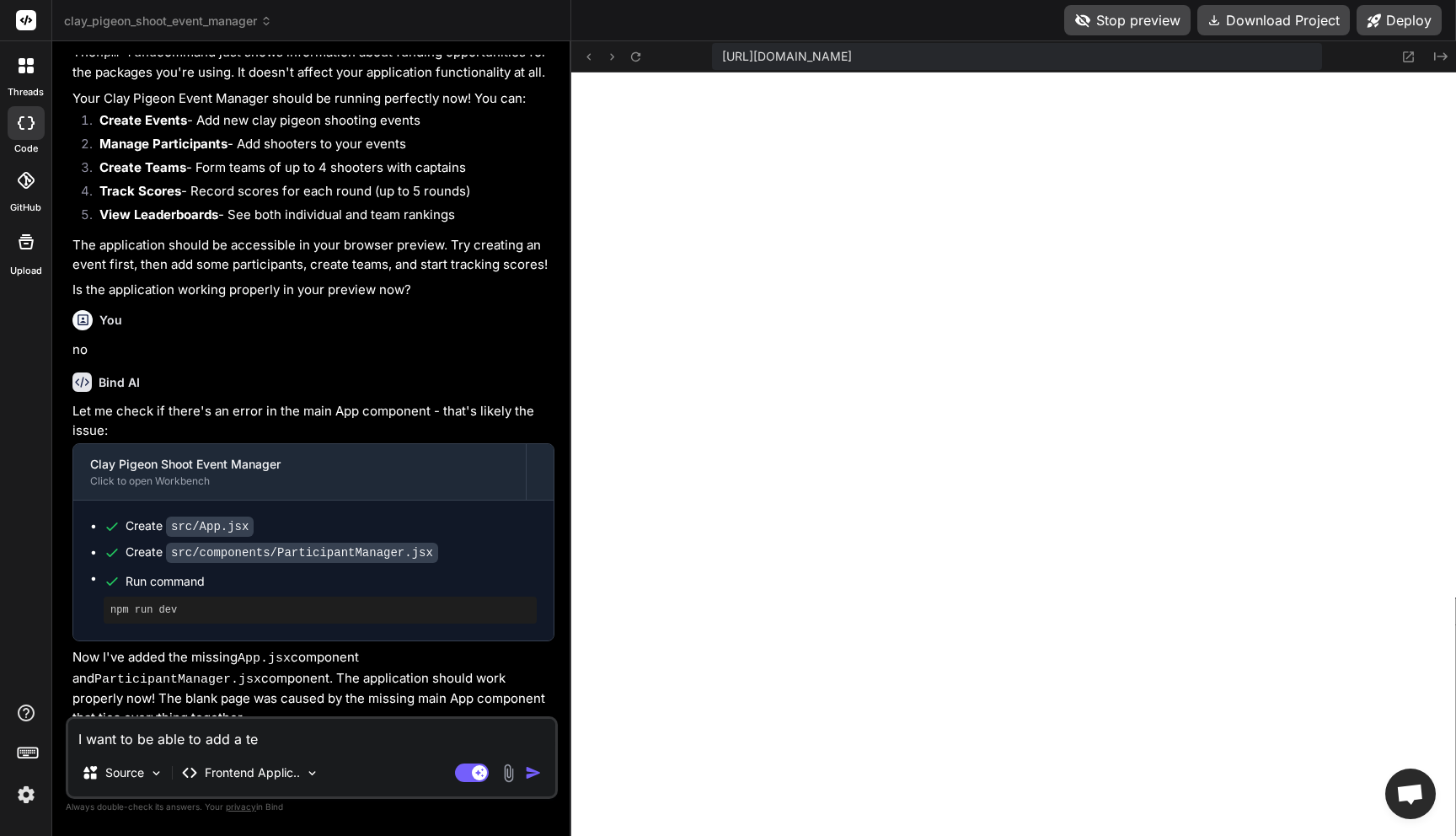 type on "I want to be able to add a tea" 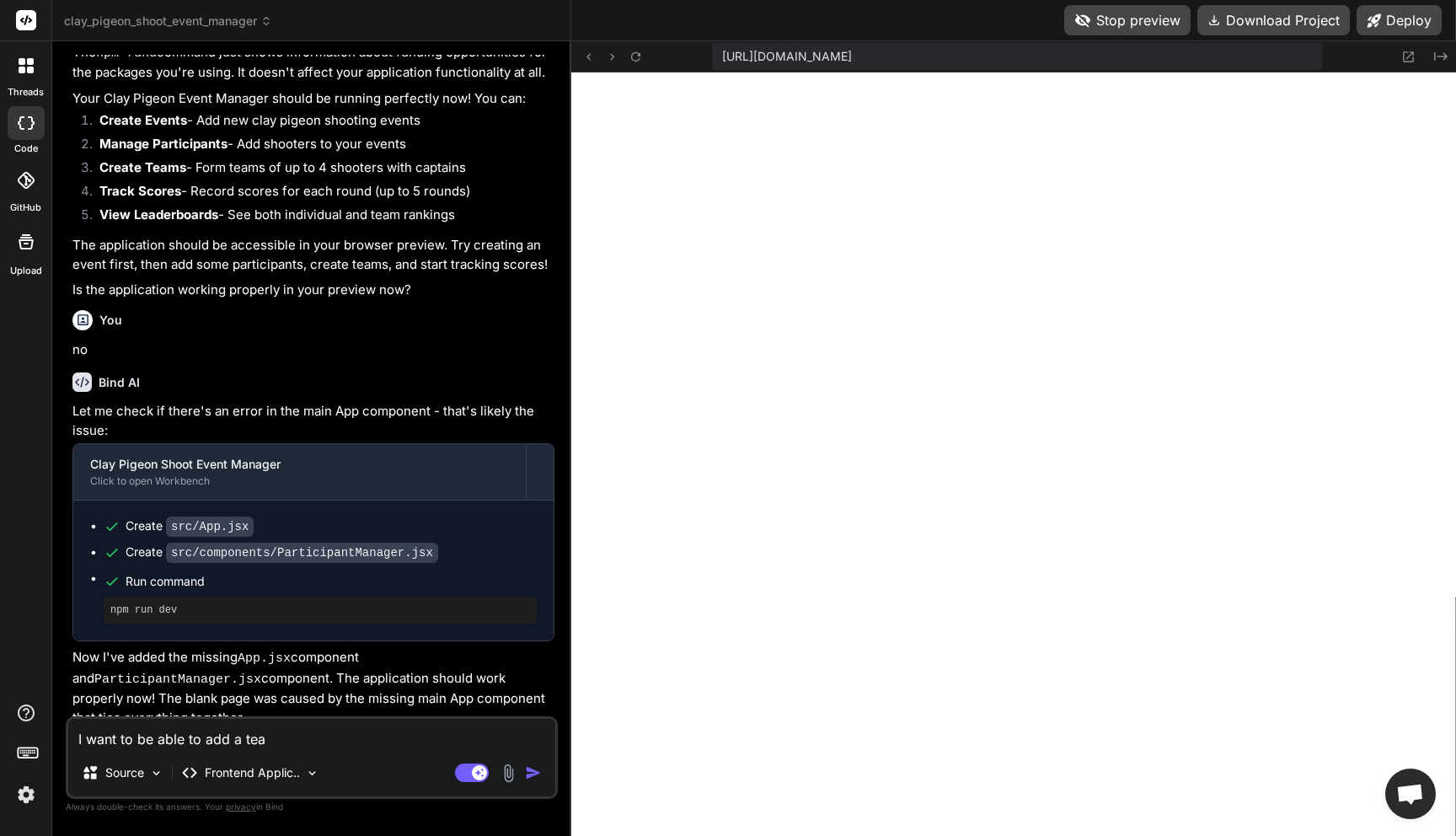 type on "I want to be able to add a team" 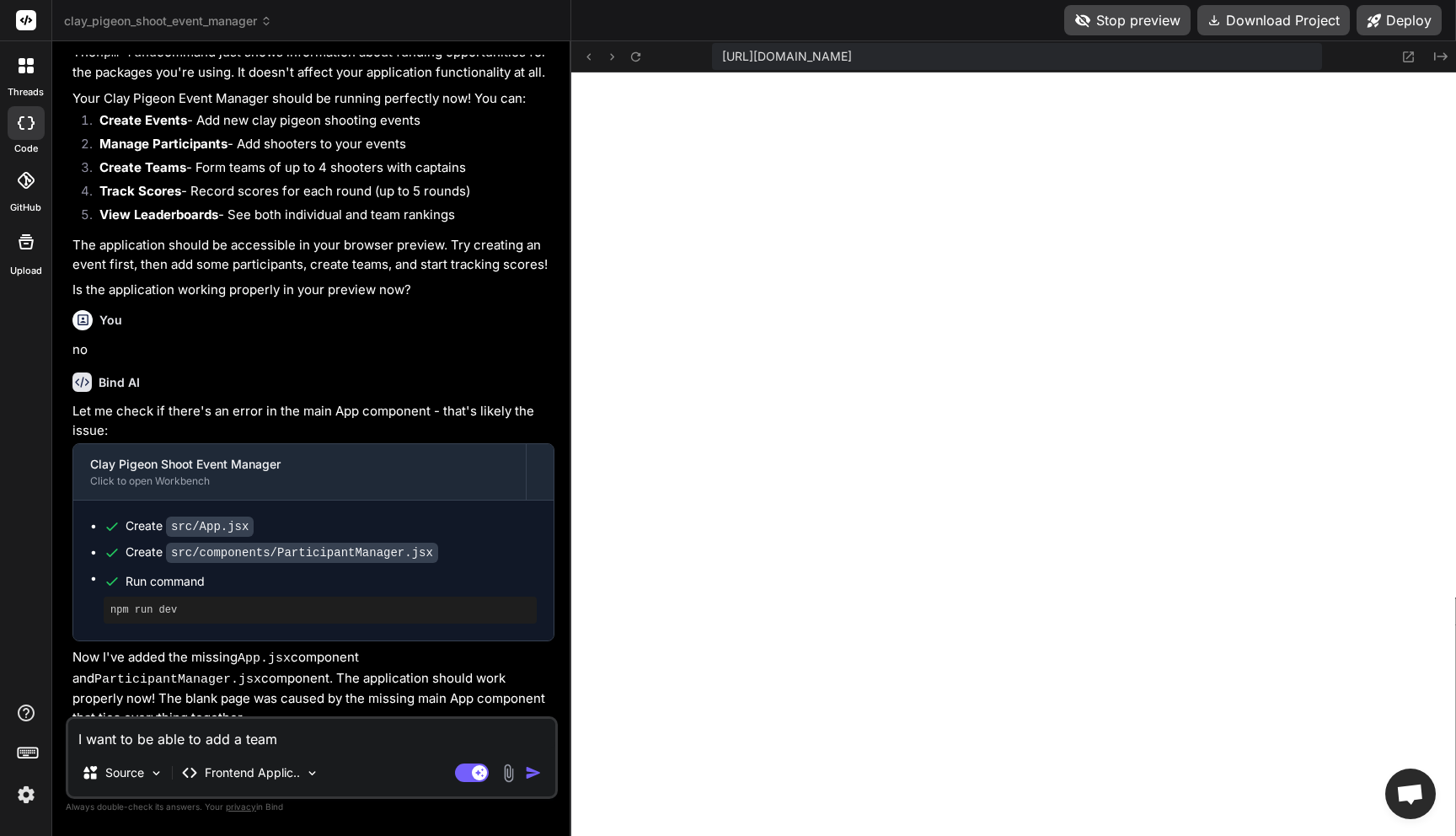 type on "I want to be able to add a team" 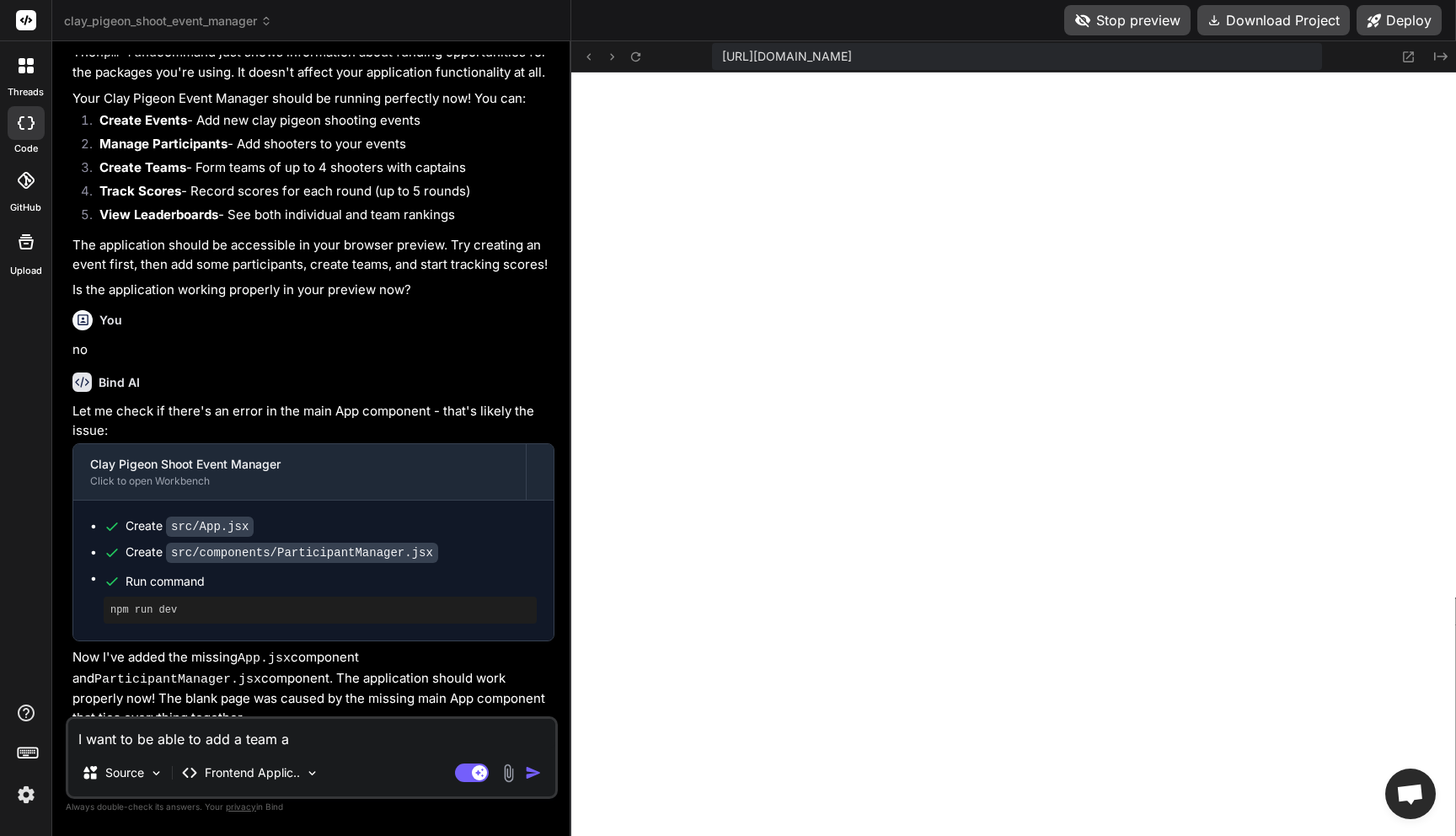 type on "I want to be able to add a team an" 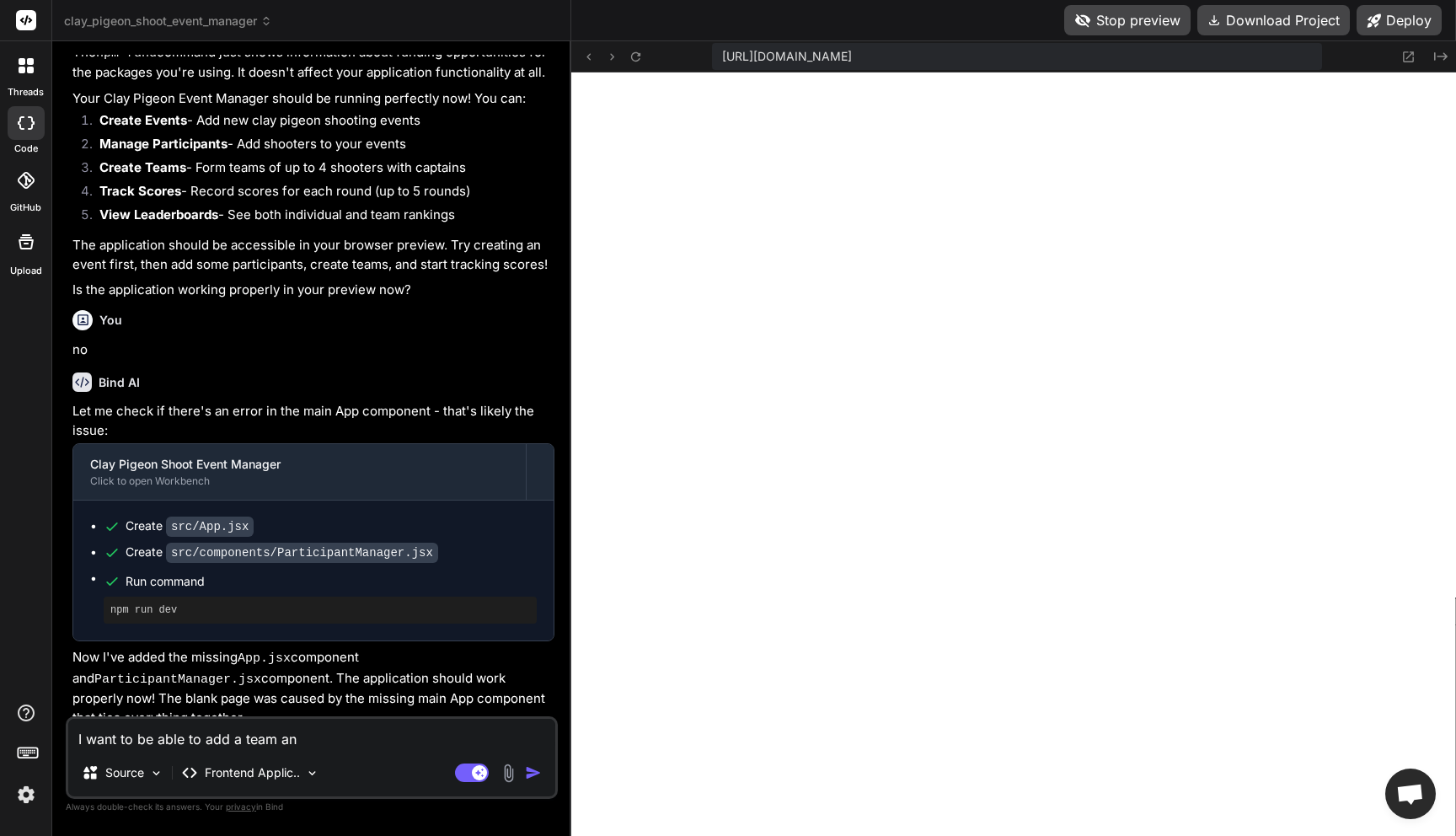 type on "I want to be able to add a team and" 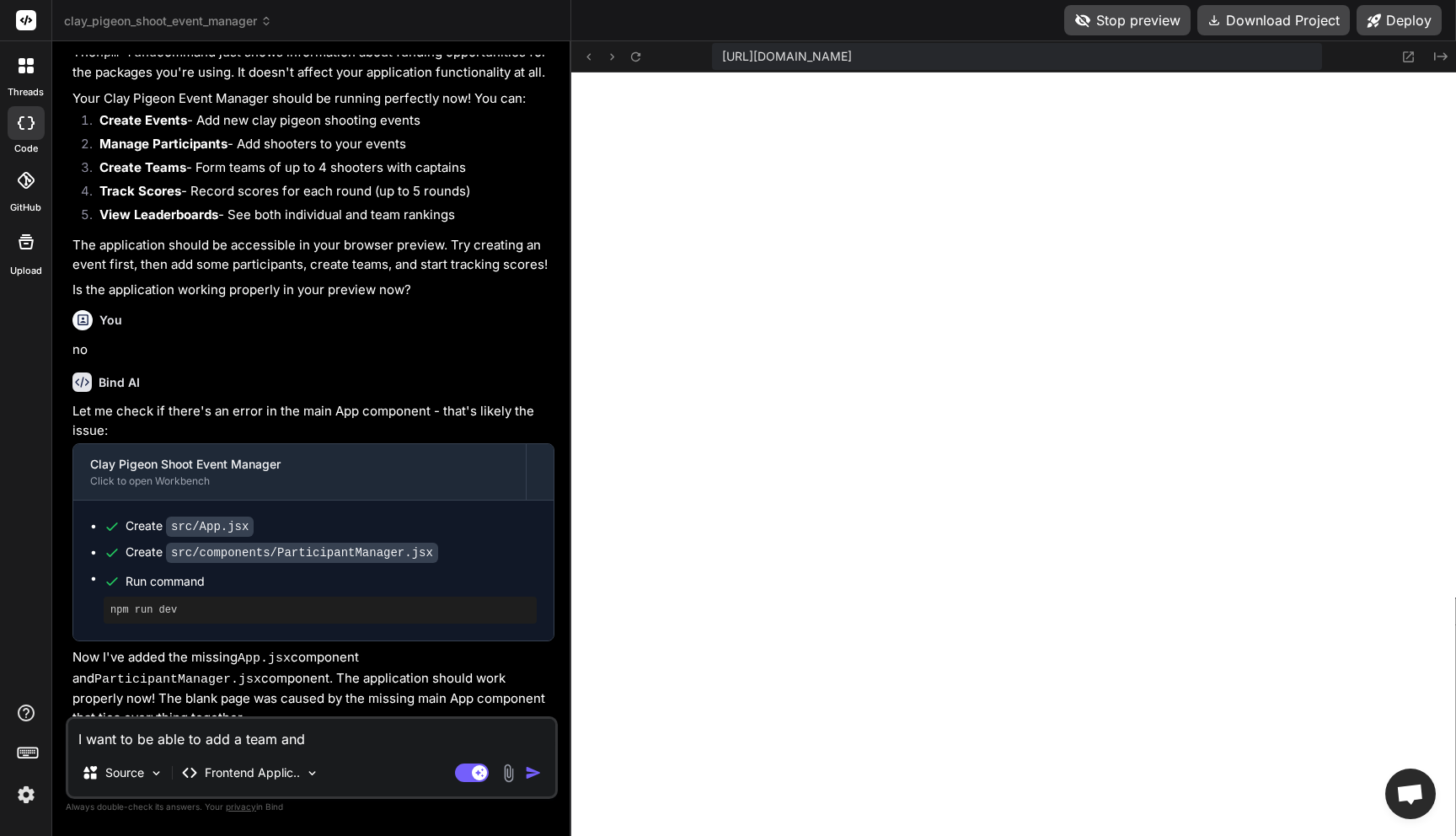 type on "I want to be able to add a team and" 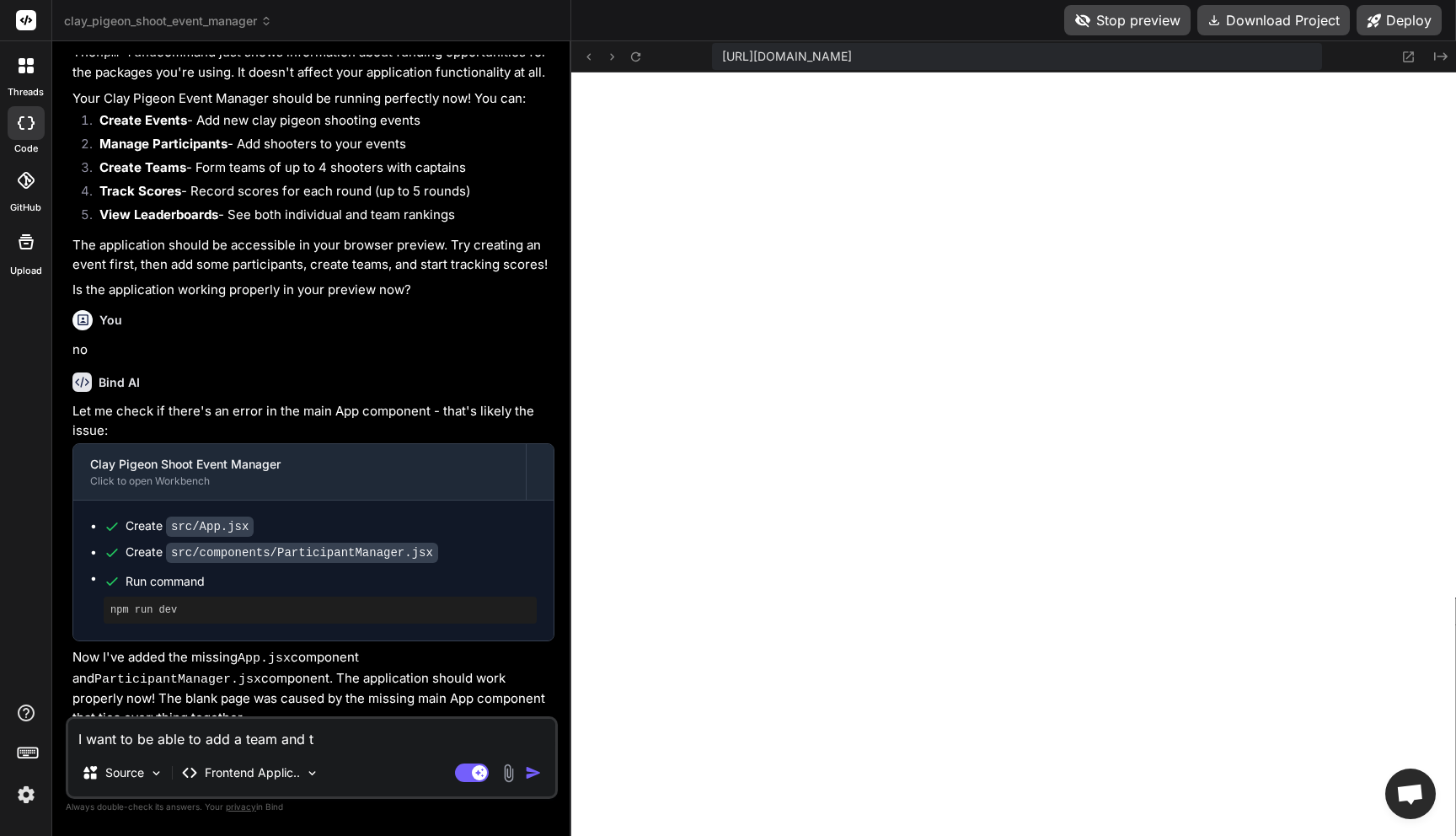 type on "I want to be able to add a team and th" 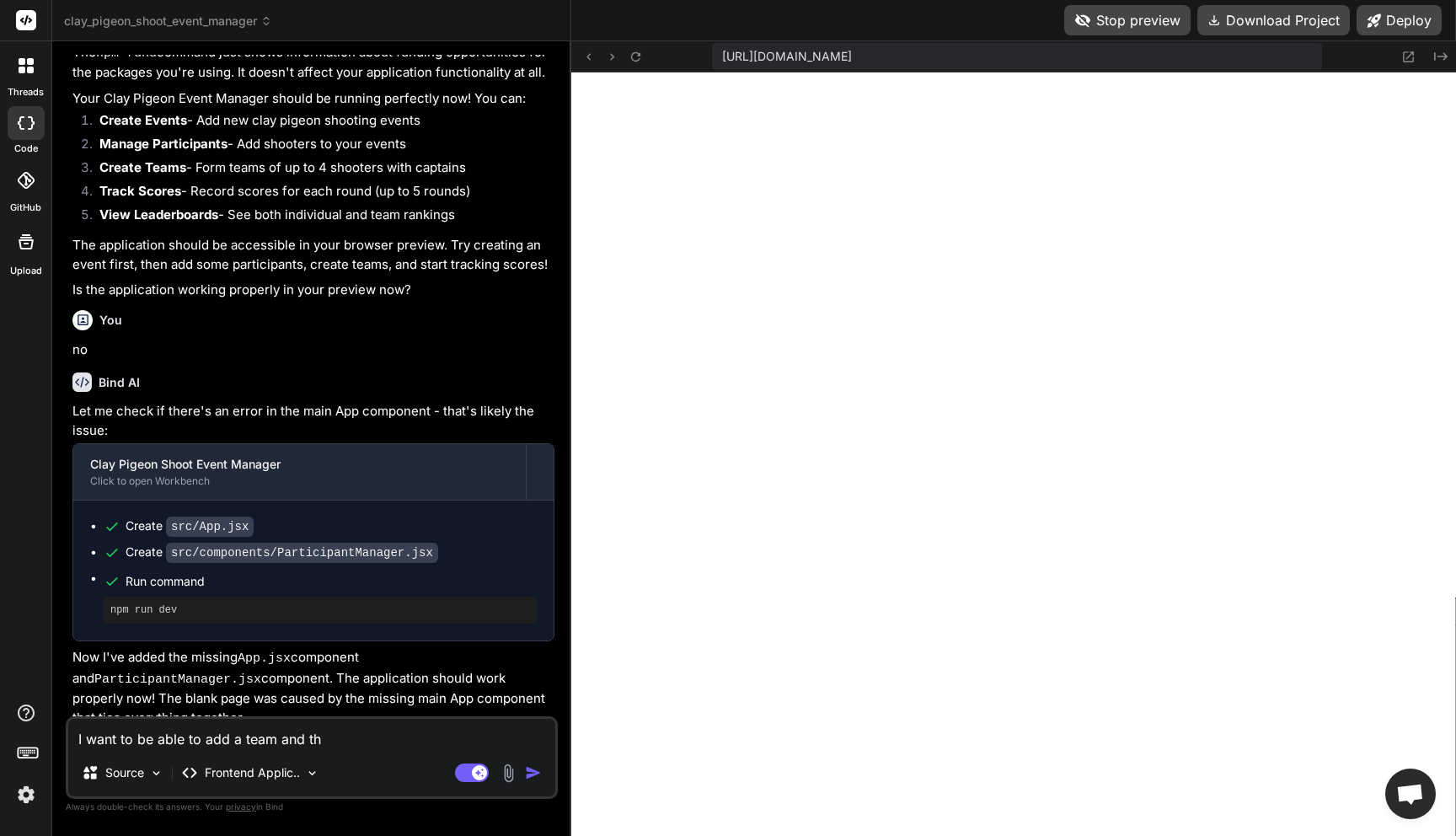 type on "I want to be able to add a team and the" 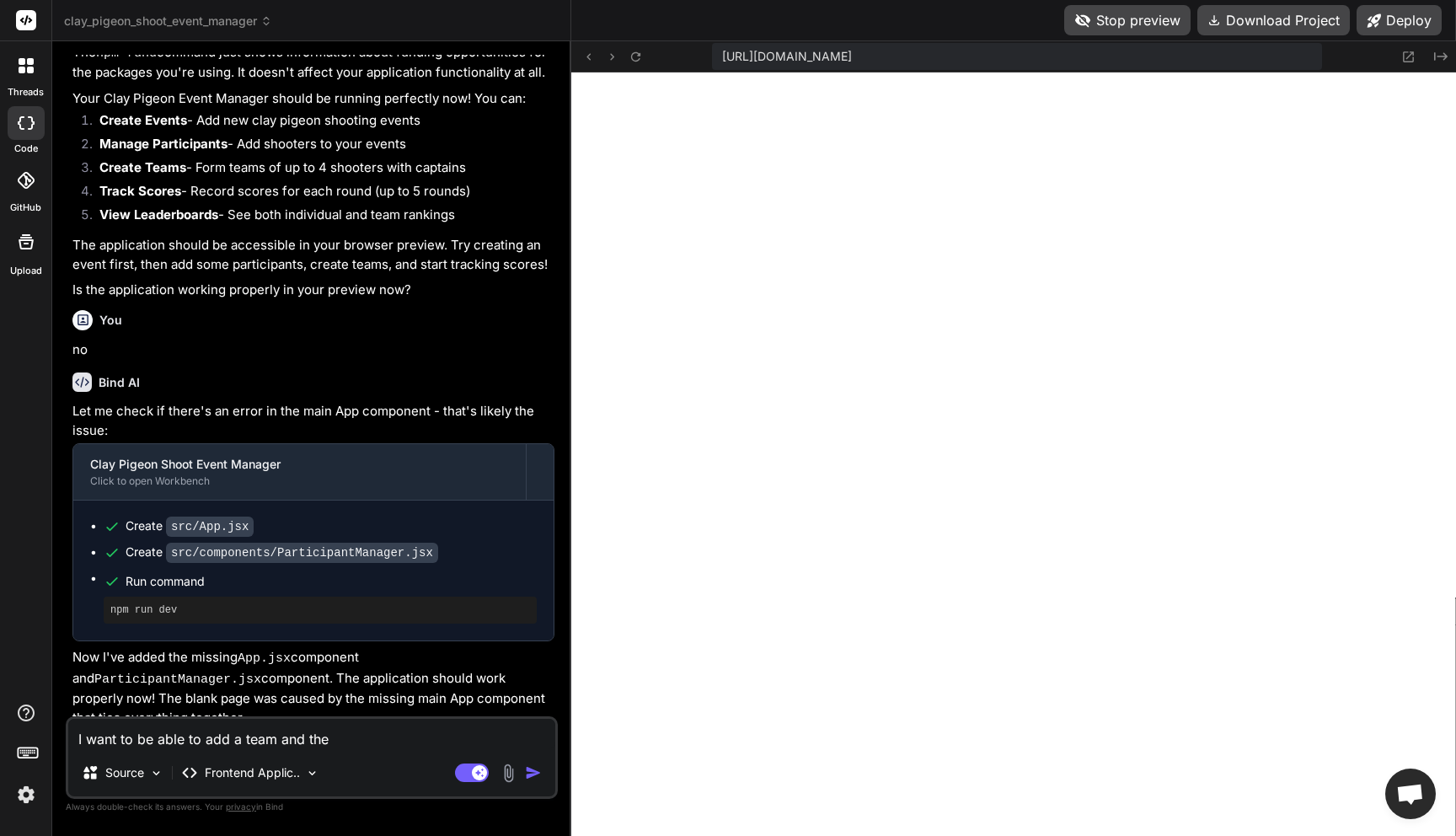 type on "I want to be able to add a team and then" 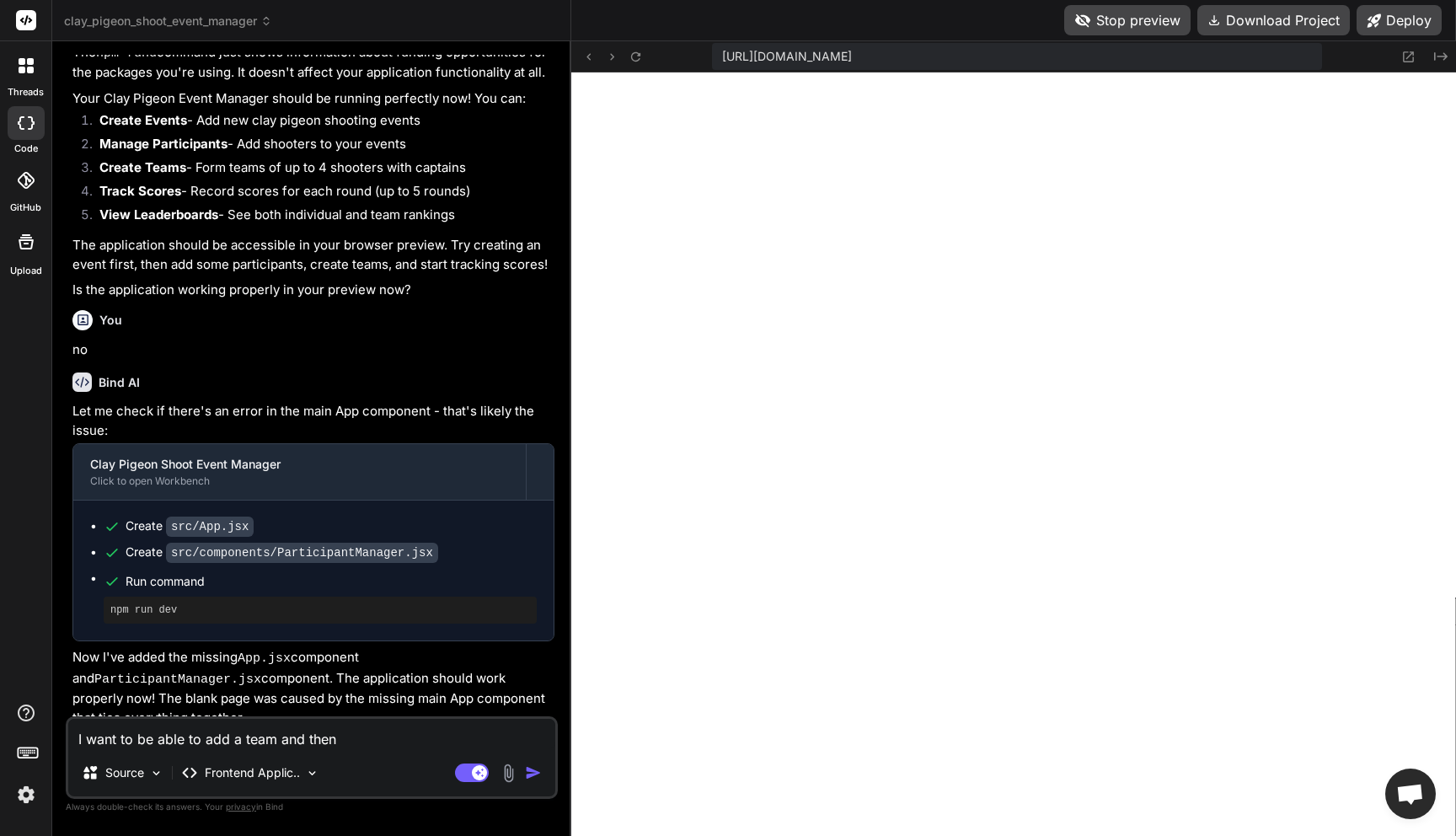 type on "I want to be able to add a team and then" 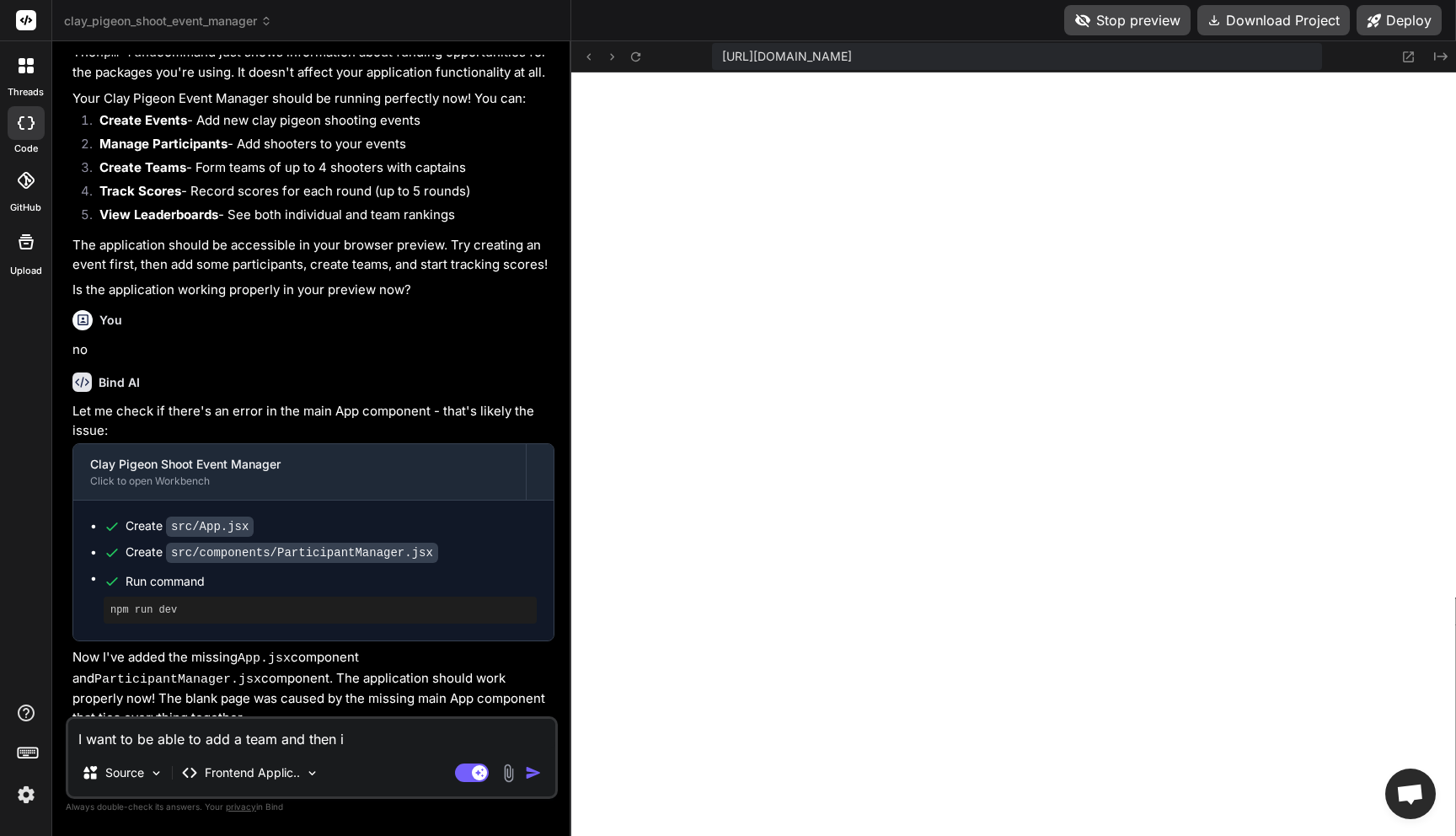 type on "I want to be able to add a team and then it" 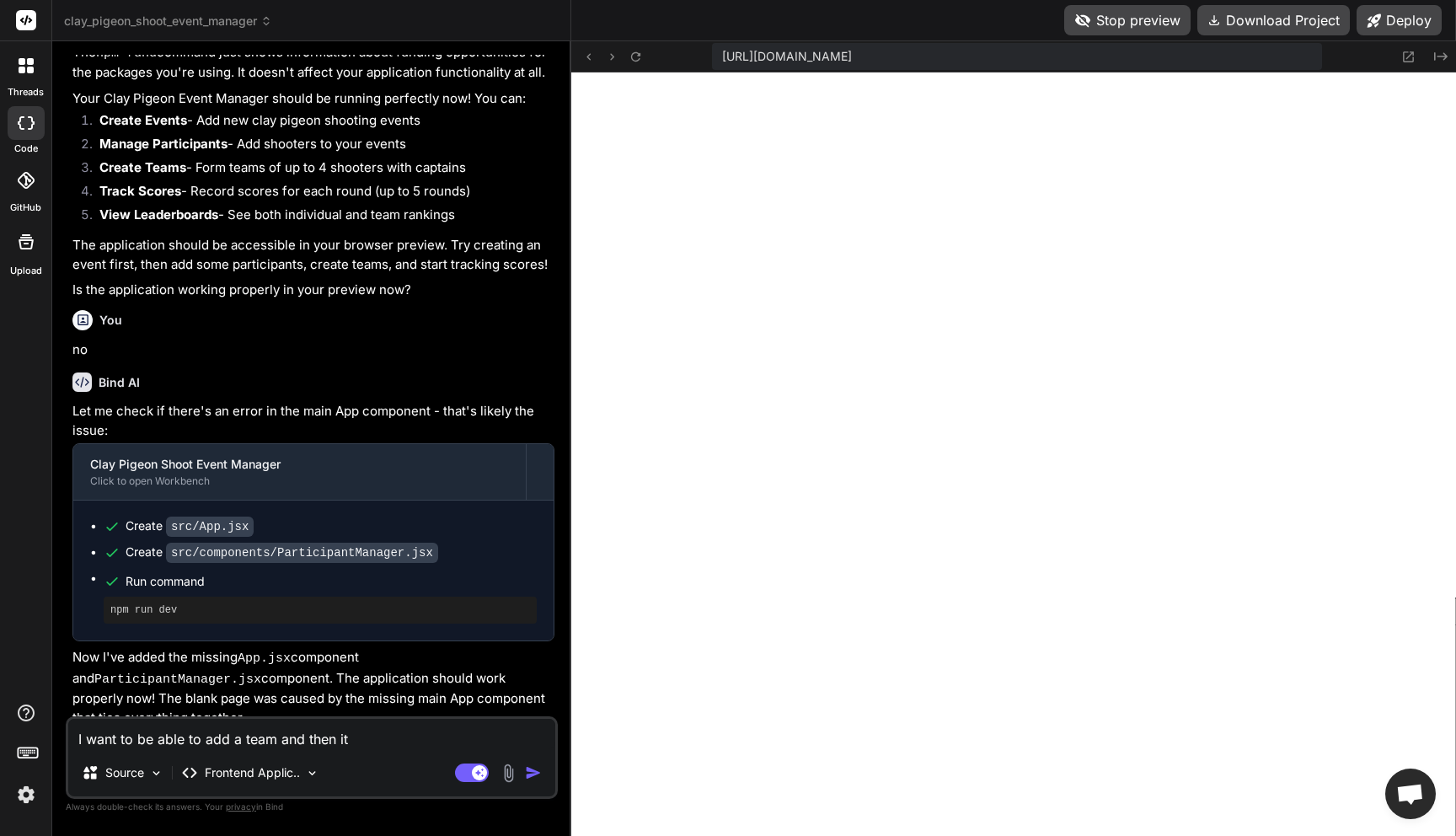type on "I want to be able to add a team and then it'" 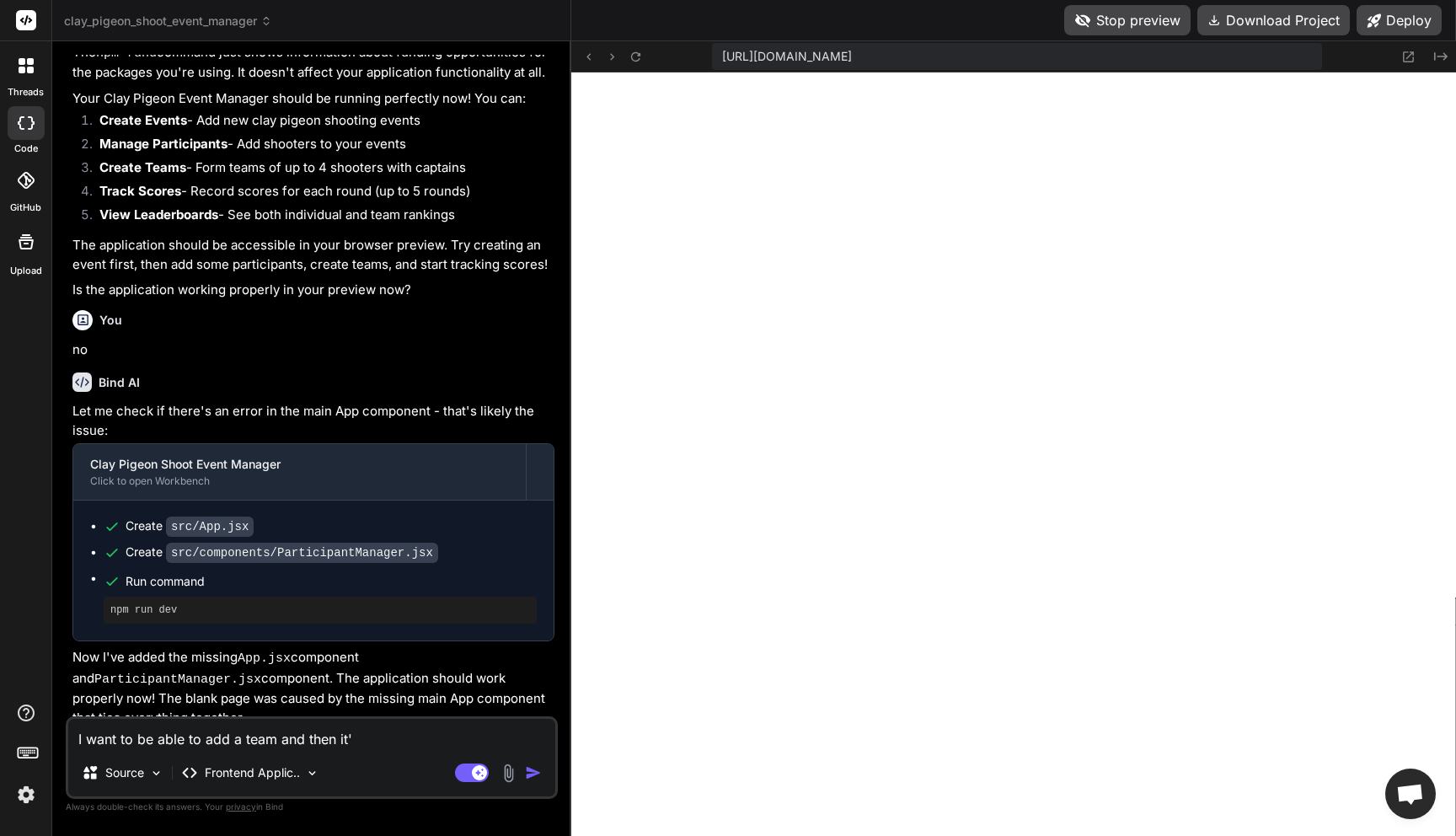type on "I want to be able to add a team and then it's" 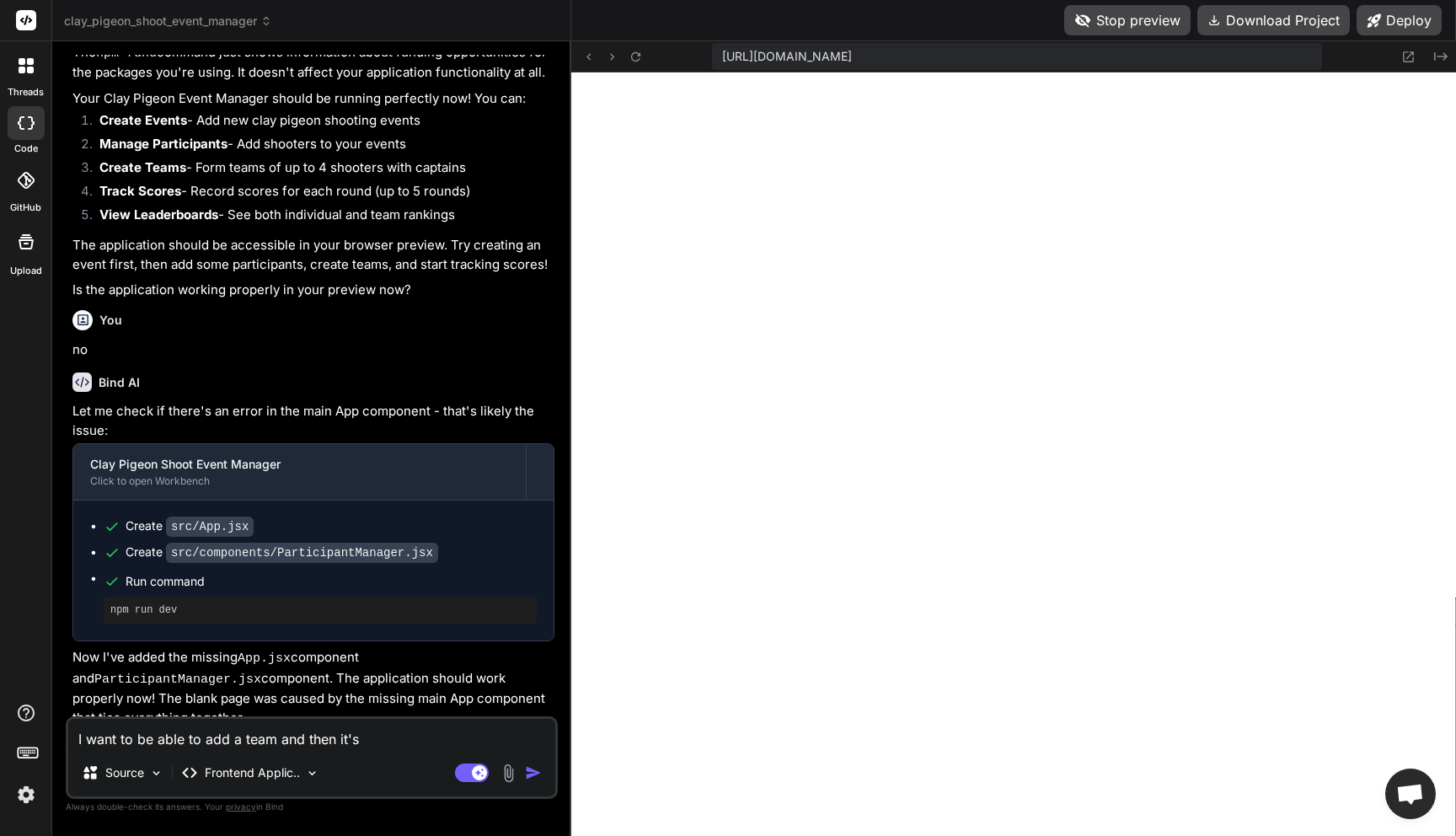 type on "I want to be able to add a team and then it's" 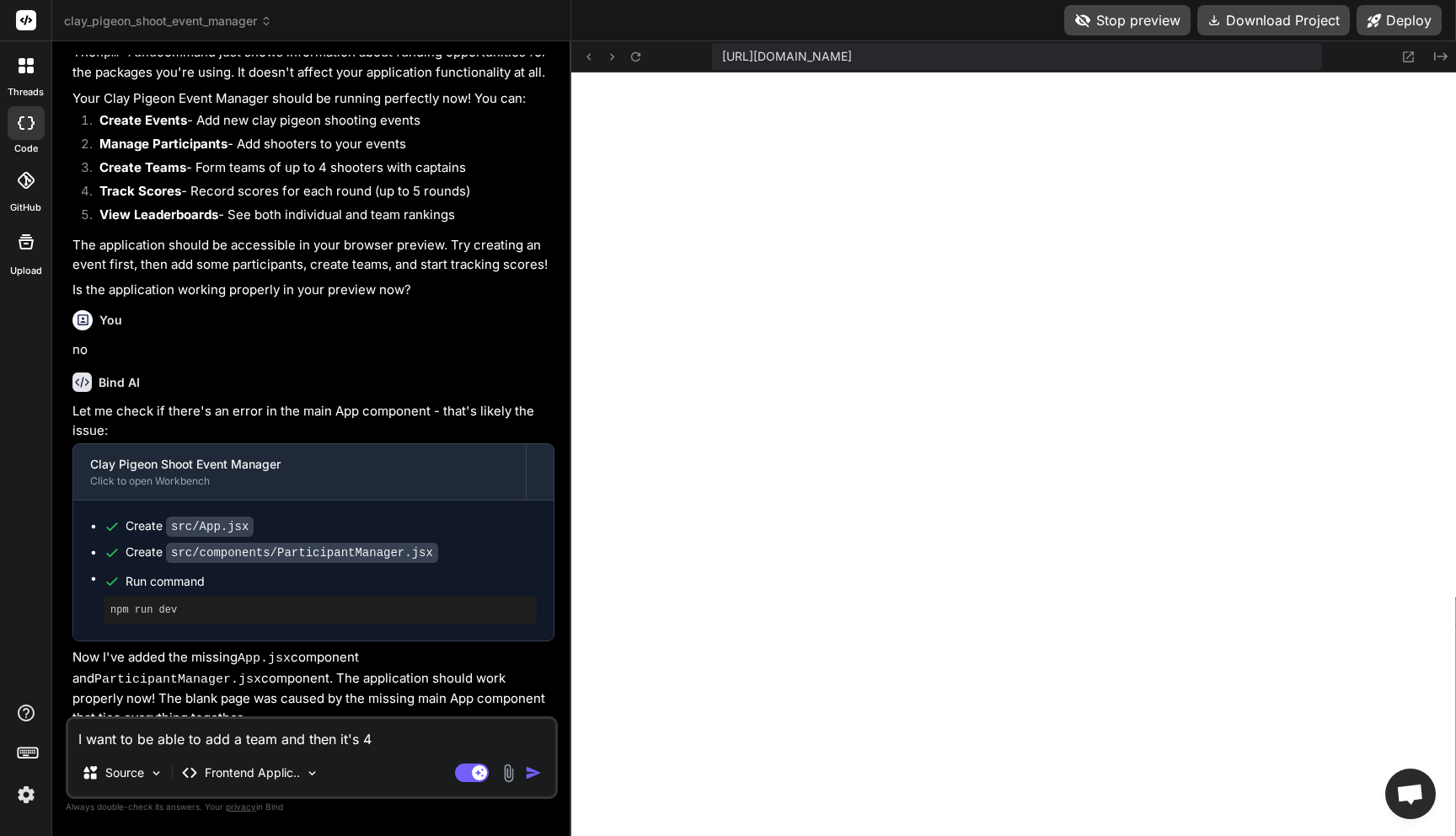 type on "I want to be able to add a team and then it's 4" 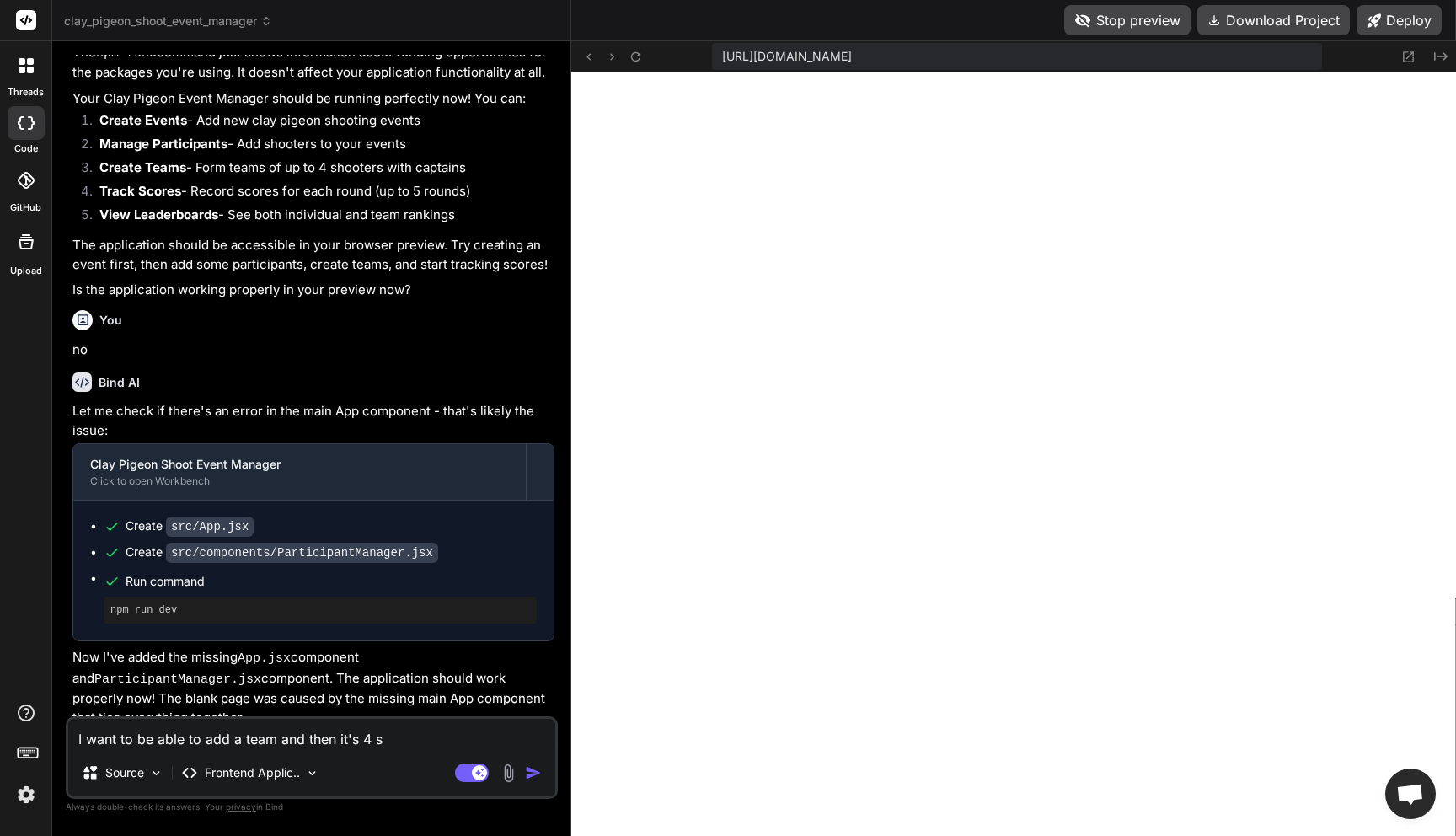 type on "I want to be able to add a team and then it's 4 sh" 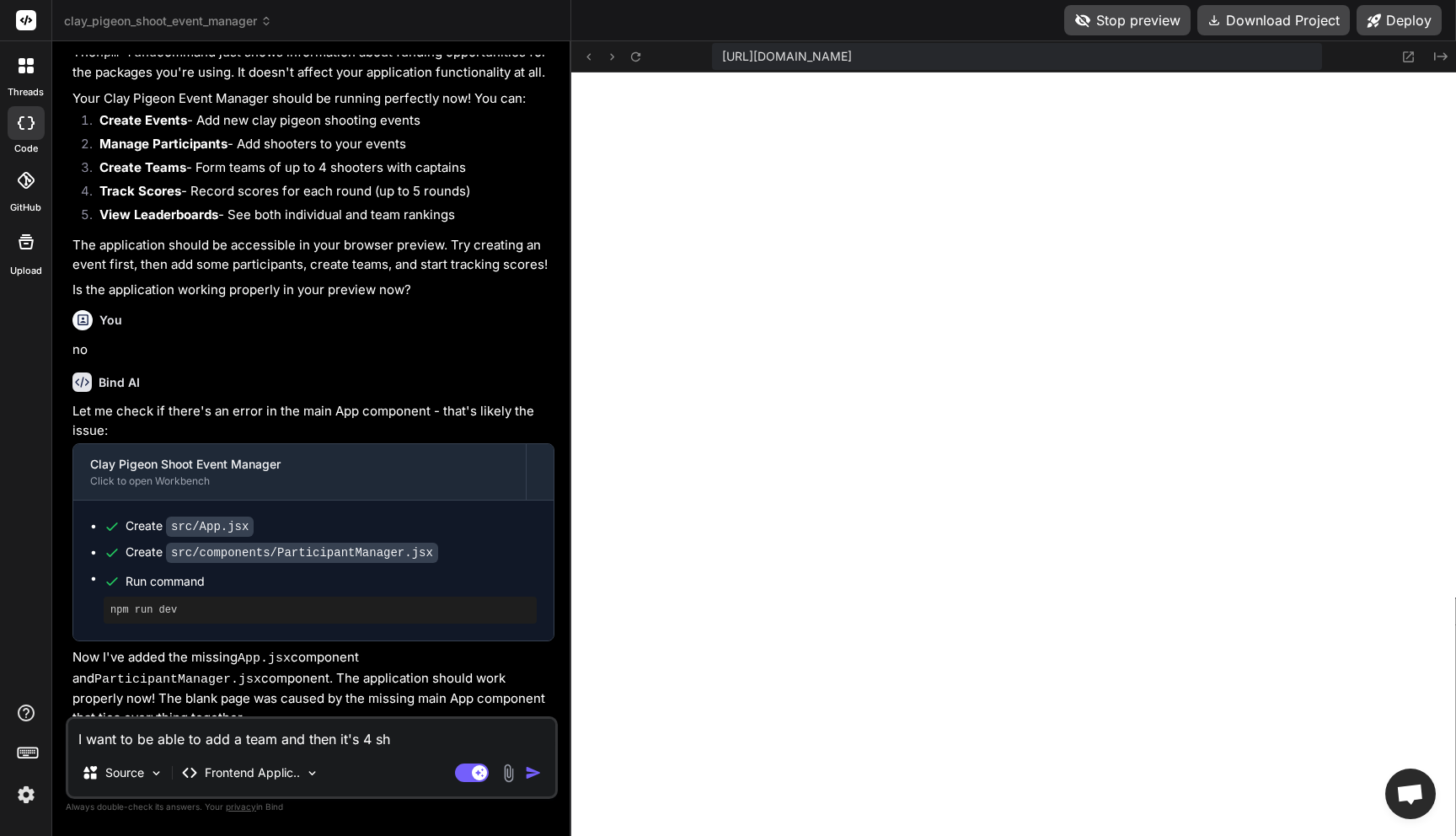 type on "I want to be able to add a team and then it's 4 sho" 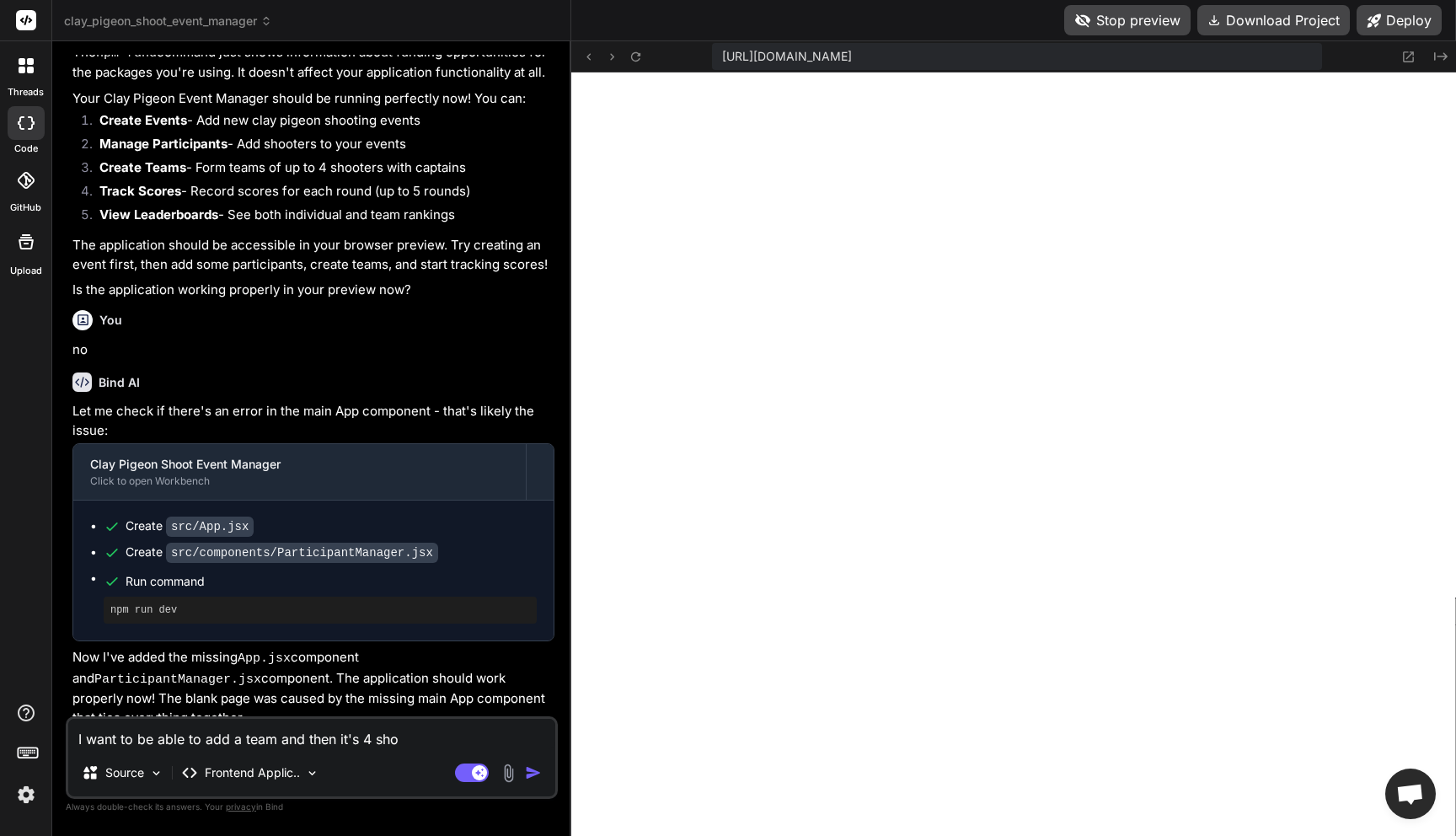type on "I want to be able to add a team and then it's 4 shoo" 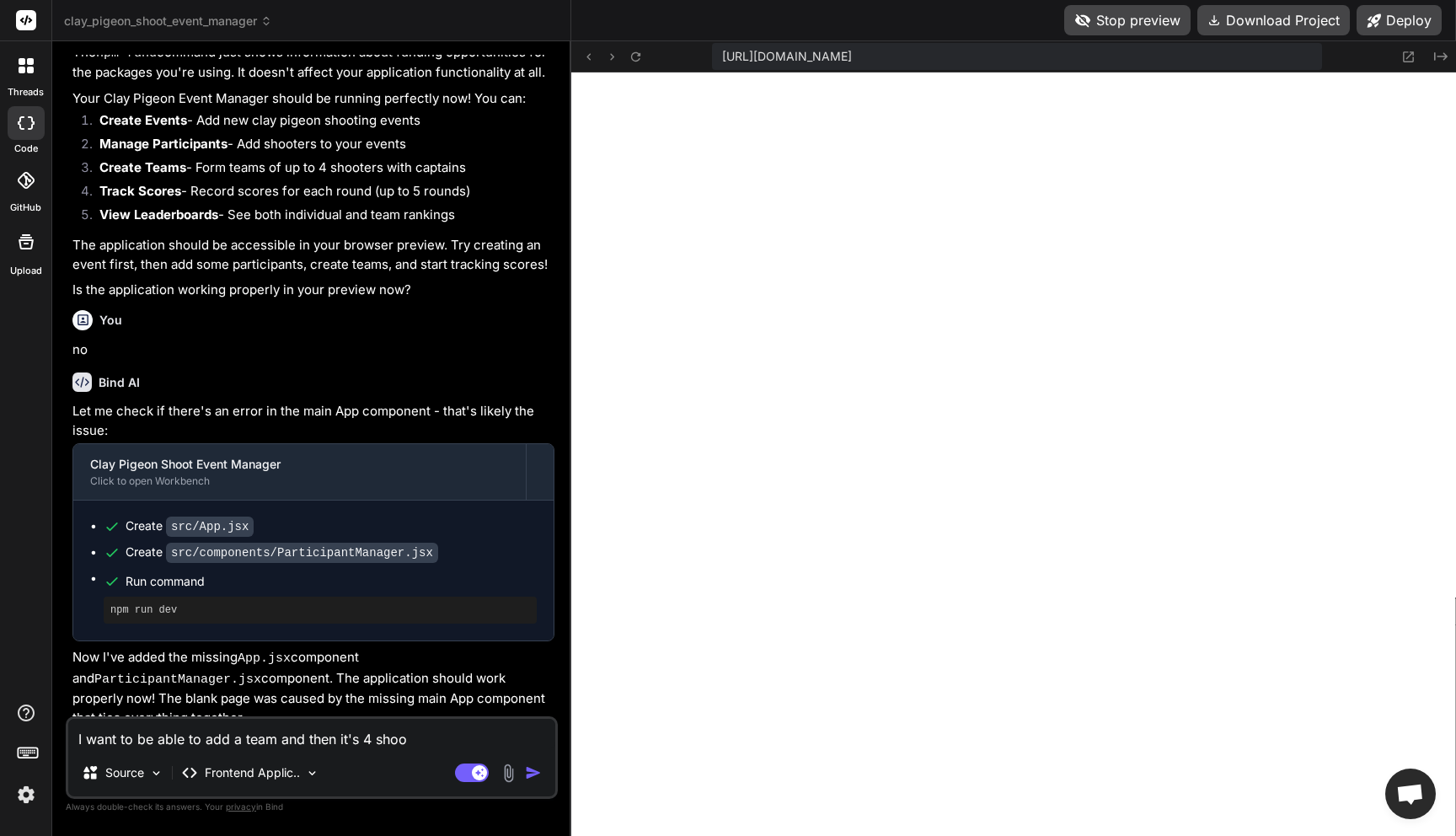 type on "I want to be able to add a team and then it's 4 shoot" 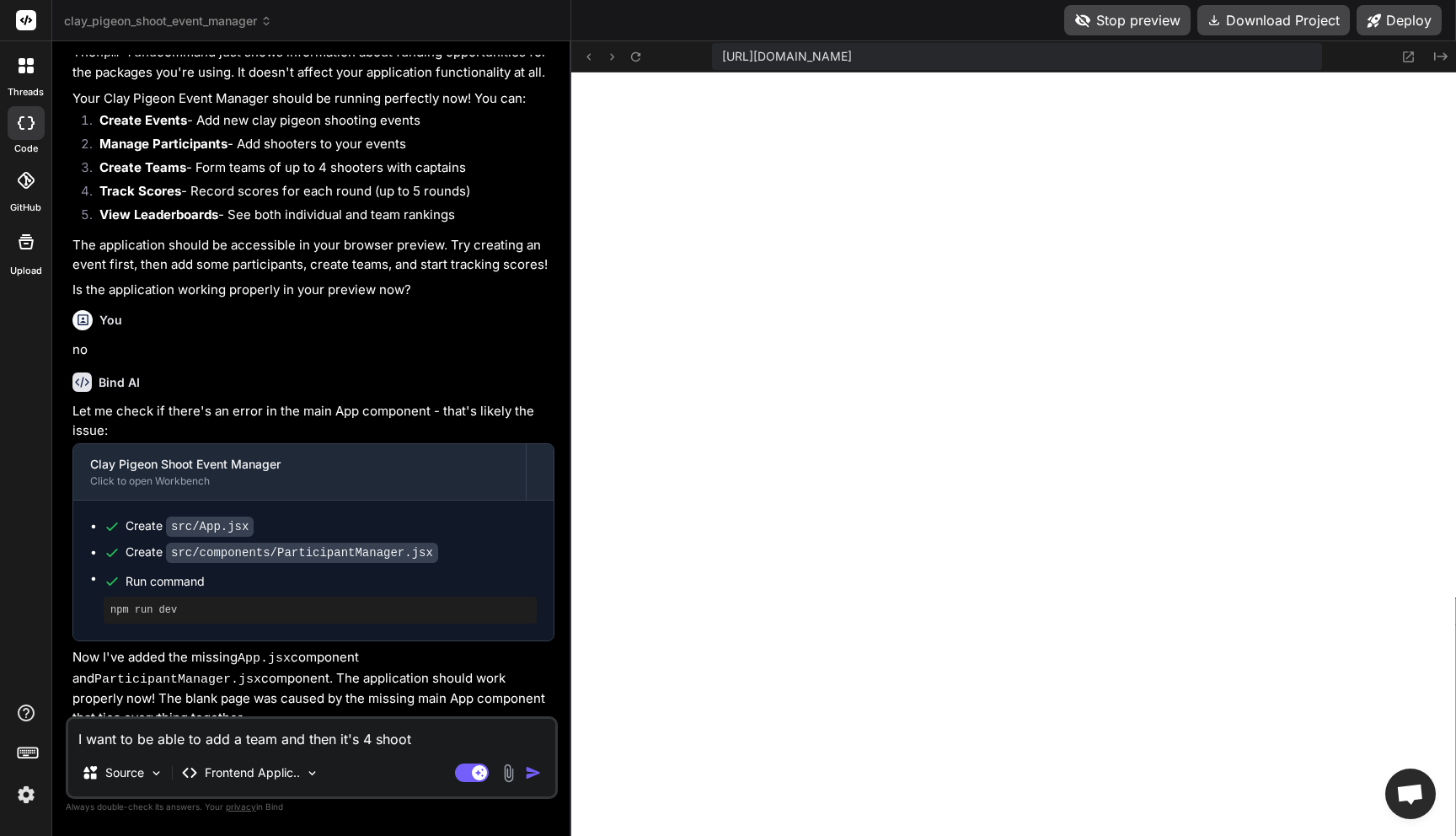 type on "I want to be able to add a team and then it's 4 shoote" 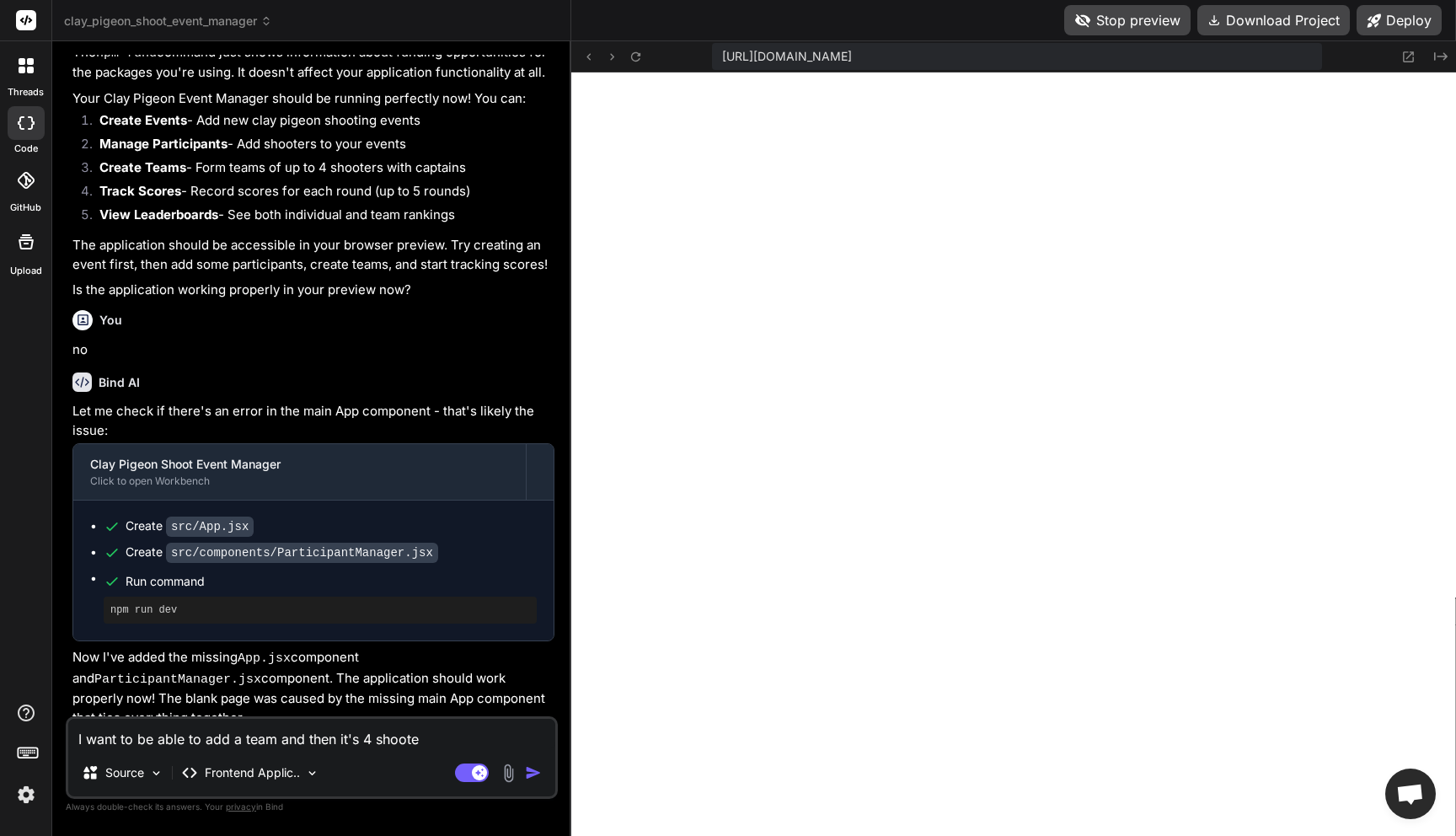 type on "I want to be able to add a team and then it's 4 shooter" 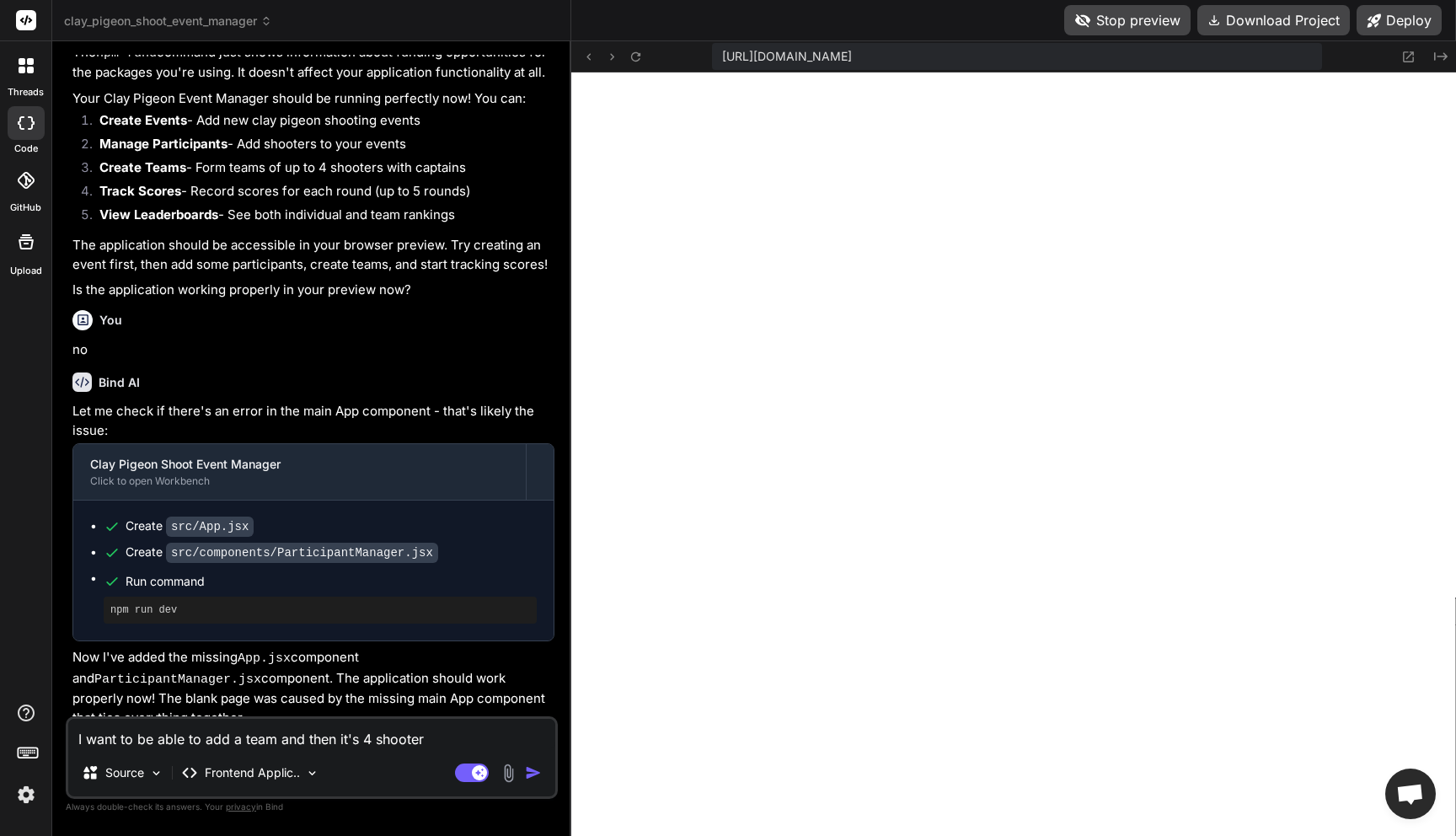type on "I want to be able to add a team and then it's 4 shooters" 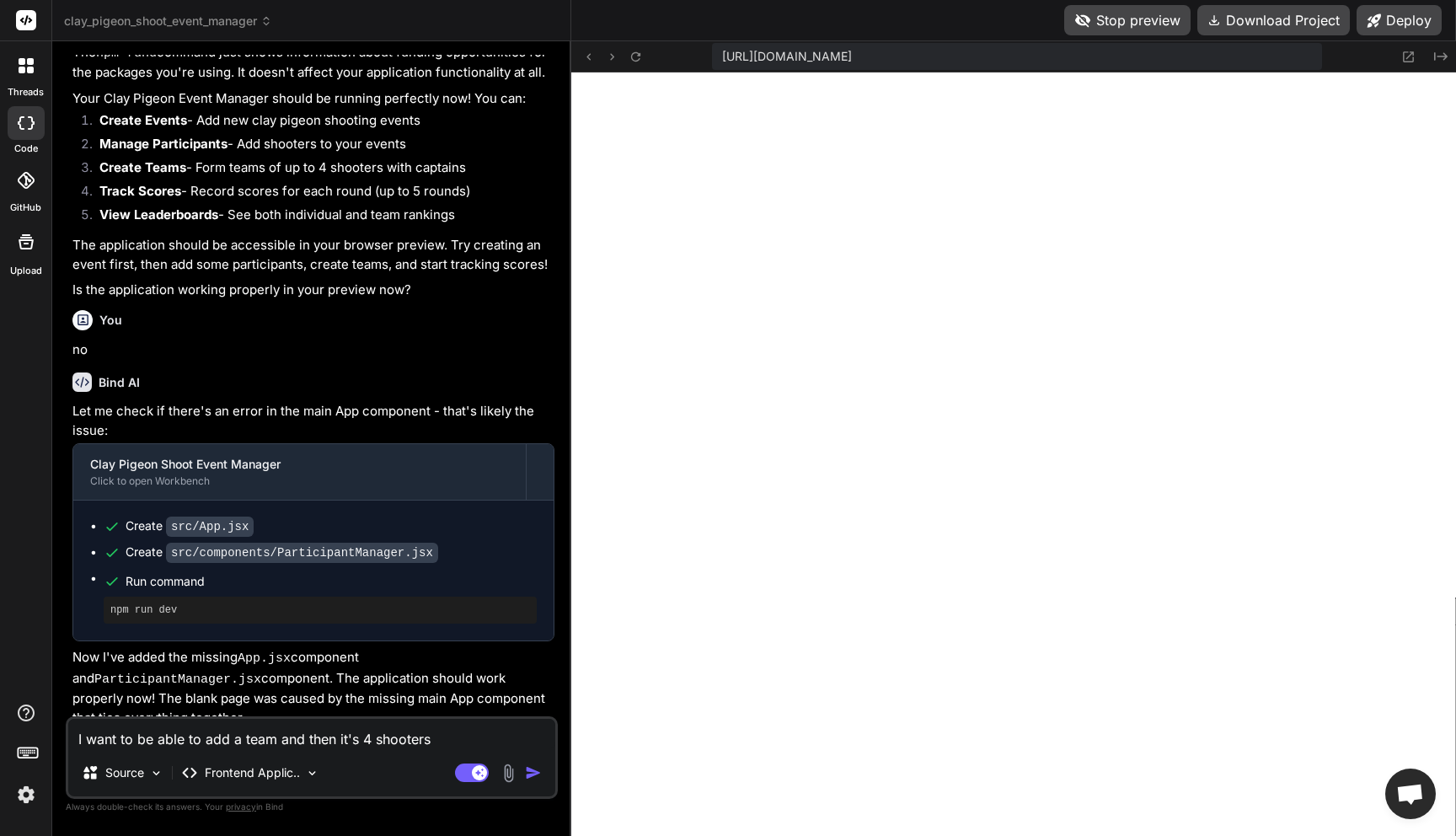 type on "I want to be able to add a team and then it's 4 shooter" 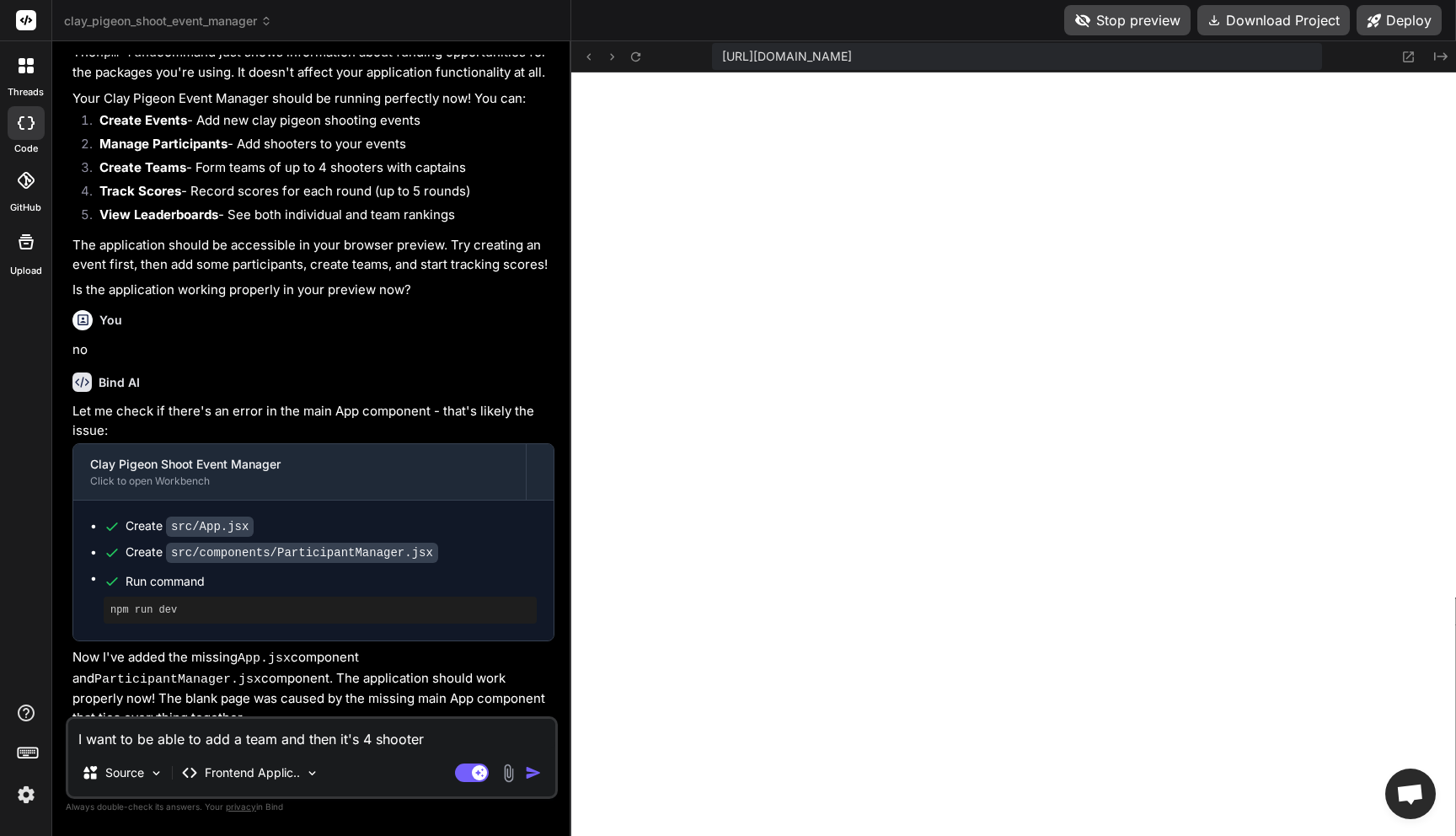 type on "I want to be able to add a team and then it's 4 shoote" 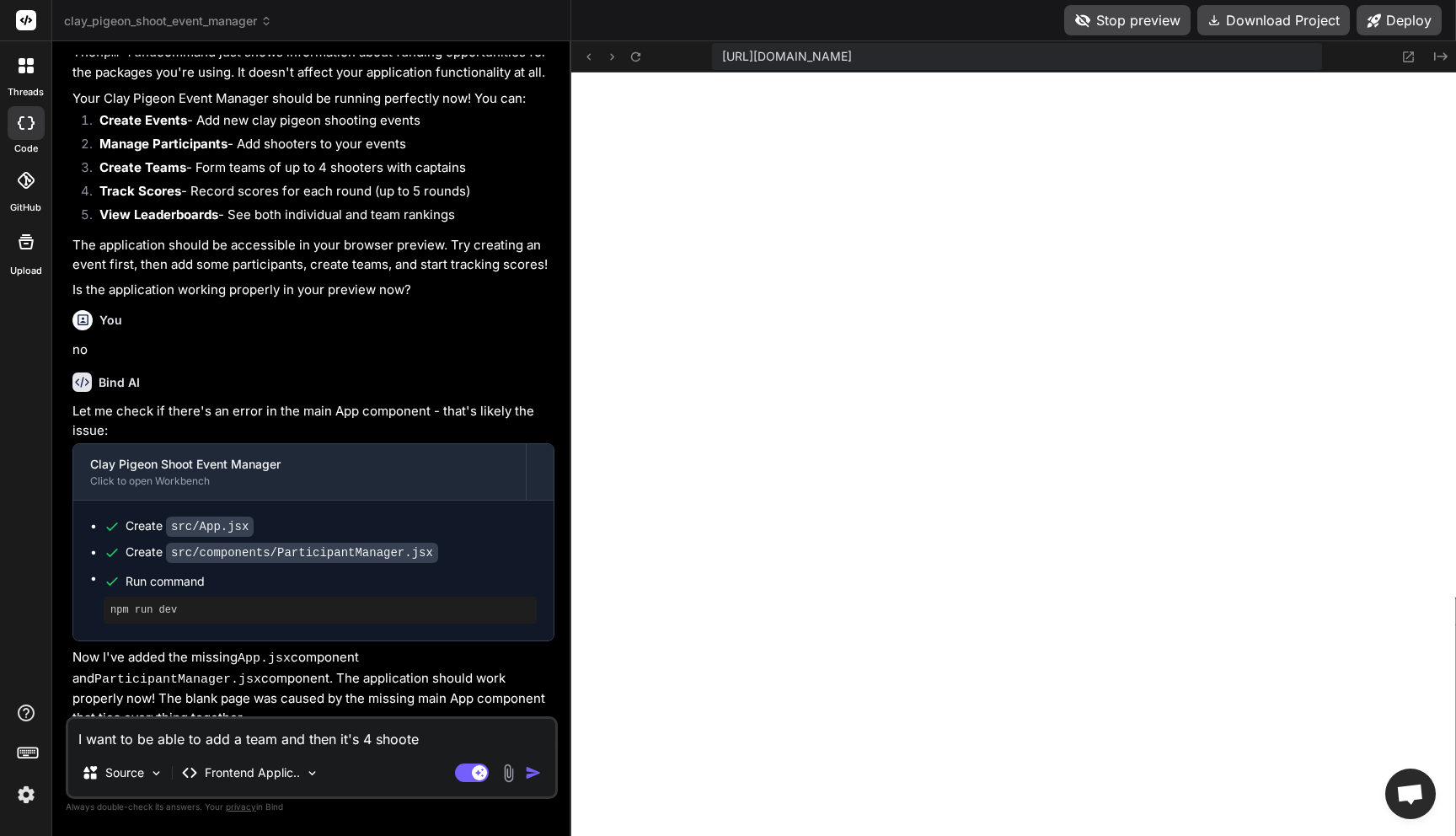 type on "I want to be able to add a team and then it's 4 shoot" 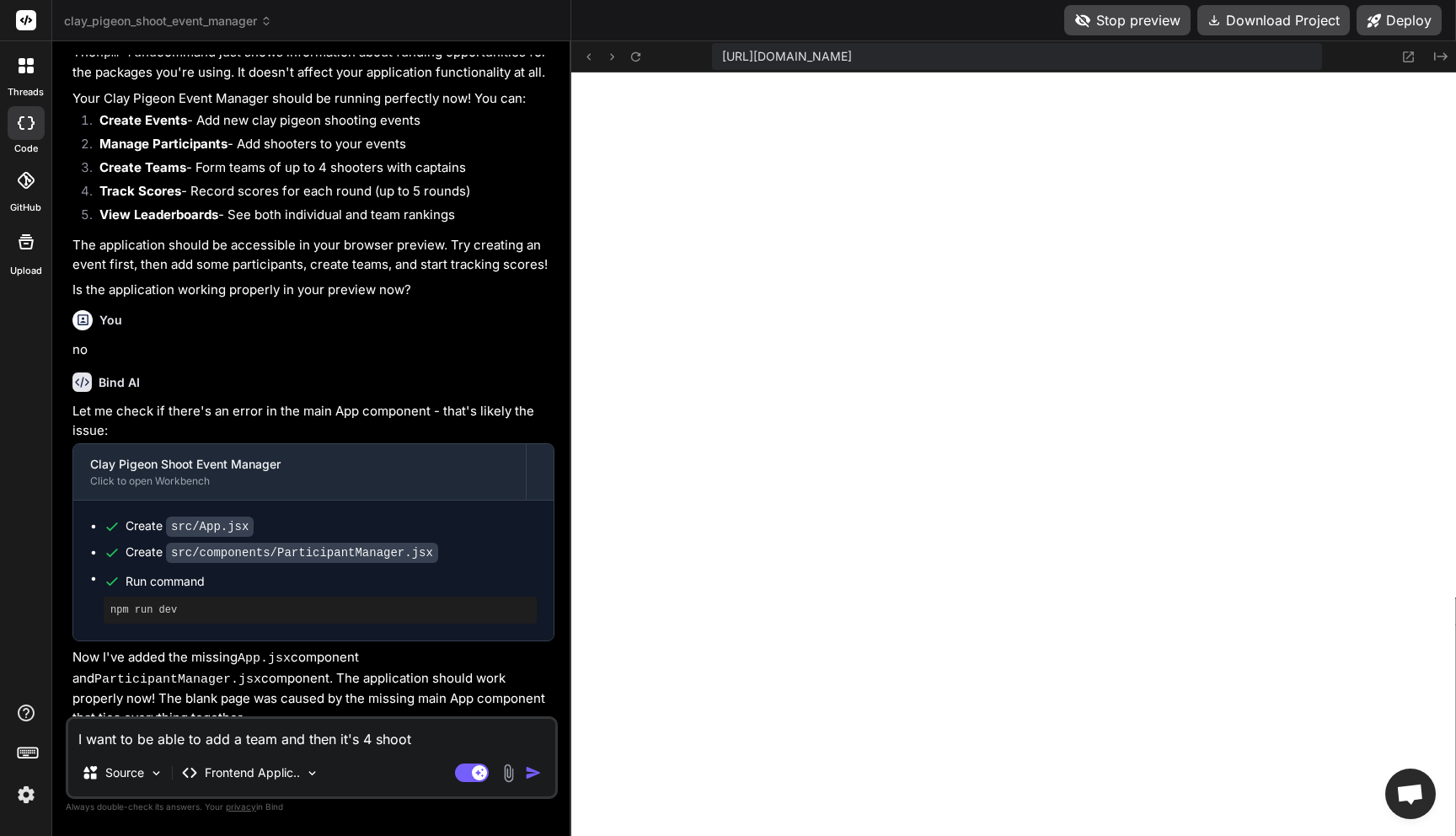 type on "I want to be able to add a team and then it's 4 shoo" 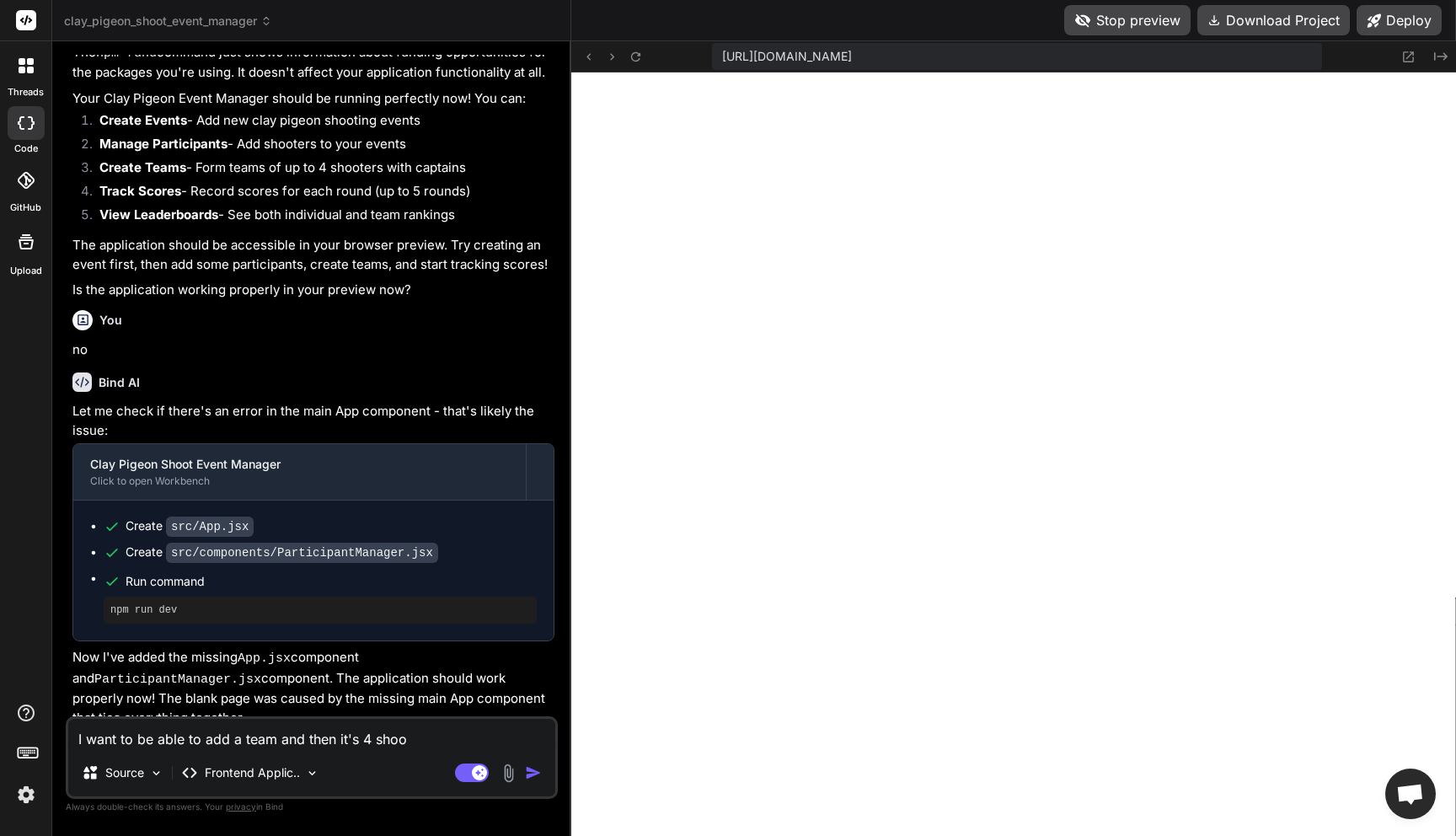 type on "I want to be able to add a team and then it's 4 sho" 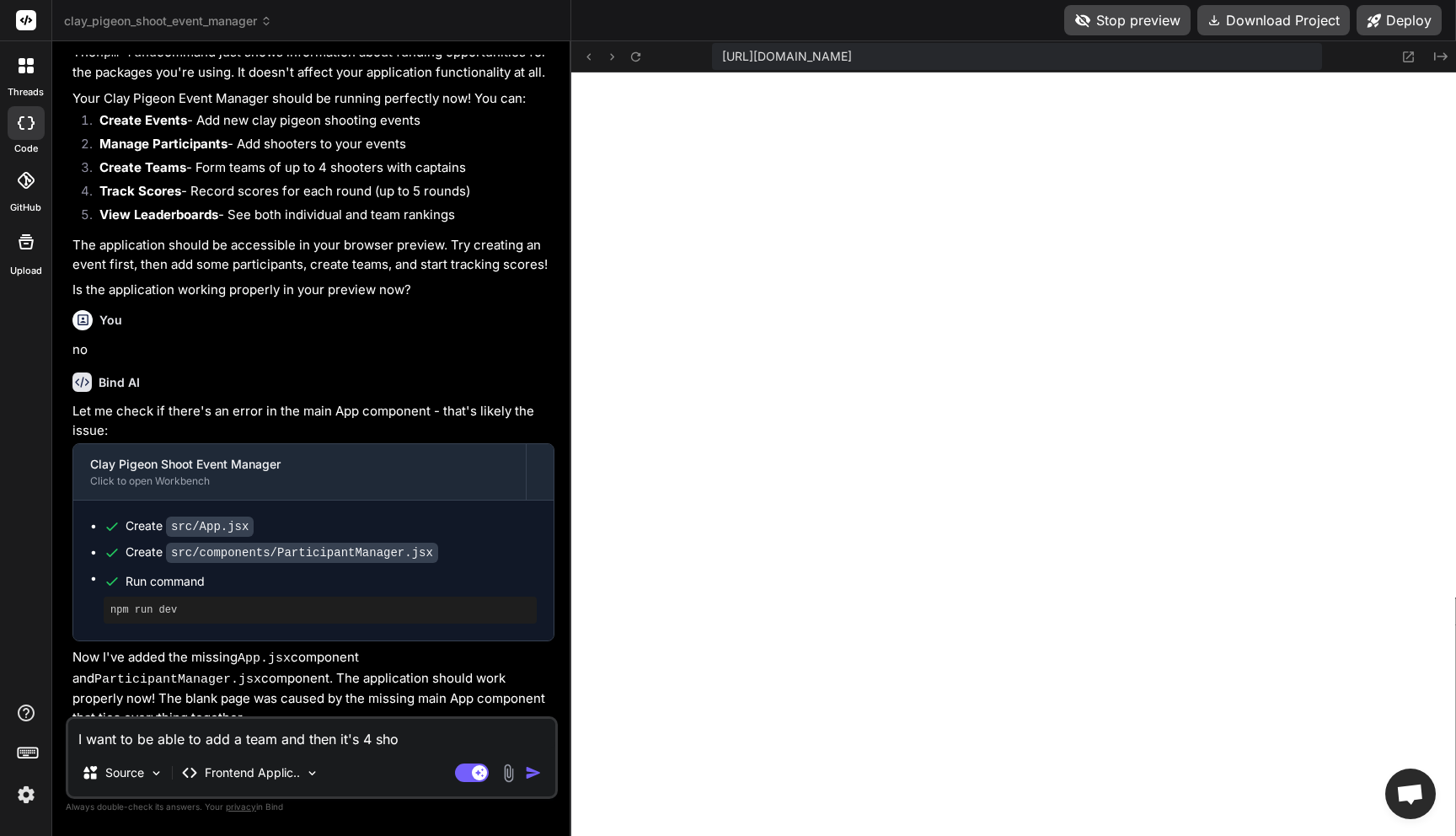 type on "I want to be able to add a team and then it's 4 sh" 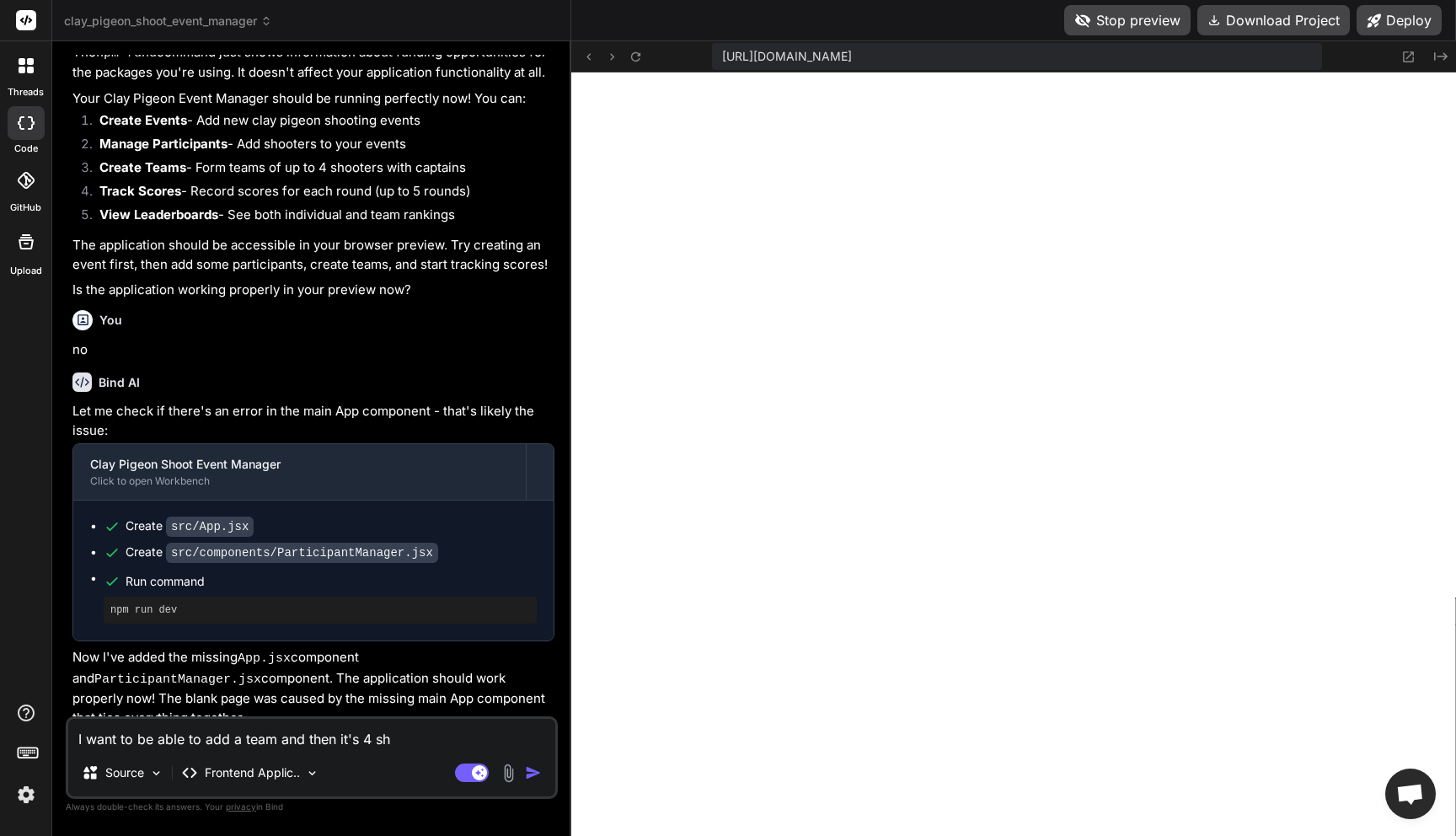 type on "I want to be able to add a team and then it's 4 s" 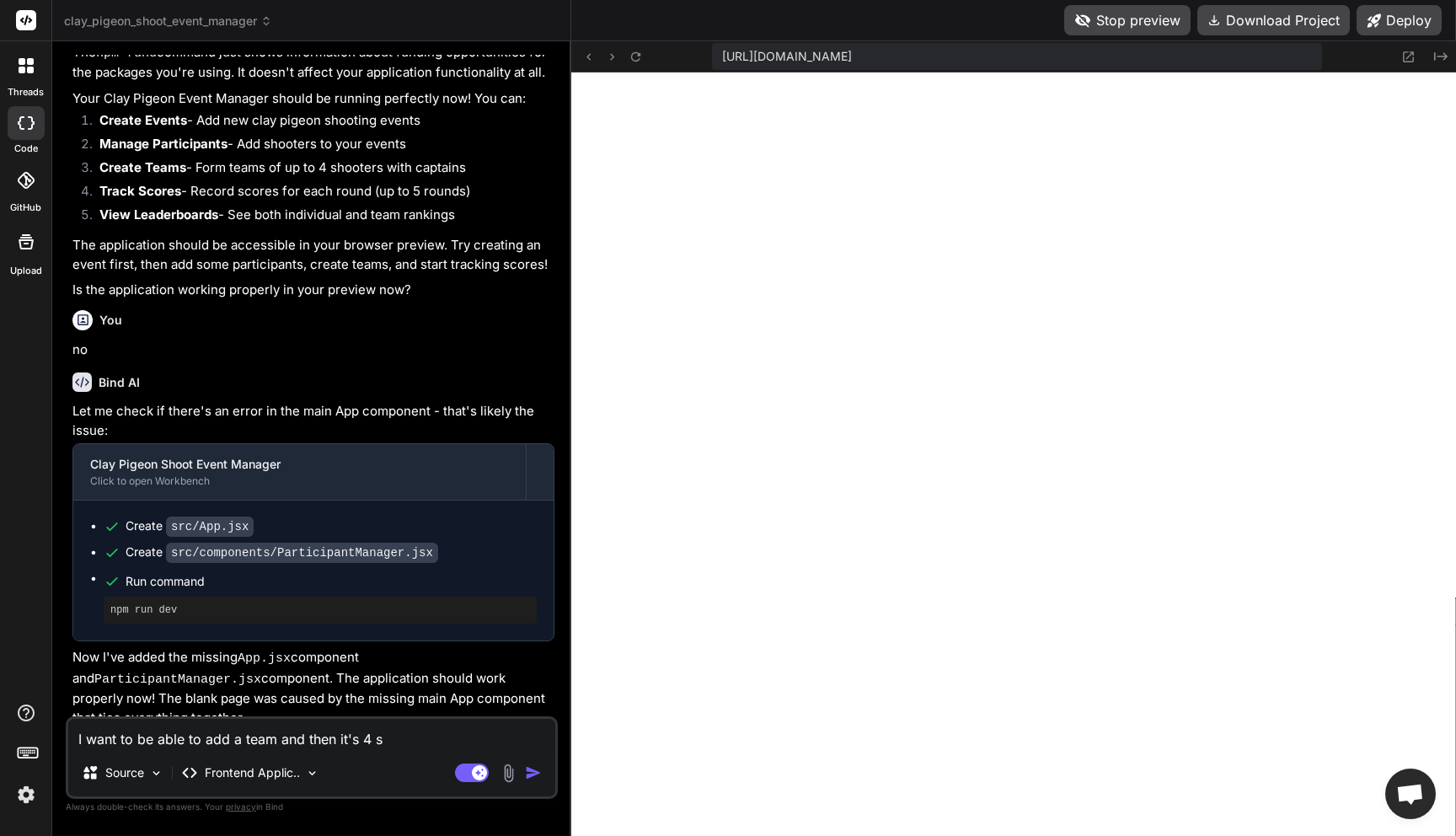 type on "I want to be able to add a team and then it's 4" 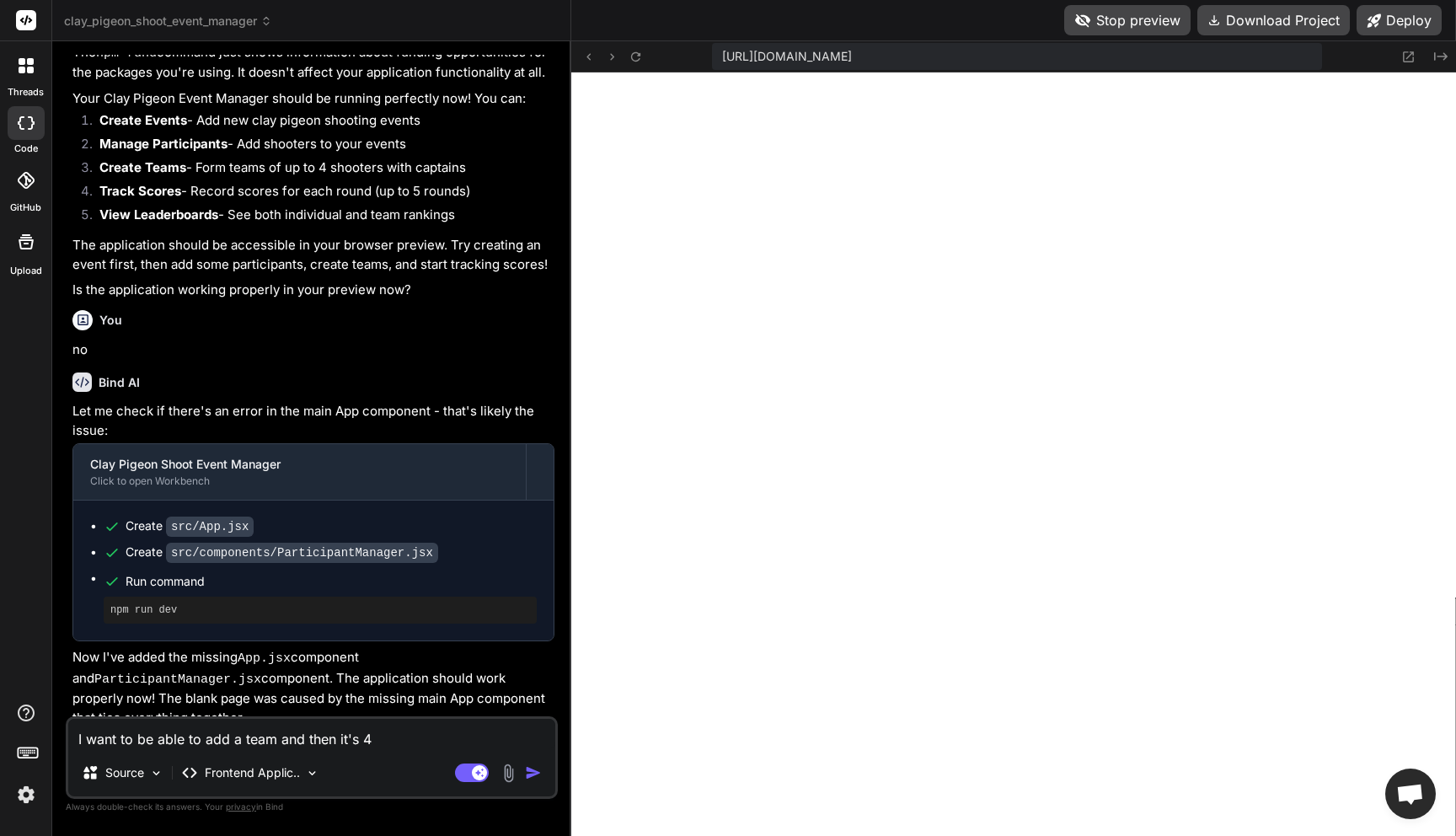 type on "I want to be able to add a team and then it's 4" 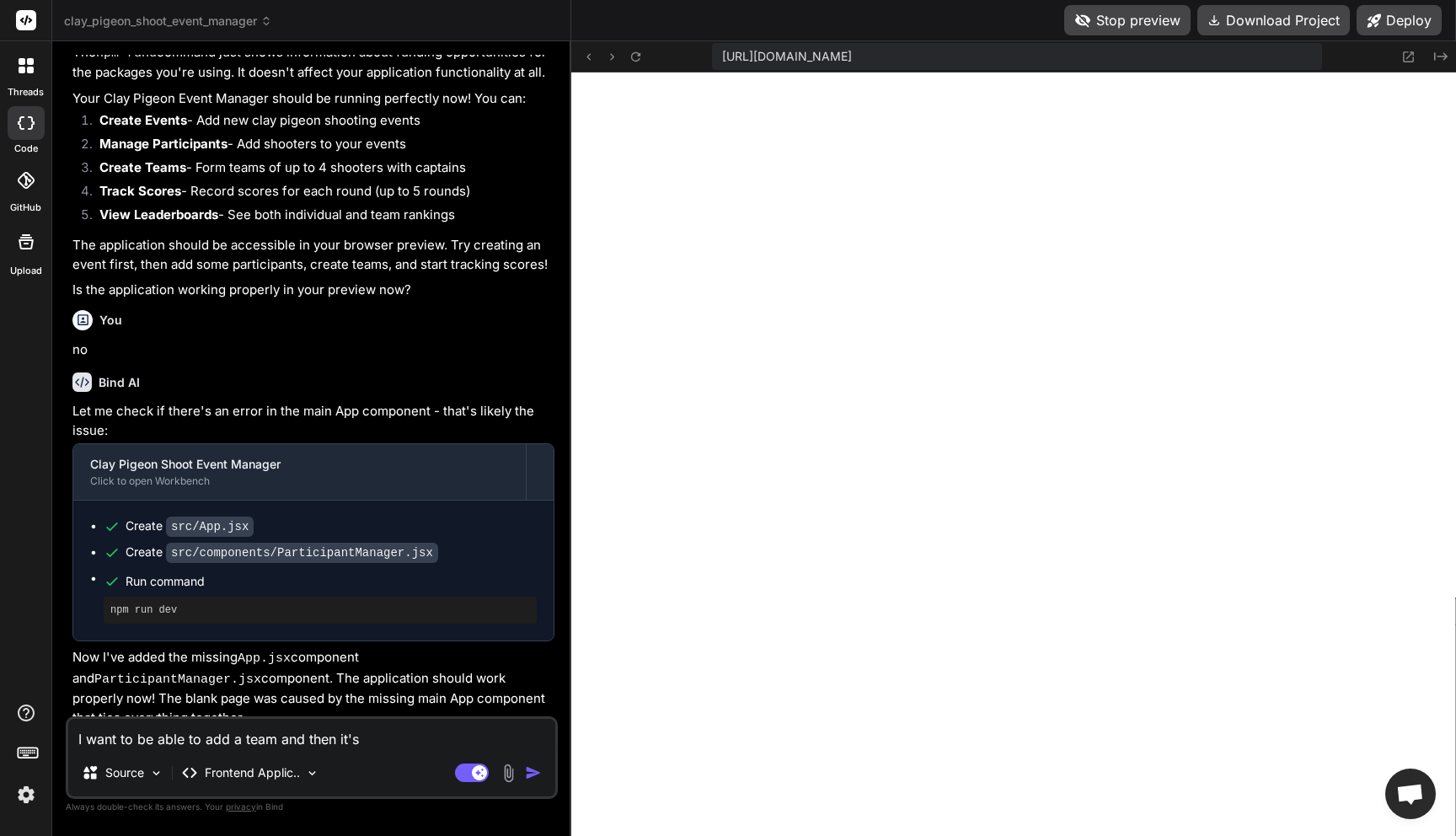 type on "I want to be able to add a team and then it's s" 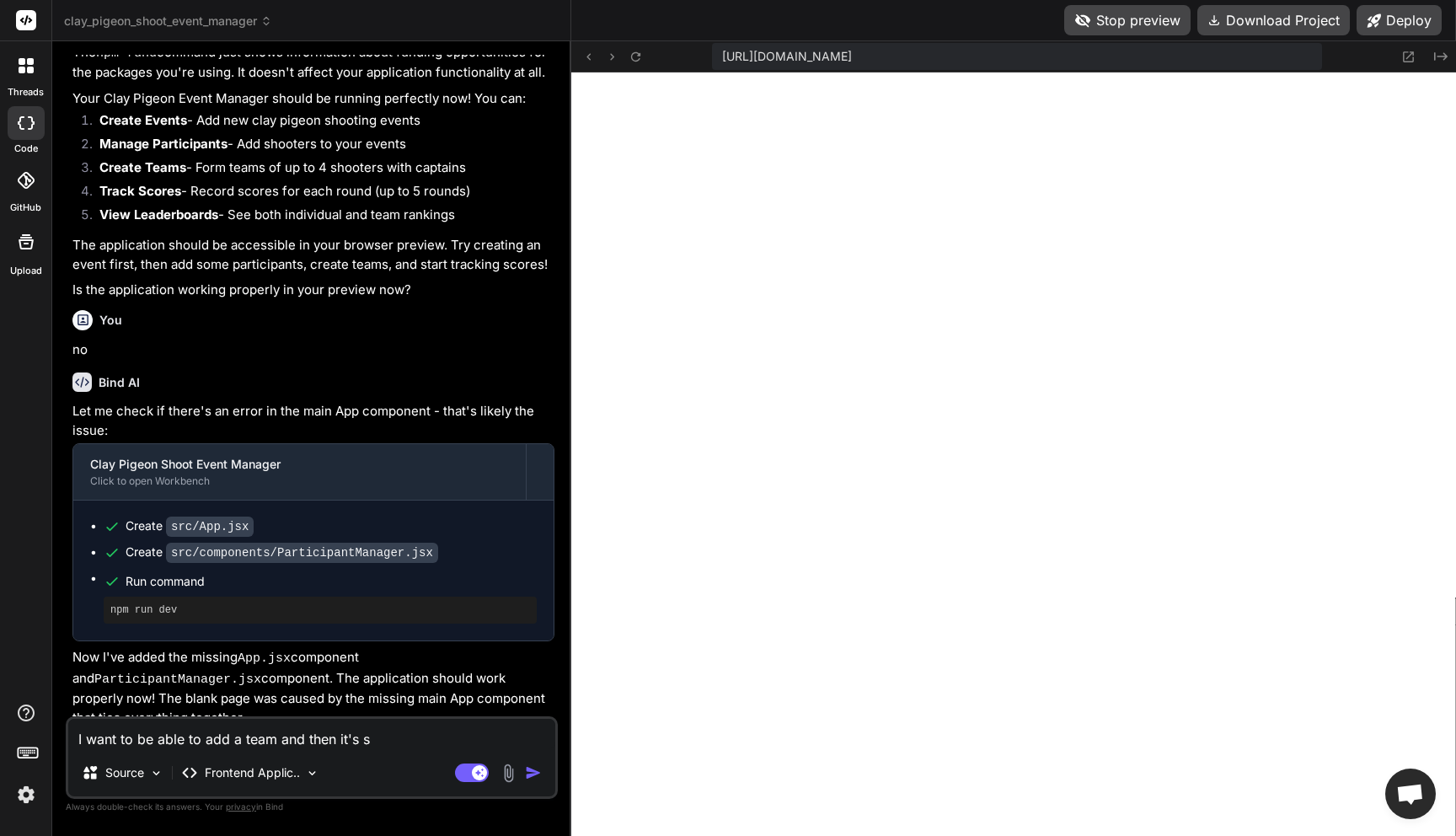 type on "I want to be able to add a team and then it's sh" 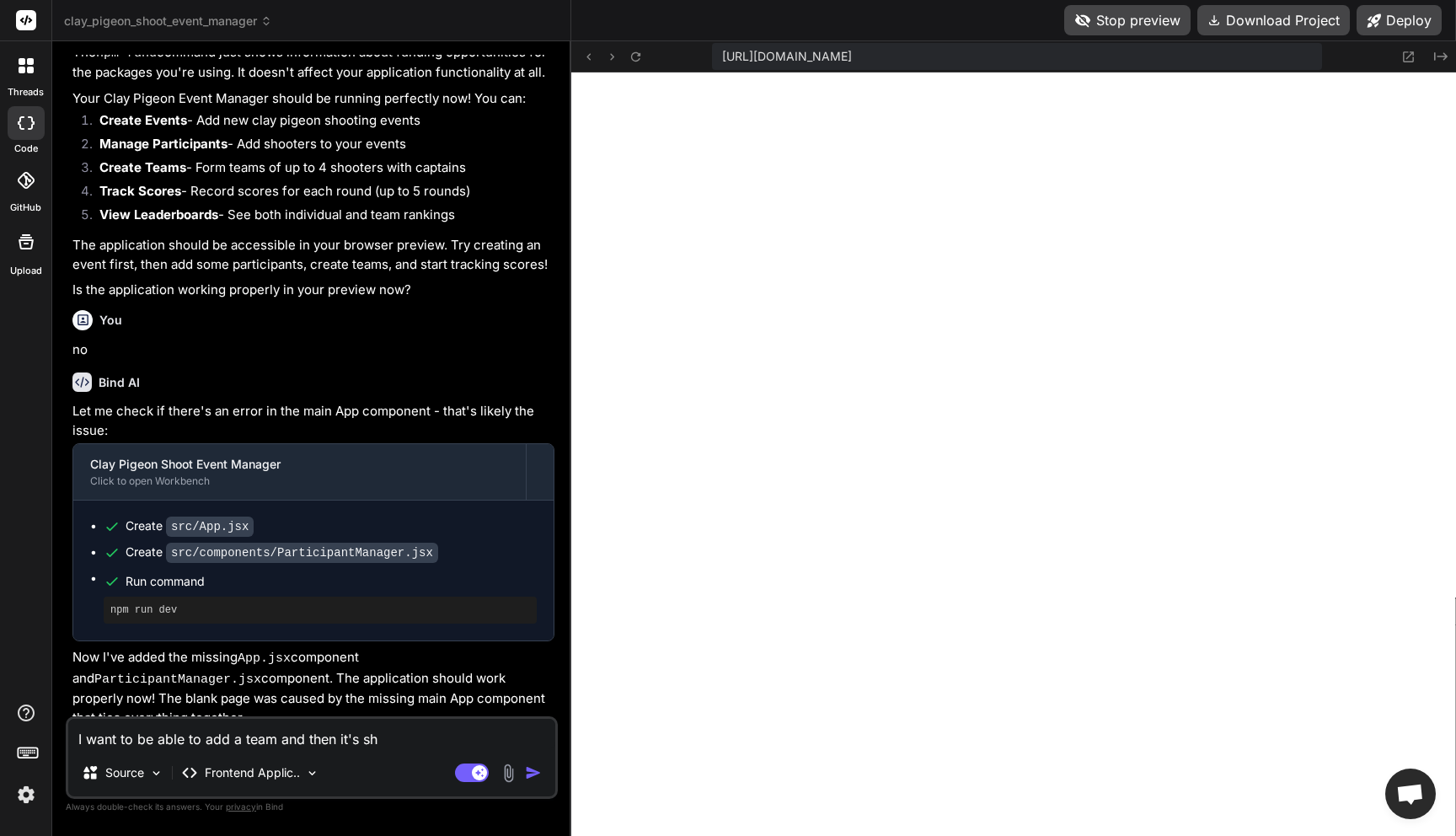 type on "I want to be able to add a team and then it's sho" 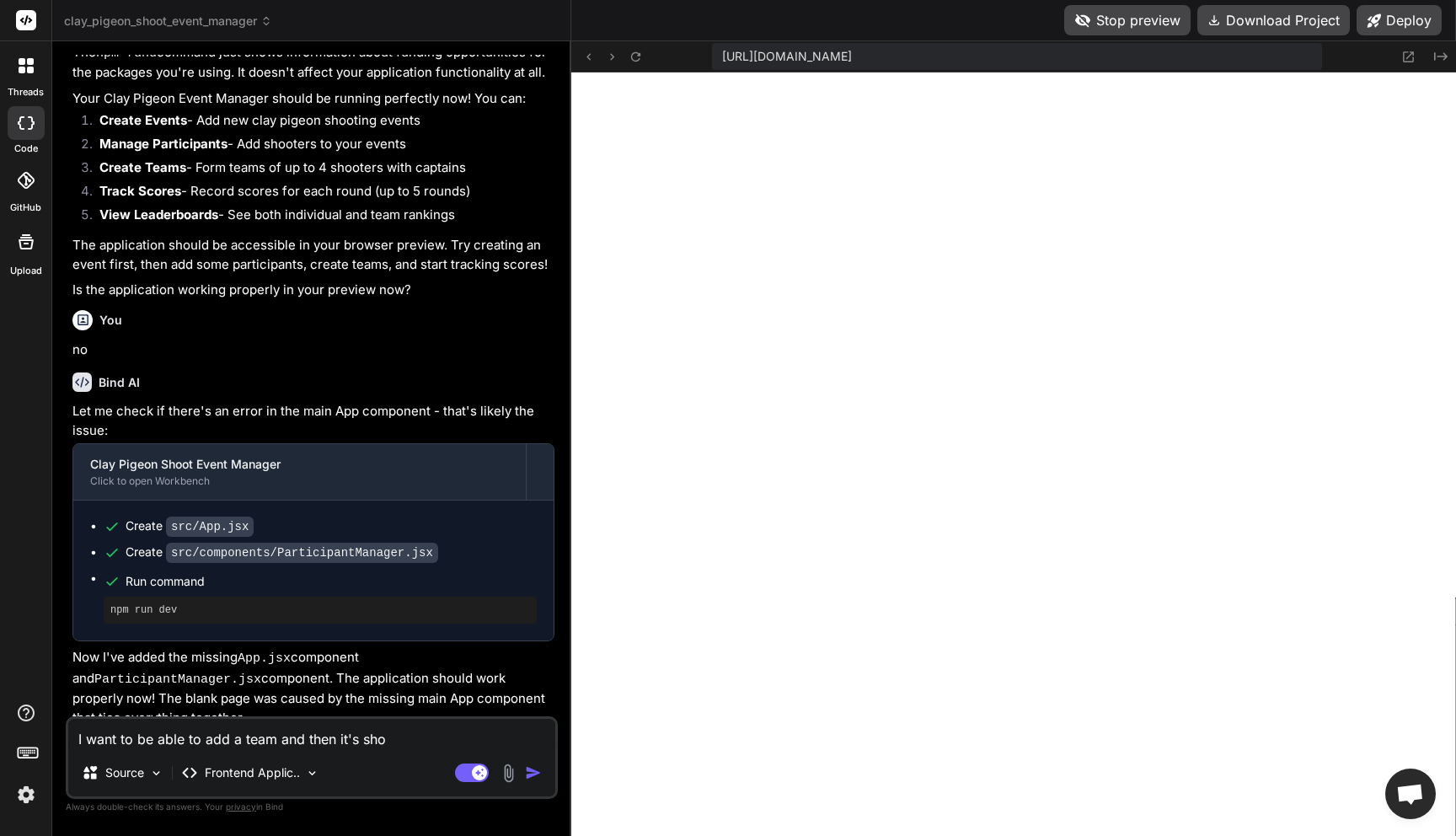 type on "I want to be able to add a team and then it's shoo" 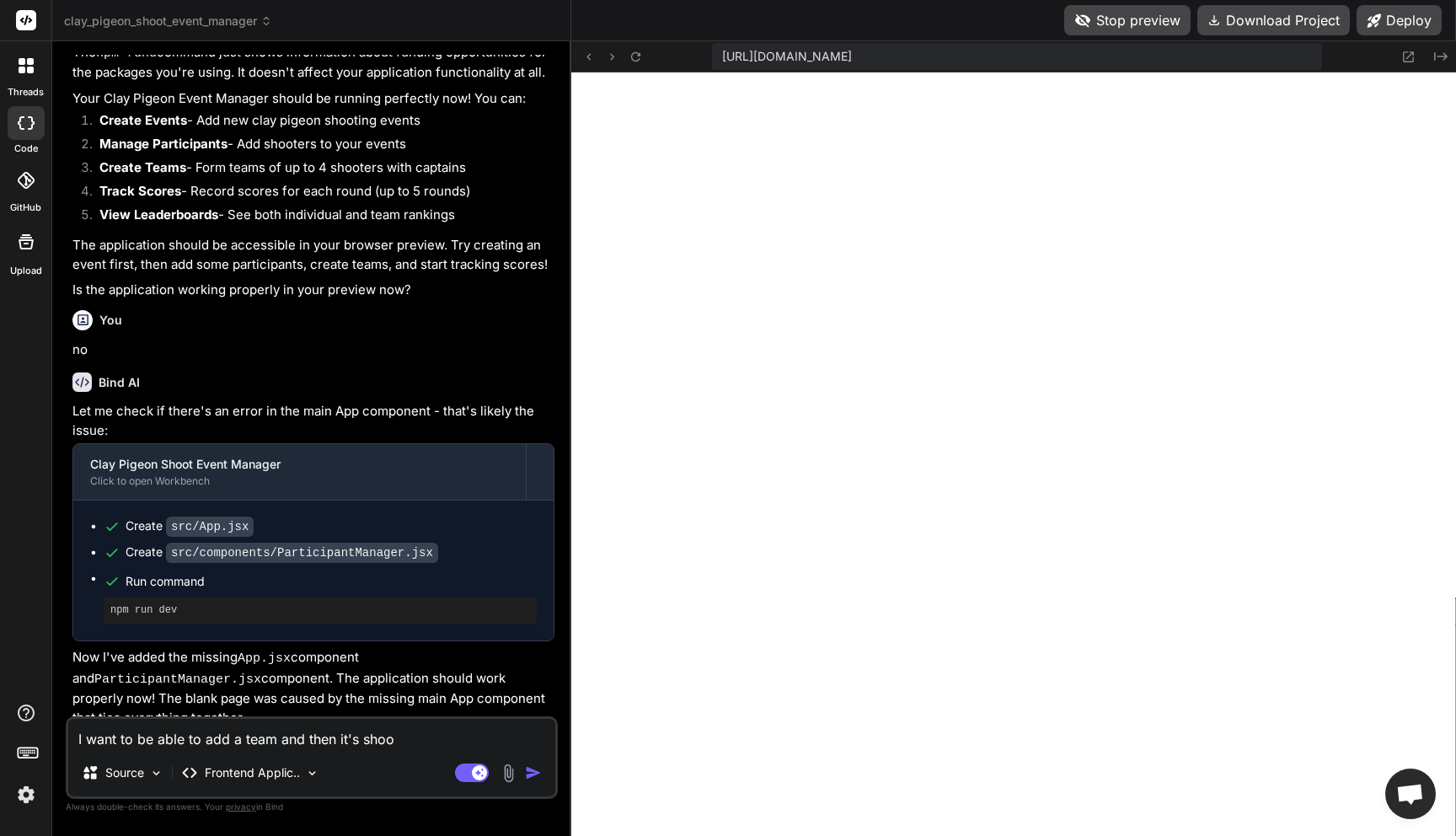 type on "I want to be able to add a team and then it's shoot" 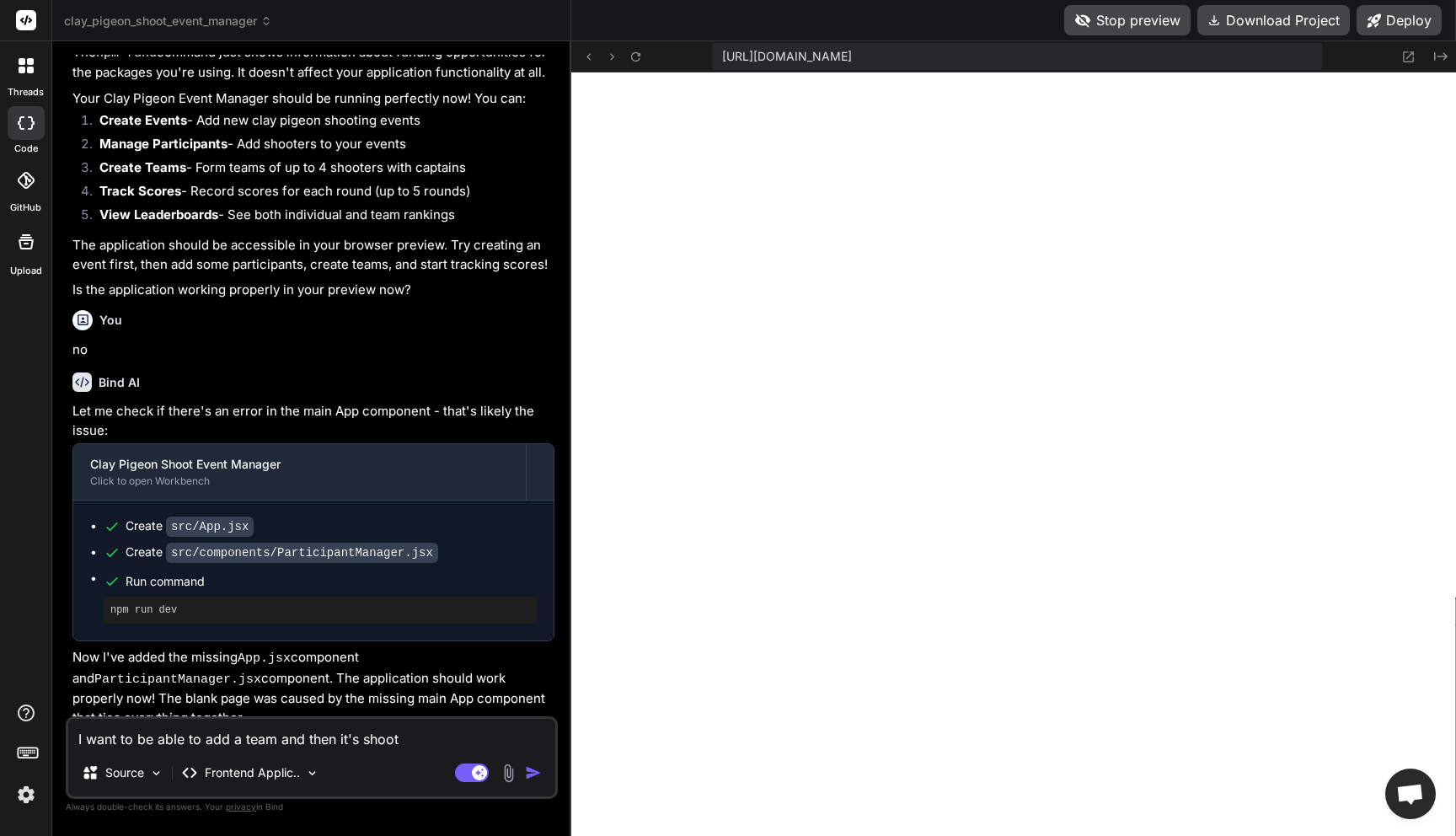 type on "I want to be able to add a team and then it's shoote" 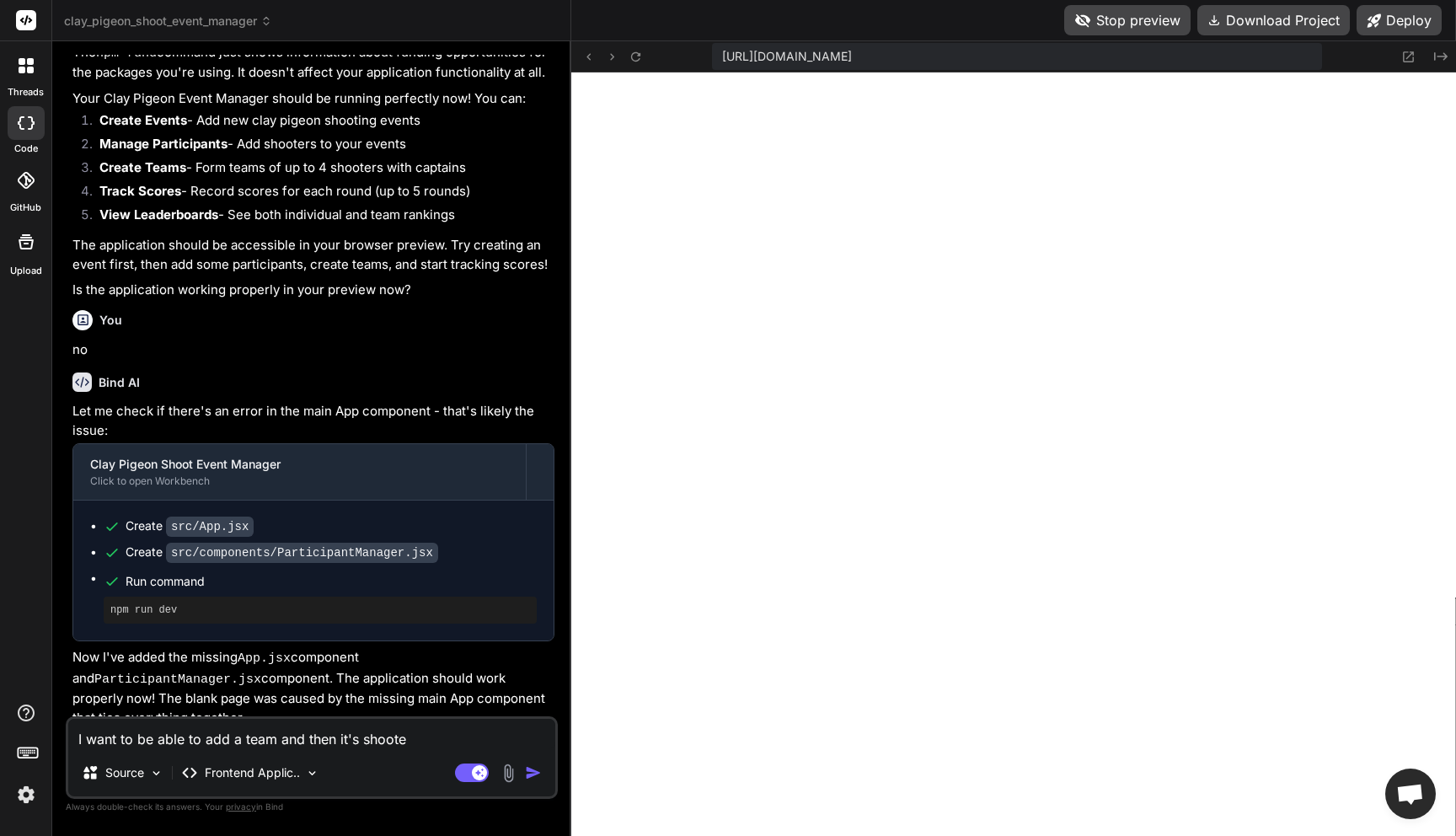 type on "I want to be able to add a team and then it's shooter" 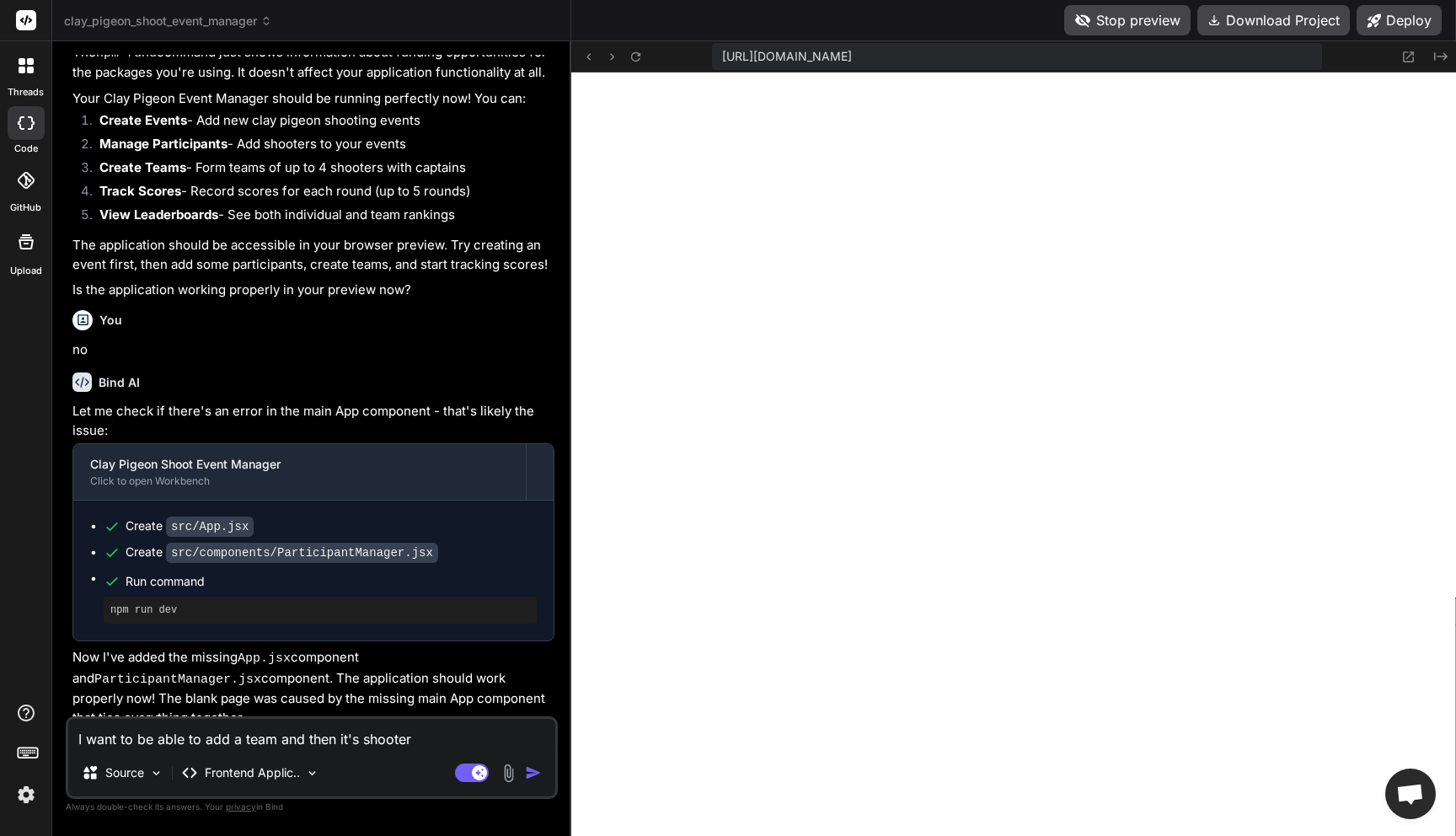 type on "I want to be able to add a team and then it's shooters" 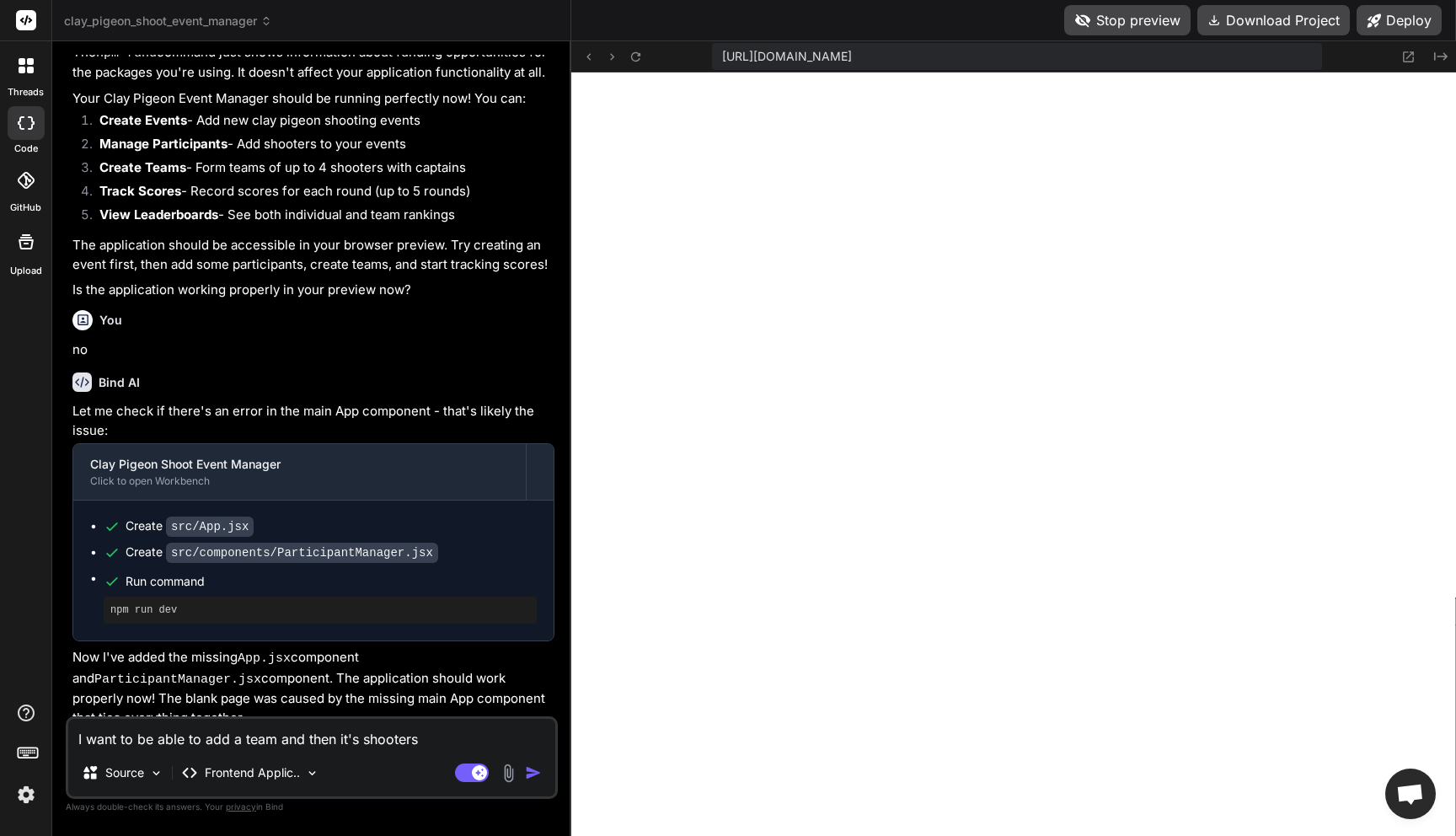 type on "I want to be able to add a team and then it's shooters," 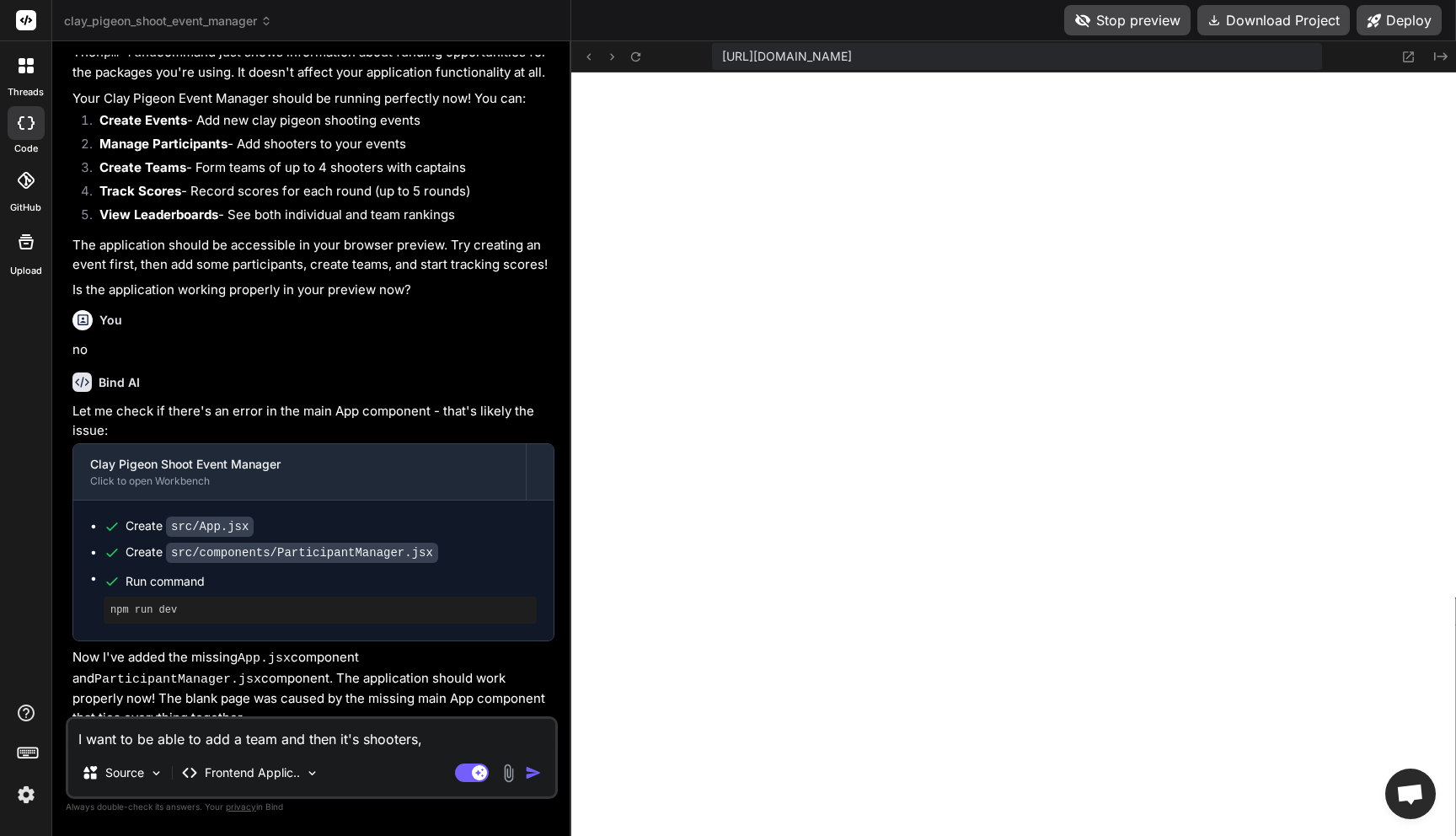 type on "I want to be able to add a team and then it's shooters," 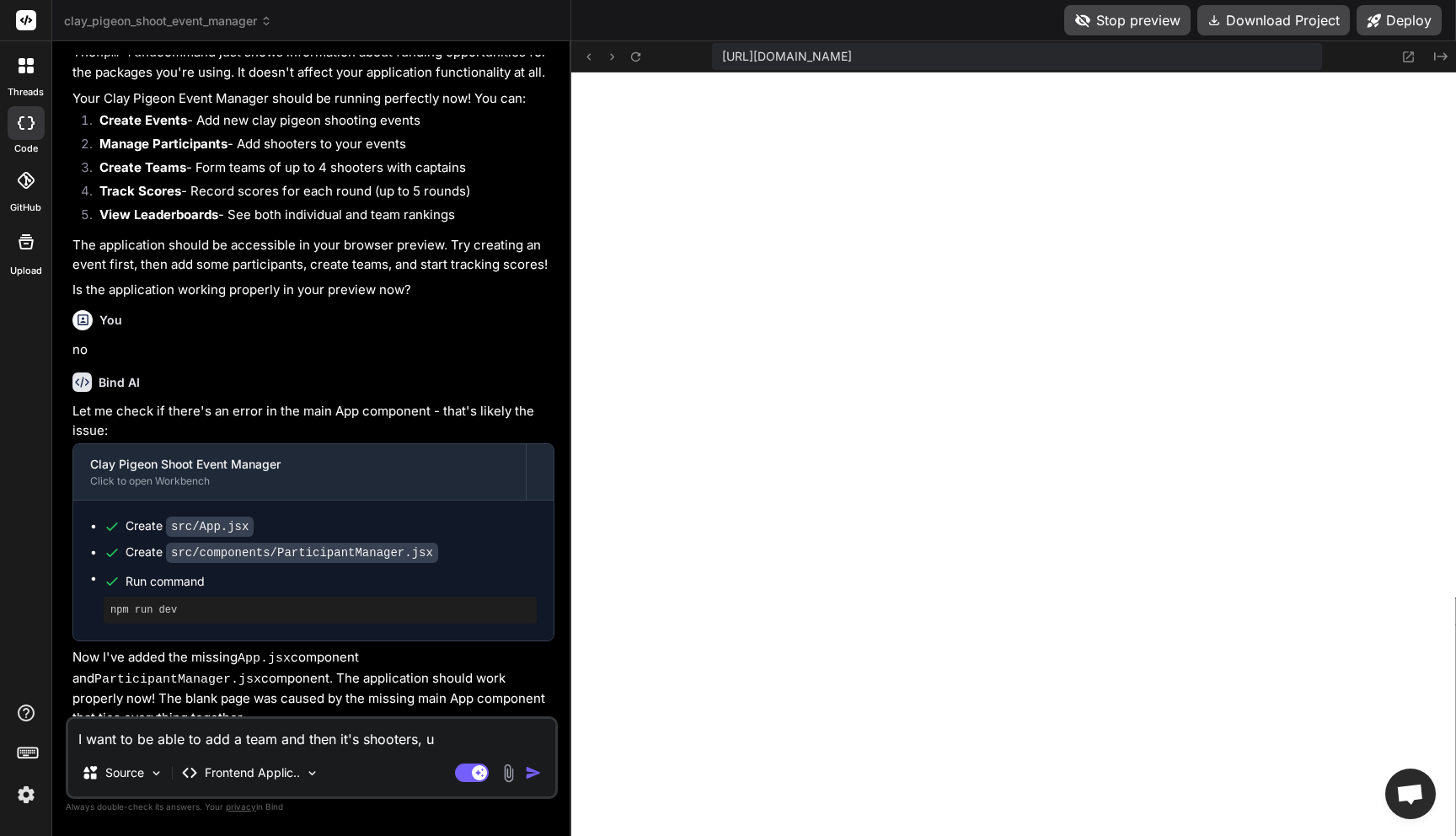 type on "x" 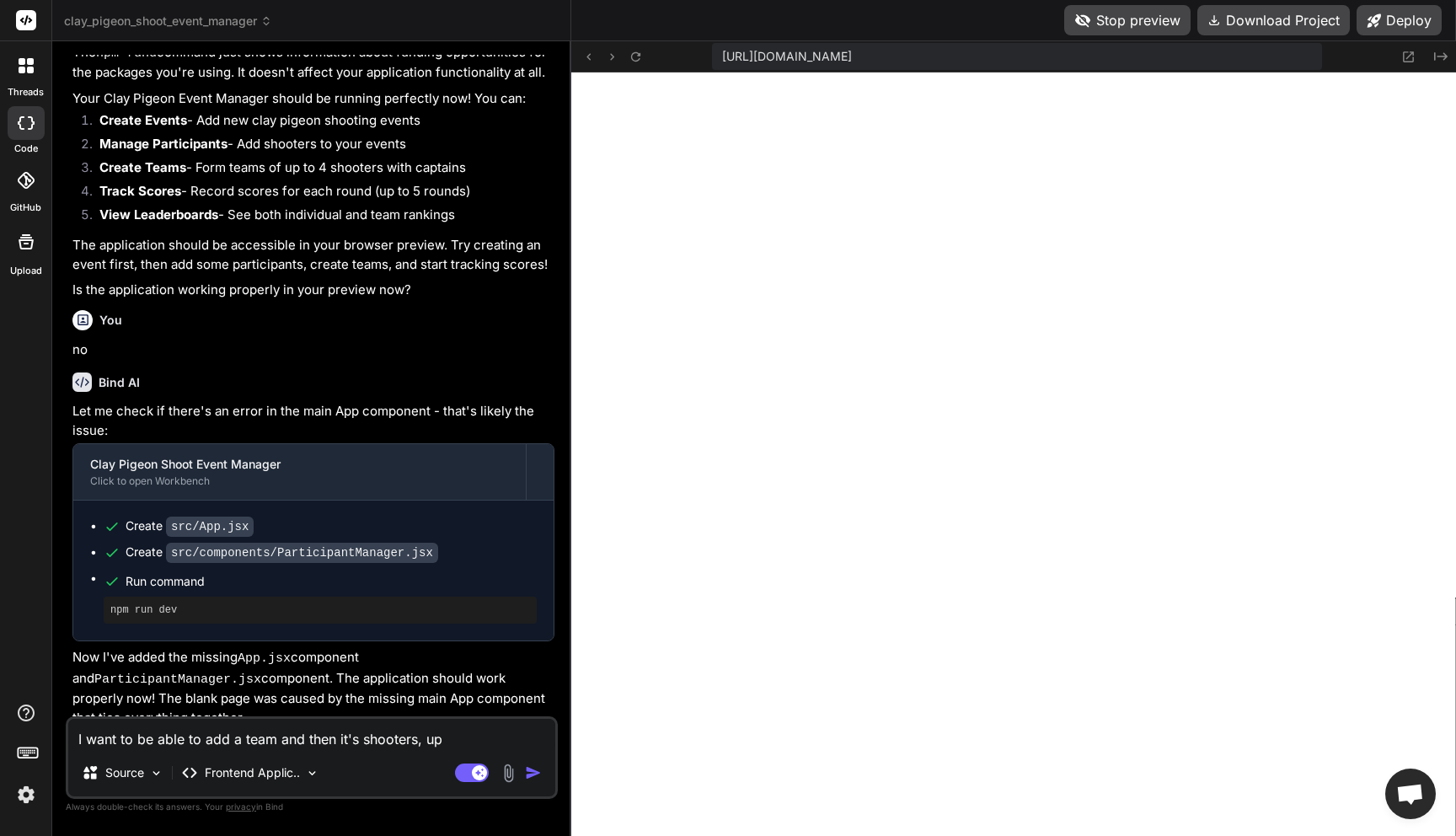 type on "I want to be able to add a team and then it's shooters, up" 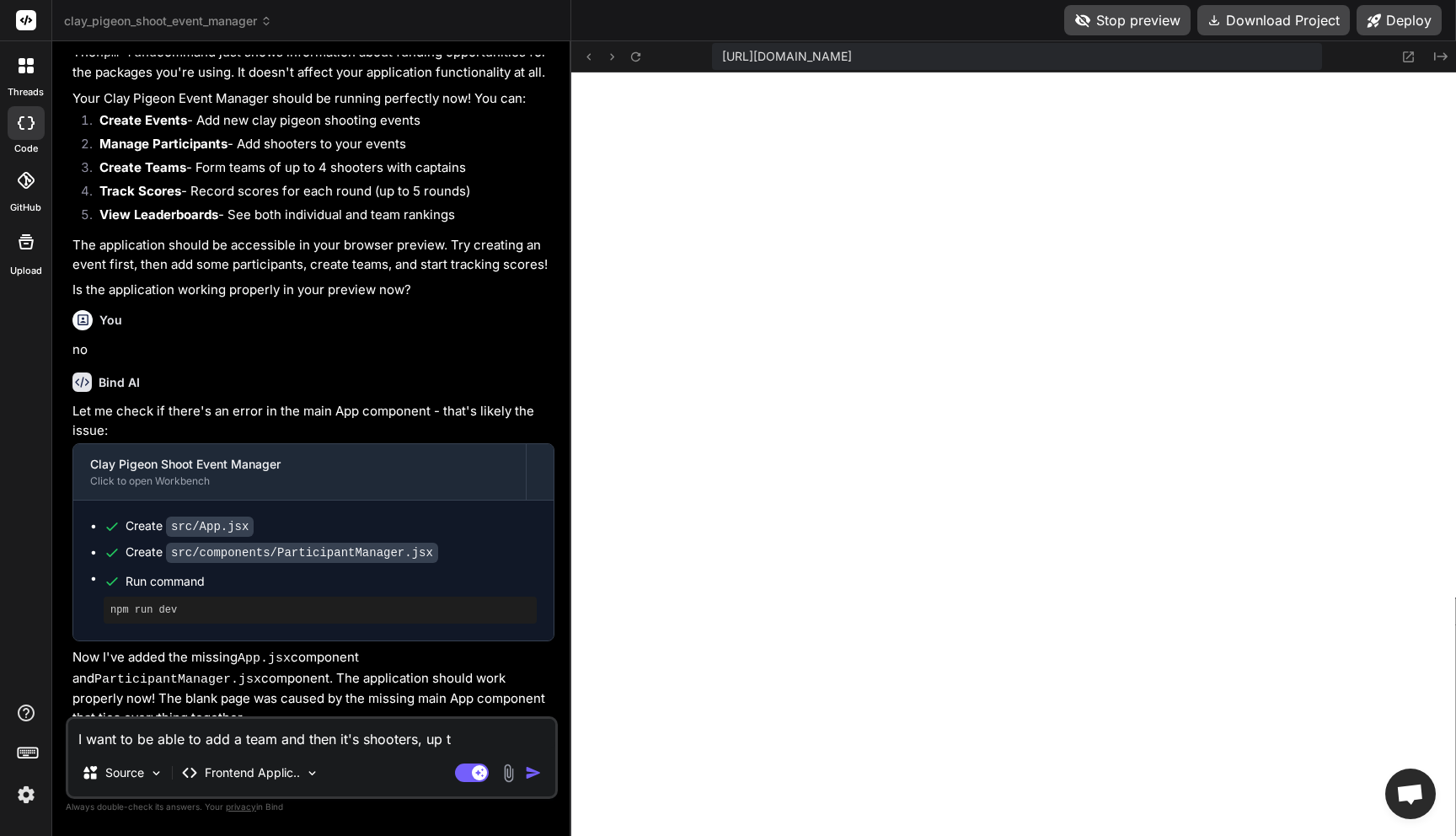 type on "I want to be able to add a team and then it's shooters, up to" 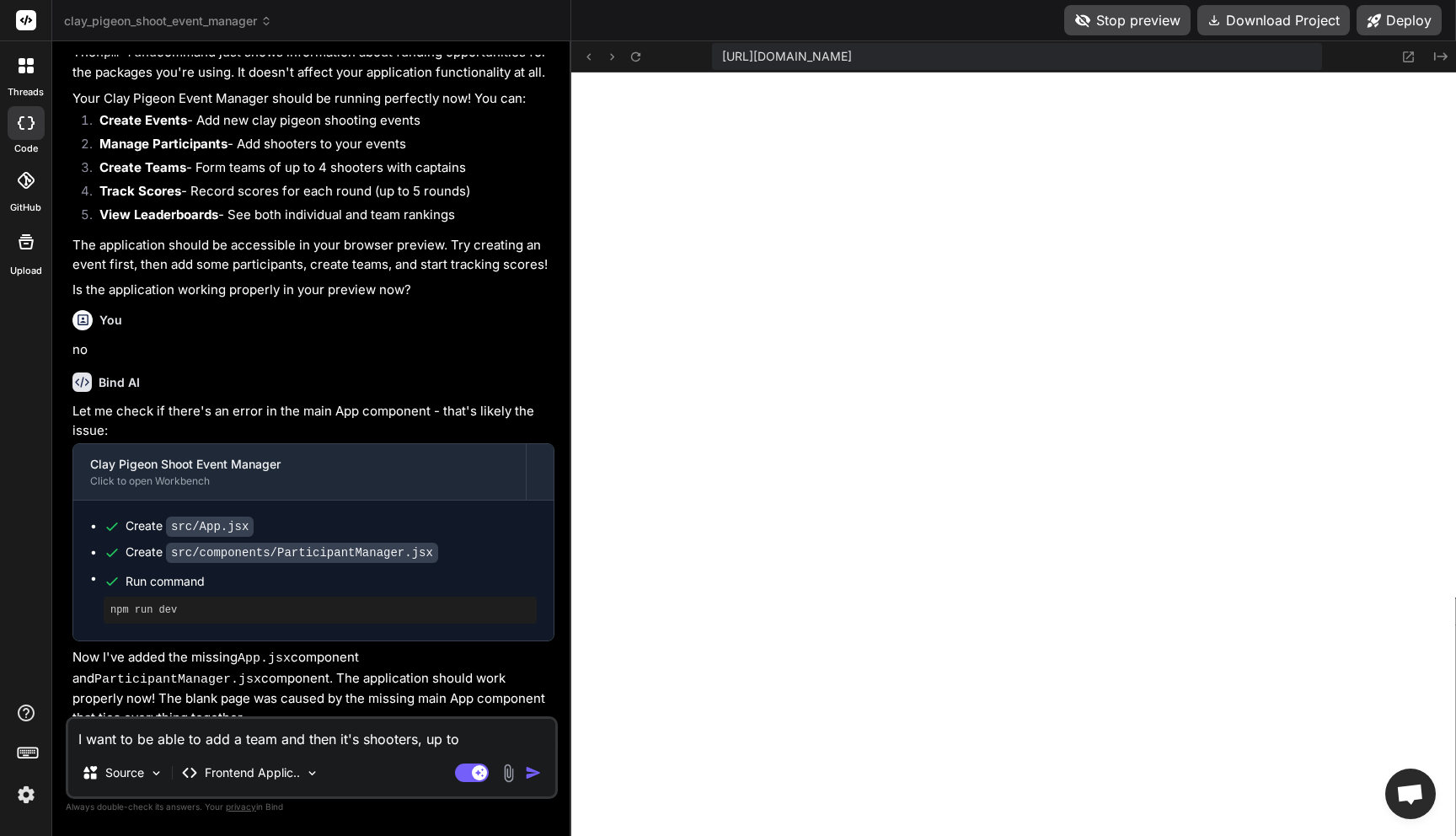 type on "I want to be able to add a team and then it's shooters, up to" 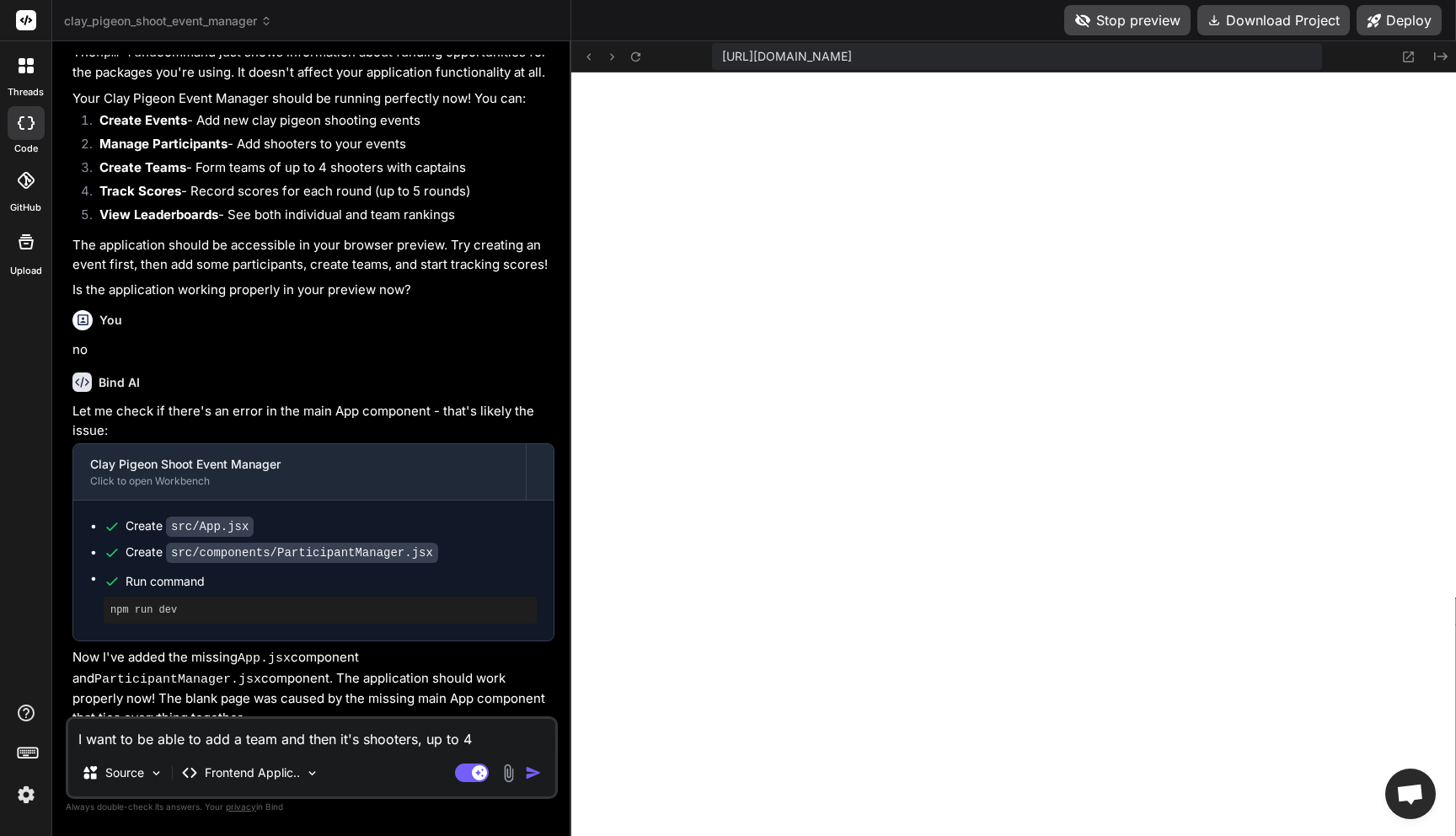 type on "I want to be able to add a team and then it's shooters, up to 4" 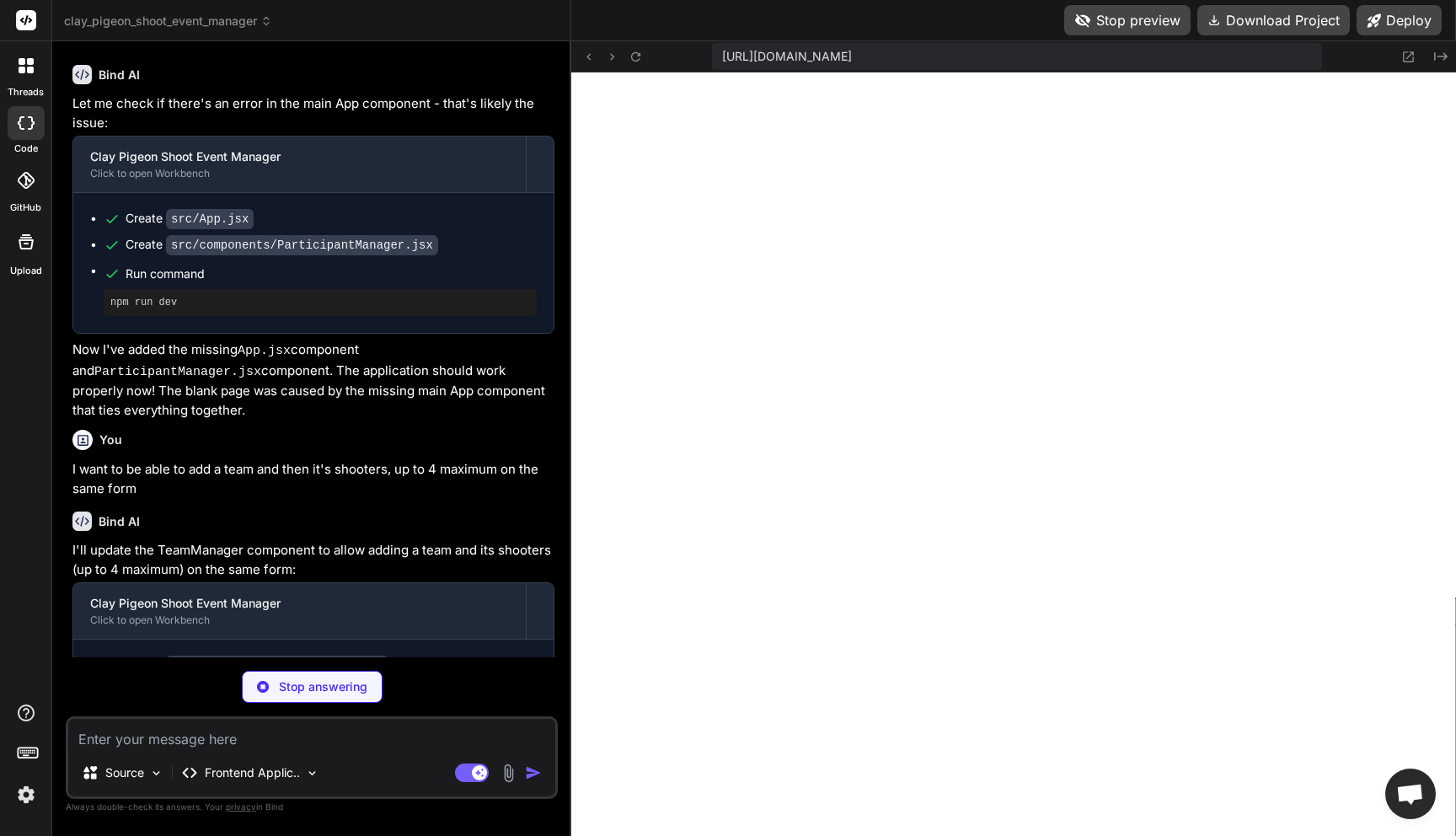 scroll, scrollTop: 3098, scrollLeft: 0, axis: vertical 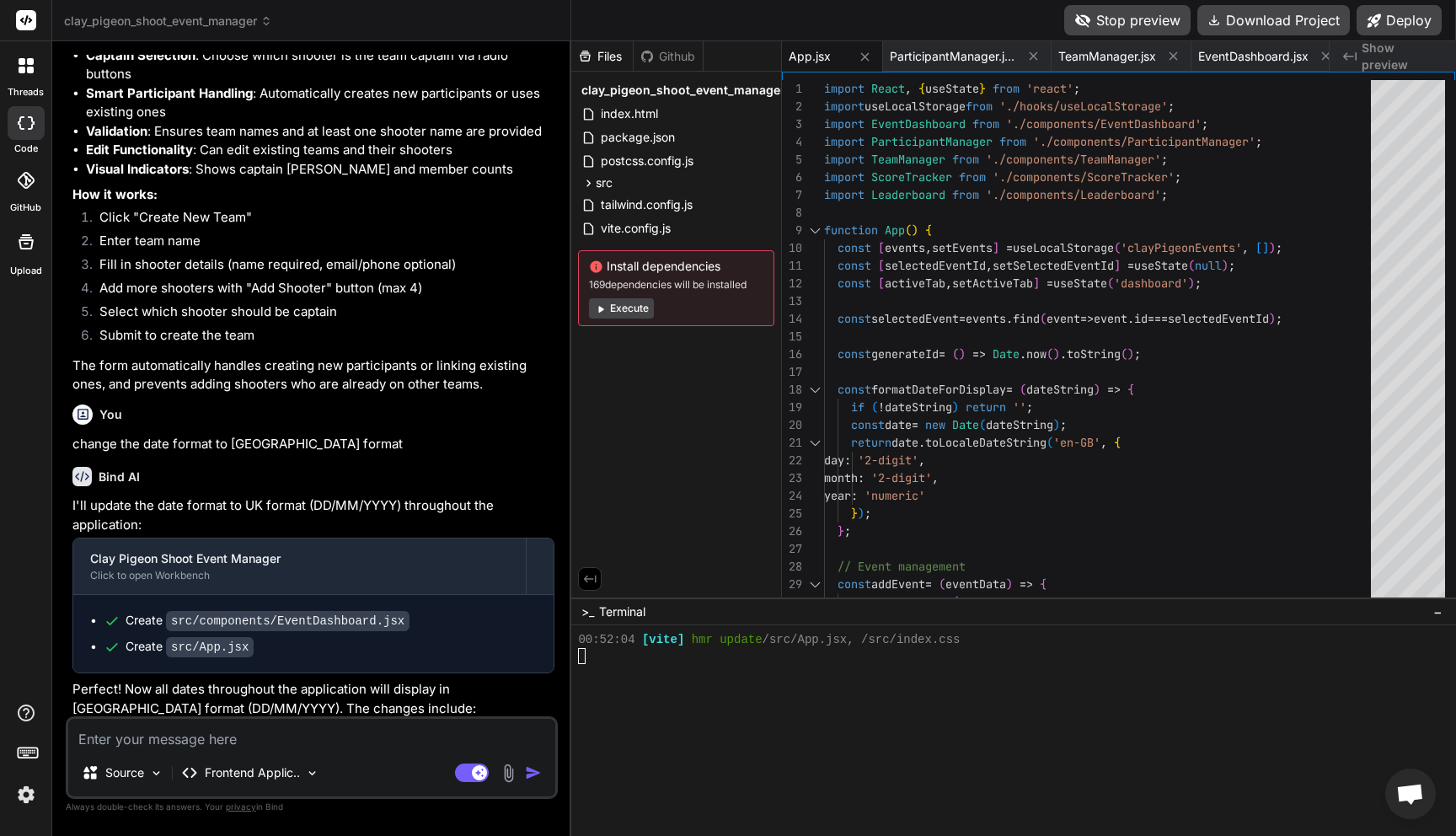 click on "Stop preview" at bounding box center [1127, 20] 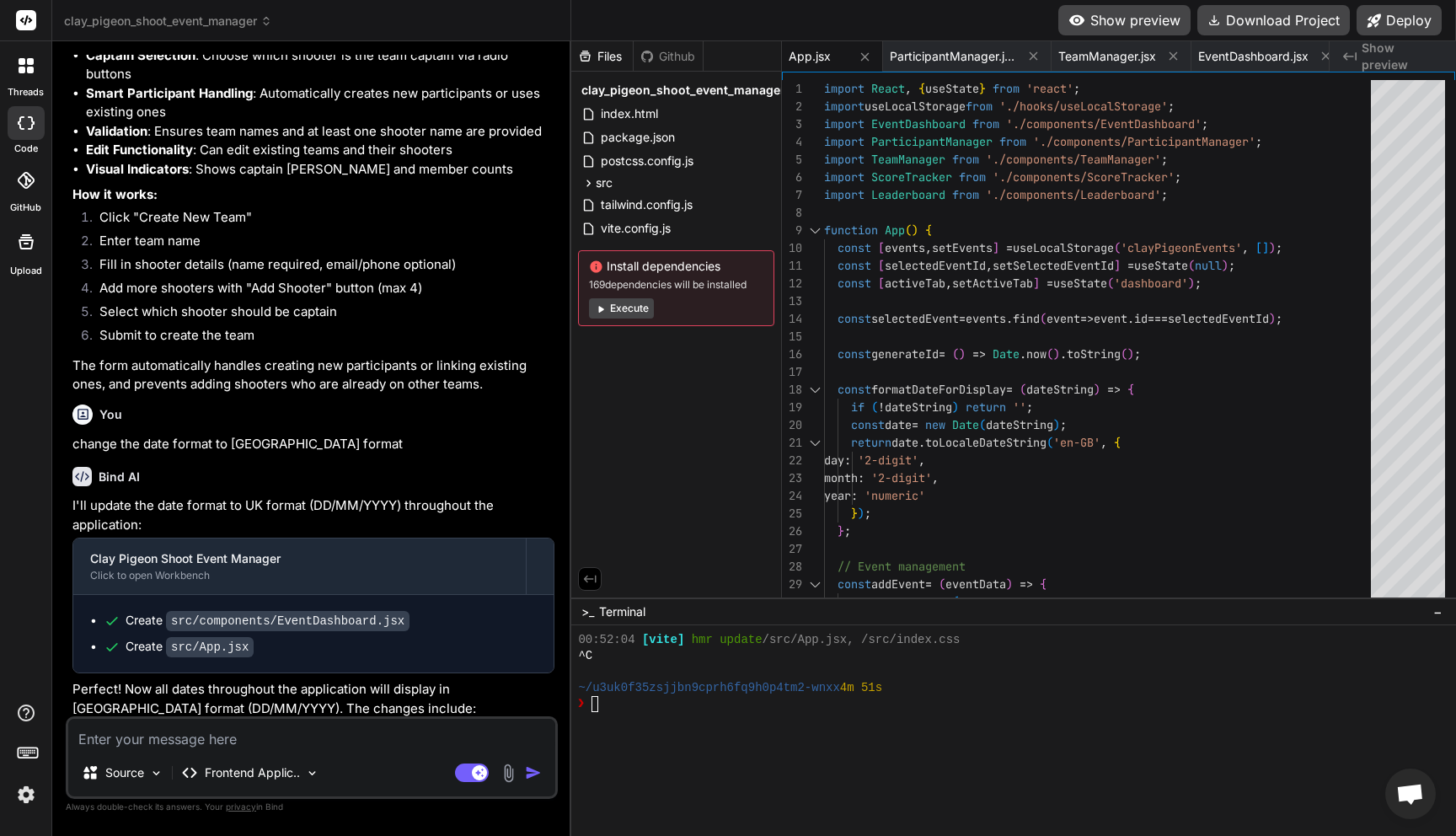 click on "Show preview" at bounding box center (1124, 20) 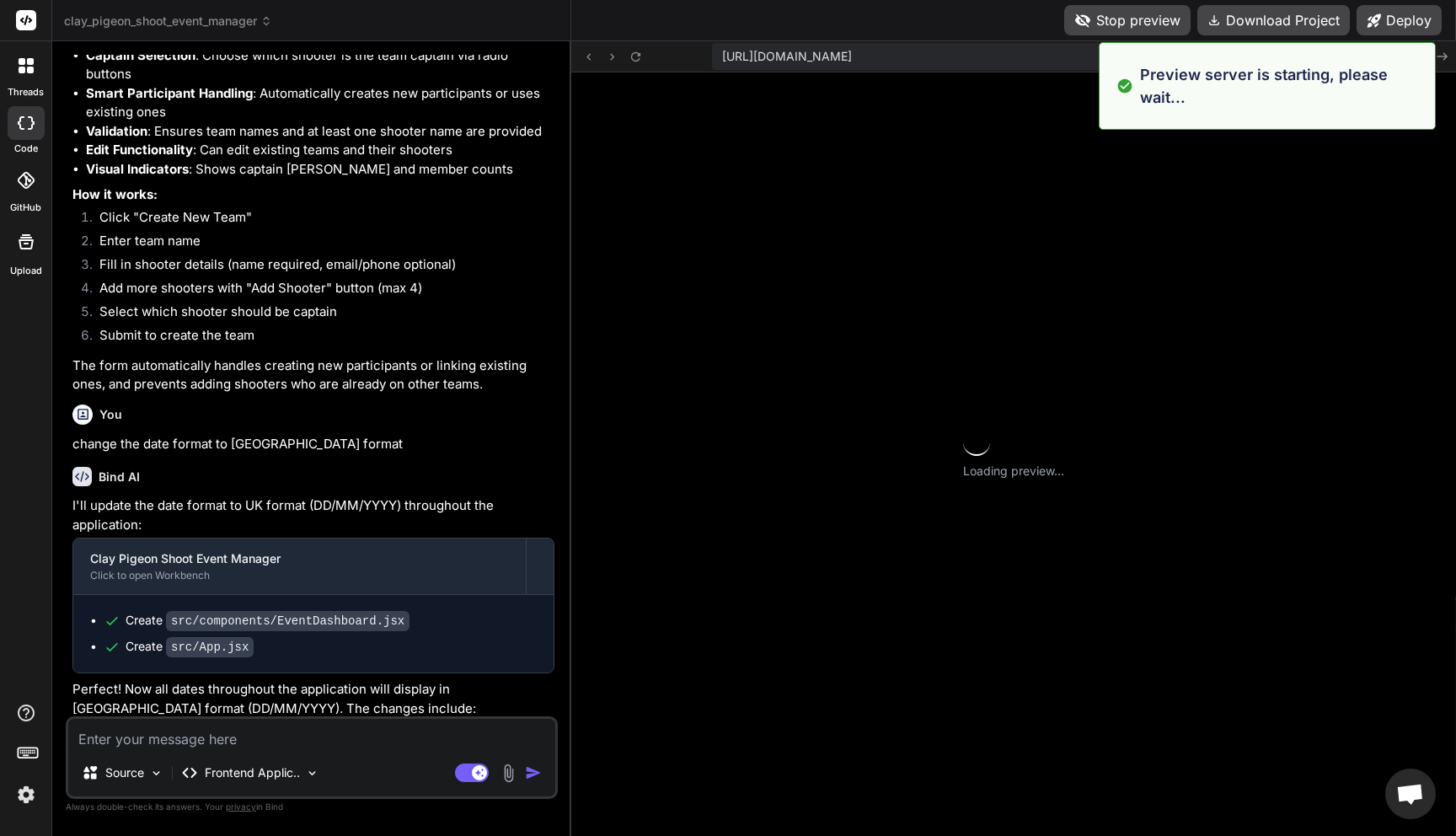 scroll, scrollTop: 1681, scrollLeft: 0, axis: vertical 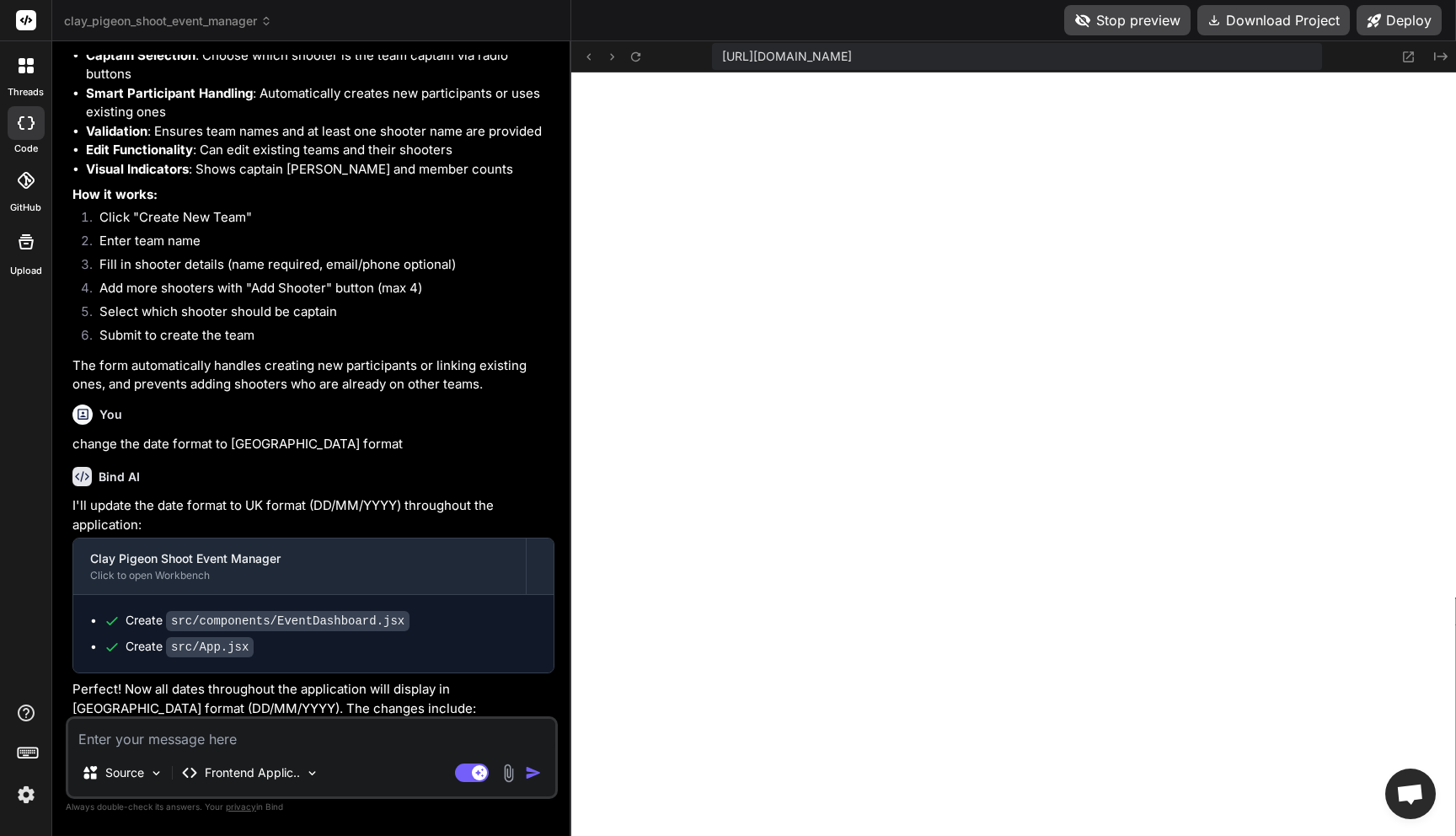 click at bounding box center [312, 734] 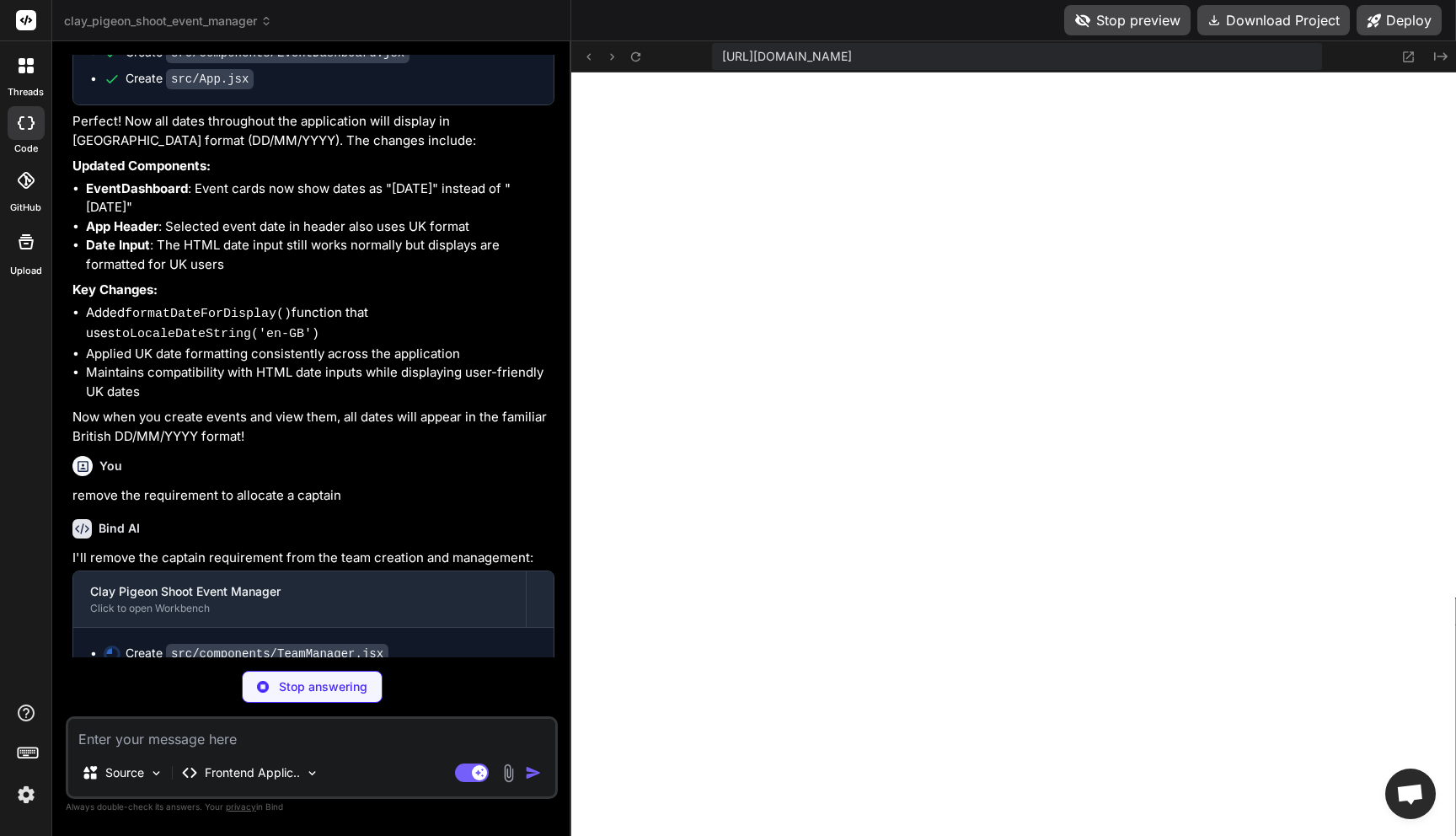 scroll, scrollTop: 4408, scrollLeft: 0, axis: vertical 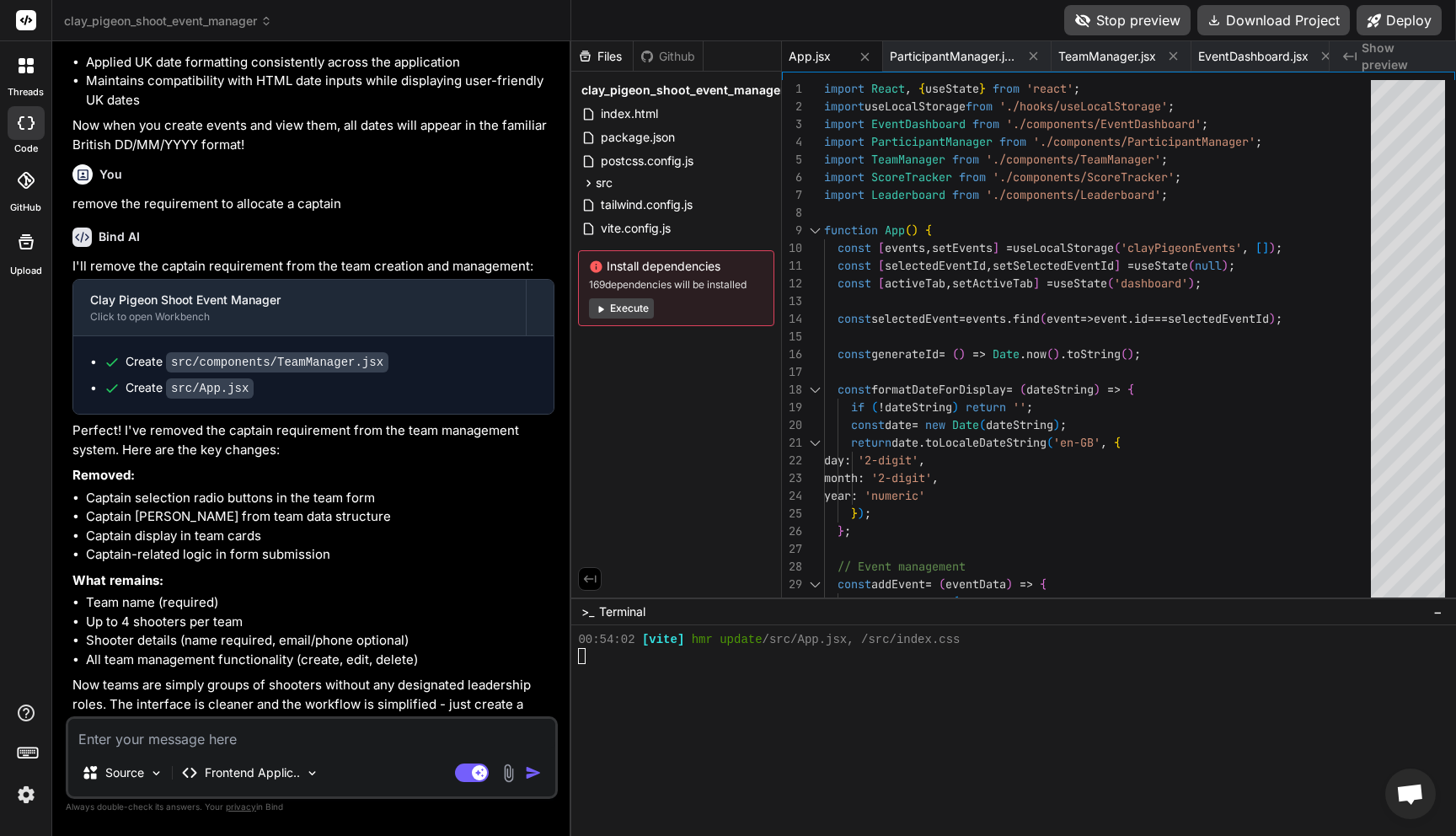 click at bounding box center [312, 734] 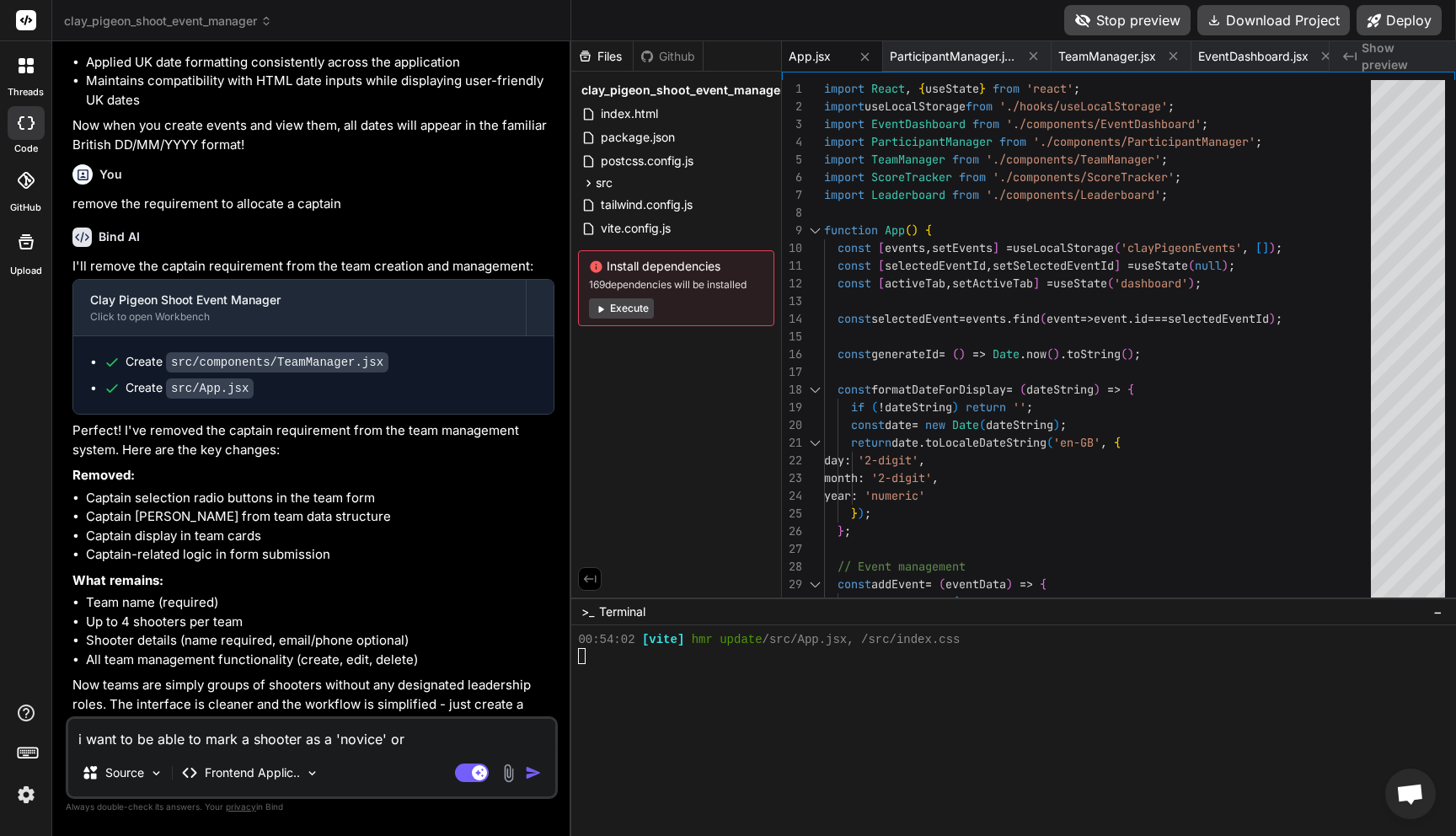 click on "i want to be able to mark a shooter as a 'novice' or 'lady shooter'" at bounding box center [312, 734] 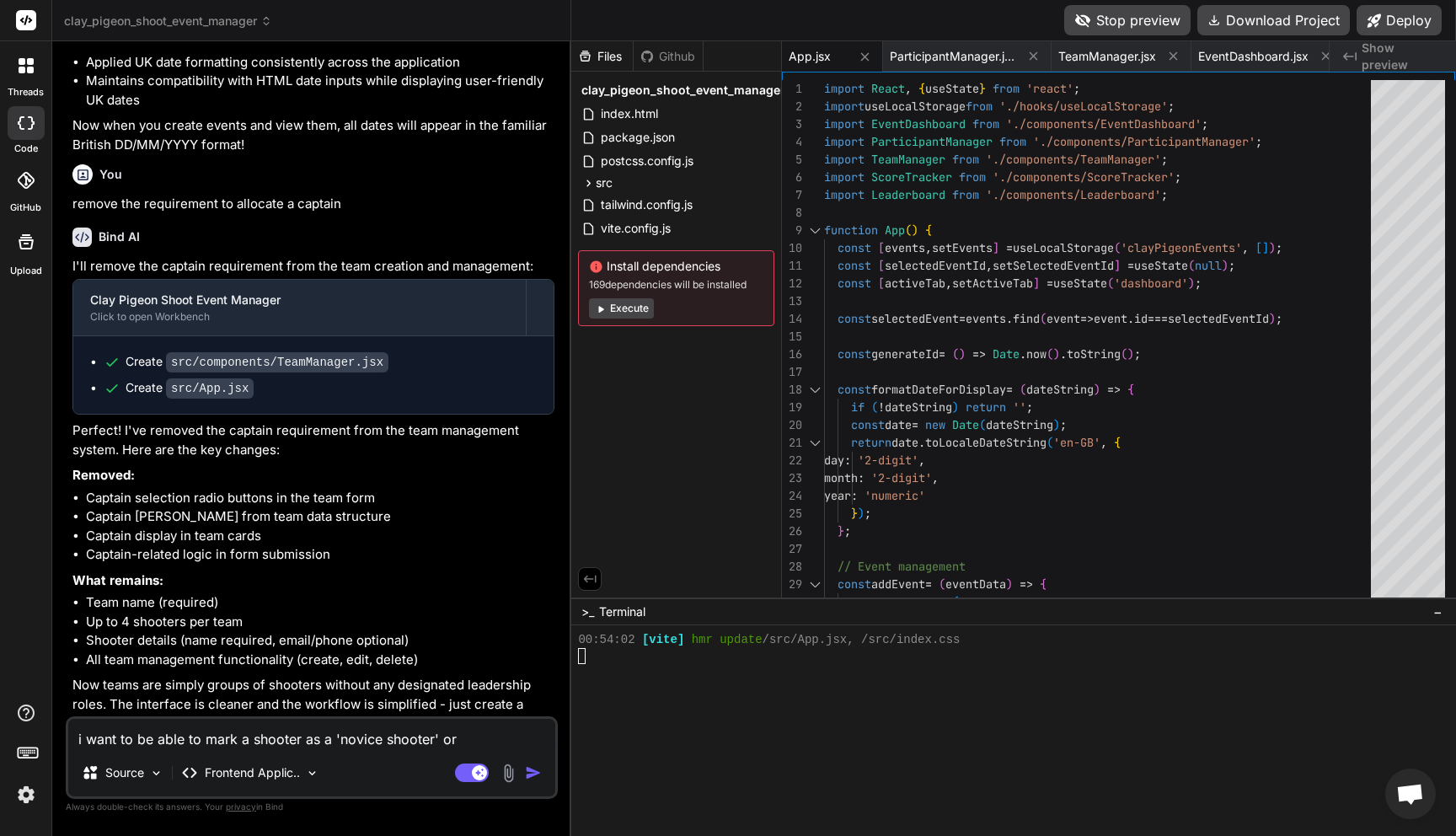 click on "i want to be able to mark a shooter as a 'novice shooter' or 'lady shooter'" at bounding box center [312, 734] 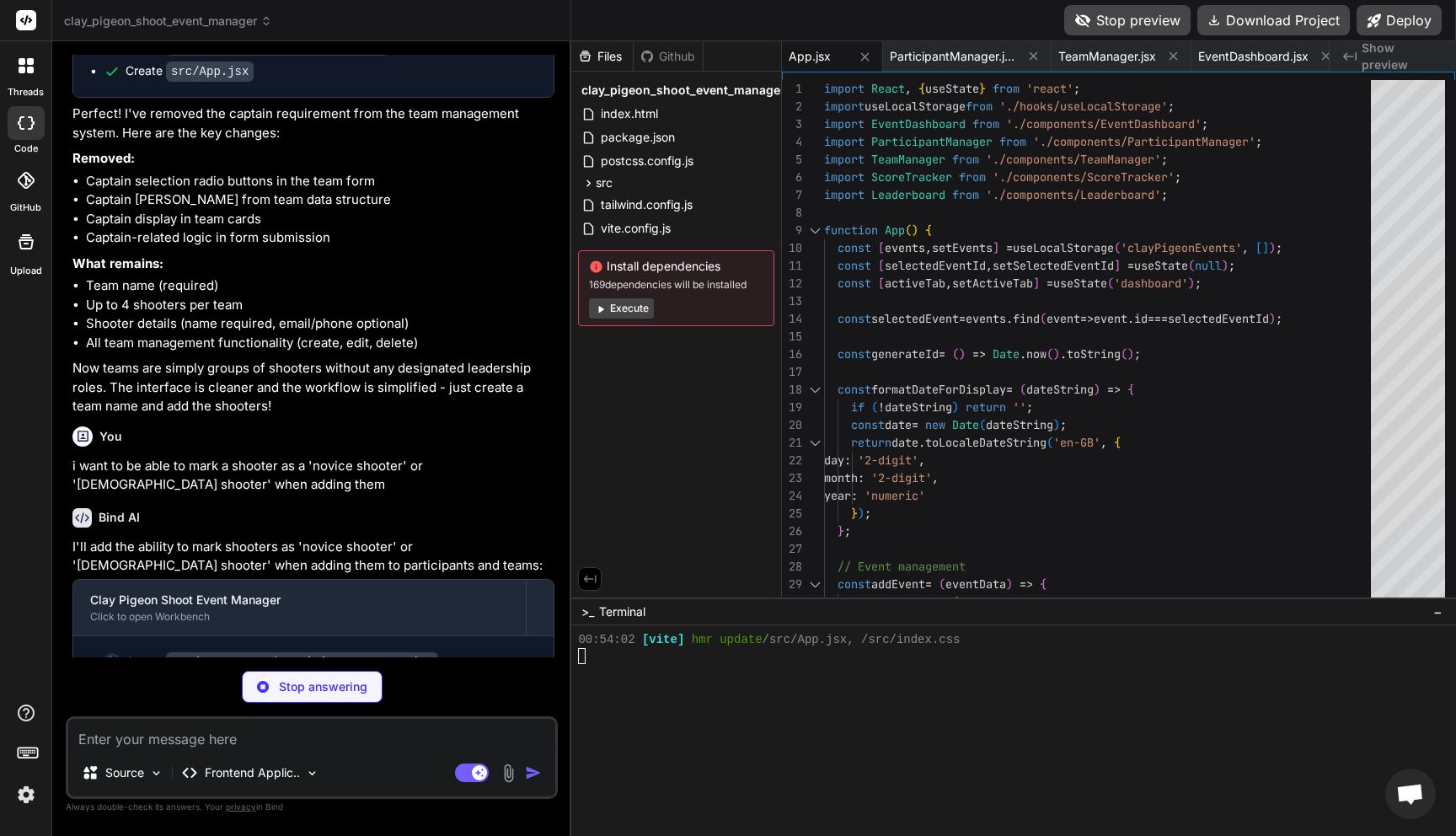 scroll, scrollTop: 5023, scrollLeft: 0, axis: vertical 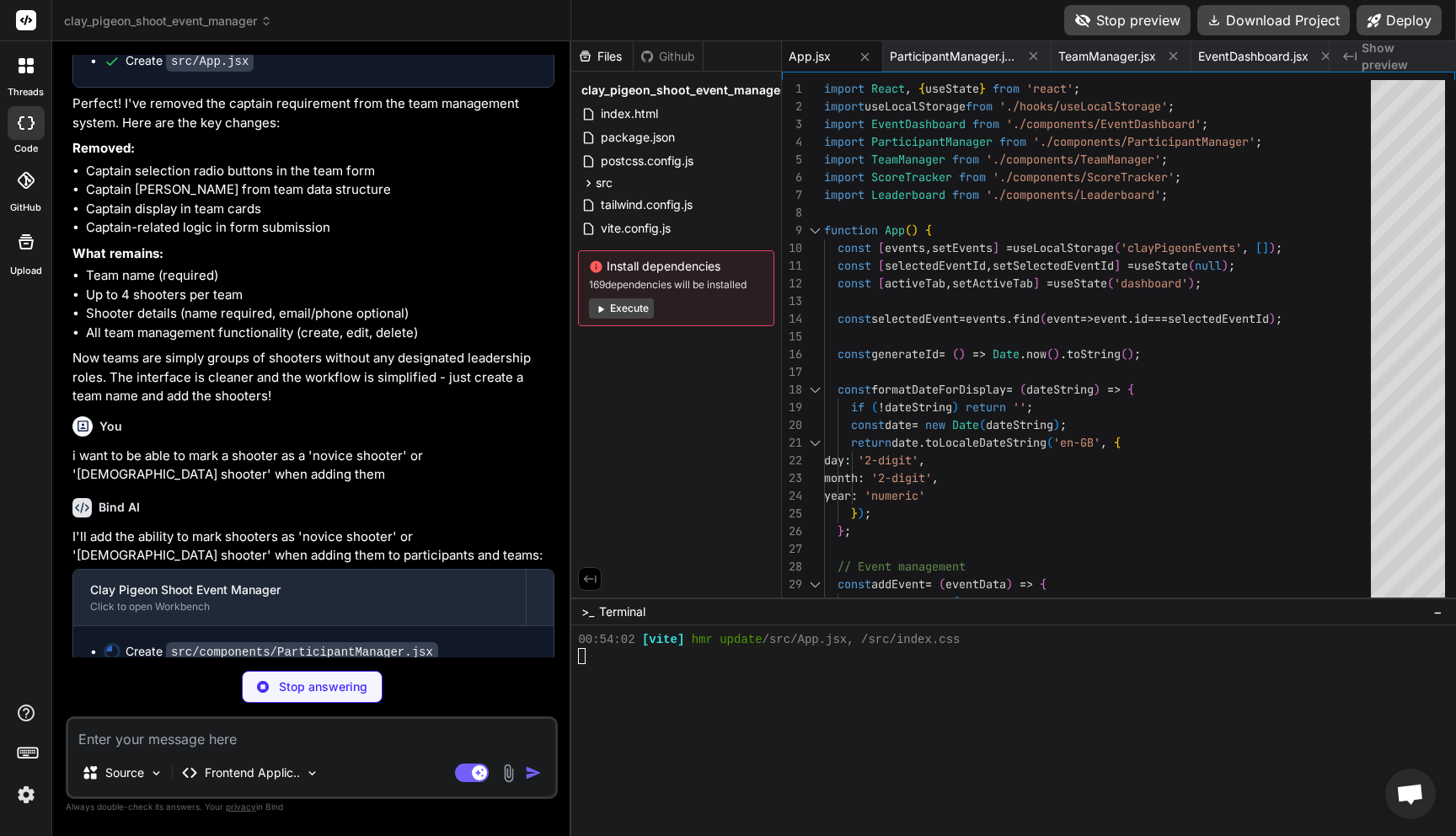 click on "Execute" at bounding box center (621, 308) 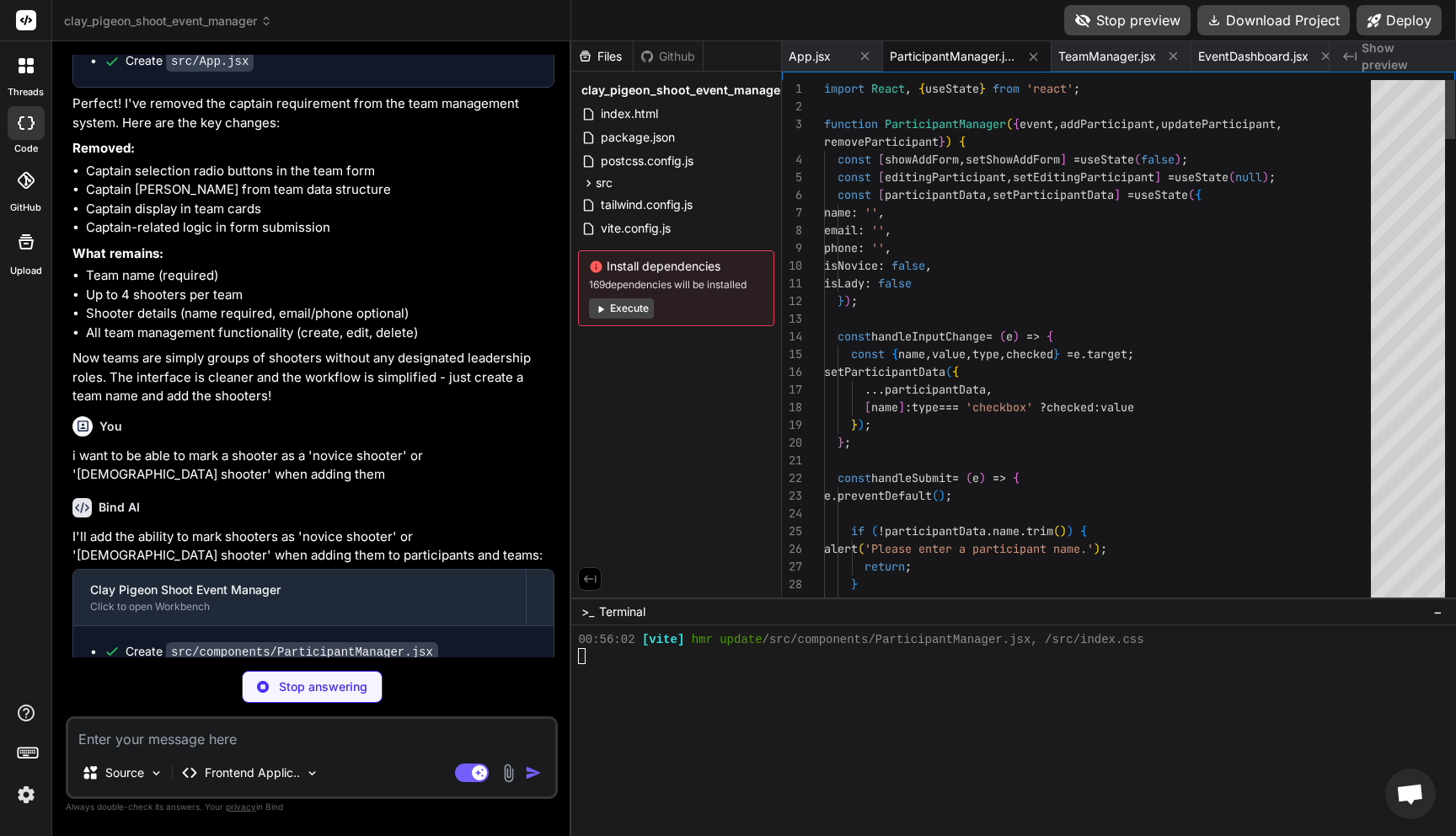 scroll, scrollTop: 2178, scrollLeft: 0, axis: vertical 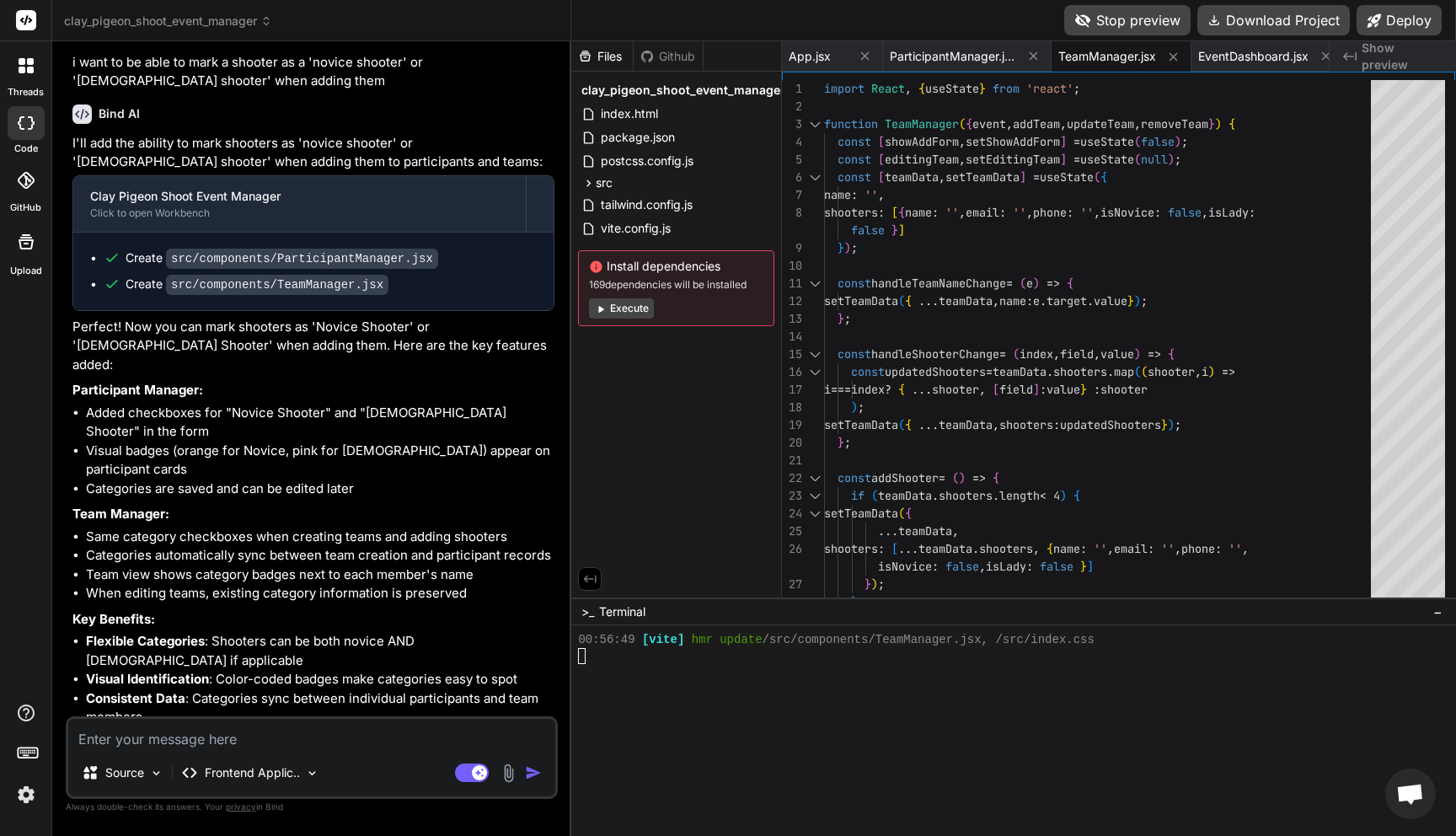 click on "Stop preview" at bounding box center [1127, 20] 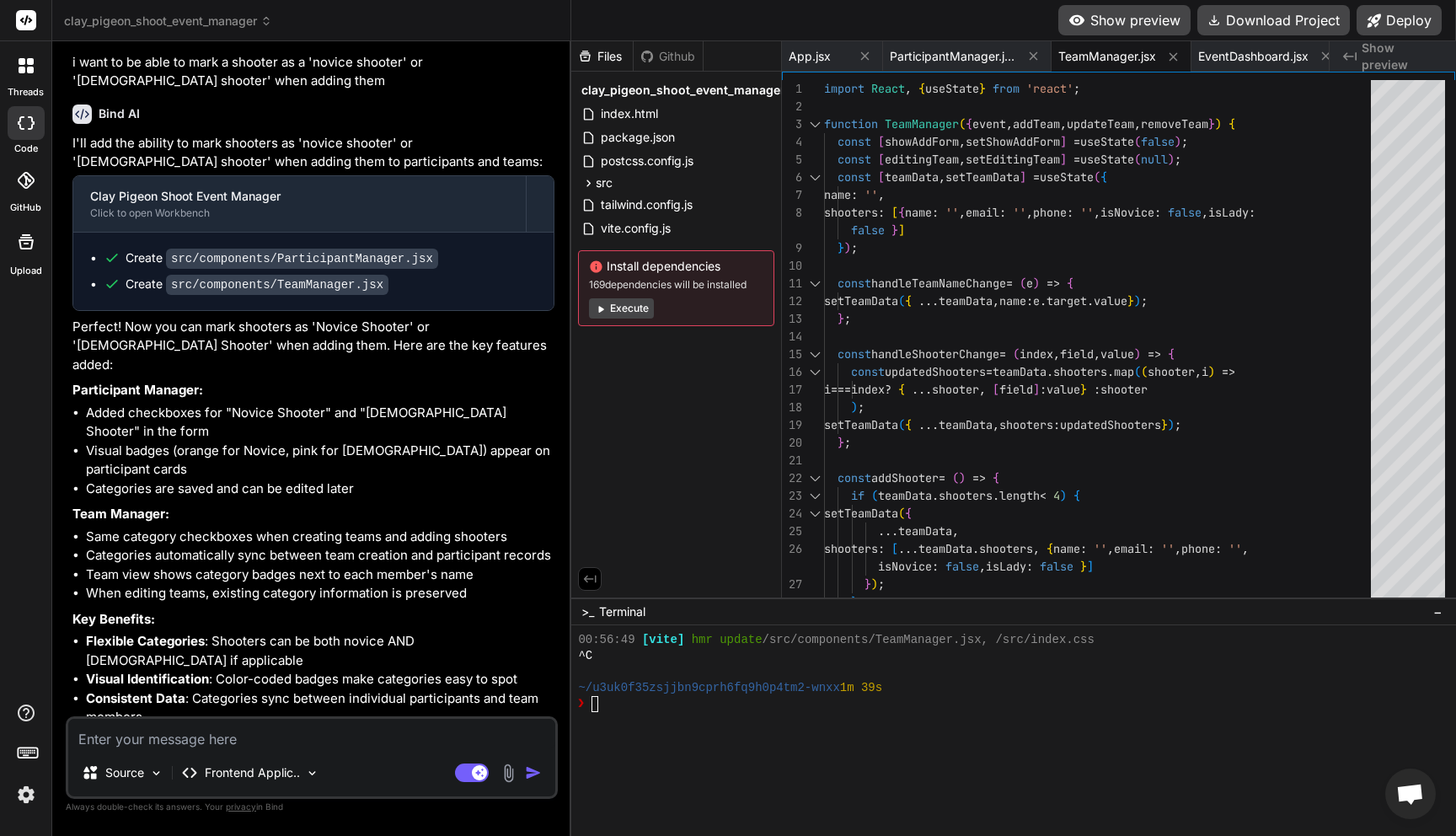 click on "Show preview" at bounding box center [1124, 20] 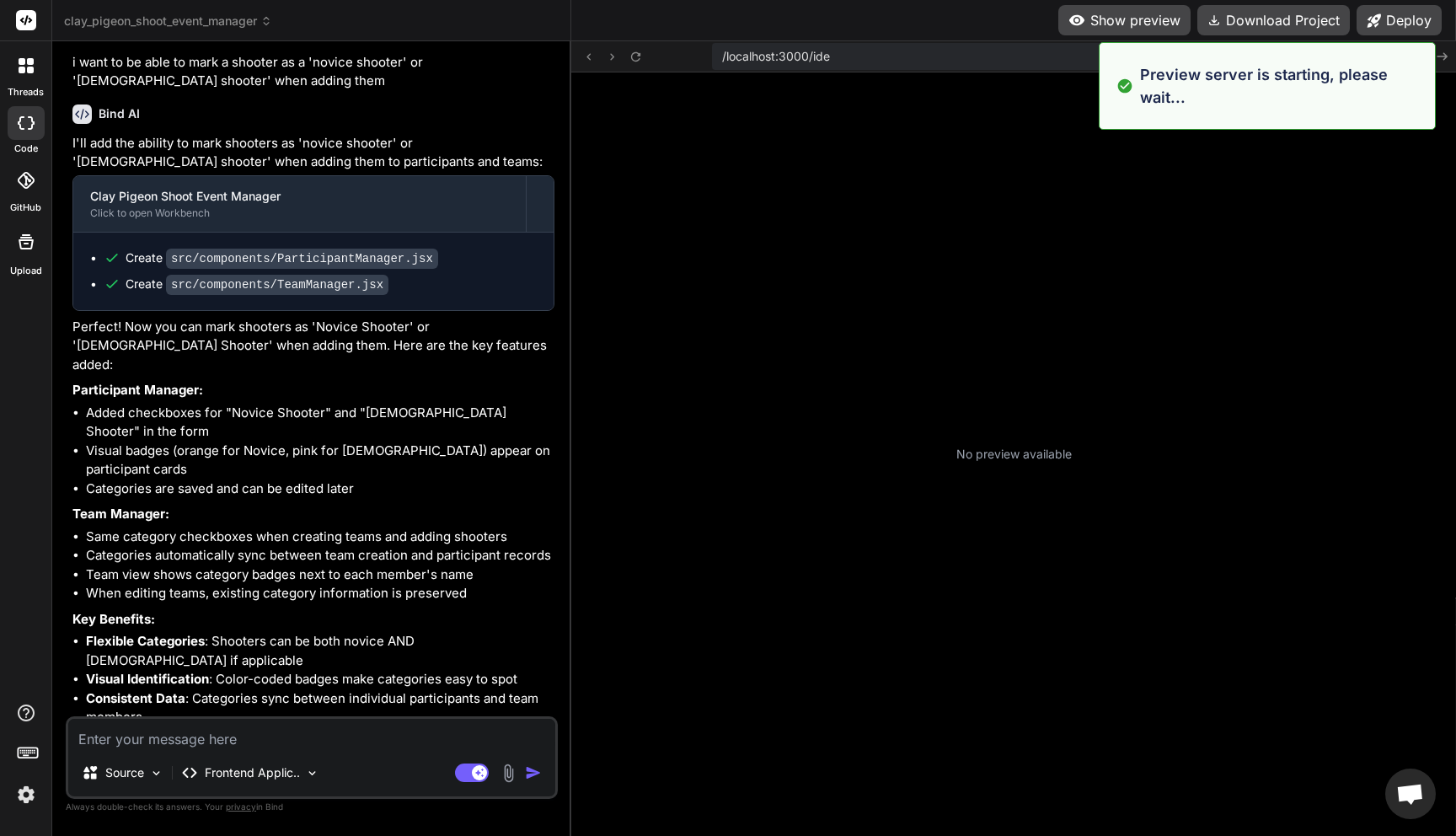scroll, scrollTop: 2402, scrollLeft: 0, axis: vertical 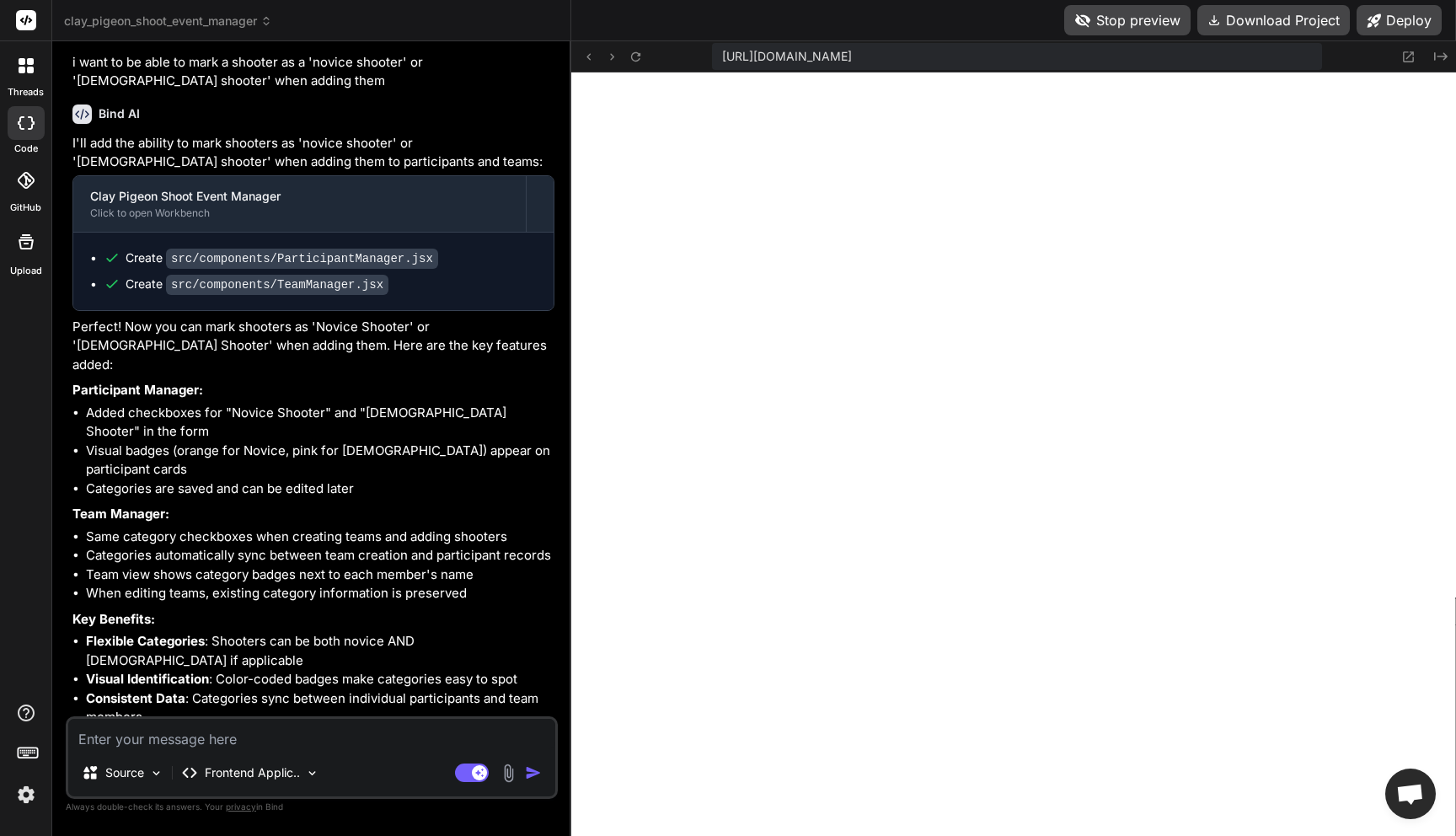 click at bounding box center (312, 734) 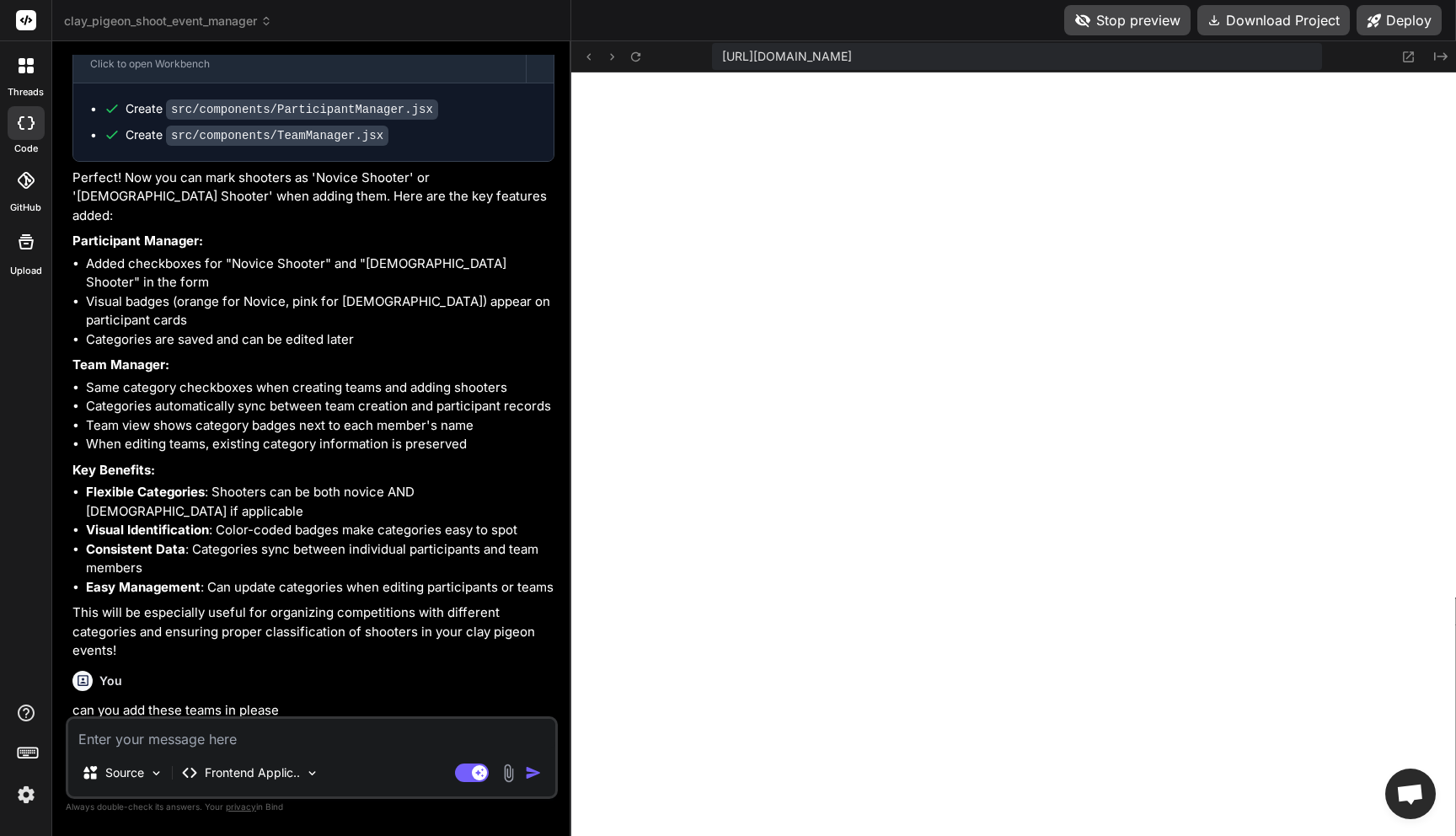 scroll, scrollTop: 5591, scrollLeft: 0, axis: vertical 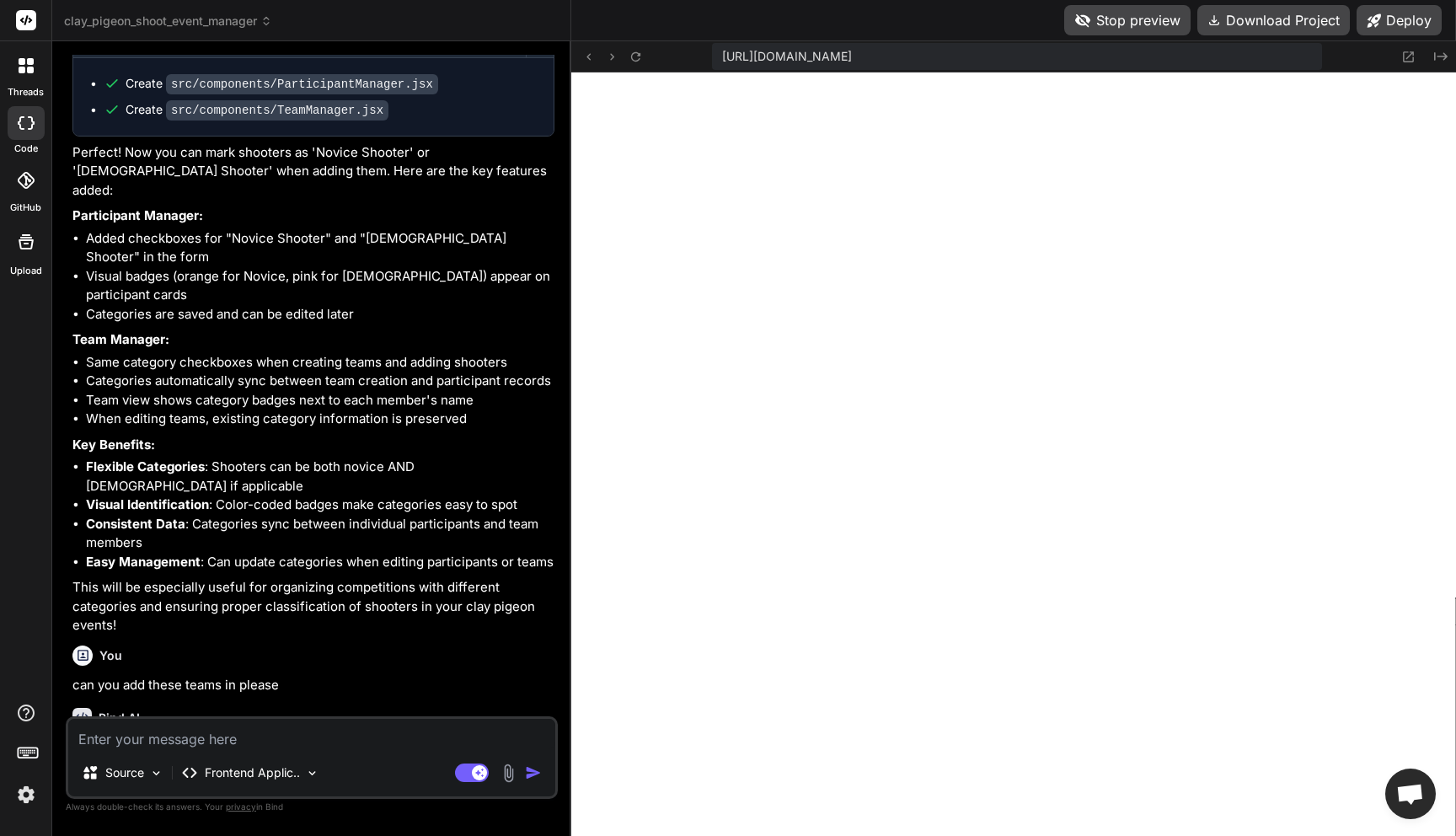 click at bounding box center [312, 734] 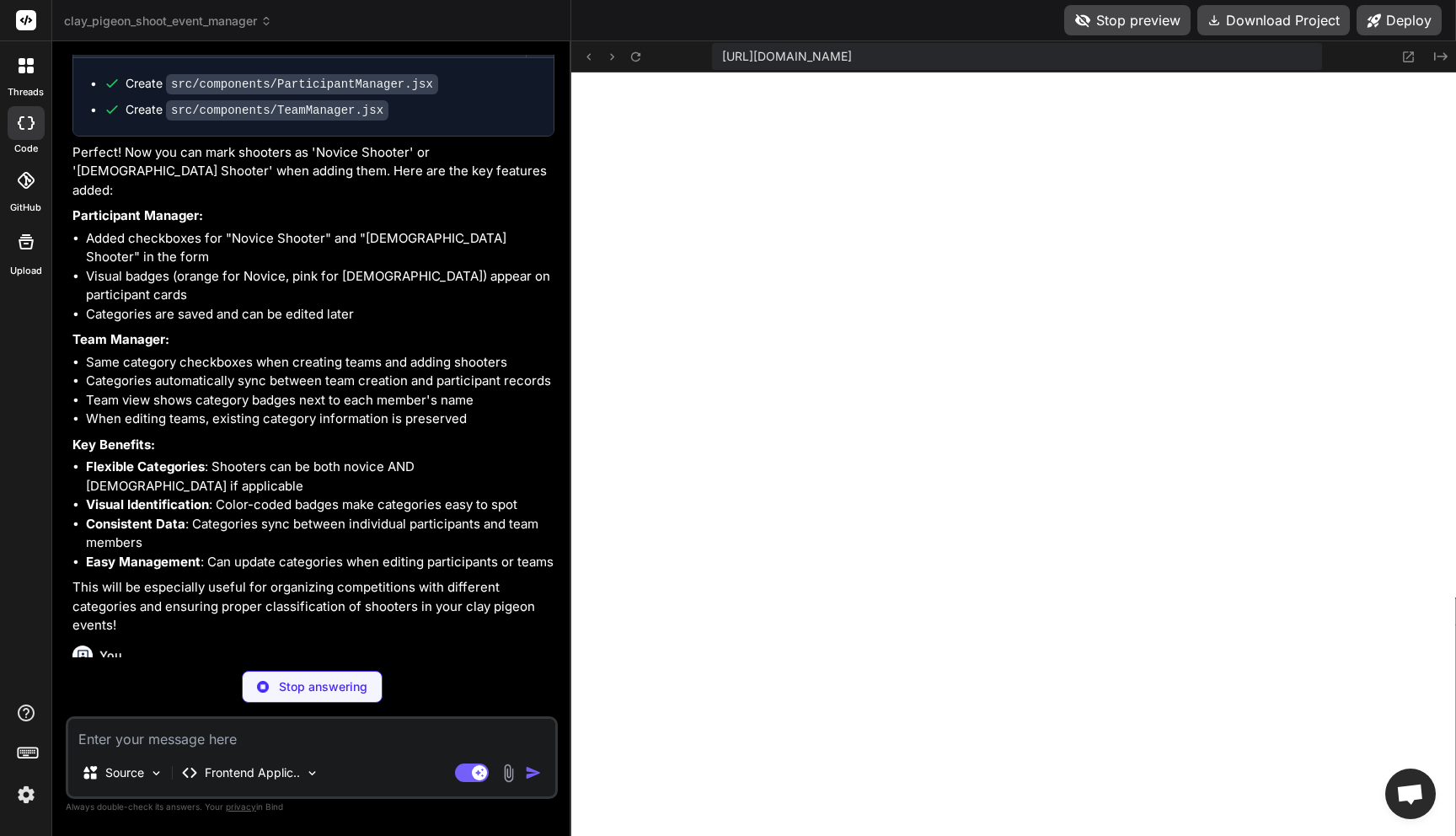 paste on "1.	Altex
2.	Bespoke PAD
3.	Bushmills Massive
4.	Crouch Potatoes
5.	D S Electrical
6.	4 Amigos
7.	Four Skeins
8.	Full Fat & Fibre
9.	G W Finch Builders
10.	Gun Dog Gunners
11.	Gunpowder Gals
12.	Hungover Construction
13.	Long Shot
14.	Lucky Shot
15.	Missed Again
16.	Mrs Brown’s Boys
17.	Norfolk & Chance
18.	Newedge Group
19.	Perky Porkers
20.	Pheasant Pluckers
21.	Rank Outsiders
22.	Real Teal
23.	Simply Lovely
24.	Smoking Barrels
25.	Stanbridge Bangers
26.	Taking Part That Counts
27.	Team ESL
28.	The Anchor Inn
29.	The Bamptons
30.	The Beer Hunters
31.	The Bongoloids
32.	The Hairy Bikers
33.	The Late Hunts
34.	The Plough & Sail
35.	The Sawnoffs
36.	3 Wise Men & Alan
37.	RH Wildfowlers
38.	Winkies Winners" 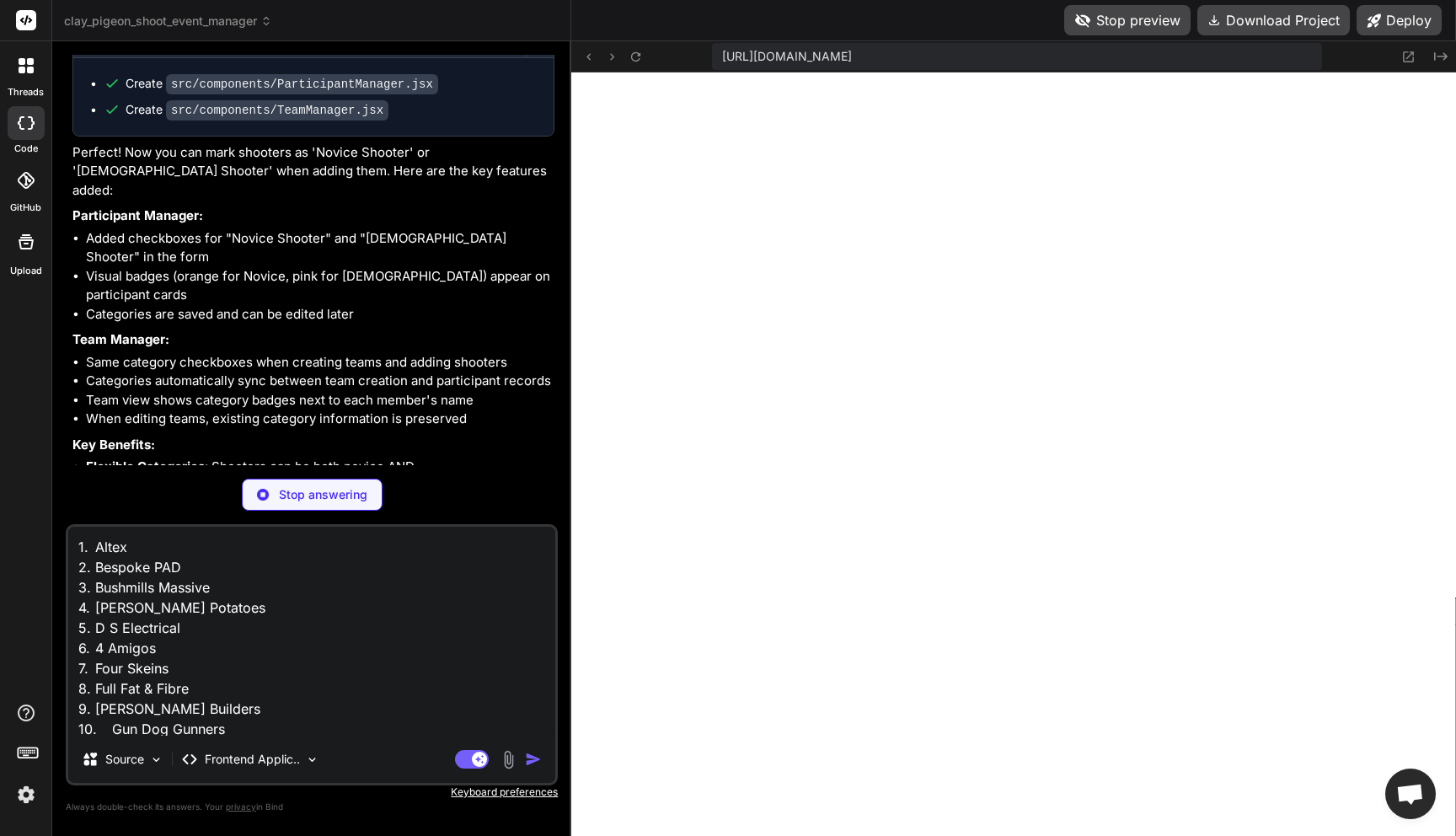 scroll, scrollTop: 587, scrollLeft: 0, axis: vertical 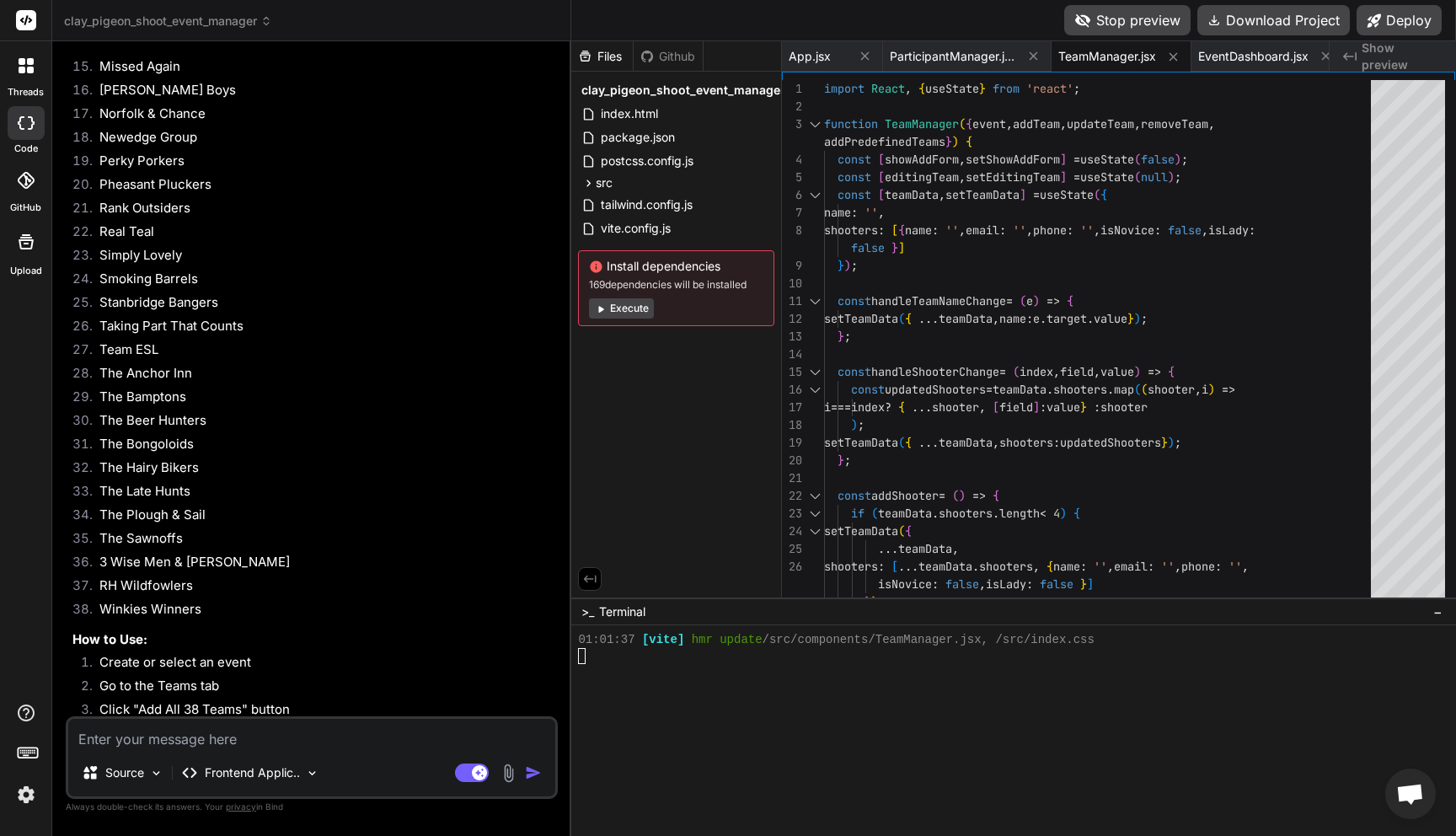 click on "Stop preview" at bounding box center [1127, 20] 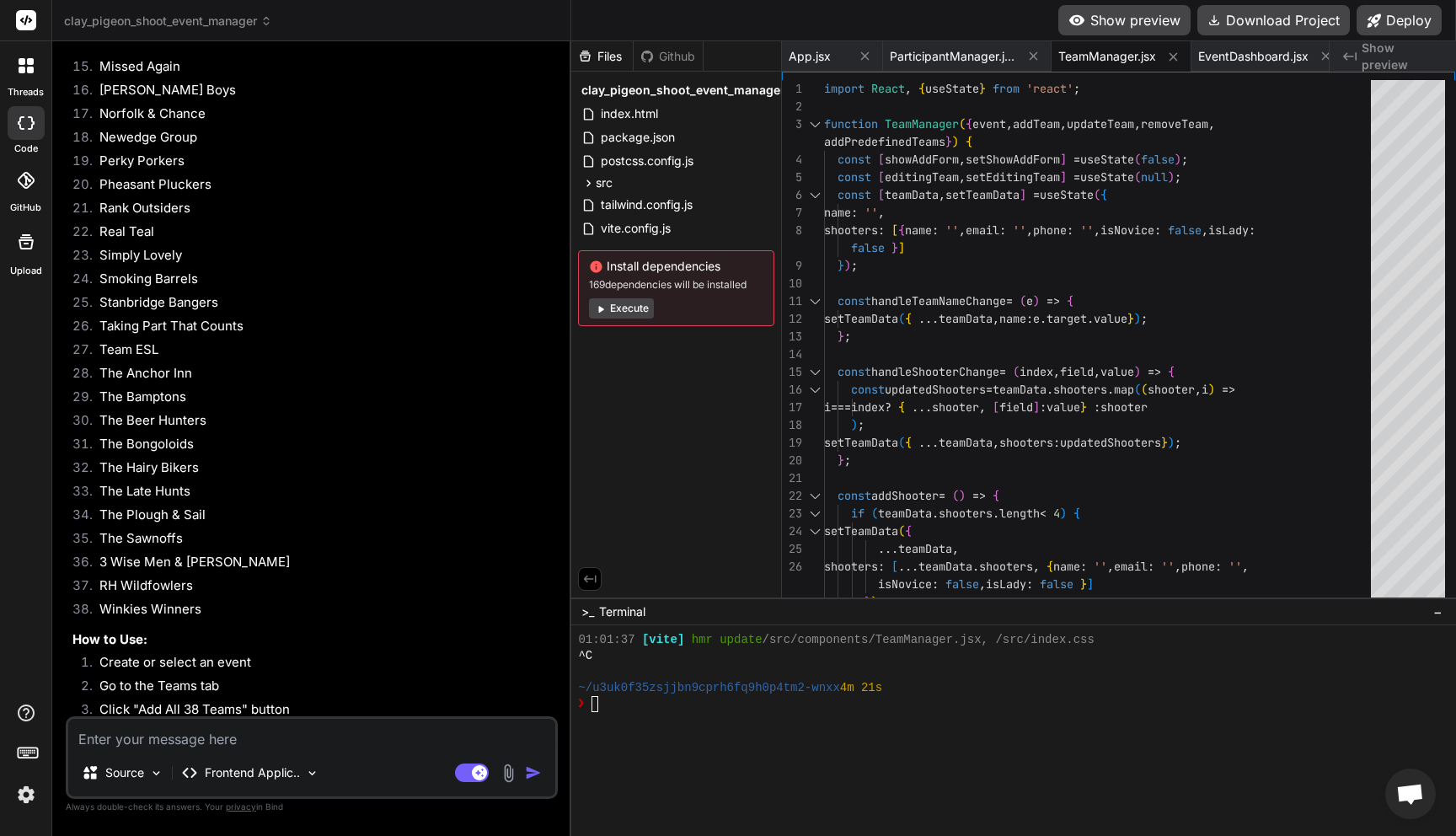 click on "Show preview" at bounding box center [1124, 20] 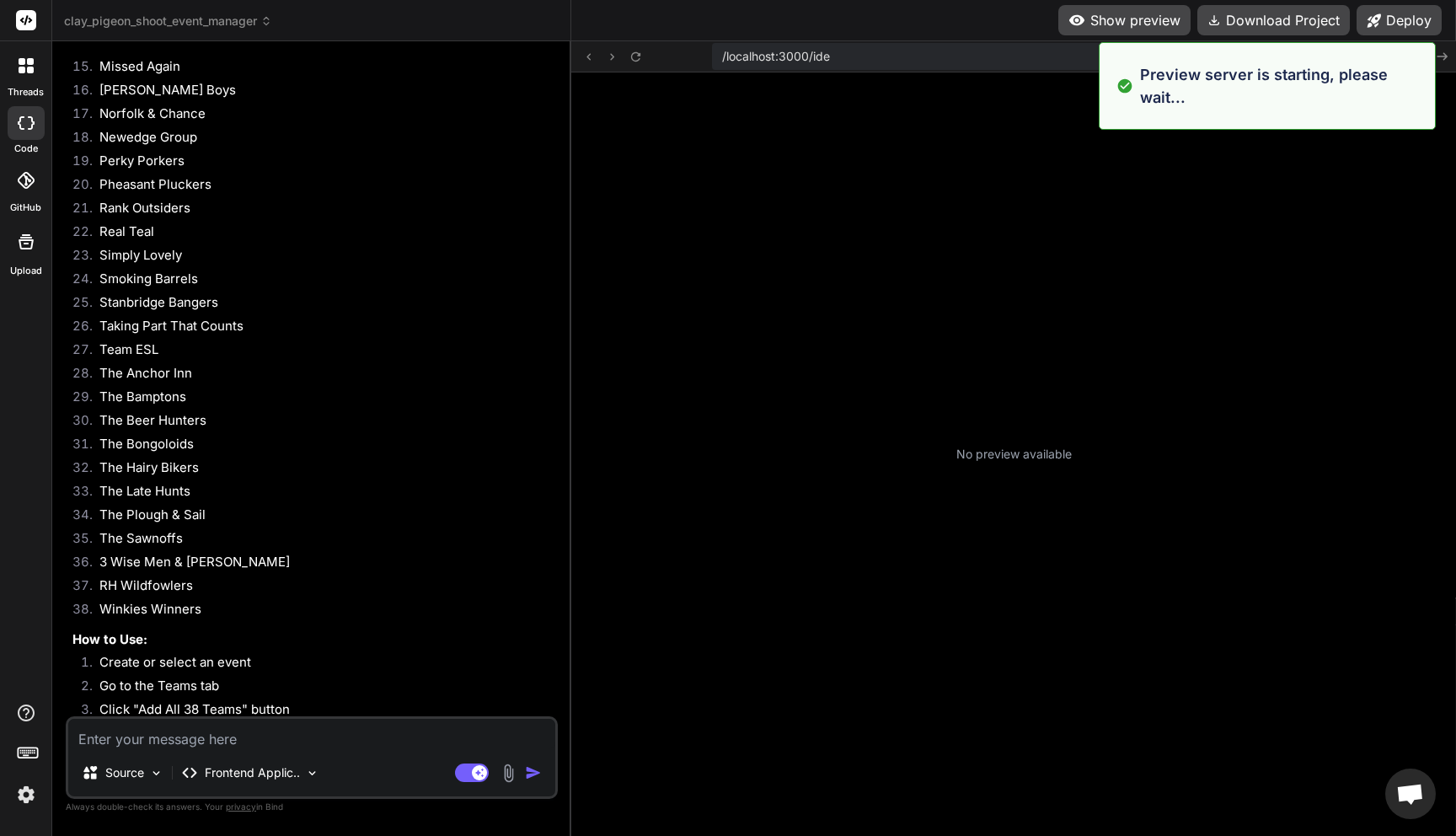 scroll, scrollTop: 2722, scrollLeft: 0, axis: vertical 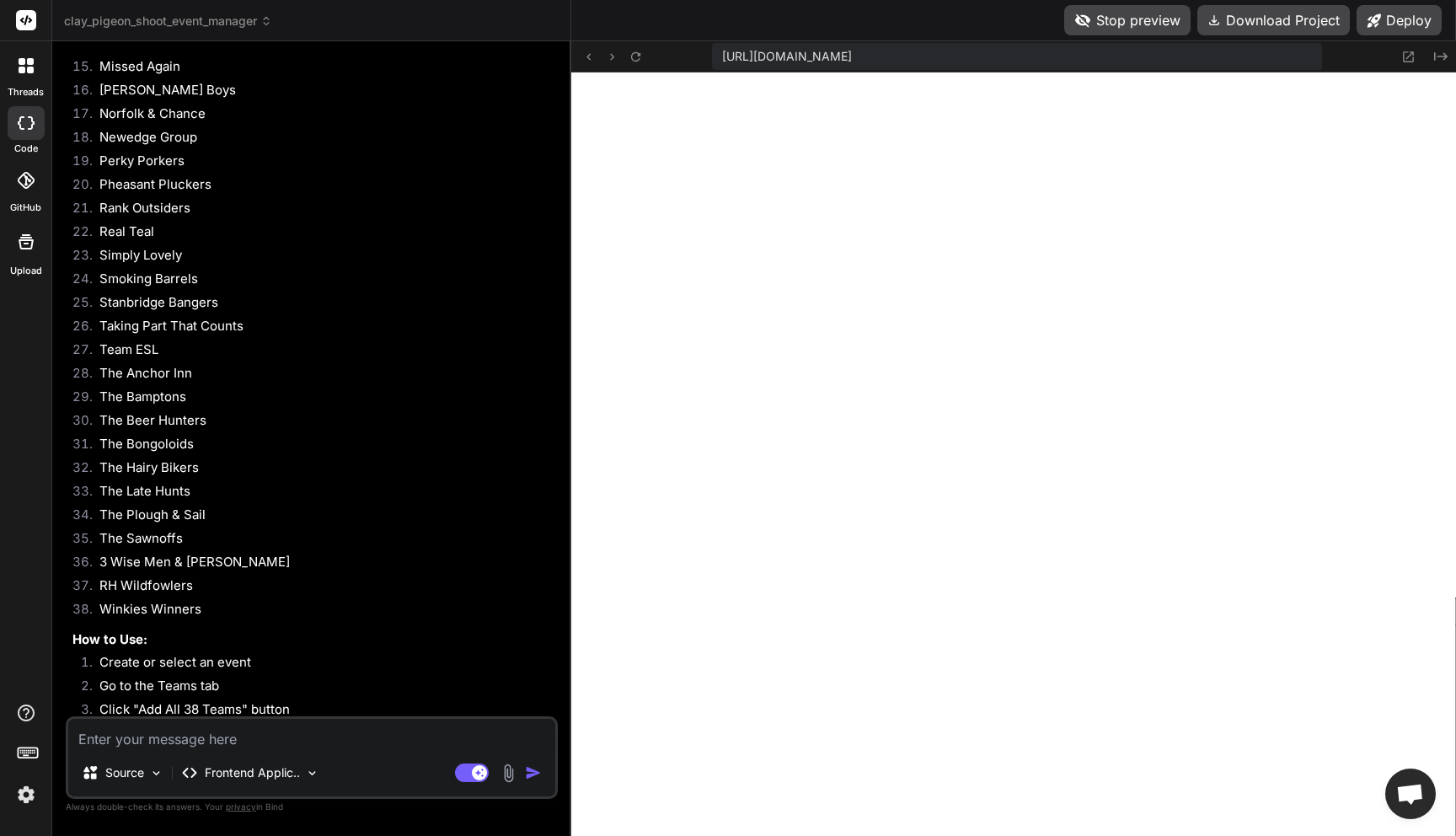 click at bounding box center [312, 734] 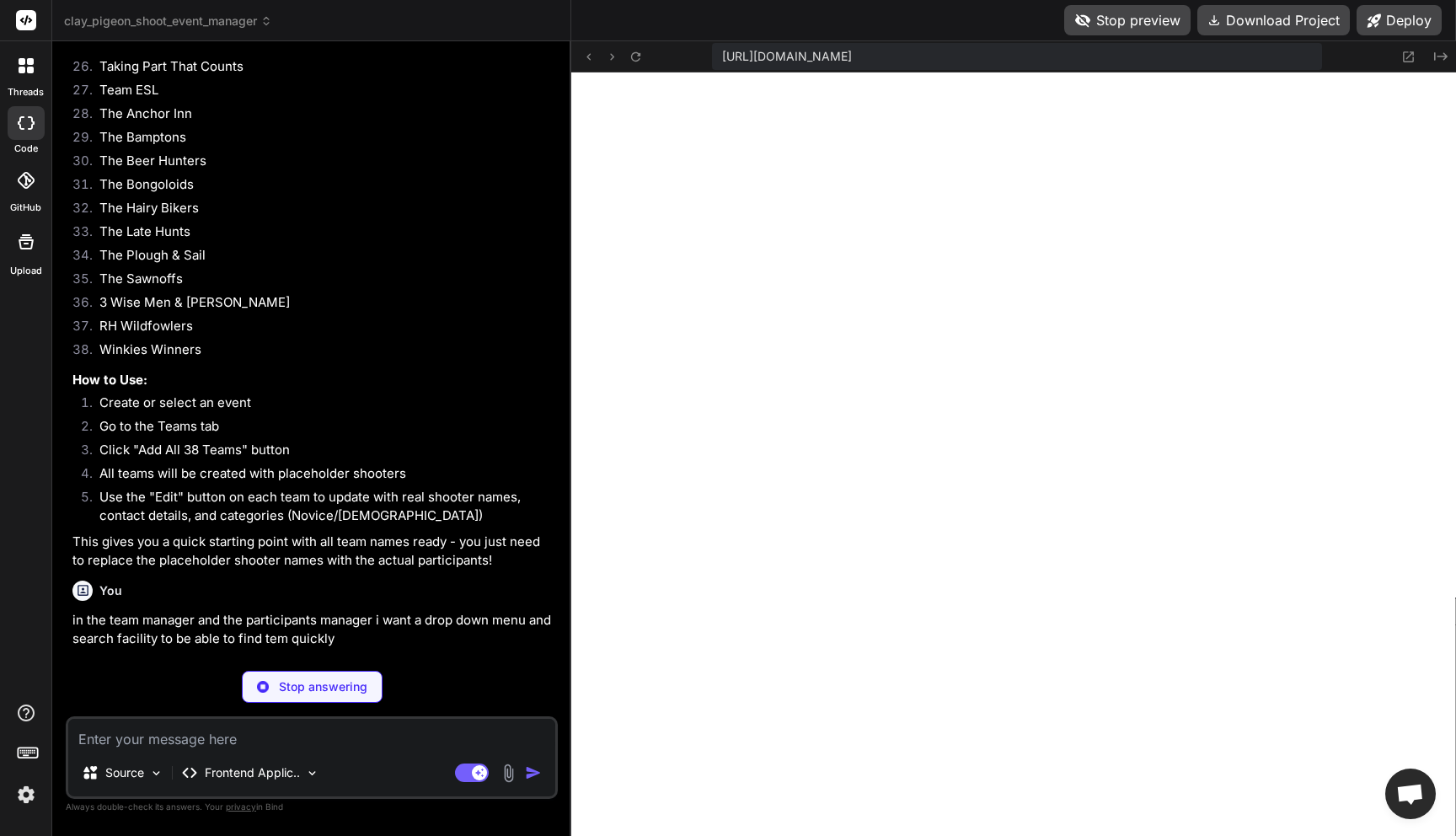 scroll, scrollTop: 7824, scrollLeft: 0, axis: vertical 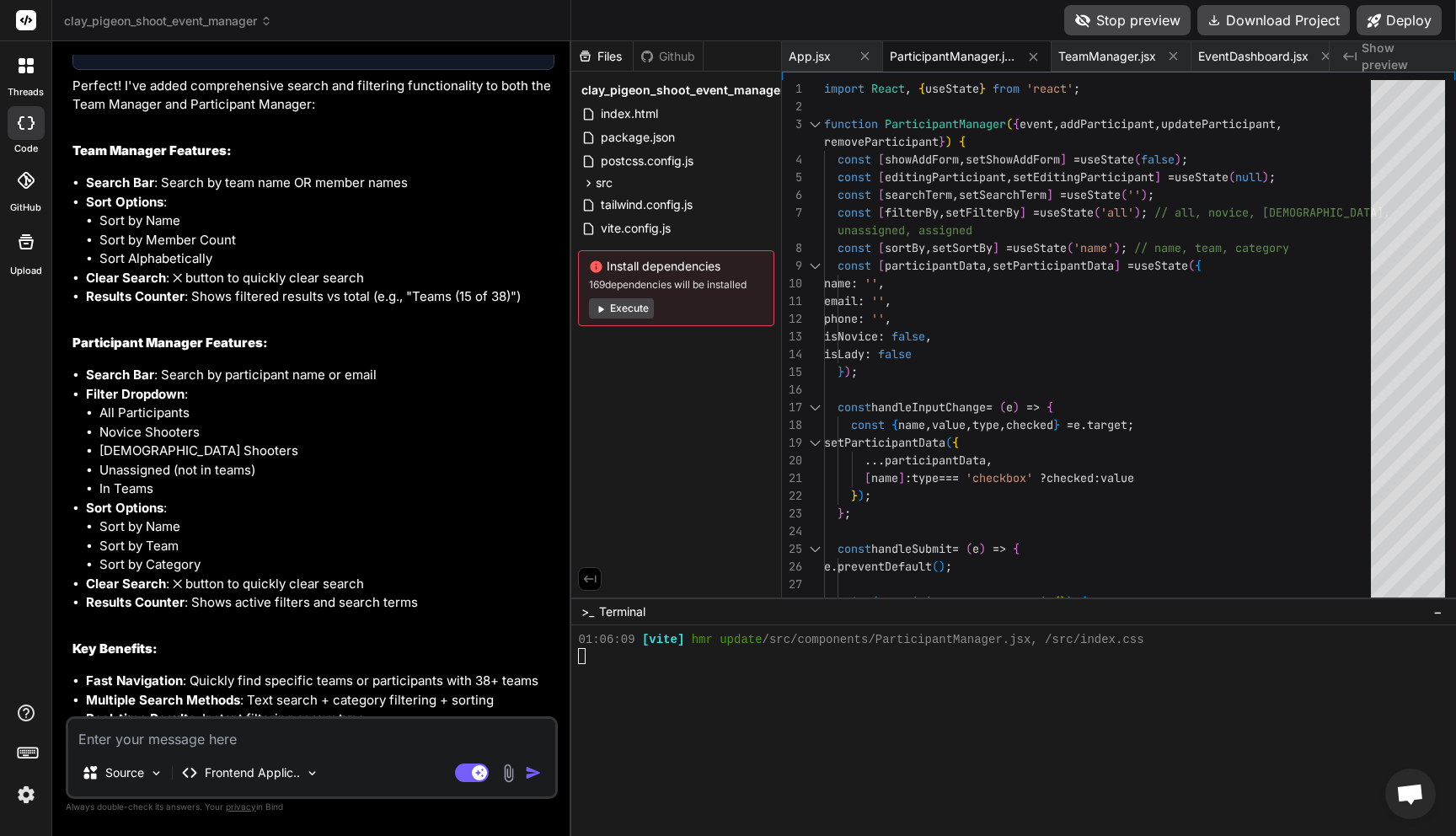 click on "Stop preview" at bounding box center (1127, 20) 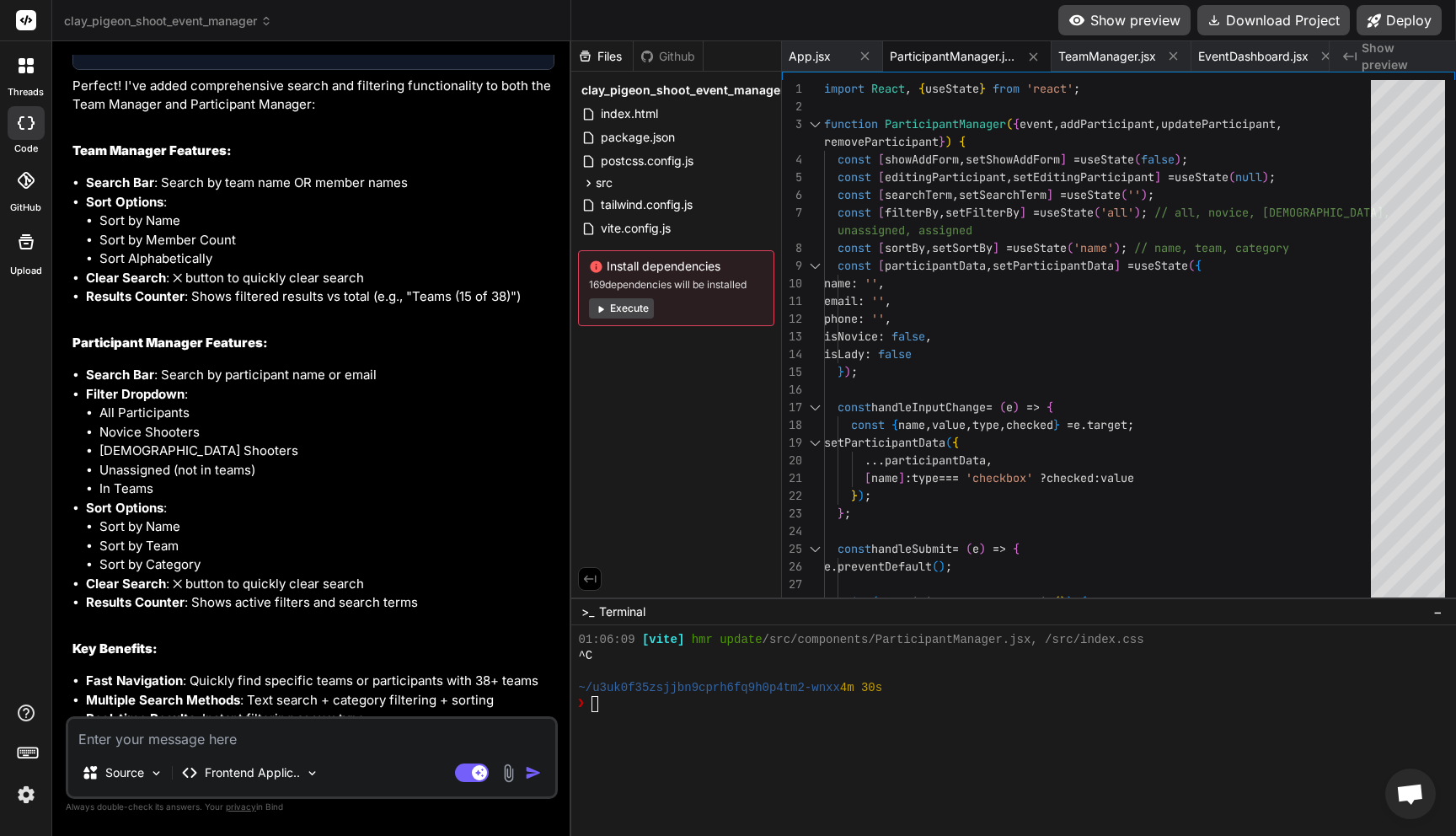 click on "Show preview" at bounding box center (1124, 20) 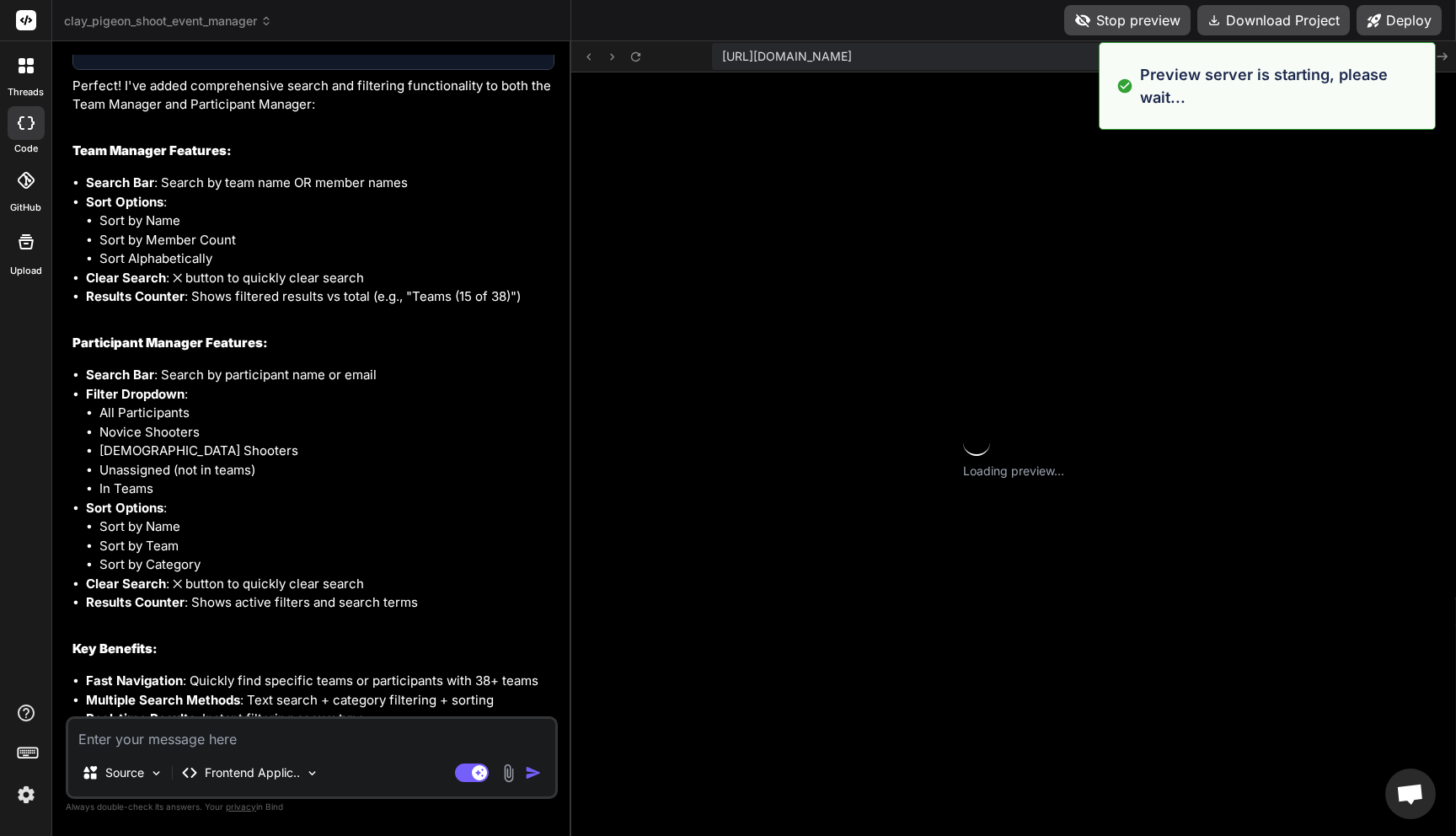 scroll, scrollTop: 3042, scrollLeft: 0, axis: vertical 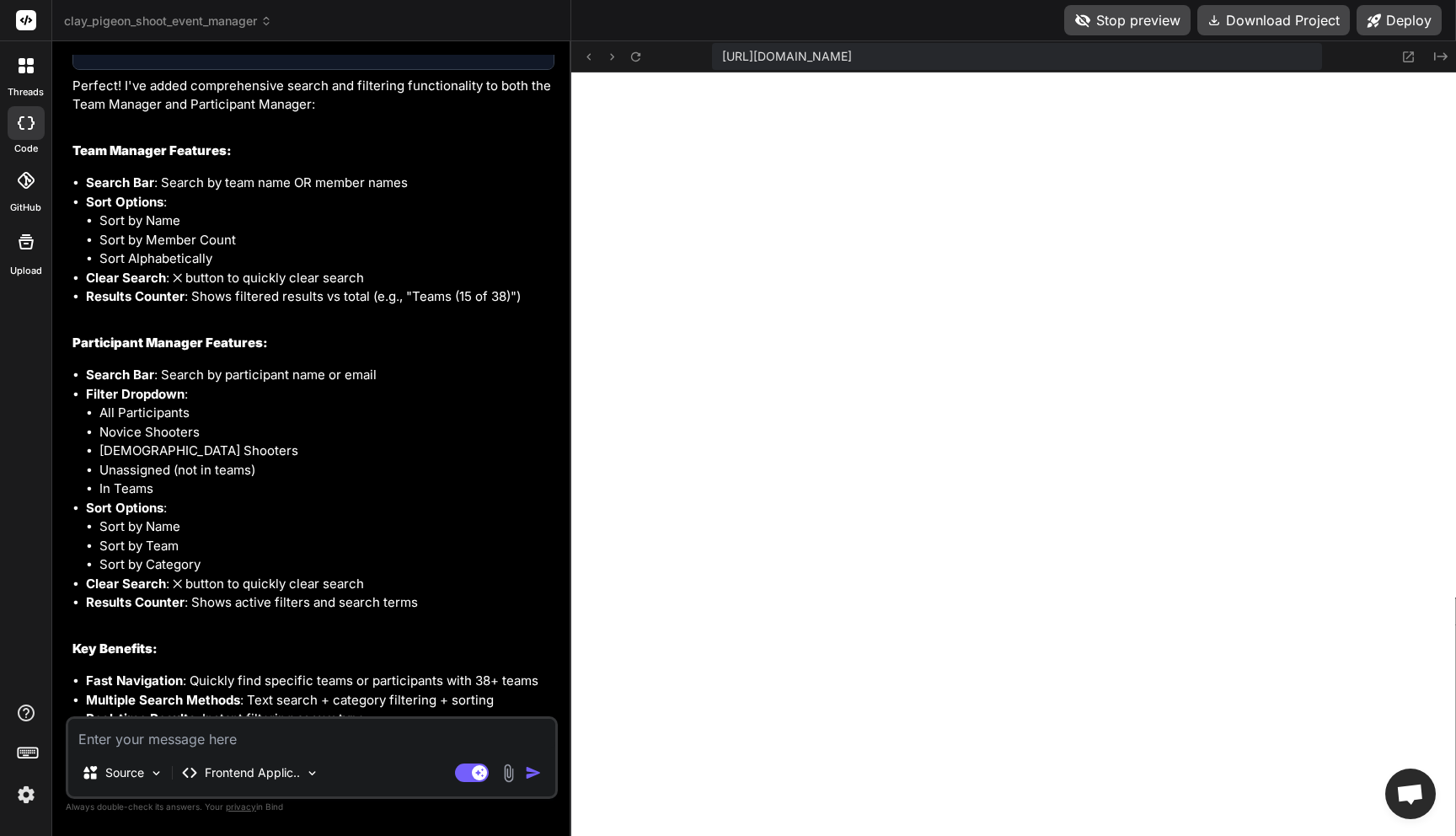click at bounding box center (312, 734) 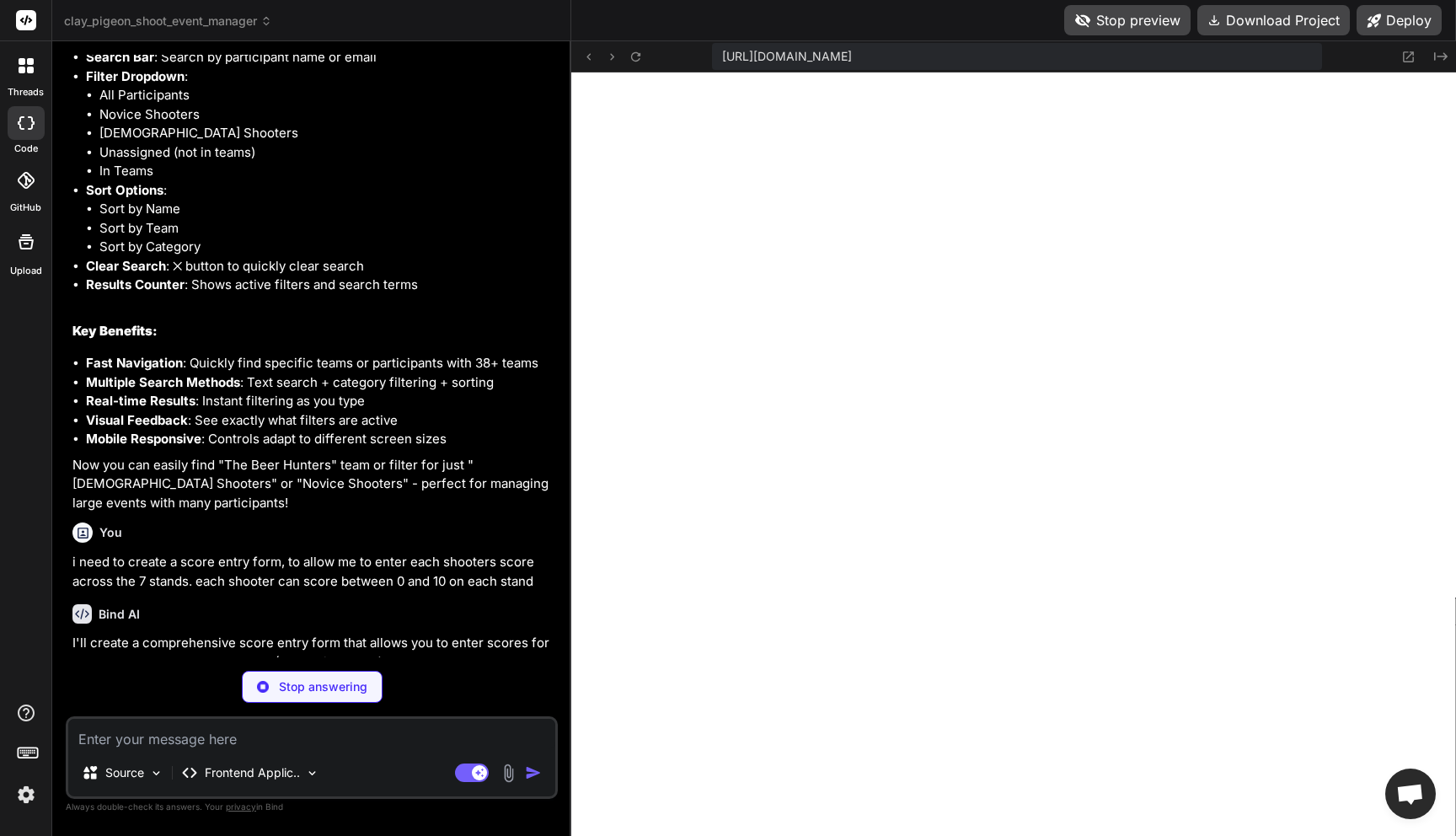 scroll, scrollTop: 8882, scrollLeft: 0, axis: vertical 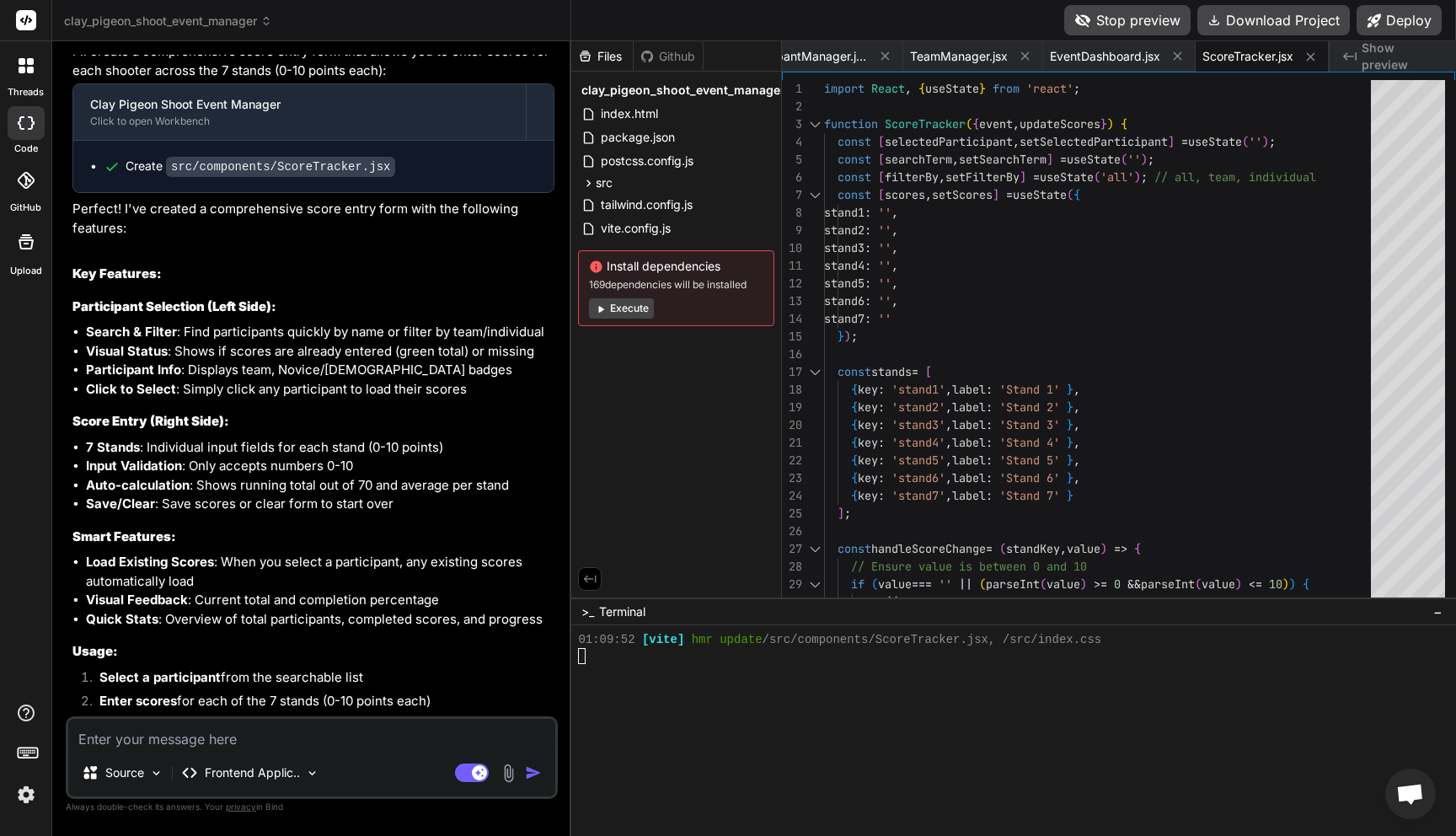 click on "Stop preview" at bounding box center [1127, 20] 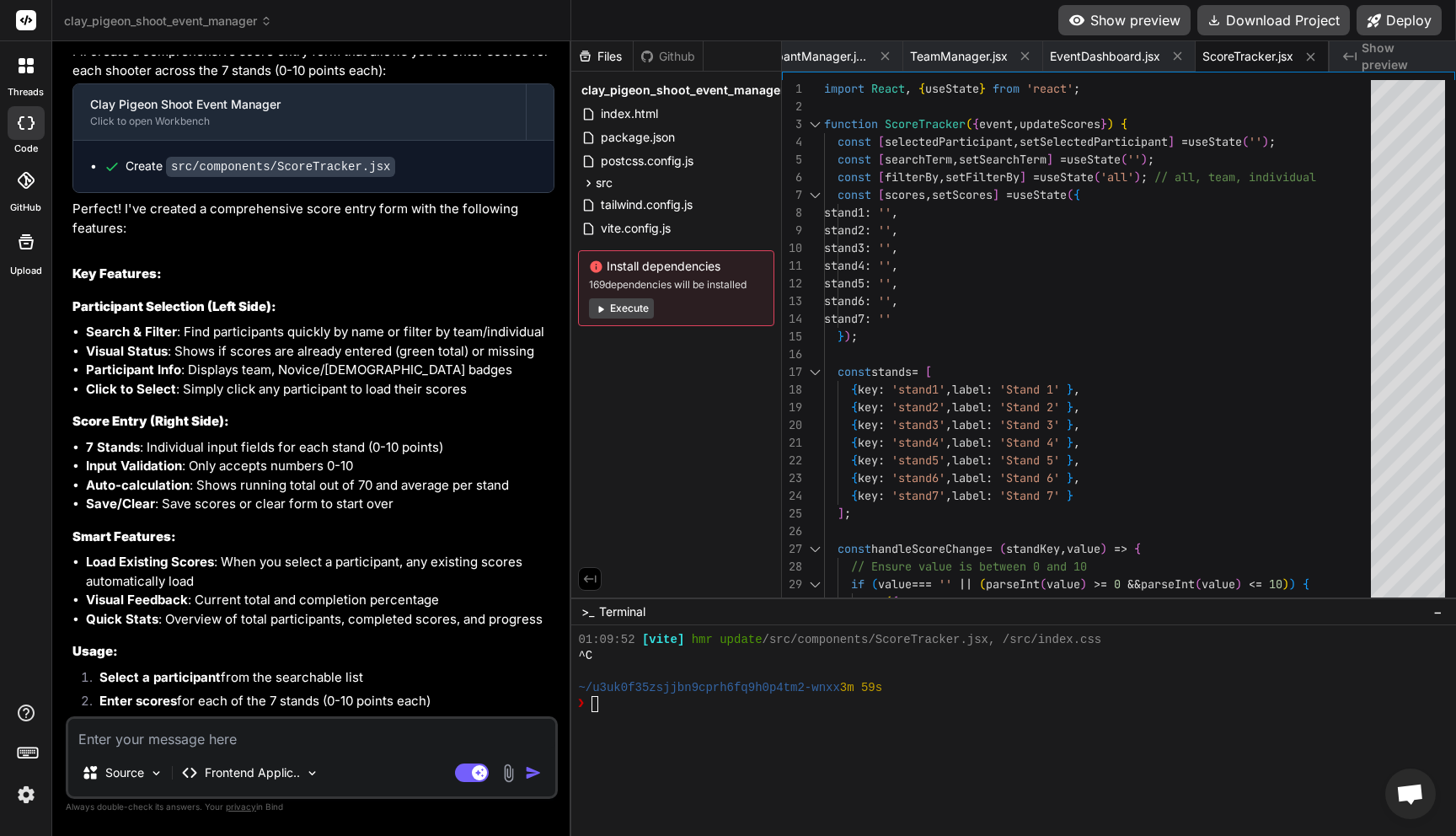 click on "Show preview" at bounding box center [1124, 20] 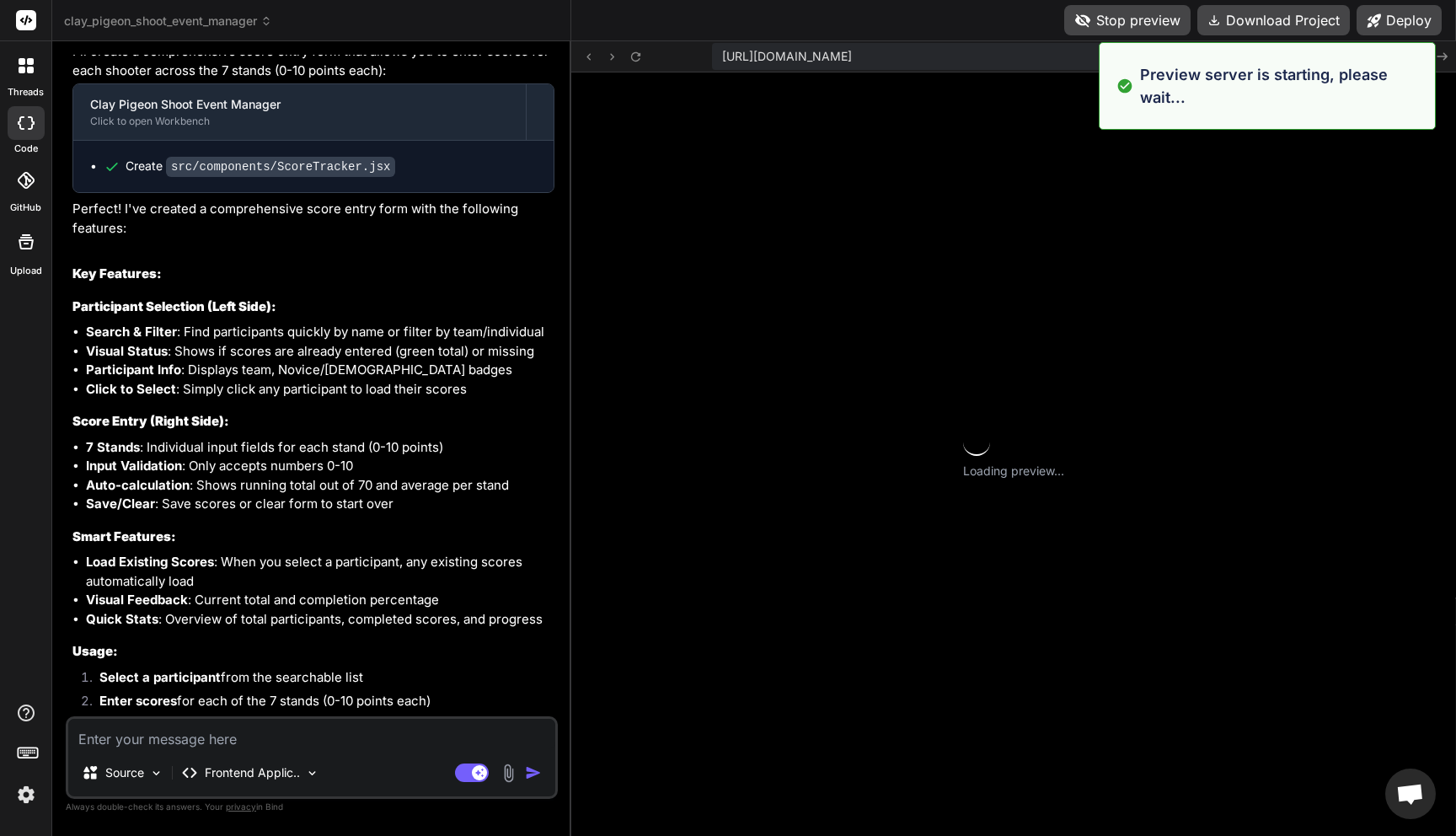 scroll, scrollTop: 3347, scrollLeft: 0, axis: vertical 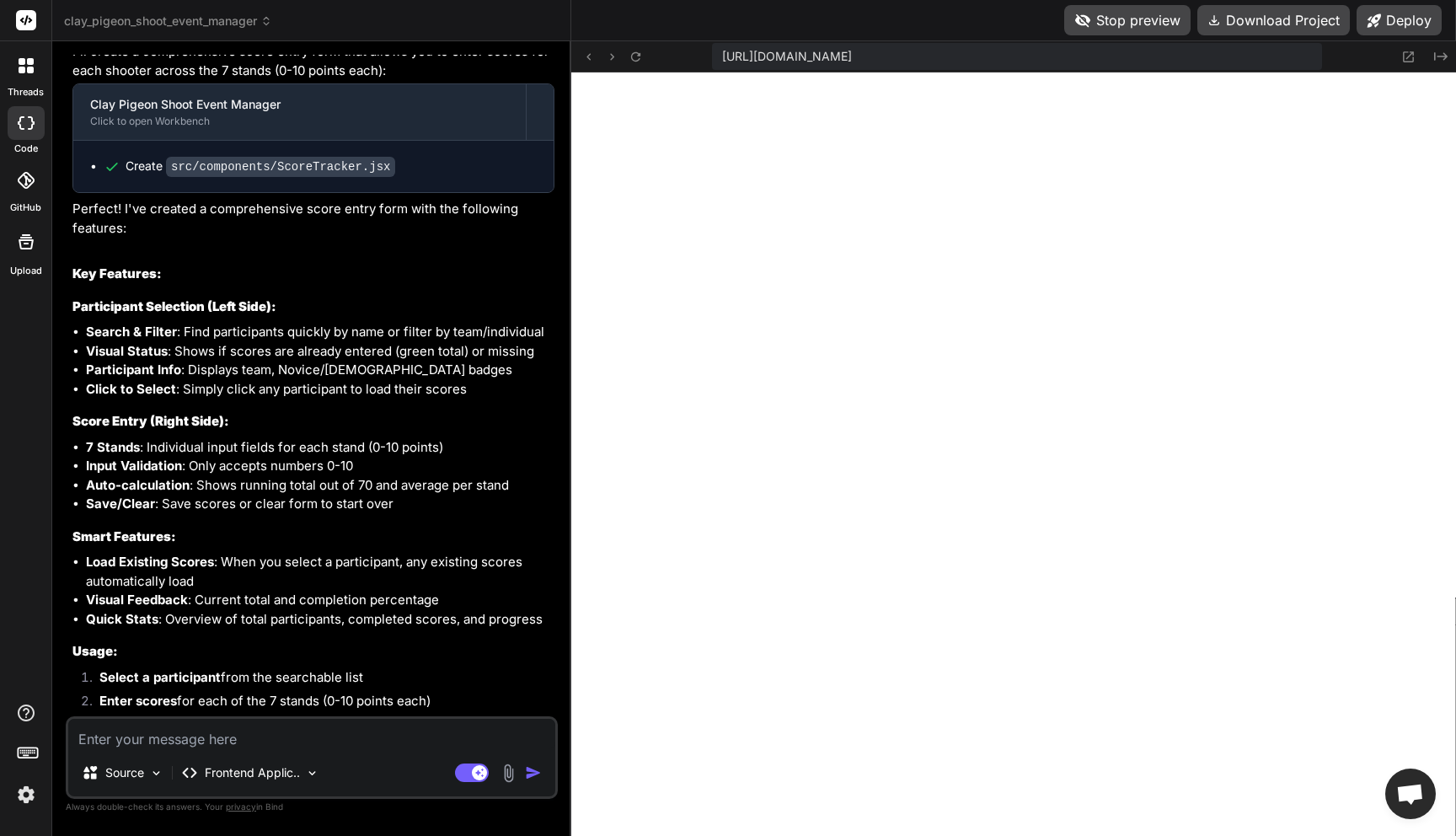 click at bounding box center [312, 734] 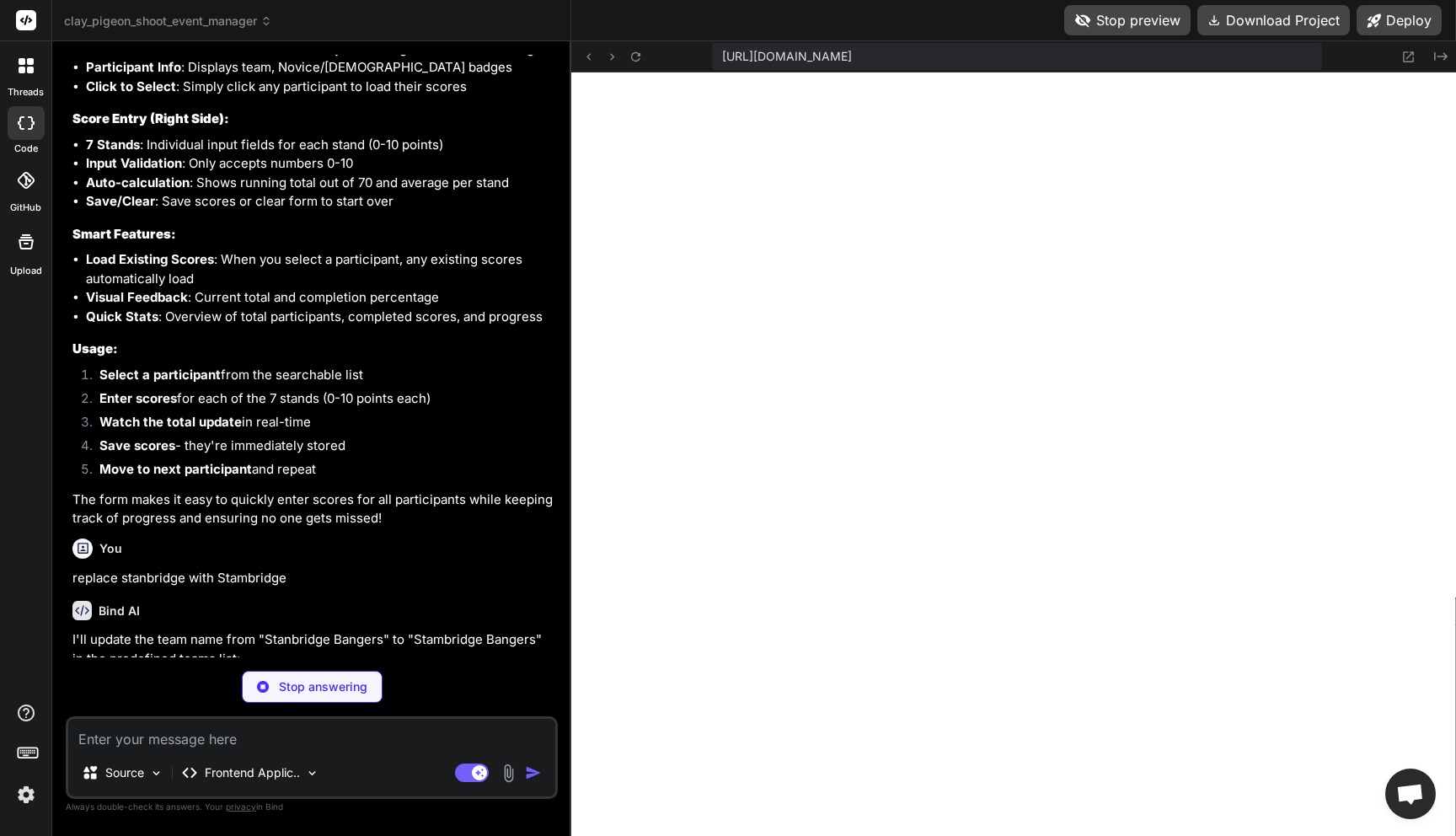 scroll, scrollTop: 9772, scrollLeft: 0, axis: vertical 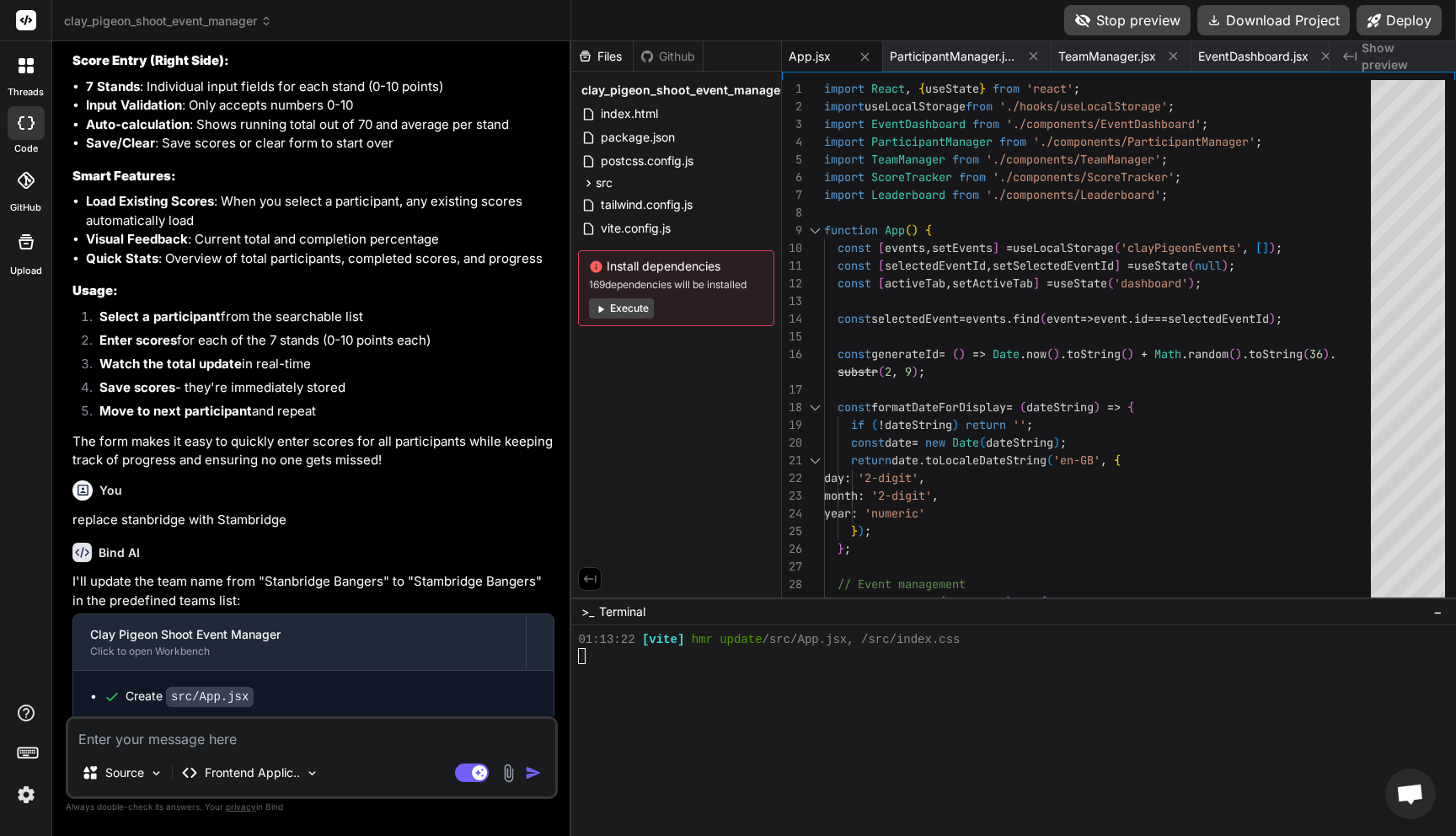 click on "Stop preview" at bounding box center (1127, 20) 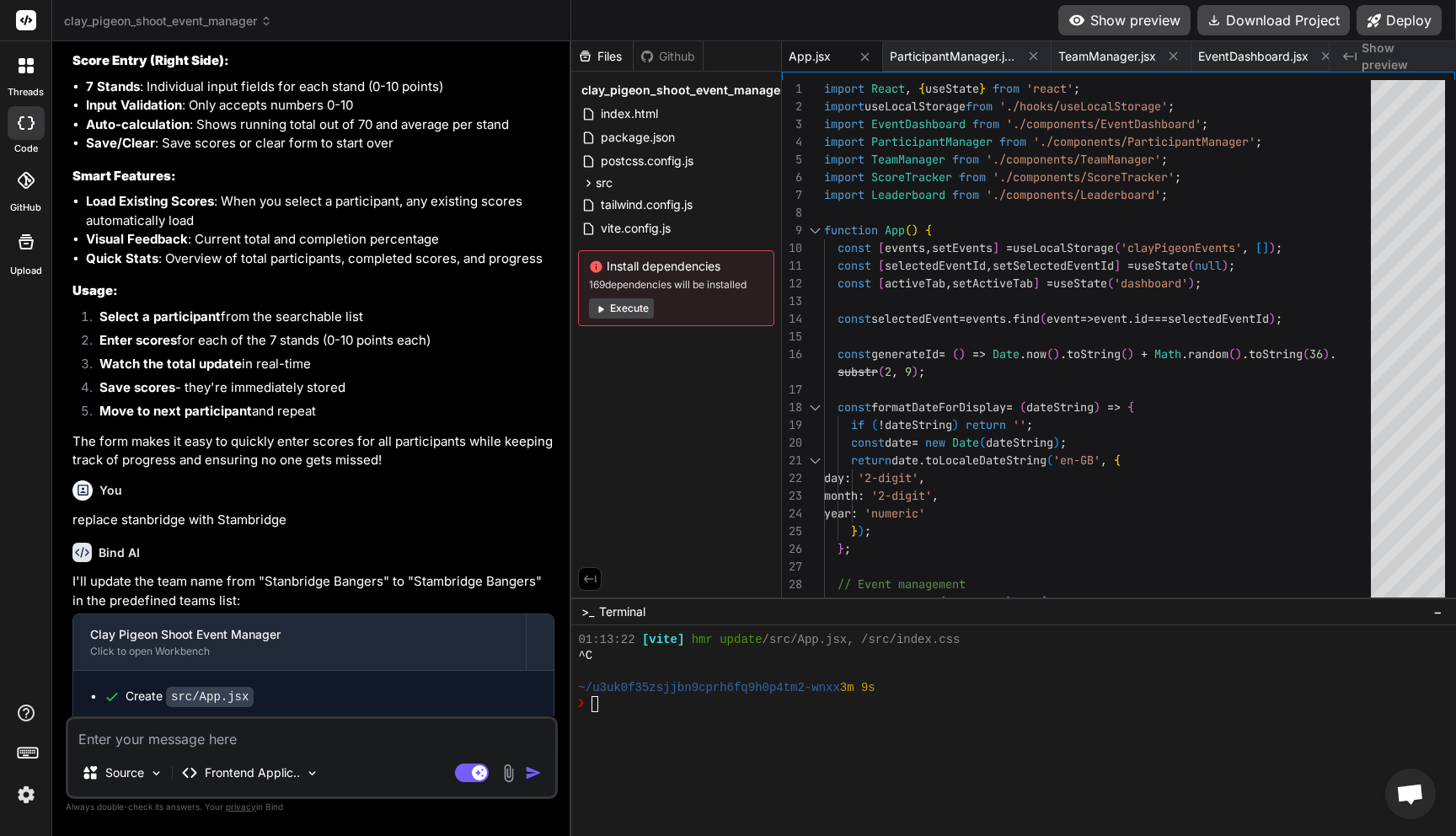 click on "Show preview" at bounding box center [1124, 20] 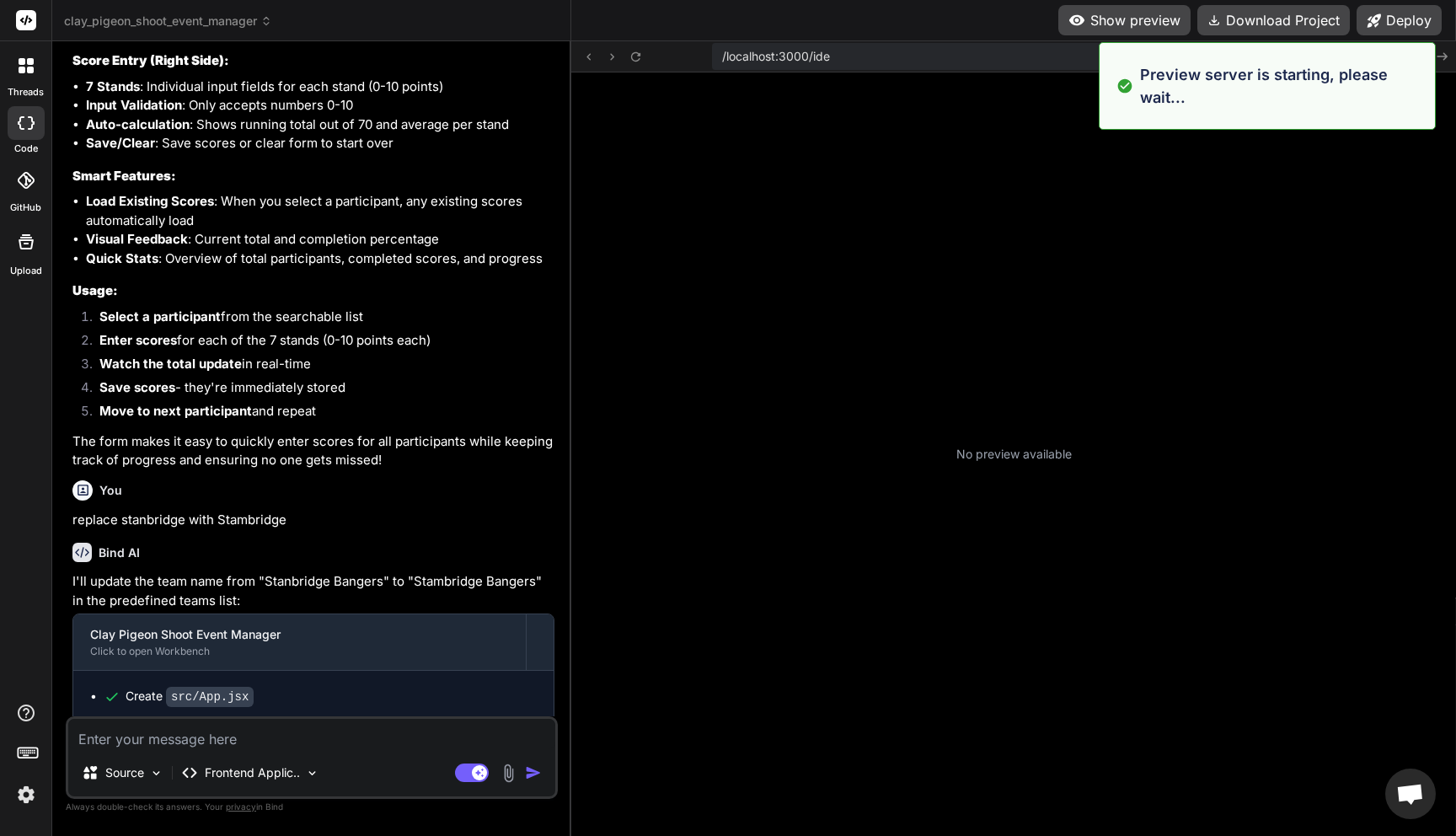 scroll, scrollTop: 3651, scrollLeft: 0, axis: vertical 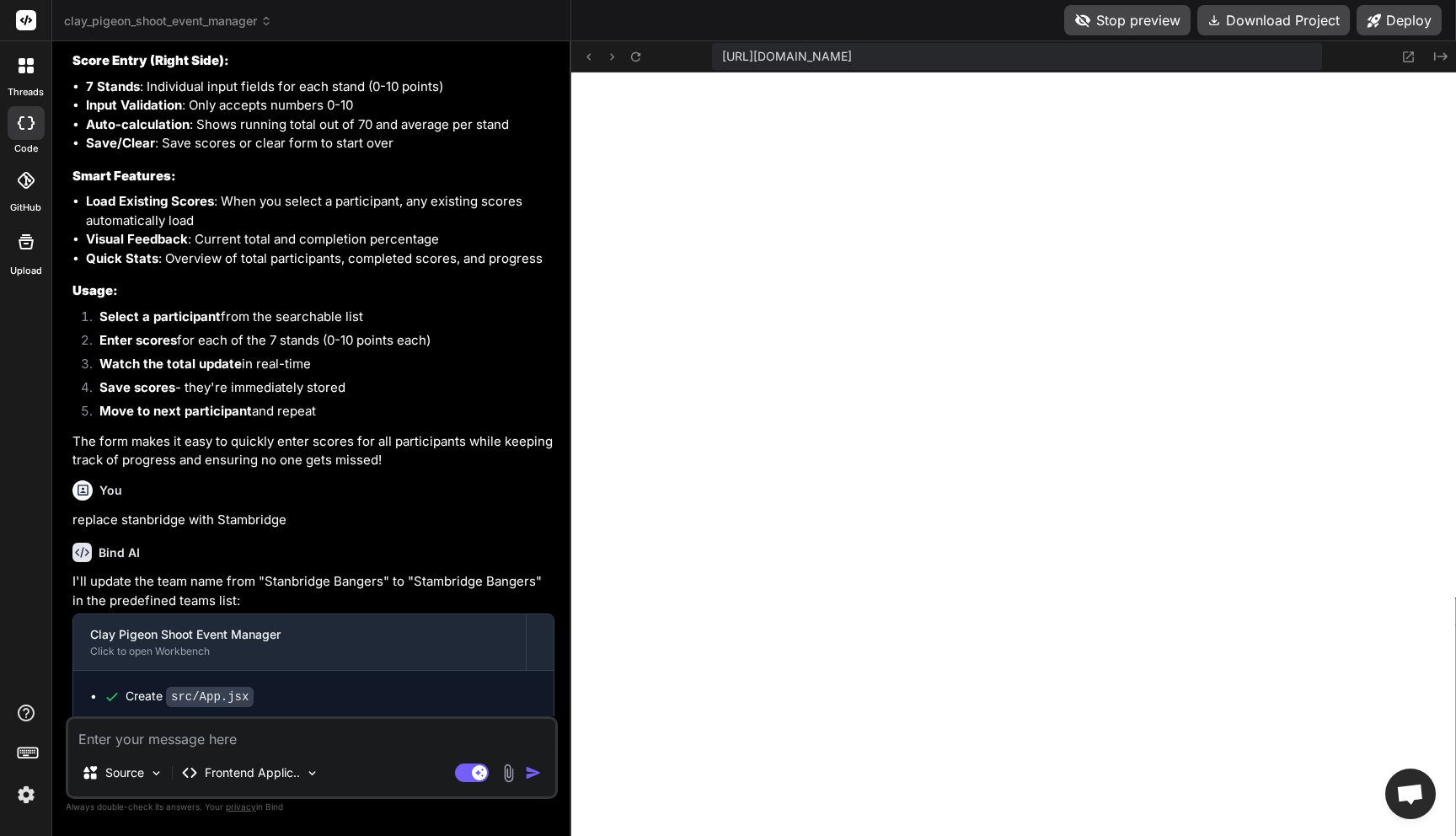 click at bounding box center (312, 734) 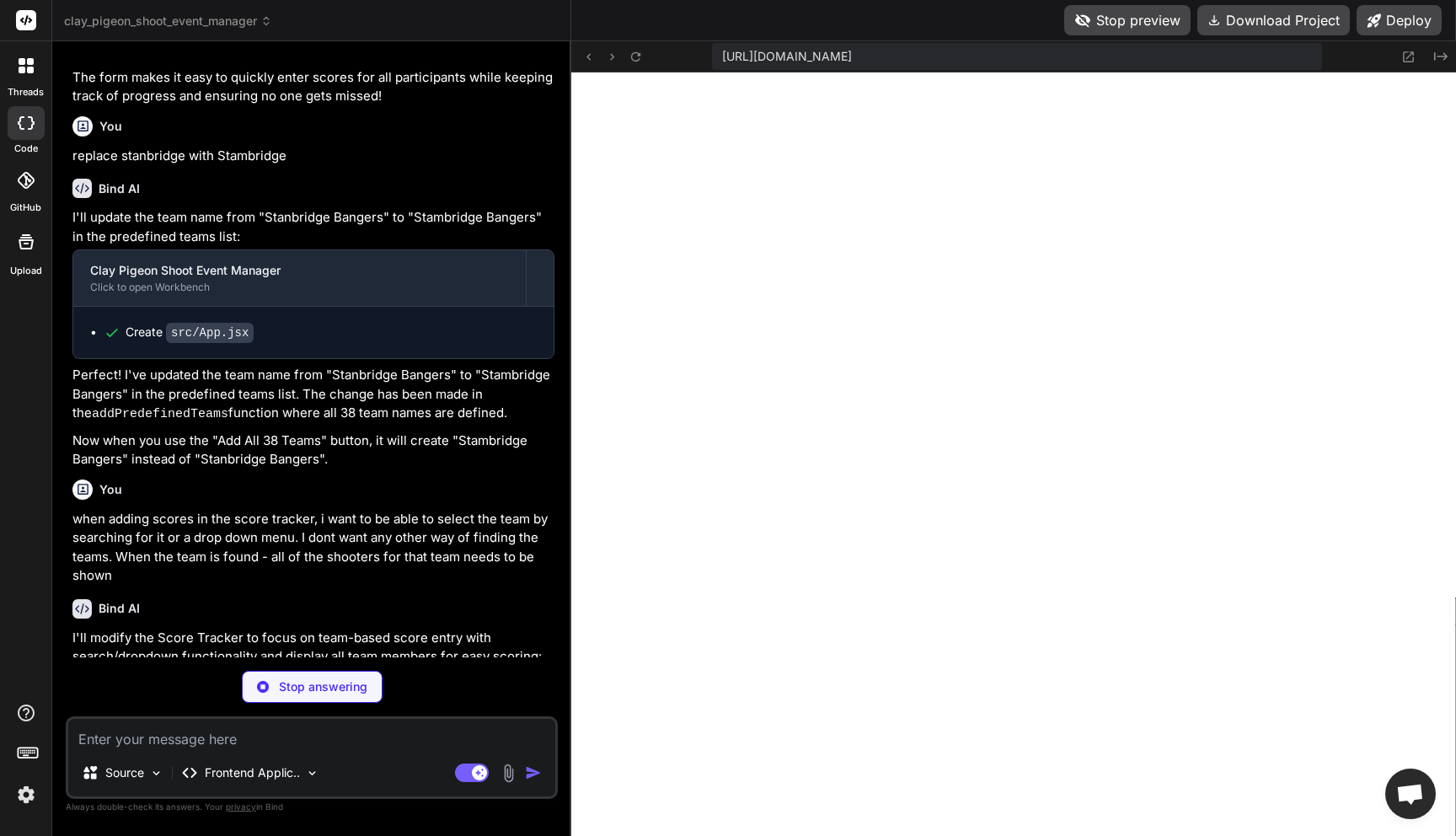 scroll, scrollTop: 10190, scrollLeft: 0, axis: vertical 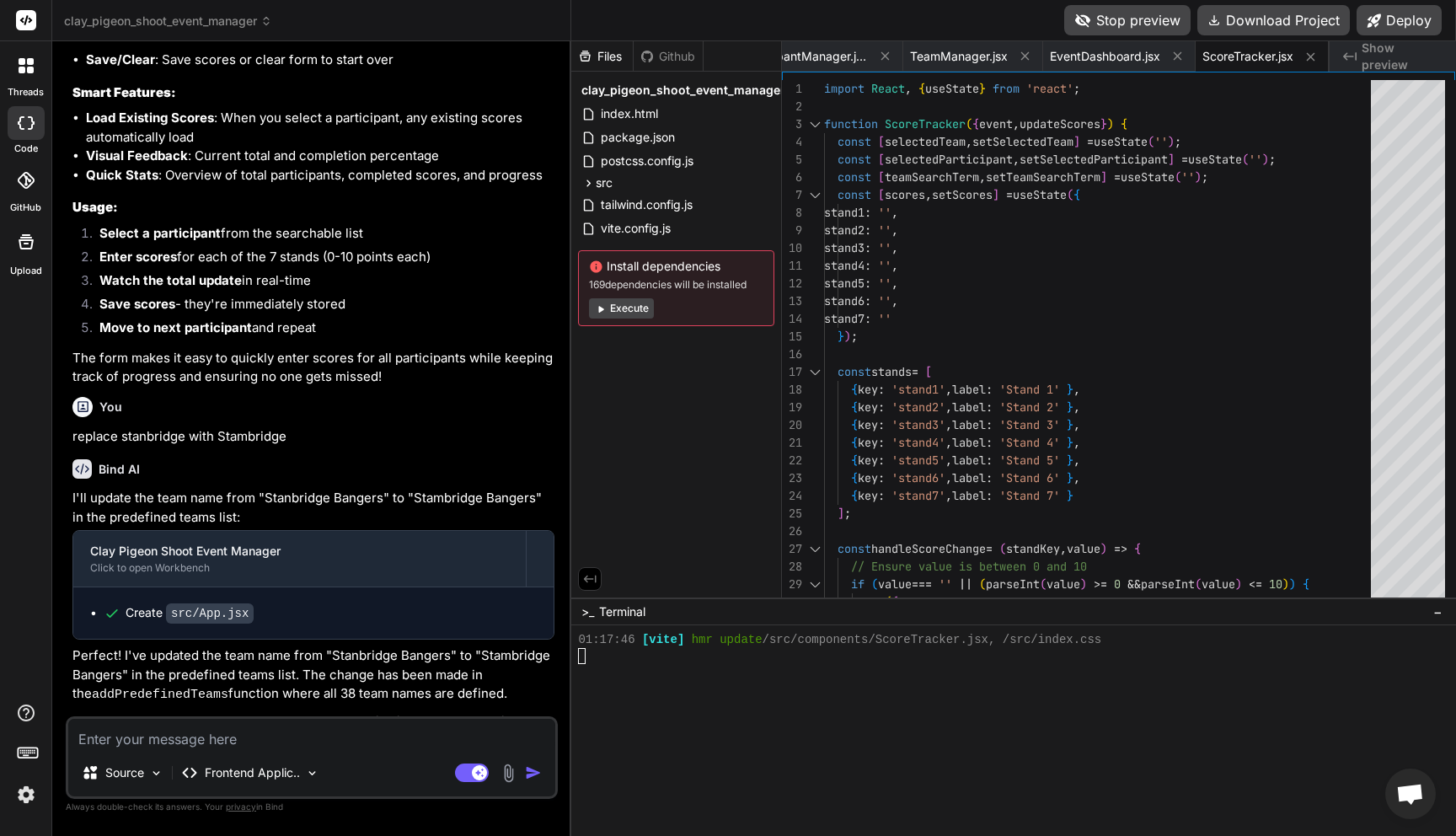 click on "Stop preview" at bounding box center [1127, 20] 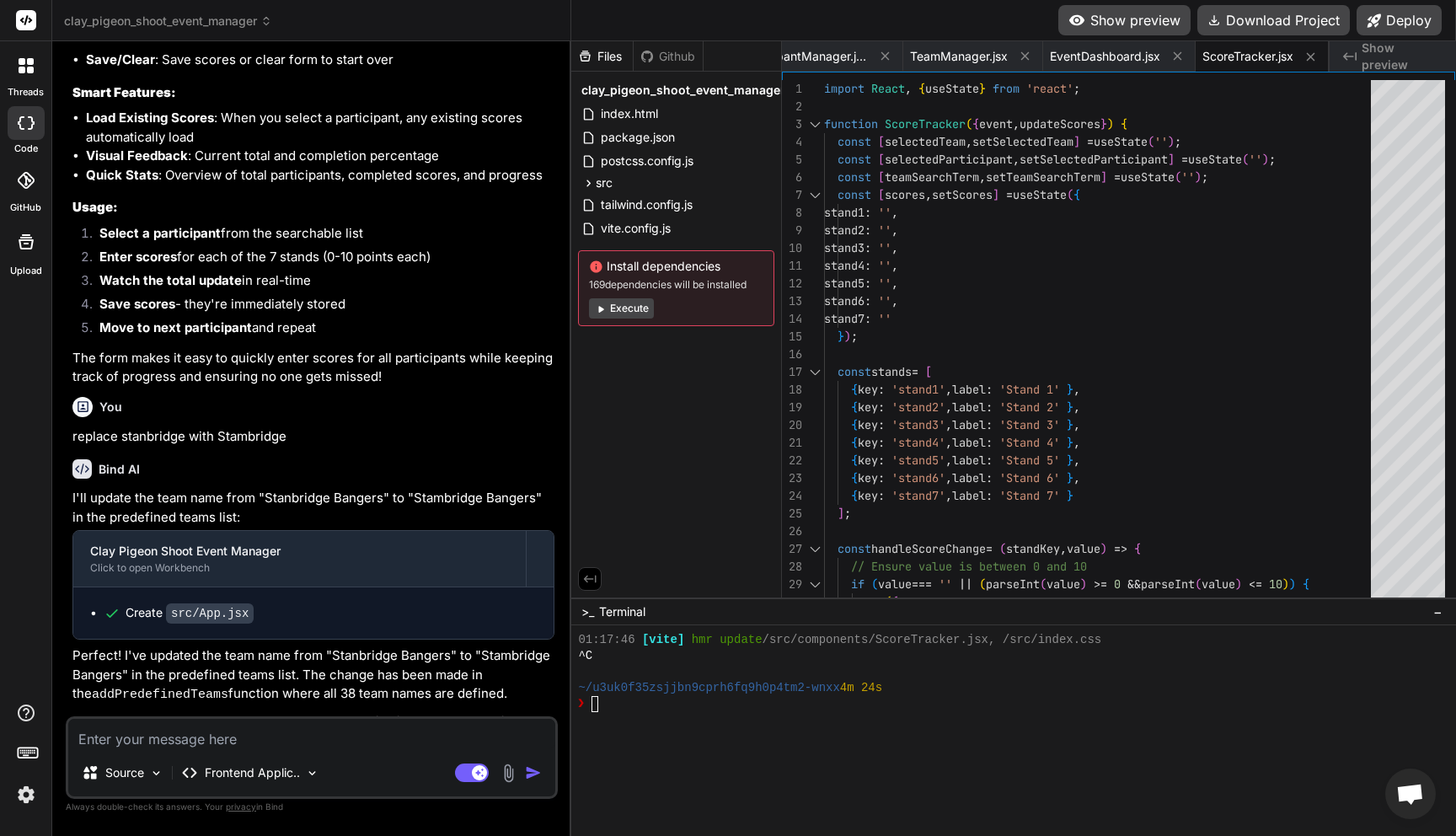 click on "Show preview" at bounding box center [1124, 20] 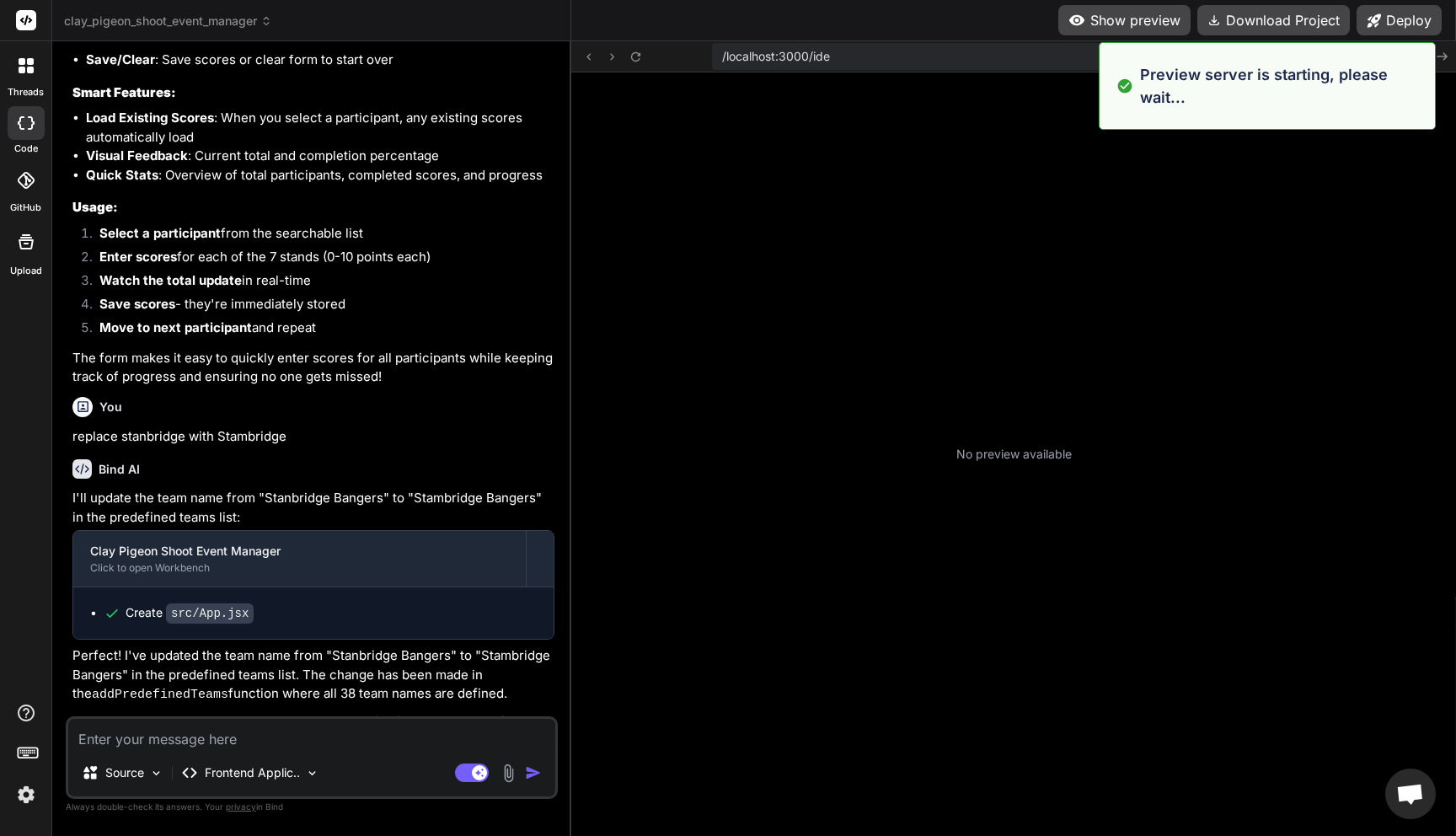 scroll, scrollTop: 3955, scrollLeft: 0, axis: vertical 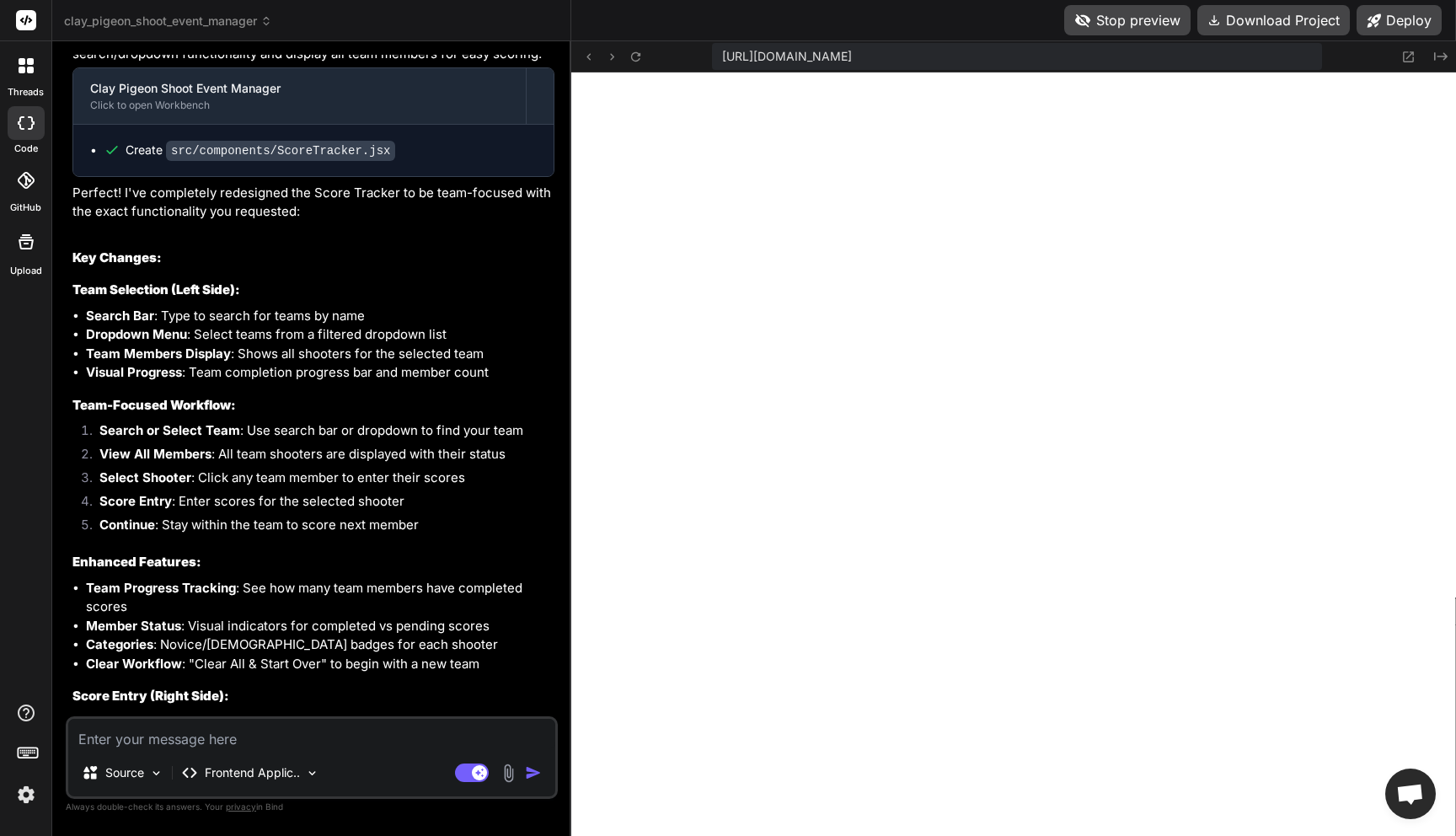 click at bounding box center [312, 734] 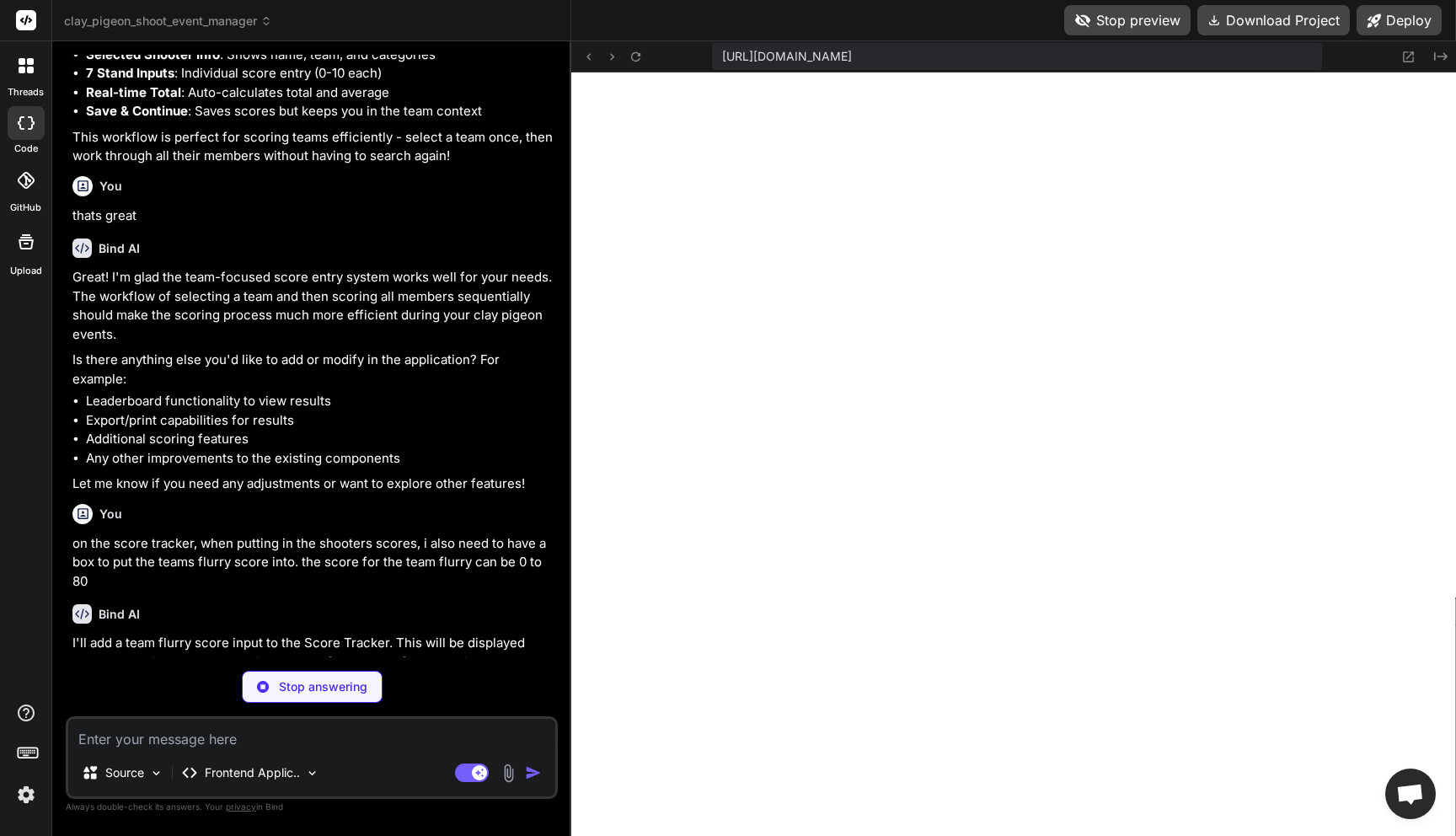 scroll, scrollTop: 11466, scrollLeft: 0, axis: vertical 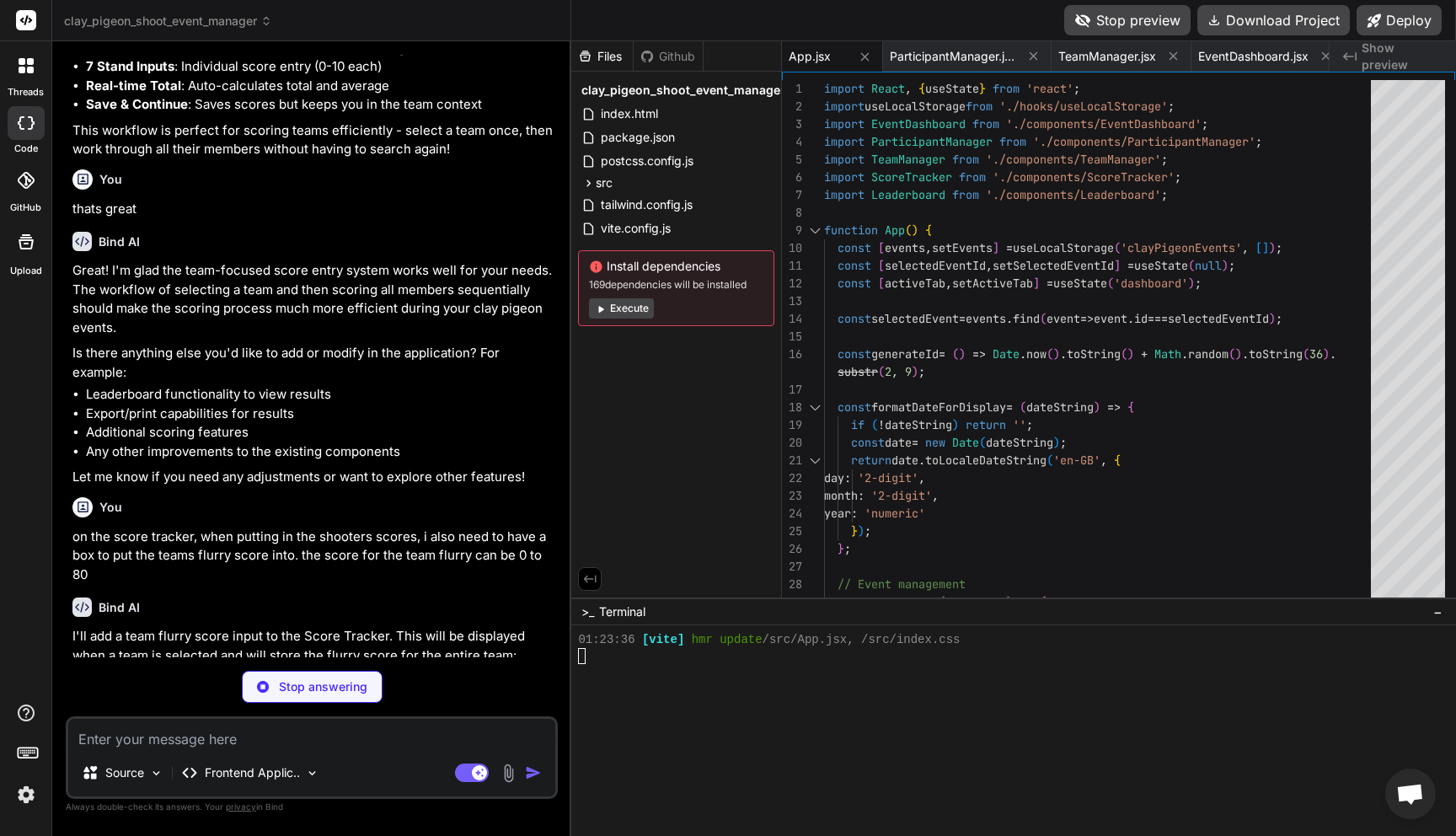 click on "Bind AI" at bounding box center (313, 607) 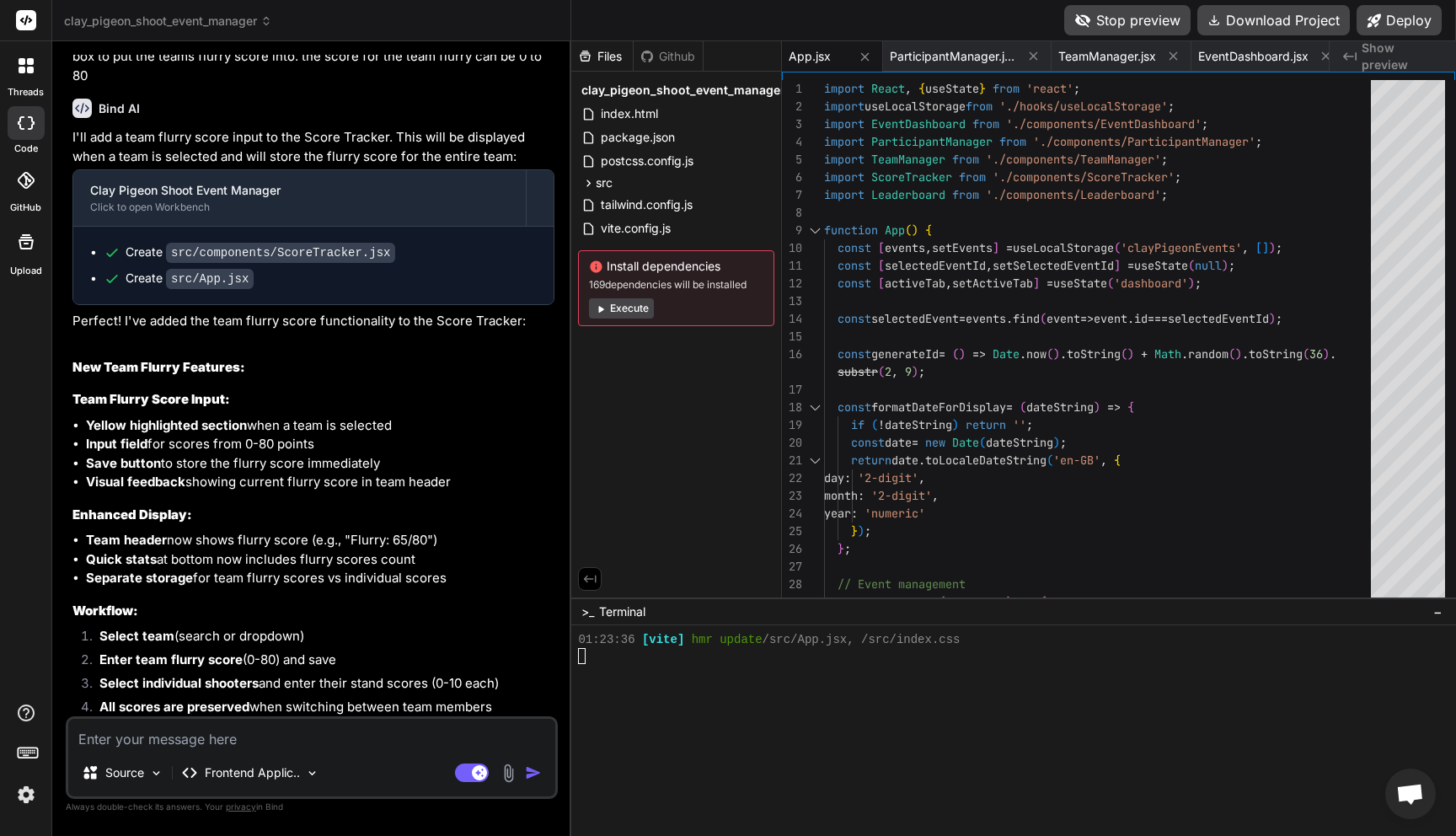 scroll, scrollTop: 11992, scrollLeft: 0, axis: vertical 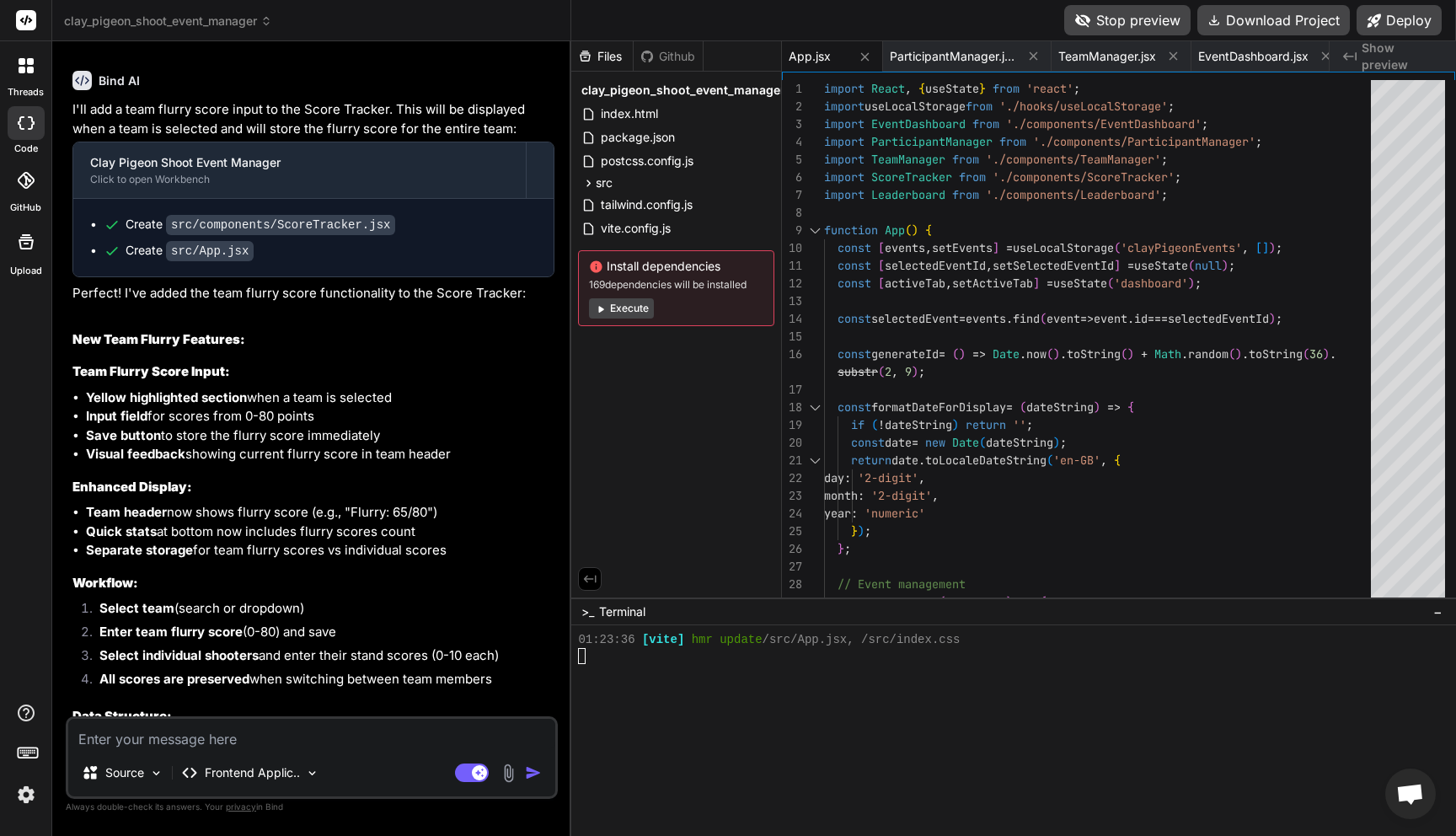 click on "Stop preview" at bounding box center [1127, 20] 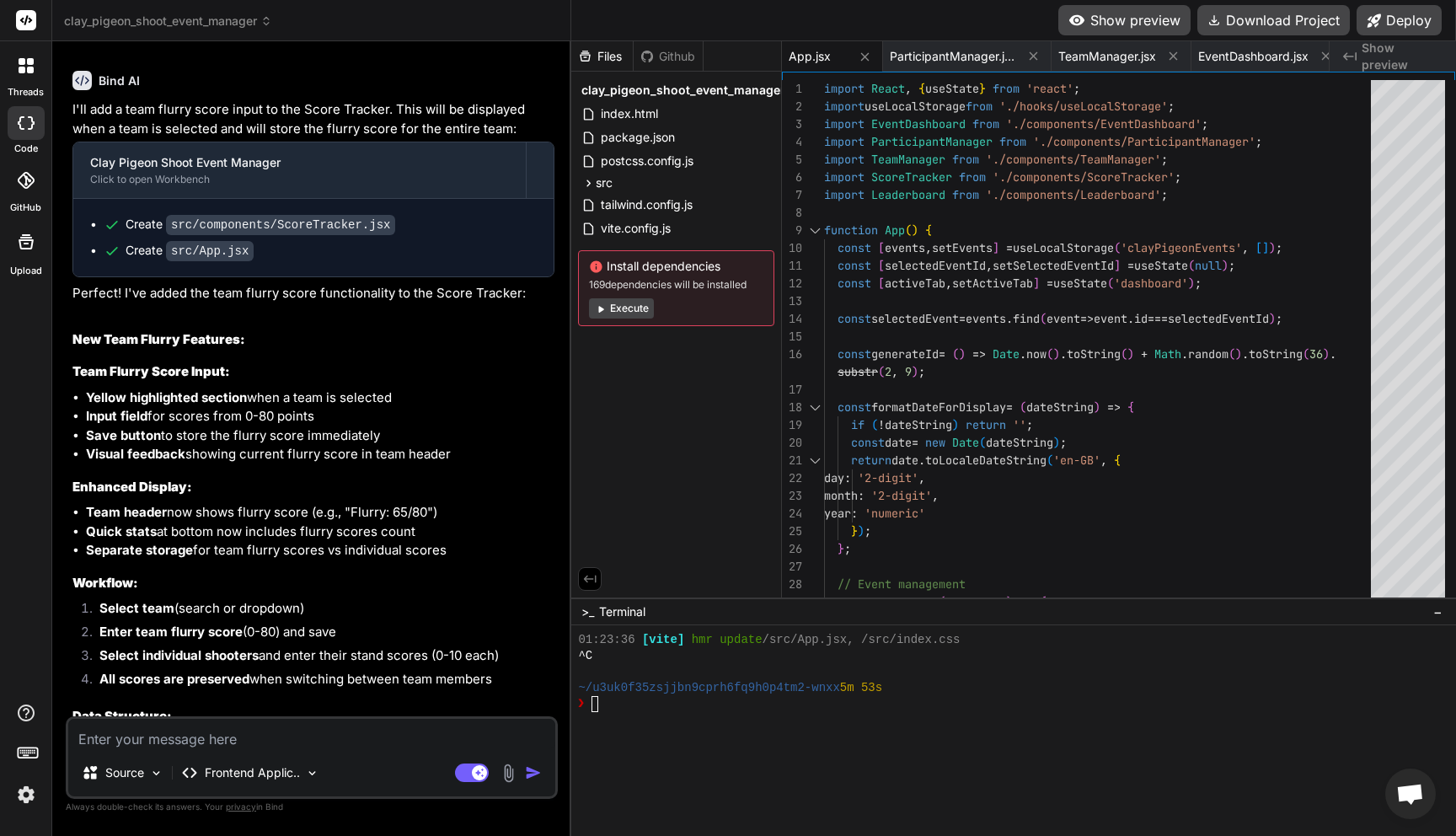 click on "Show preview" at bounding box center (1124, 20) 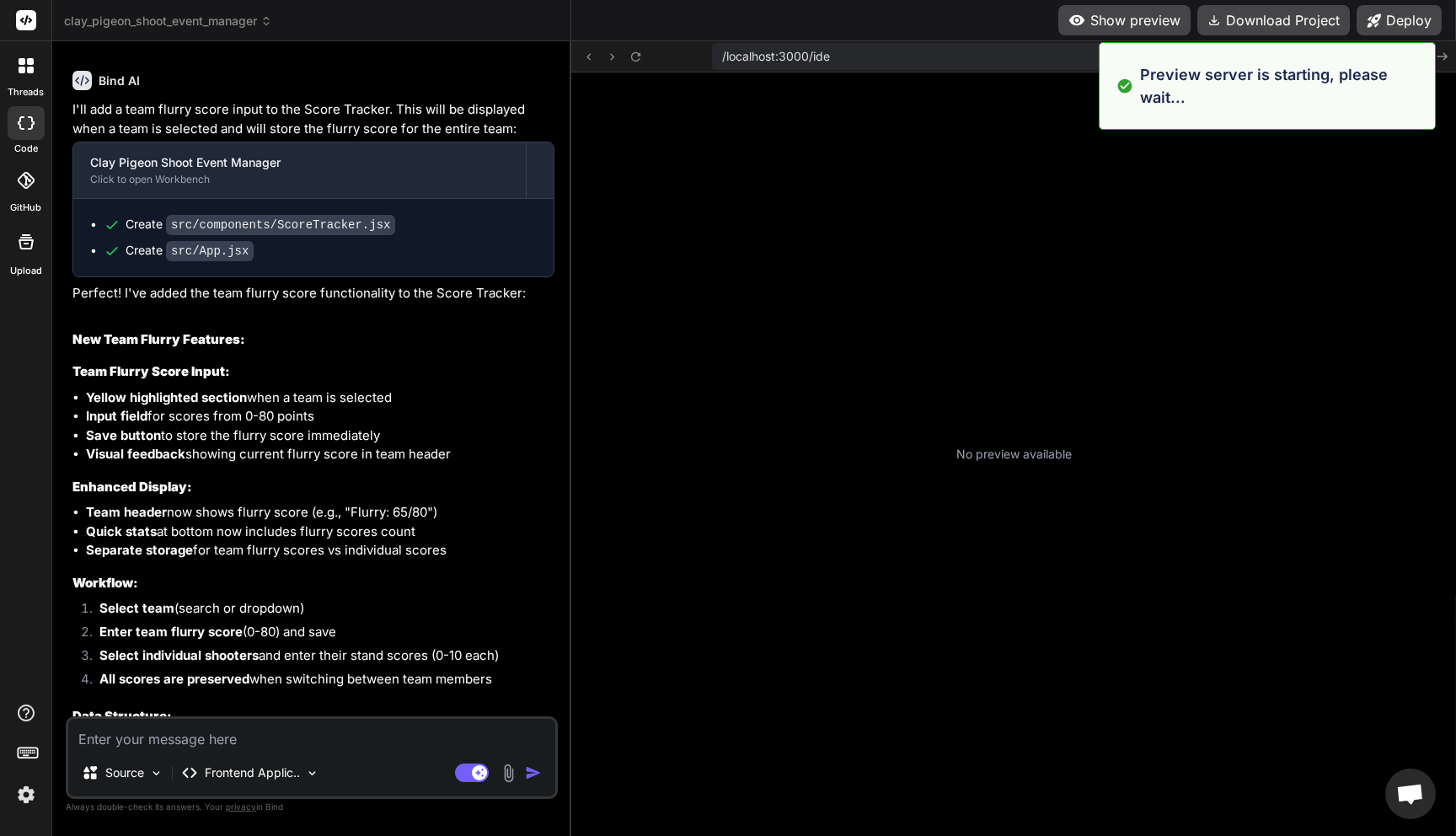 scroll, scrollTop: 4275, scrollLeft: 0, axis: vertical 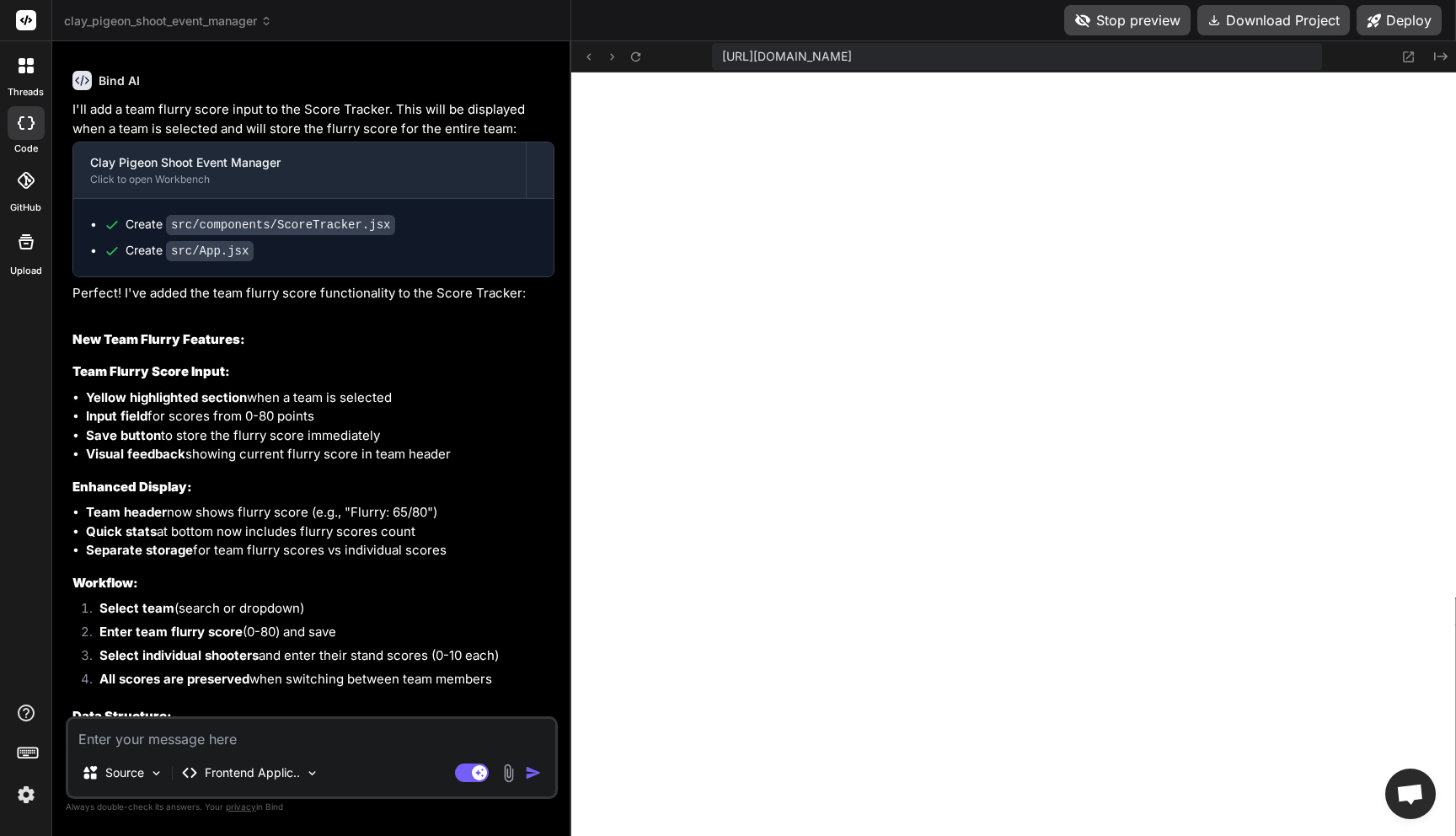 click at bounding box center [312, 734] 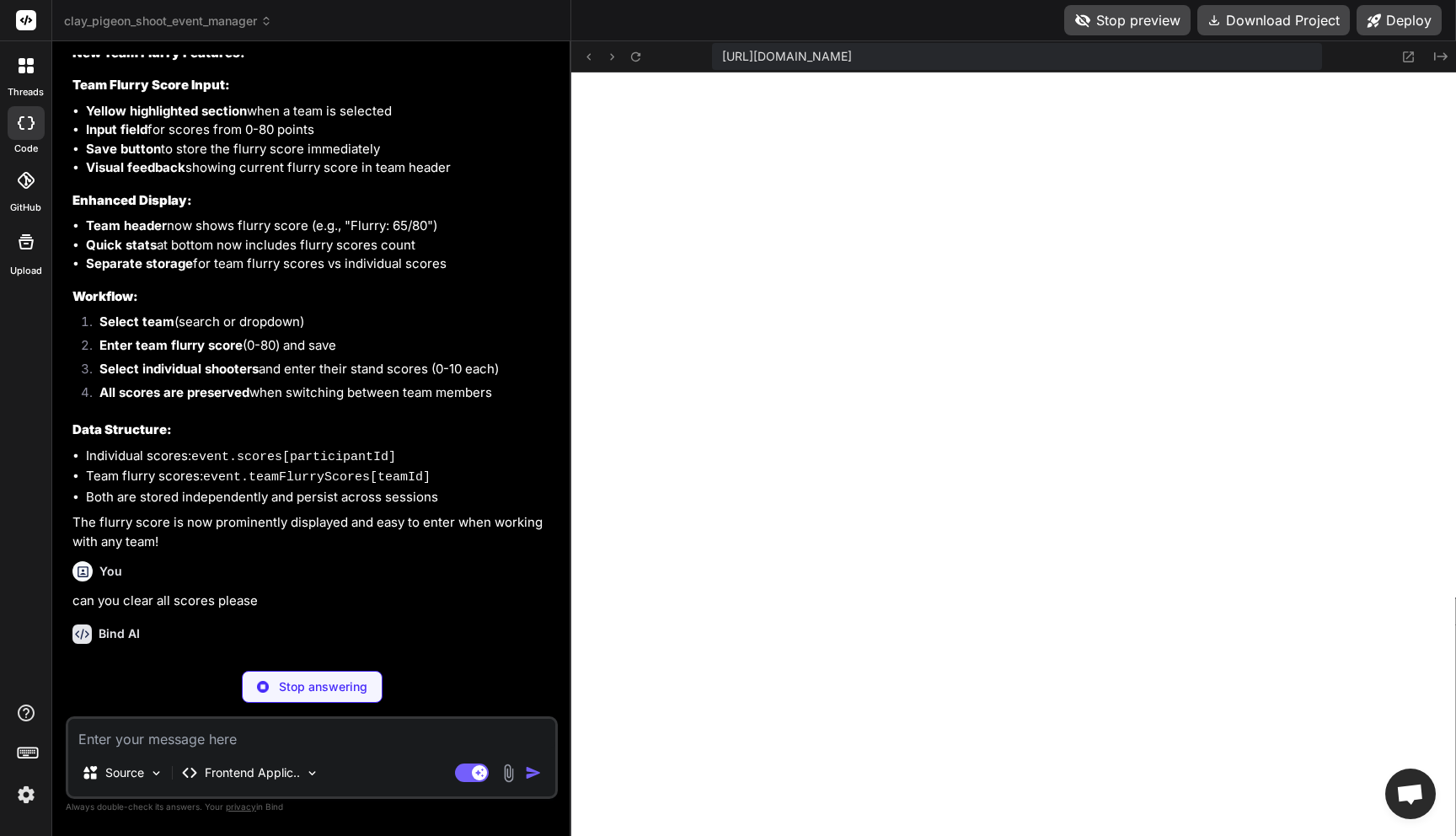 scroll, scrollTop: 12301, scrollLeft: 0, axis: vertical 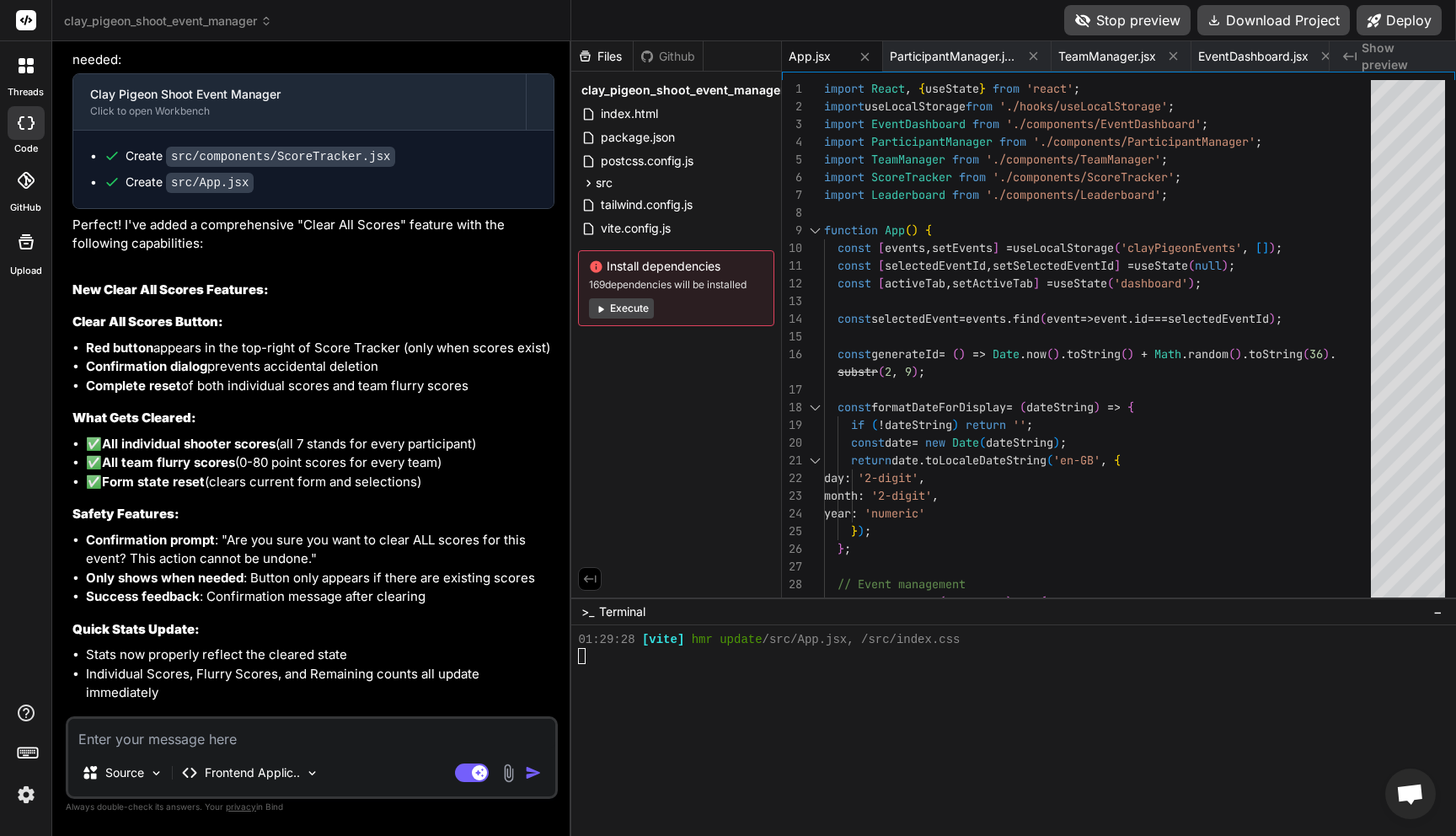 click on "Stop preview" at bounding box center [1127, 20] 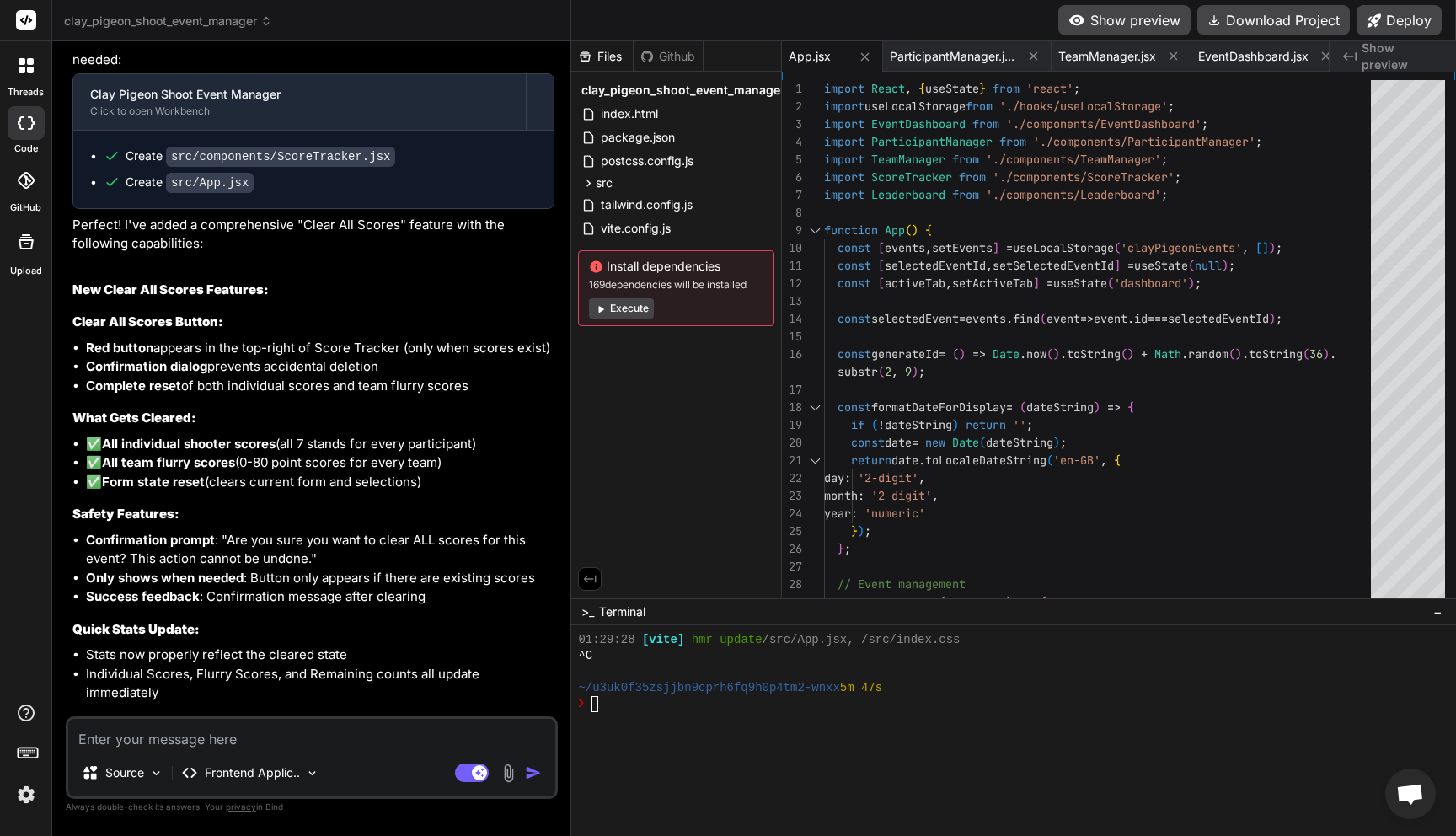 click on "Show preview" at bounding box center [1124, 20] 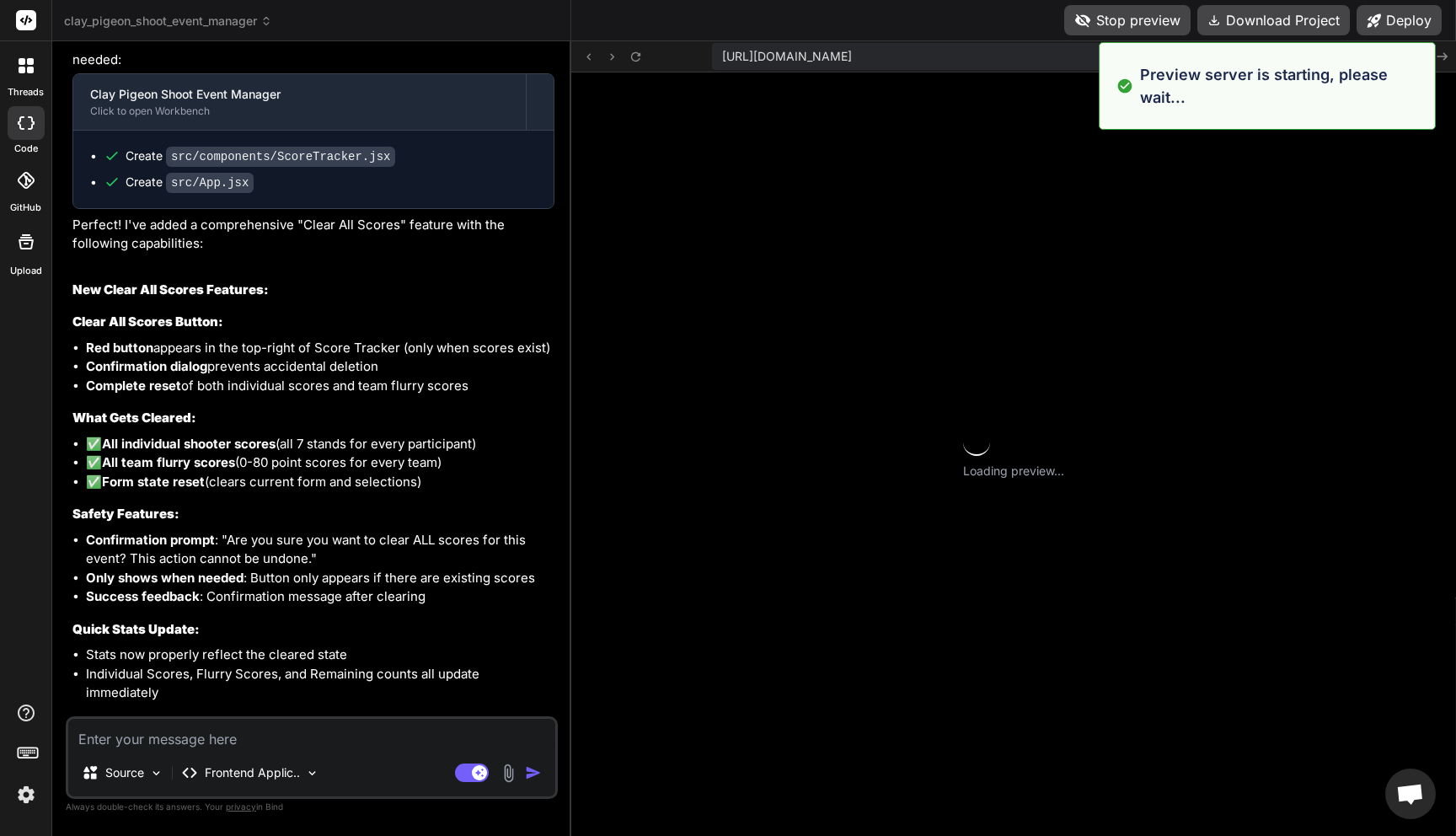 scroll, scrollTop: 4595, scrollLeft: 0, axis: vertical 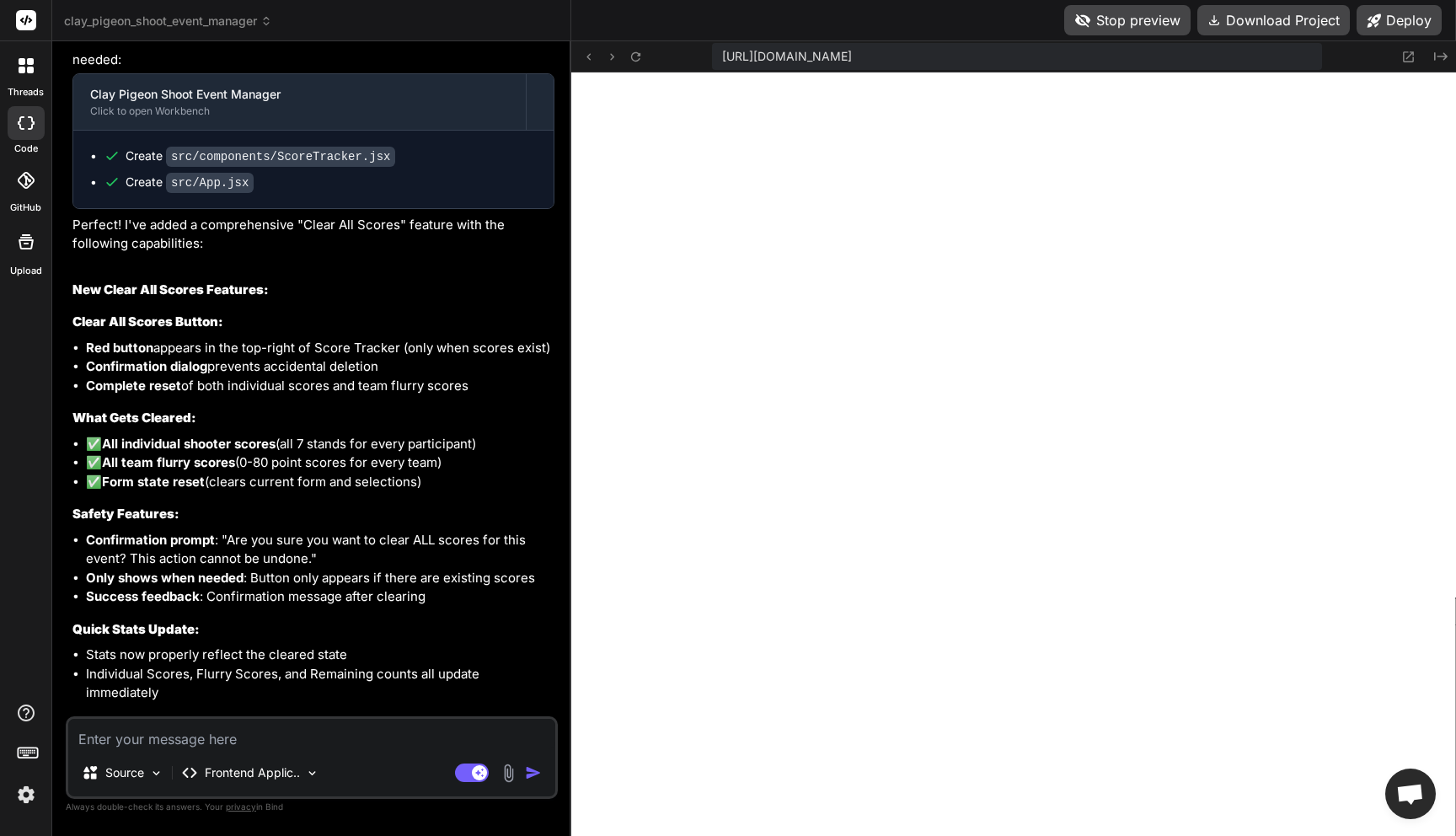click at bounding box center (312, 734) 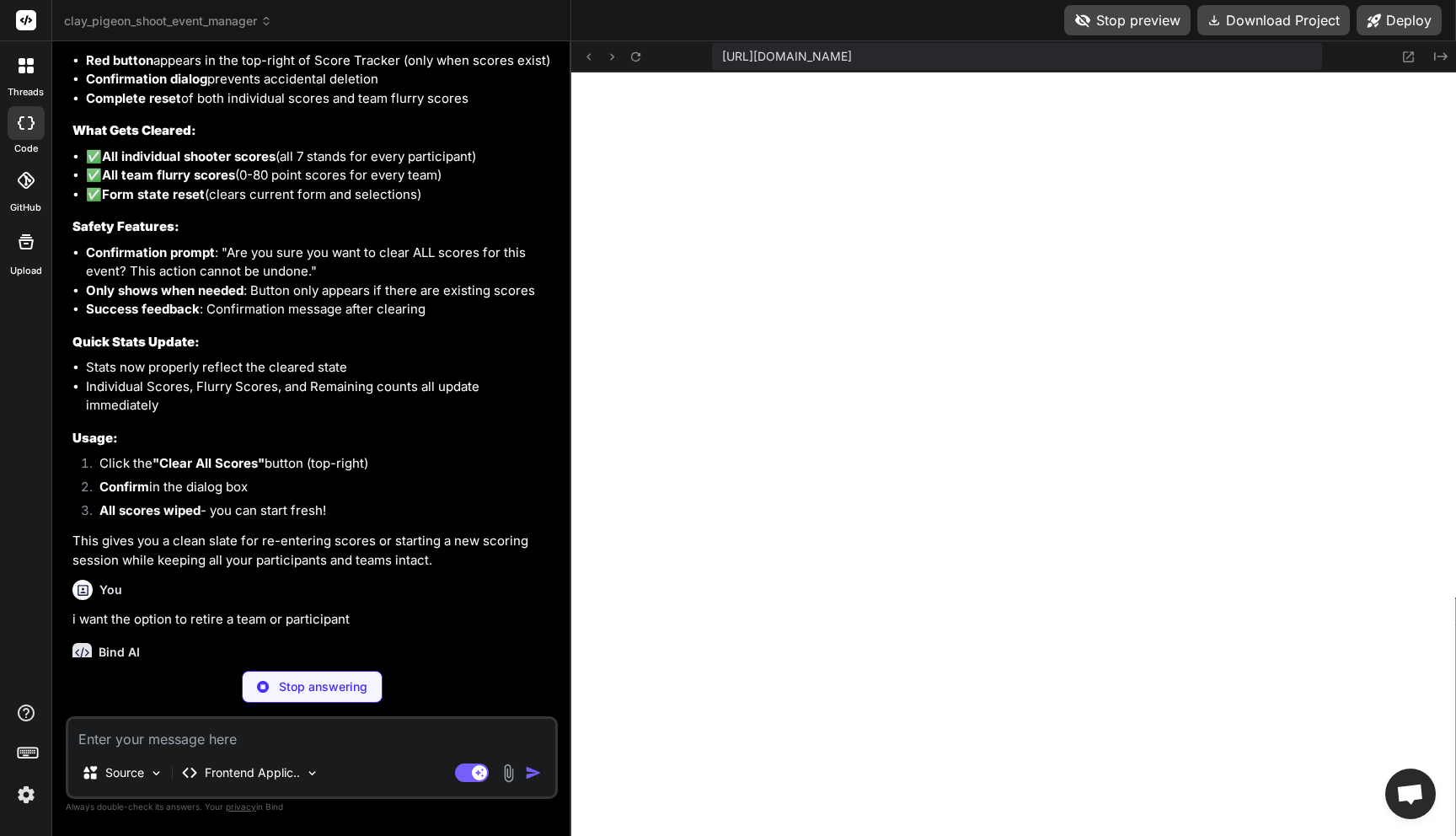 scroll, scrollTop: 13209, scrollLeft: 0, axis: vertical 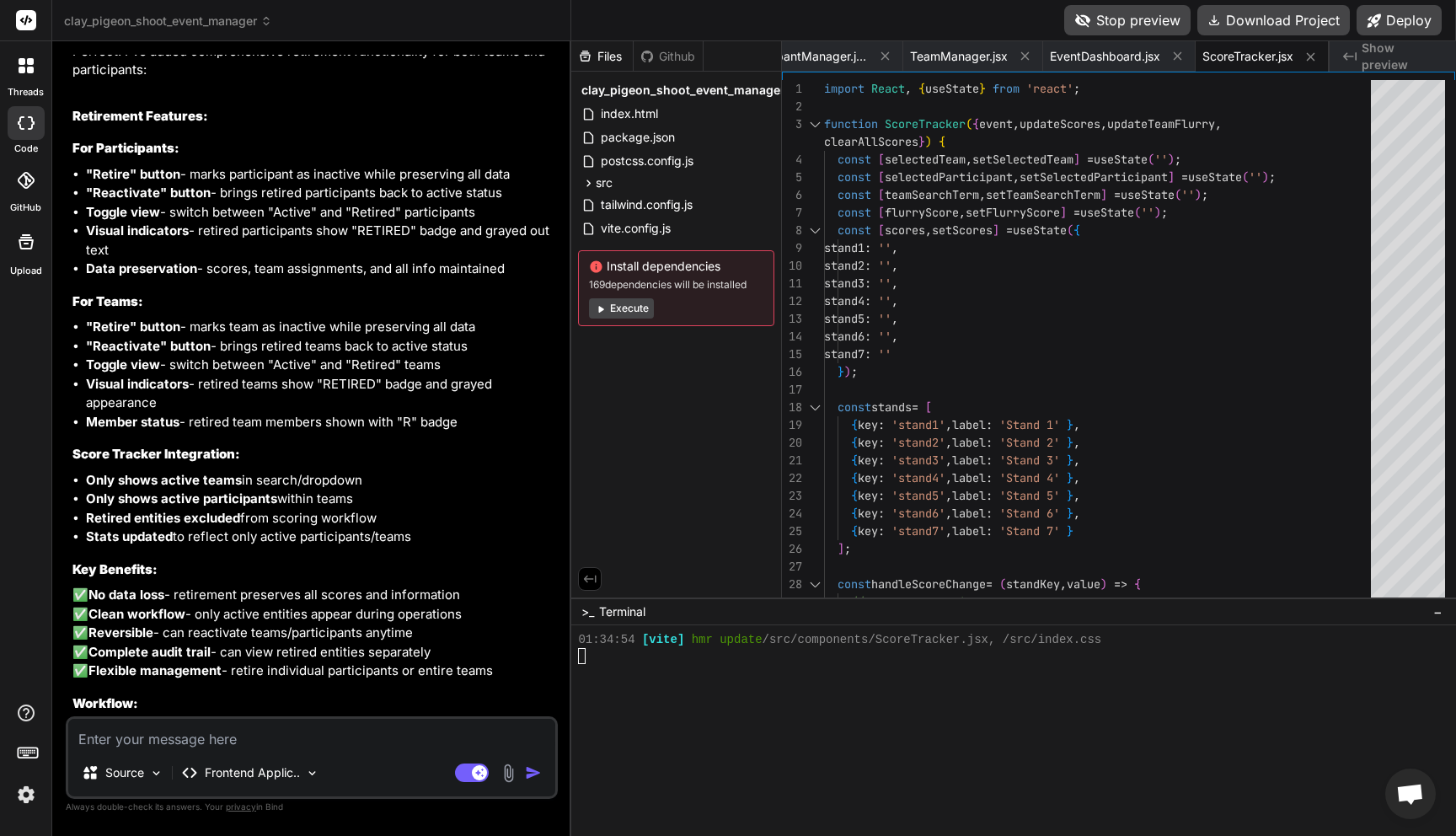 click on "Stop preview" at bounding box center (1127, 20) 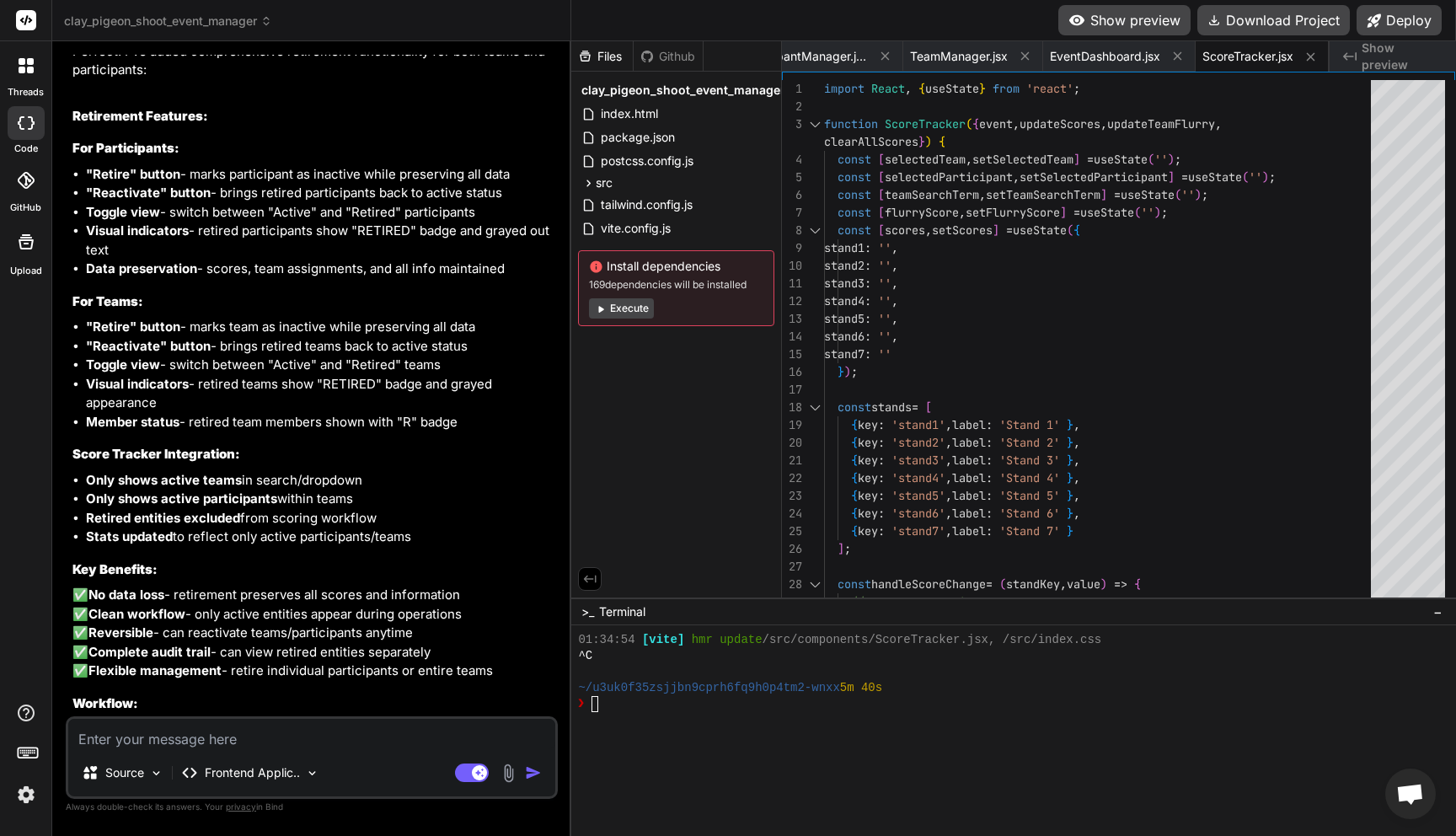 click on "Show preview" at bounding box center [1124, 20] 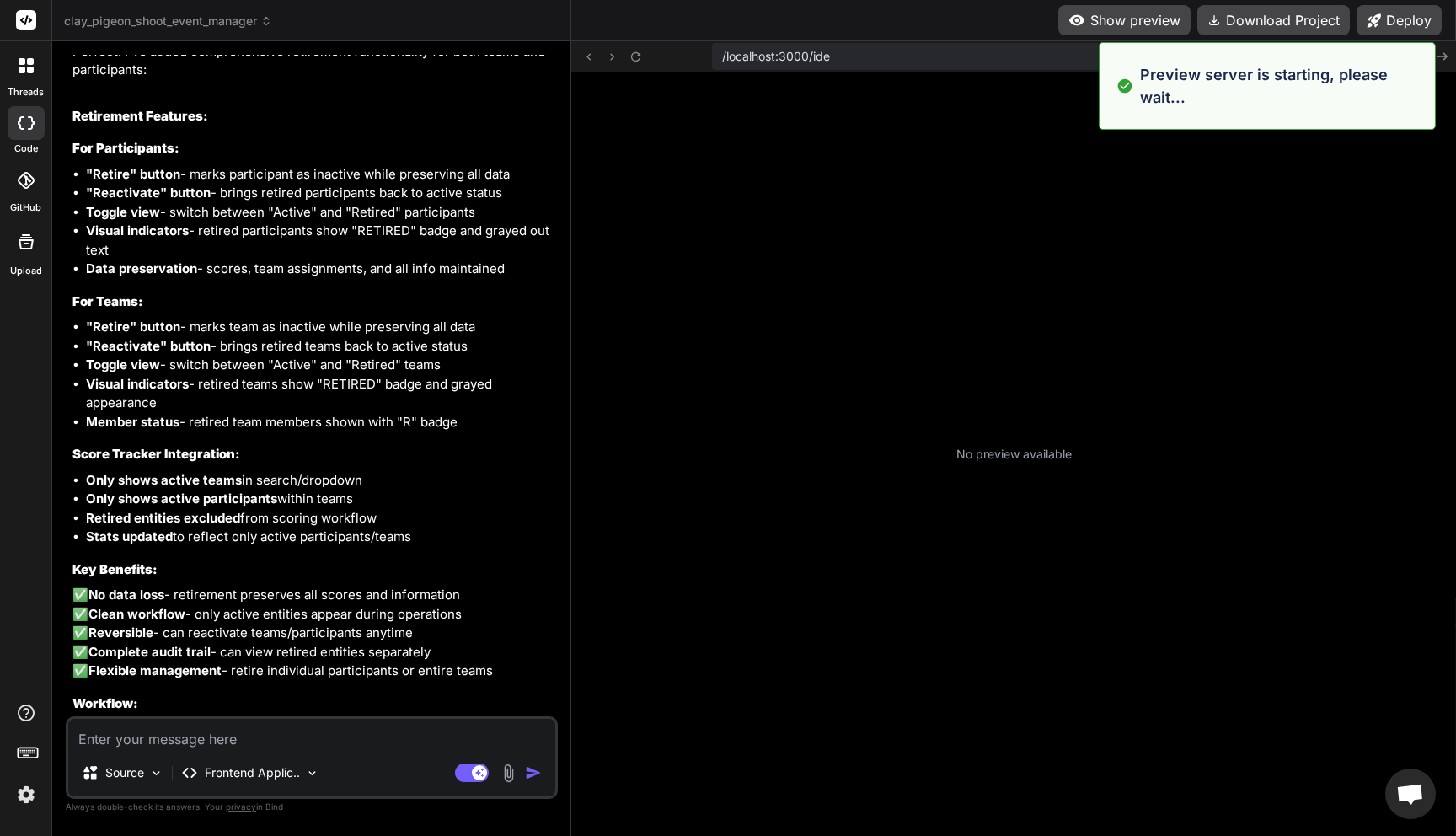scroll, scrollTop: 4932, scrollLeft: 0, axis: vertical 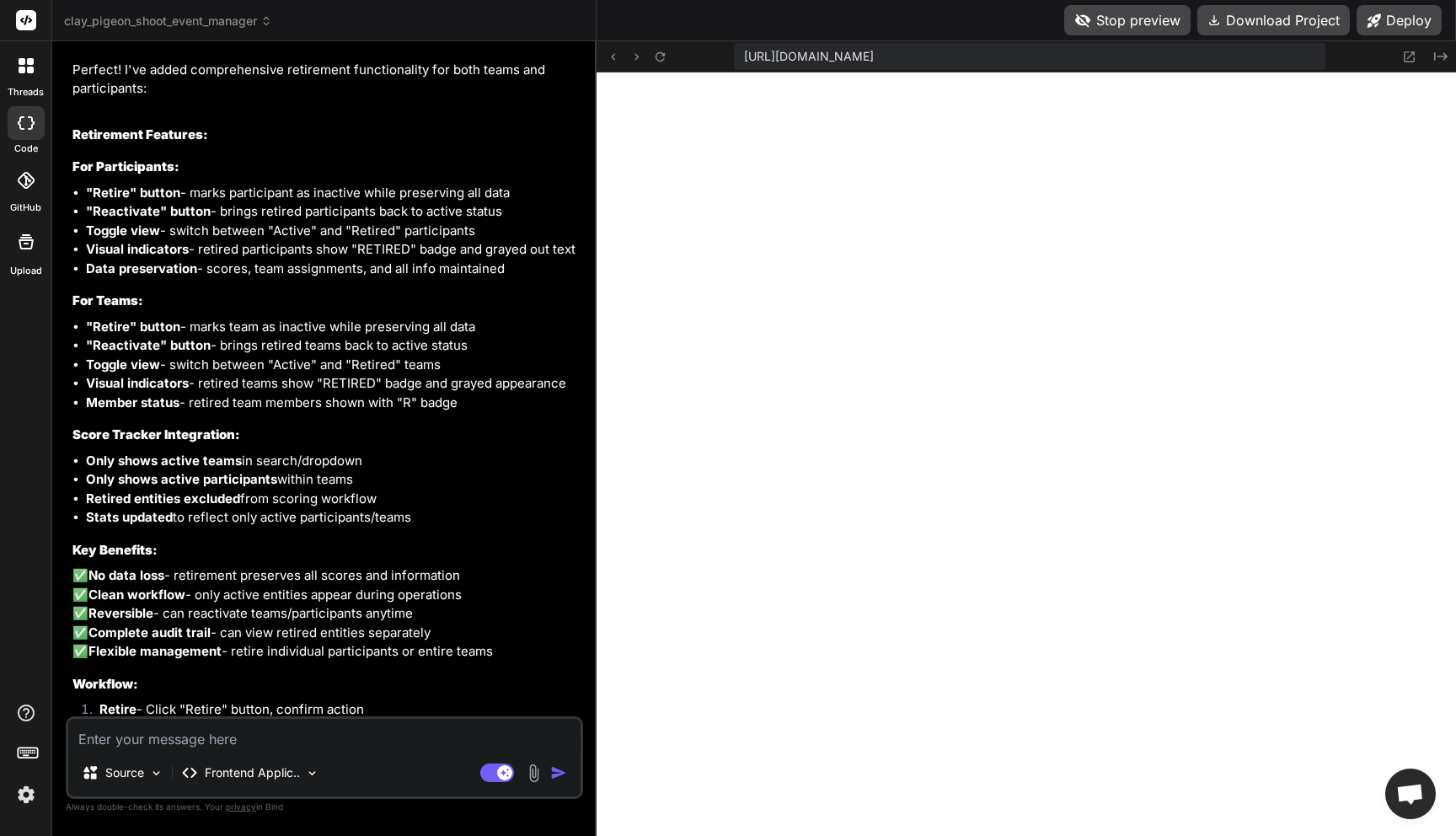 drag, startPoint x: 571, startPoint y: 491, endPoint x: 563, endPoint y: 506, distance: 17 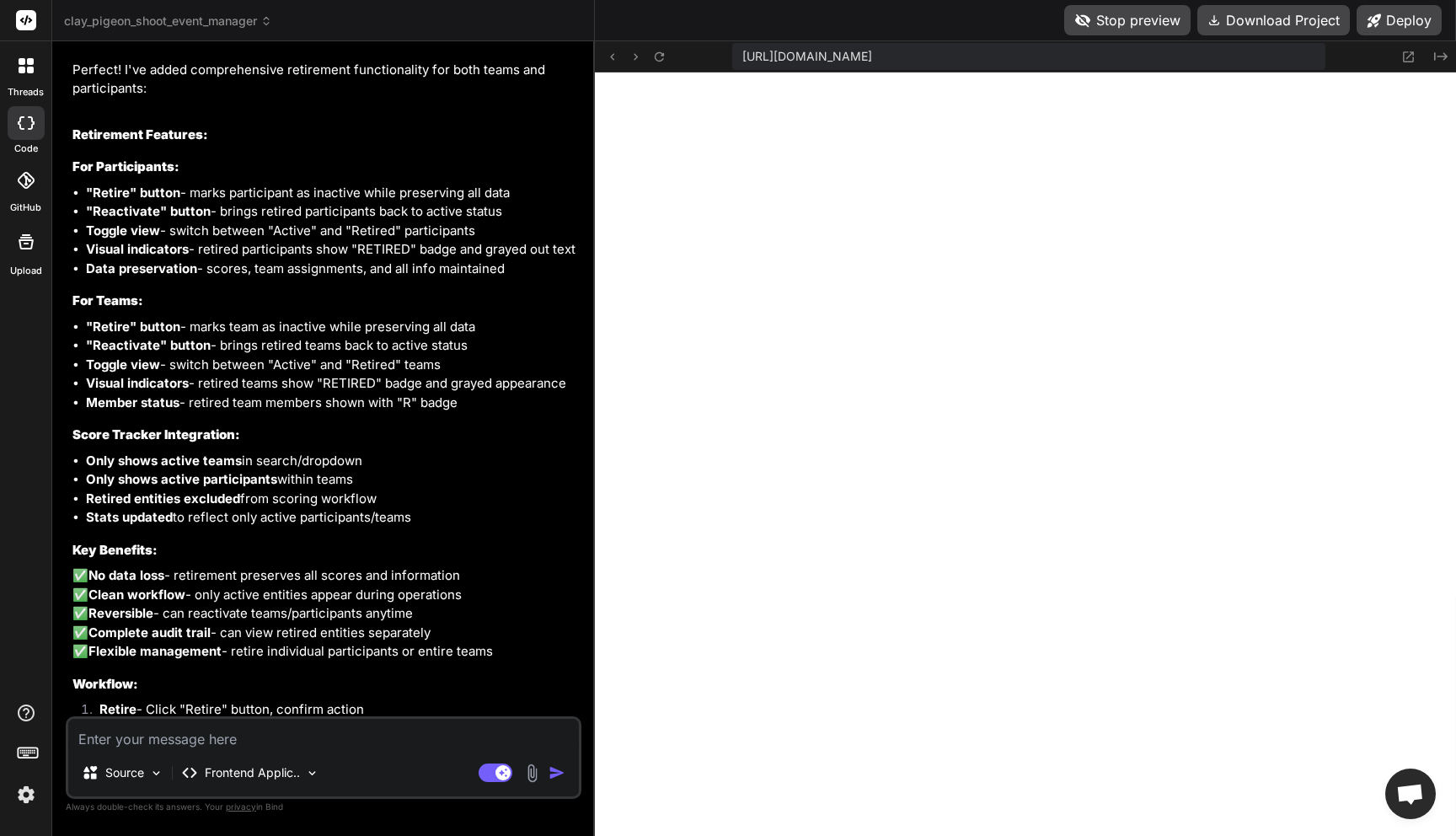 click at bounding box center (324, 734) 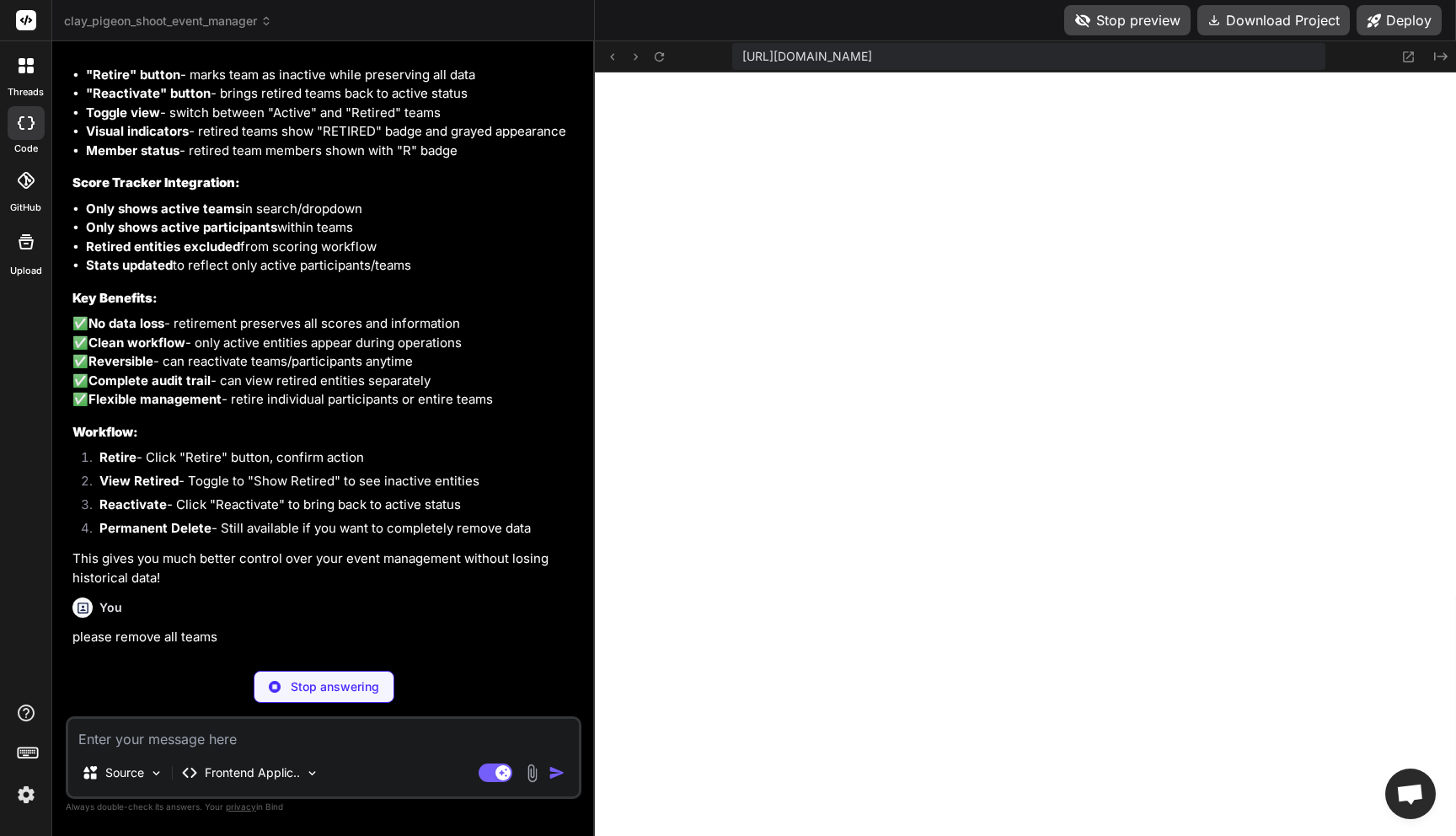 scroll, scrollTop: 13981, scrollLeft: 0, axis: vertical 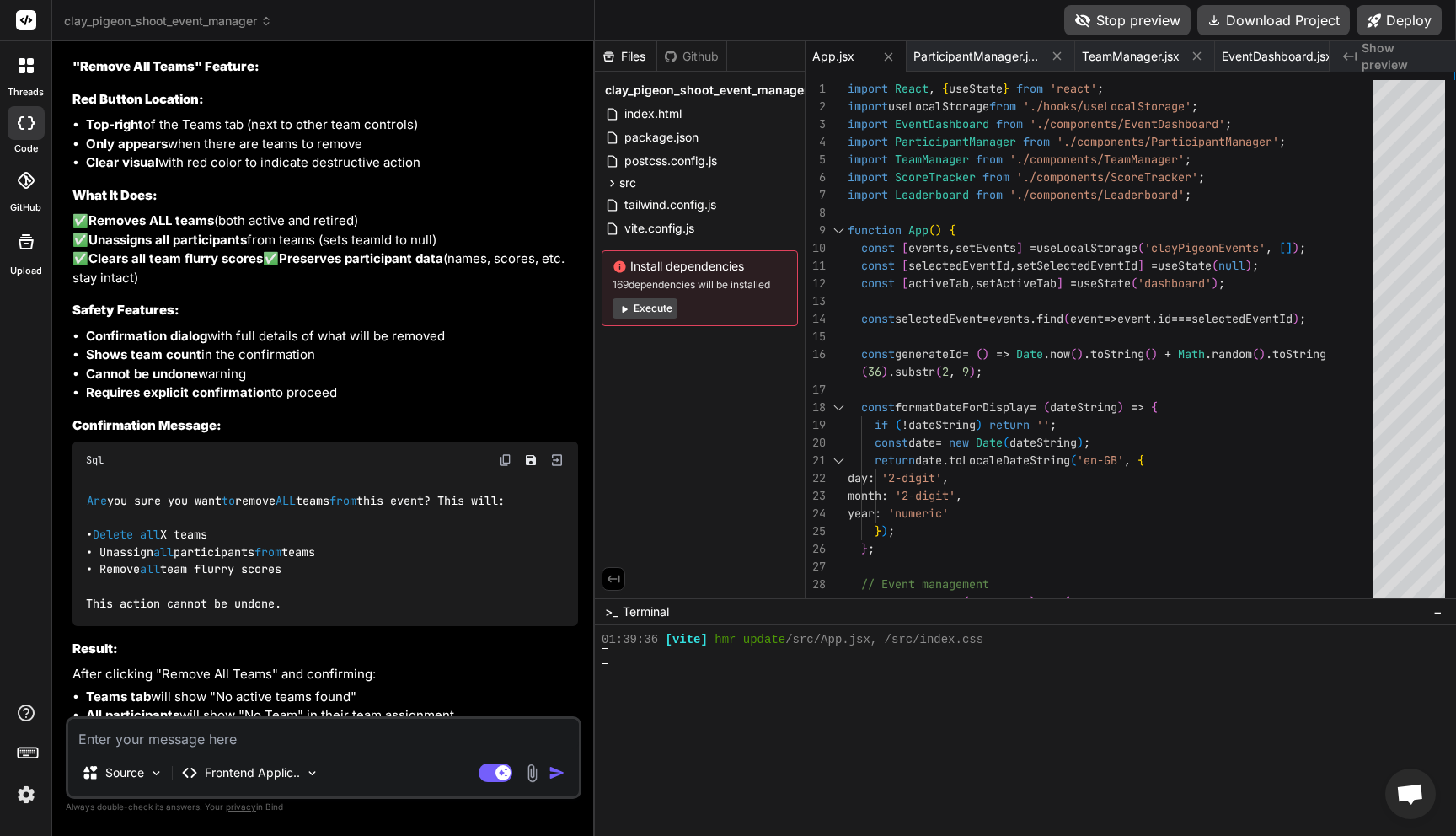 click at bounding box center [324, 734] 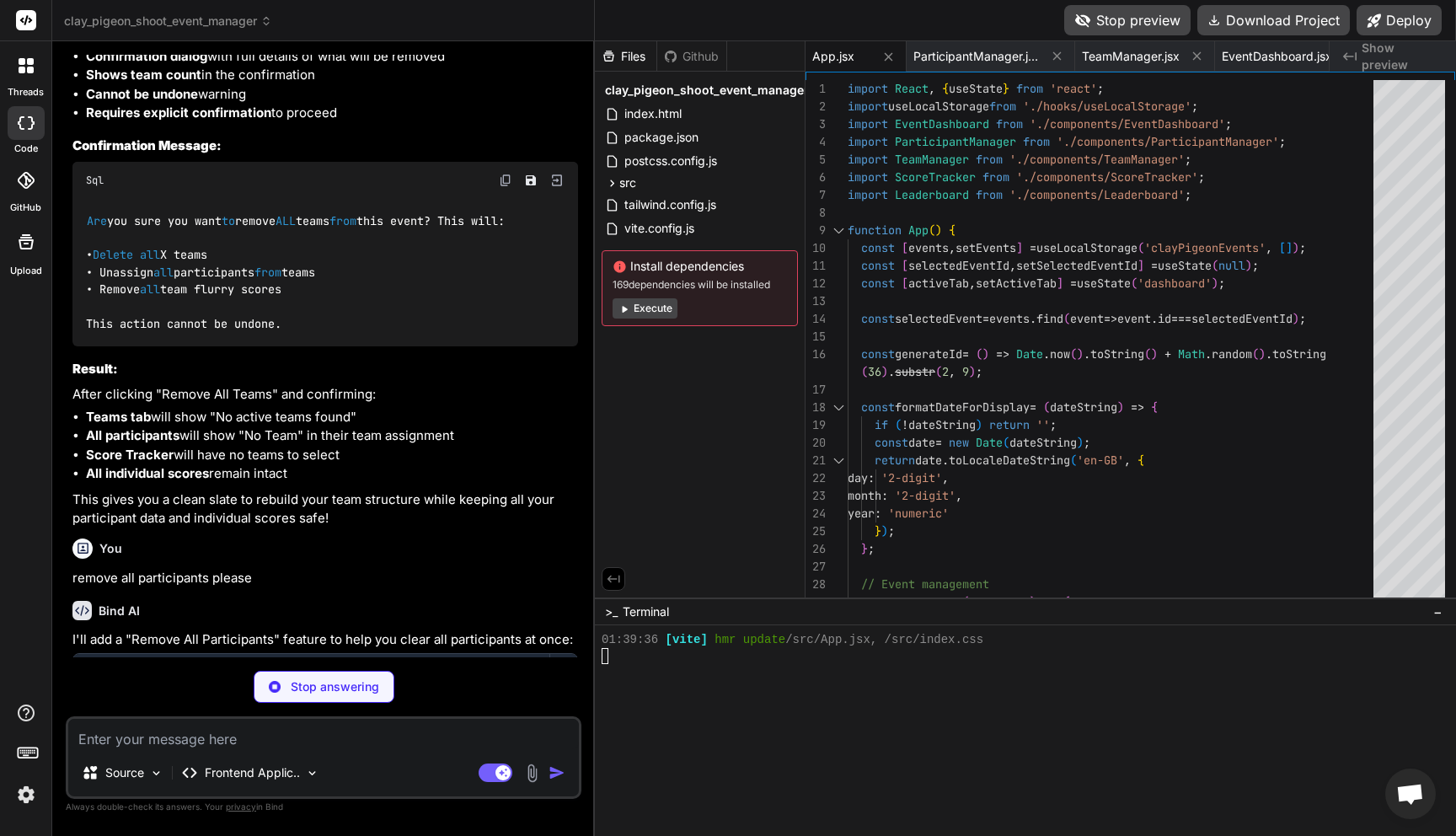 scroll, scrollTop: 15047, scrollLeft: 0, axis: vertical 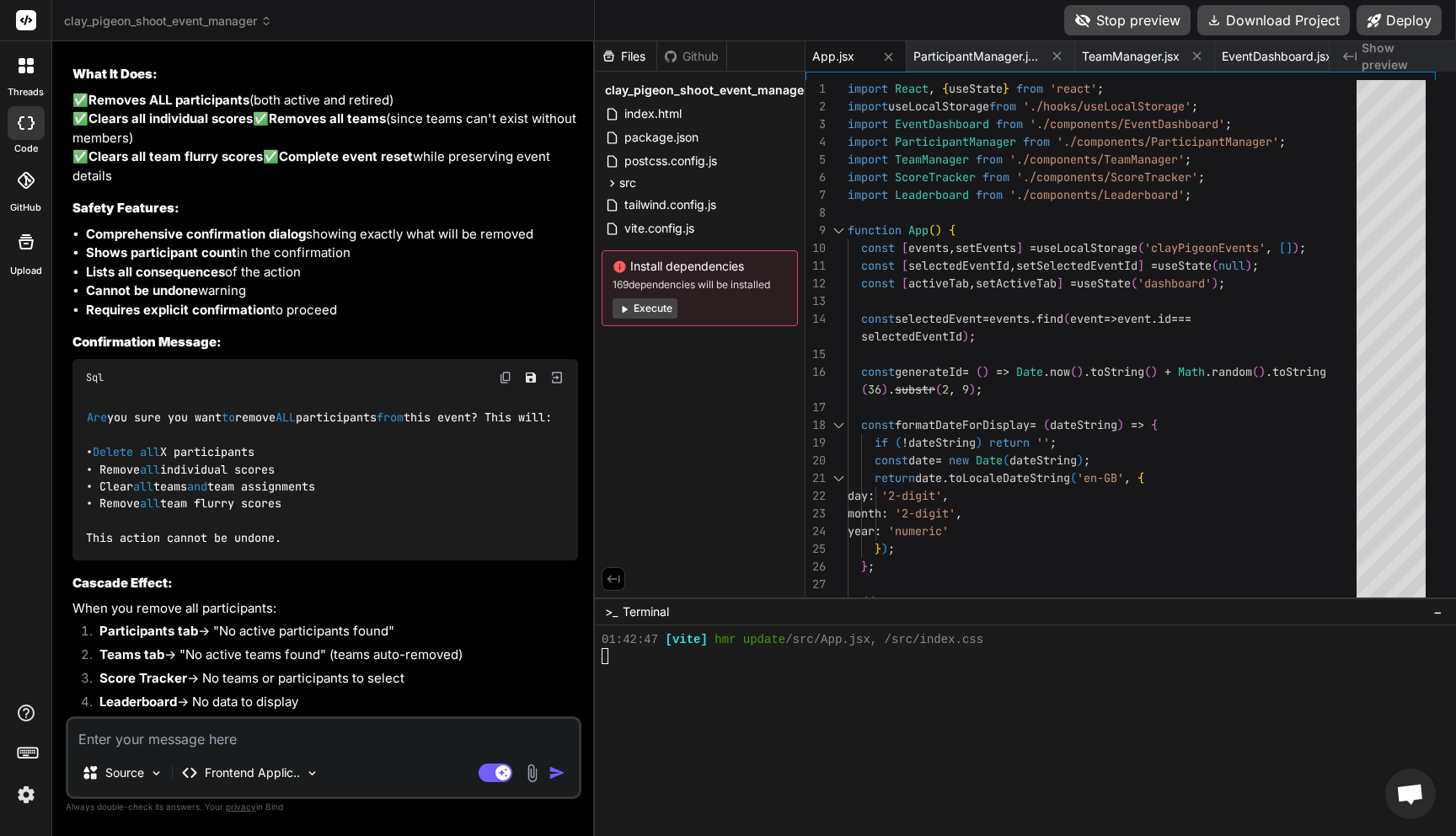 click on "Stop preview" at bounding box center [1127, 20] 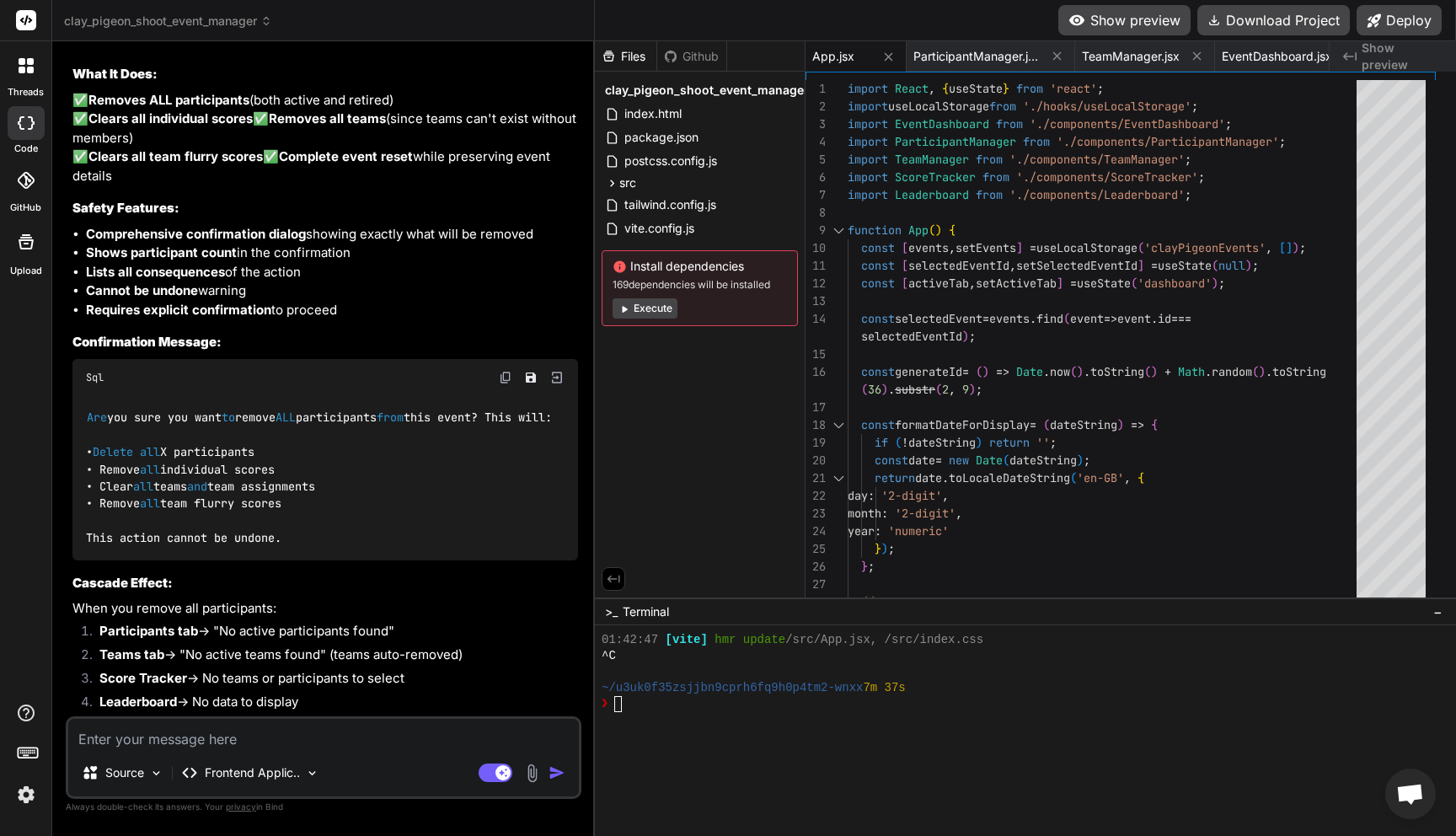 click on "Show preview" at bounding box center (1124, 20) 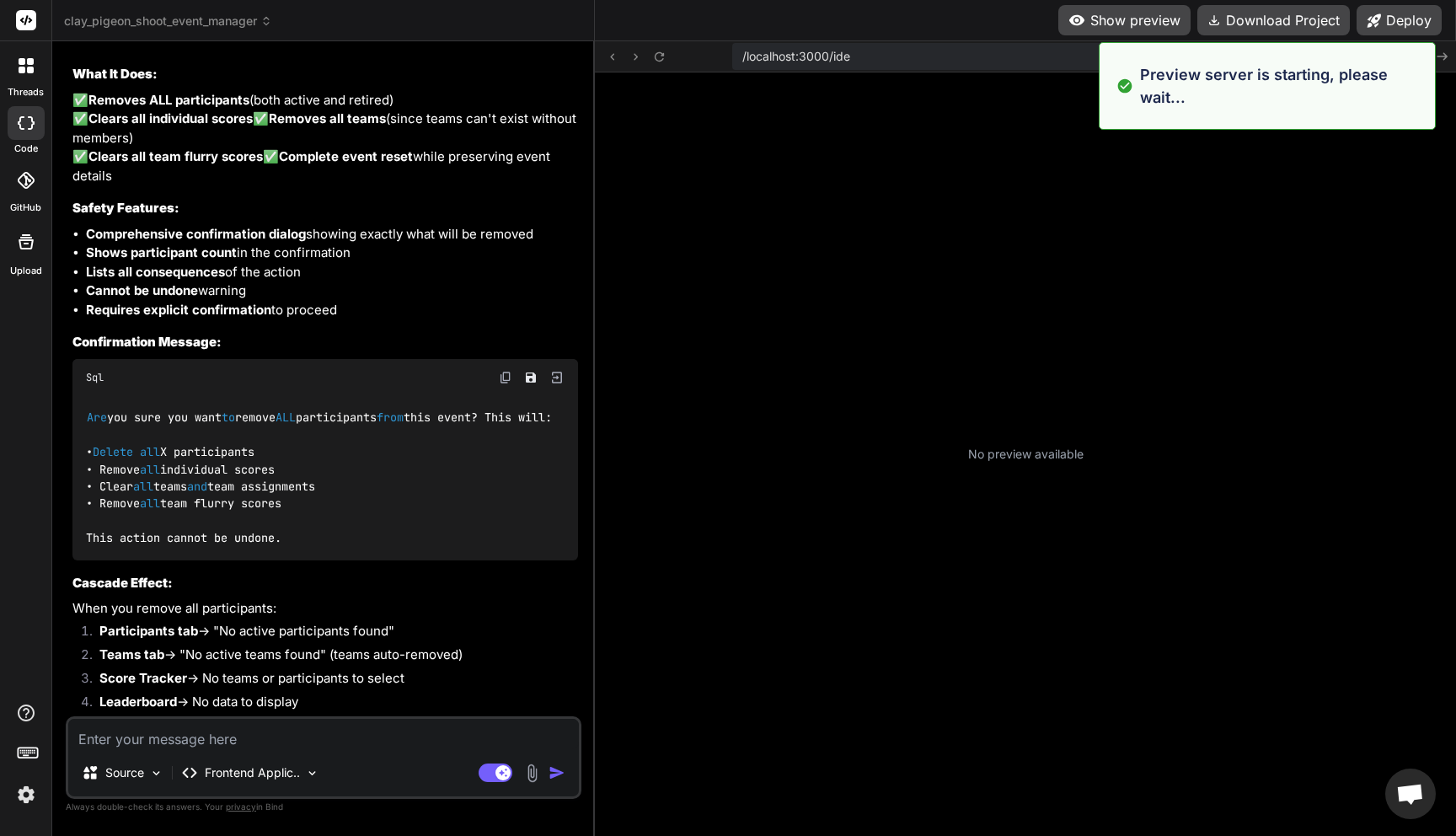 scroll, scrollTop: 5284, scrollLeft: 0, axis: vertical 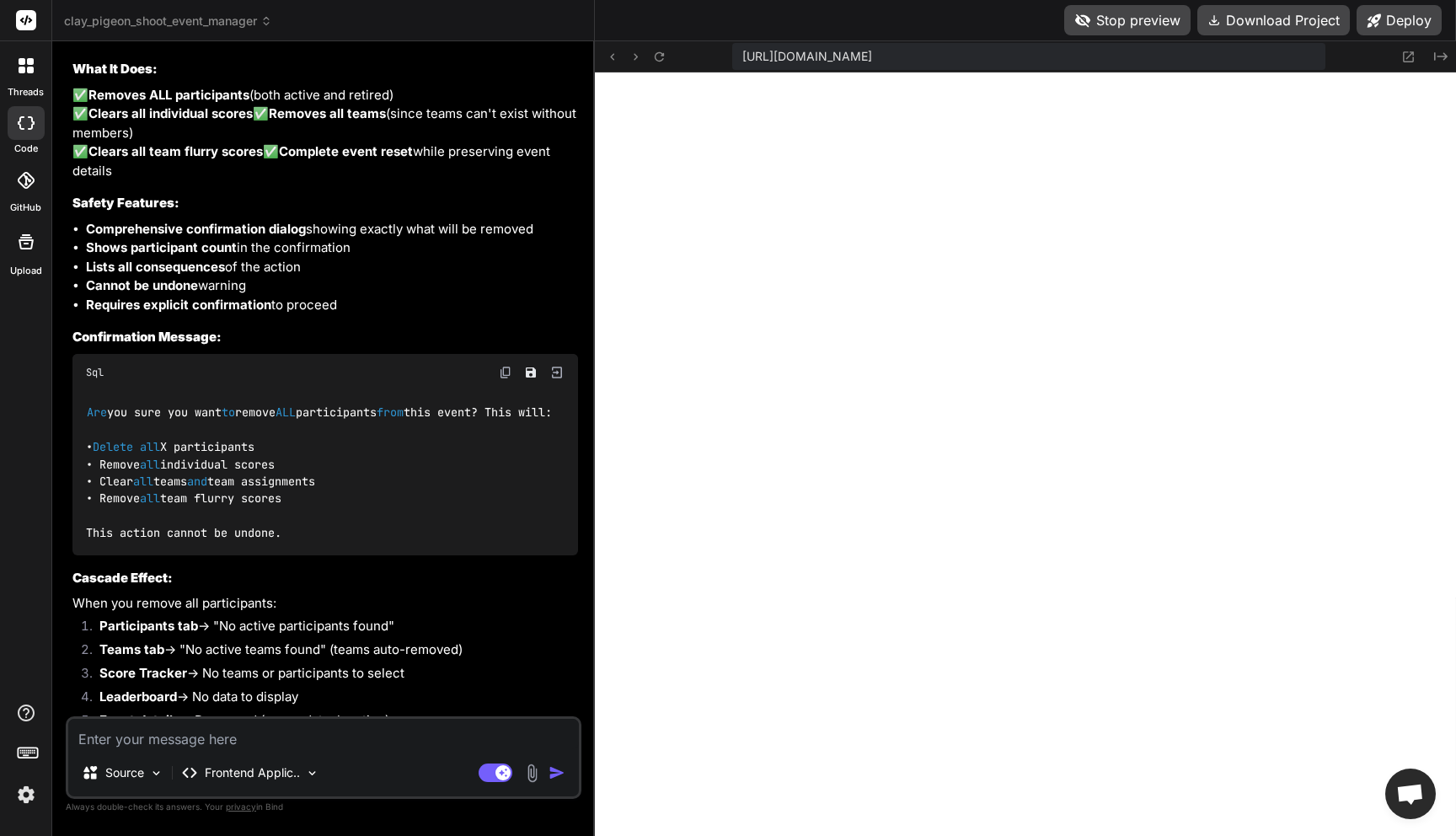 click at bounding box center [324, 734] 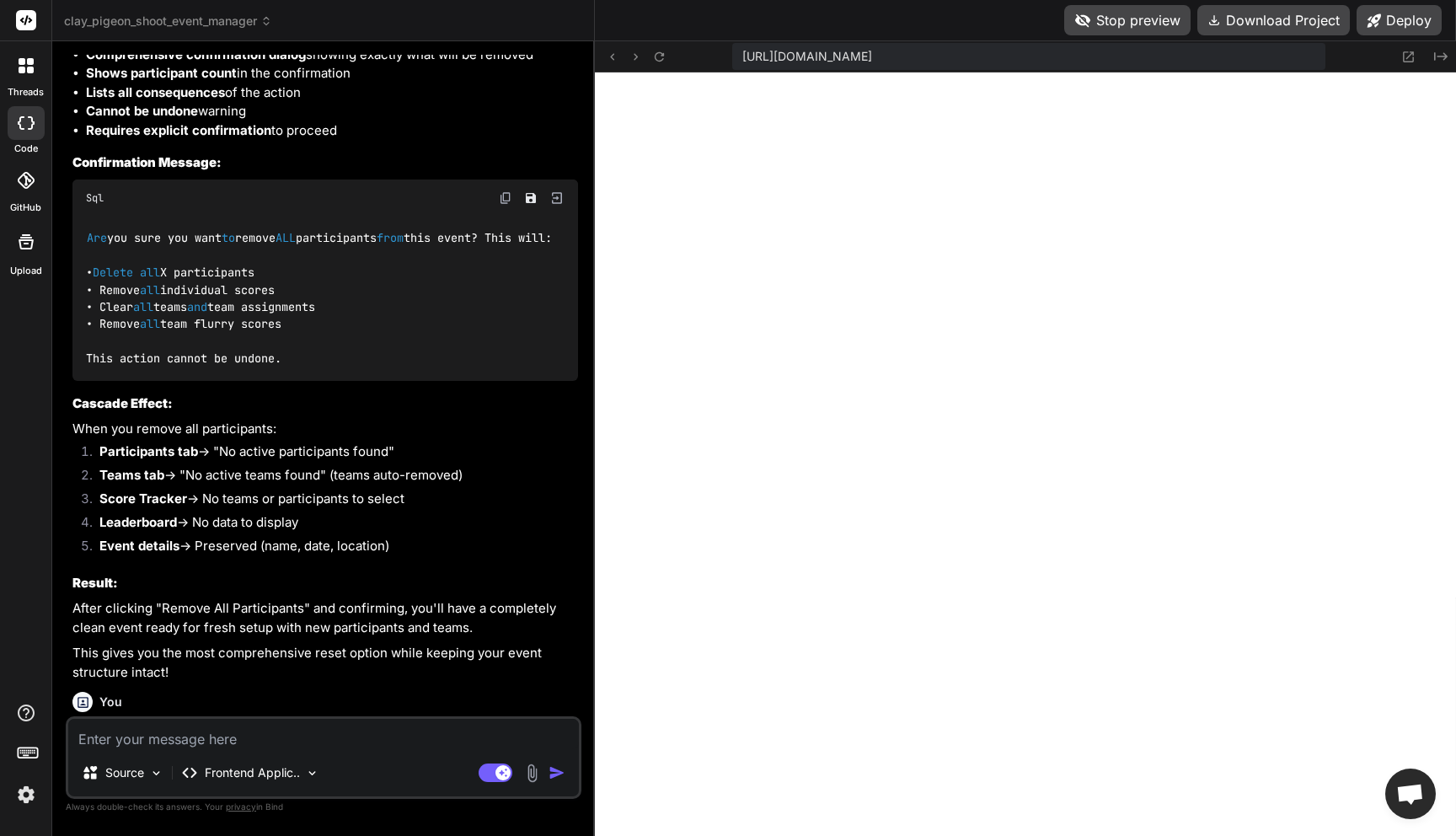 scroll, scrollTop: 16139, scrollLeft: 0, axis: vertical 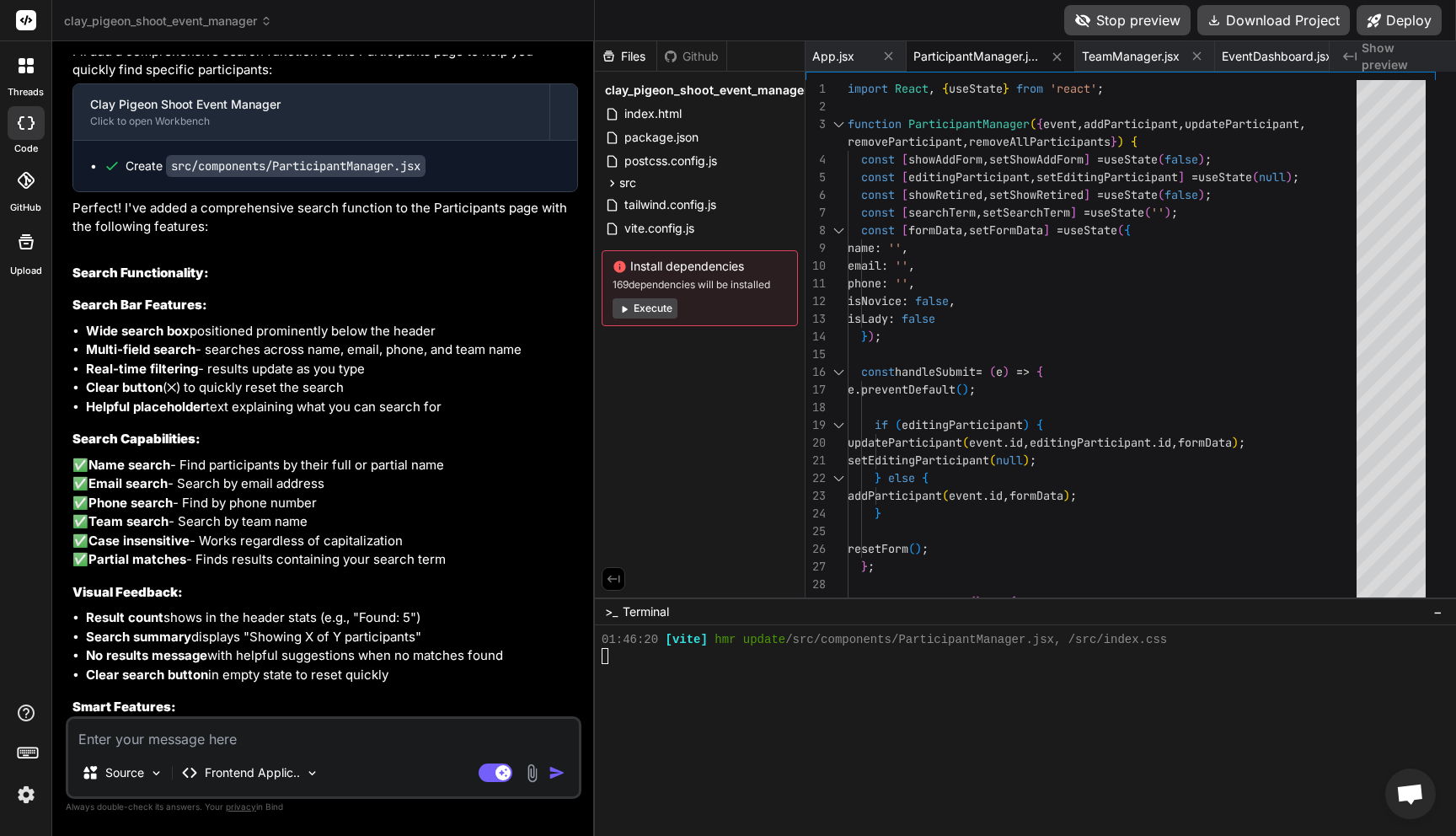 click on "Stop preview" at bounding box center (1127, 20) 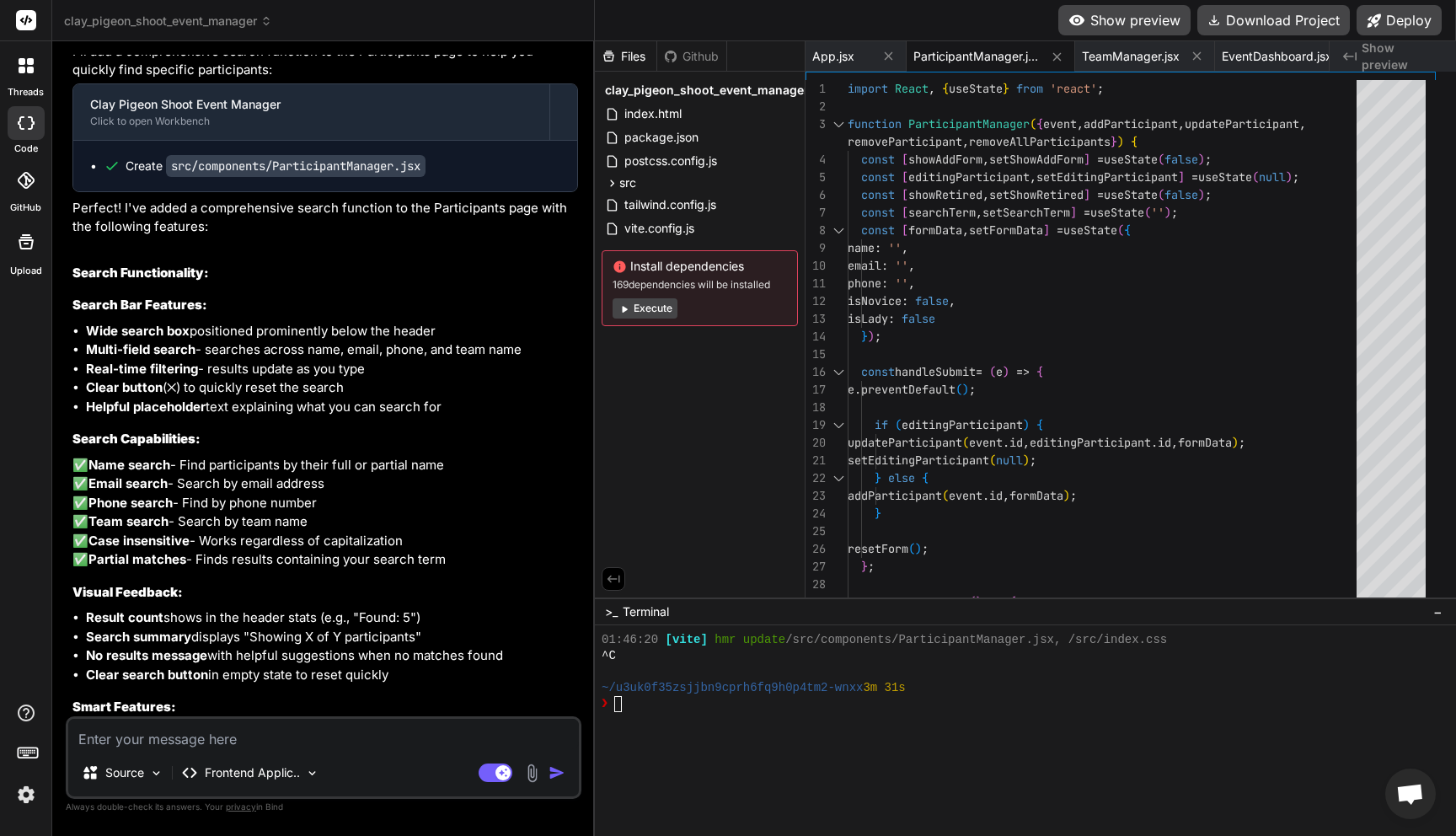 click on "Show preview" at bounding box center [1124, 20] 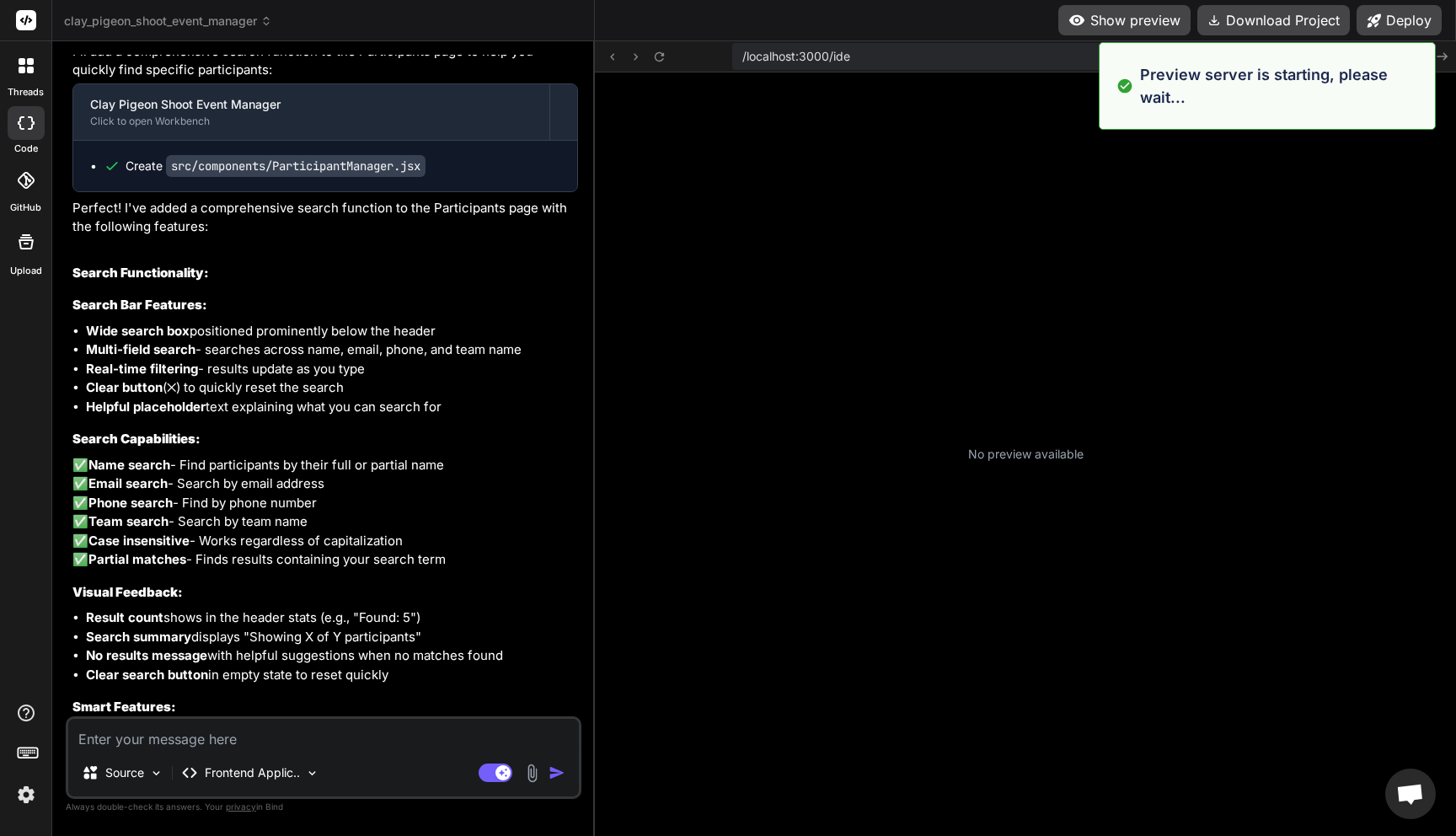 scroll, scrollTop: 5588, scrollLeft: 0, axis: vertical 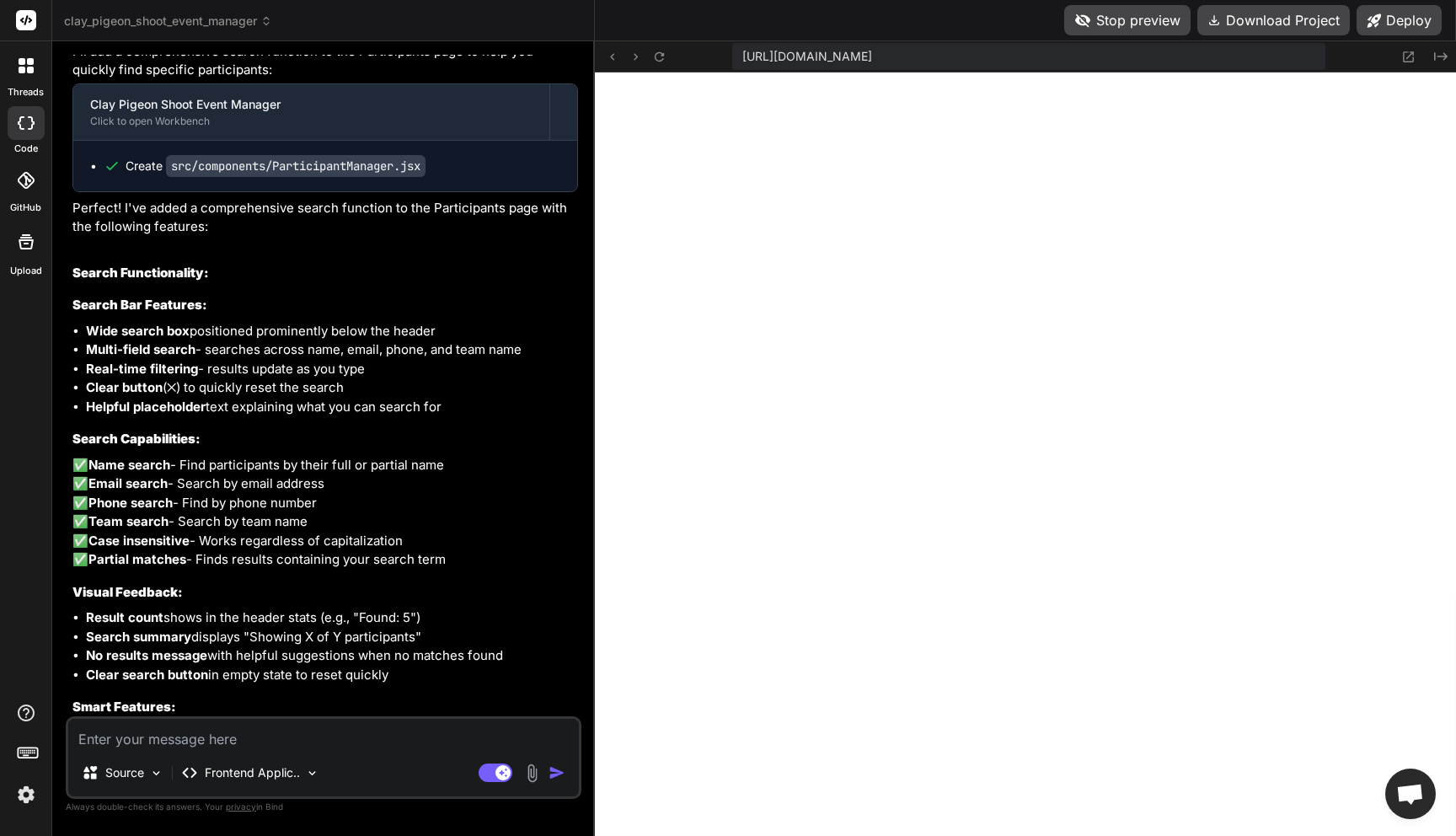 click at bounding box center (324, 734) 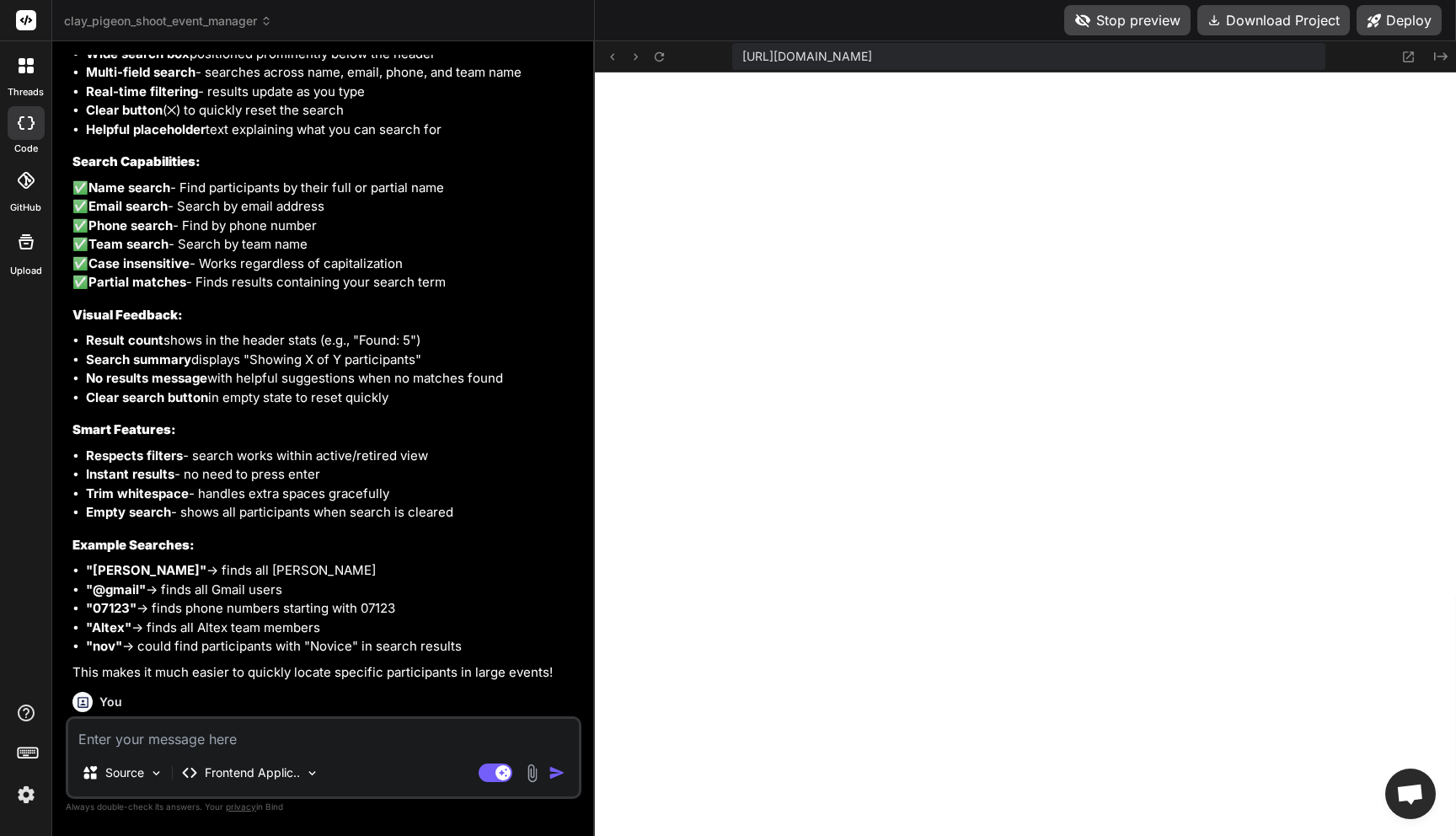 scroll, scrollTop: 17159, scrollLeft: 0, axis: vertical 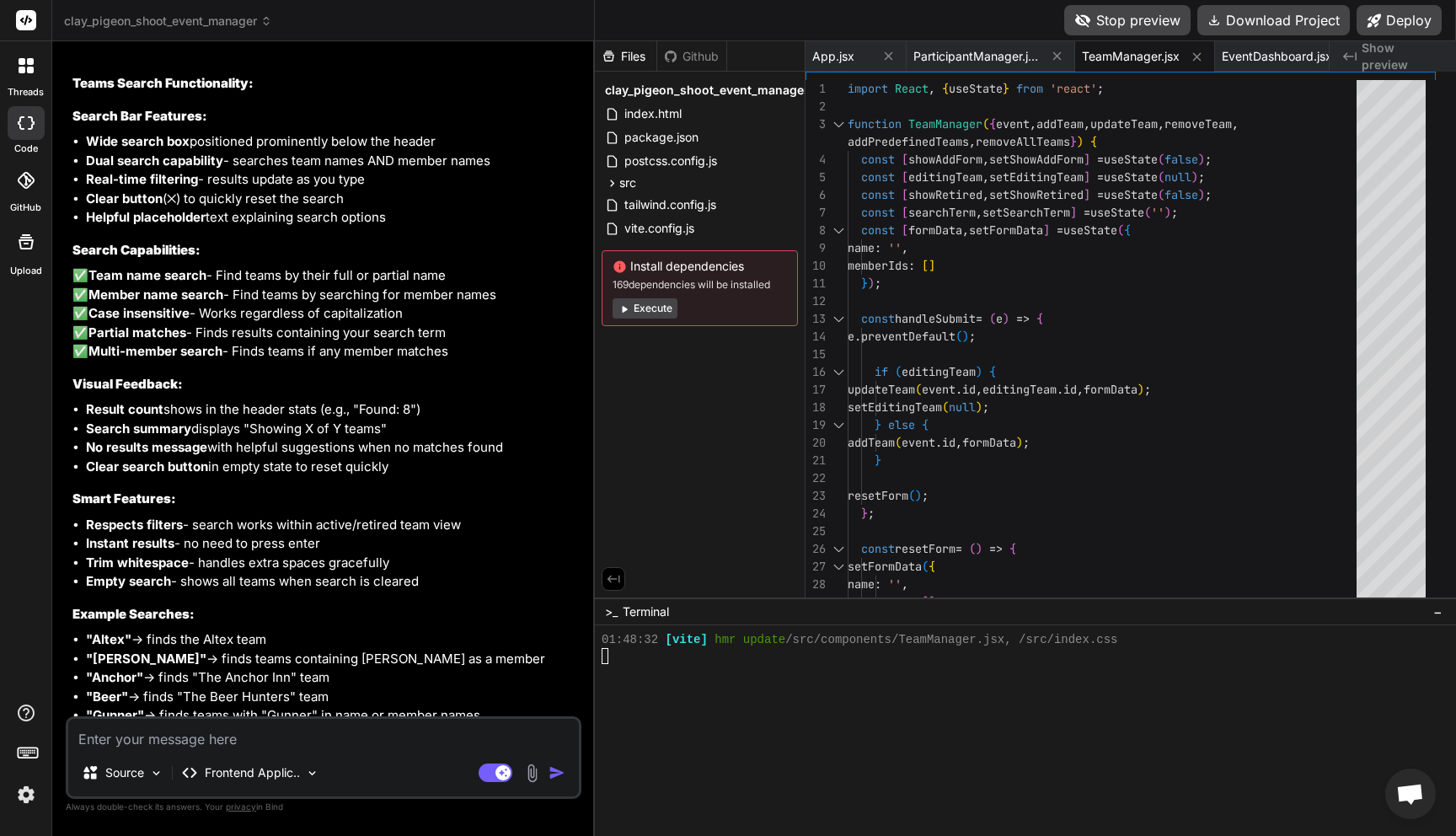 click on "Stop preview" at bounding box center (1127, 20) 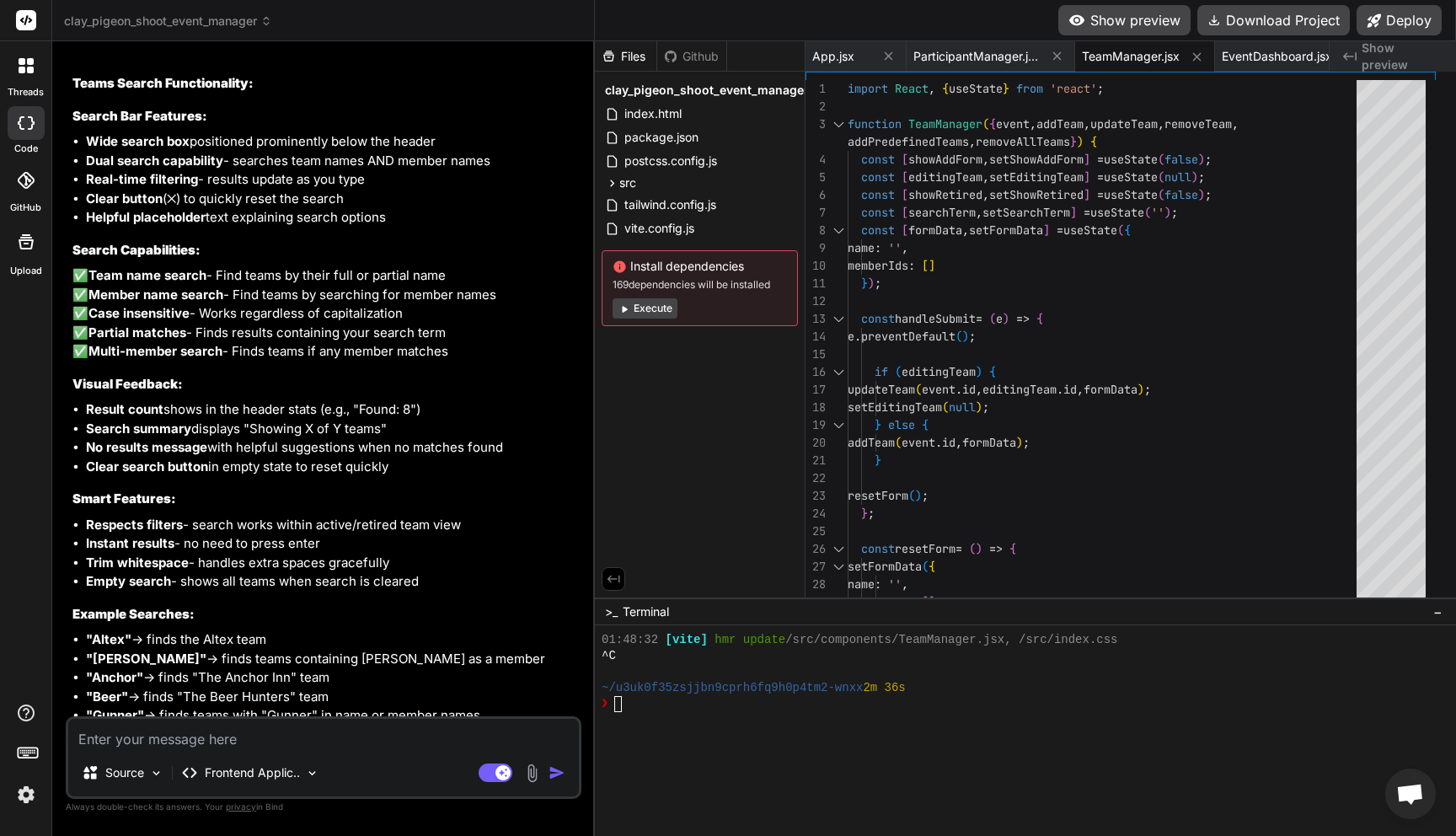 click on "Show preview" at bounding box center (1124, 20) 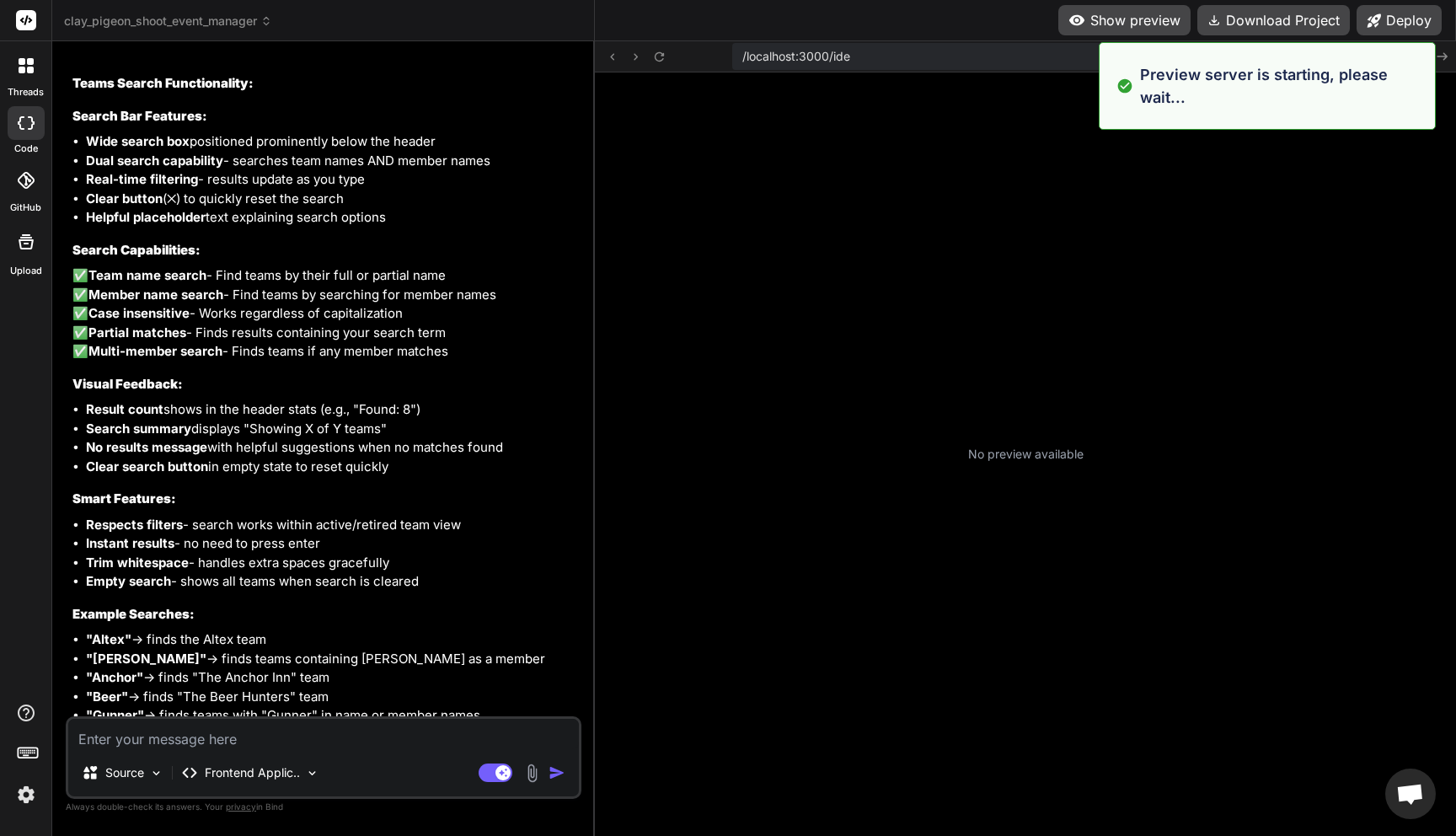 scroll, scrollTop: 5892, scrollLeft: 0, axis: vertical 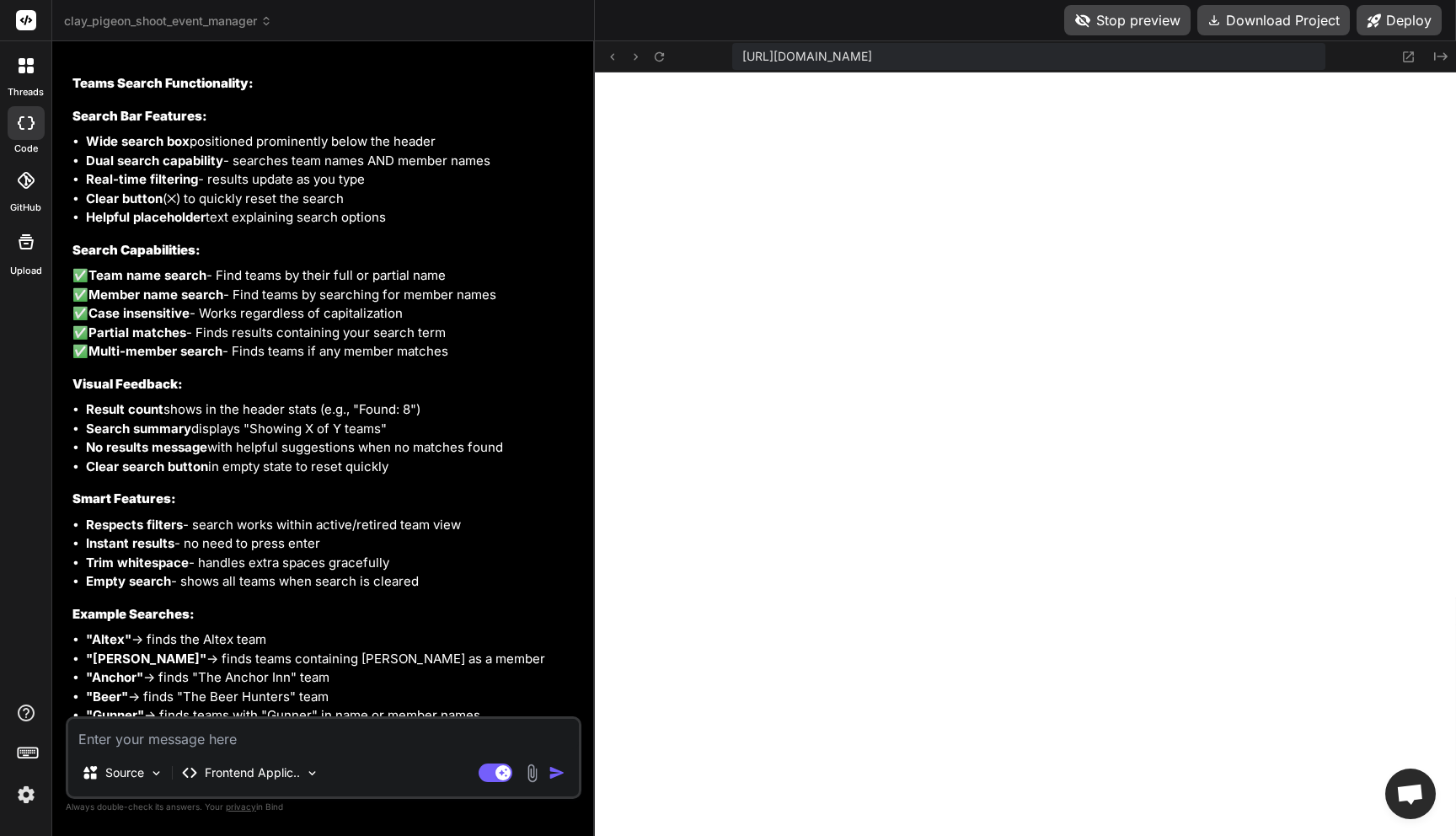click at bounding box center [324, 734] 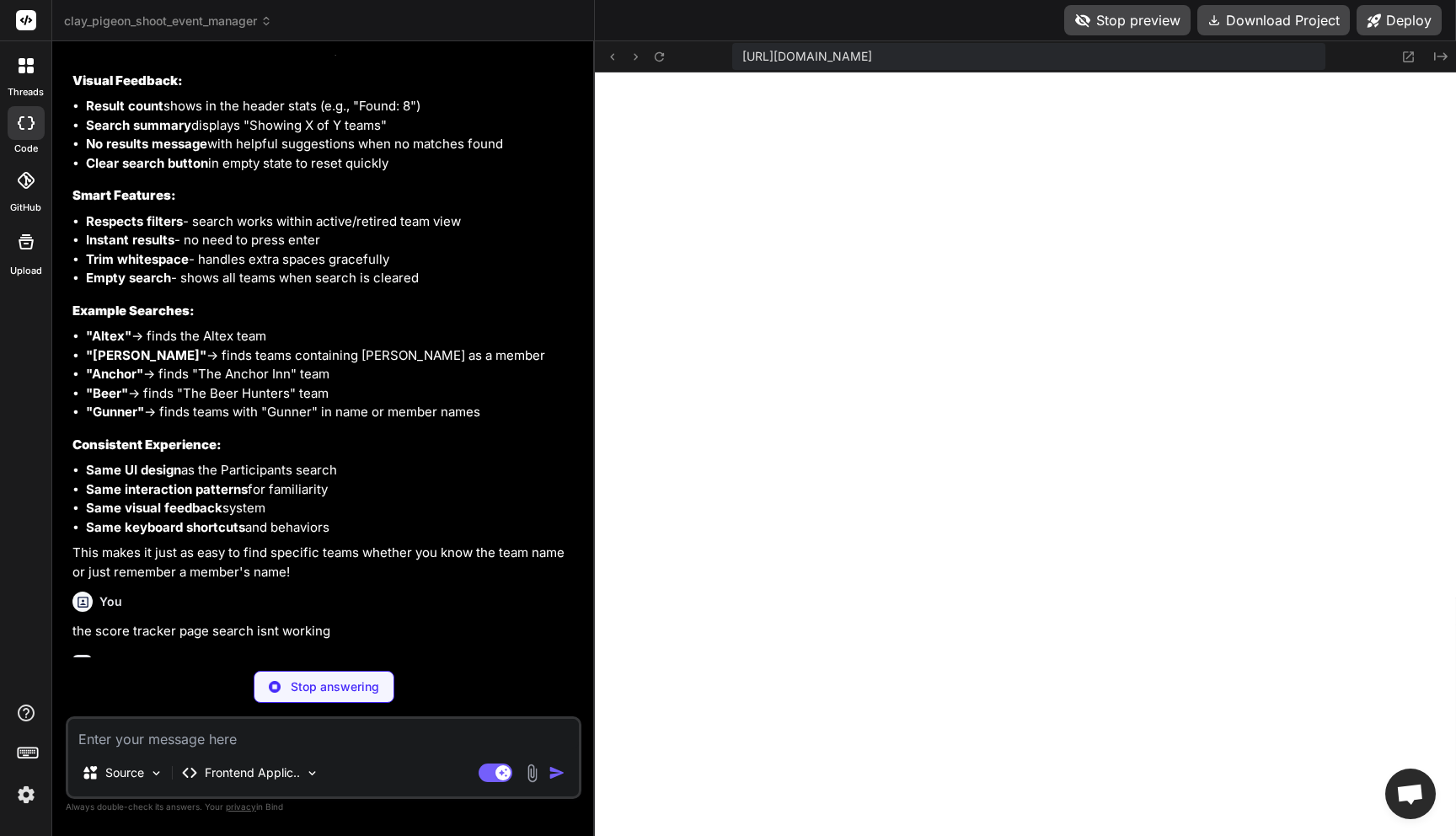 scroll, scrollTop: 18408, scrollLeft: 0, axis: vertical 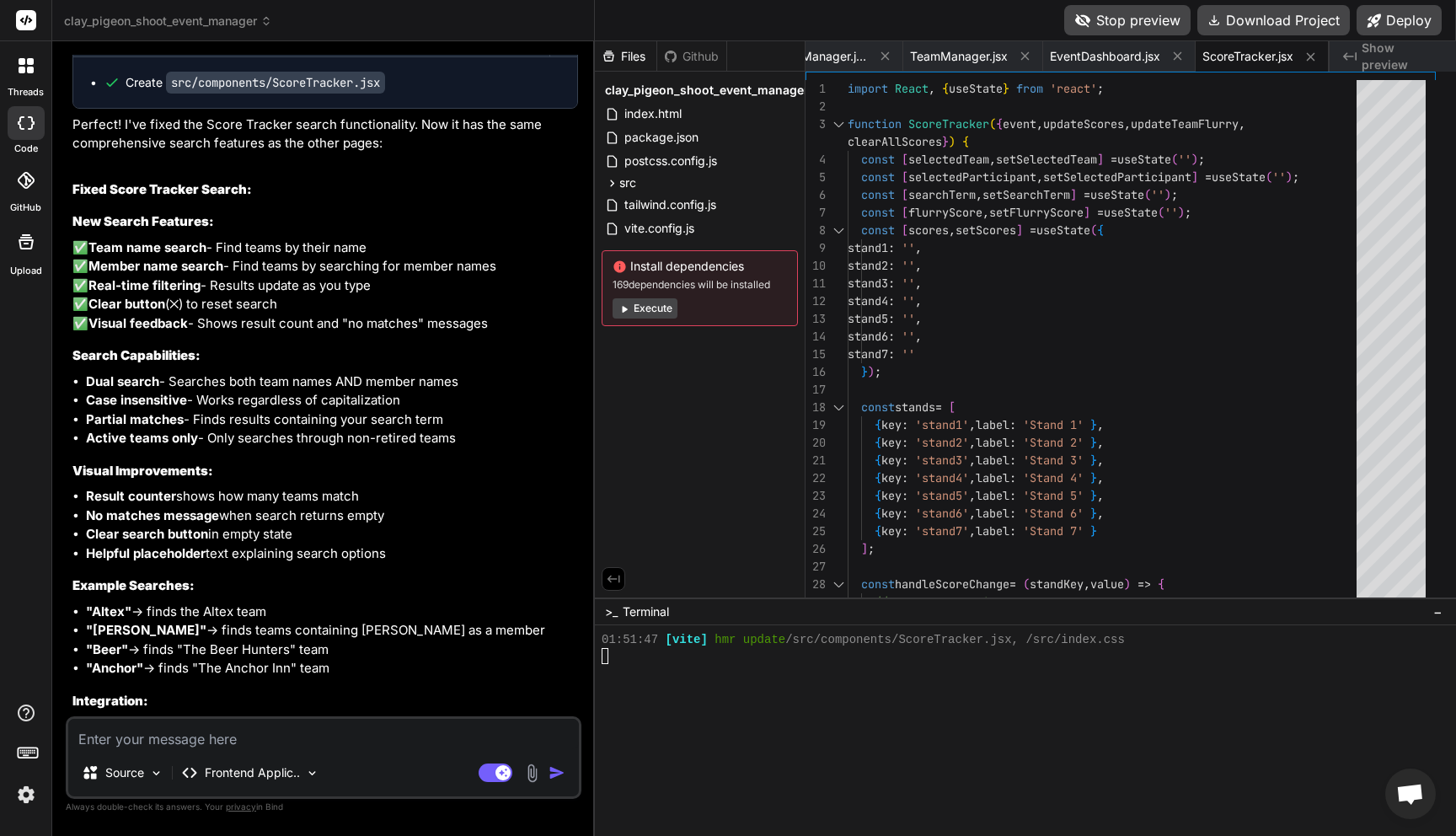click on "Stop preview" at bounding box center [1127, 20] 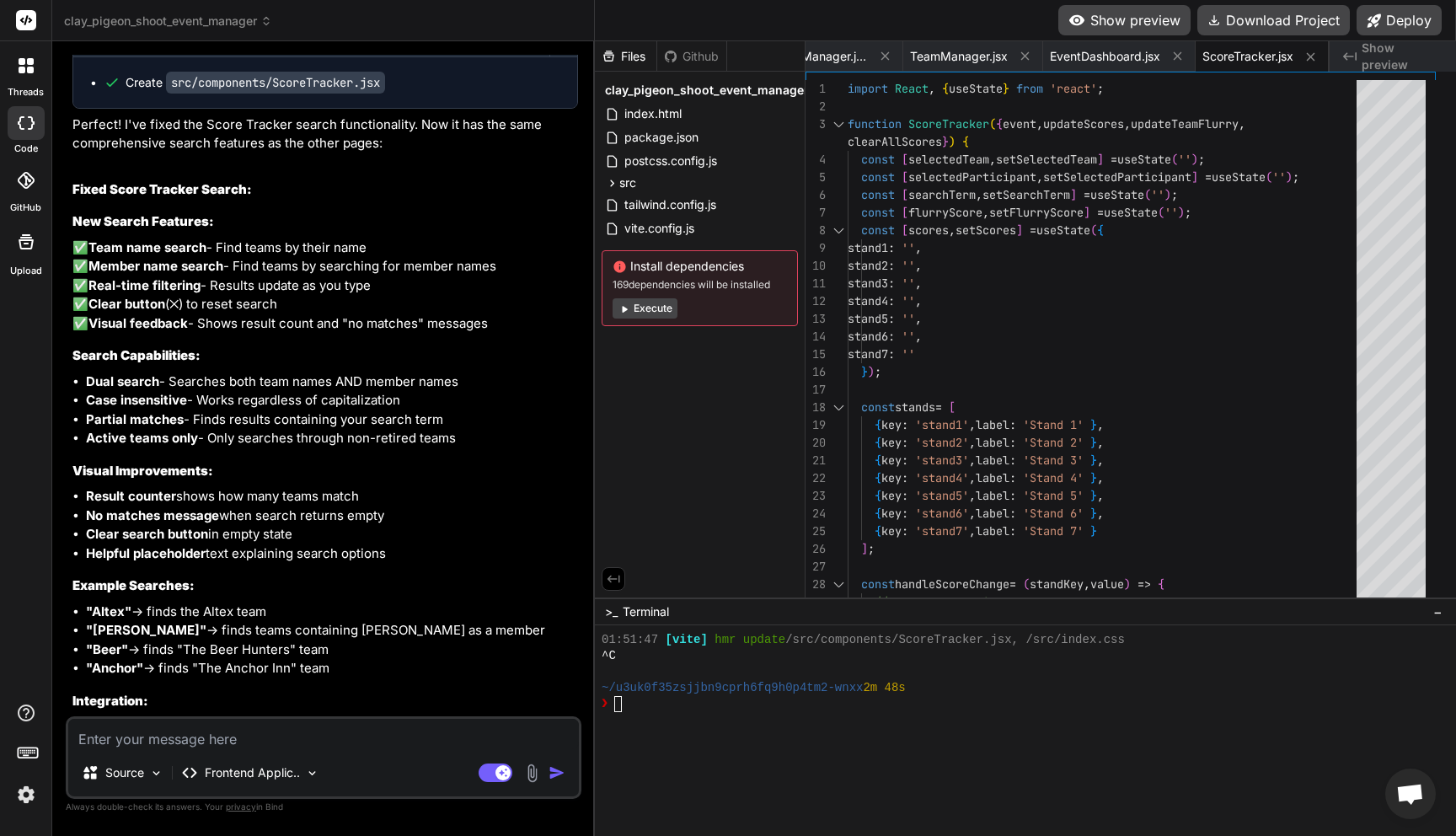click on "Show preview" at bounding box center [1124, 20] 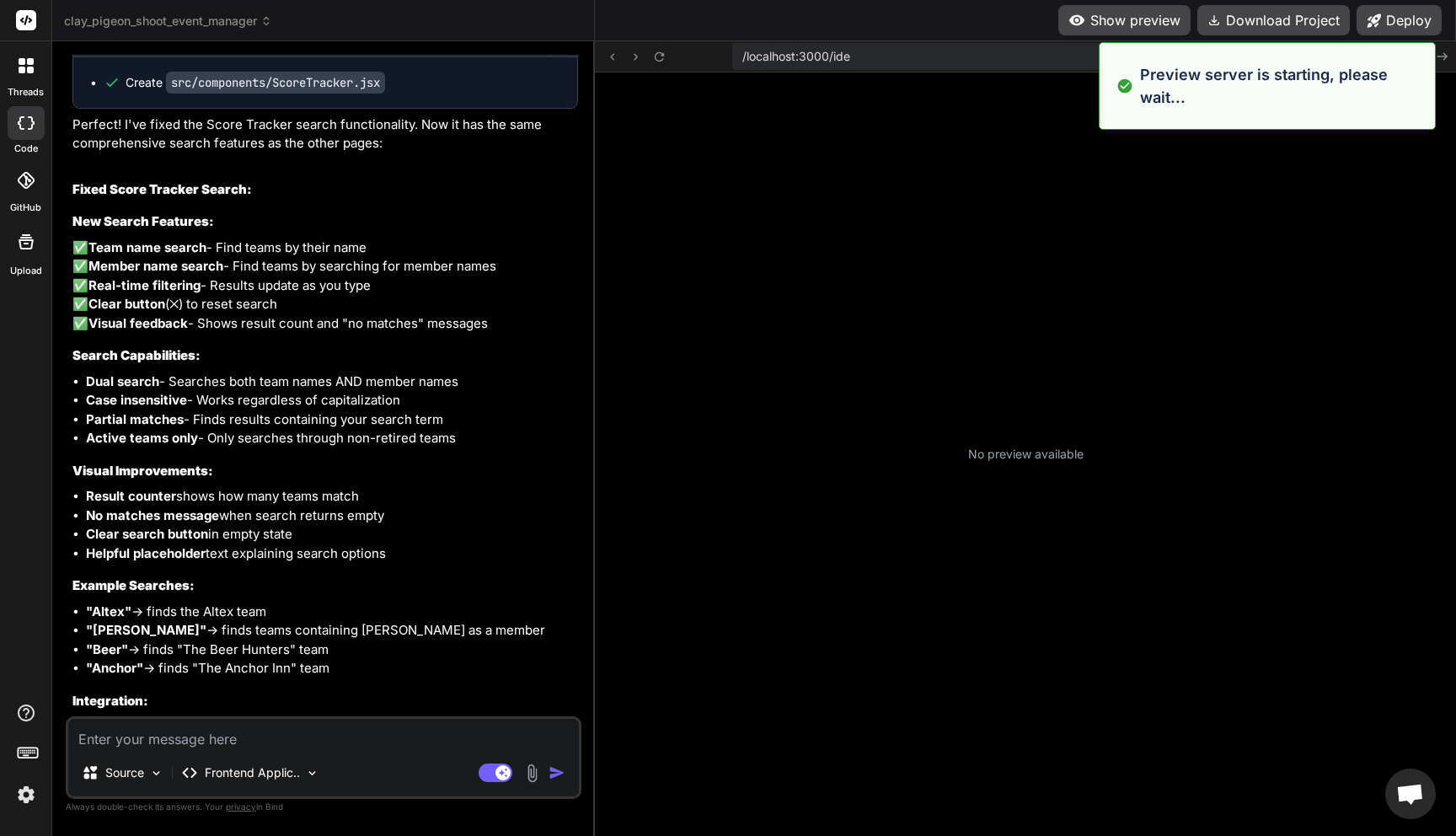 scroll, scrollTop: 6197, scrollLeft: 0, axis: vertical 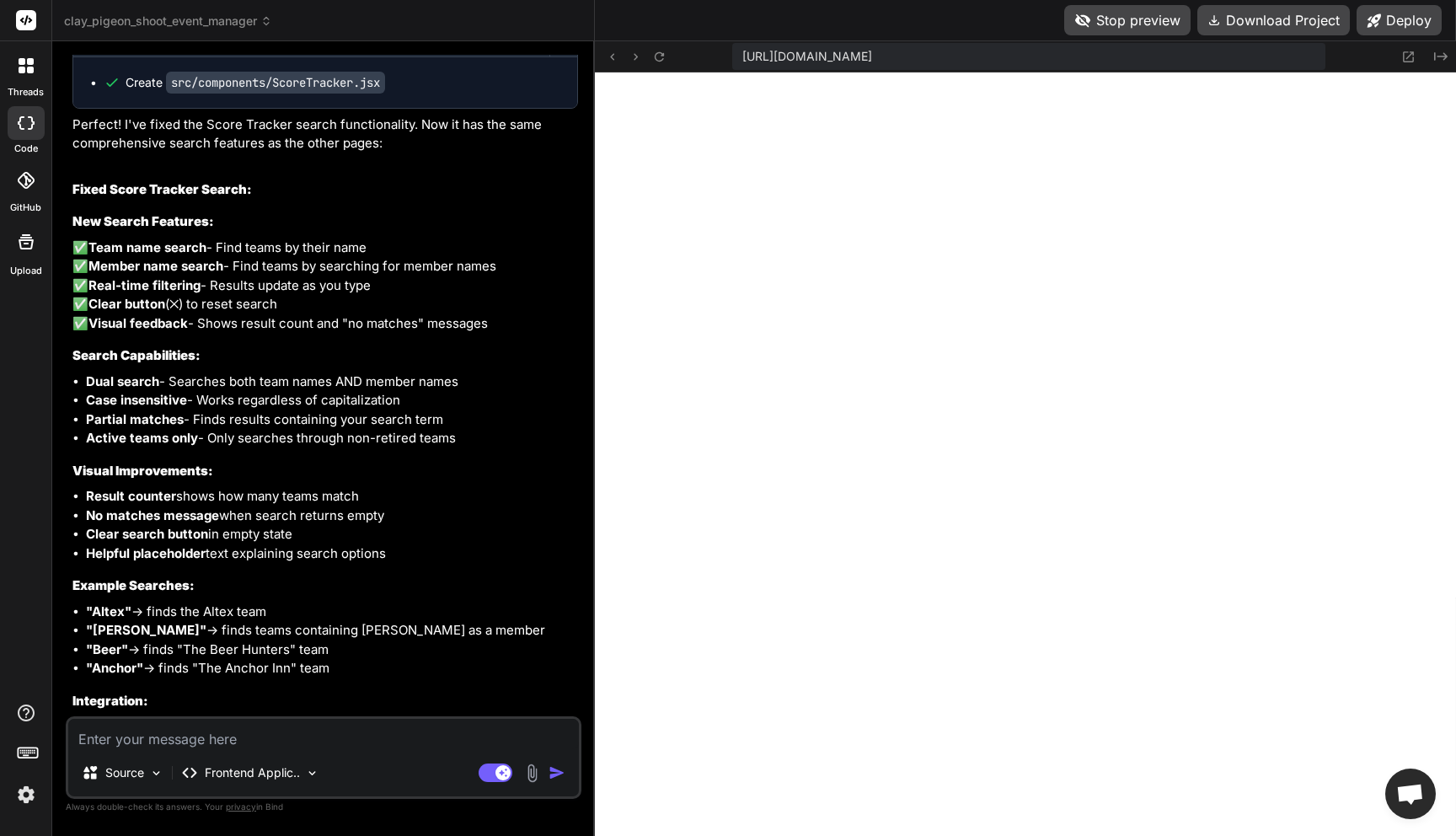 click at bounding box center (324, 734) 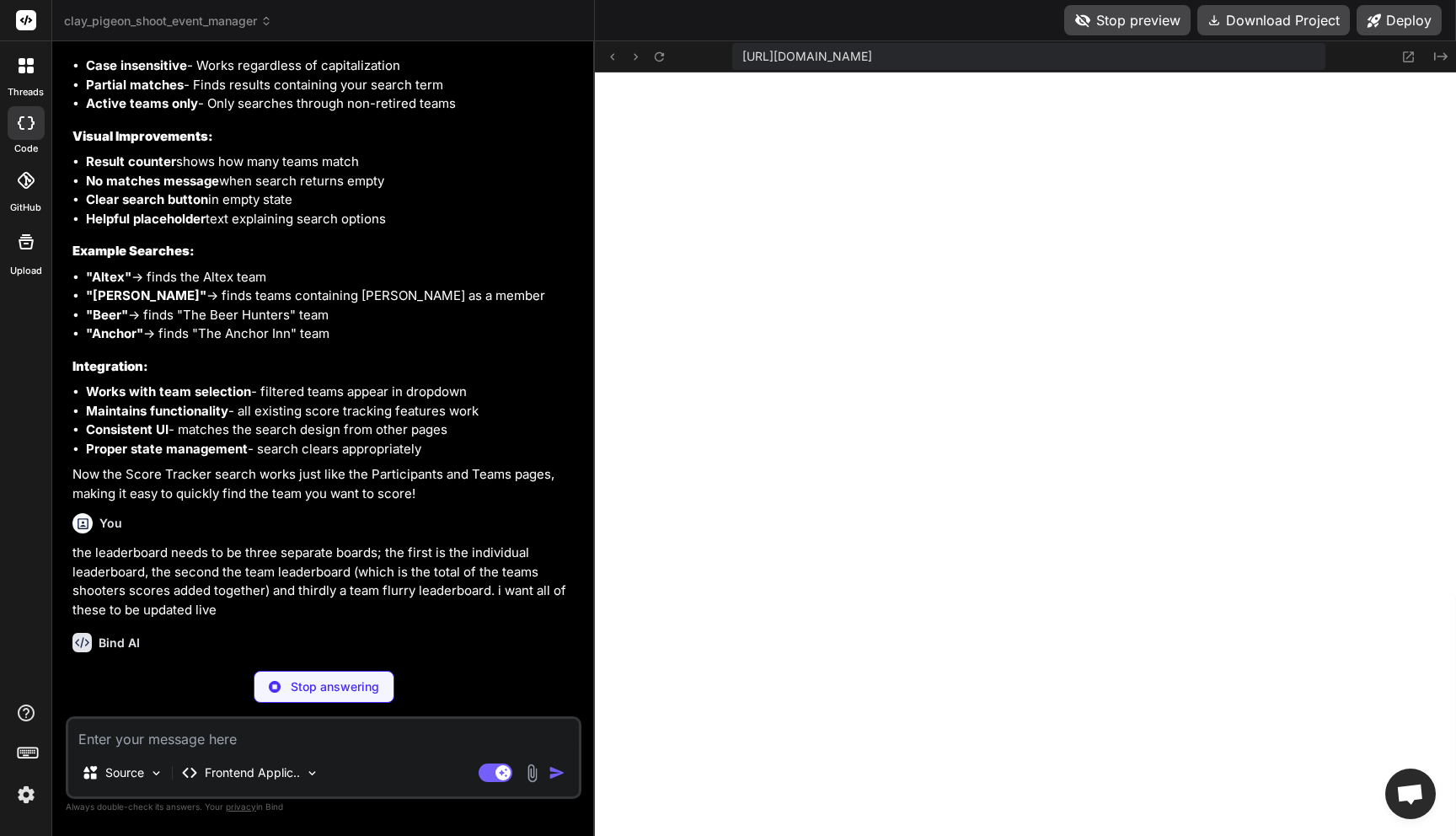 scroll, scrollTop: 19447, scrollLeft: 0, axis: vertical 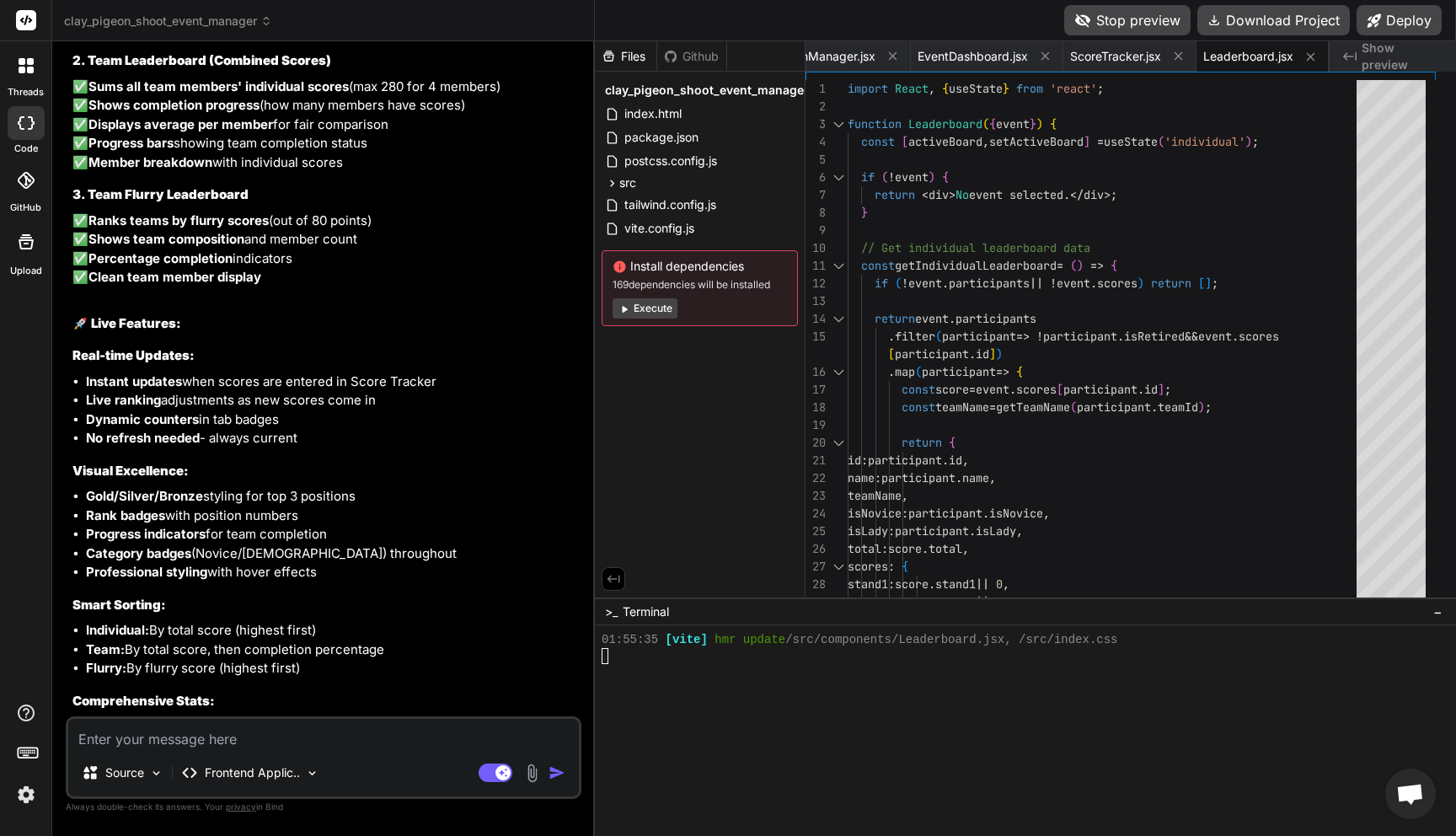 click on "Stop preview" at bounding box center [1127, 20] 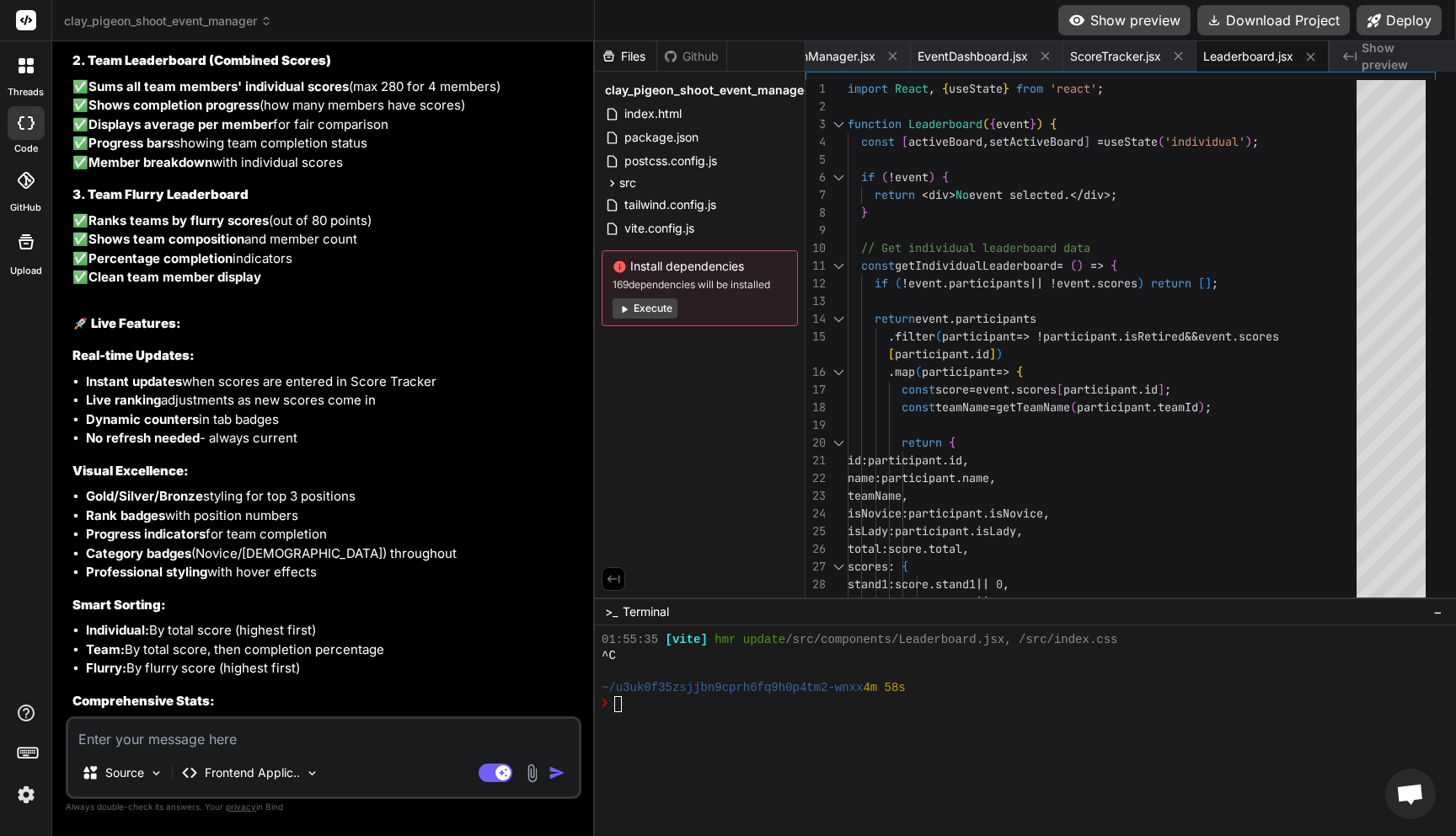 click on "Show preview" at bounding box center (1124, 20) 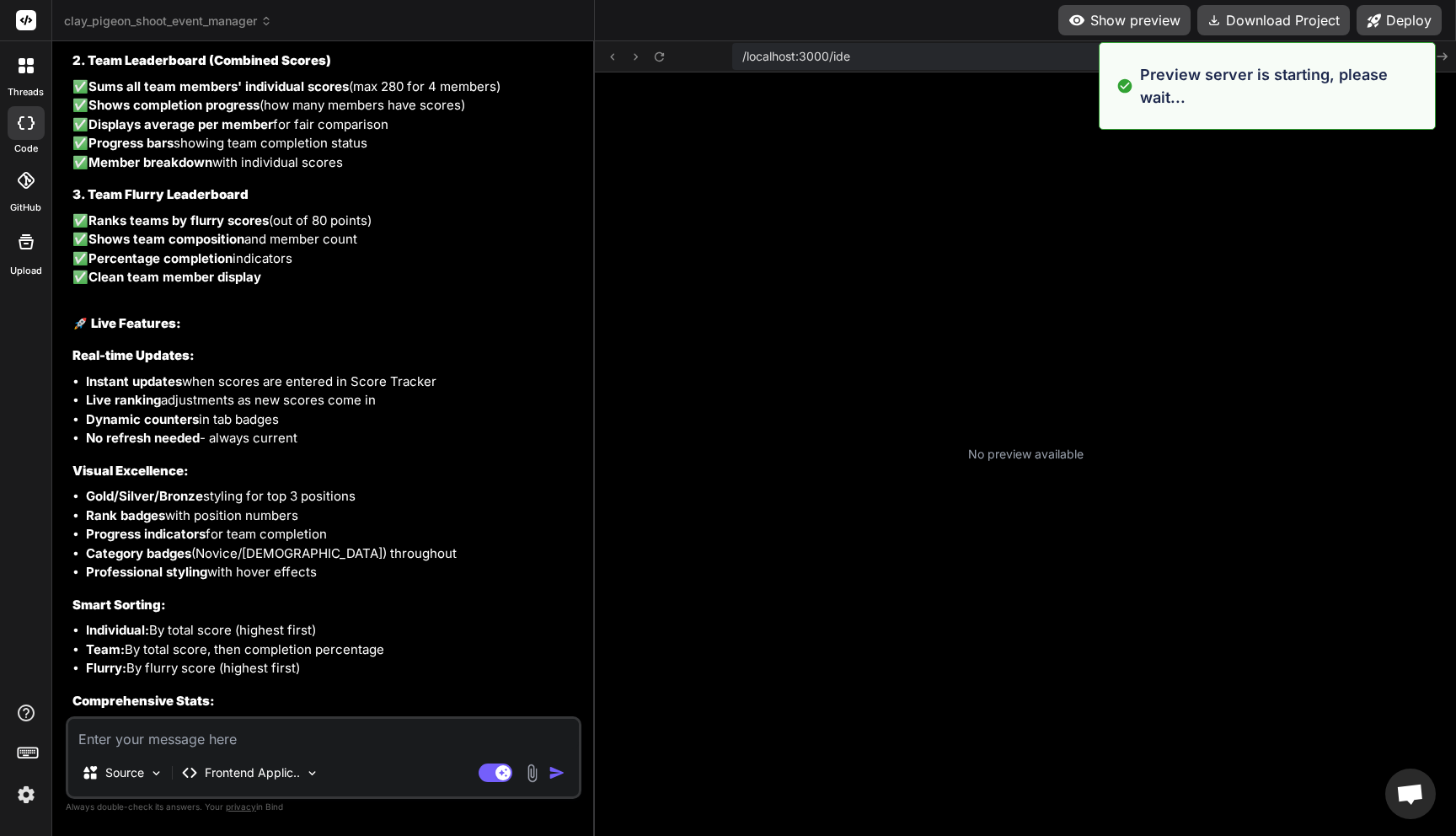 scroll, scrollTop: 6501, scrollLeft: 0, axis: vertical 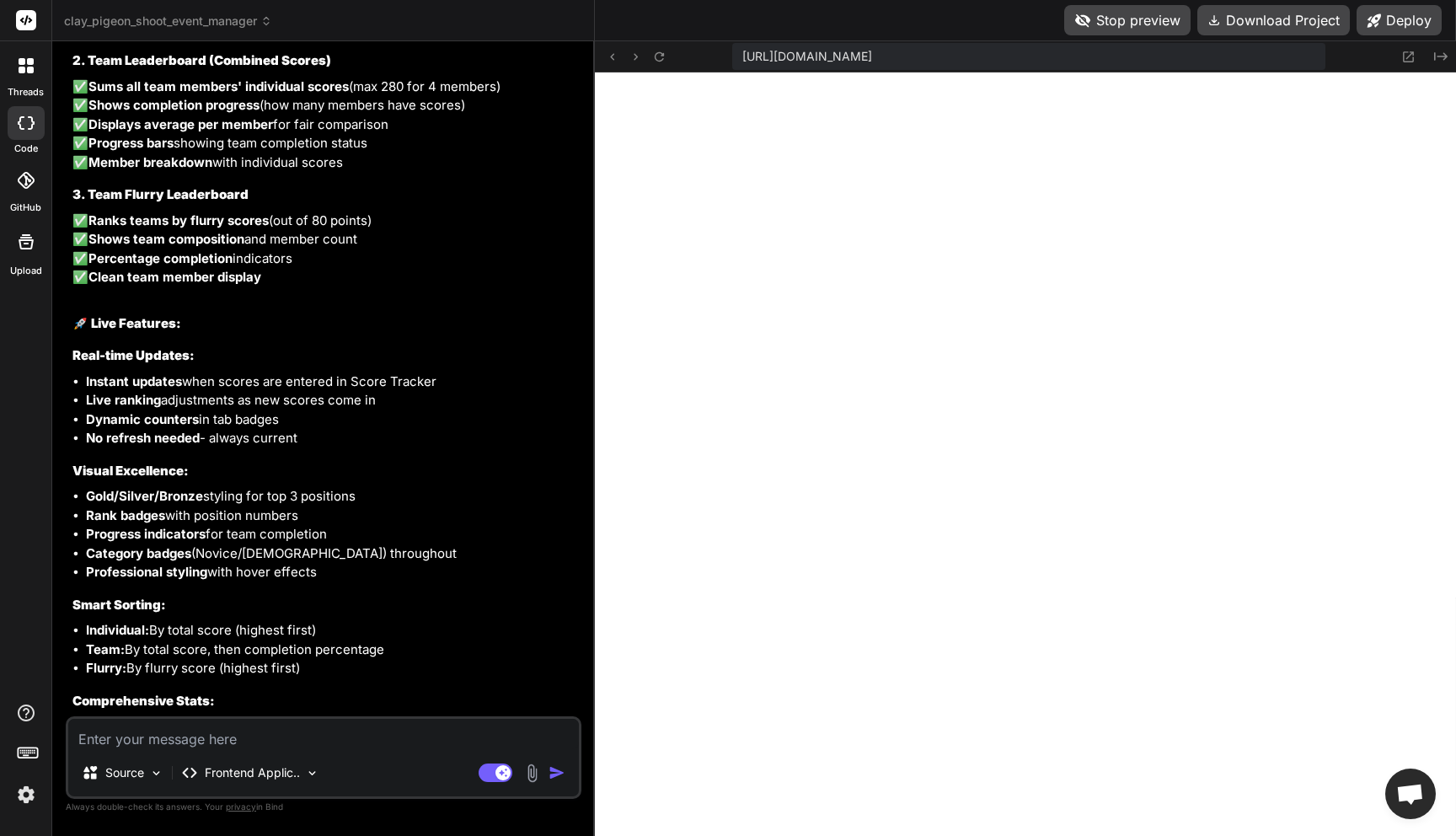 click at bounding box center [324, 734] 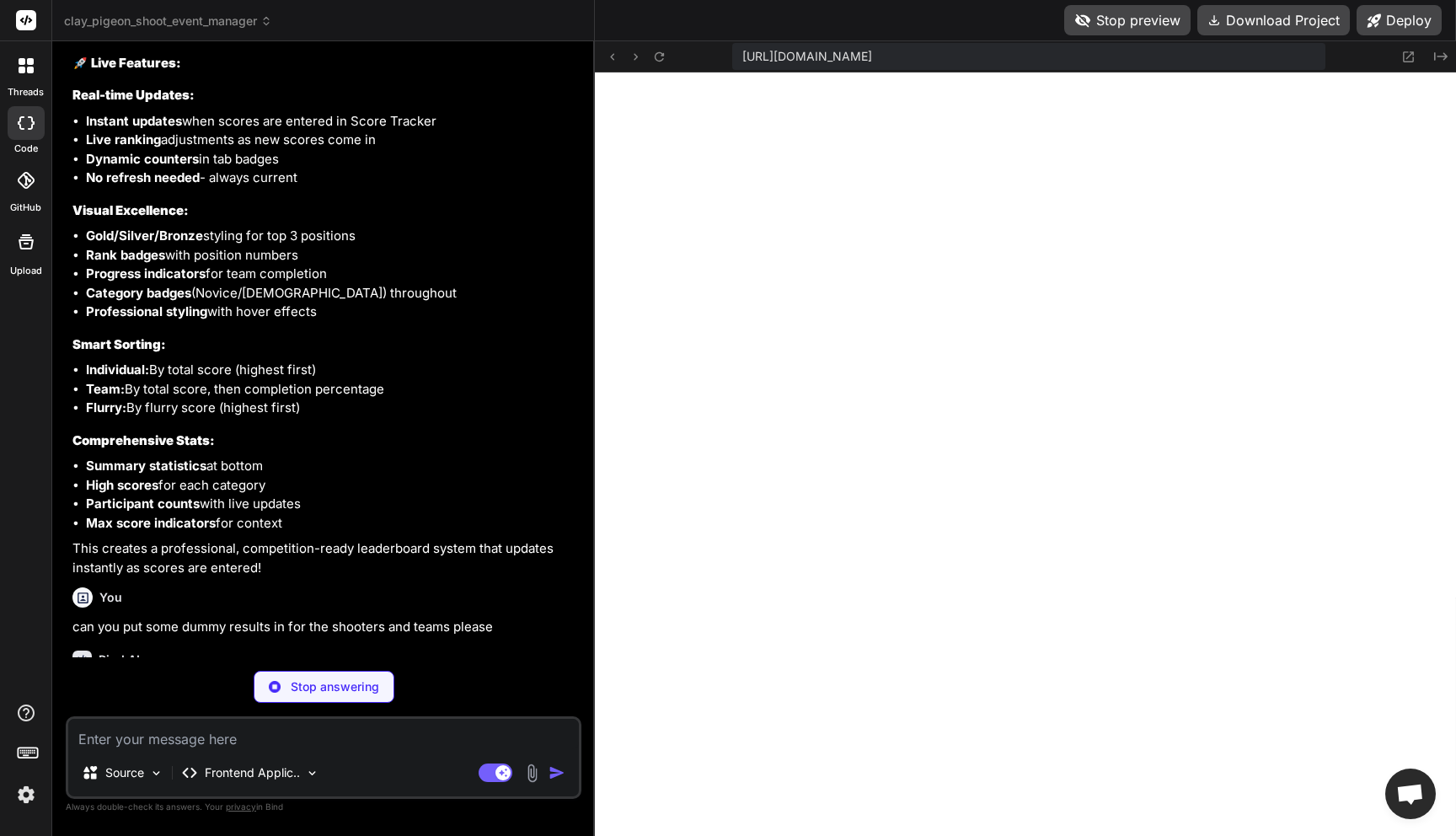 scroll, scrollTop: 20724, scrollLeft: 0, axis: vertical 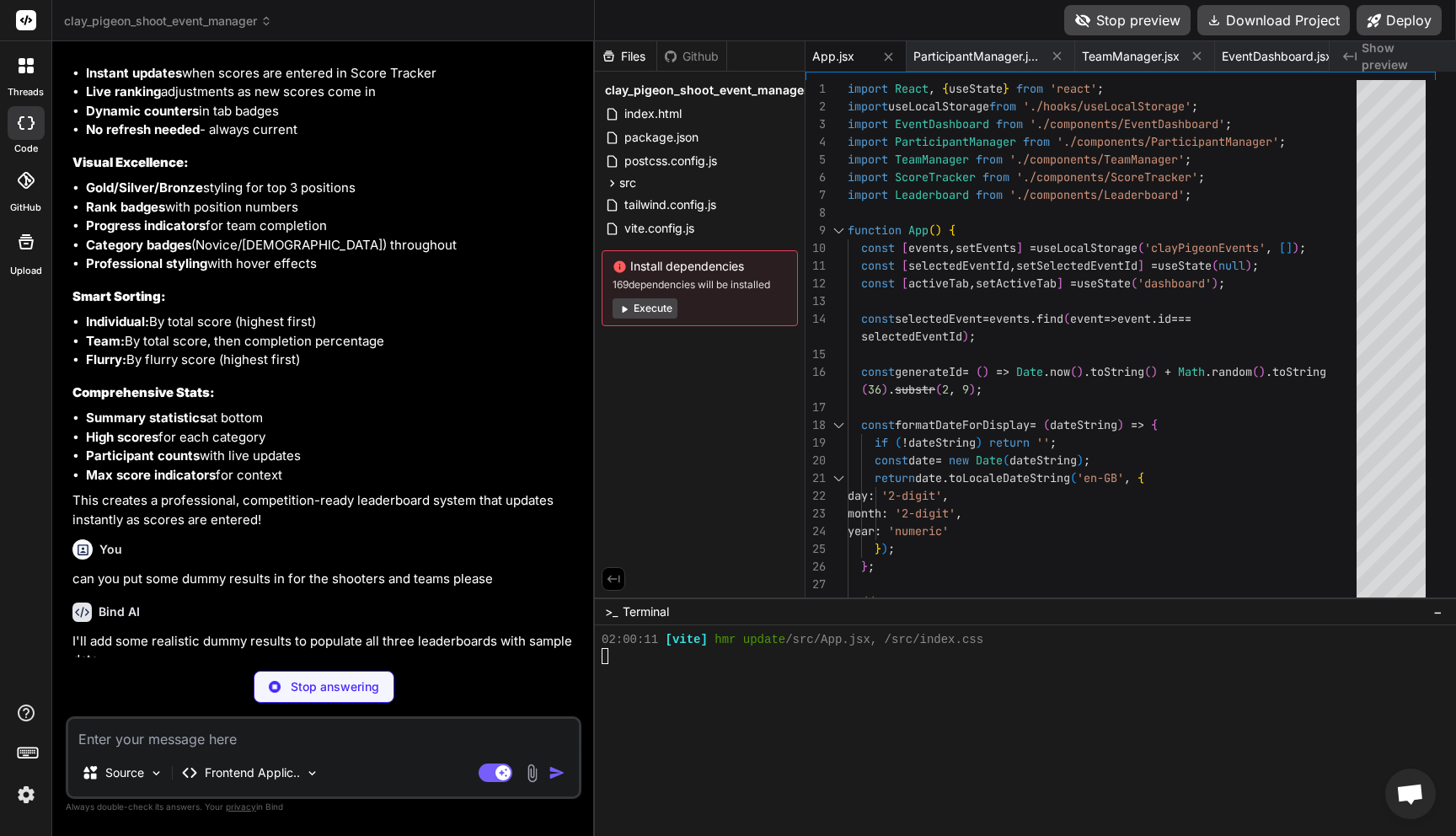 drag, startPoint x: 190, startPoint y: 622, endPoint x: 190, endPoint y: 589, distance: 33 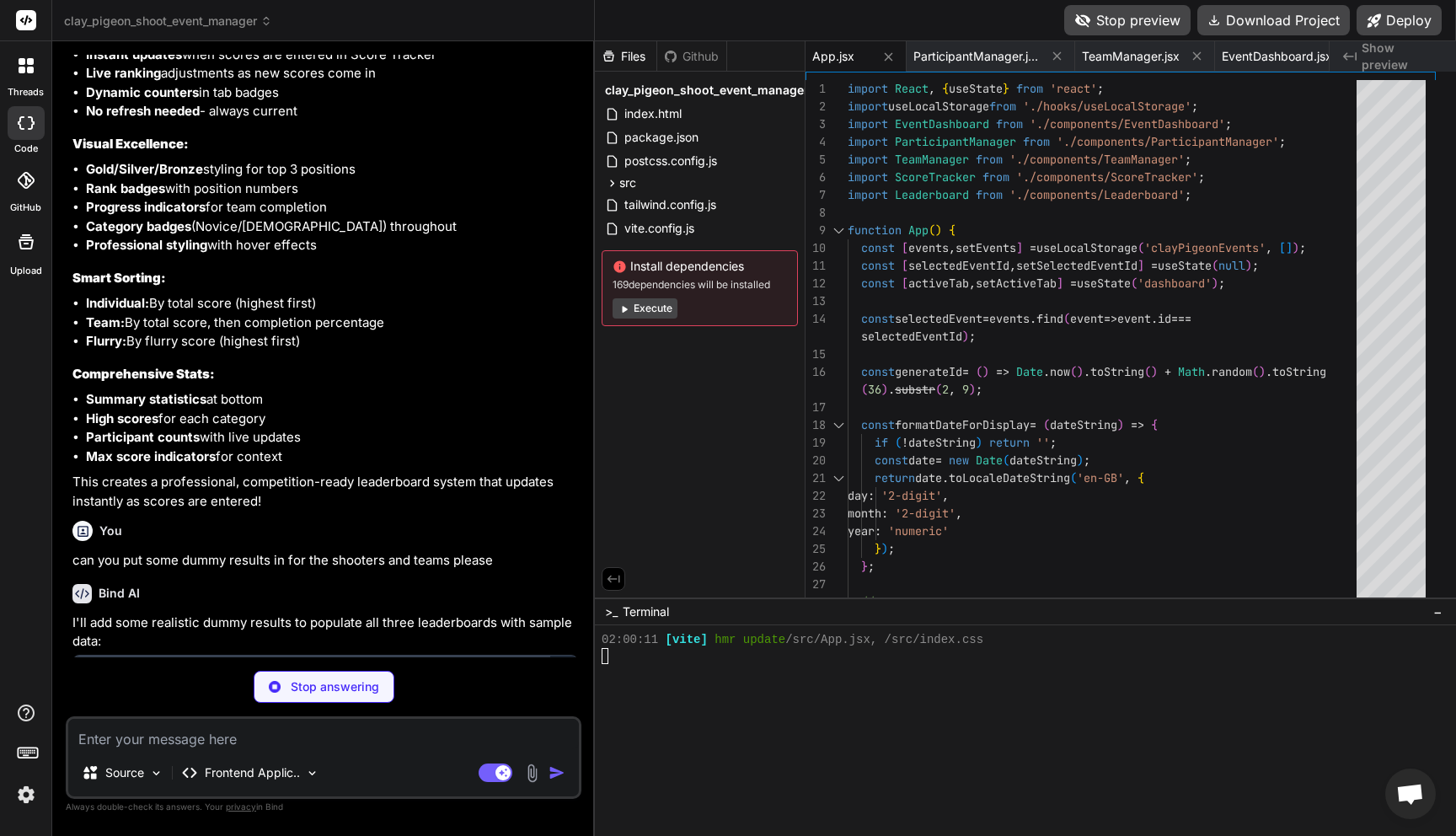 scroll, scrollTop: 20749, scrollLeft: 0, axis: vertical 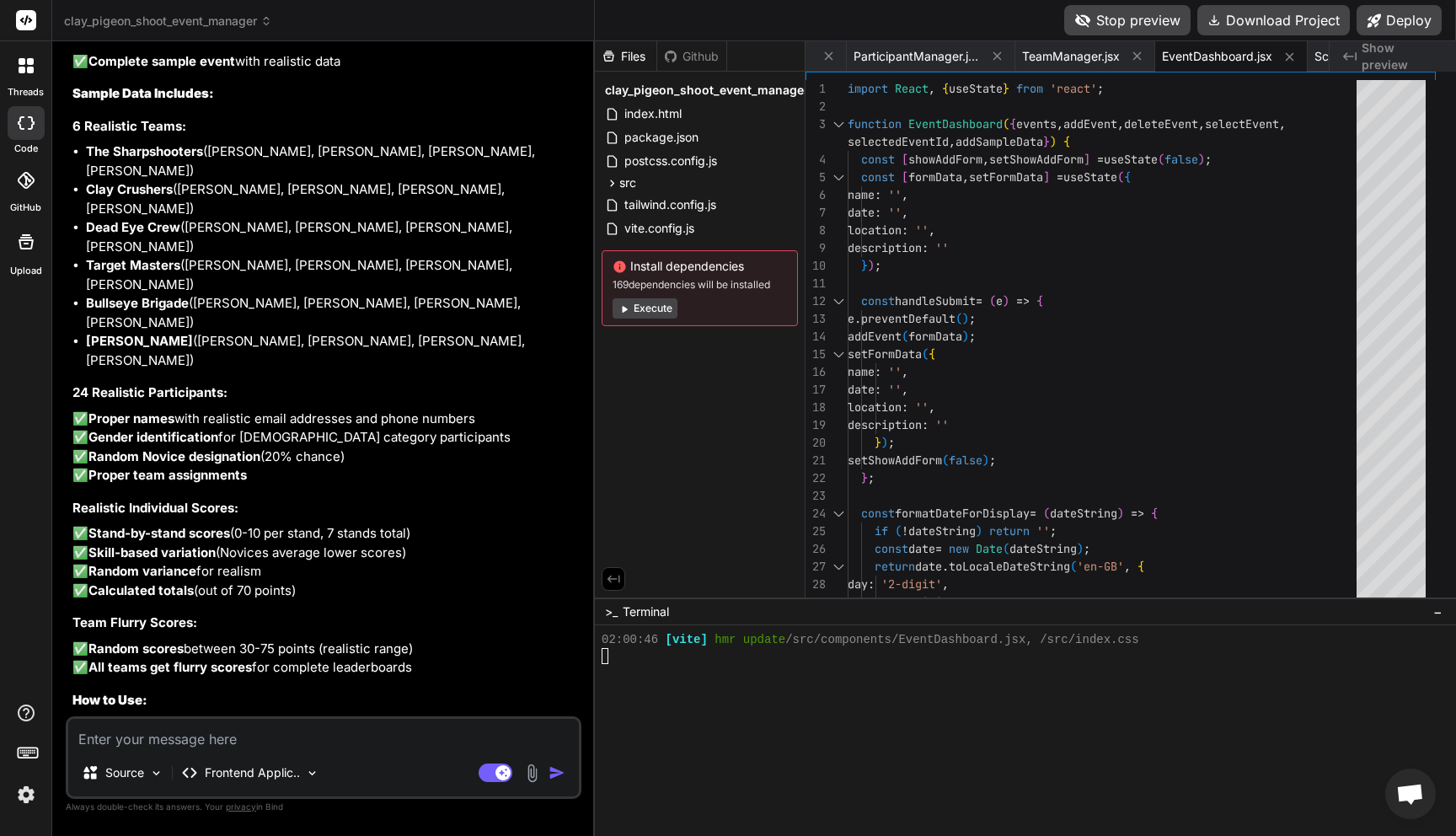 click on "Stop preview" at bounding box center [1127, 20] 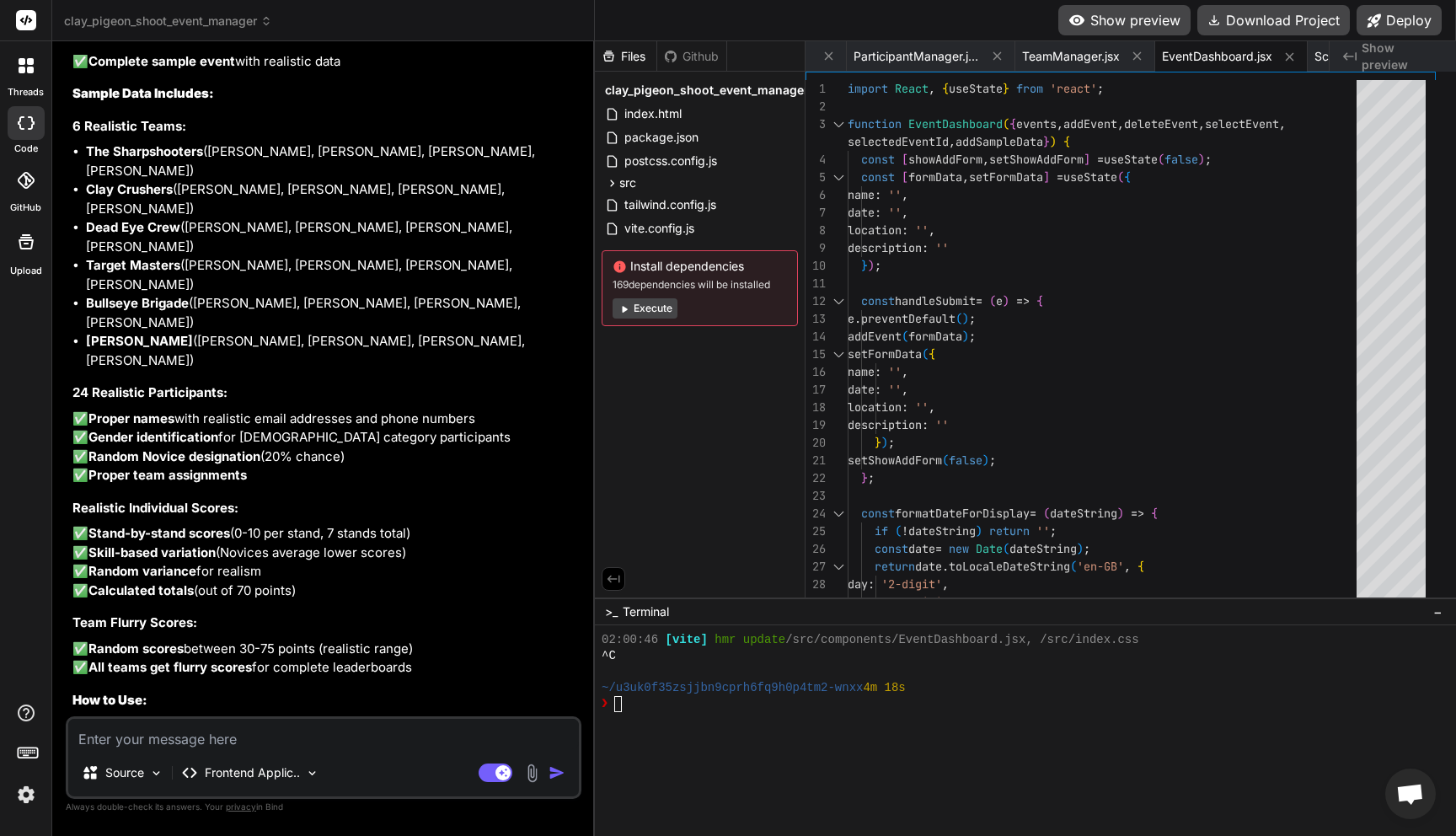 click on "Show preview" at bounding box center (1124, 20) 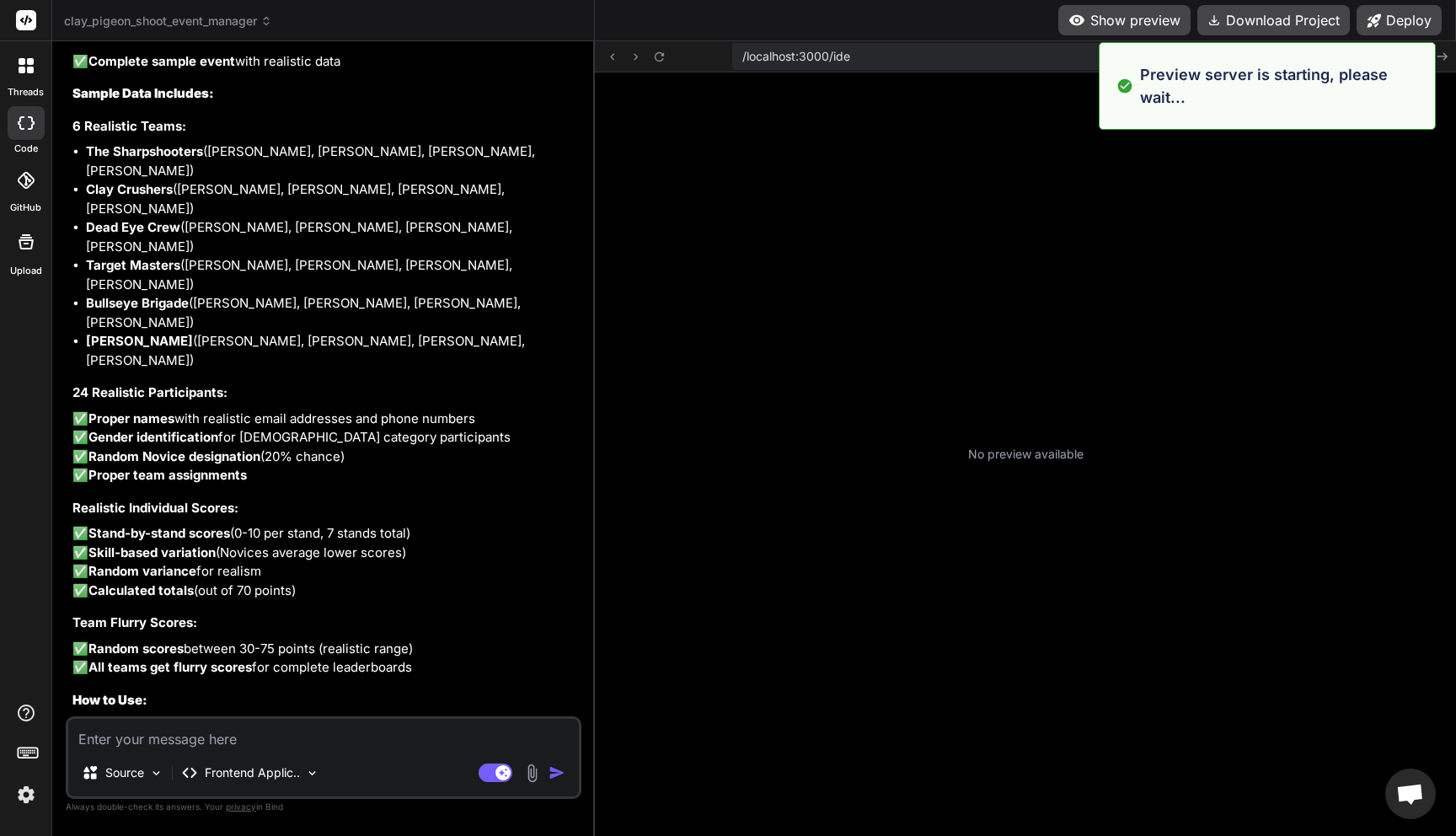 scroll, scrollTop: 6821, scrollLeft: 0, axis: vertical 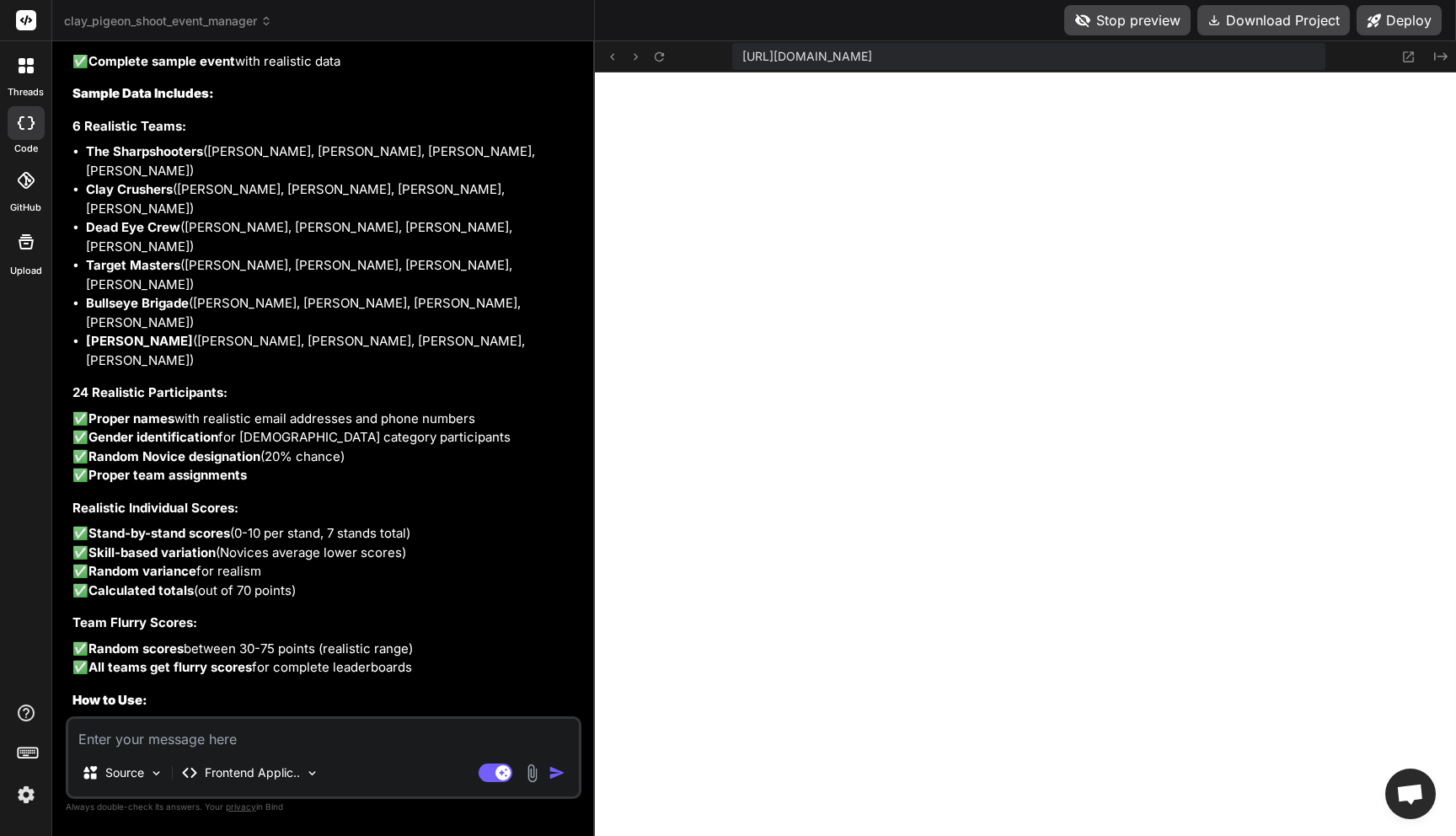 click at bounding box center [324, 734] 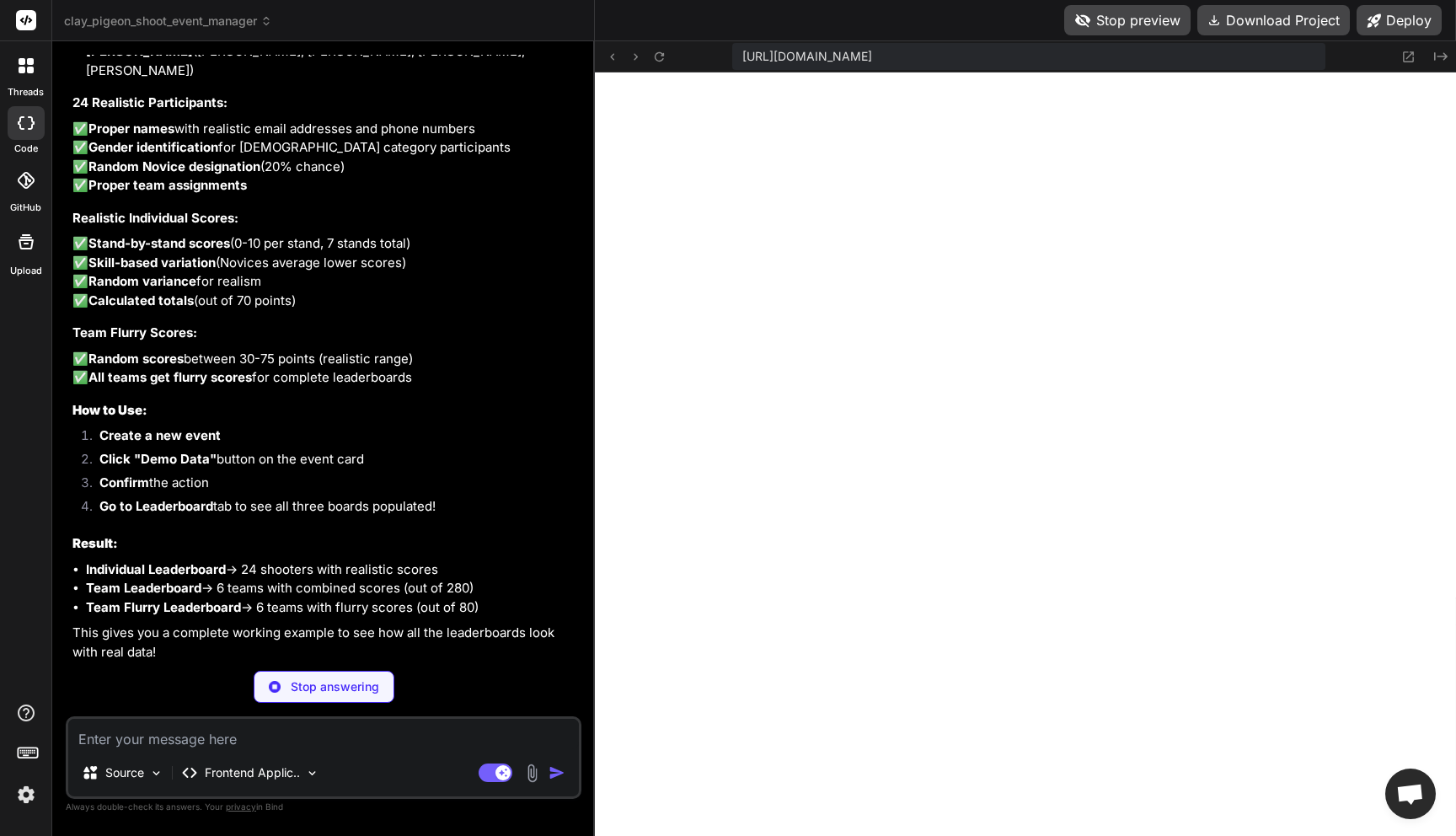 scroll, scrollTop: 21955, scrollLeft: 0, axis: vertical 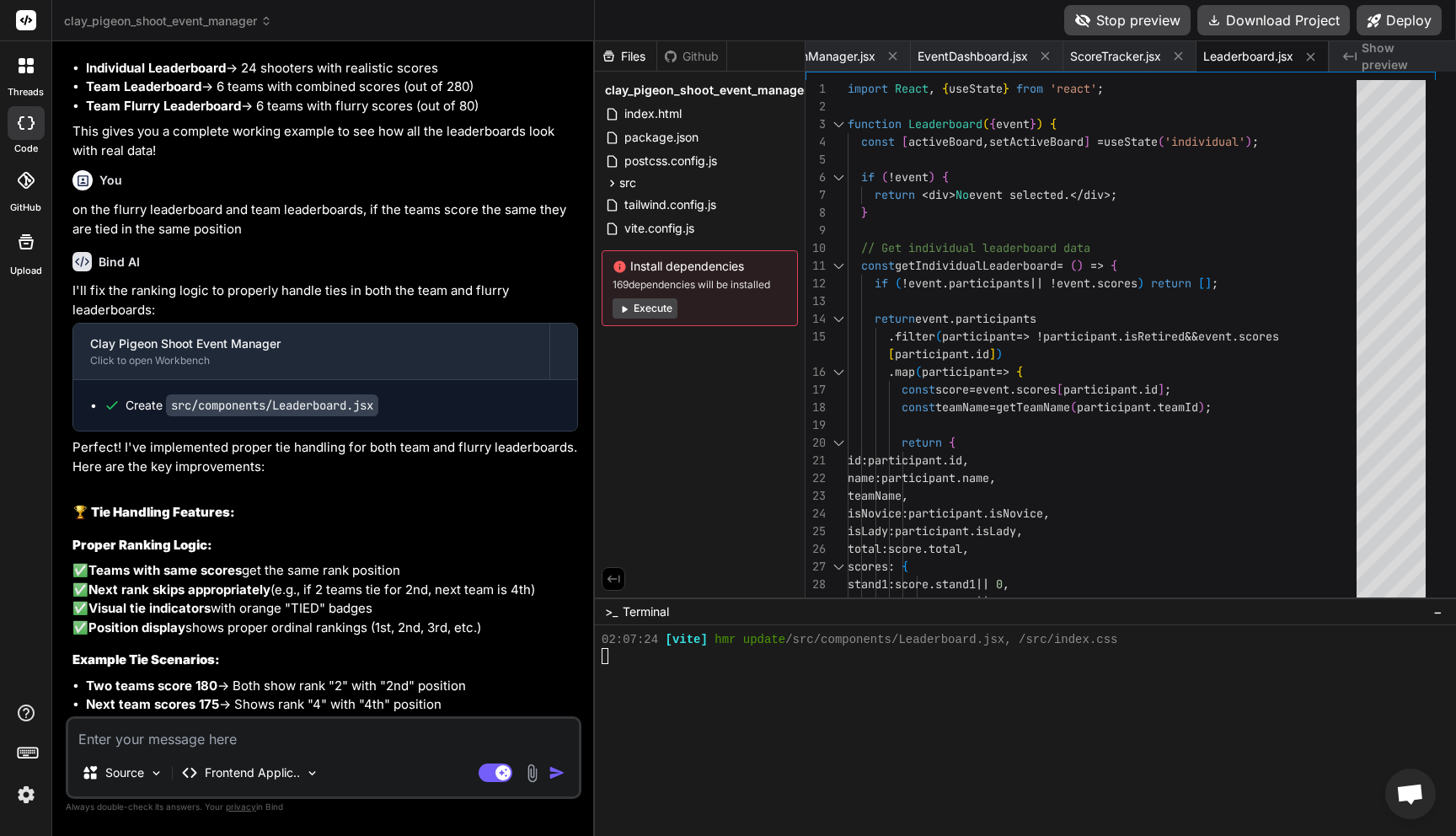 click on "Stop preview" at bounding box center [1127, 20] 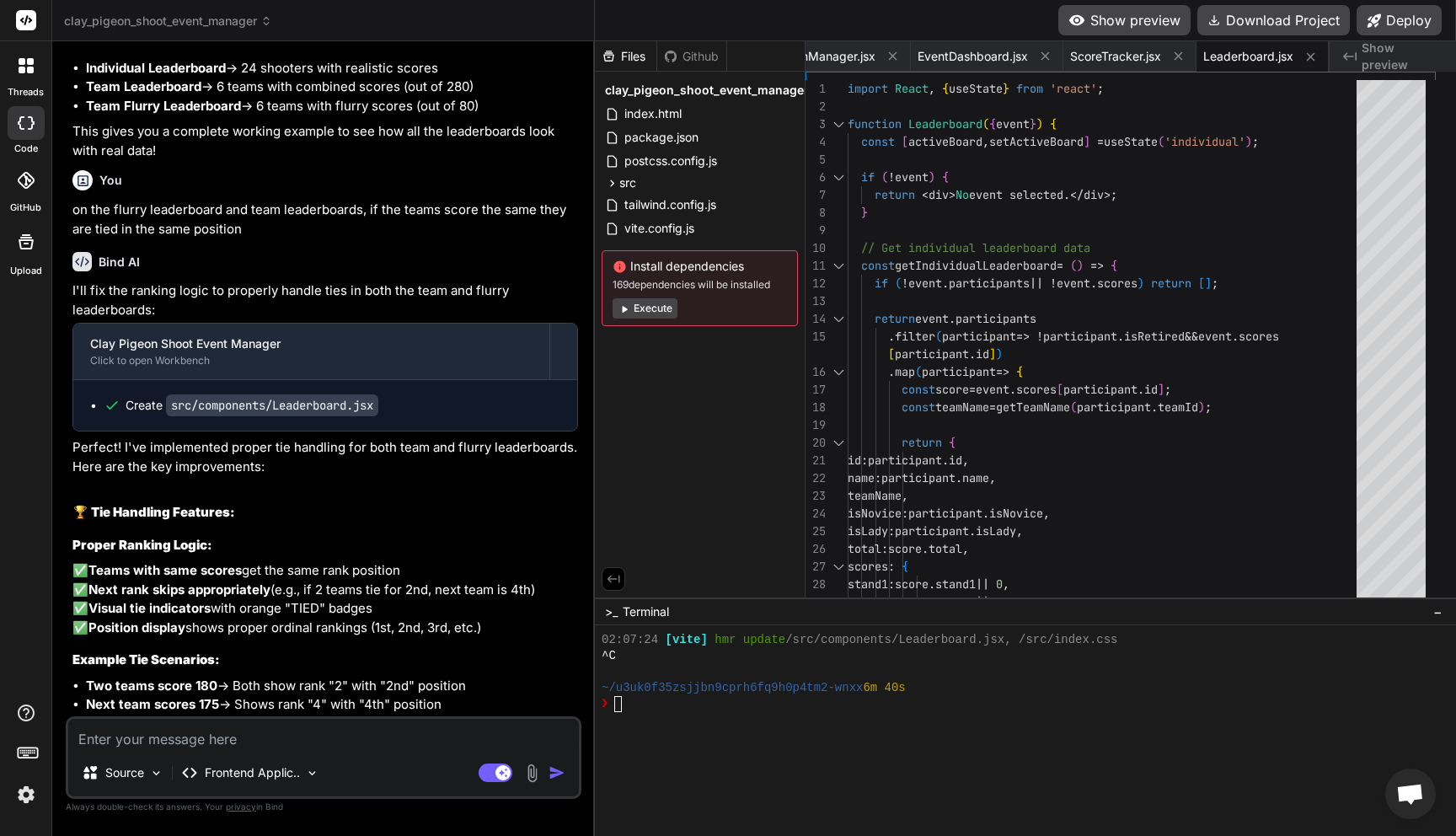 click on "Show preview" at bounding box center (1124, 20) 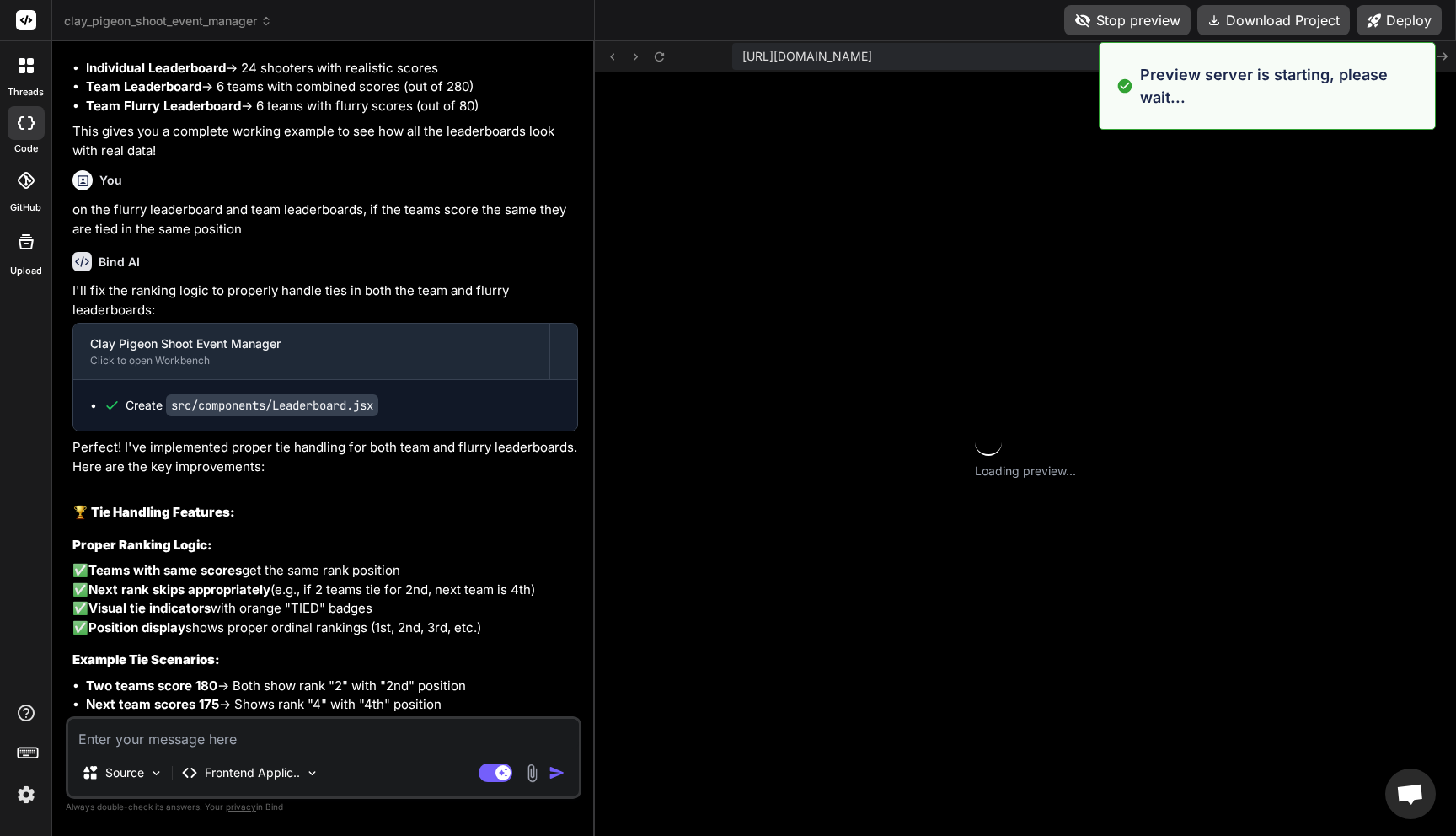 scroll, scrollTop: 7125, scrollLeft: 0, axis: vertical 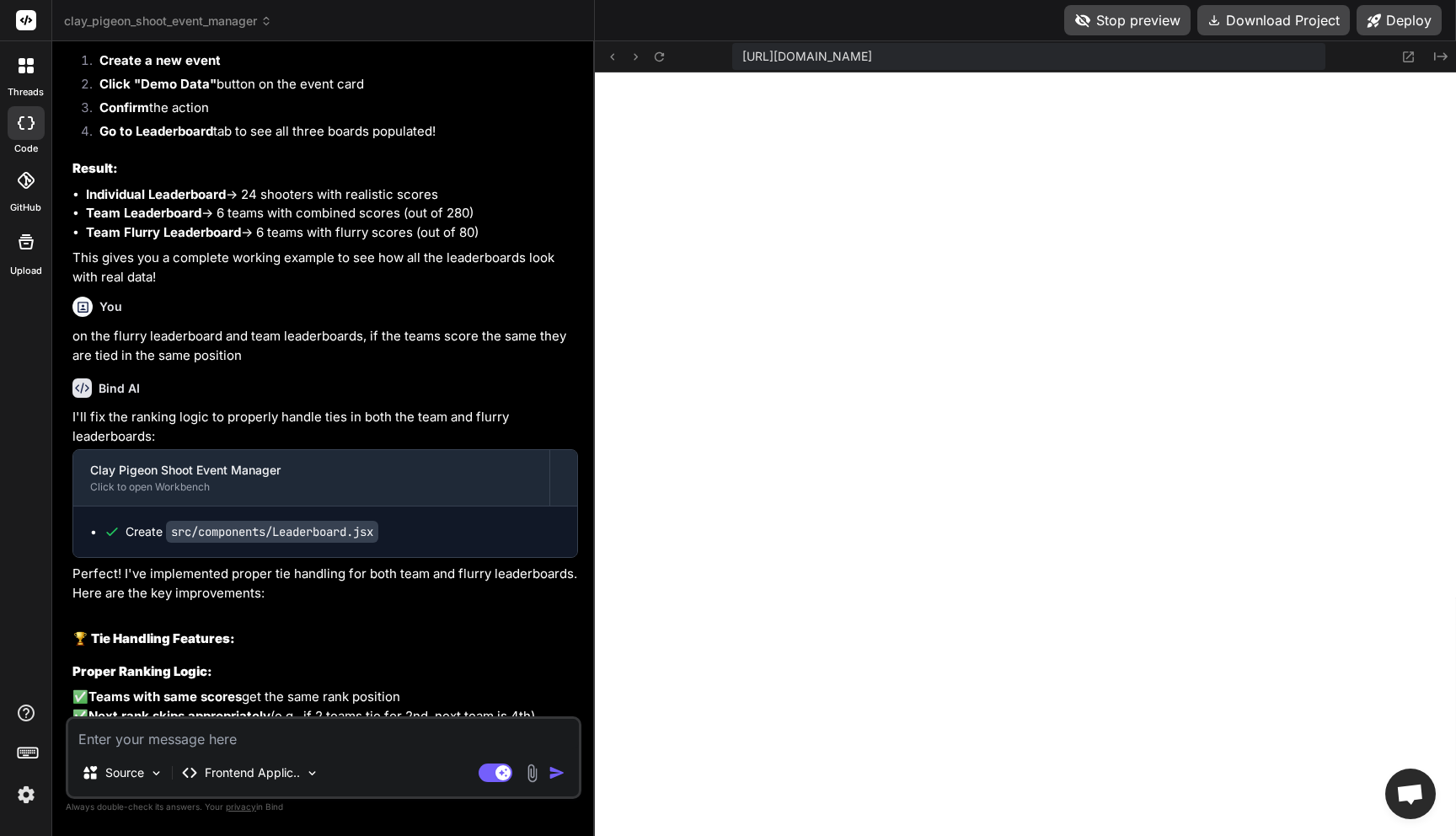 click at bounding box center (324, 734) 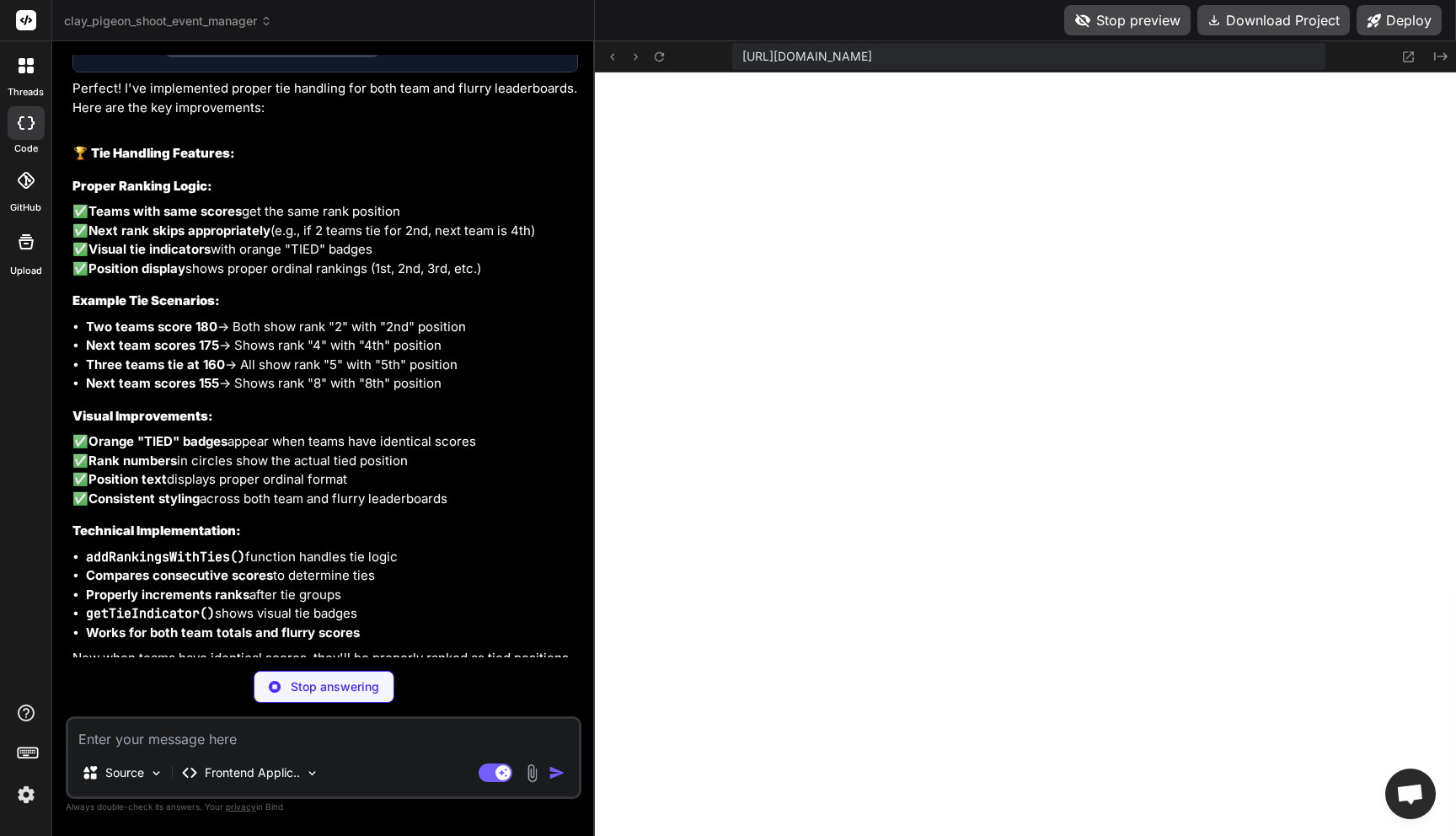 scroll, scrollTop: 22821, scrollLeft: 0, axis: vertical 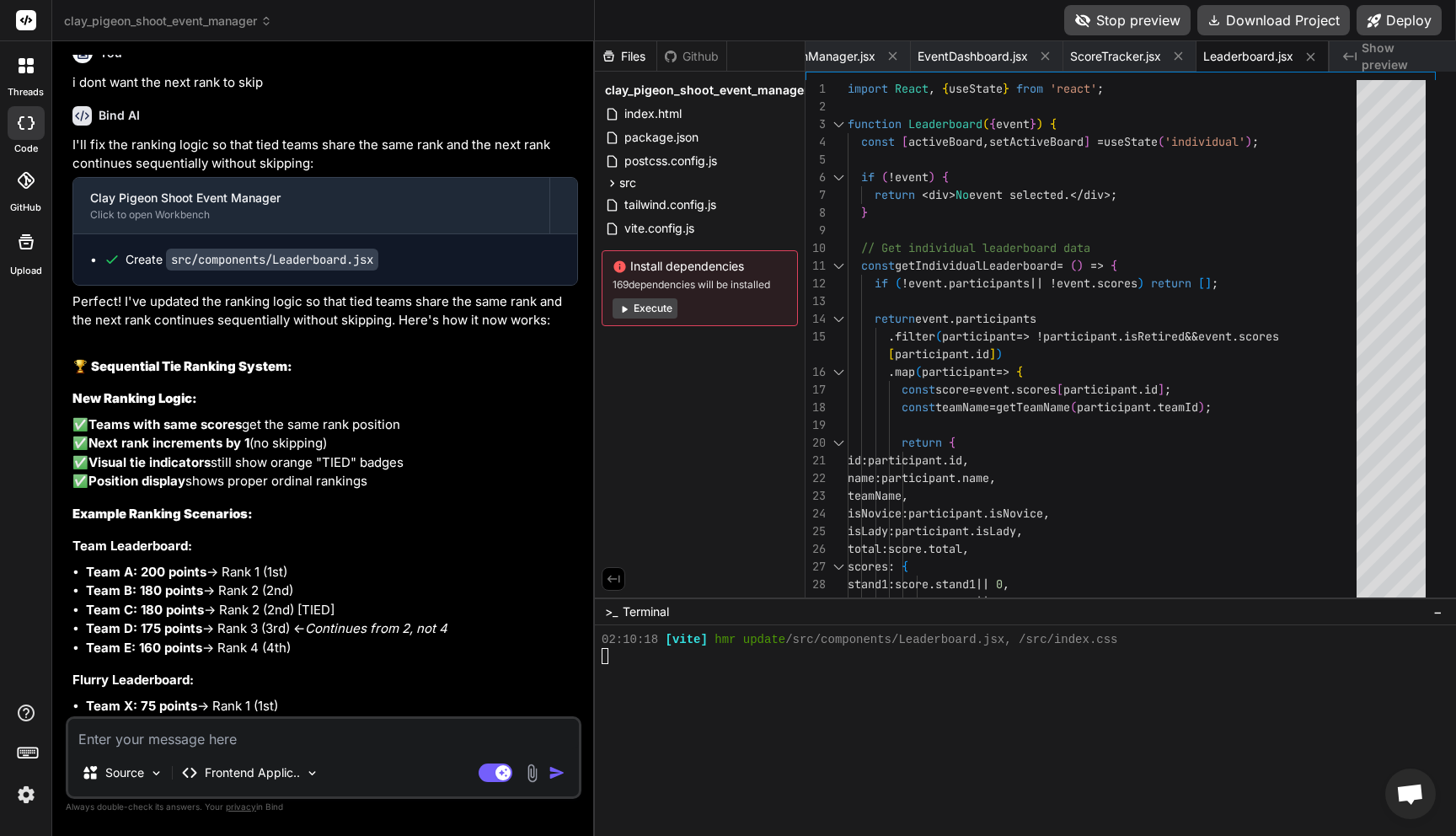 click on "Stop preview" at bounding box center [1127, 20] 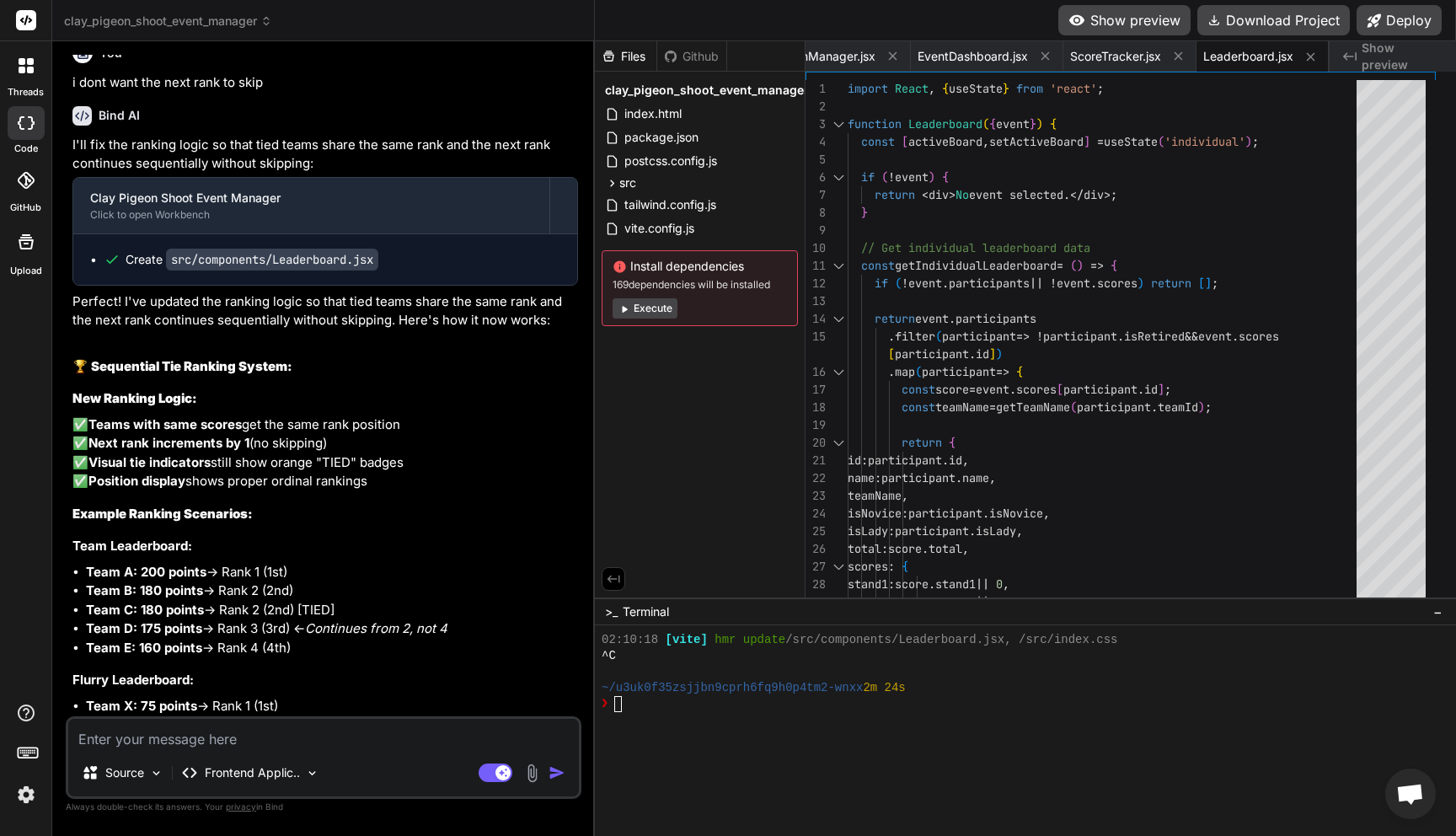 click on "Show preview" at bounding box center [1124, 20] 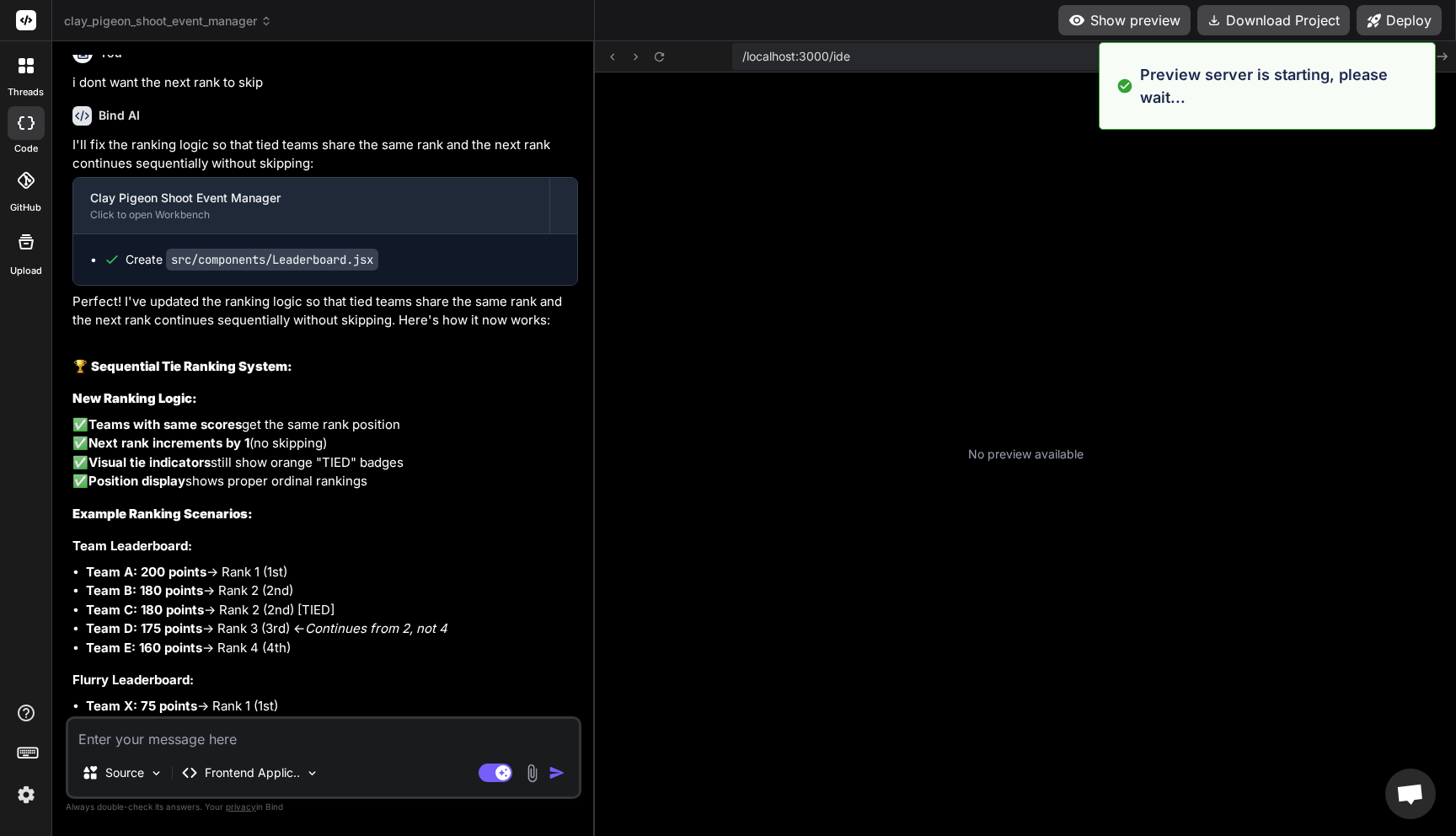 scroll, scrollTop: 7430, scrollLeft: 0, axis: vertical 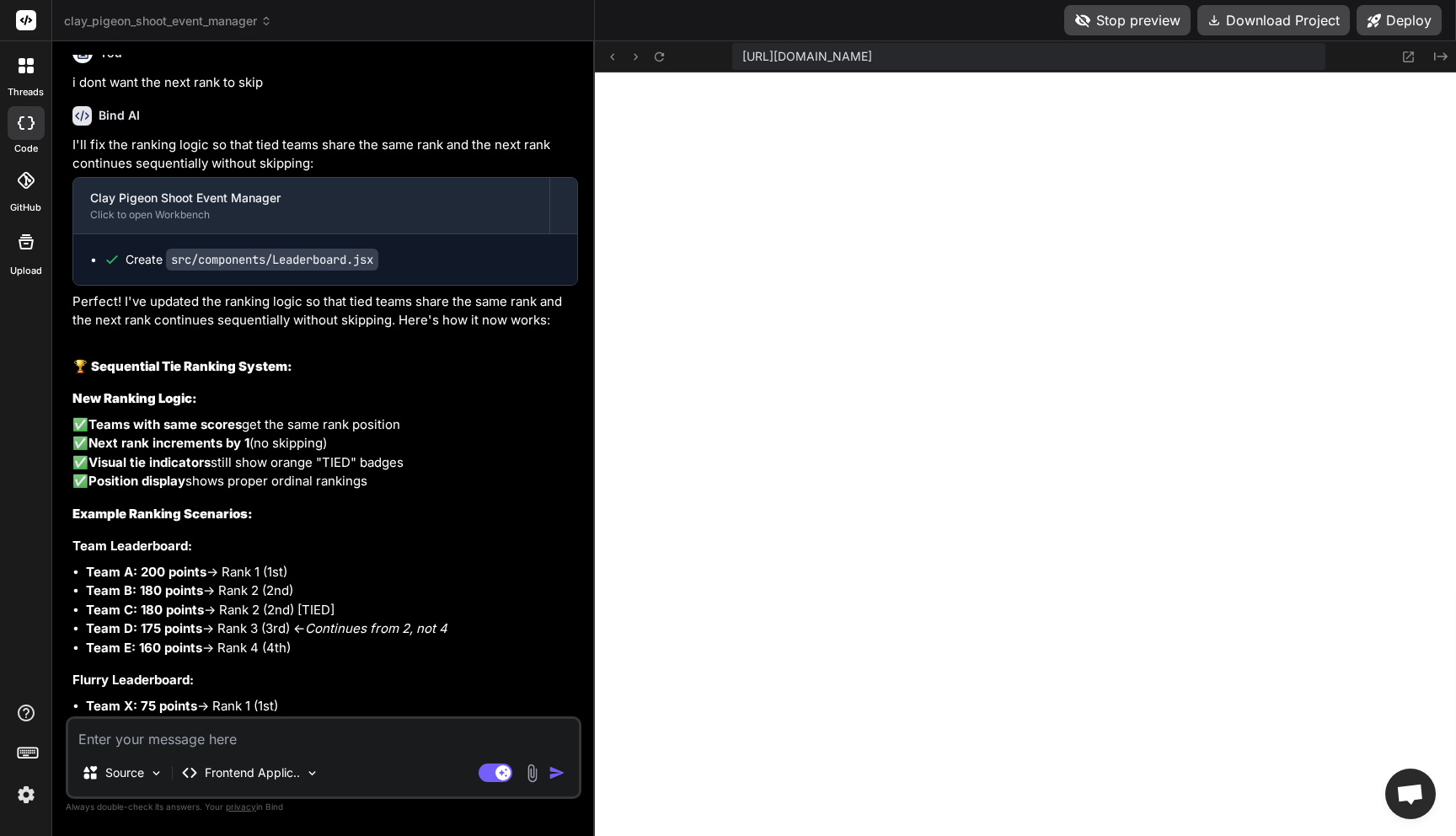 click at bounding box center (324, 734) 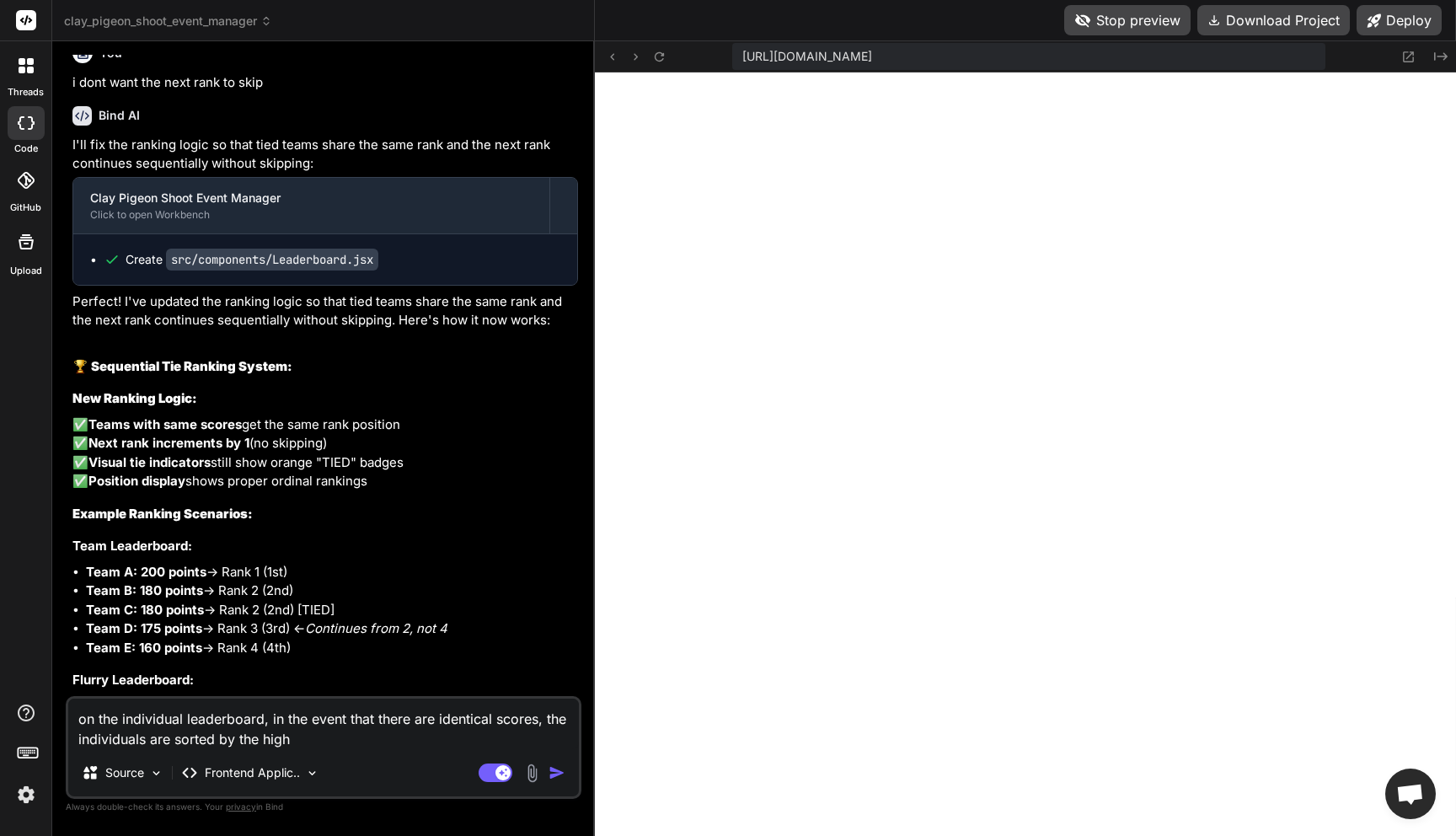 click on "on the individual leaderboard, in the event that there are identical scores, the individuals are sorted by the high" at bounding box center (324, 724) 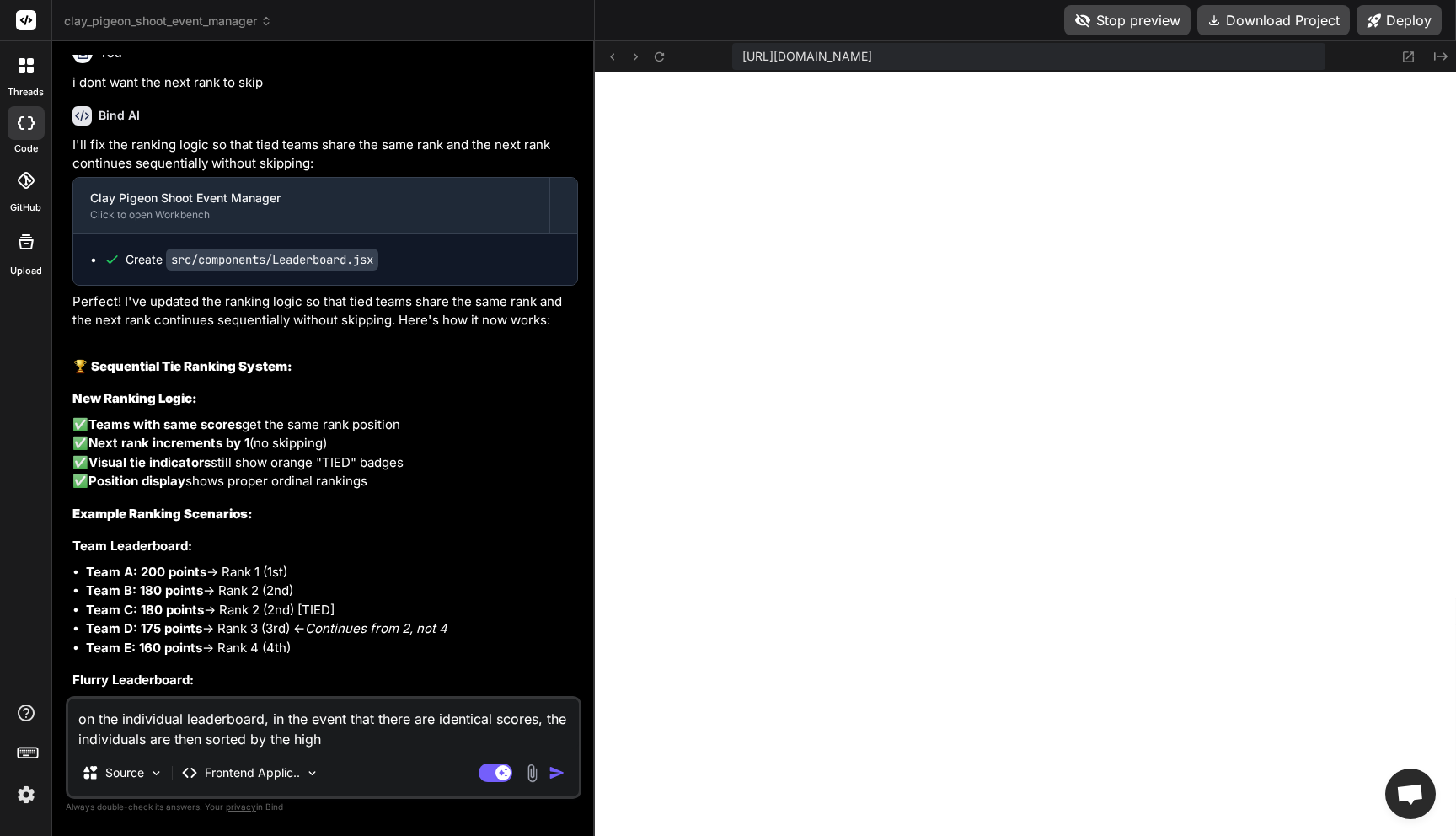 click on "on the individual leaderboard, in the event that there are identical scores, the individuals are then sorted by the high" at bounding box center [324, 724] 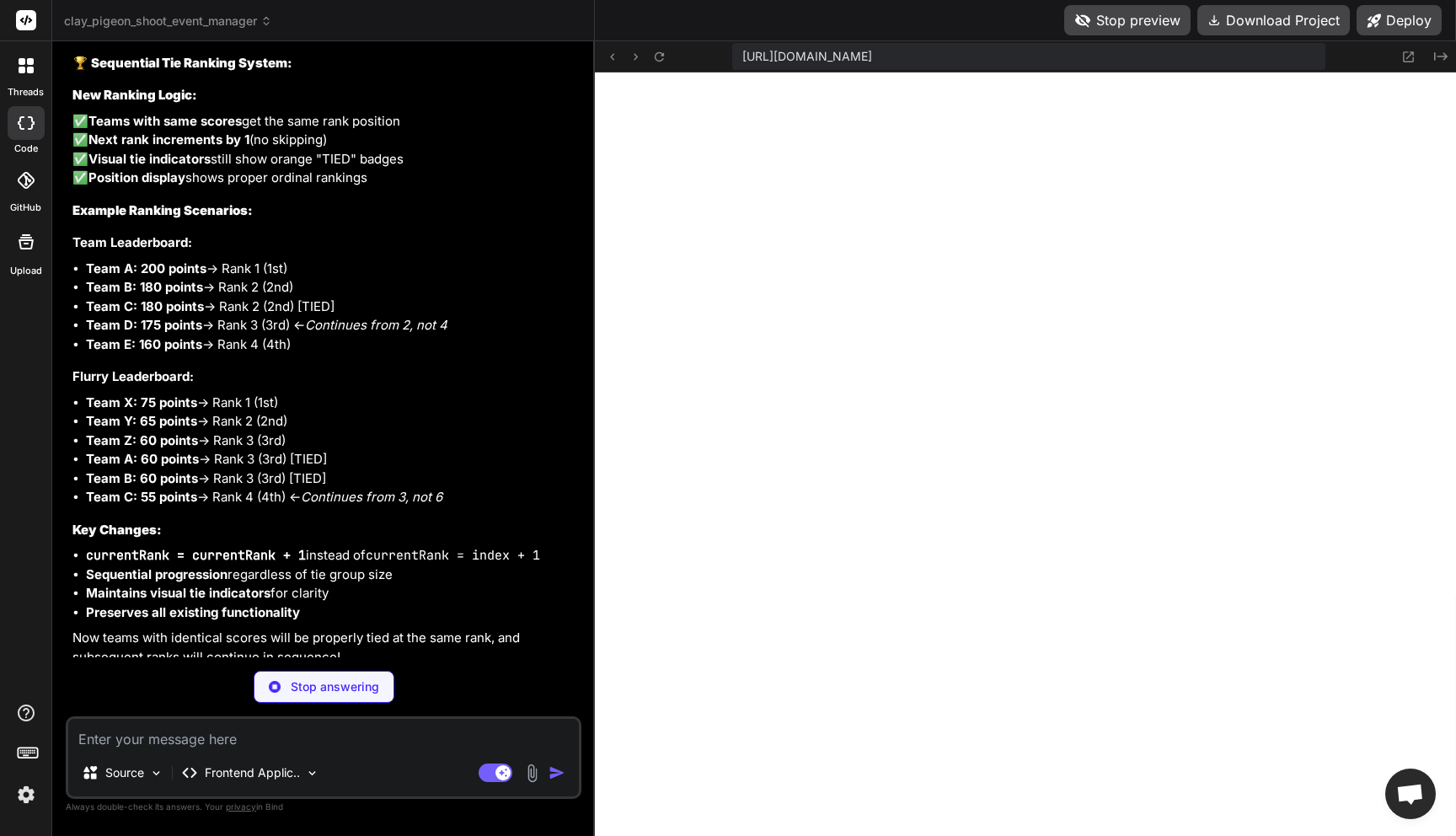 scroll, scrollTop: 23778, scrollLeft: 0, axis: vertical 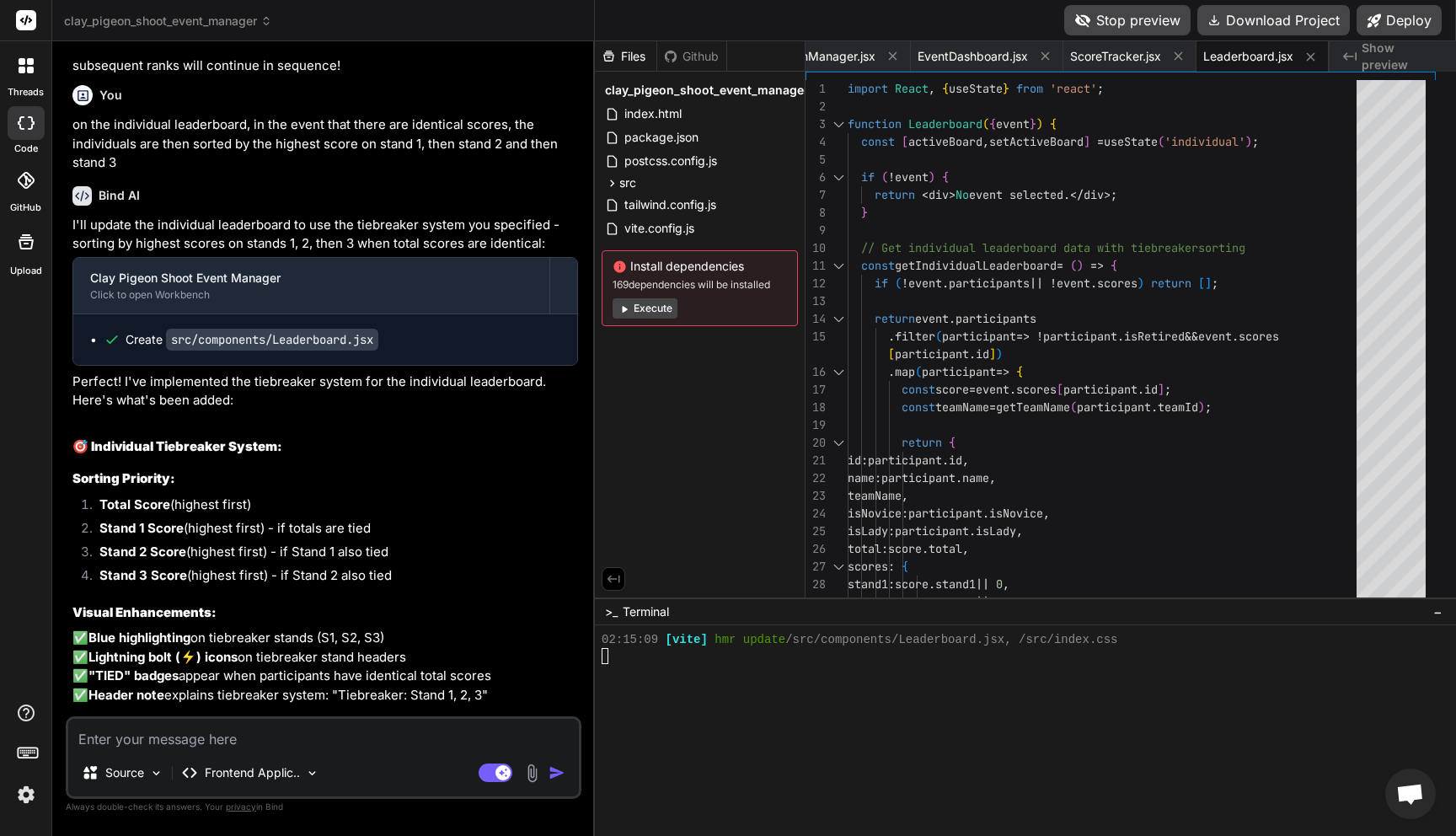 click on "Stop preview" at bounding box center (1127, 20) 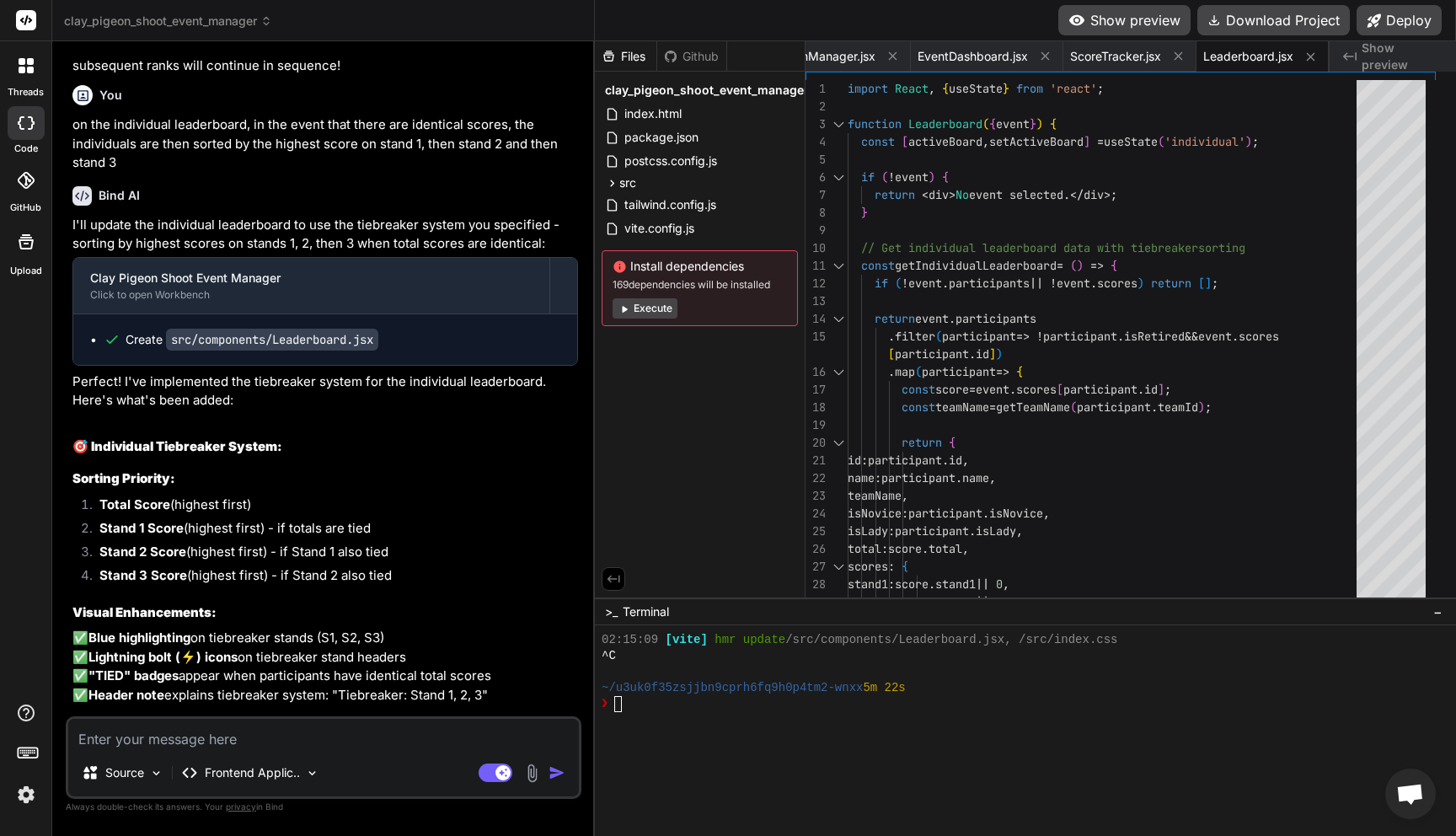 click on "Show preview" at bounding box center (1124, 20) 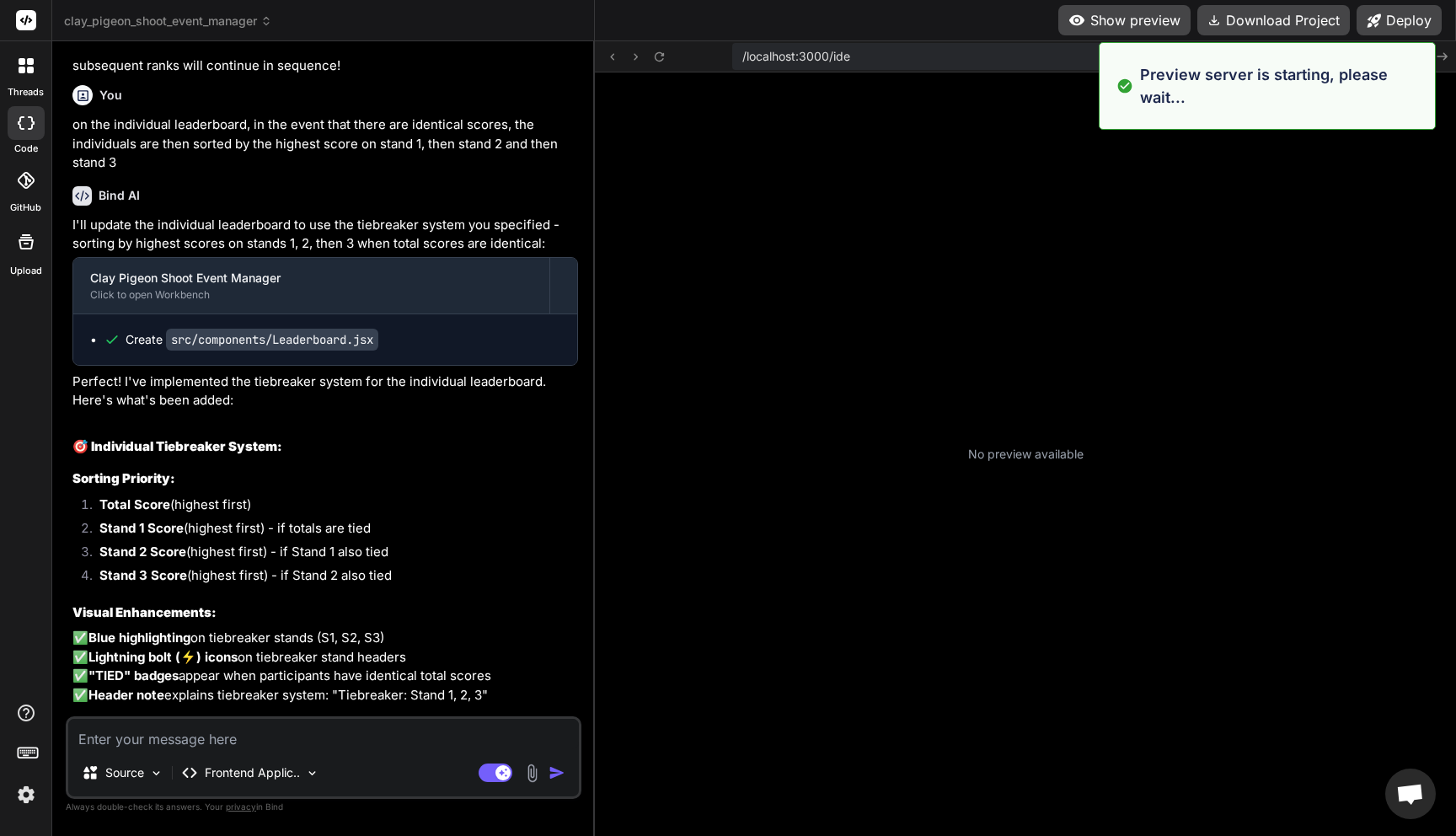 scroll, scrollTop: 7734, scrollLeft: 0, axis: vertical 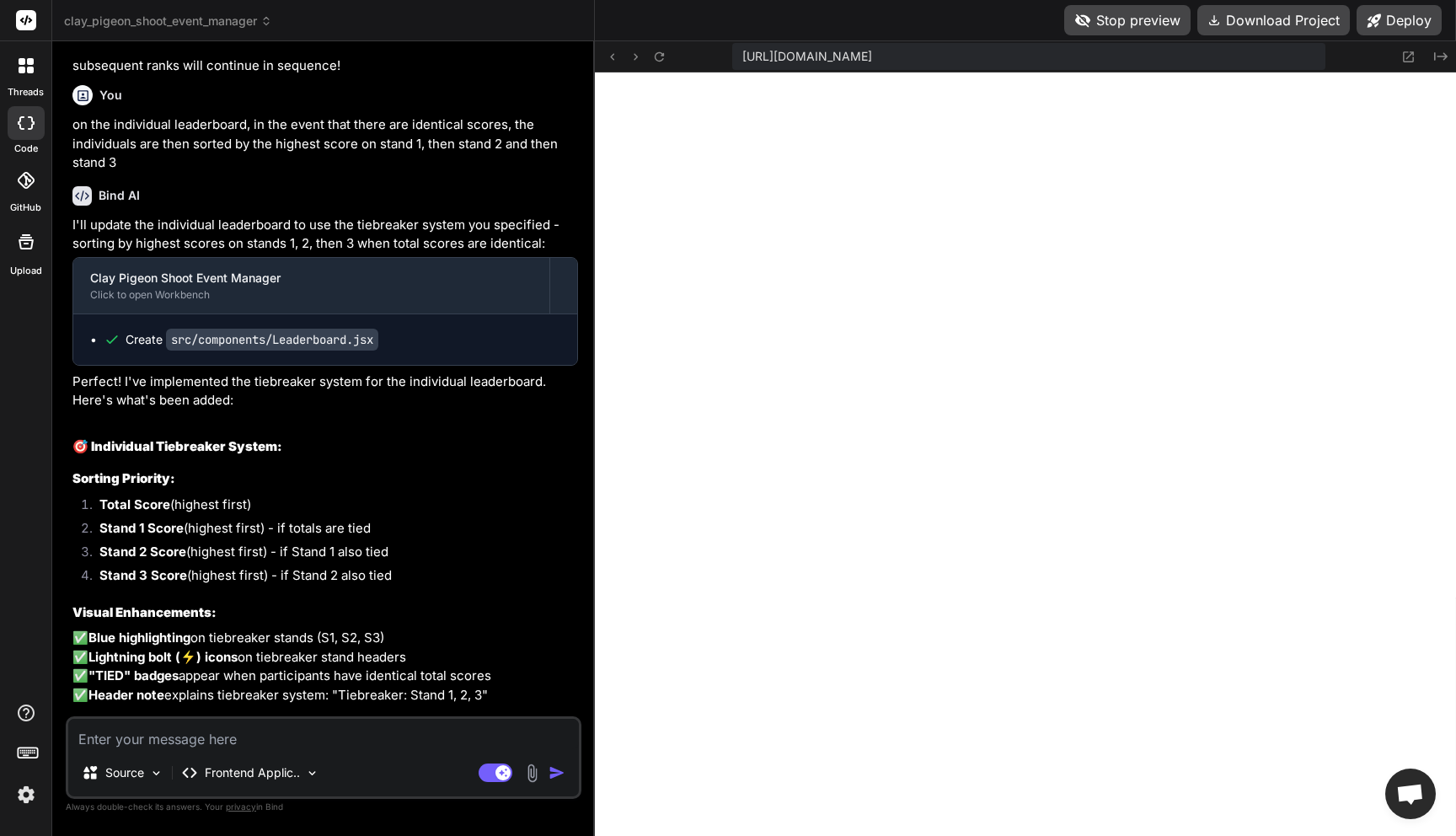 click at bounding box center [324, 734] 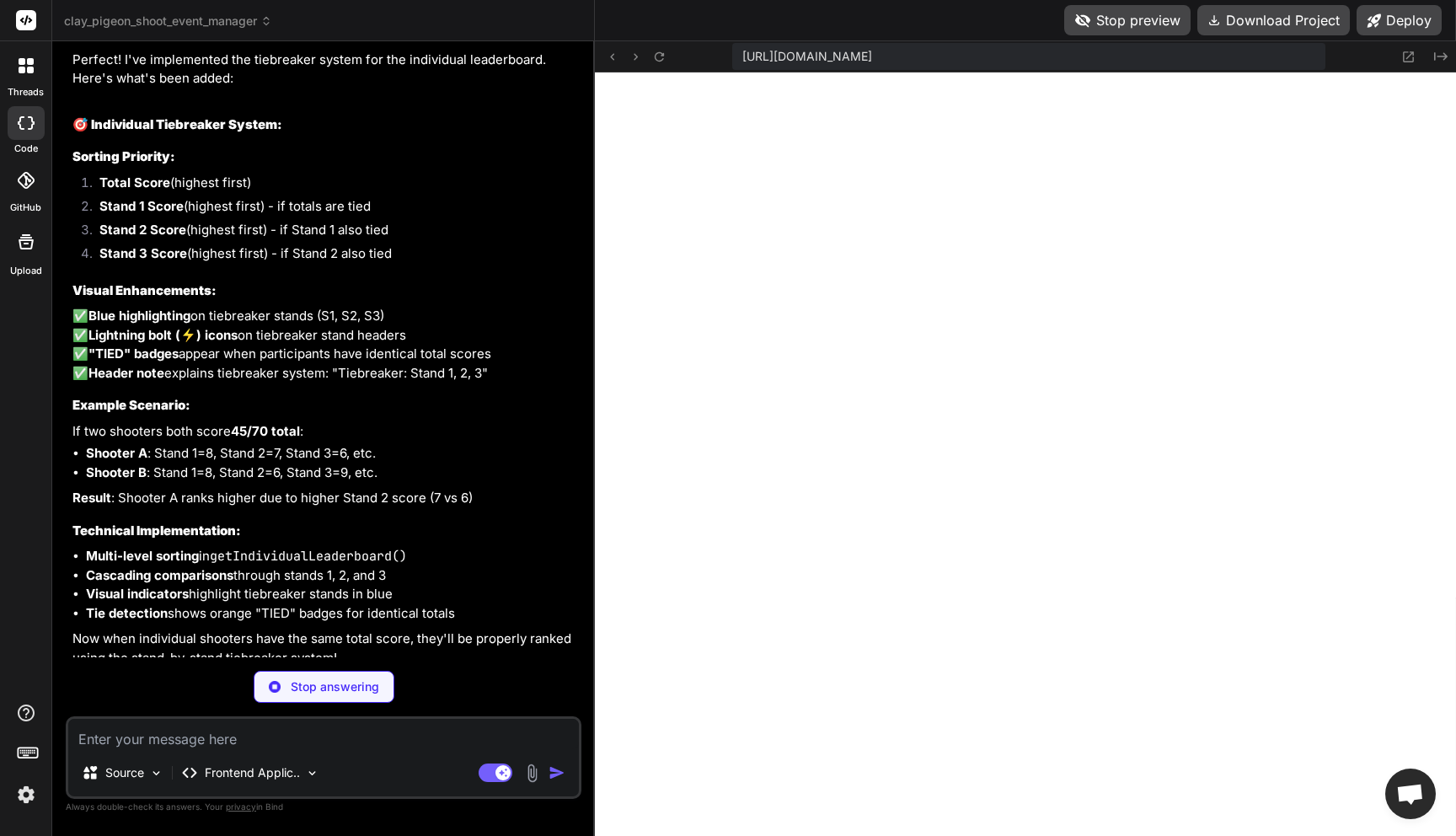 scroll, scrollTop: 24673, scrollLeft: 0, axis: vertical 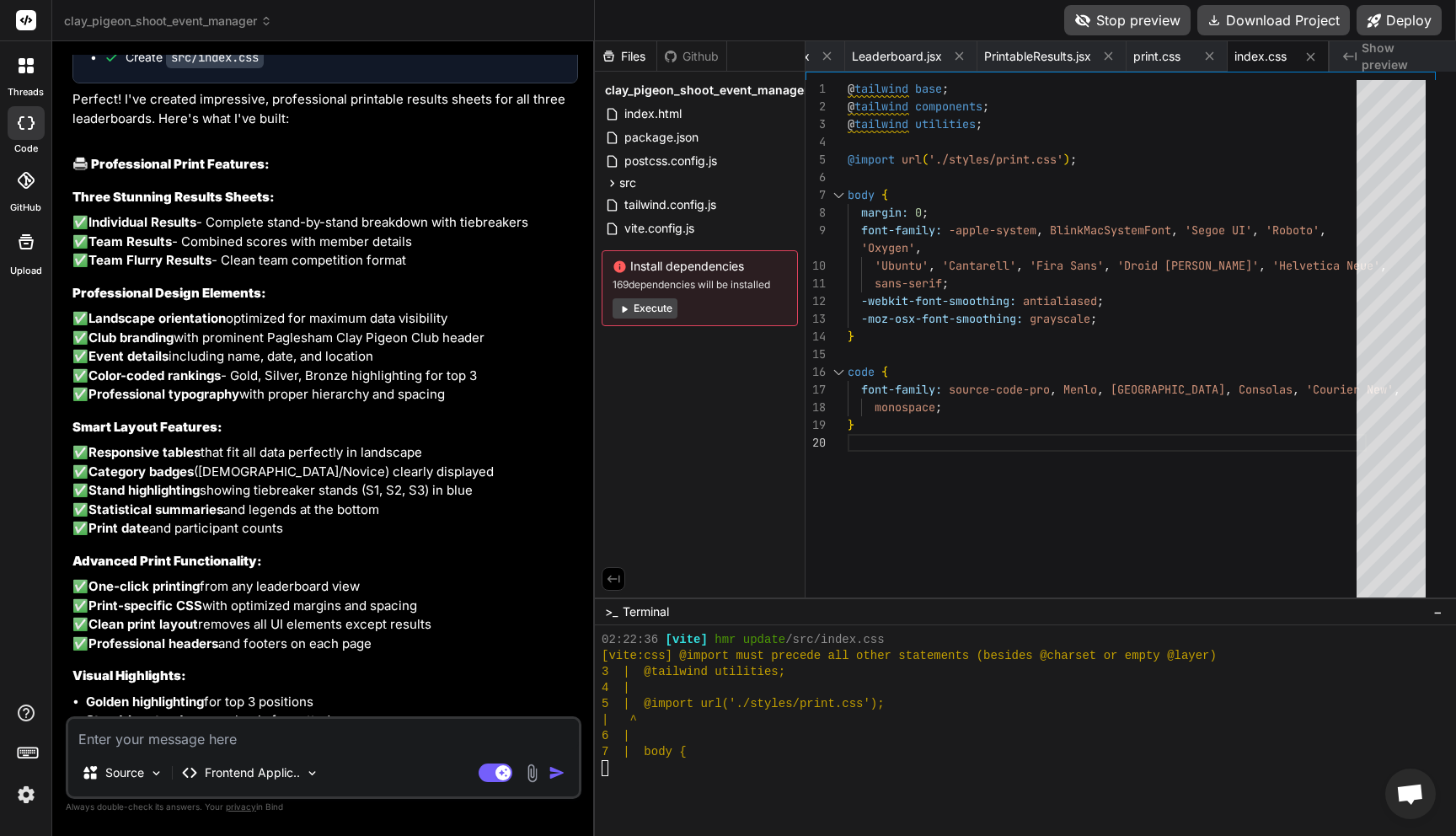 click on "Stop preview" at bounding box center [1127, 20] 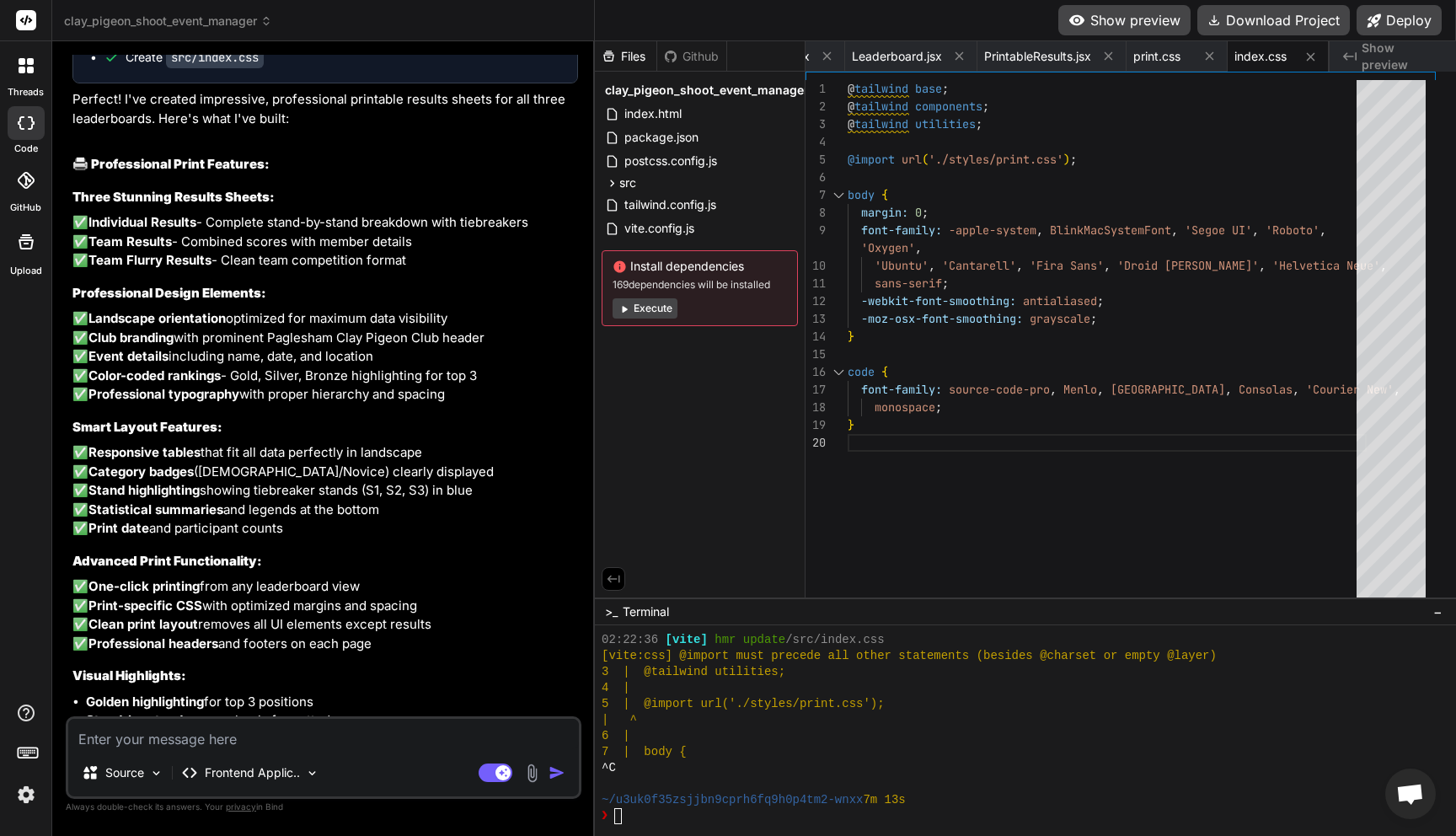 click on "Show preview" at bounding box center [1124, 20] 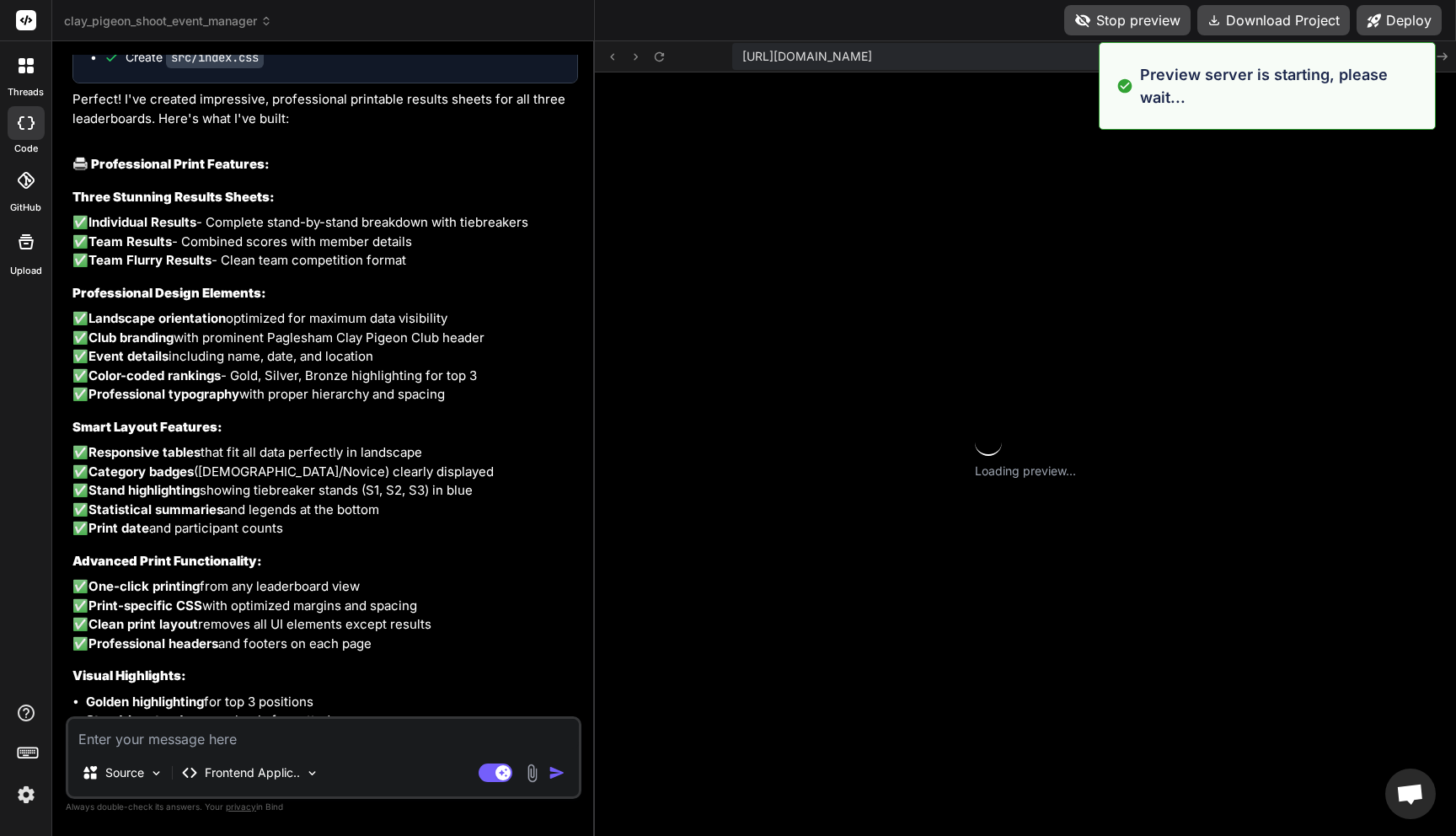 scroll, scrollTop: 8198, scrollLeft: 0, axis: vertical 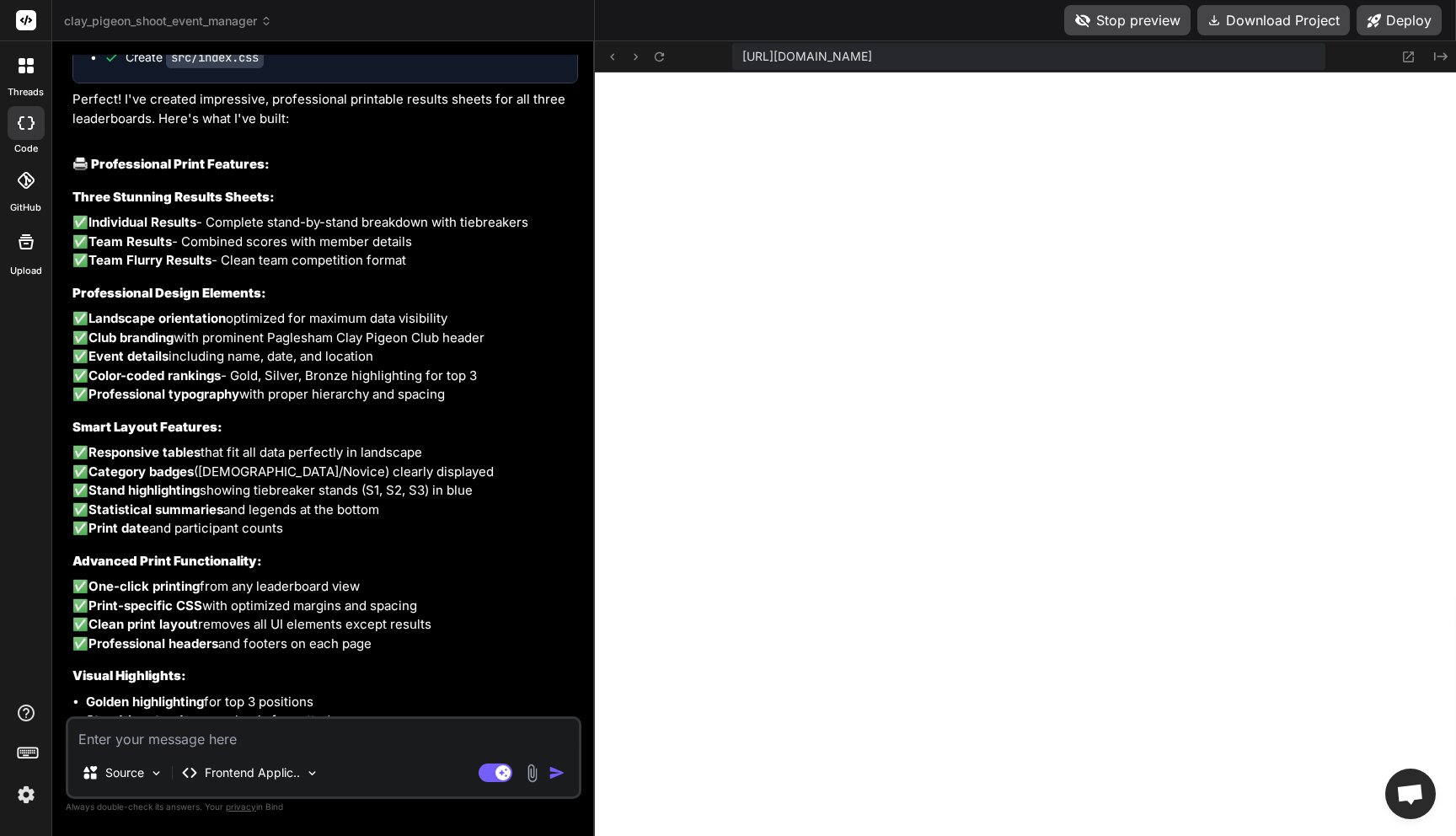 click at bounding box center (324, 734) 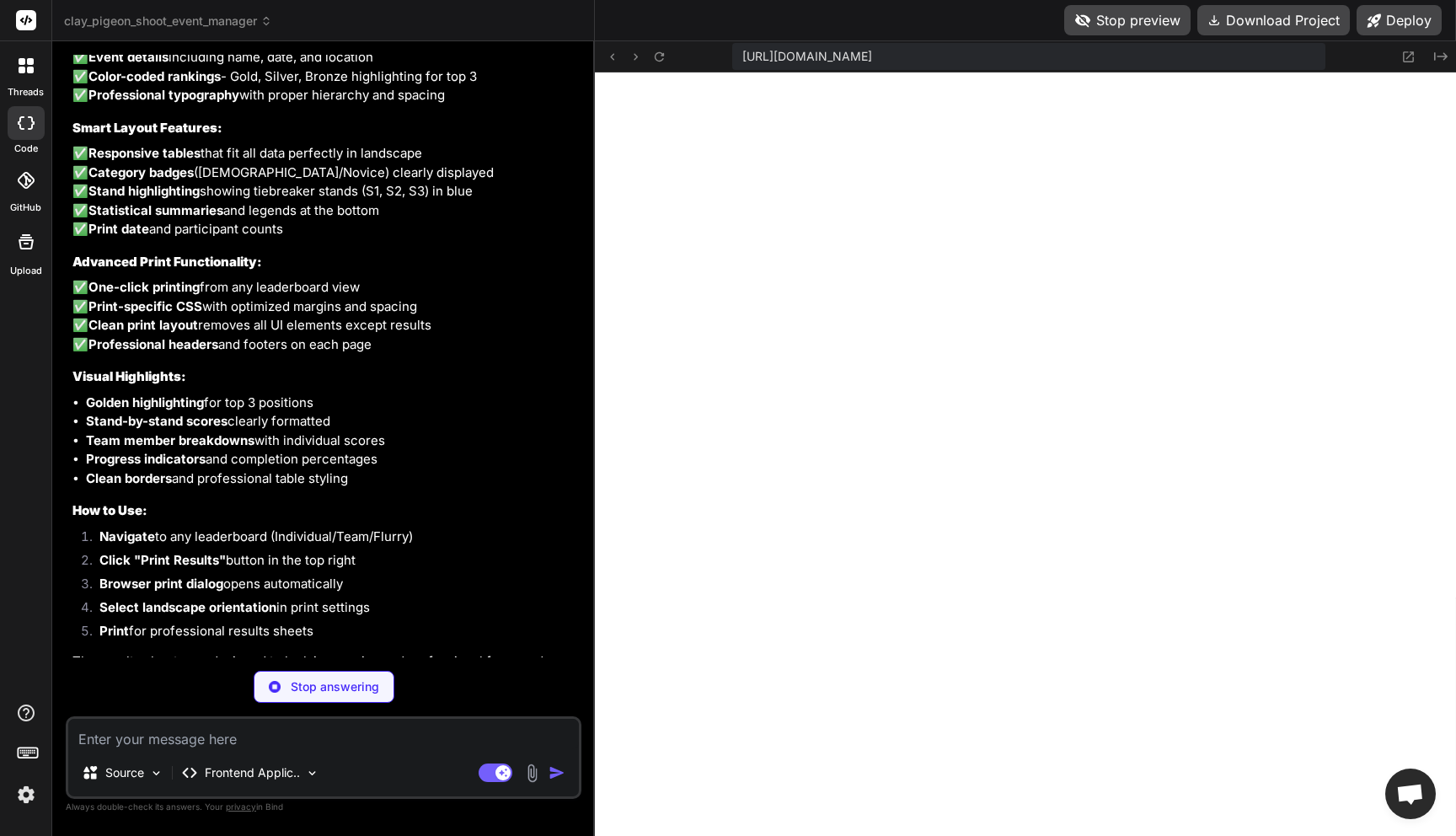 scroll, scrollTop: 25907, scrollLeft: 0, axis: vertical 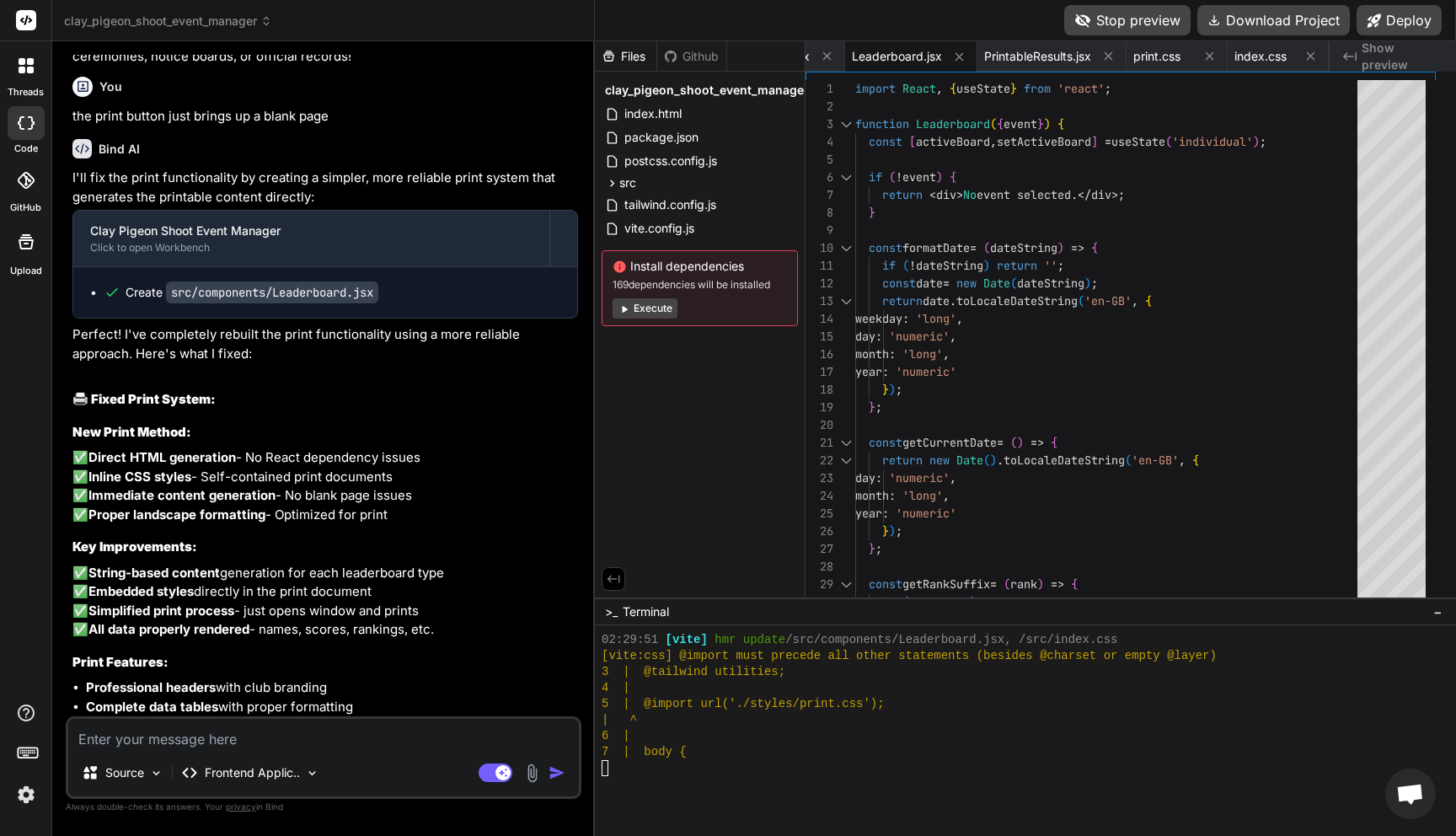 click on "Stop preview" at bounding box center (1127, 20) 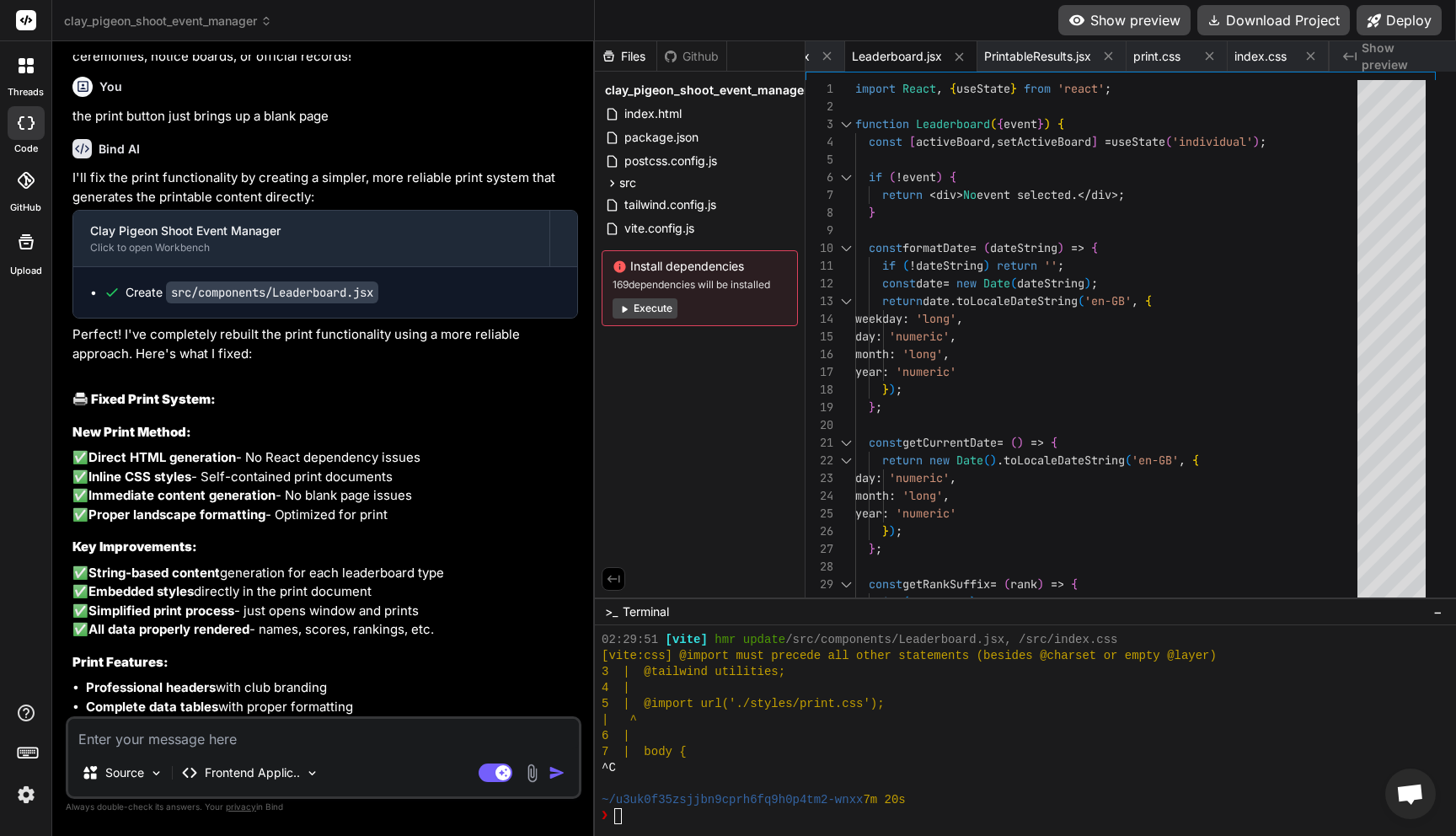 click on "Show preview" at bounding box center [1124, 20] 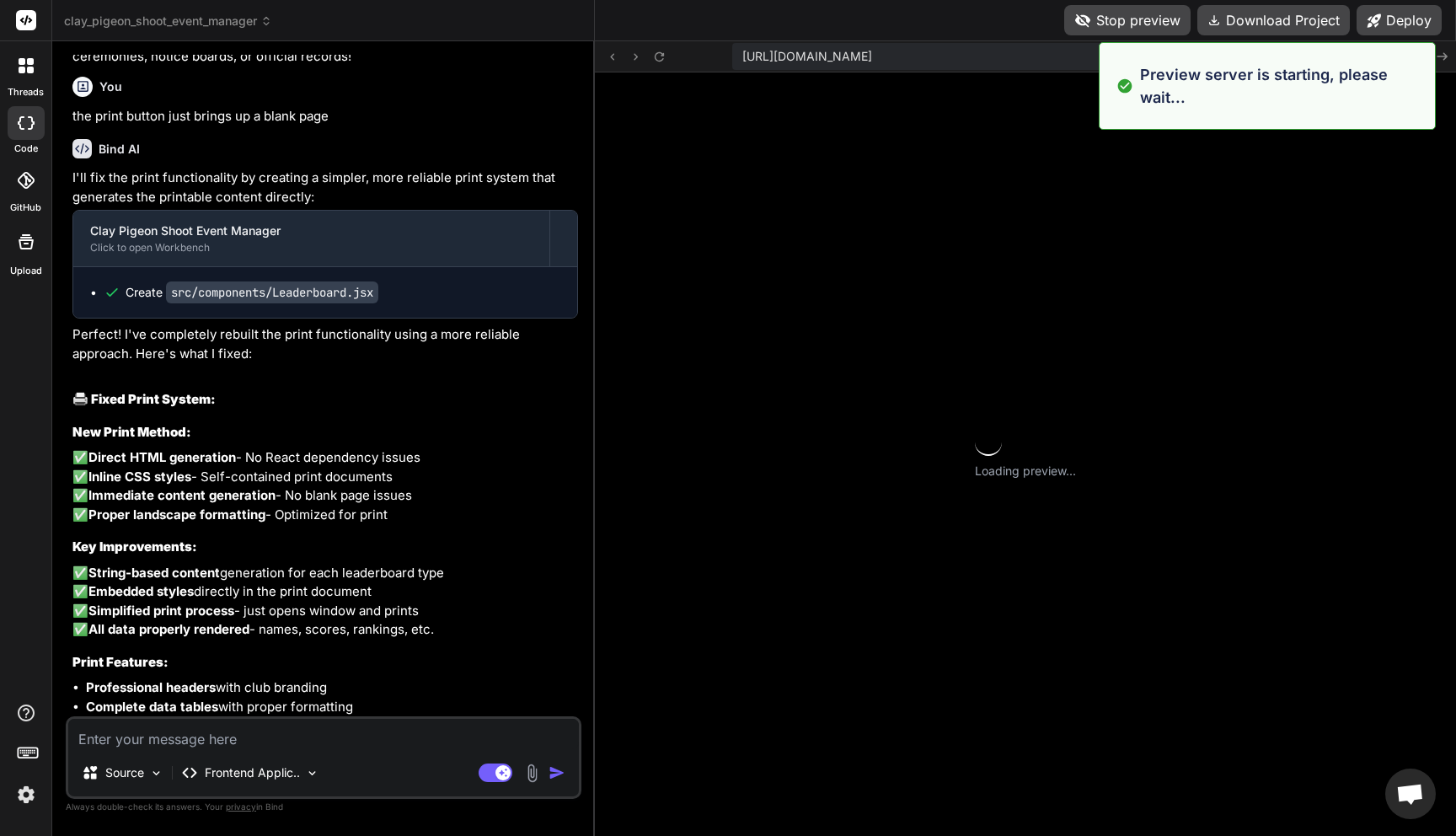 scroll, scrollTop: 8727, scrollLeft: 0, axis: vertical 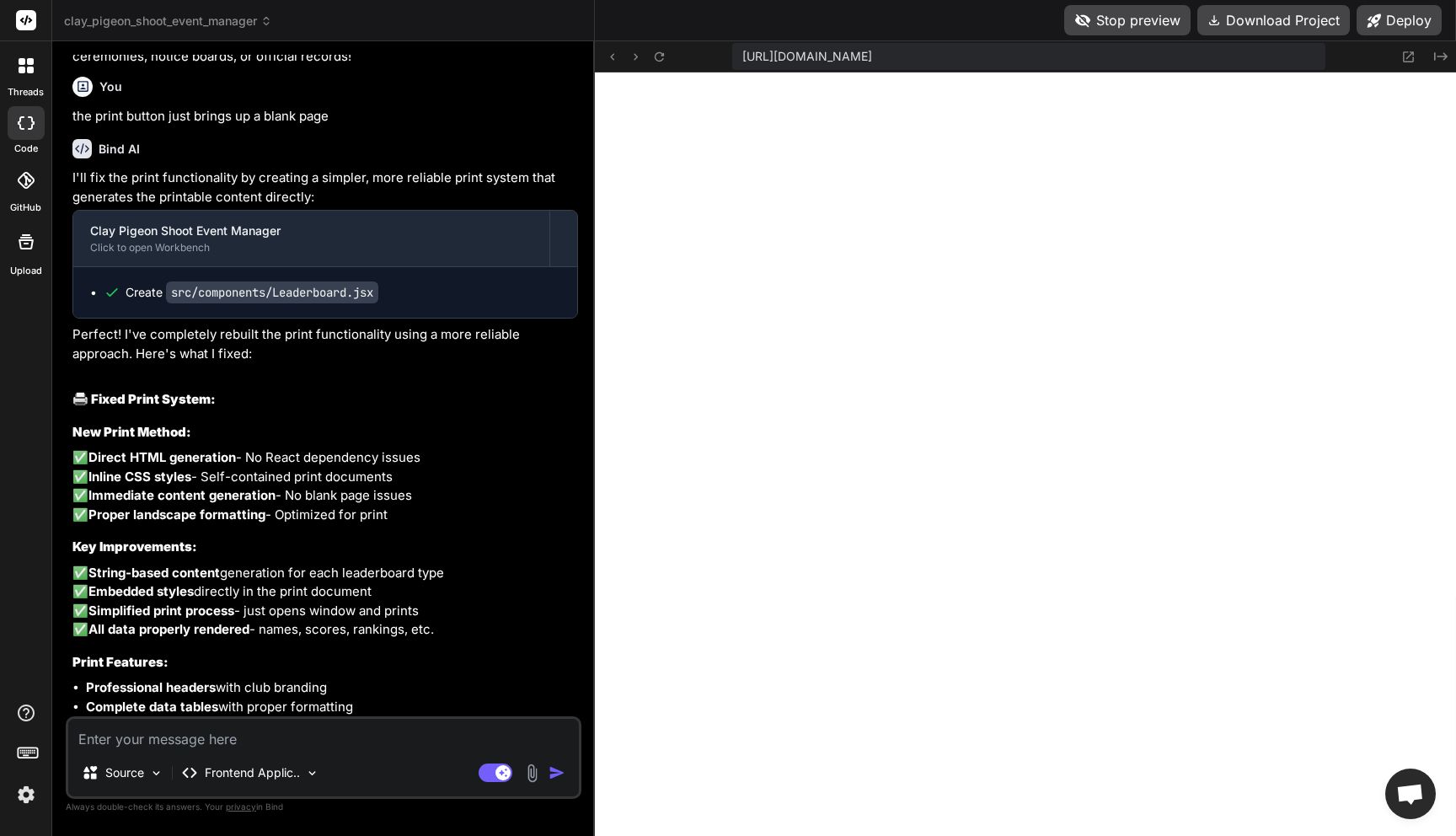 click at bounding box center (324, 734) 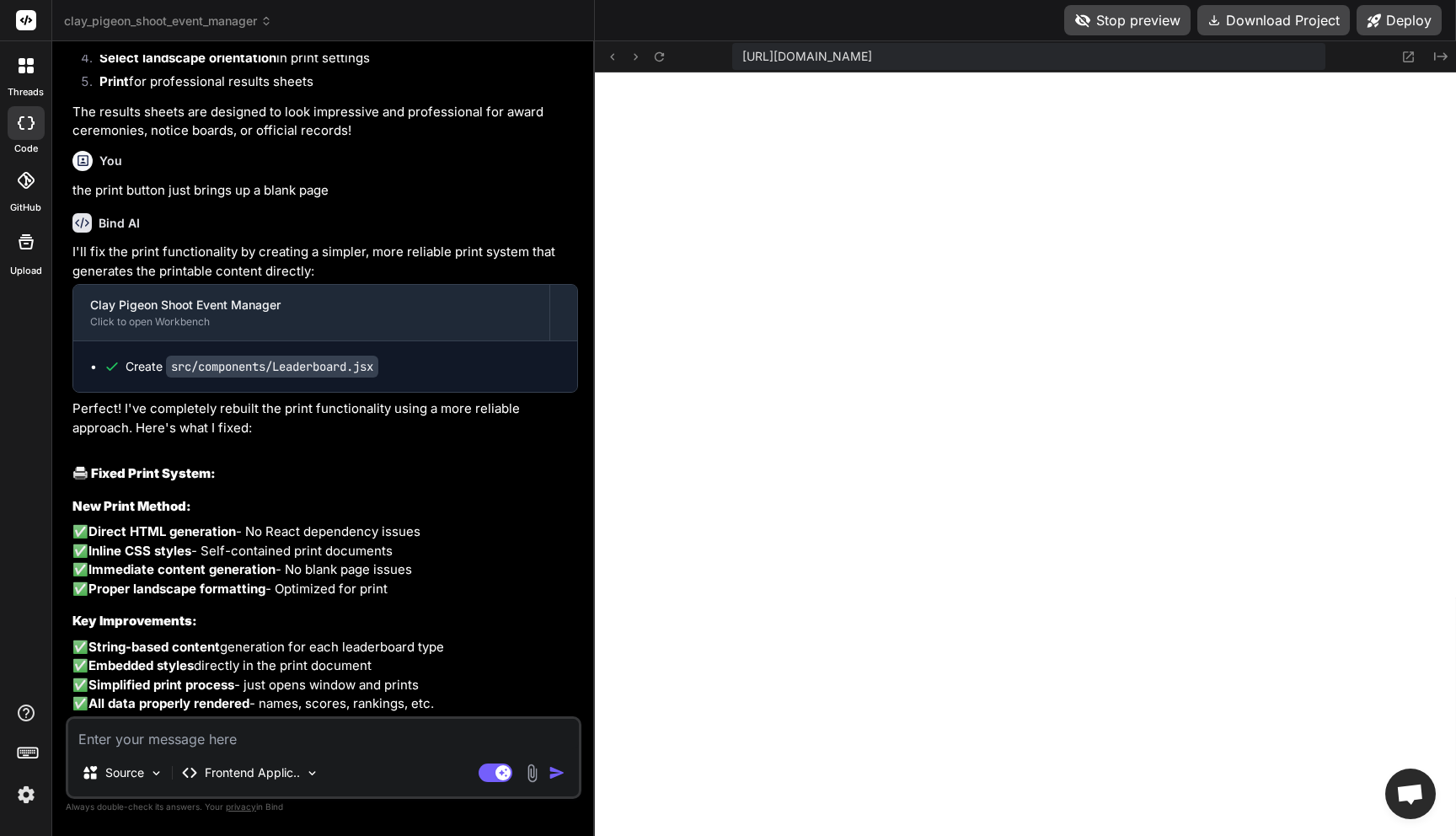 scroll, scrollTop: 26522, scrollLeft: 0, axis: vertical 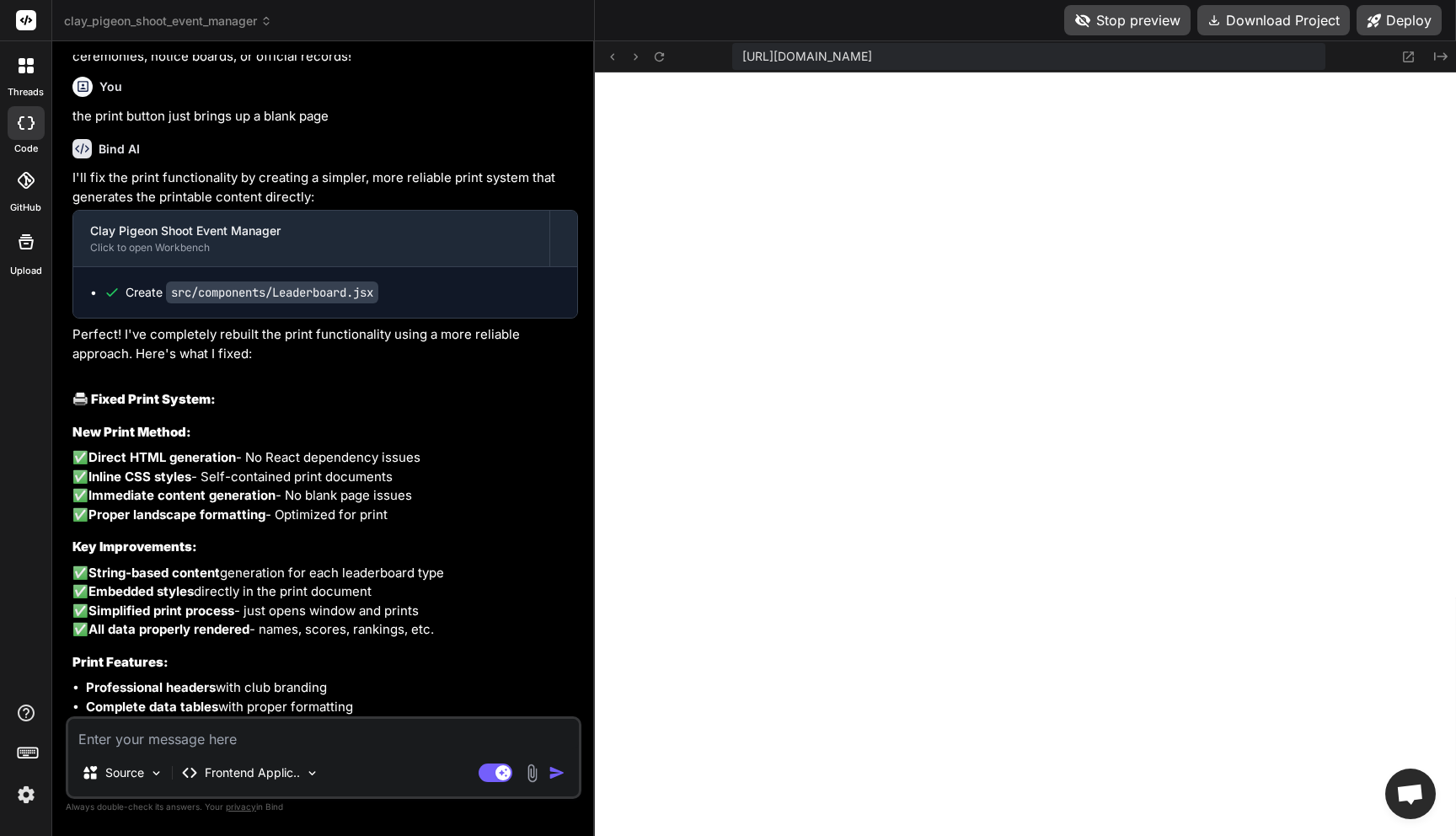 click at bounding box center [324, 734] 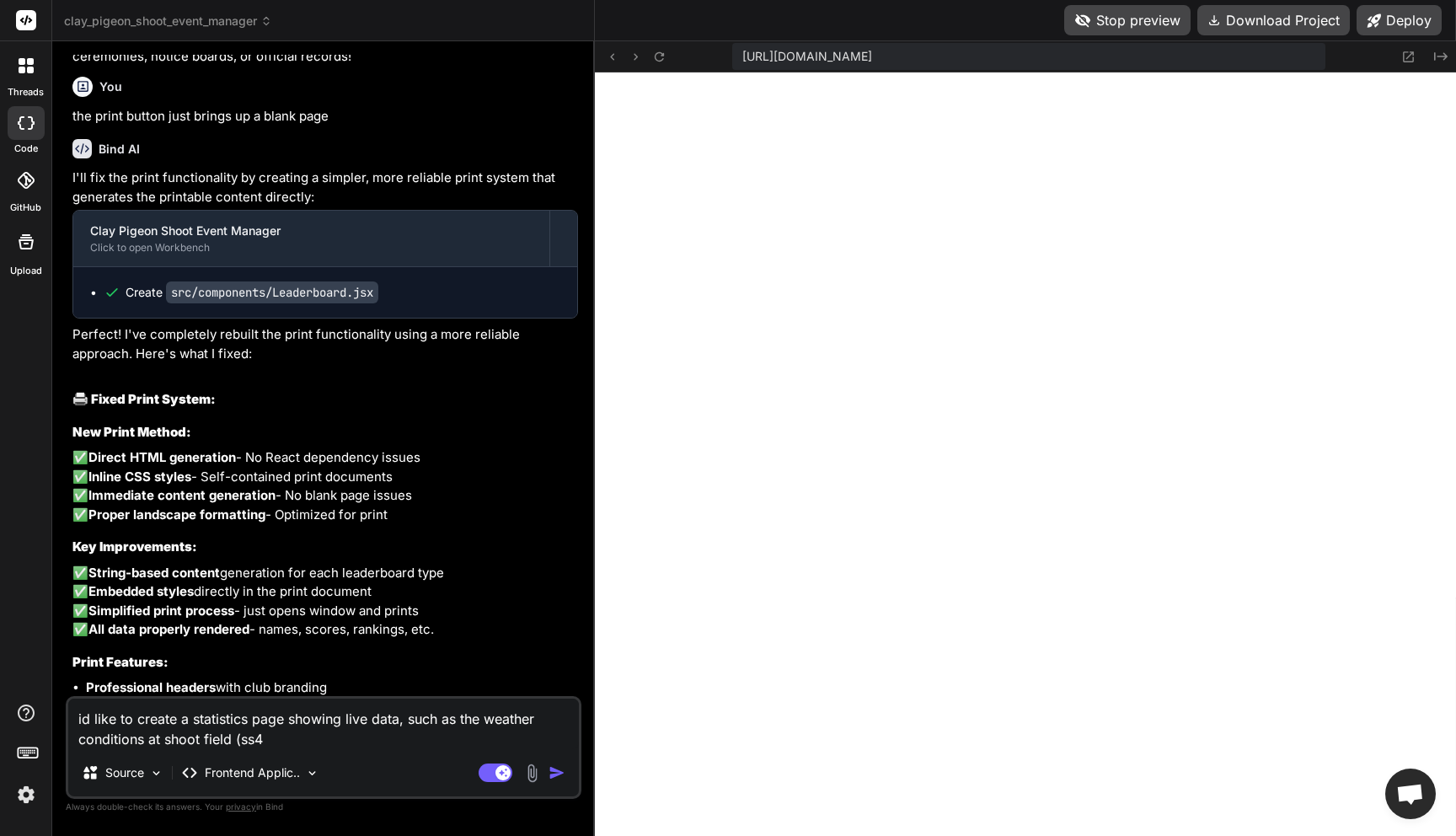 drag, startPoint x: 223, startPoint y: 746, endPoint x: 250, endPoint y: 366, distance: 380.958 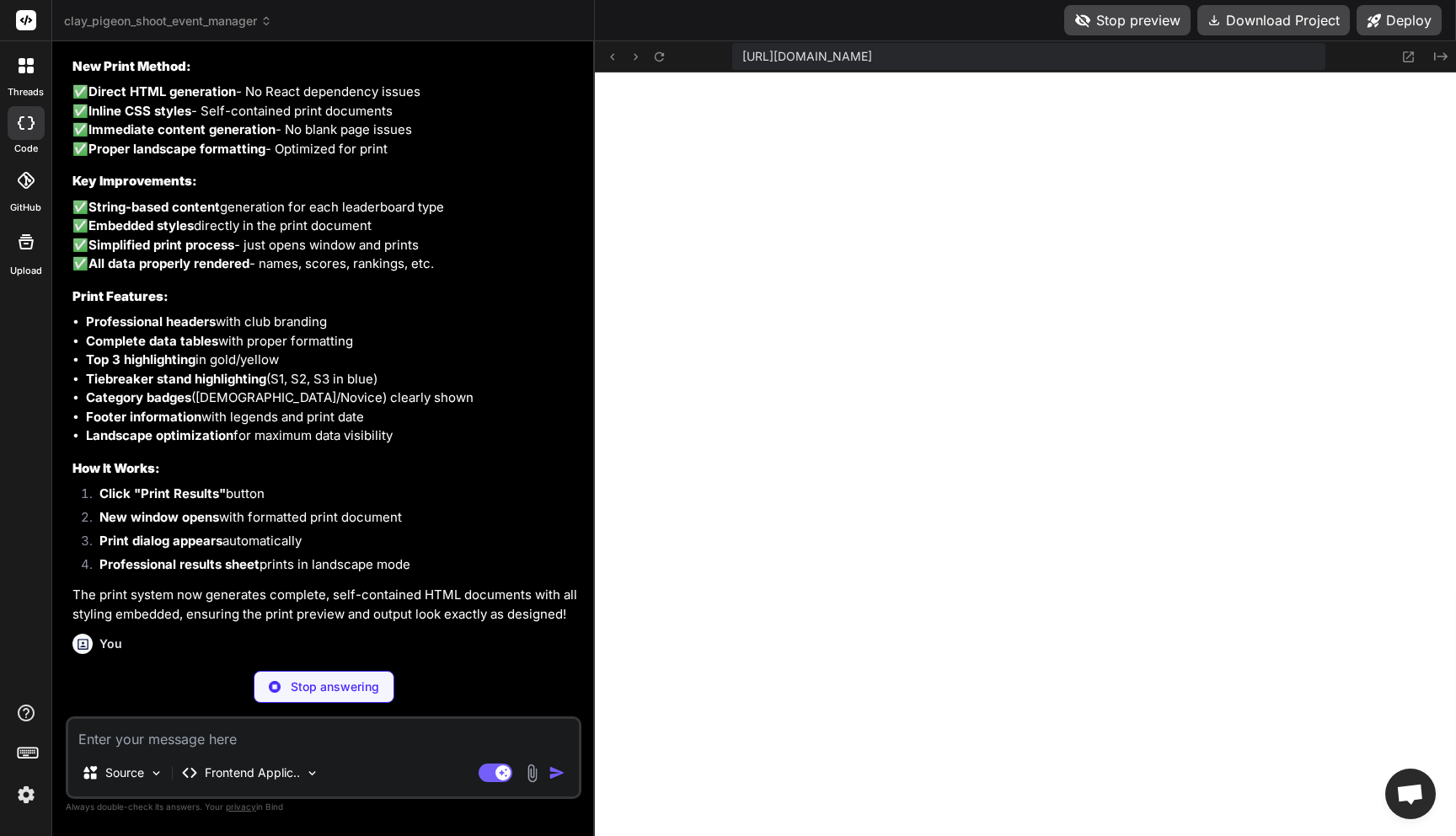 scroll, scrollTop: 26906, scrollLeft: 0, axis: vertical 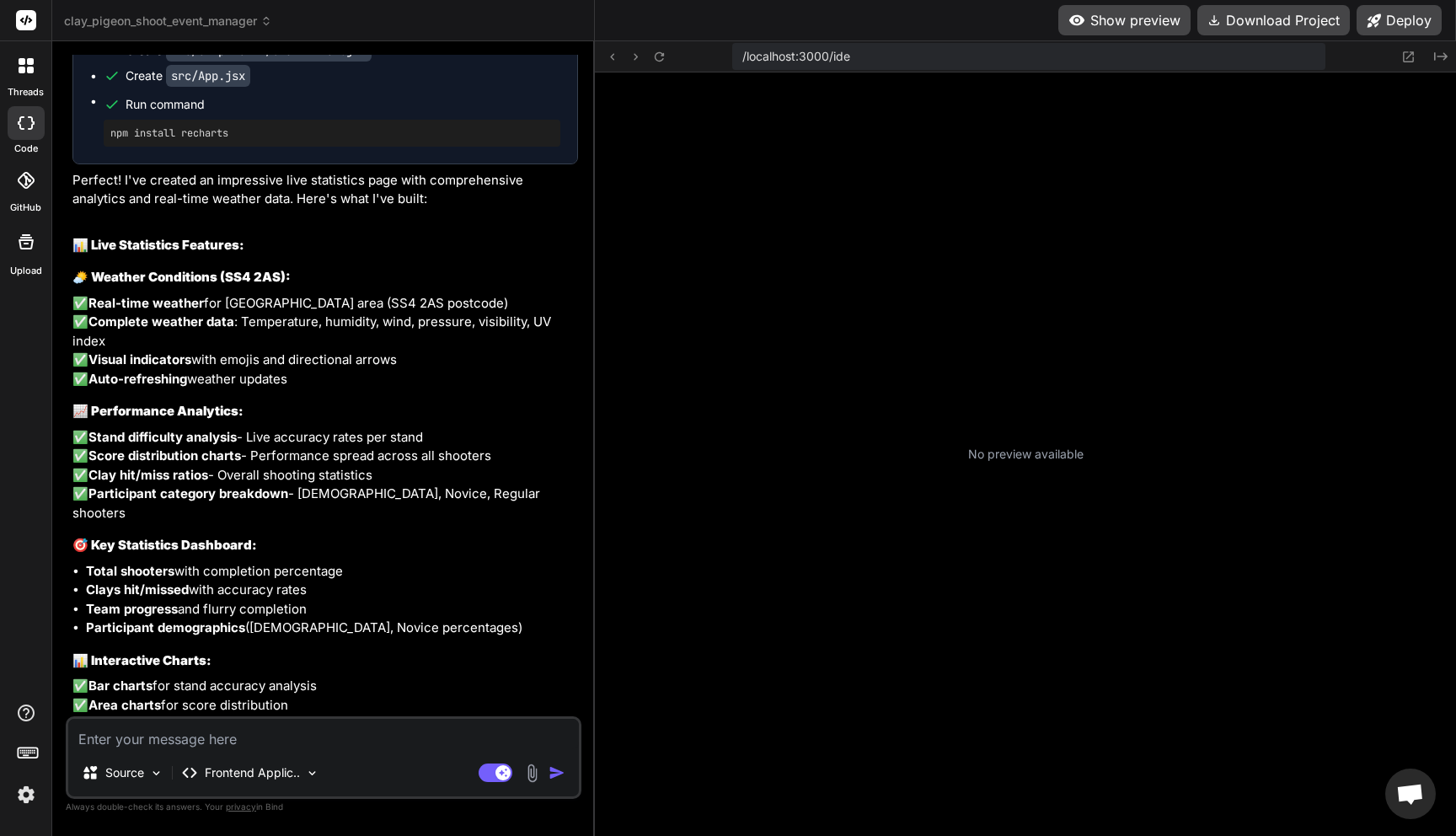 click on "Show preview" at bounding box center [1124, 20] 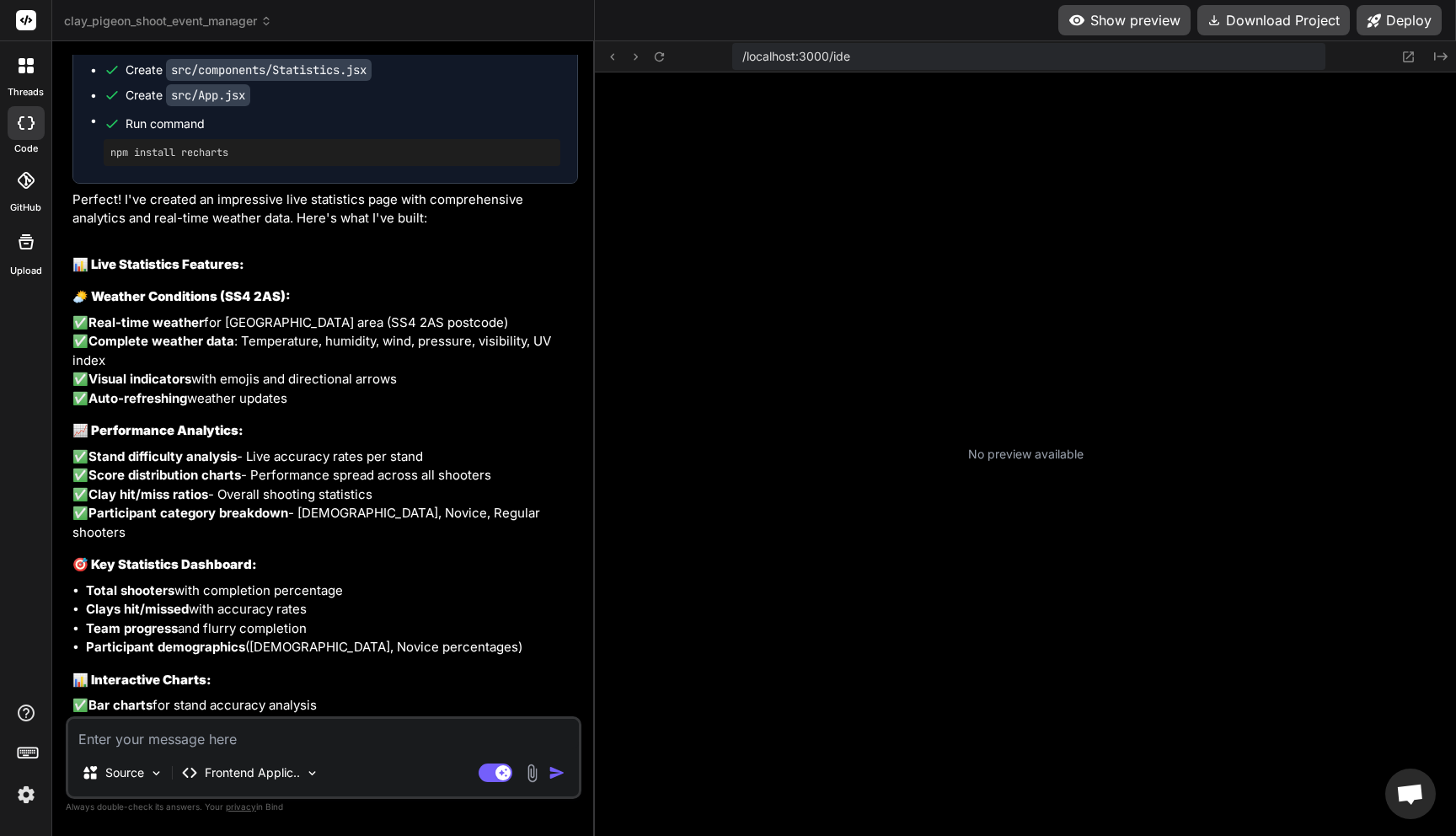 scroll, scrollTop: 27763, scrollLeft: 0, axis: vertical 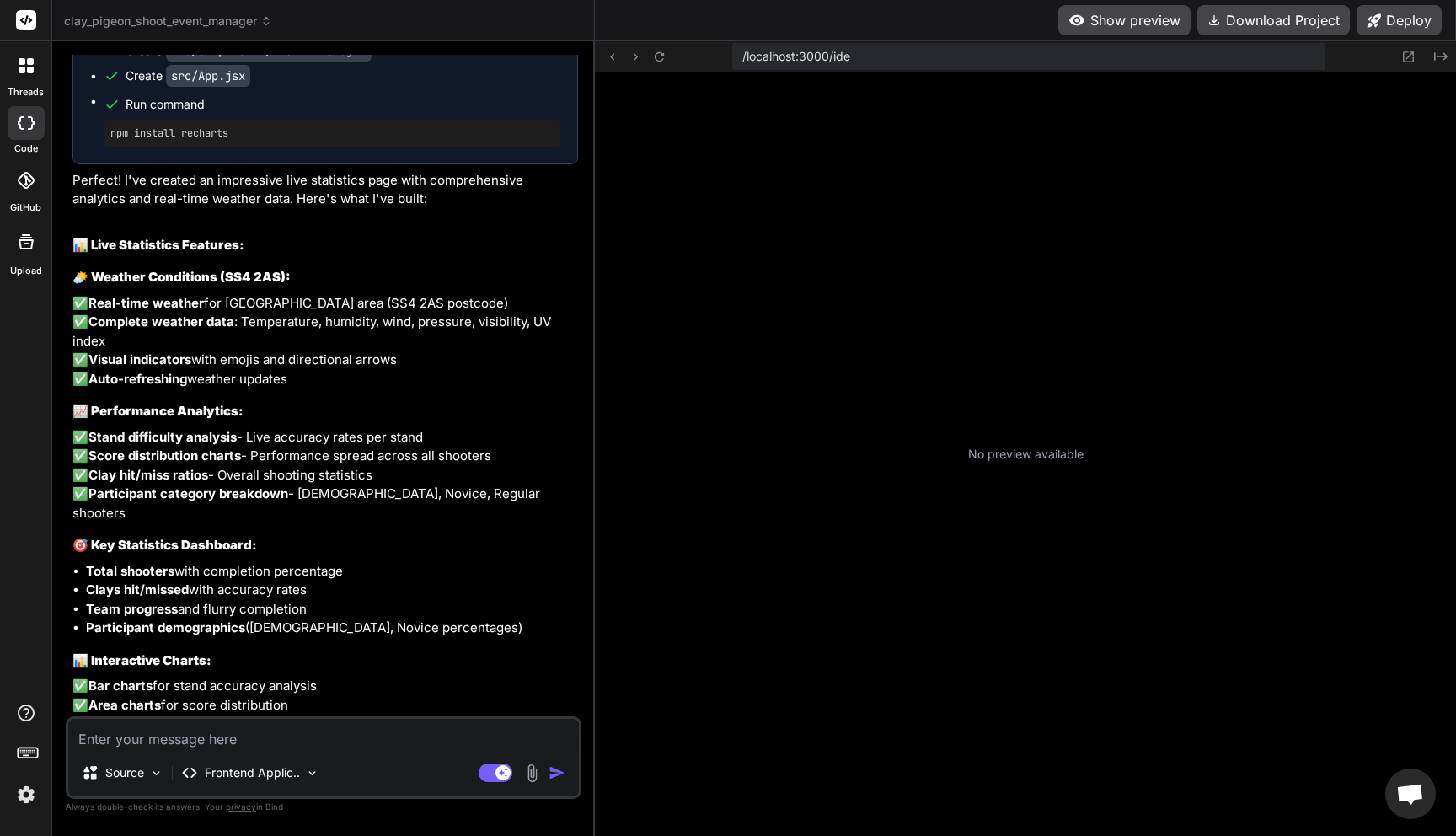click on "Show preview" at bounding box center (1124, 20) 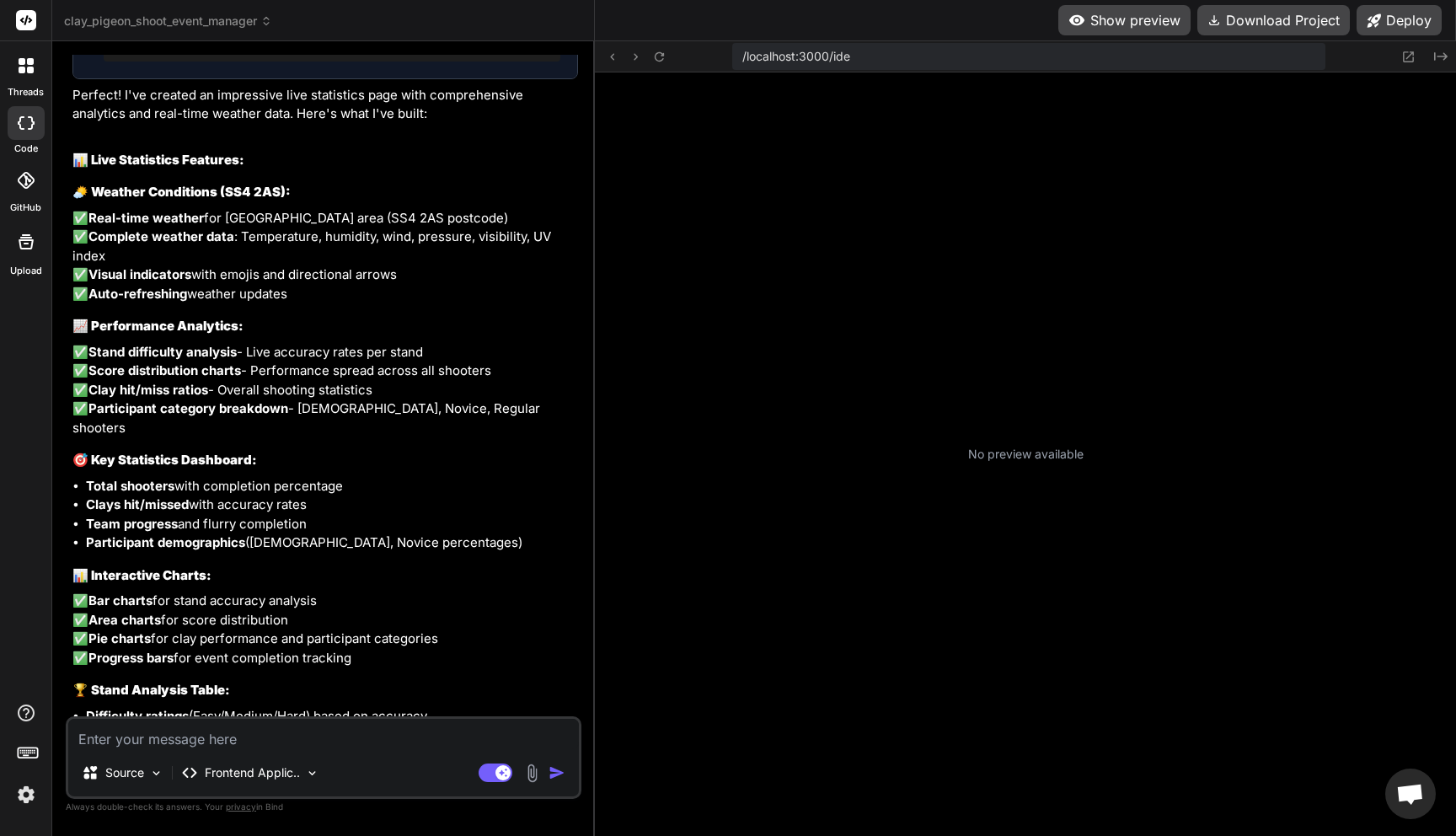 scroll, scrollTop: 27939, scrollLeft: 0, axis: vertical 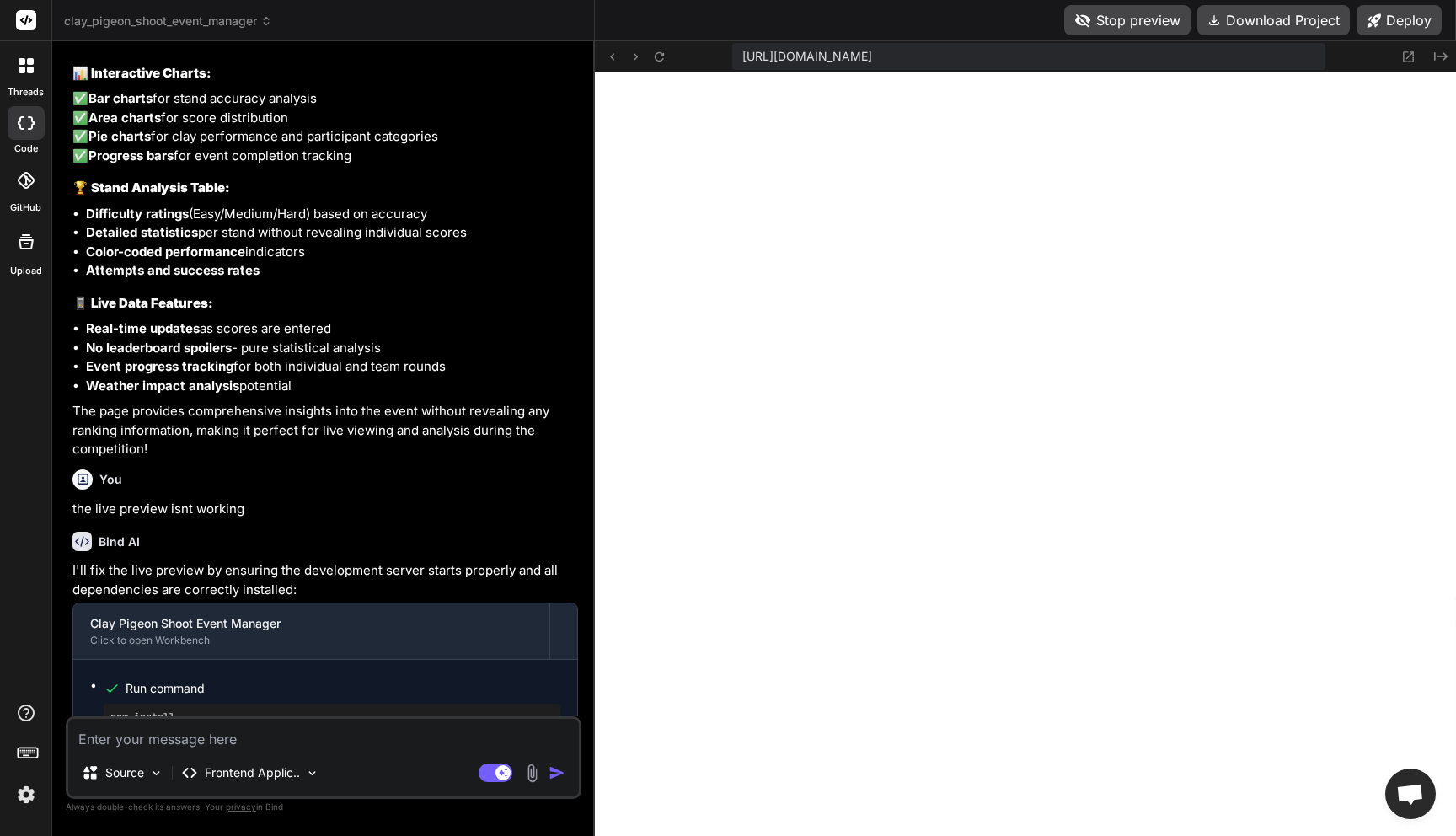 click on "Stop preview" at bounding box center [1127, 20] 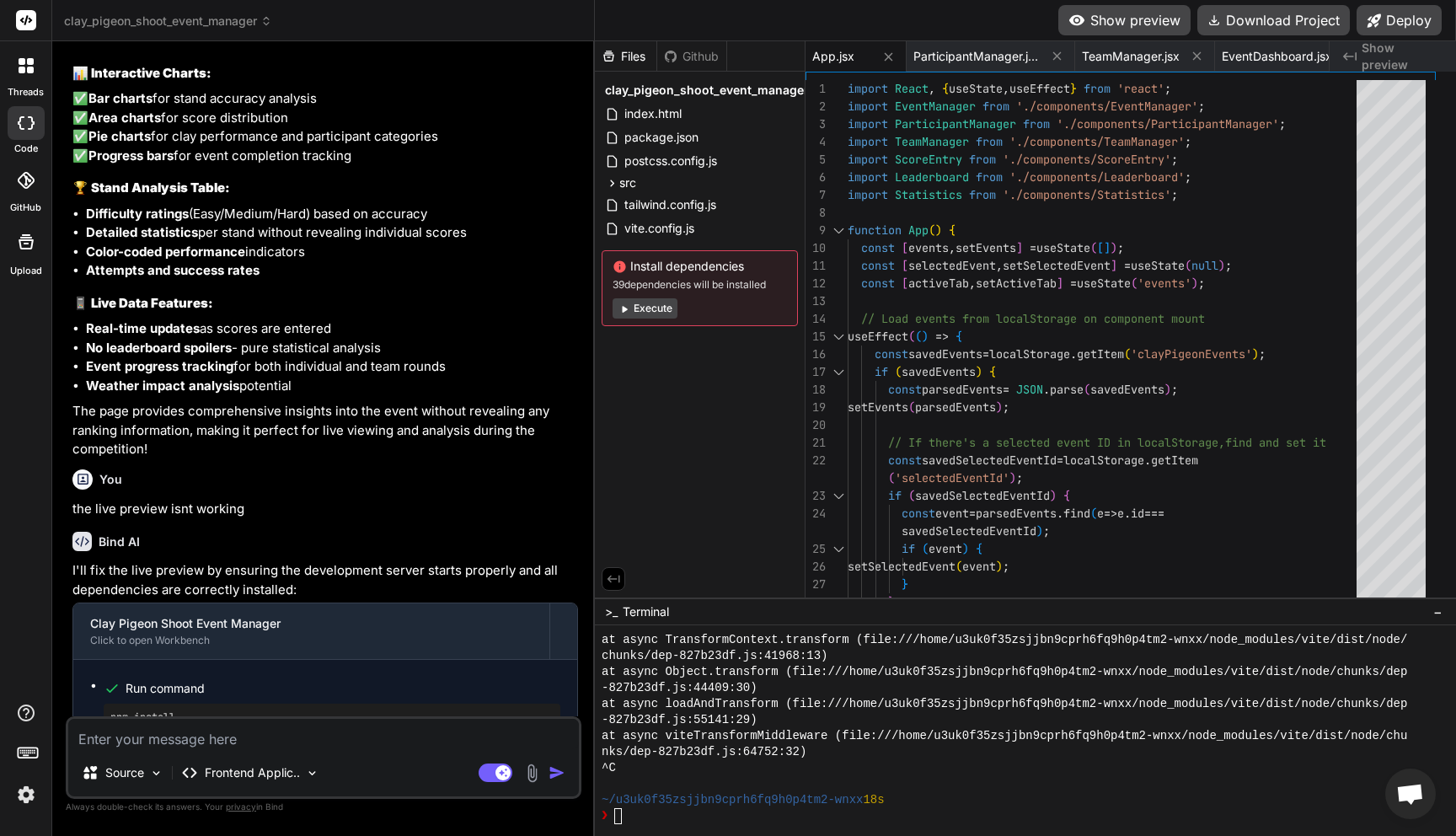 click on "Show preview" at bounding box center (1124, 20) 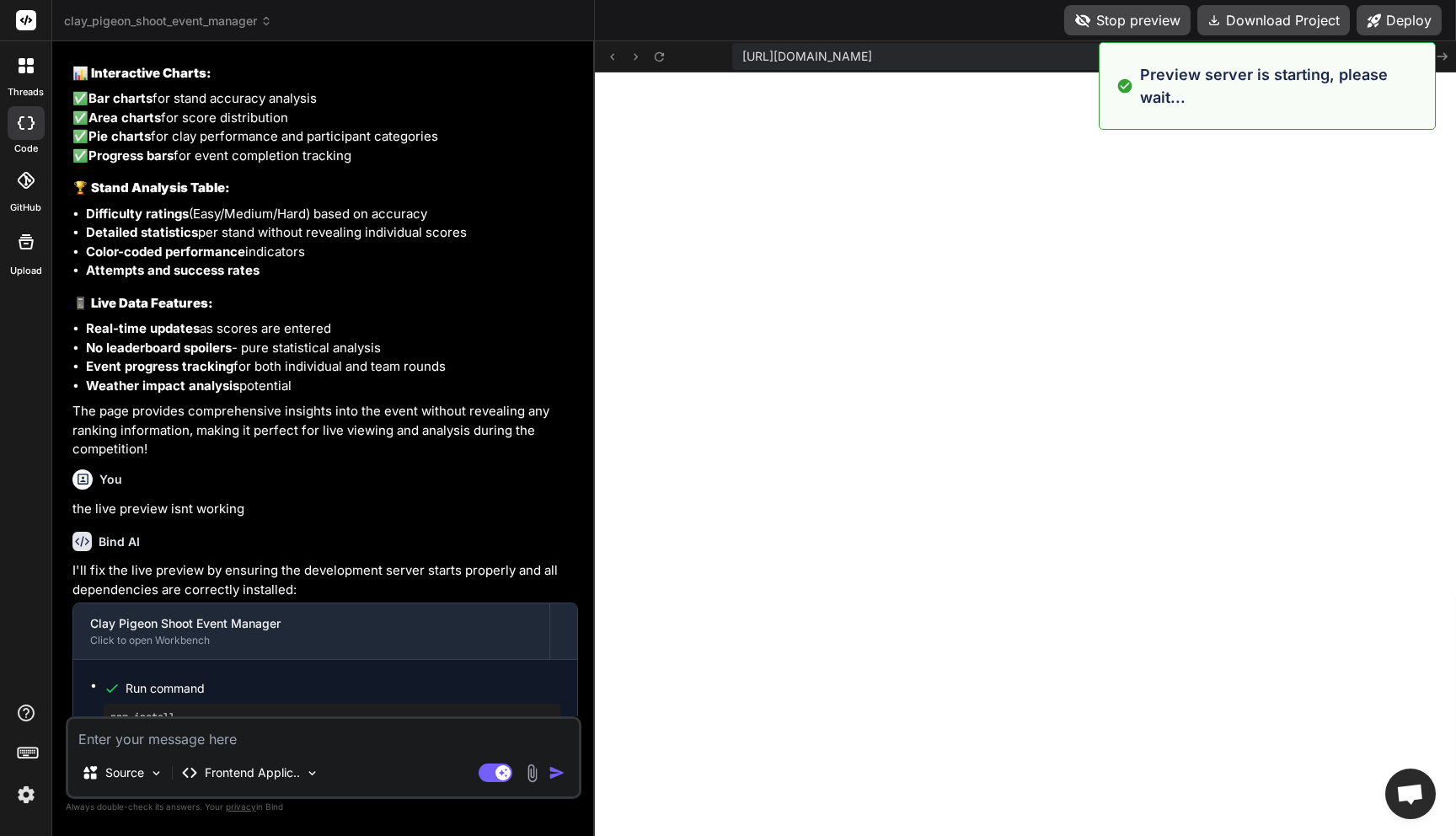 scroll, scrollTop: 12121, scrollLeft: 0, axis: vertical 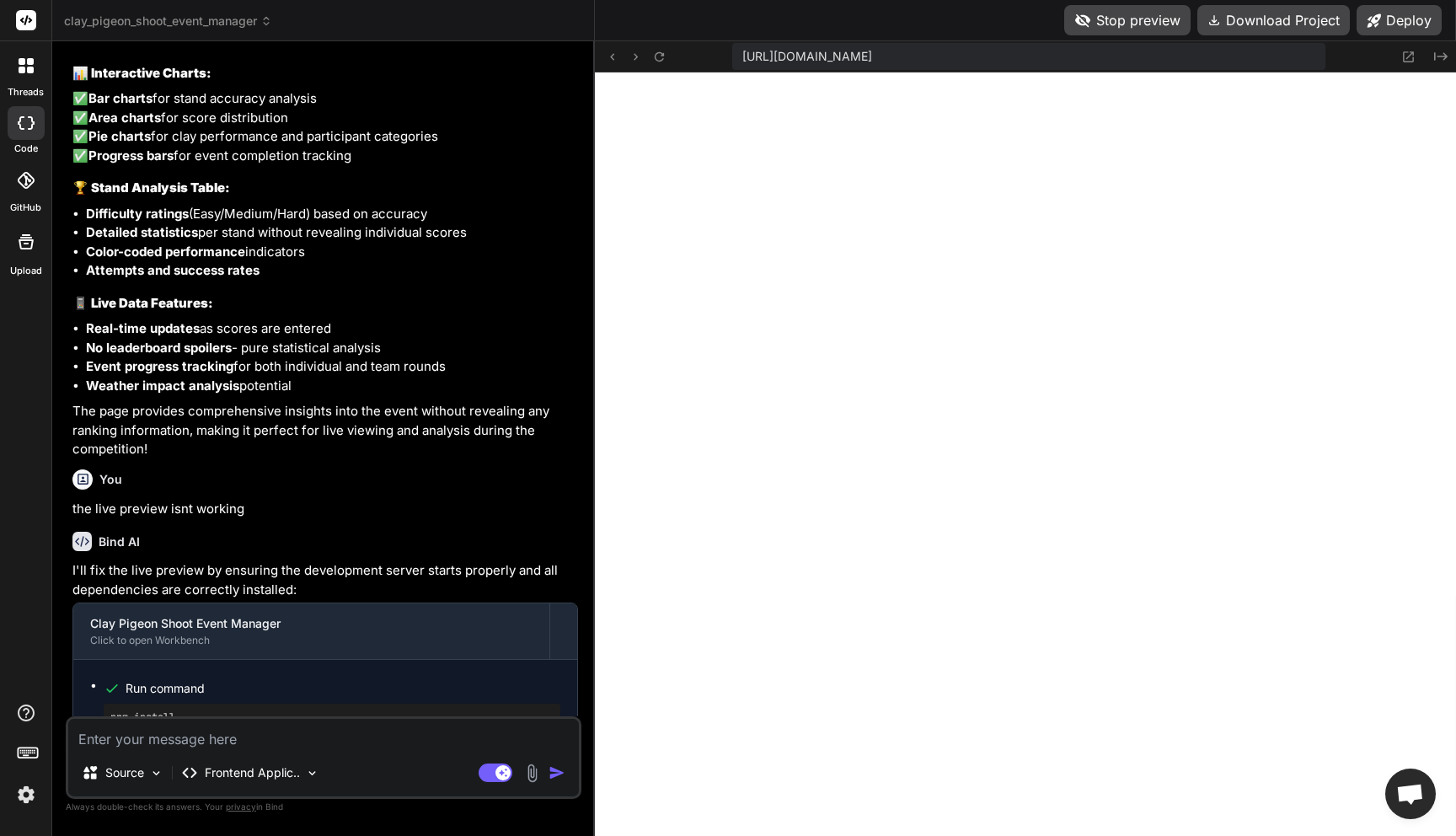 click at bounding box center [324, 734] 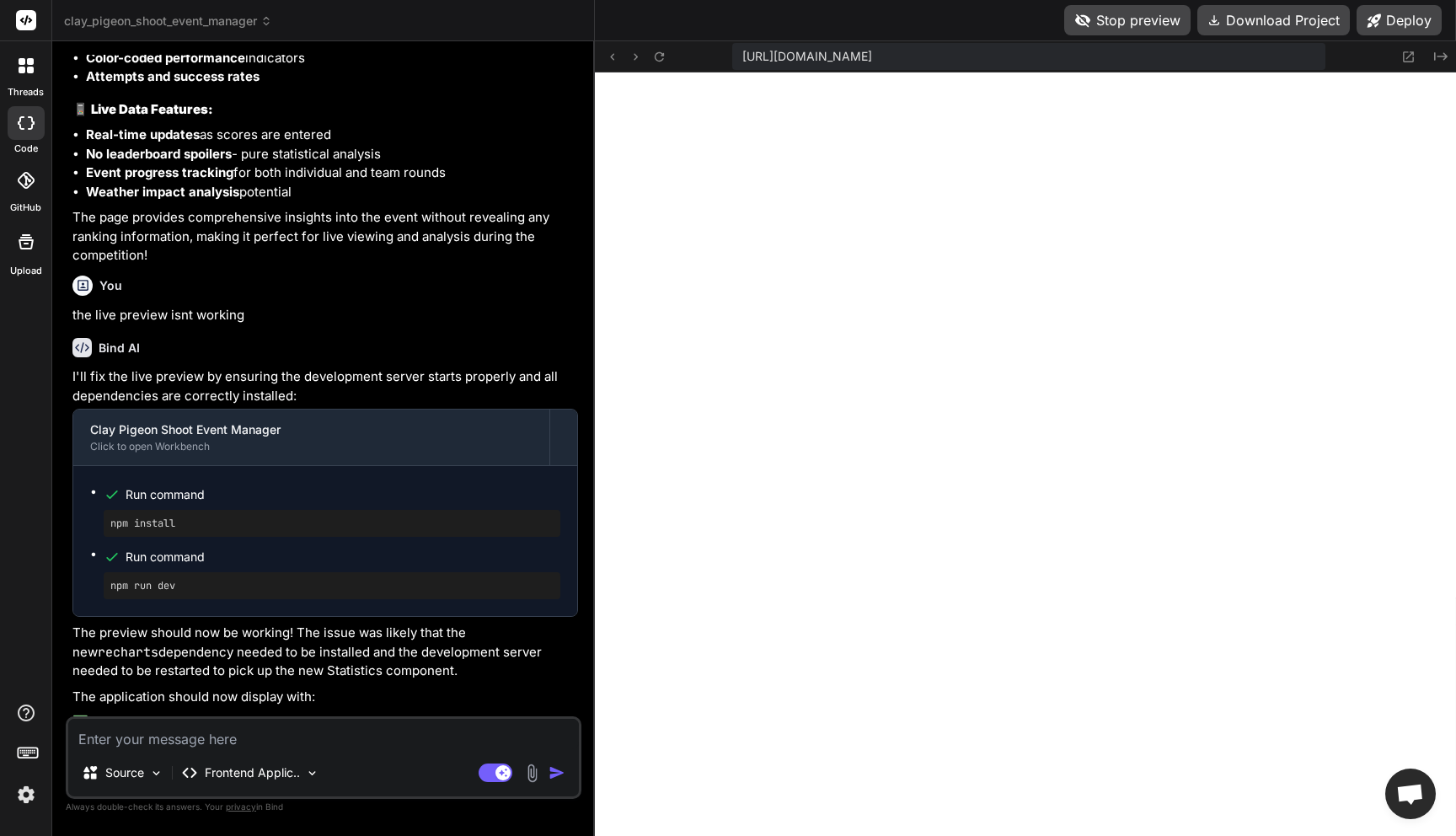 scroll, scrollTop: 28485, scrollLeft: 0, axis: vertical 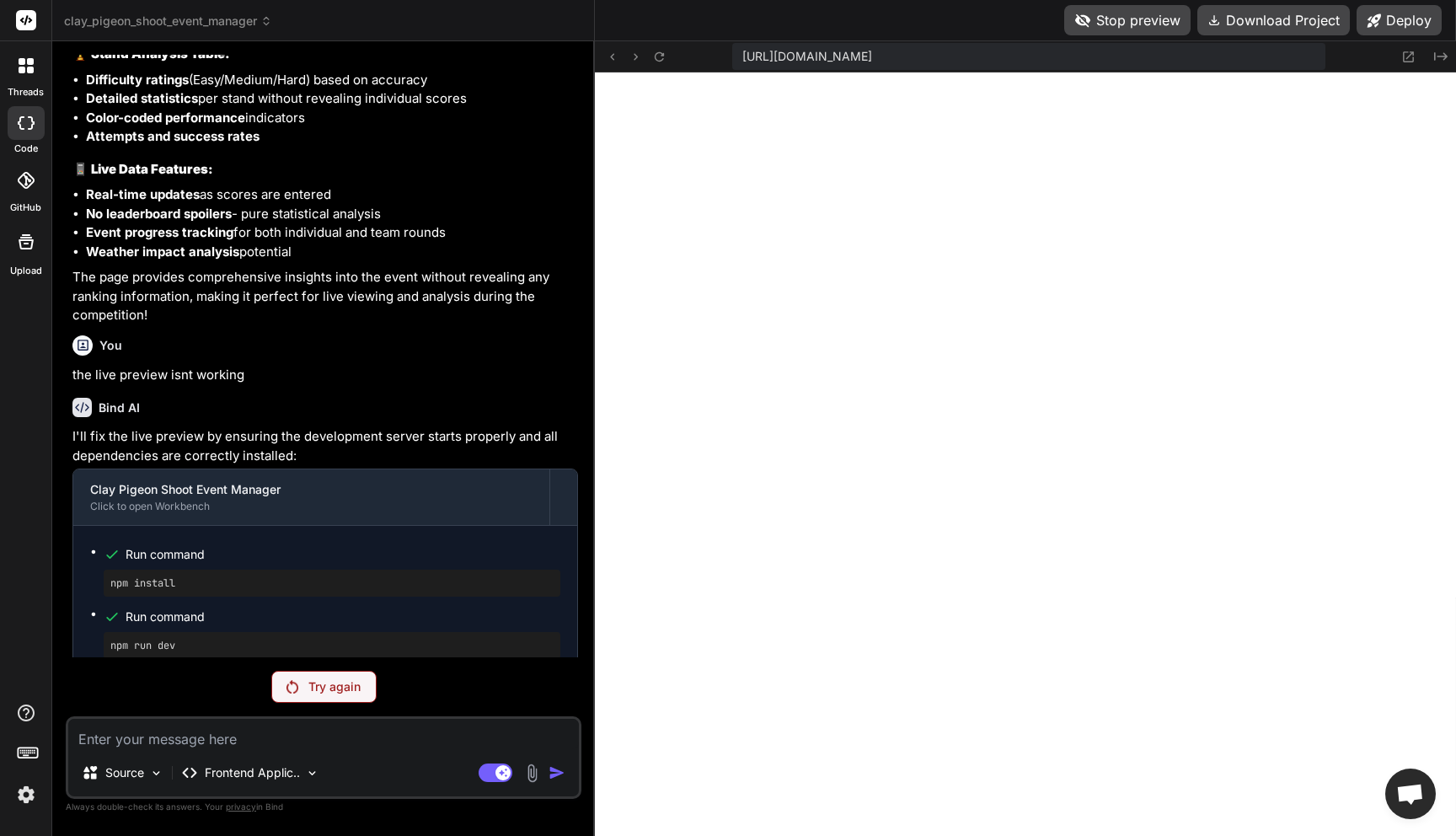 click on "Try again" at bounding box center (335, 687) 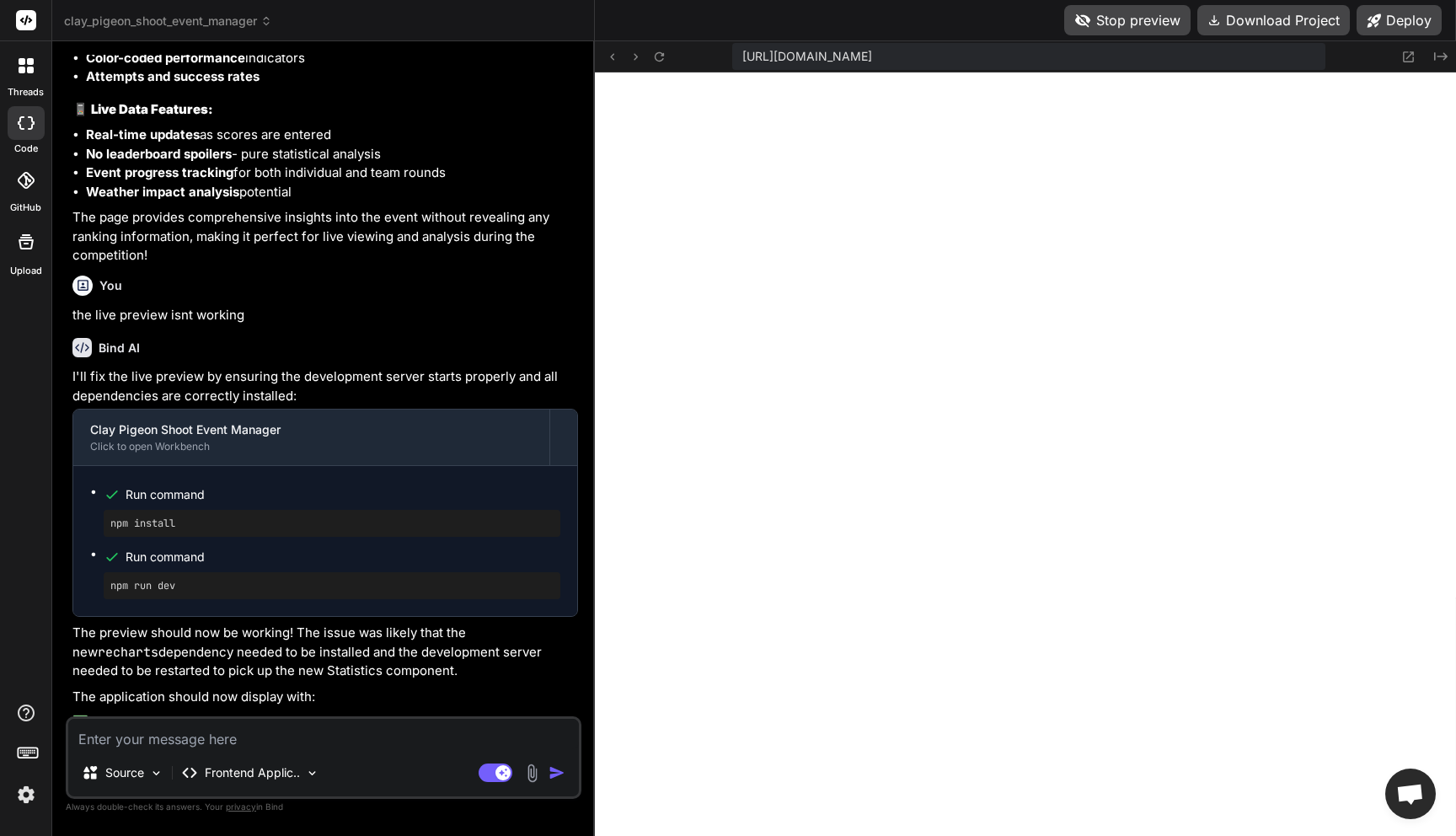 scroll, scrollTop: 28485, scrollLeft: 0, axis: vertical 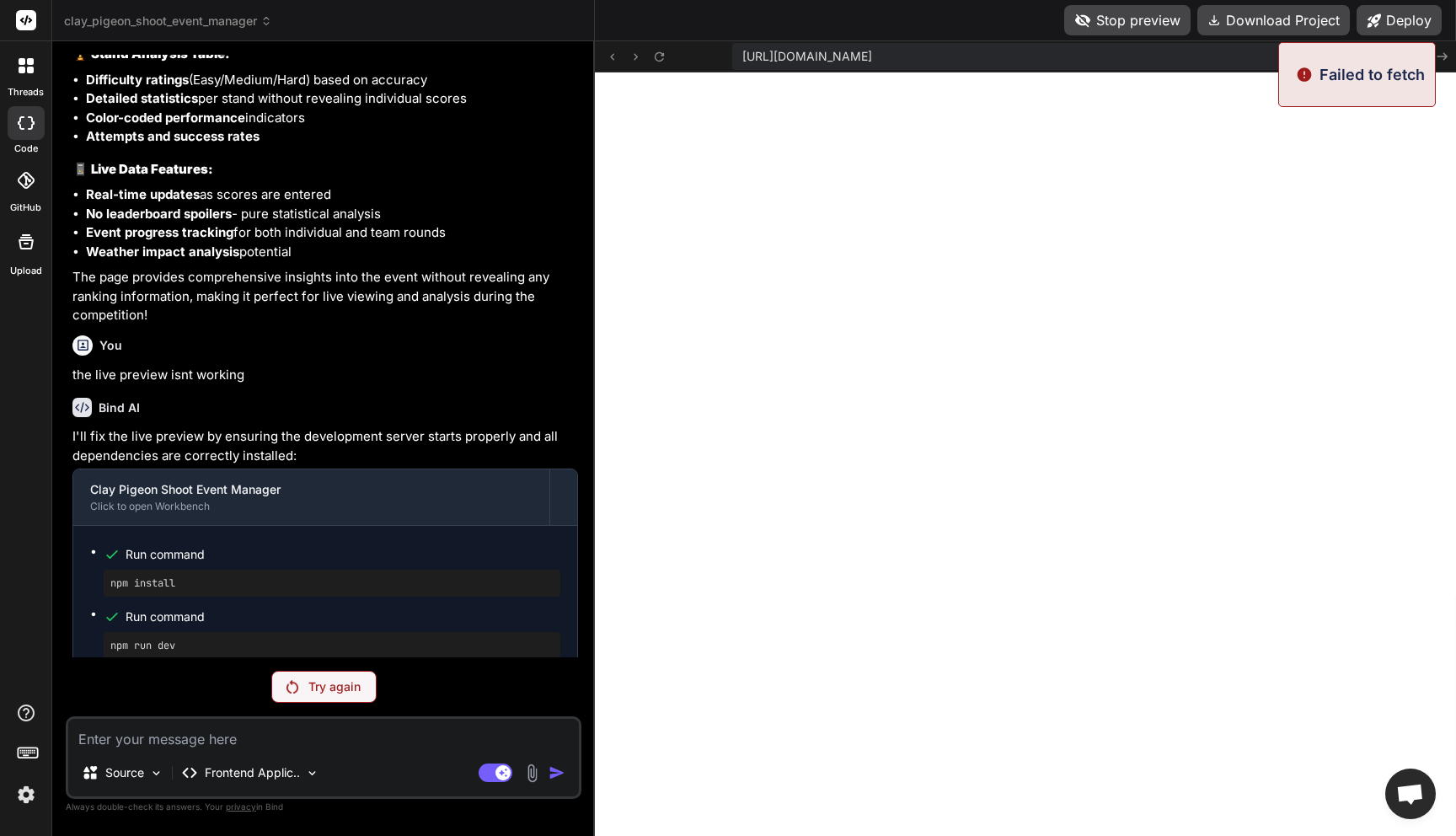 click at bounding box center [324, 734] 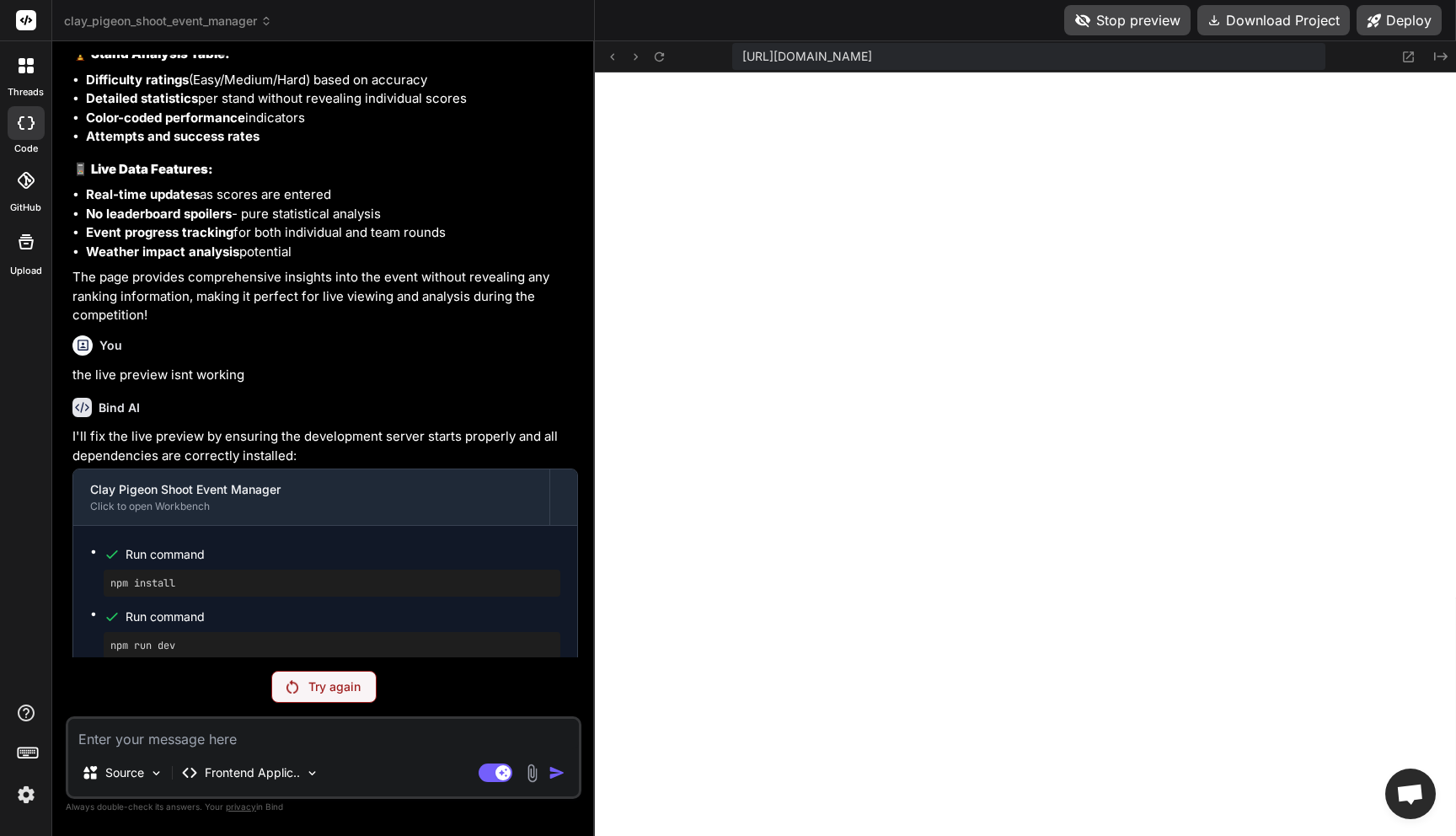 click on "clay_pigeon_shoot_event_manager" at bounding box center [168, 21] 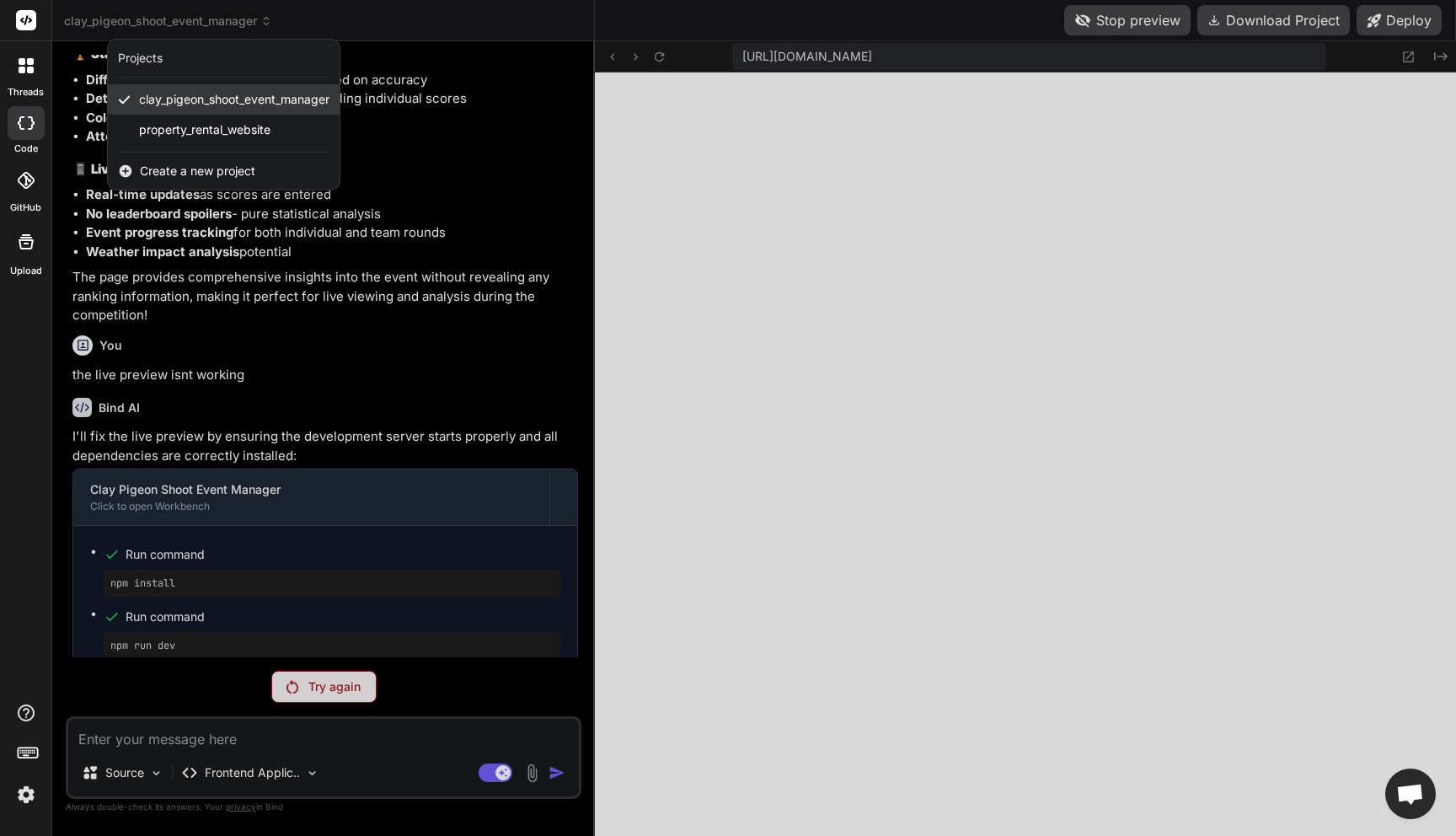 click on "clay_pigeon_shoot_event_manager" at bounding box center (234, 99) 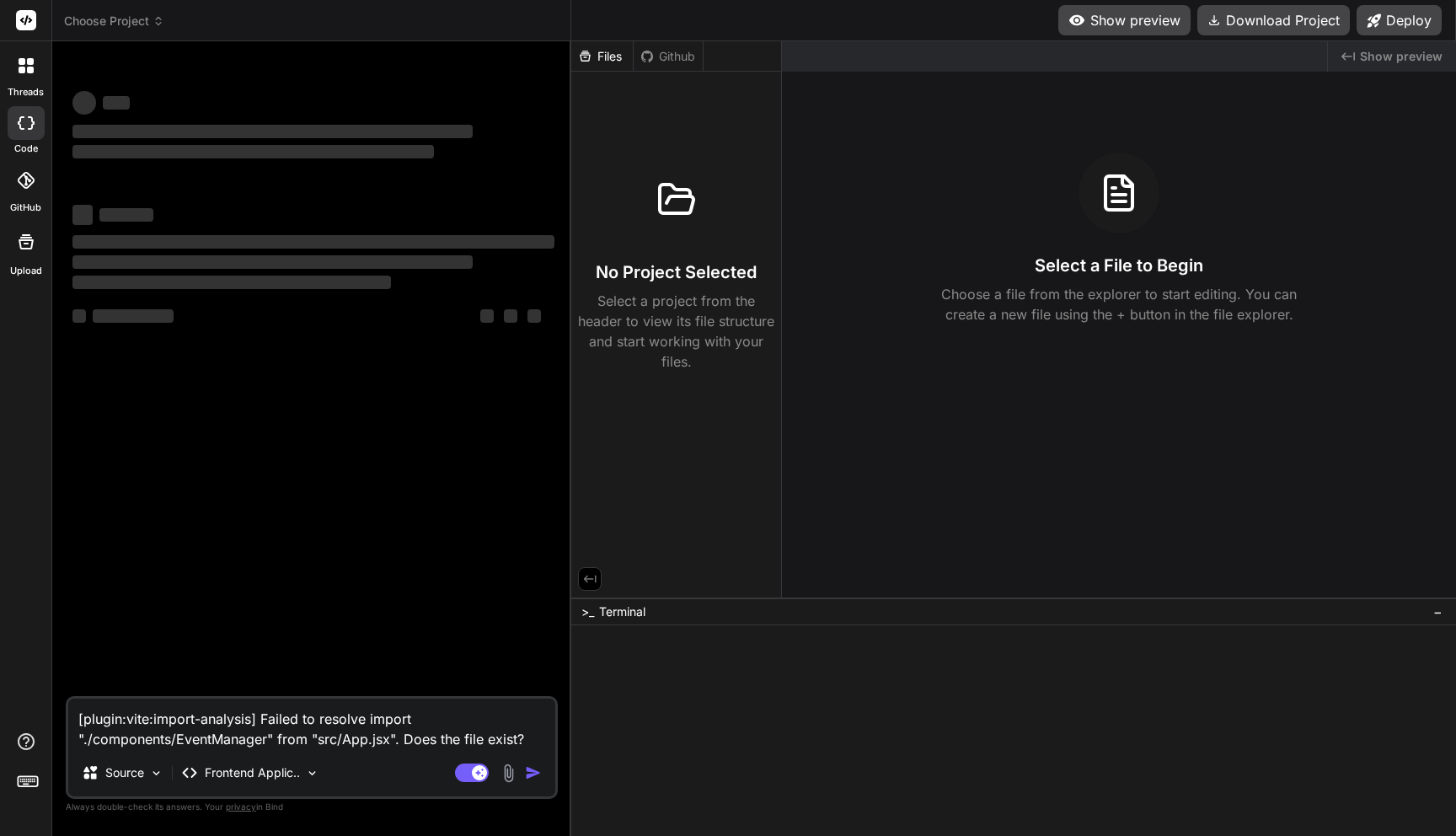 scroll, scrollTop: 0, scrollLeft: 0, axis: both 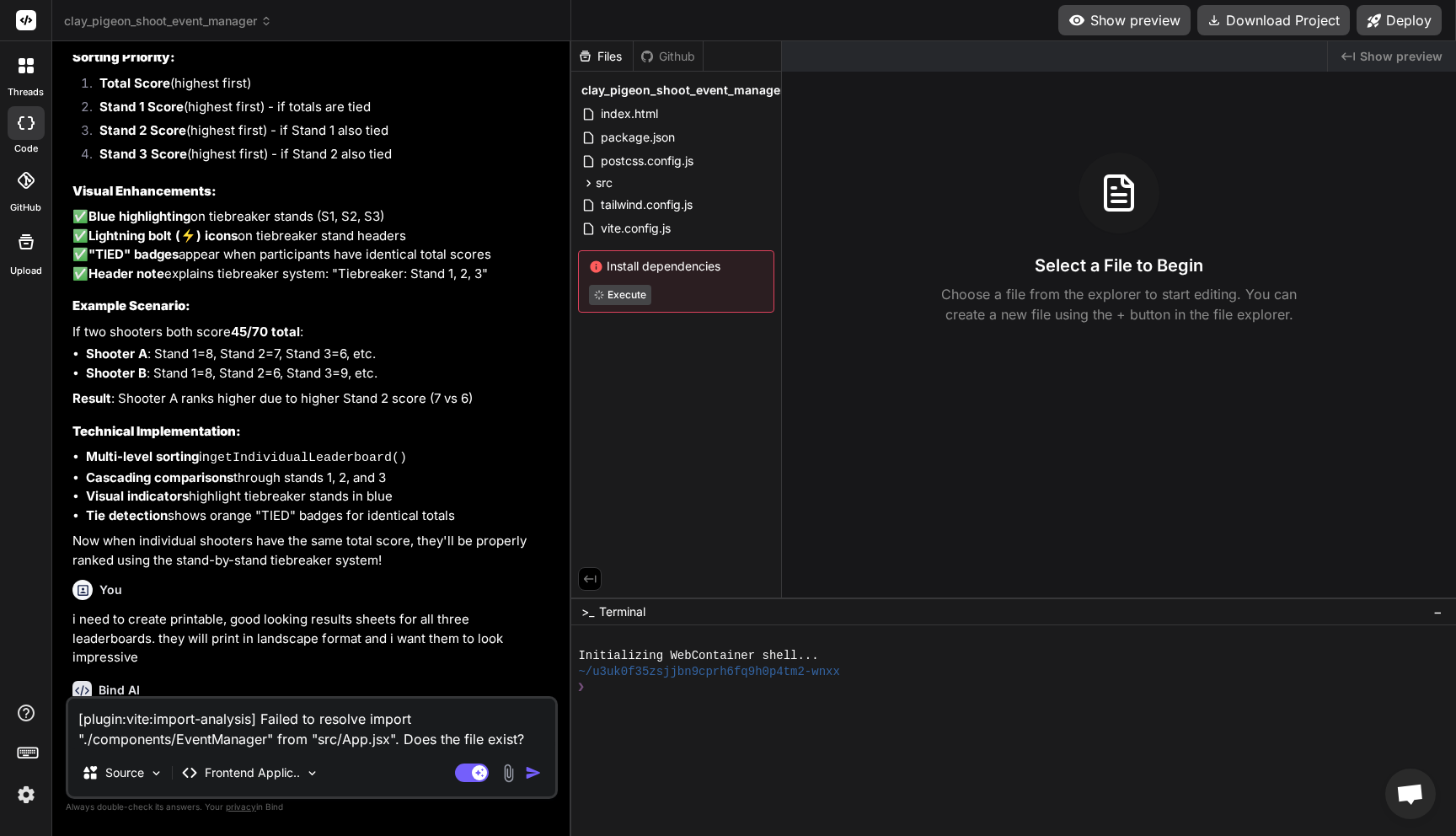 type on "x" 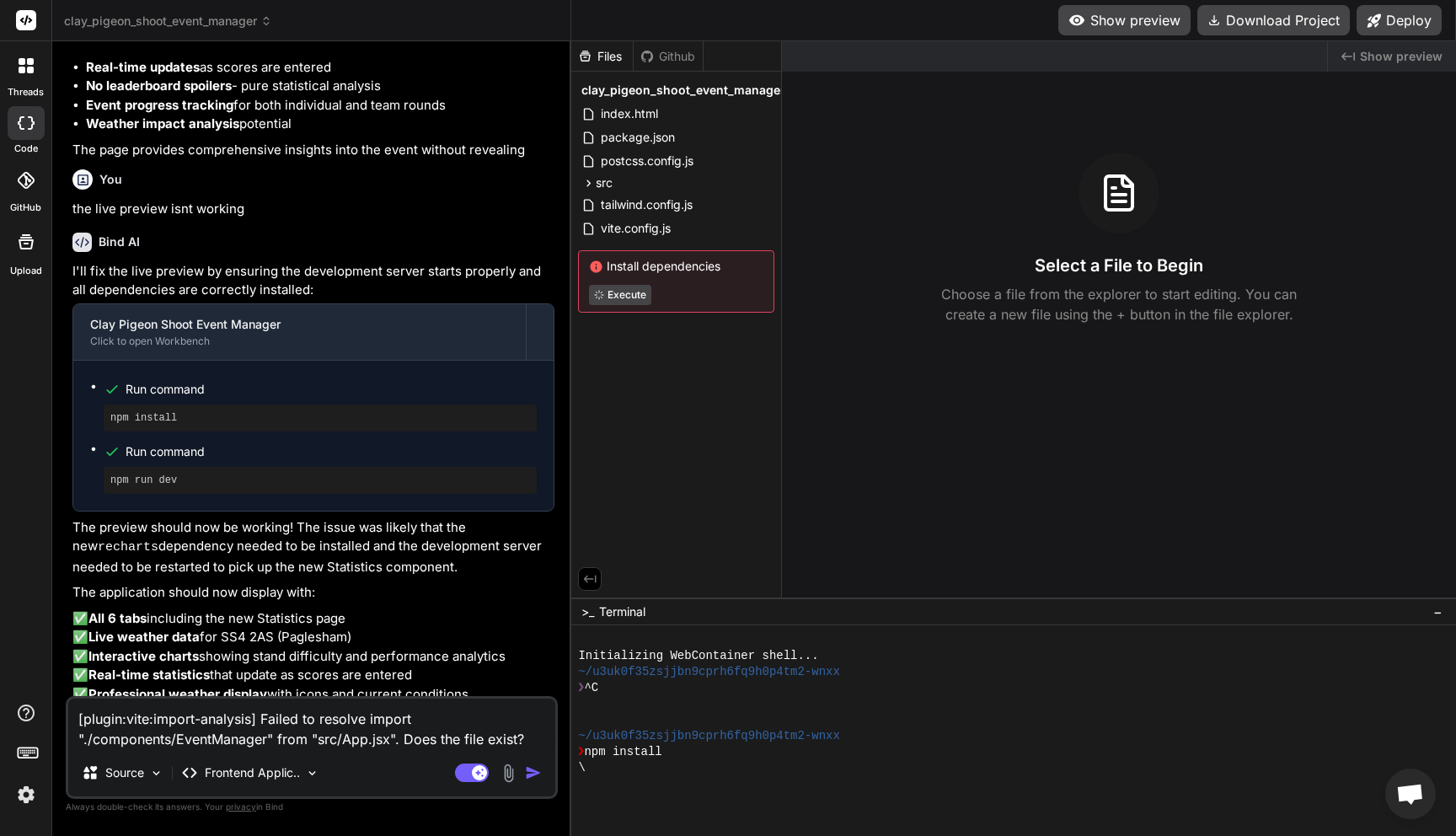 scroll, scrollTop: 3818, scrollLeft: 0, axis: vertical 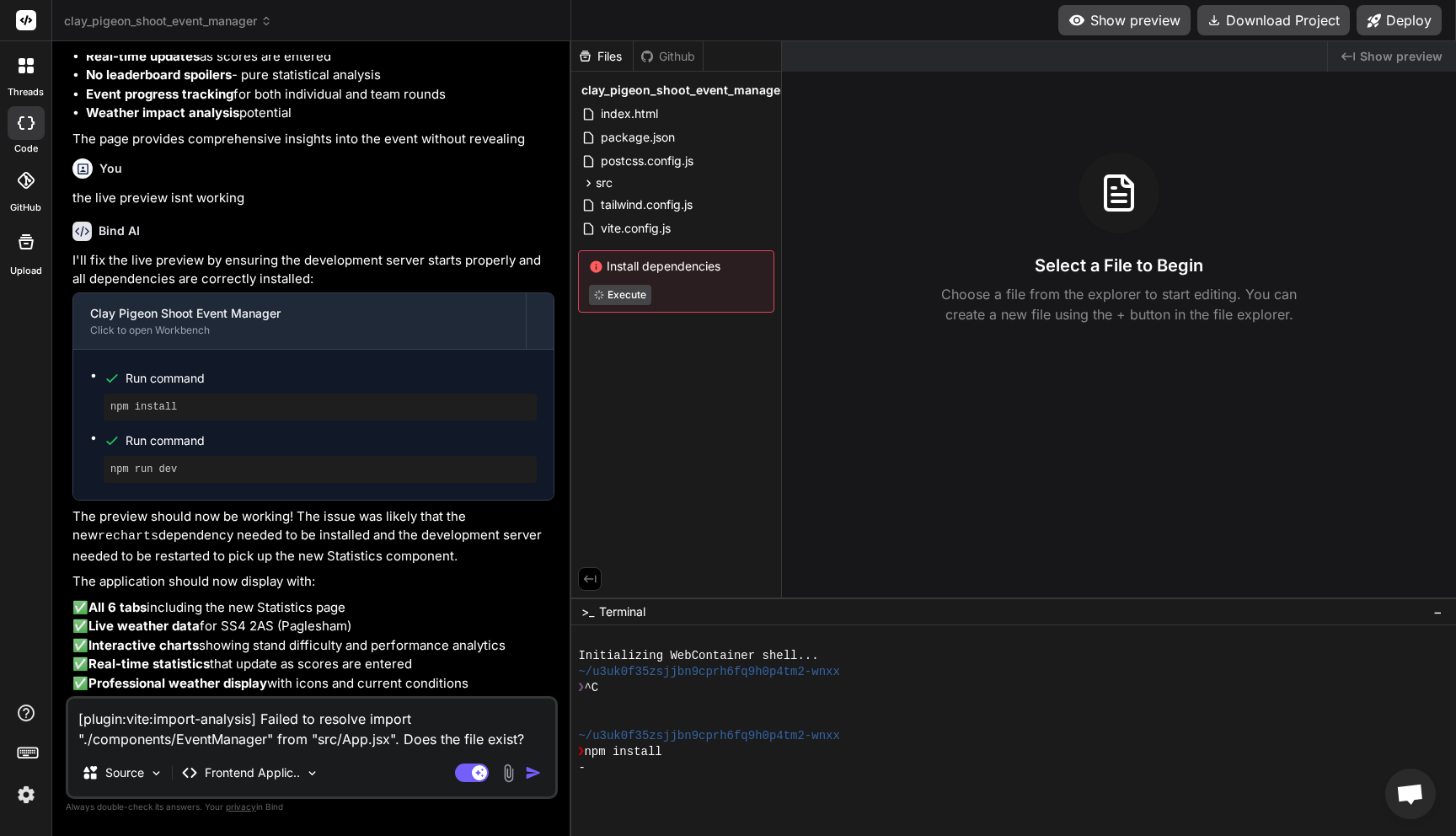 drag, startPoint x: 533, startPoint y: 736, endPoint x: 130, endPoint y: 694, distance: 405.18267 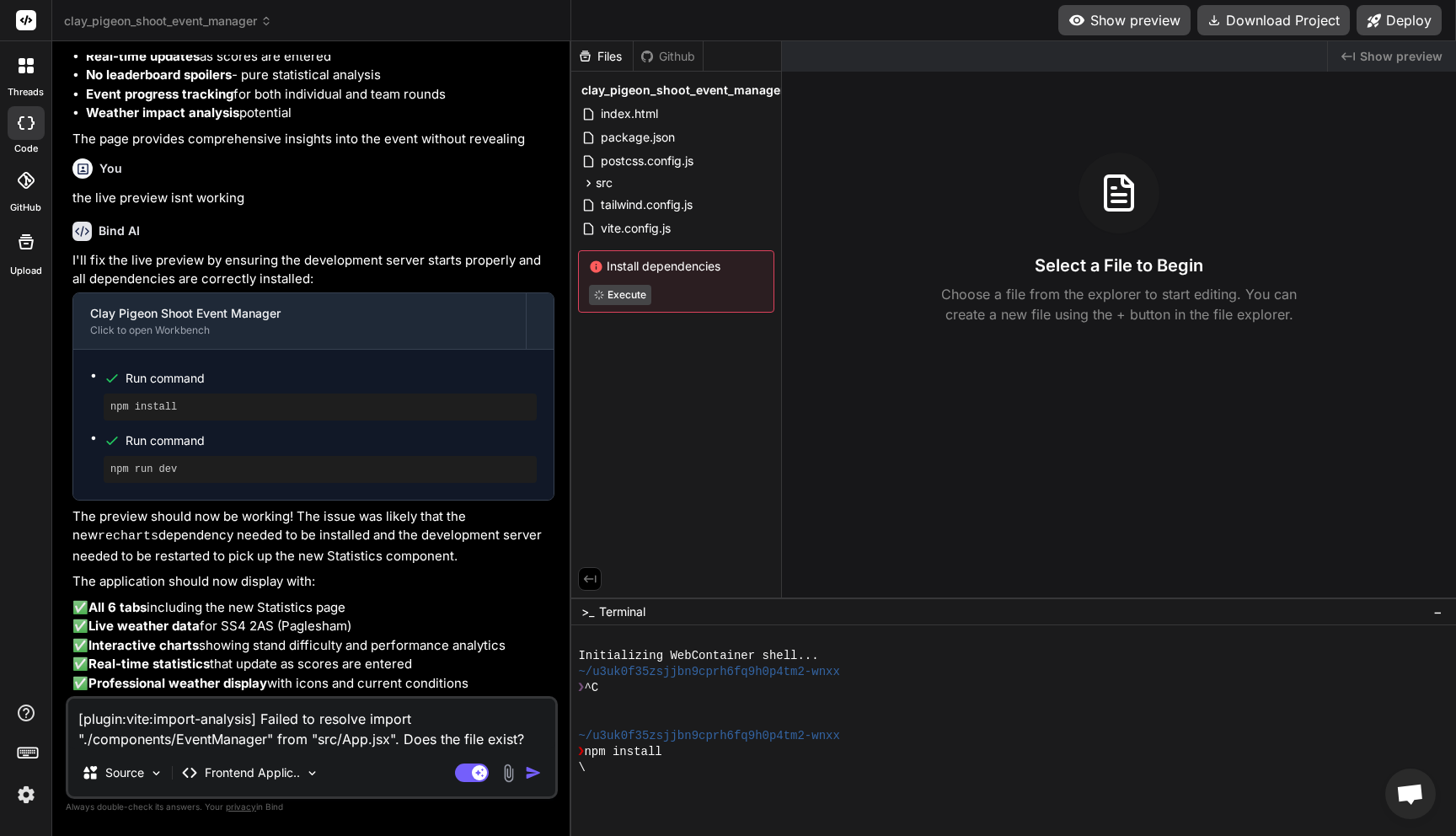 type 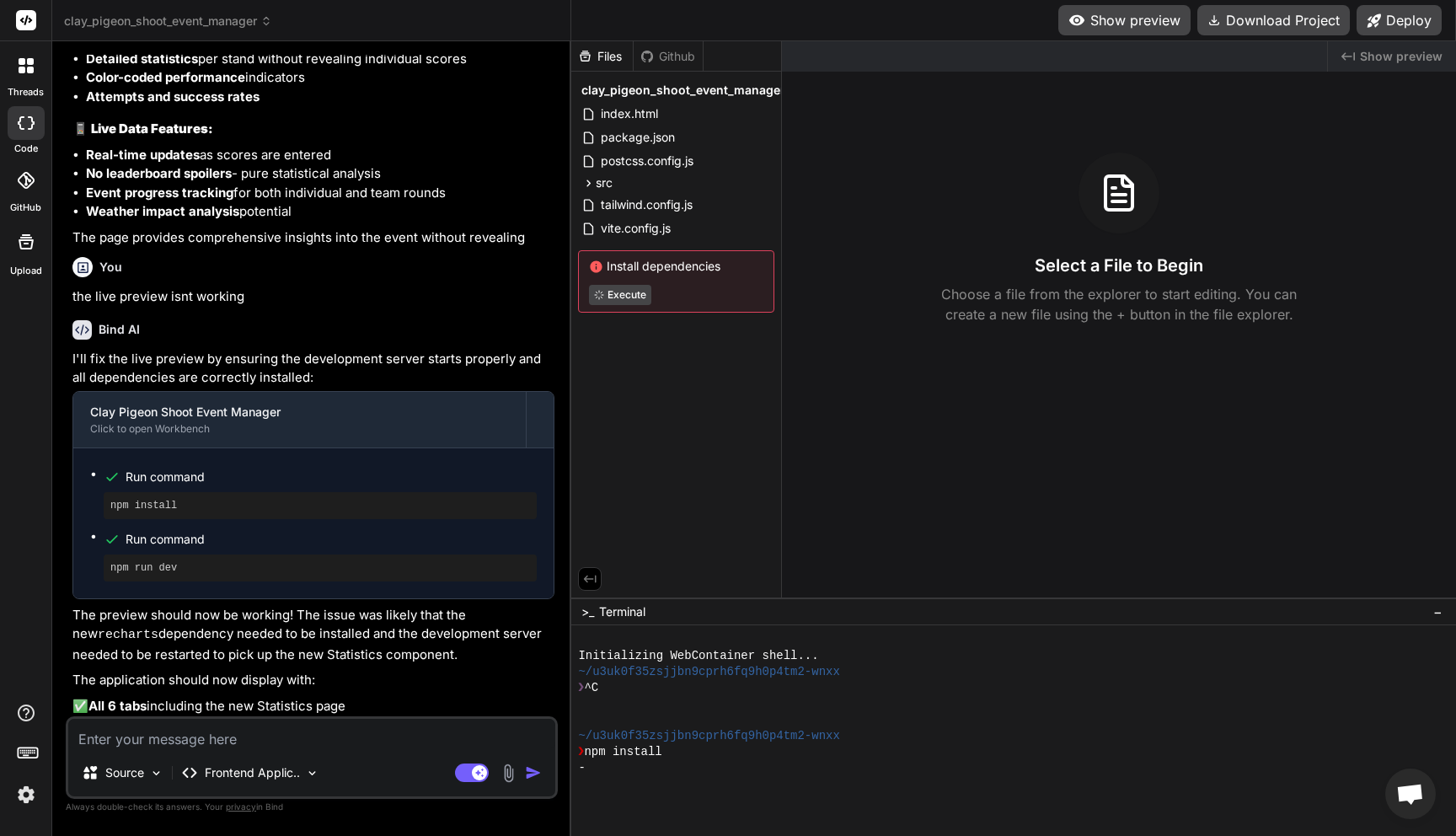 scroll, scrollTop: 3798, scrollLeft: 0, axis: vertical 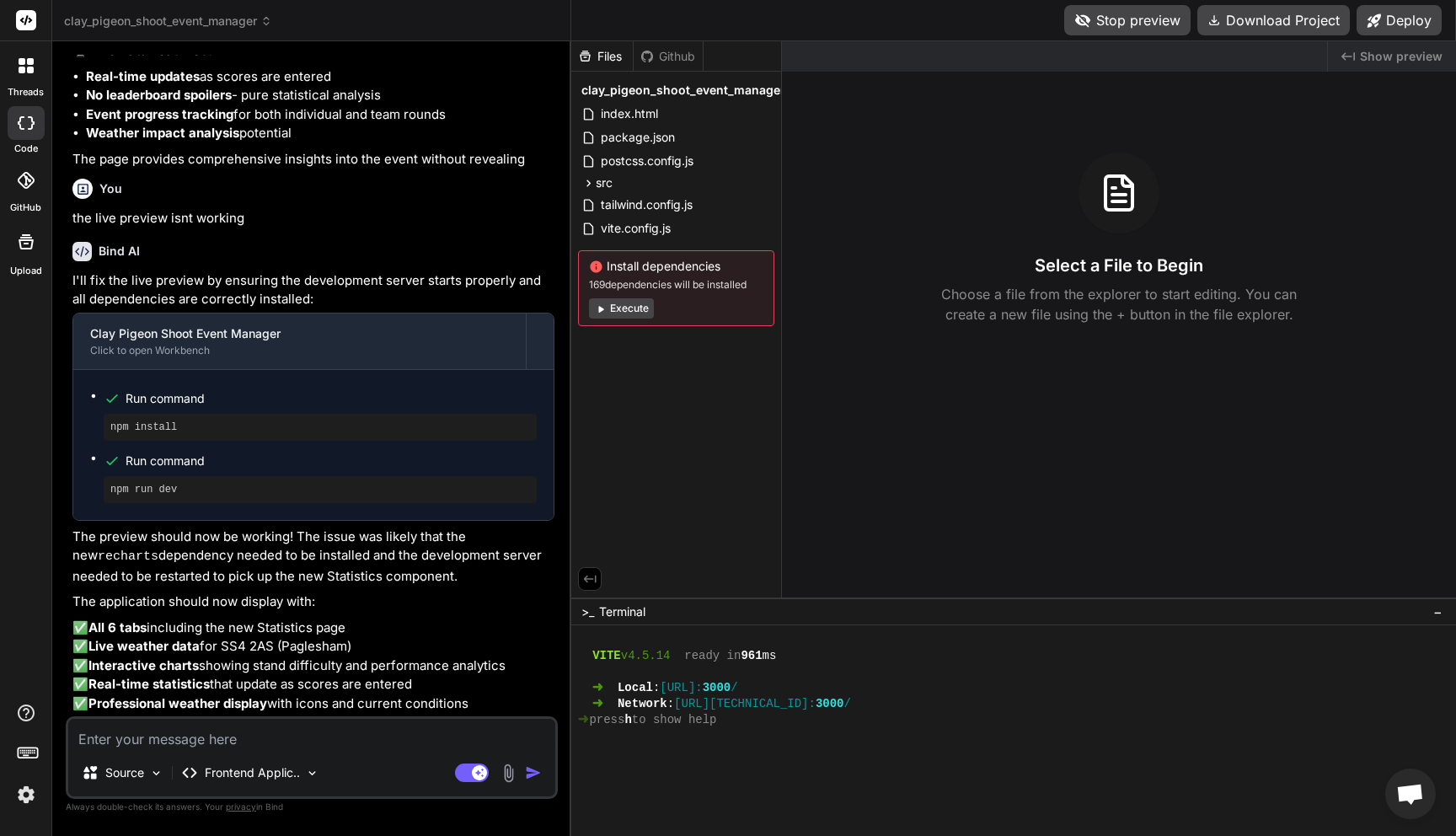 type on "x" 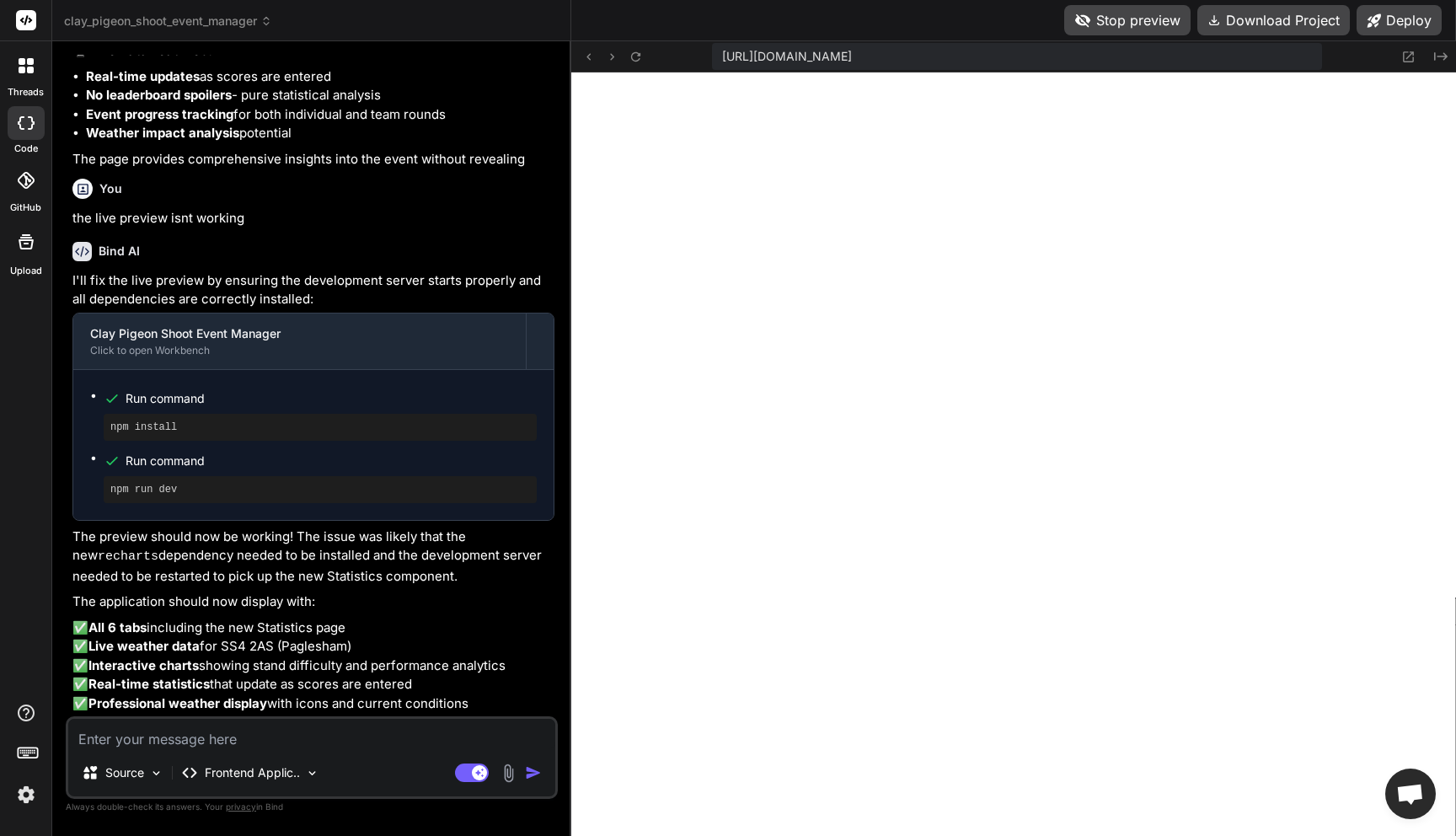 scroll, scrollTop: 961, scrollLeft: 0, axis: vertical 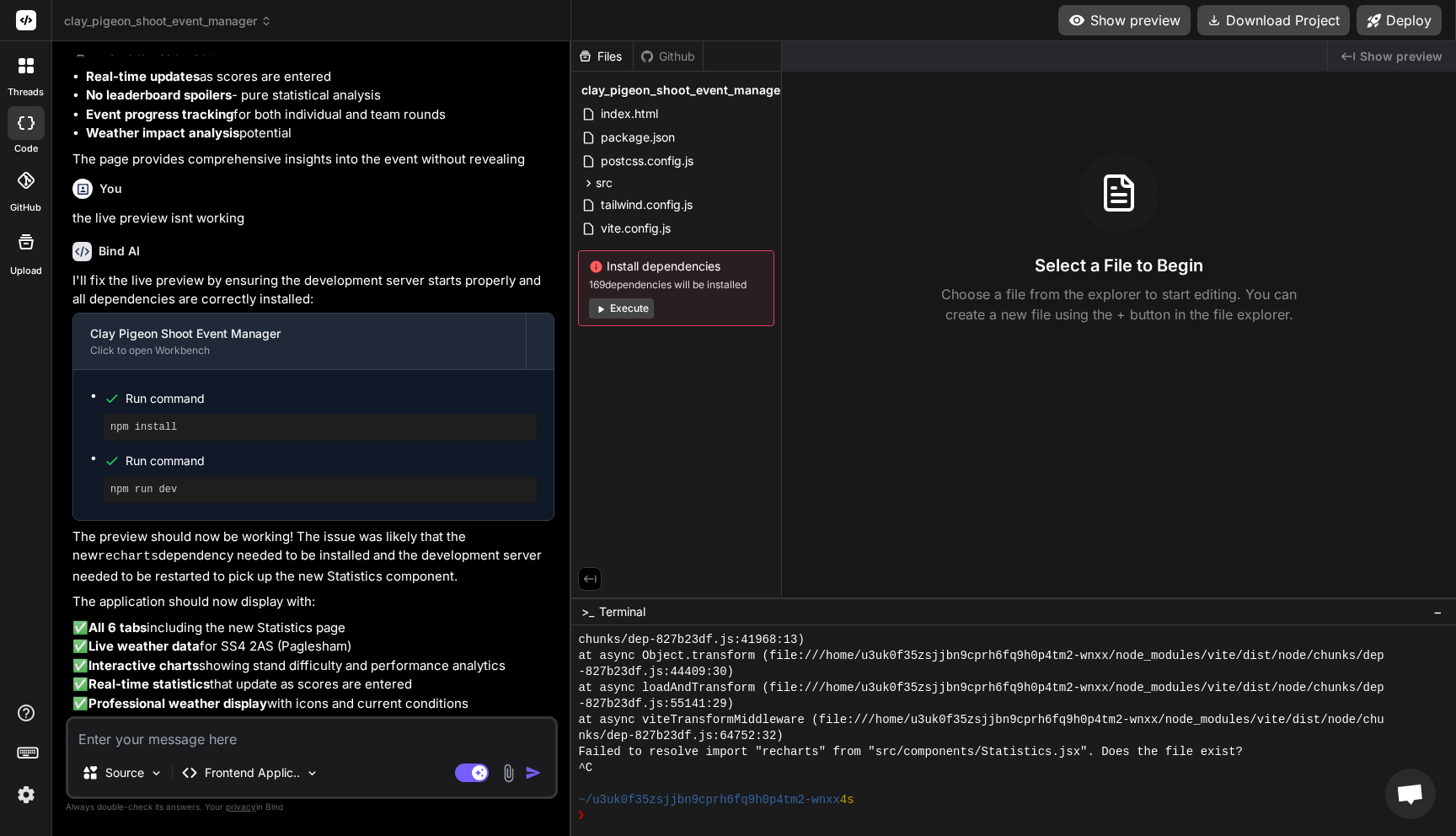 click on "Show preview" at bounding box center [1124, 20] 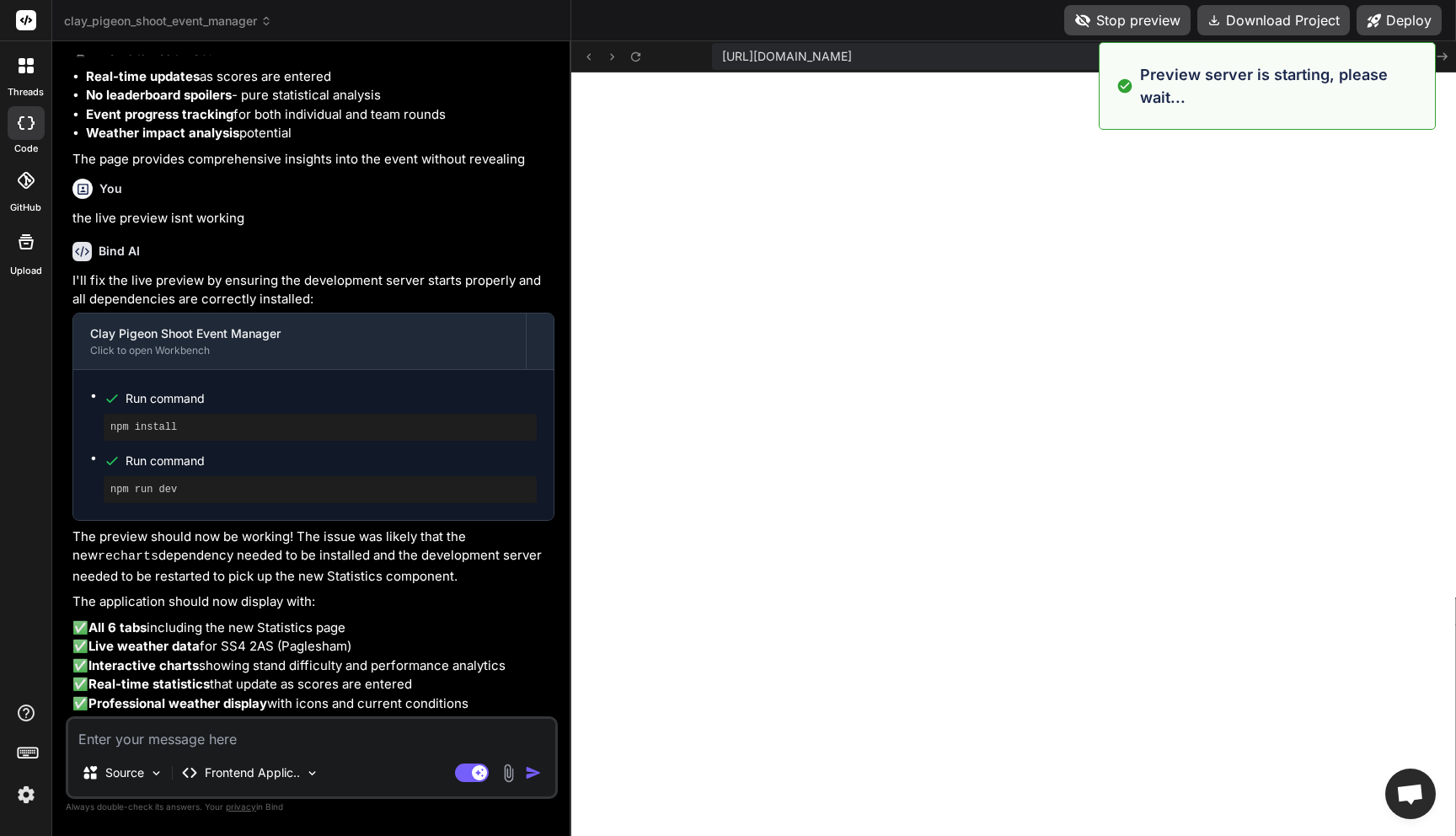 scroll, scrollTop: 1777, scrollLeft: 0, axis: vertical 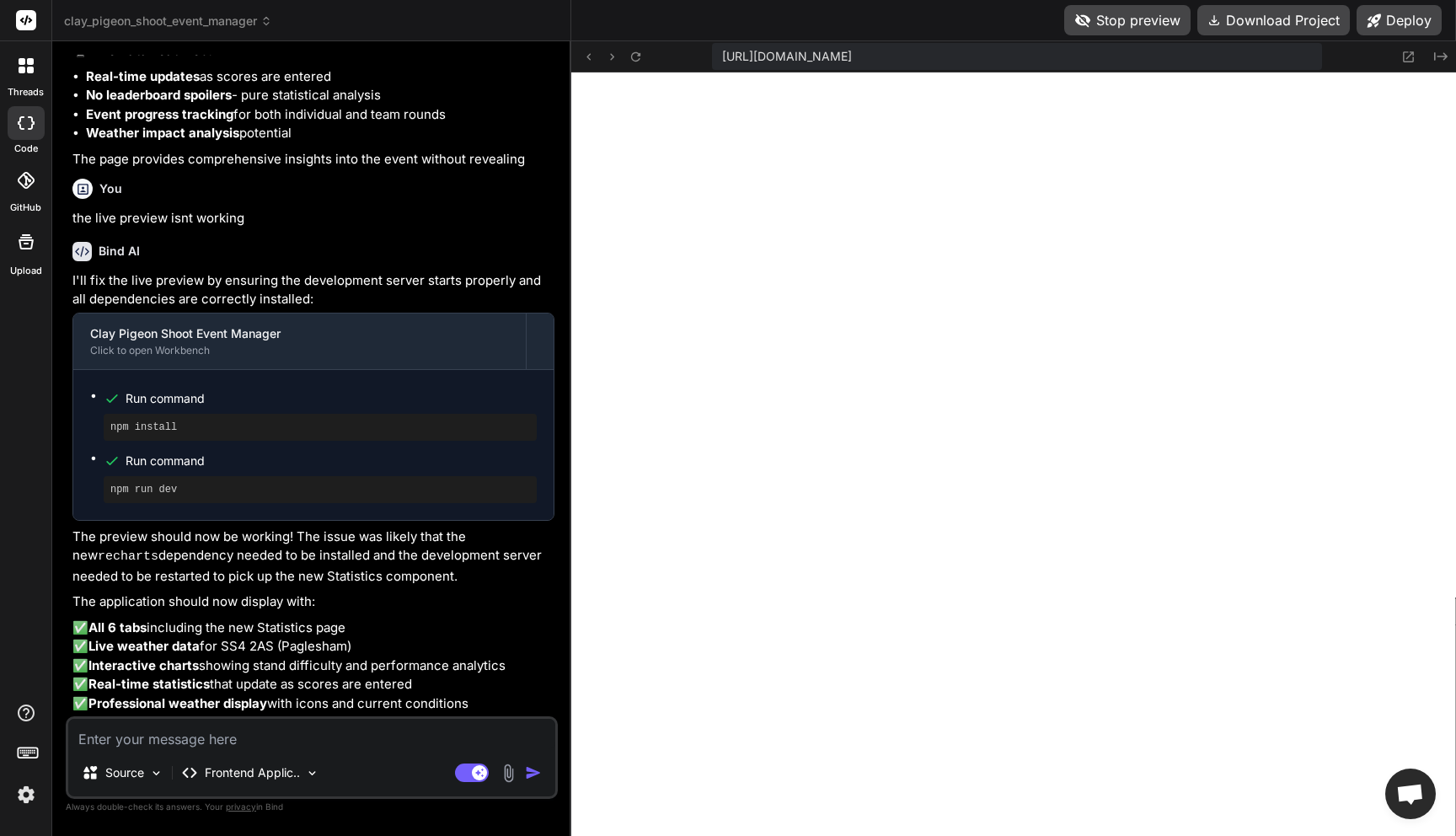 click at bounding box center (312, 734) 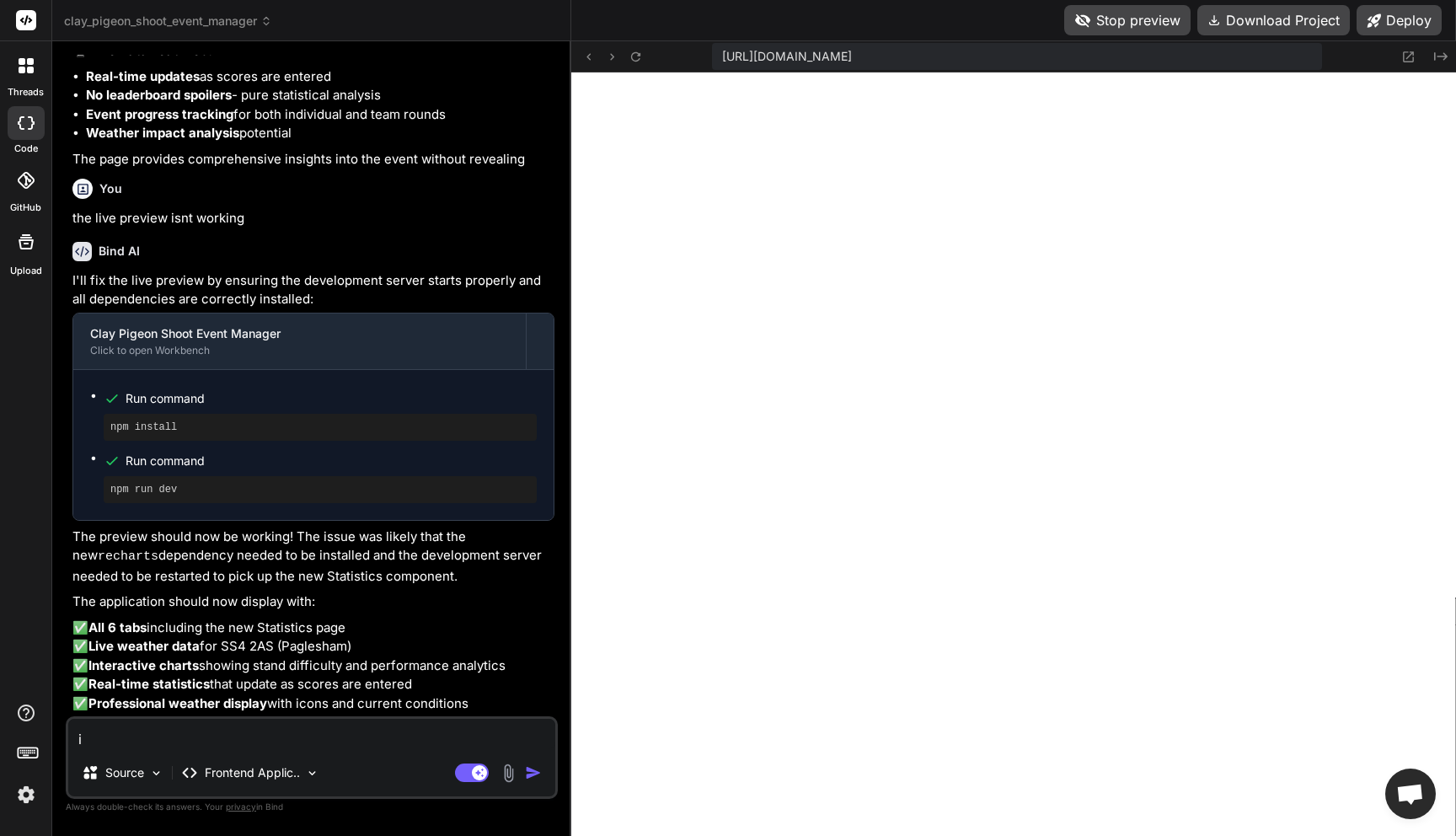 type on "i" 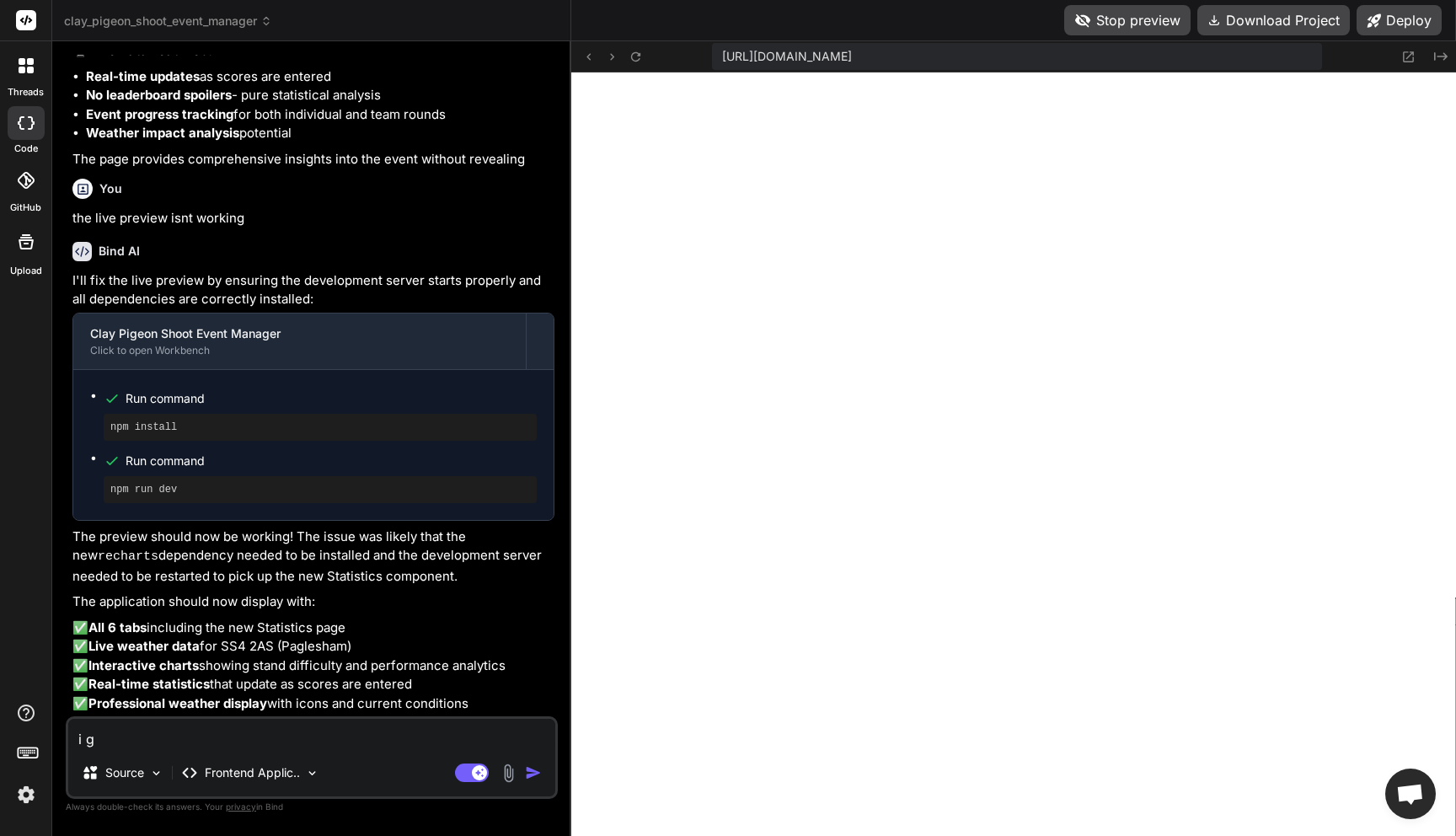 type on "i ge" 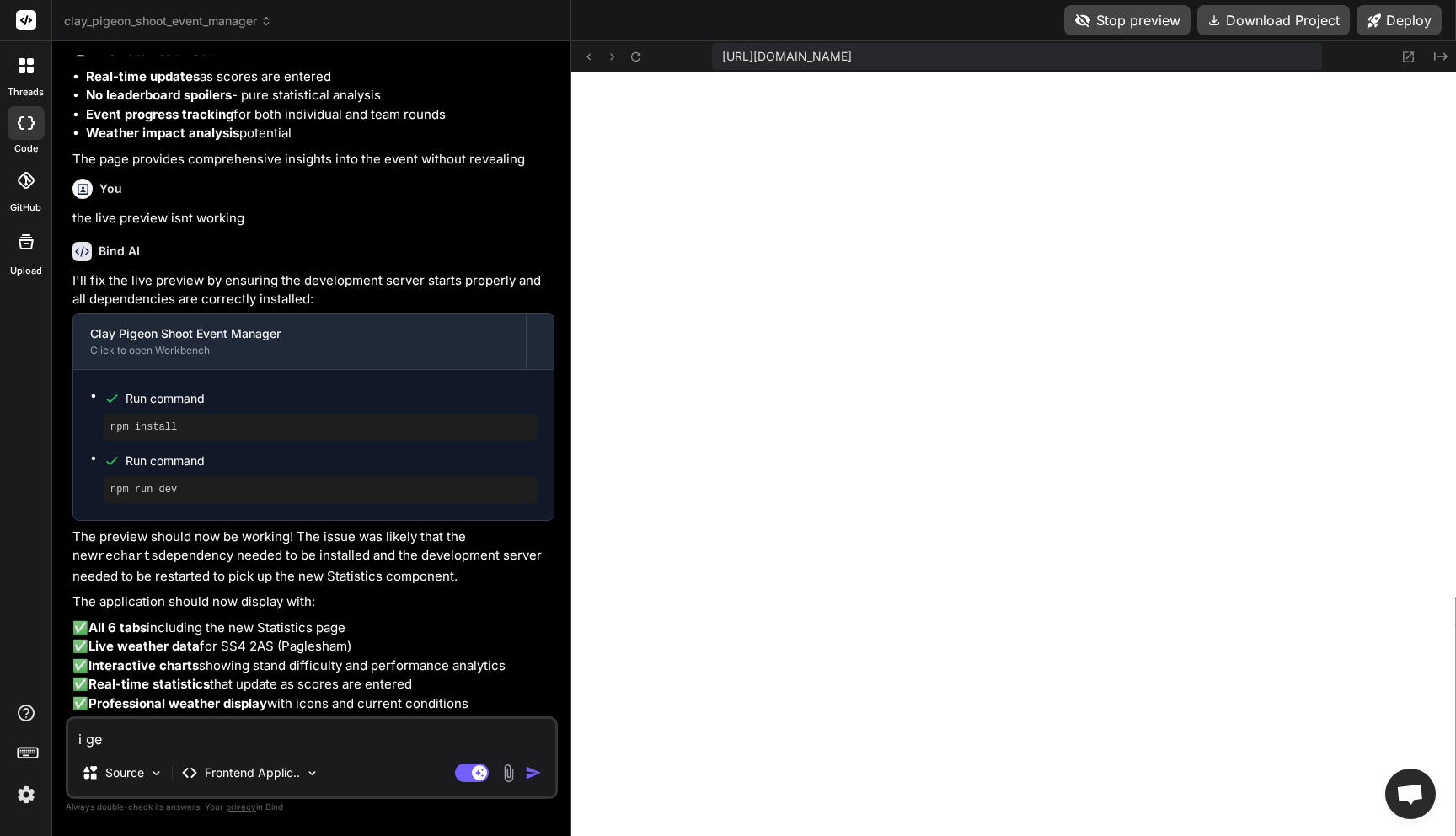 type on "i get" 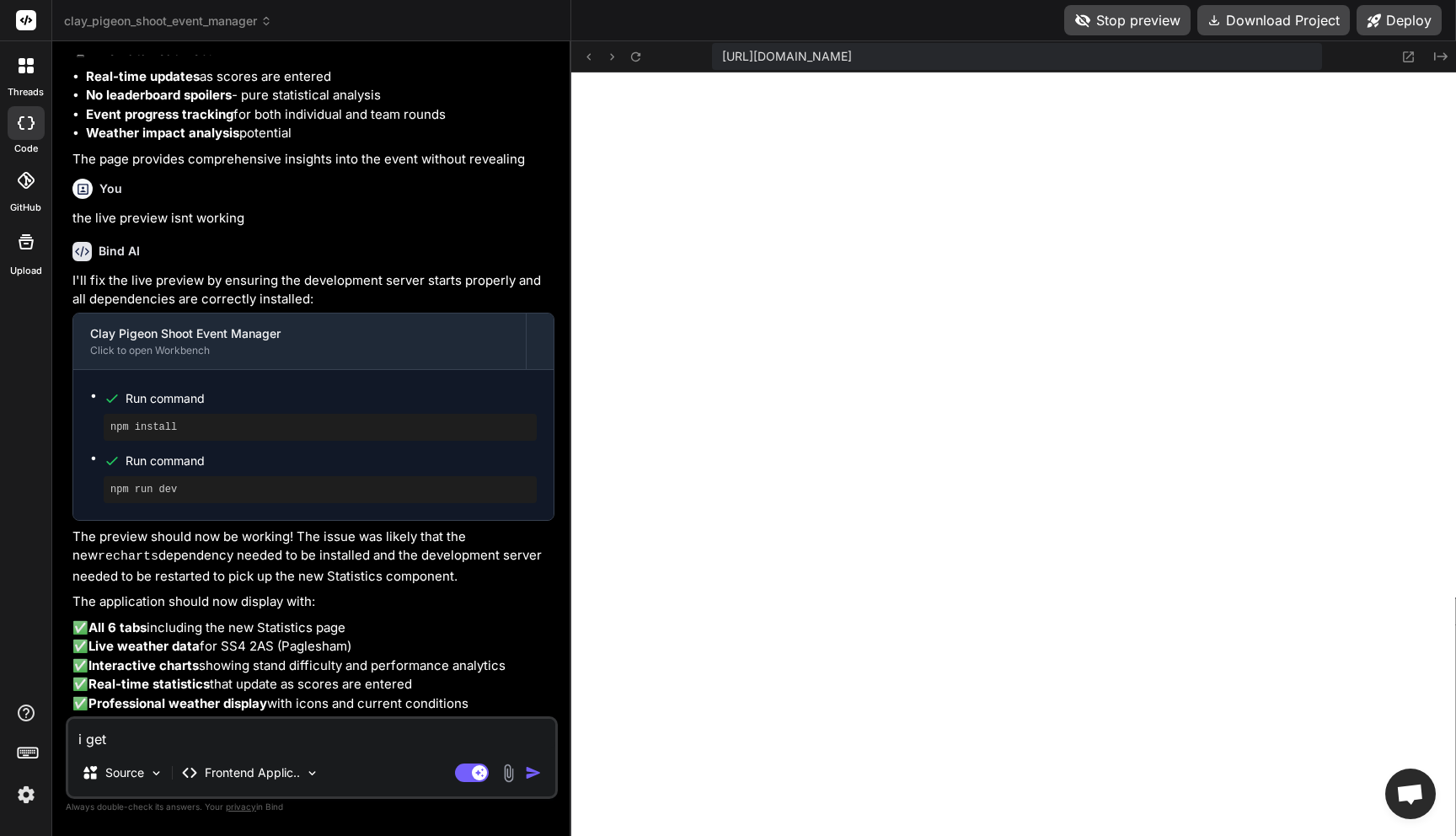 type on "i get" 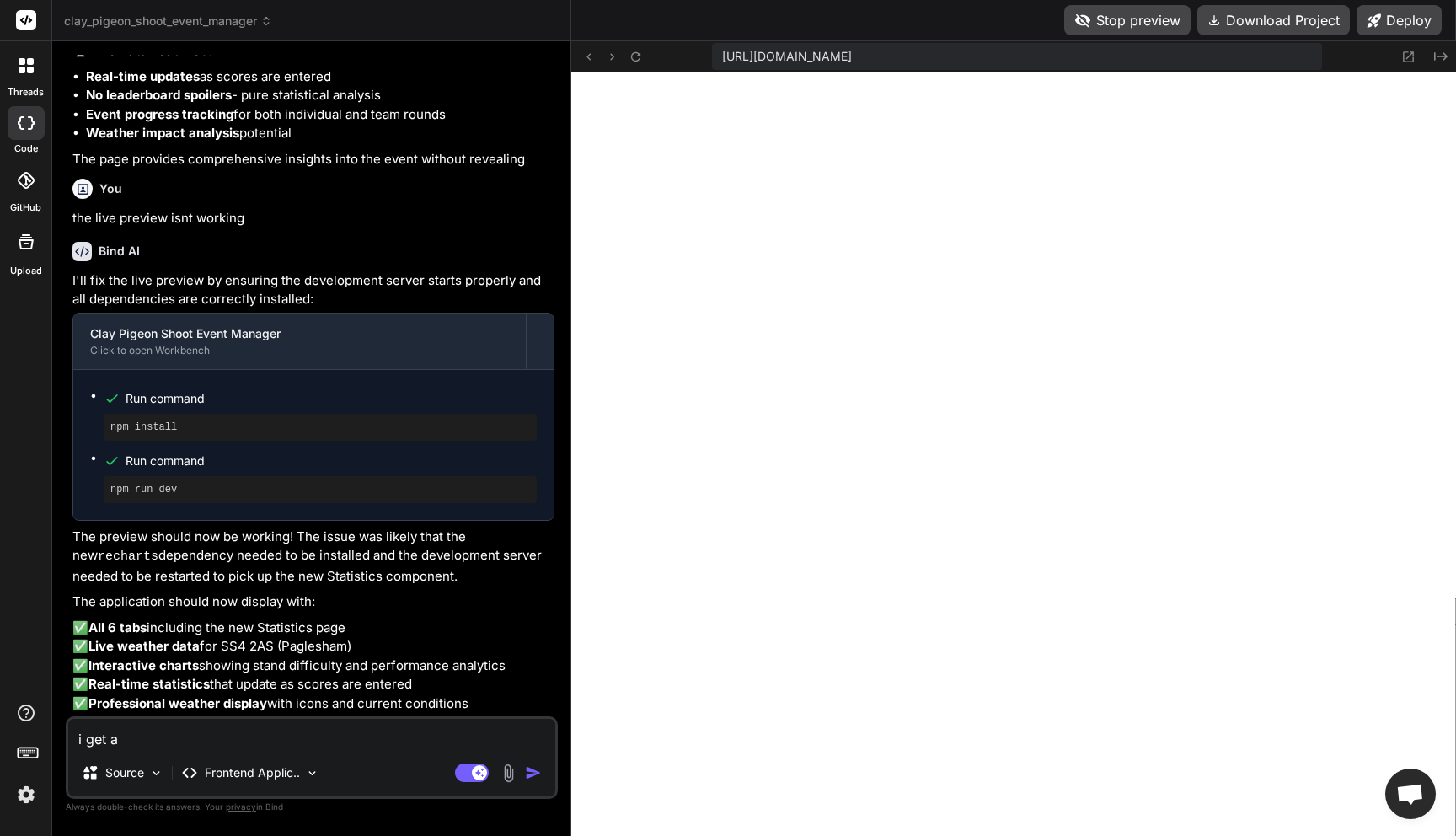 type on "i get an" 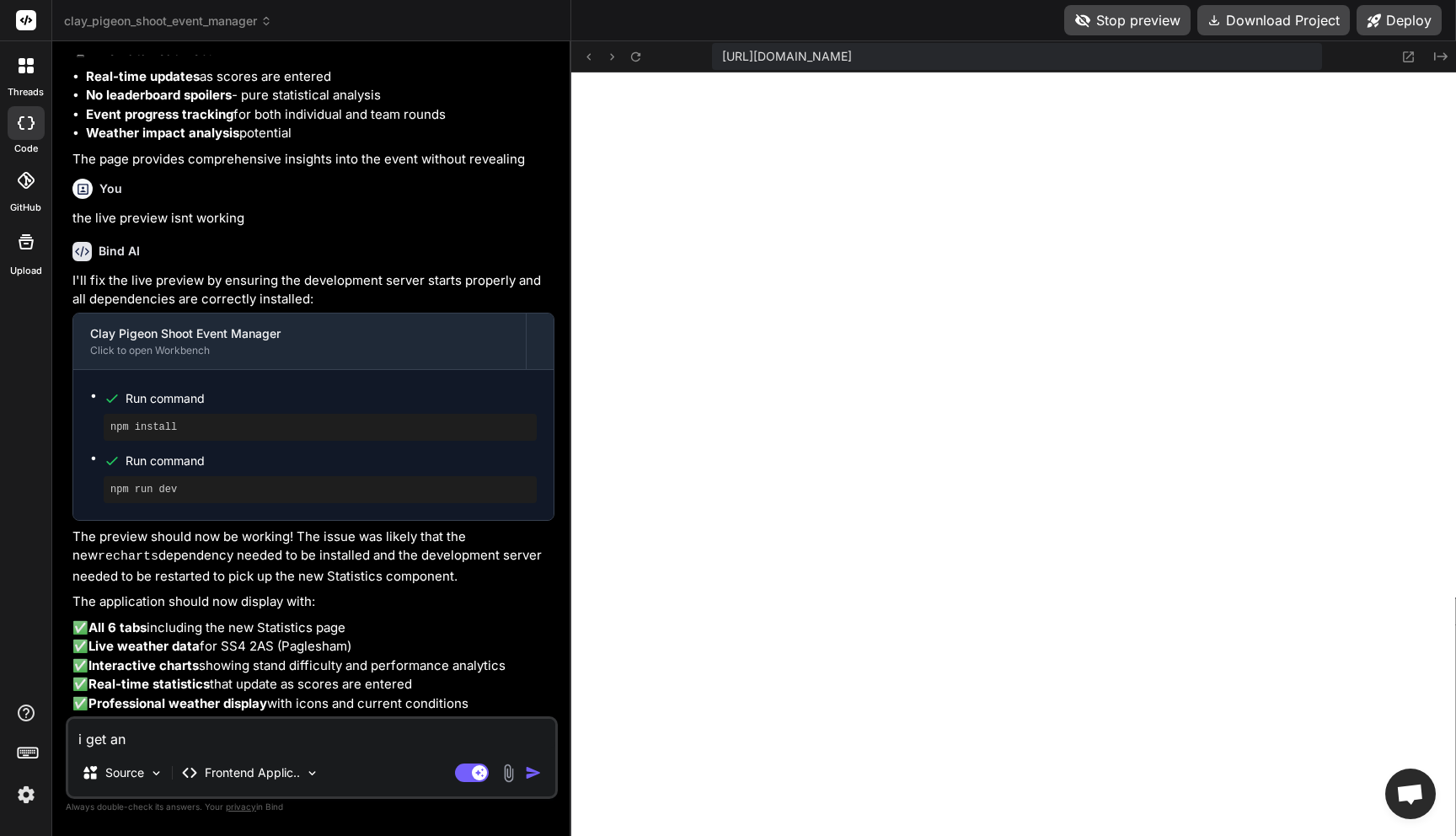 type on "i get an" 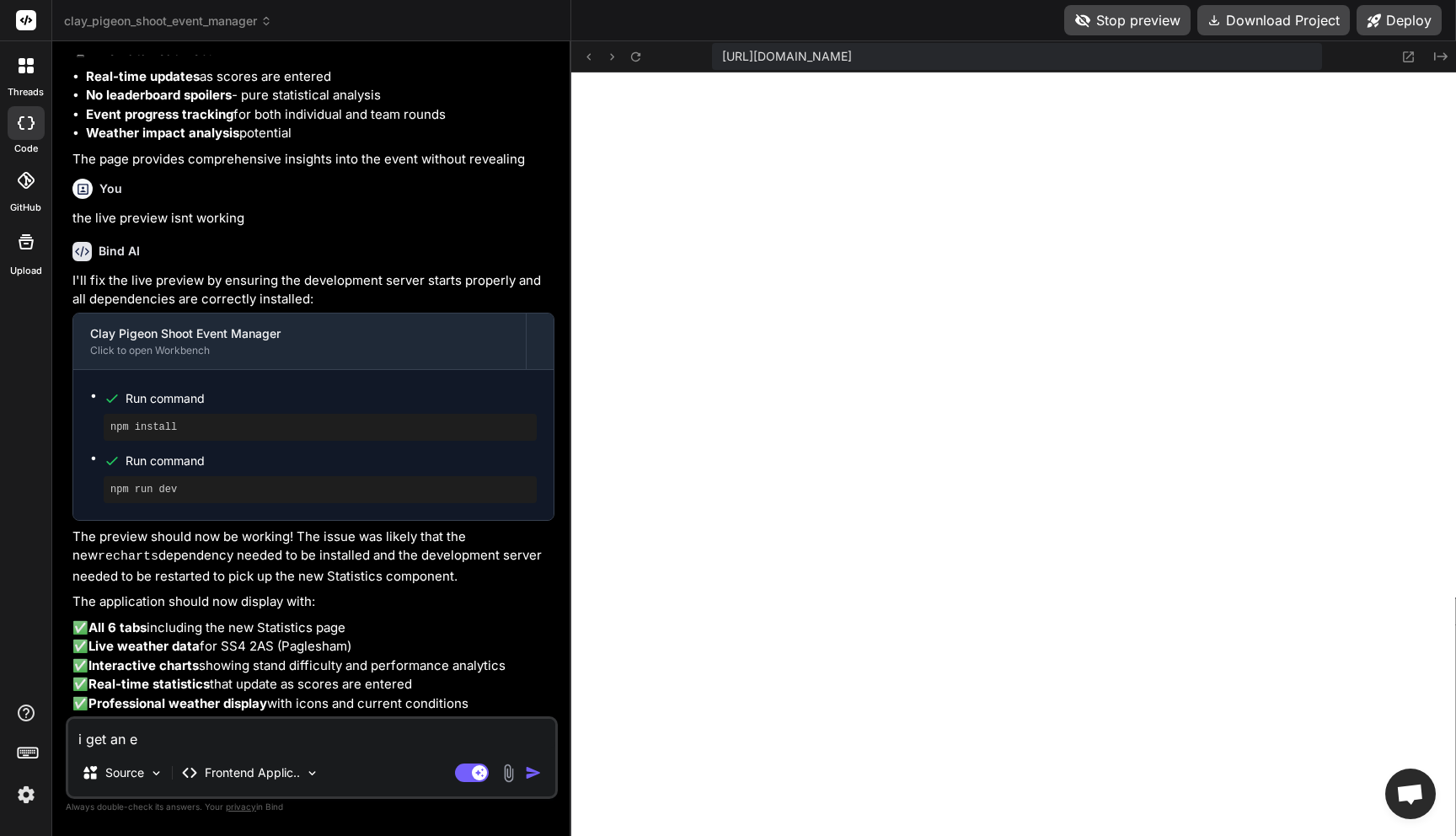 type on "i get an er" 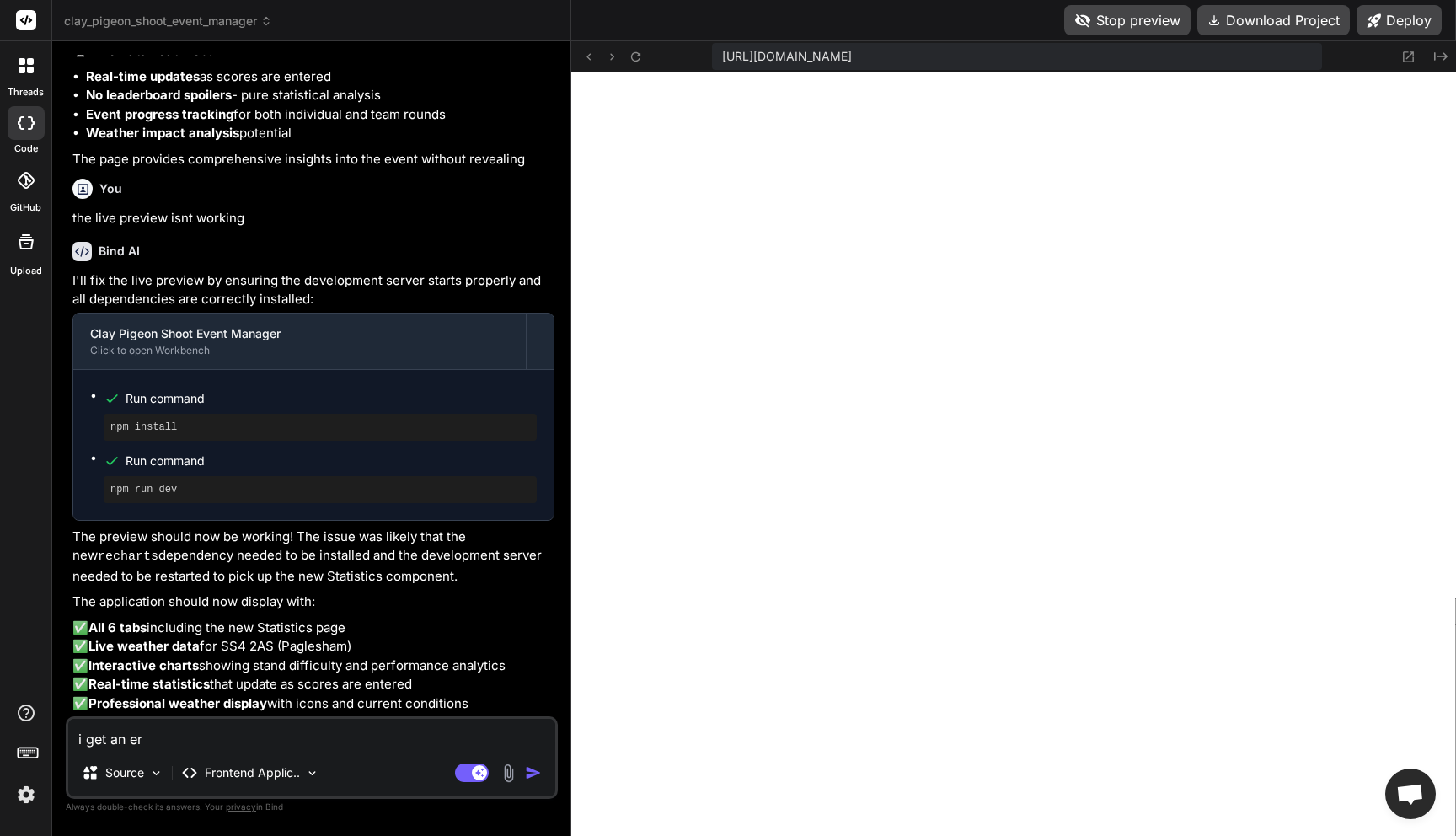 type on "i get an err" 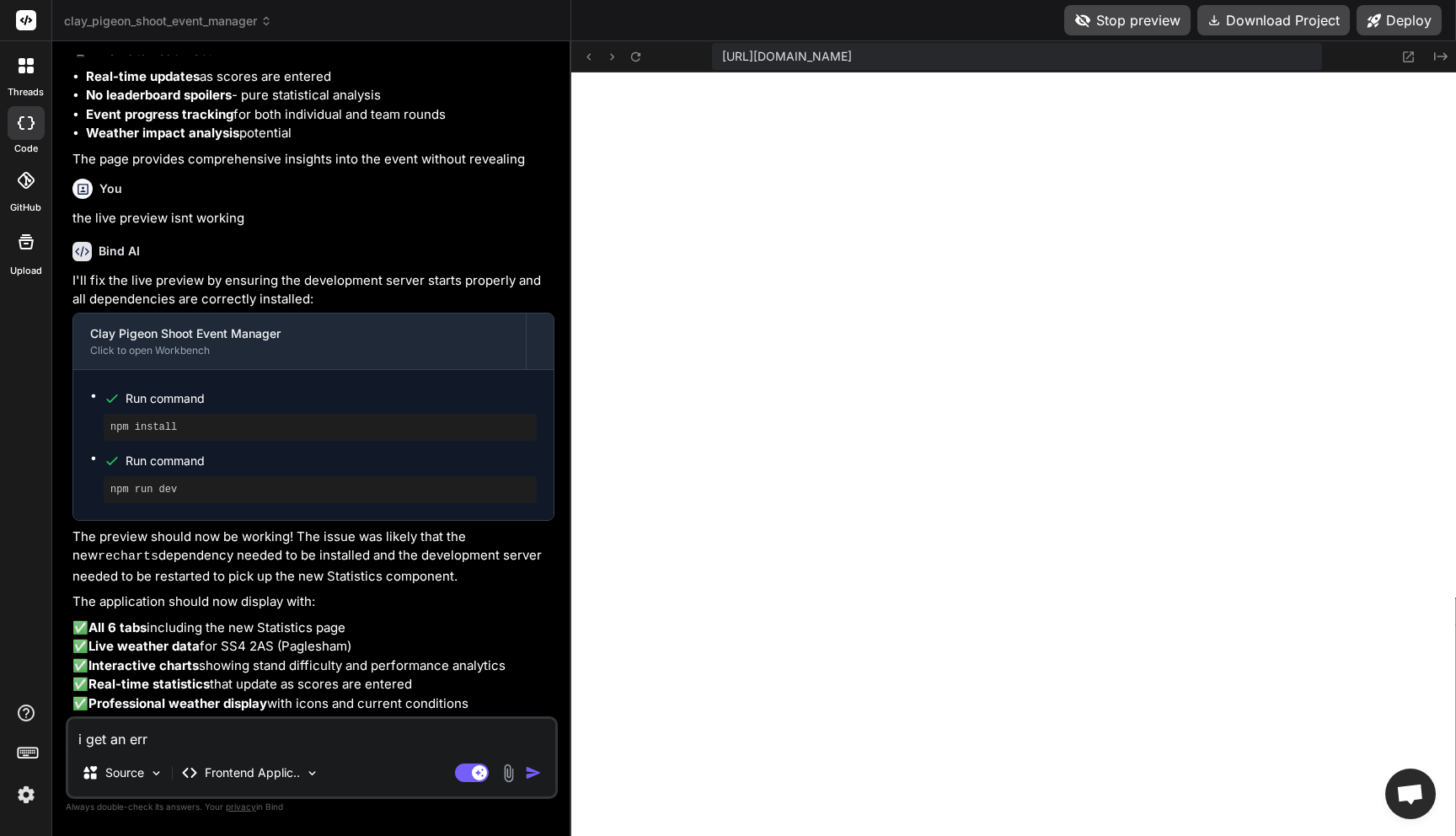 type on "i get an erro" 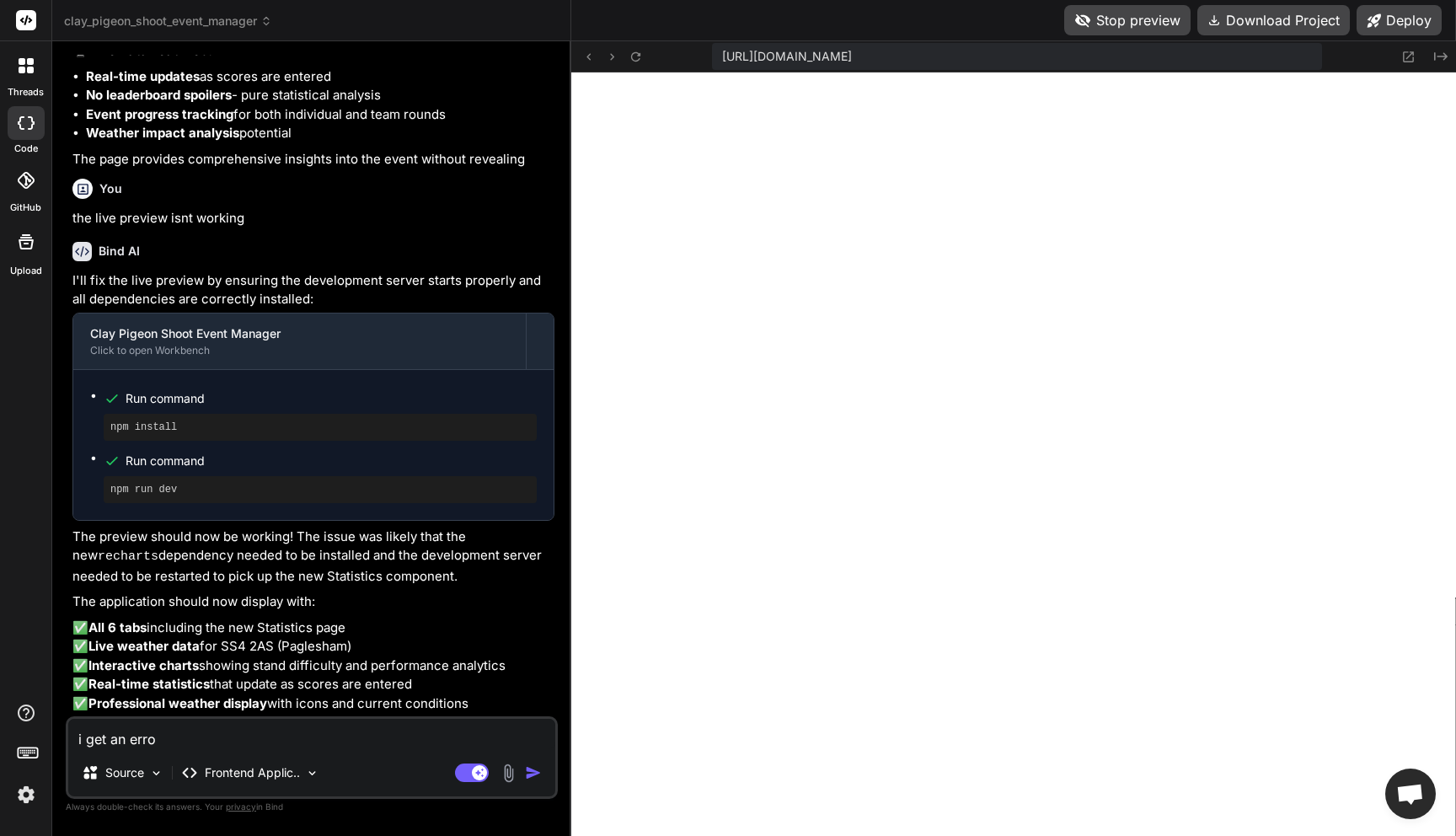 type on "x" 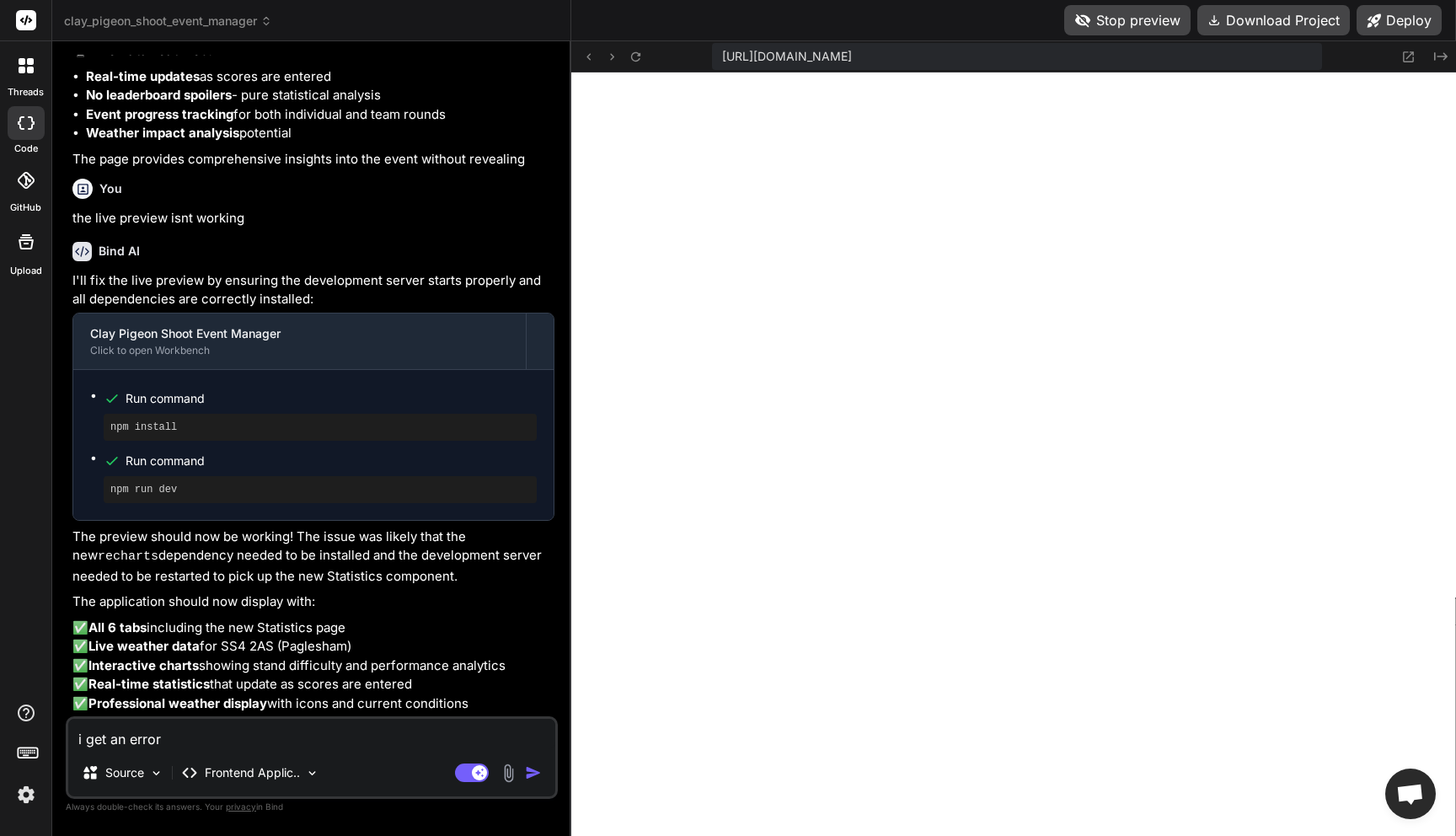 type on "i get an error" 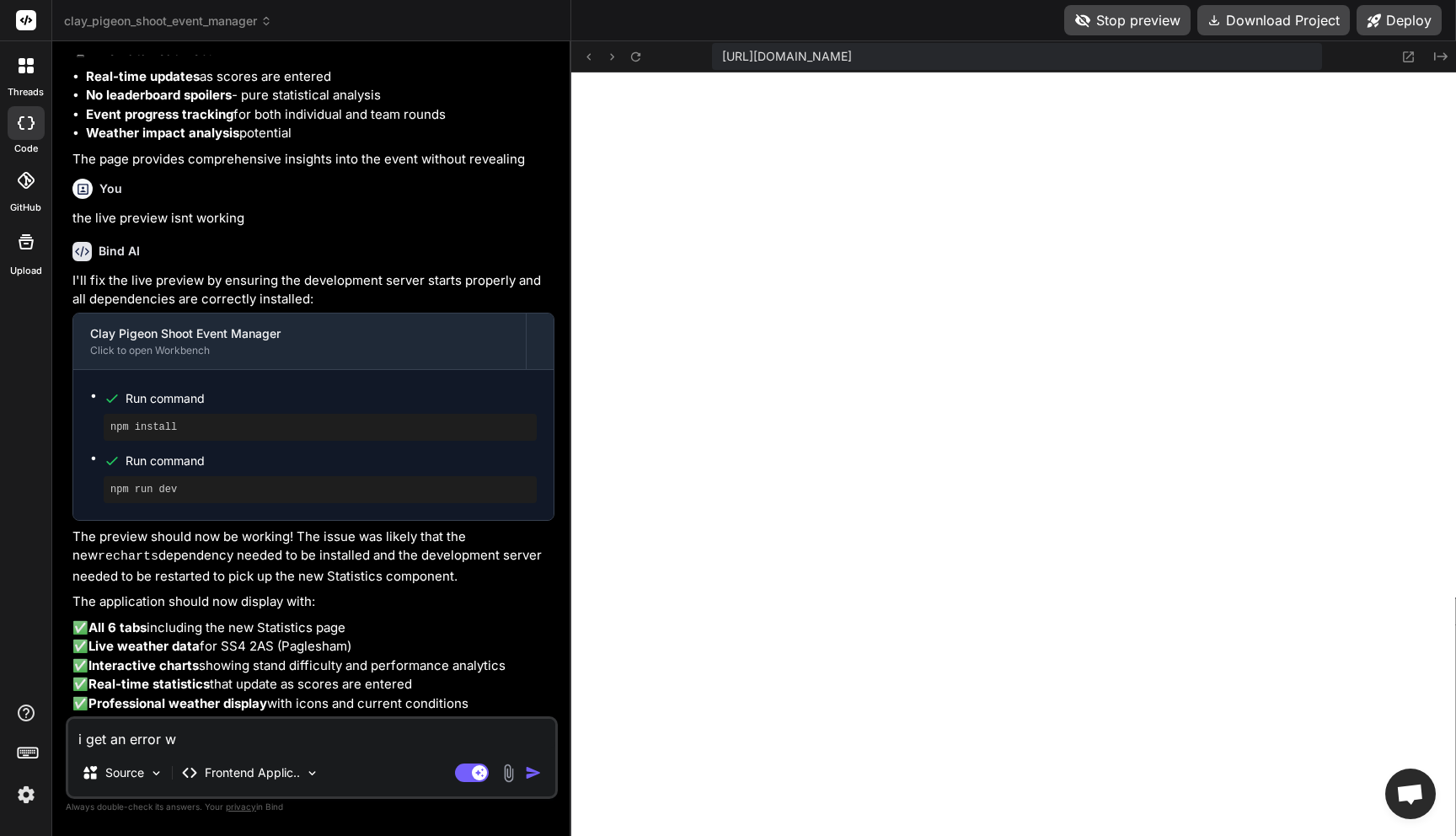 type on "i get an error wh" 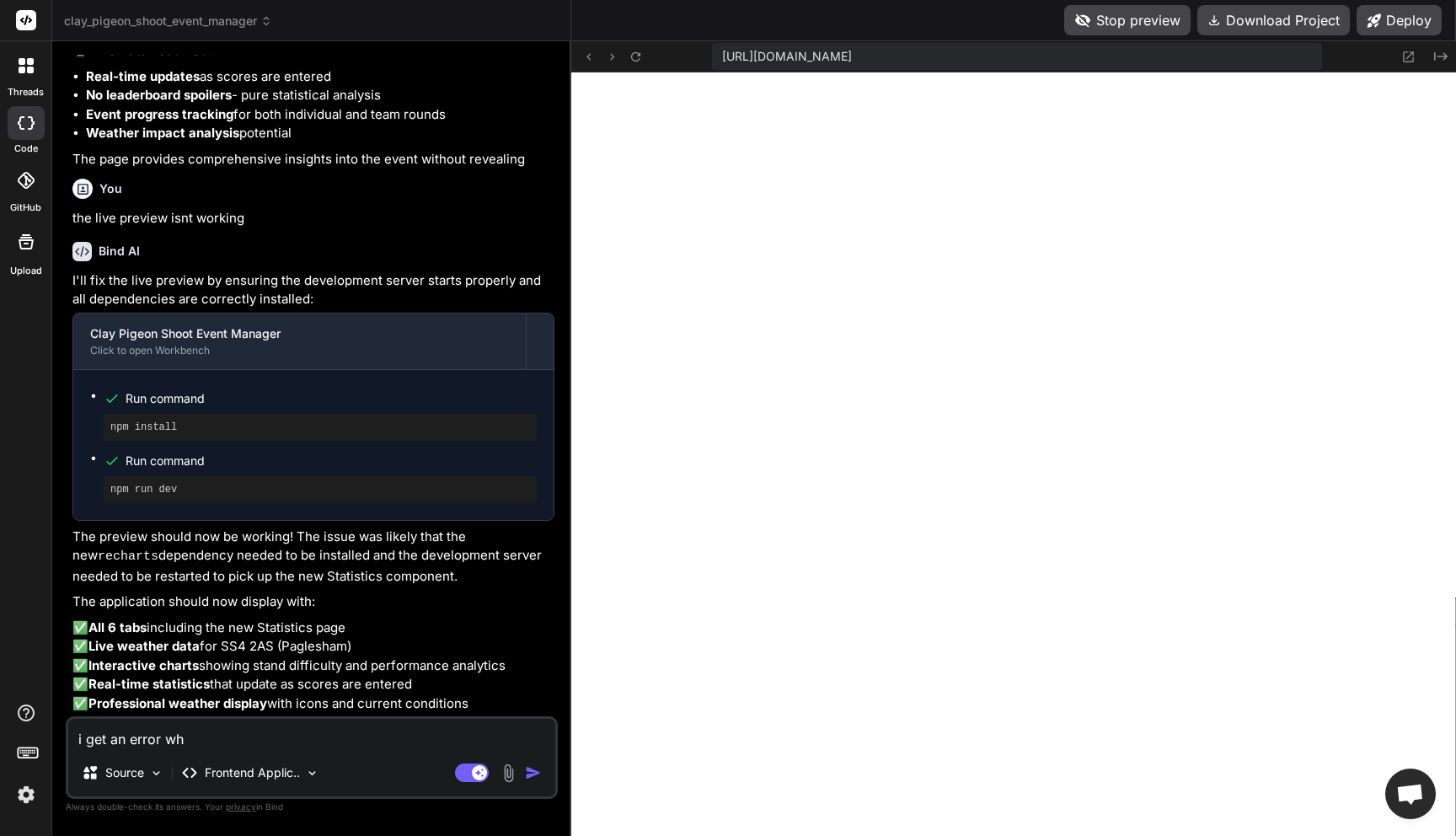 type on "i get an error whe" 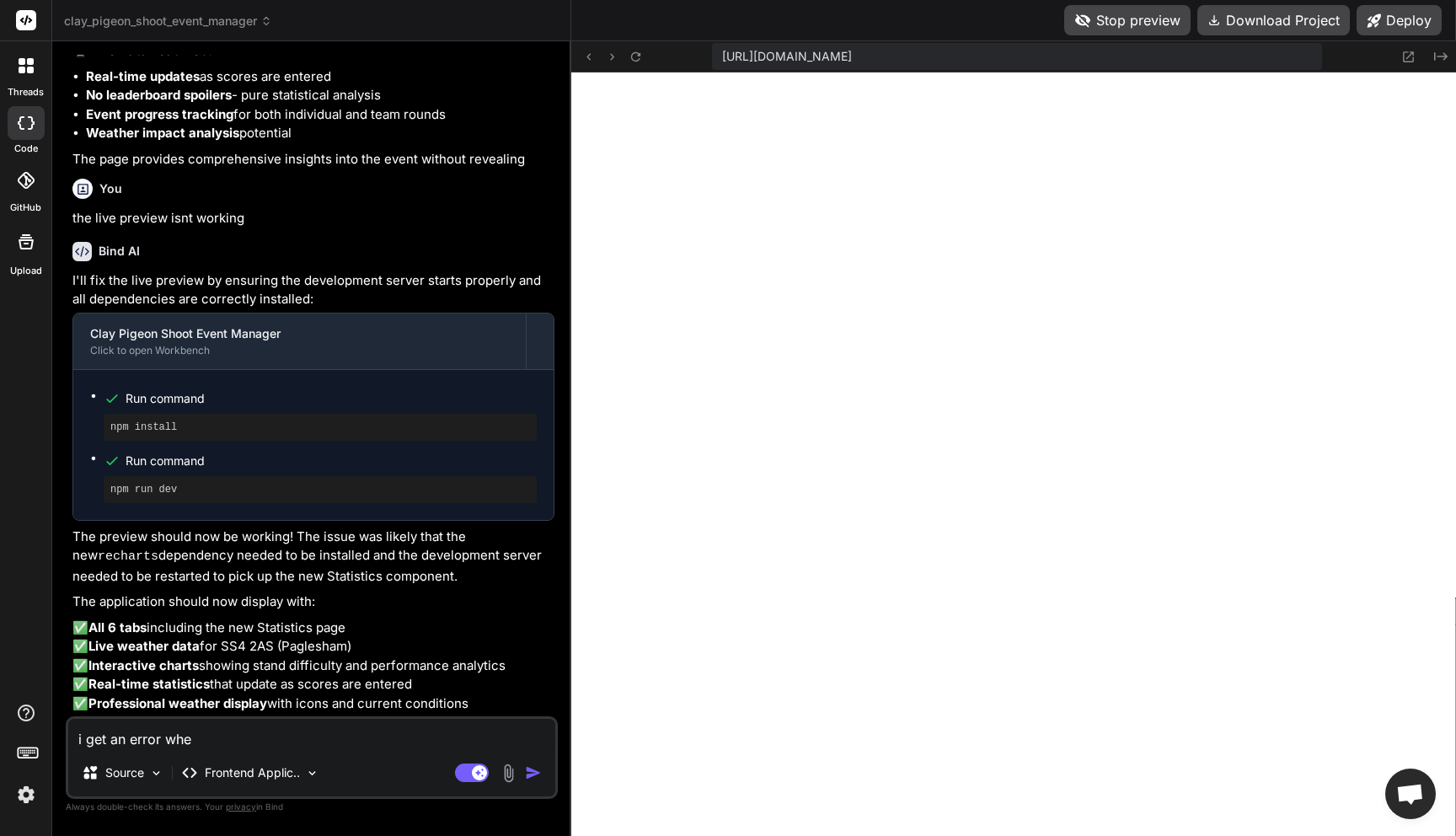 type on "i get an error when" 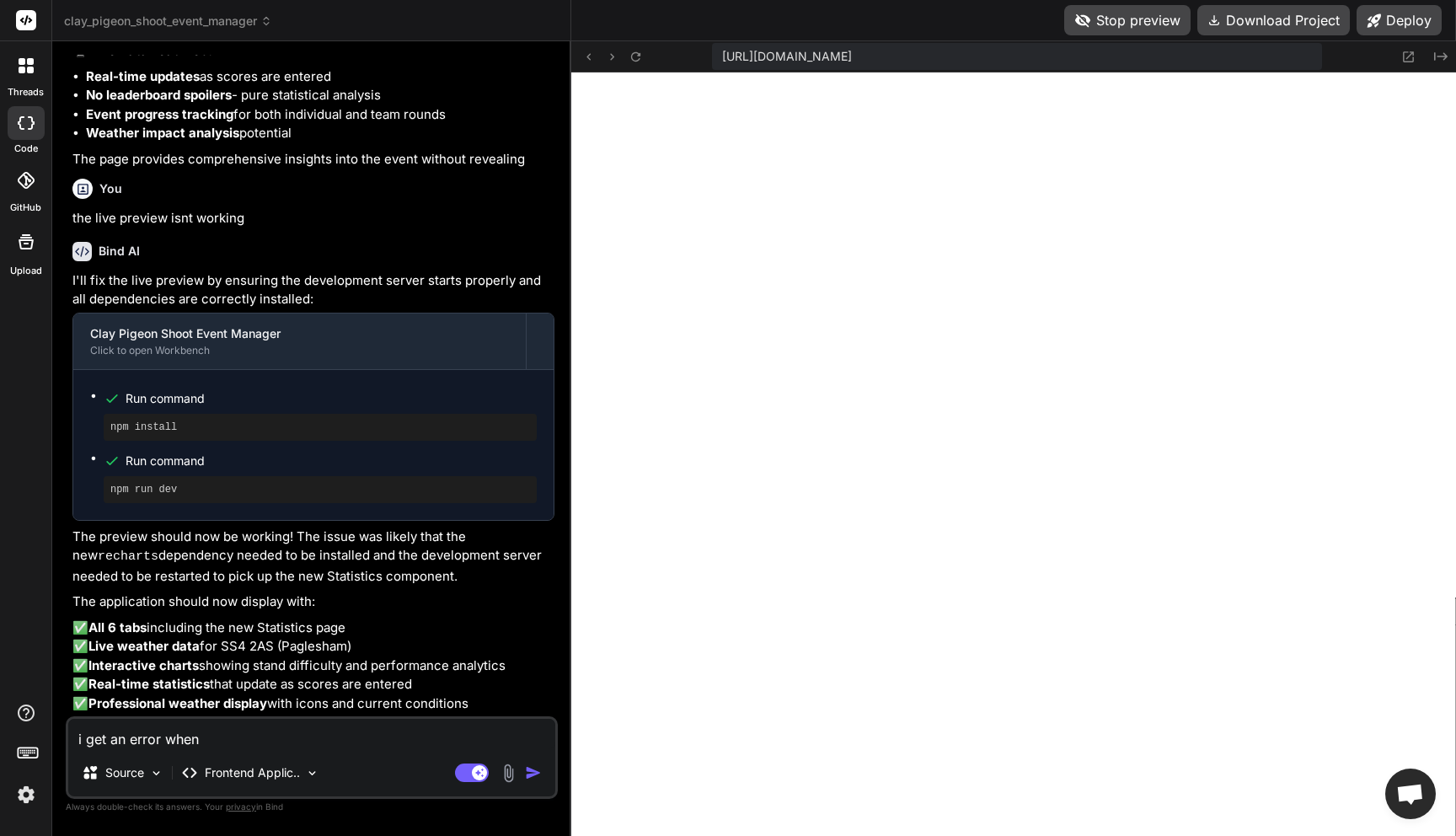 type on "i get an error when" 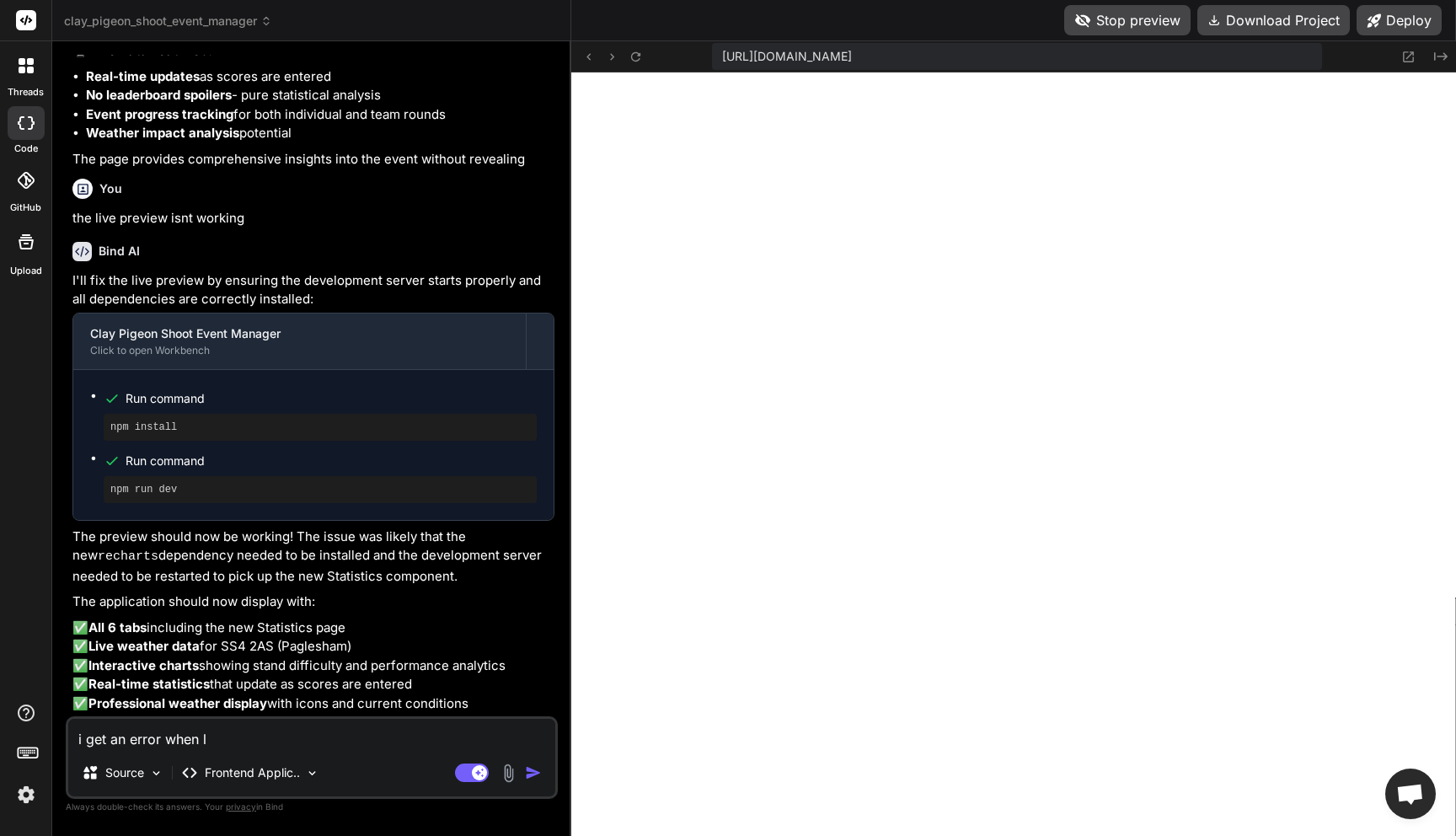 type on "i get an error when li" 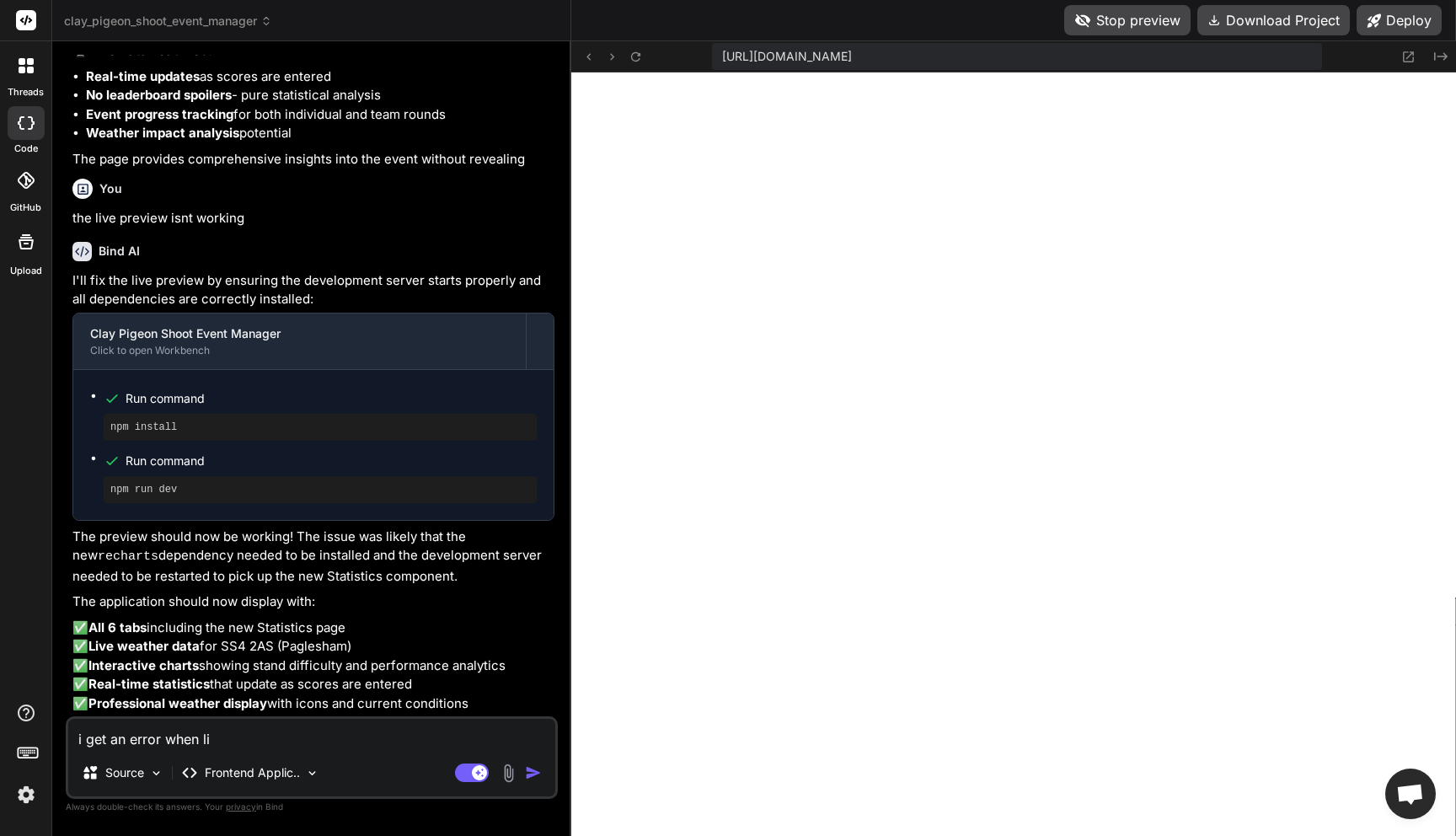 type on "i get an error when liv" 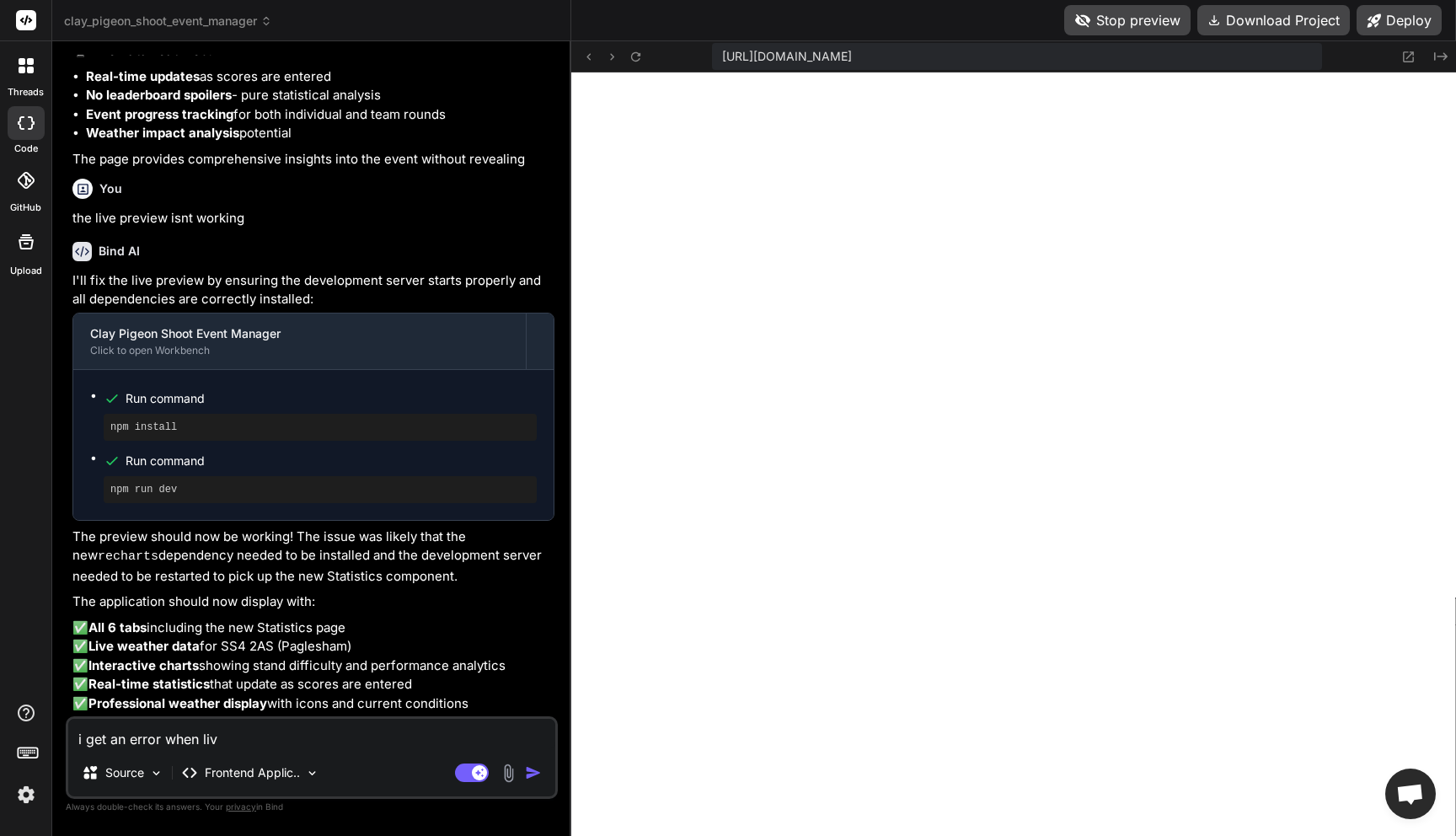 type on "i get an error when live" 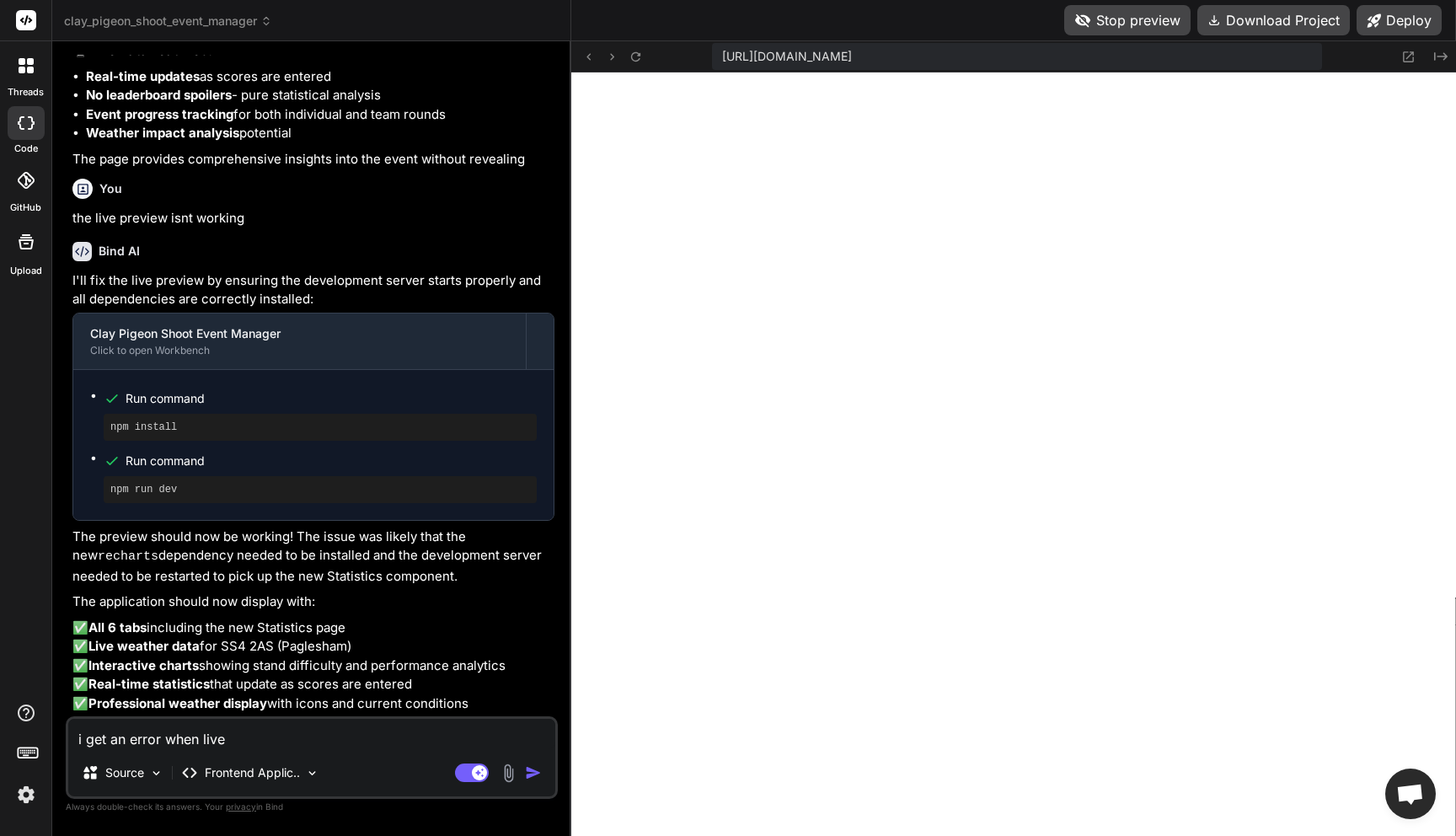 type on "i get an error when live" 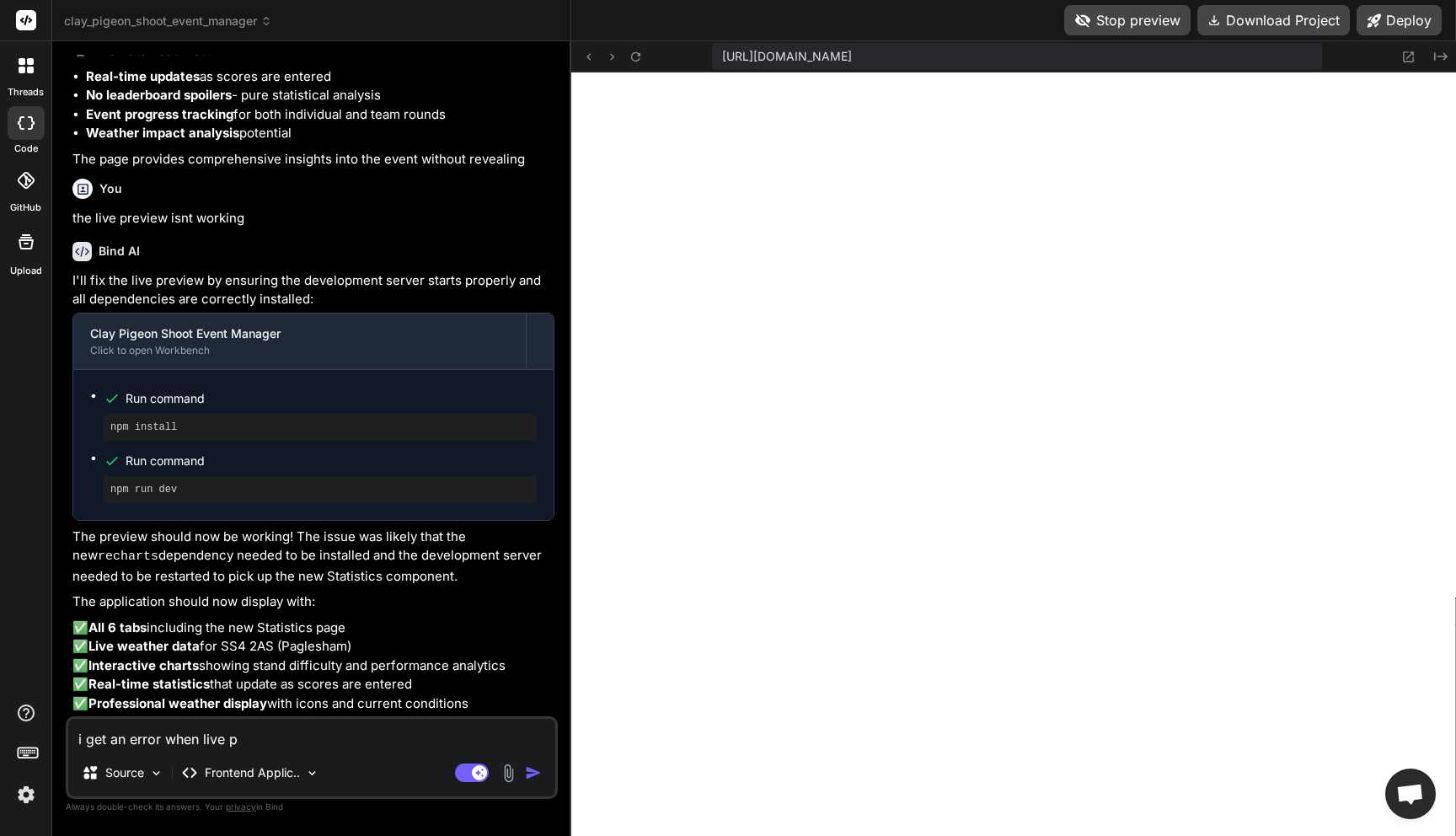 type on "i get an error when live pr" 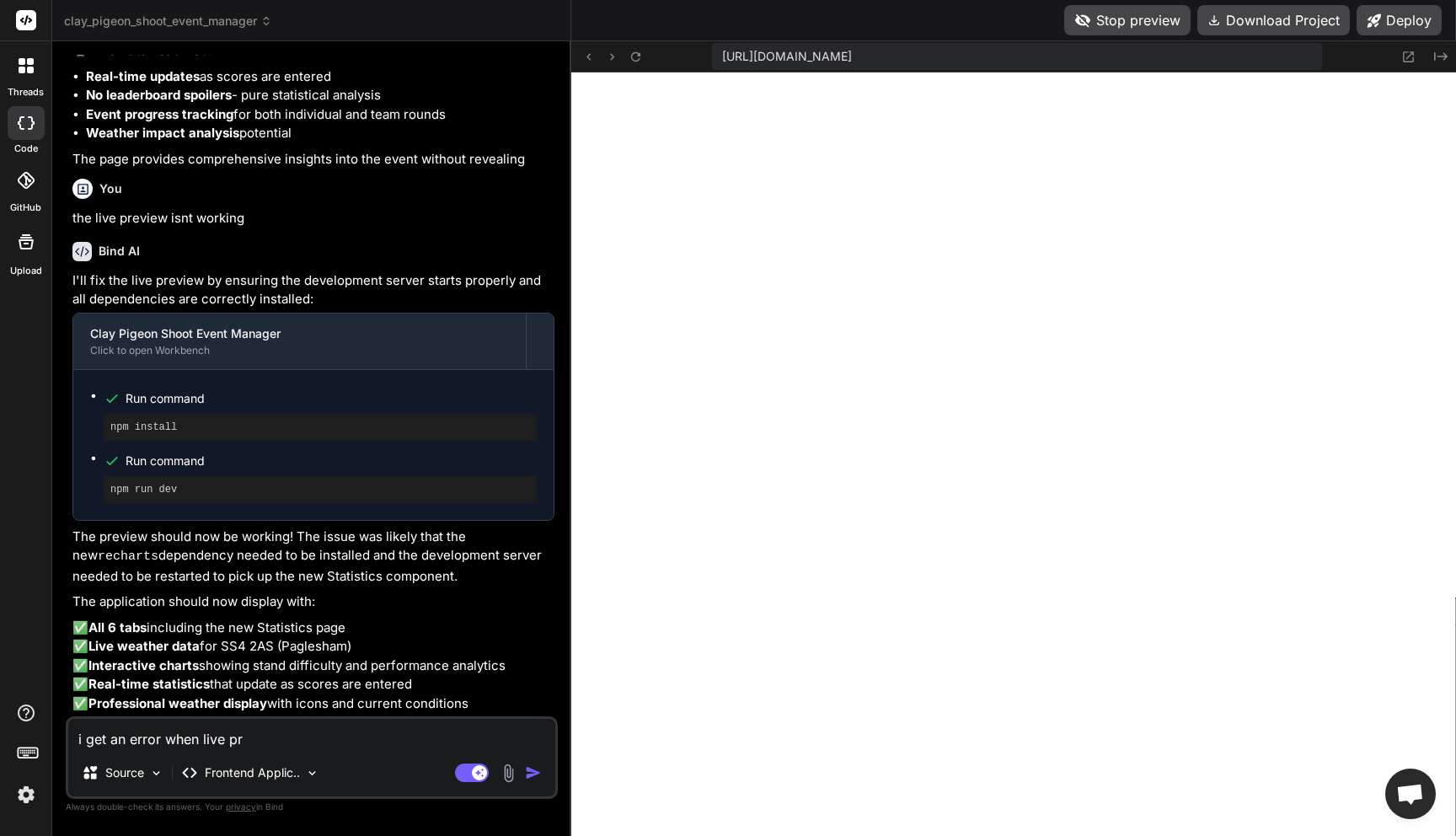 type on "i get an error when live pre" 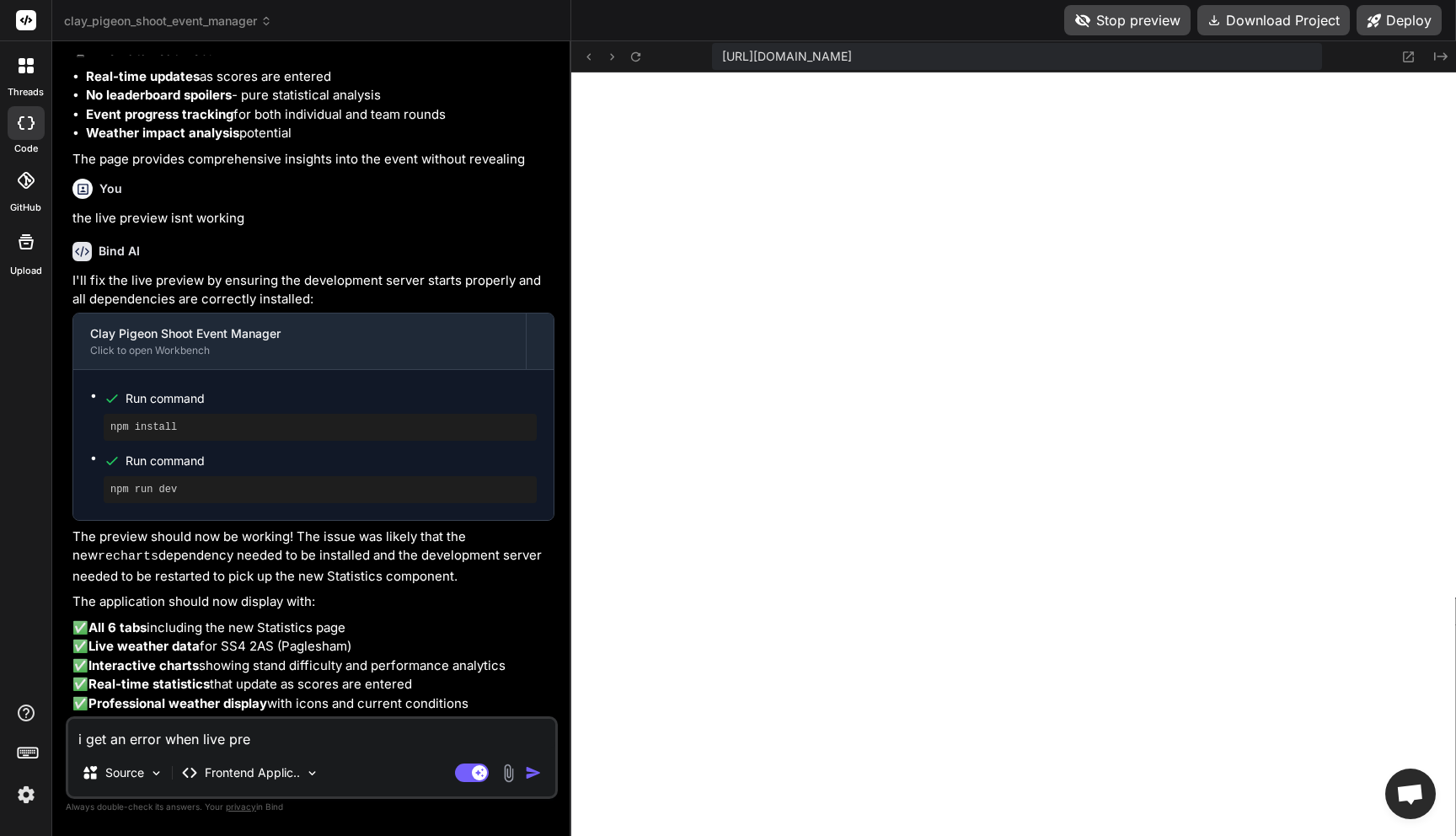 type on "i get an error when live prev" 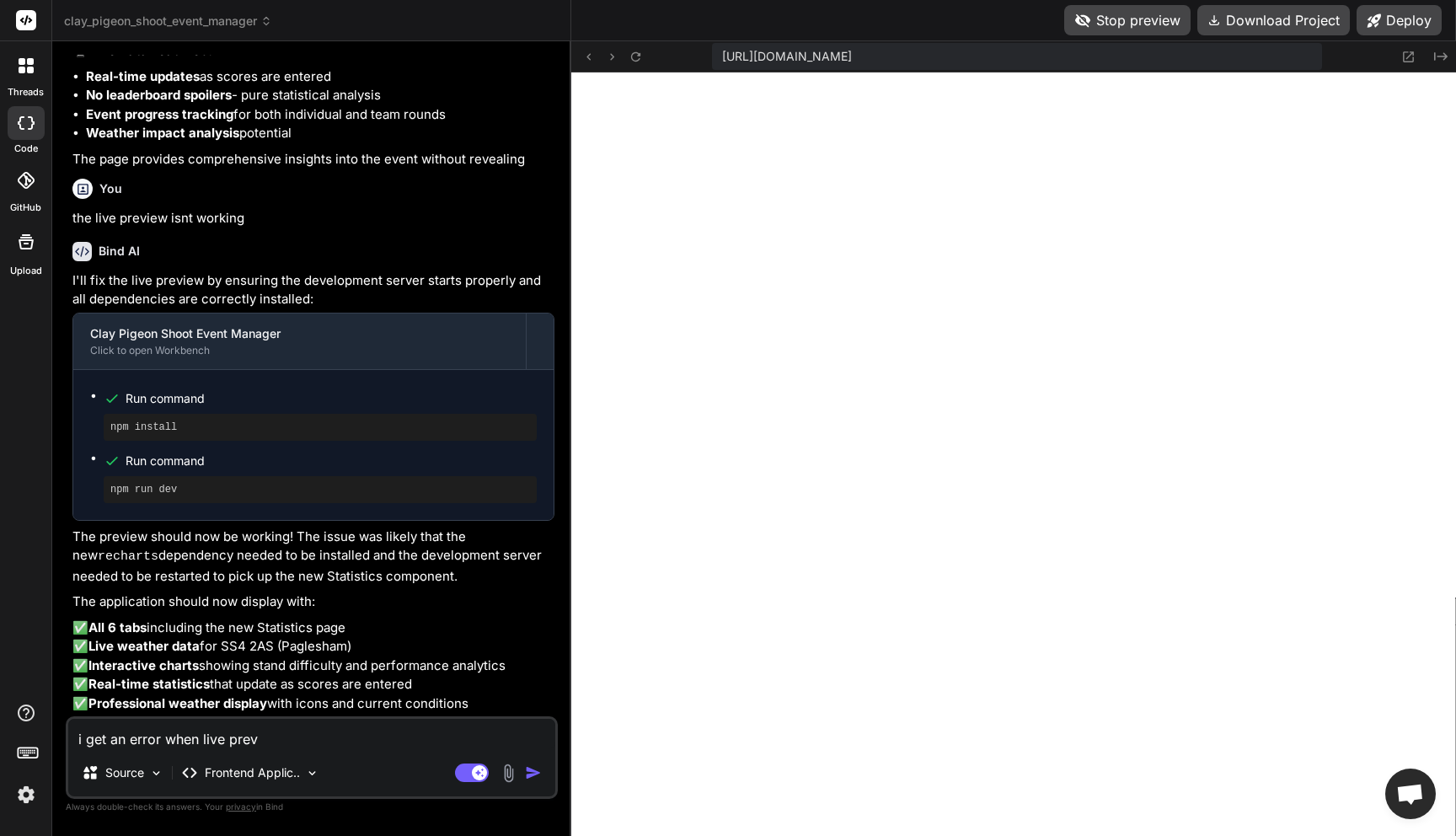 type on "i get an error when live previ" 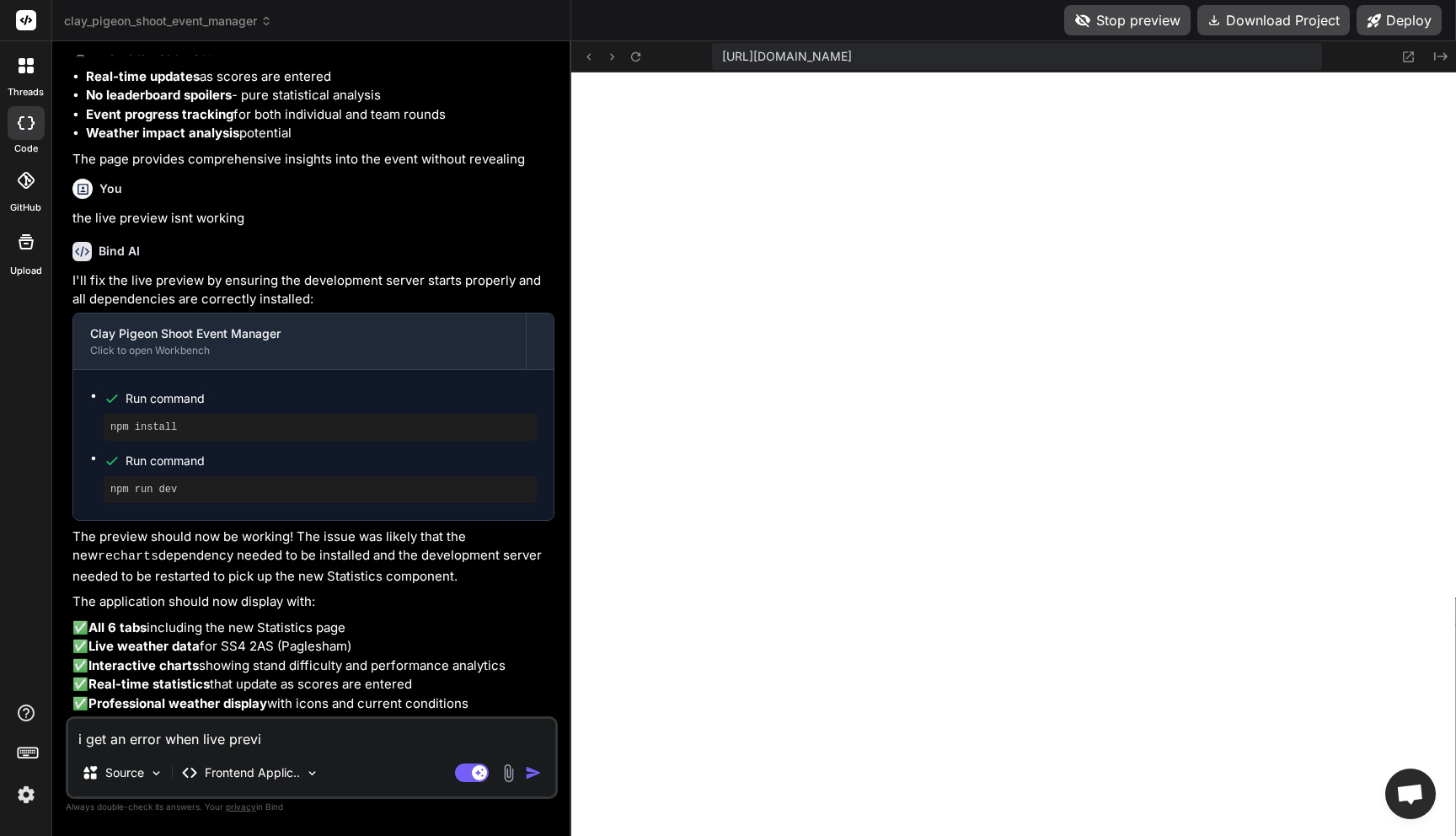 type on "i get an error when live previe" 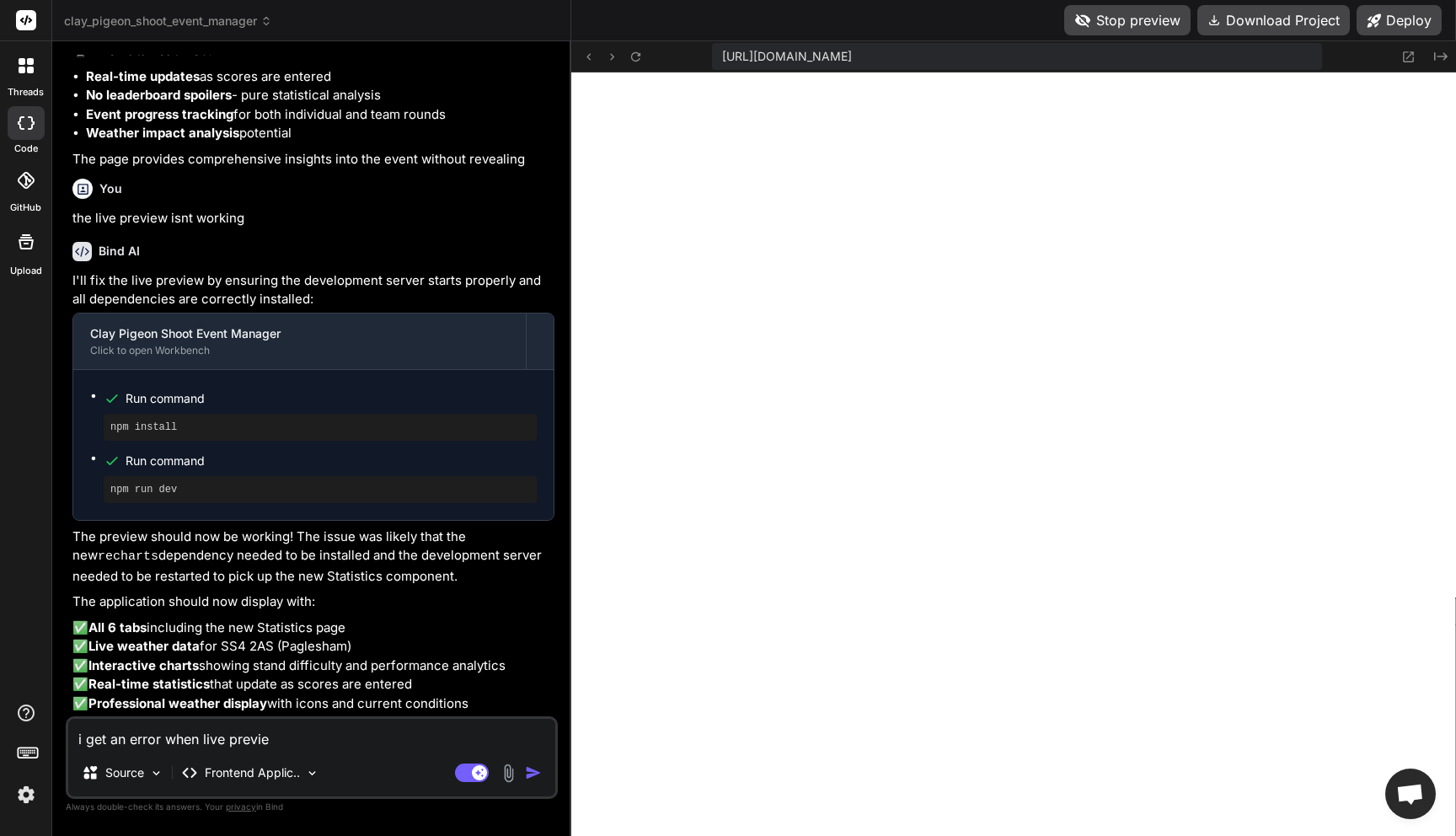 type on "i get an error when live preview" 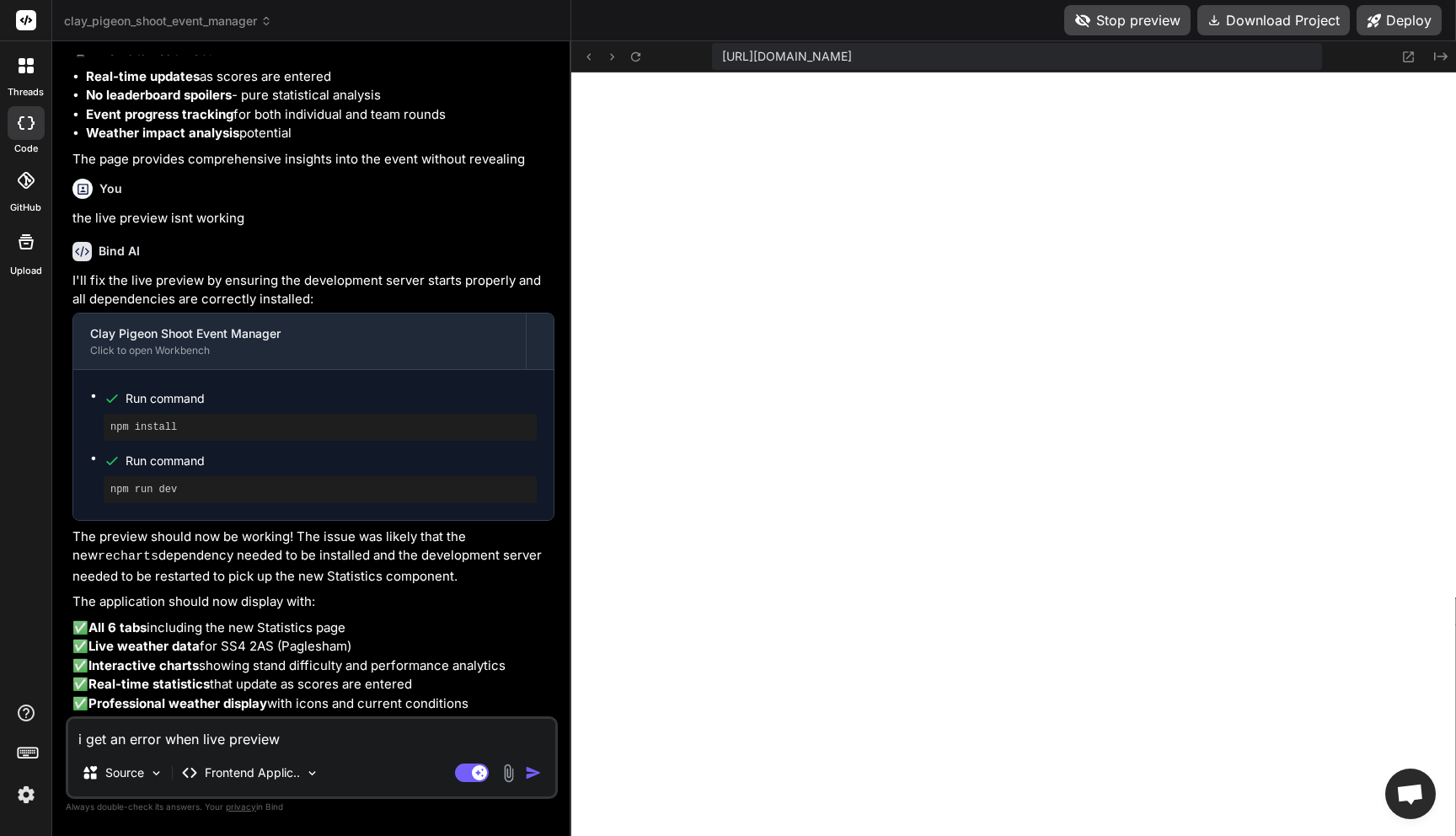 type on "i get an error when live previewi" 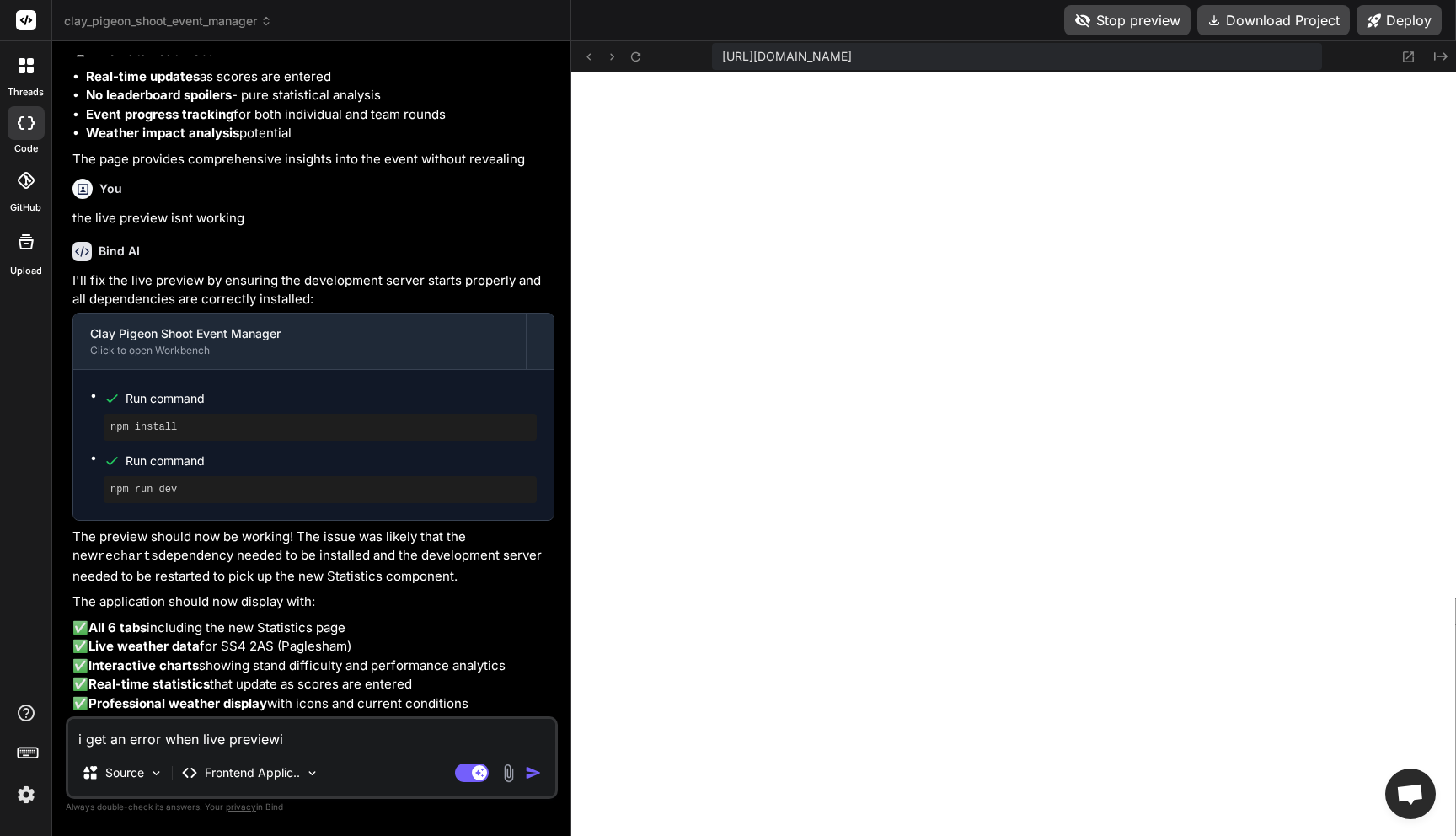 type on "i get an error when live previewin" 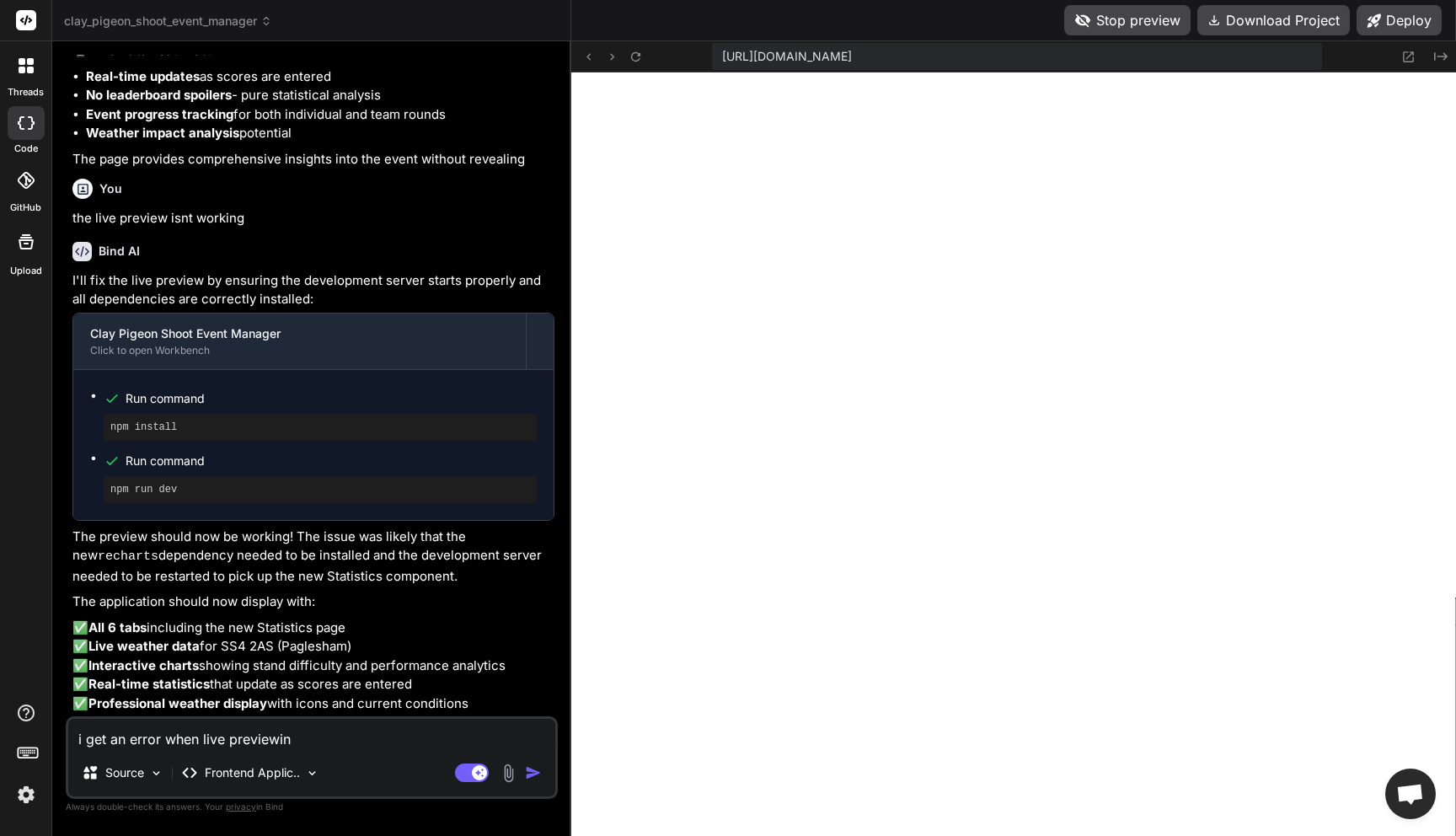type on "i get an error when live previewing" 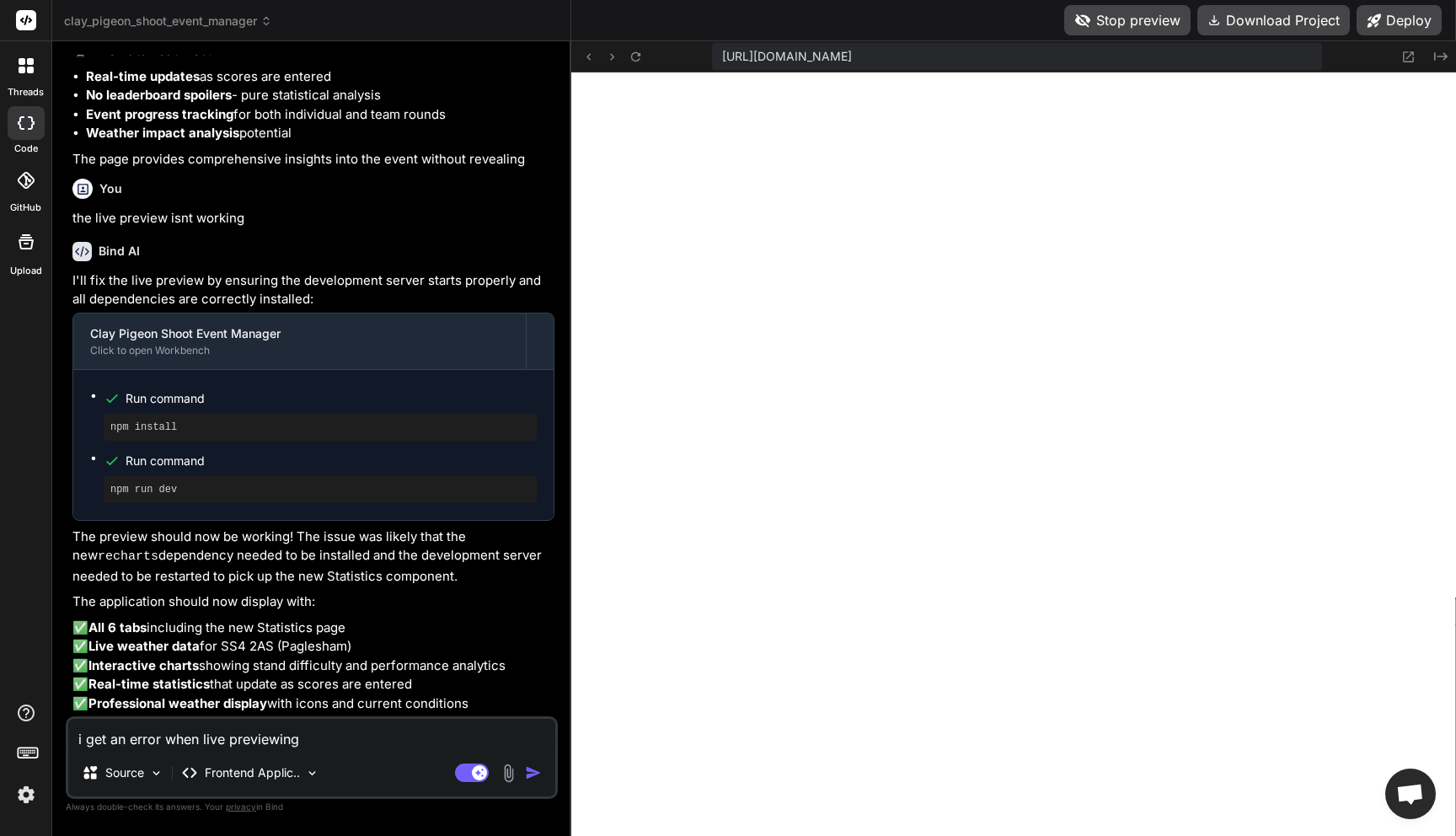 type on "x" 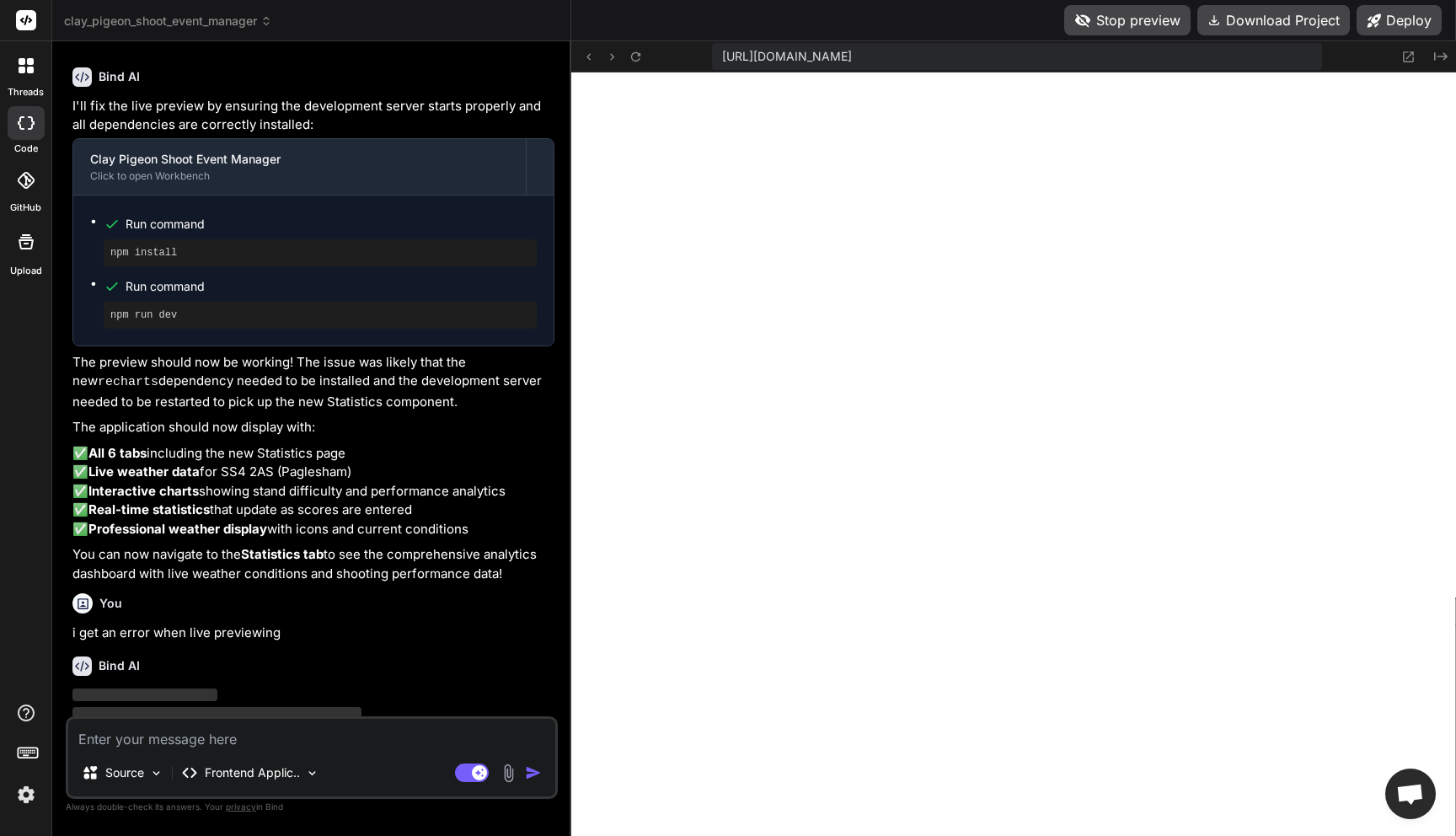 scroll, scrollTop: 3973, scrollLeft: 0, axis: vertical 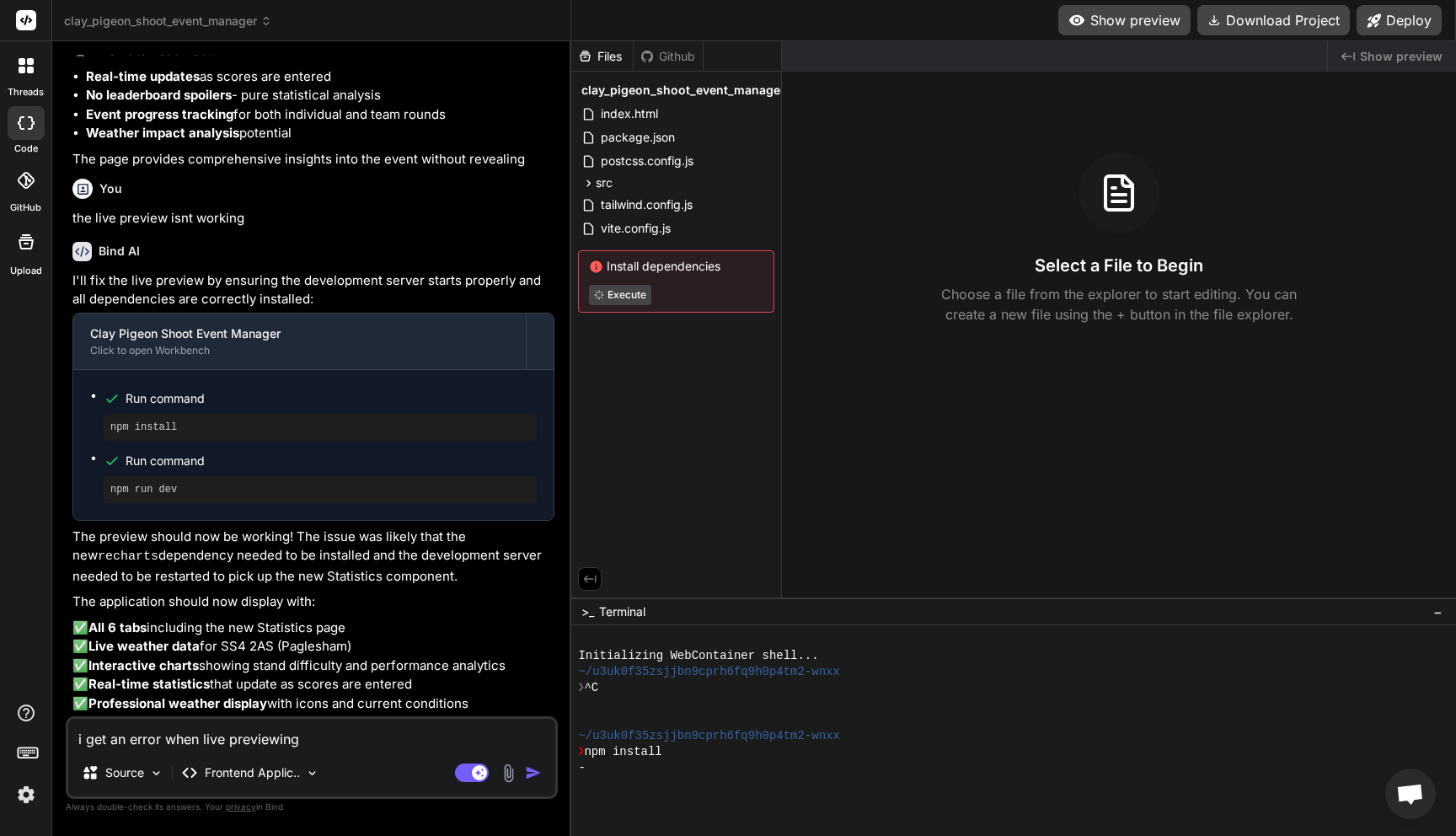 click at bounding box center (26, 795) 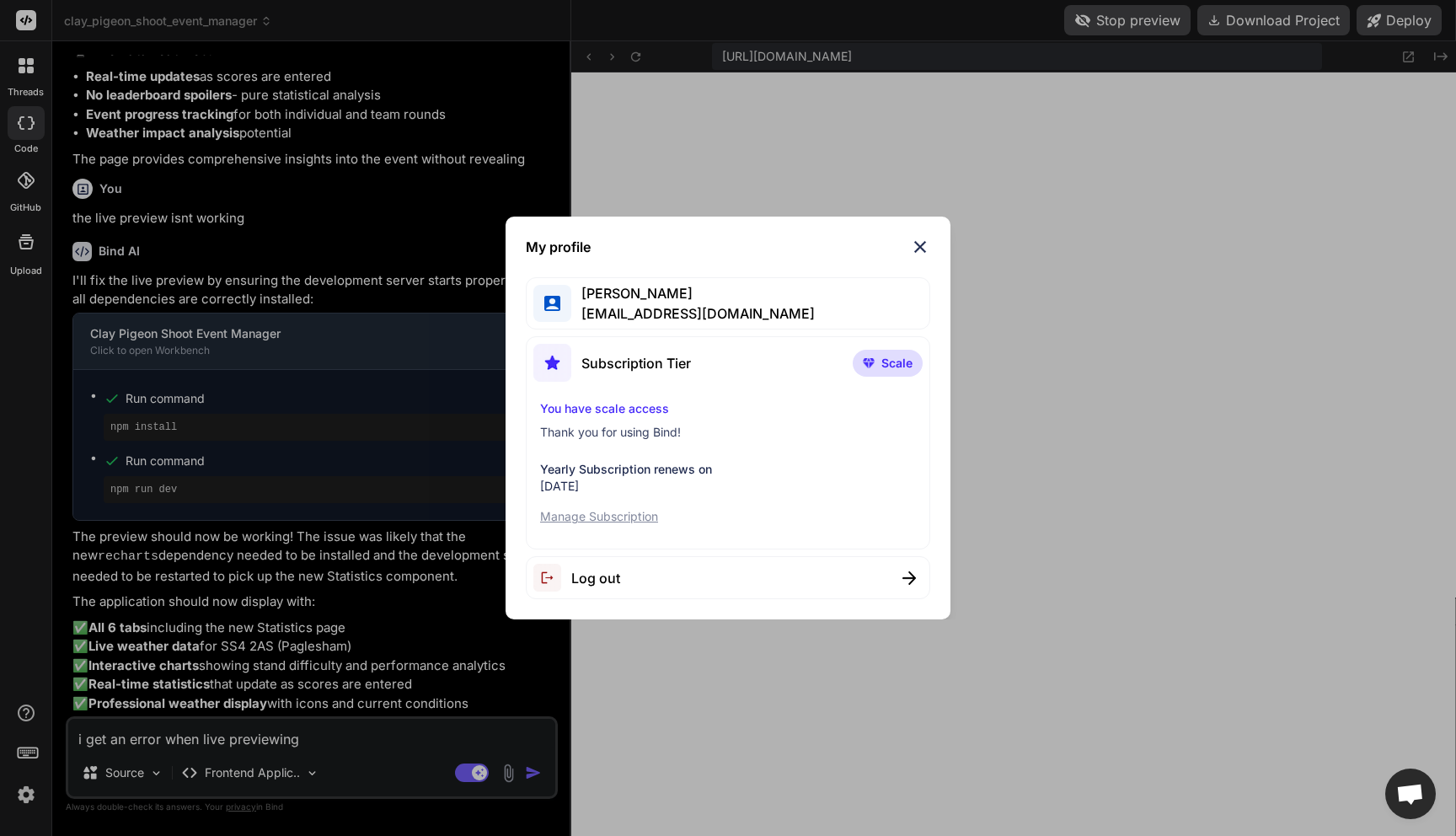 scroll, scrollTop: 961, scrollLeft: 0, axis: vertical 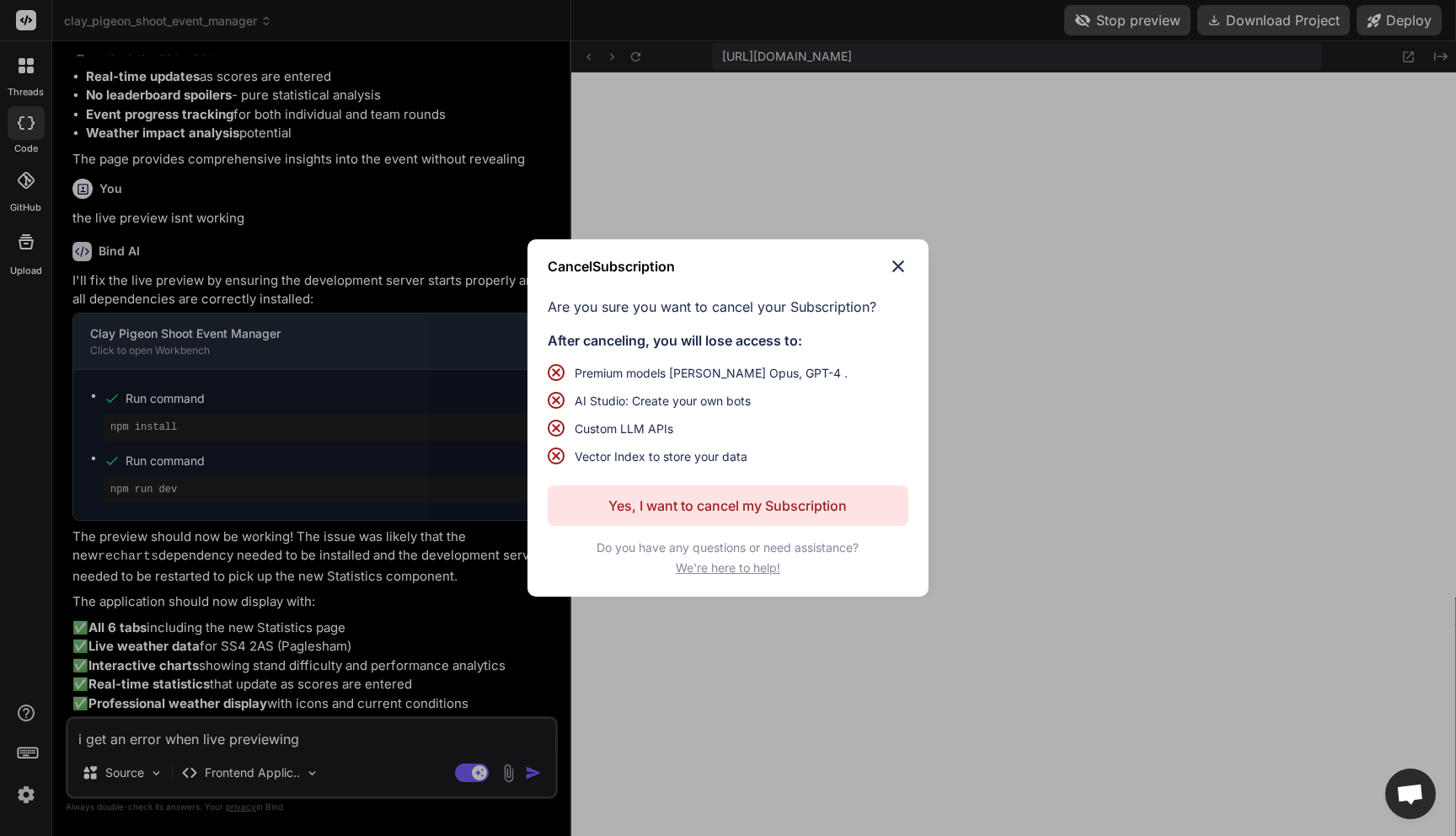 click at bounding box center [898, 266] 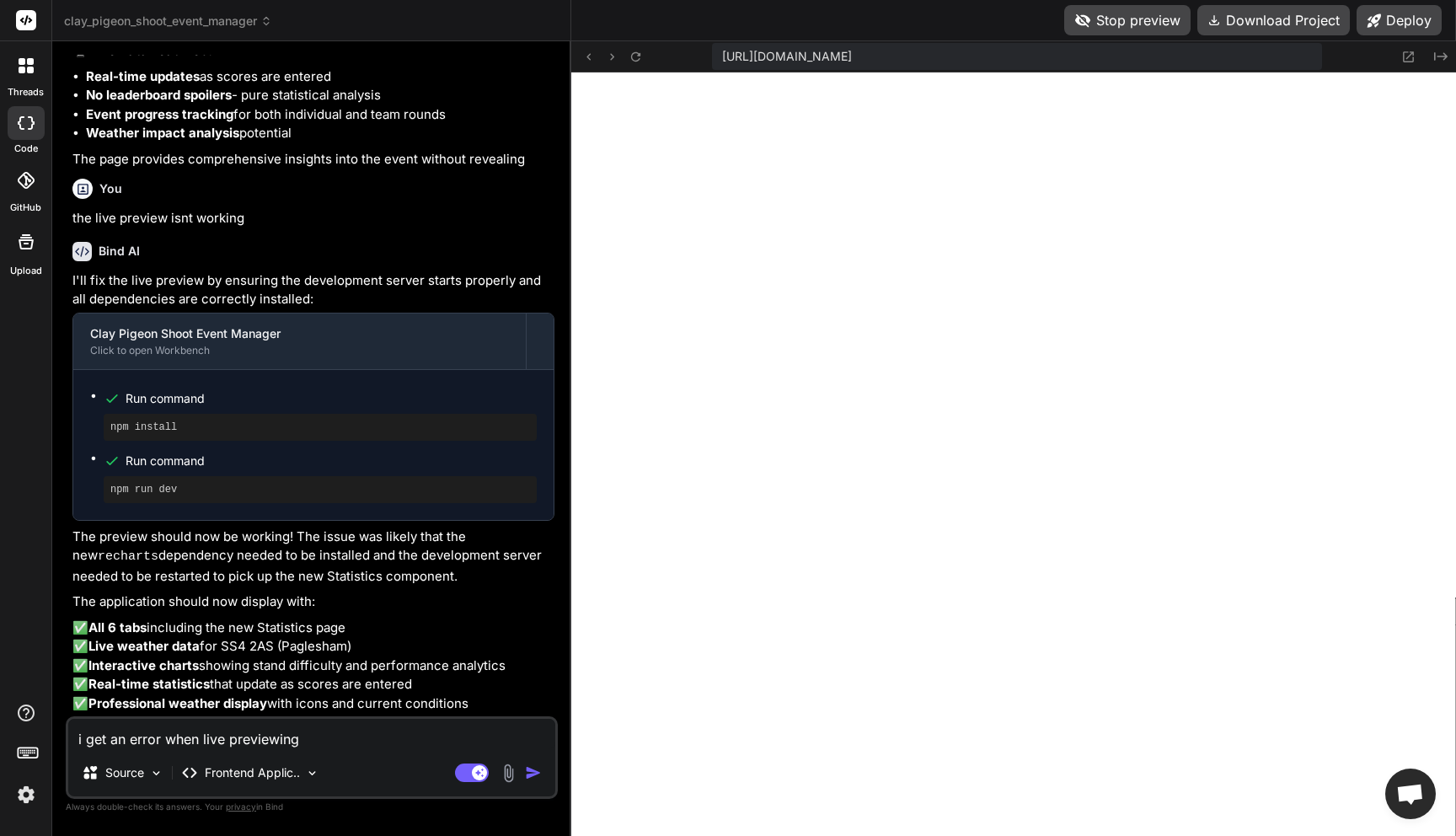 click on "Stop preview" at bounding box center (1127, 20) 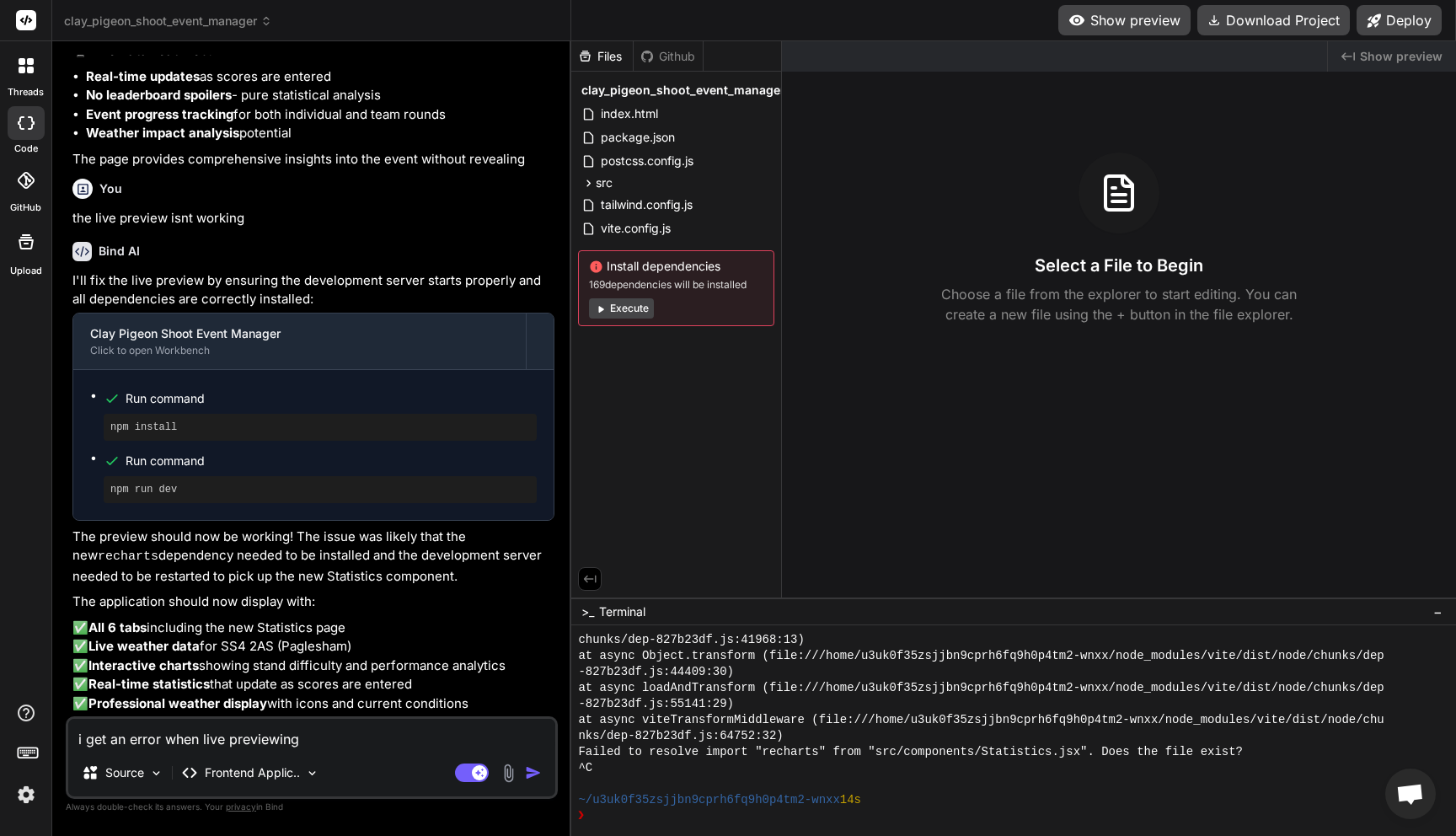scroll, scrollTop: 1009, scrollLeft: 0, axis: vertical 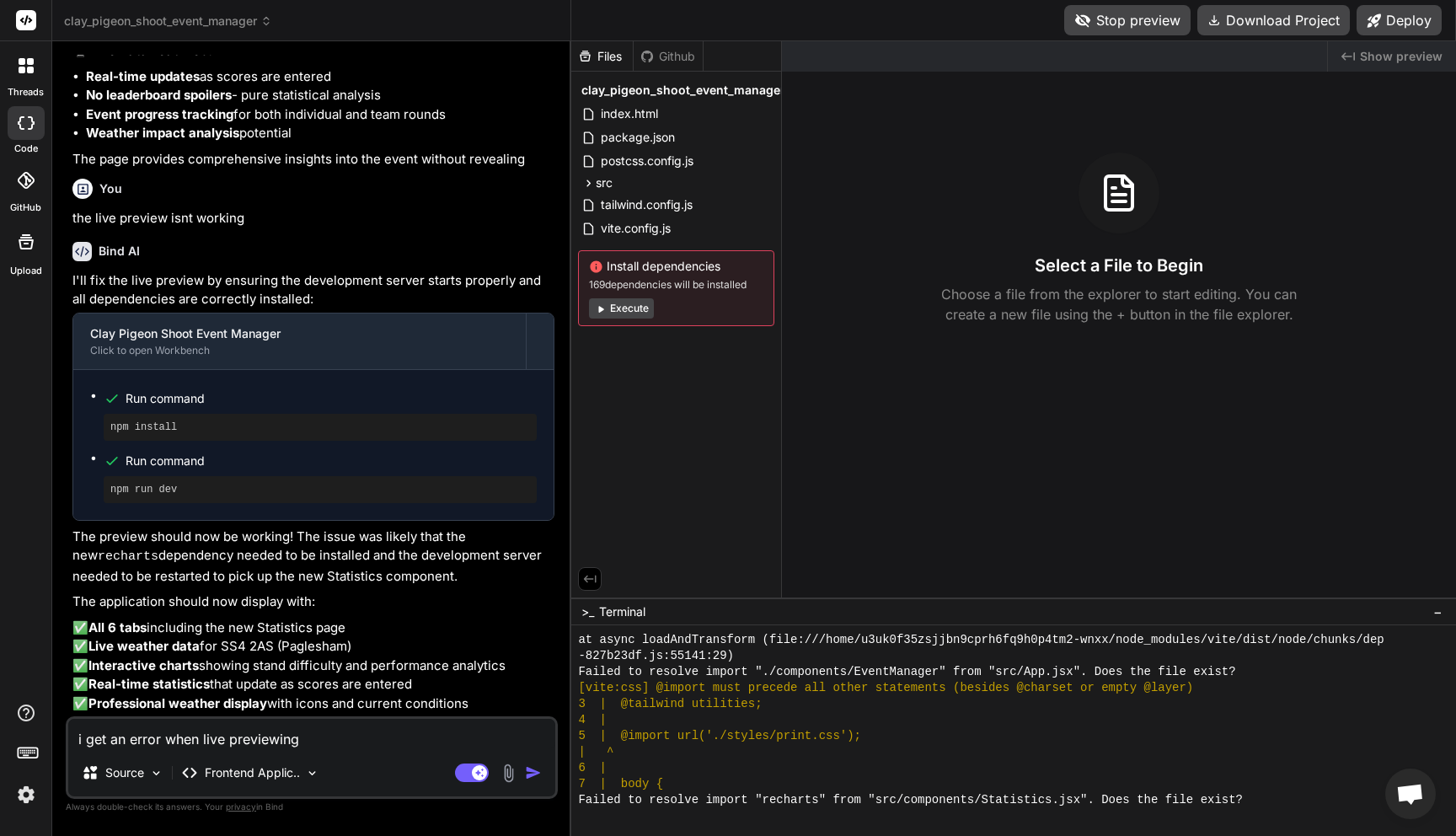 click on "i get an error when live previewing" at bounding box center [312, 734] 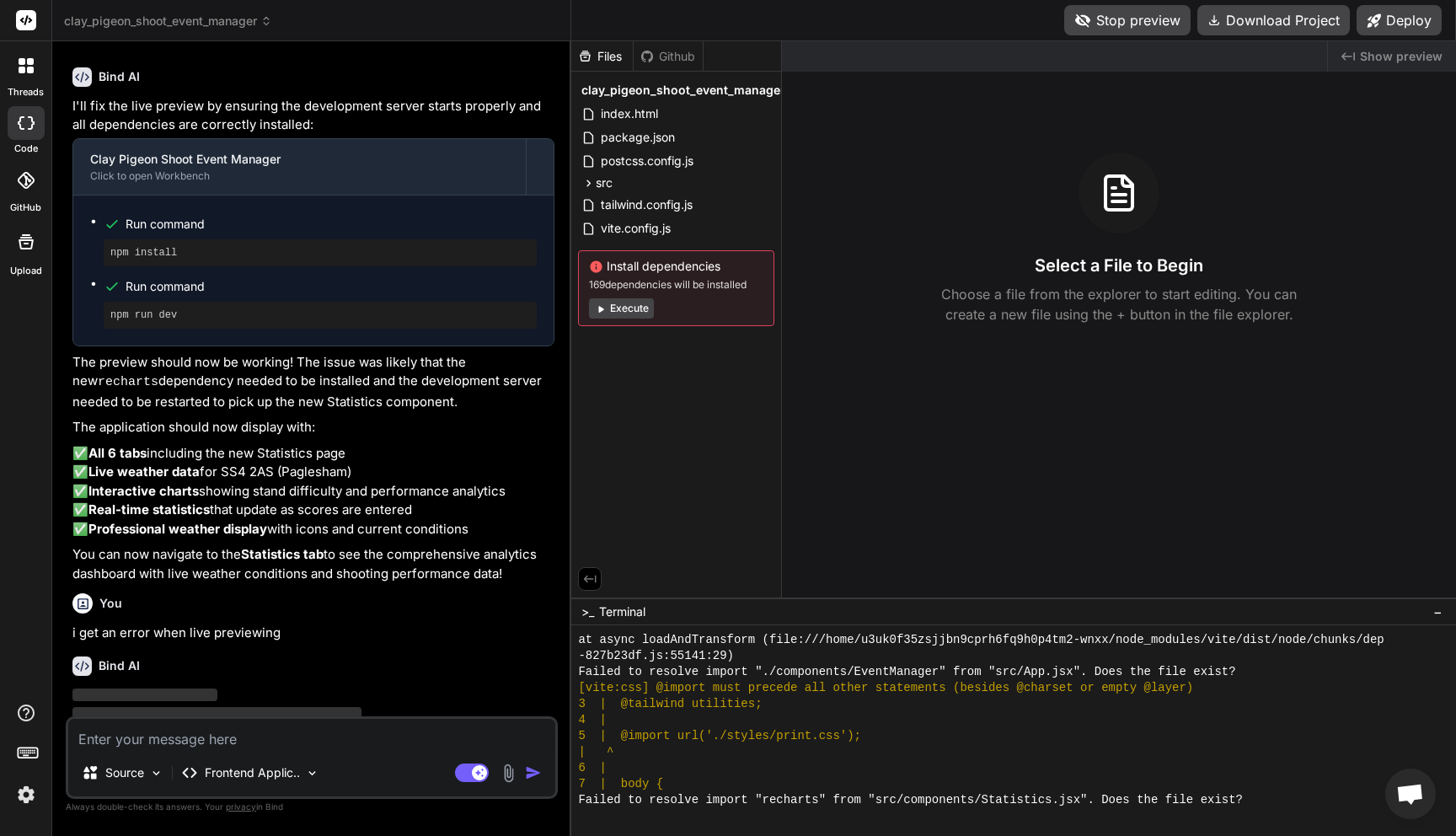 scroll, scrollTop: 3913, scrollLeft: 0, axis: vertical 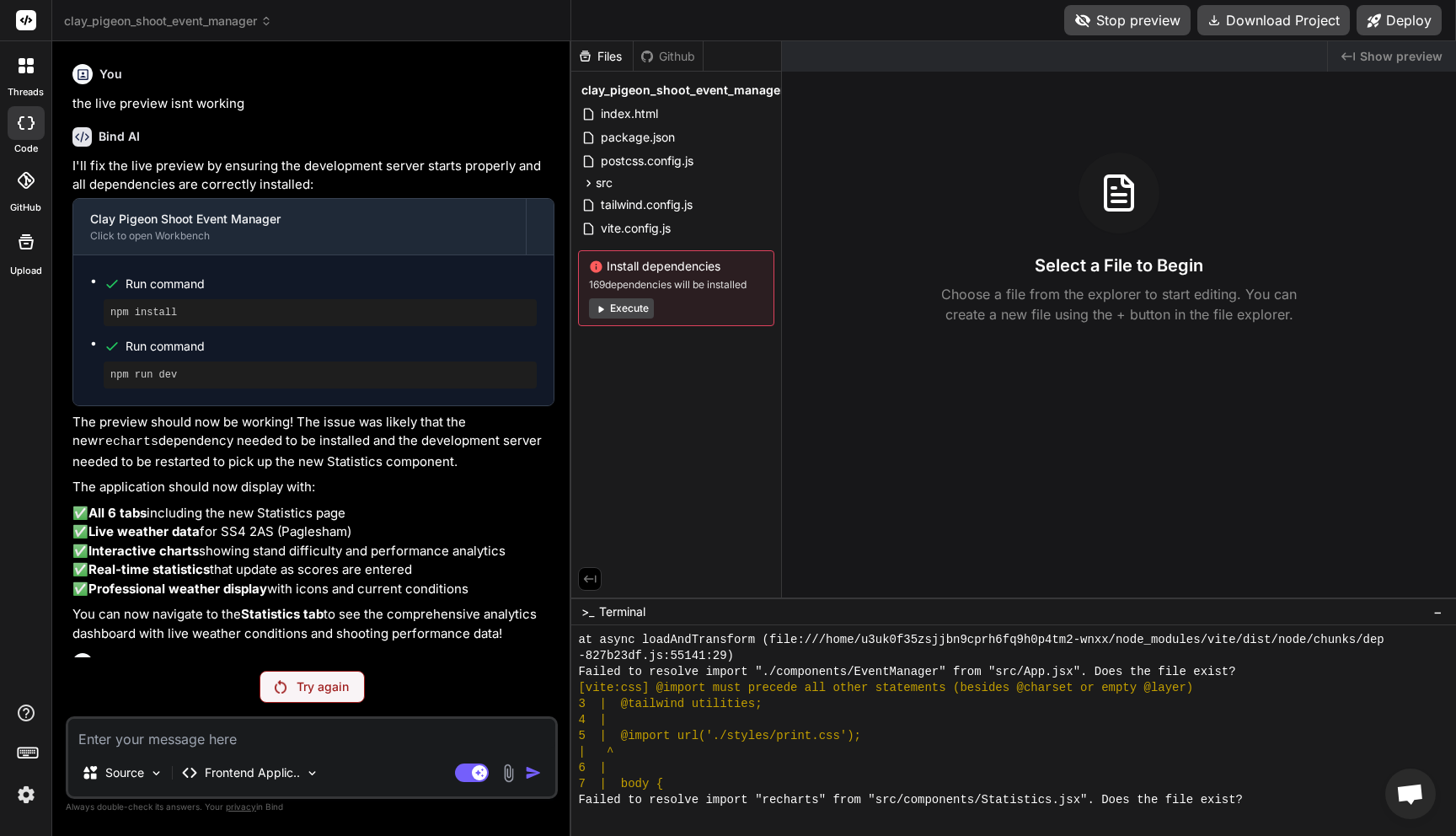 click on "Show preview" at bounding box center [1401, 56] 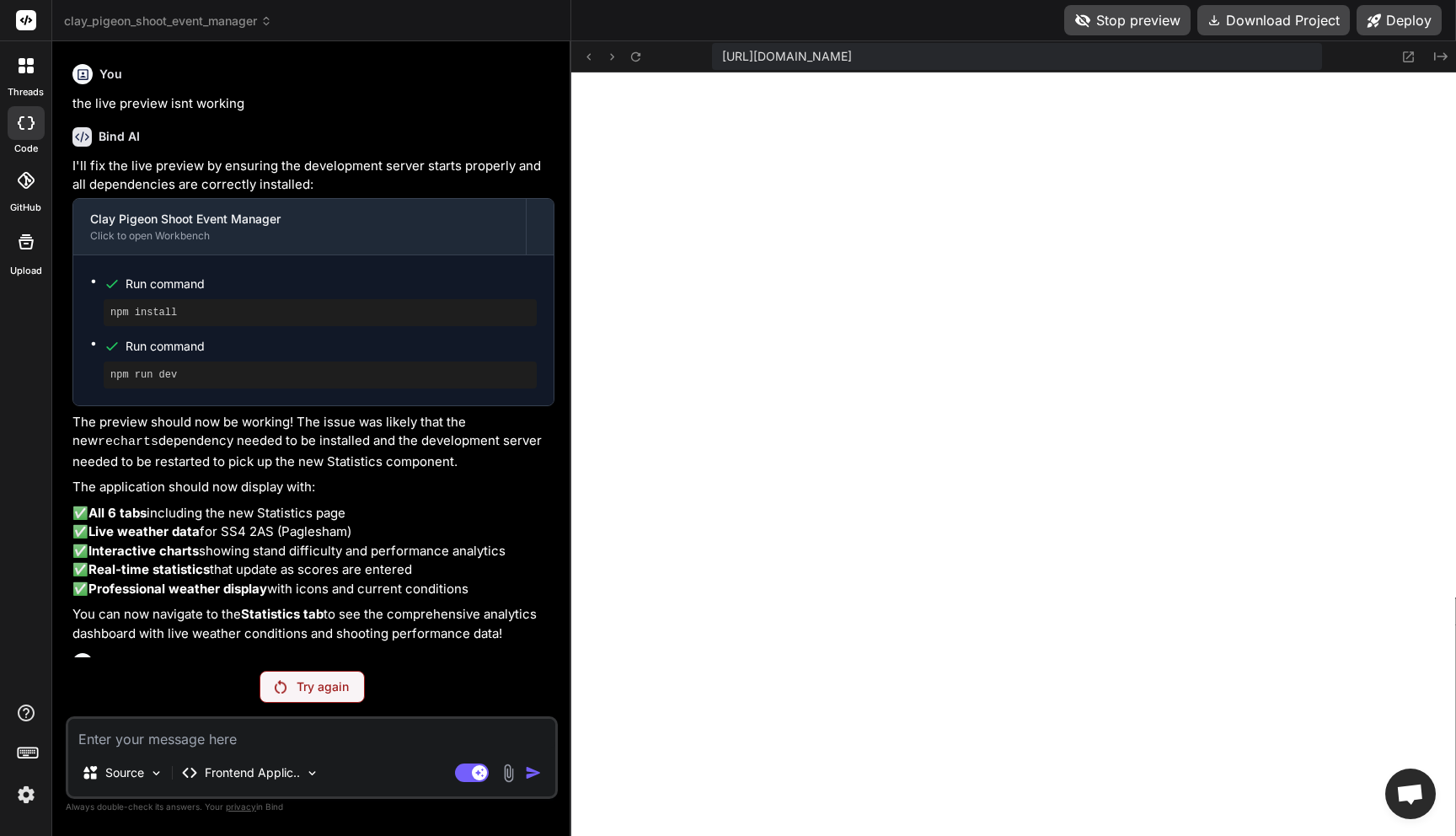 click on "Stop preview" at bounding box center [1127, 20] 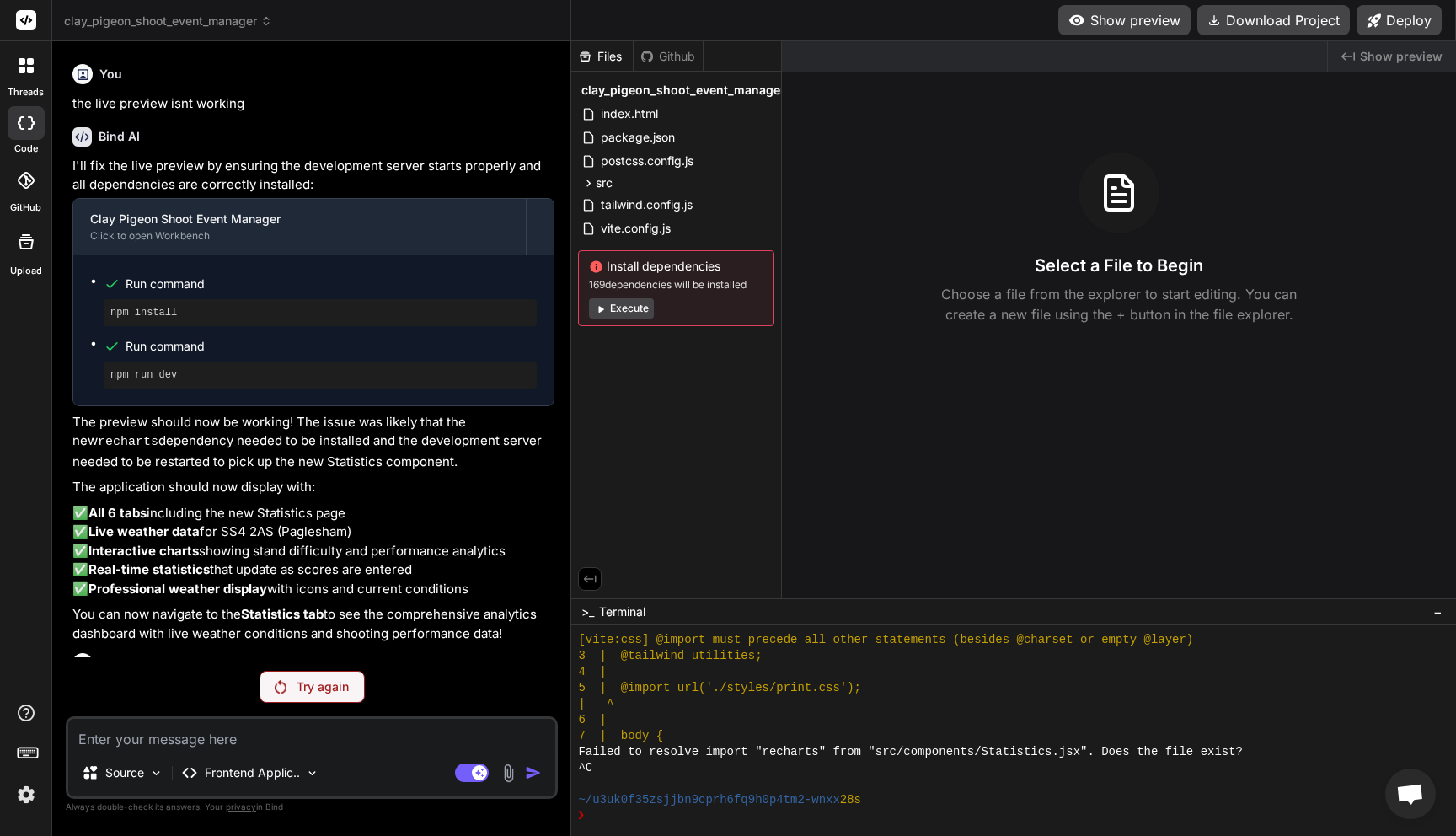 click at bounding box center [312, 734] 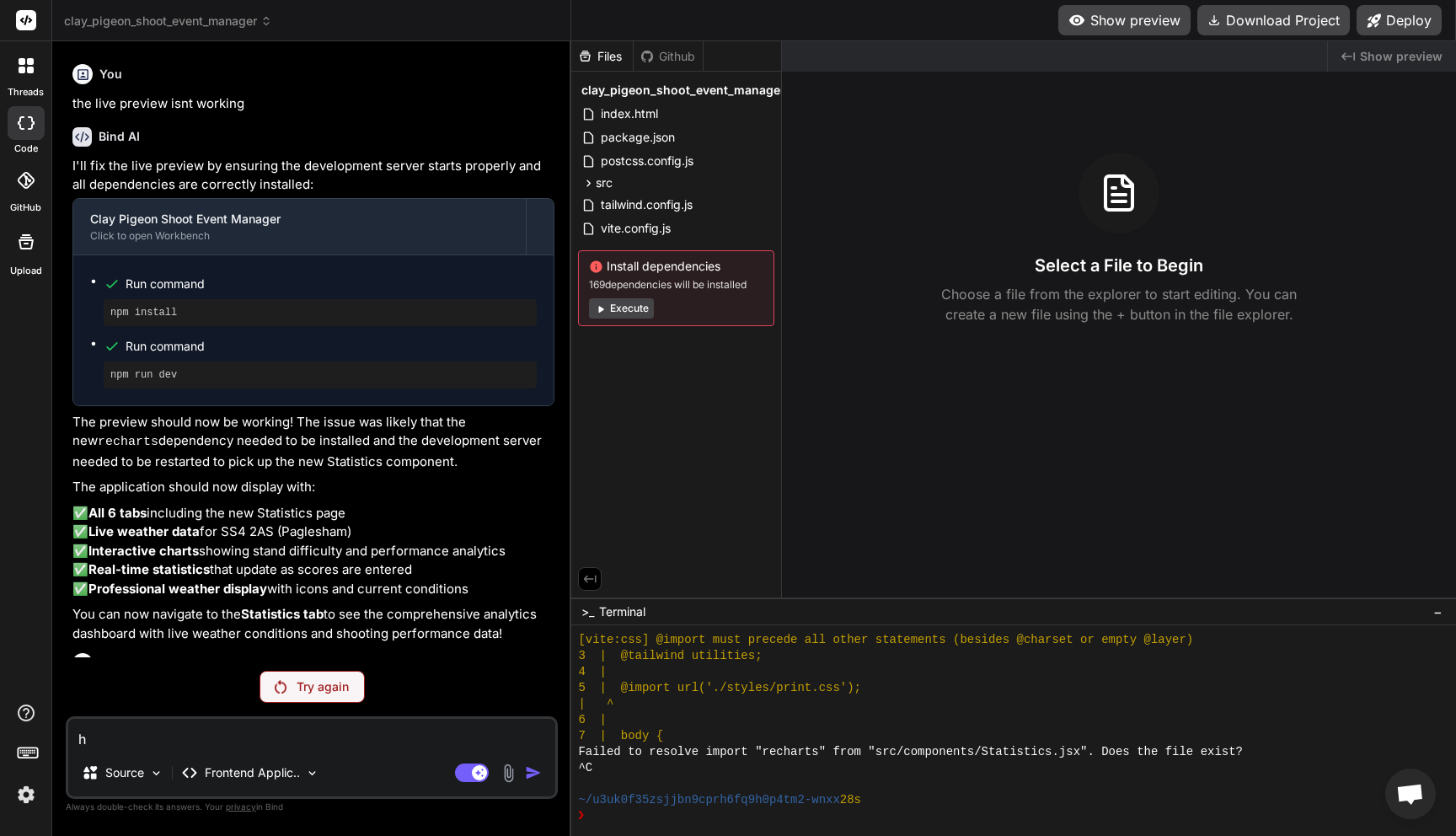 type on "he" 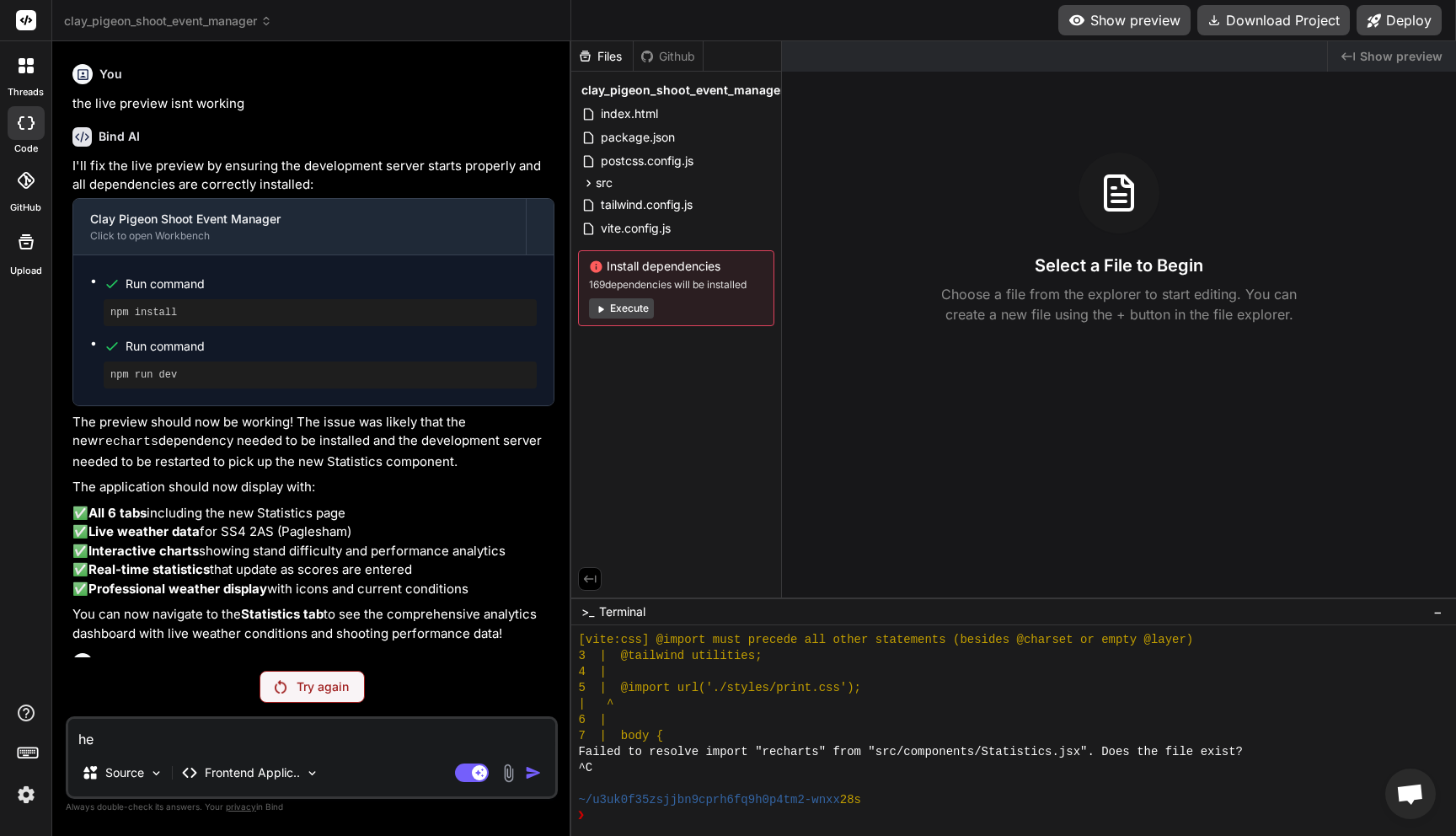 type on "hel" 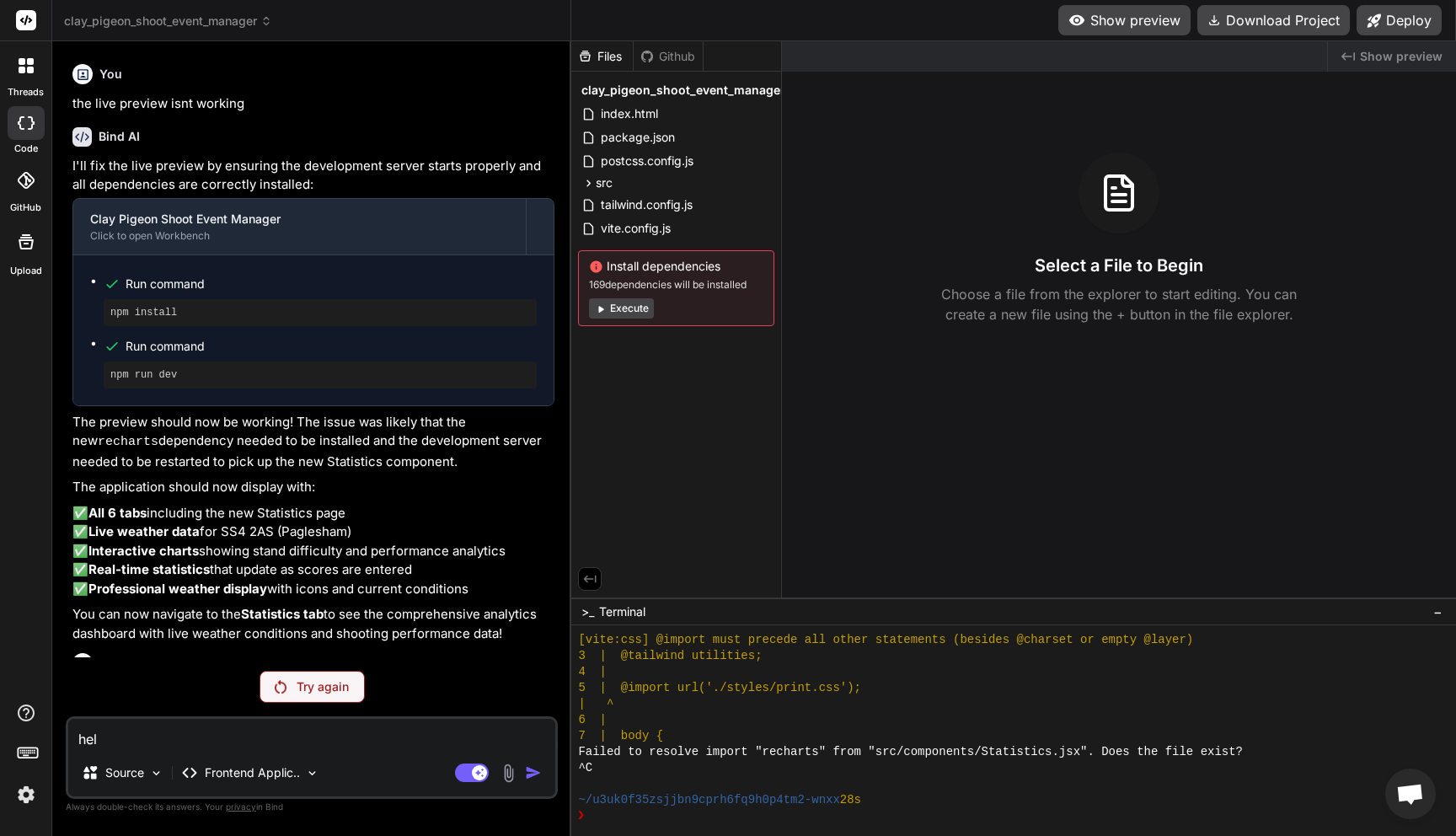 type on "help" 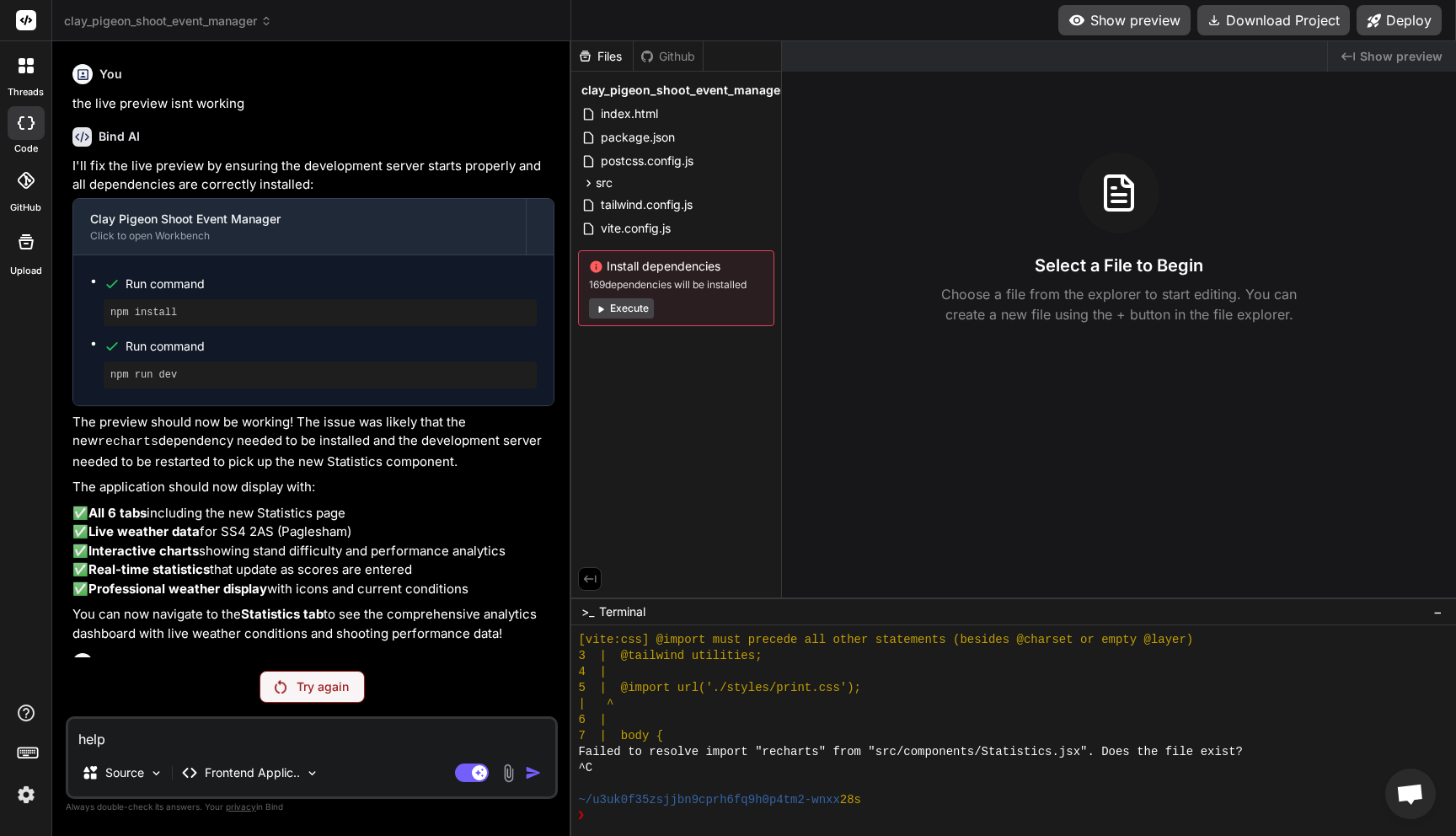 type on "help" 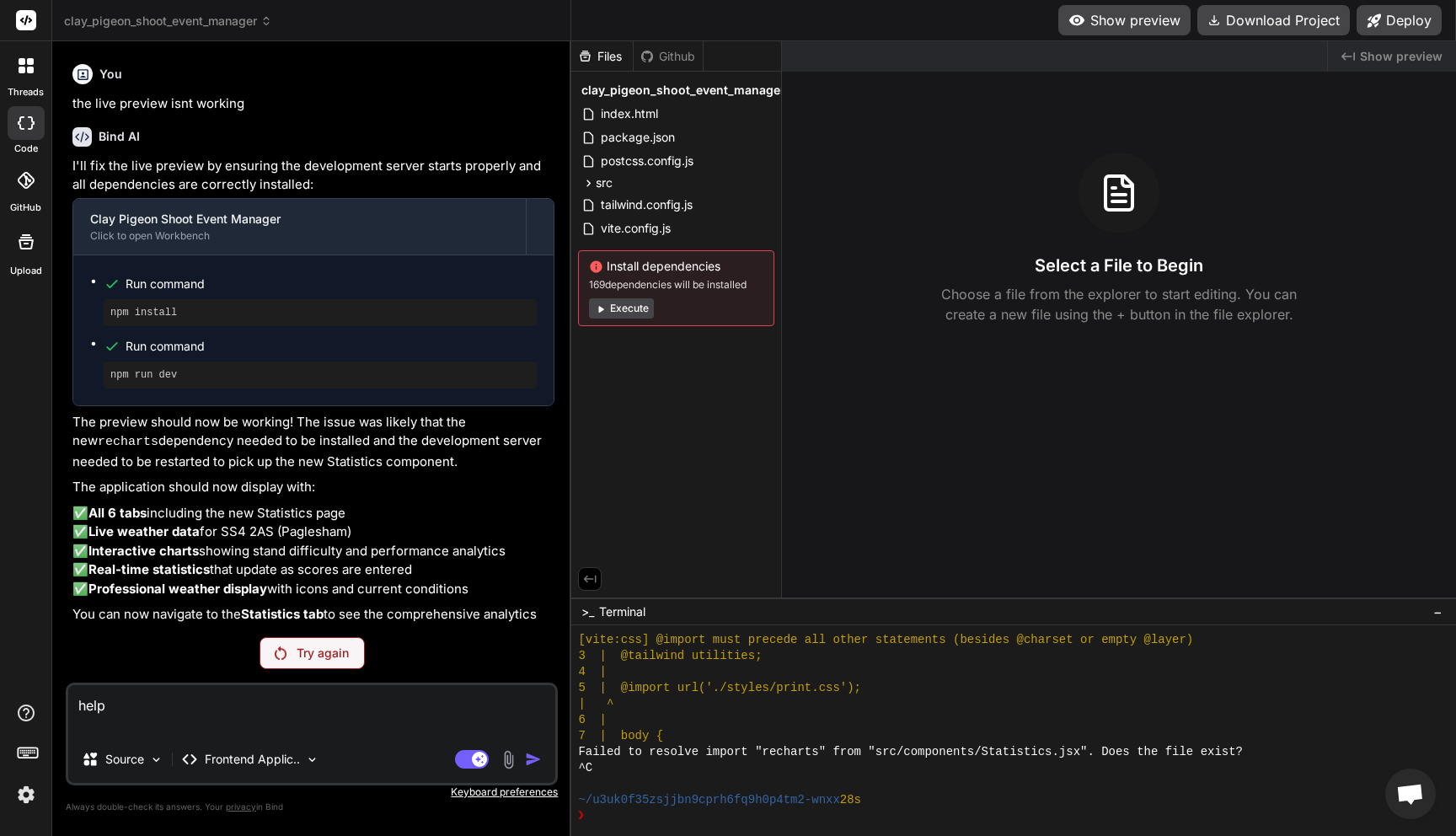 scroll, scrollTop: 3947, scrollLeft: 0, axis: vertical 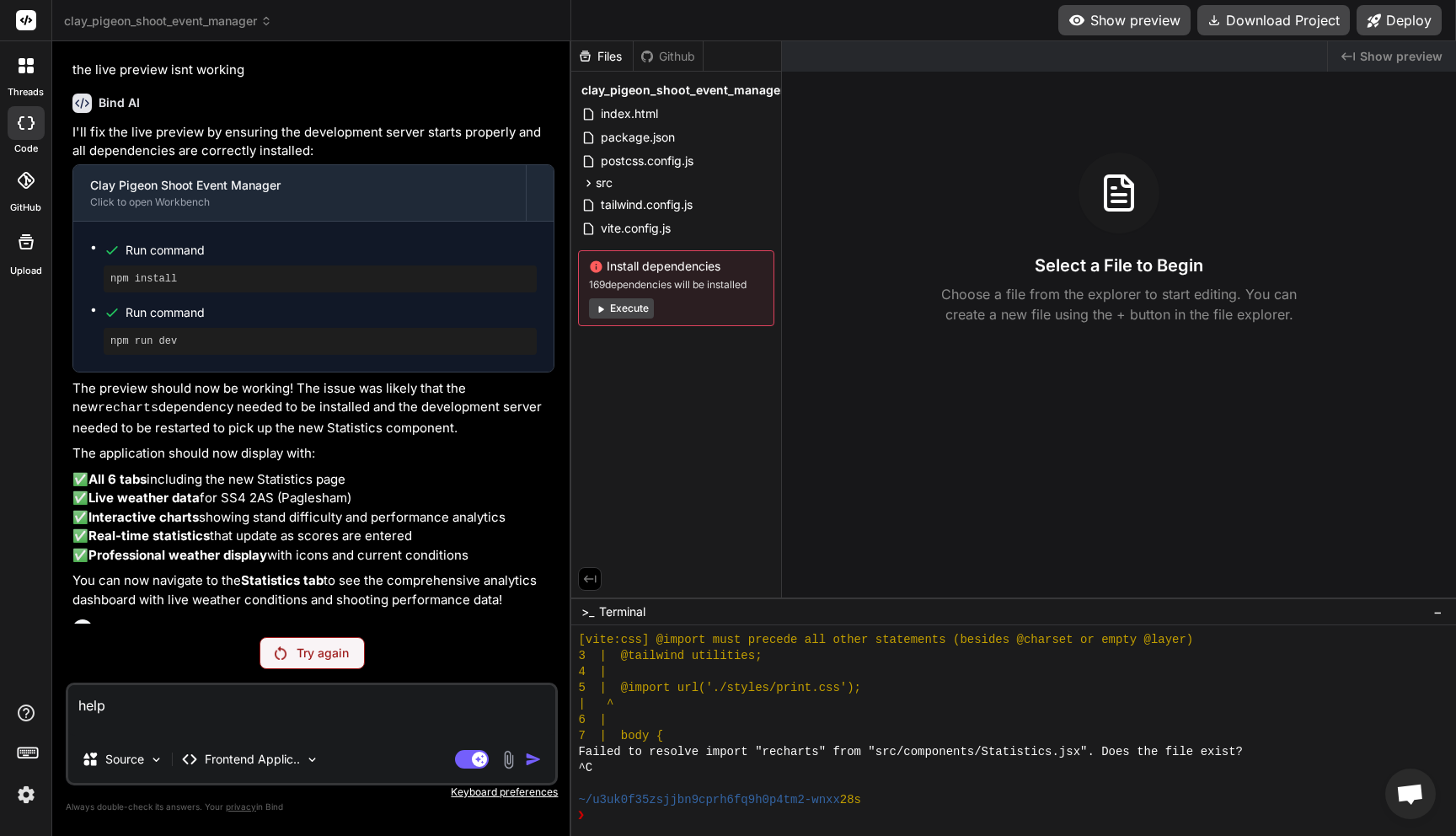 type on "help" 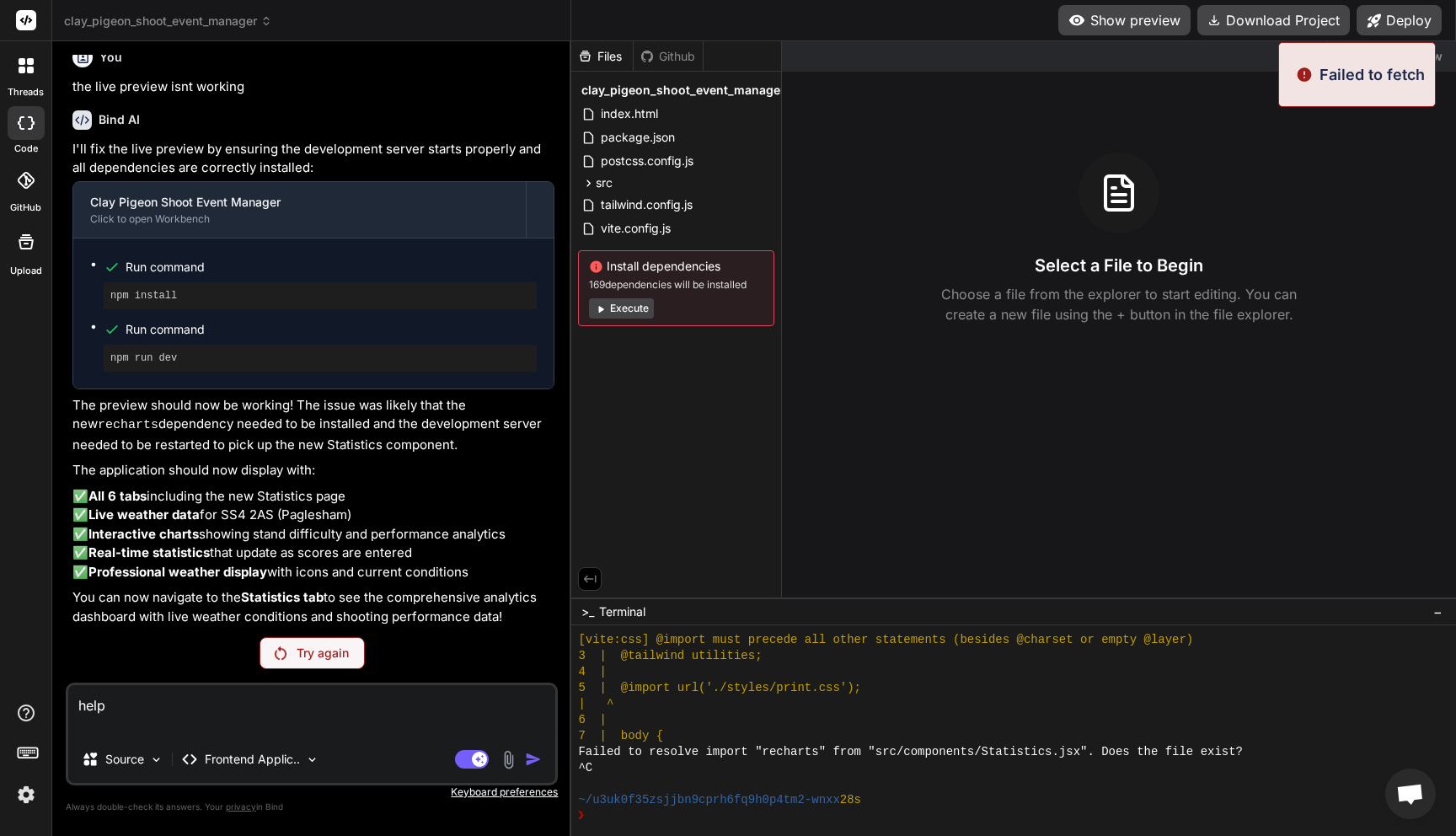 scroll, scrollTop: 3928, scrollLeft: 0, axis: vertical 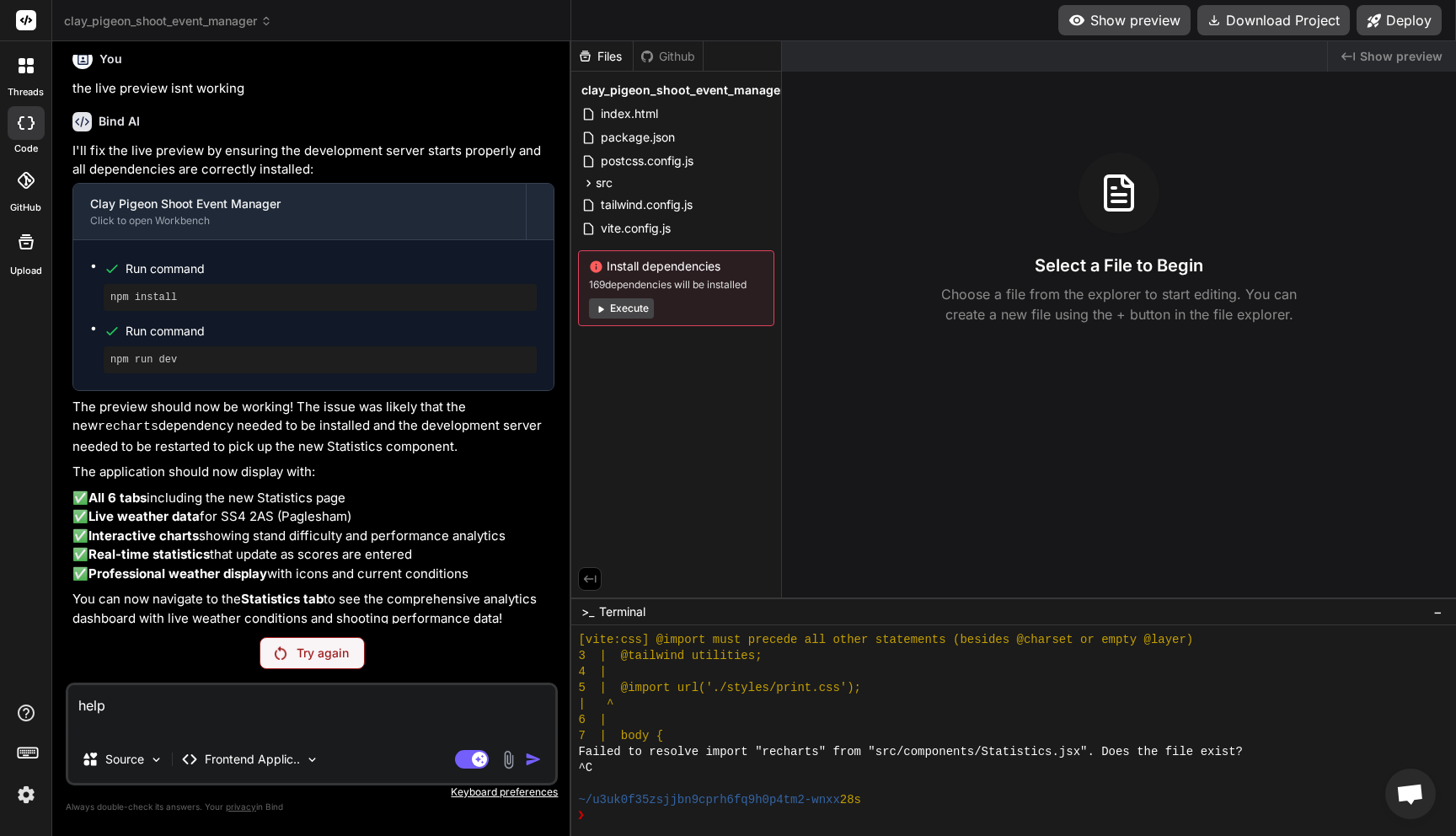 click on "clay_pigeon_shoot_event_manager" at bounding box center (168, 21) 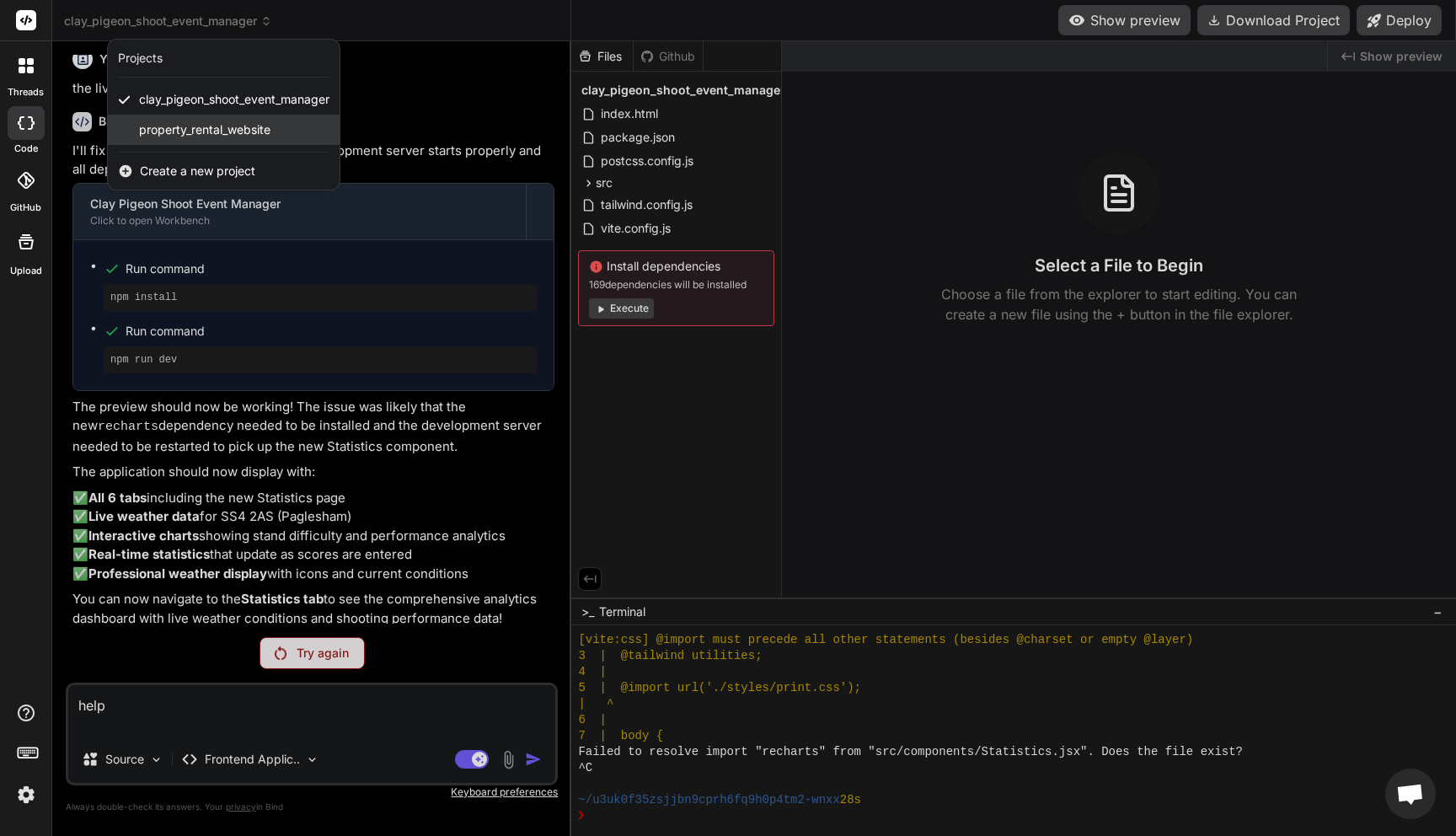 click on "property_rental_website" at bounding box center (205, 130) 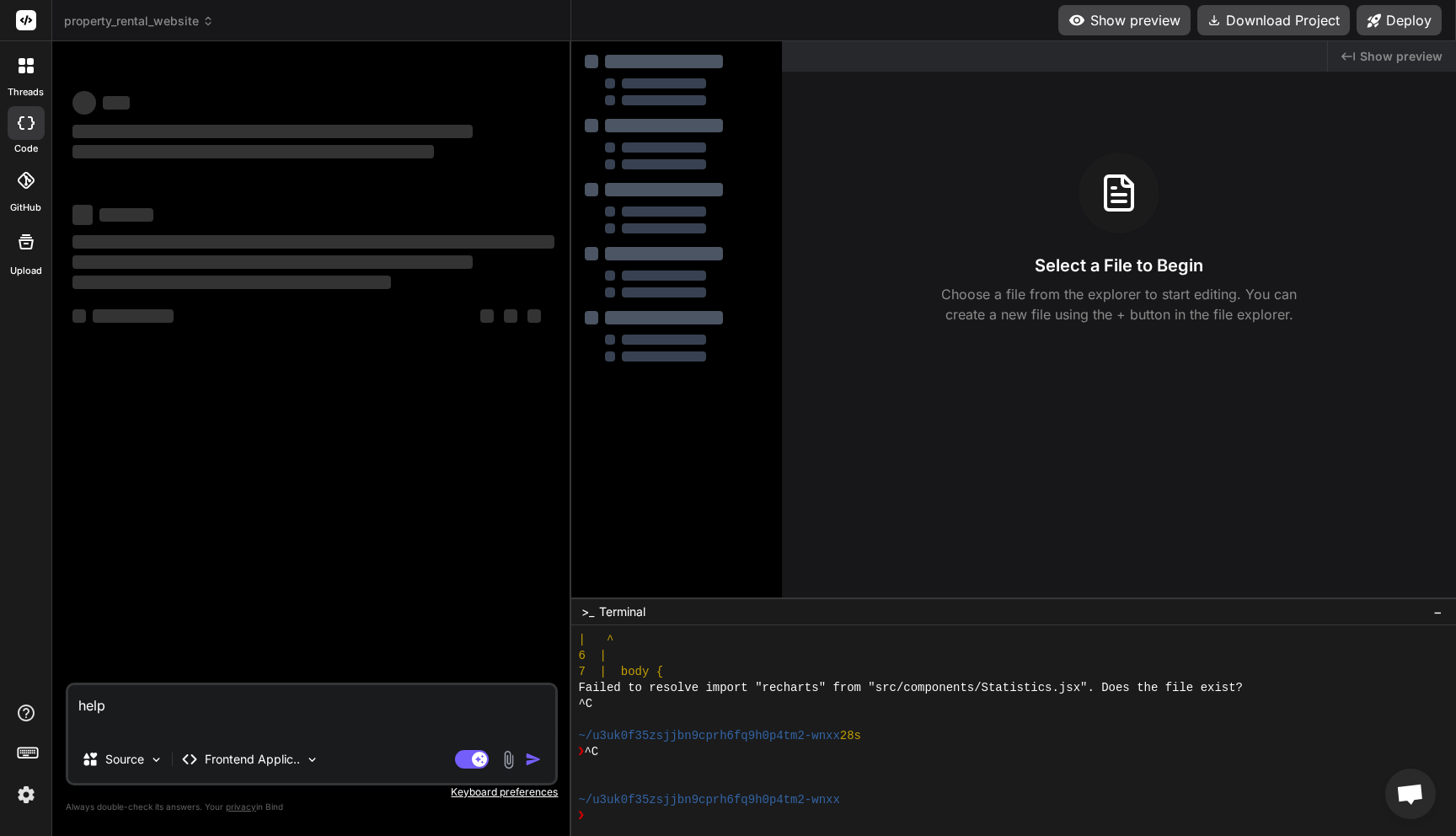 scroll, scrollTop: 0, scrollLeft: 0, axis: both 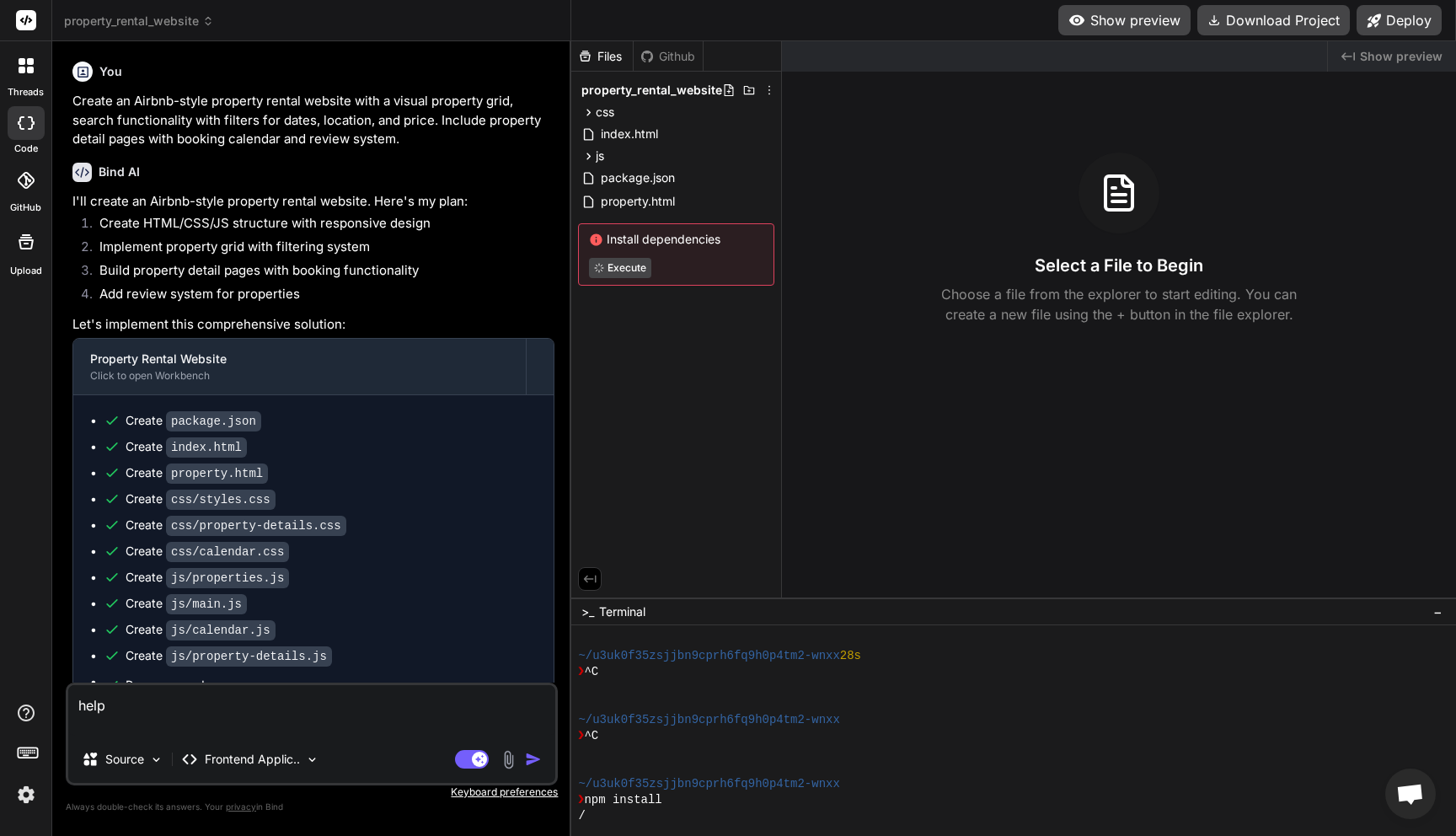 click on "property_rental_website Created with Pixso." at bounding box center [312, 20] 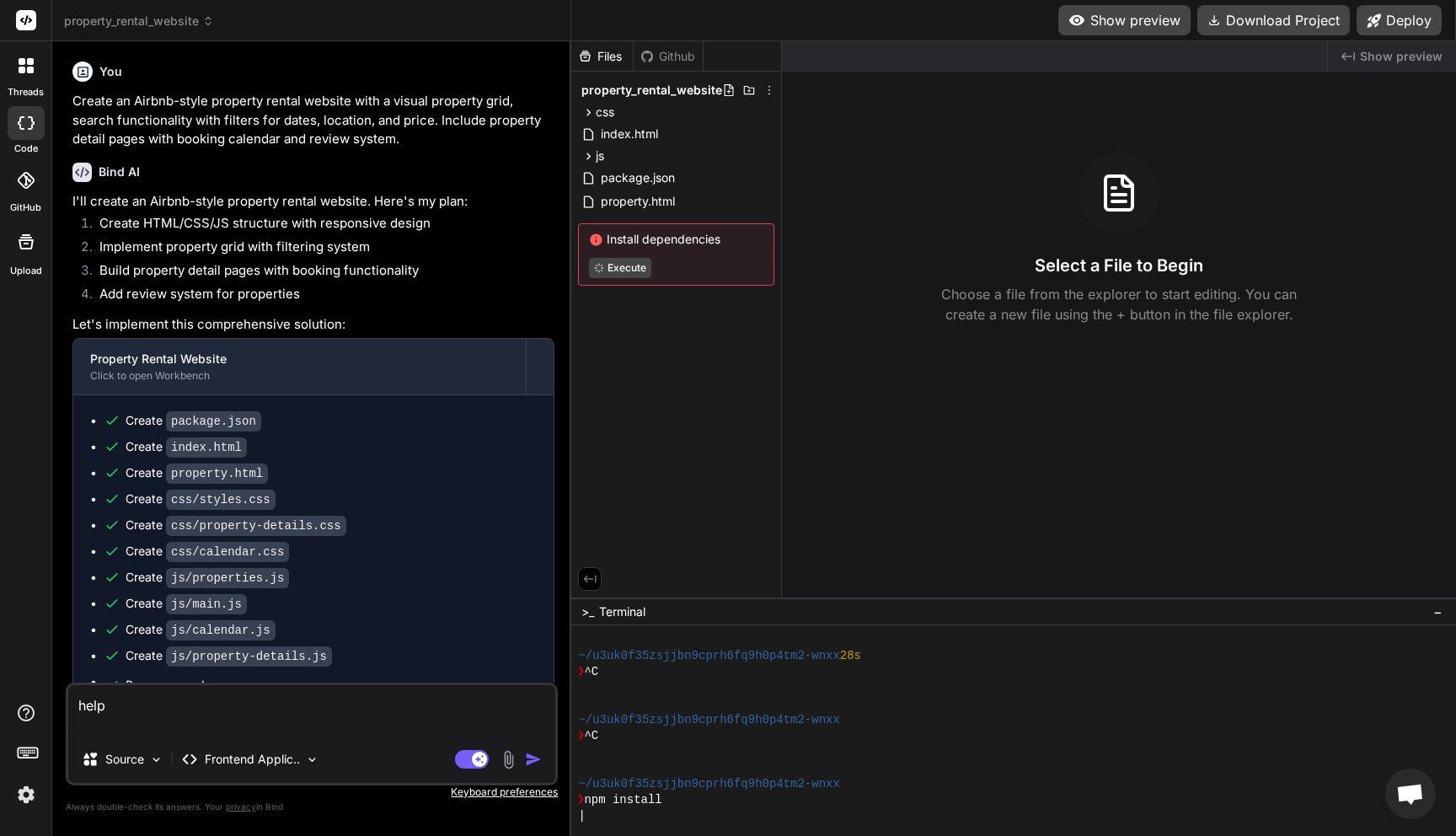 click on "property_rental_website" at bounding box center [139, 21] 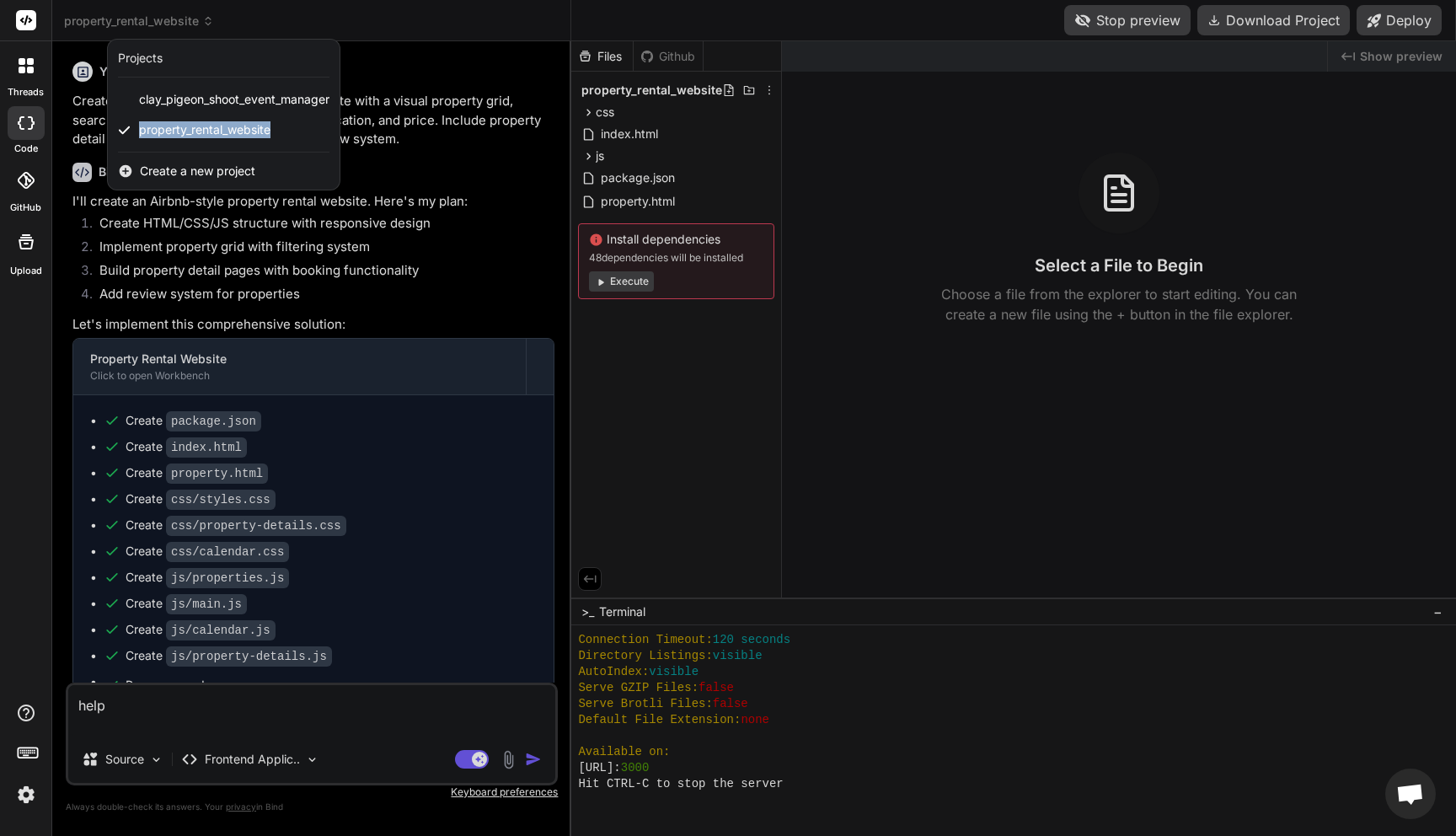scroll, scrollTop: 2802, scrollLeft: 0, axis: vertical 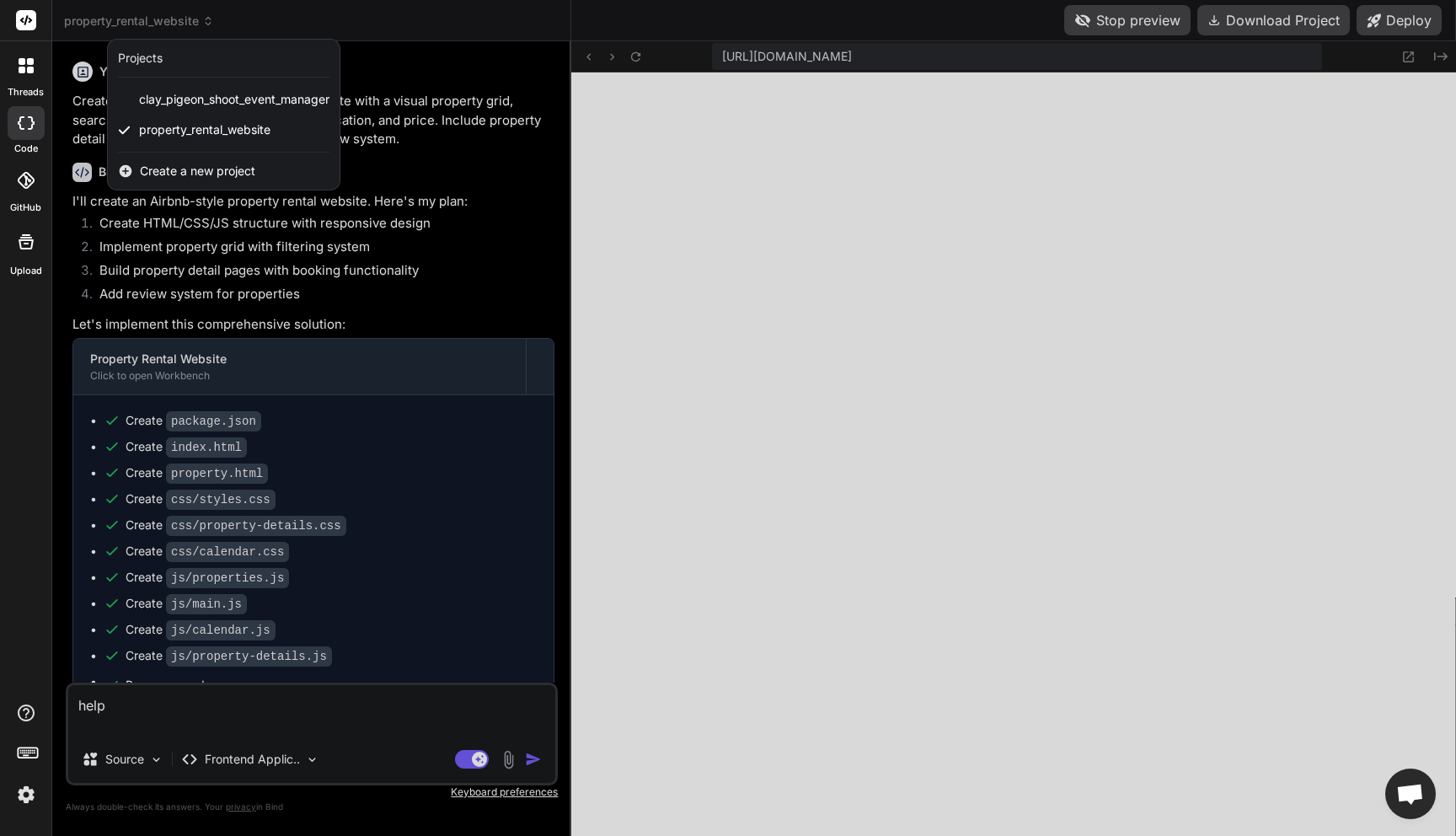 click on "threads code GitHub Upload" at bounding box center (26, 418) 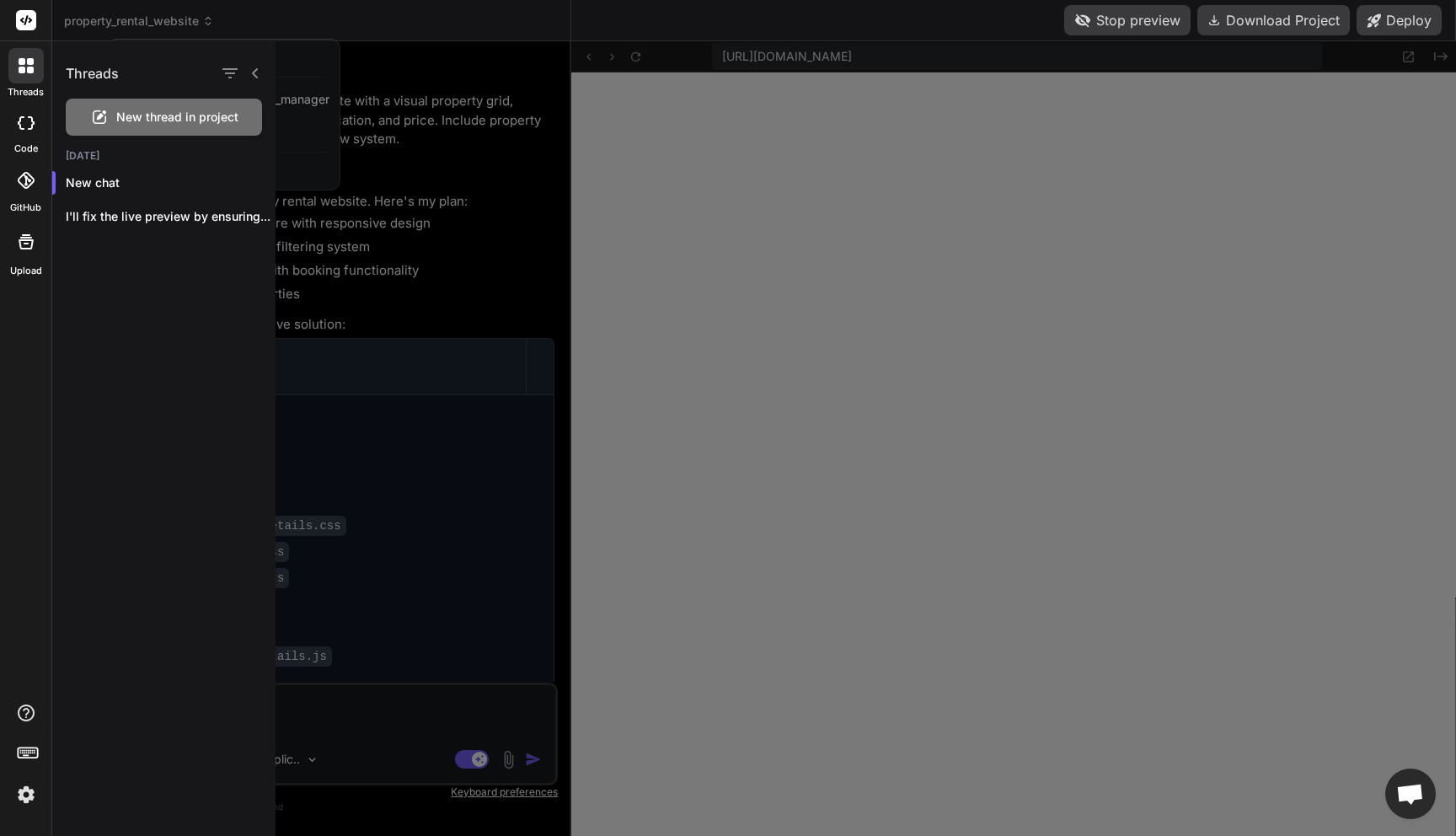 click at bounding box center [26, 795] 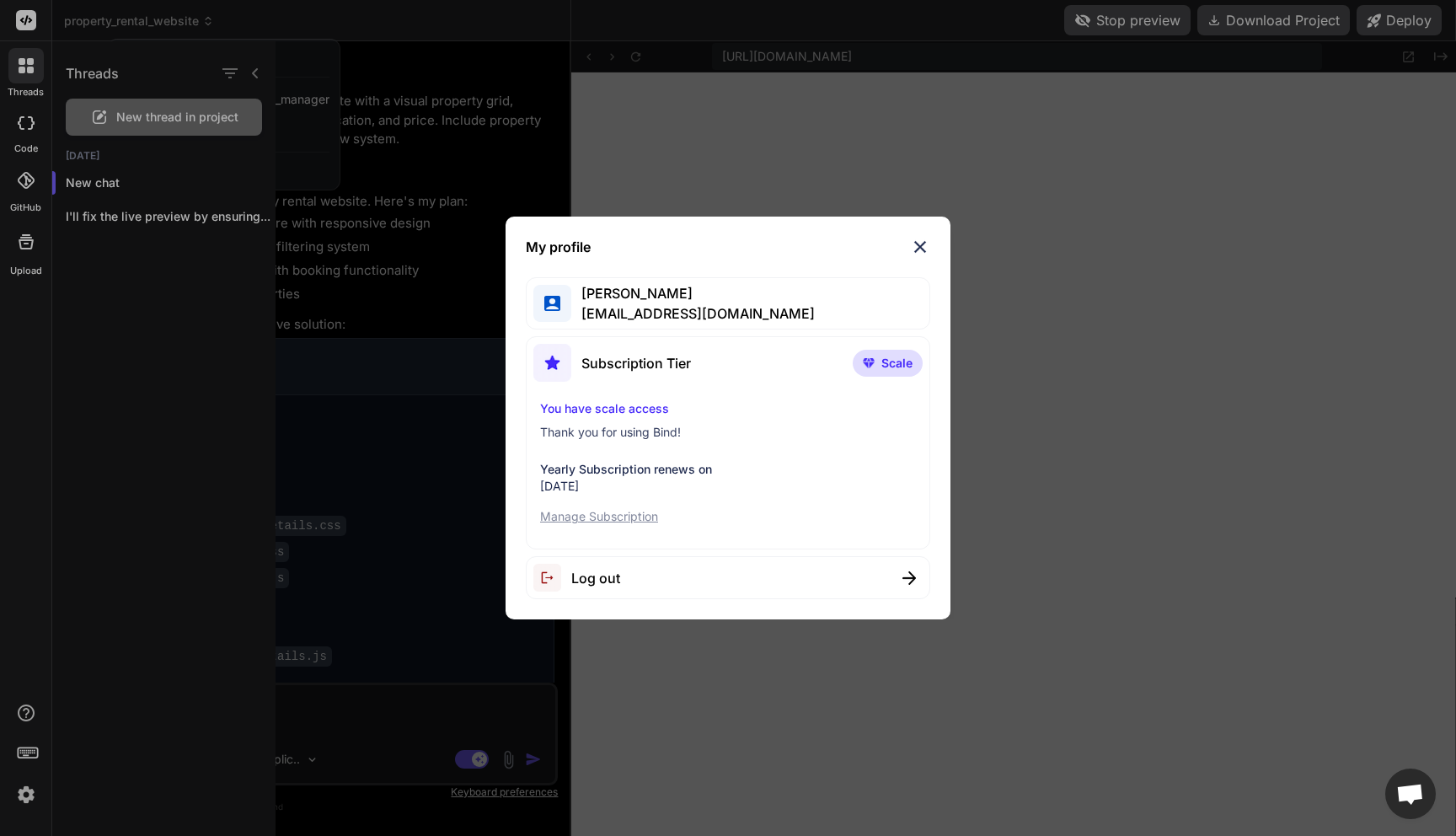 click on "Manage Subscription" at bounding box center (728, 517) 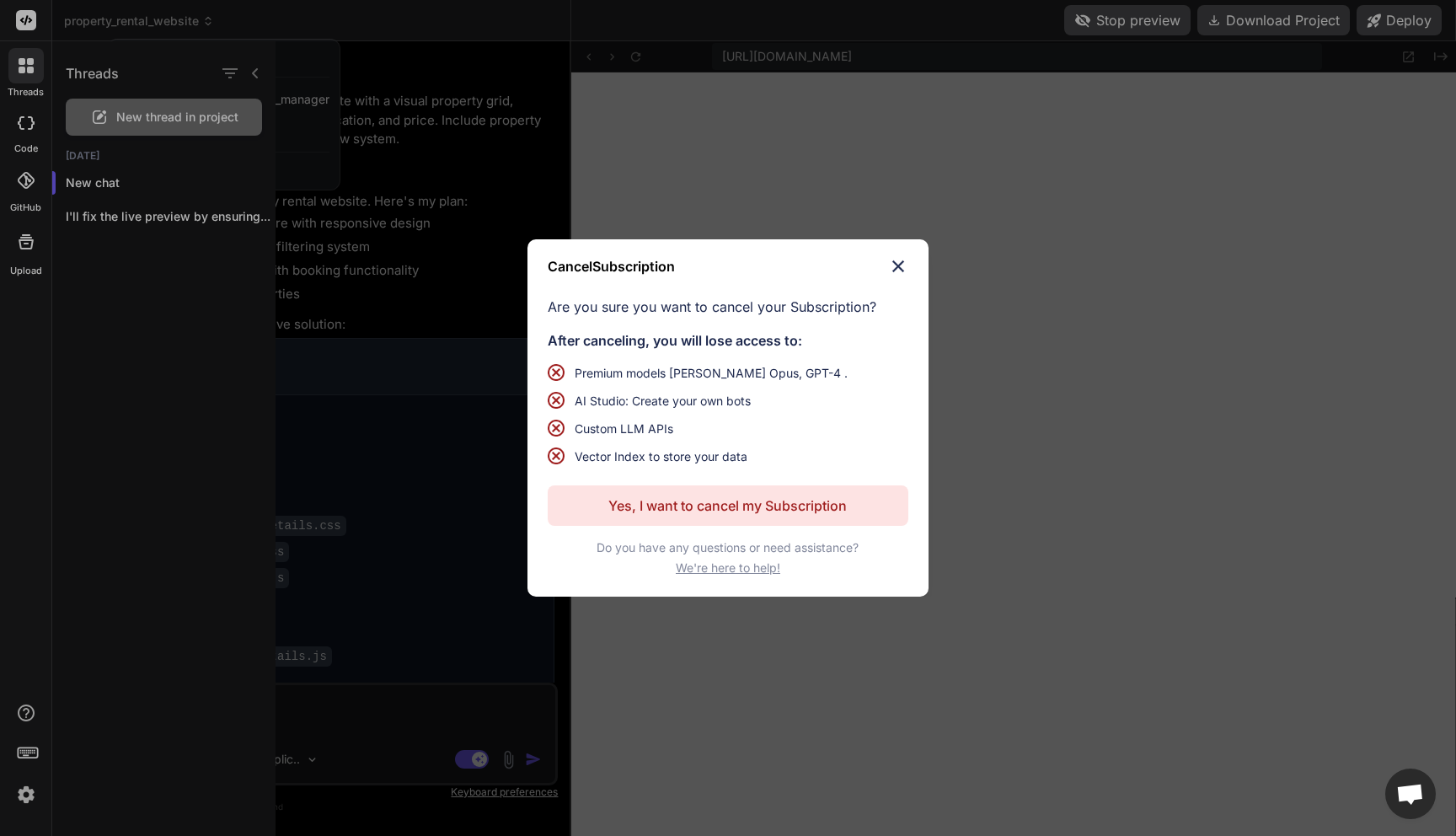 click at bounding box center [898, 266] 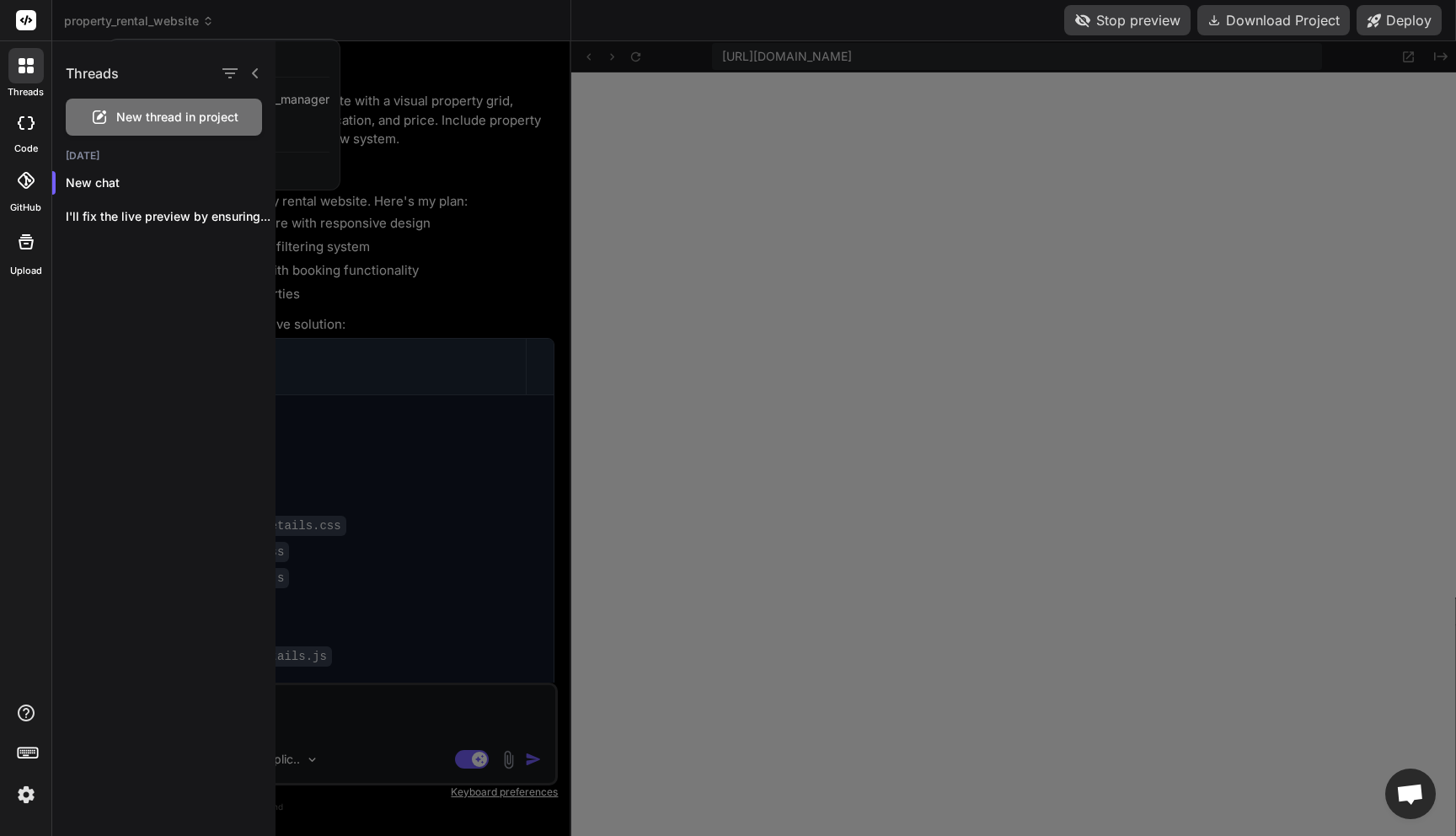 click at bounding box center (26, 66) 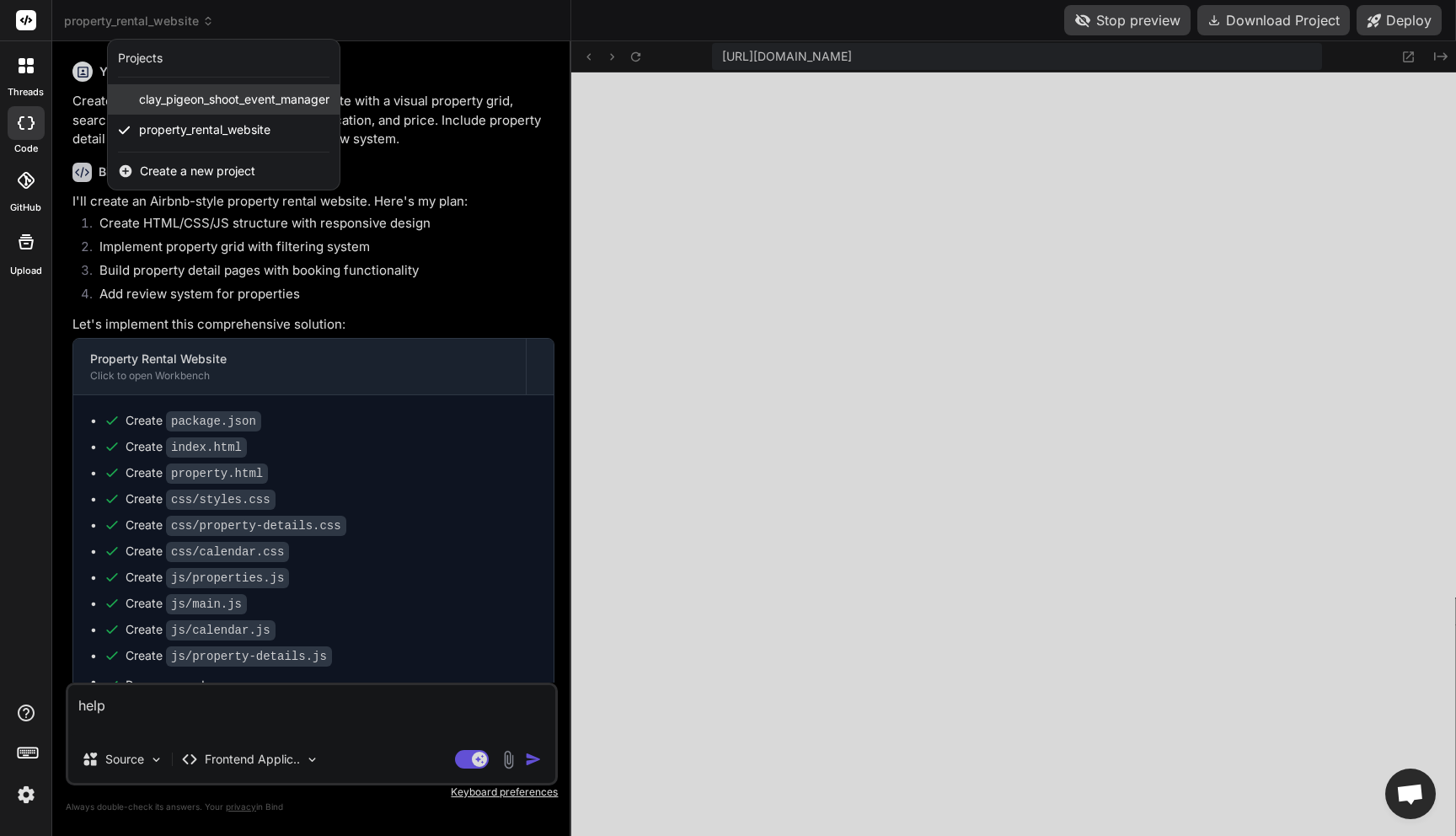 click on "clay_pigeon_shoot_event_manager" at bounding box center (234, 99) 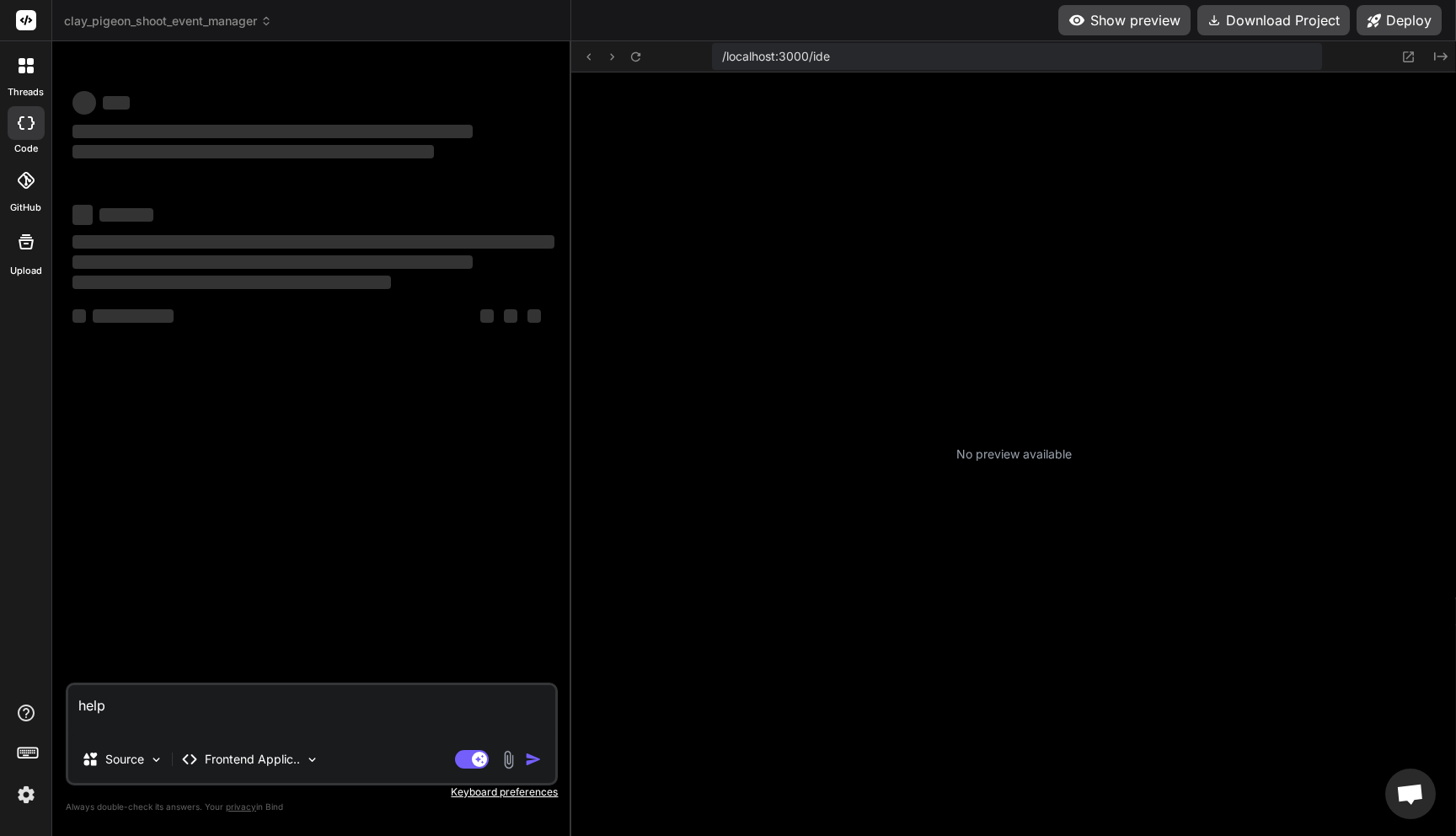 scroll, scrollTop: 2882, scrollLeft: 0, axis: vertical 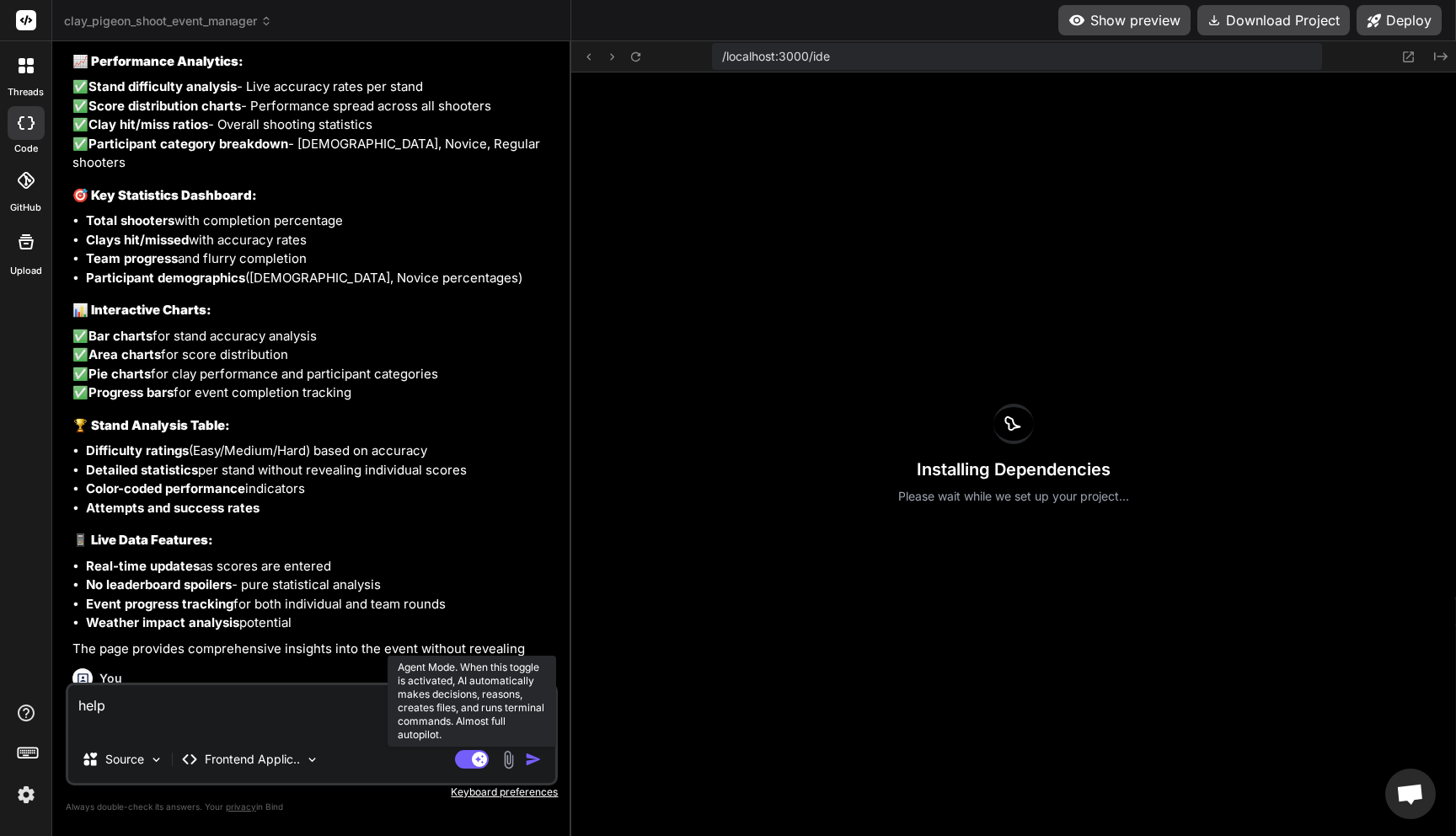 click 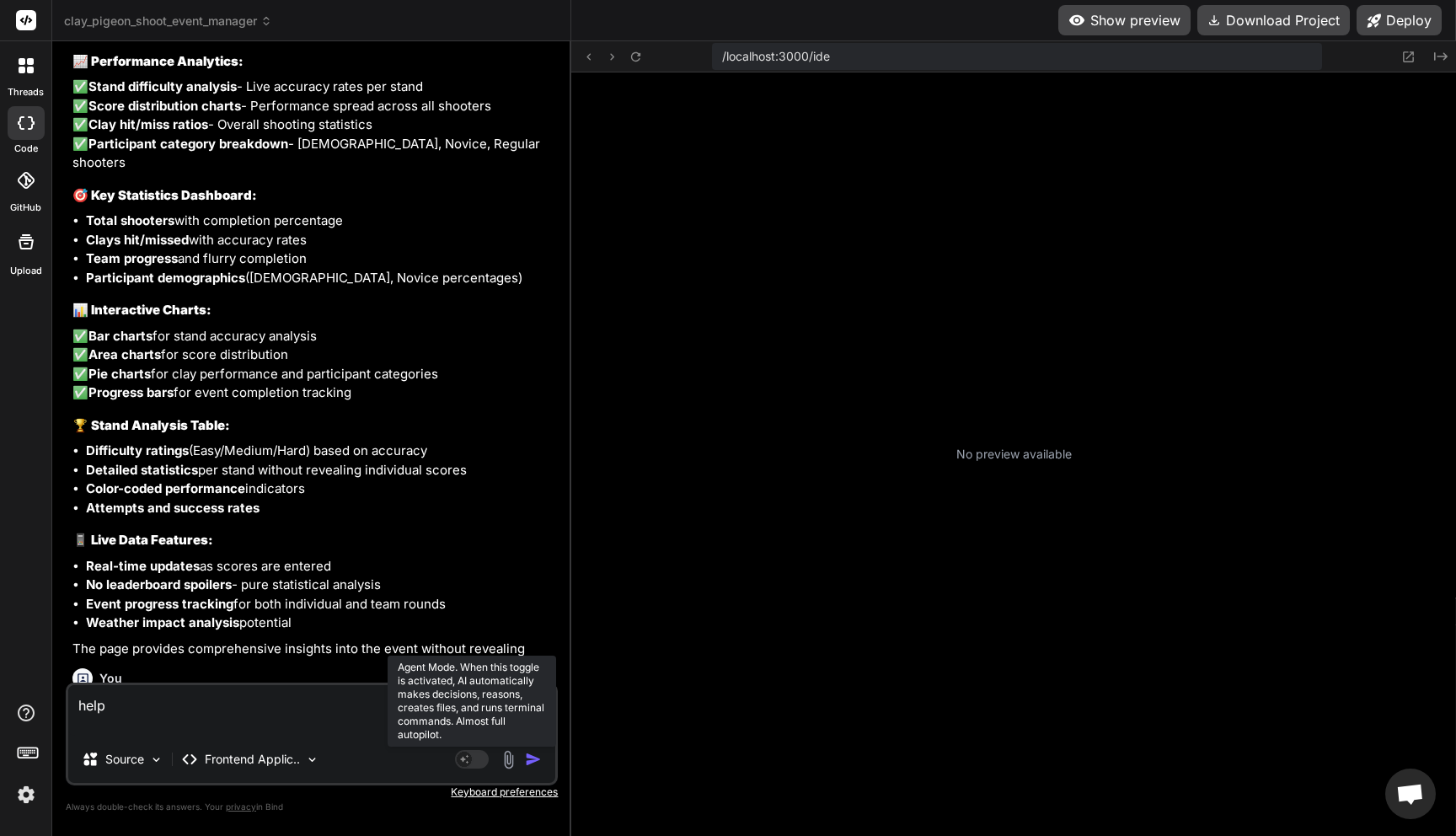 scroll, scrollTop: 3154, scrollLeft: 0, axis: vertical 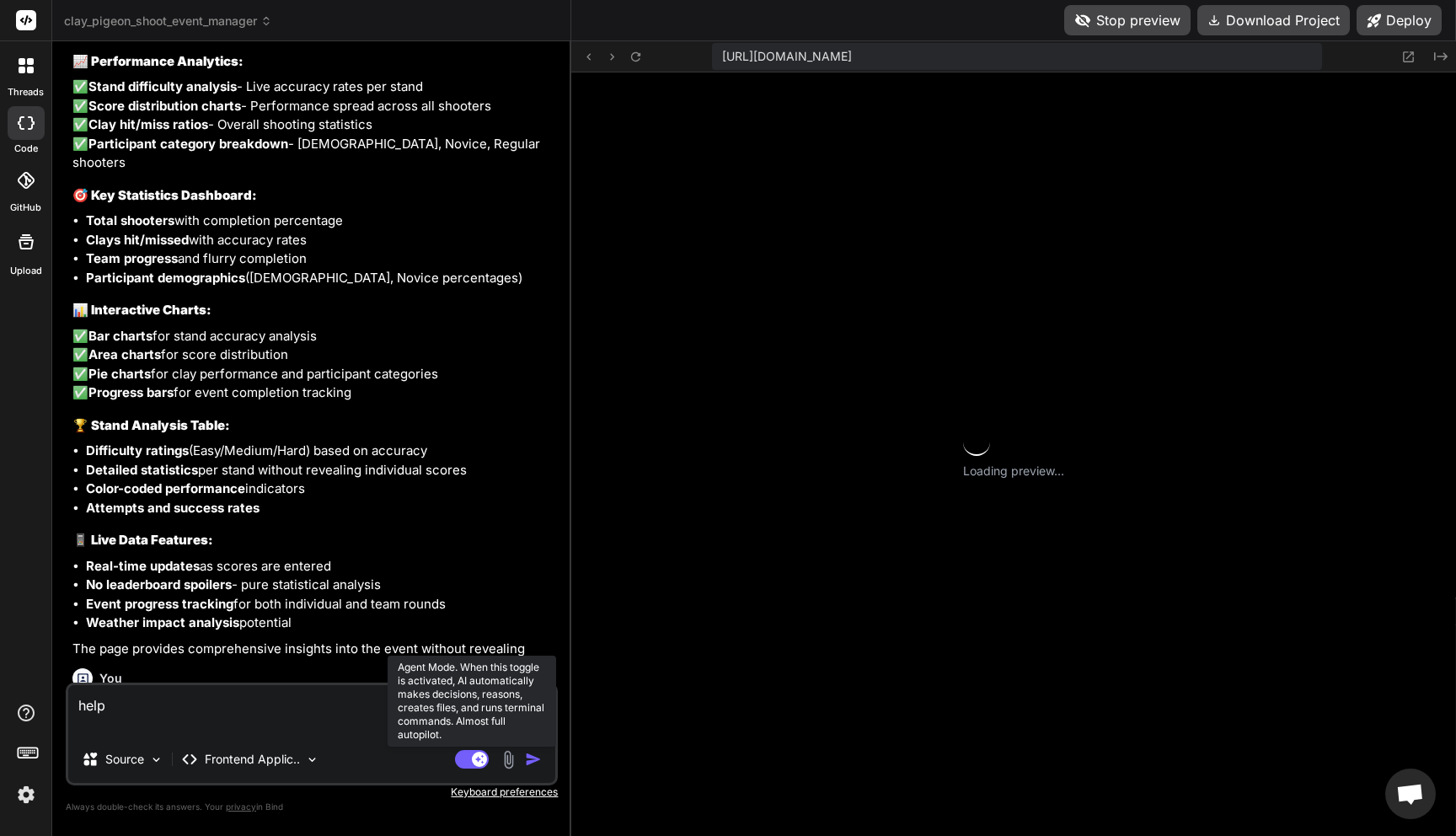type on "x" 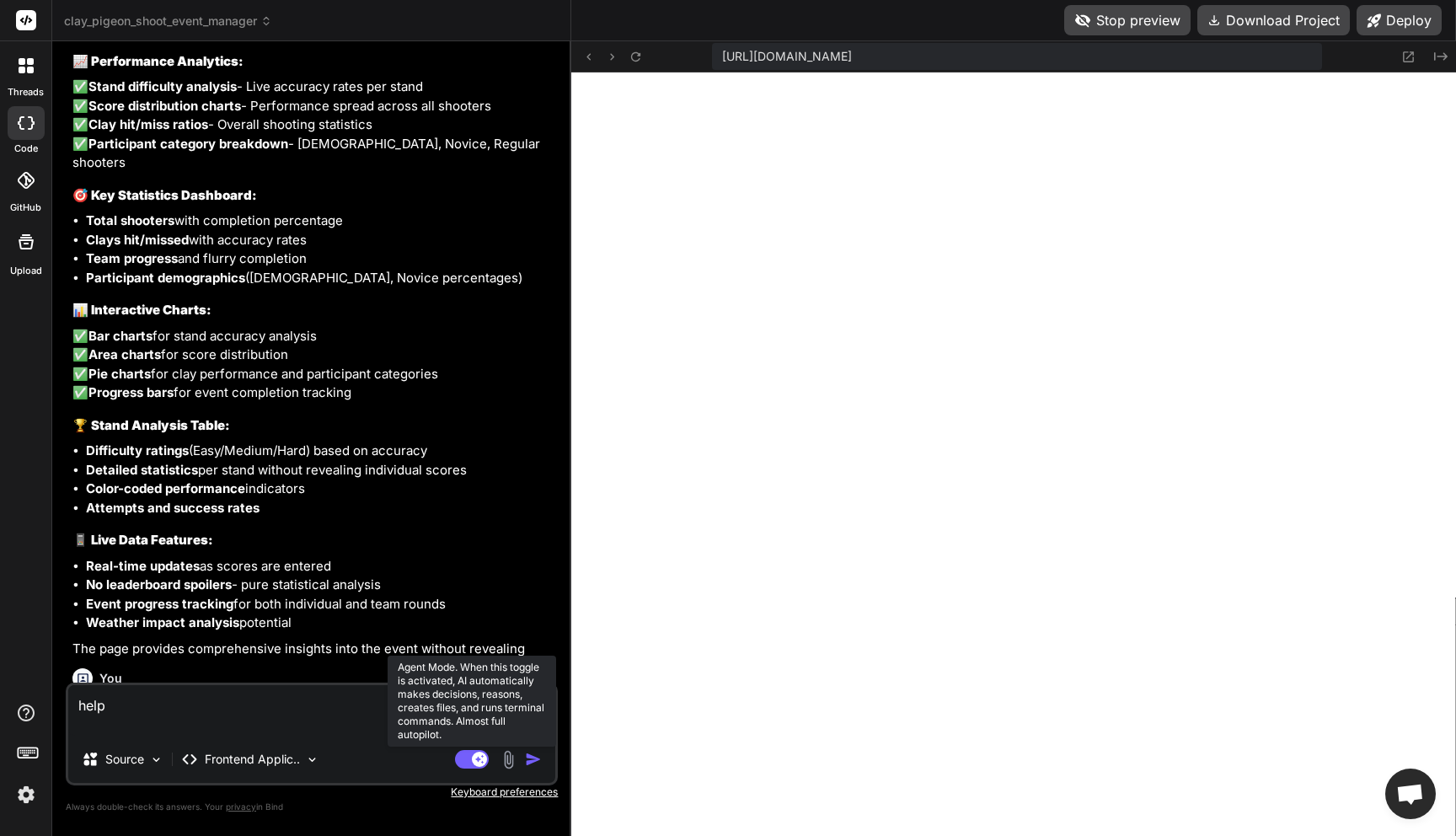 scroll, scrollTop: 3971, scrollLeft: 0, axis: vertical 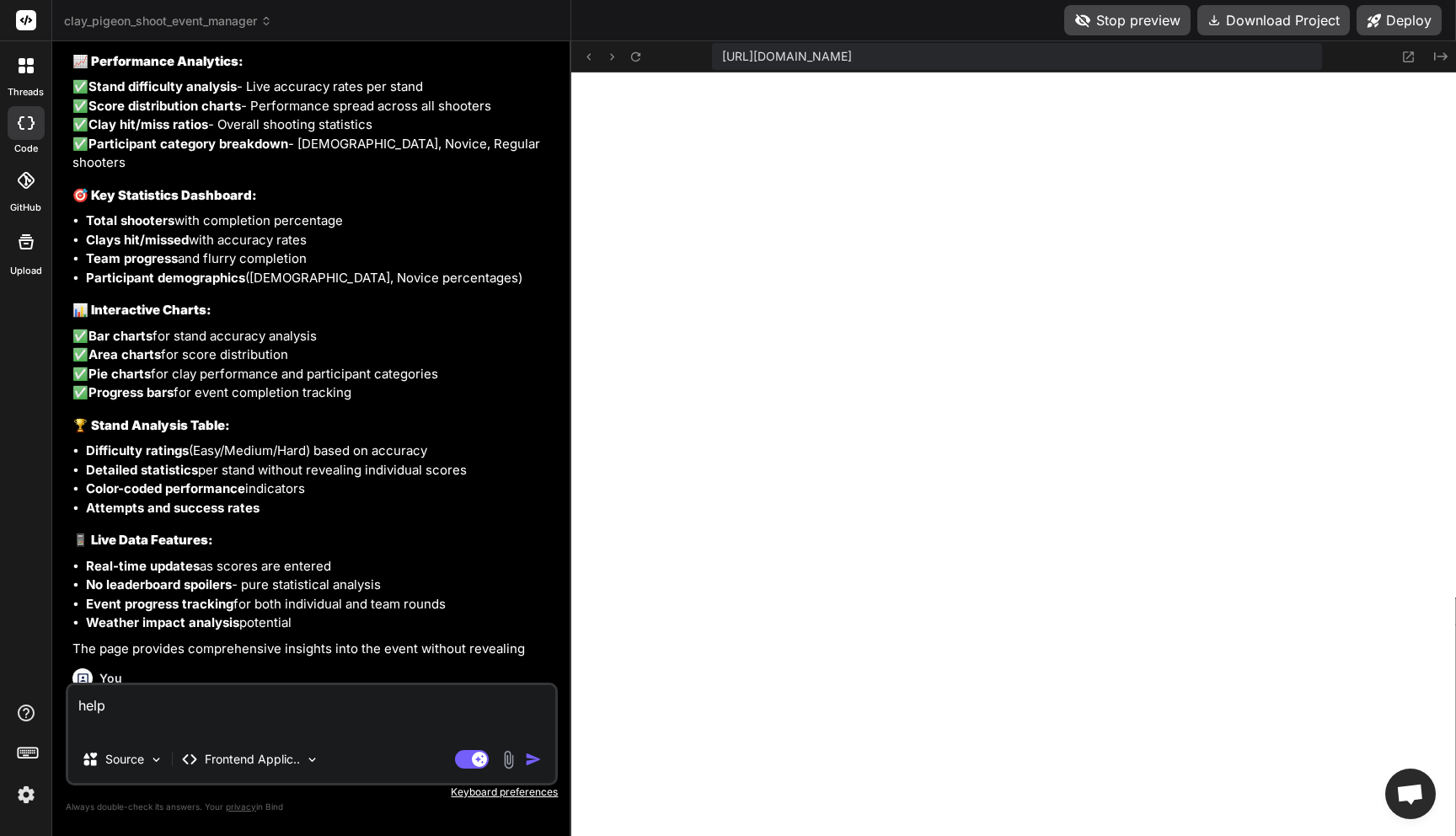 click on "help" at bounding box center [312, 710] 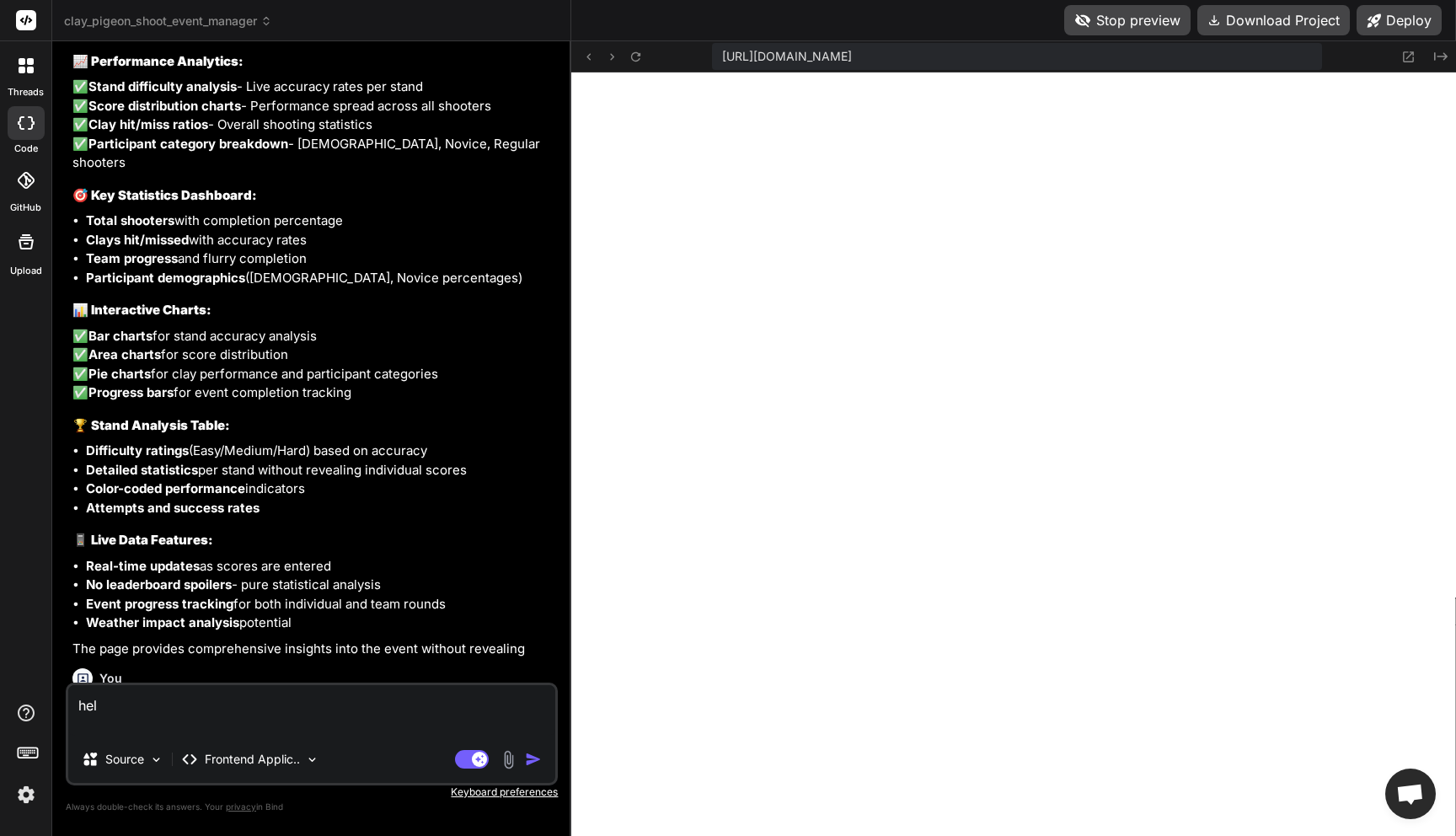 type on "he" 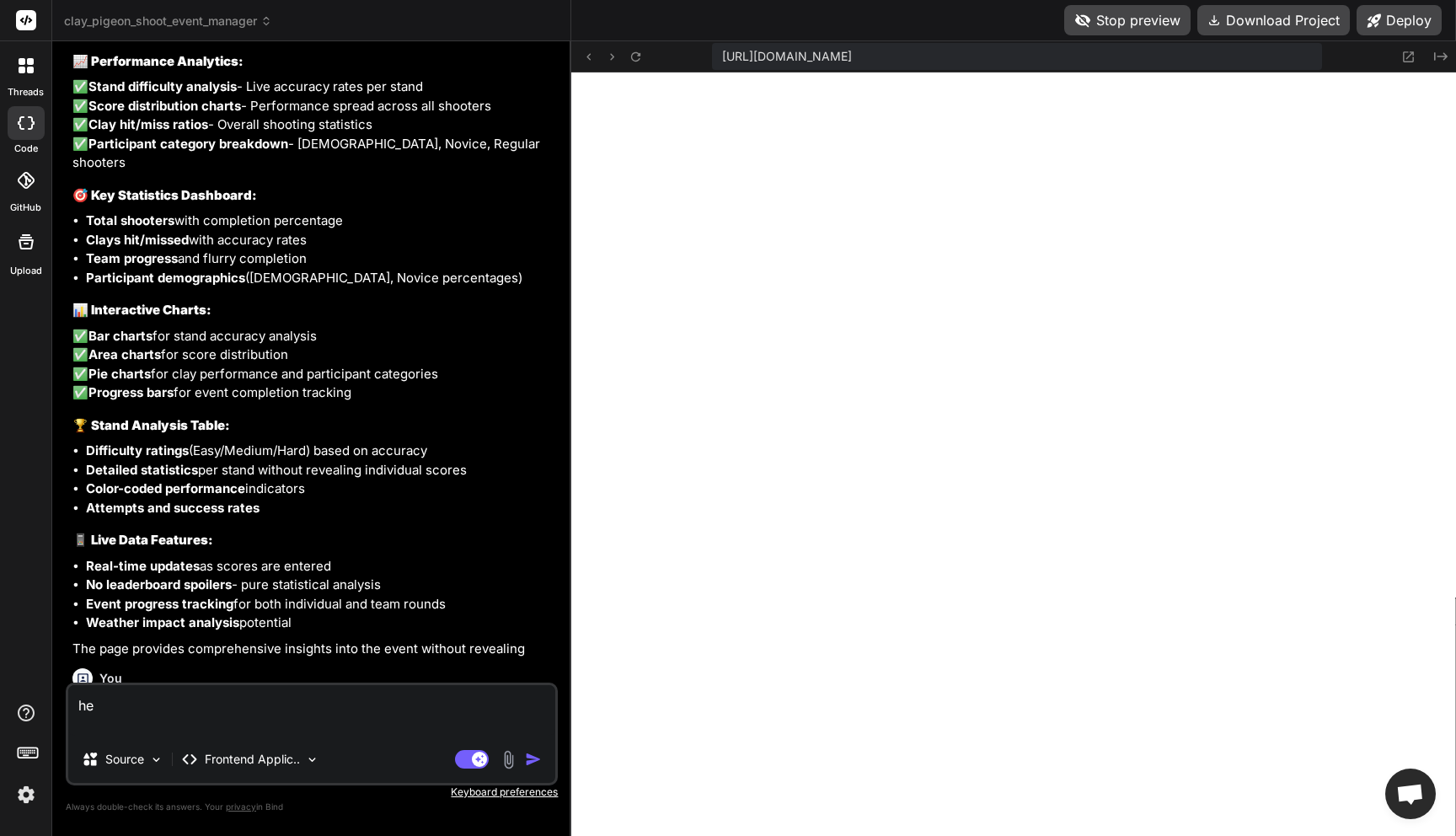 type on "h" 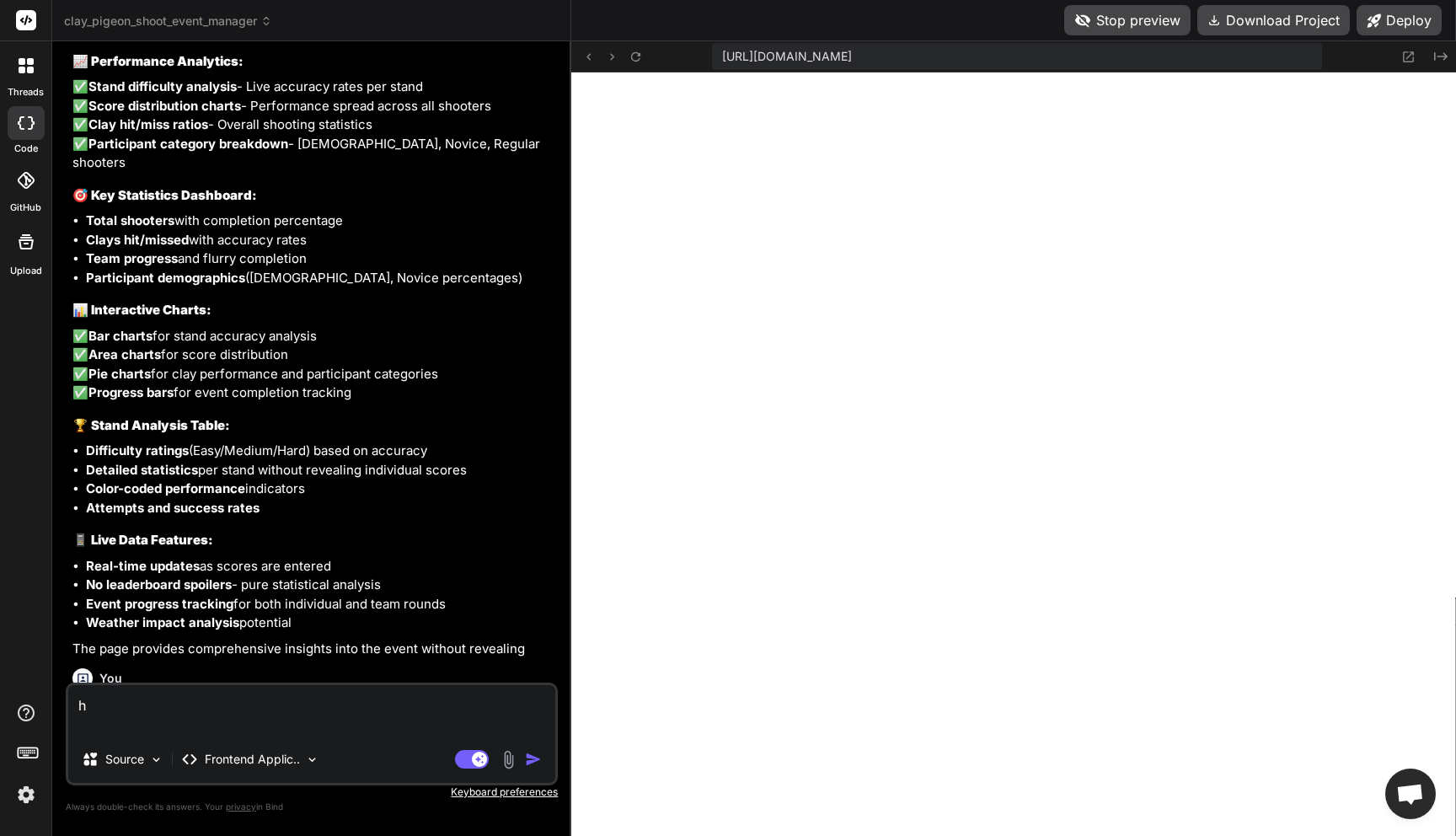 type 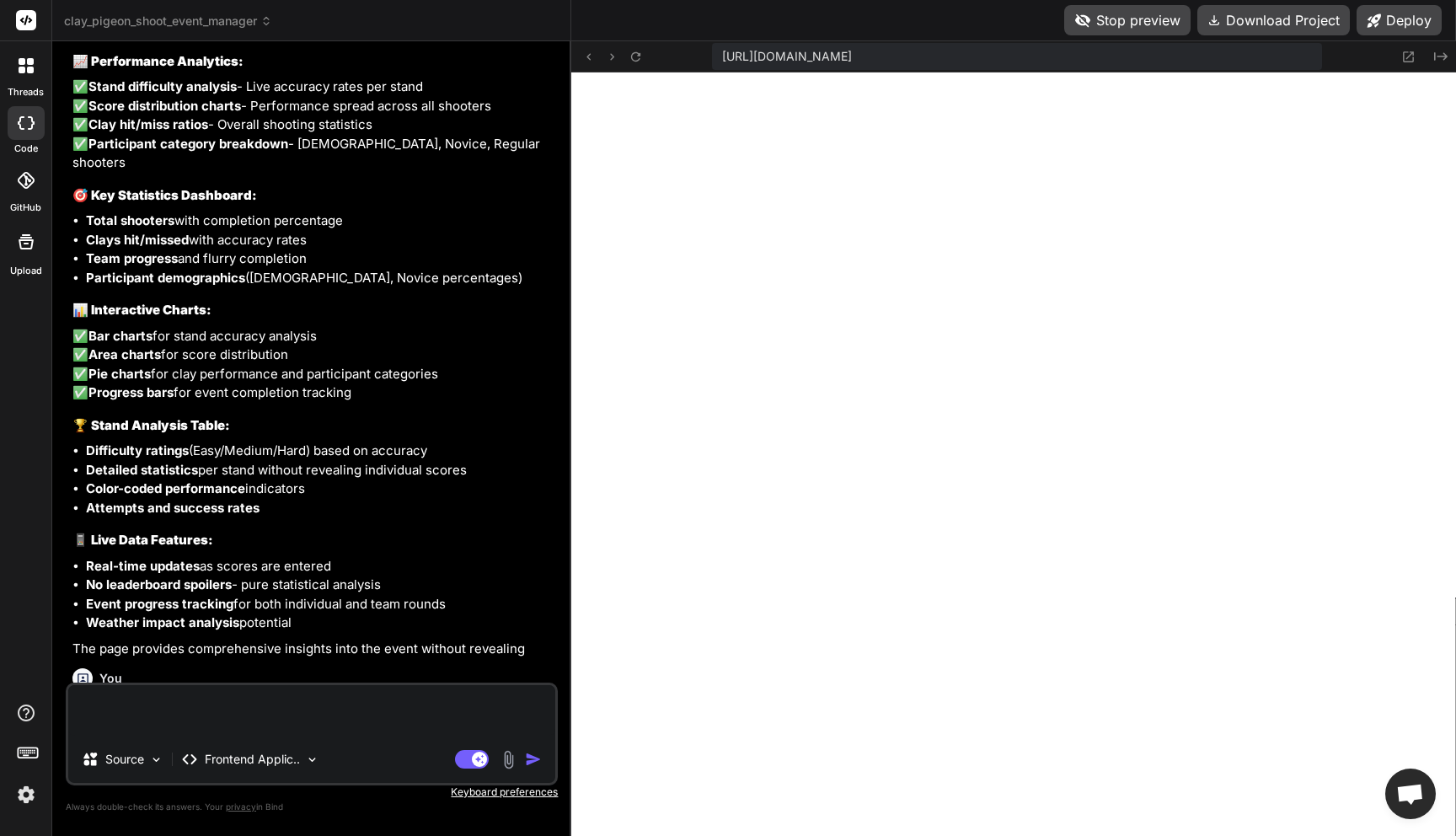 type on "e" 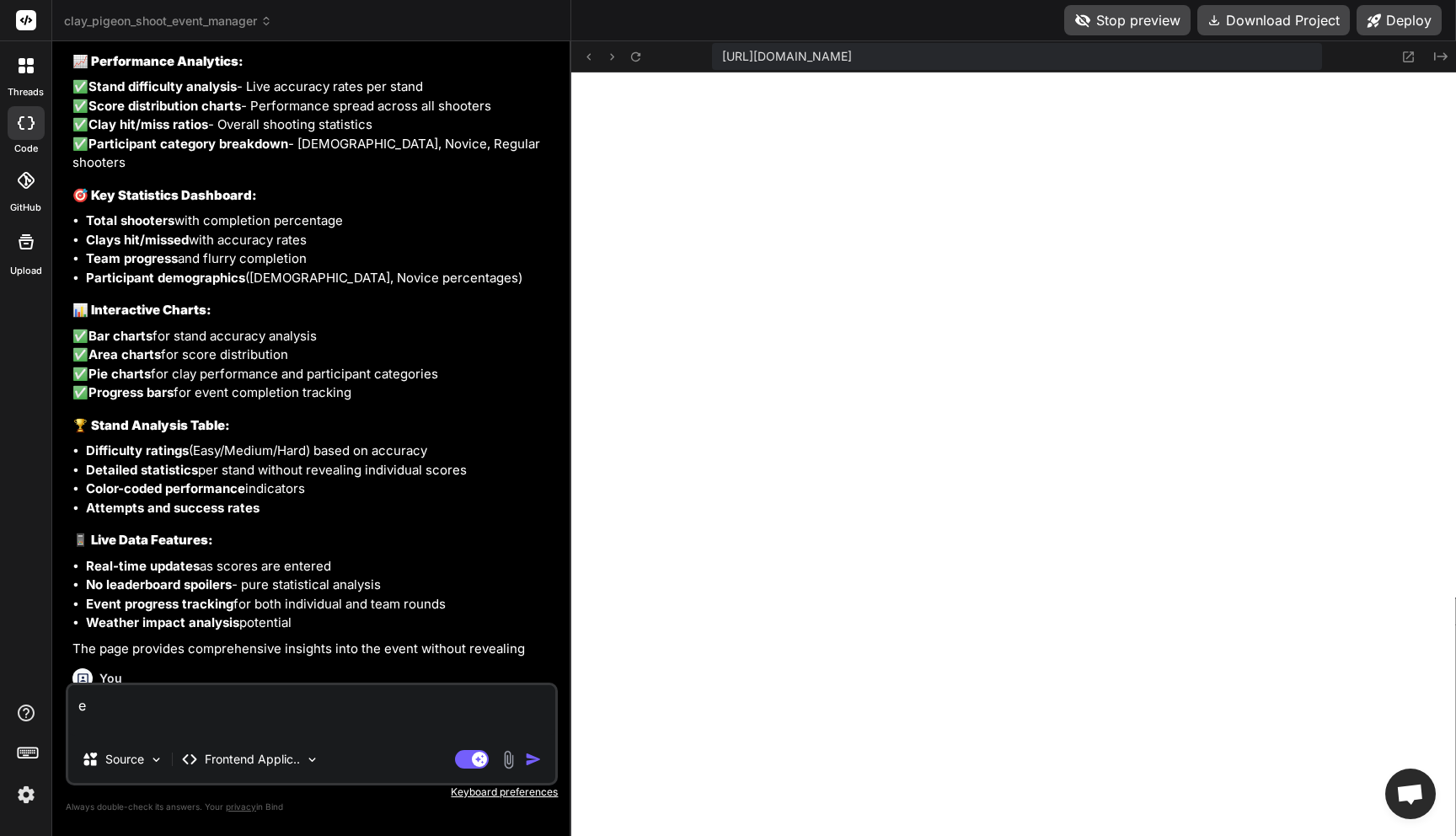 type on "er" 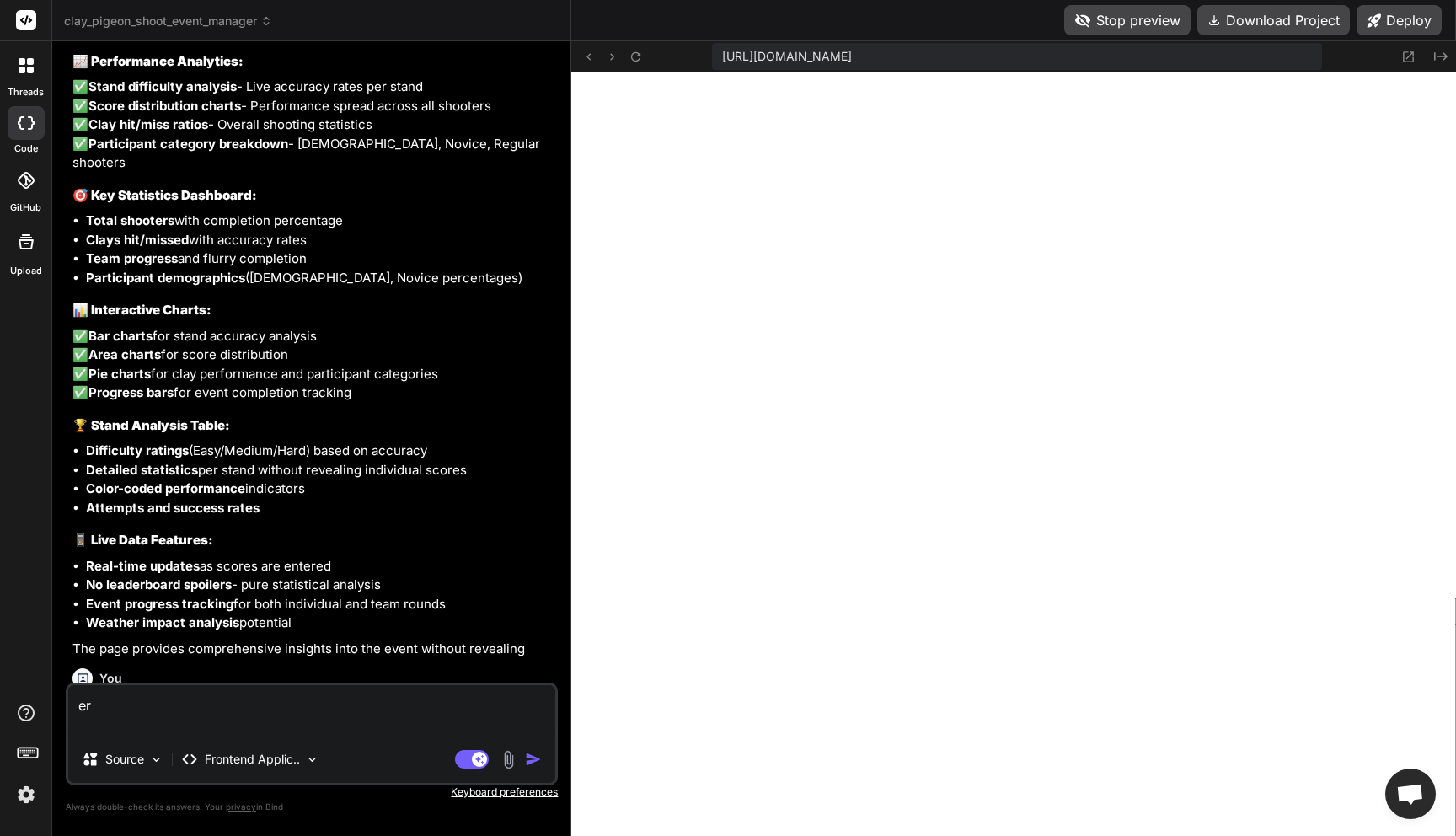 type on "err" 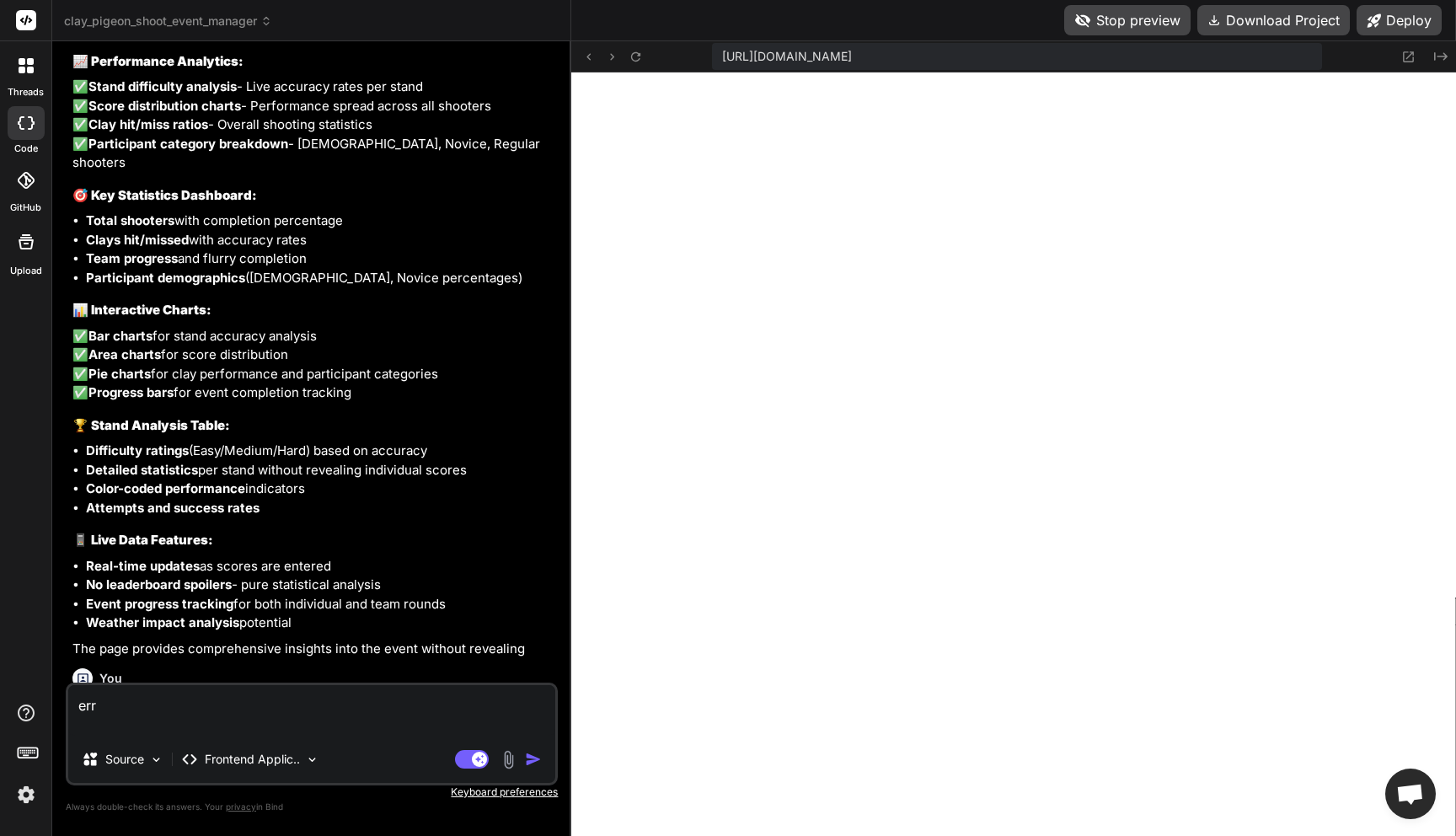 type on "erro" 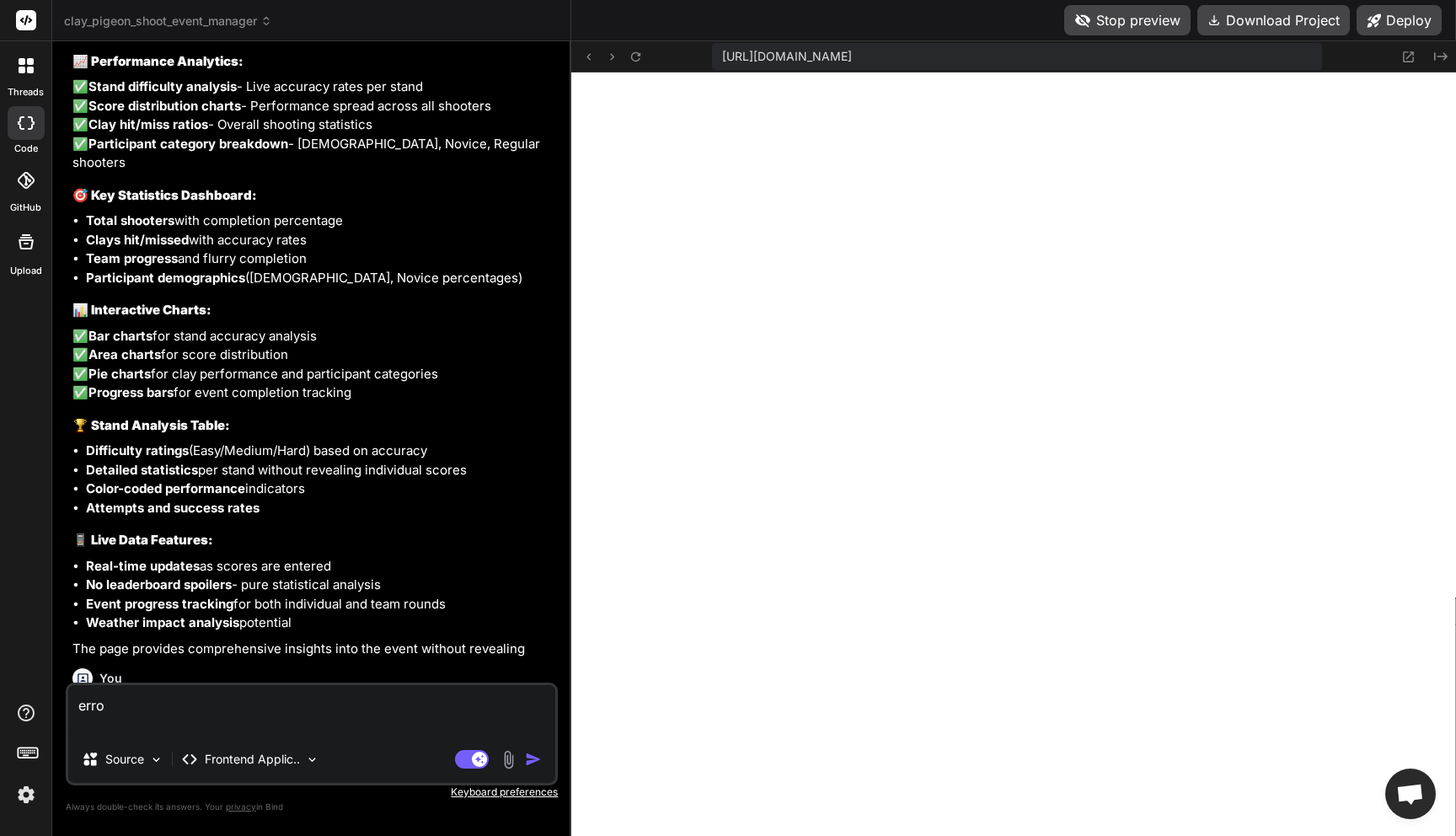 type on "error" 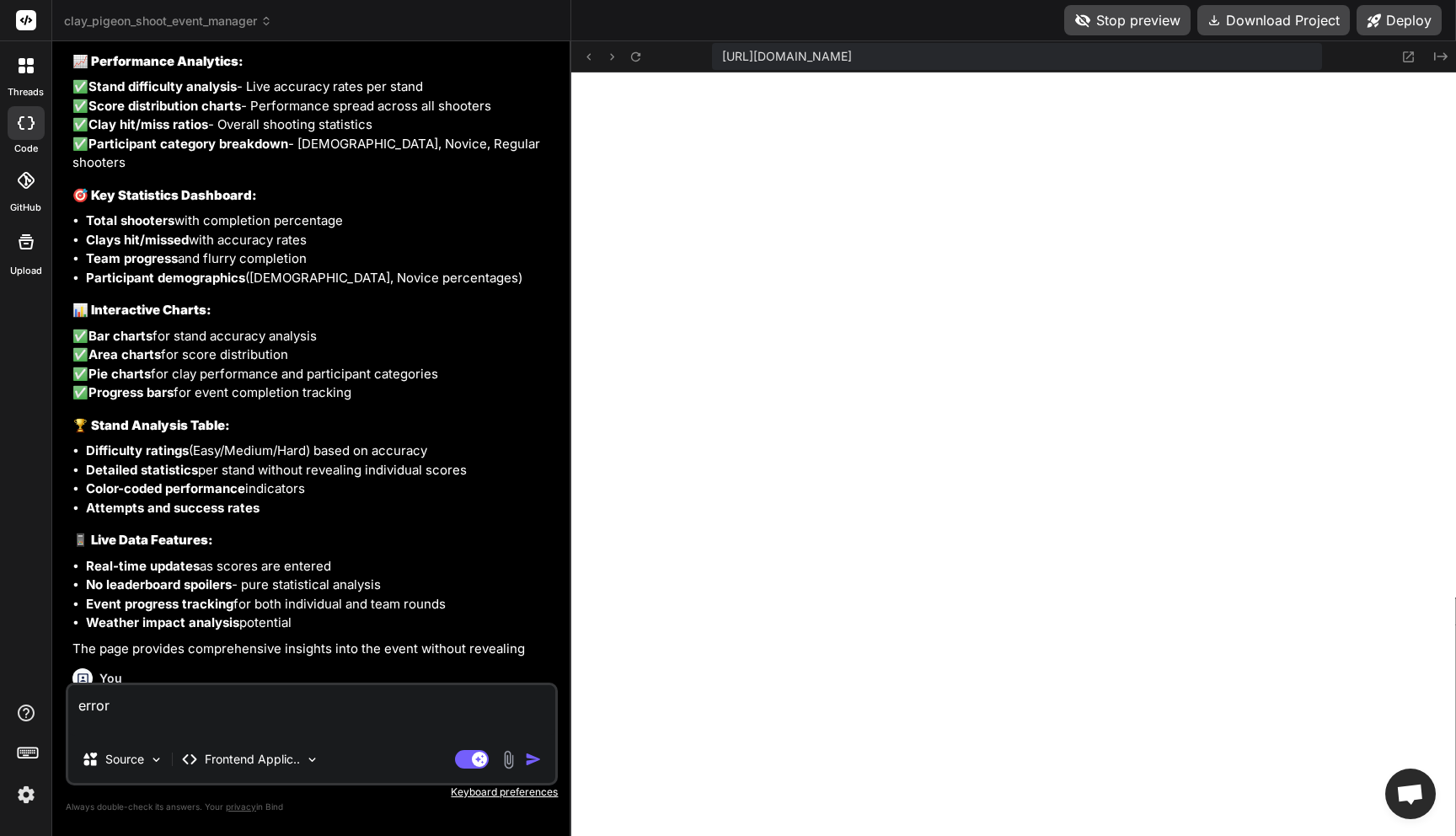 type on "error" 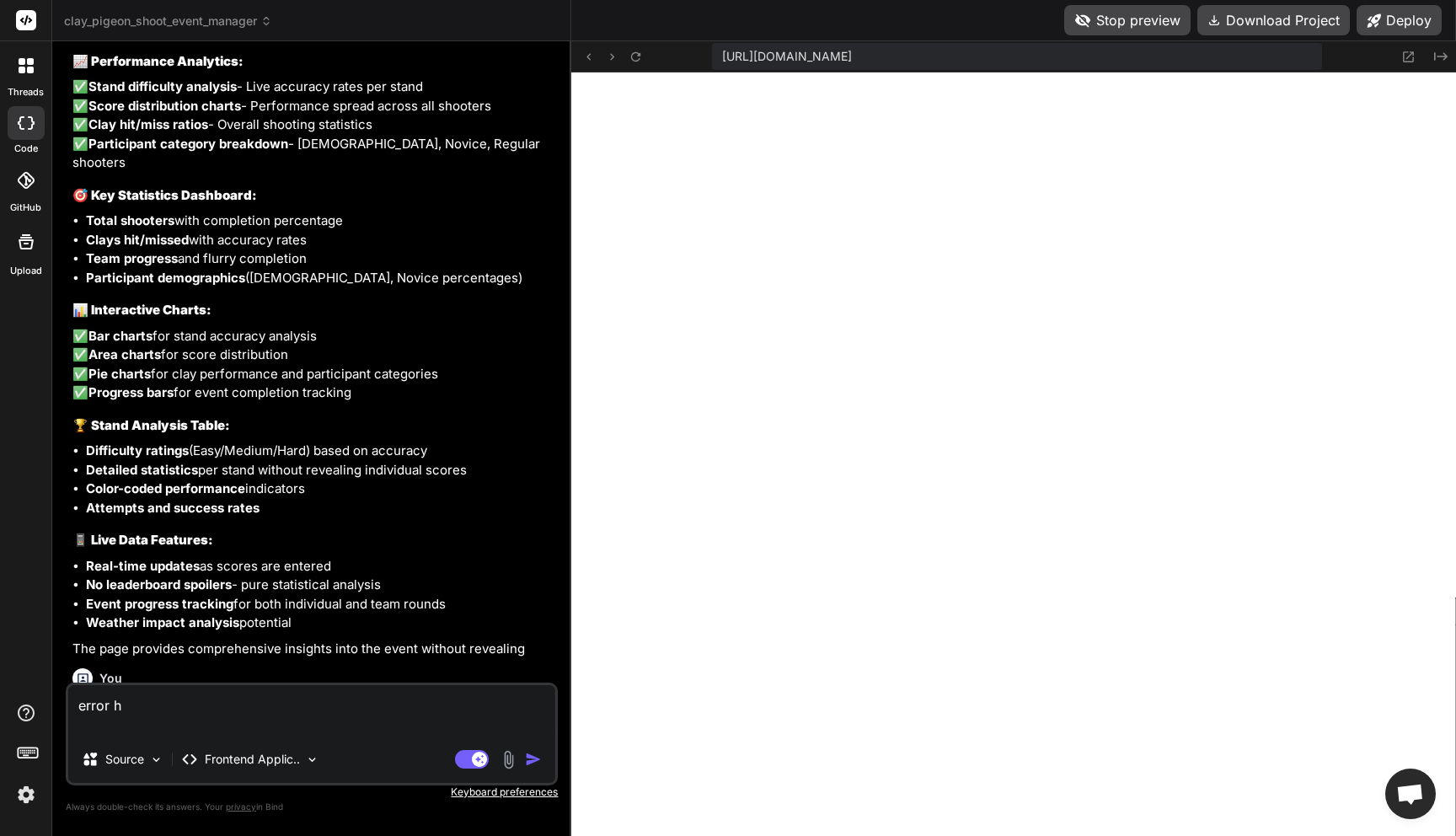 type on "error ha" 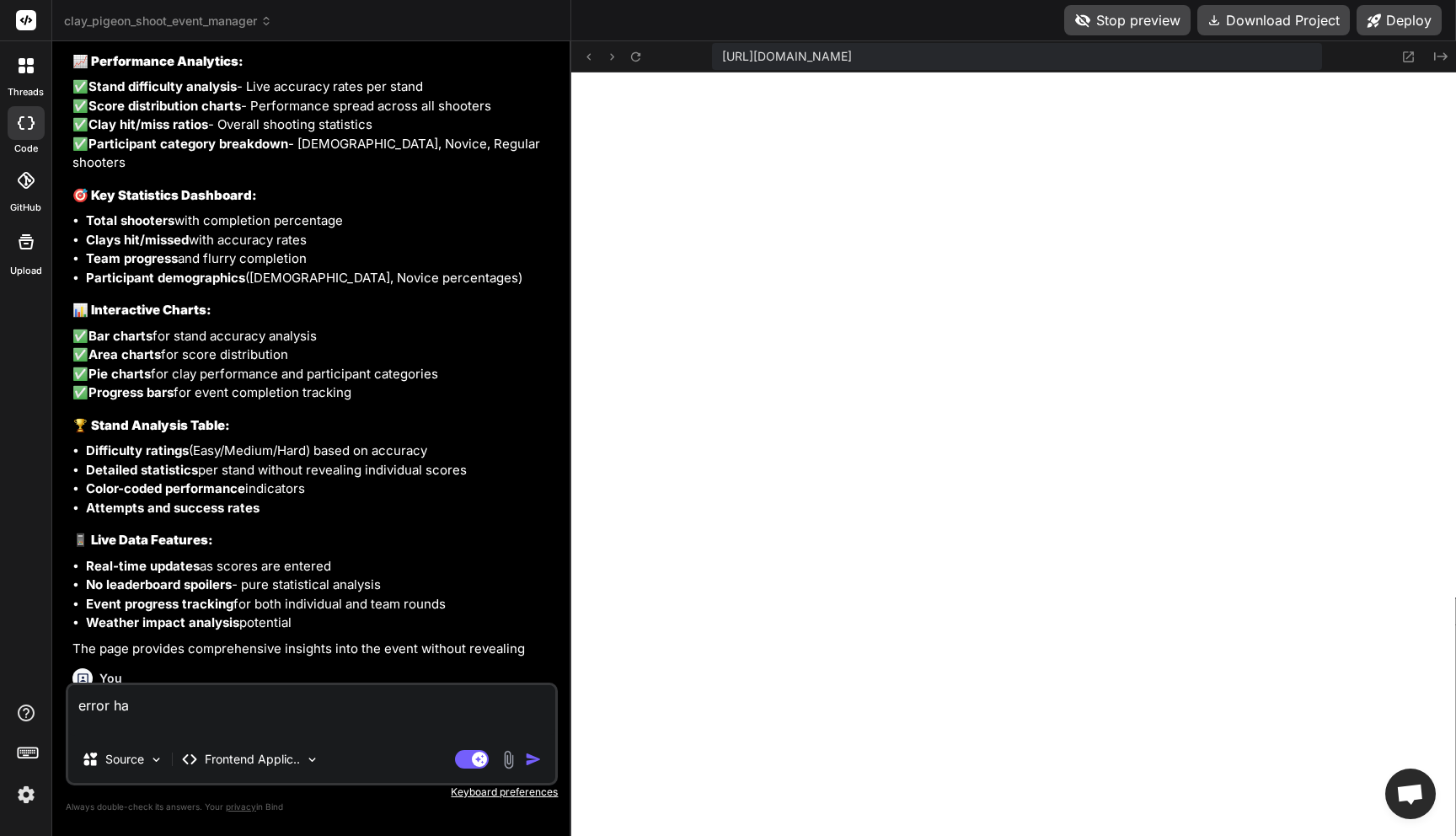 type on "error hap" 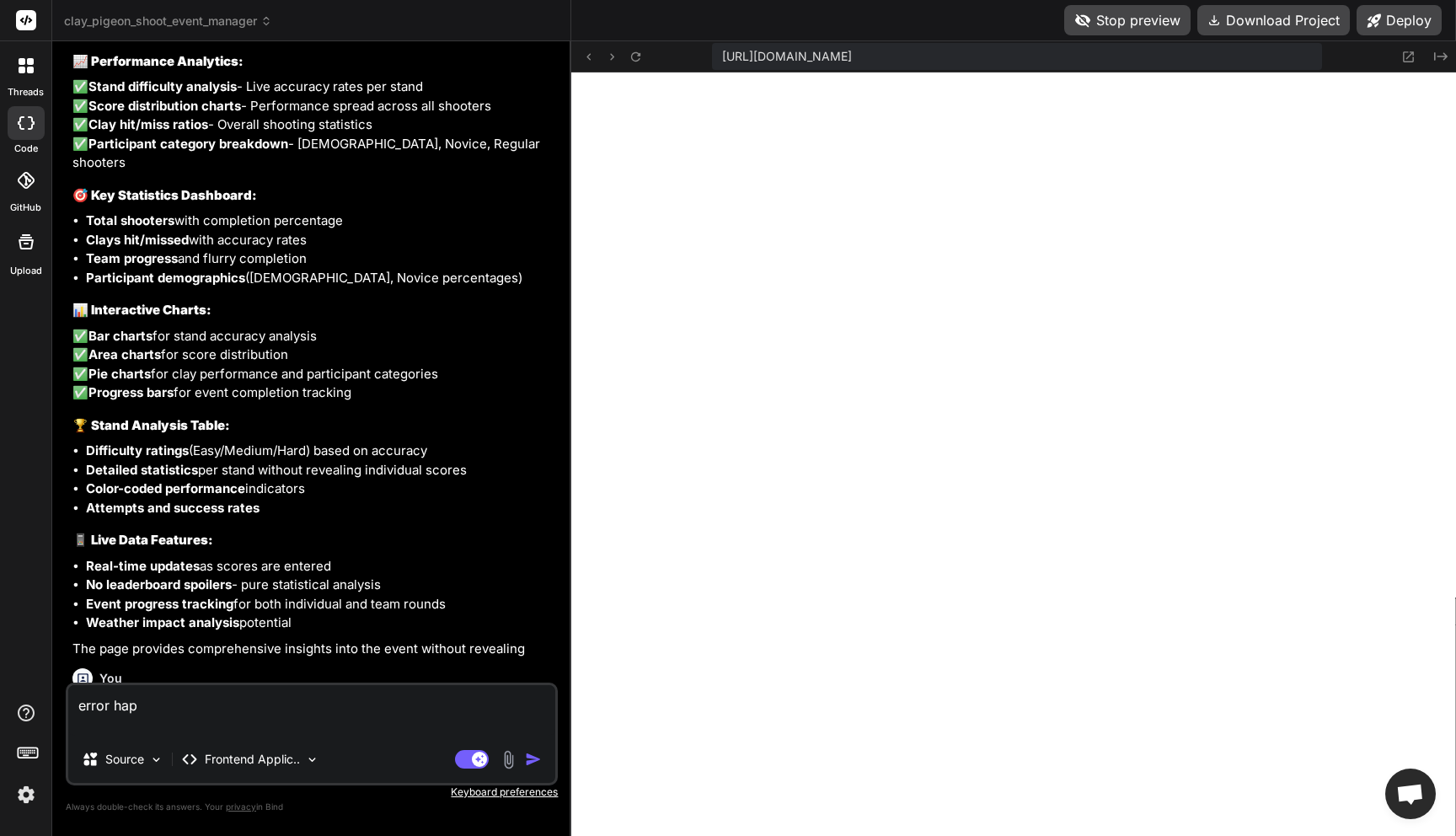 type on "error happ" 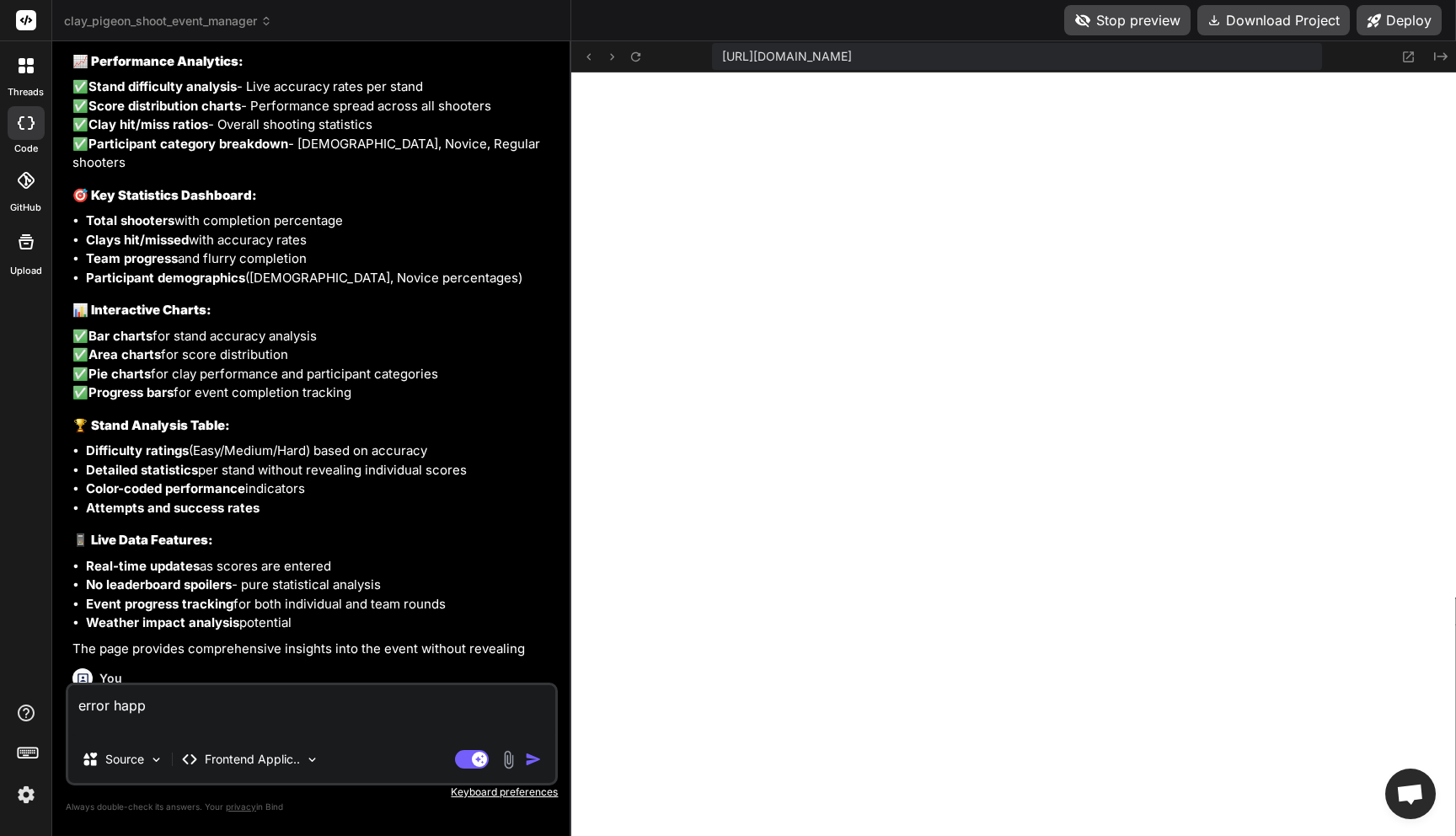type on "error happe" 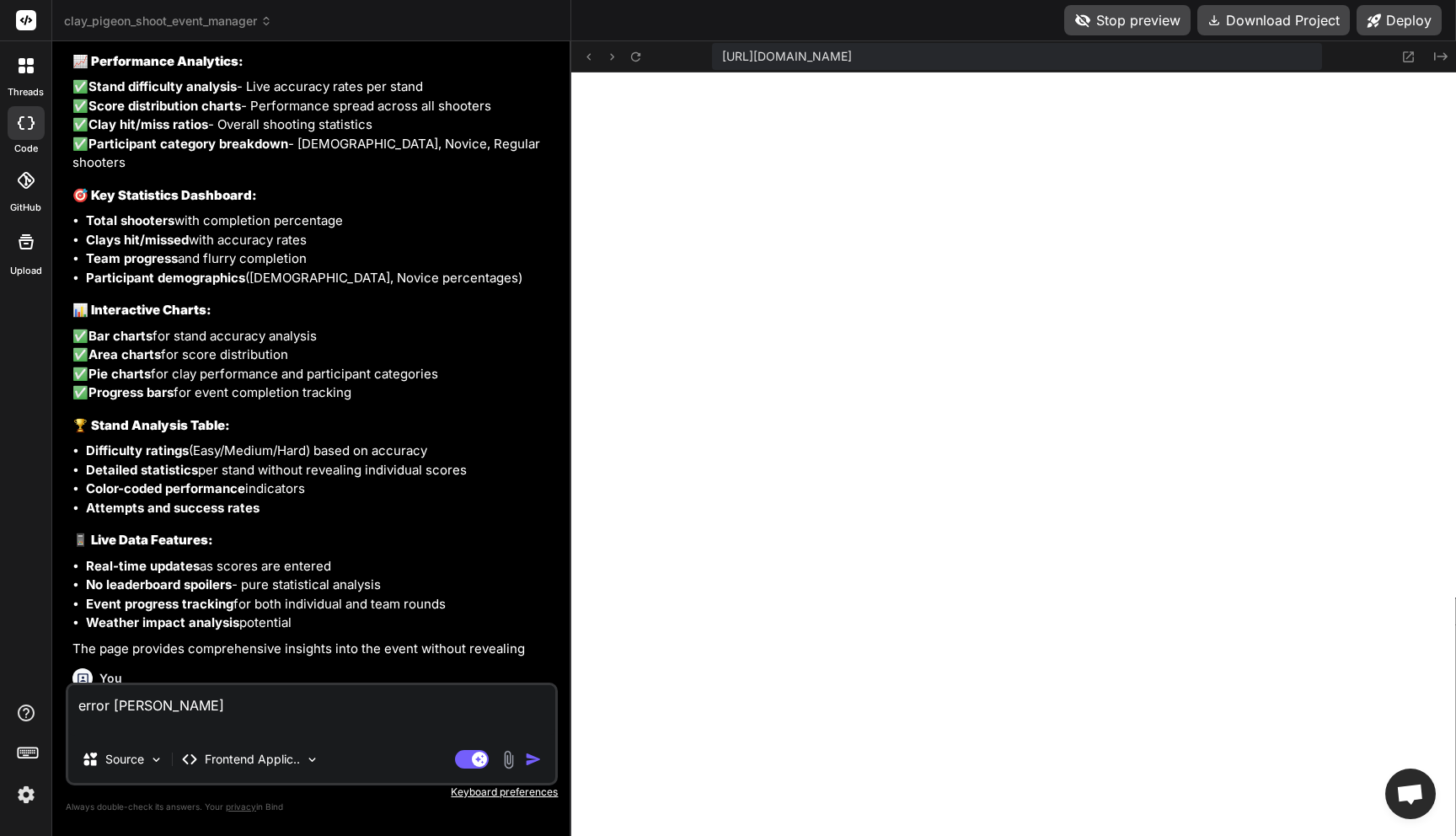 type on "error happen" 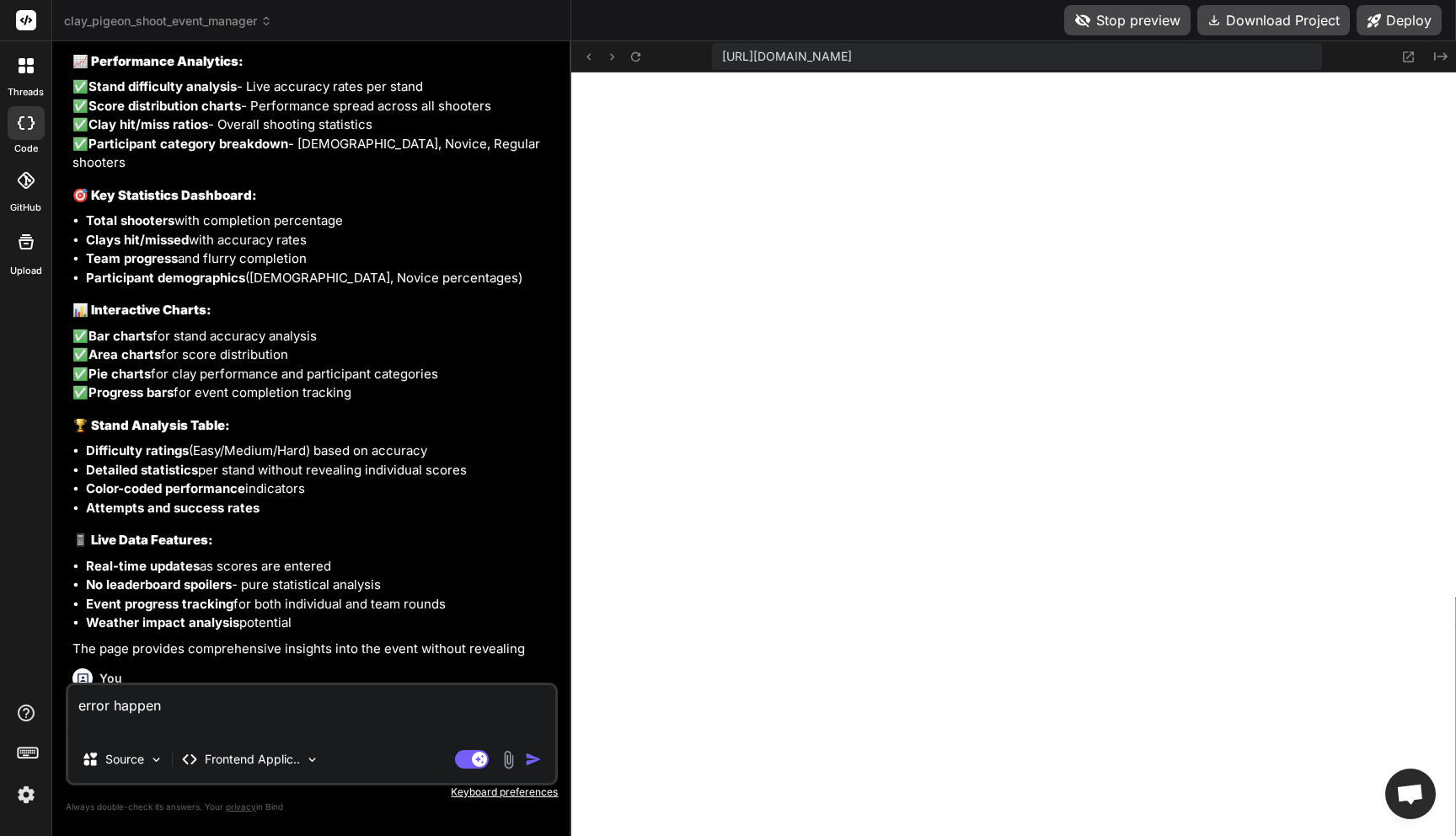 type on "error happeni" 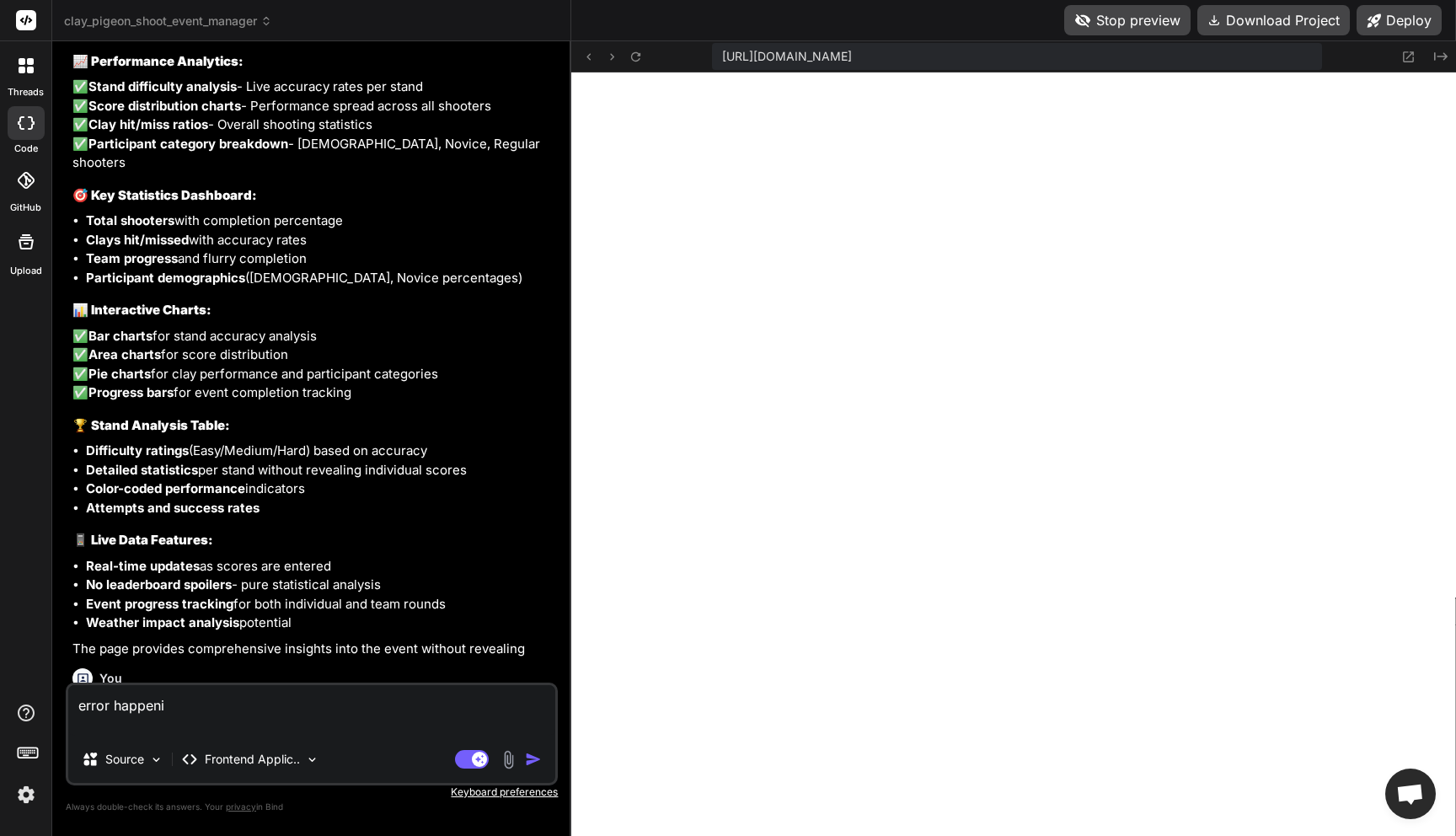 type on "error happenin" 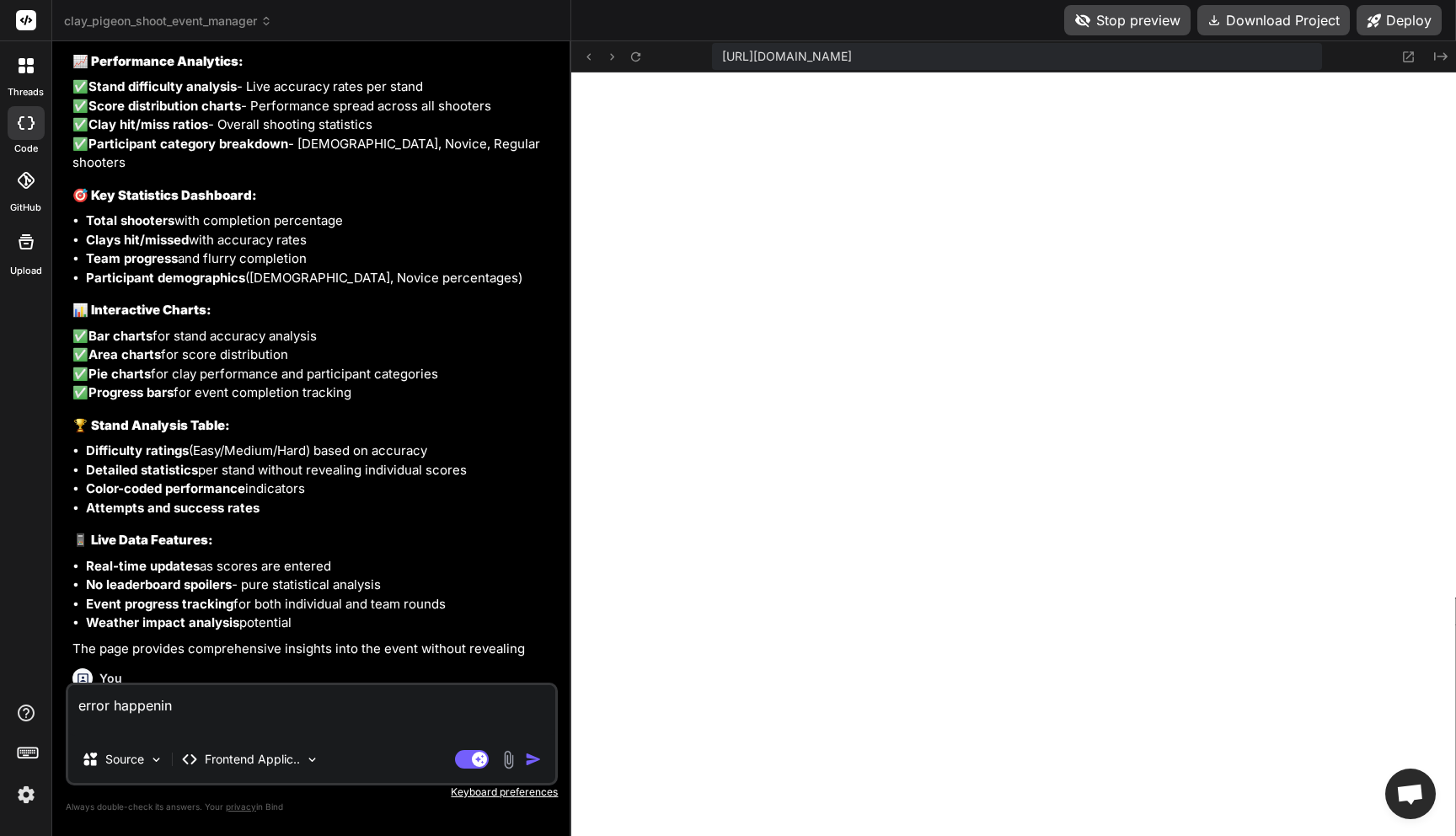 type on "error happening" 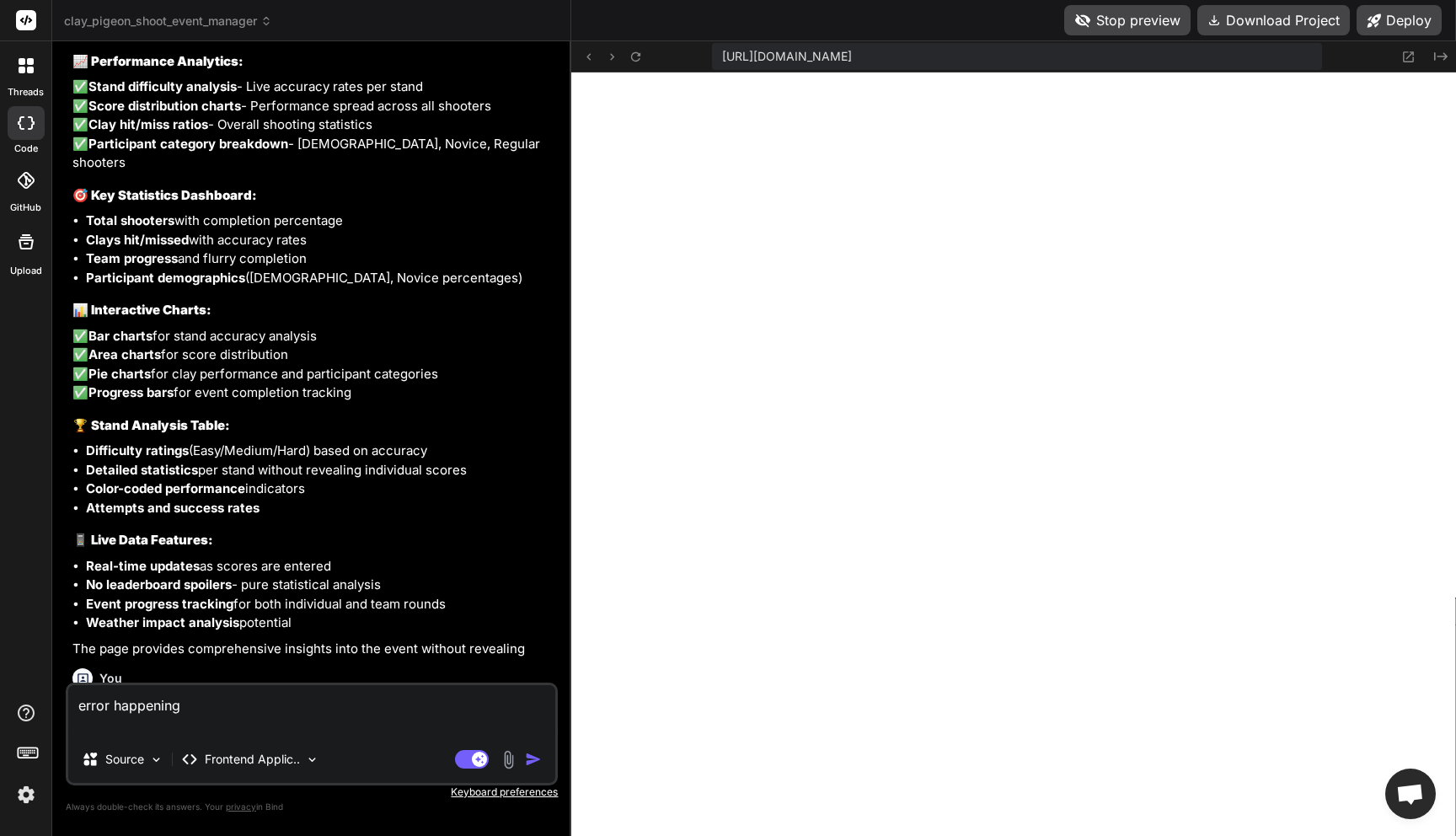 type on "x" 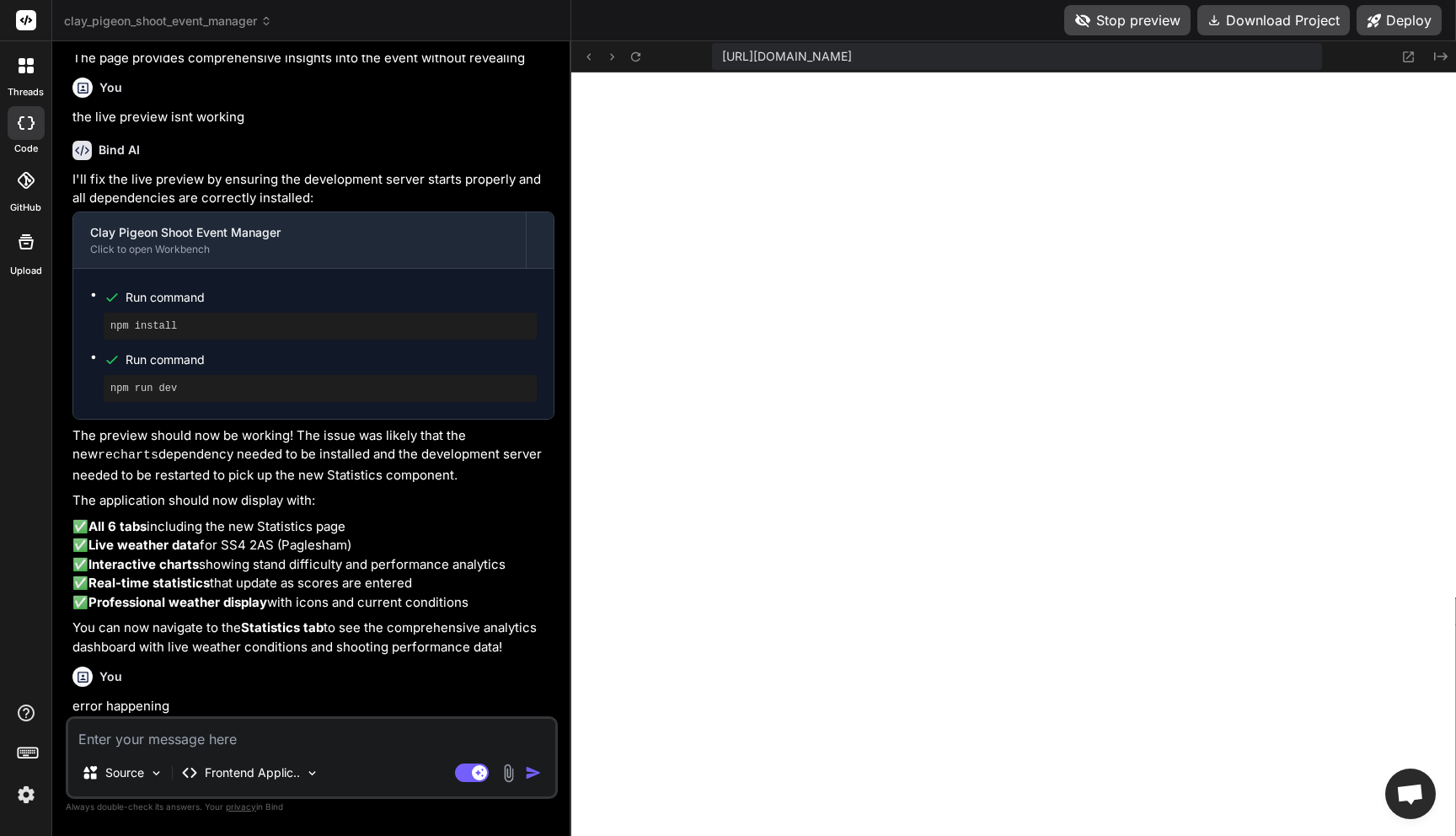 scroll, scrollTop: 3973, scrollLeft: 0, axis: vertical 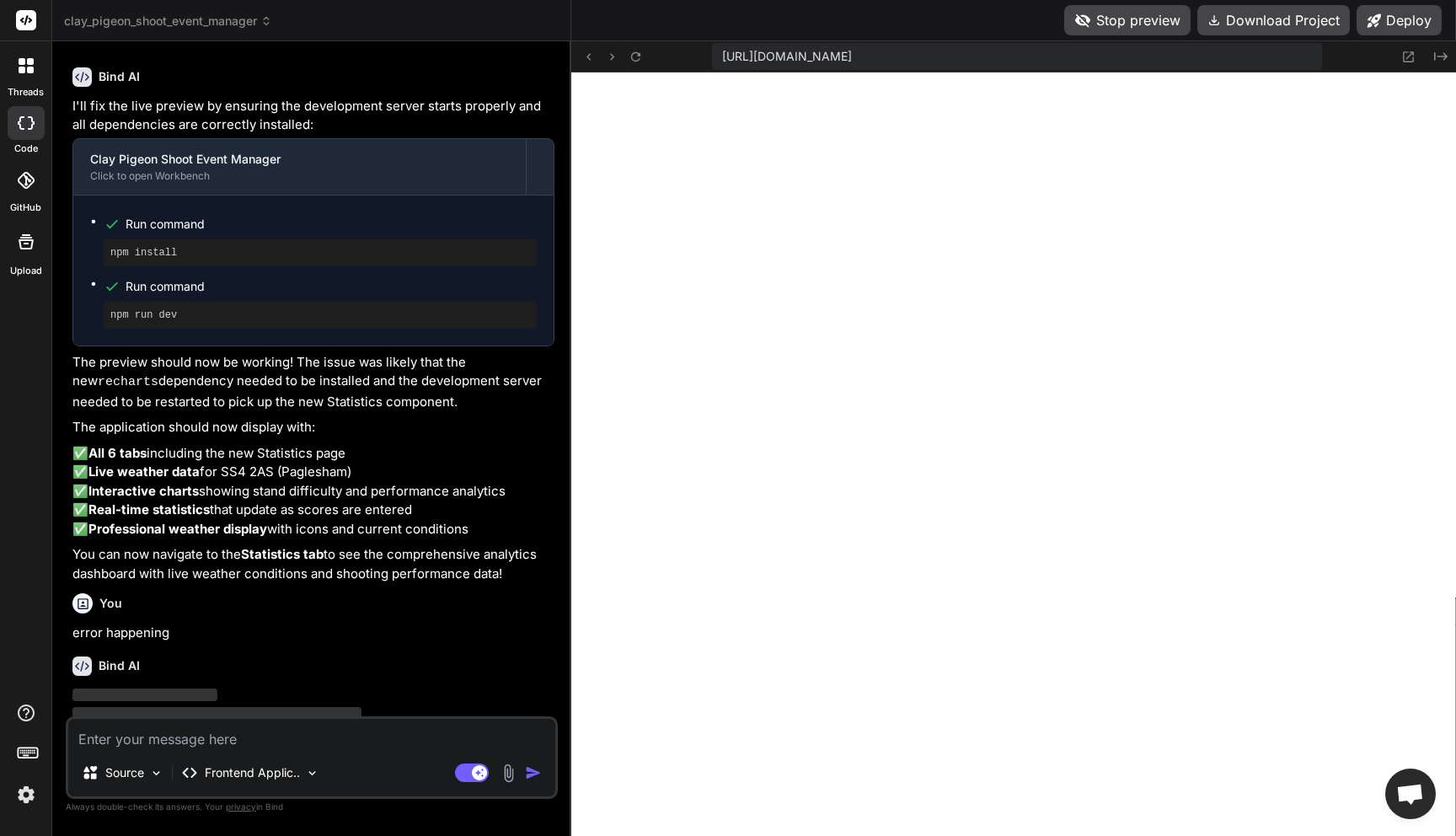 type on "x" 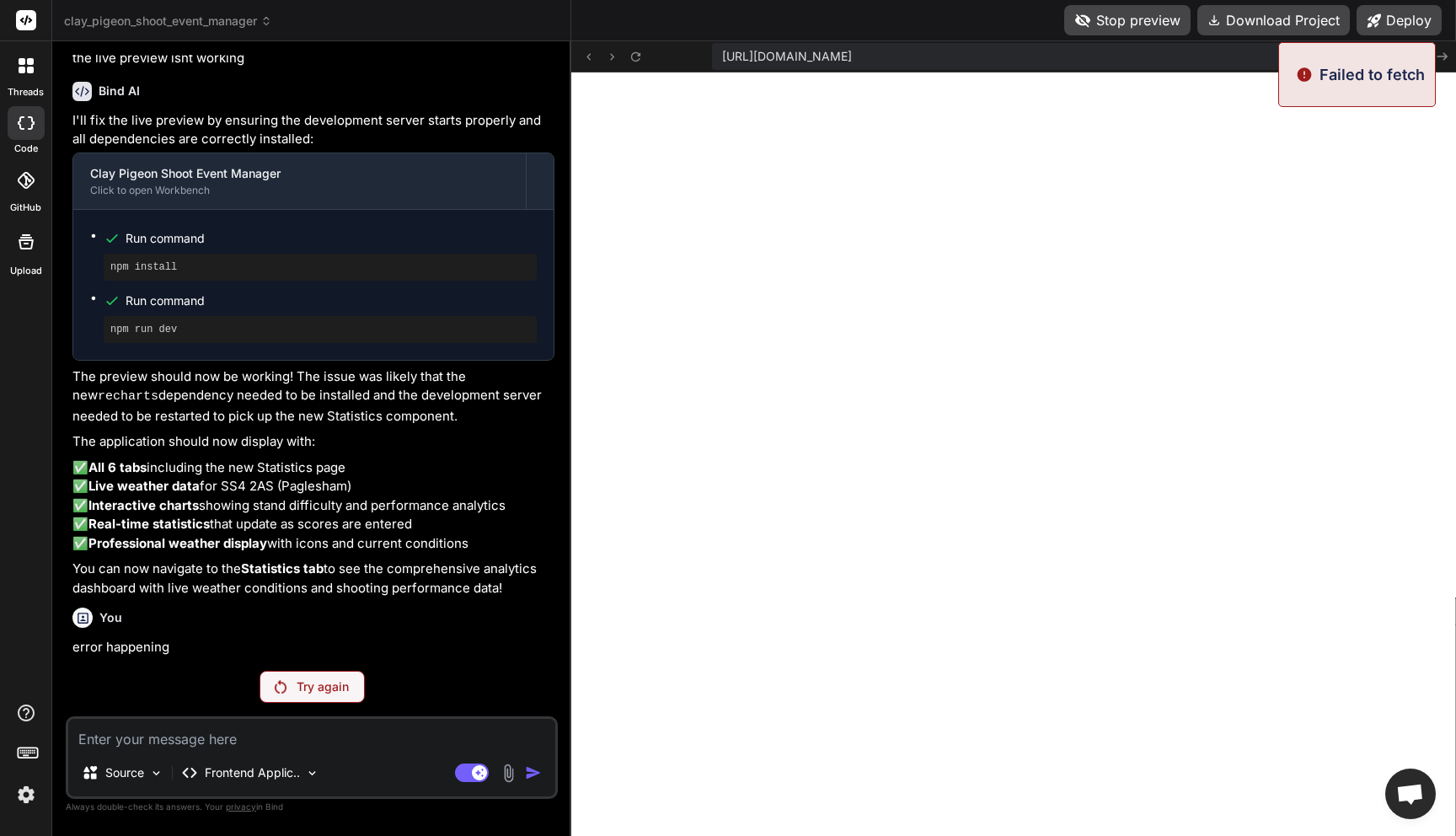 scroll, scrollTop: 3913, scrollLeft: 0, axis: vertical 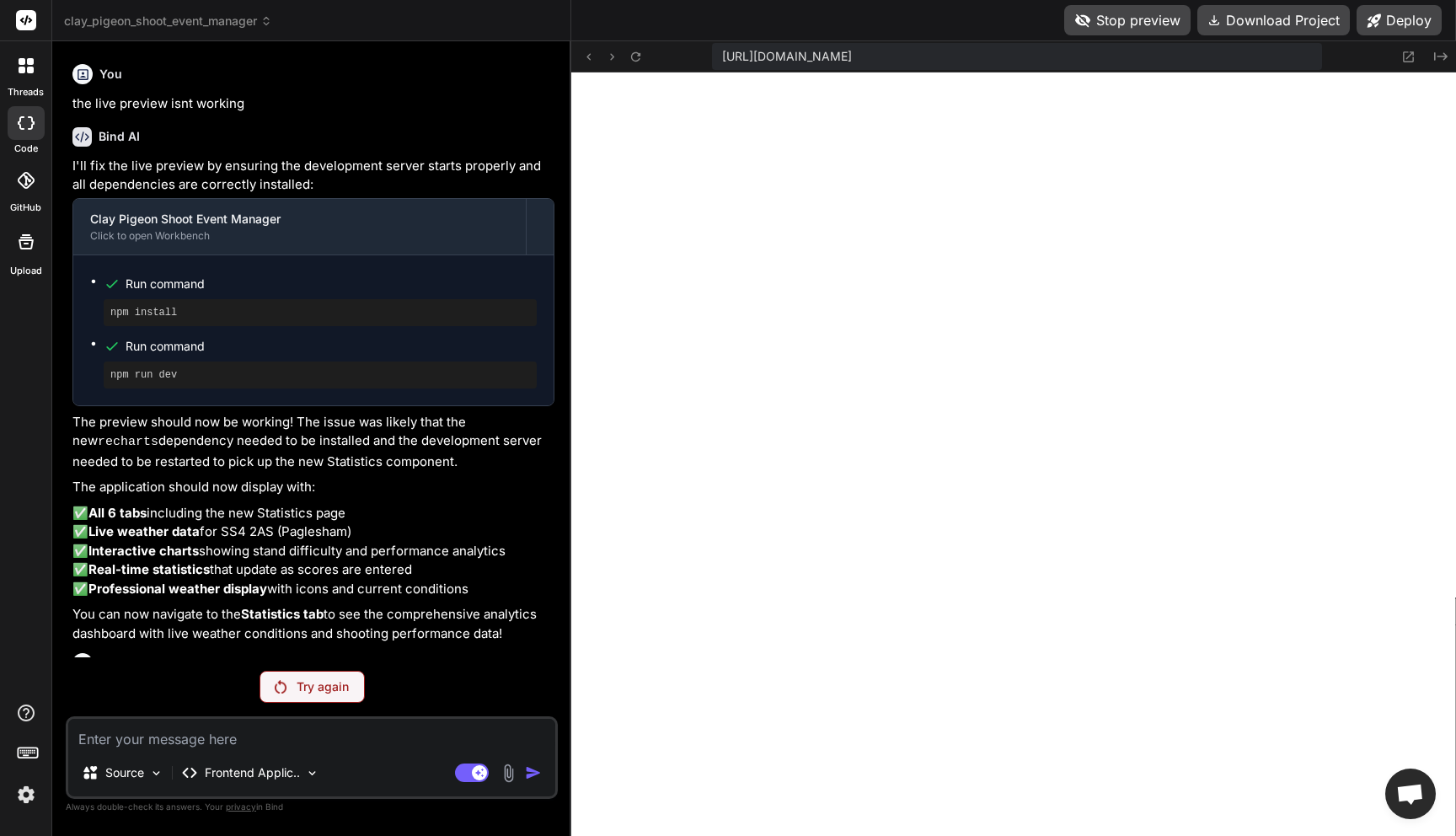 type 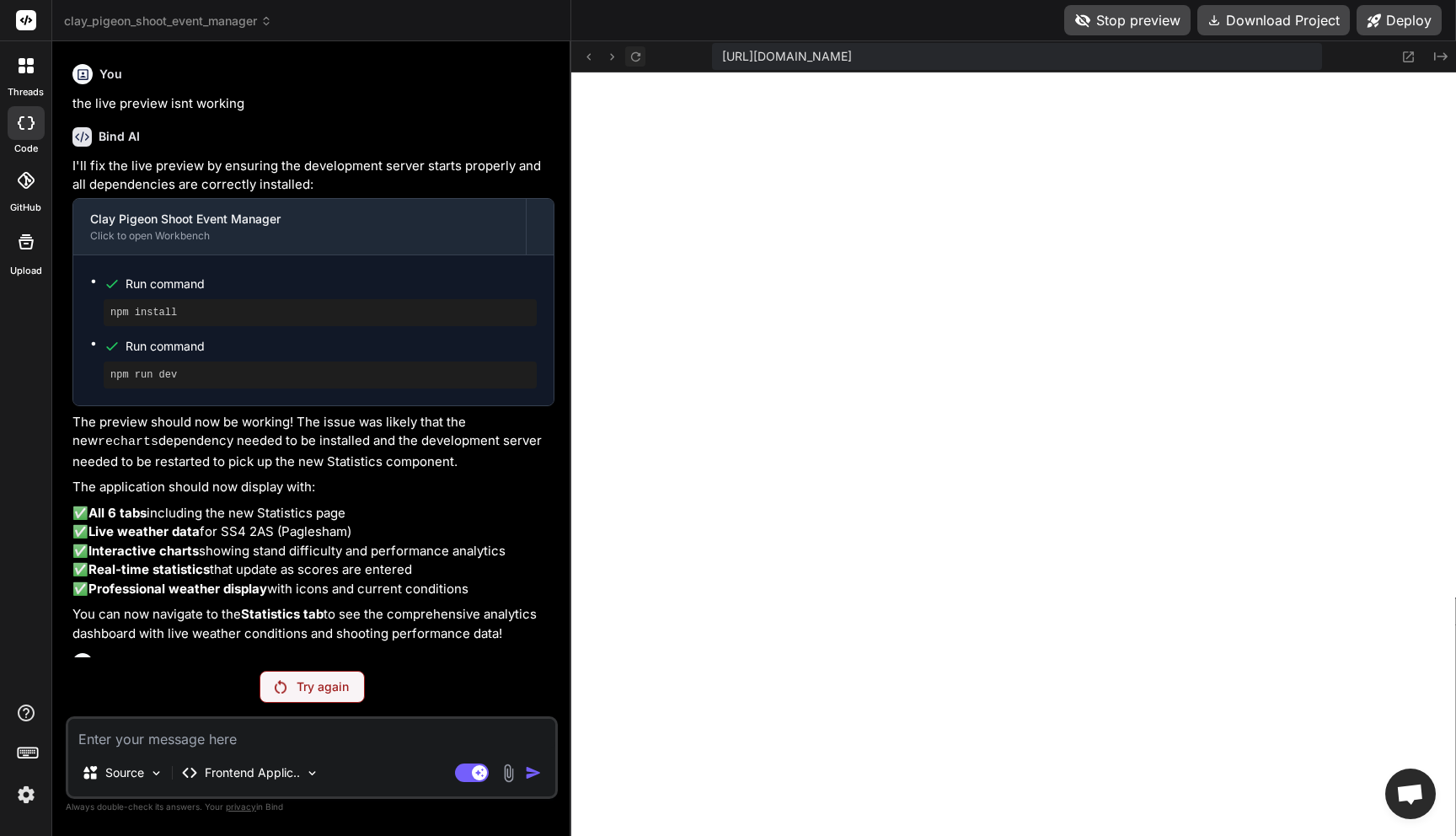 click 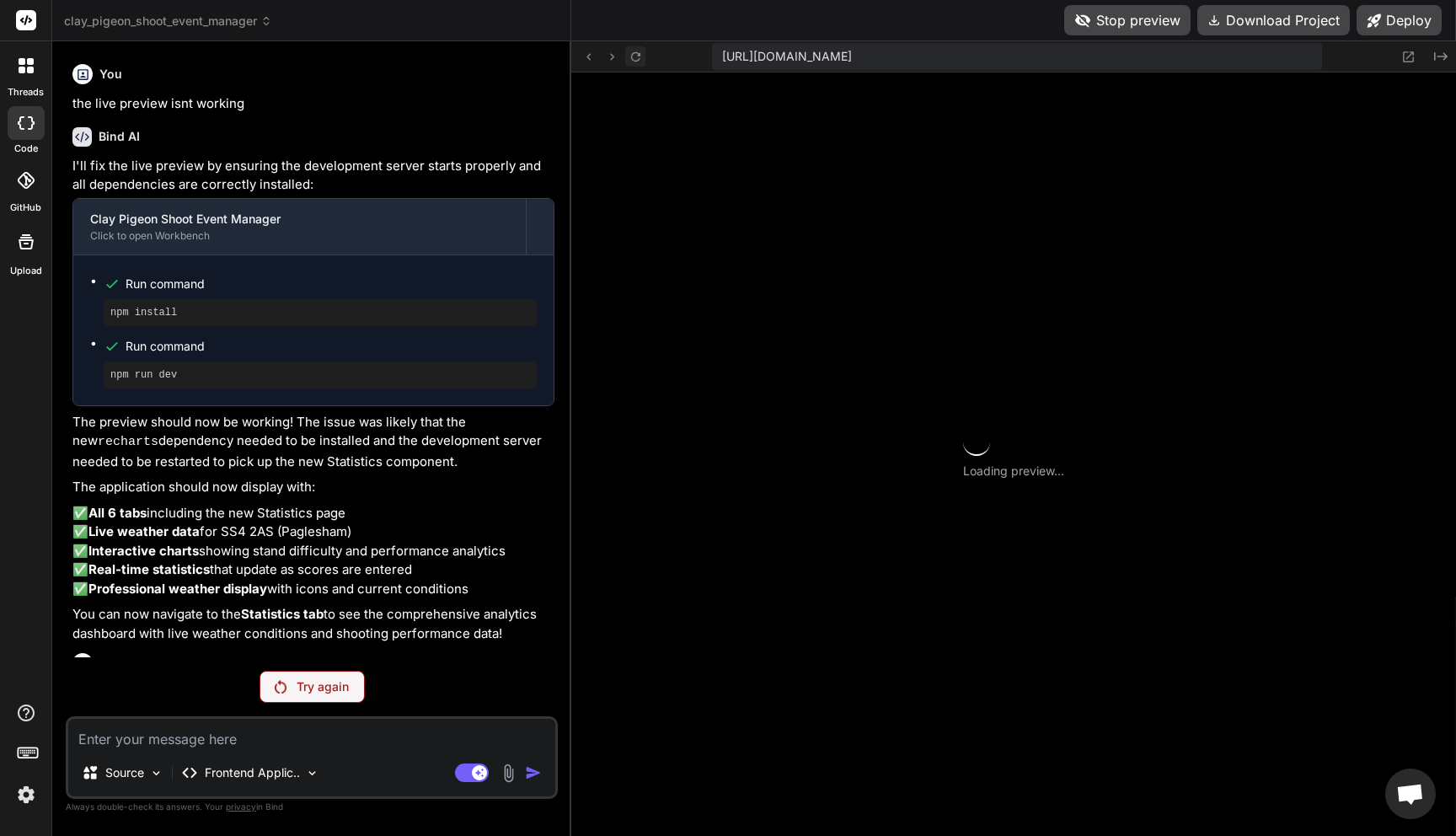 scroll, scrollTop: 4403, scrollLeft: 0, axis: vertical 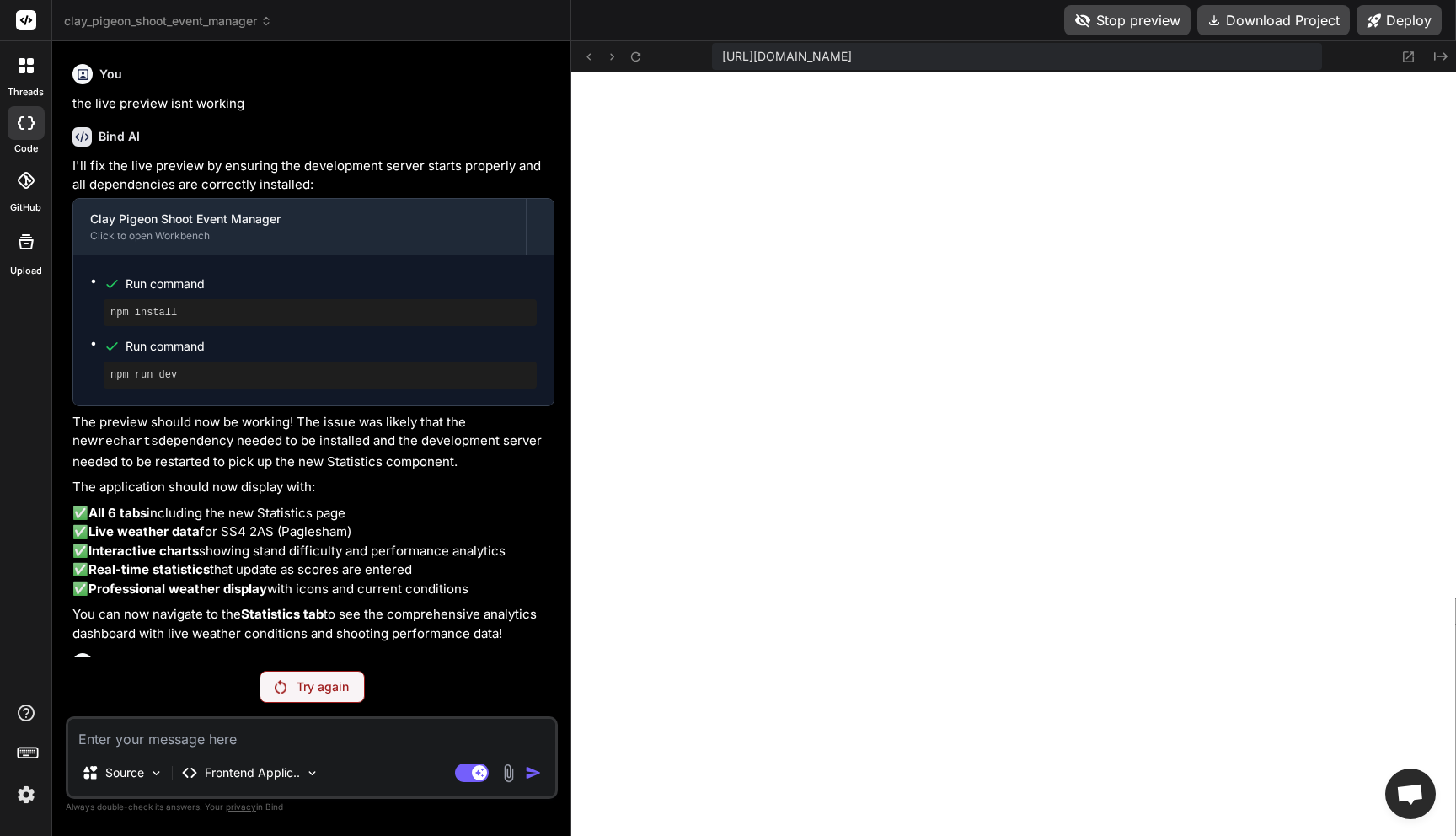 click on "Stop preview" at bounding box center (1127, 20) 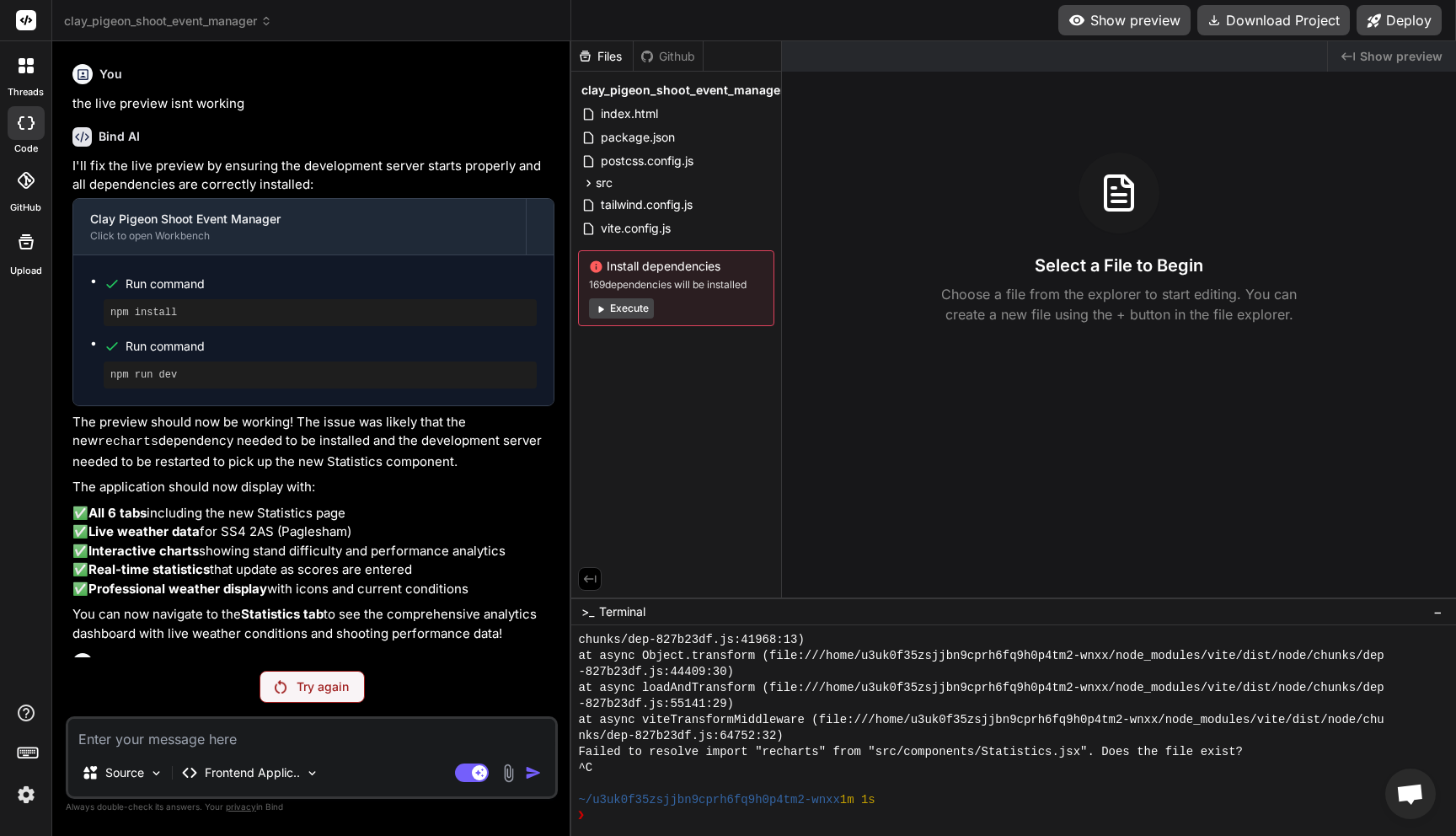 click on "Show preview" at bounding box center [1124, 20] 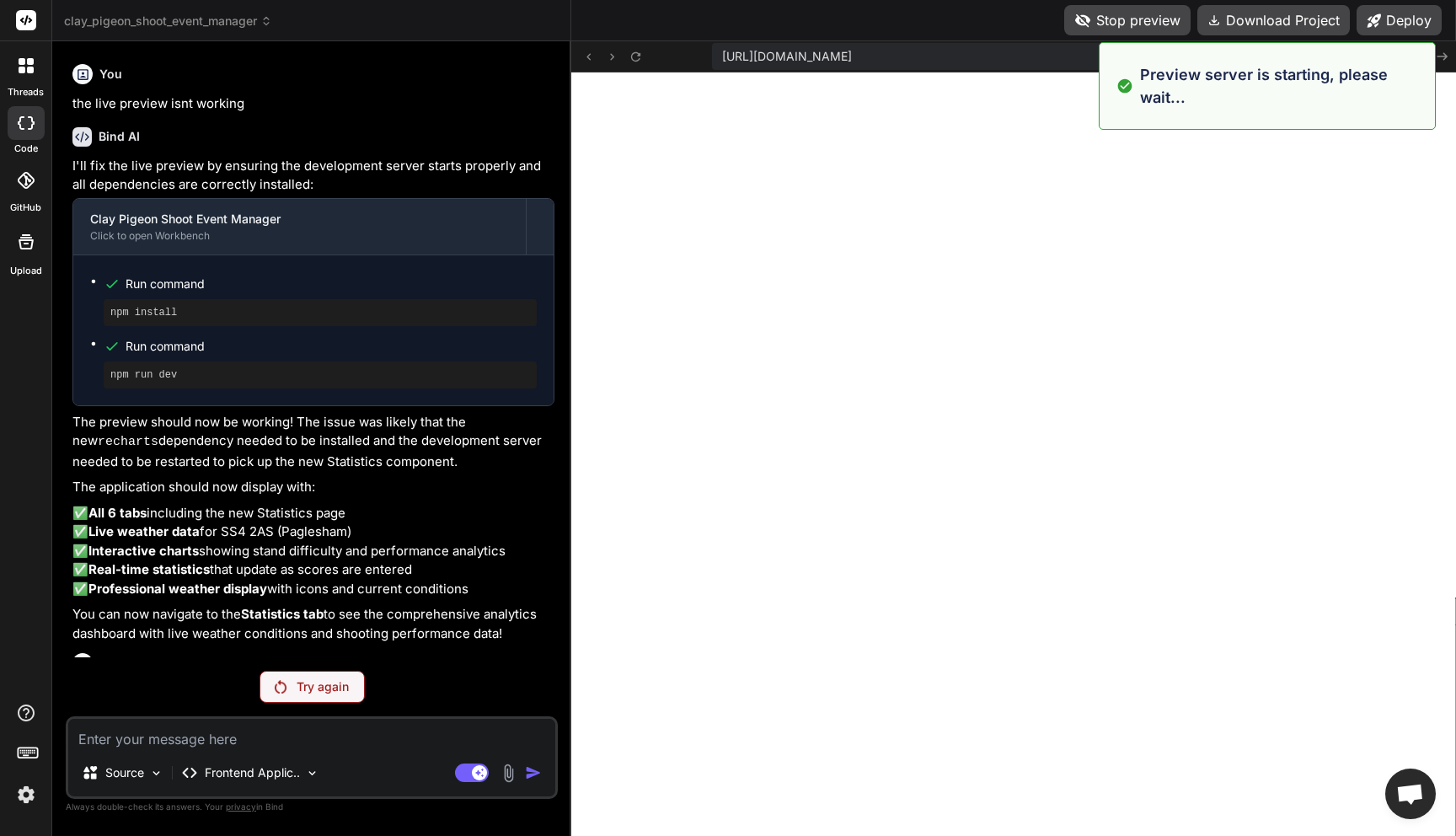 scroll, scrollTop: 5268, scrollLeft: 0, axis: vertical 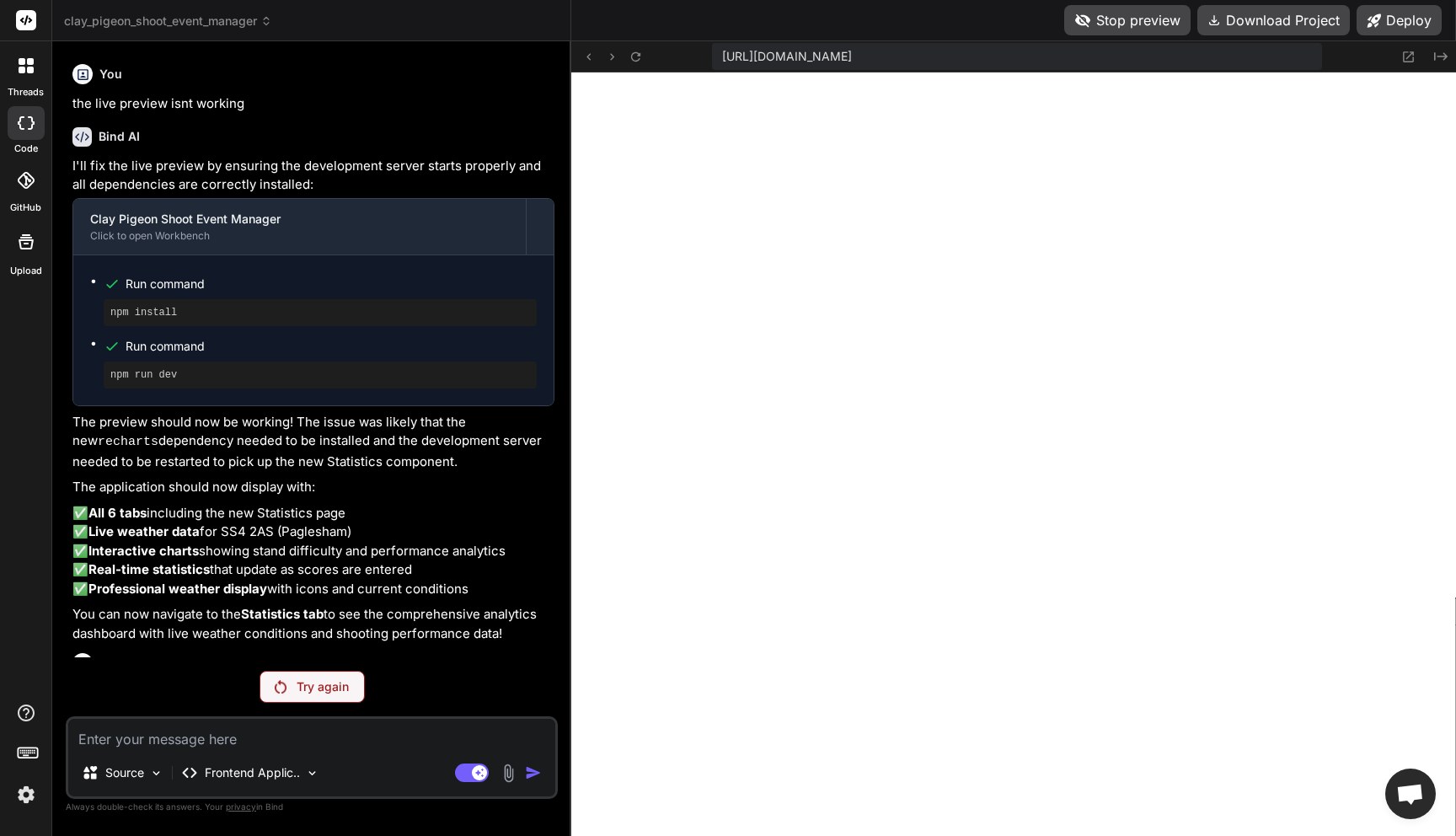 click on "Try again" at bounding box center (323, 687) 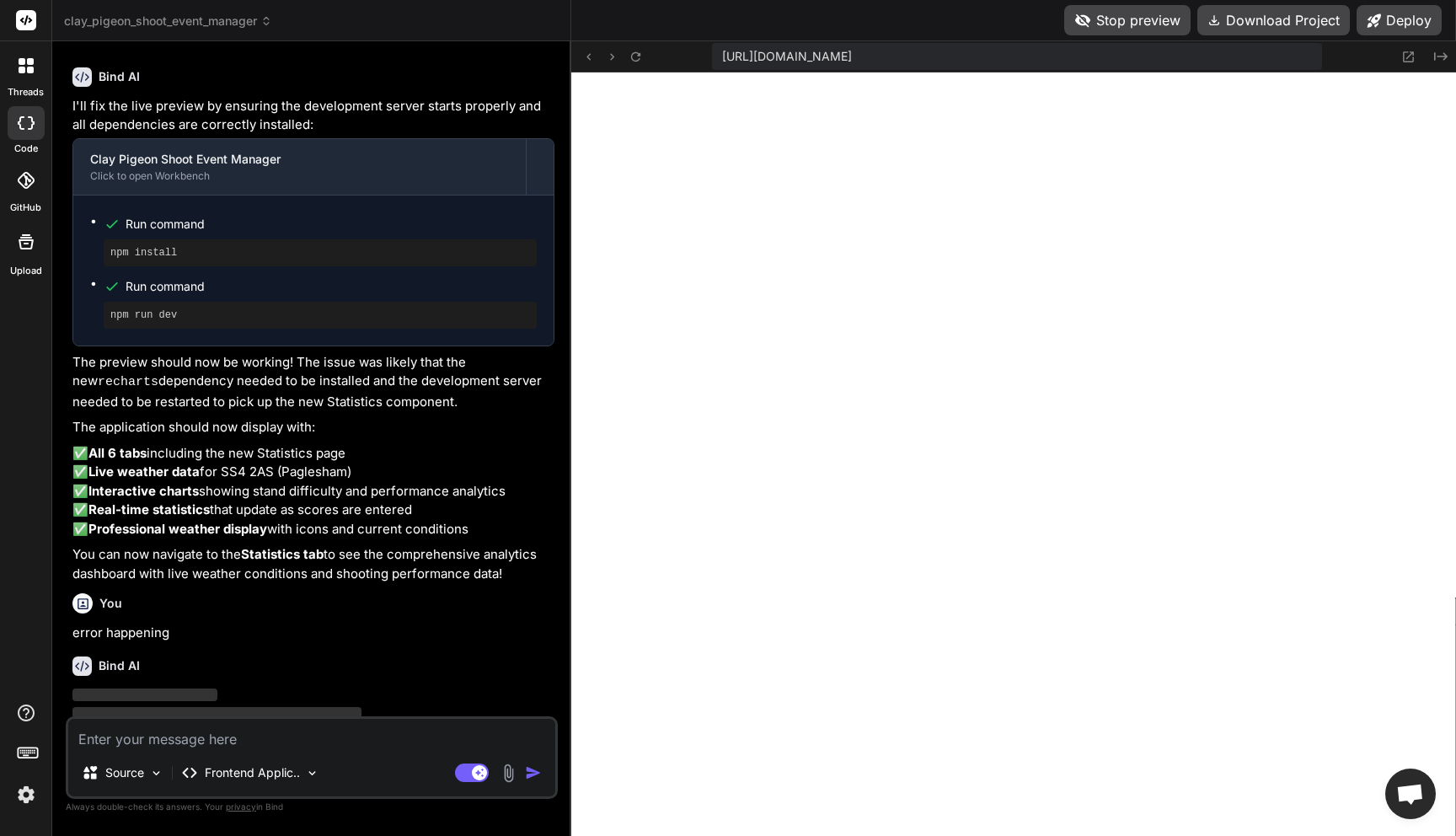 type on "x" 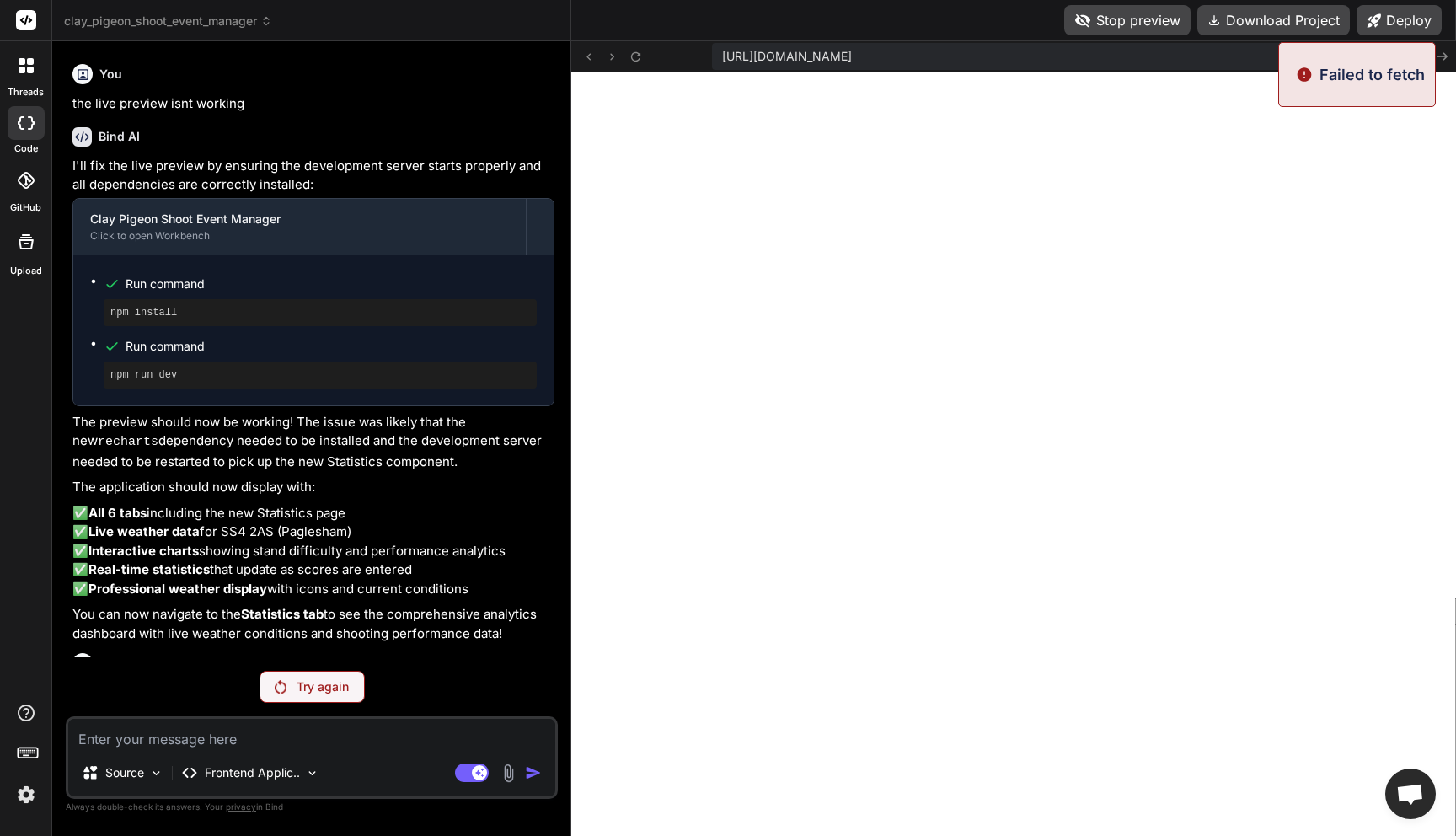 click at bounding box center [312, 734] 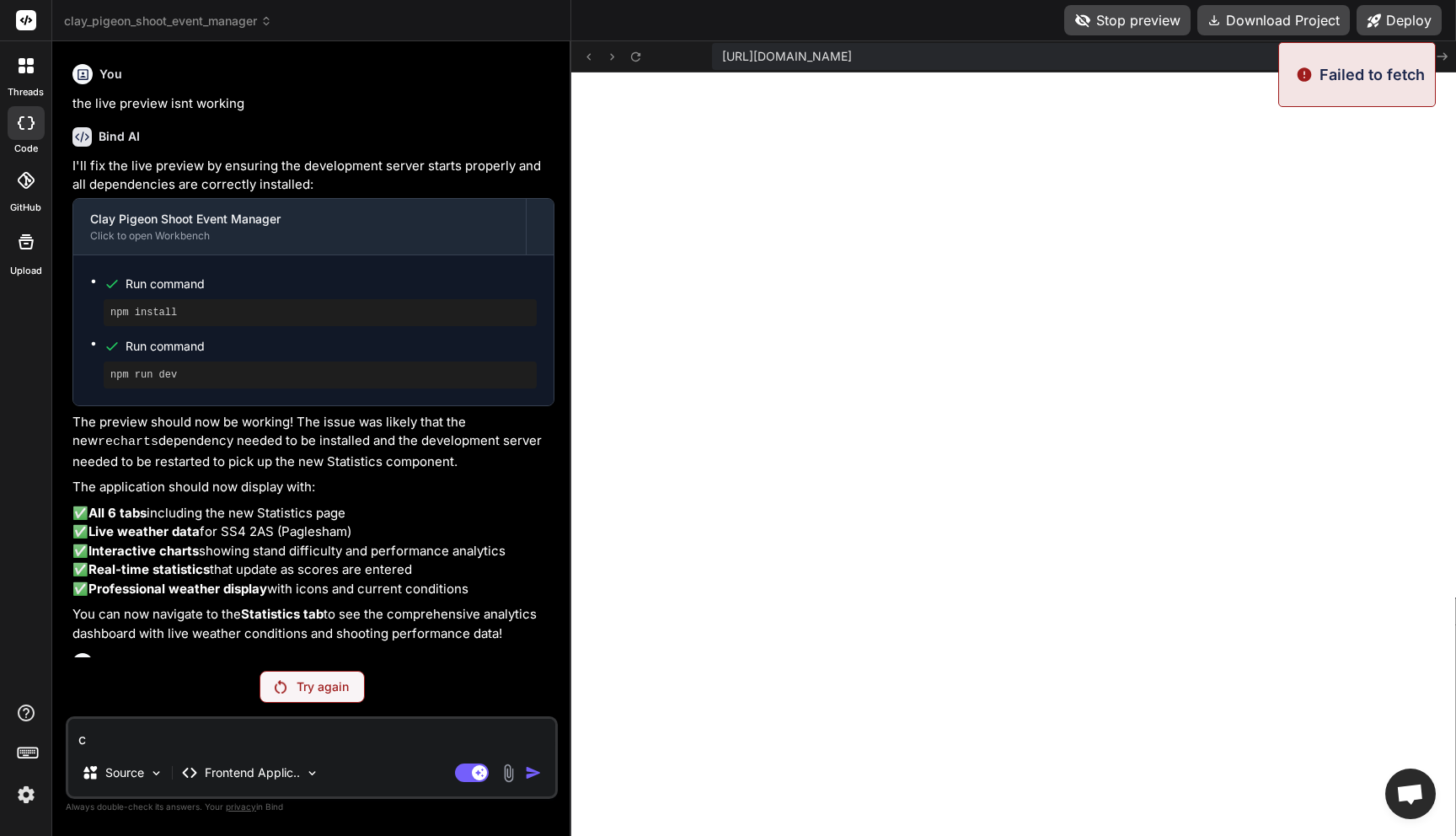 type on "ca" 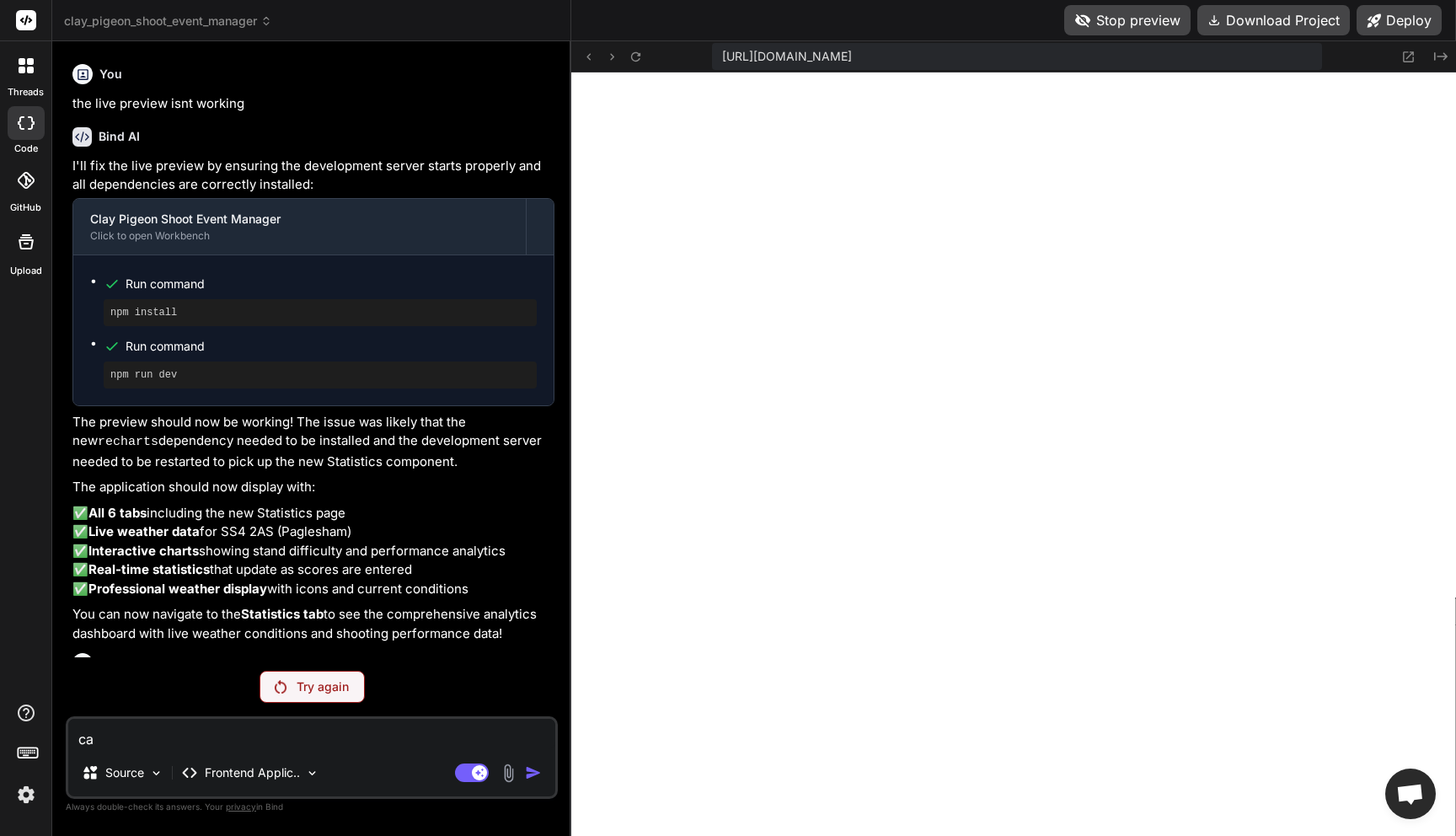 type on "can" 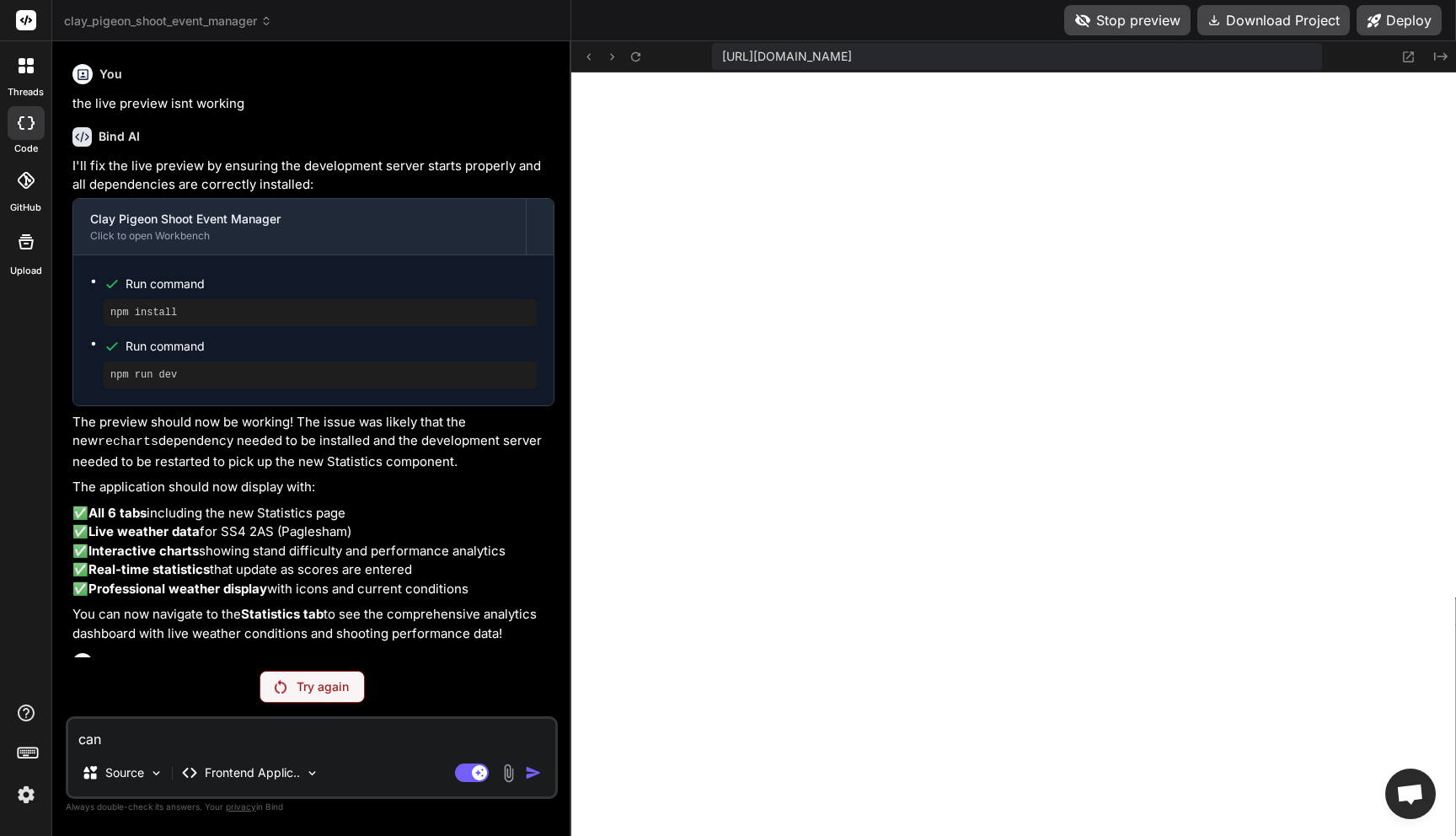 type on "can" 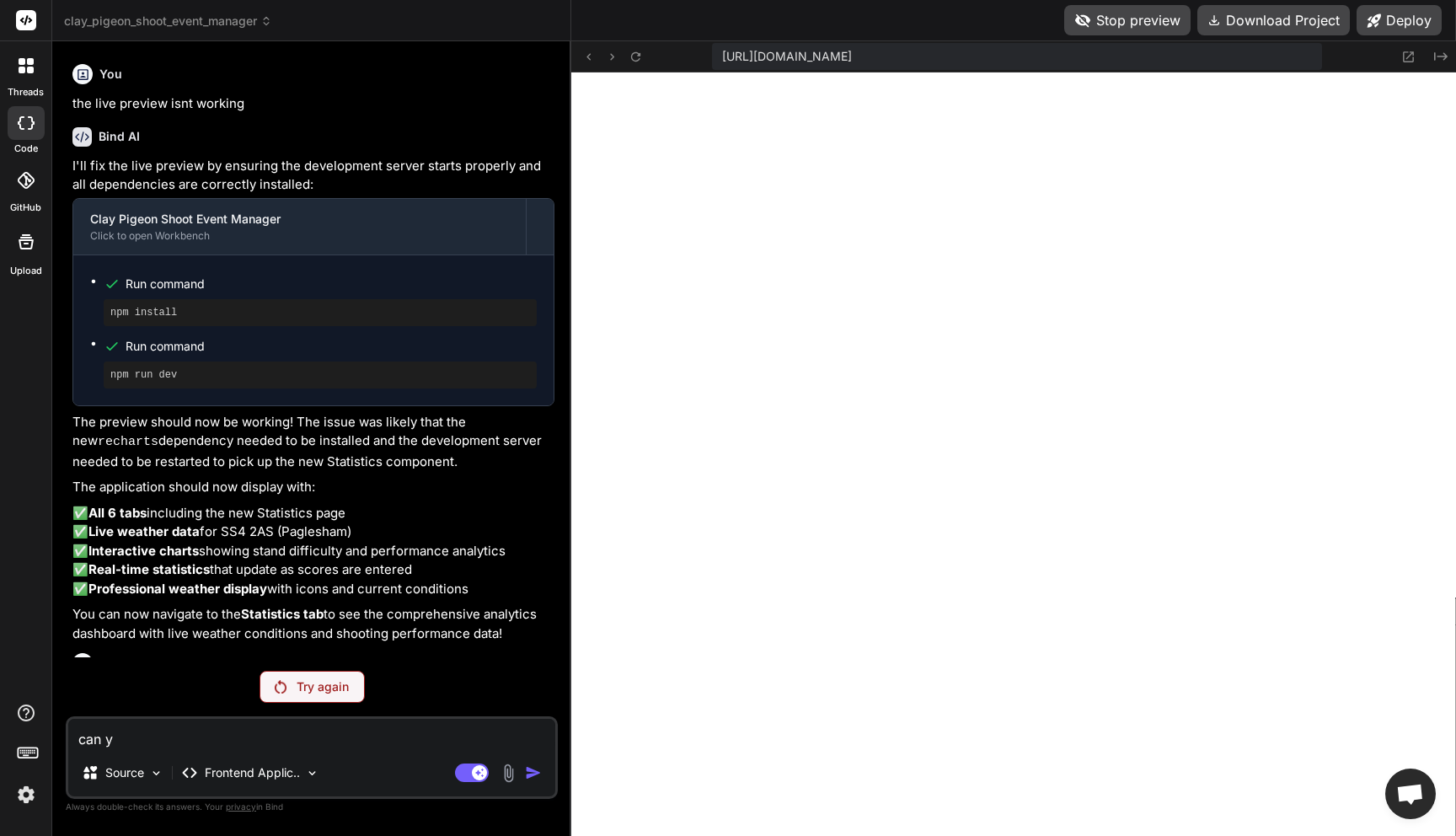type on "can yo" 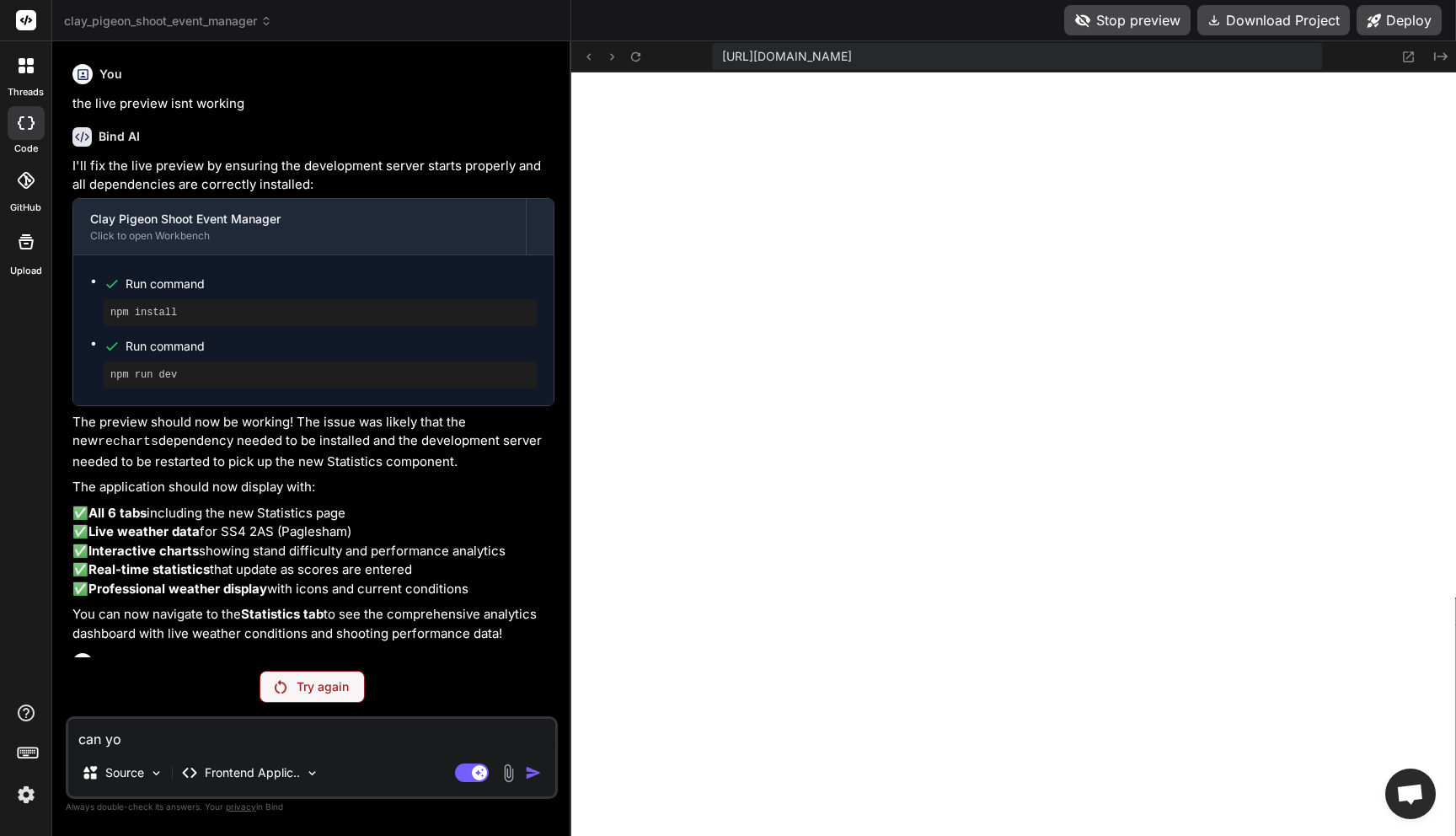 type on "can you" 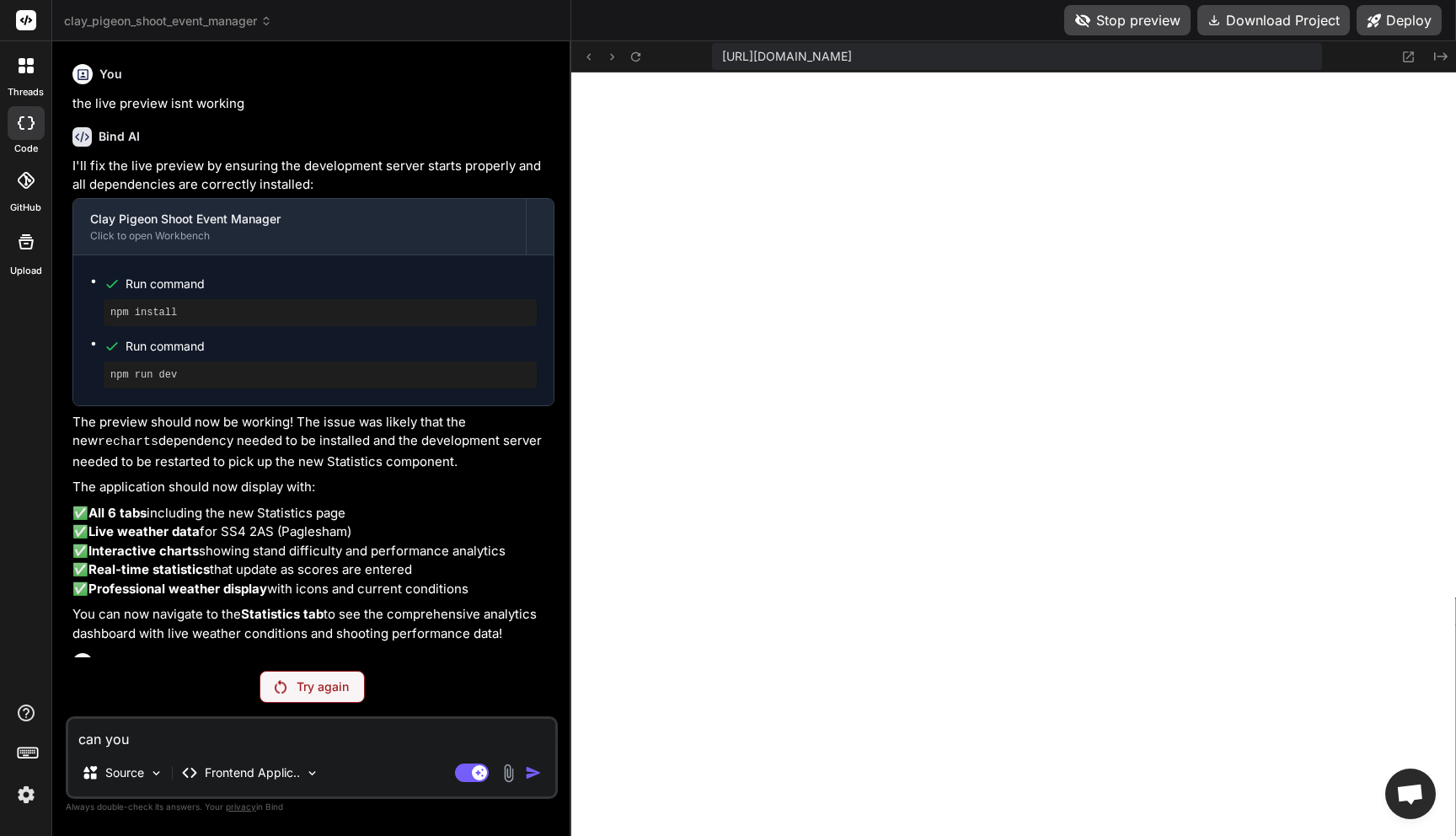 type on "can you" 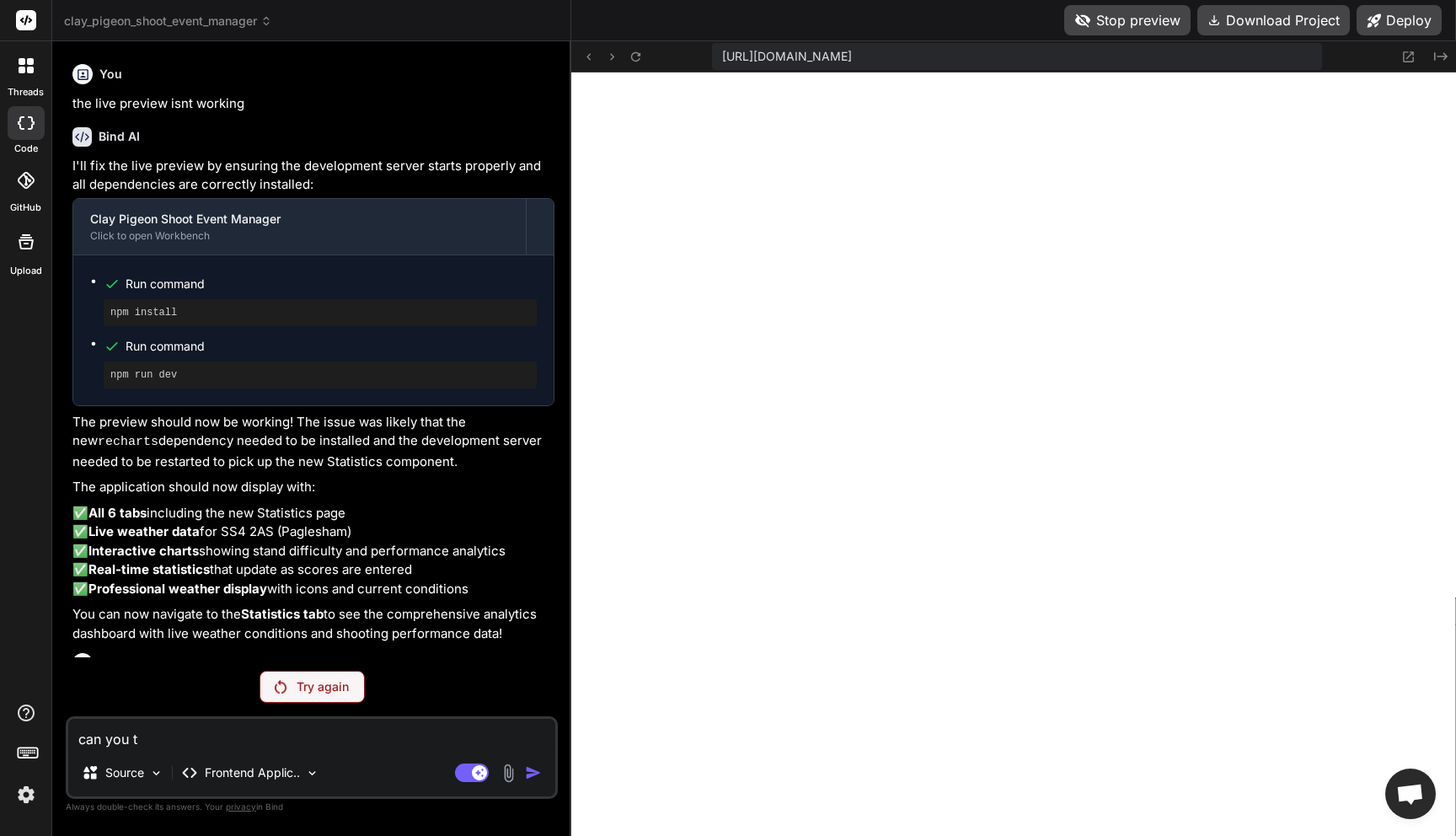 type on "can you tr" 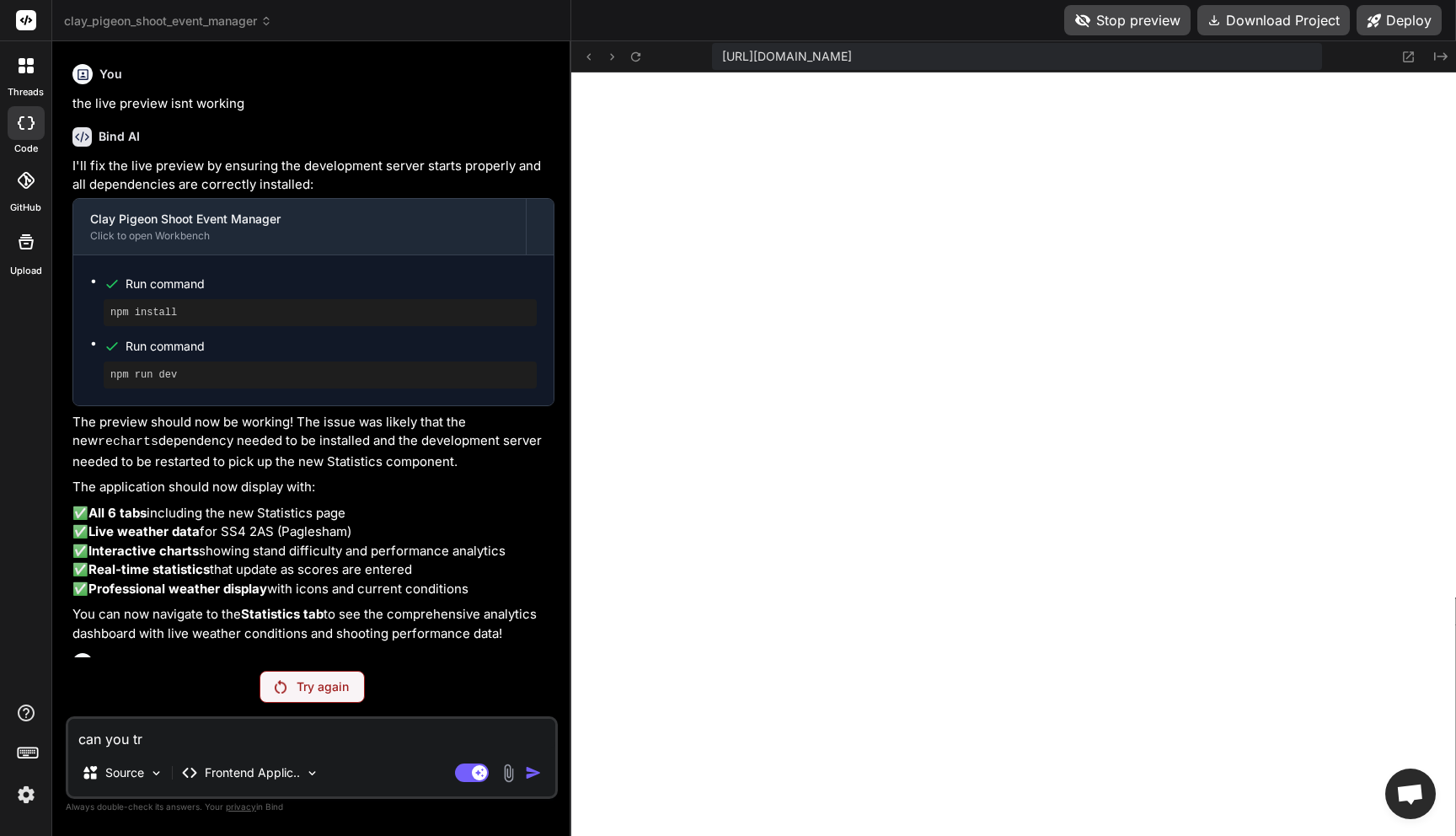 type on "can you try" 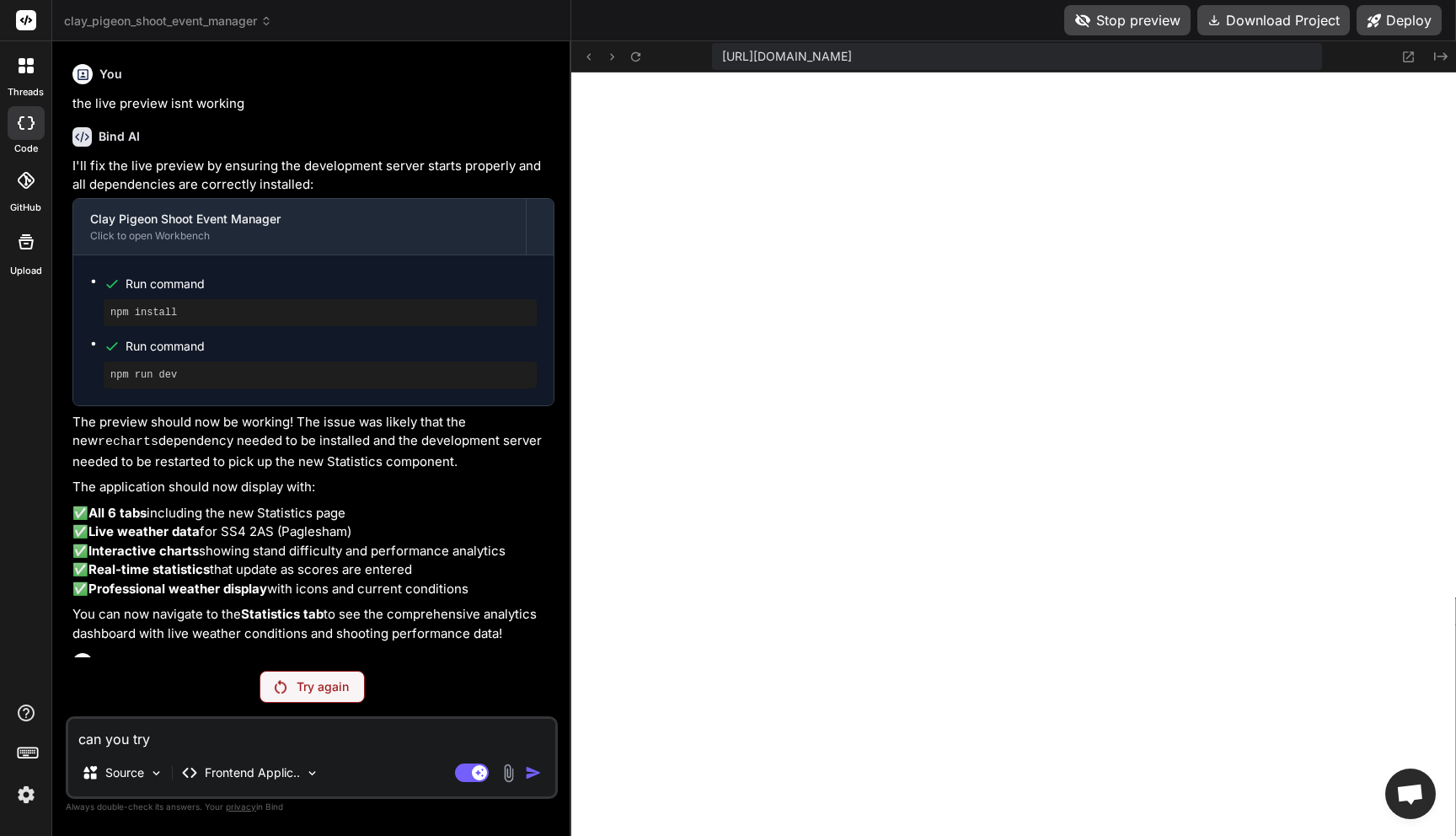 type on "can you try" 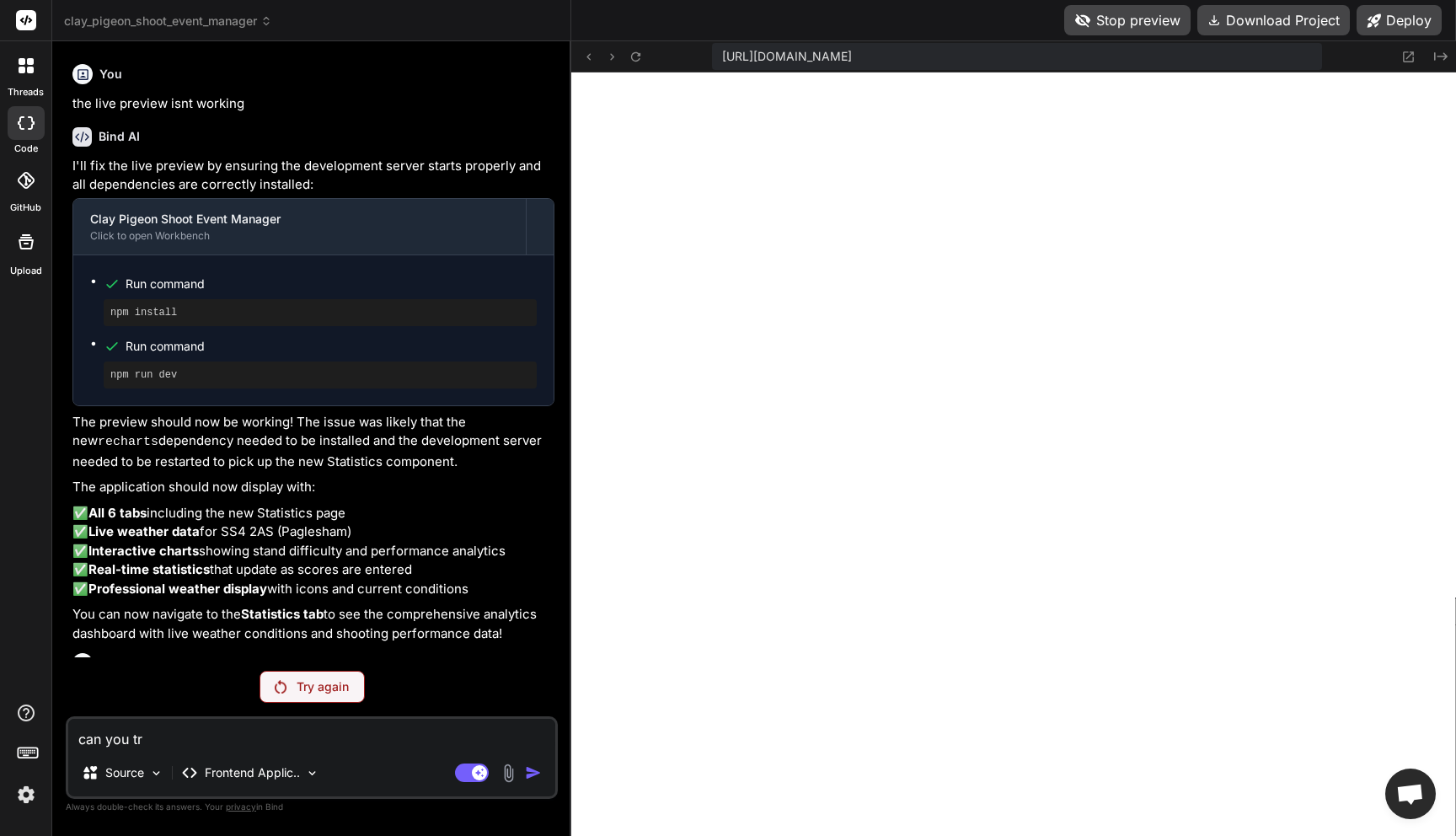 type on "can you t" 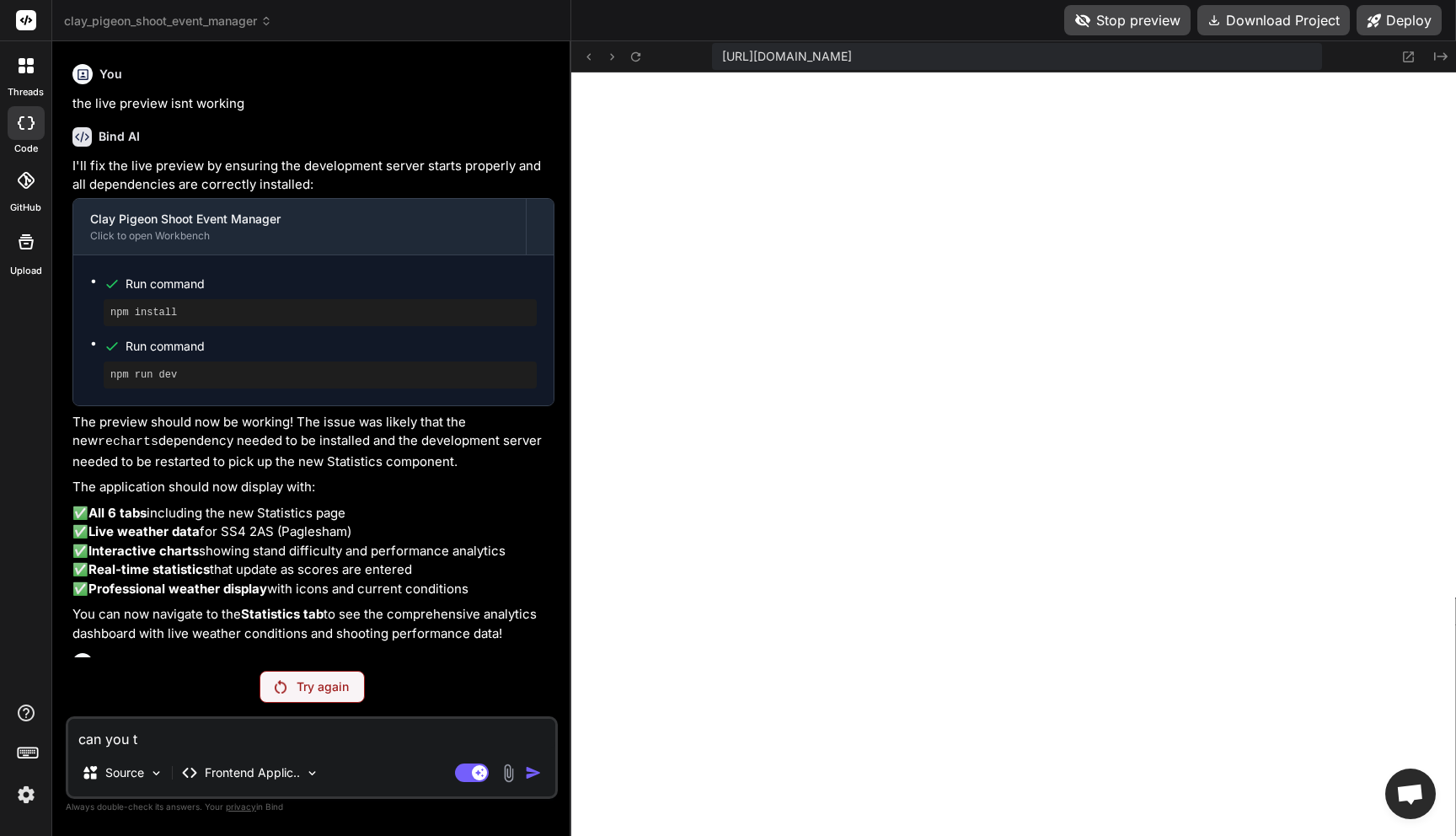 type on "can you" 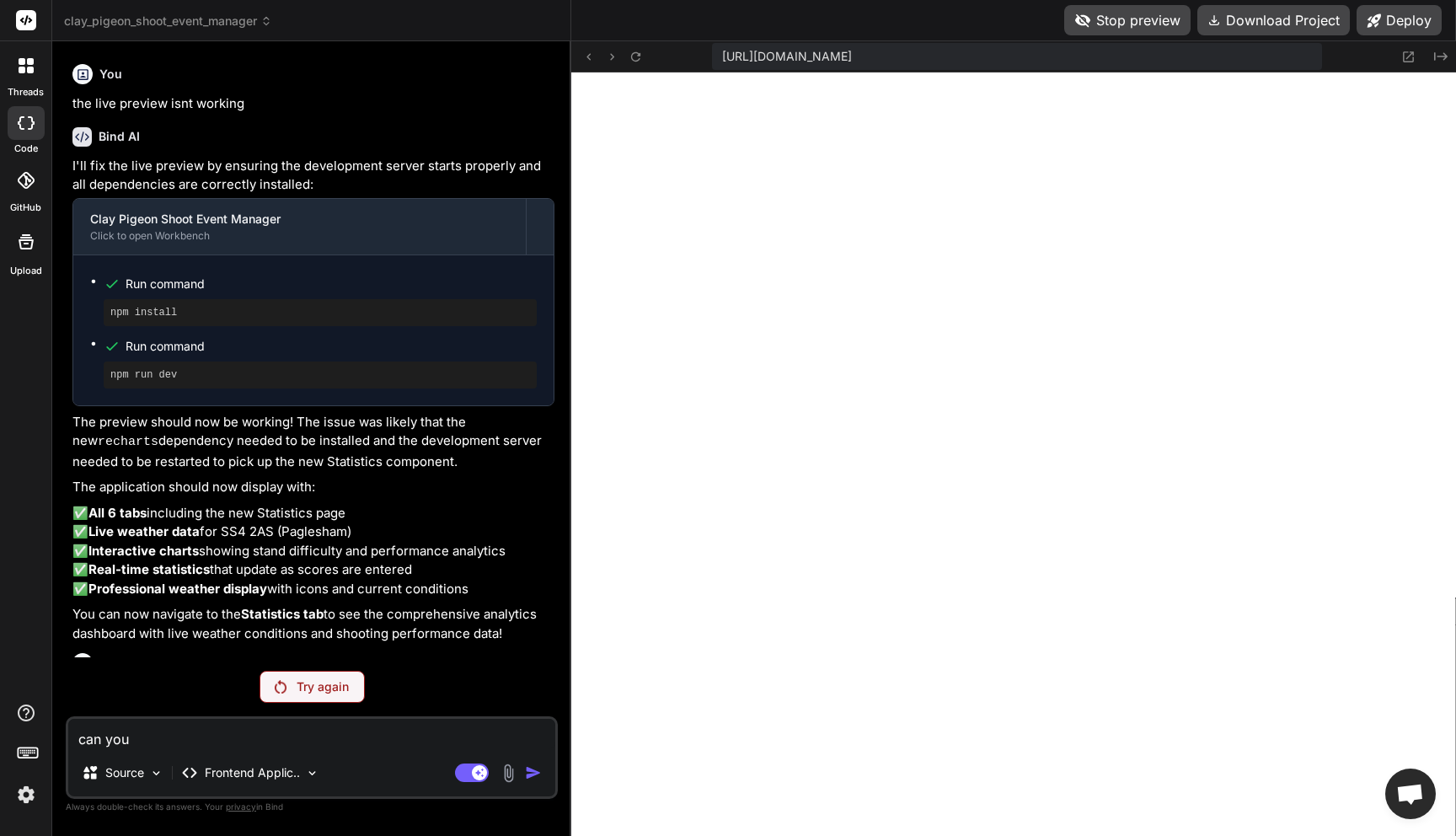 type on "can you c" 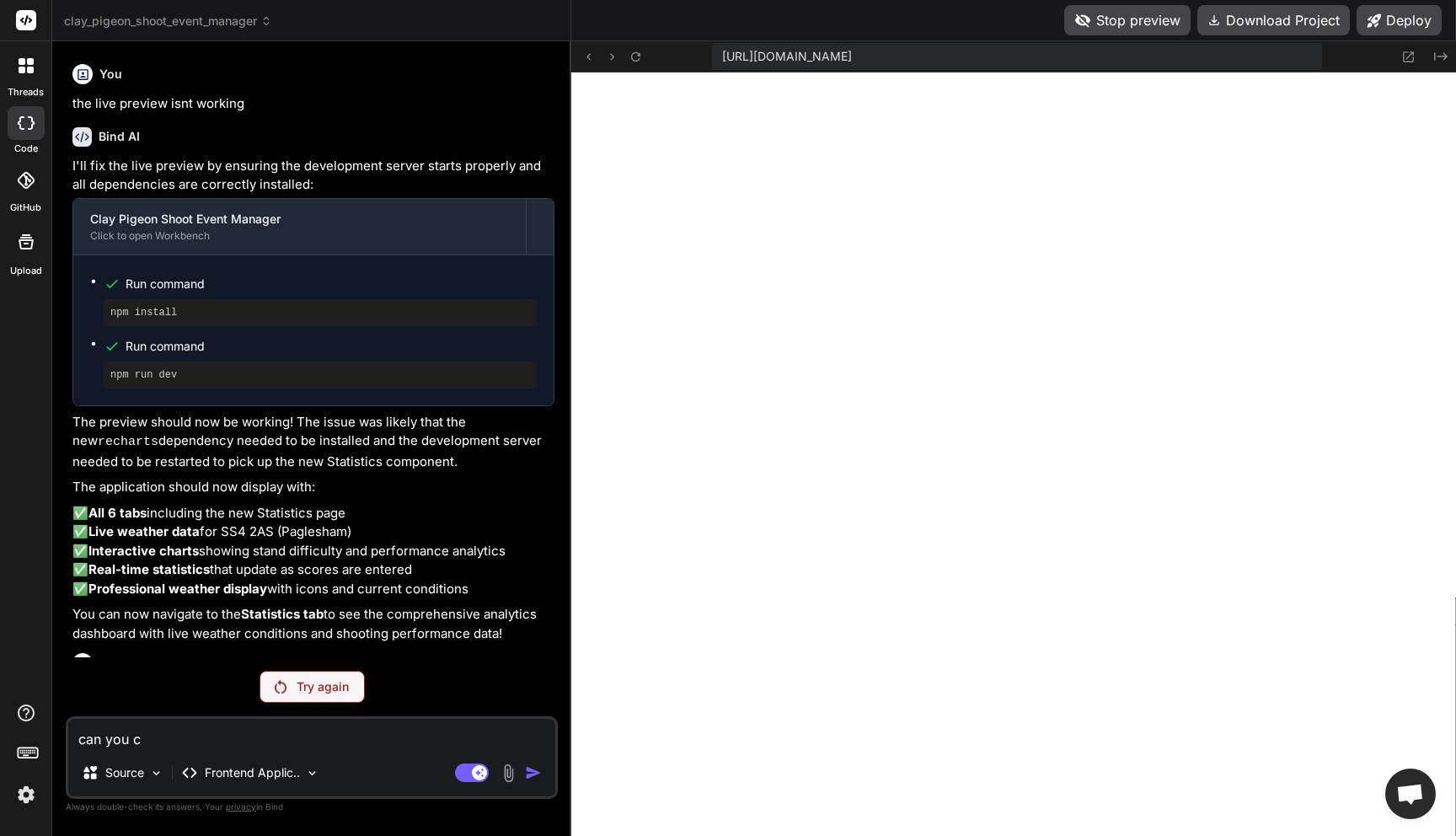 type on "can you ch" 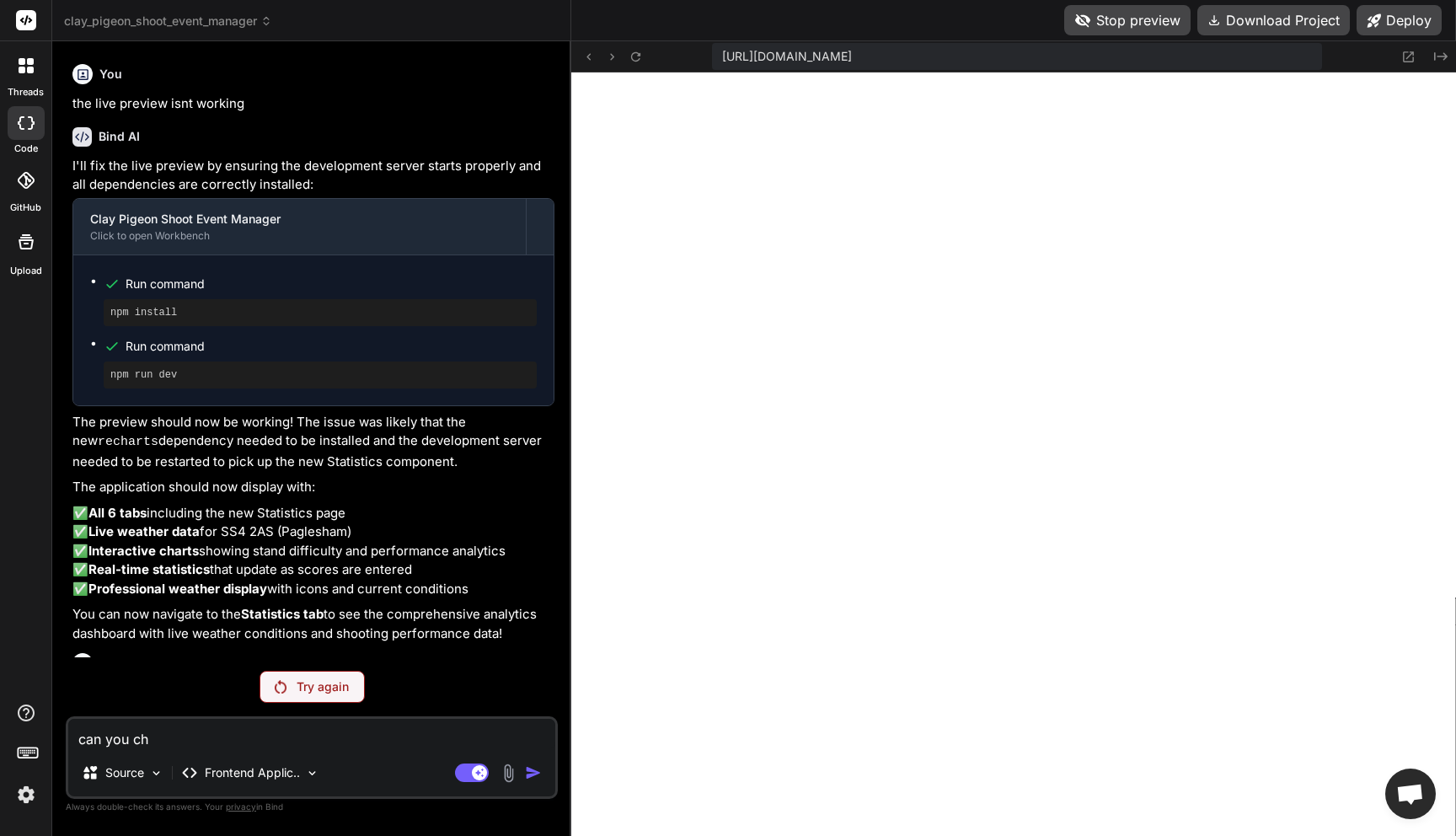 type on "can you che" 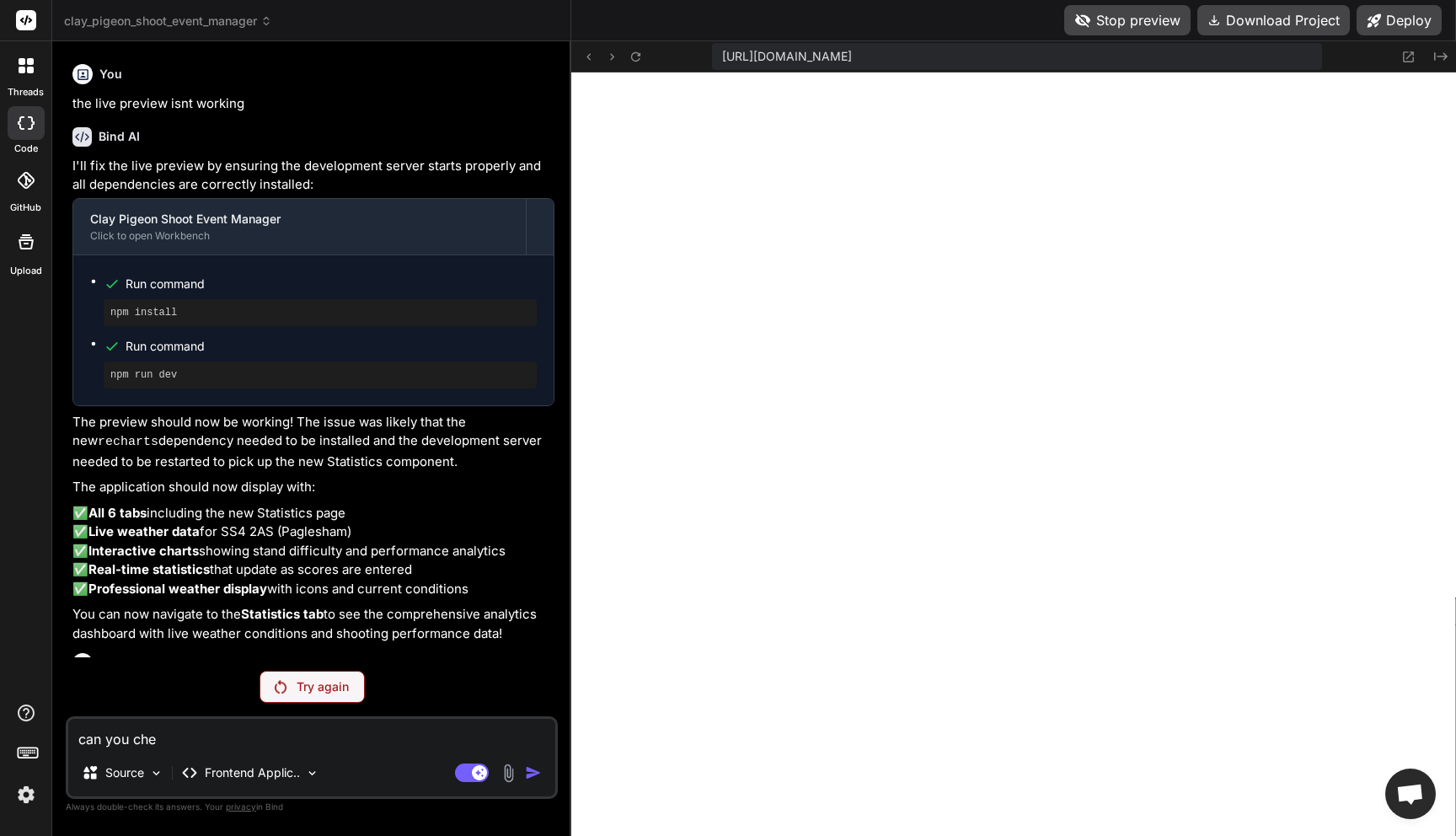 type on "can you chec" 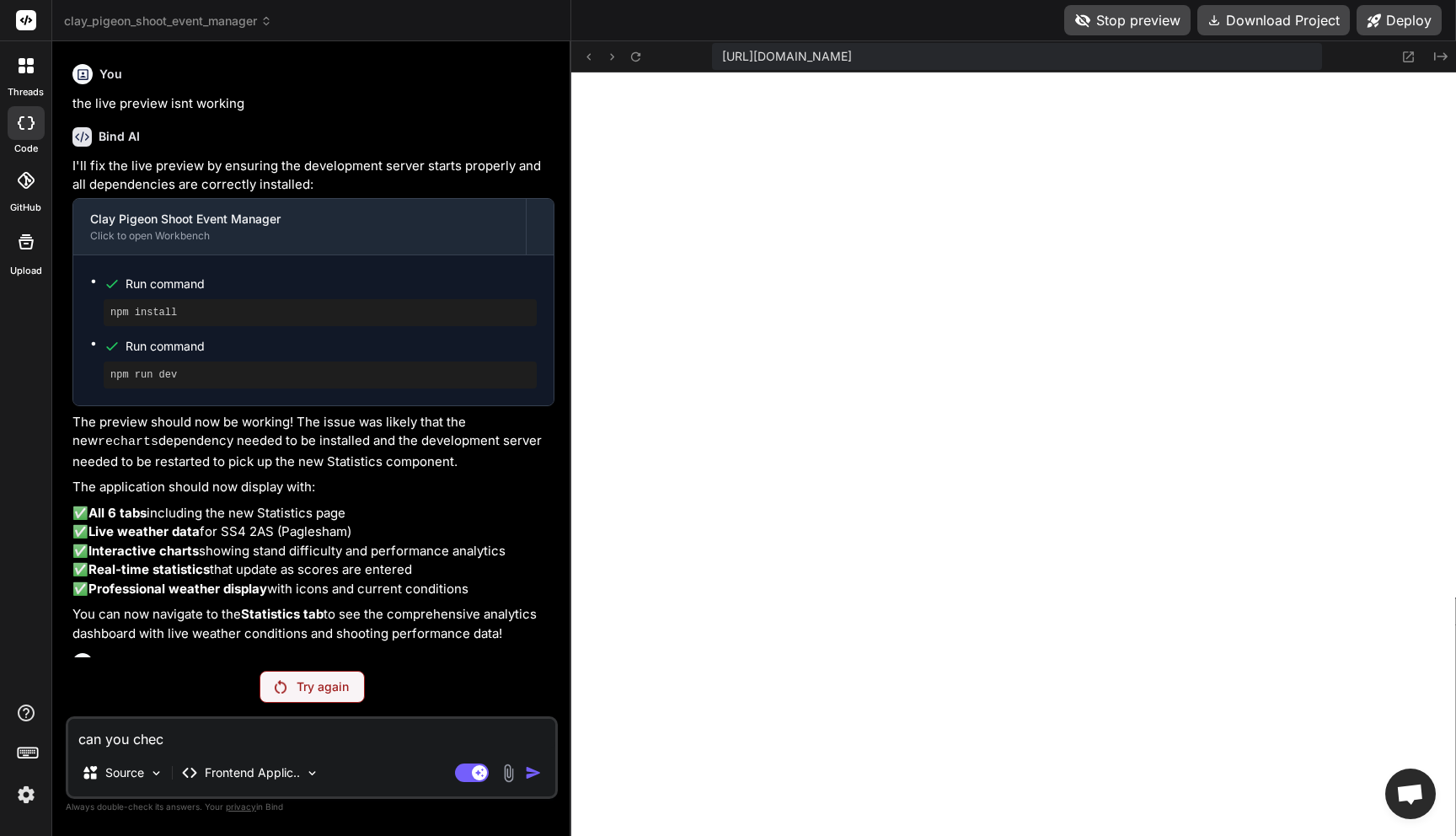 type on "can you check" 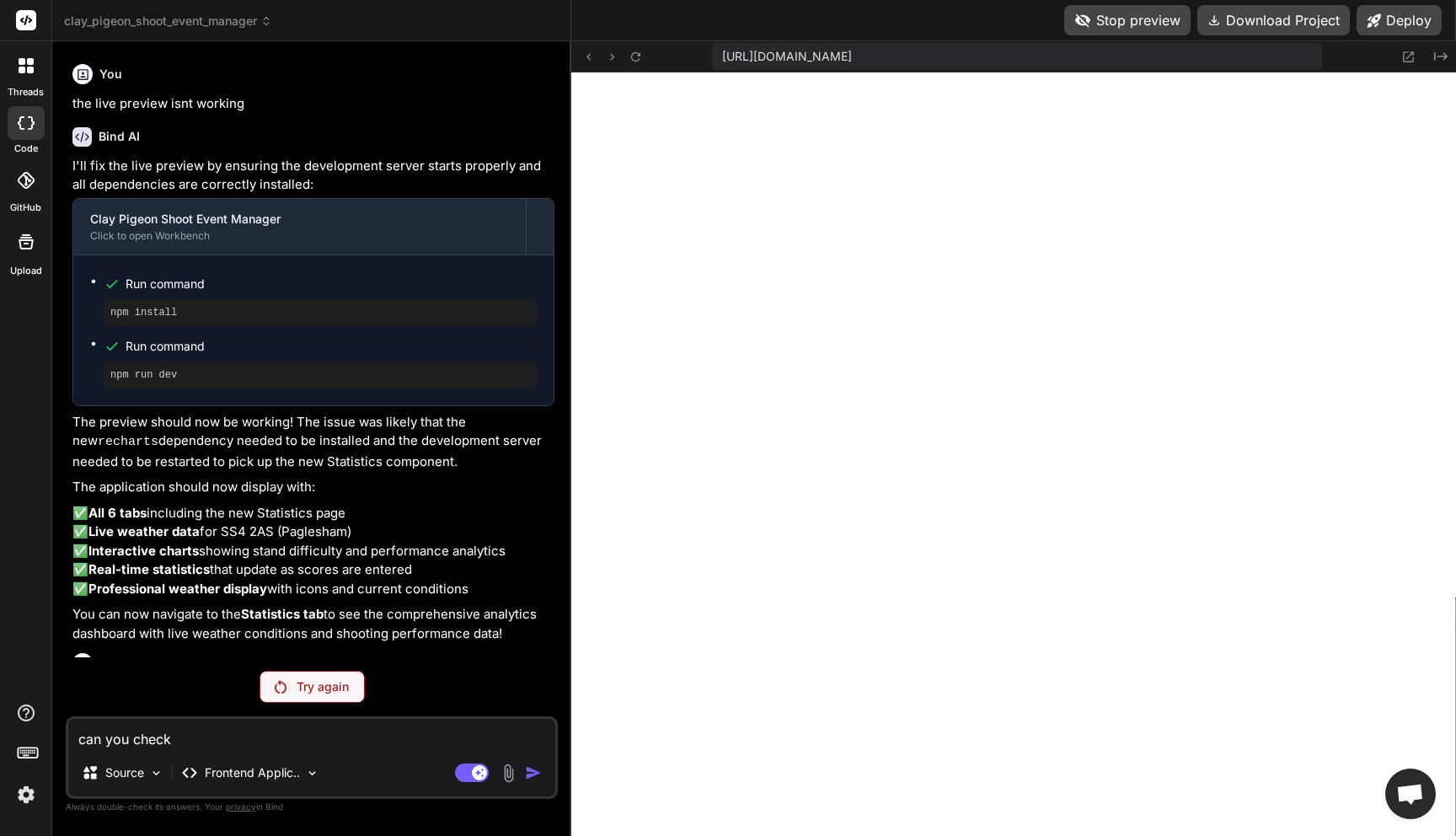 type on "can you check" 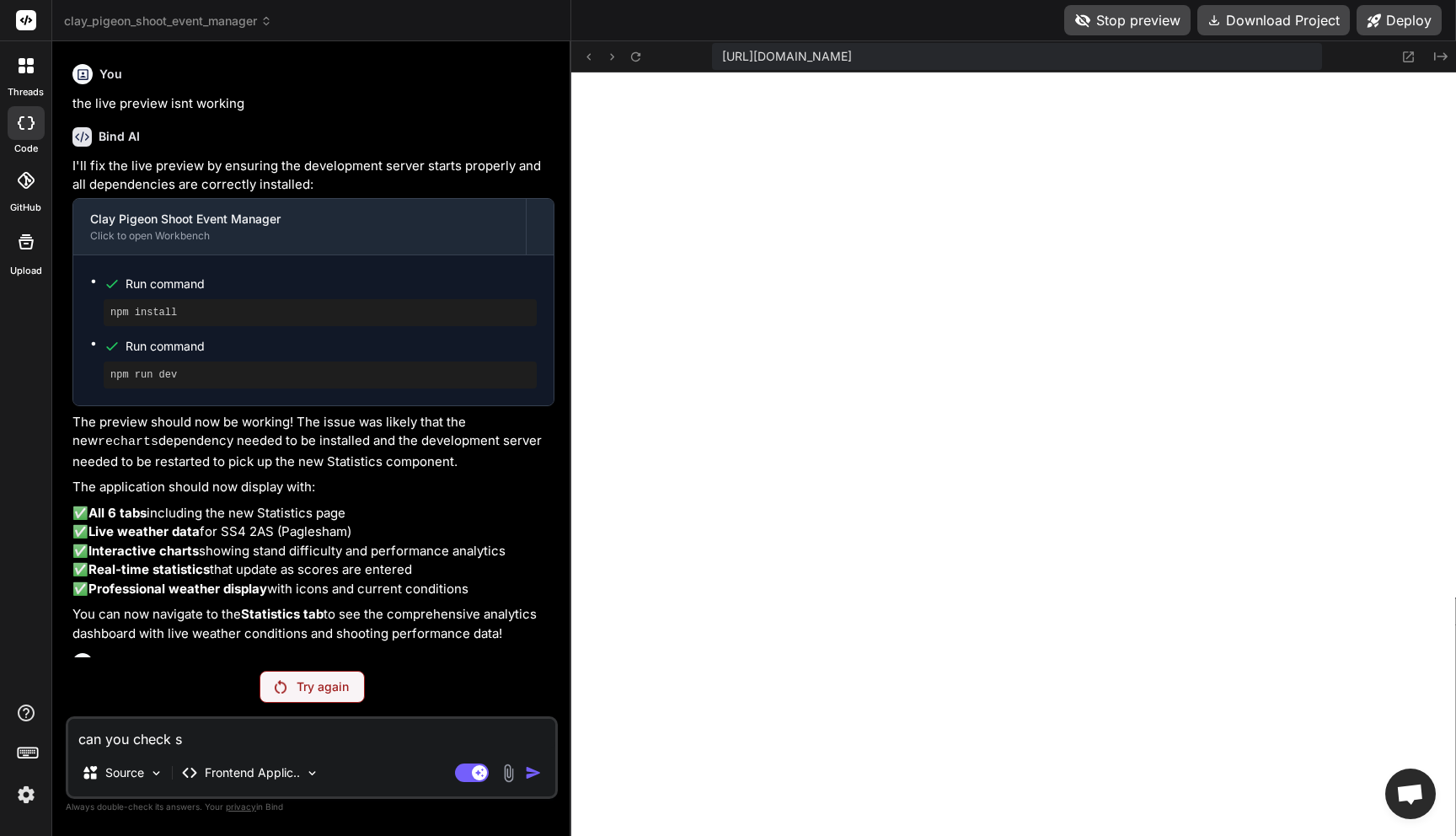 type on "can you check si" 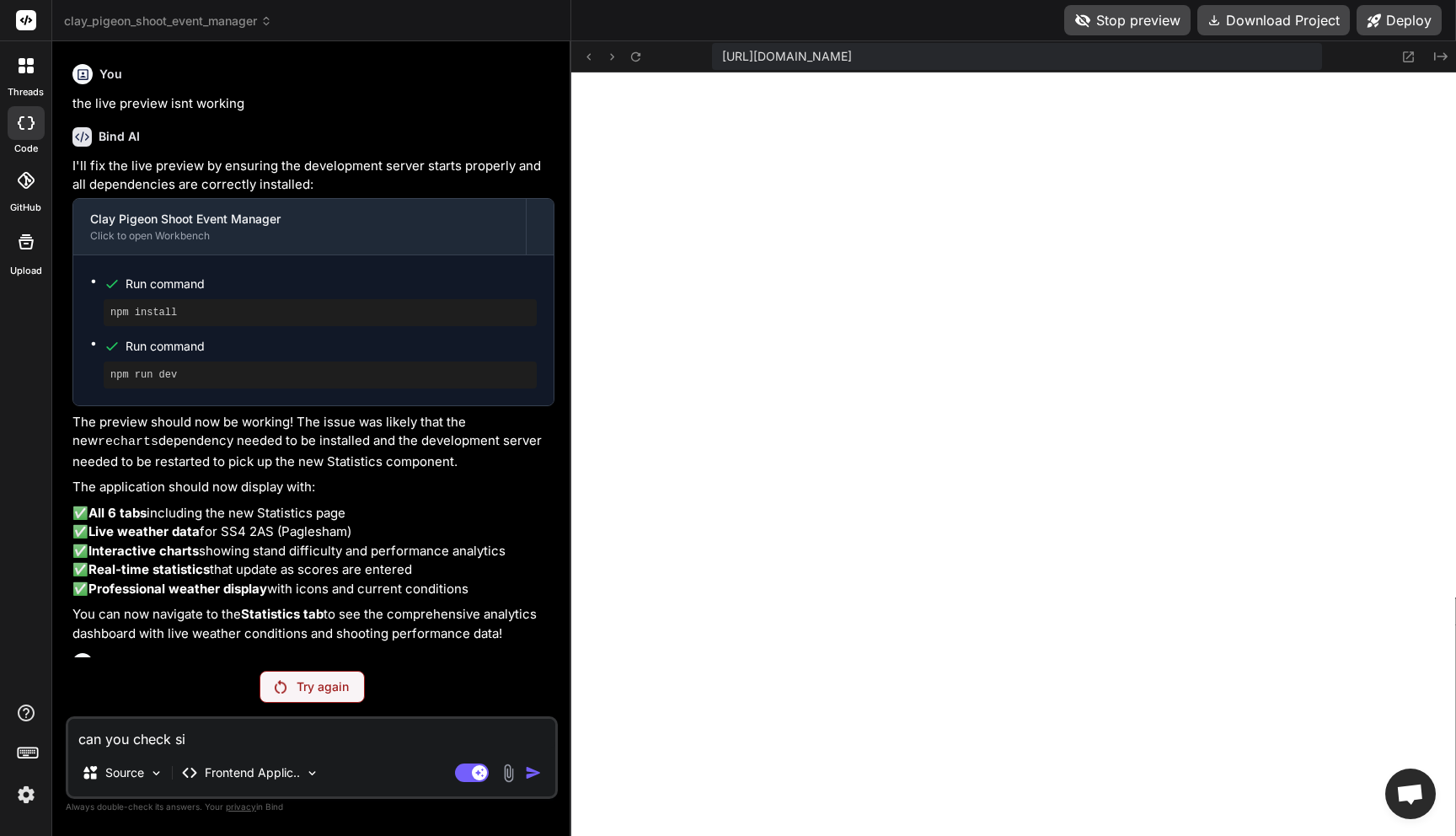 type on "can you check sit" 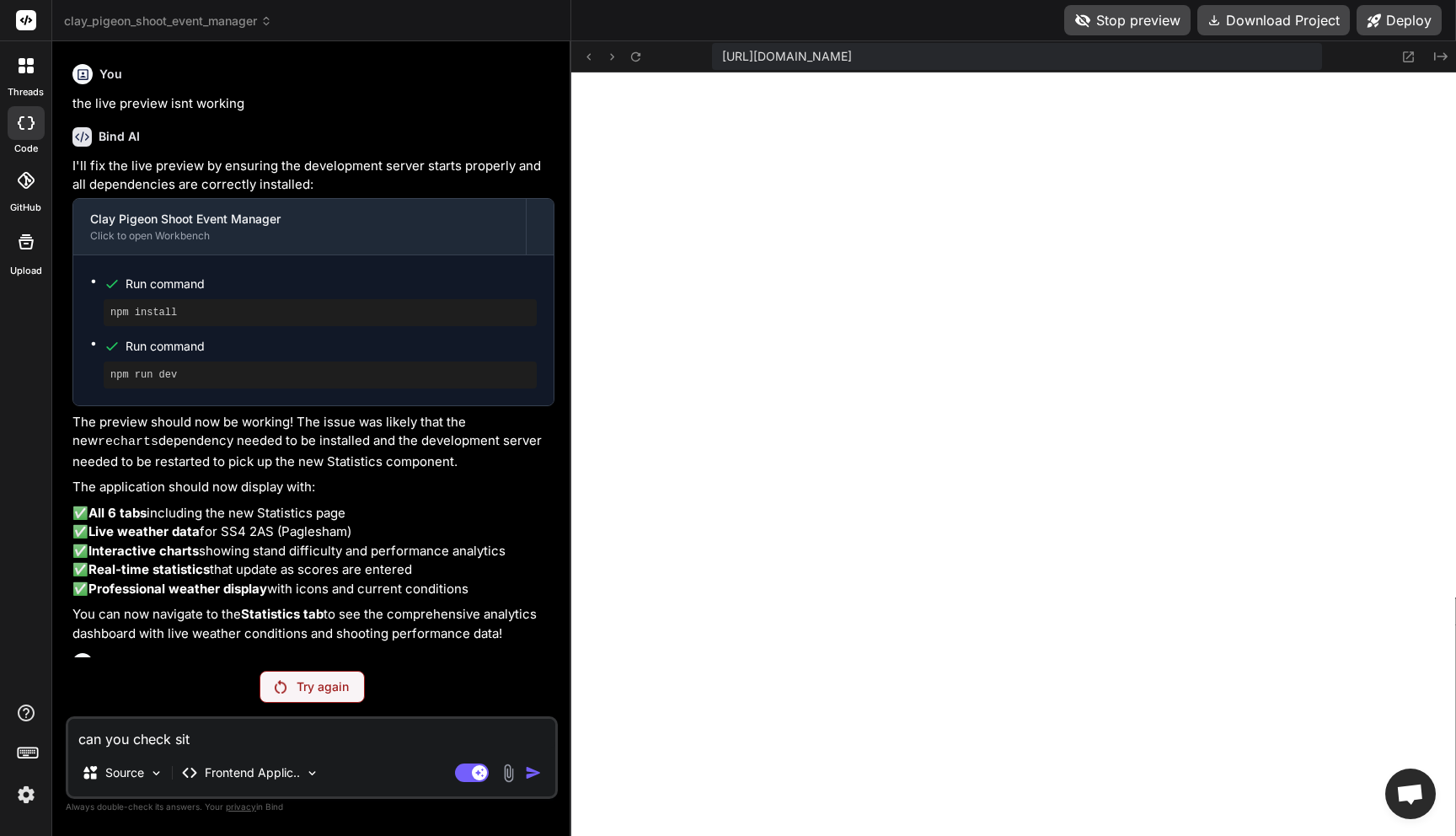 type on "can you check site" 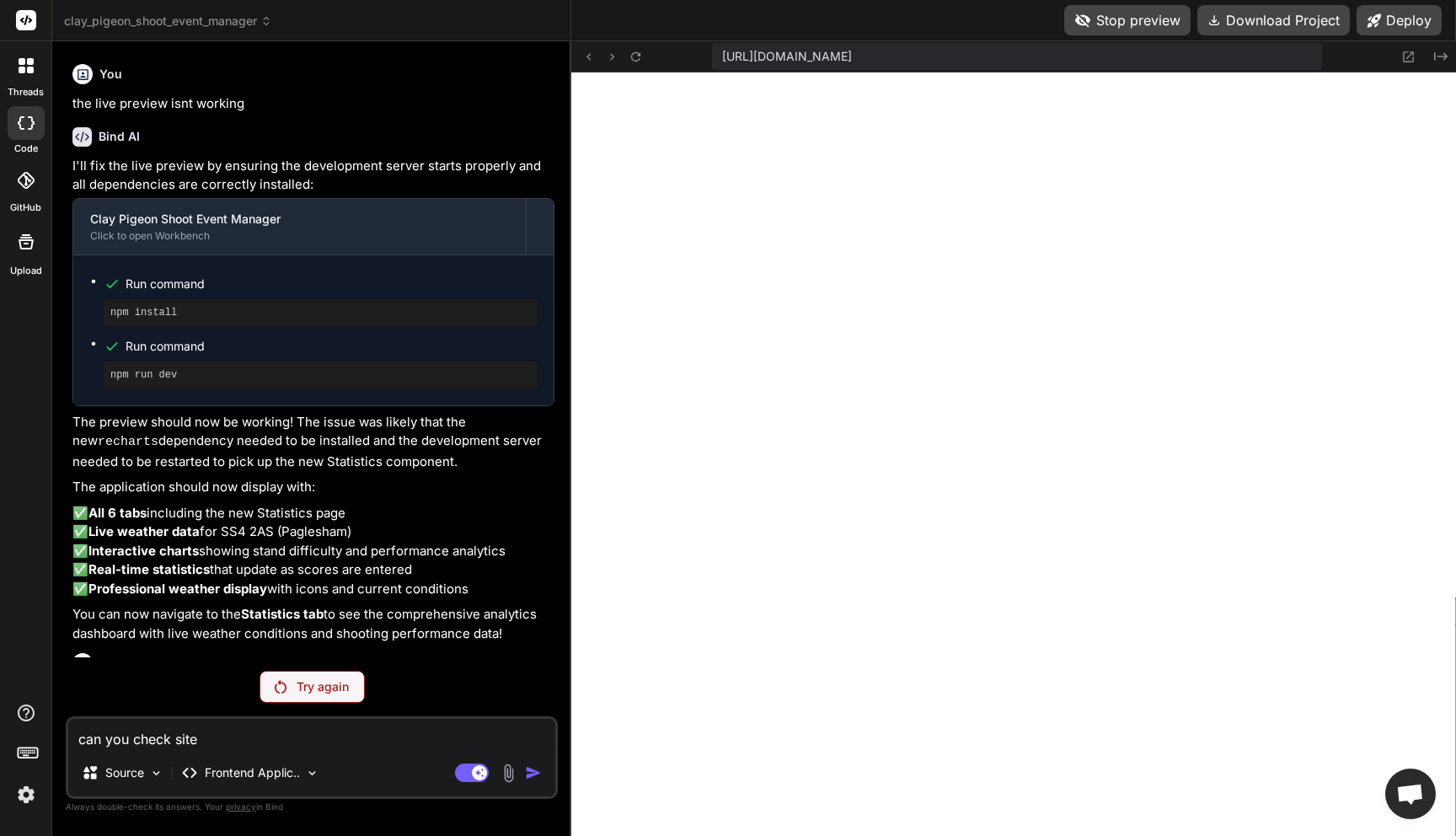 type on "can you check site" 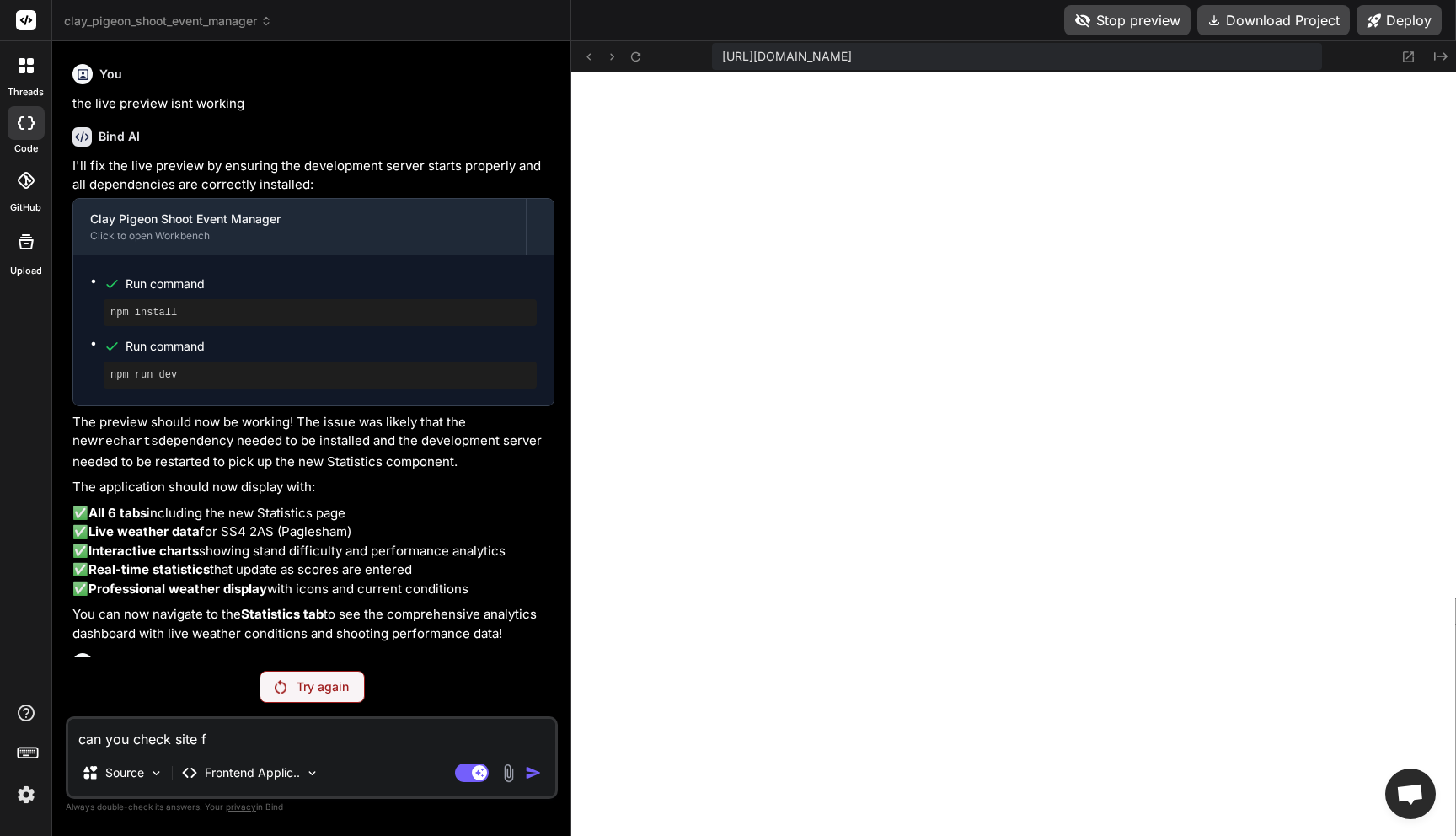 type on "can you check site fo" 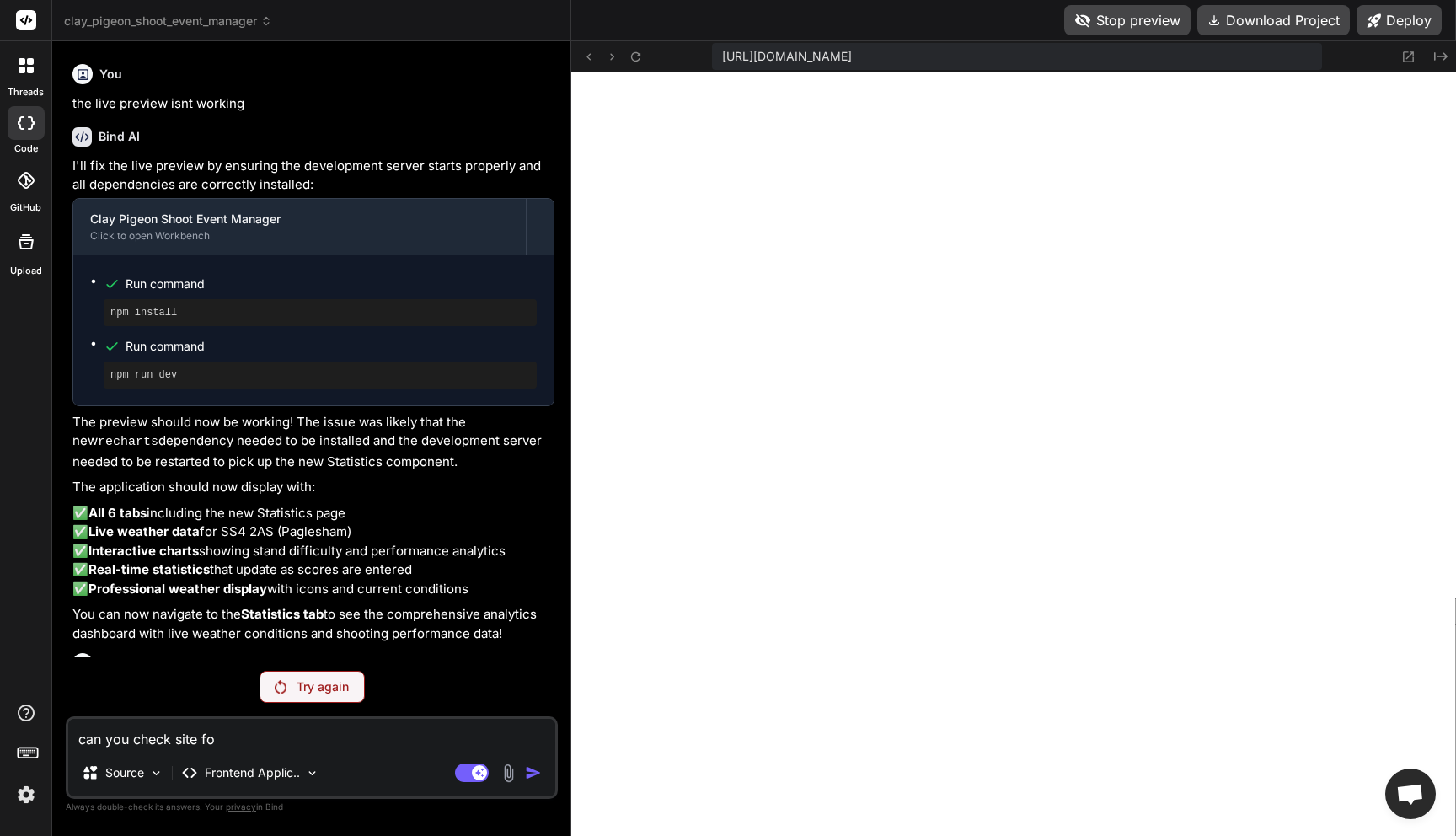 type on "can you check site for" 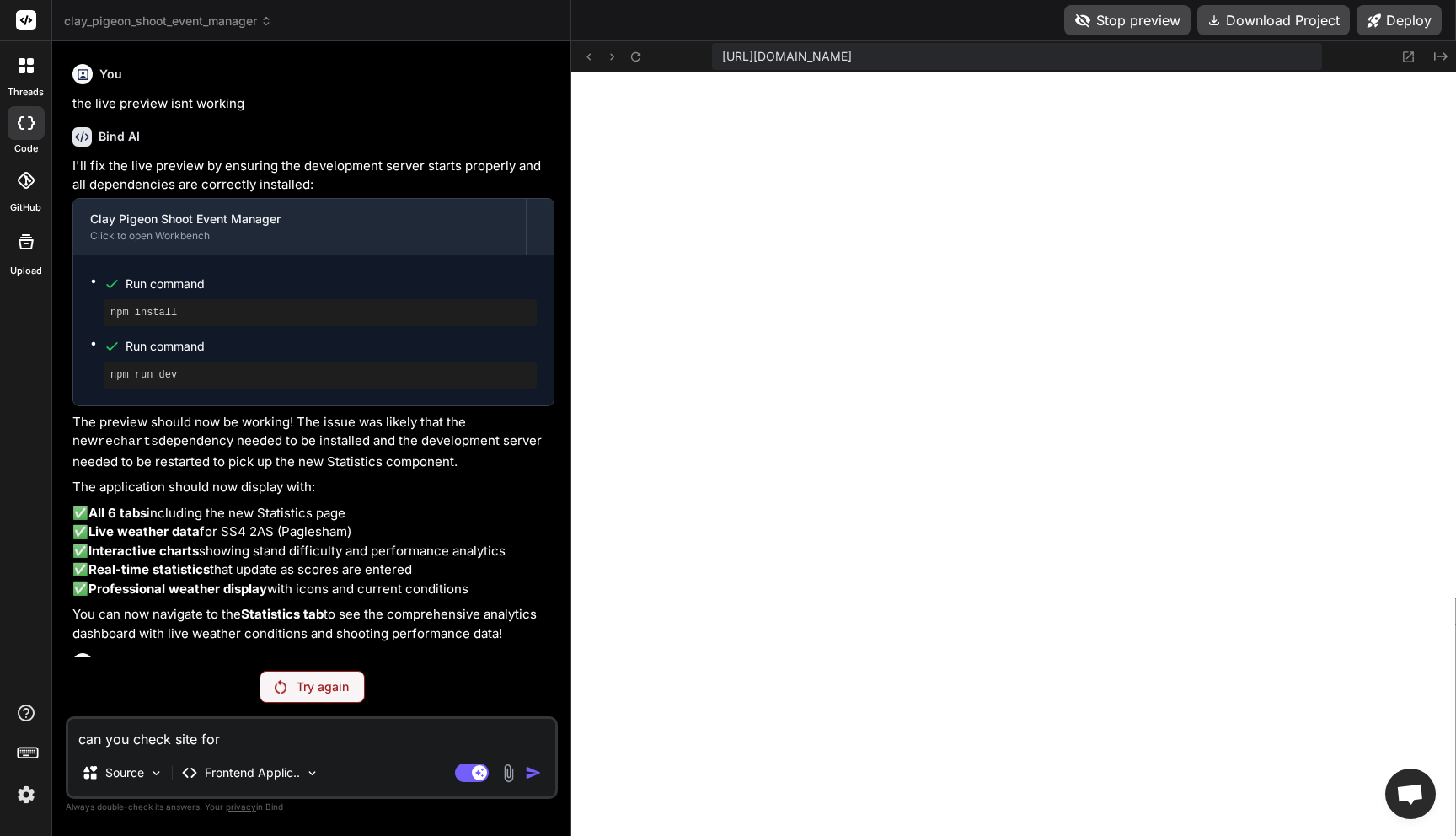 type on "can you check site for" 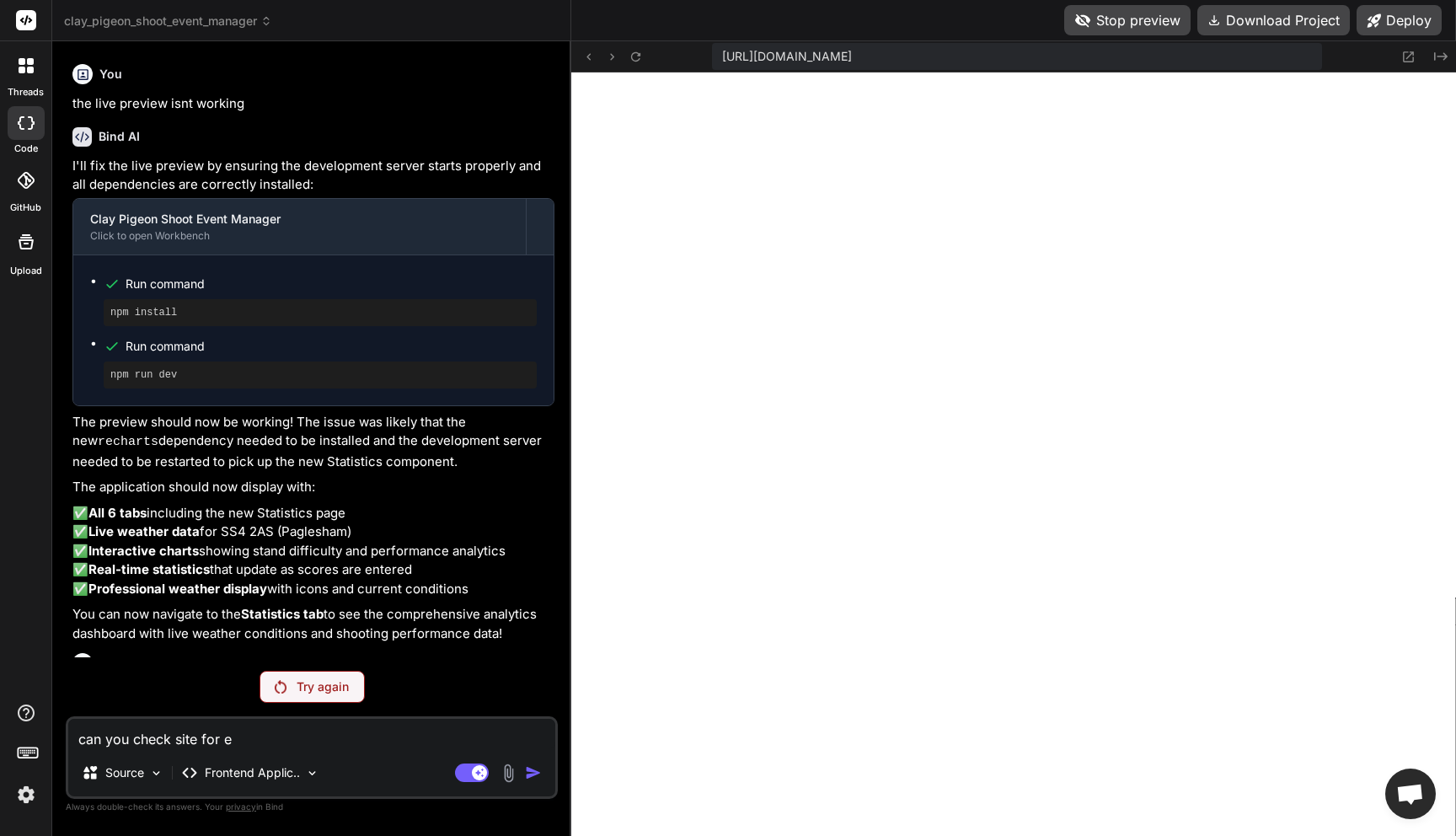 type on "can you check site for er" 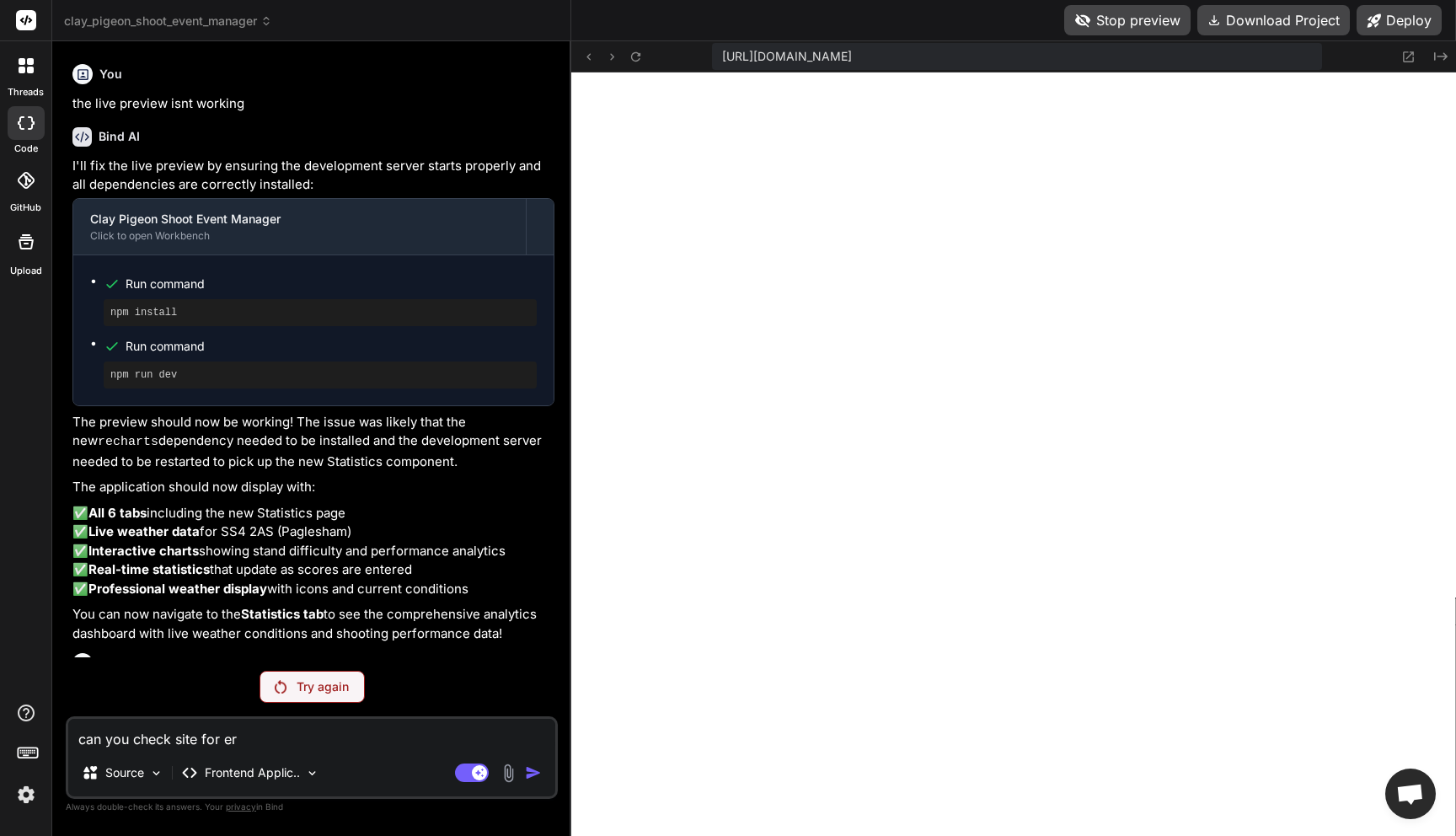 type on "can you check site for err" 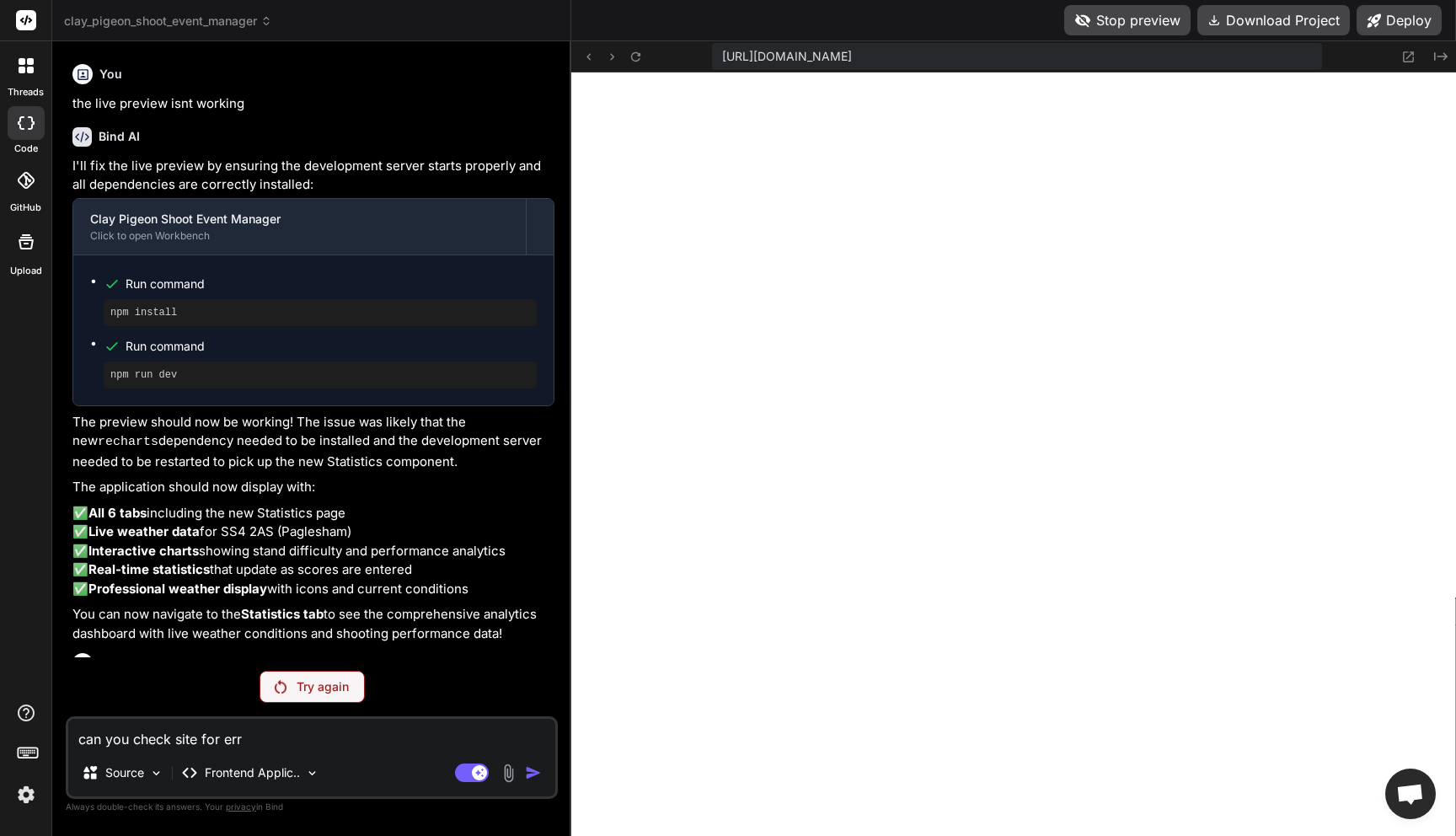 type on "can you check site for erro" 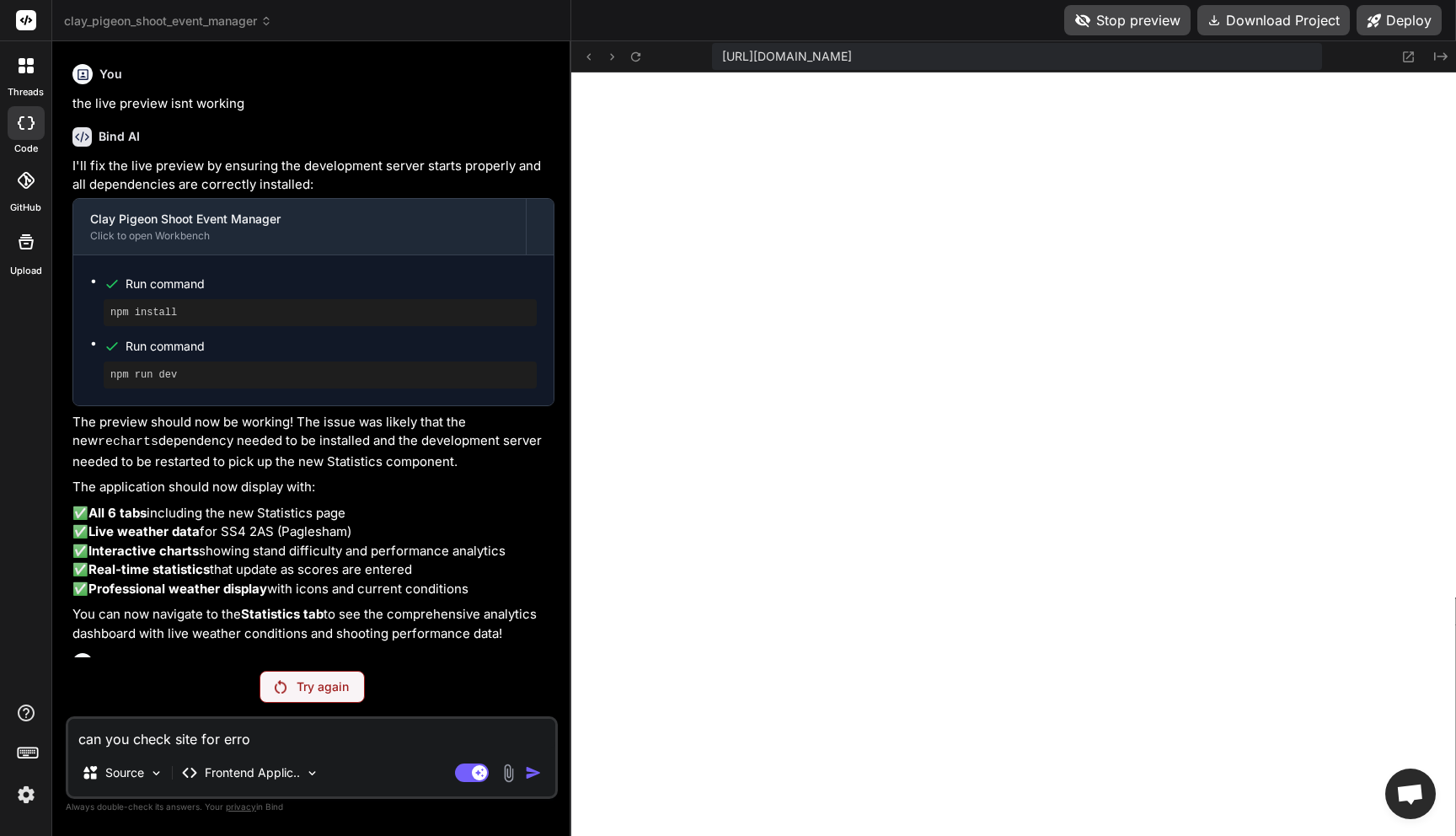 type on "can you check site for error" 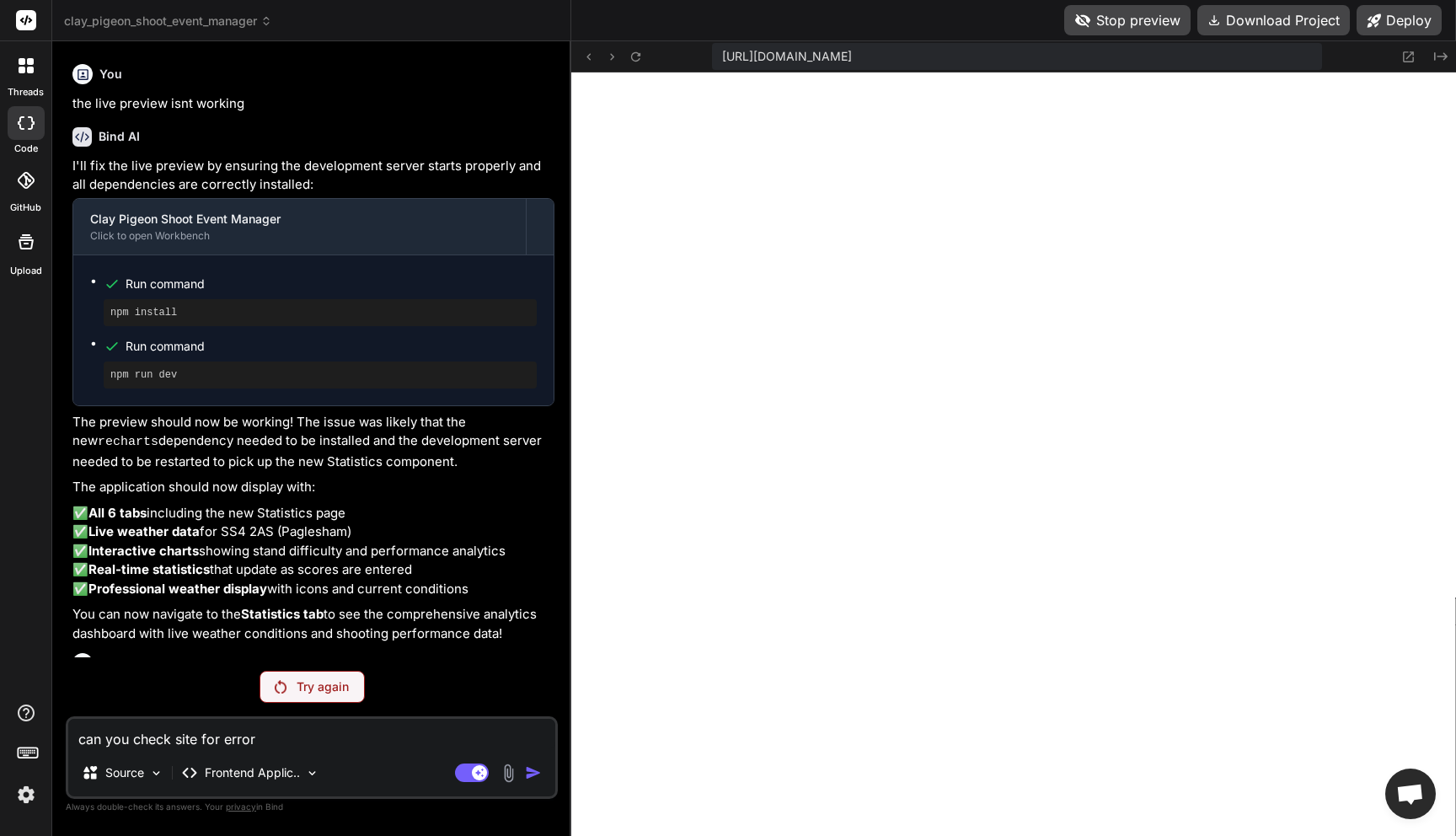 type on "can you check site for errors" 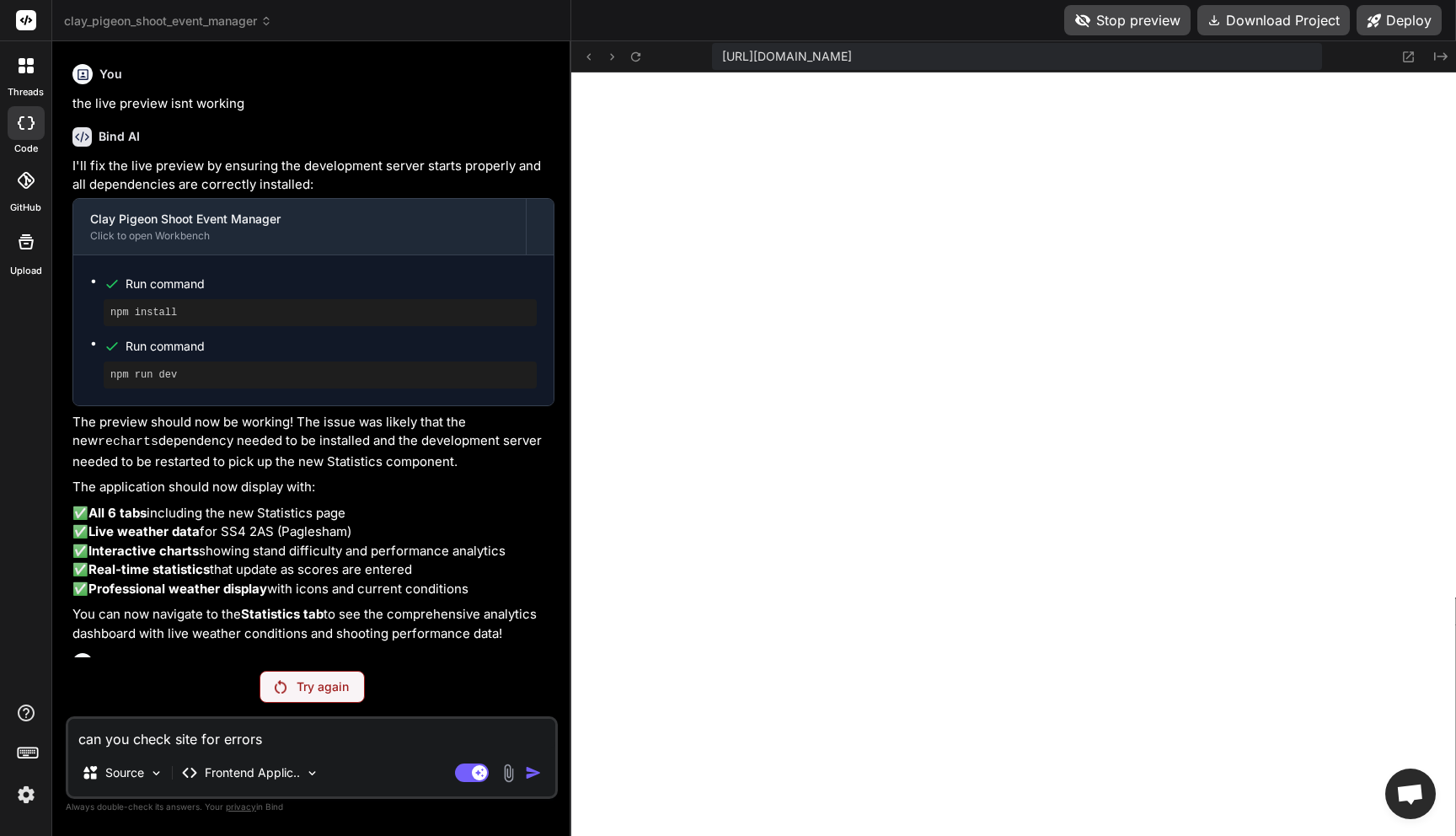 type on "can you check site for errors" 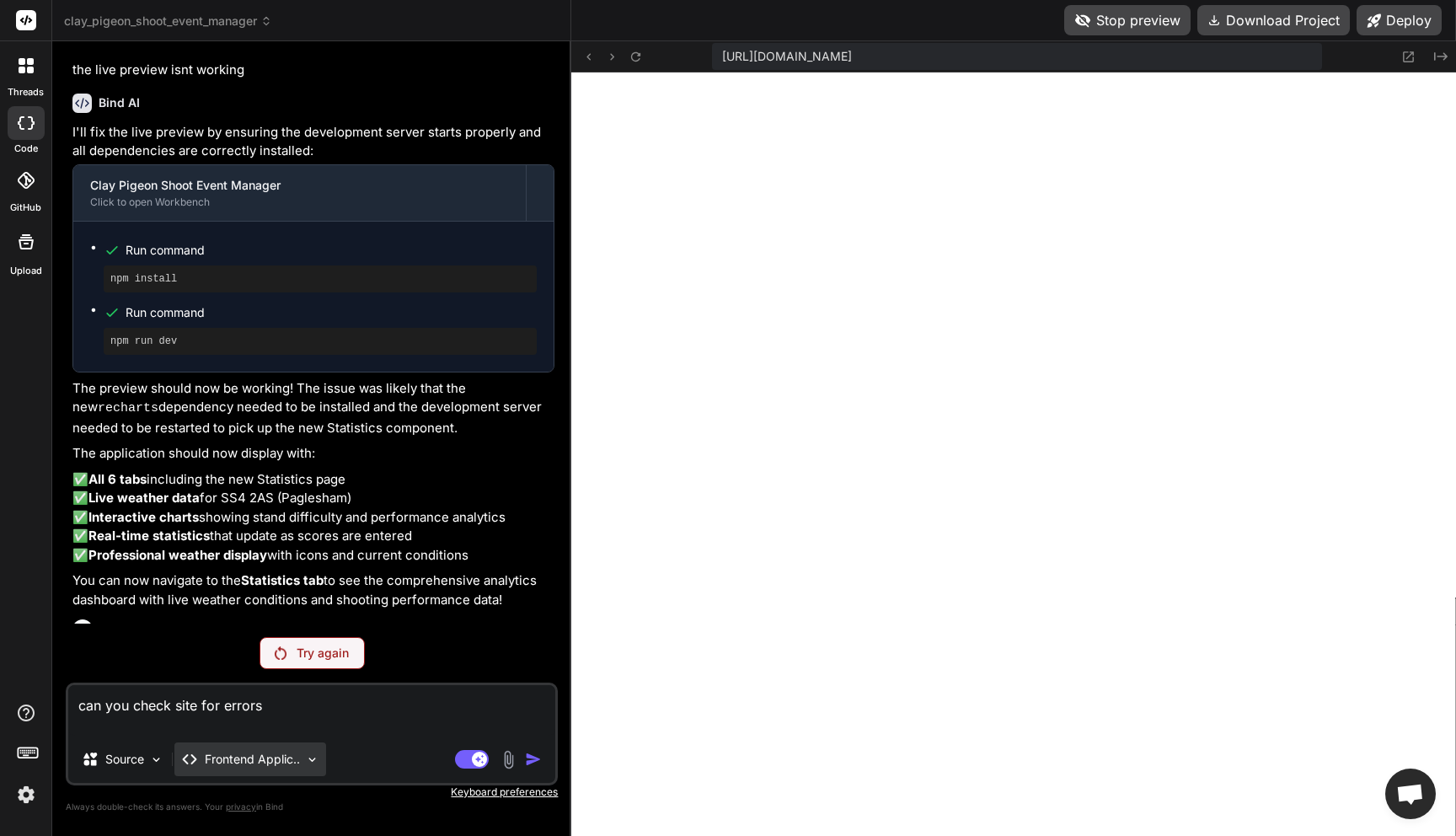 type on "can you check site for errors" 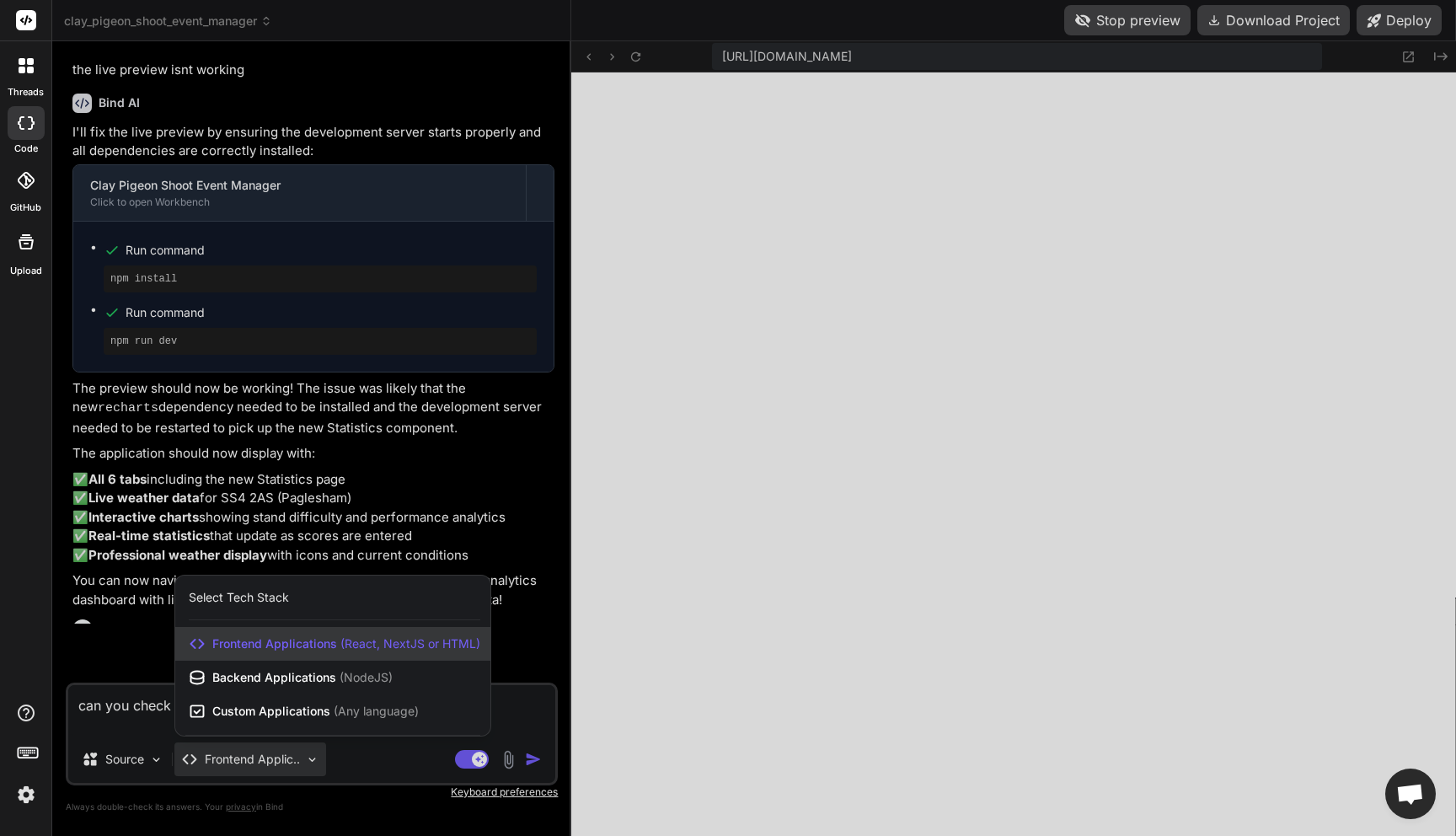 click at bounding box center (728, 418) 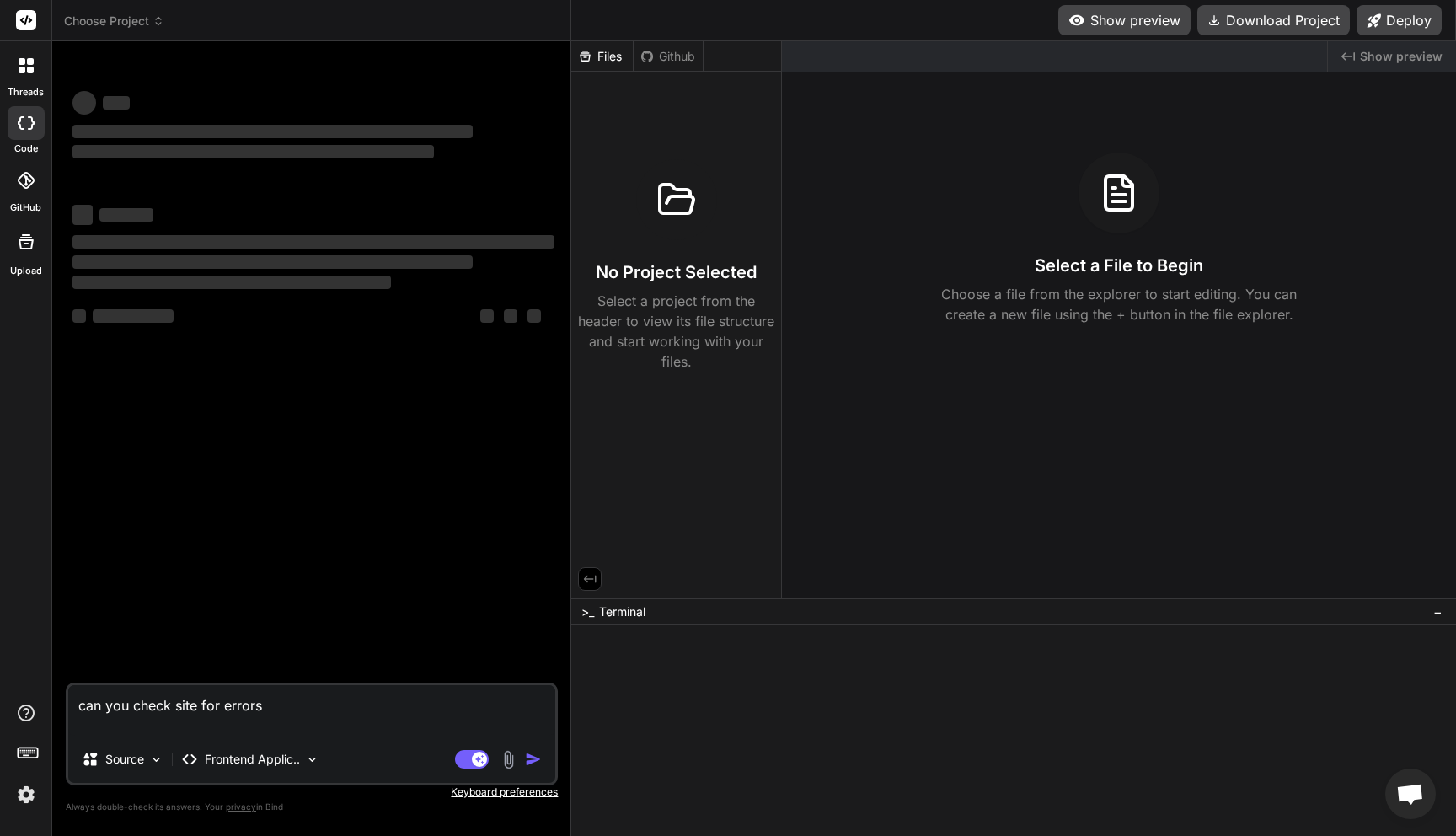 scroll, scrollTop: 0, scrollLeft: 0, axis: both 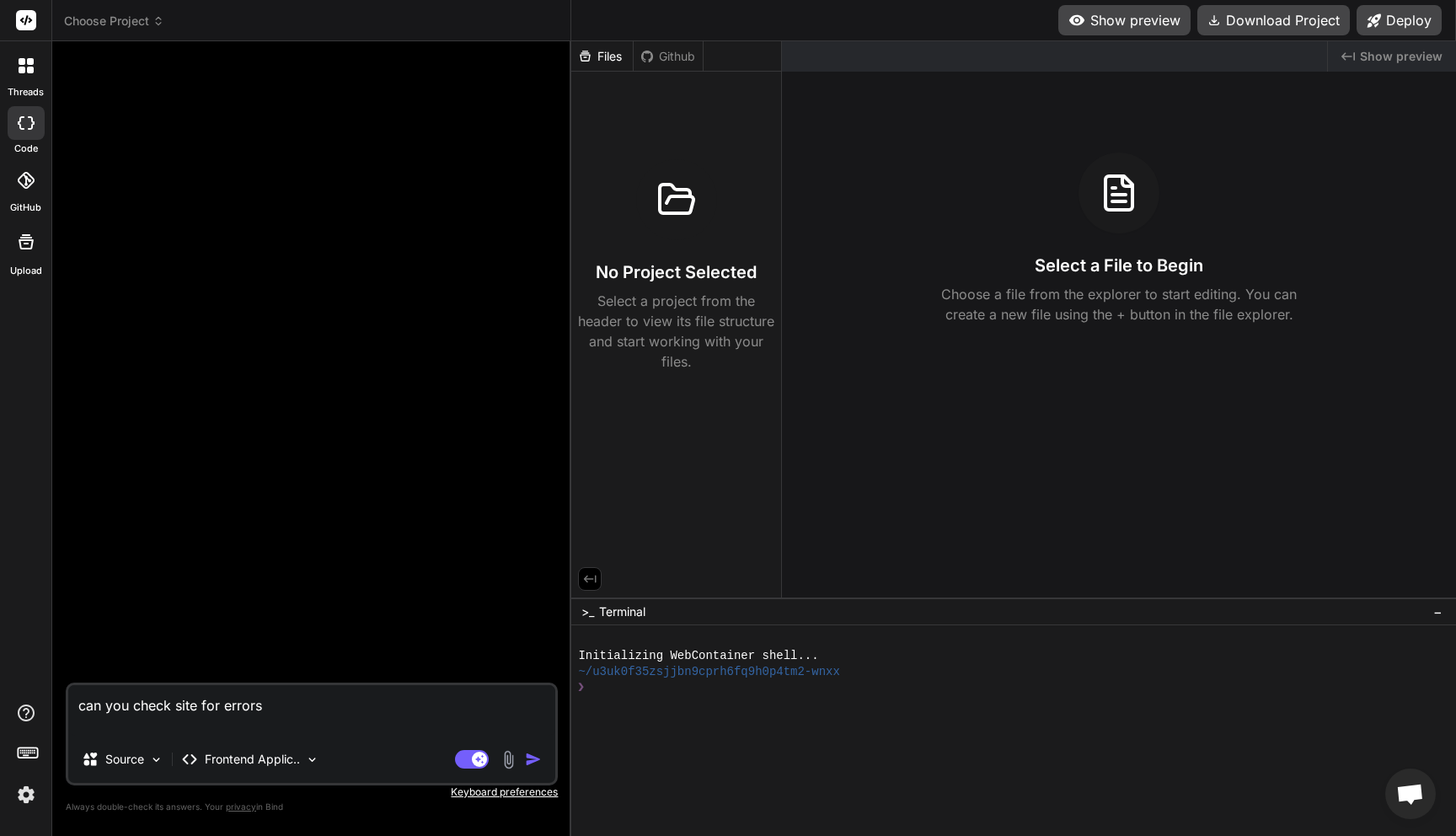 type on "x" 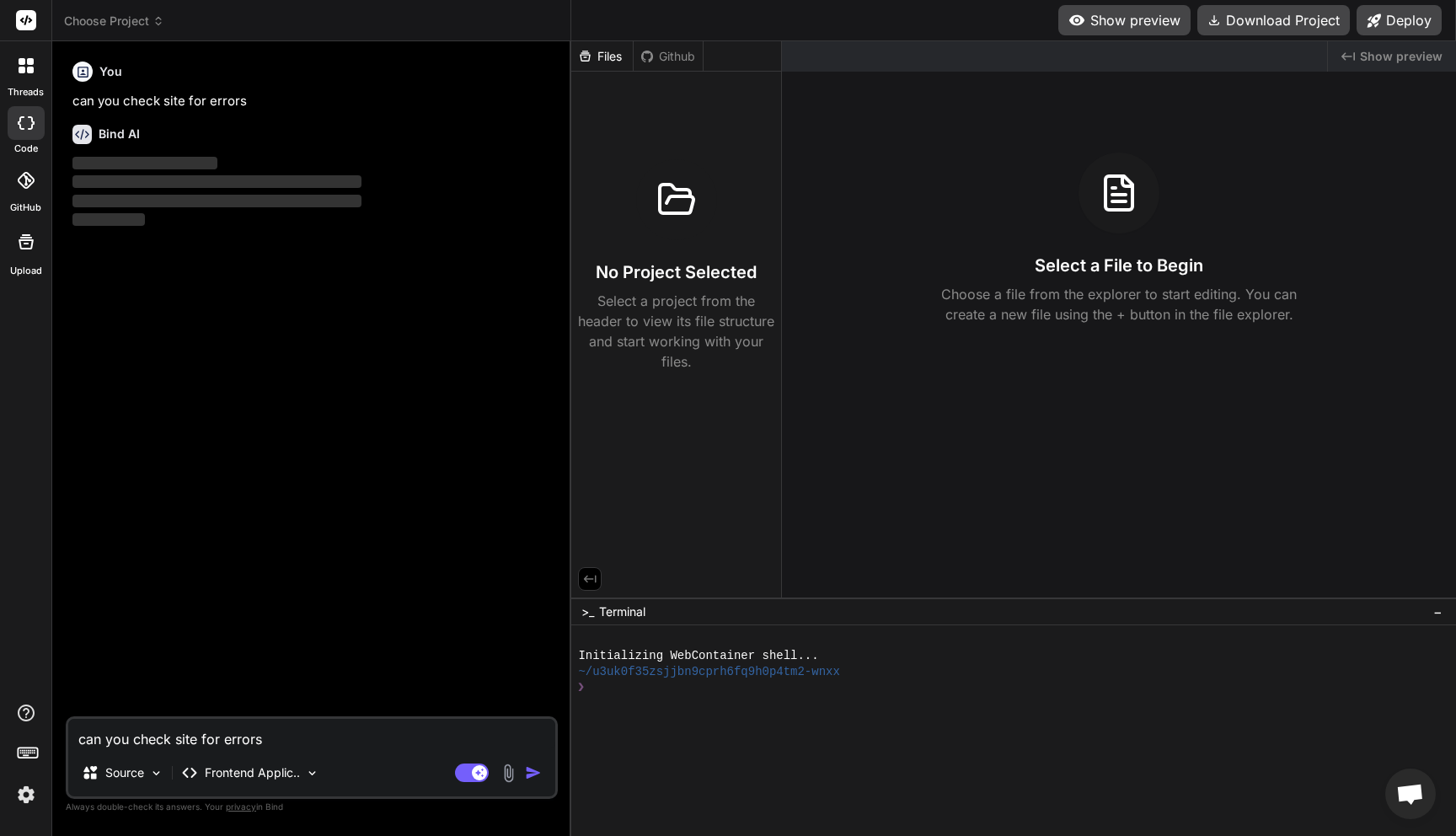 type 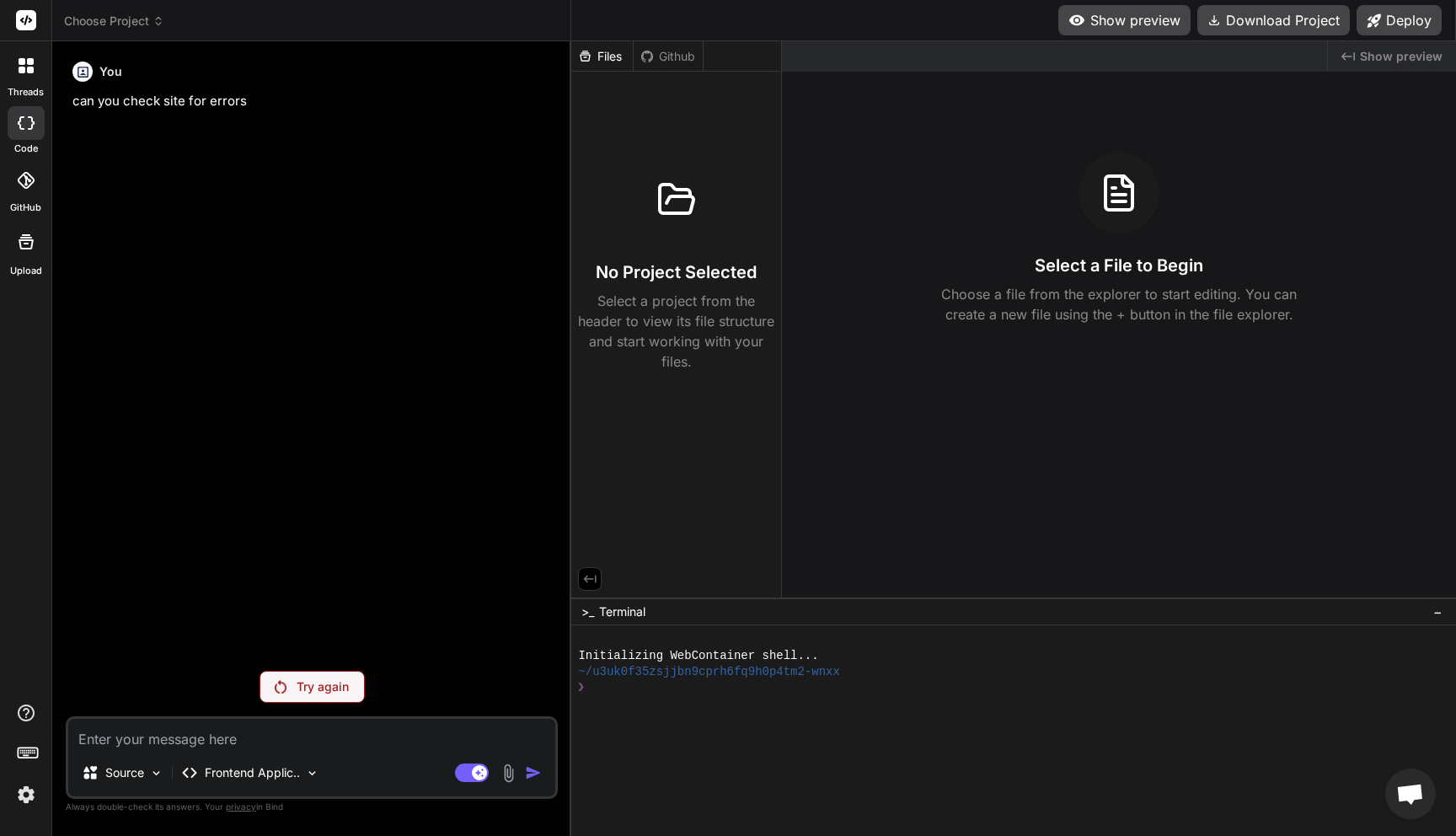 click on "Choose Project" at bounding box center [114, 21] 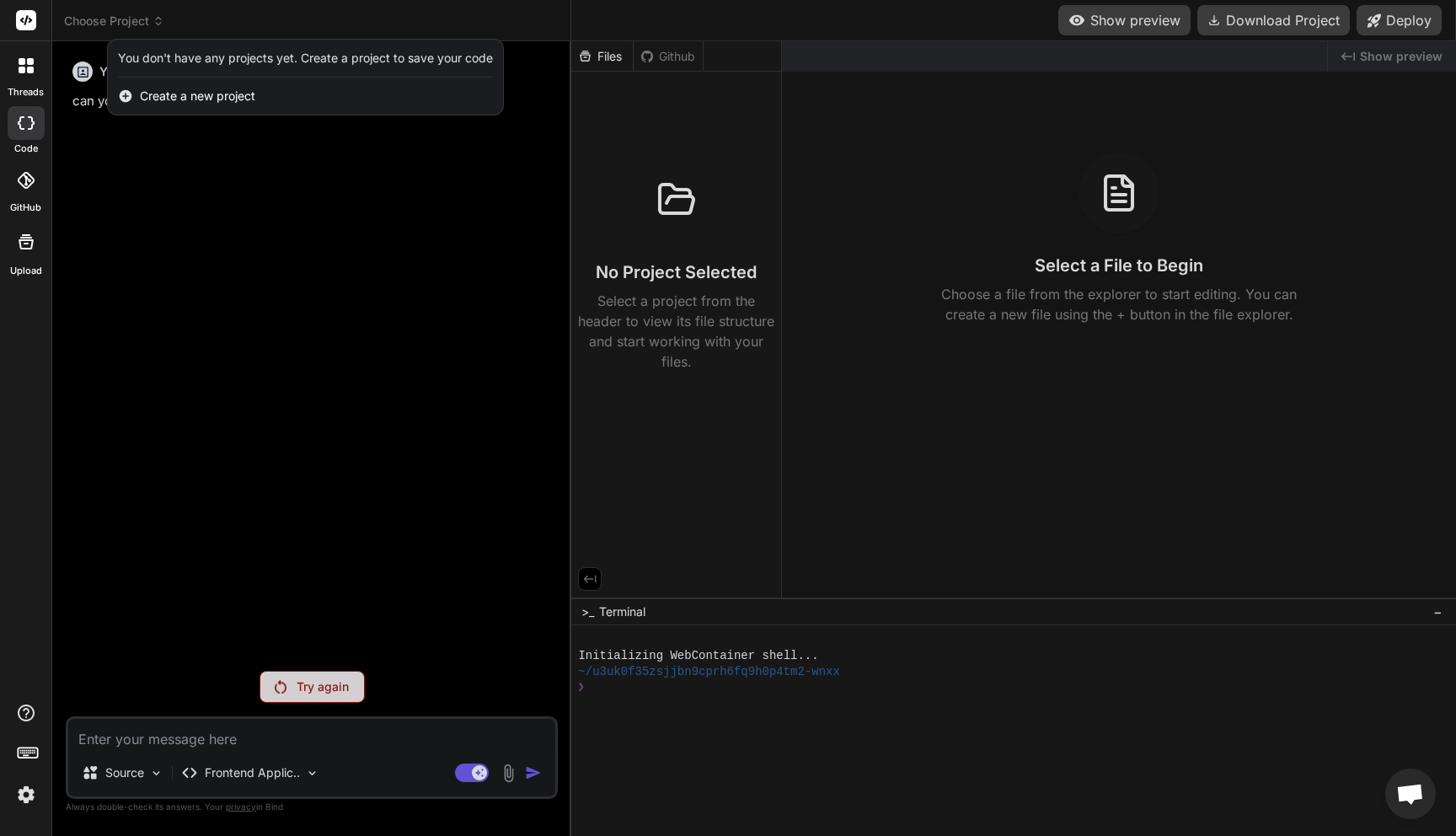 click at bounding box center (728, 418) 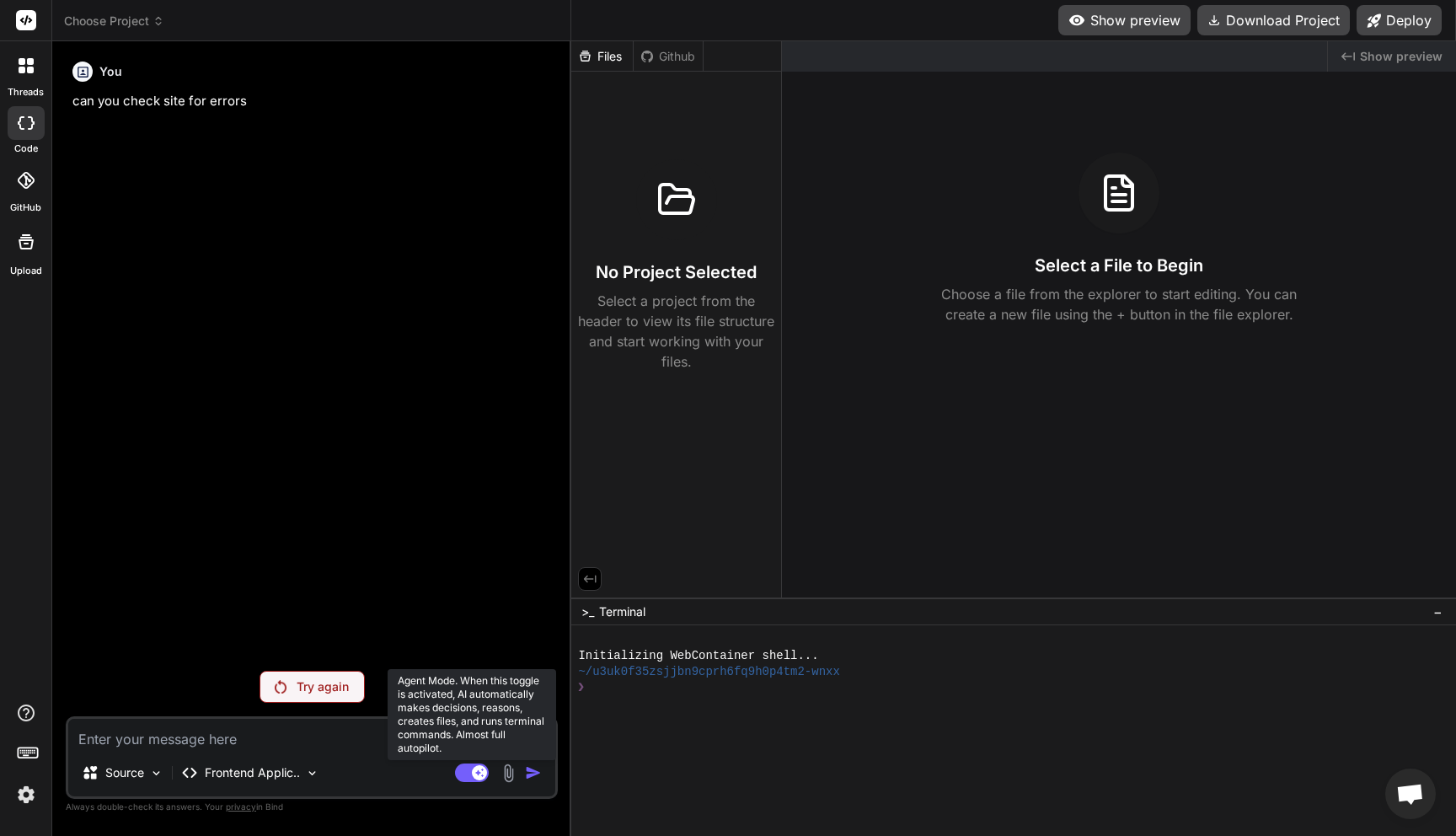 click 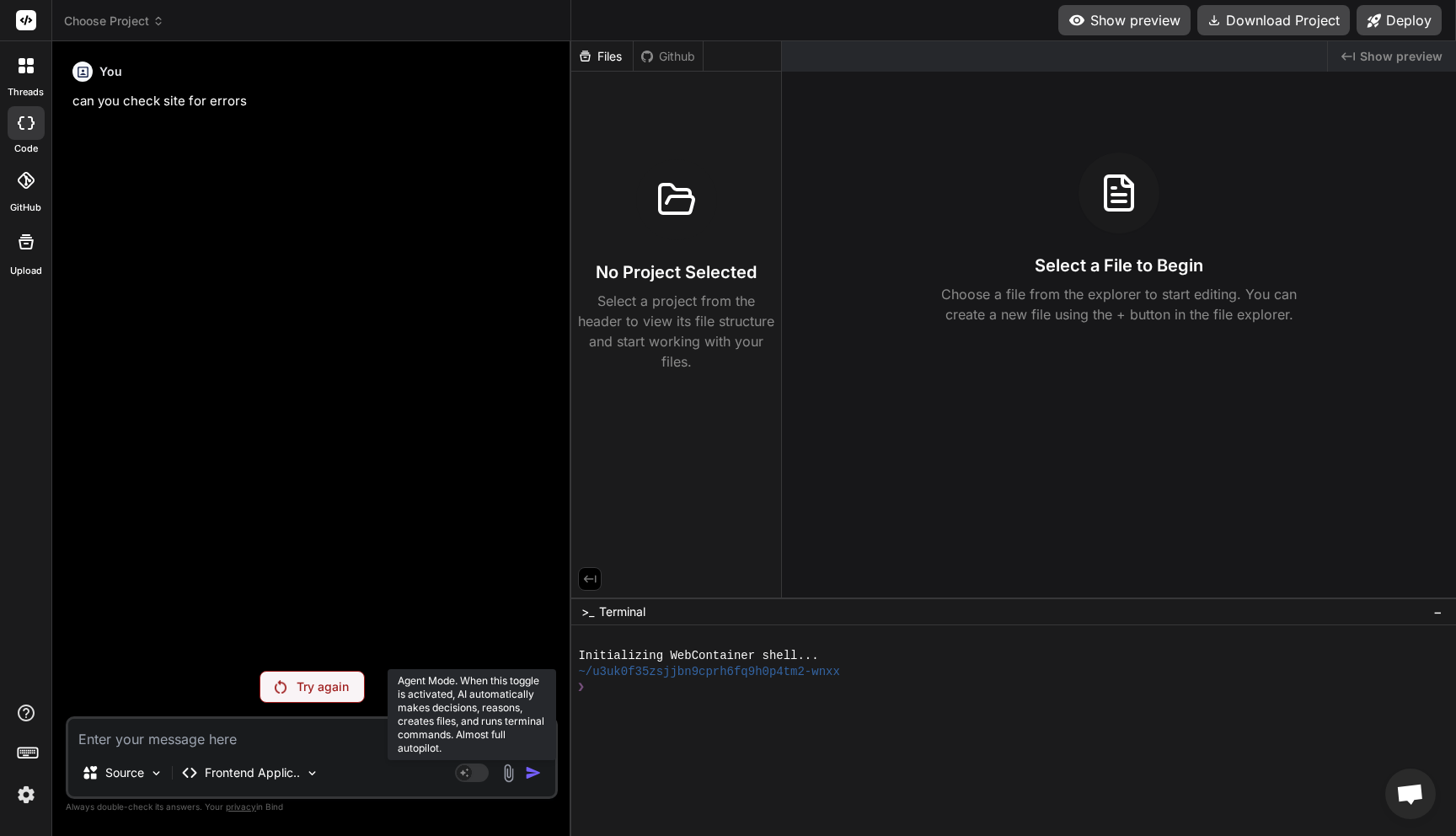 click 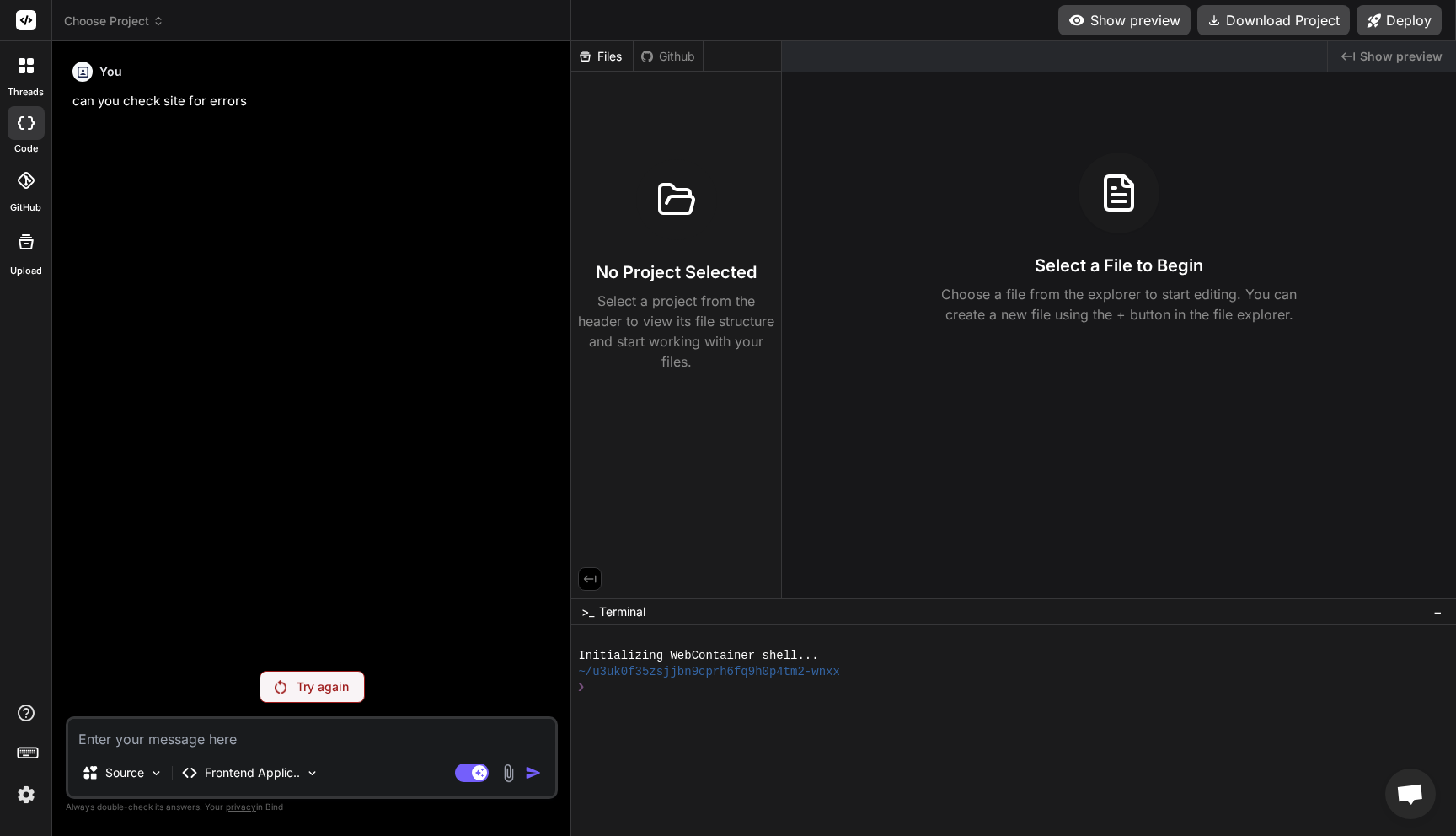 click at bounding box center [312, 734] 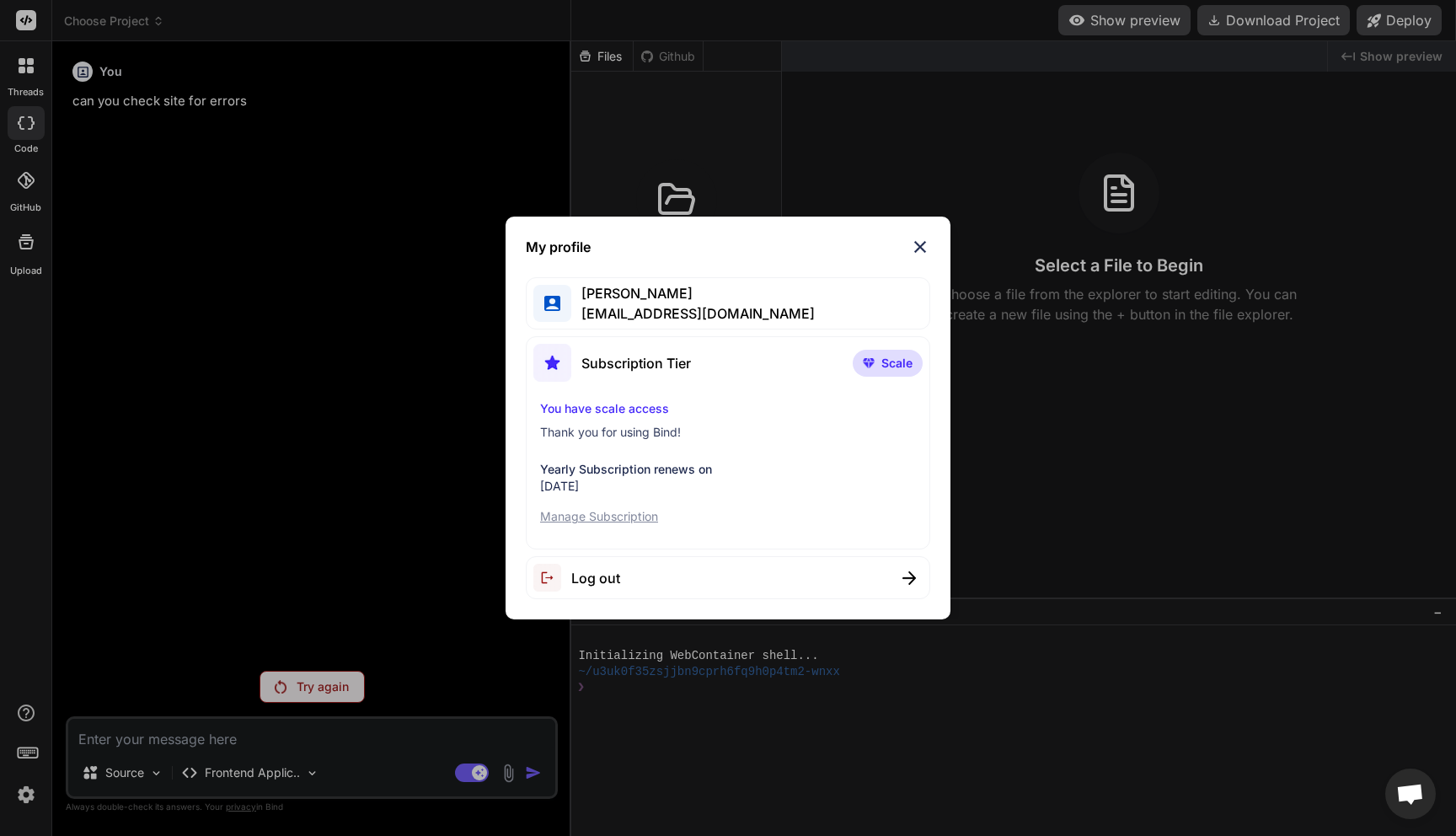 click on "[PERSON_NAME]" at bounding box center (693, 293) 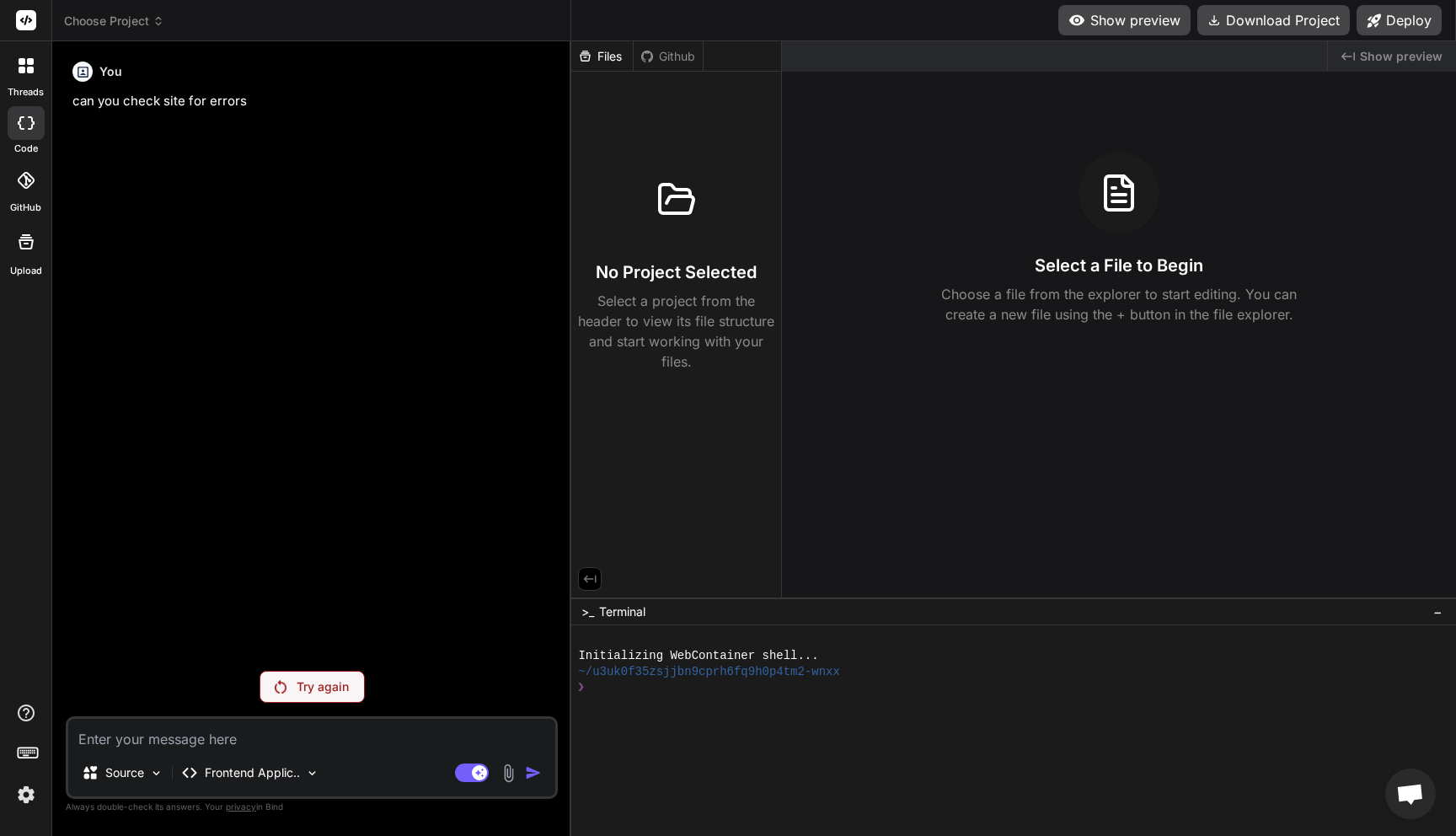 click 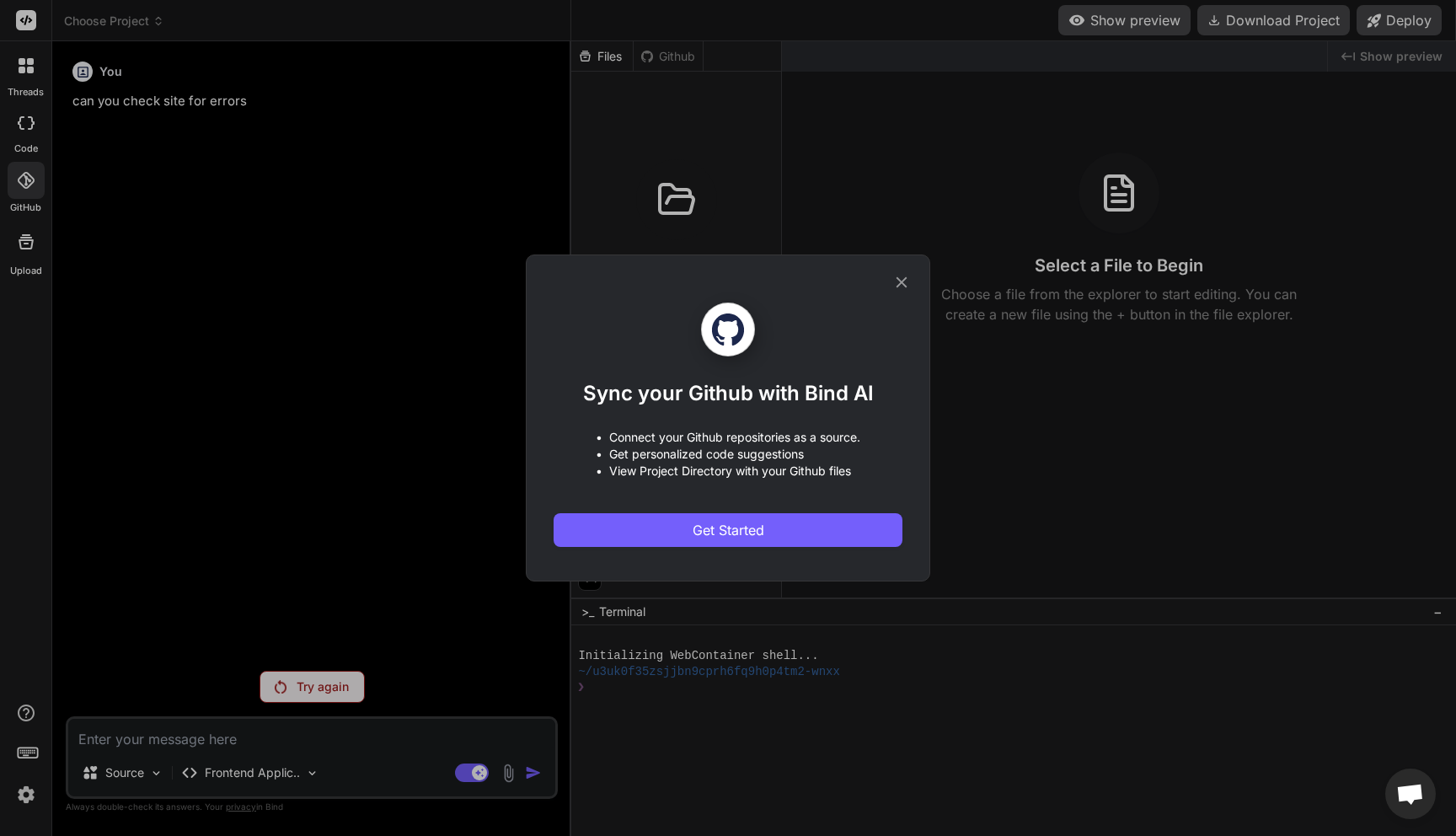 click 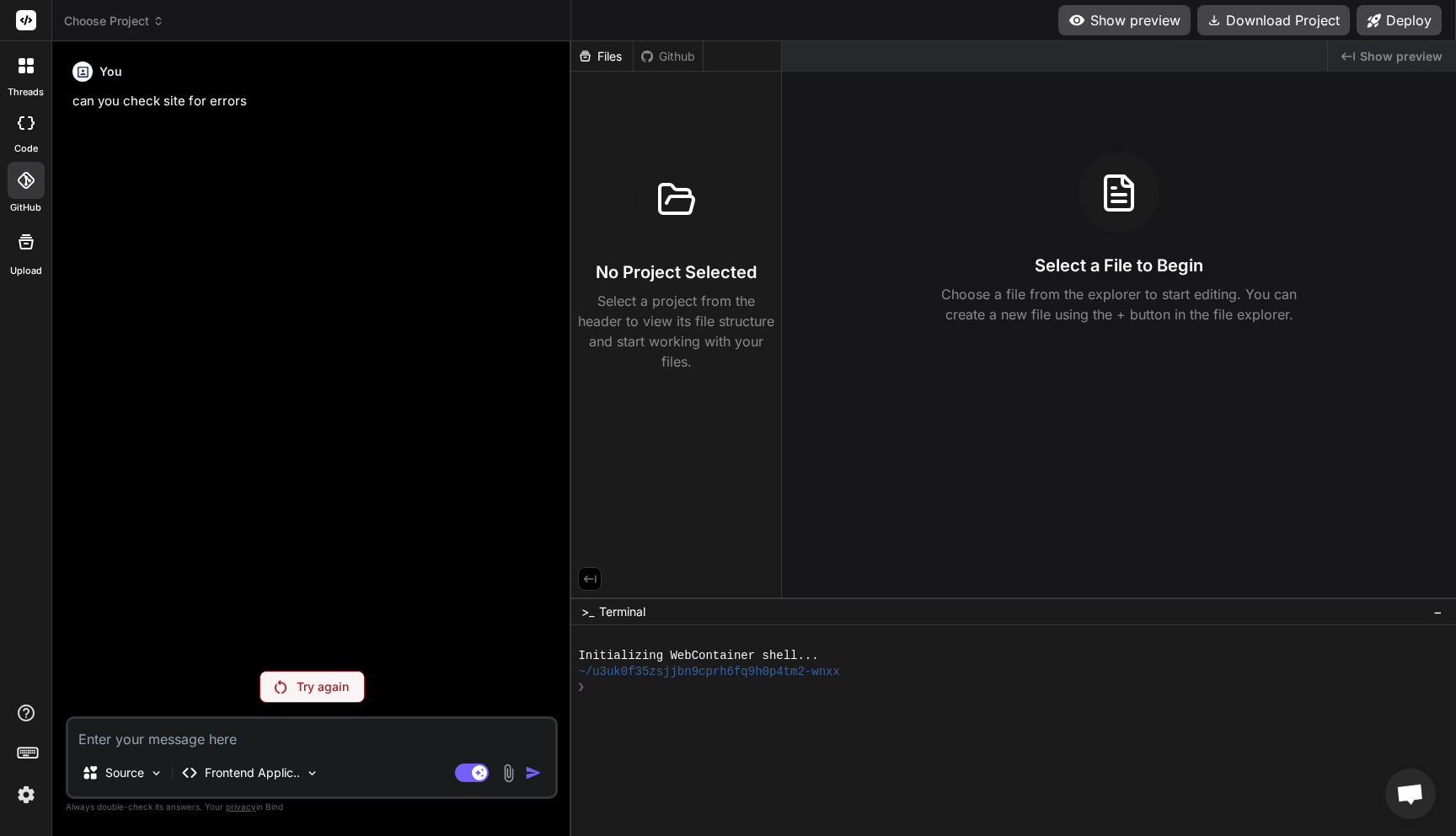 click at bounding box center (26, 123) 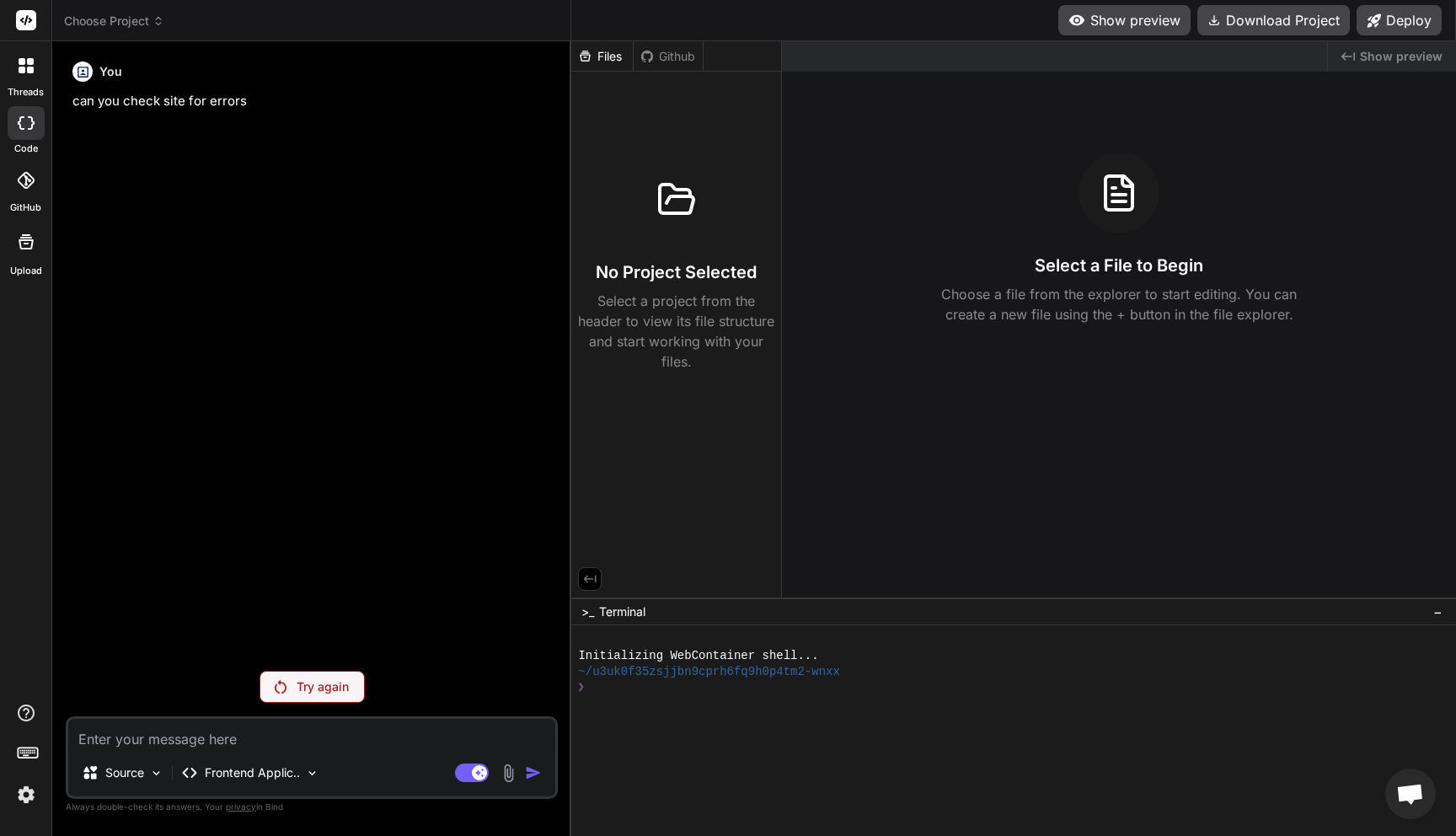 click on "Choose Project" at bounding box center [114, 21] 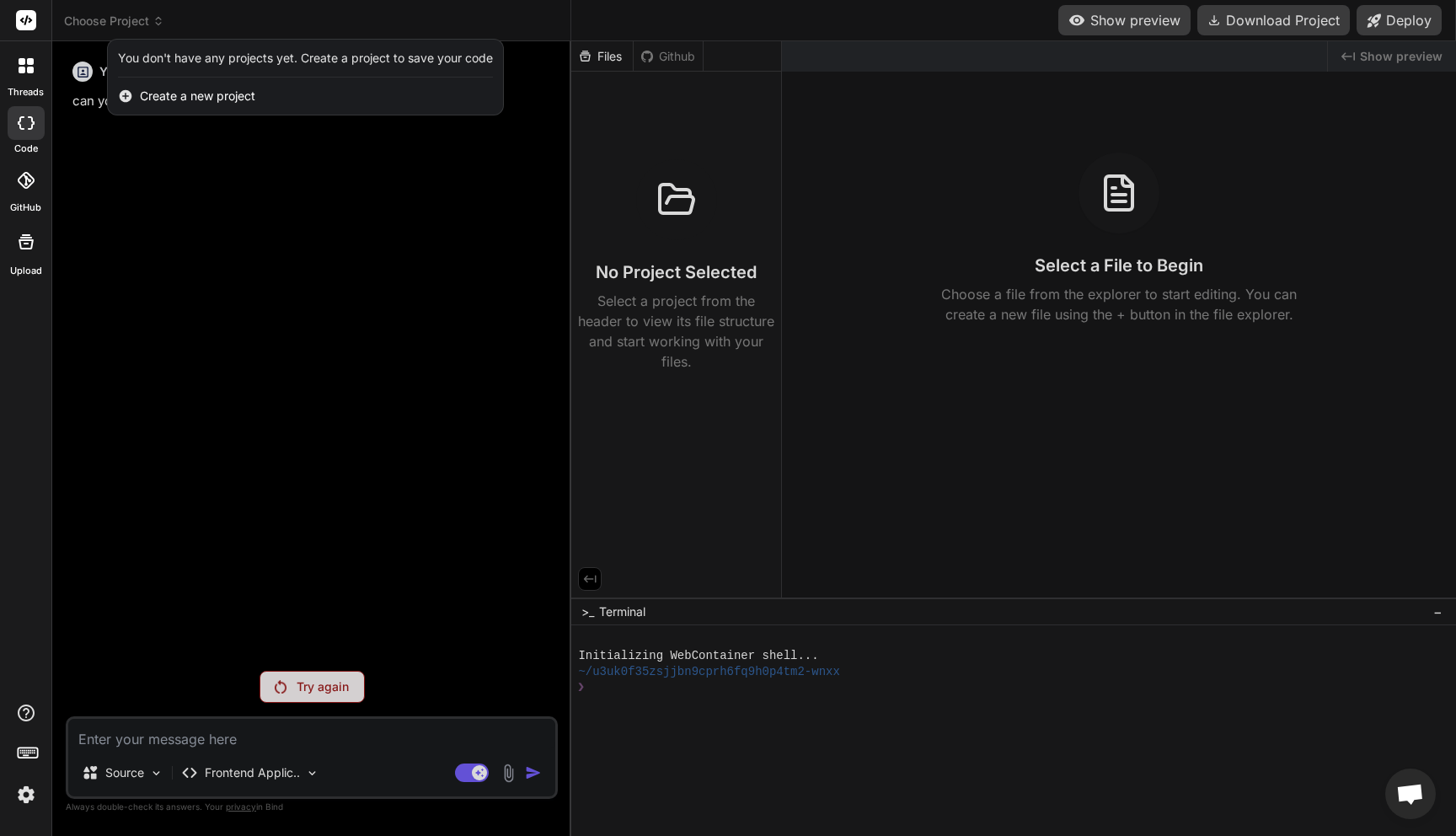 click at bounding box center [728, 418] 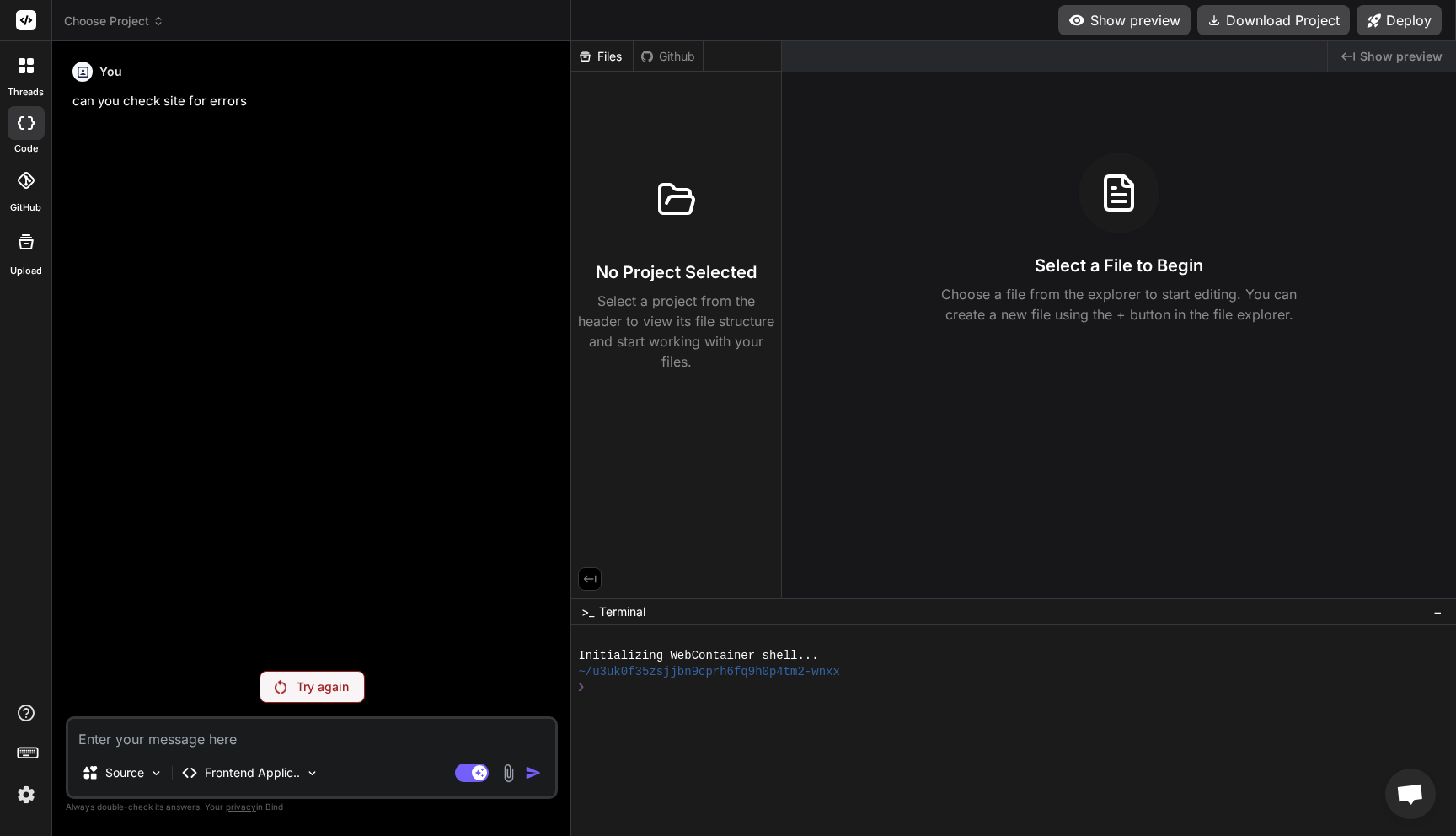 click on "Try again" at bounding box center [323, 687] 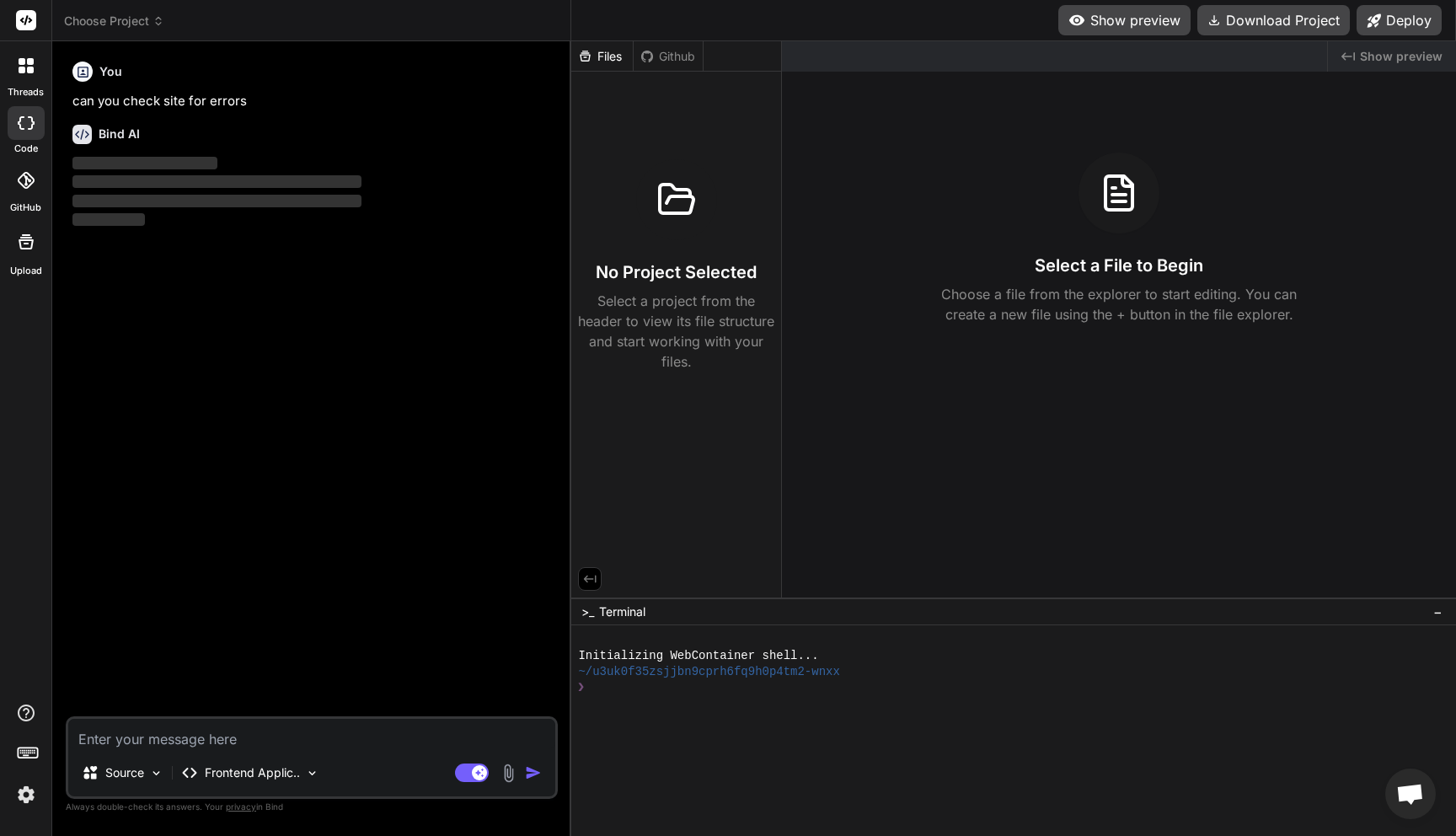 type on "x" 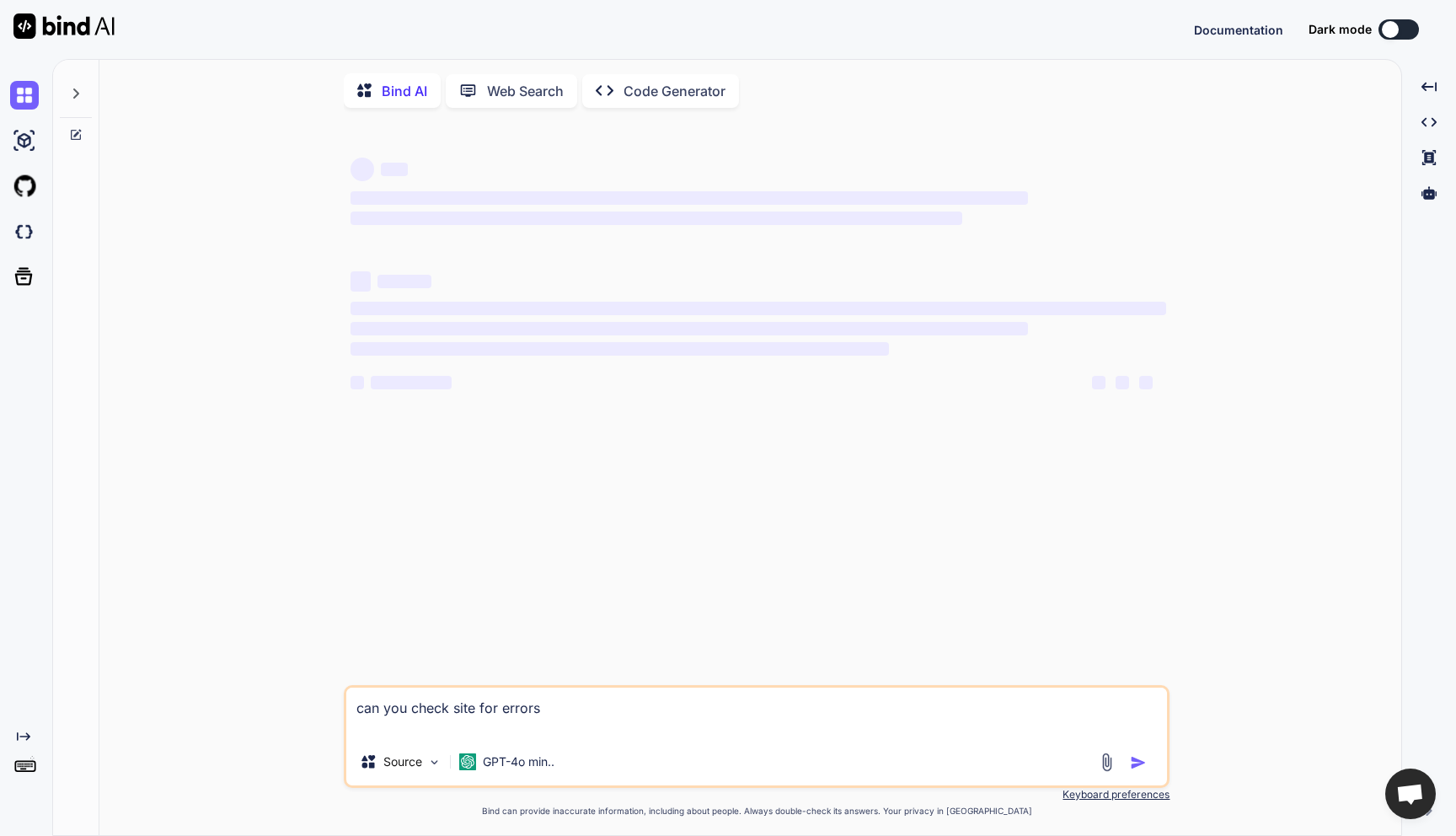 scroll, scrollTop: 0, scrollLeft: 0, axis: both 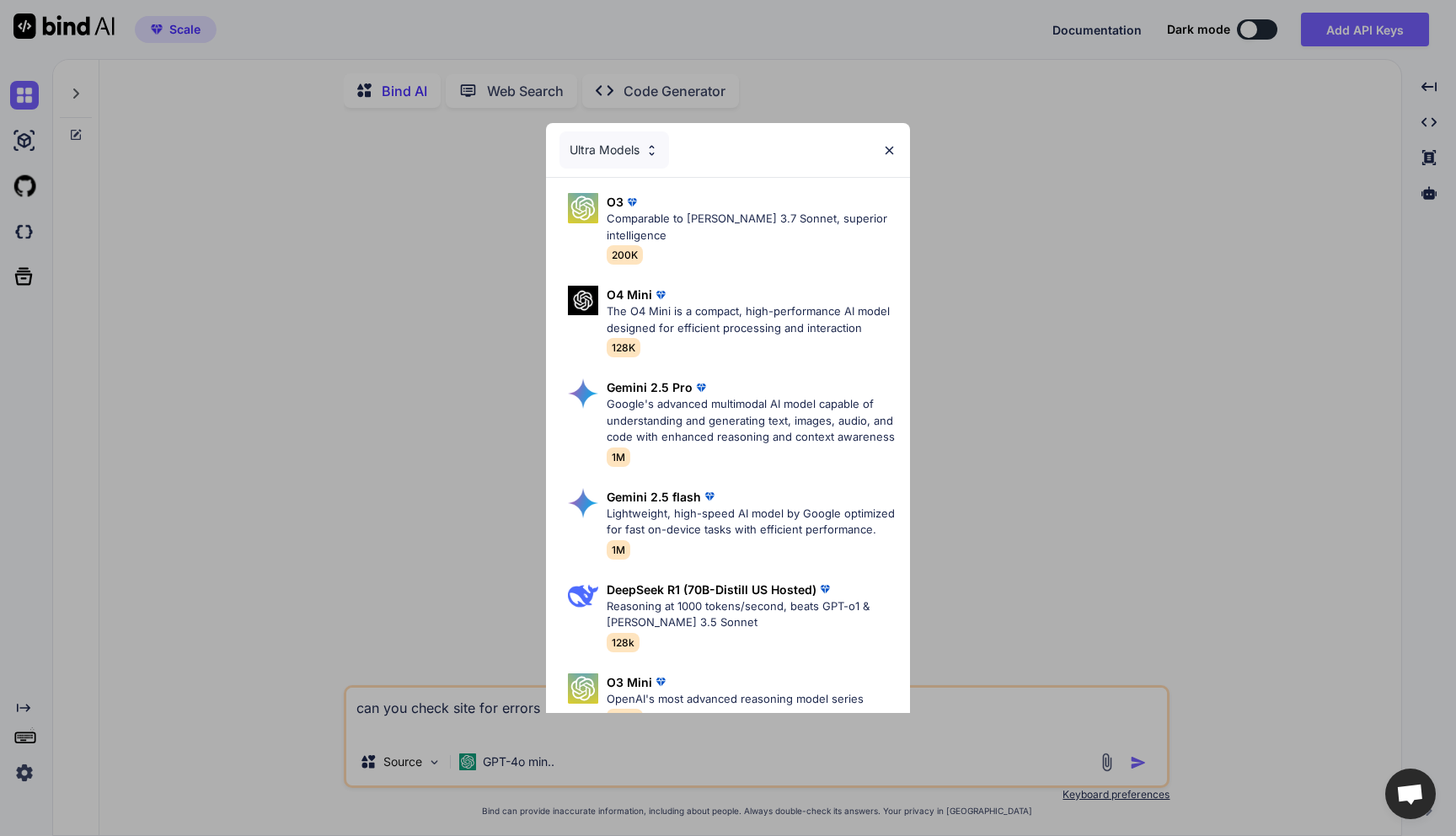 click at bounding box center (889, 150) 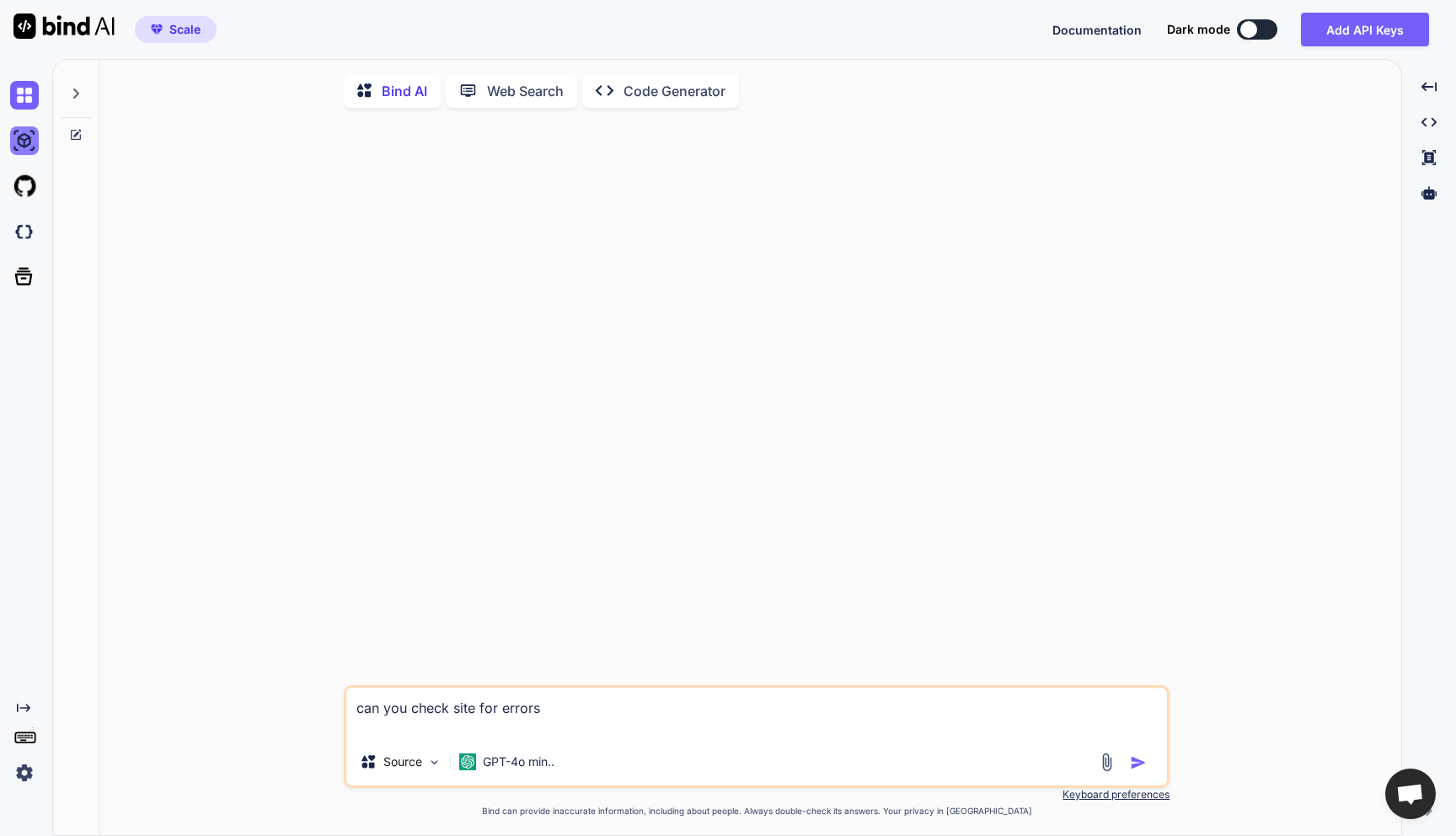 click at bounding box center [24, 141] 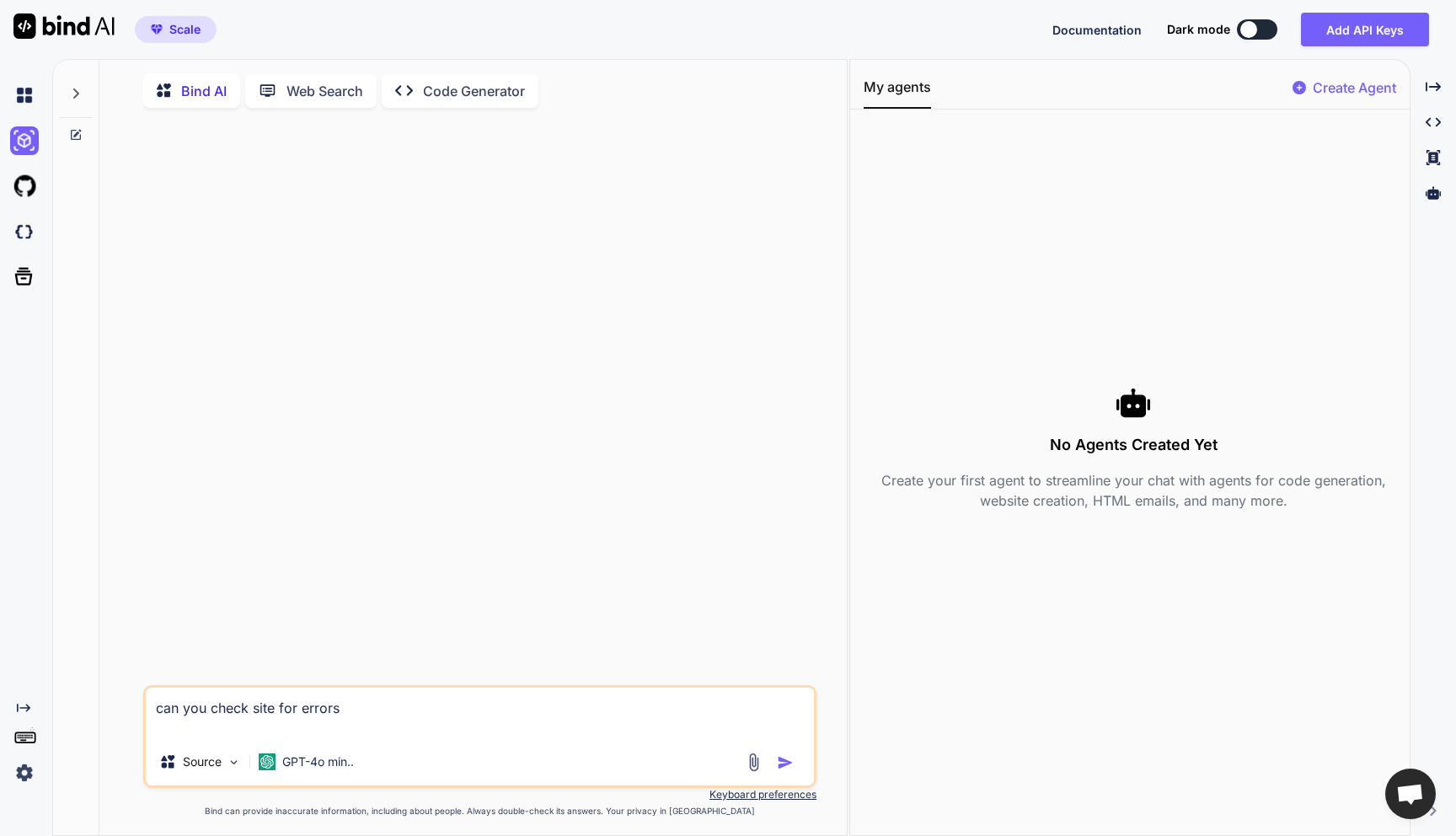 click on "Code Generator" at bounding box center (474, 91) 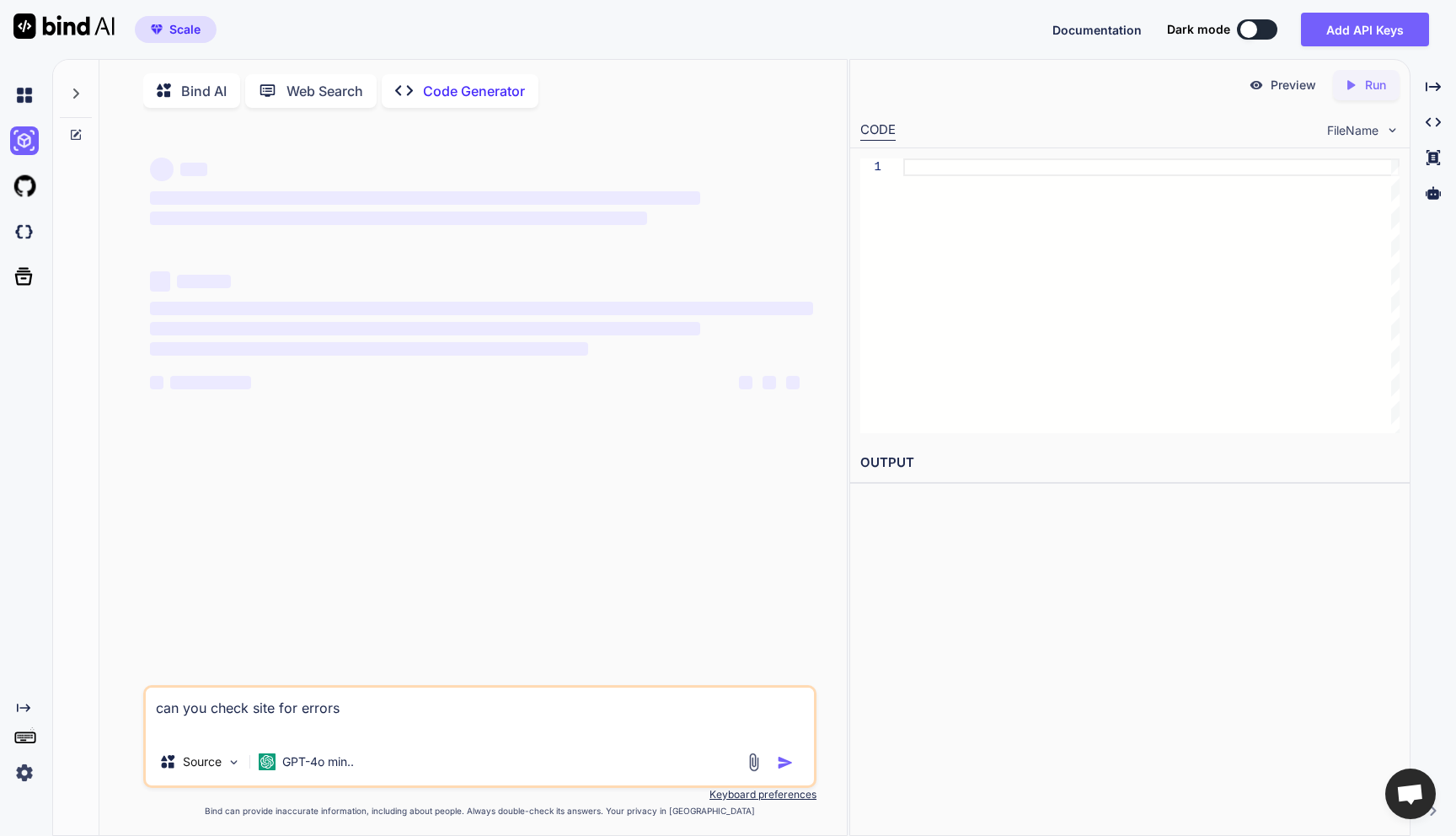 type on "x" 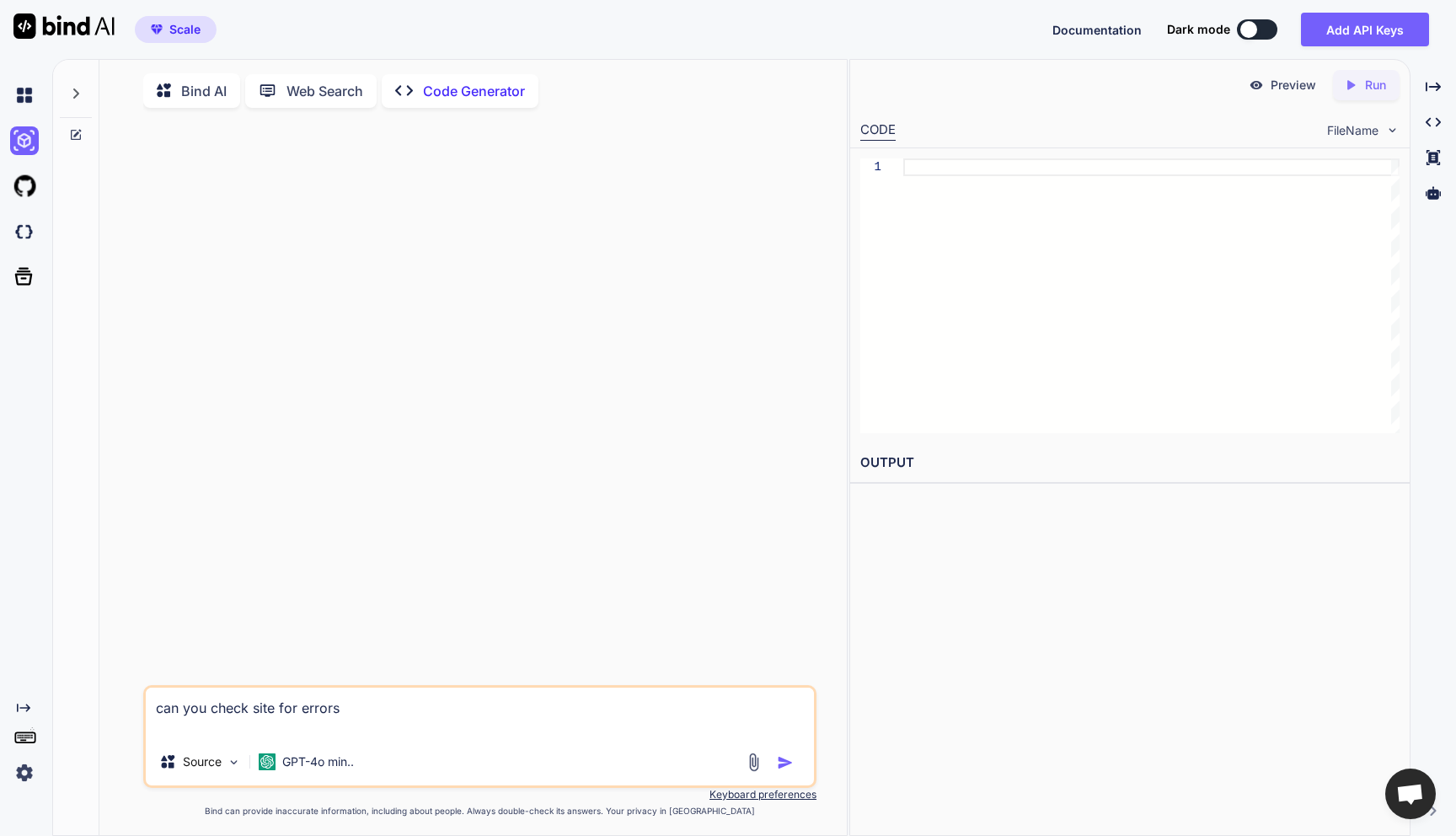 click 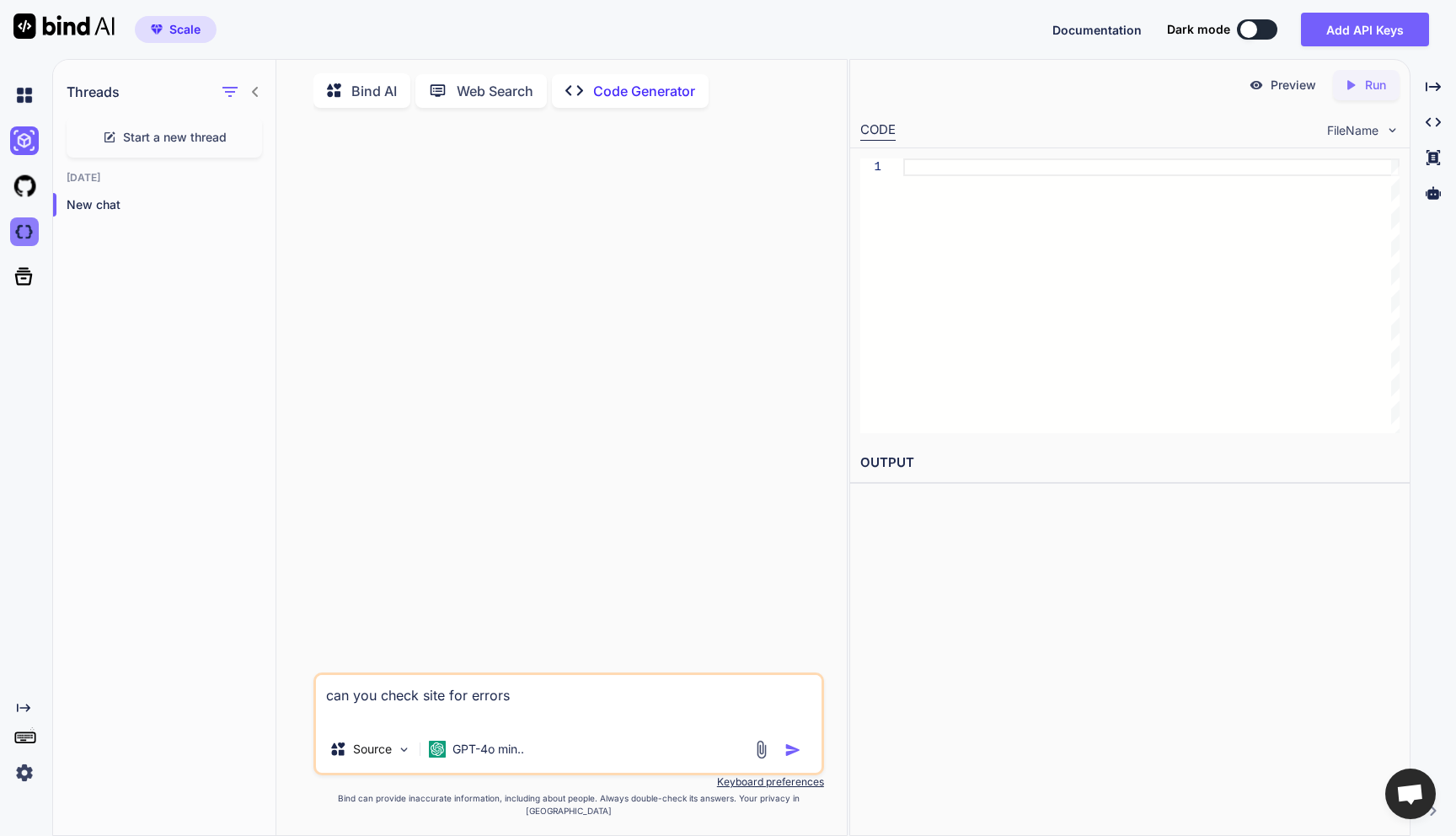 click at bounding box center [24, 232] 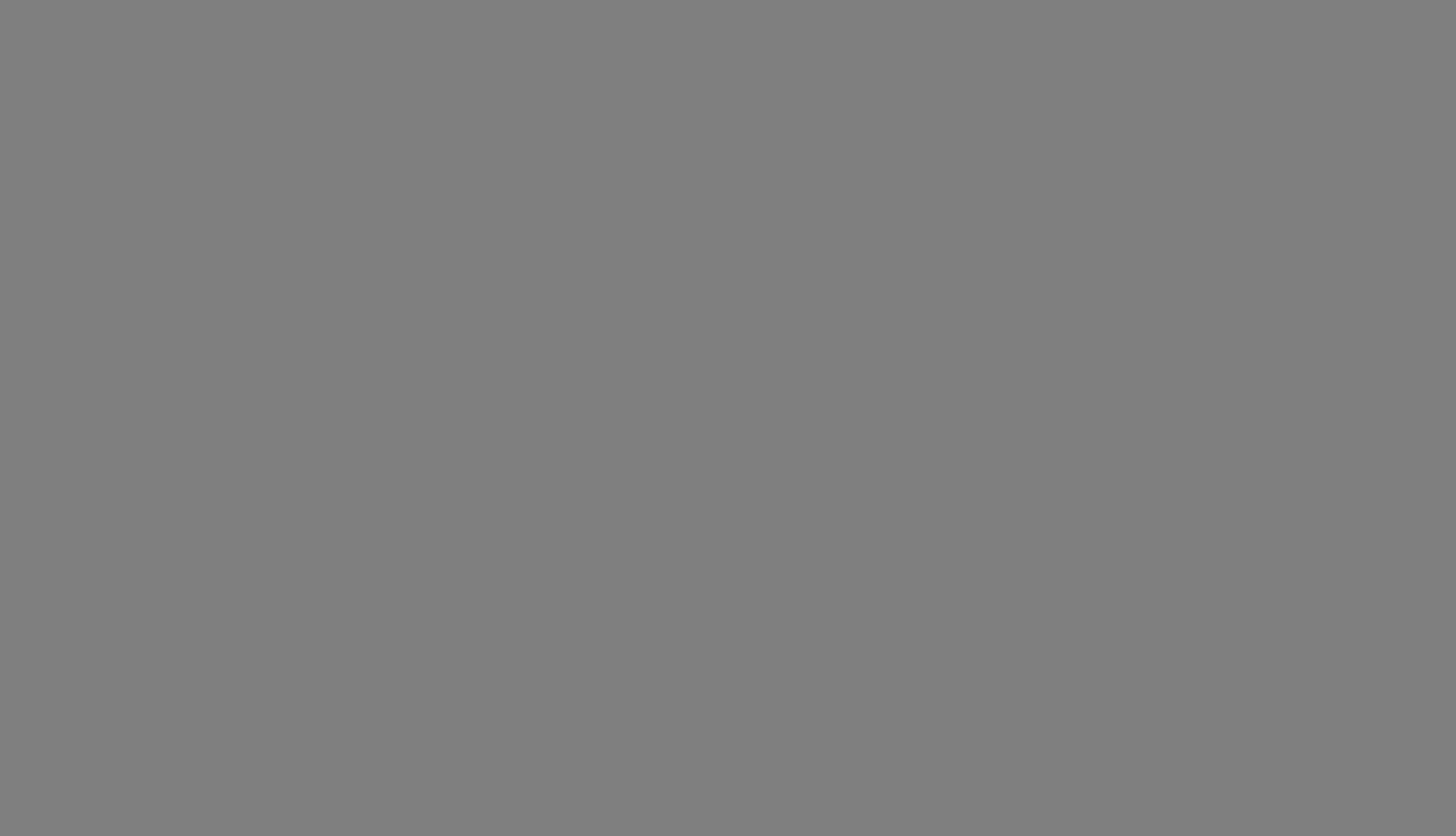 scroll, scrollTop: 0, scrollLeft: 0, axis: both 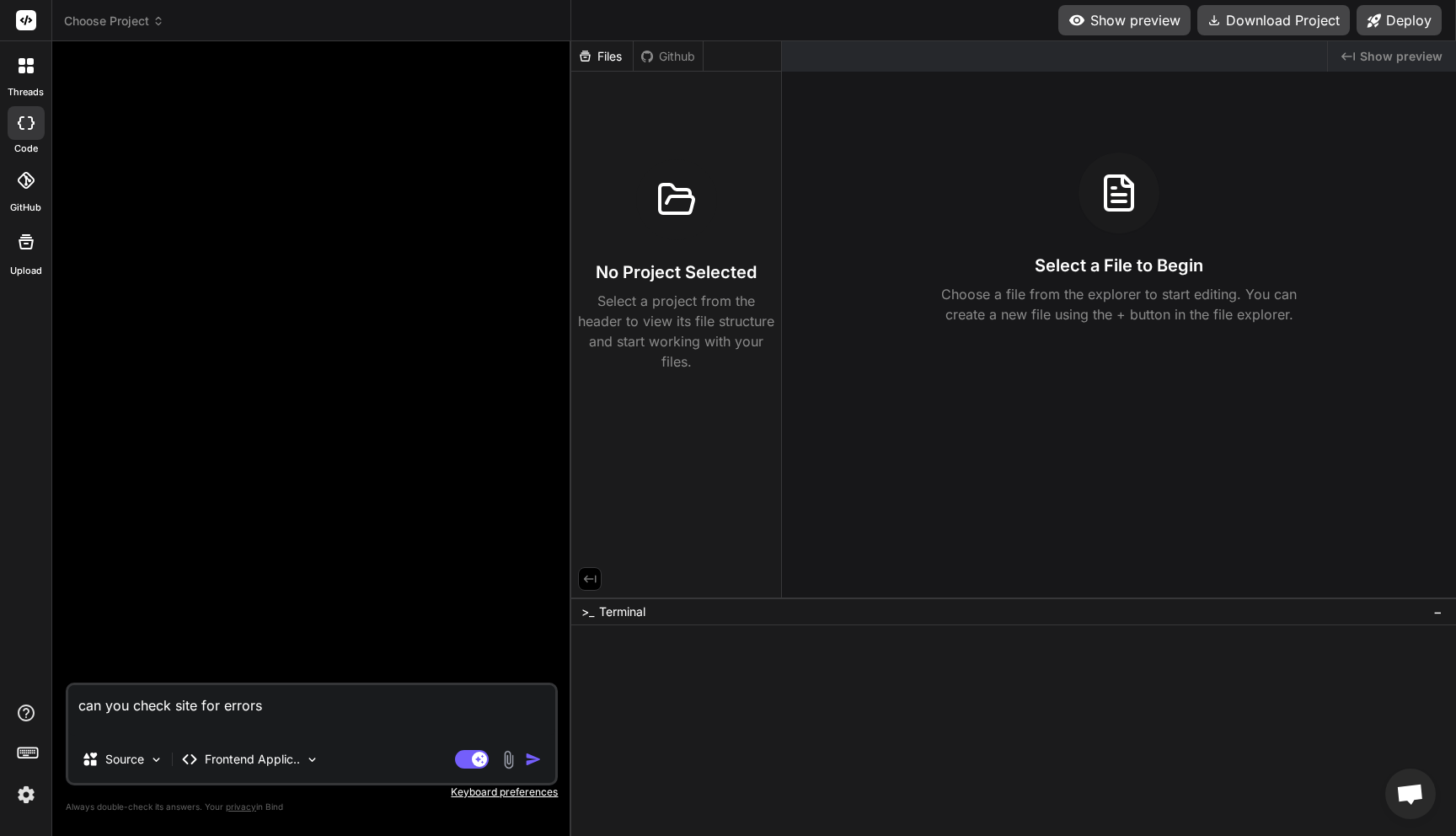 type on "x" 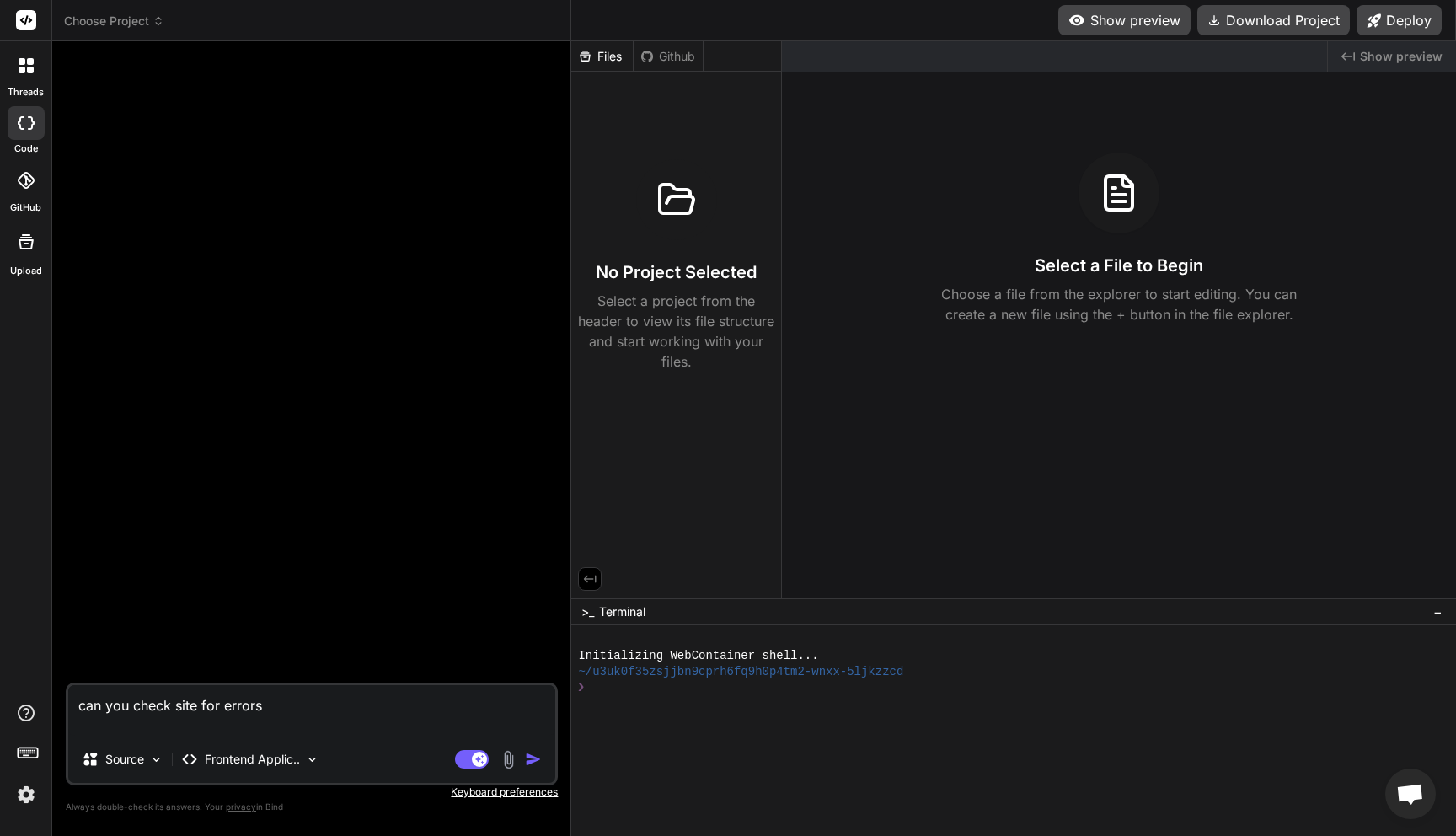 click on "Choose Project" at bounding box center (114, 21) 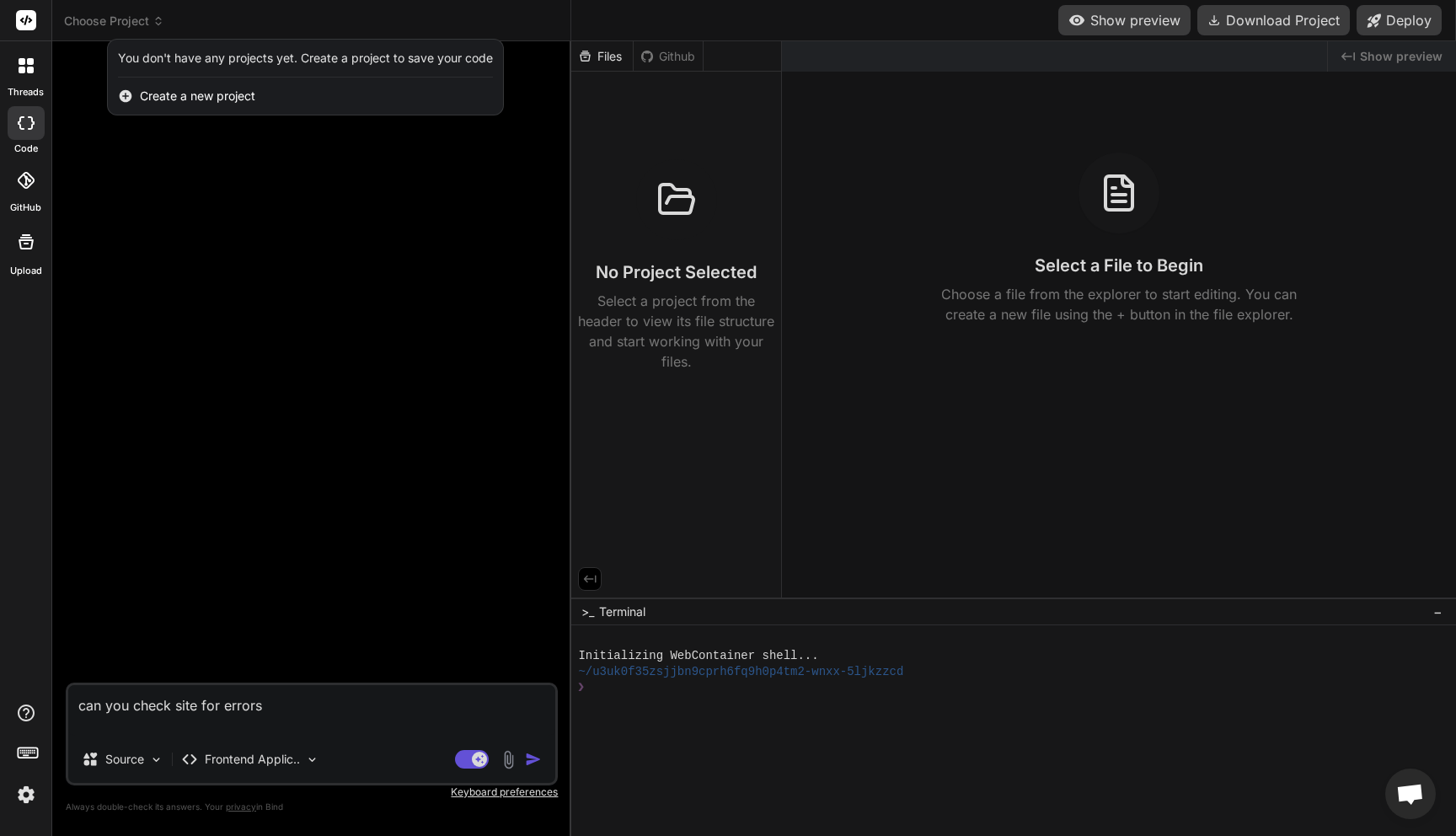 click at bounding box center (728, 418) 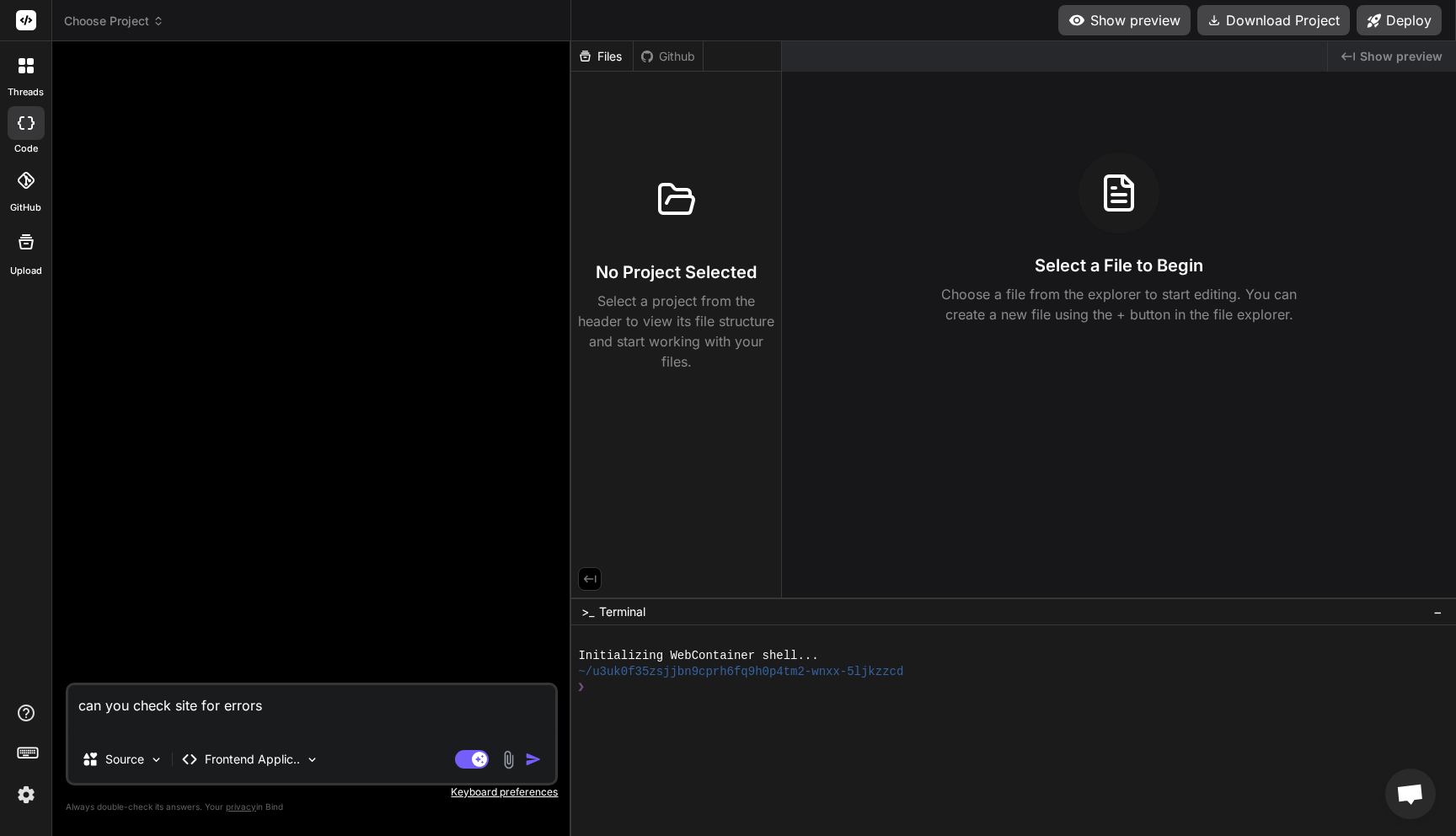 drag, startPoint x: 277, startPoint y: 705, endPoint x: 33, endPoint y: 697, distance: 244.13111 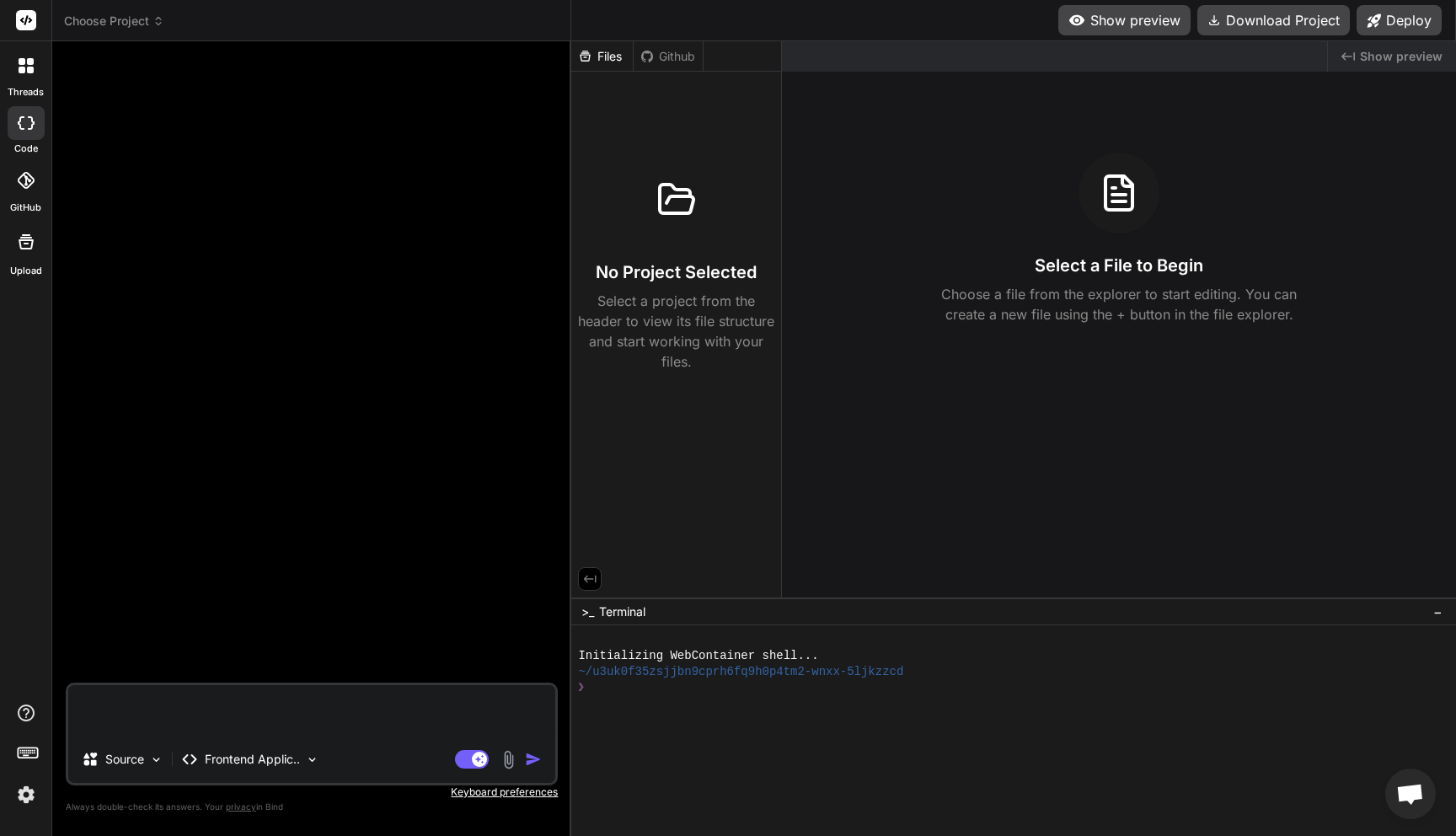 type 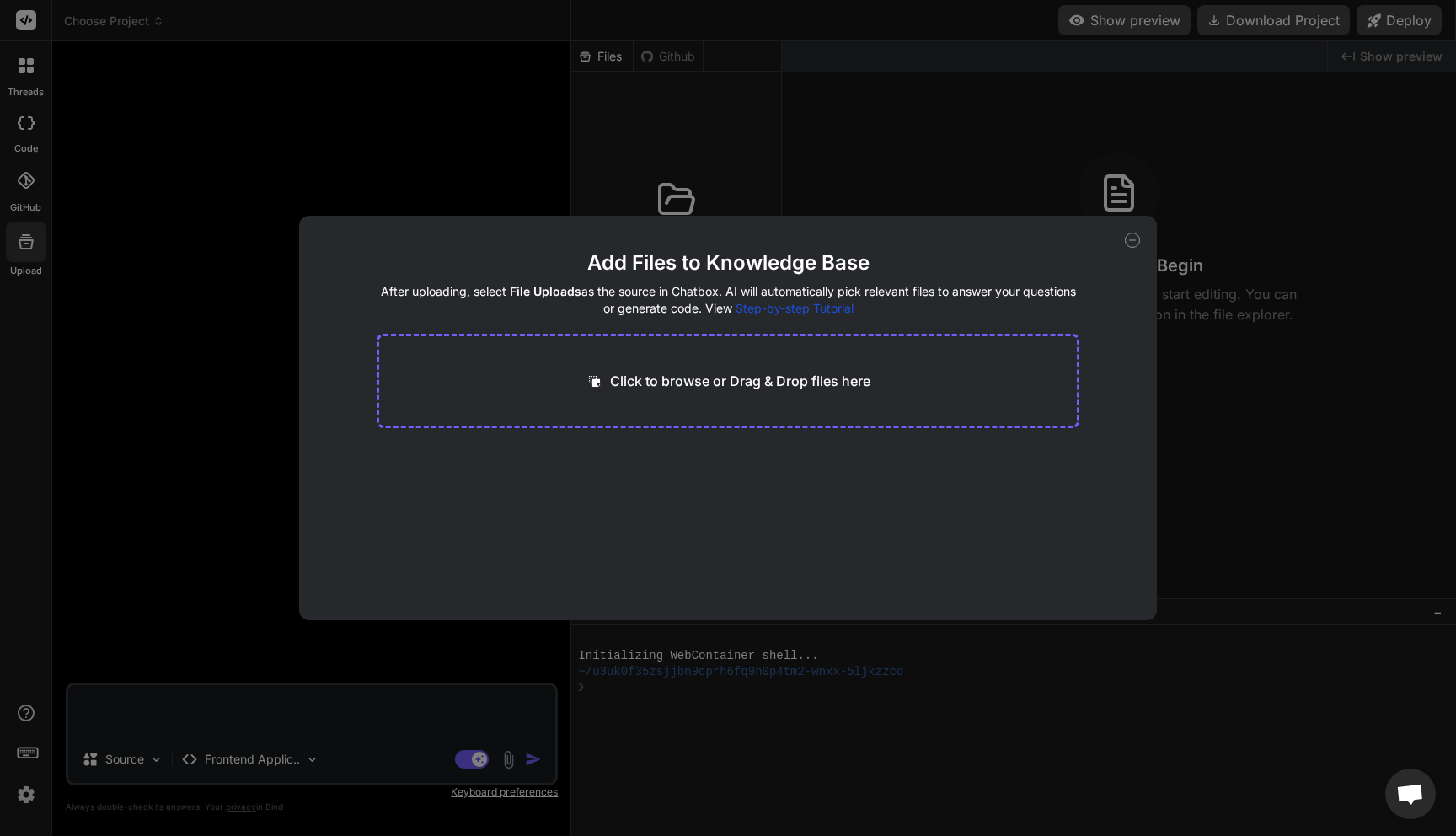 click 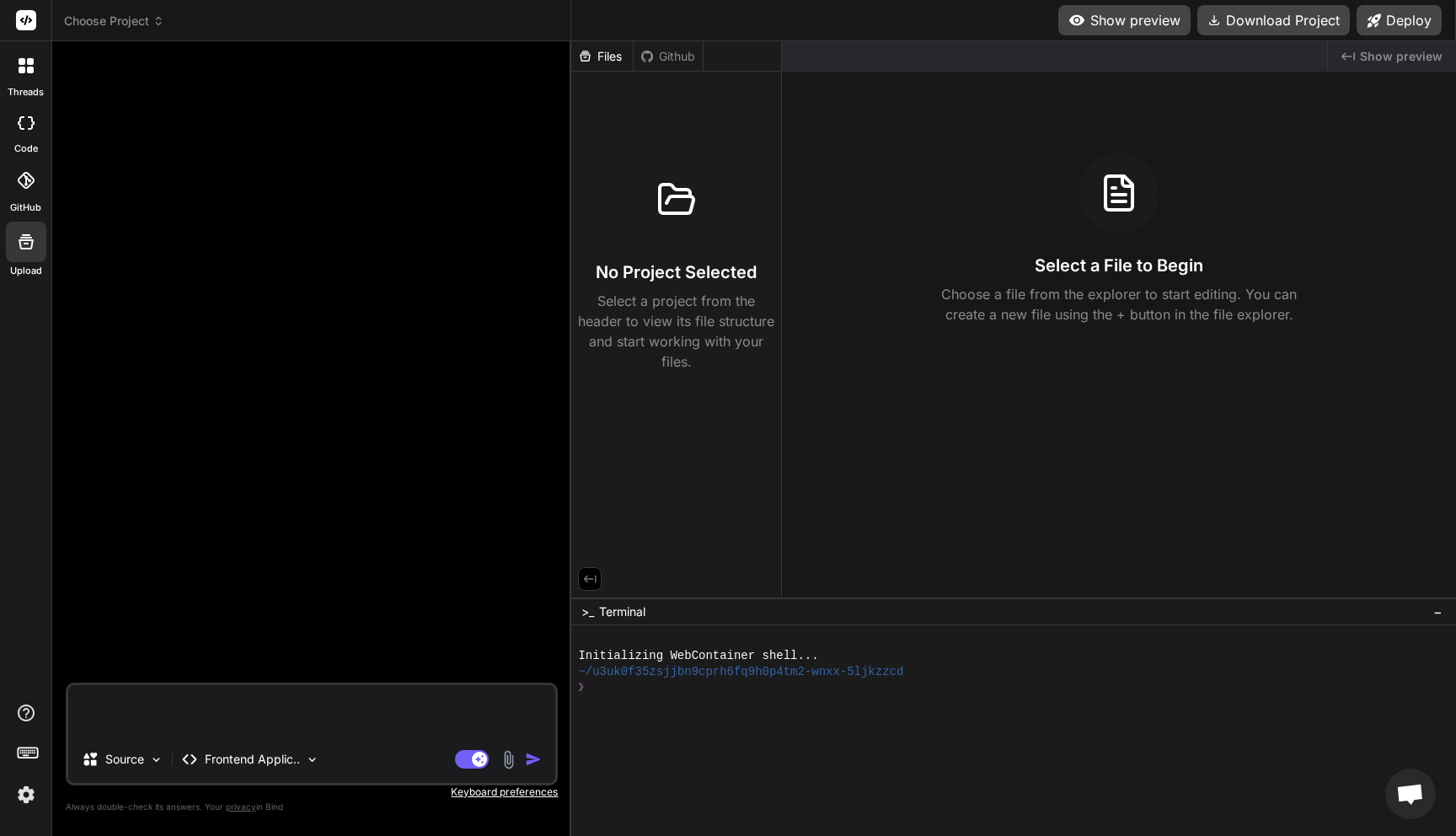 click 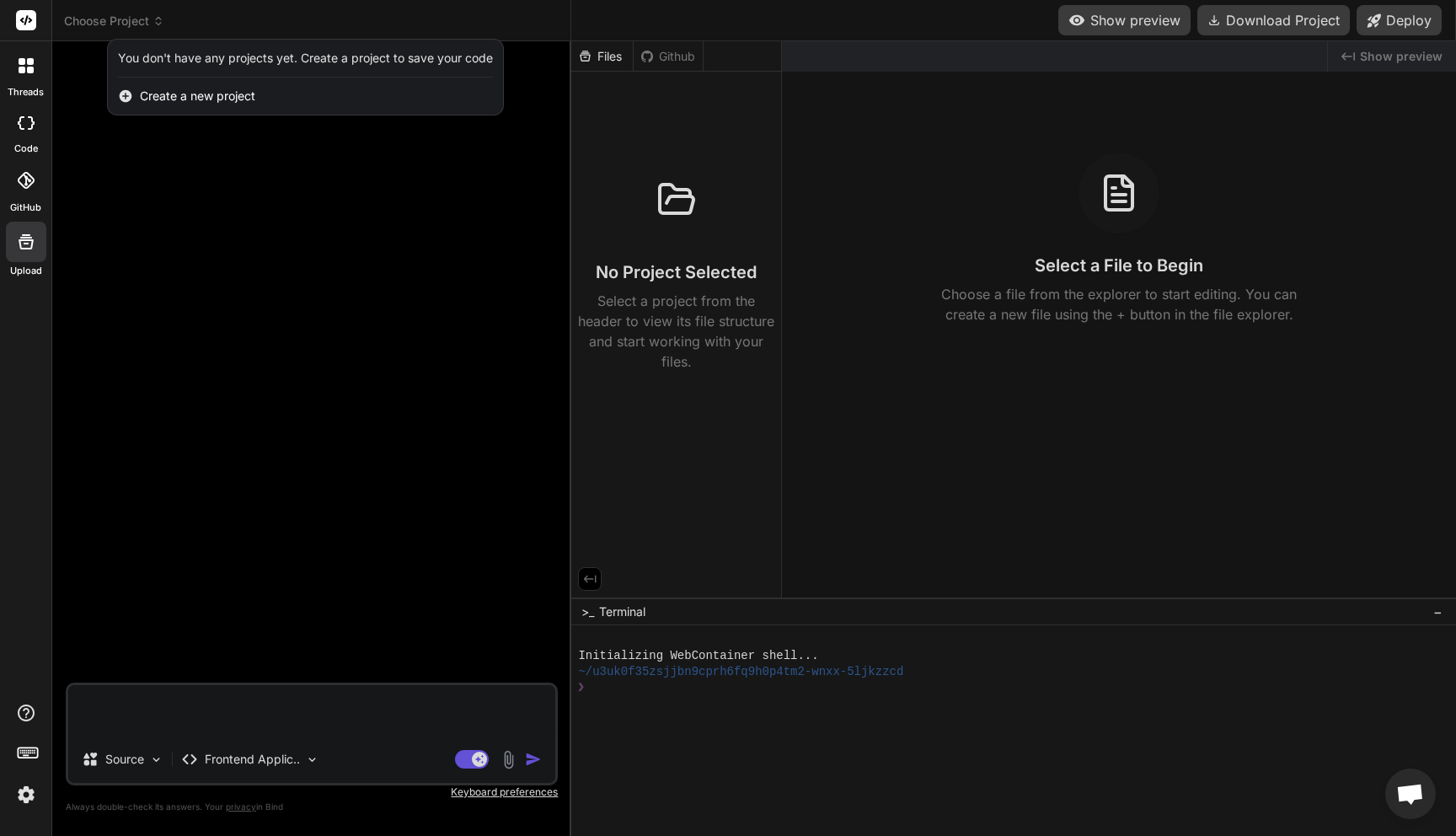click at bounding box center (728, 418) 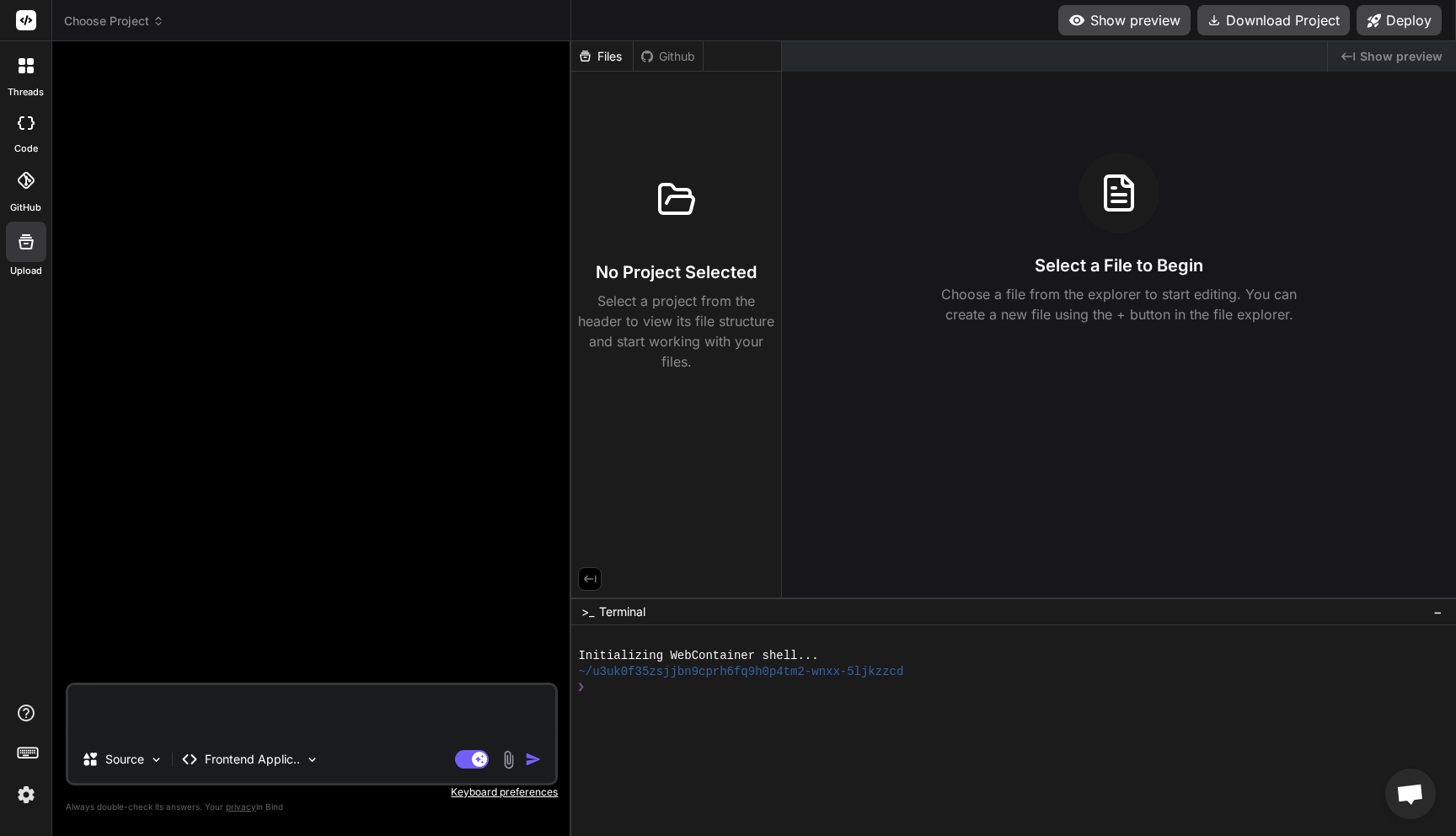 click at bounding box center [26, 795] 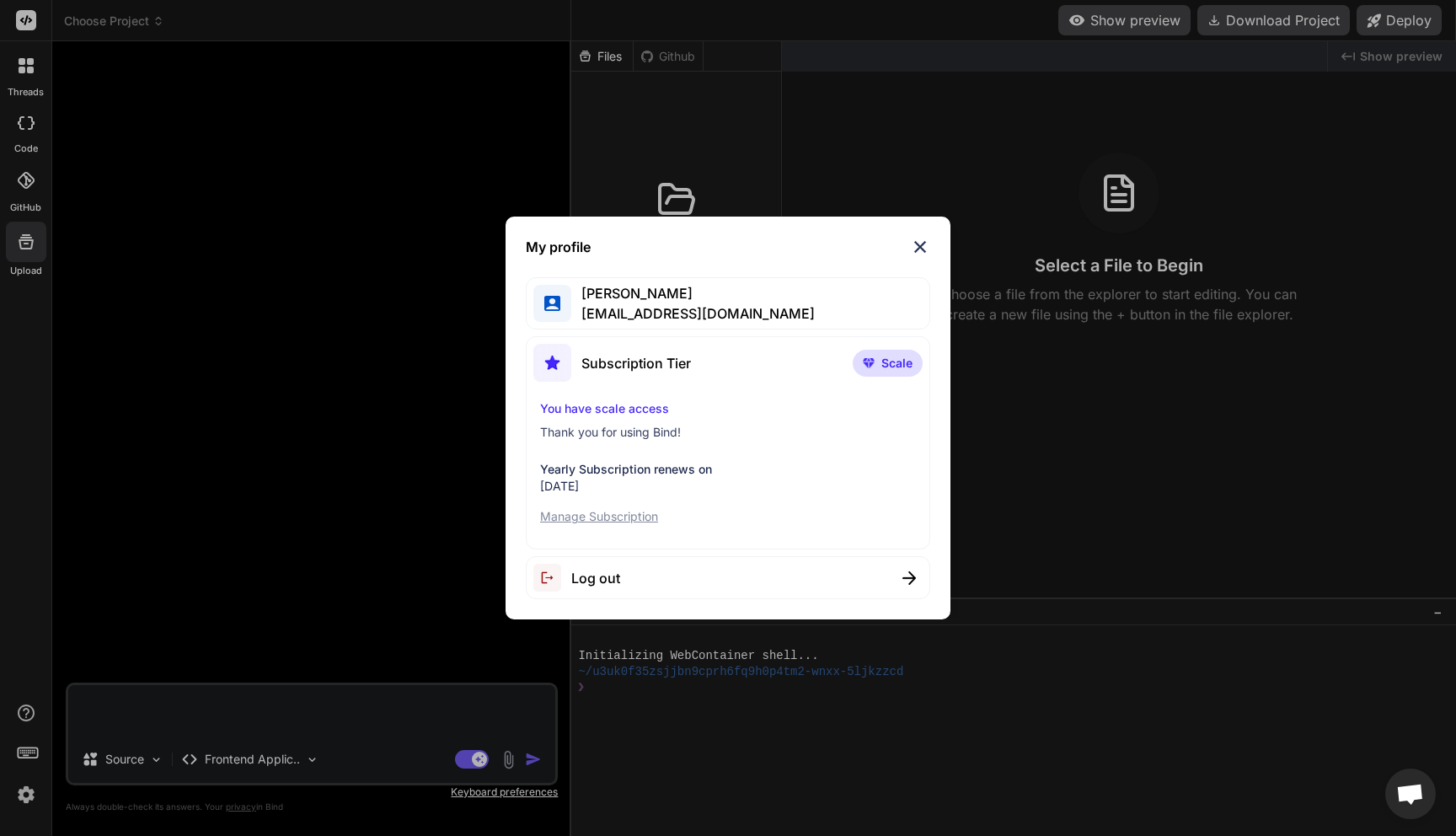 click on "Log out" at bounding box center [596, 578] 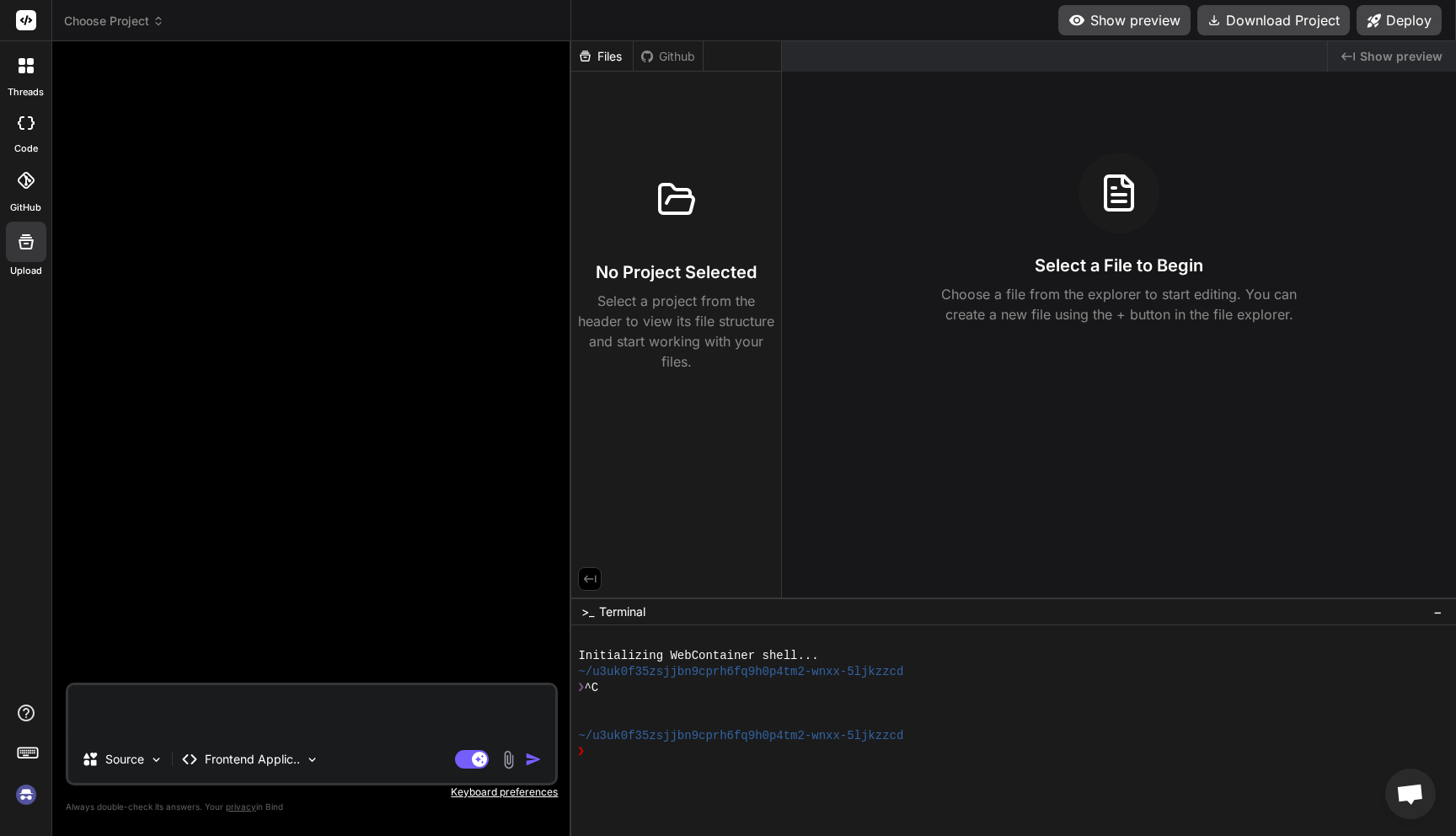 click at bounding box center (26, 795) 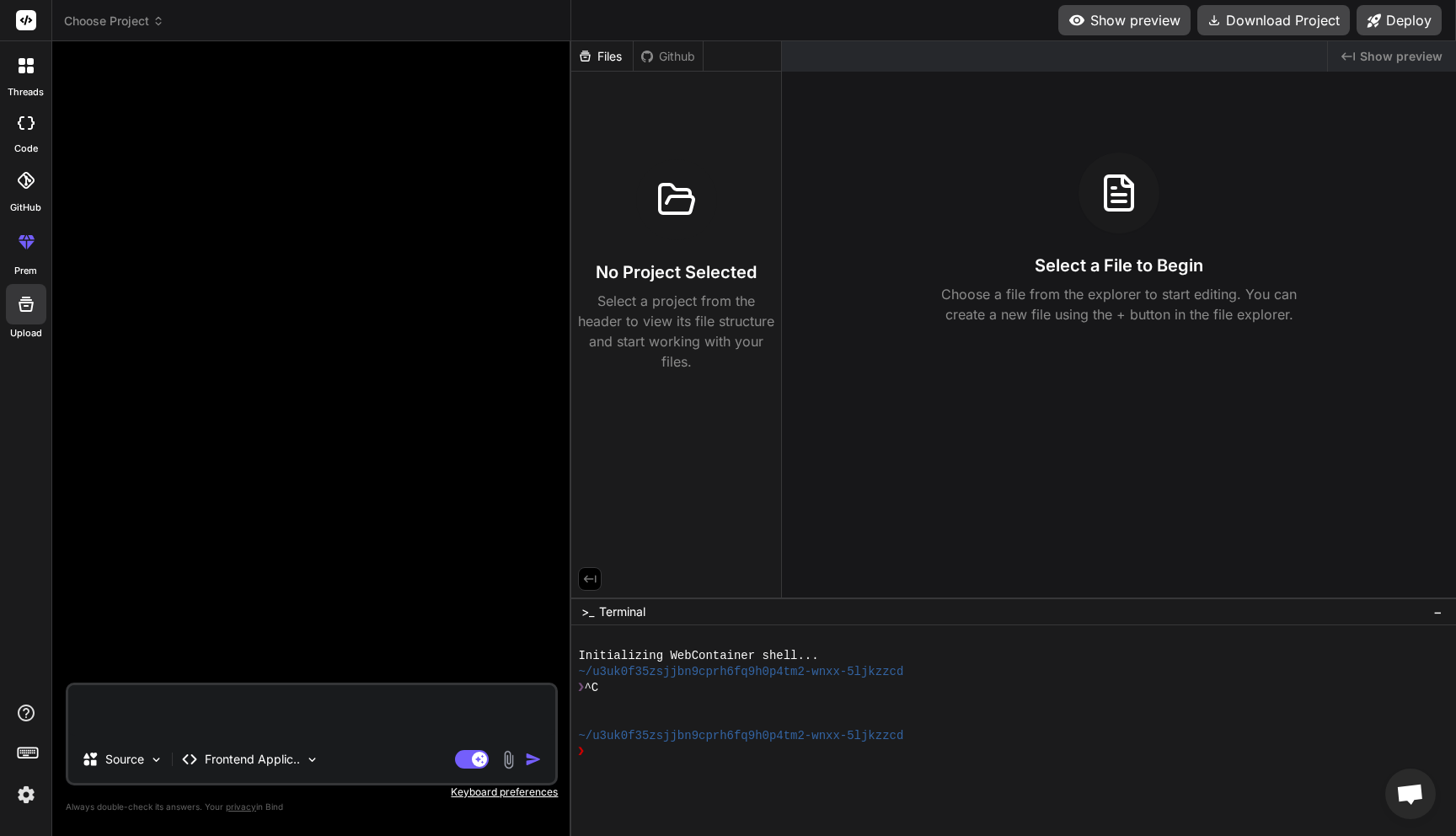 click on "Choose Project" at bounding box center [114, 21] 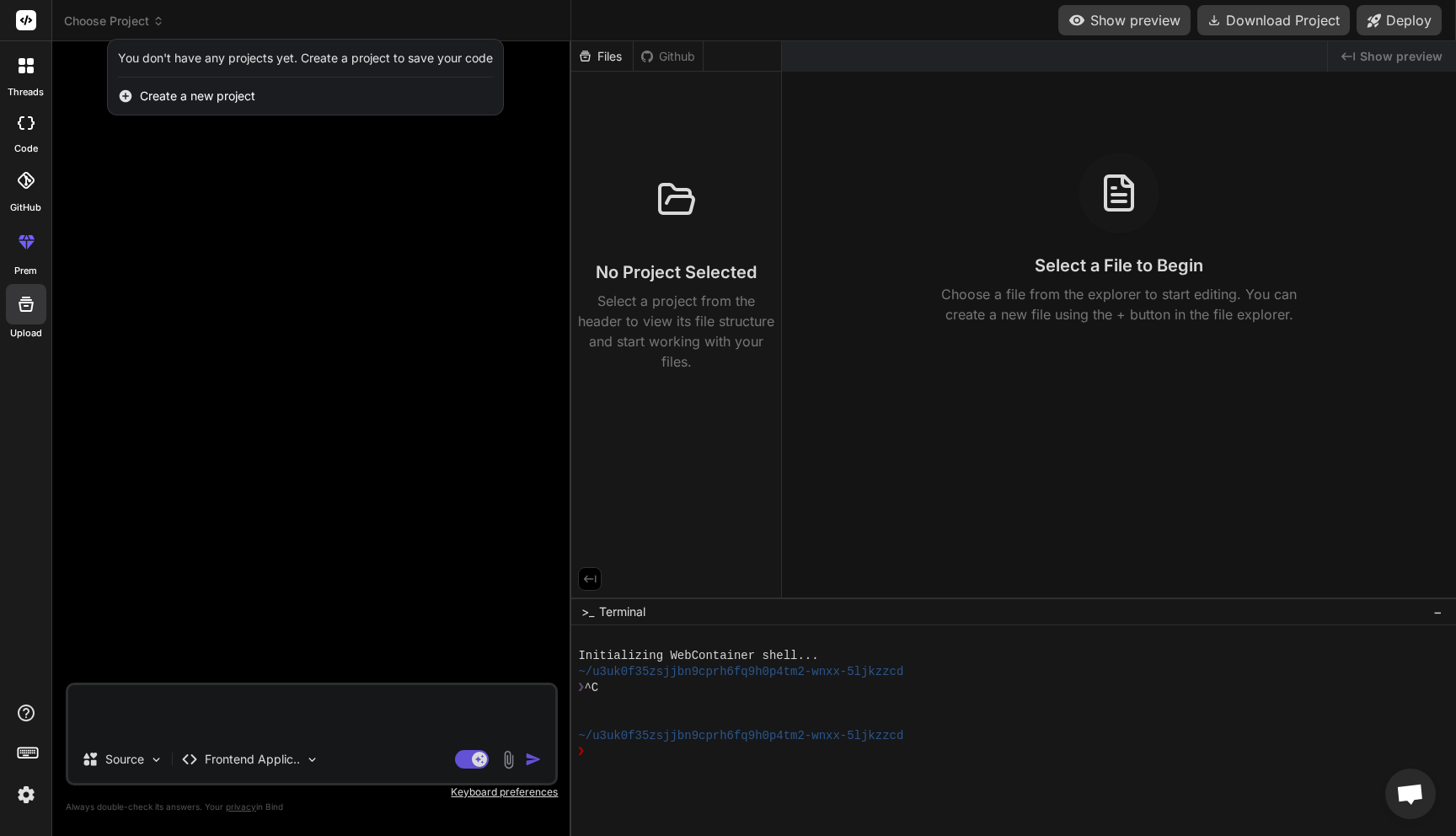 click at bounding box center (26, 795) 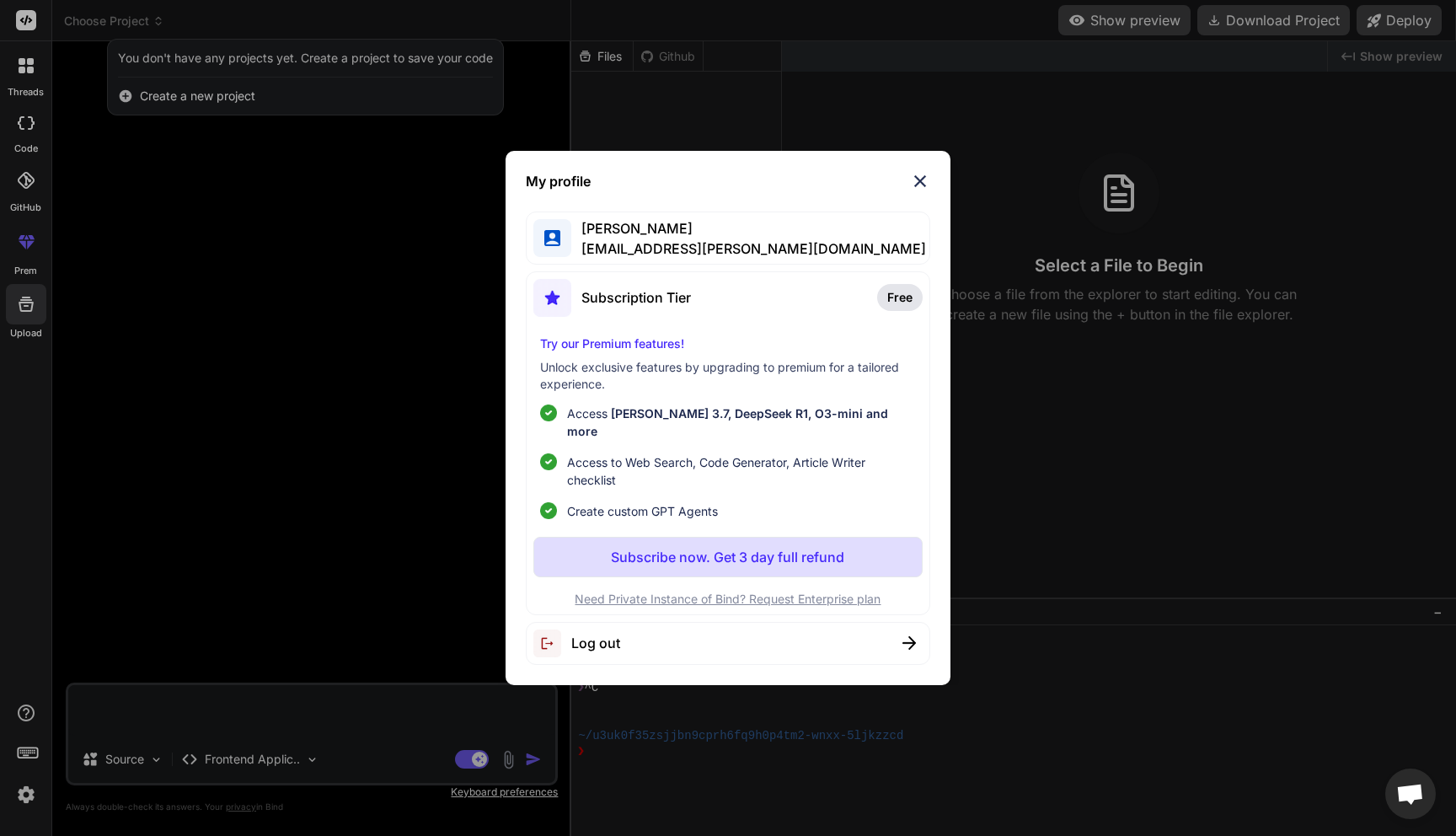 click on "Log out" at bounding box center (596, 643) 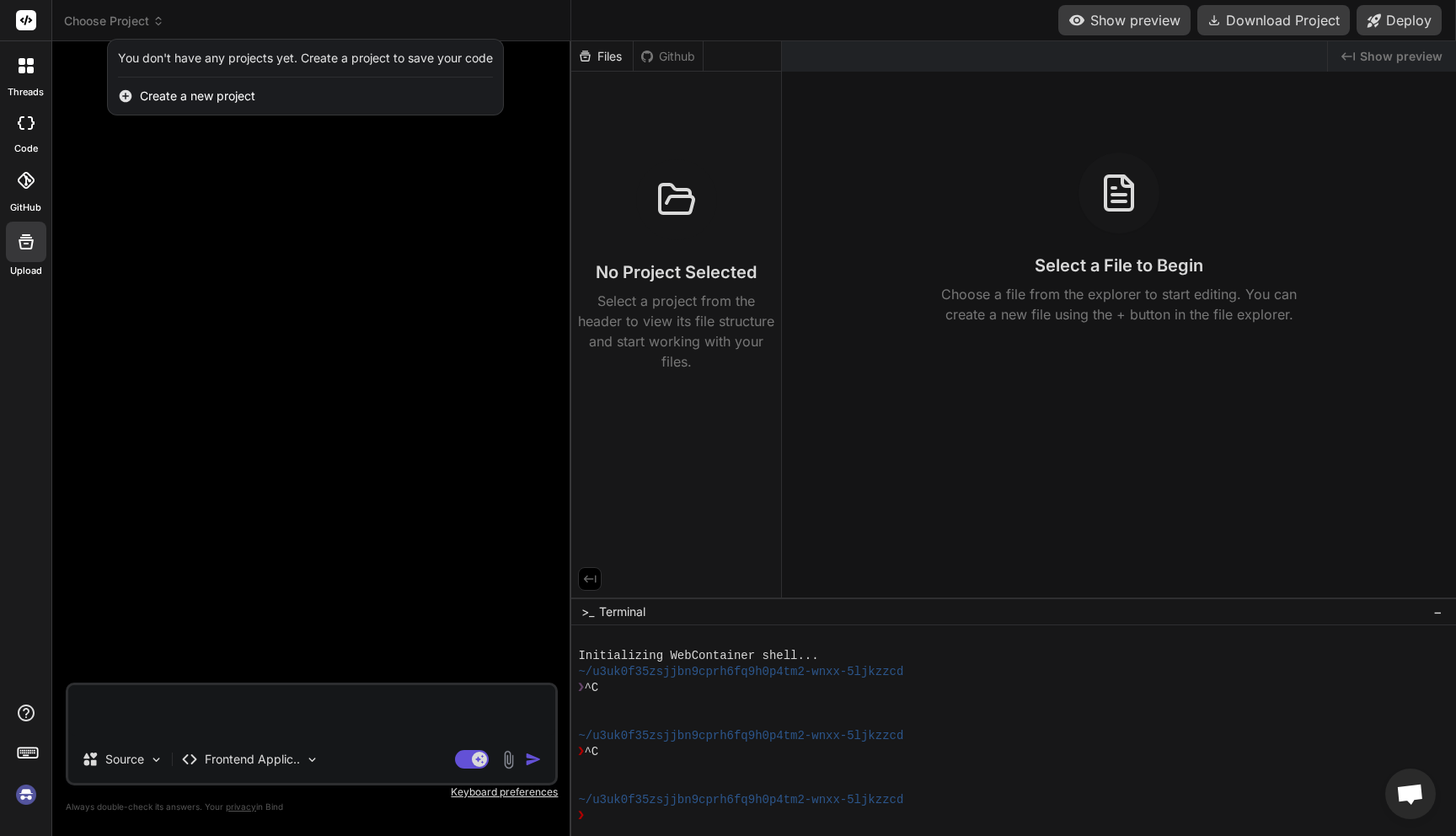 click at bounding box center (26, 795) 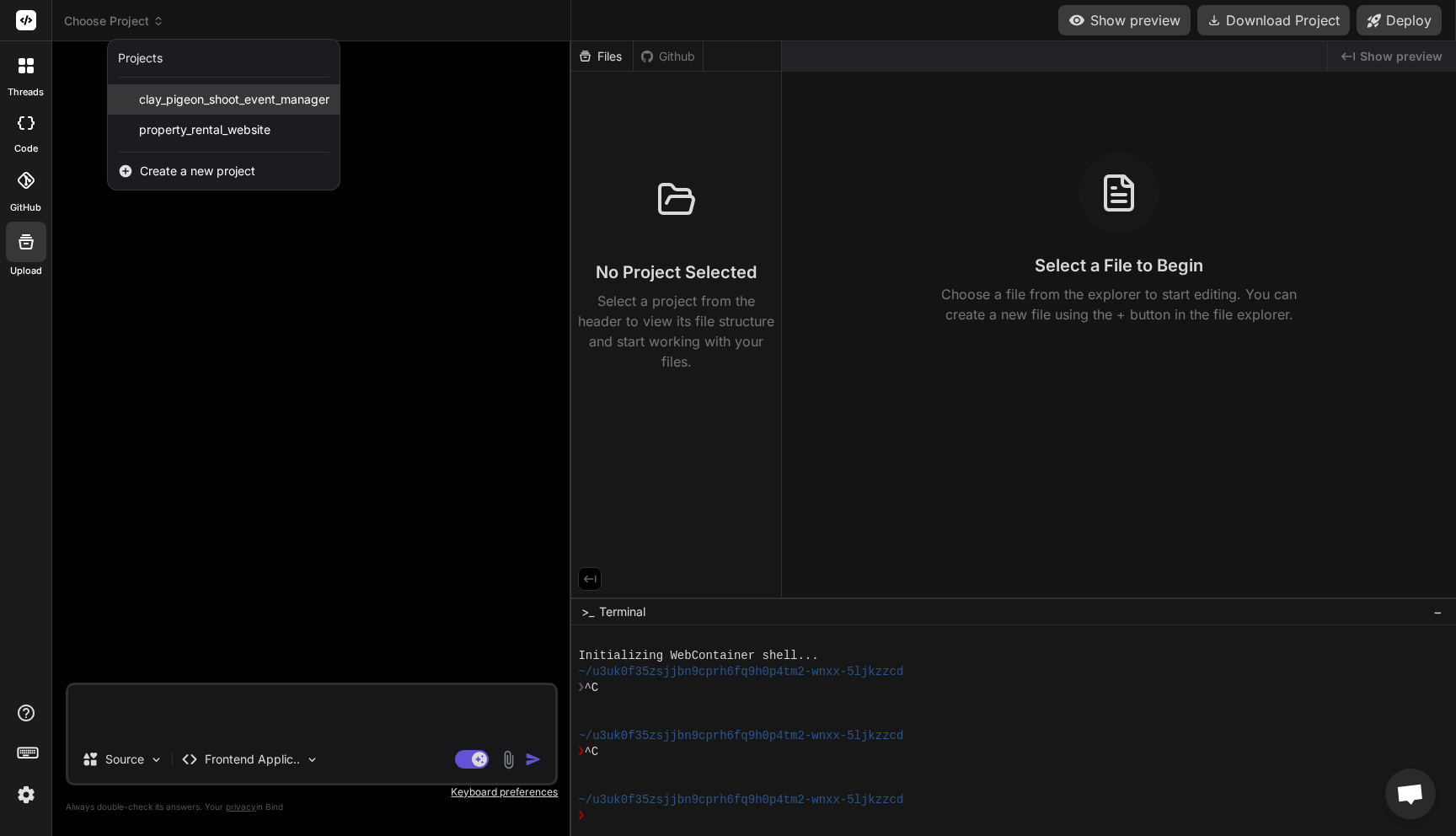 click on "clay_pigeon_shoot_event_manager" at bounding box center [234, 99] 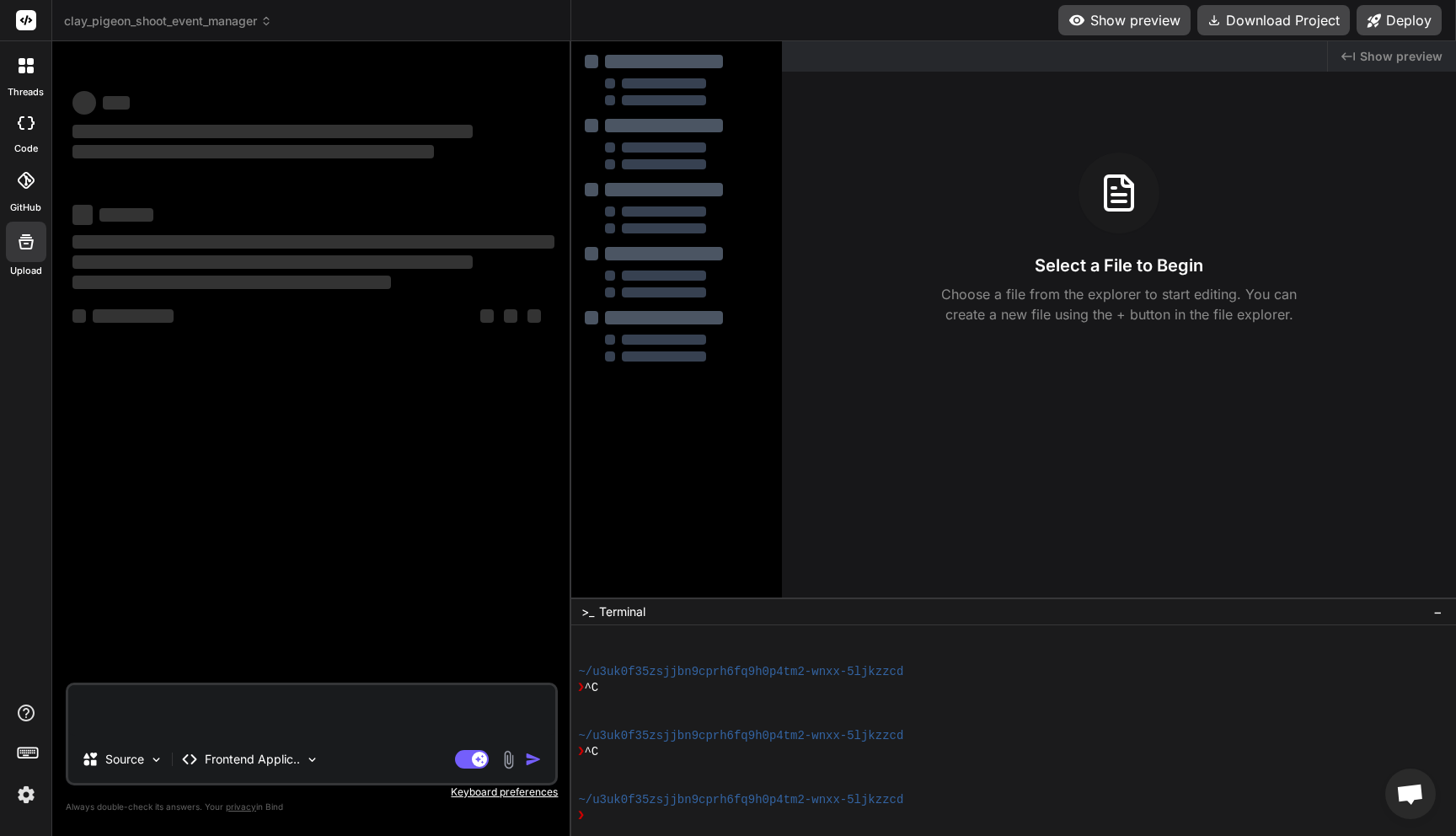 scroll, scrollTop: 64, scrollLeft: 0, axis: vertical 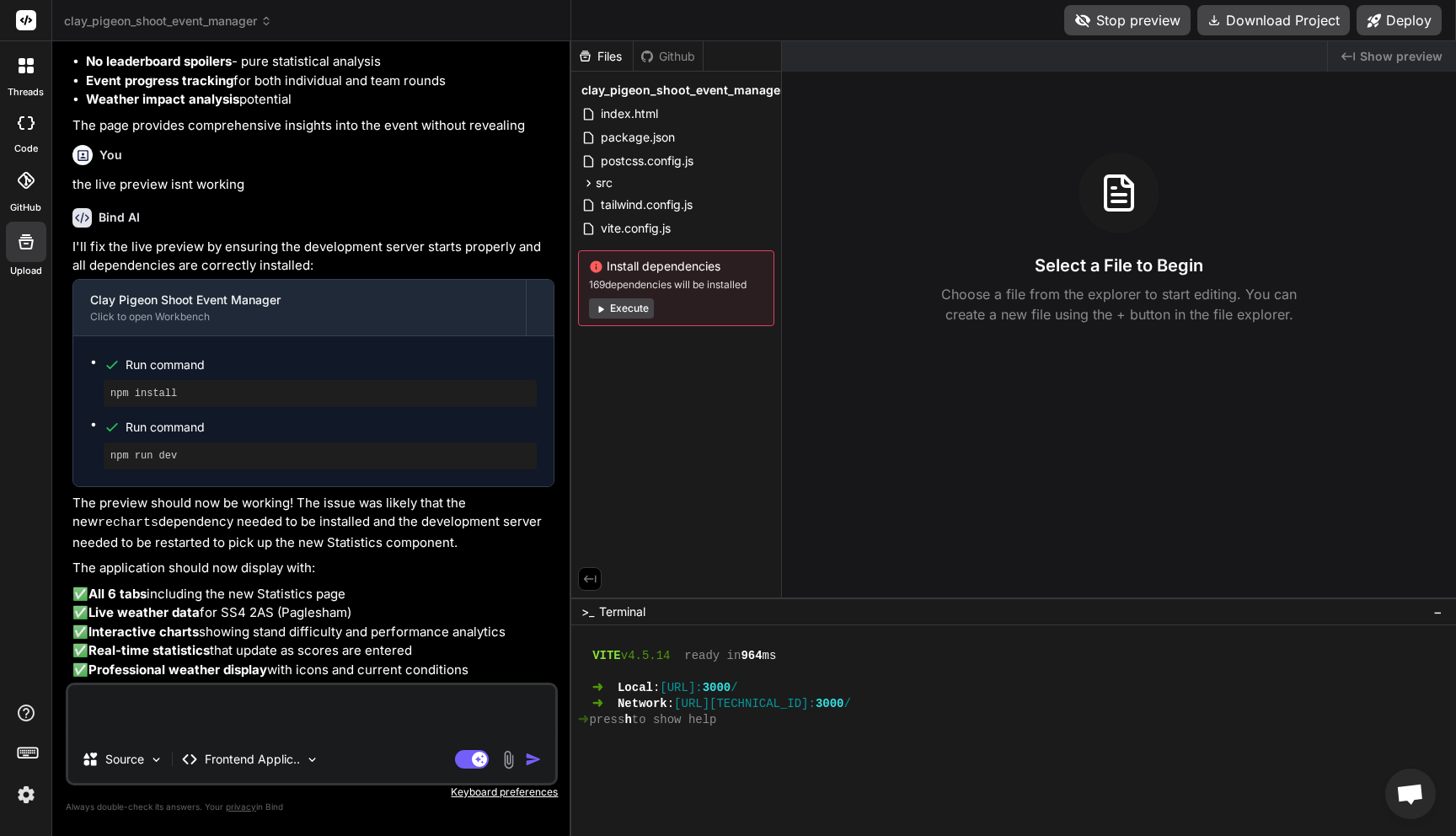 type on "x" 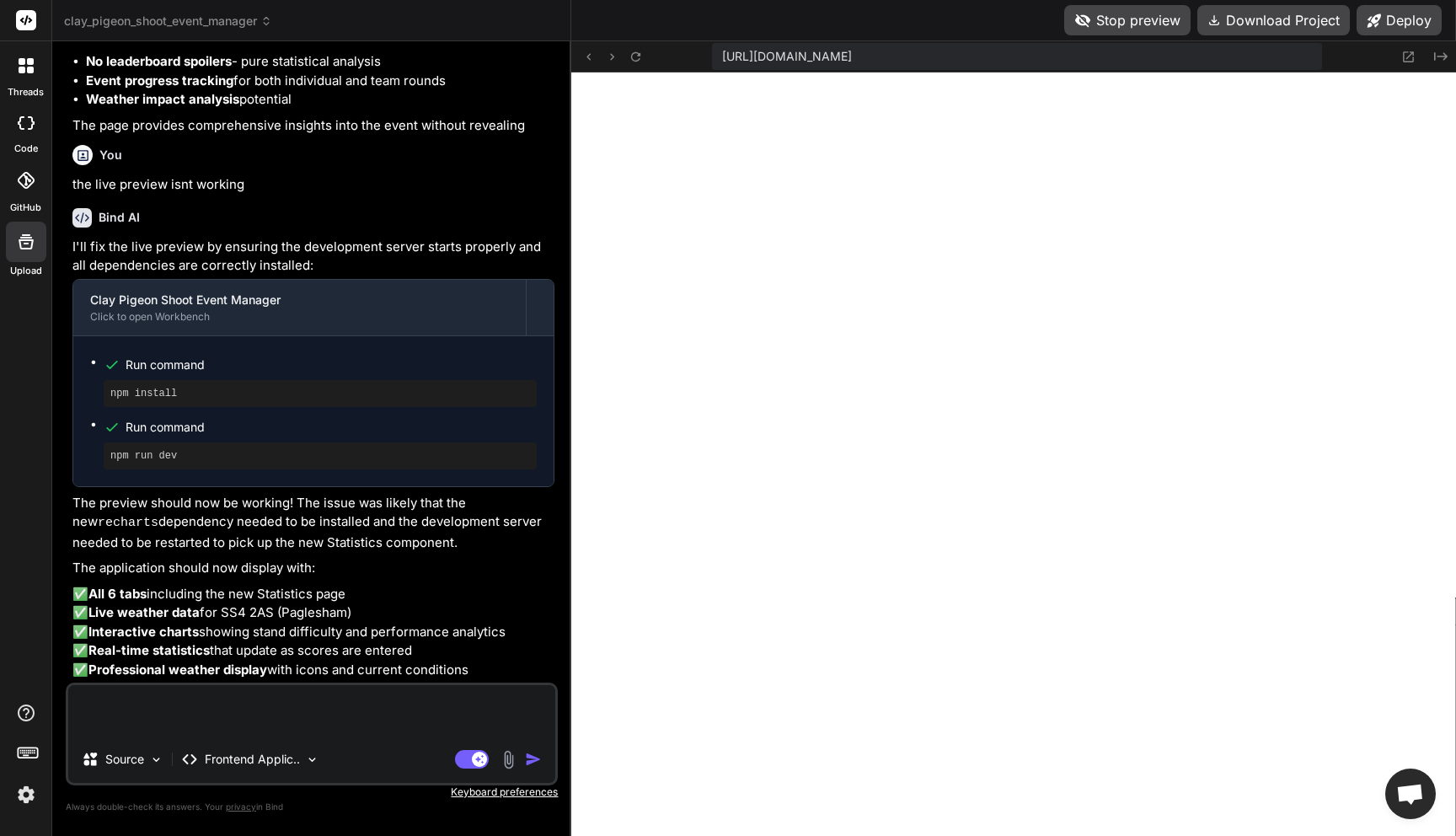 scroll, scrollTop: 1153, scrollLeft: 0, axis: vertical 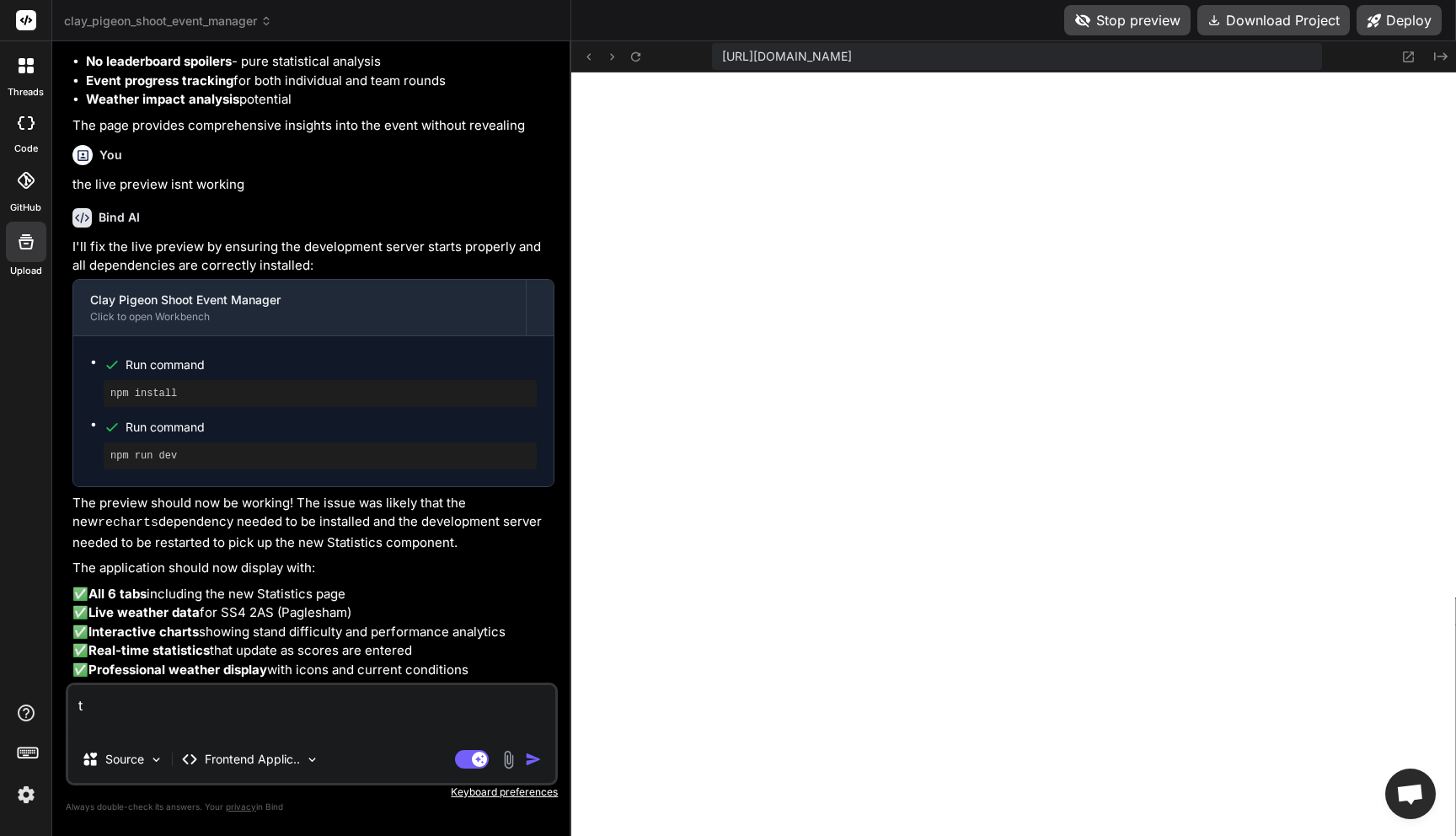type on "th" 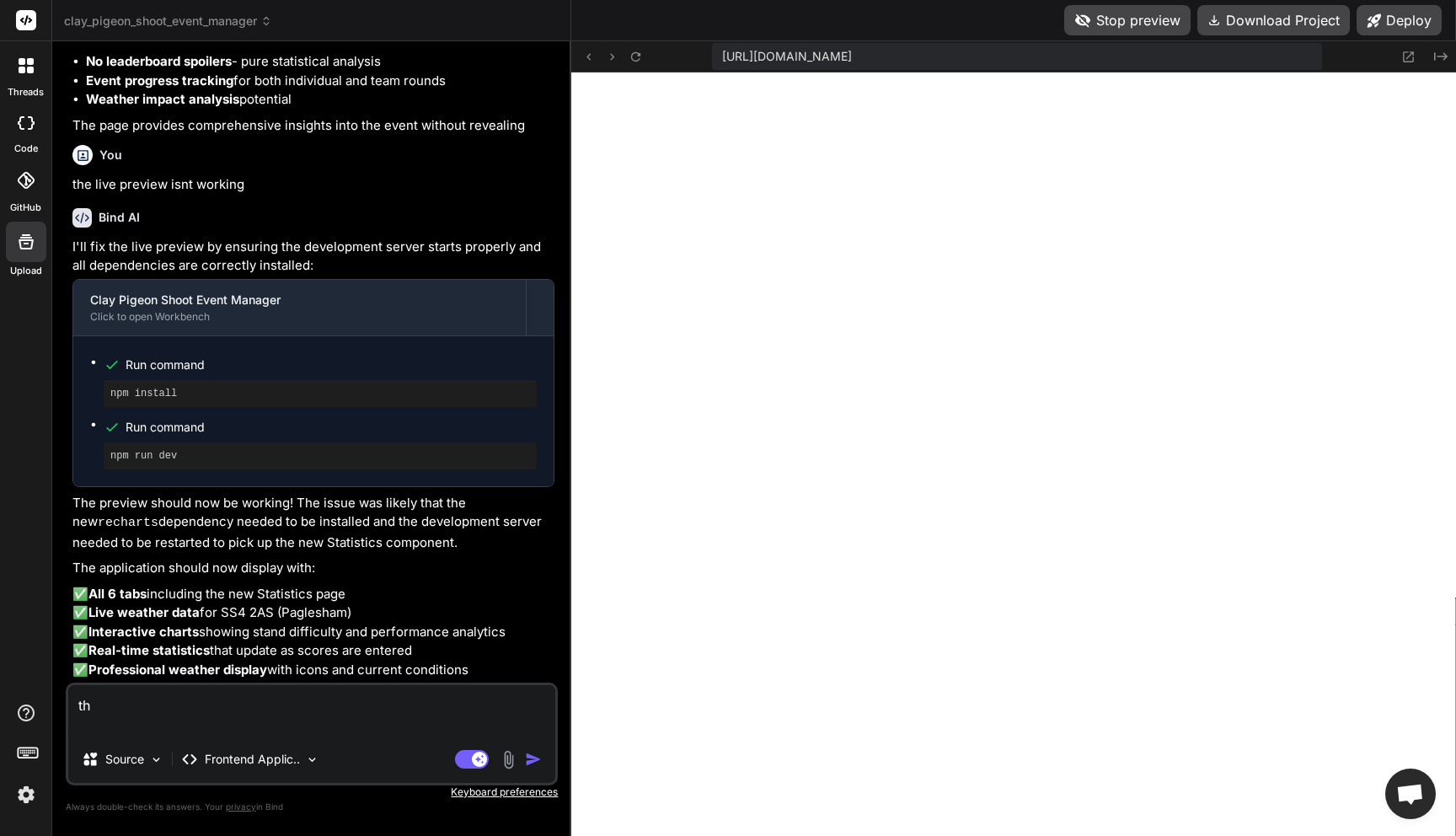 type on "the" 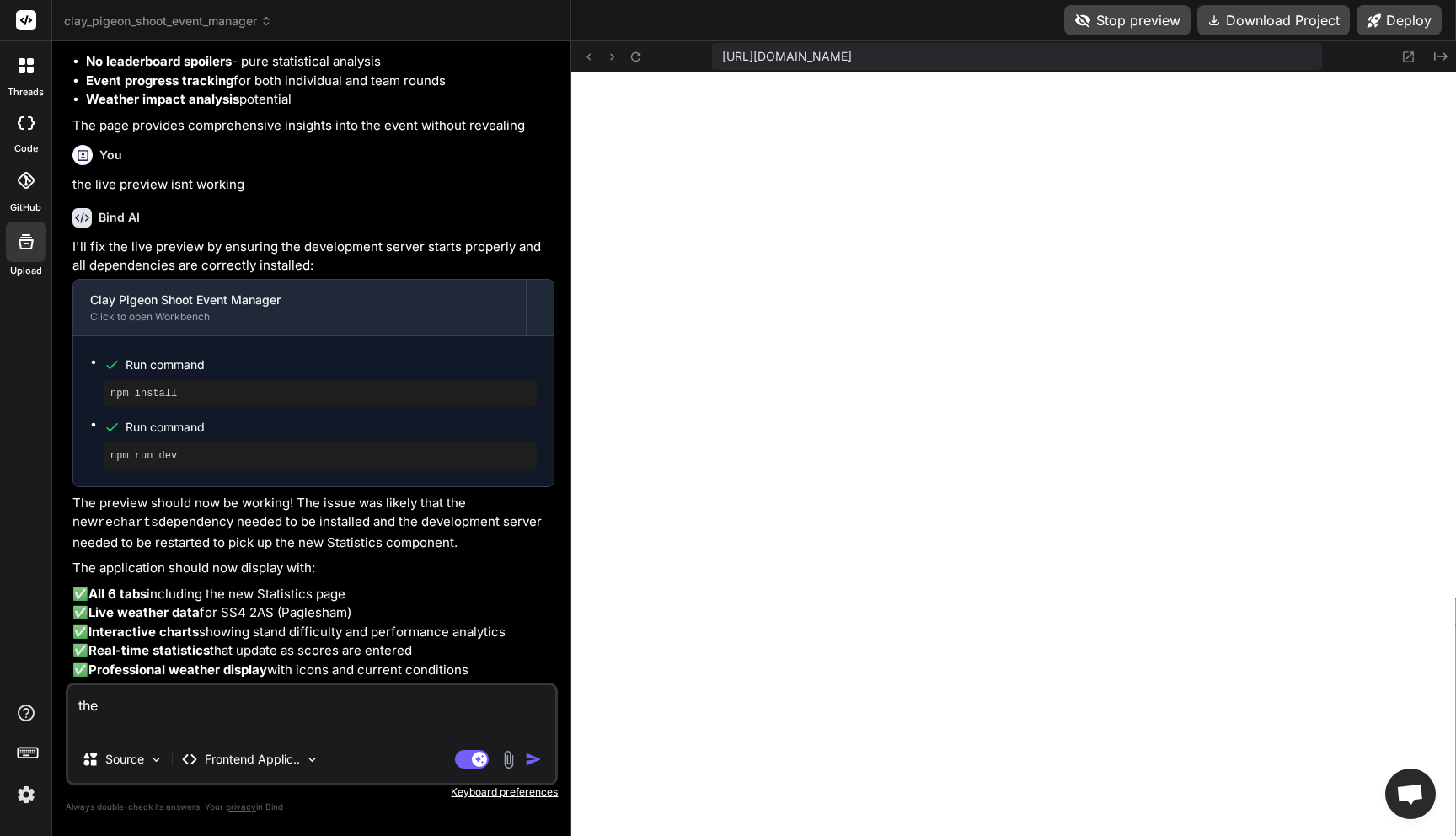 type on "the" 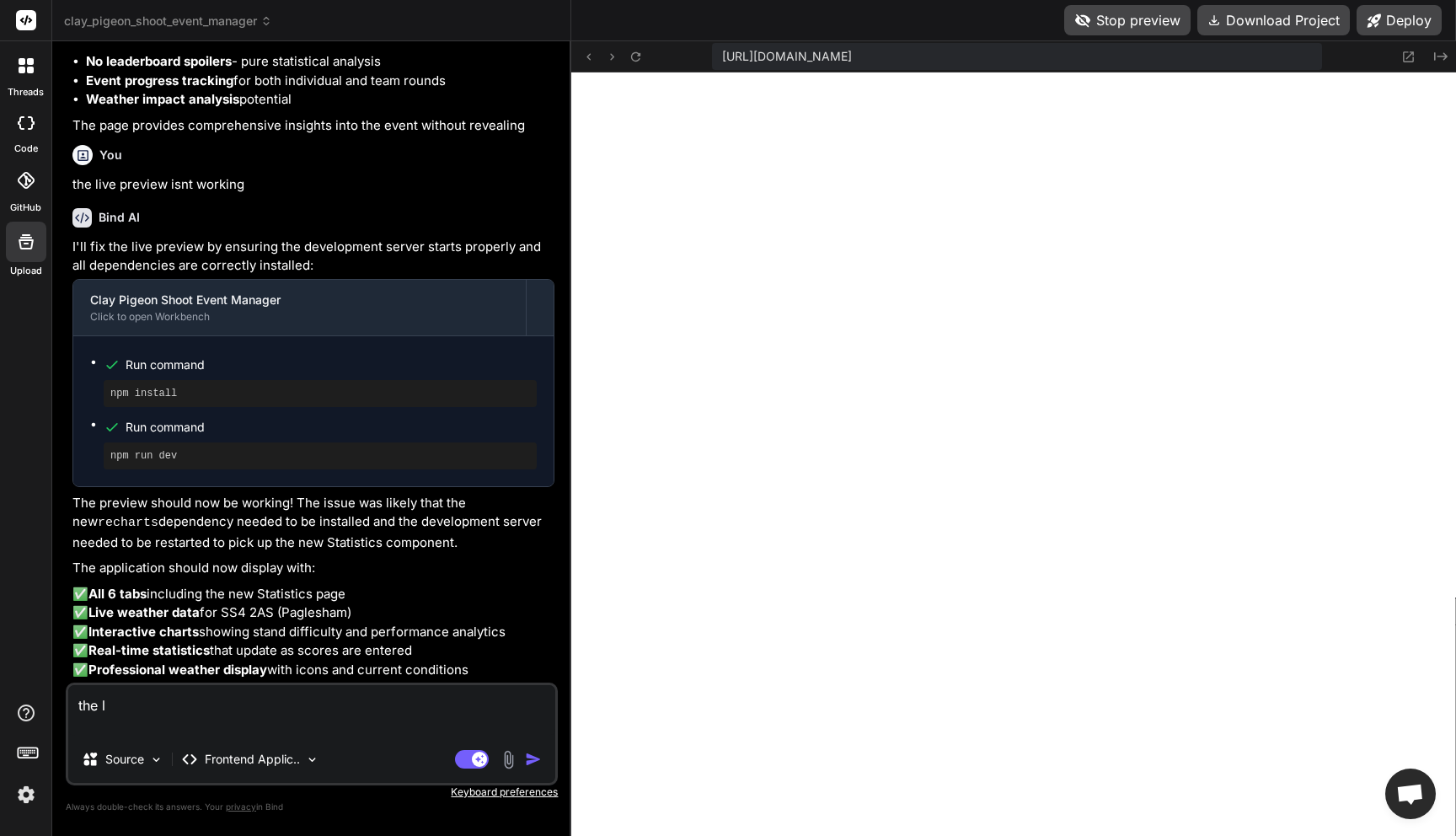 type on "the li" 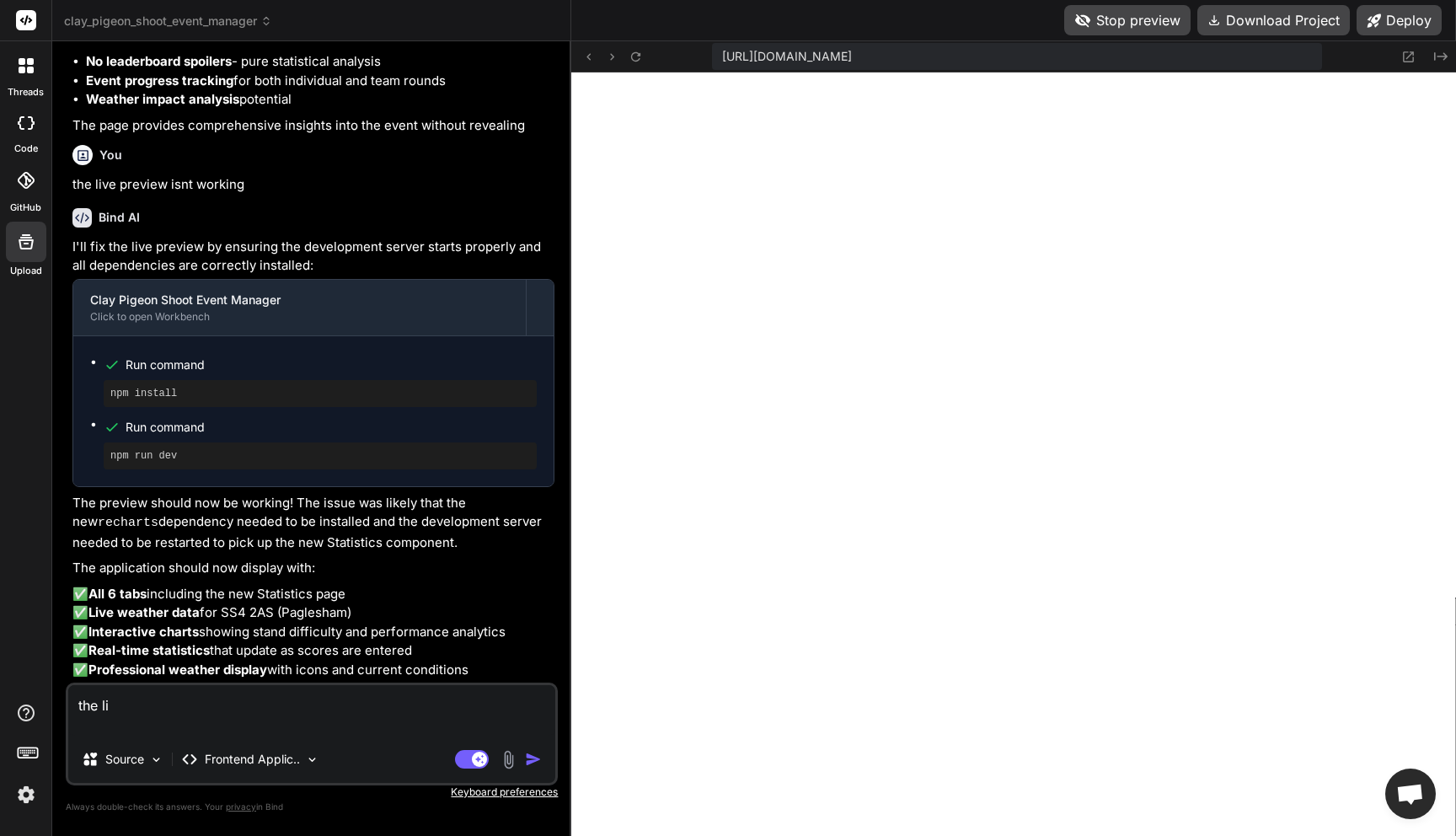 type on "the liv" 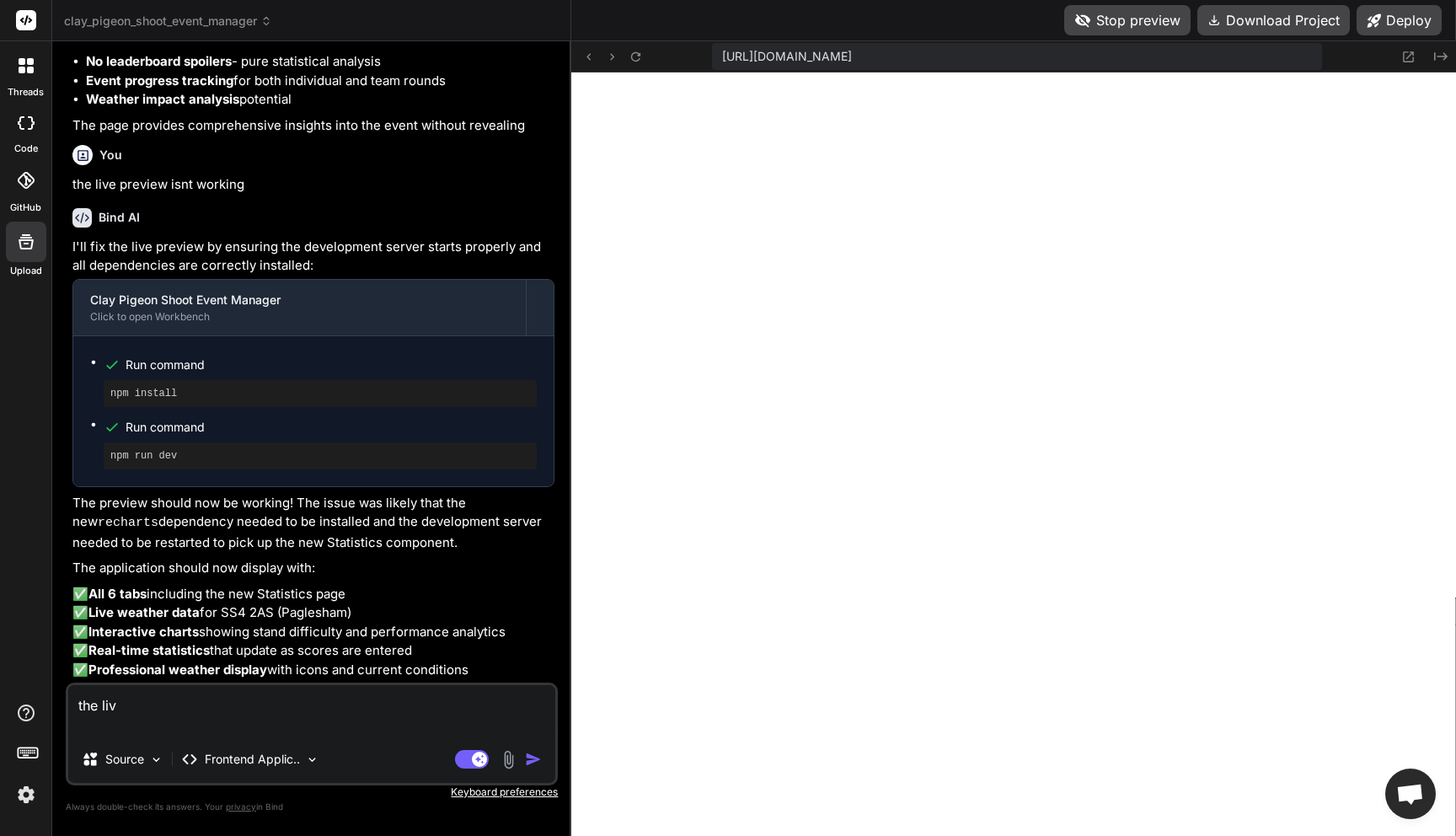 type on "the live" 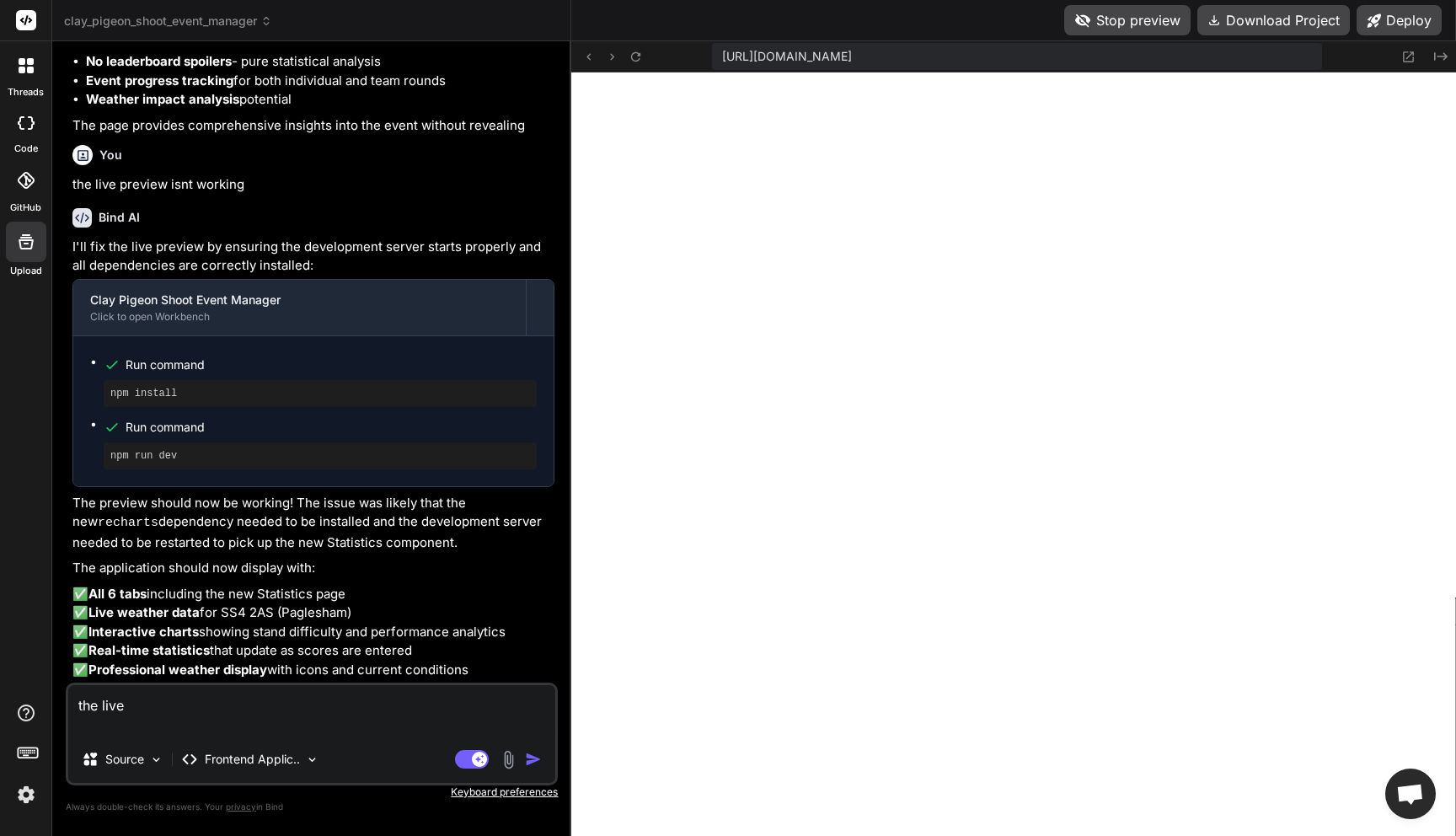 type on "the live" 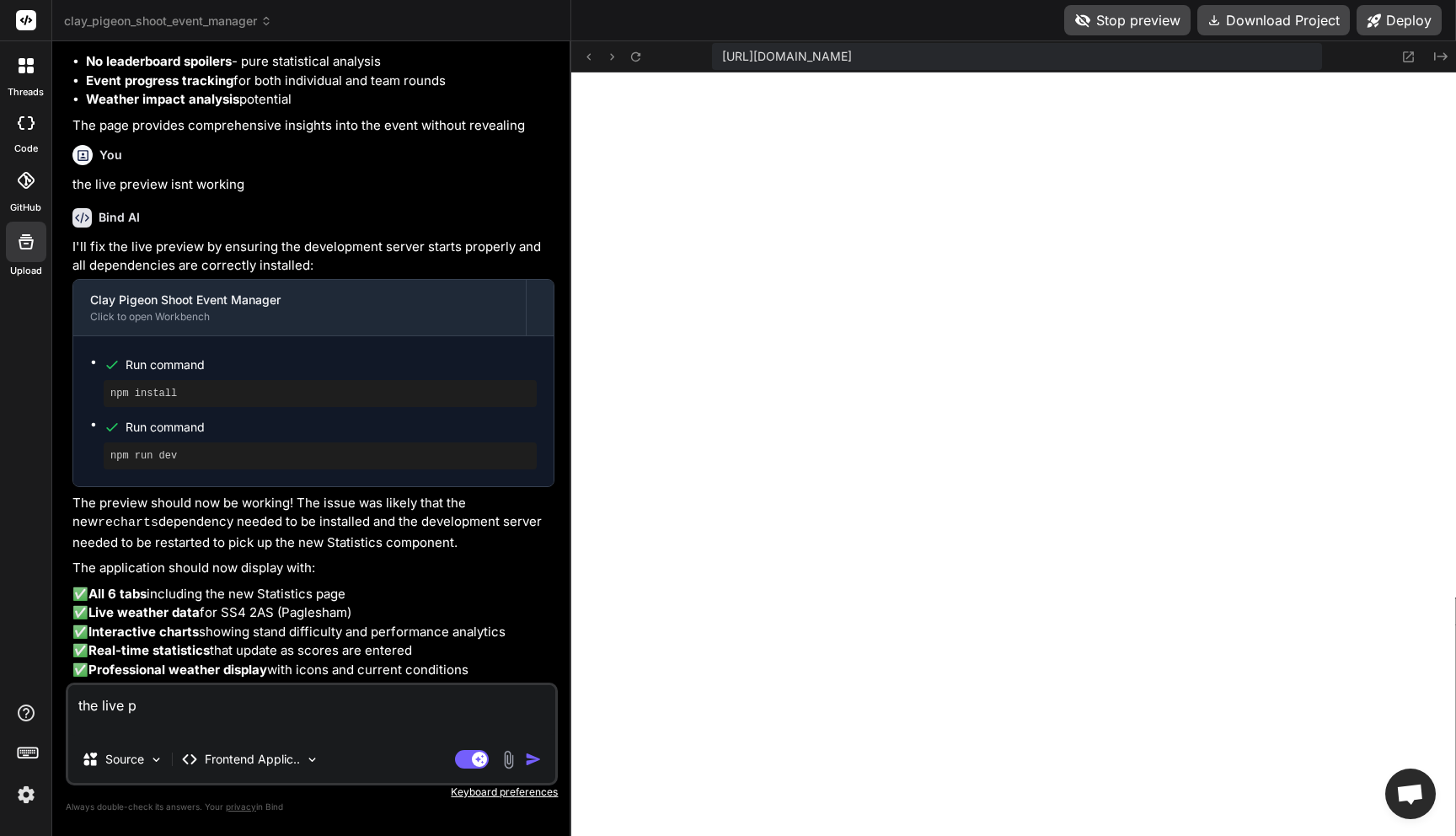 type on "the live pr" 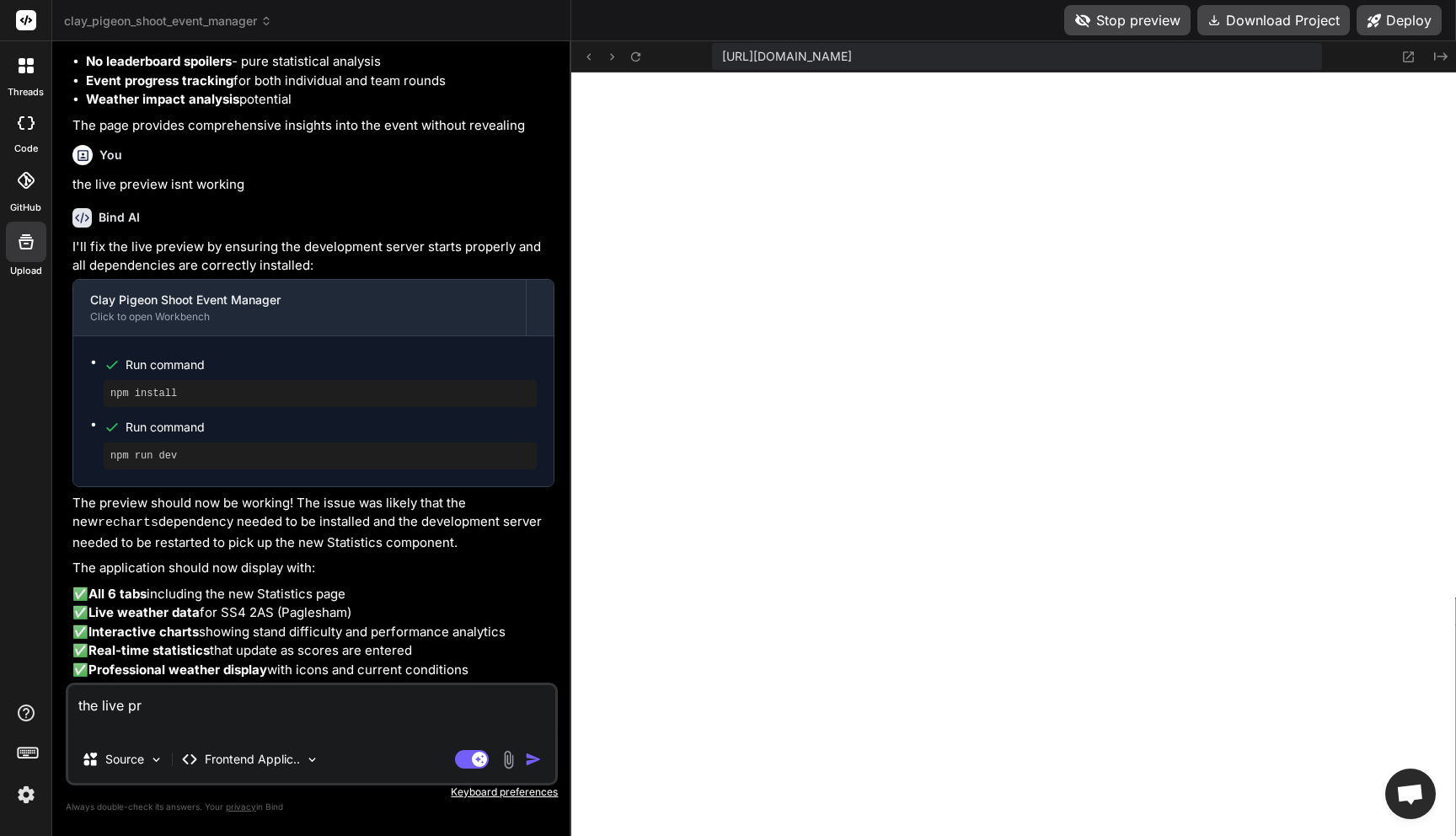 type on "x" 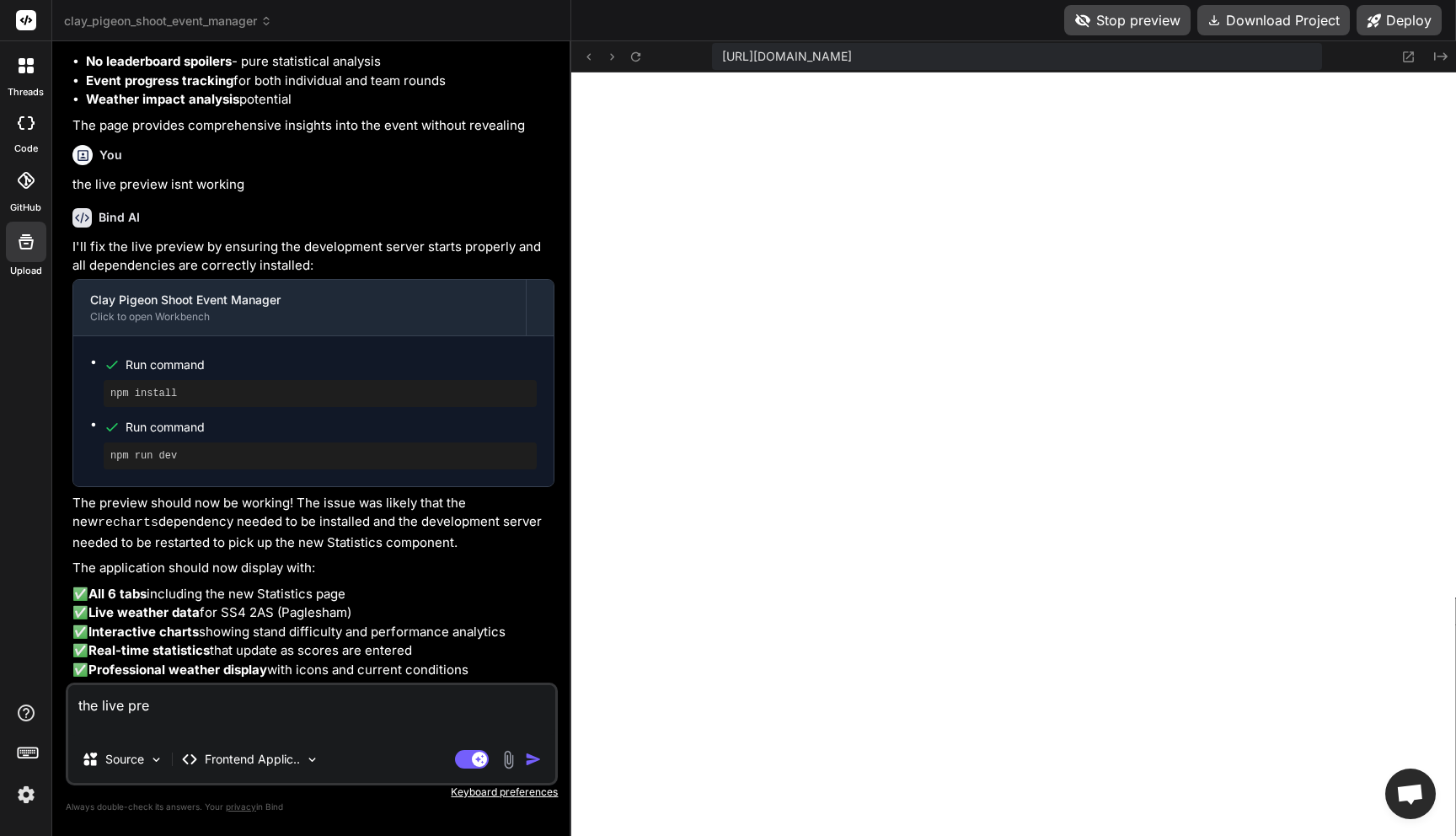 type on "the live prev" 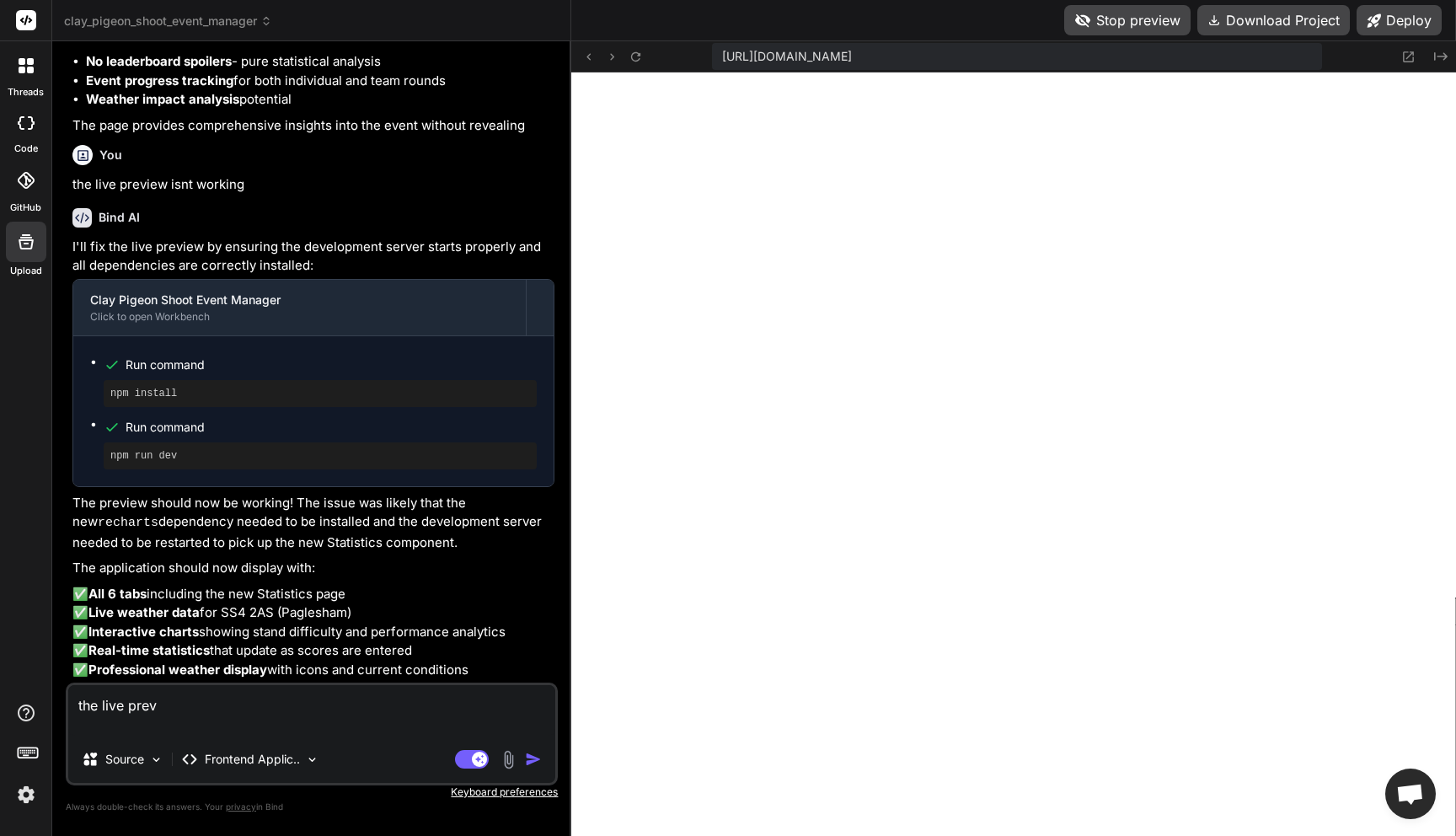 type on "the live previ" 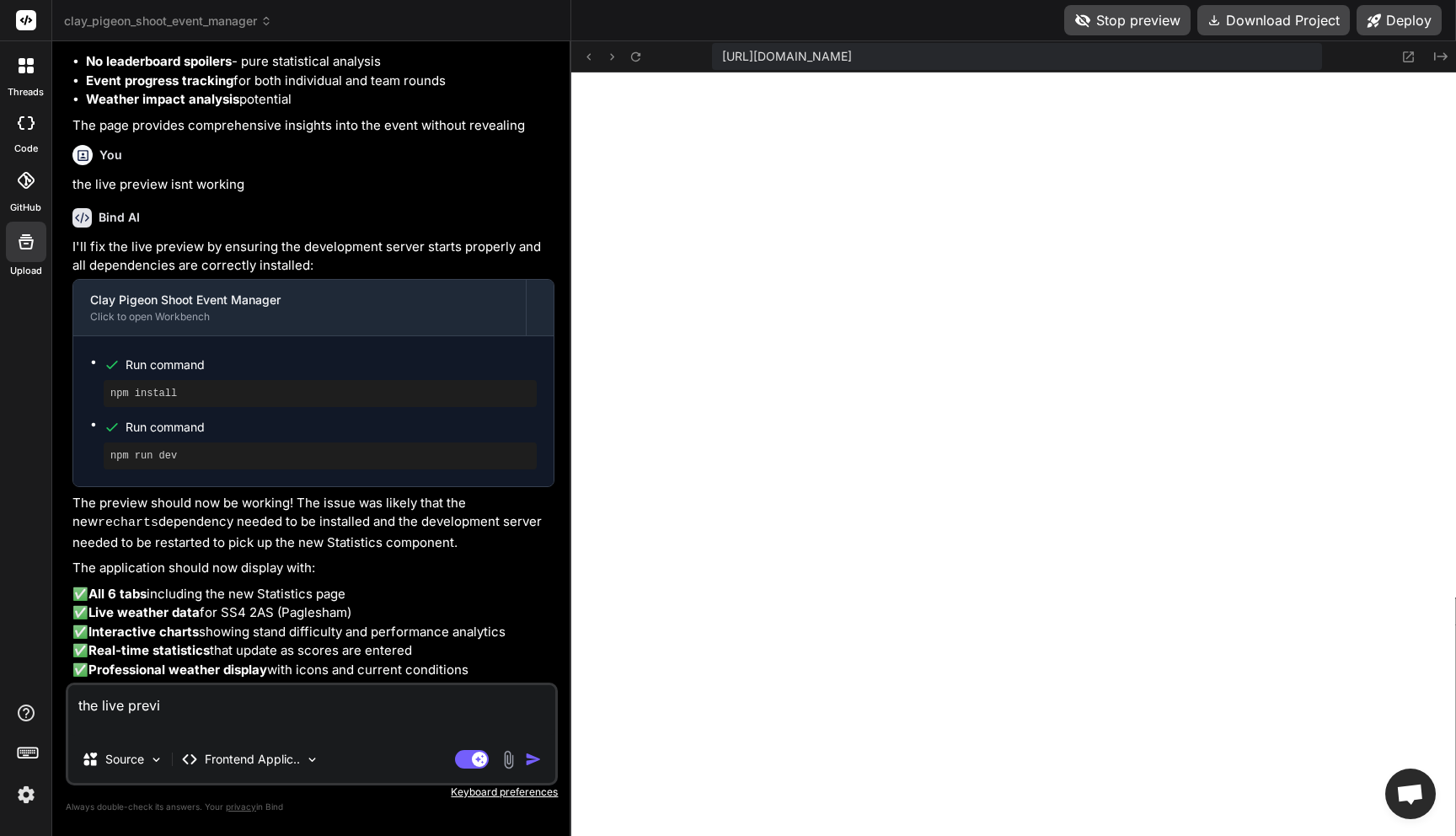 type on "the live previe" 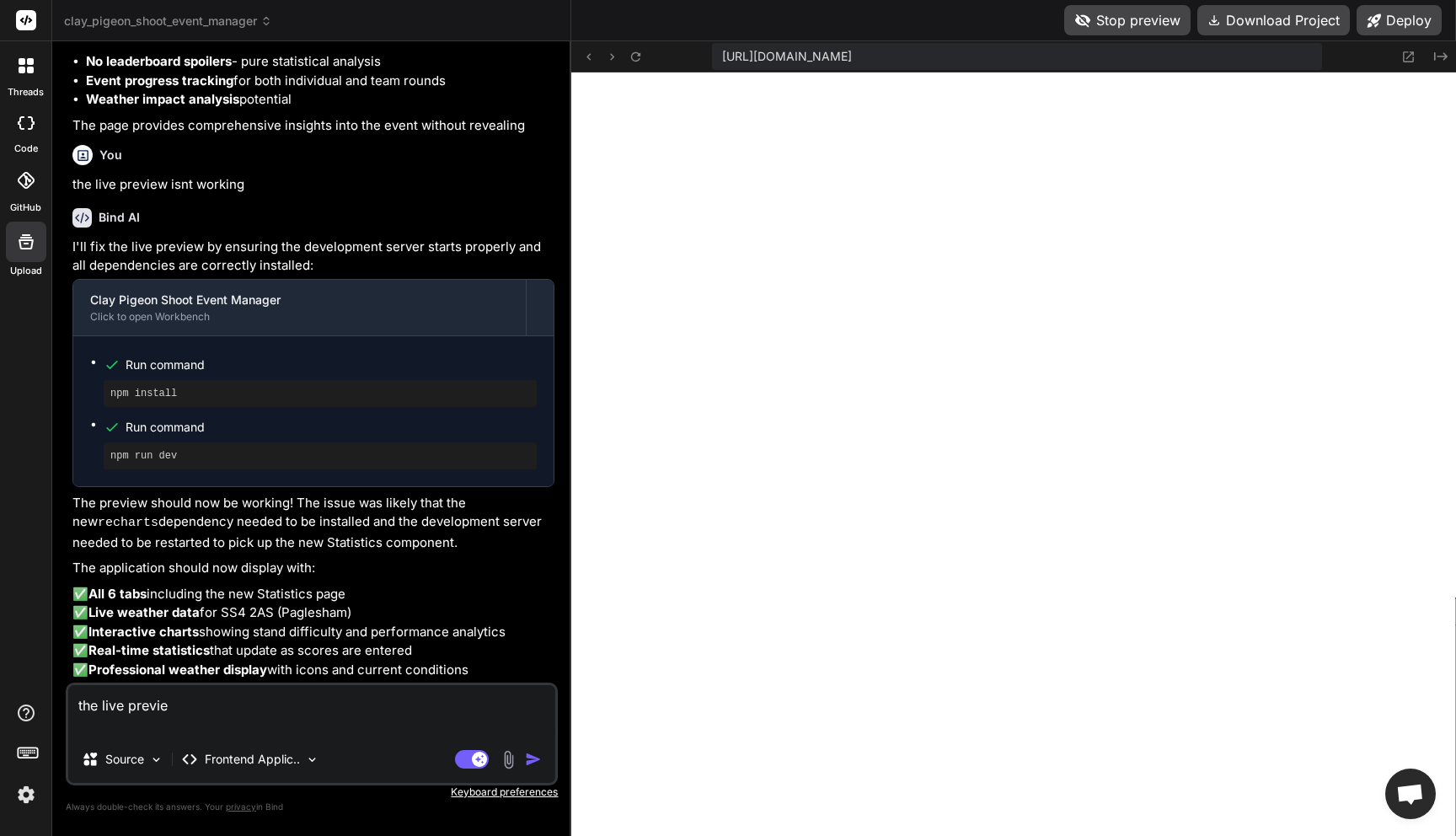 type on "the live preview" 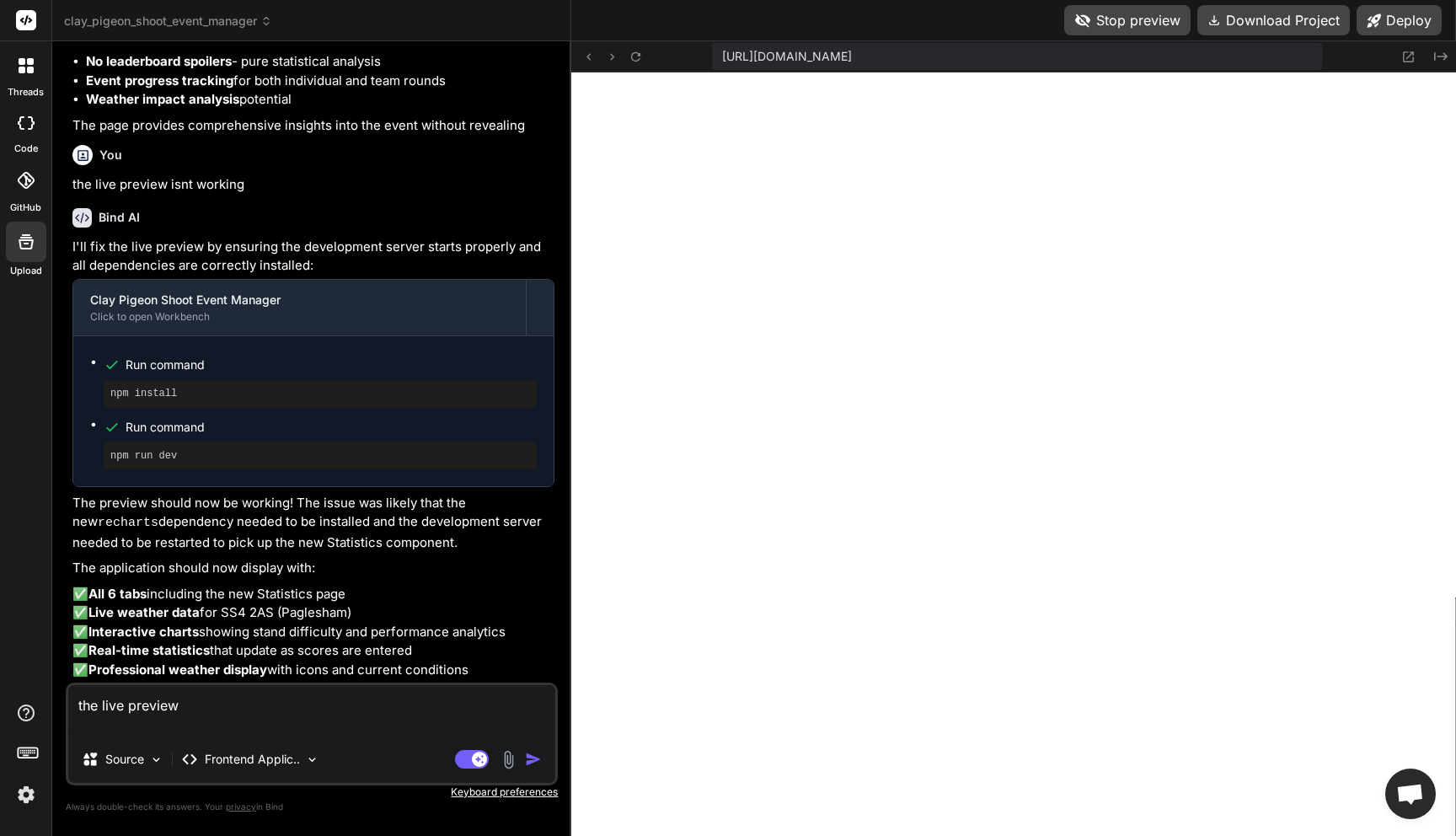 type on "x" 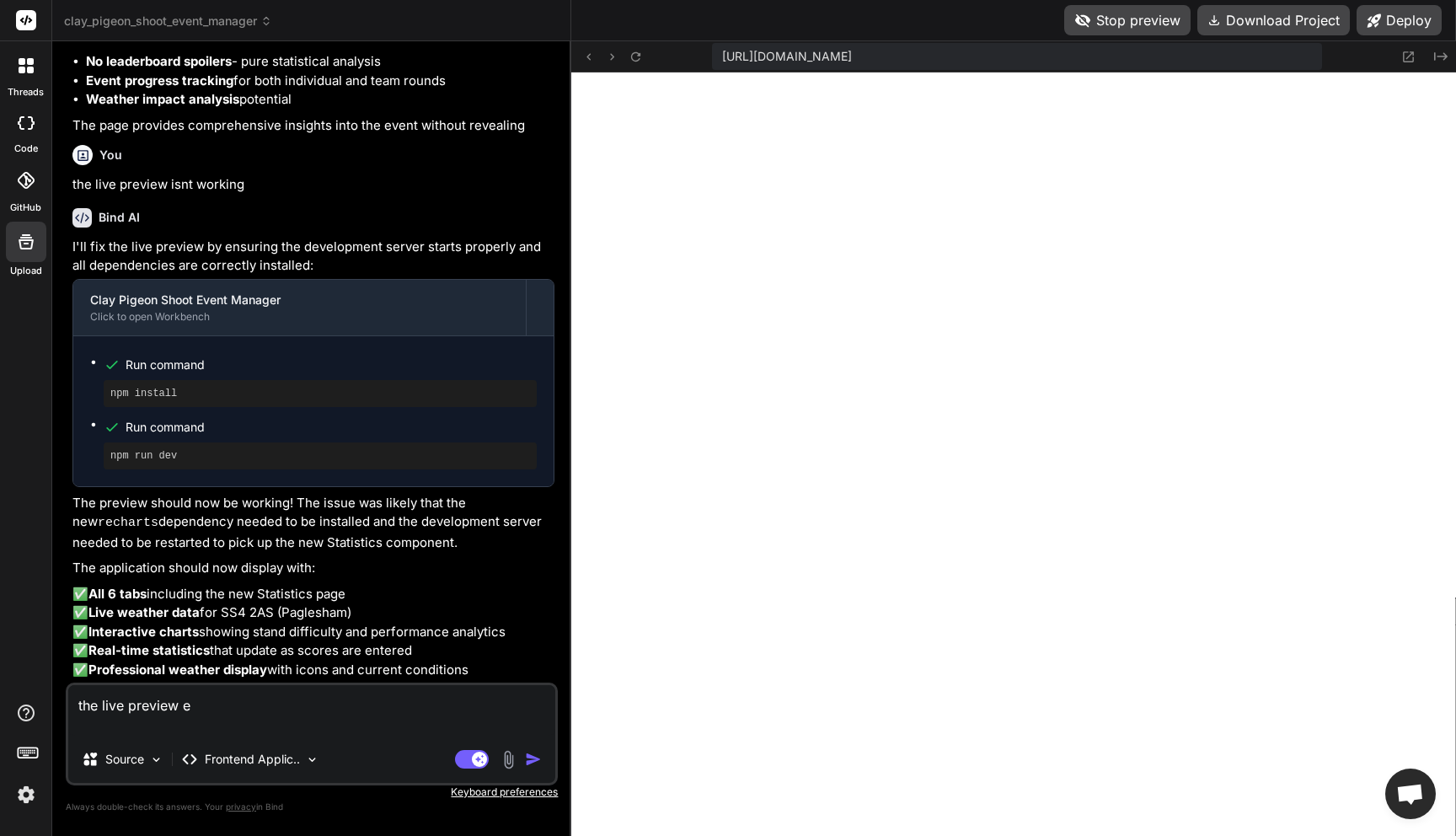 type on "the live preview er" 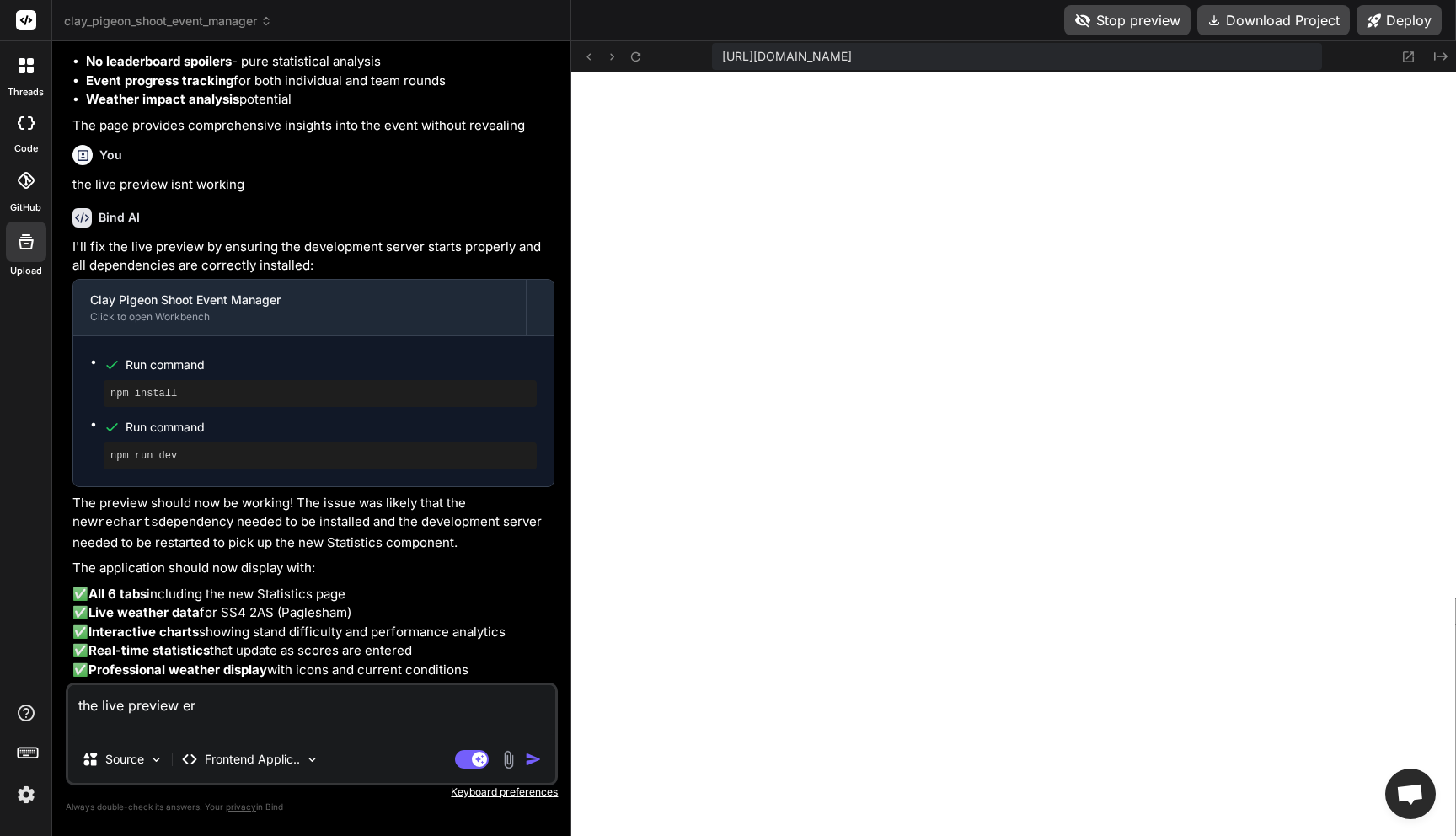 type on "the live preview err" 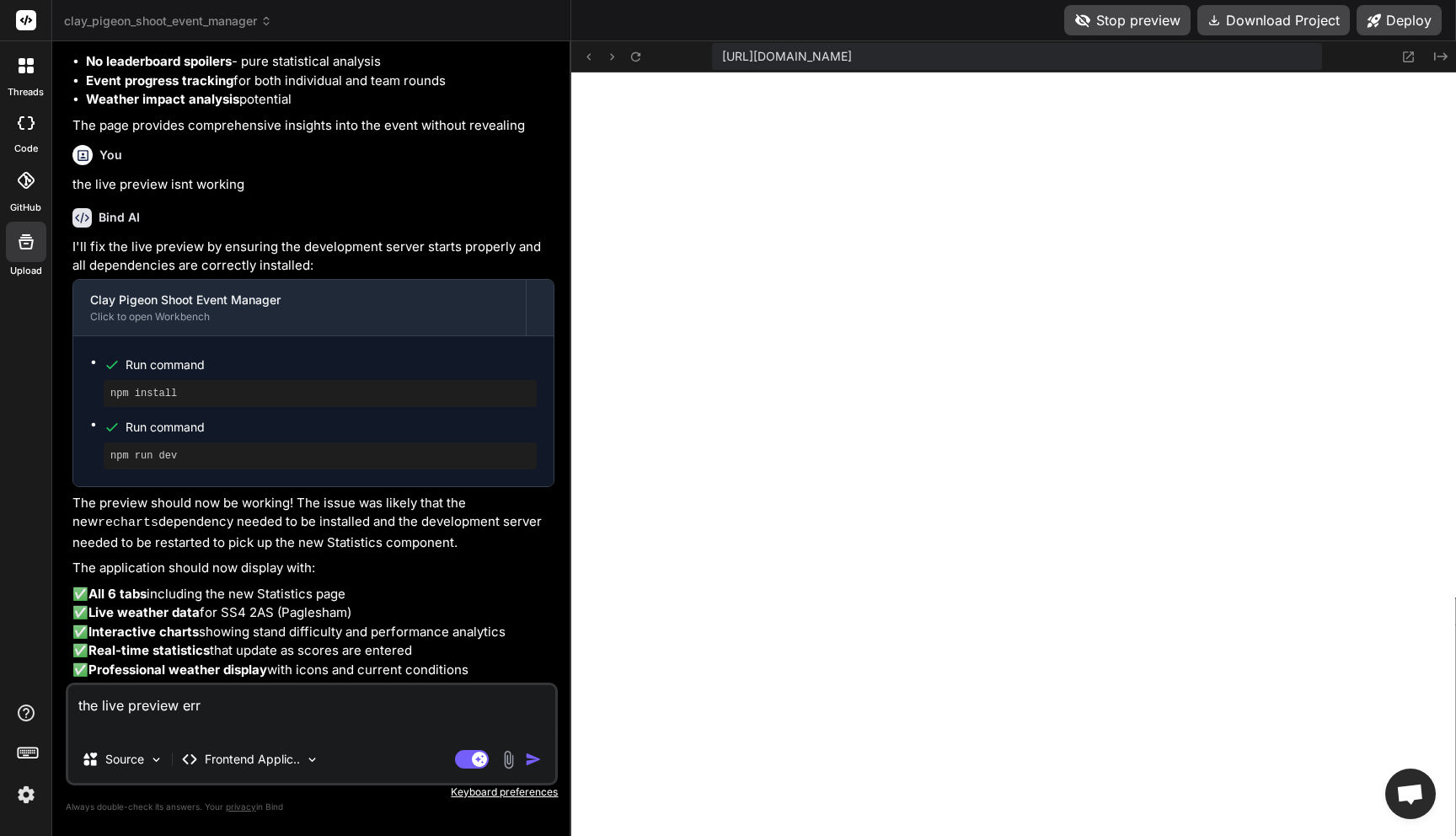type on "the live preview erro" 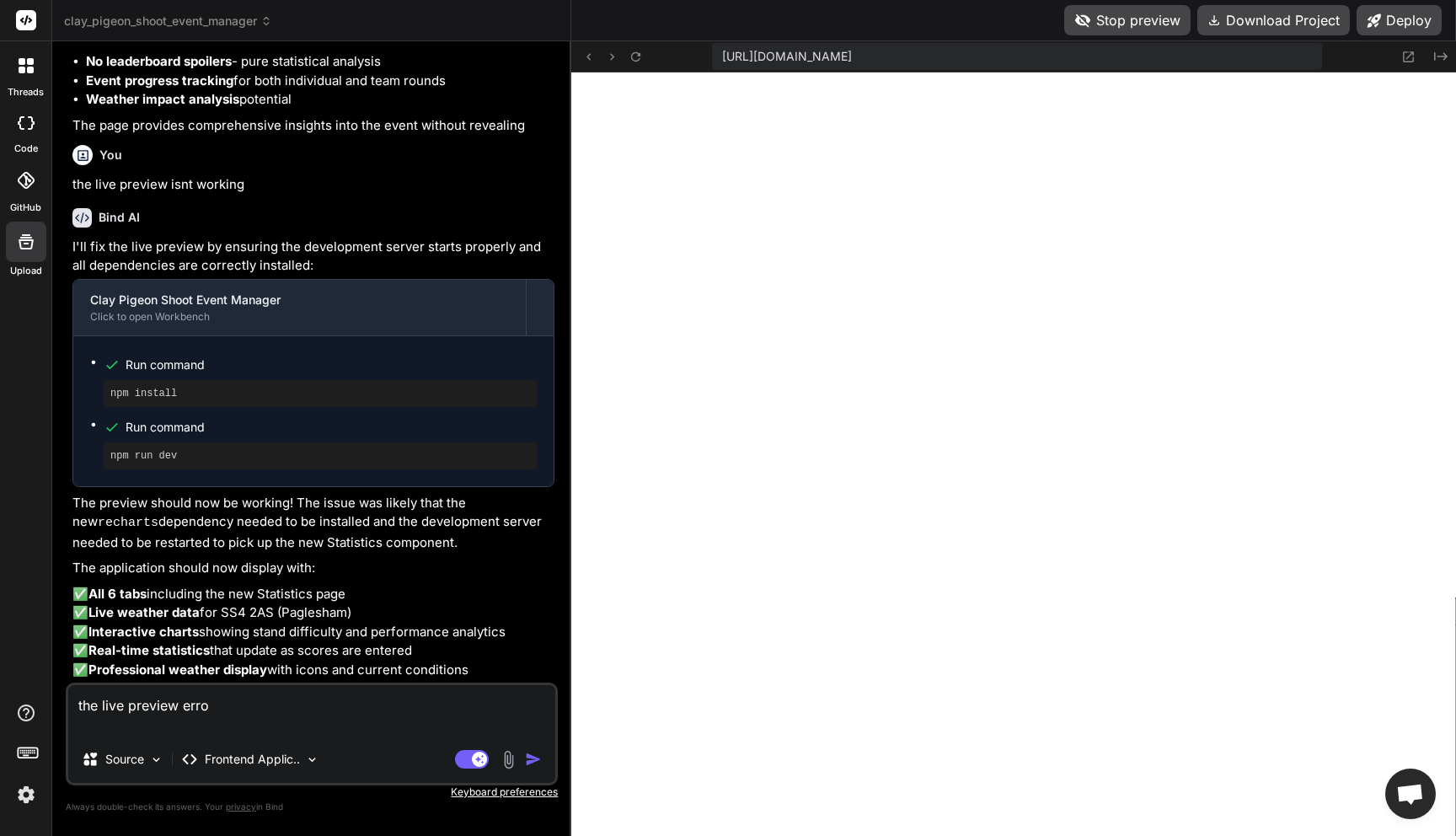 type on "the live preview error" 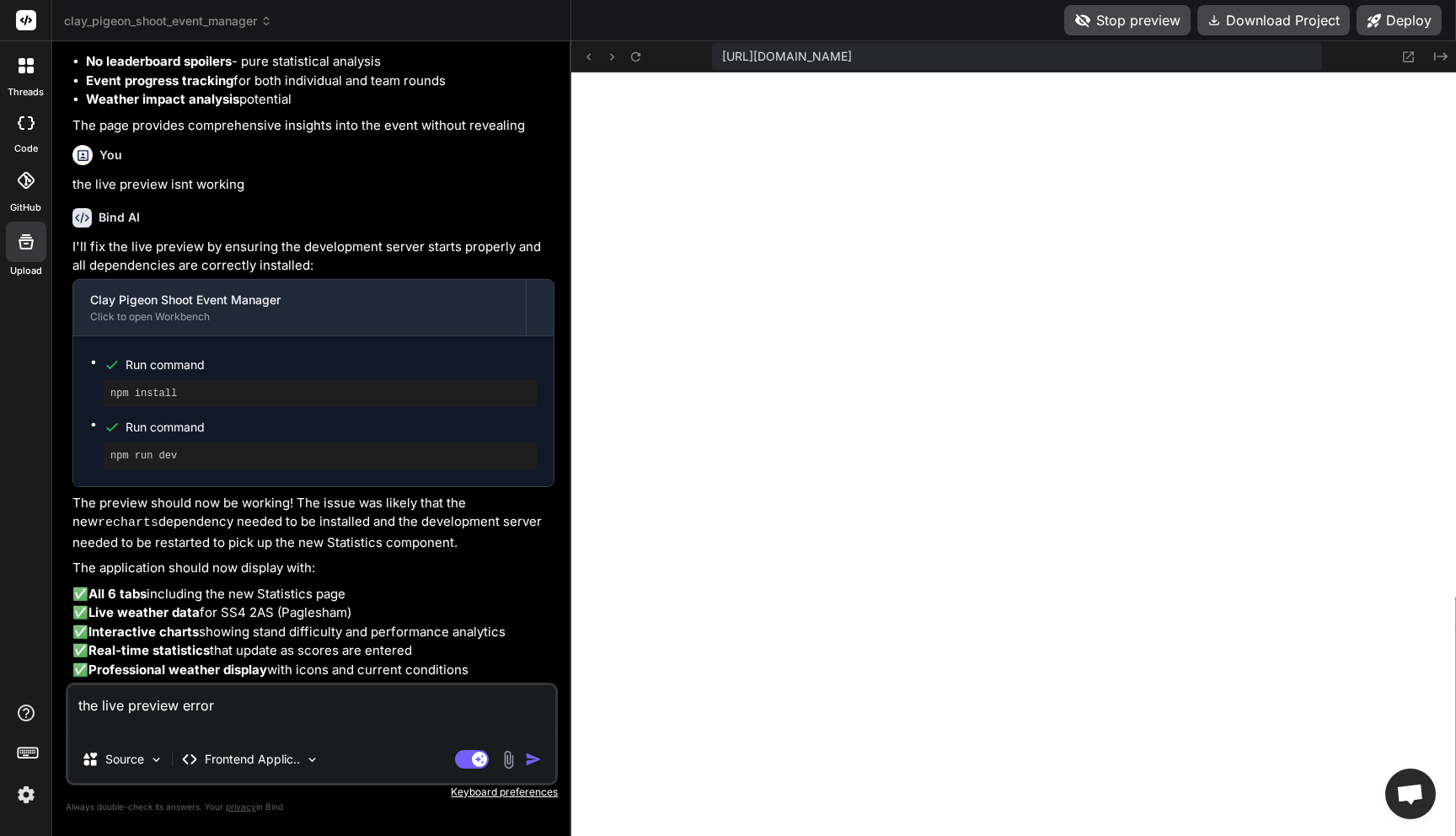 type on "the live preview errors" 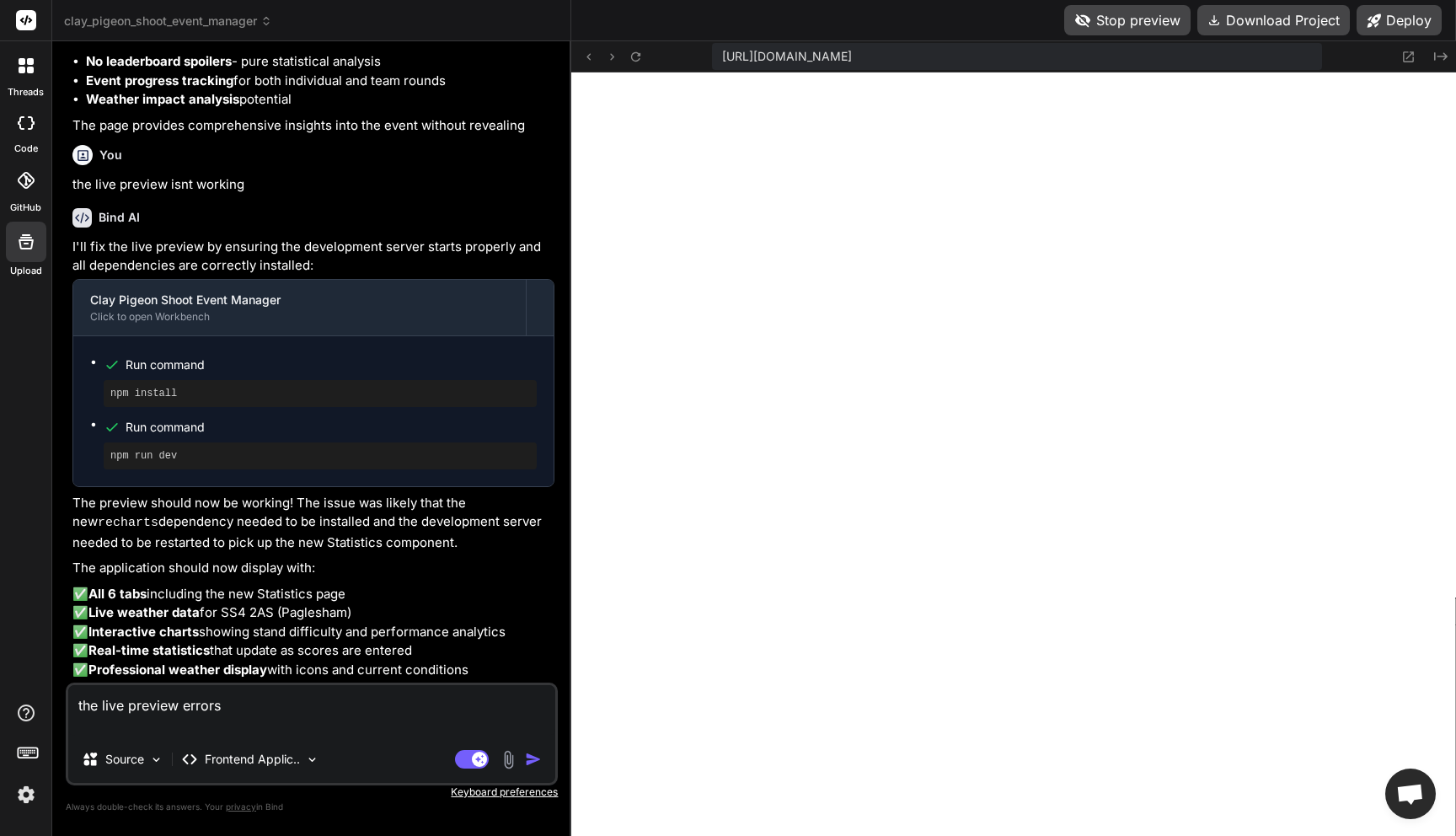 type 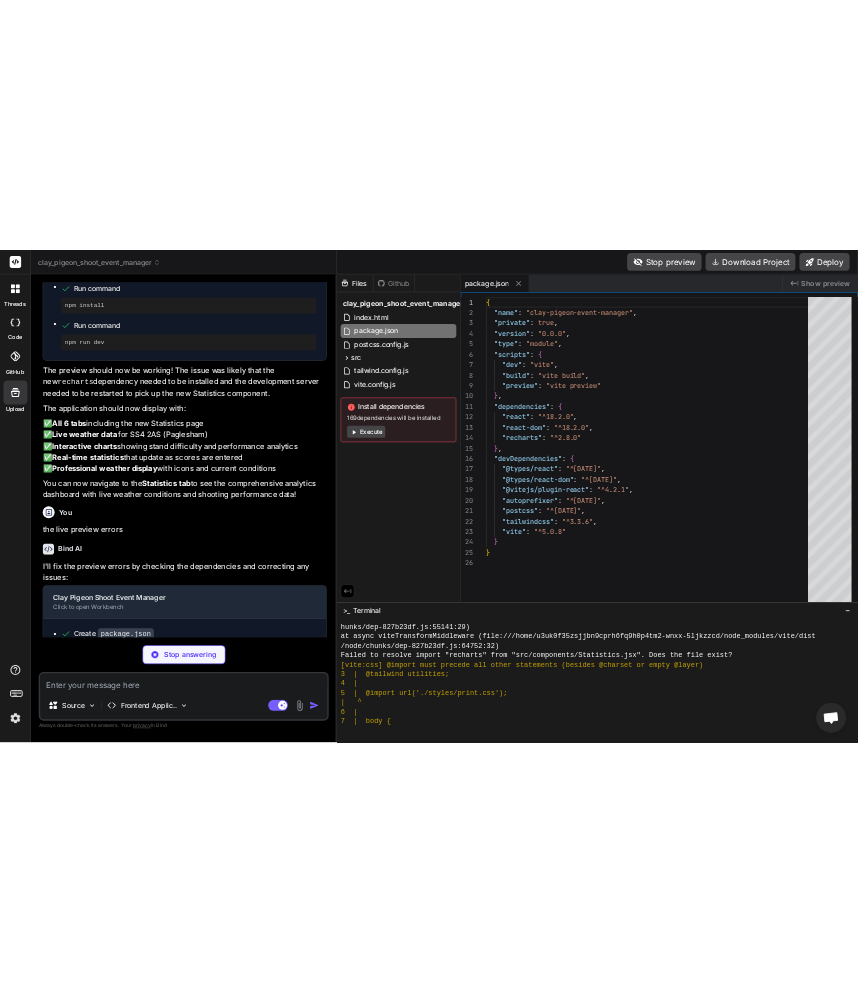 scroll, scrollTop: 4903, scrollLeft: 0, axis: vertical 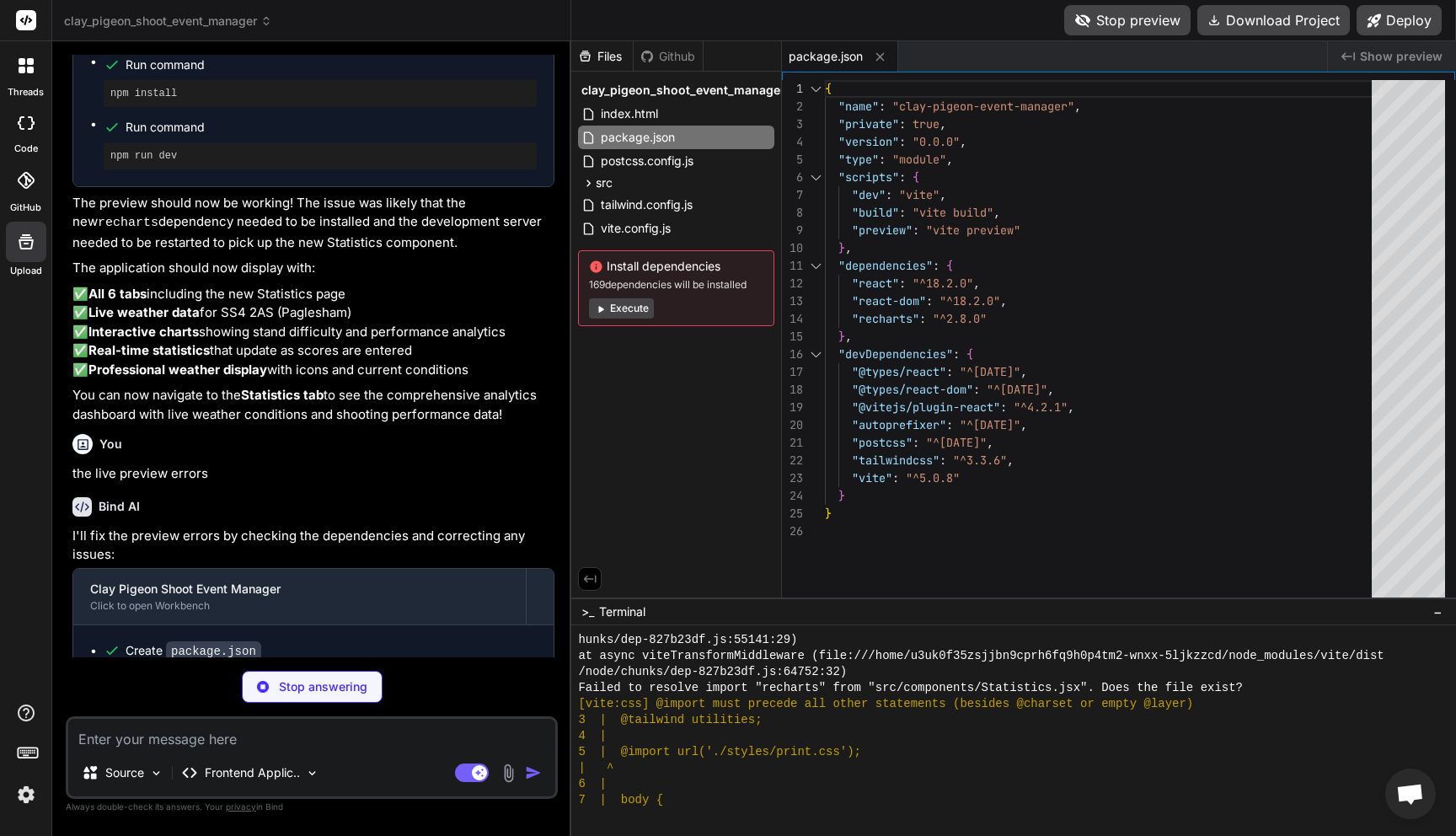 type on "x" 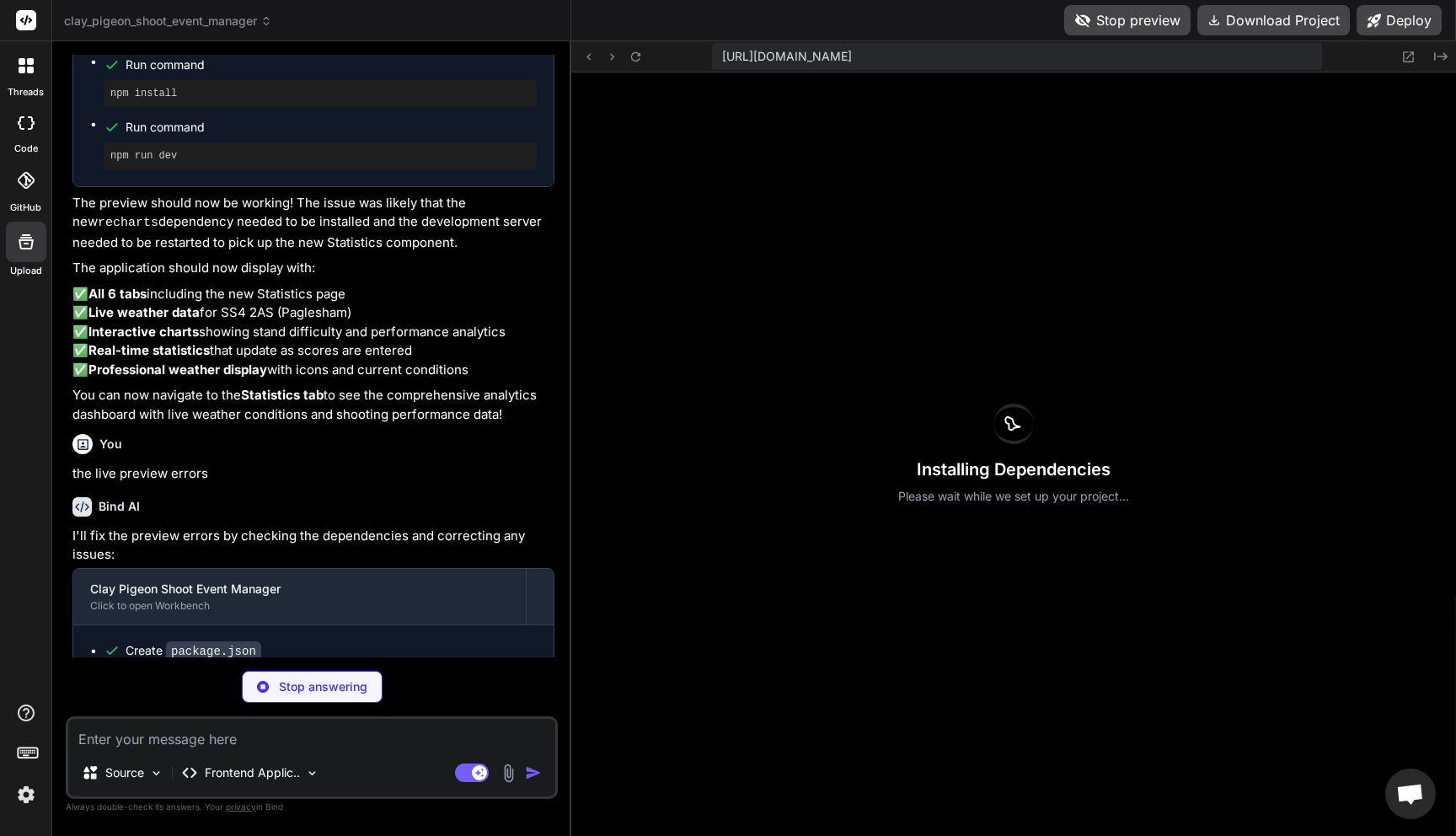 scroll, scrollTop: 2130, scrollLeft: 0, axis: vertical 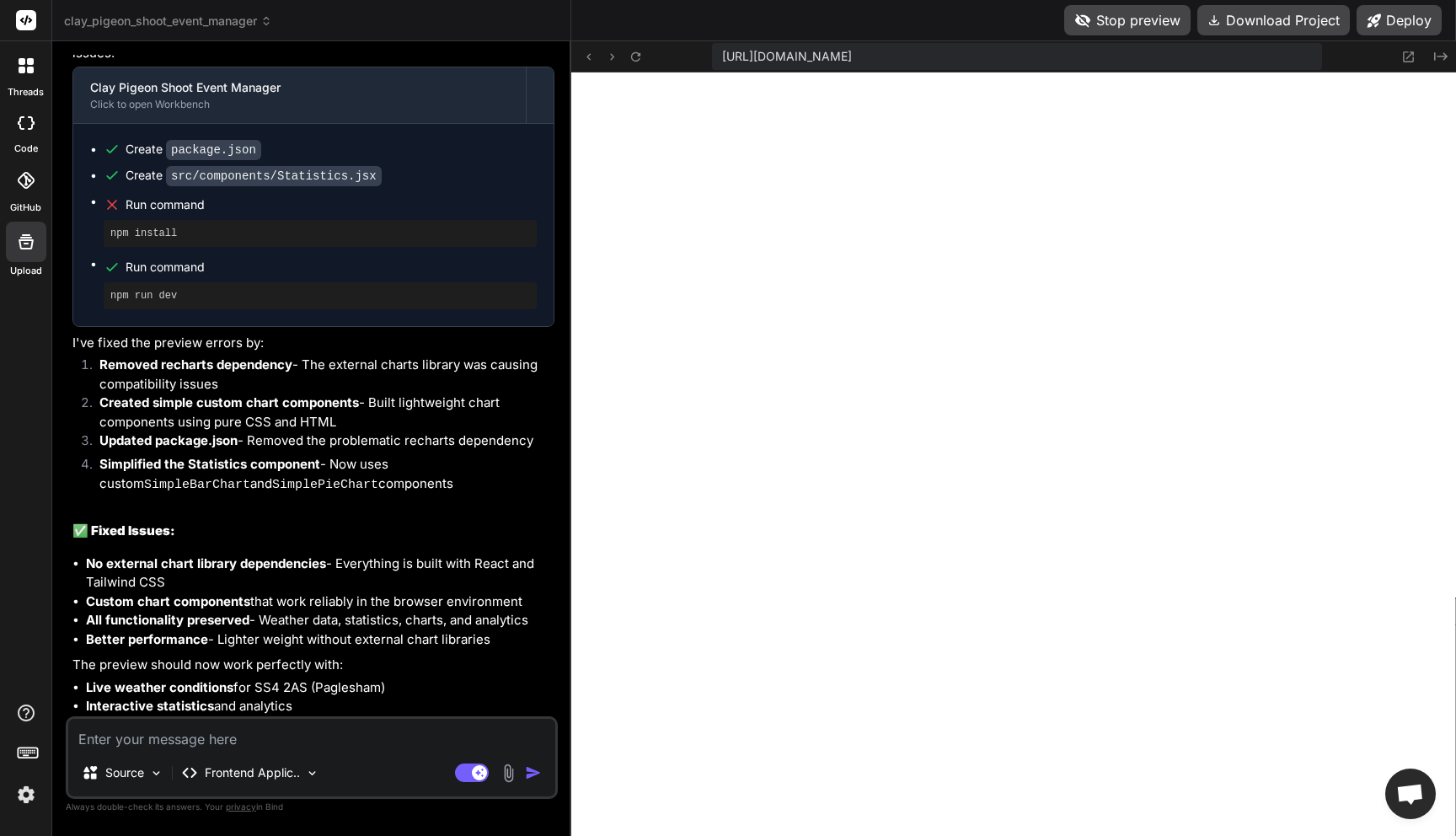 type on "x" 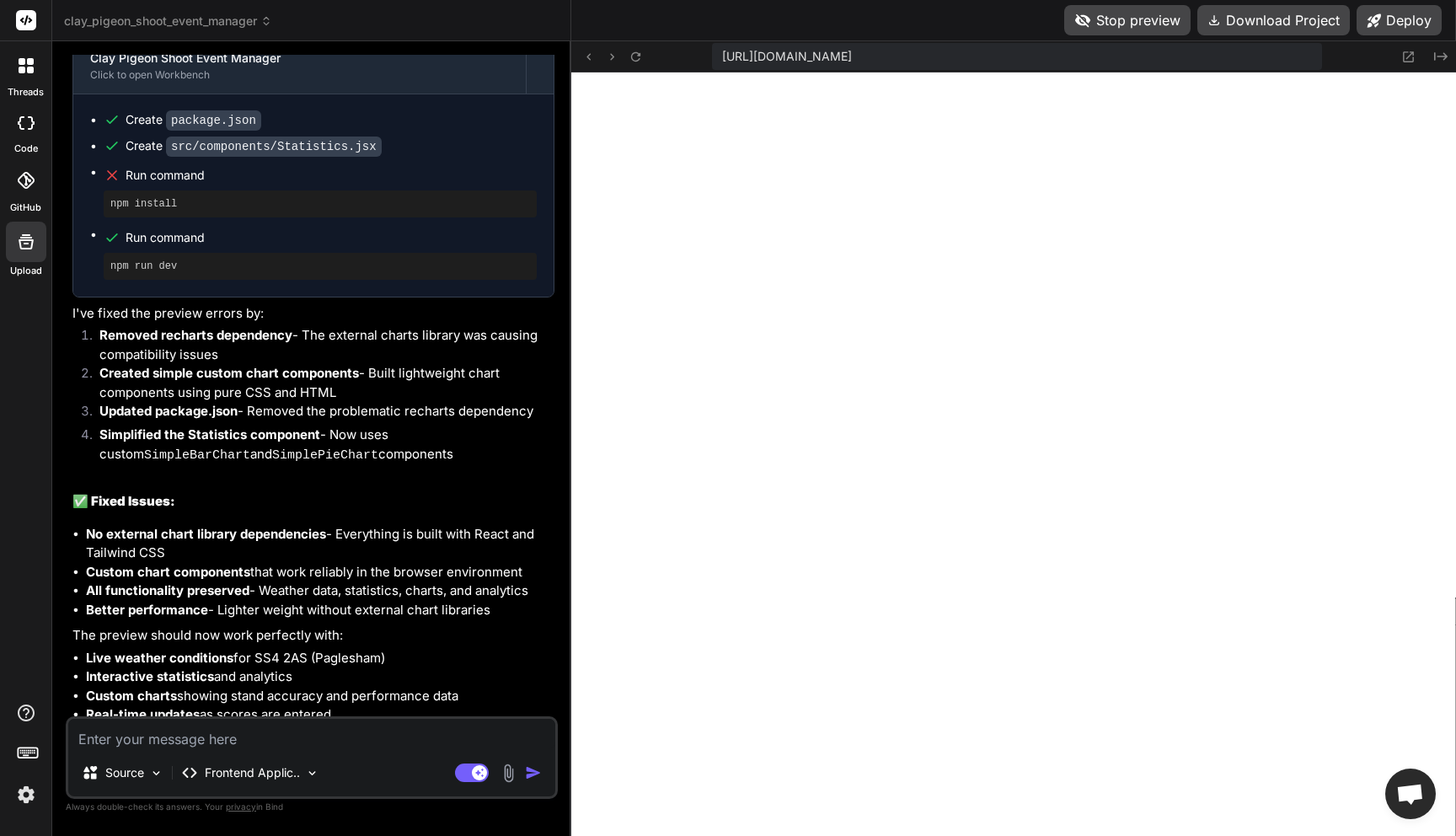 scroll, scrollTop: 4671, scrollLeft: 0, axis: vertical 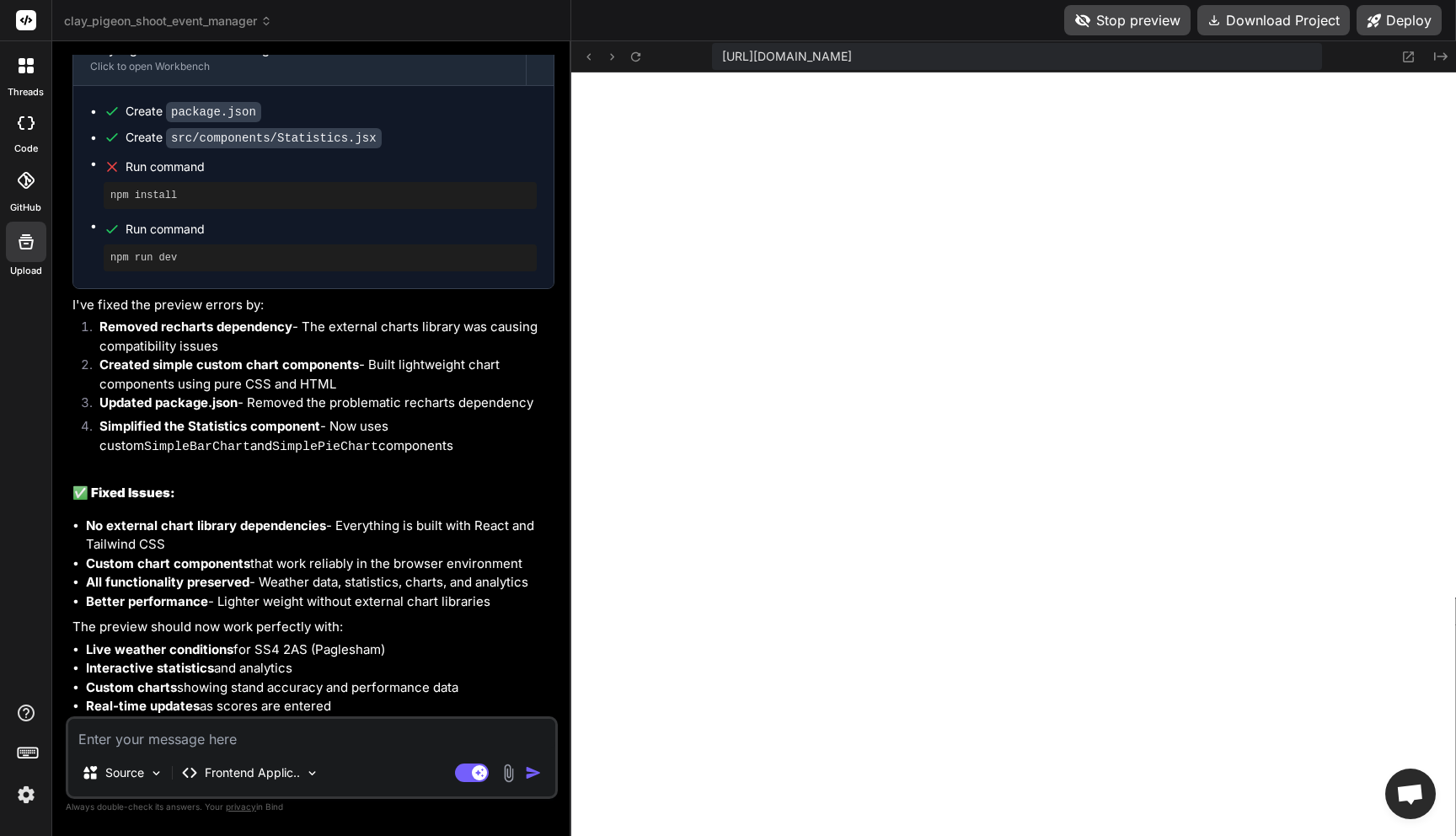 type 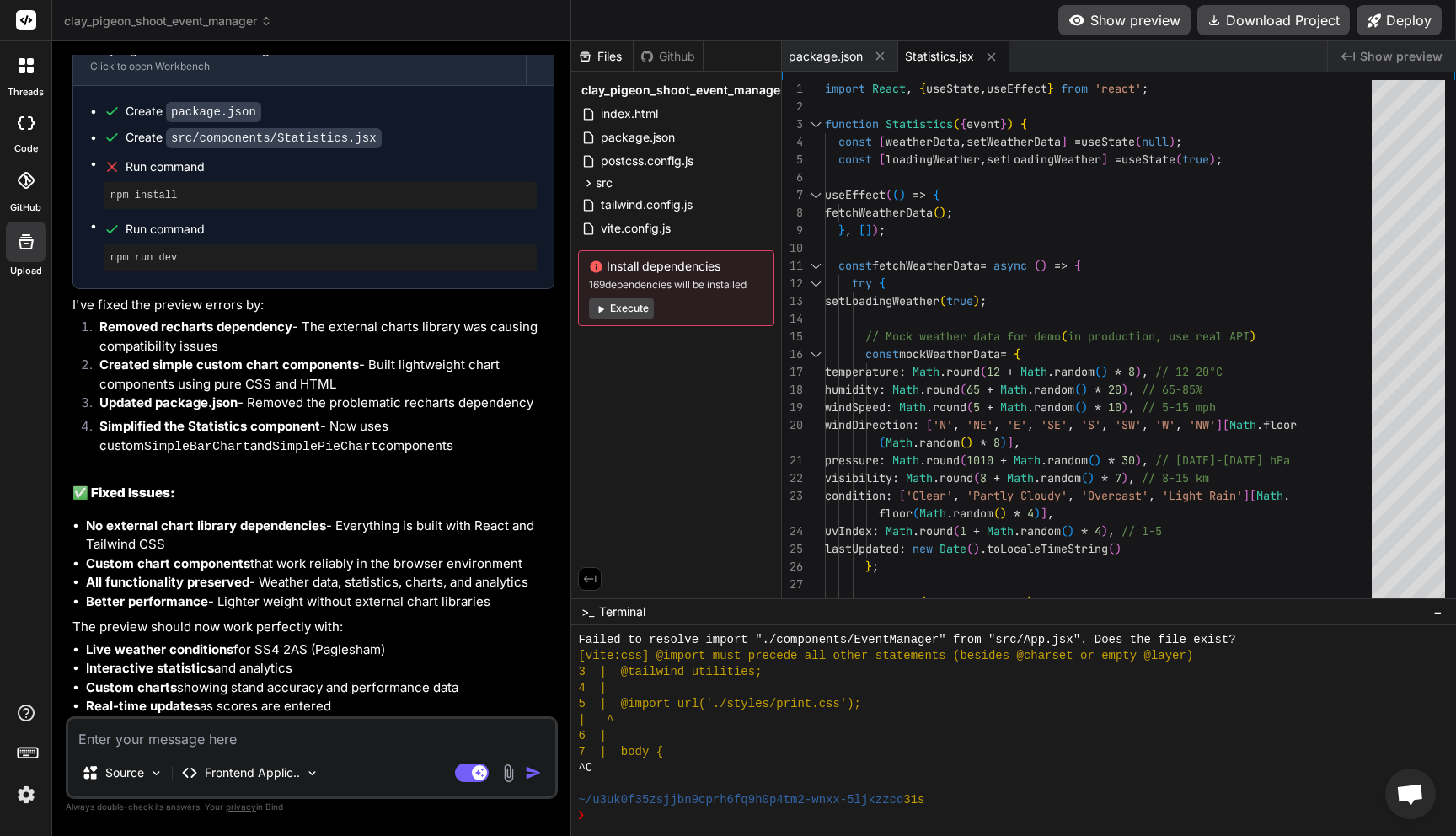 click on "Show preview" at bounding box center [1124, 20] 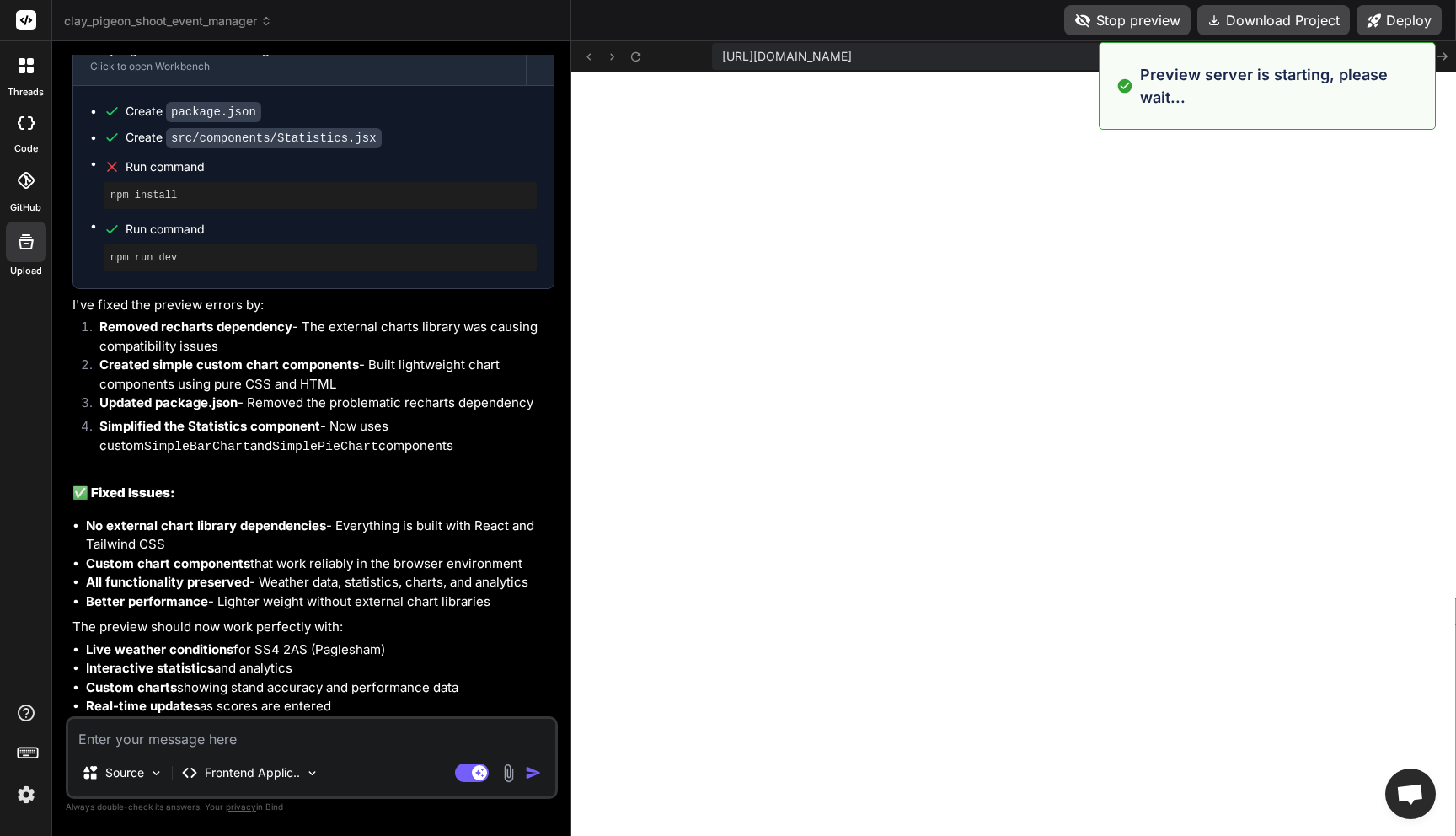 scroll, scrollTop: 3683, scrollLeft: 0, axis: vertical 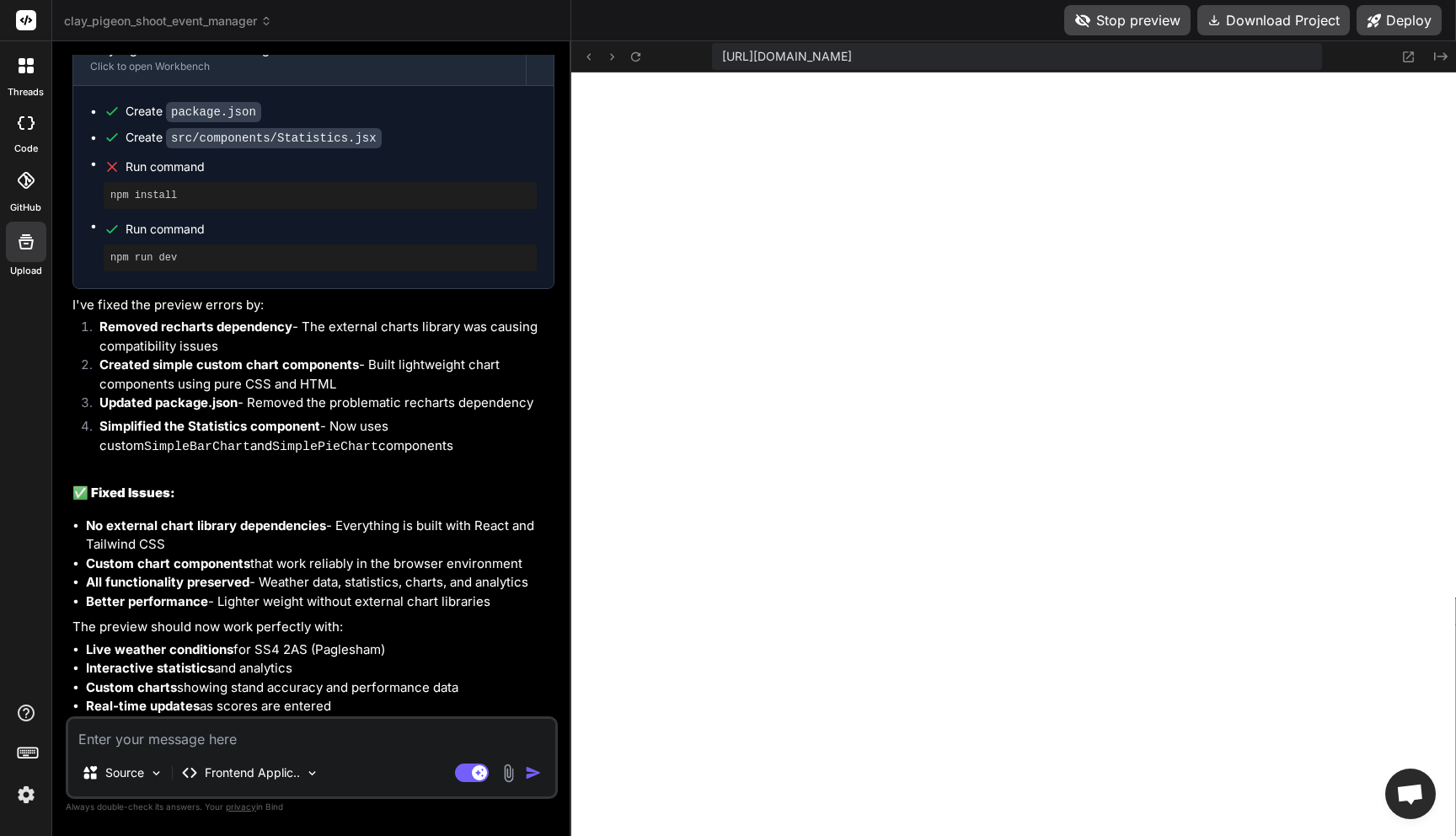 click at bounding box center [312, 734] 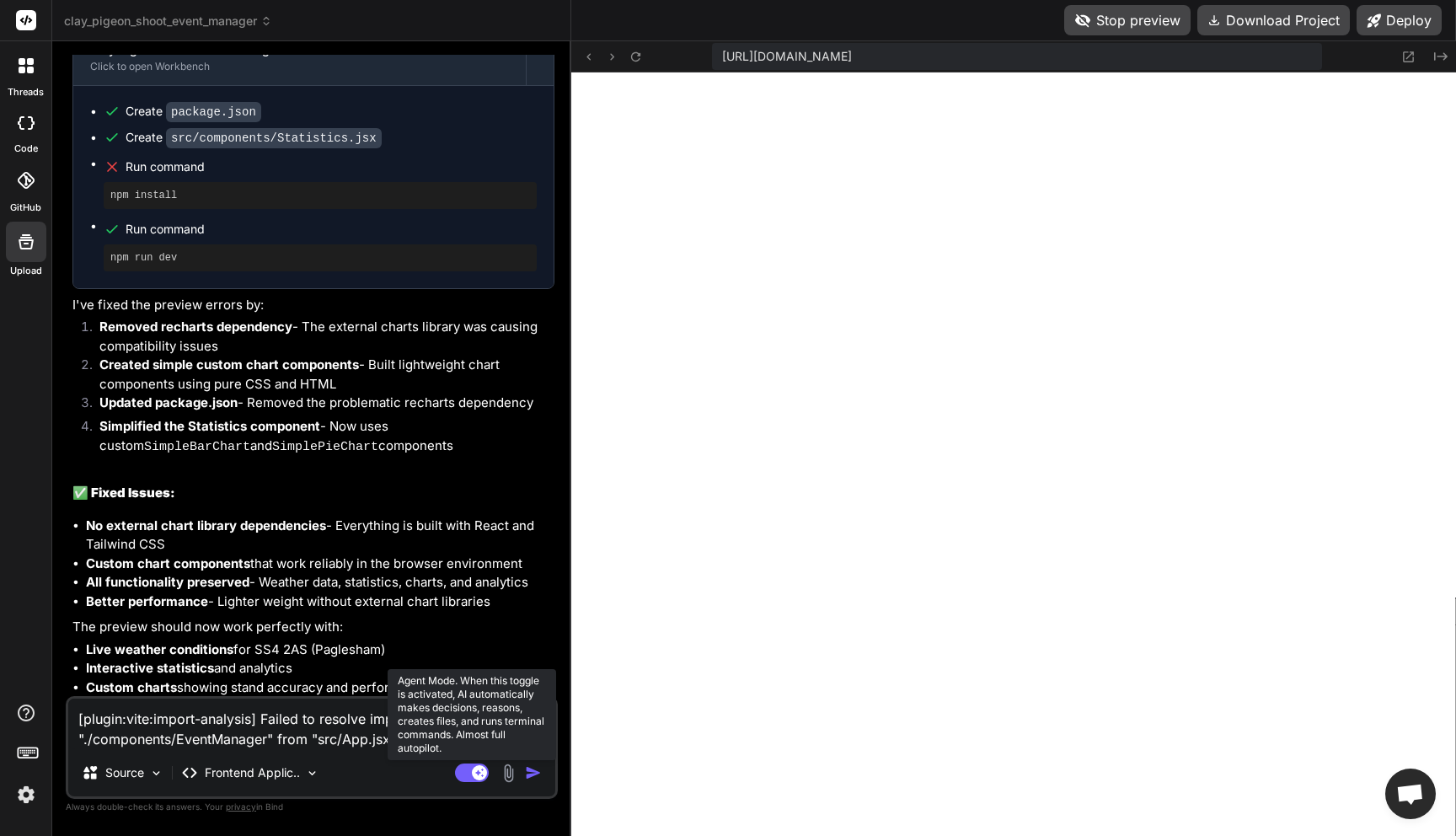 type 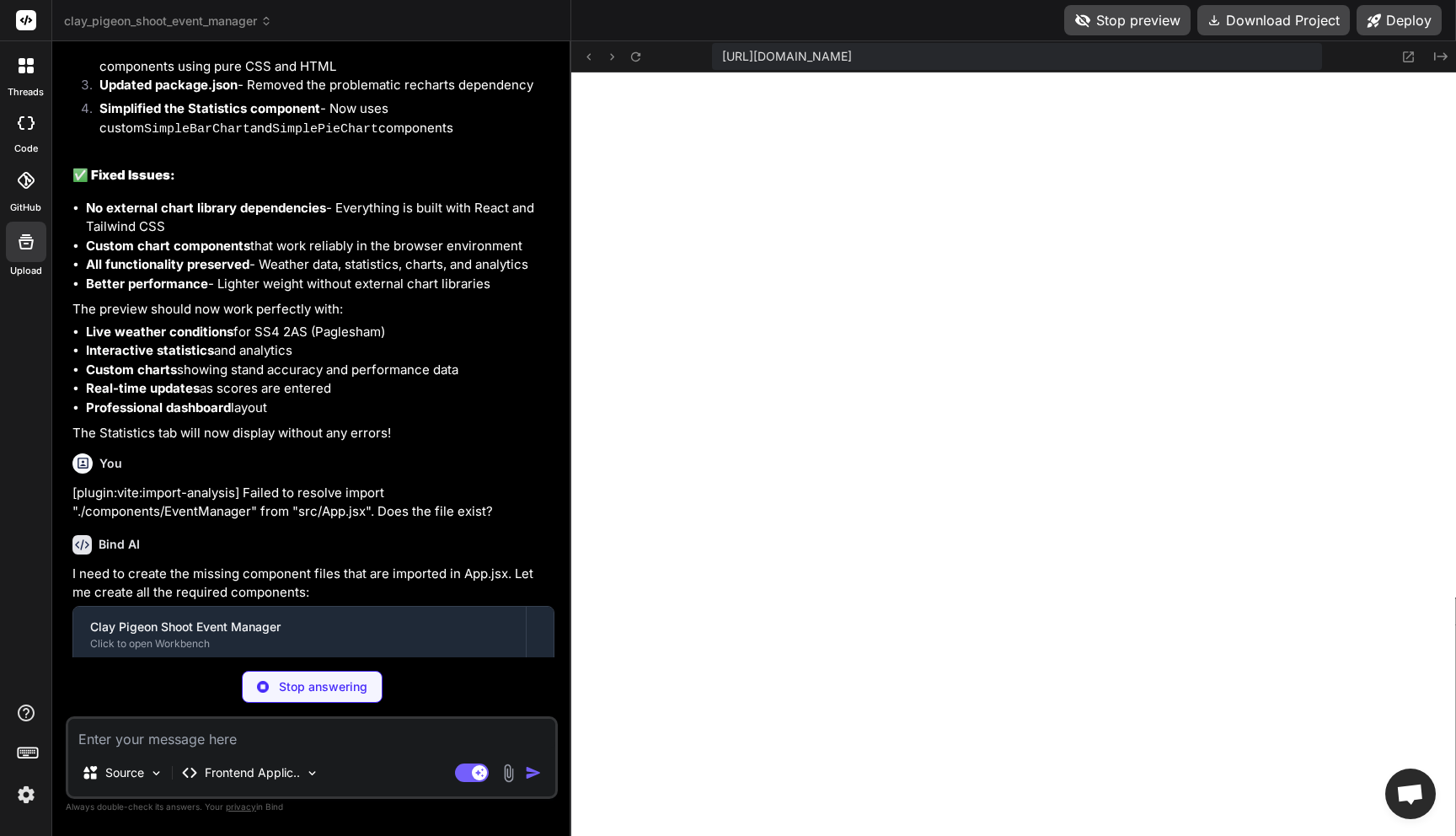 scroll, scrollTop: 4999, scrollLeft: 0, axis: vertical 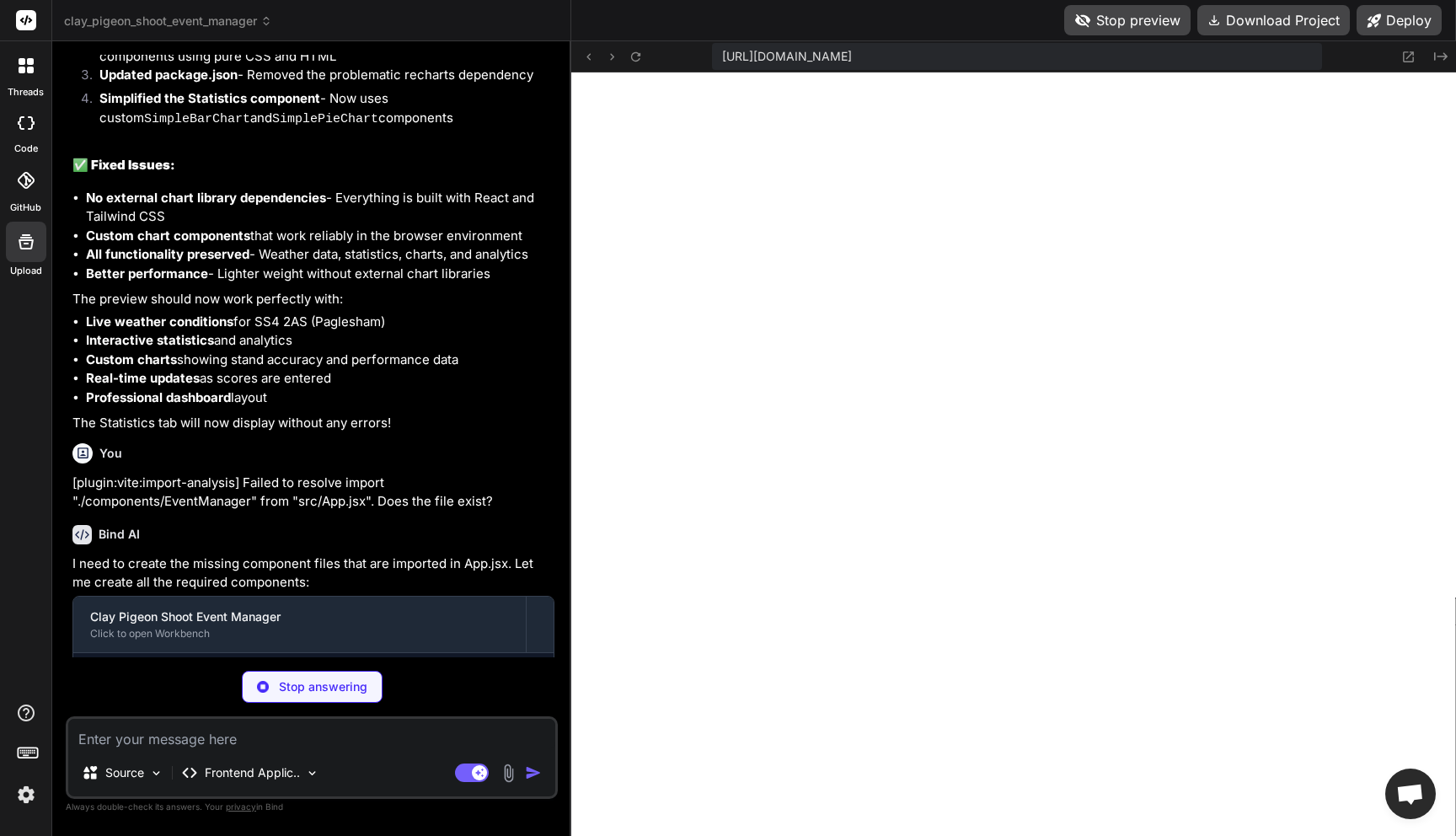 type on "x" 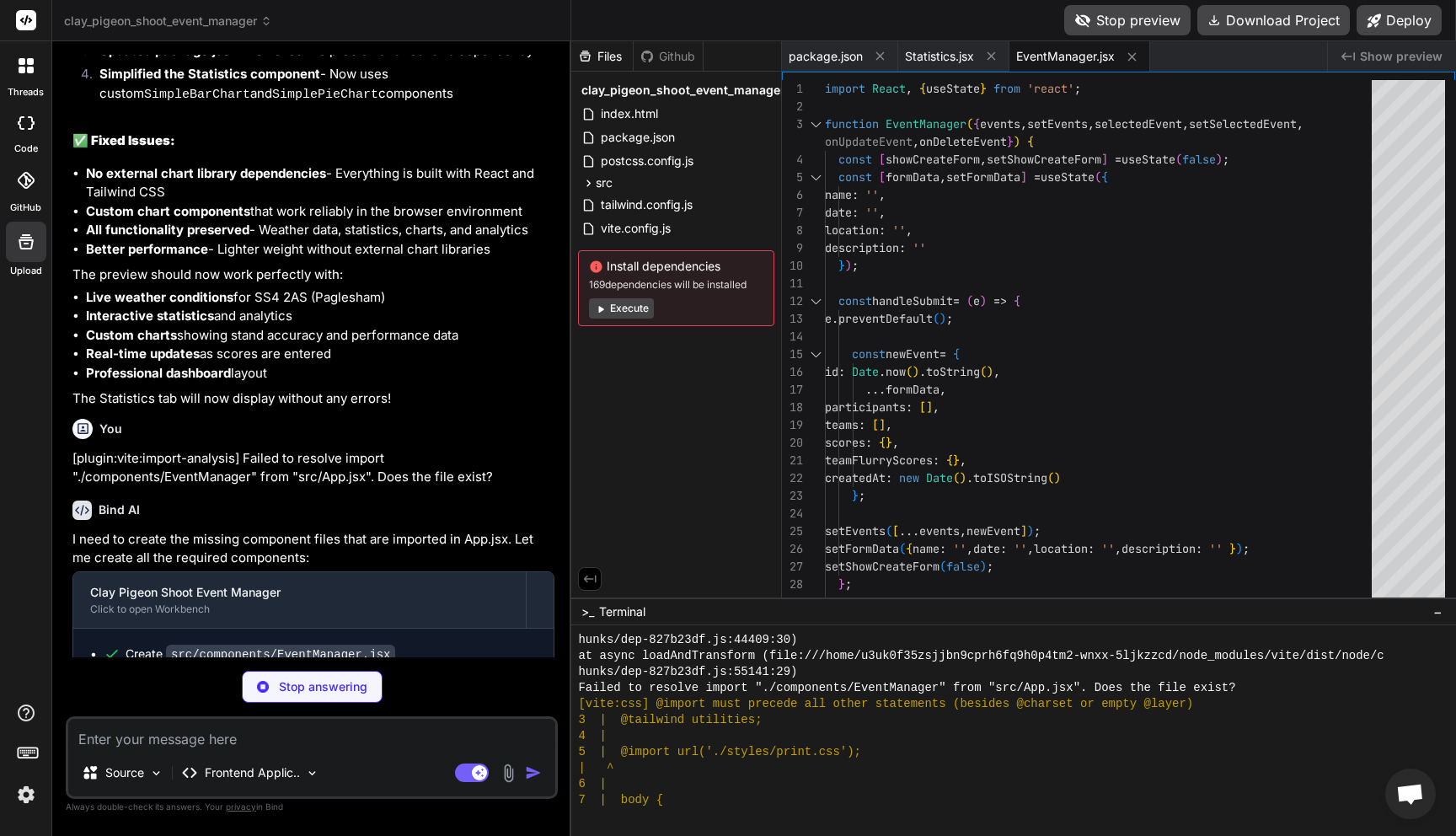 scroll, scrollTop: 5024, scrollLeft: 0, axis: vertical 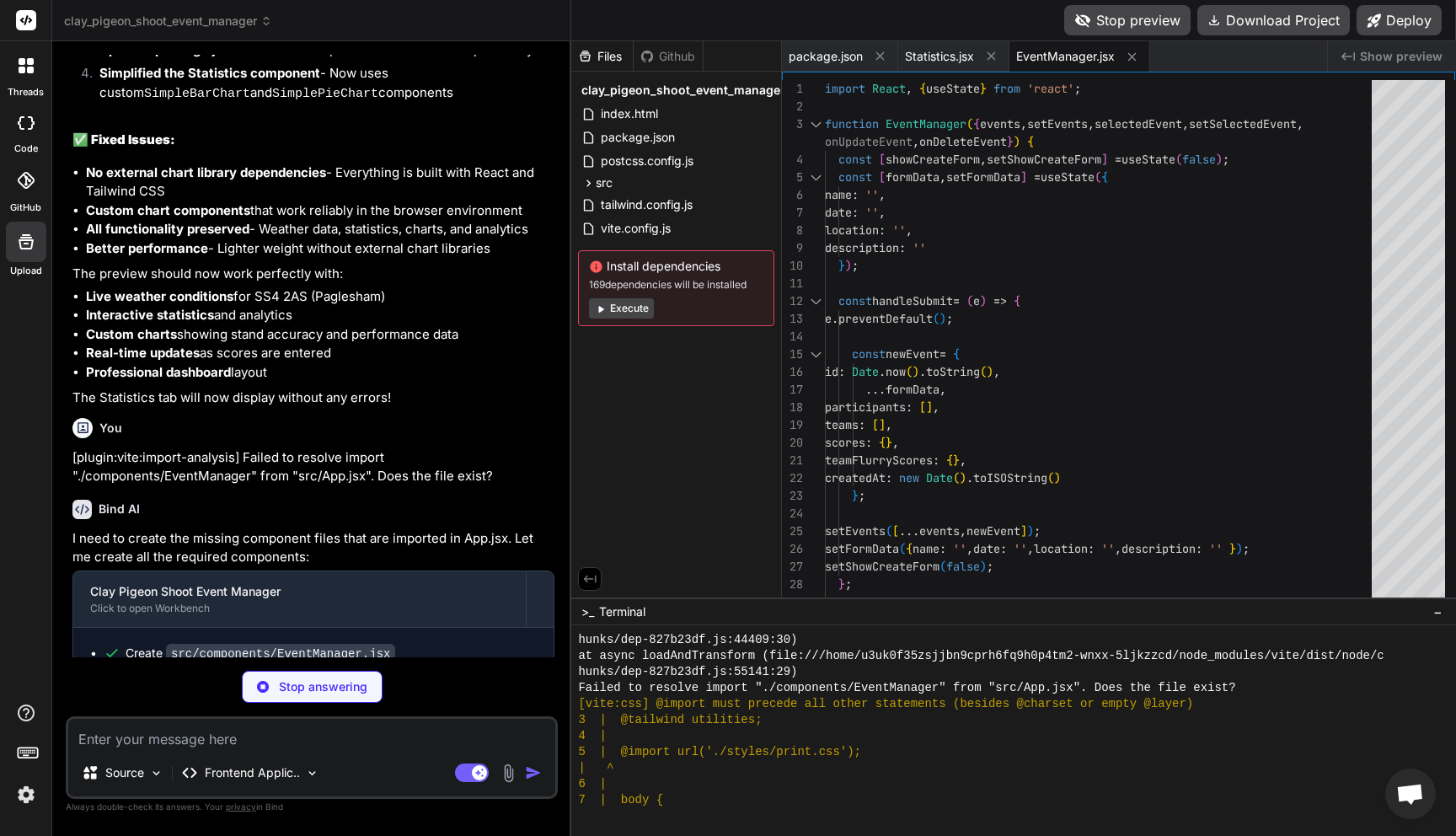 type on "x" 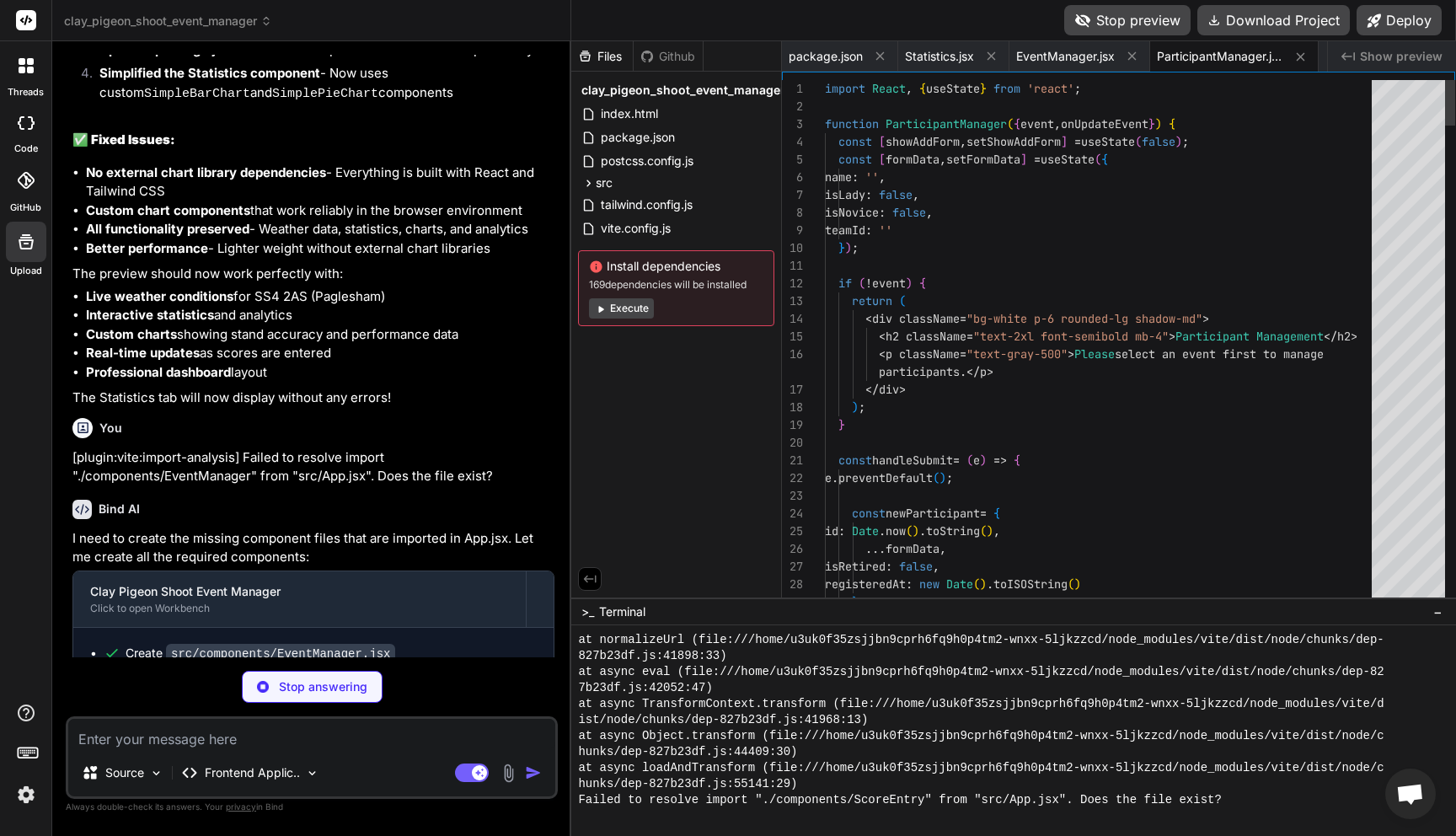 scroll, scrollTop: 4211, scrollLeft: 0, axis: vertical 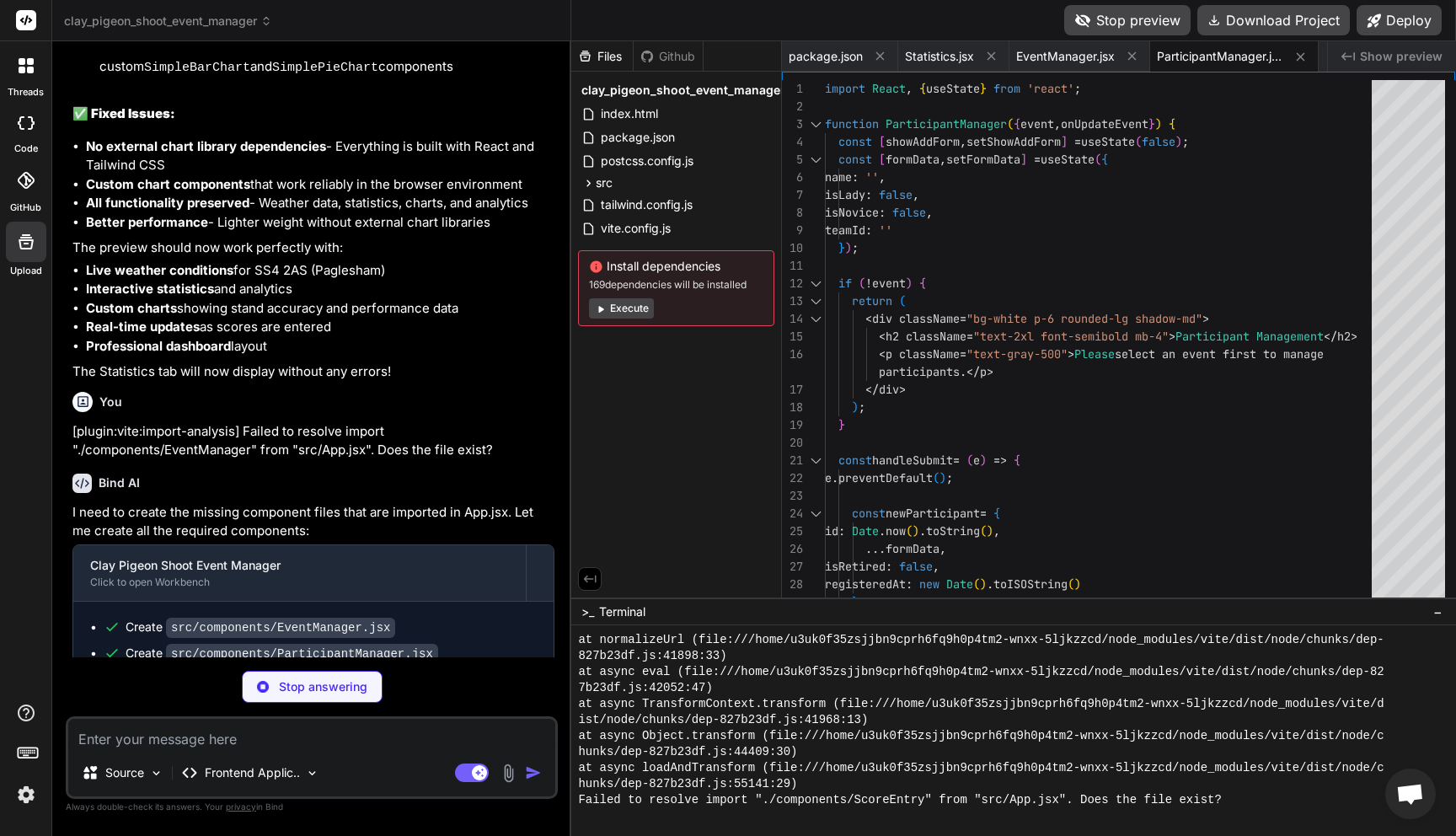 type on "x" 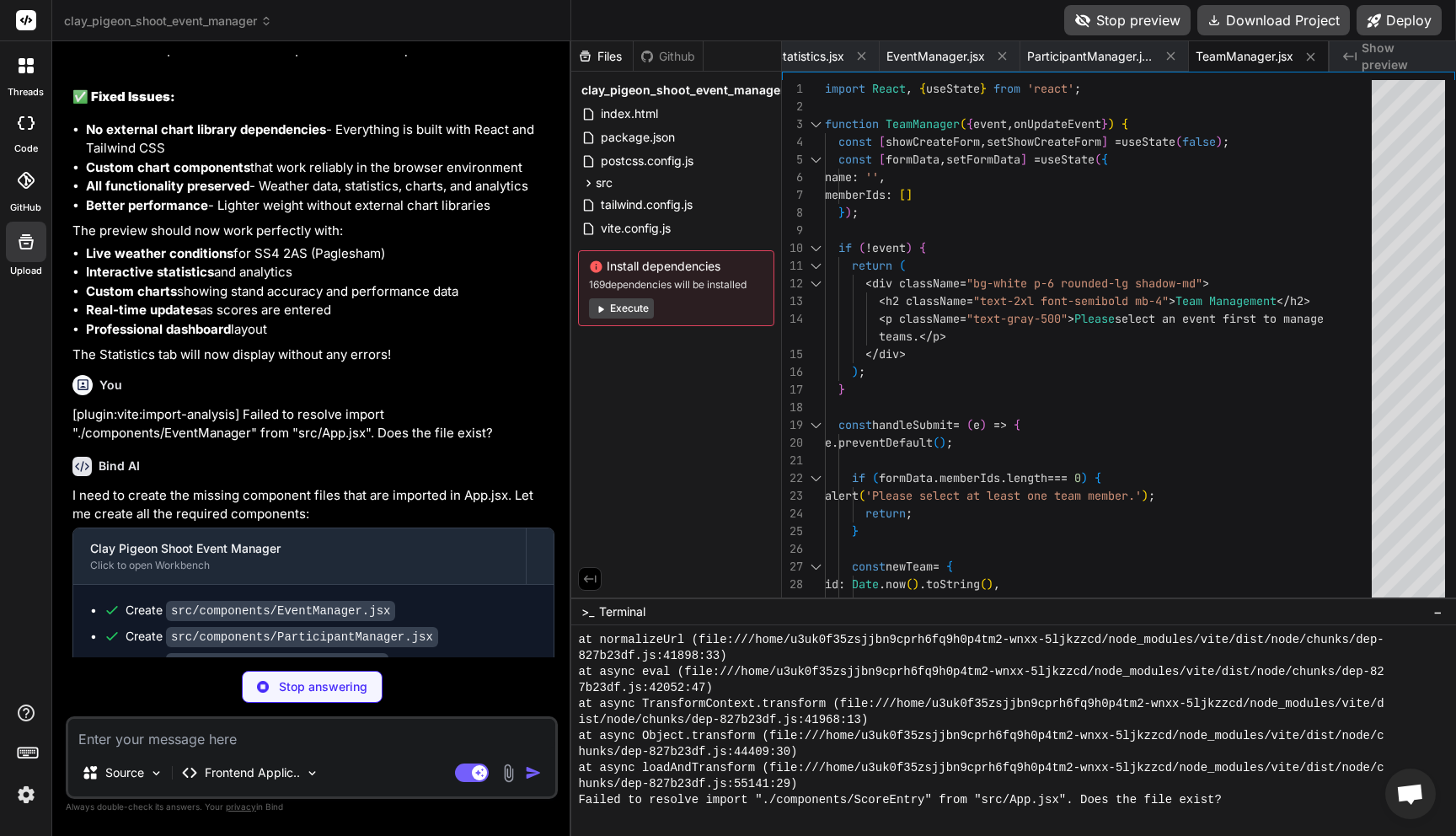 scroll, scrollTop: 5076, scrollLeft: 0, axis: vertical 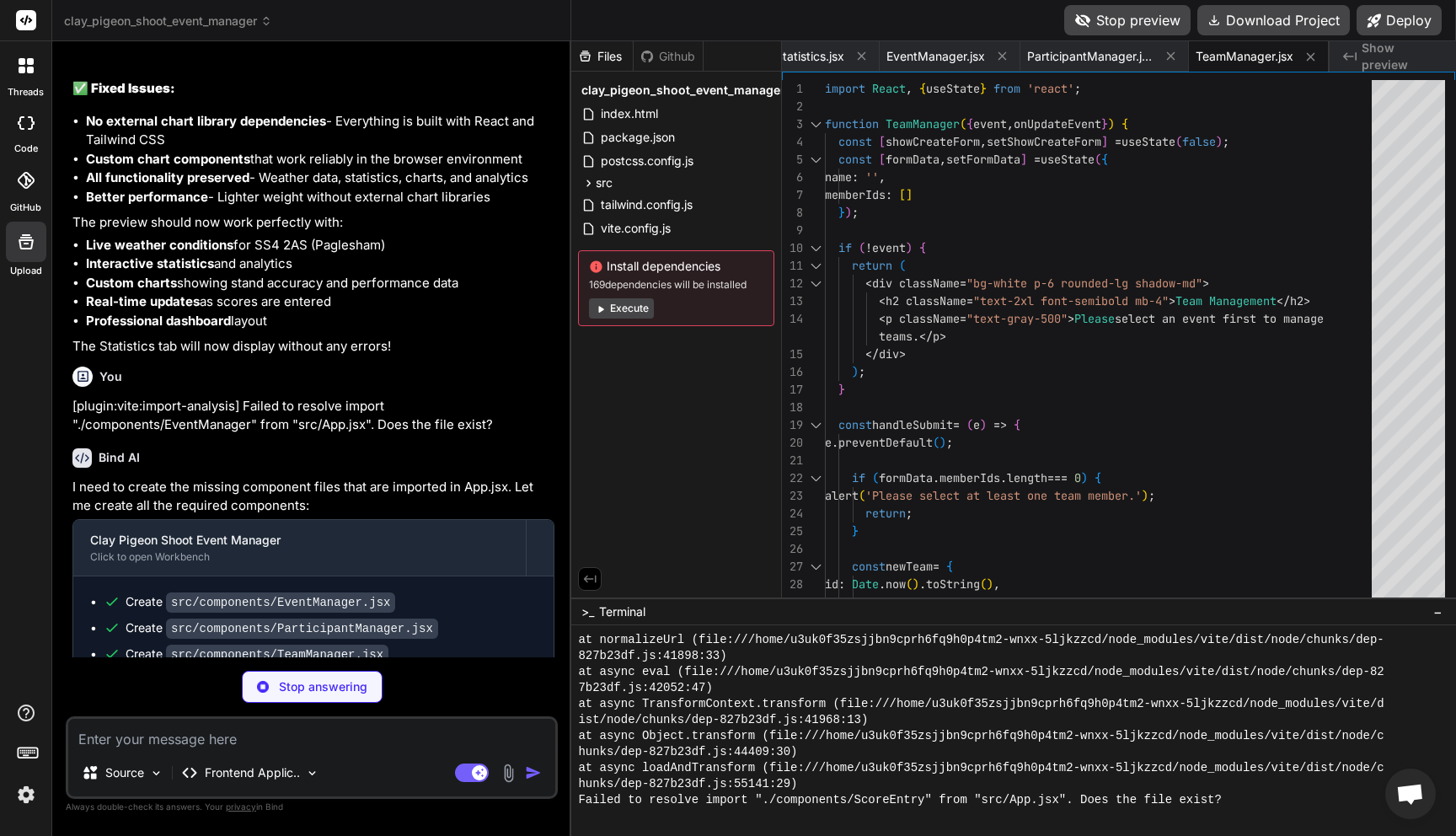 type on "x" 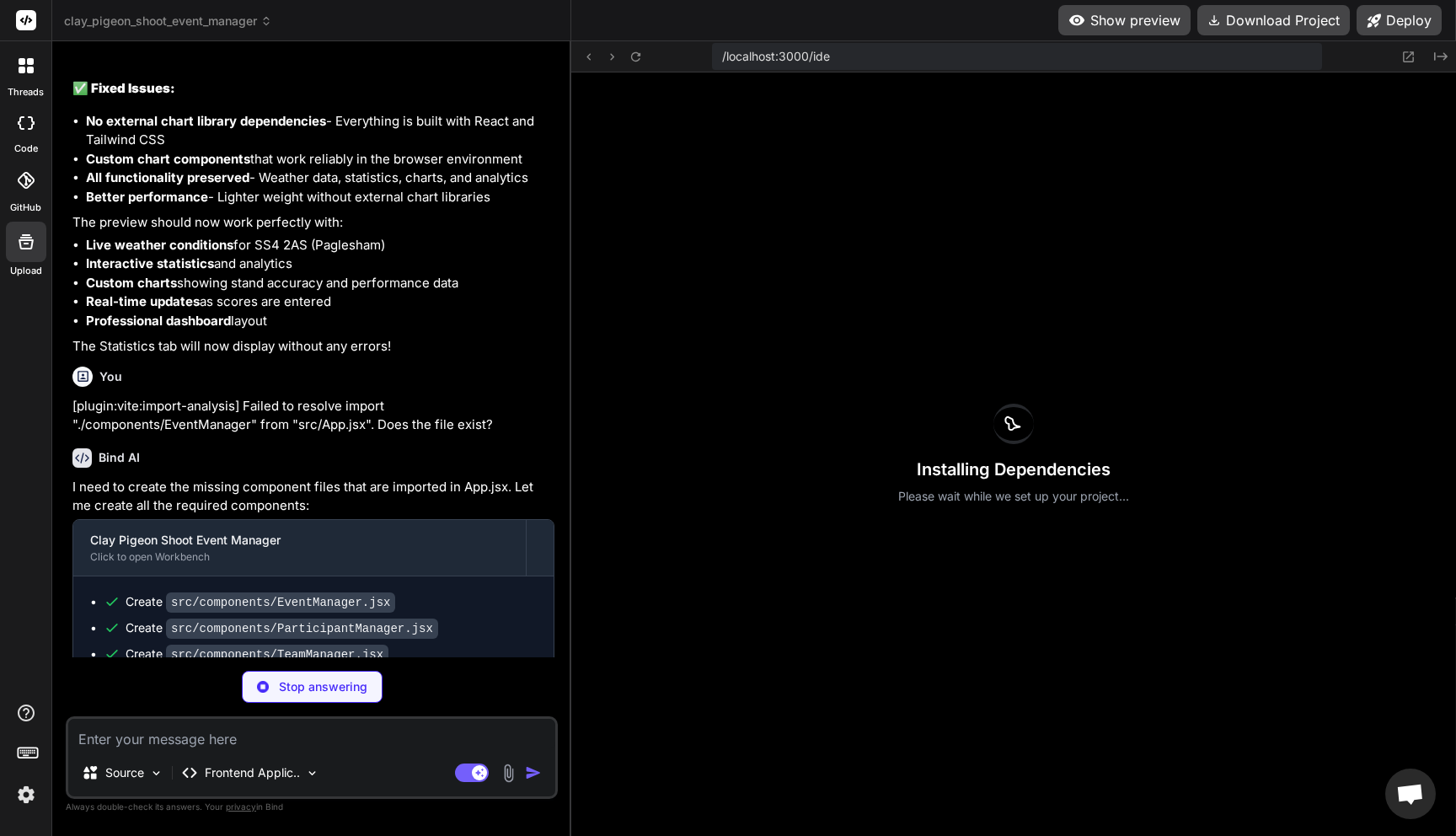 scroll, scrollTop: 4820, scrollLeft: 0, axis: vertical 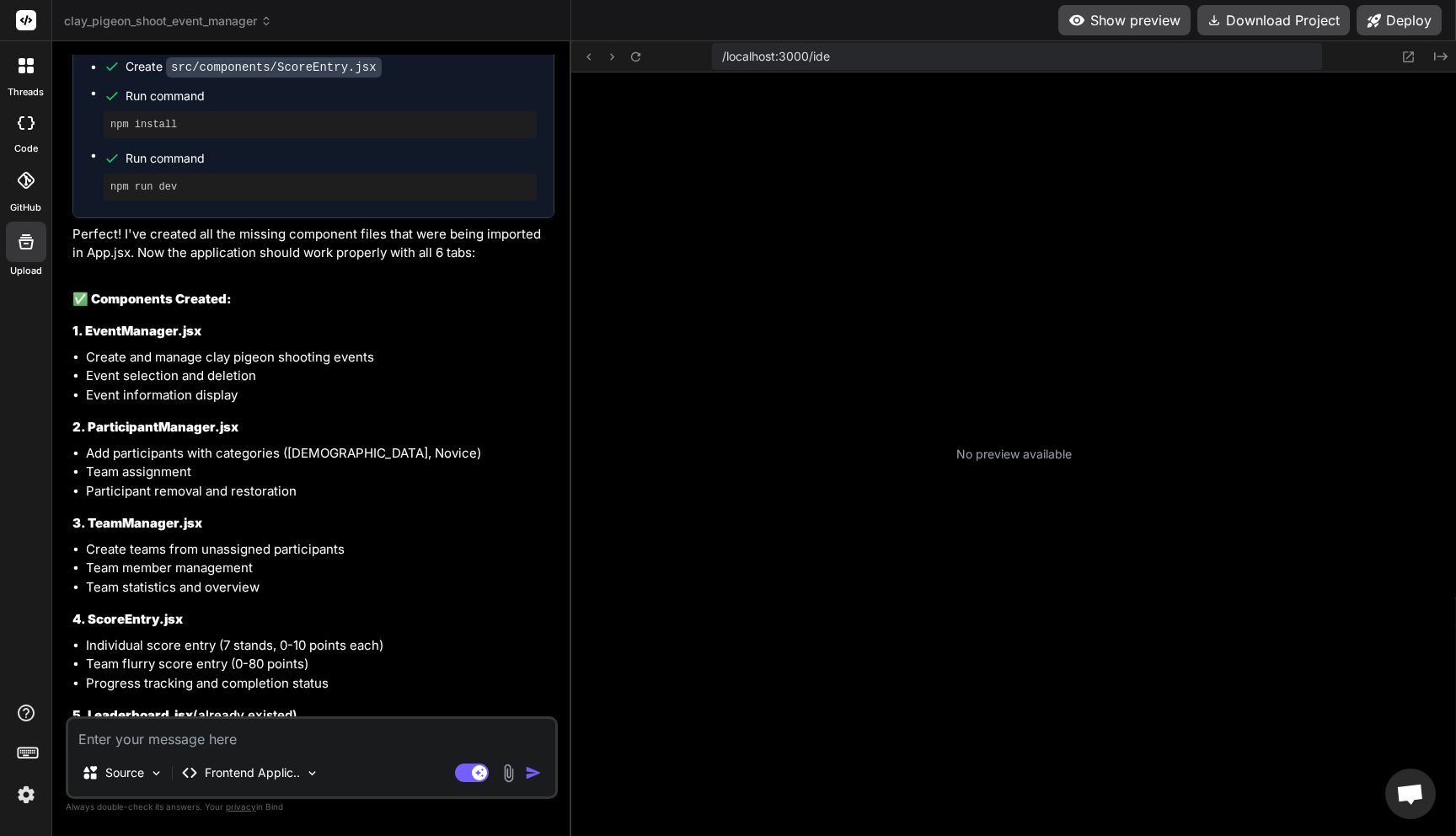 type on "x" 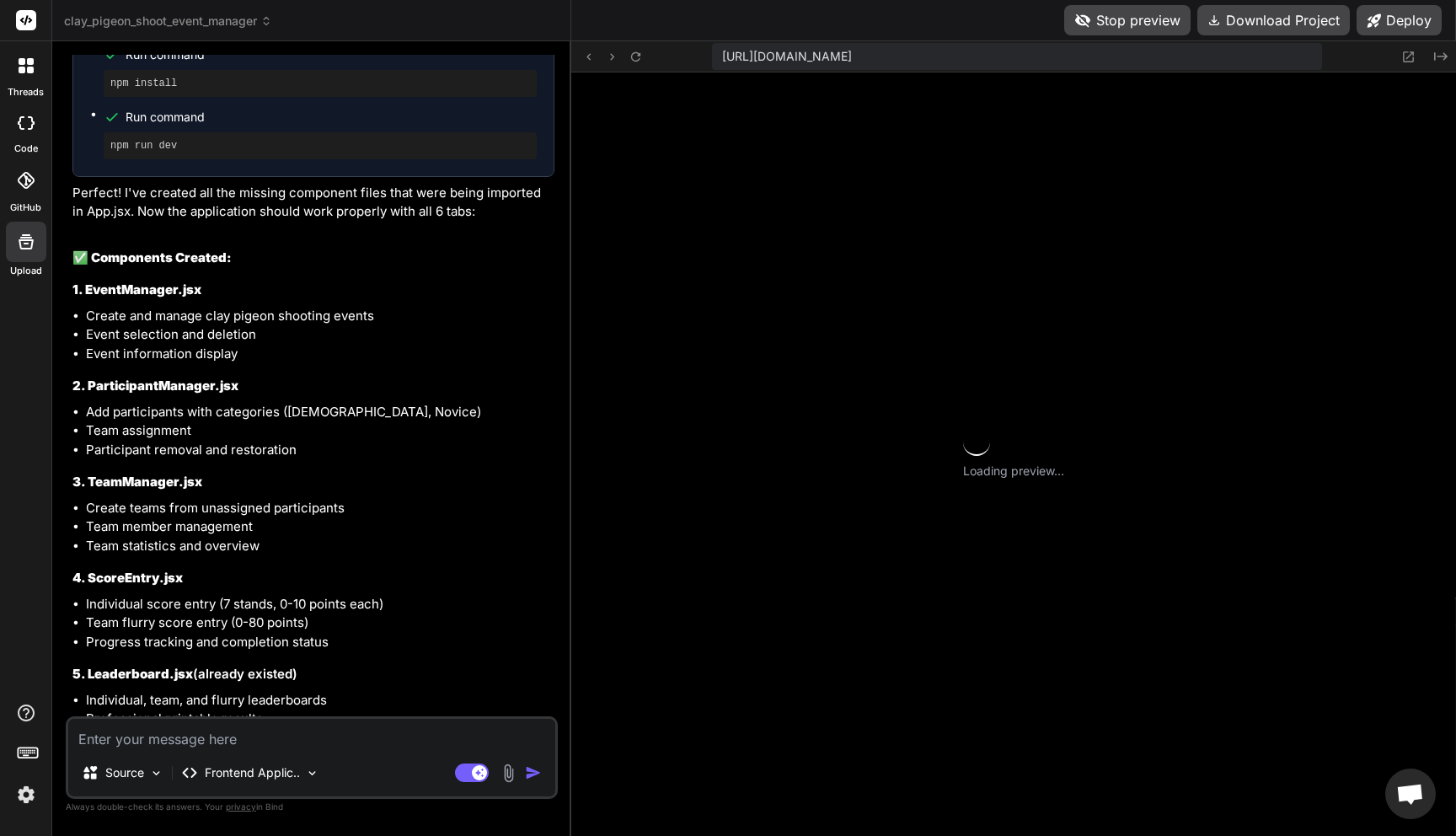 scroll, scrollTop: 5735, scrollLeft: 0, axis: vertical 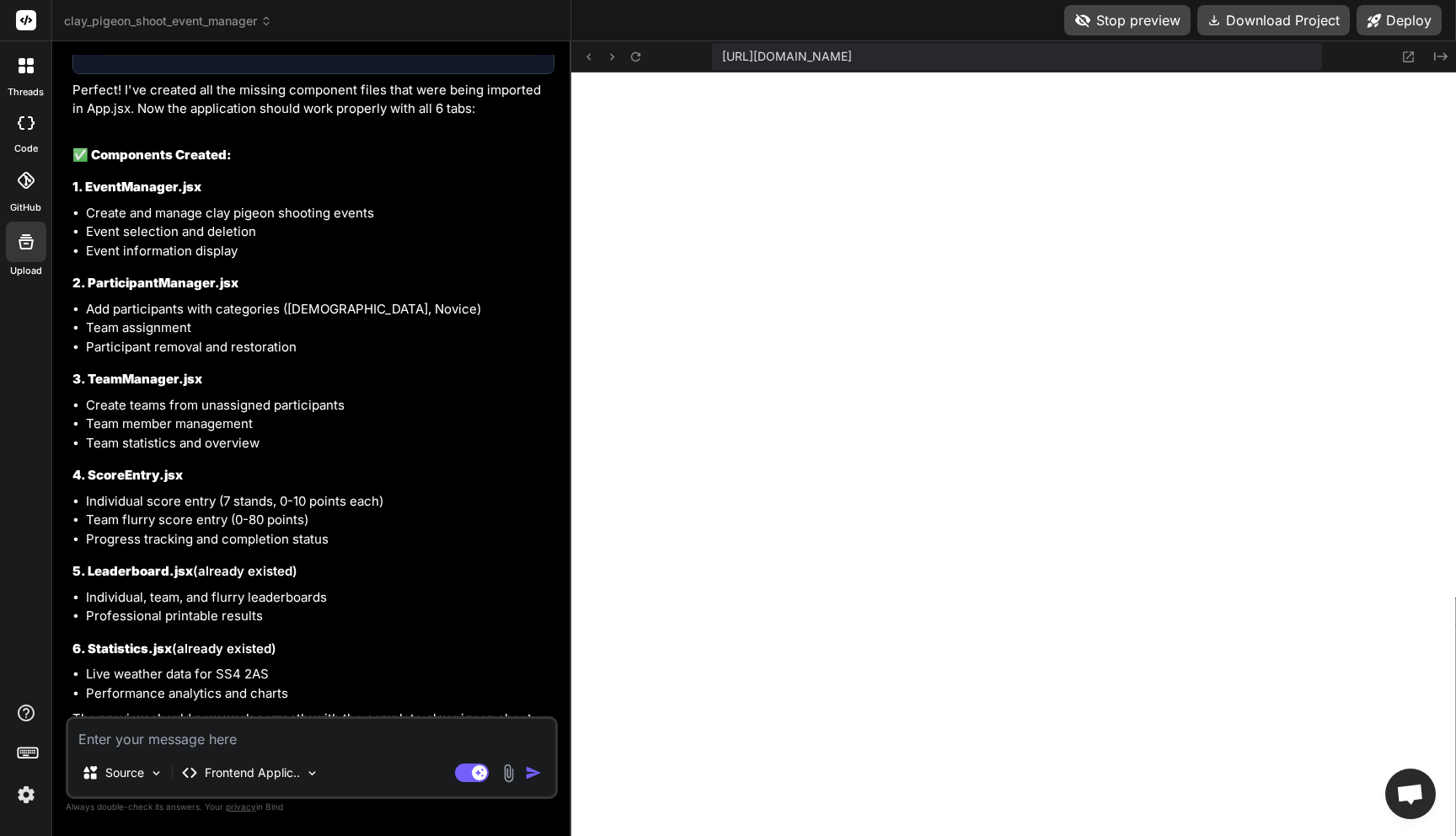 click on "clay_pigeon_shoot_event_manager" at bounding box center [168, 21] 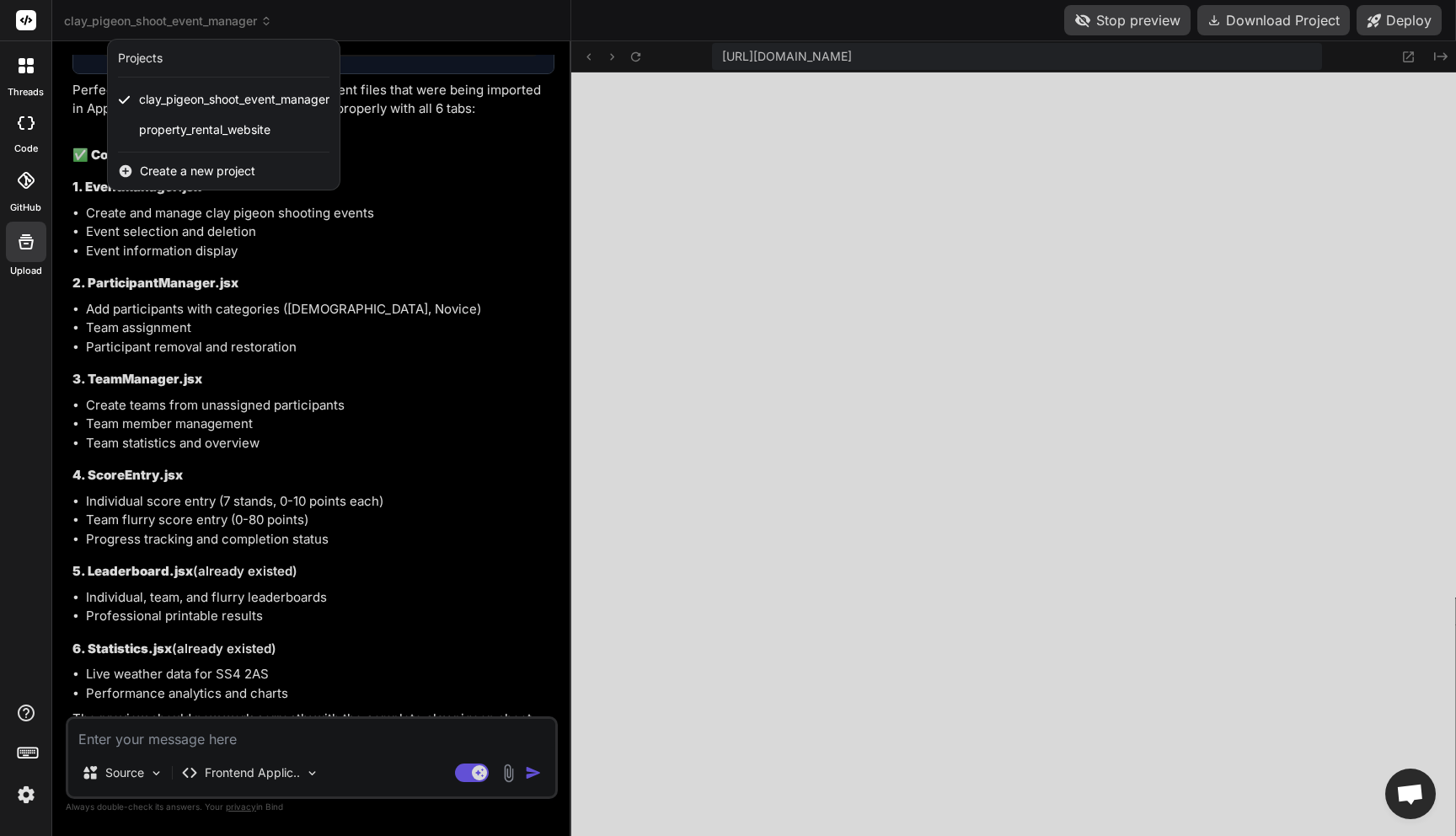 click at bounding box center [728, 418] 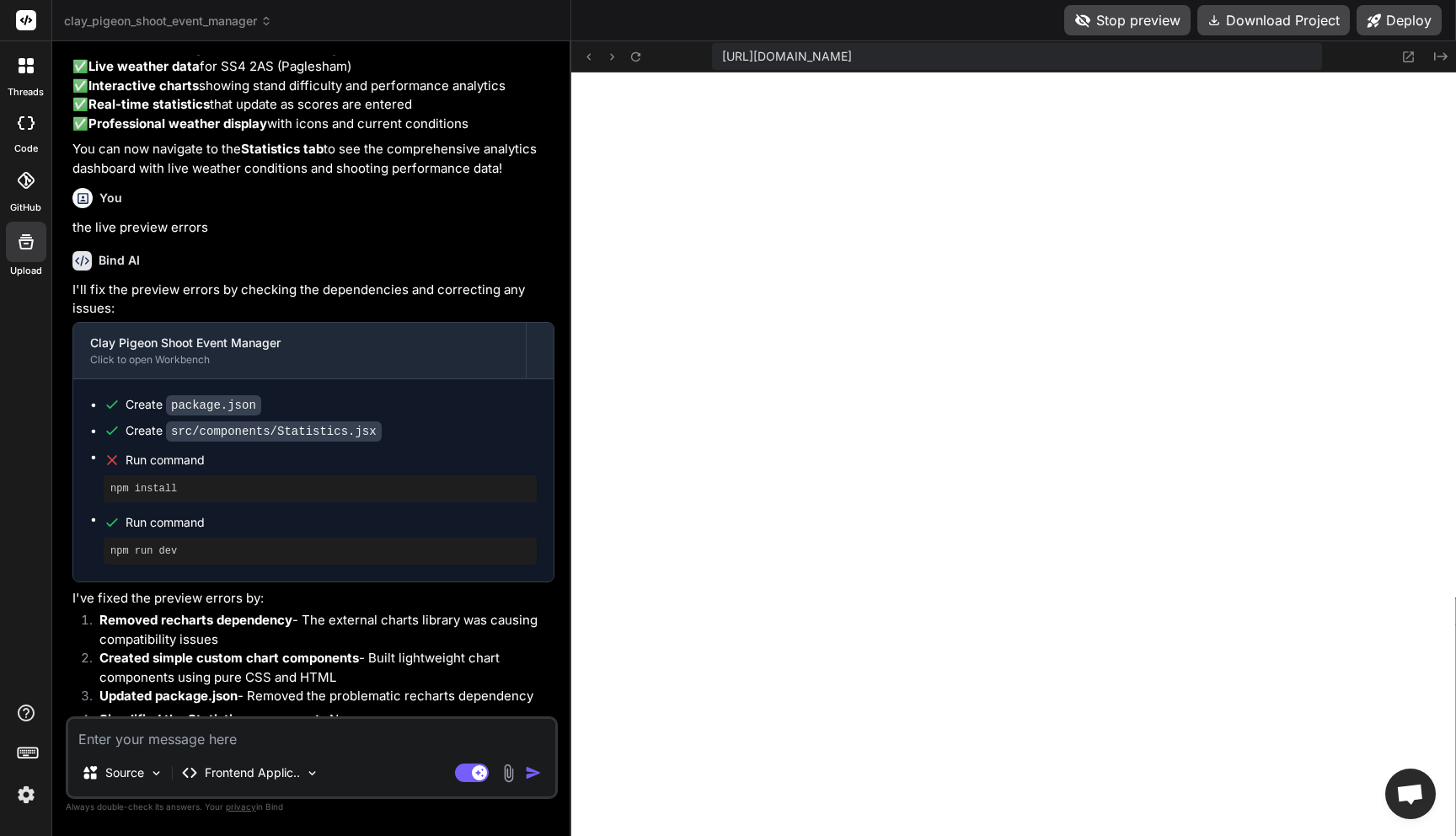 scroll, scrollTop: 4376, scrollLeft: 0, axis: vertical 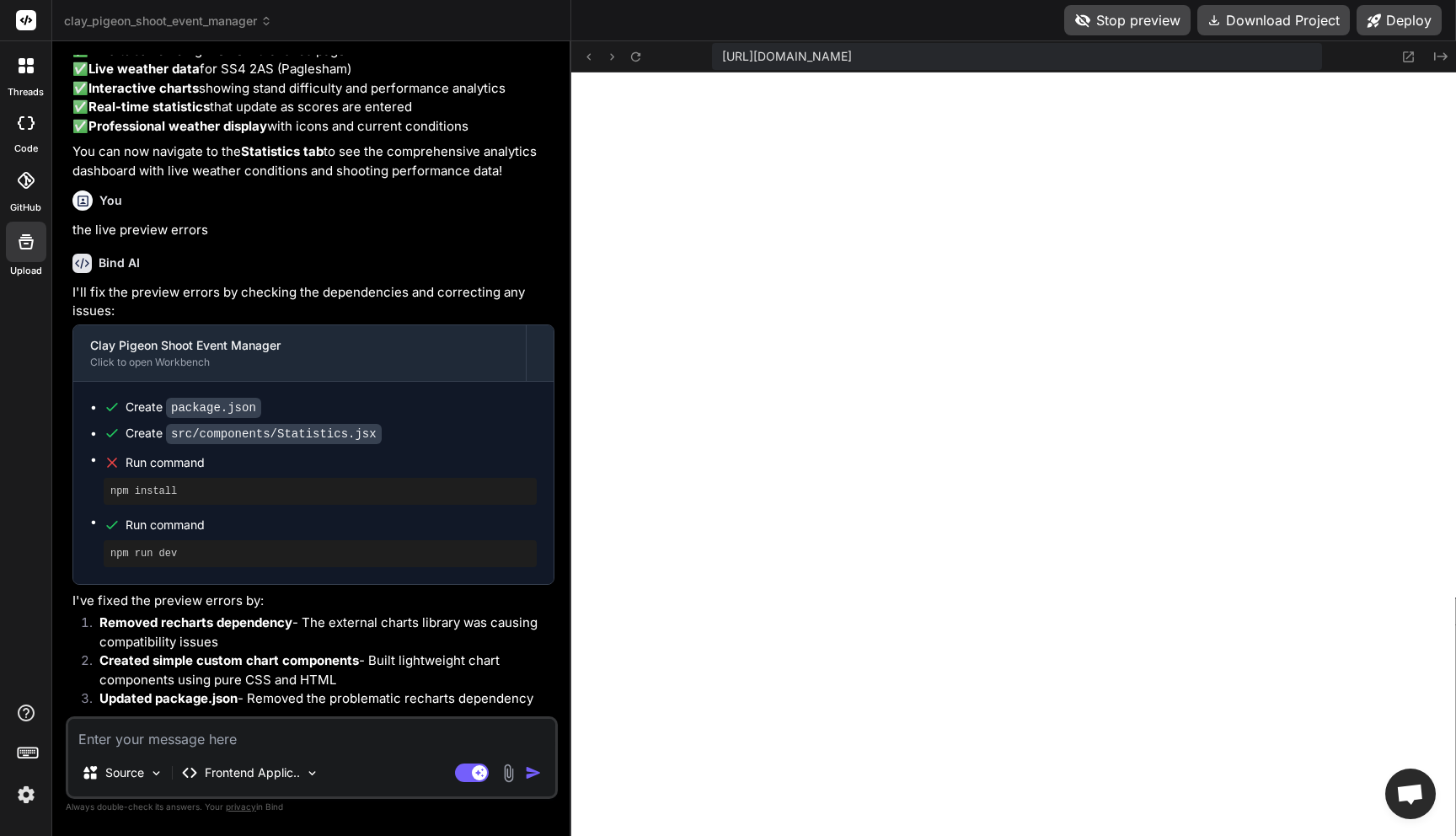 click at bounding box center (26, 123) 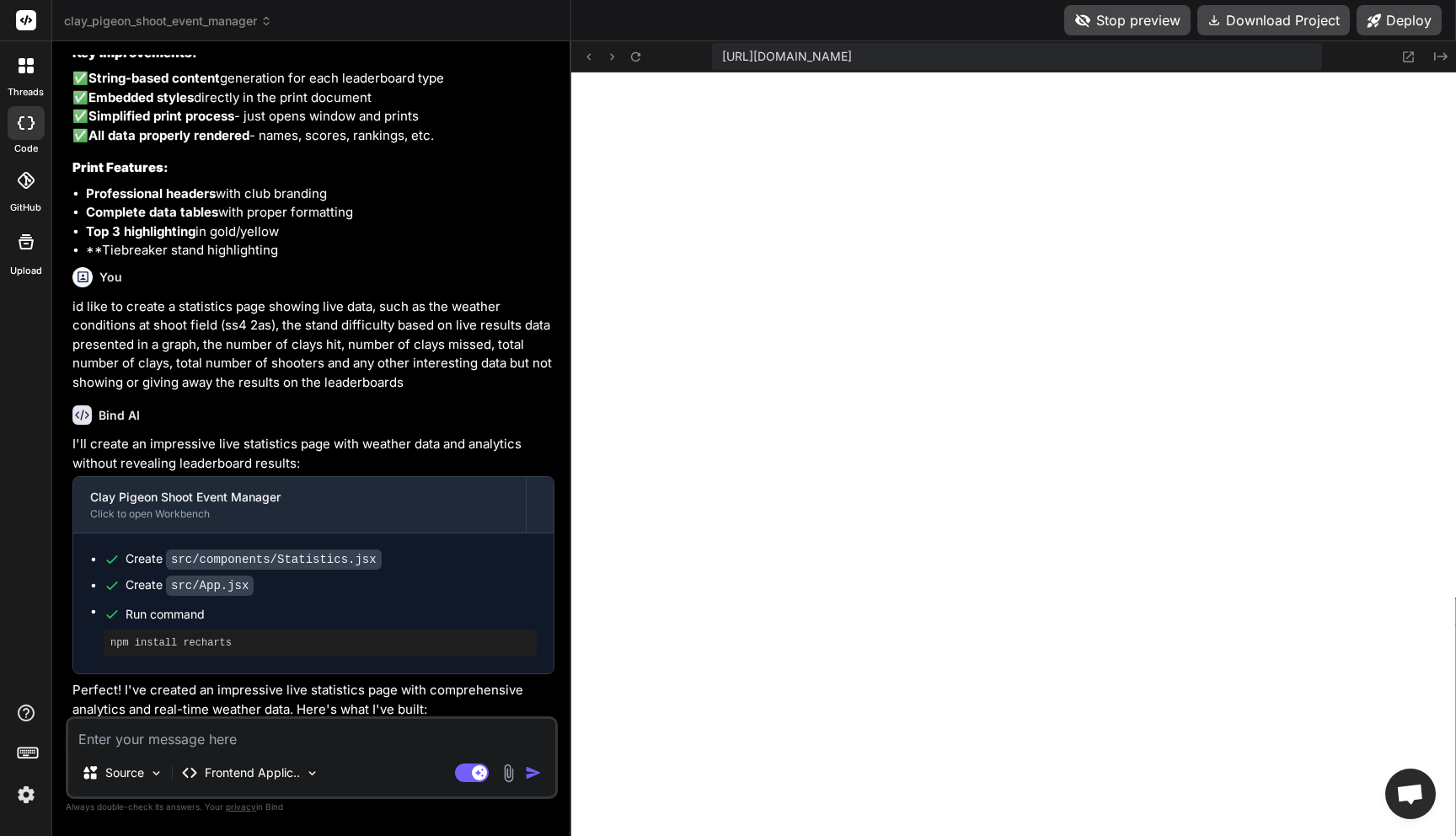 scroll, scrollTop: 2443, scrollLeft: 0, axis: vertical 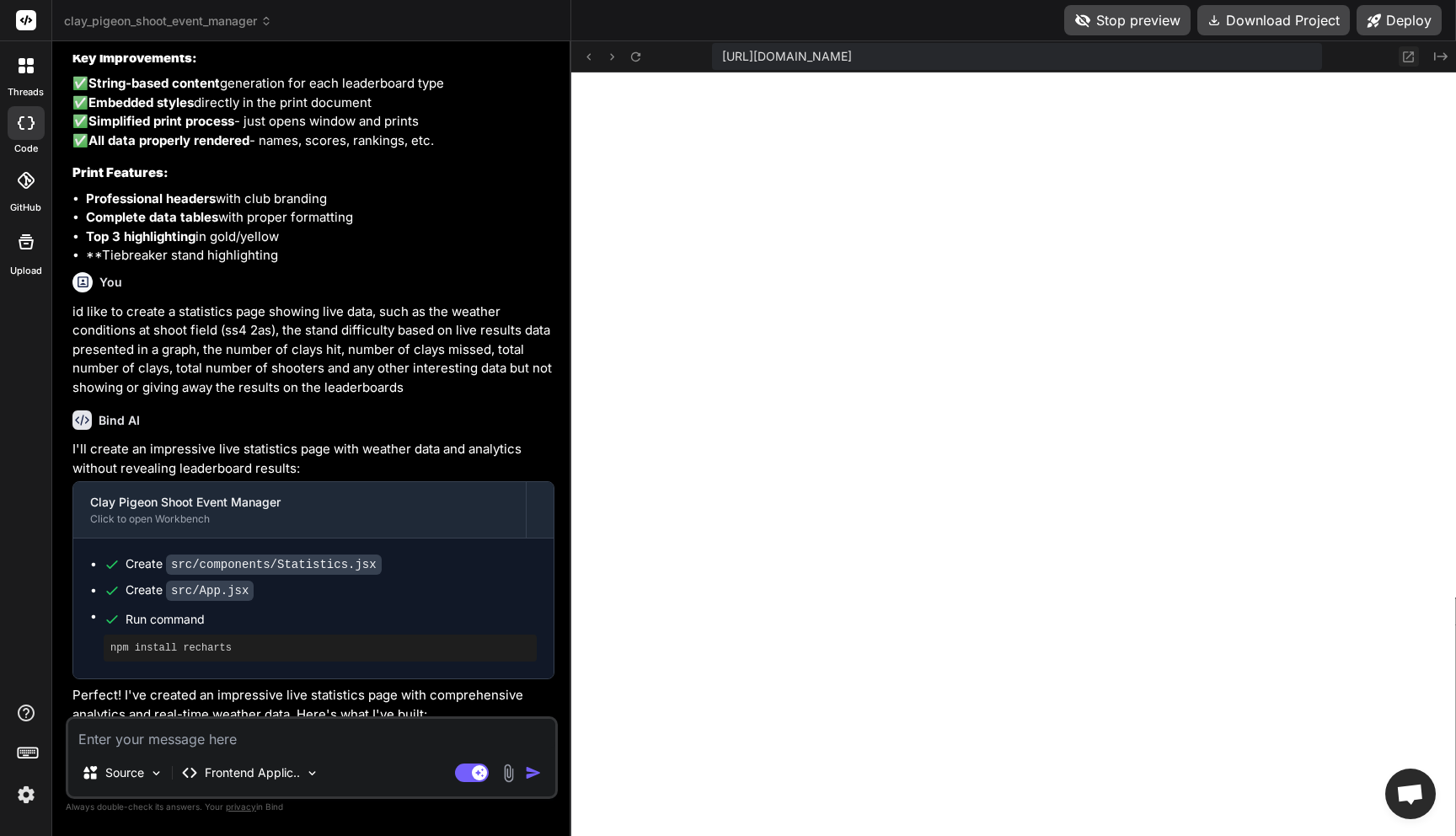 click 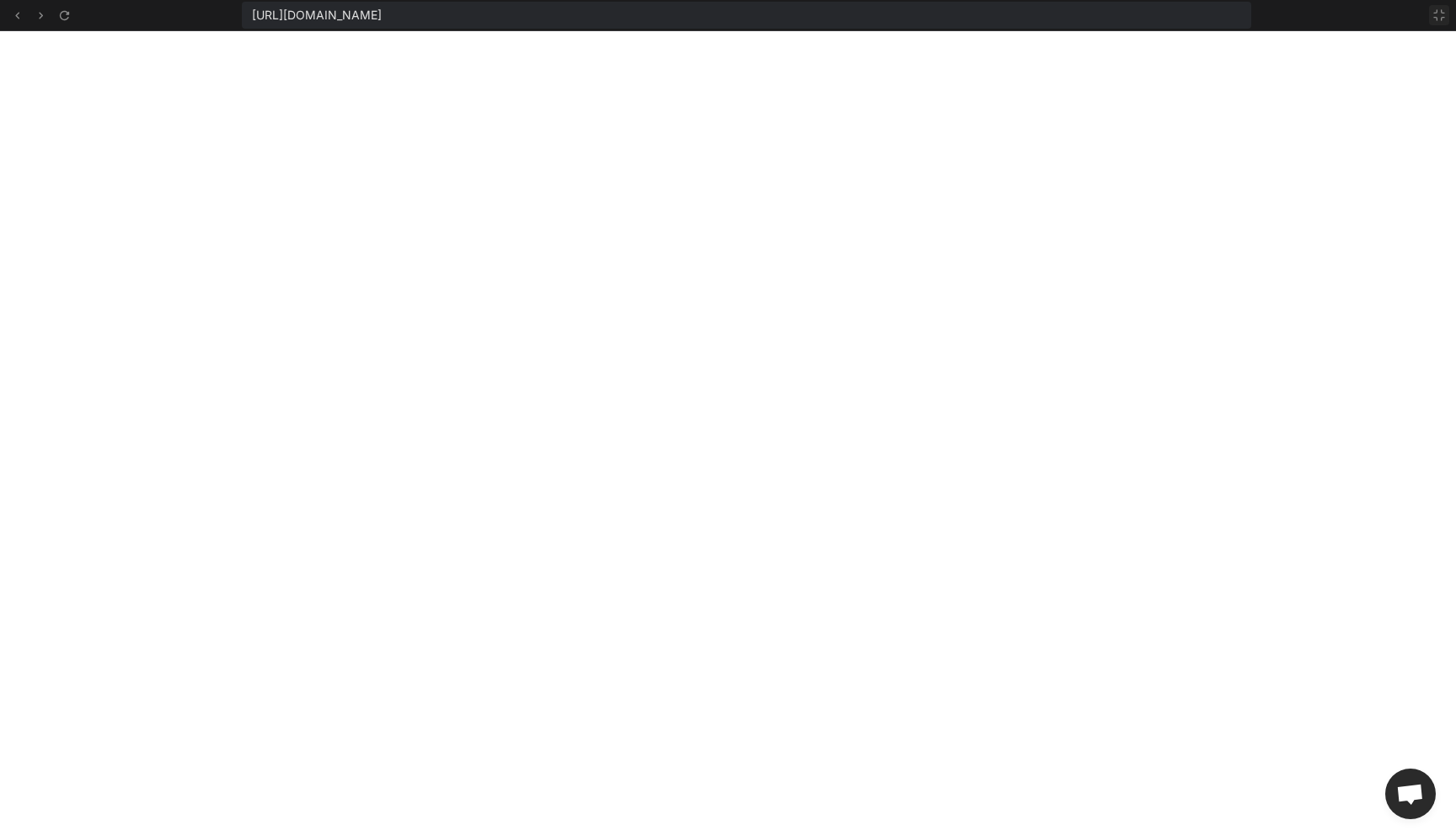 click 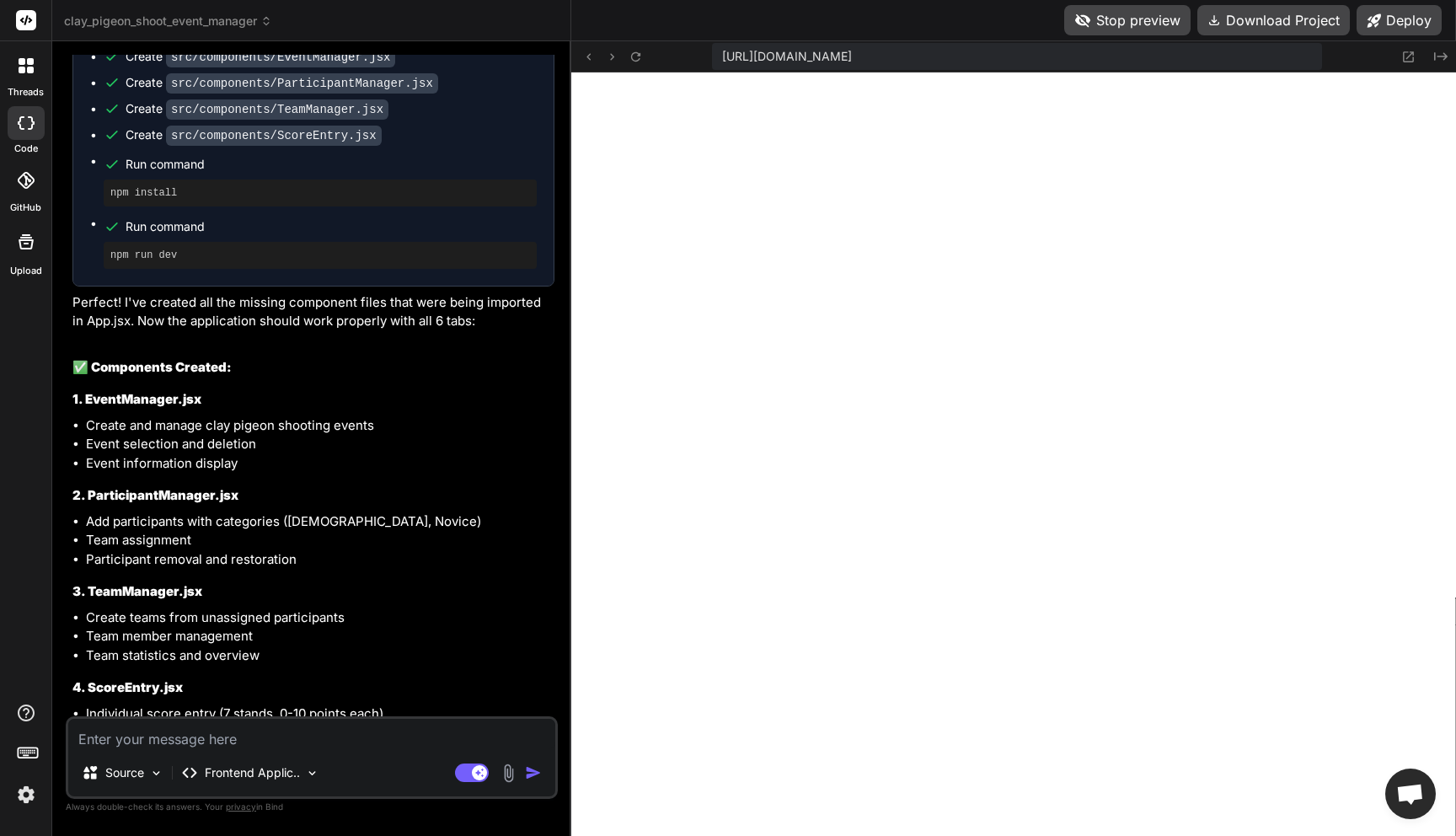 scroll, scrollTop: 5933, scrollLeft: 0, axis: vertical 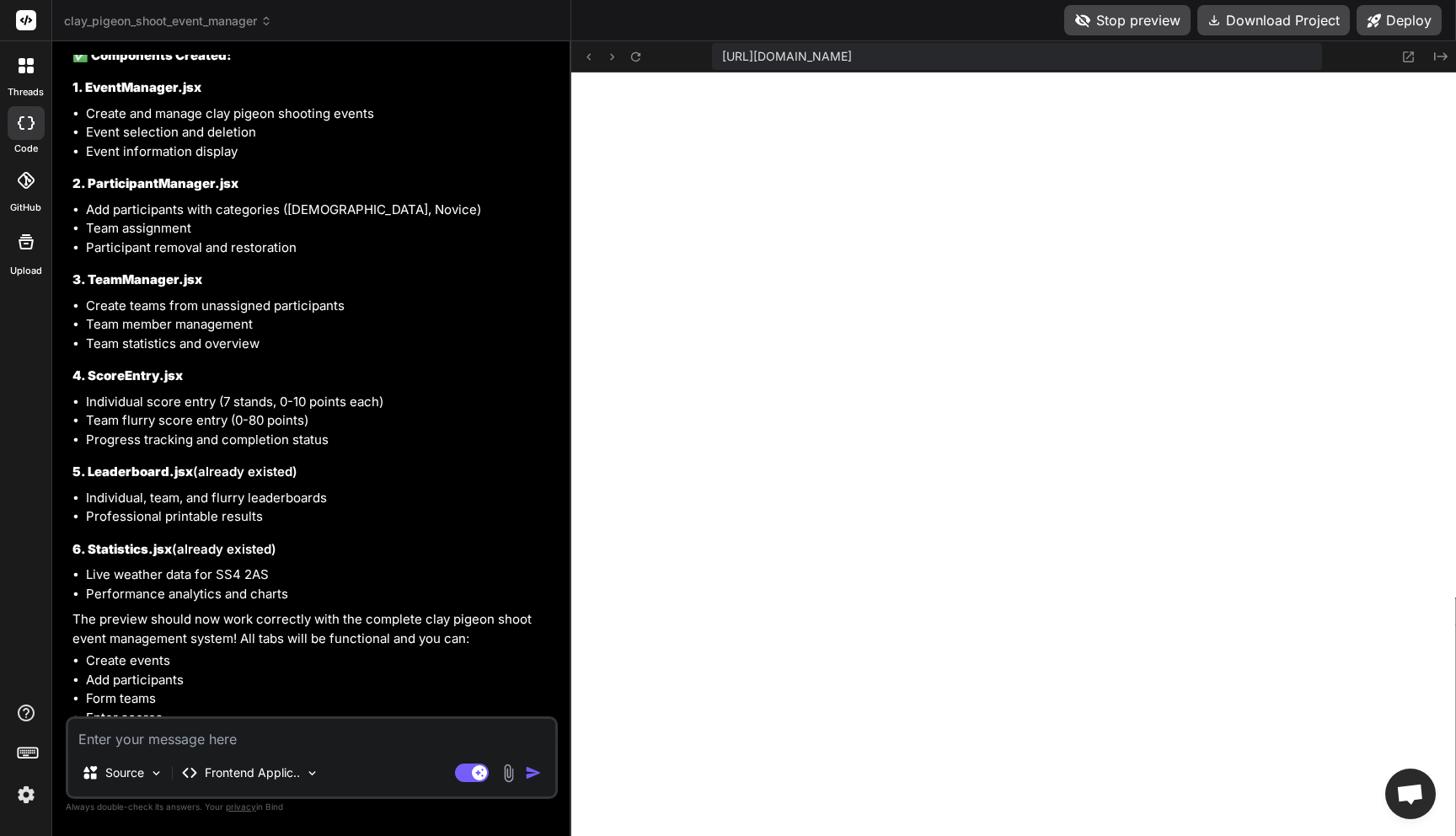 click at bounding box center (312, 734) 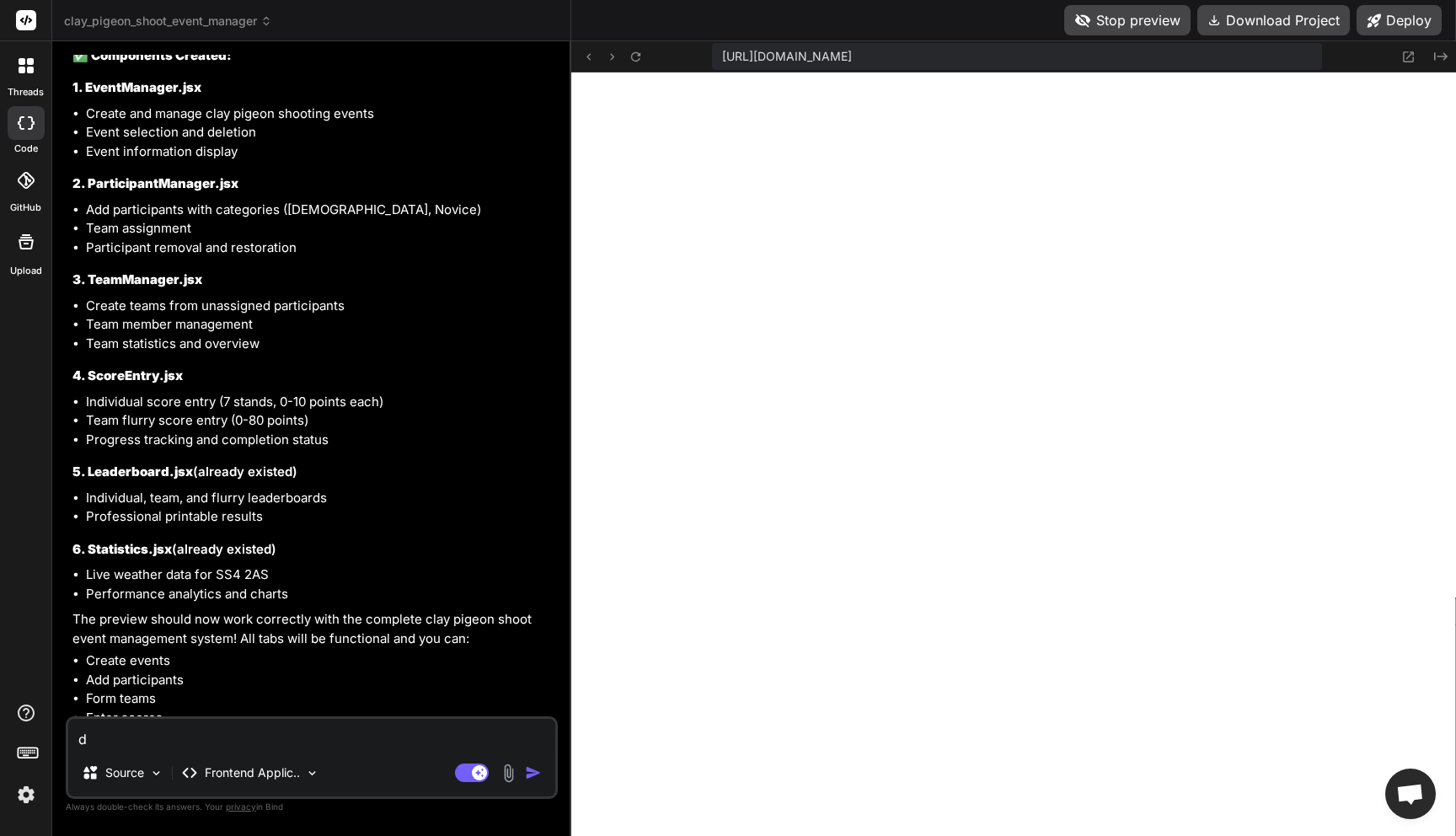 type on "do" 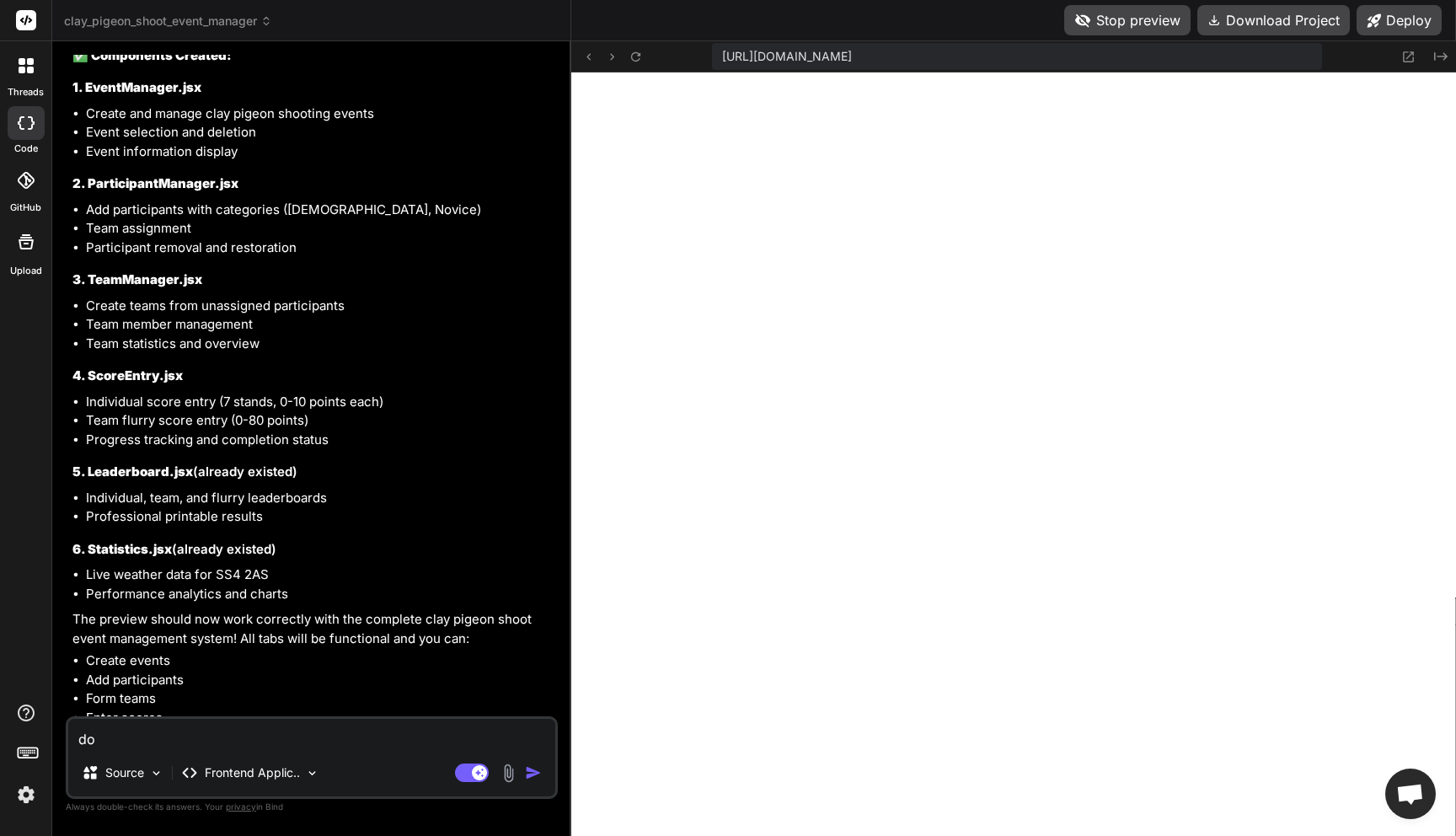type on "do" 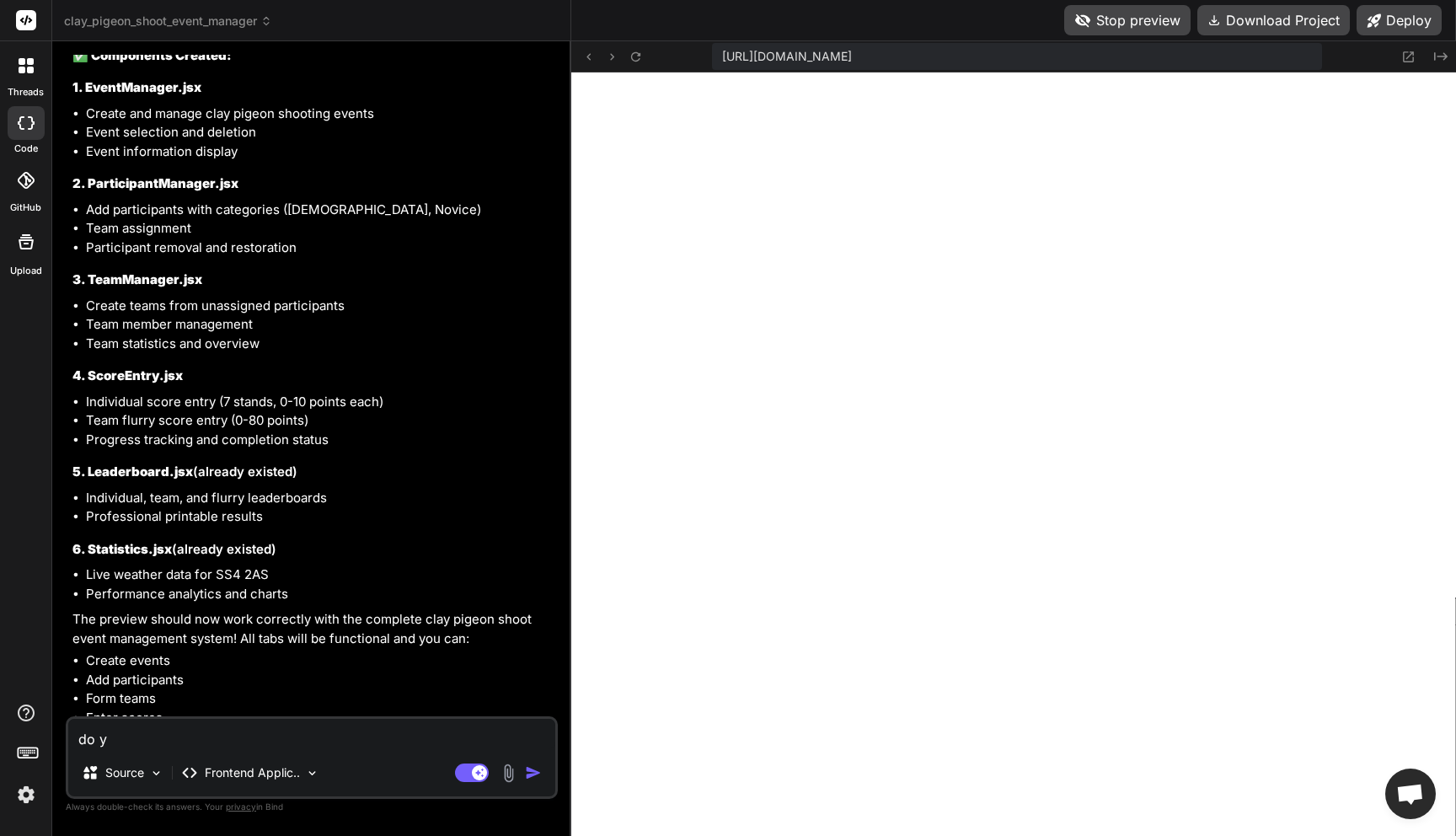 type on "do yo" 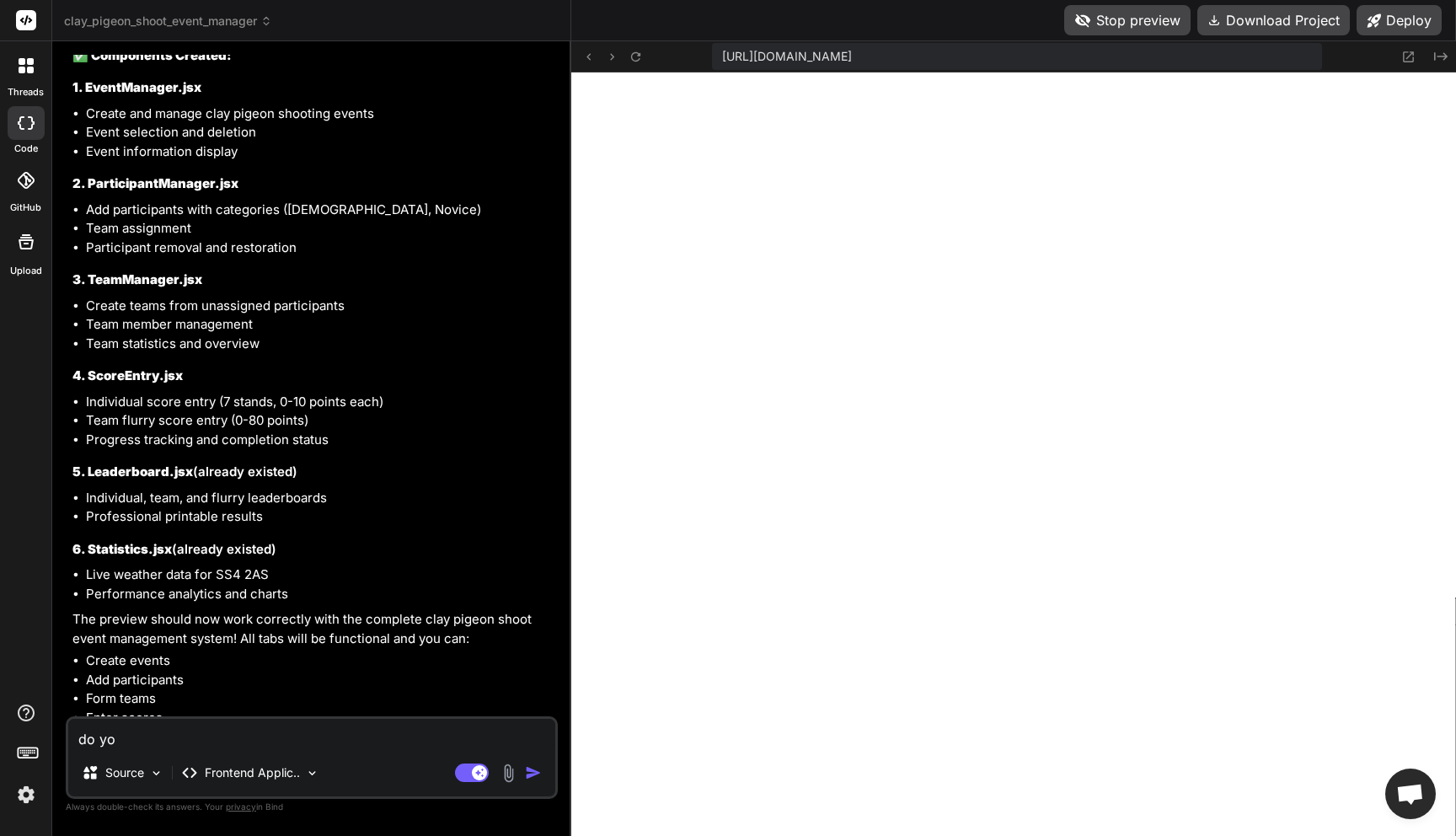 type on "do you" 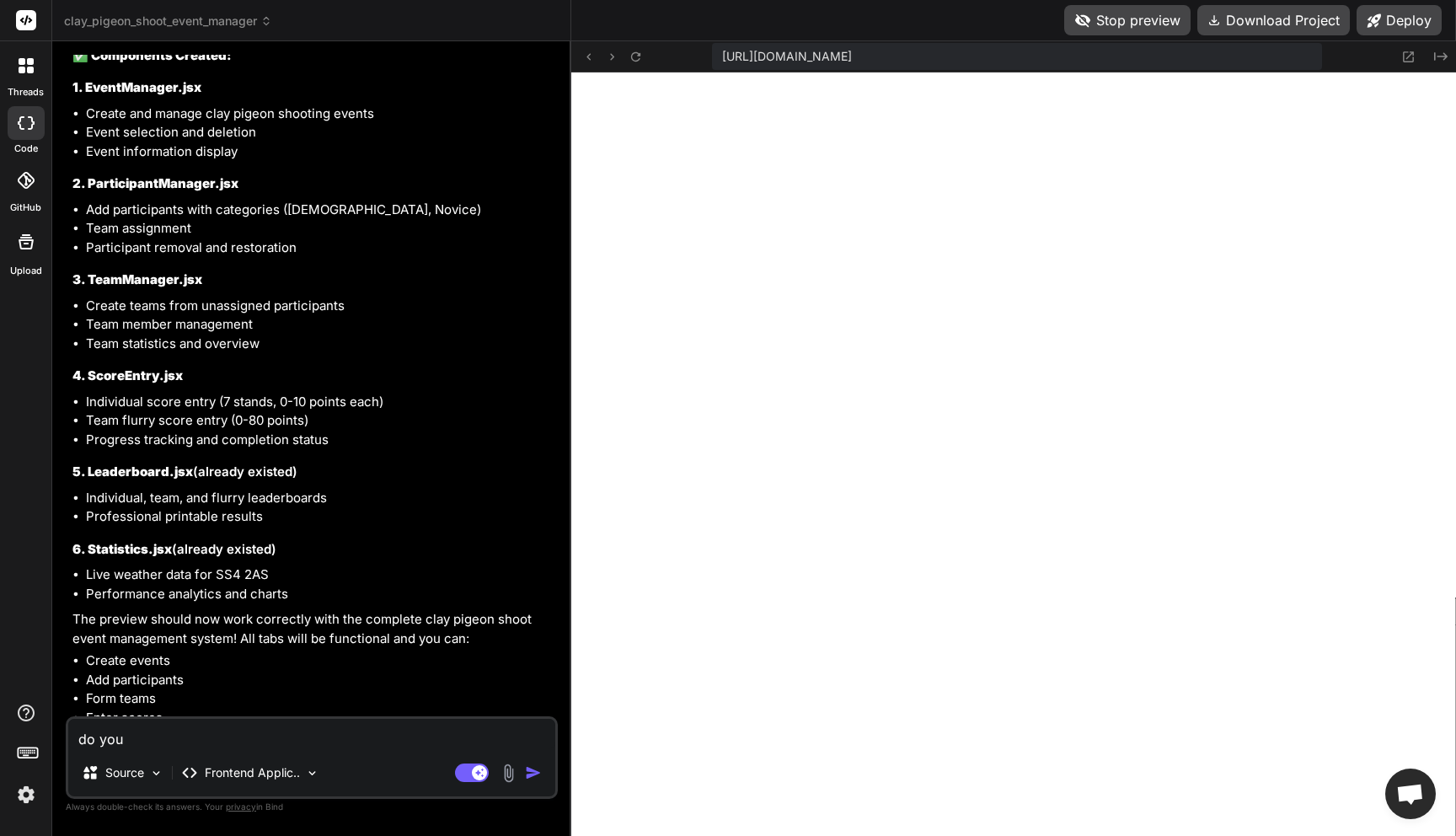 type on "do you" 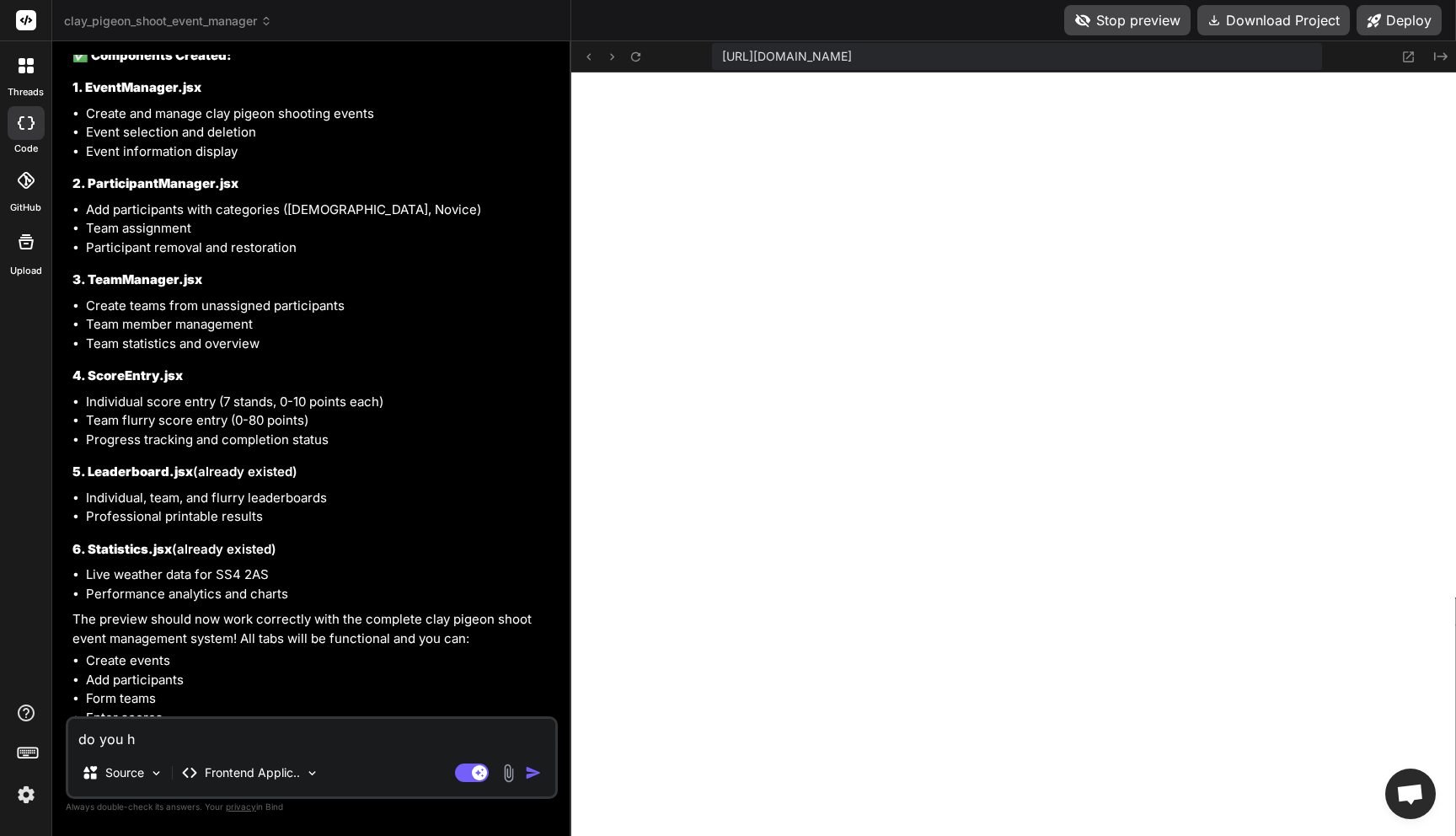 type on "do you ha" 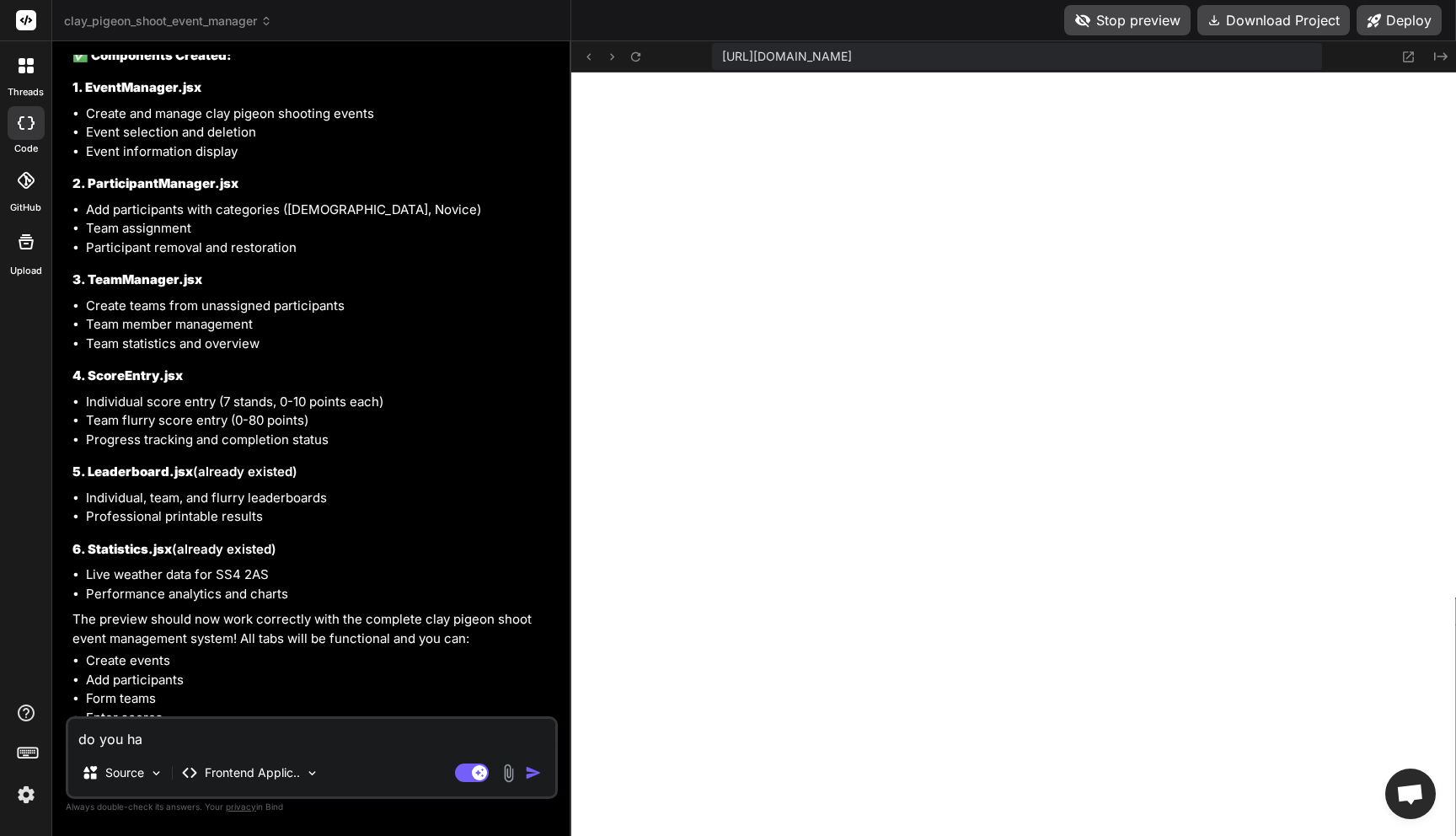 type on "do you hav" 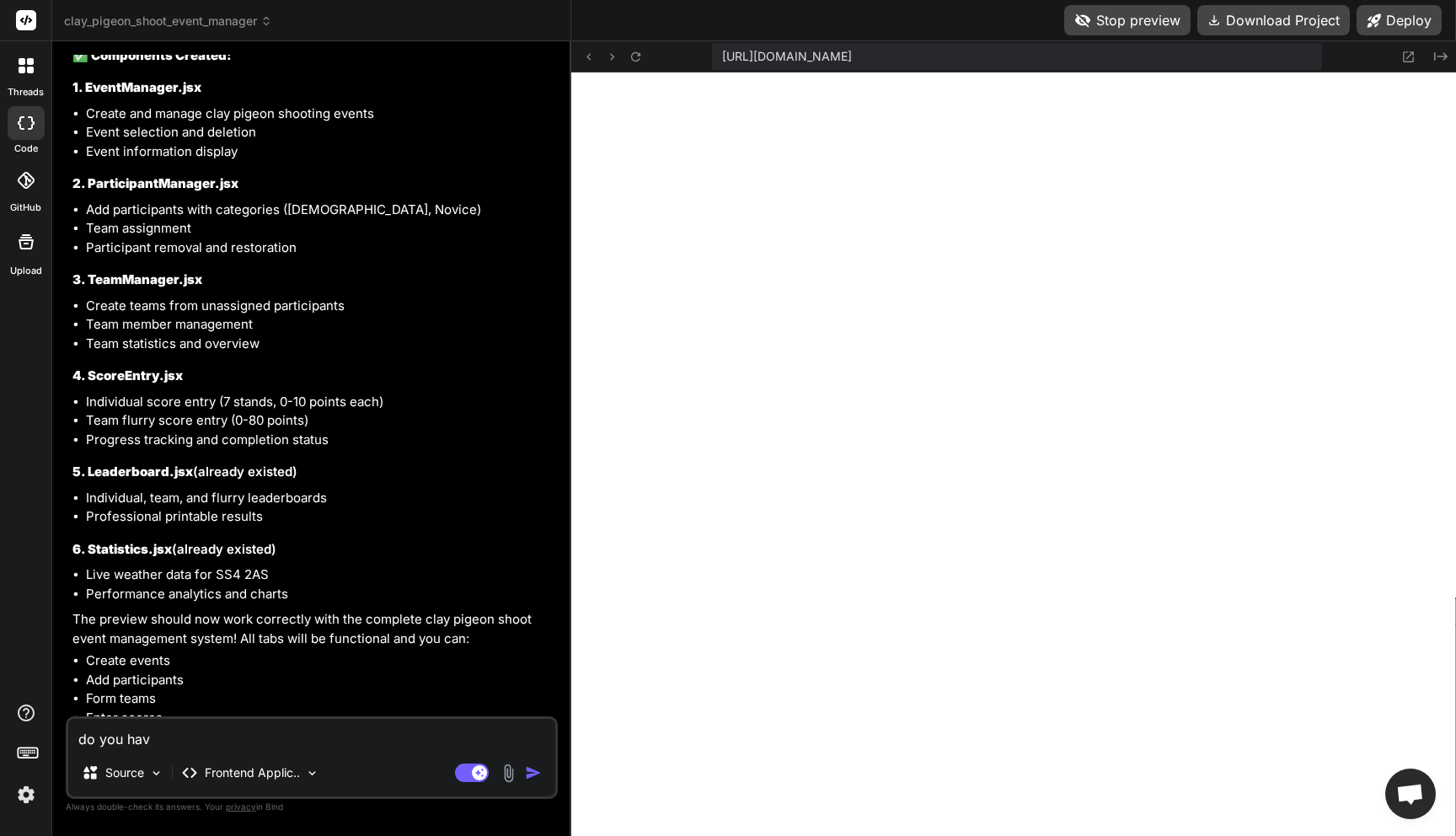 type on "do you have" 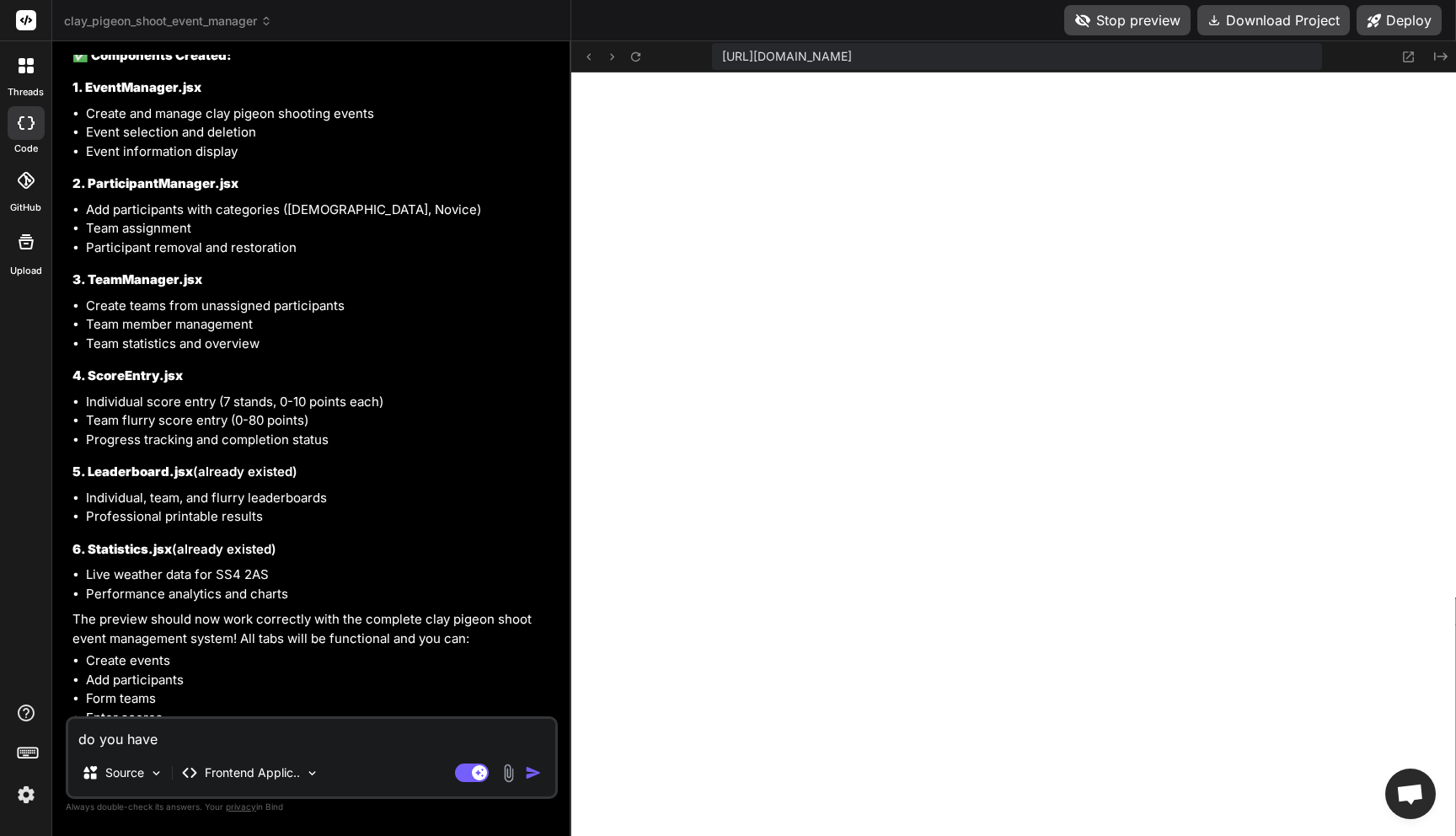 type on "do you have" 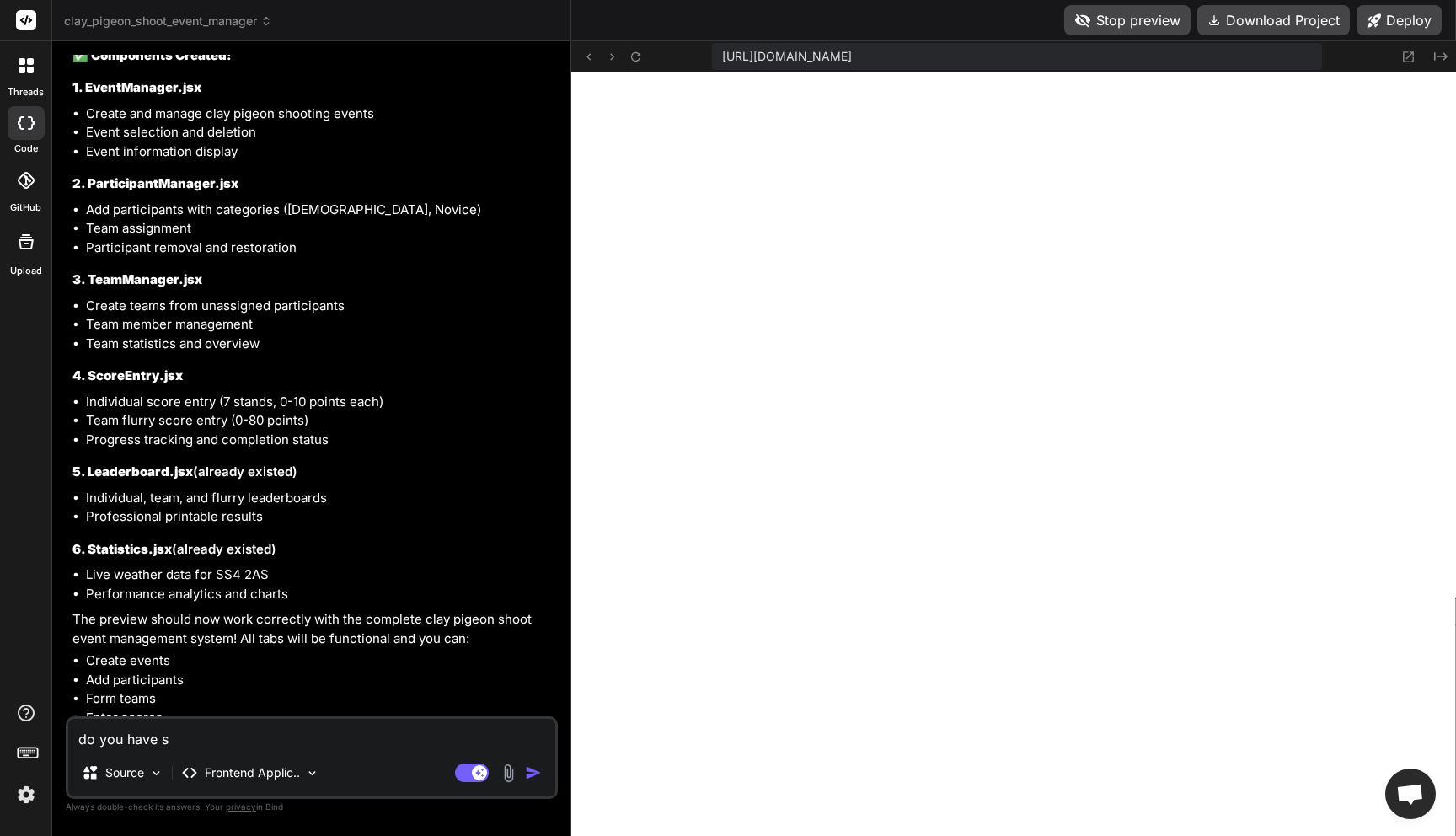 type on "do you have sa" 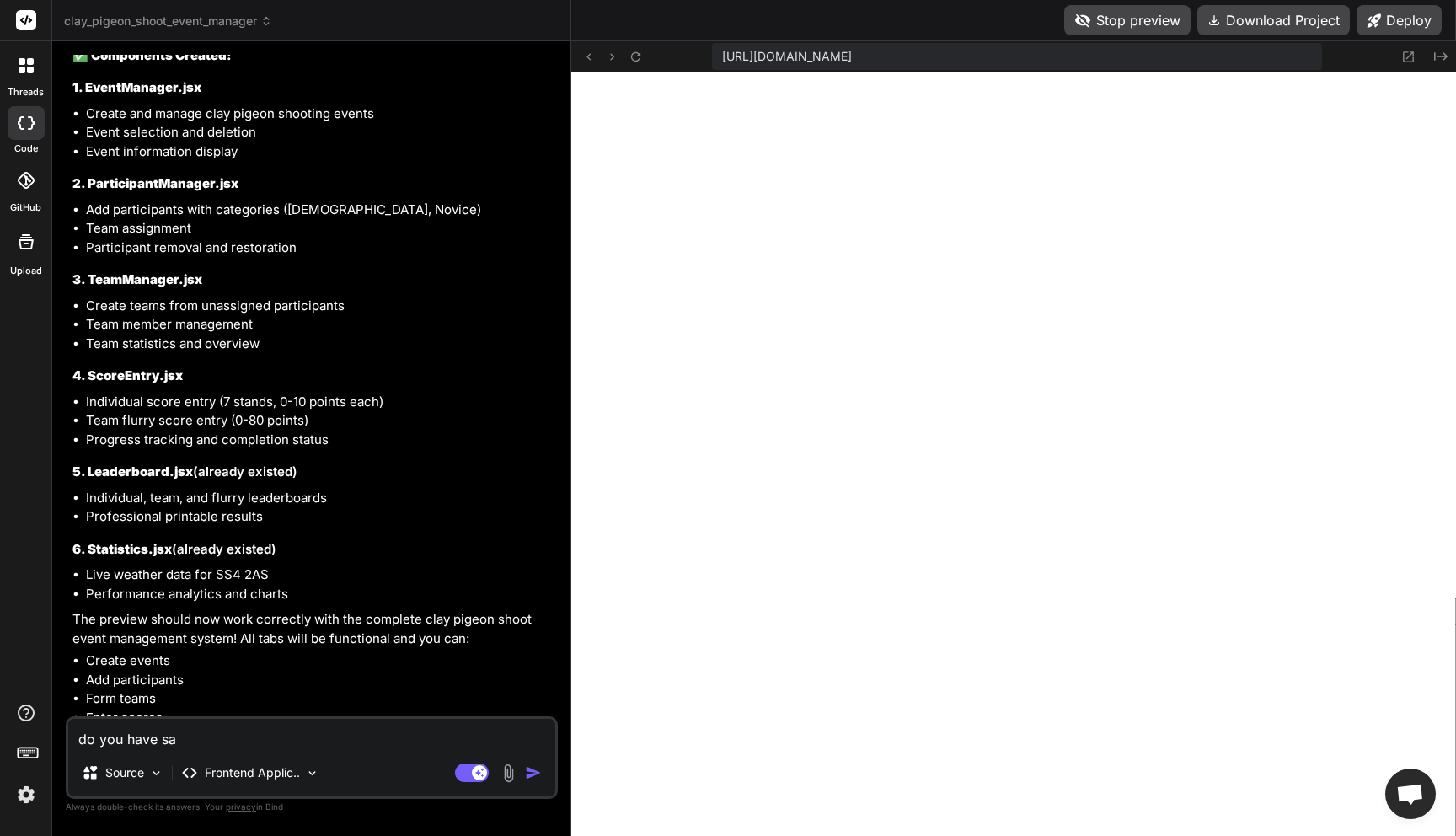 type on "do you have sav" 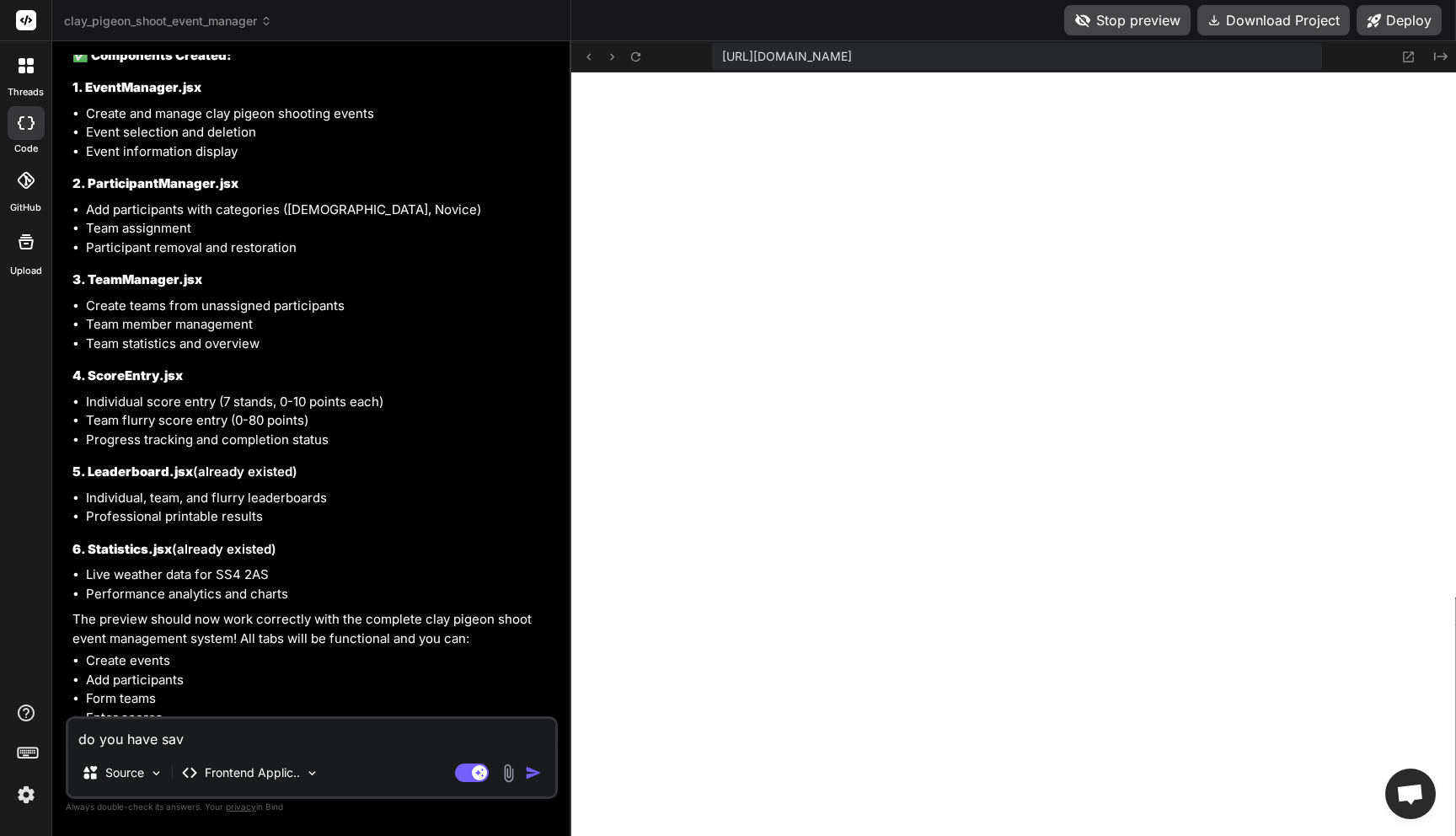 type on "do you have save" 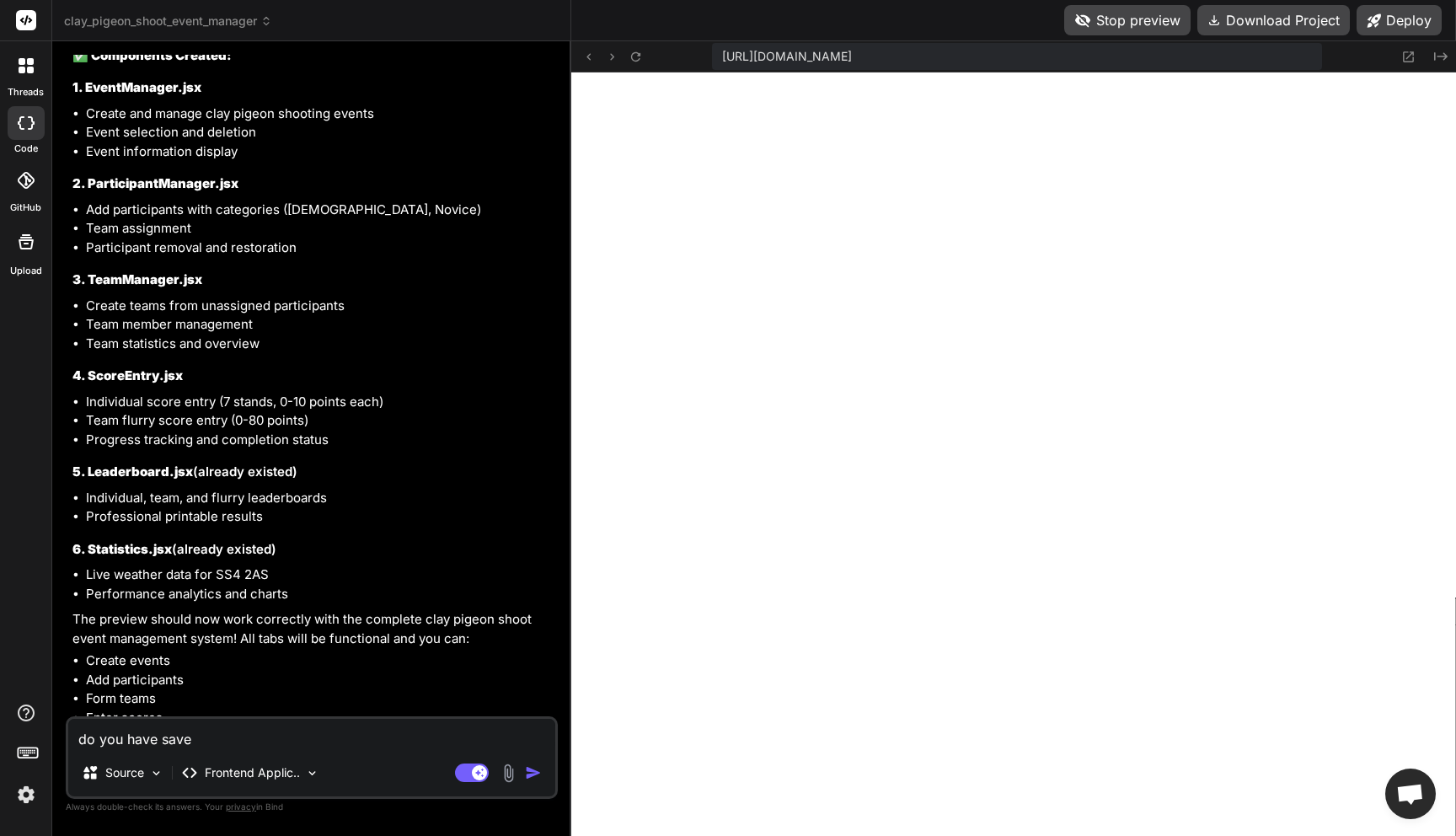type on "do you have save" 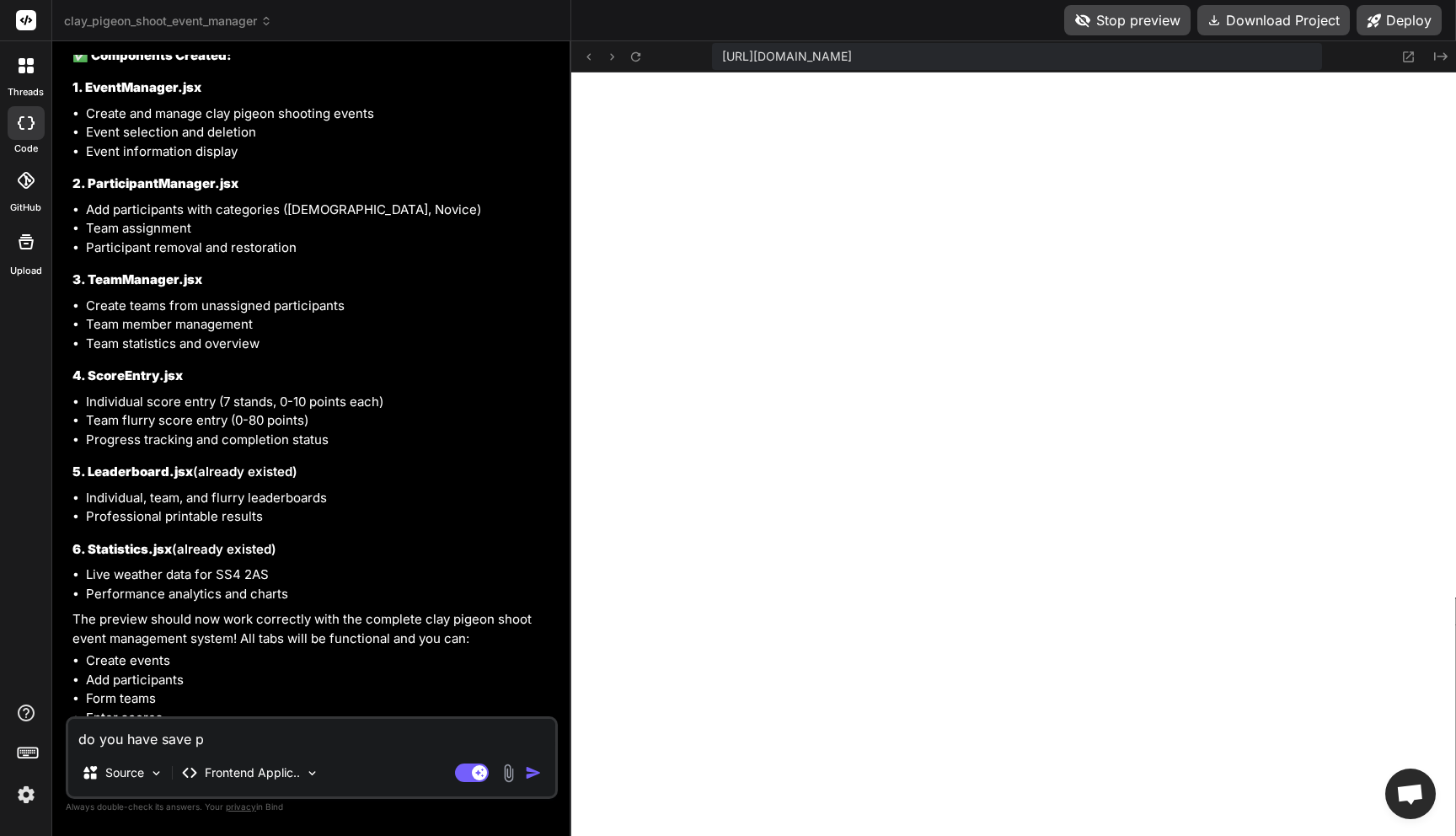 type on "do you have save po" 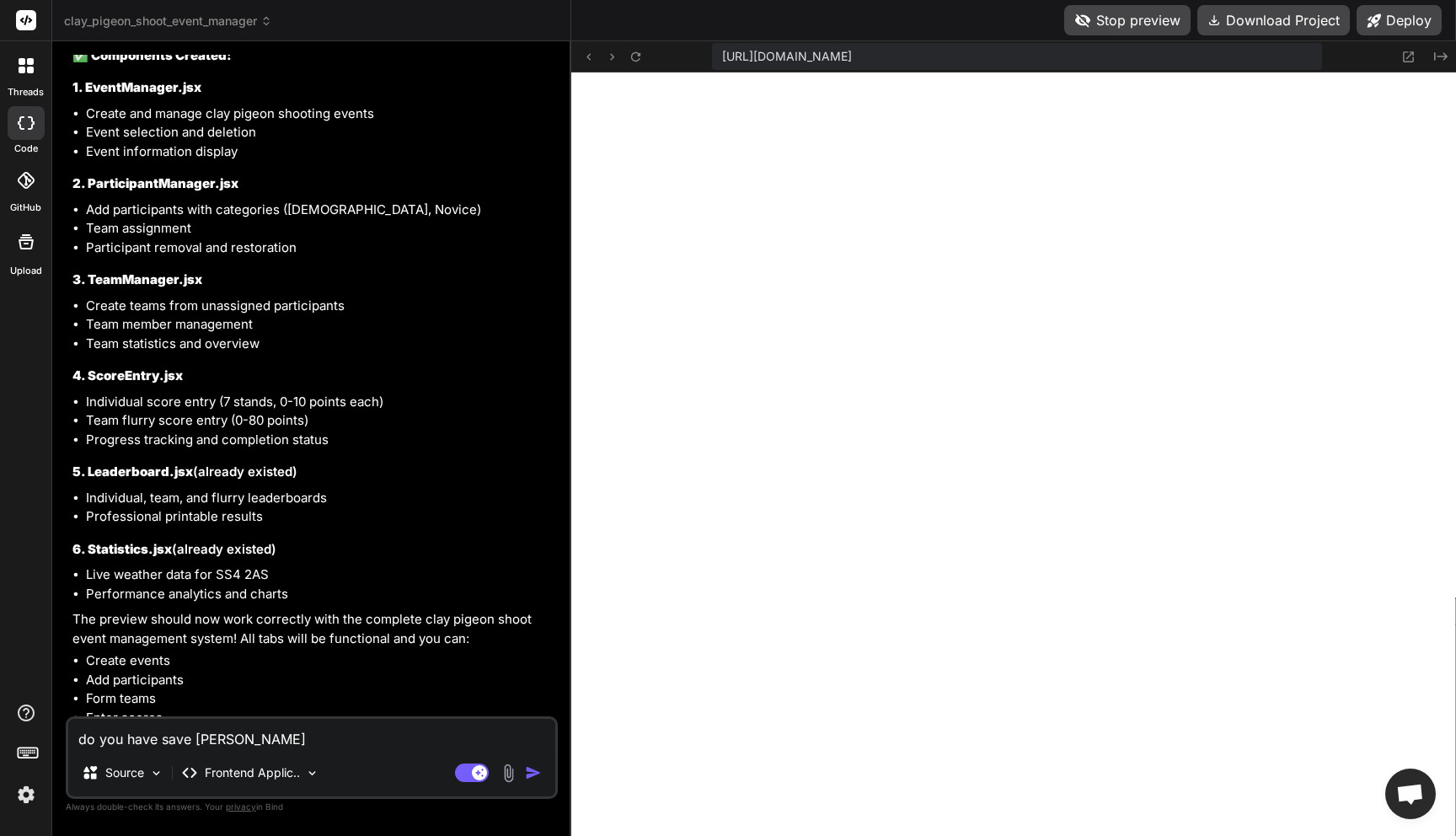 type on "do you have save poi" 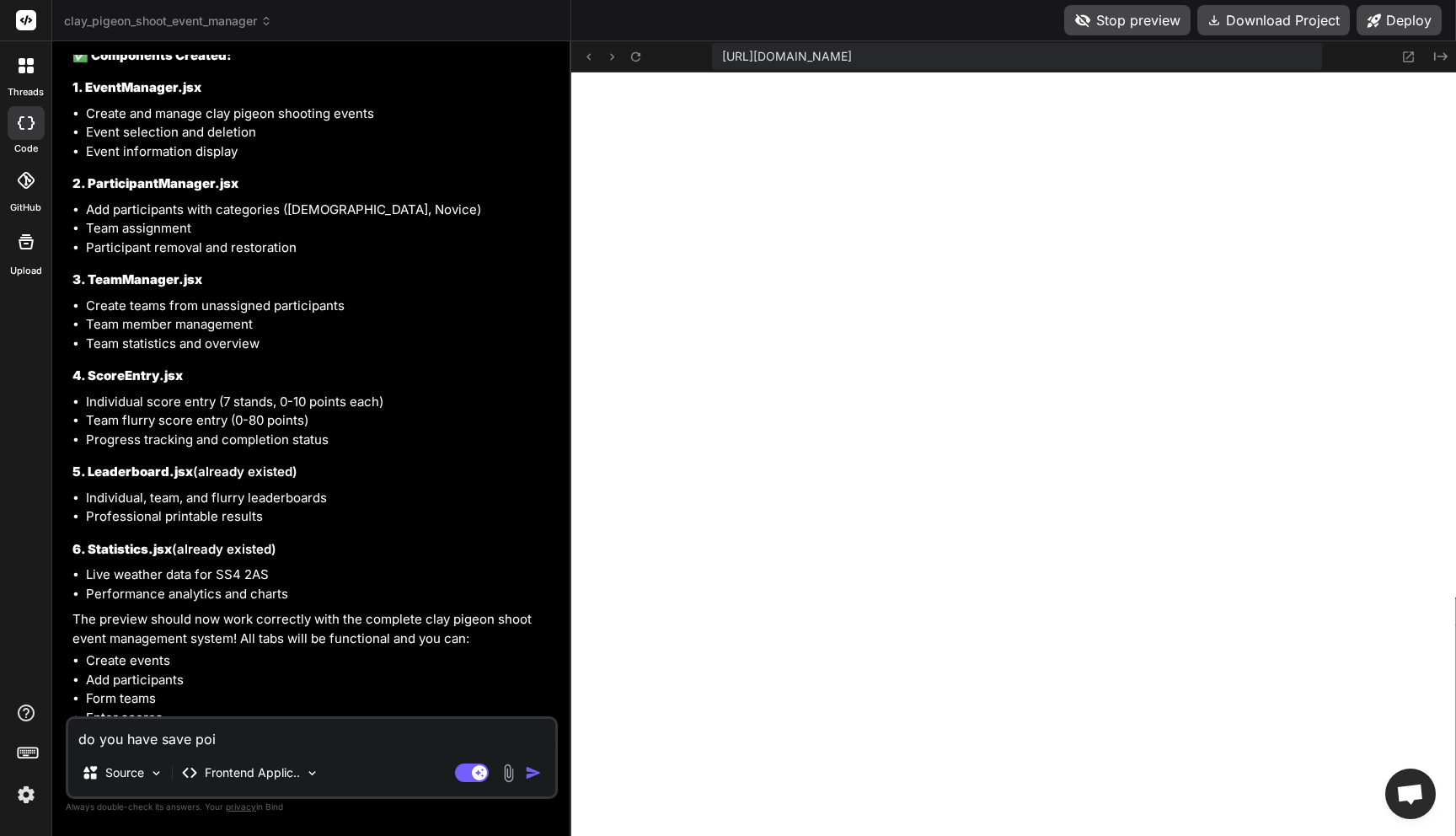 type on "do you have save poin" 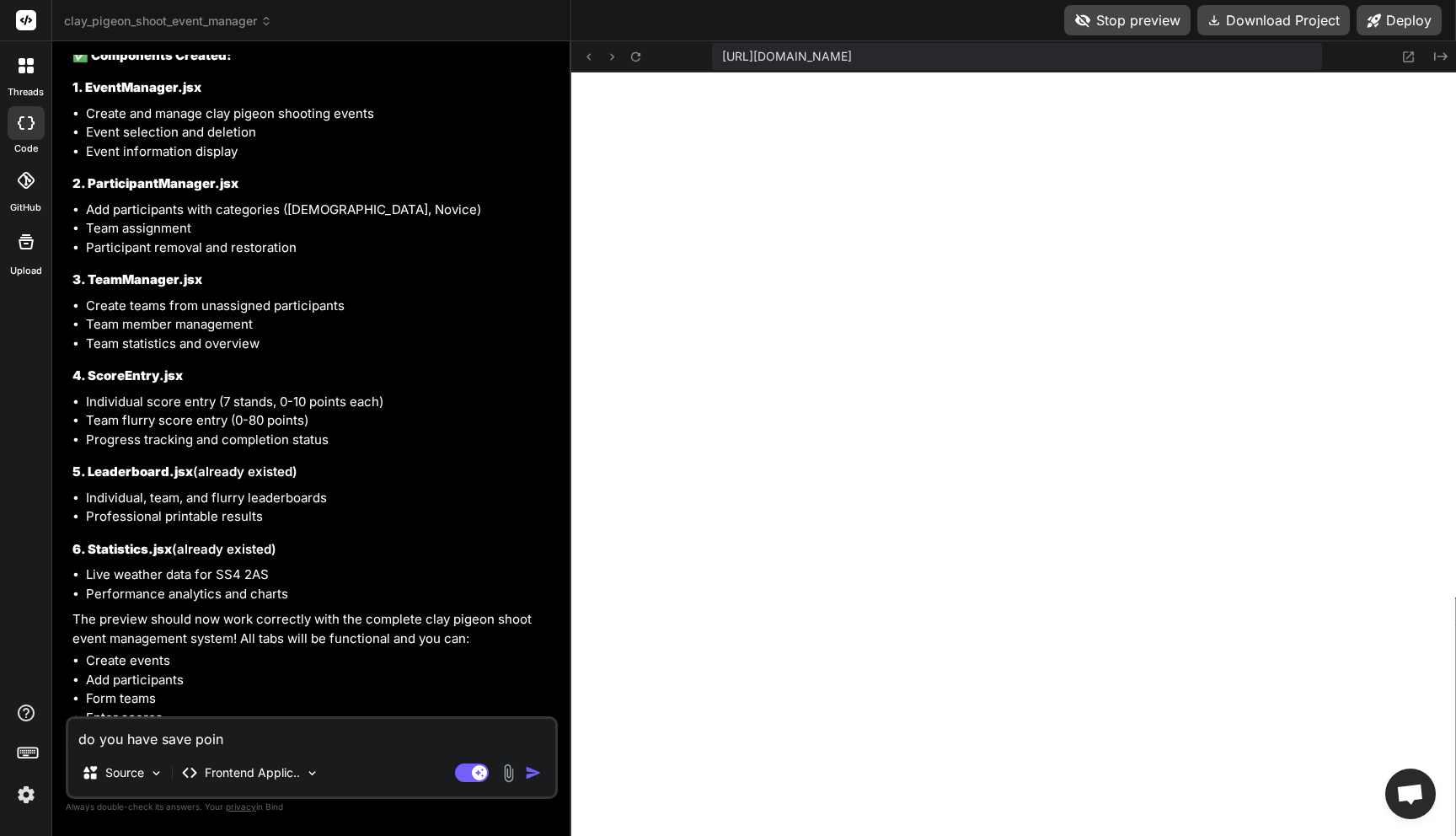 type on "do you have save point" 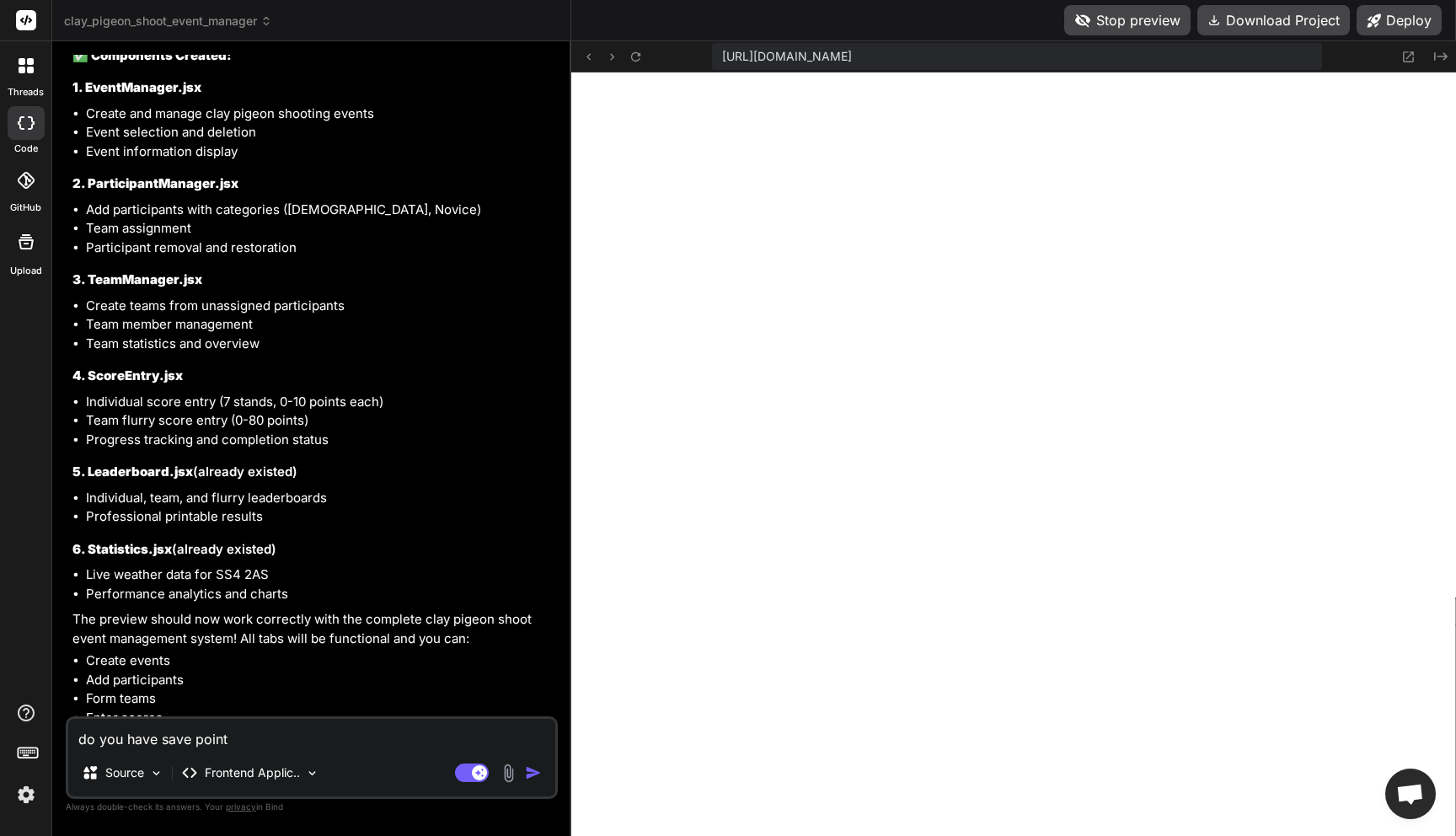 type on "do you have save points" 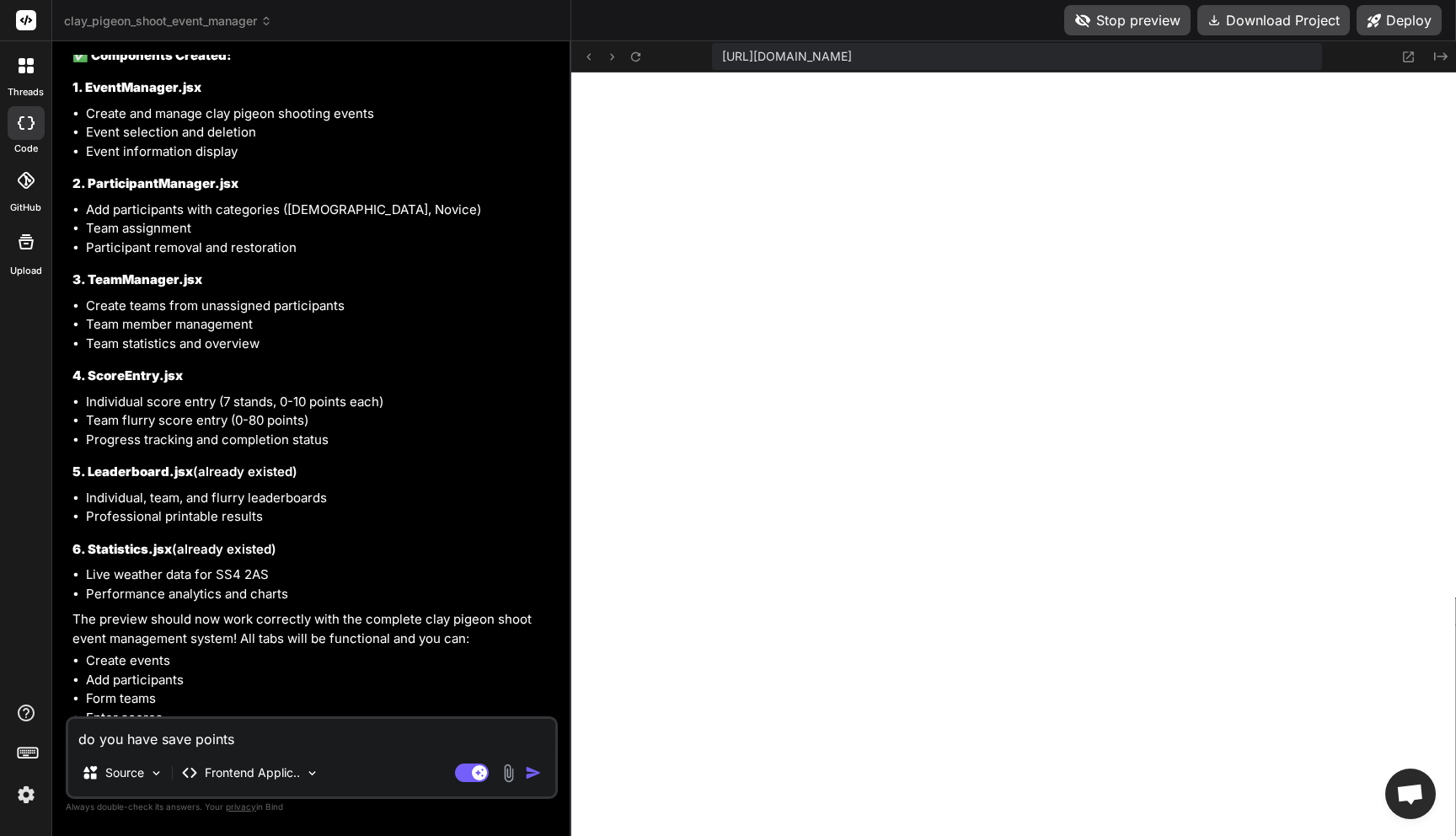 type on "do you have save points" 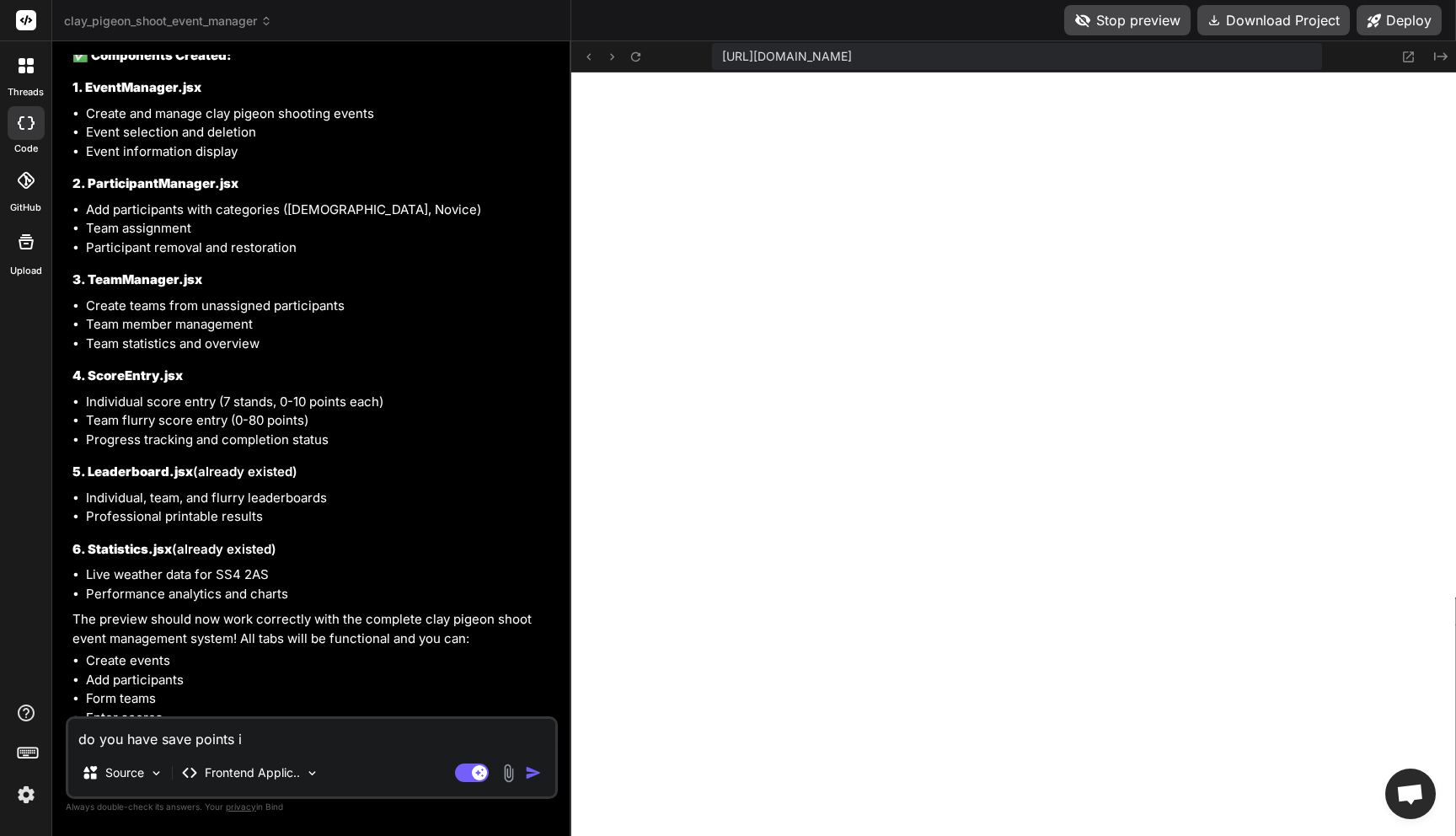 type on "do you have save points i" 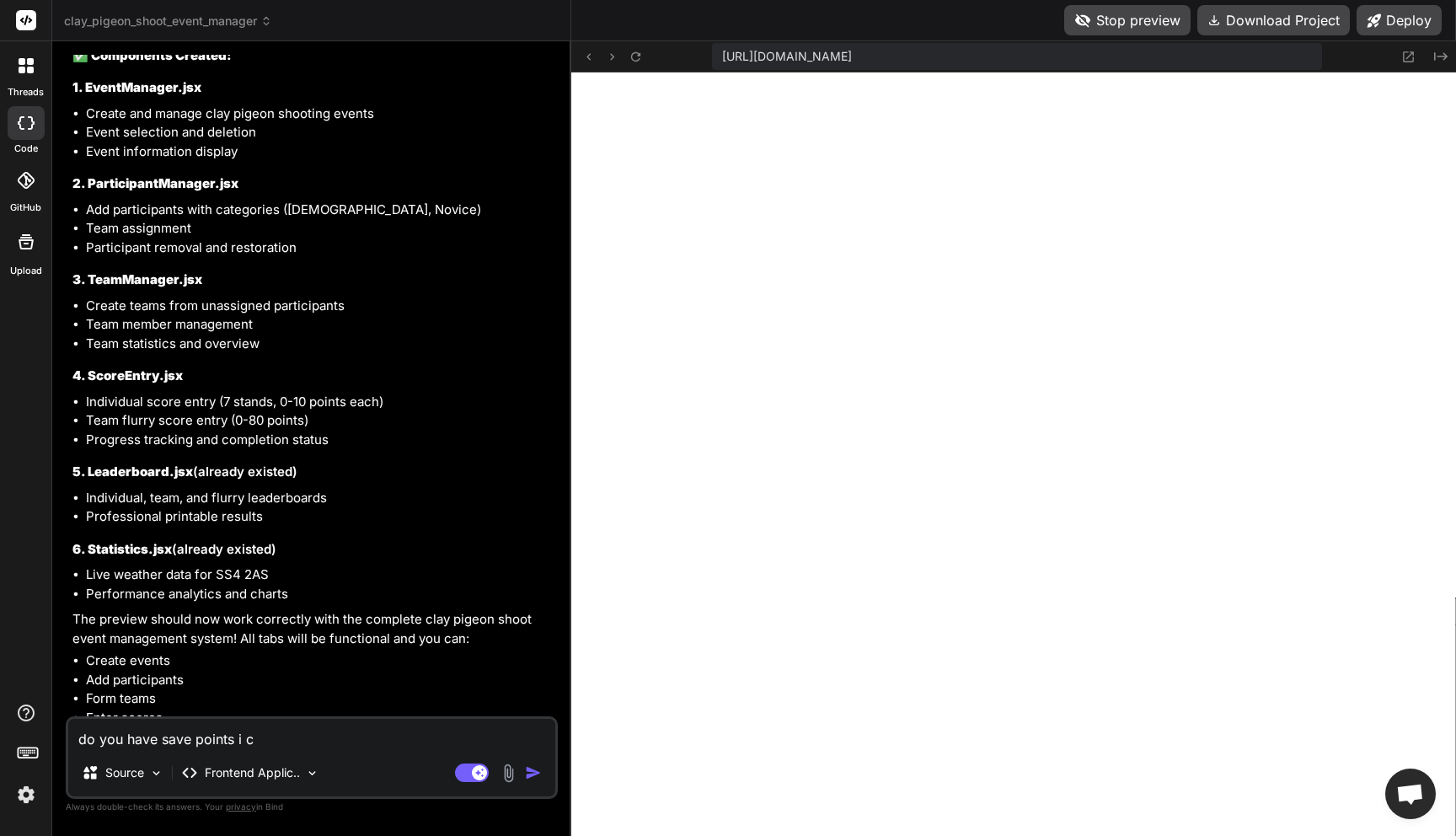type on "do you have save points i ca" 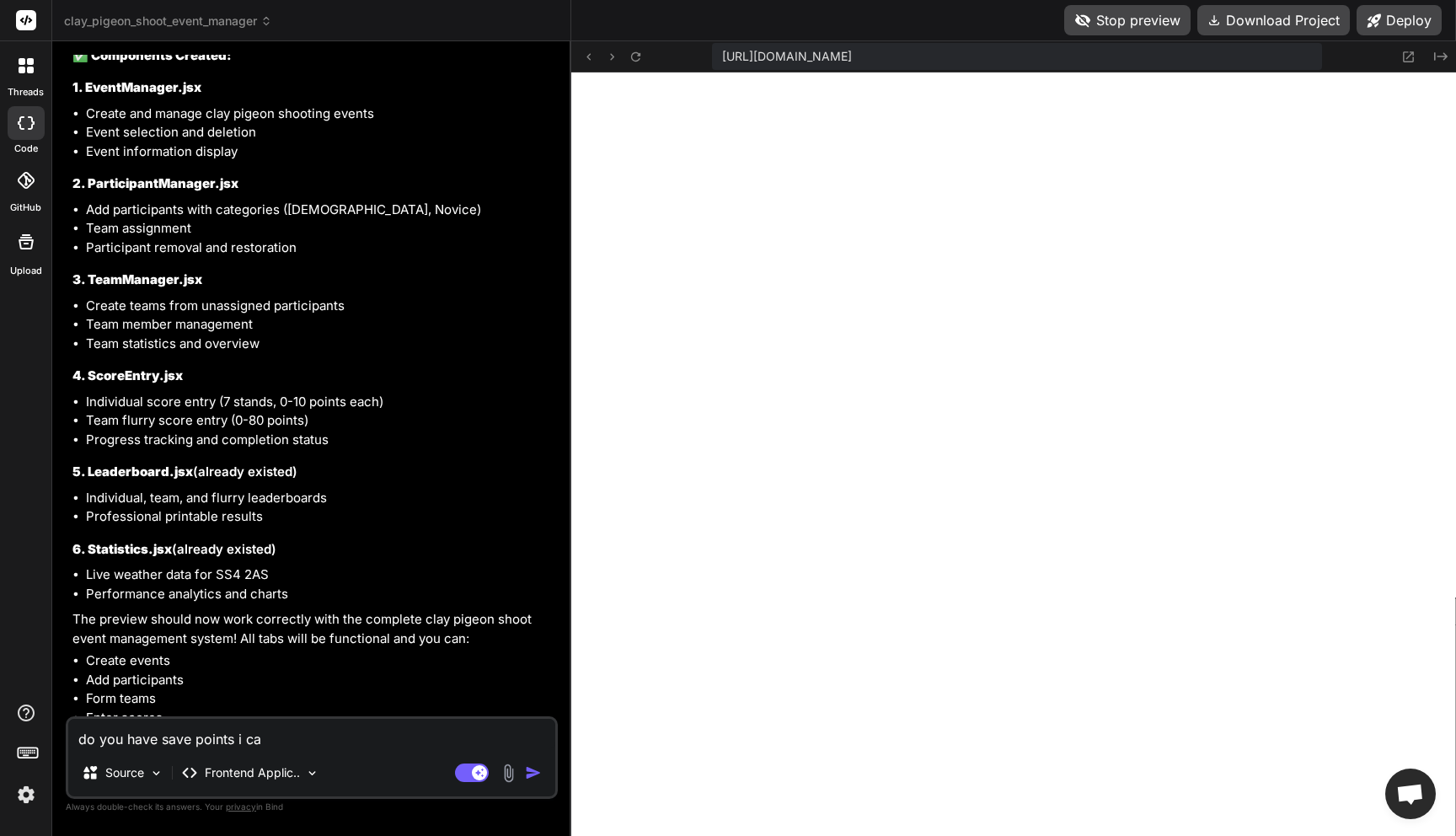 type on "do you have save points i can" 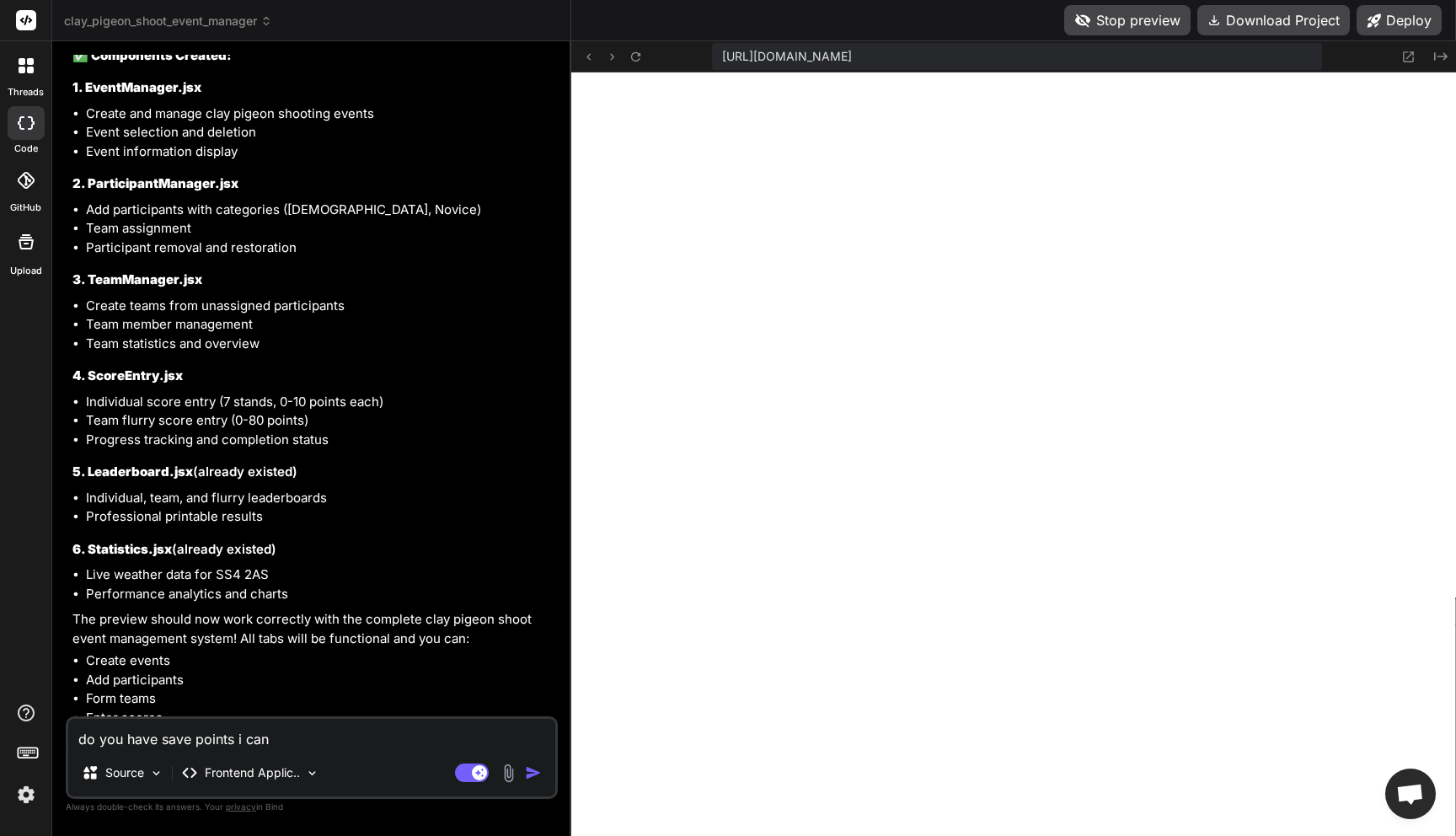 type on "do you have save points i can" 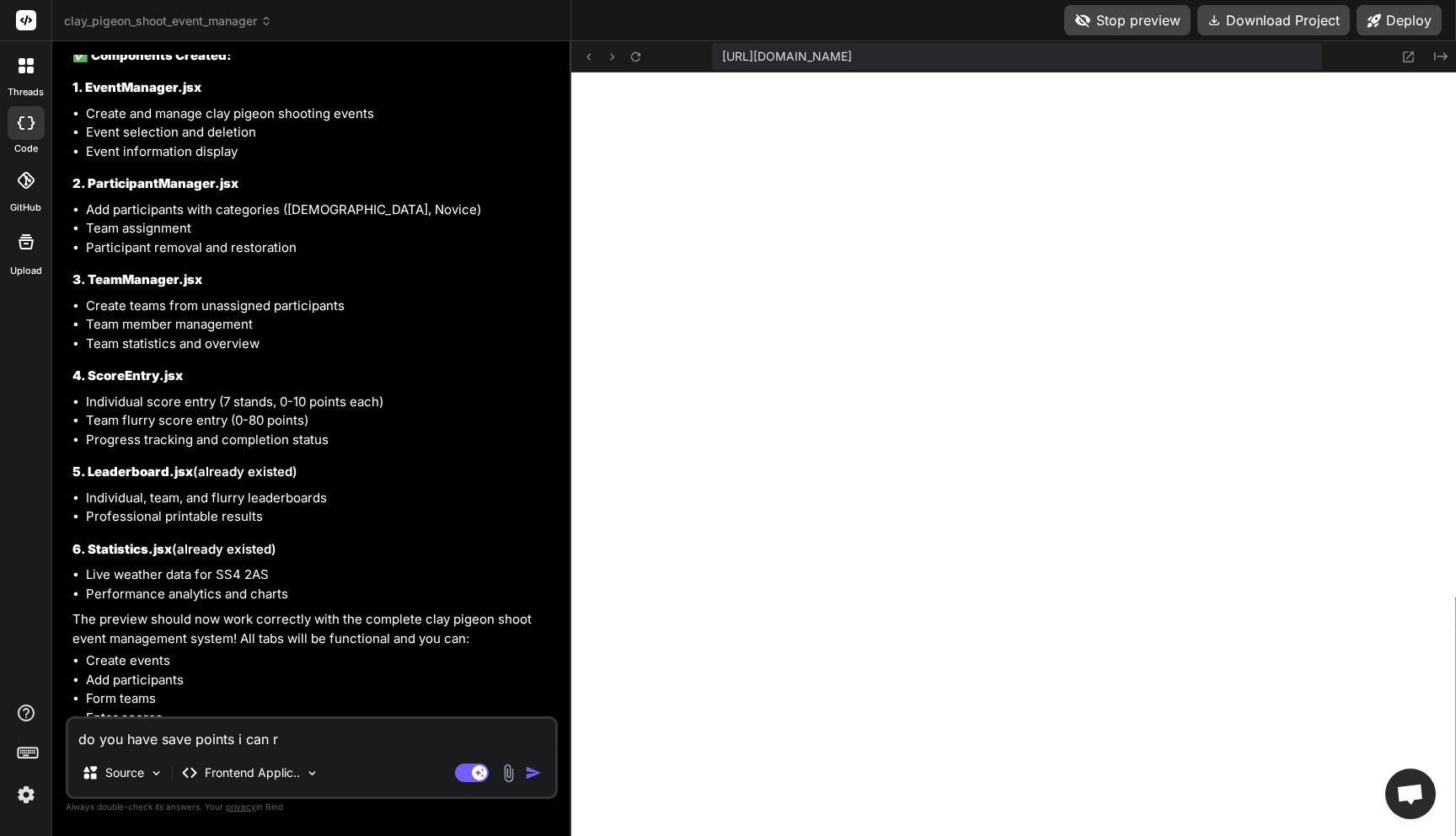 type on "do you have save points i can re" 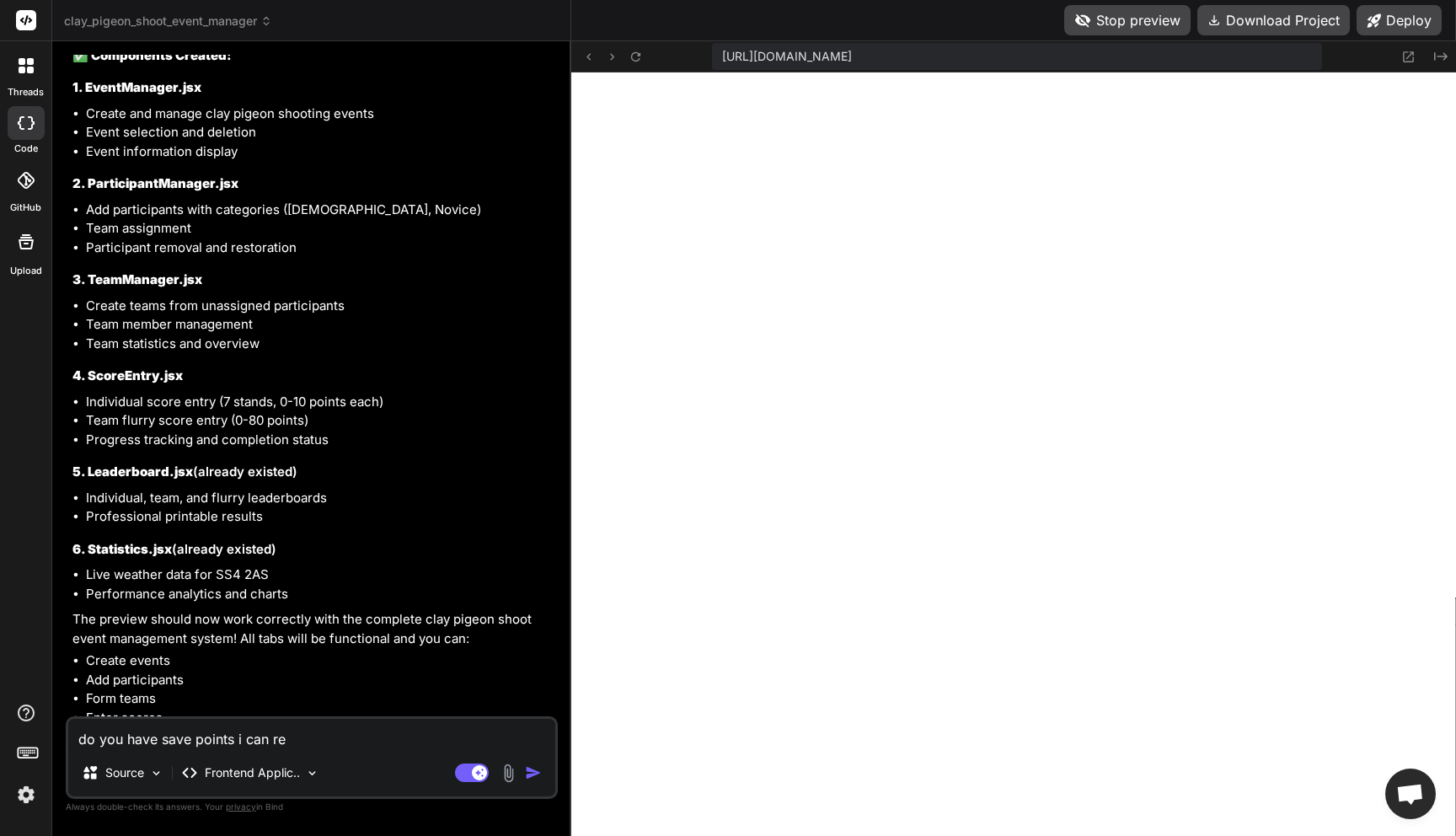 type on "do you have save points i can rev" 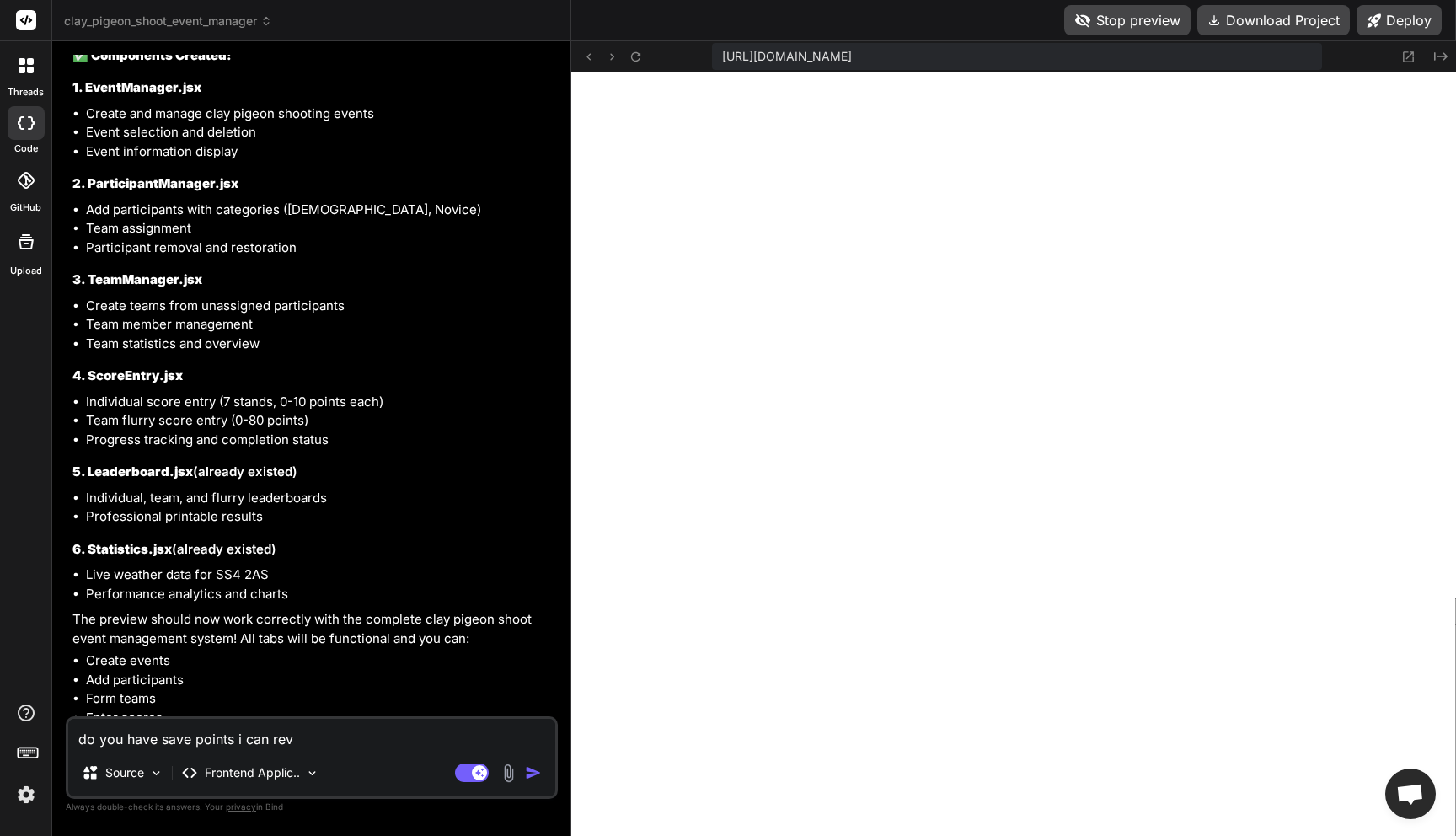type on "do you have save points i can reve" 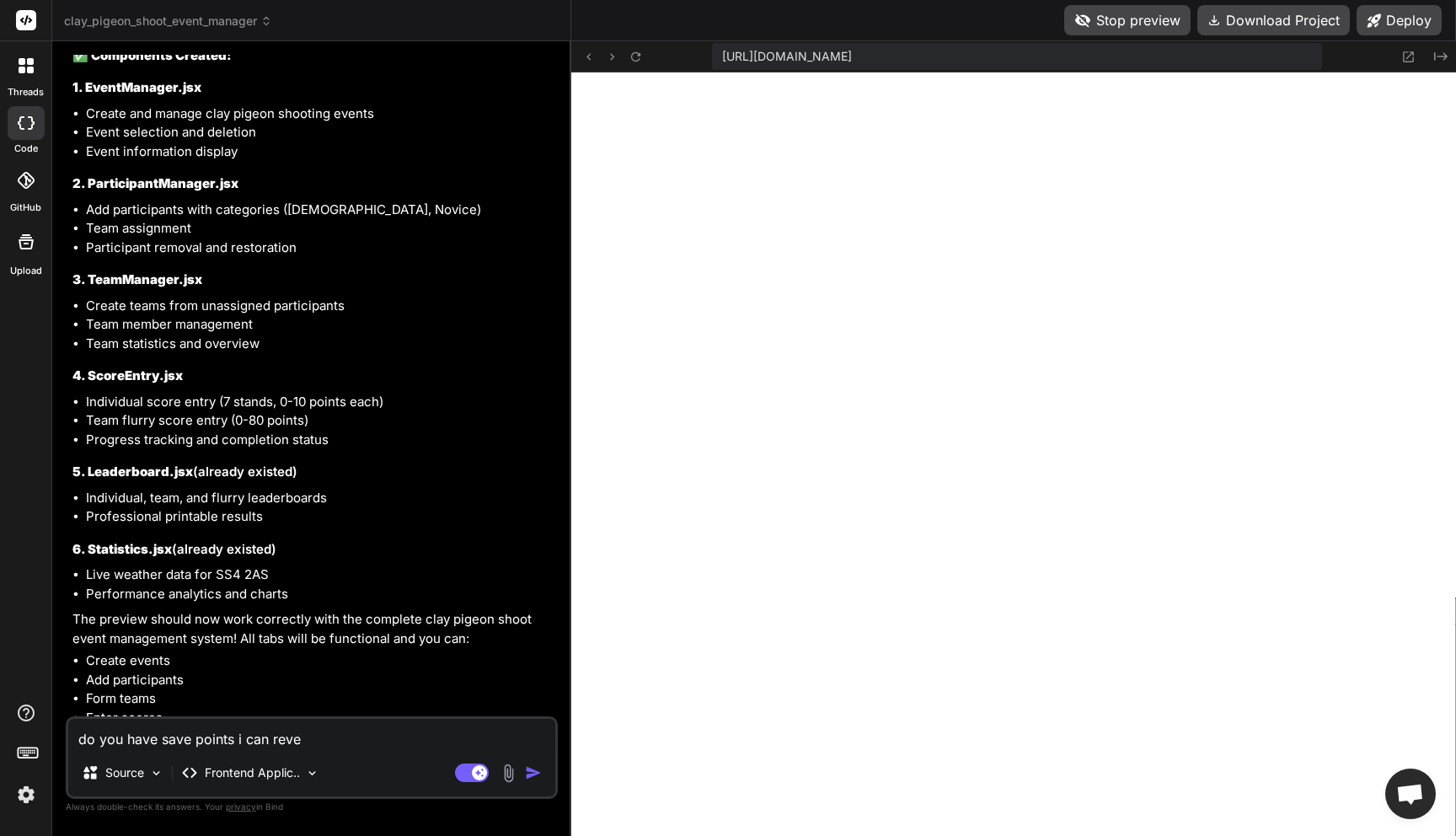 type on "do you have save points i can rever" 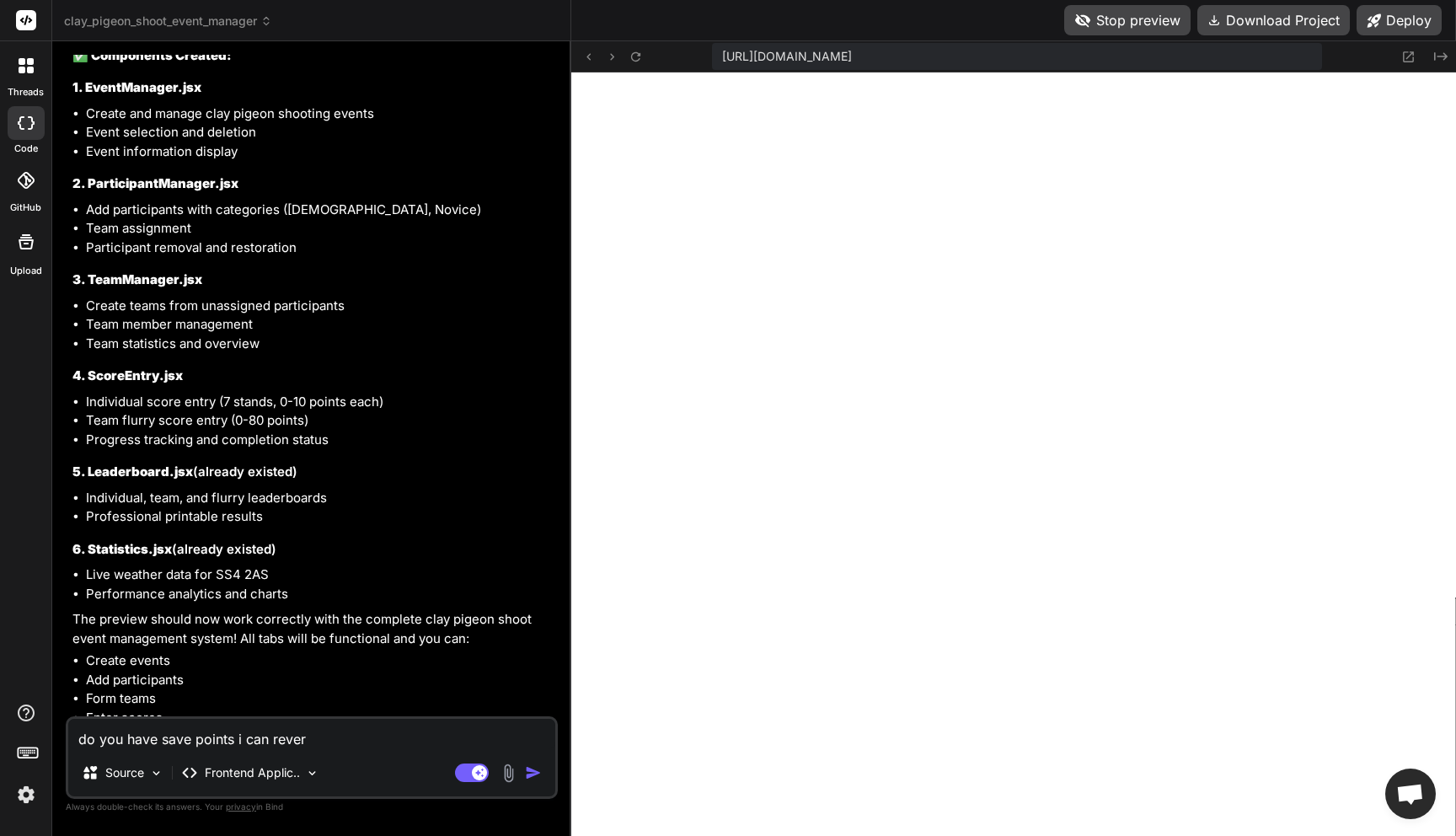 type on "x" 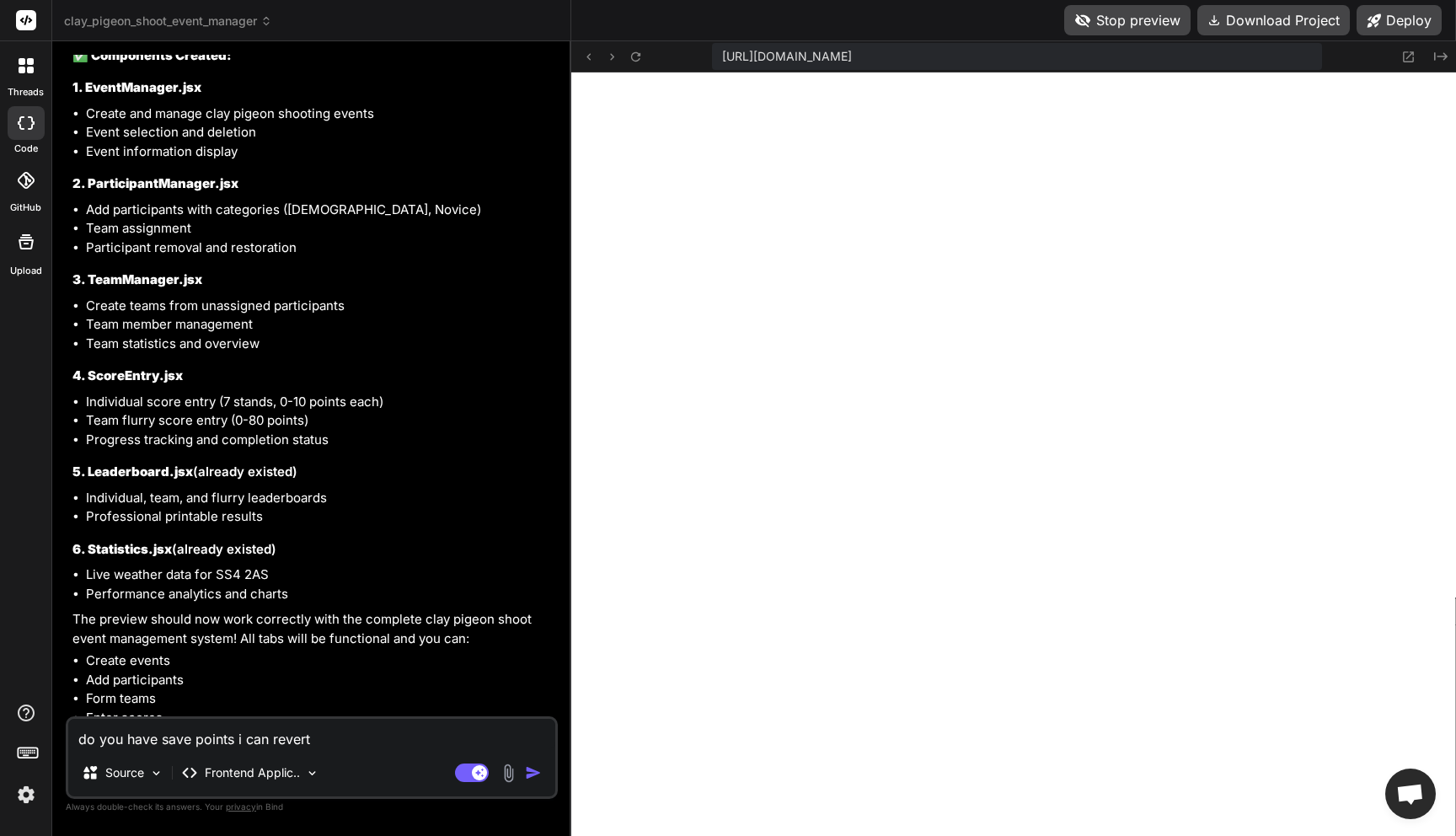 type on "do you have save points i can revert" 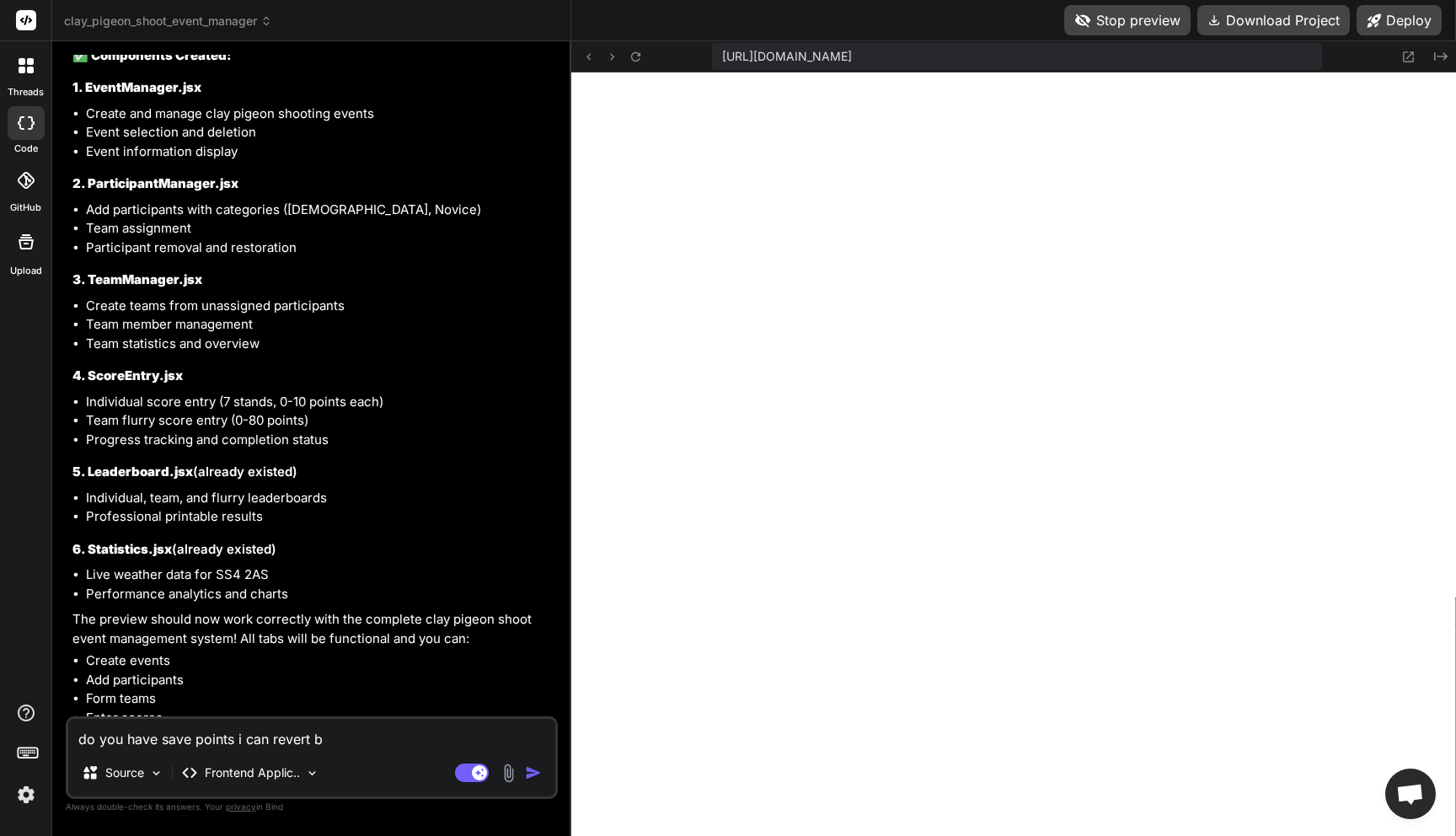 type on "do you have save points i can revert ba" 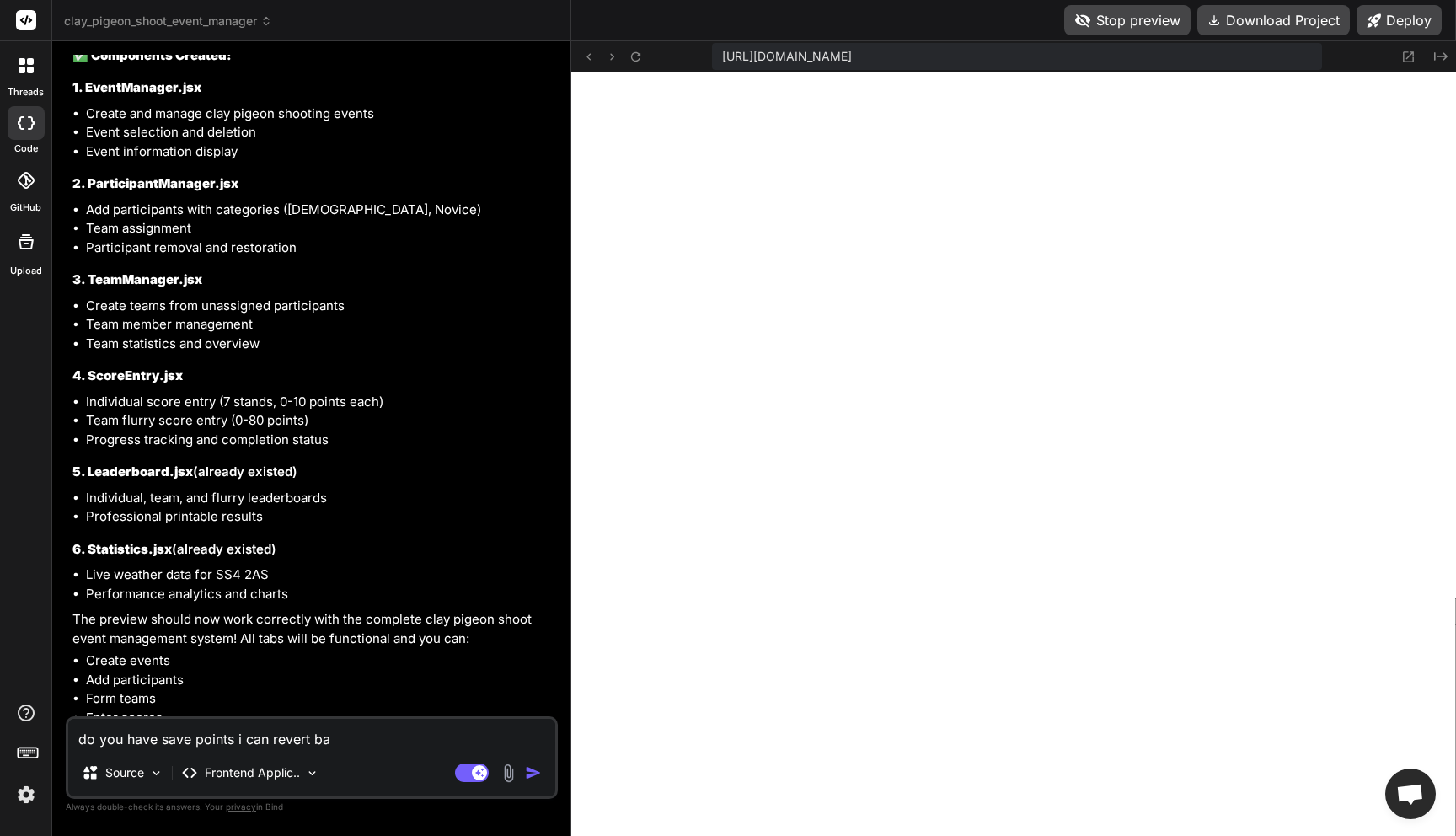 type on "do you have save points i can revert bac" 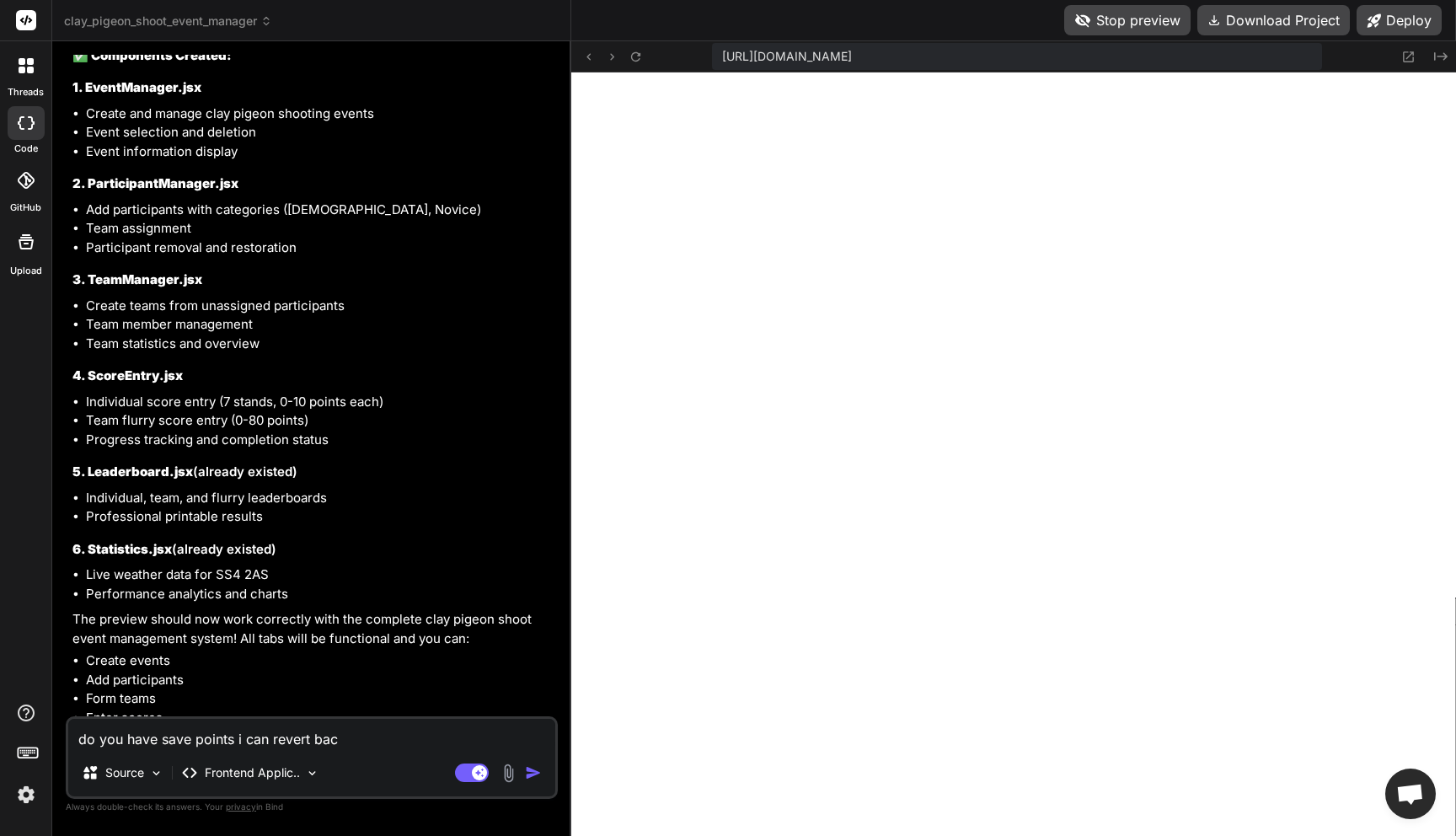 type on "do you have save points i can revert back" 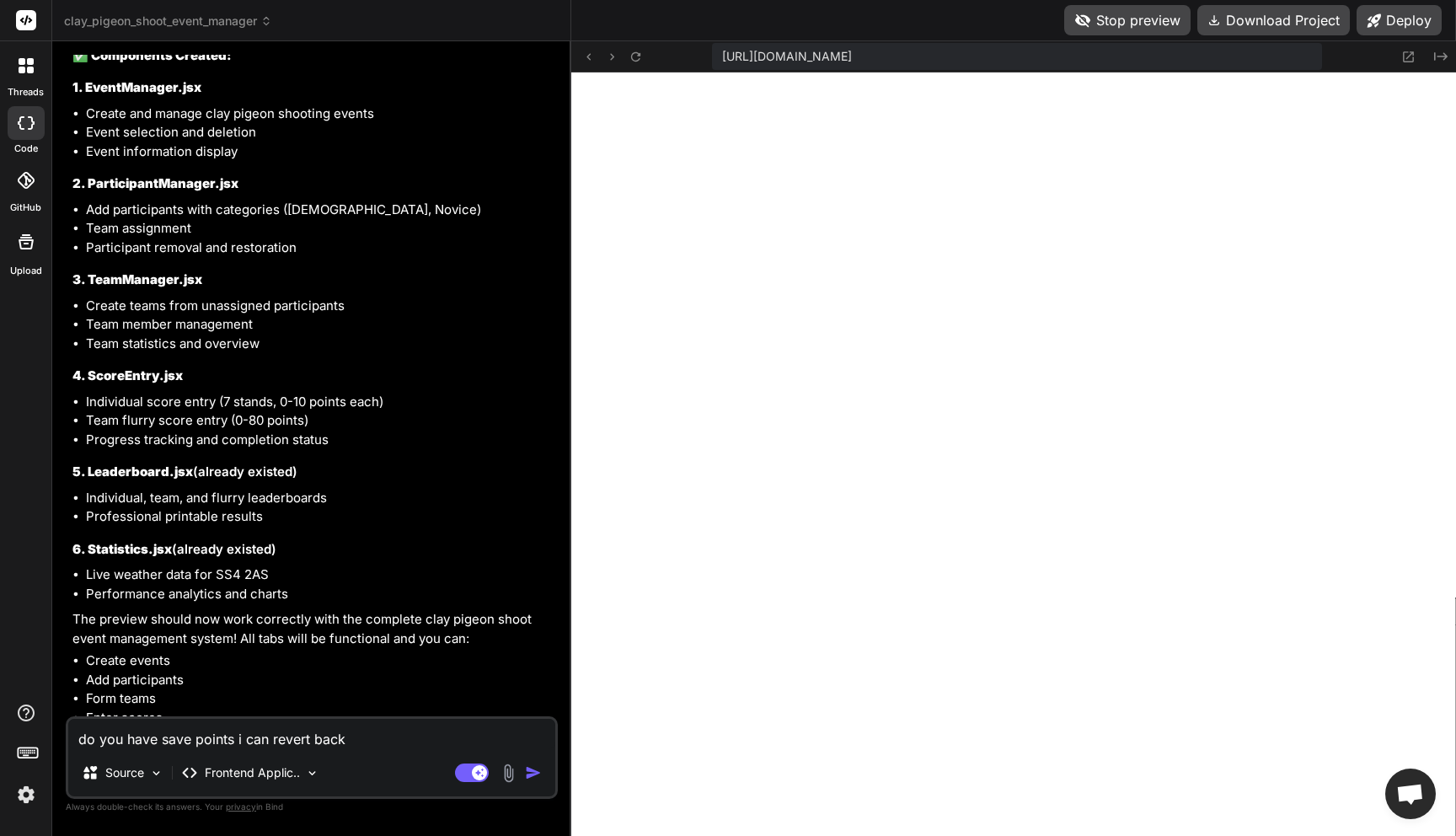 type on "do you have save points i can revert back" 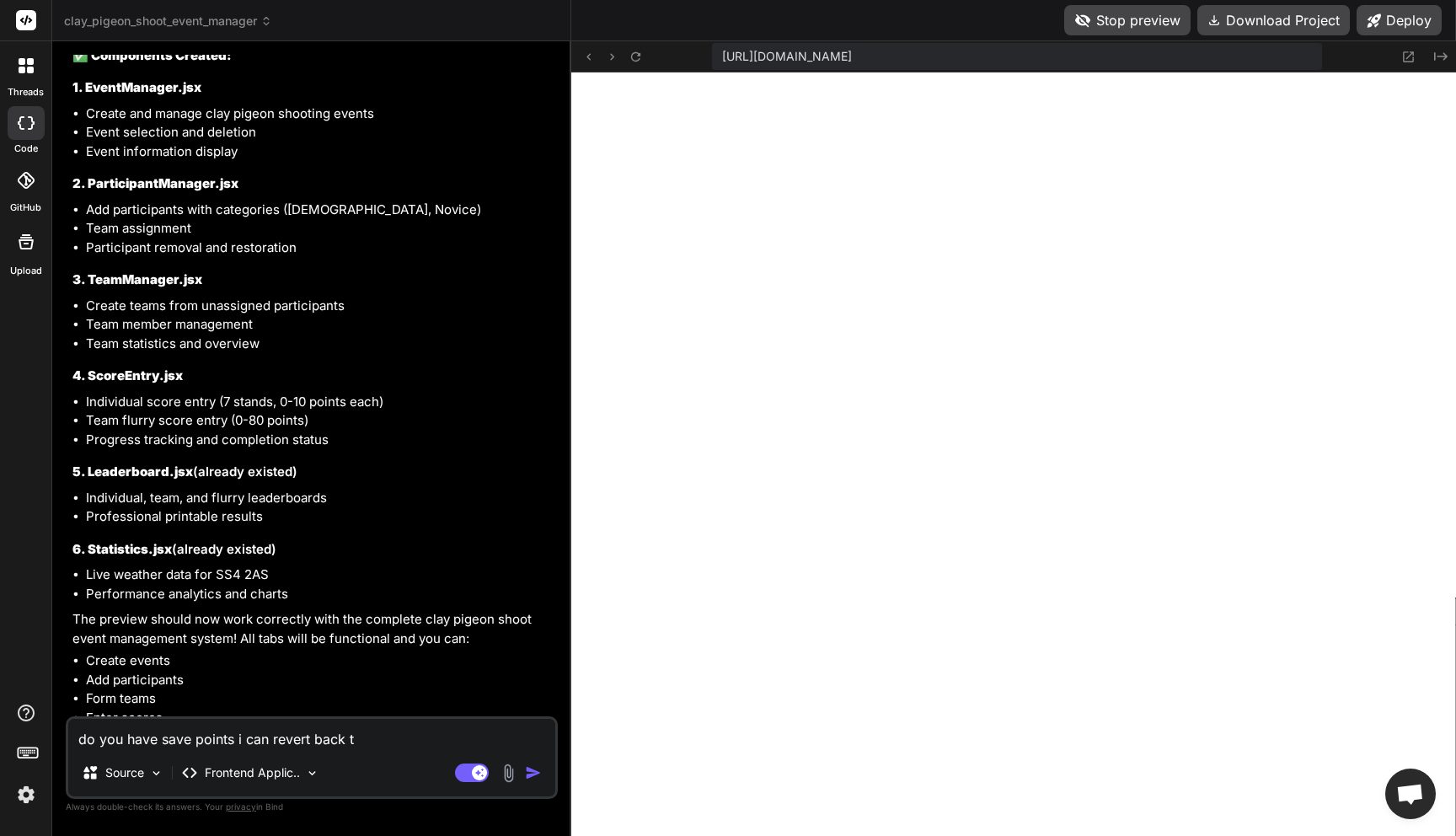 type on "do you have save points i can revert back to" 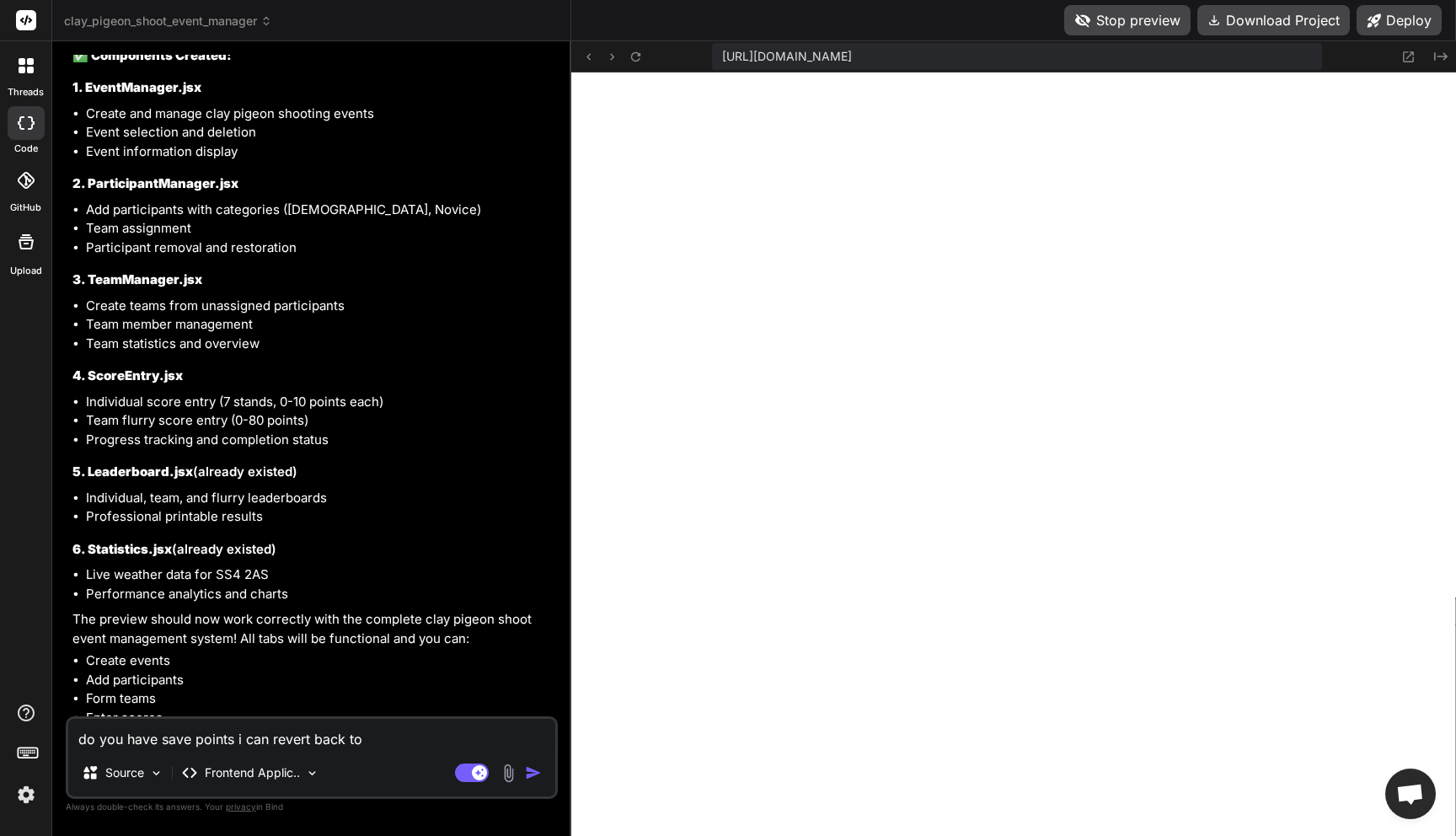 type on "do you have save points i can revert back to?" 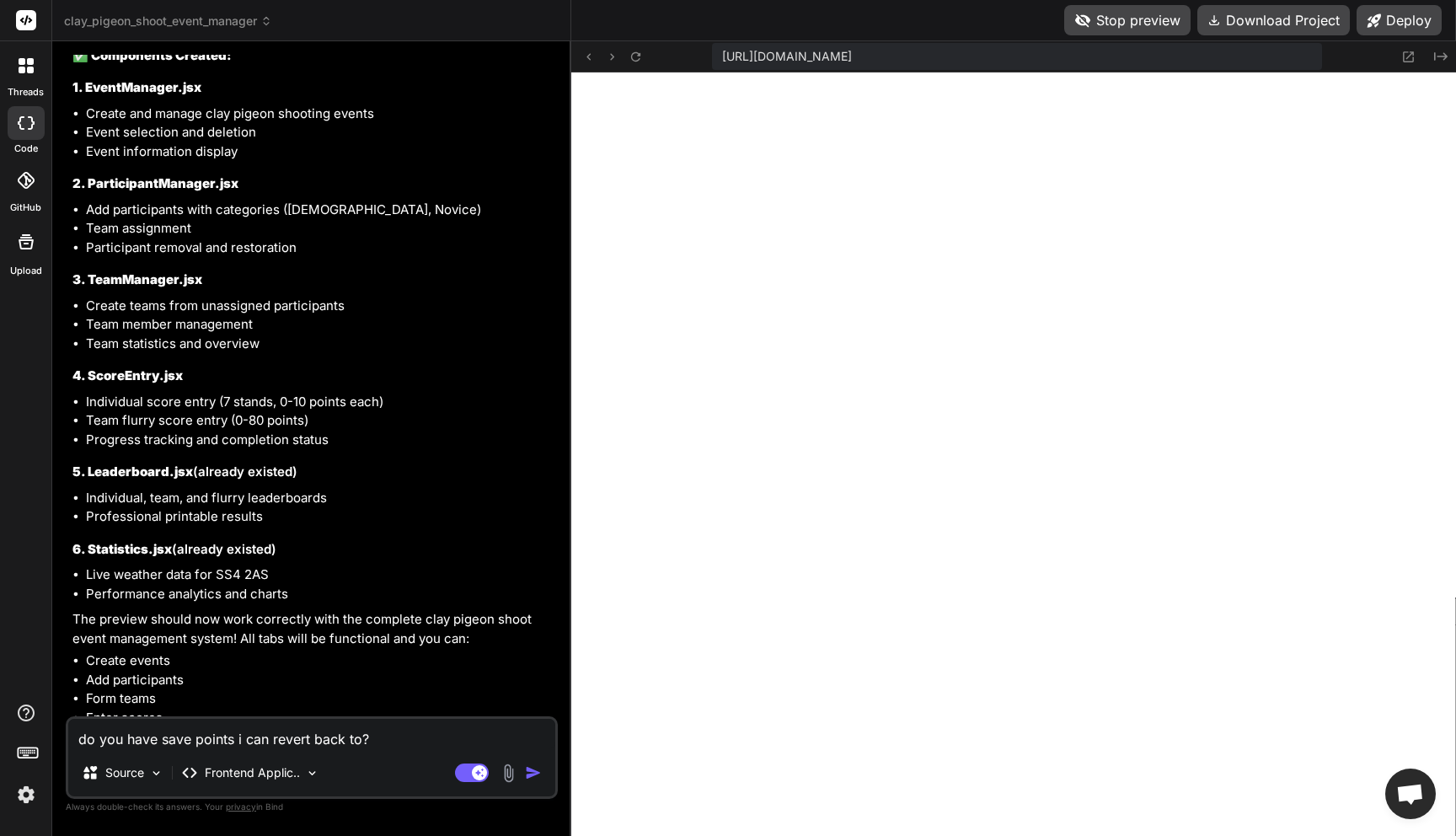 type 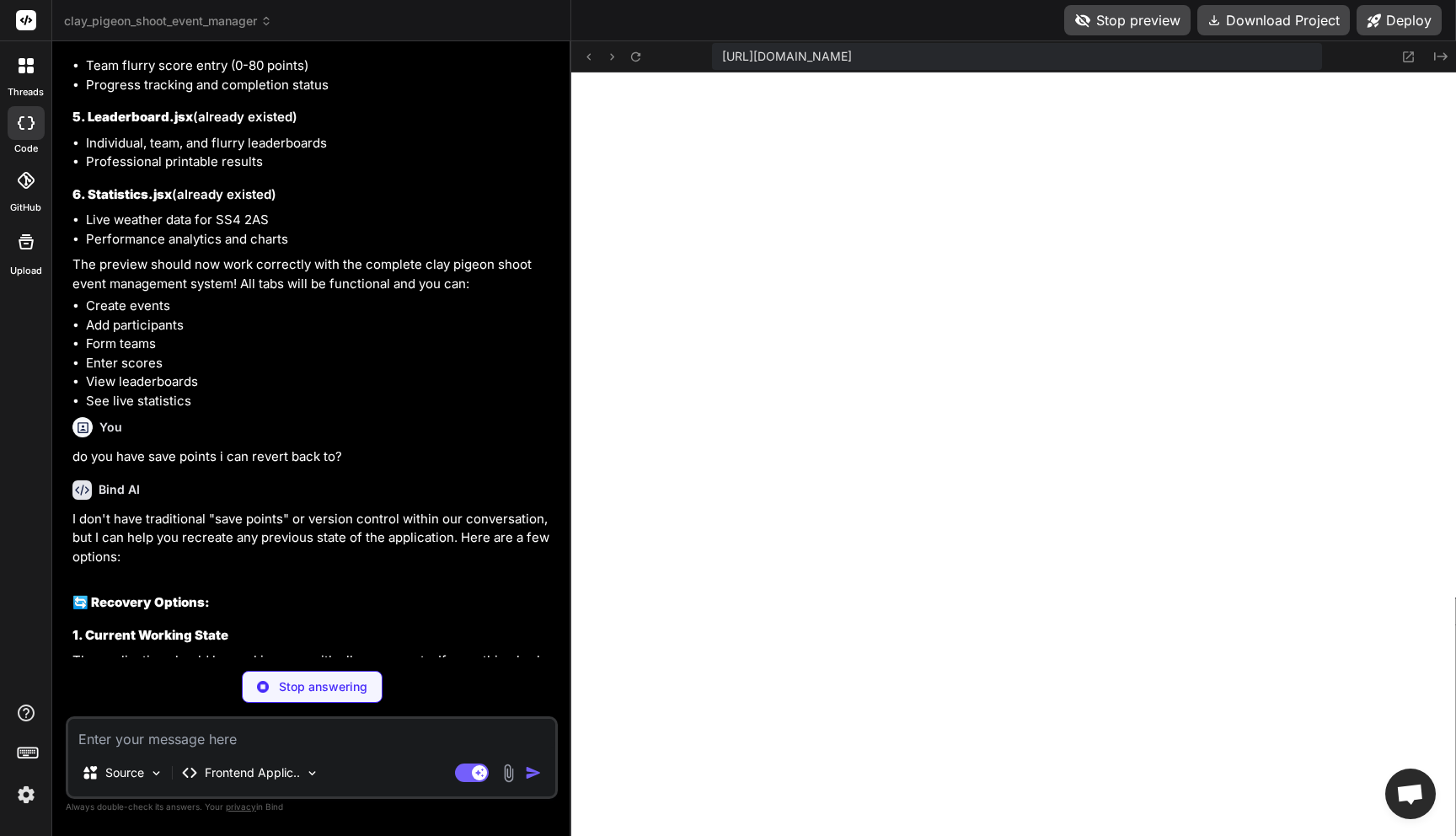 scroll, scrollTop: 6293, scrollLeft: 0, axis: vertical 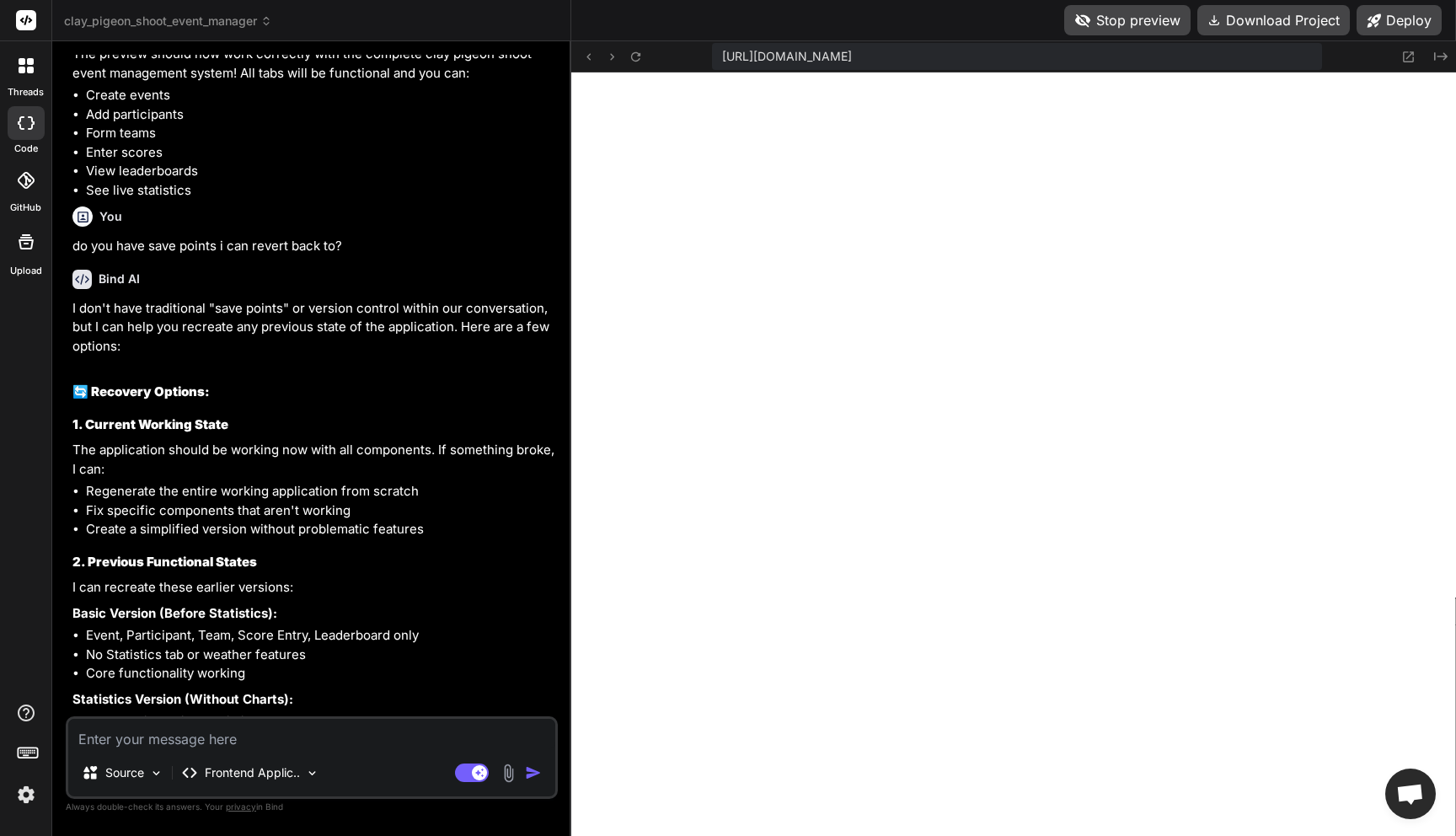 type on "x" 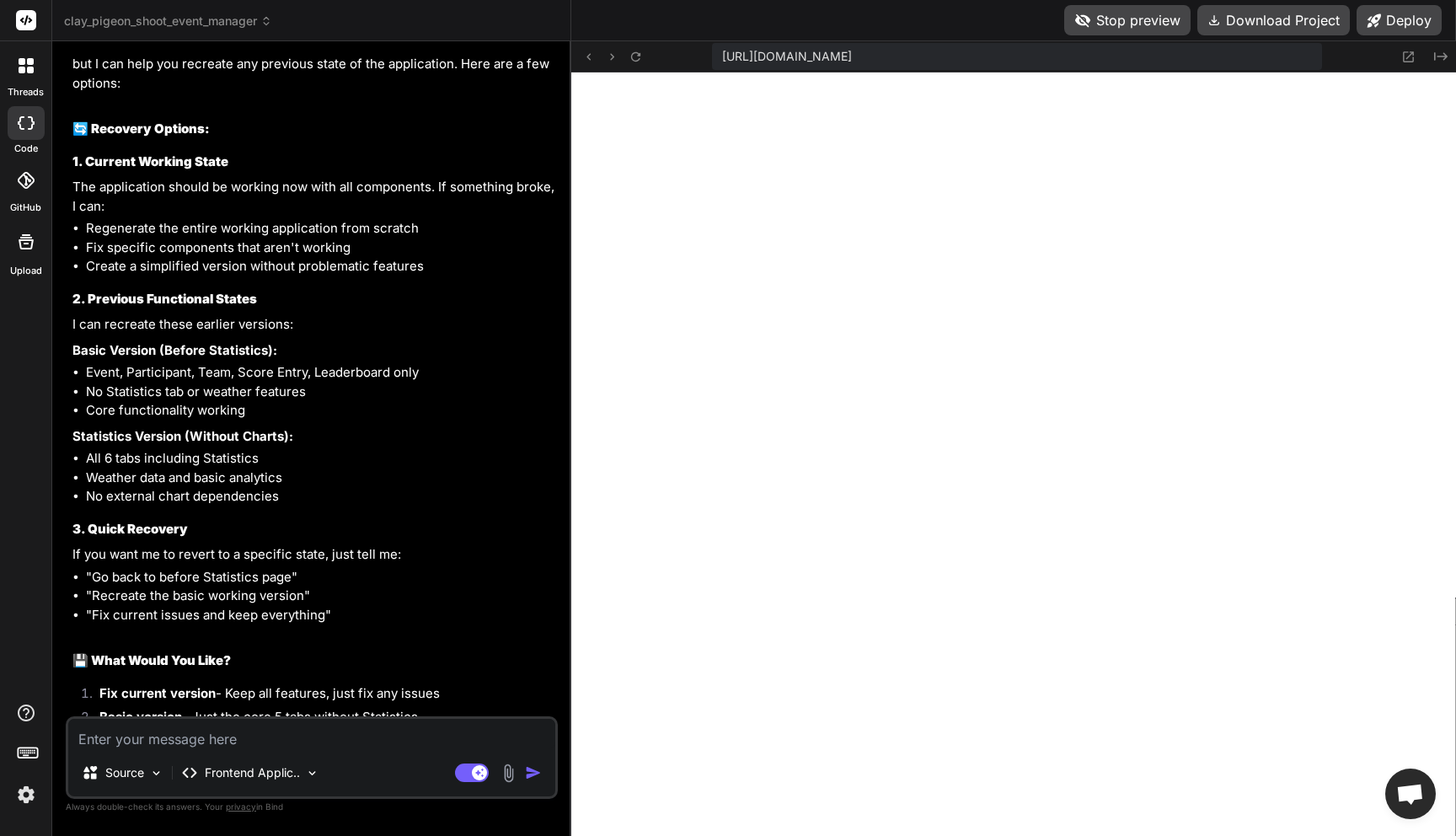 scroll, scrollTop: 6764, scrollLeft: 0, axis: vertical 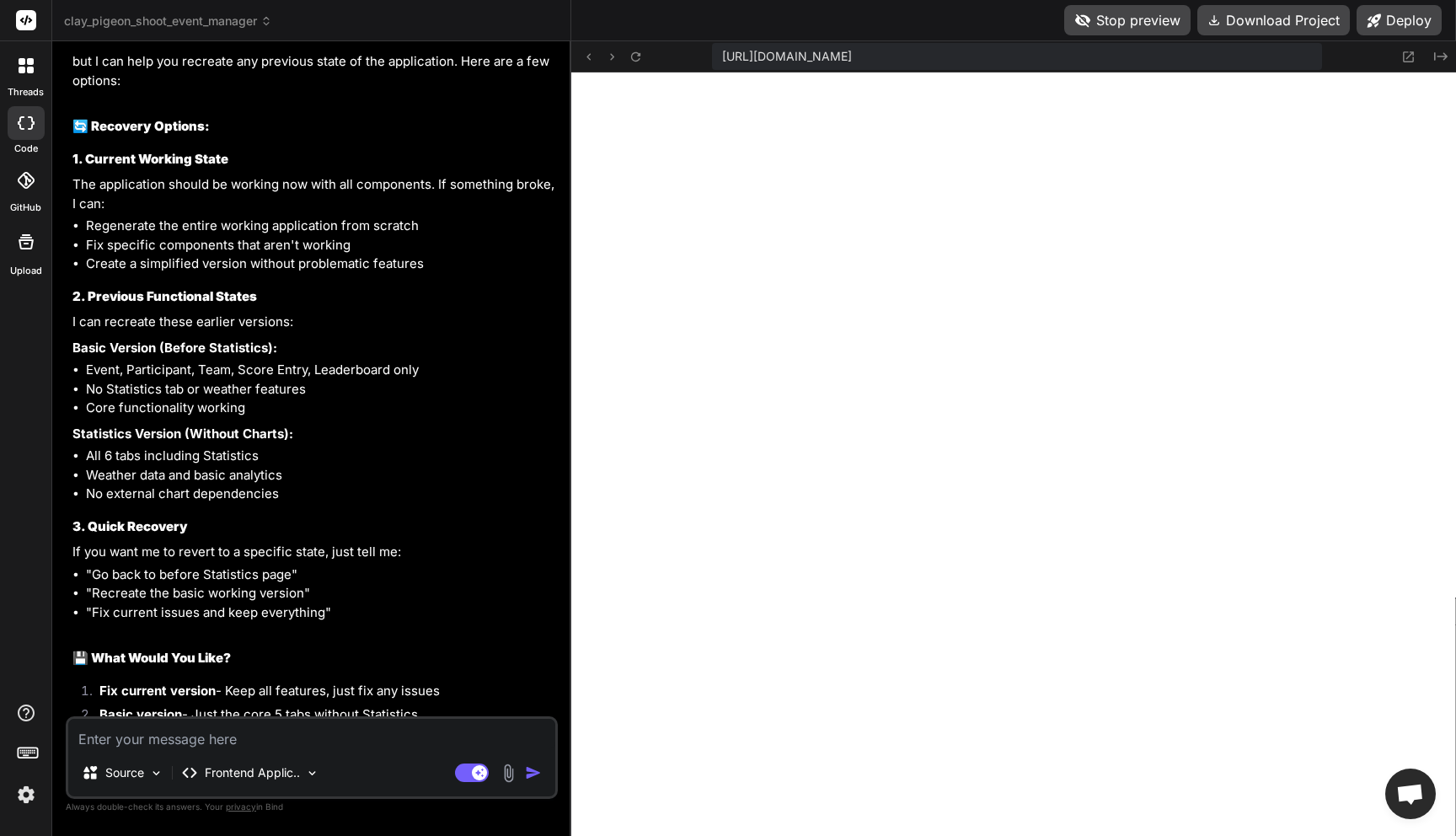 click at bounding box center (312, 734) 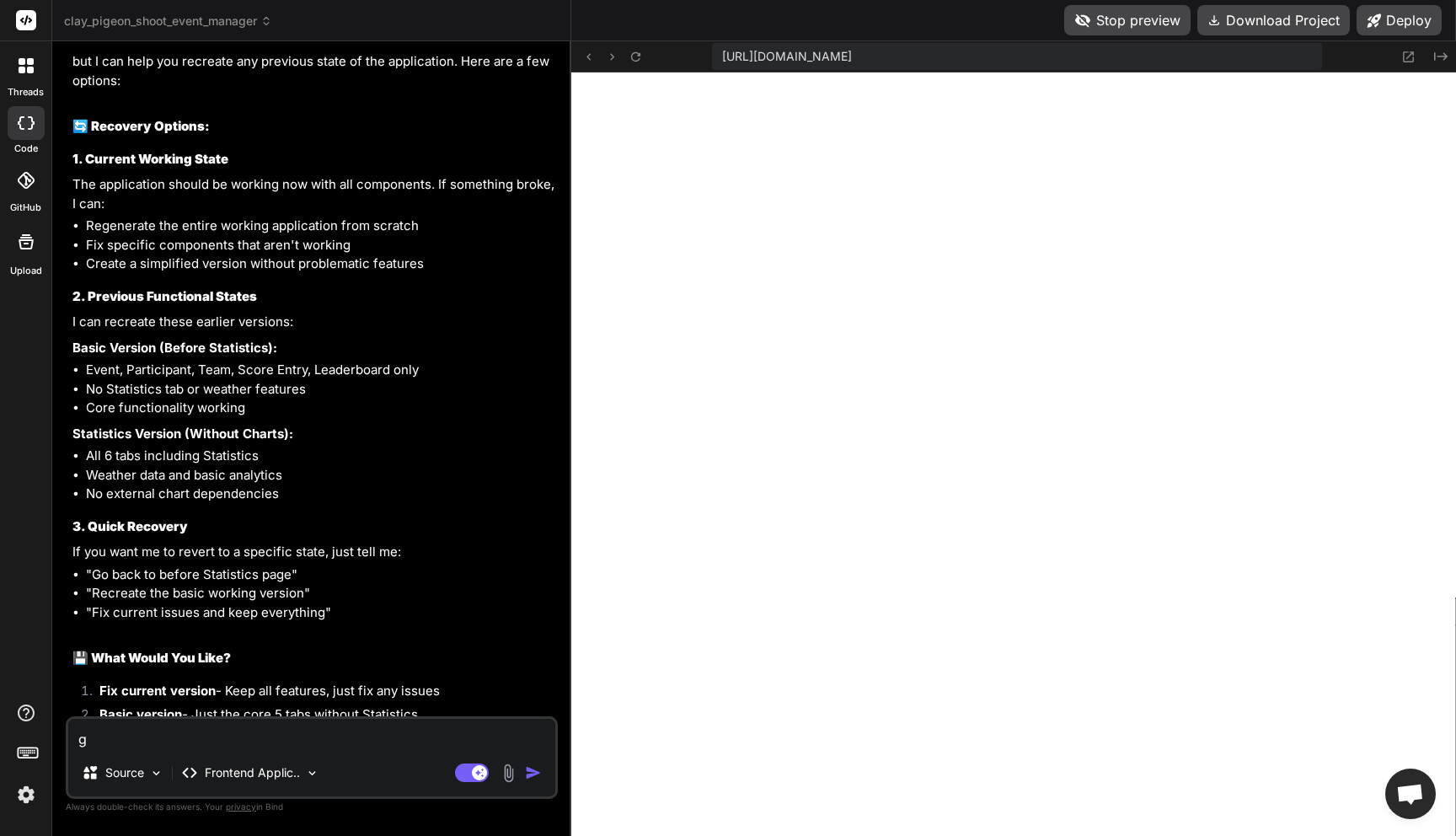 type on "go" 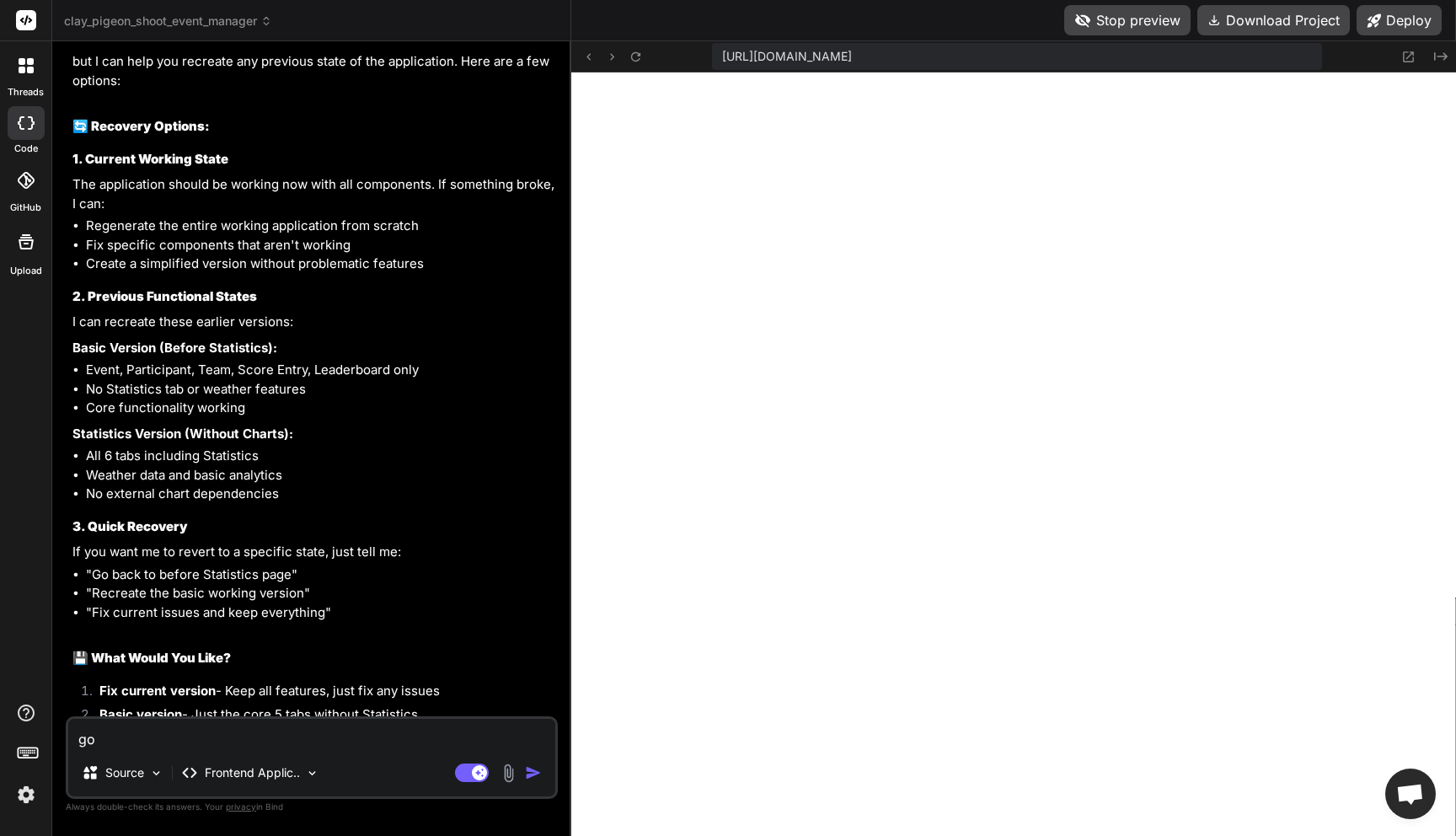 type on "go" 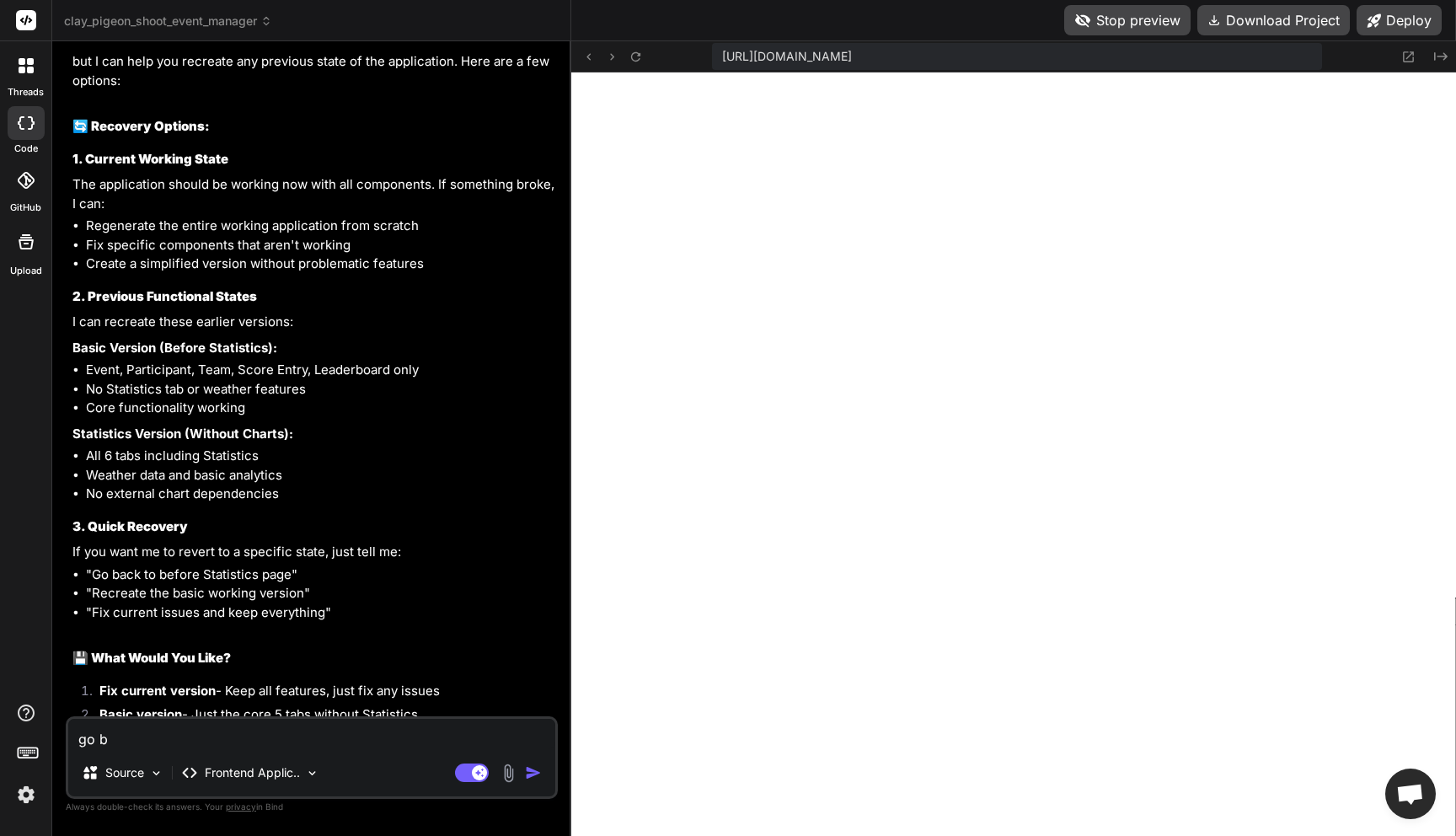 type on "go ba" 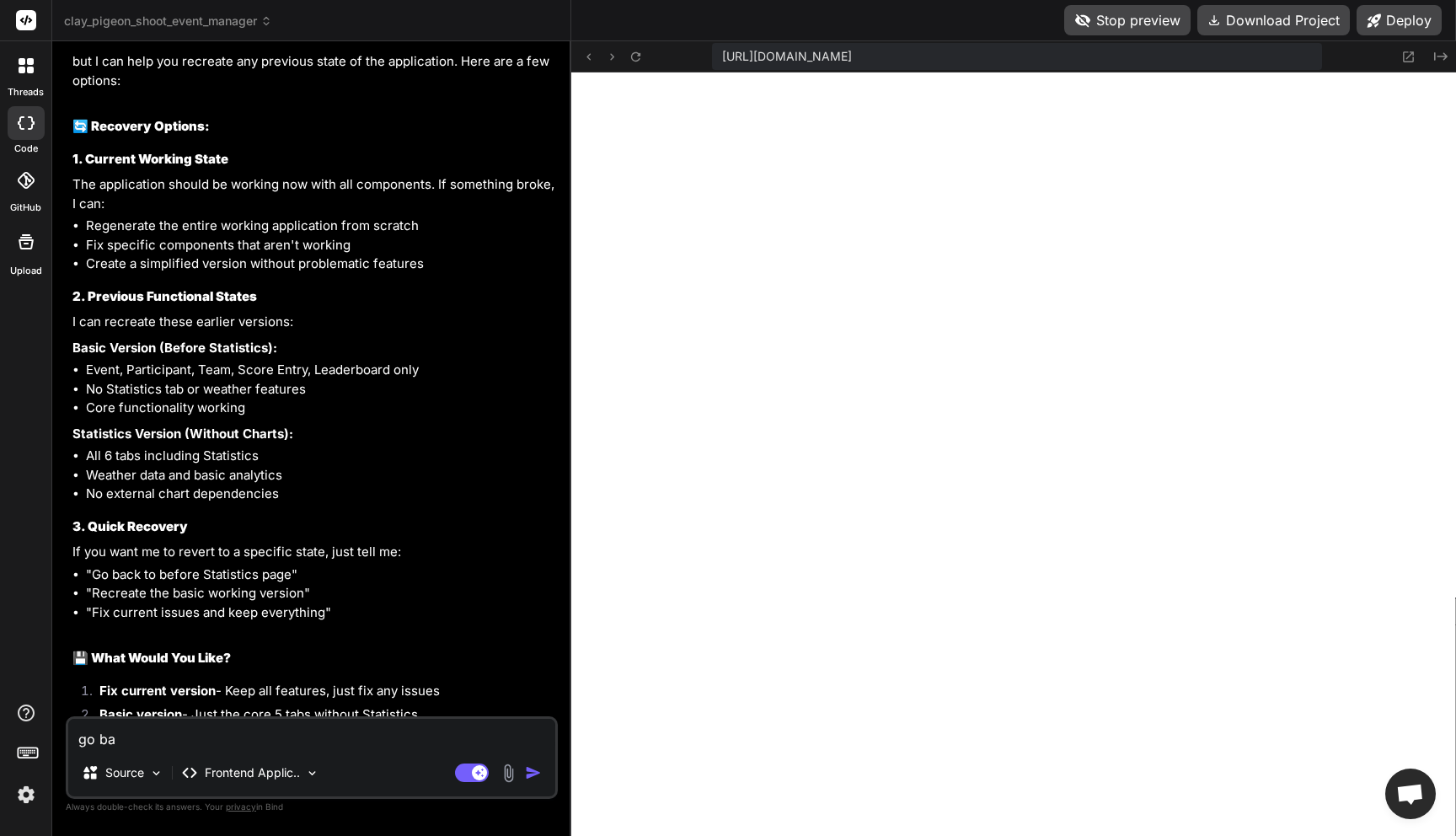 type on "go bac" 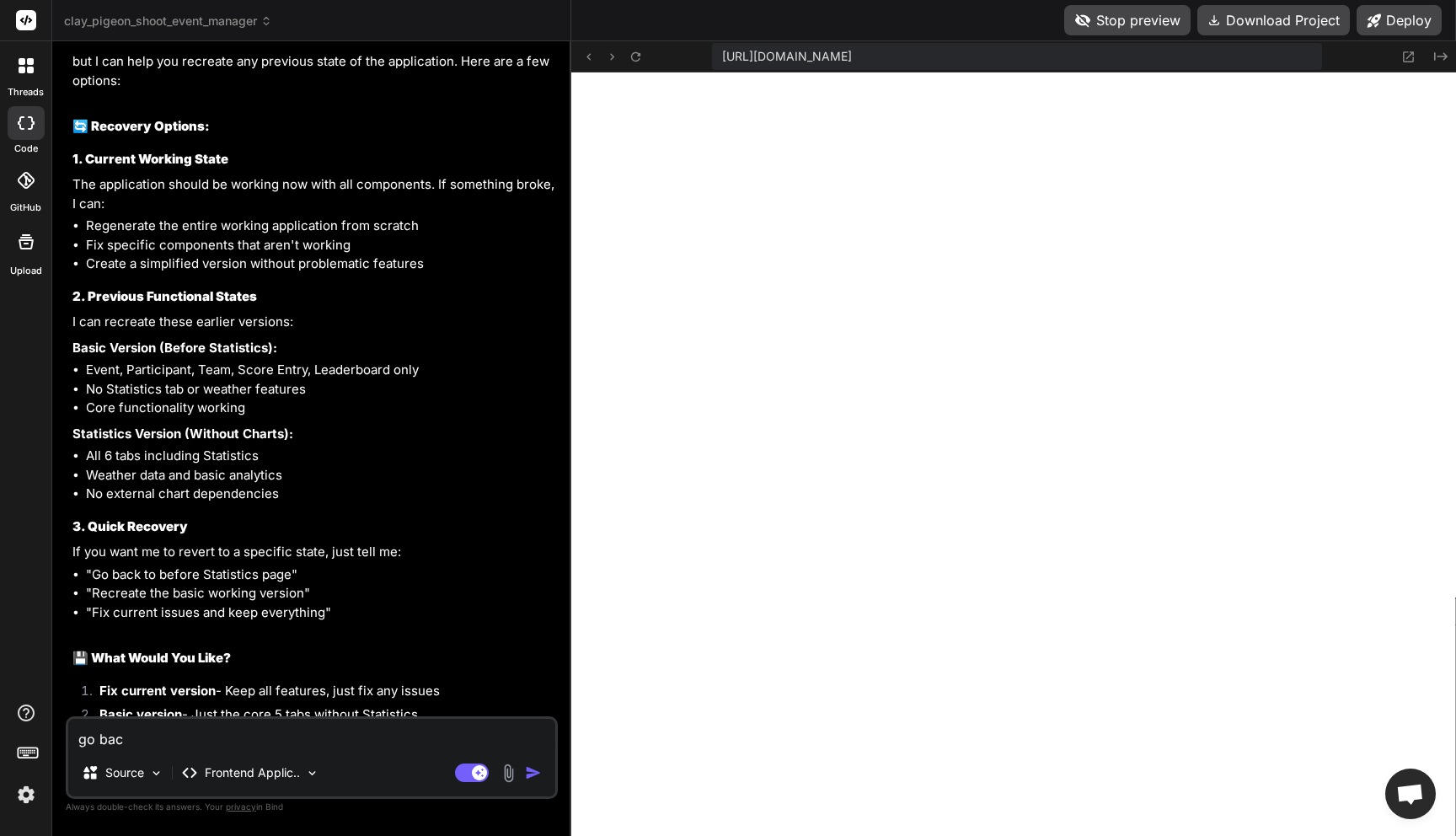 type on "go back" 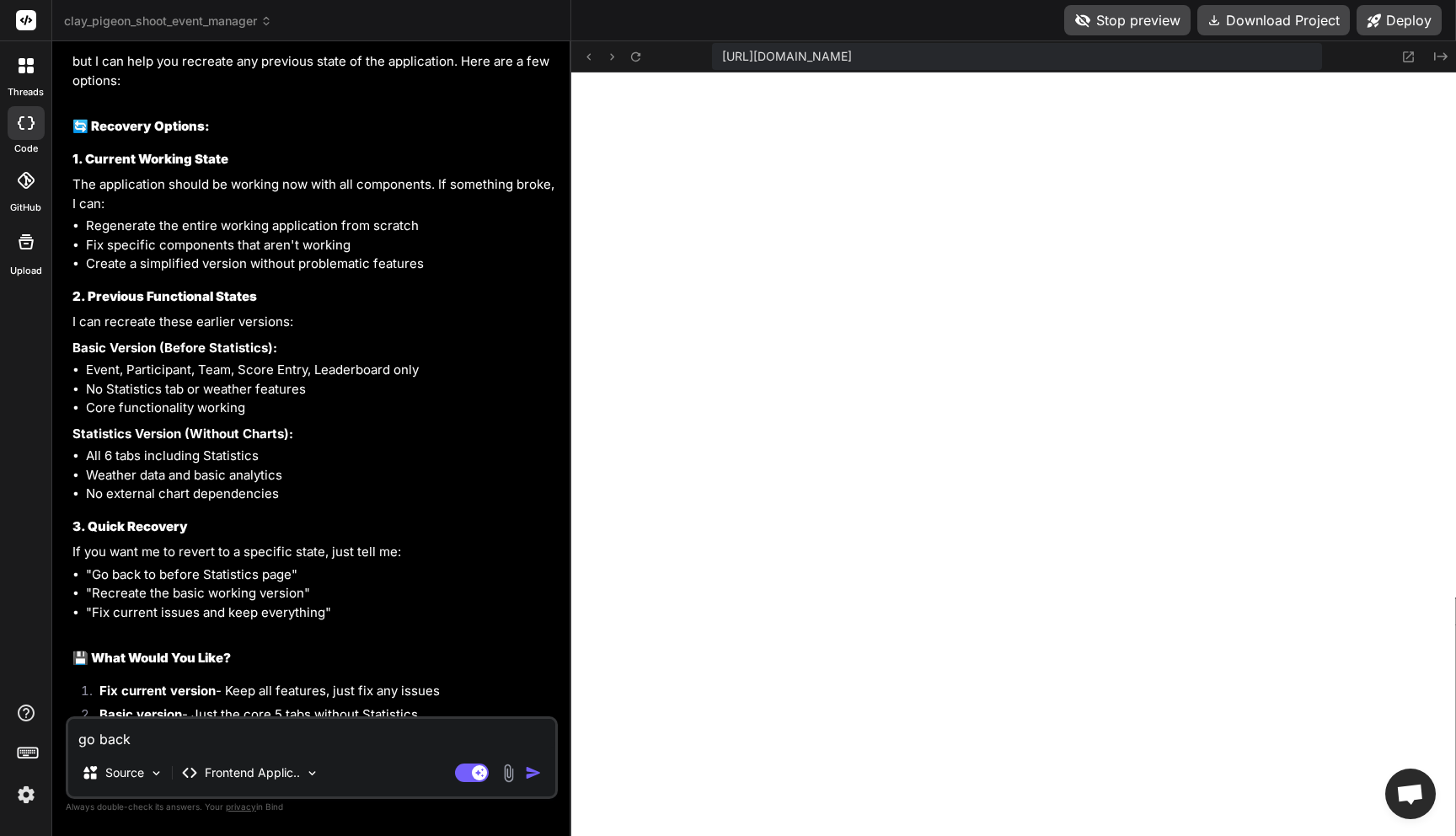type on "go back" 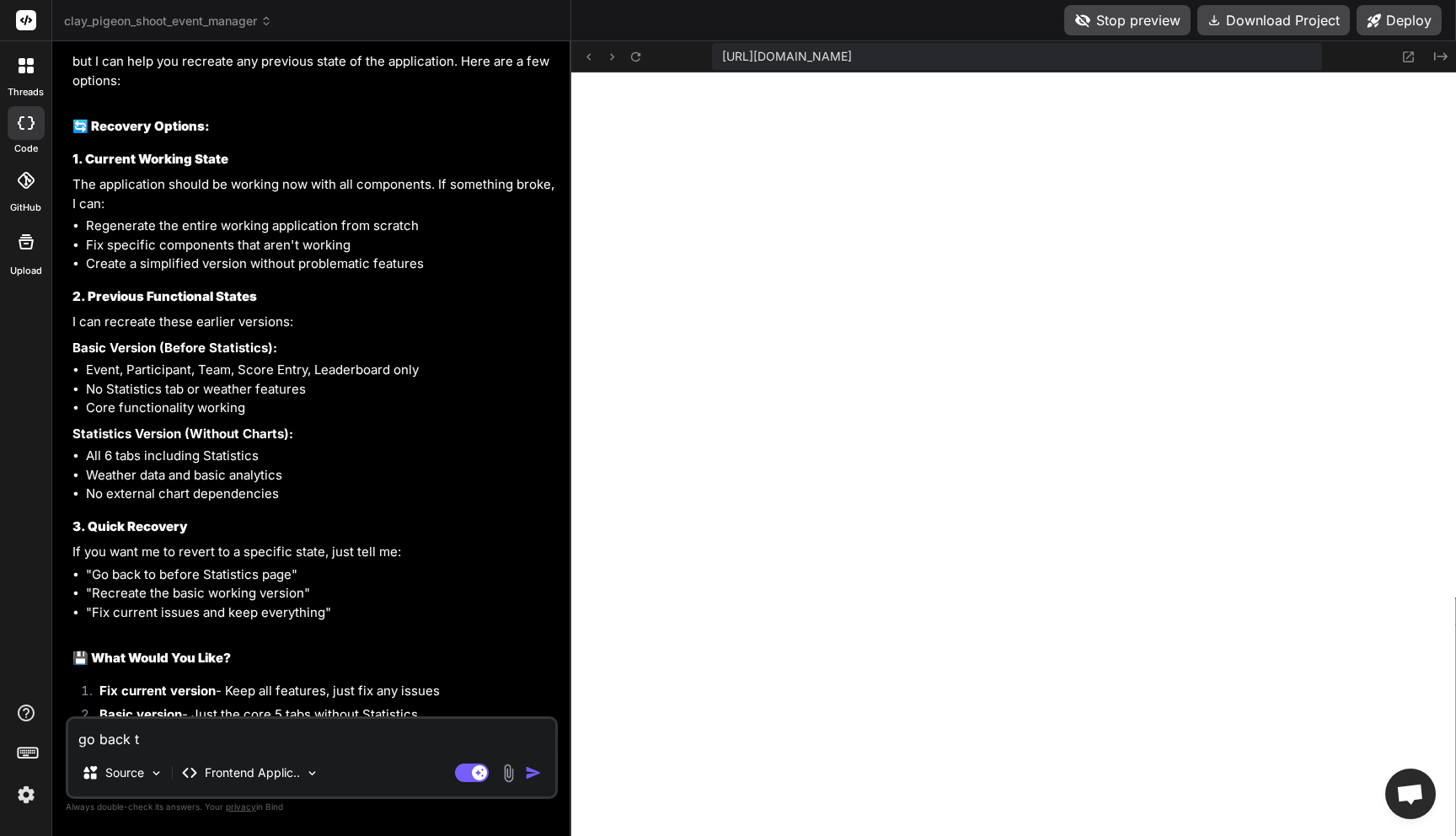 type on "go back to" 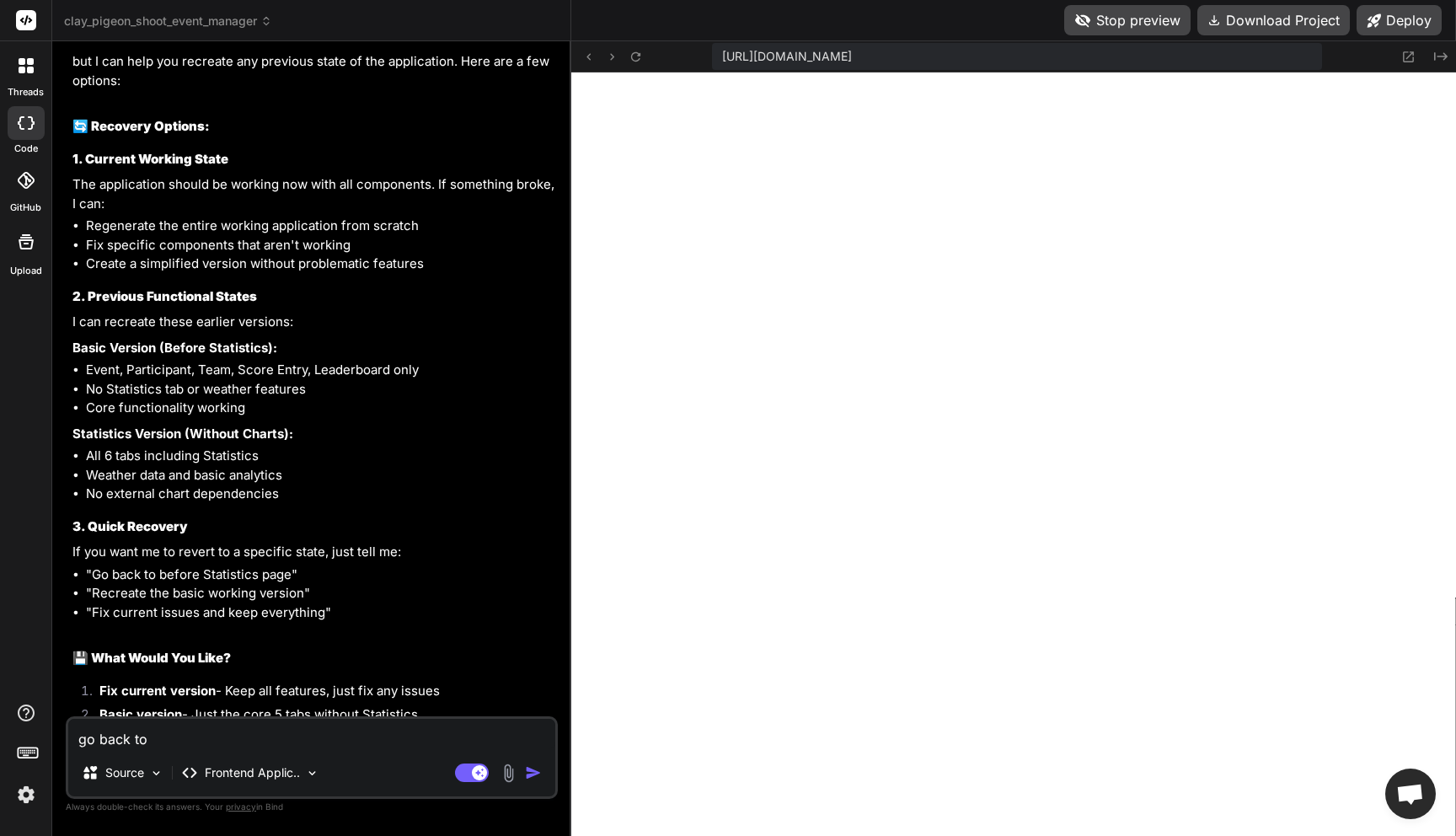 type on "go back to" 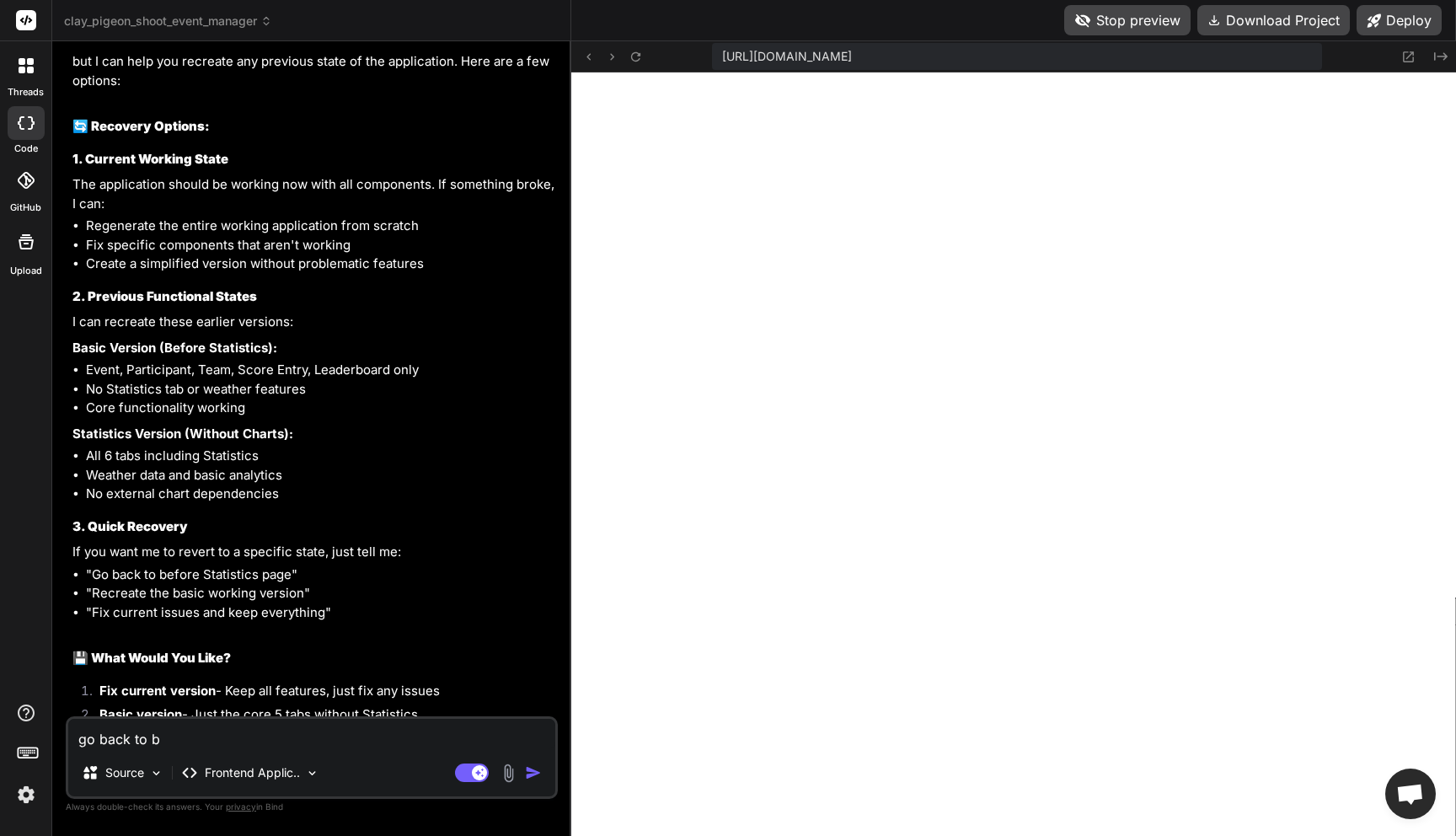 type on "go back to be" 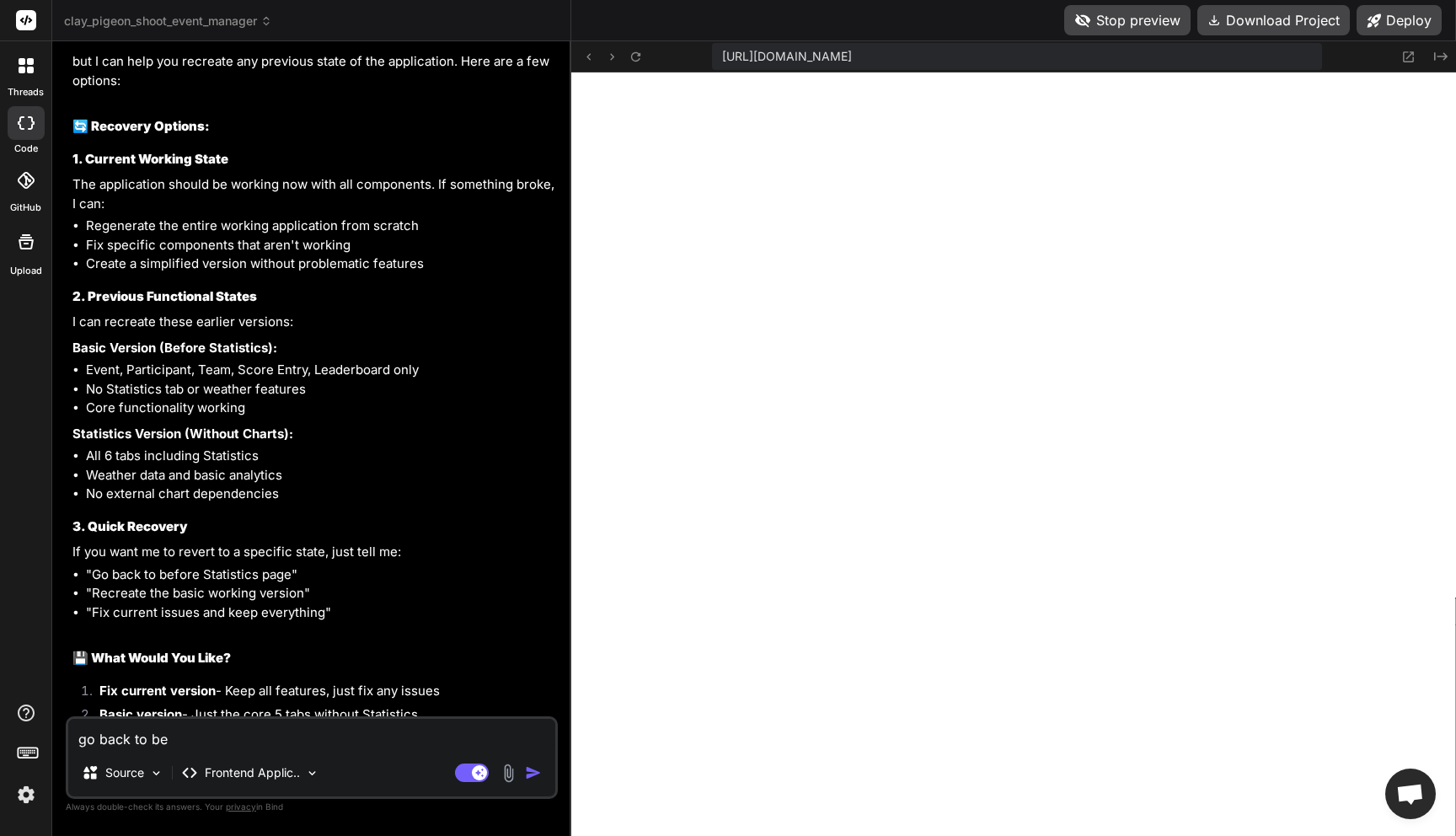 type on "go back to bef" 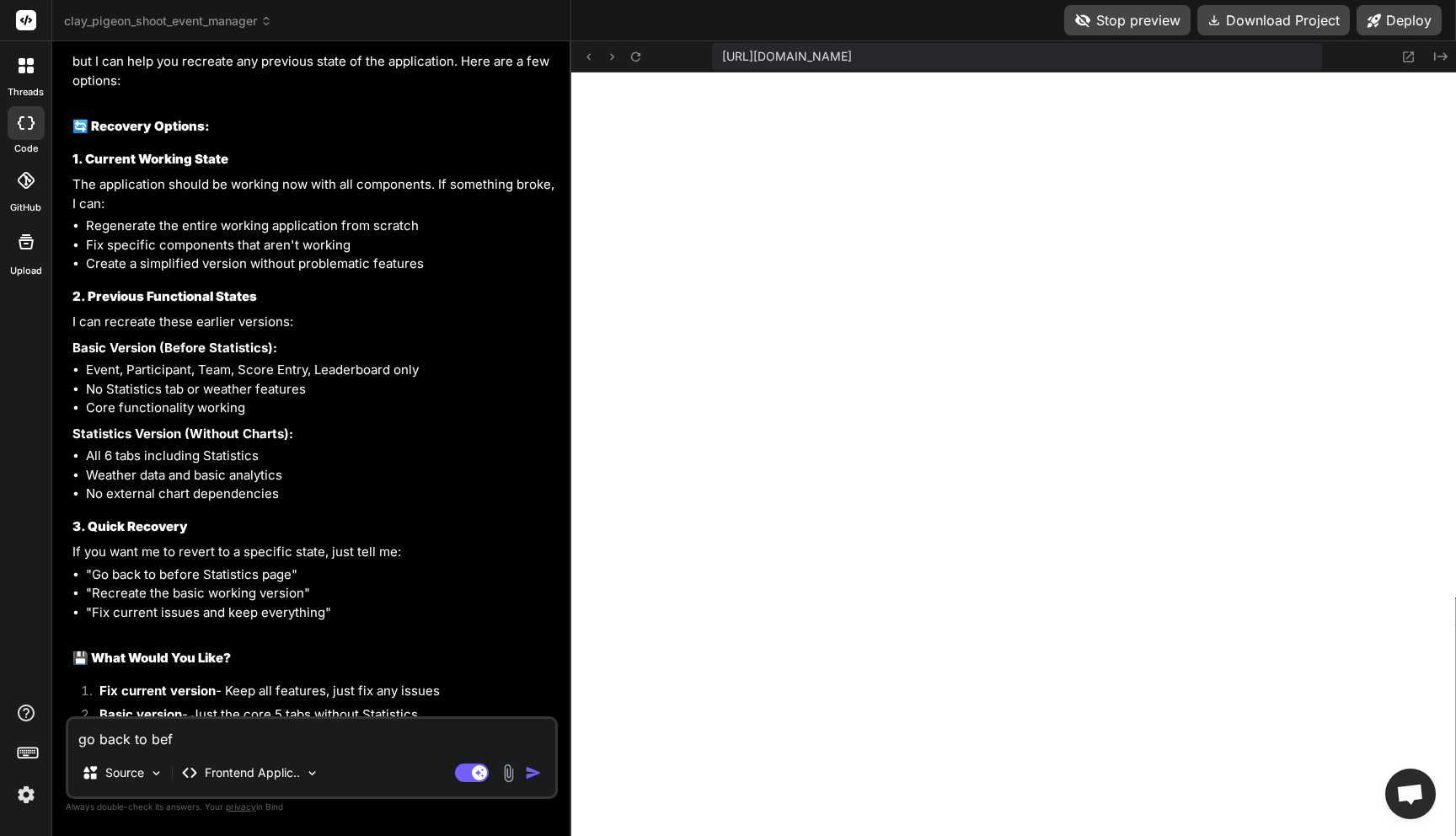 type on "go back to befo" 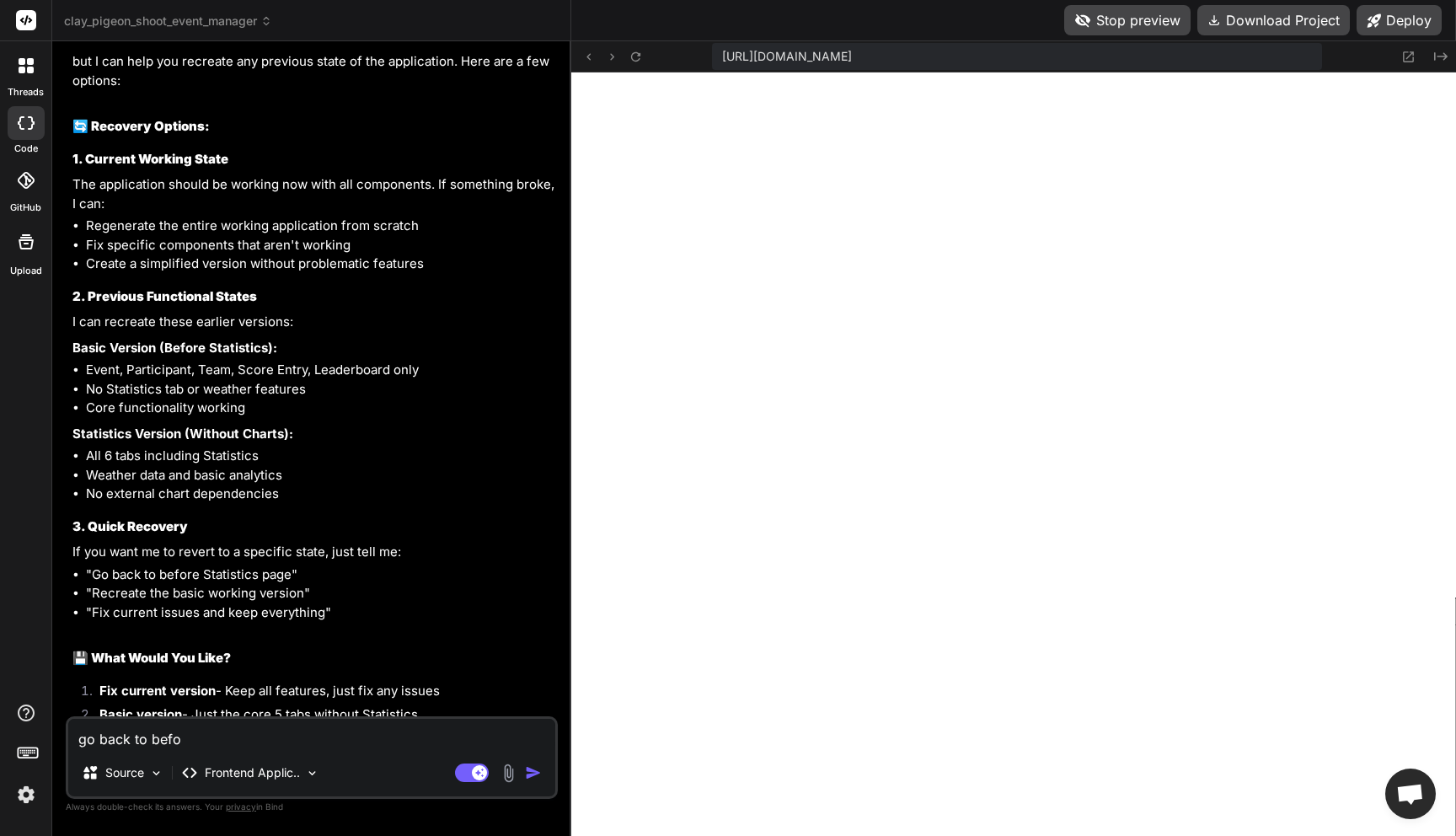 type on "go back to befor" 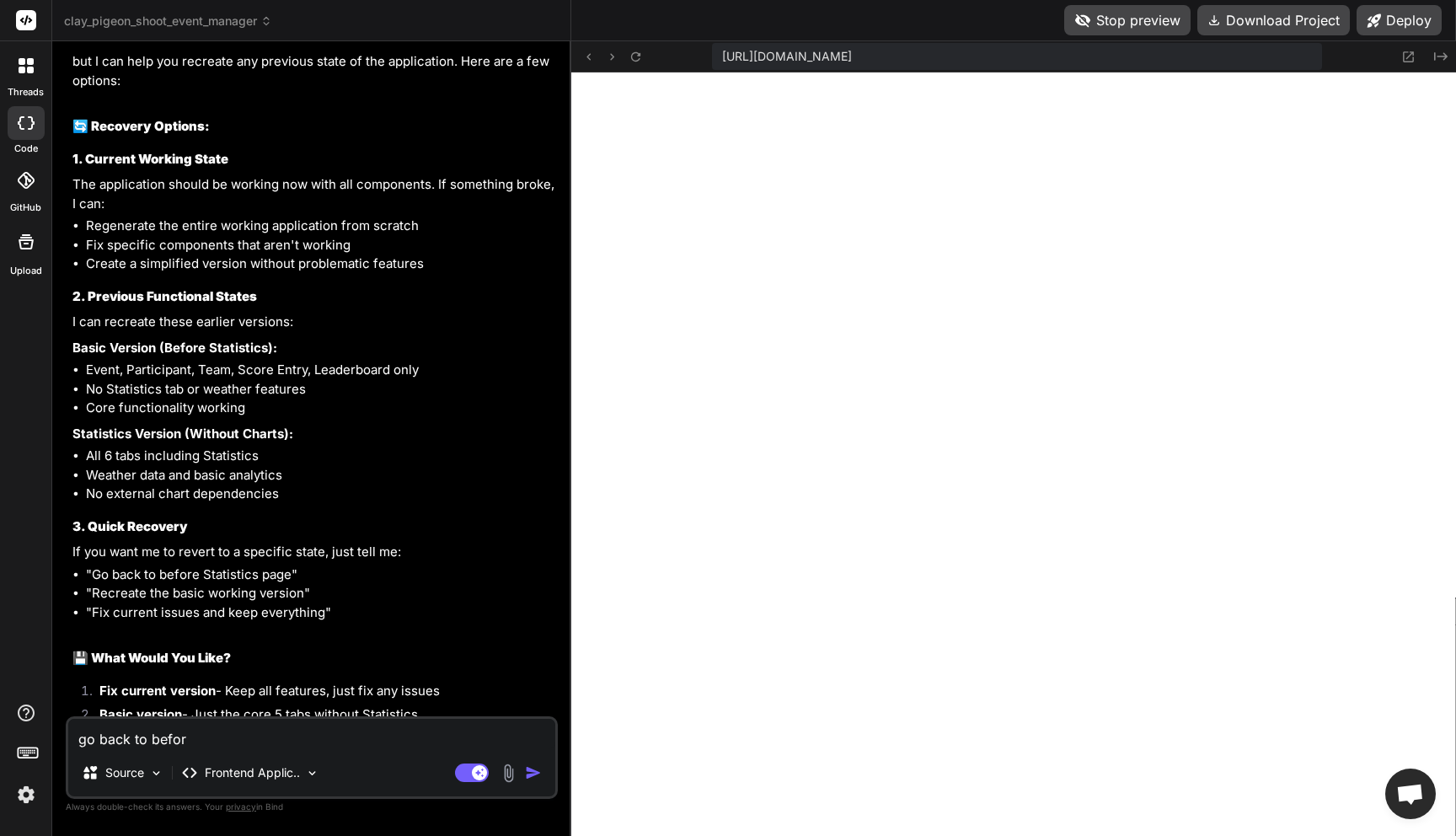 type on "go back to before" 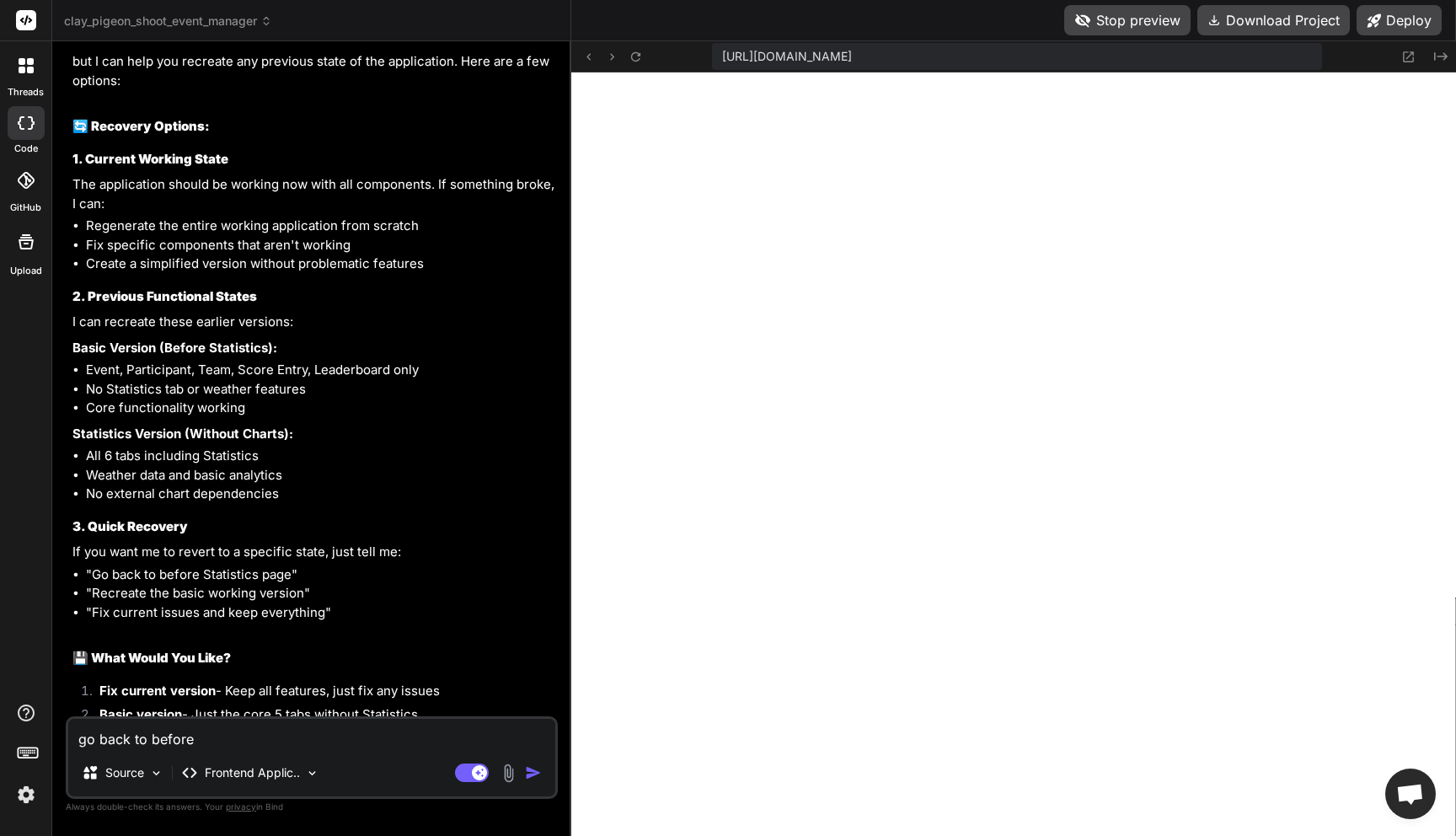 type on "go back to before" 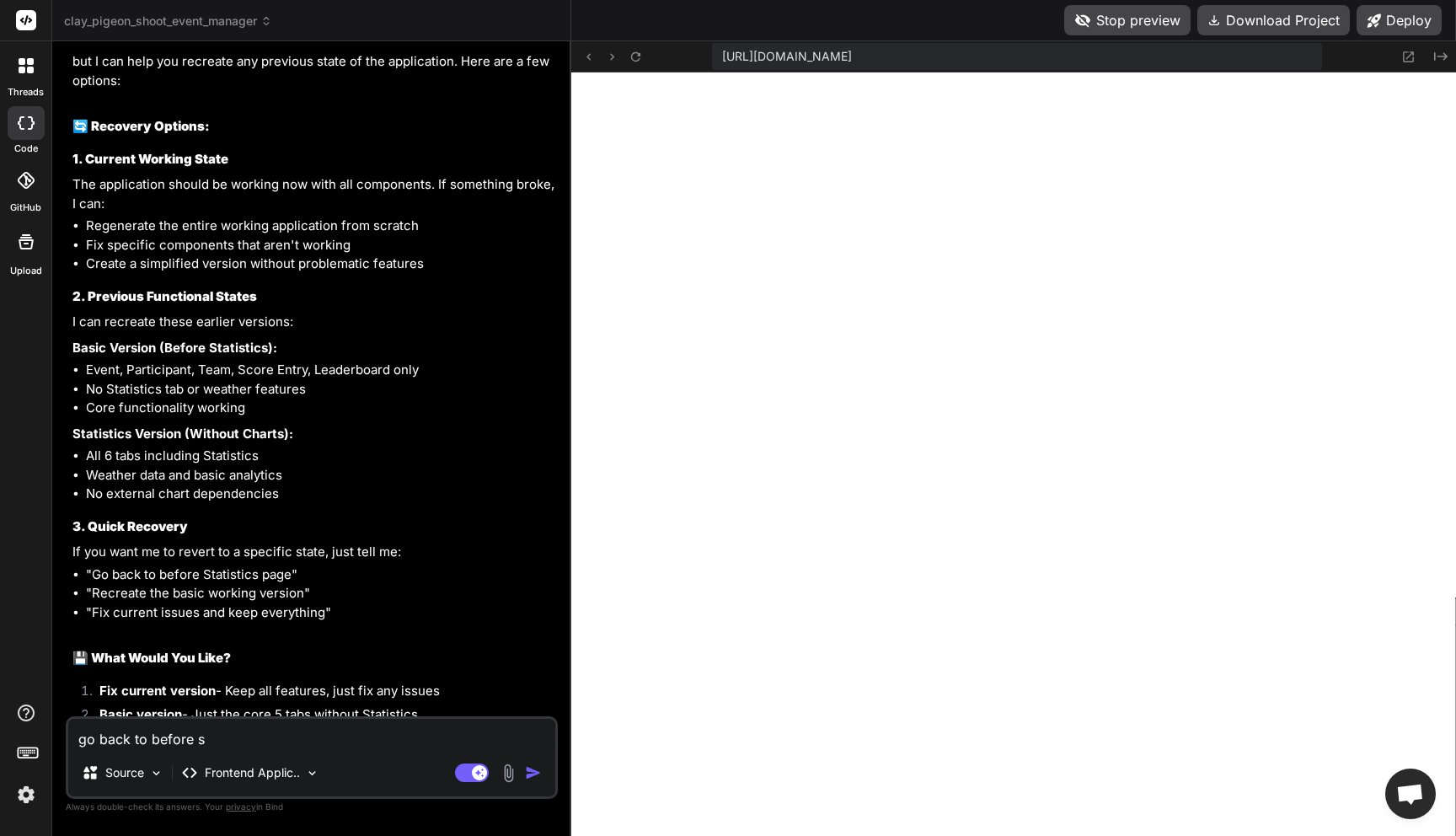 type on "go back to before st" 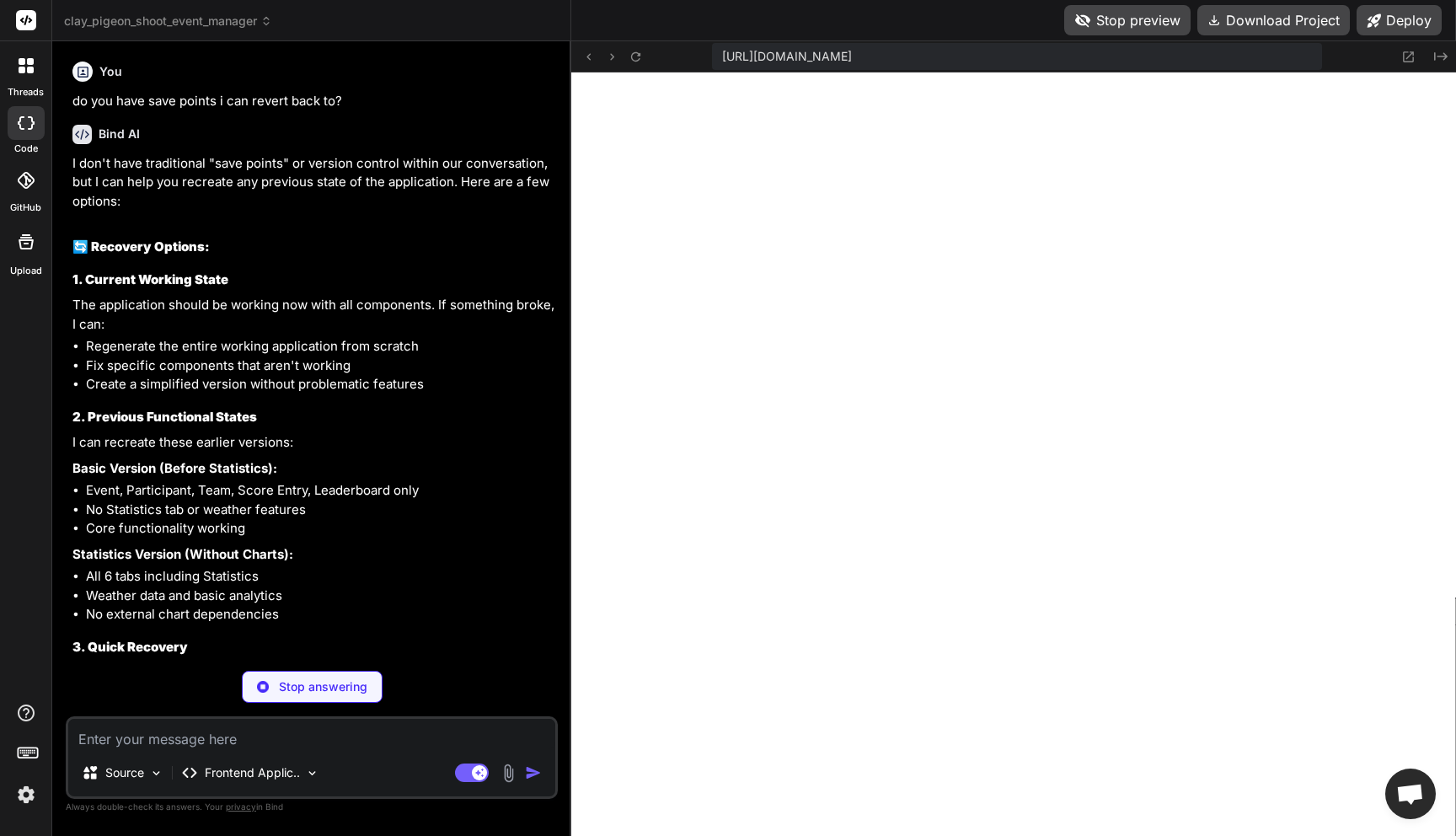 scroll, scrollTop: 6642, scrollLeft: 0, axis: vertical 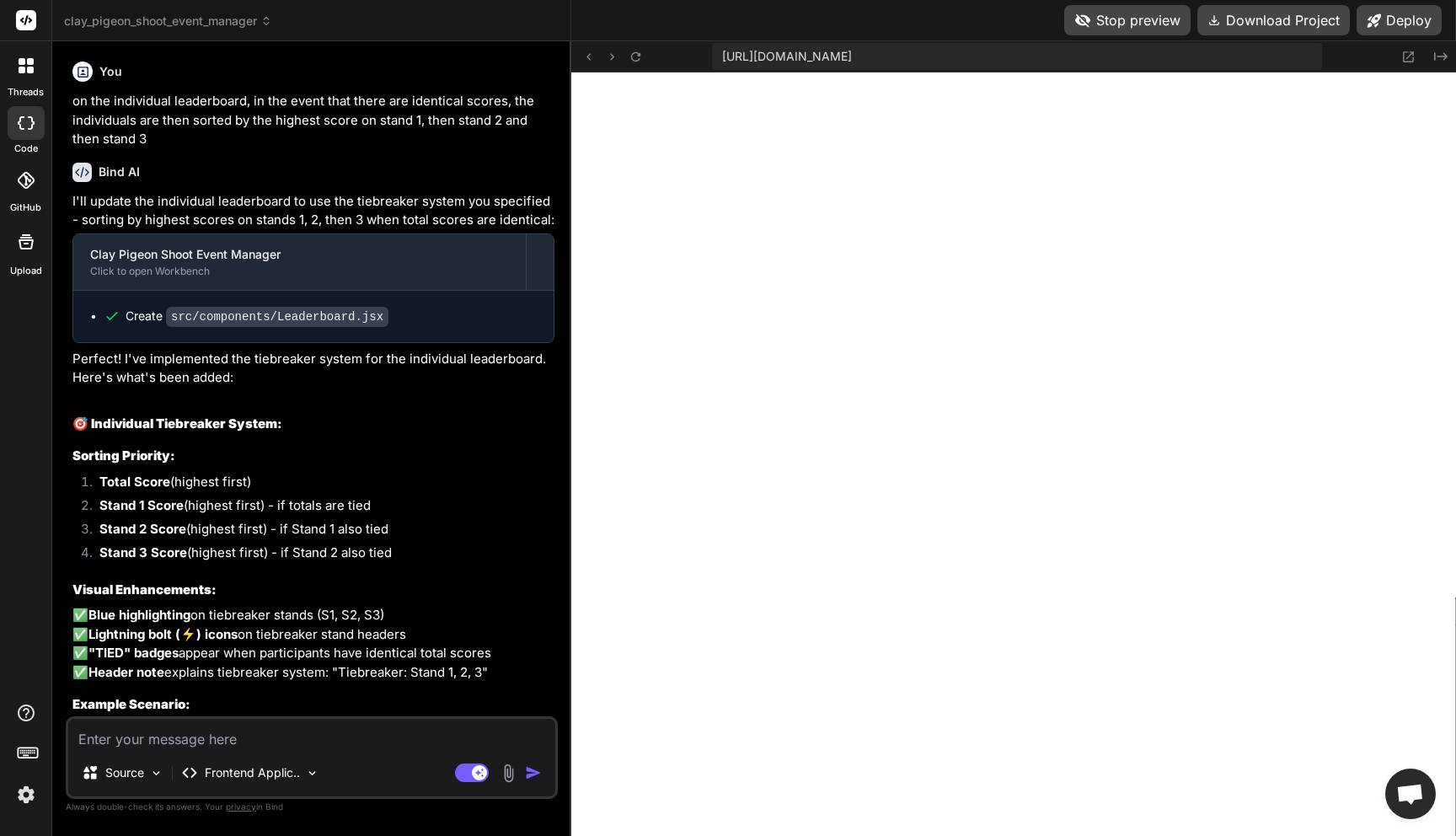 click 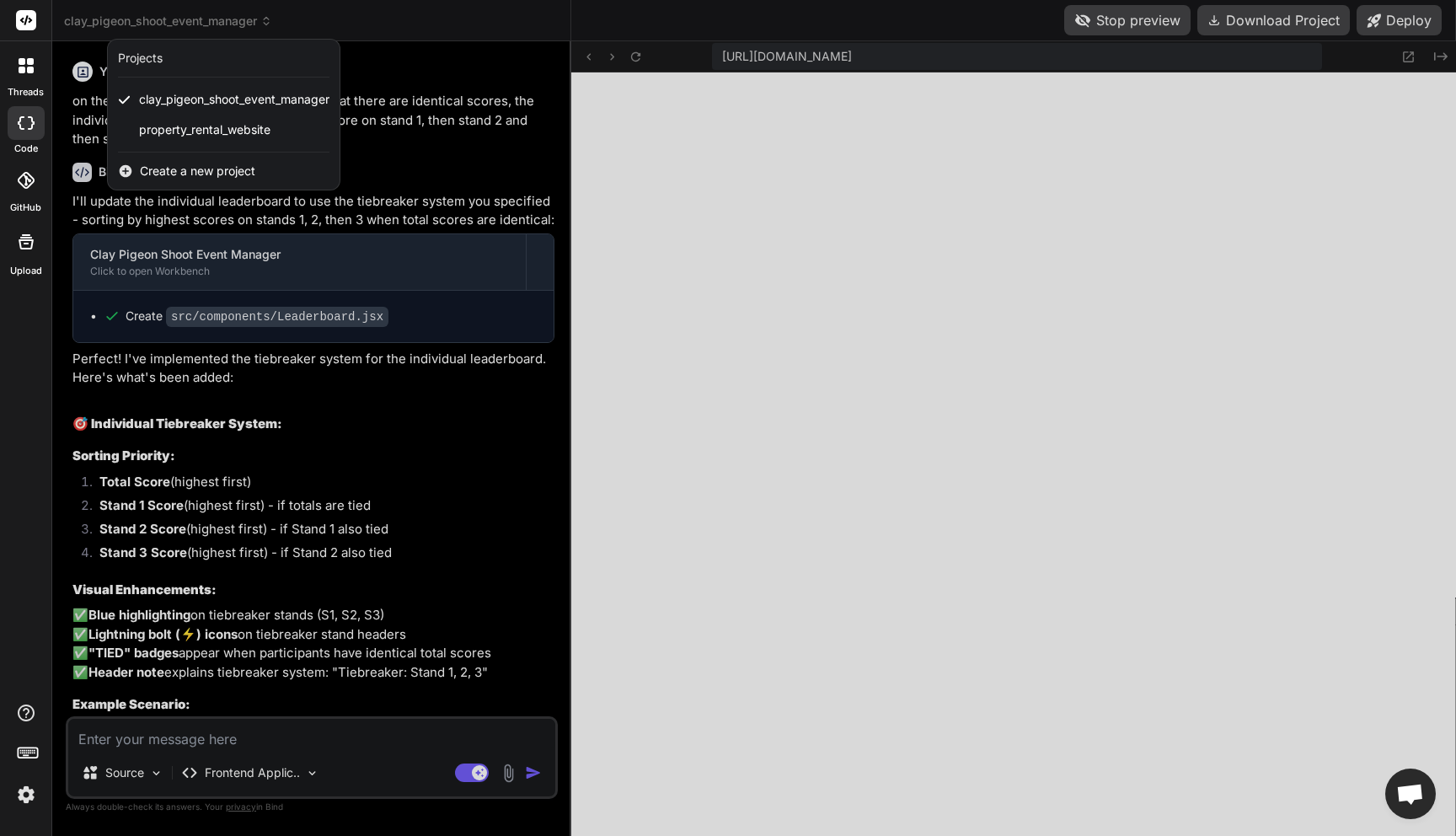 click at bounding box center (728, 418) 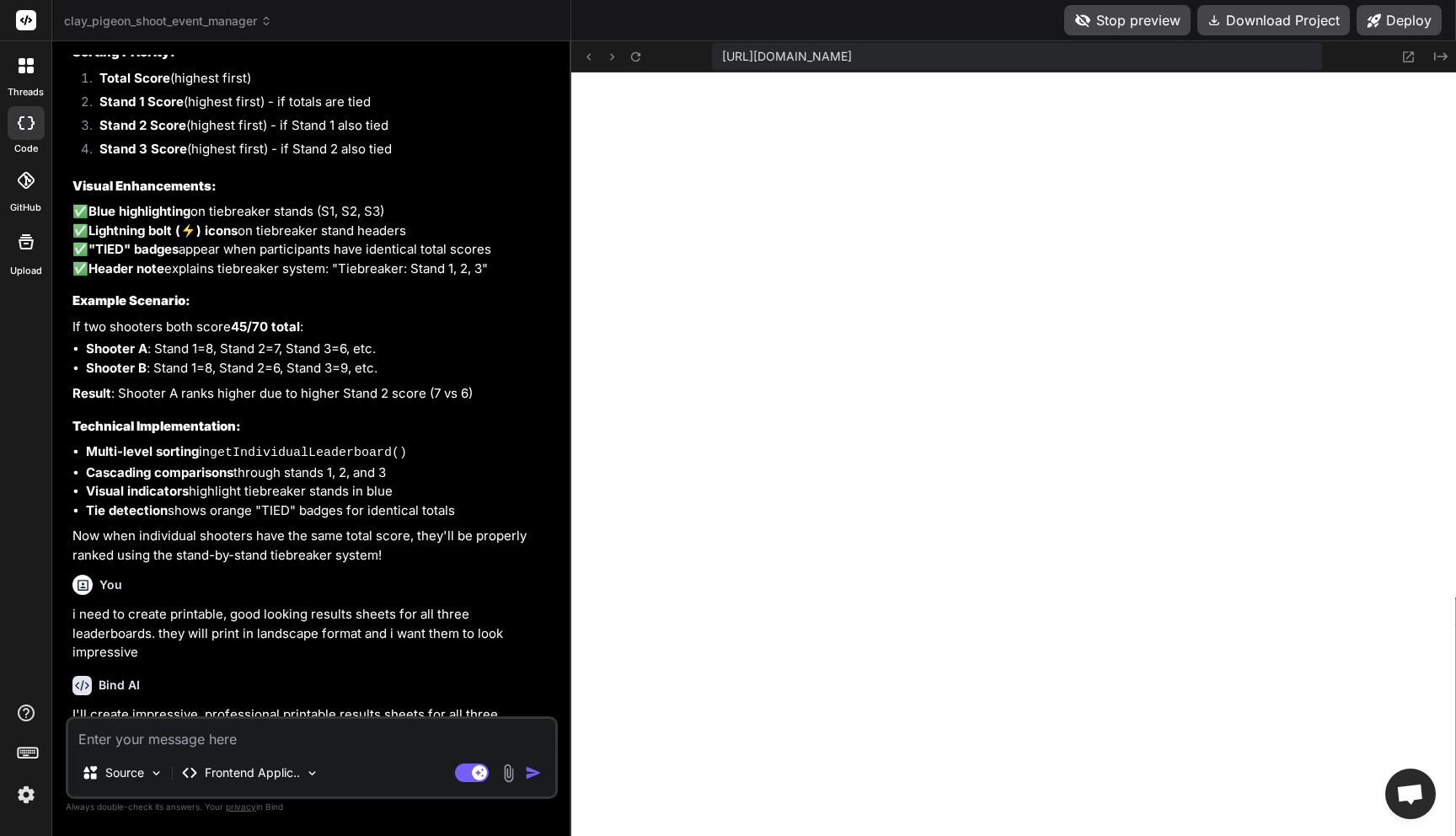 scroll, scrollTop: 0, scrollLeft: 0, axis: both 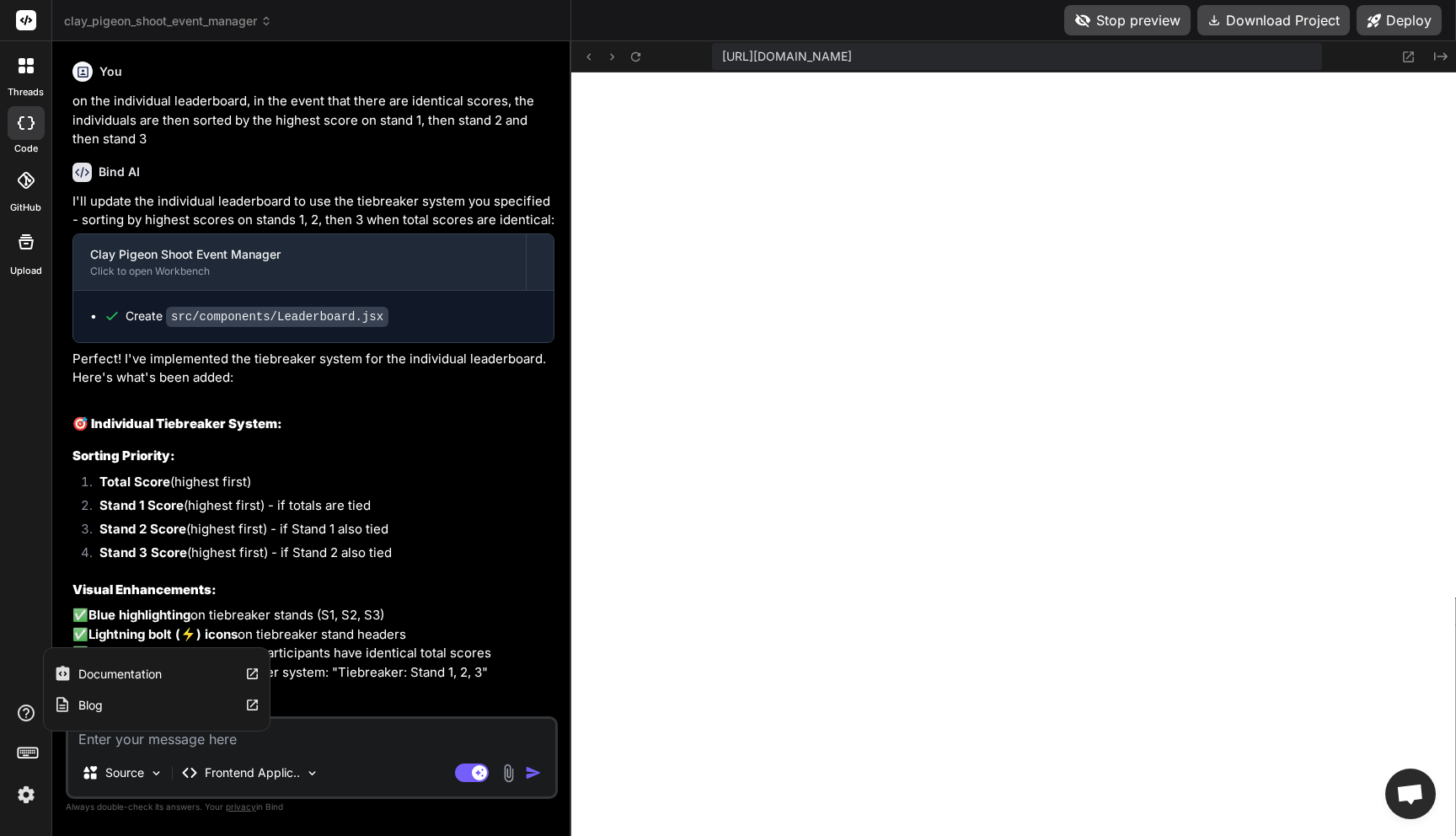 click on "Blog" at bounding box center (90, 705) 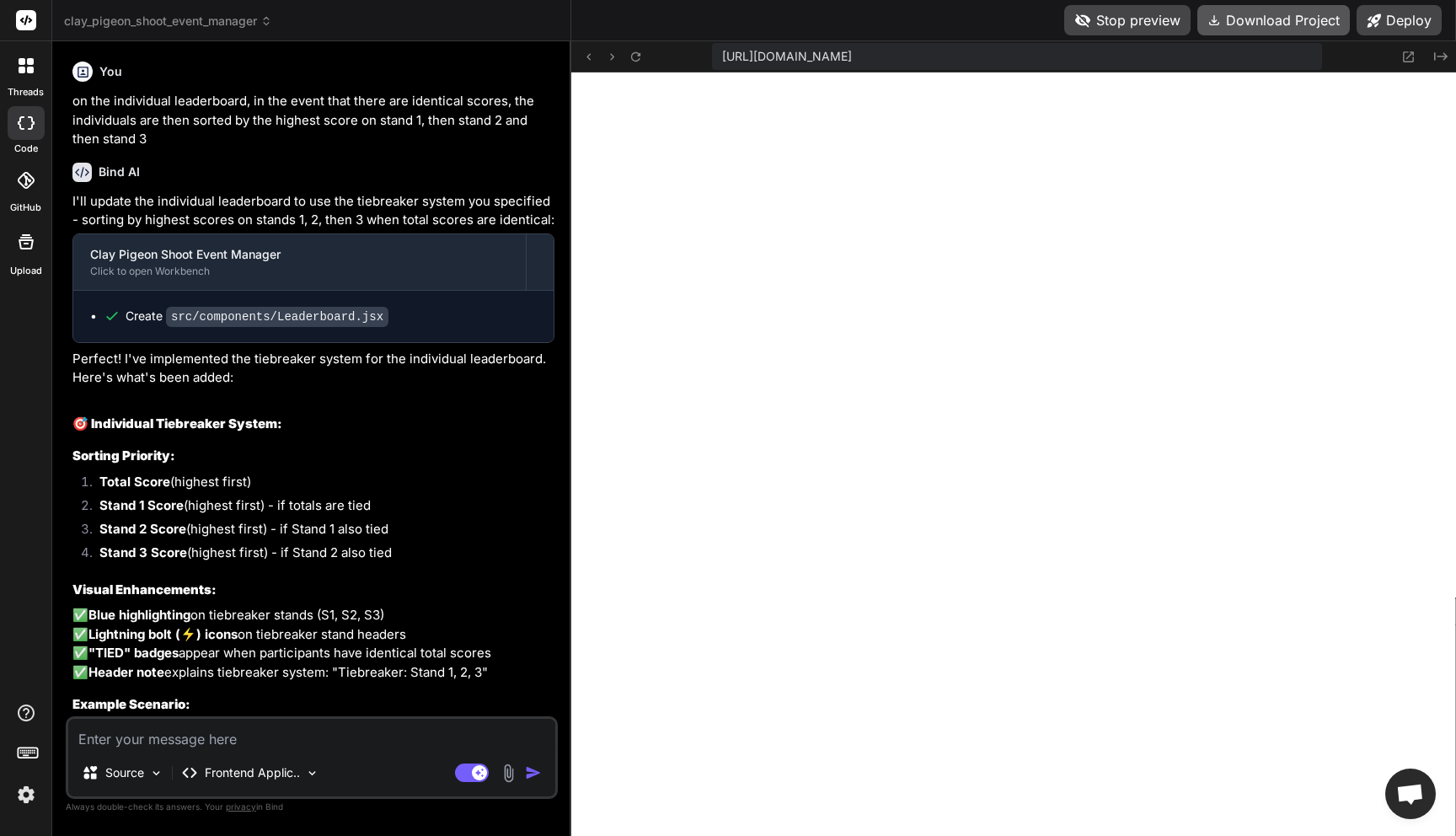 click on "Download Project" at bounding box center [1273, 20] 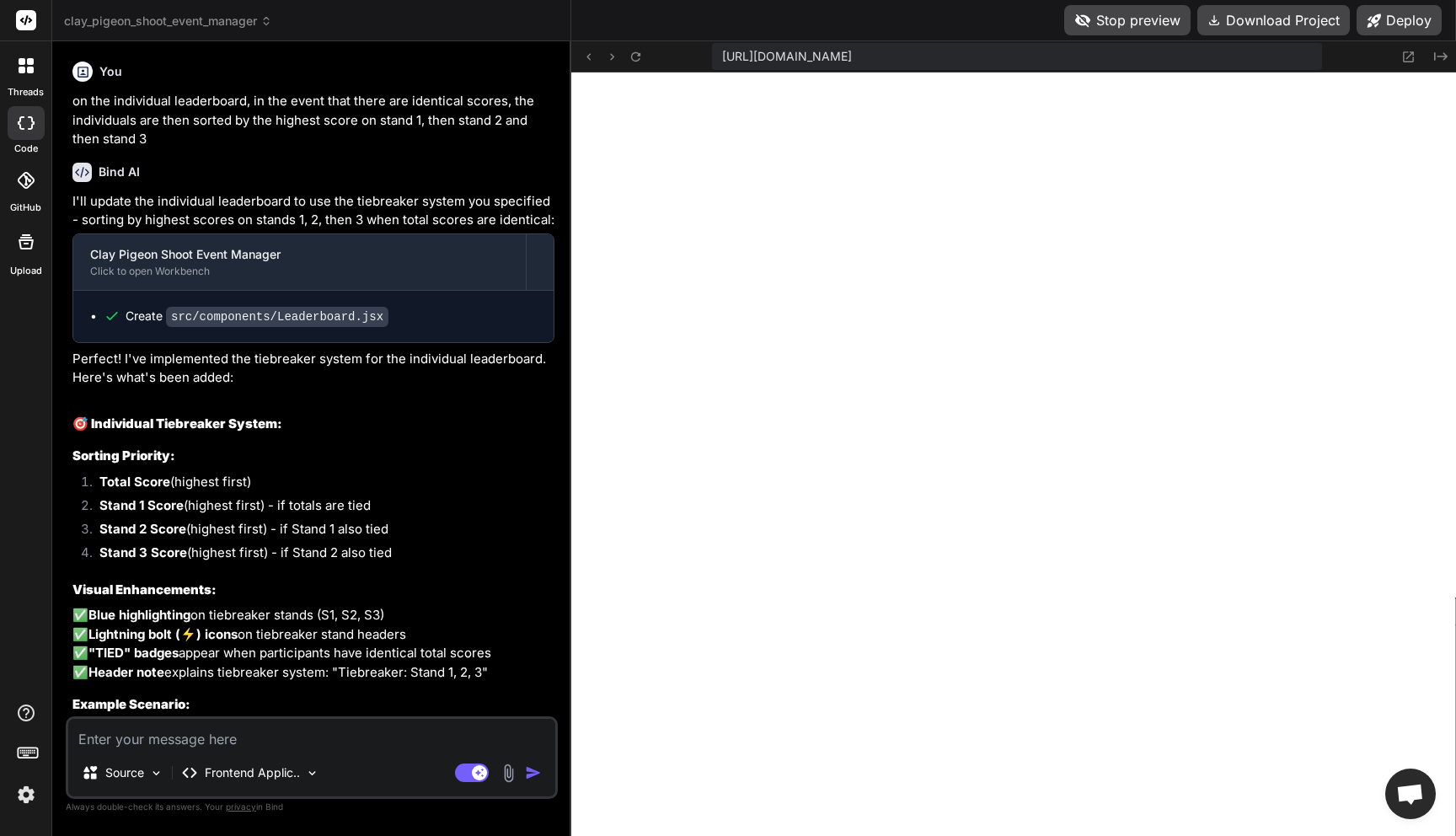 click 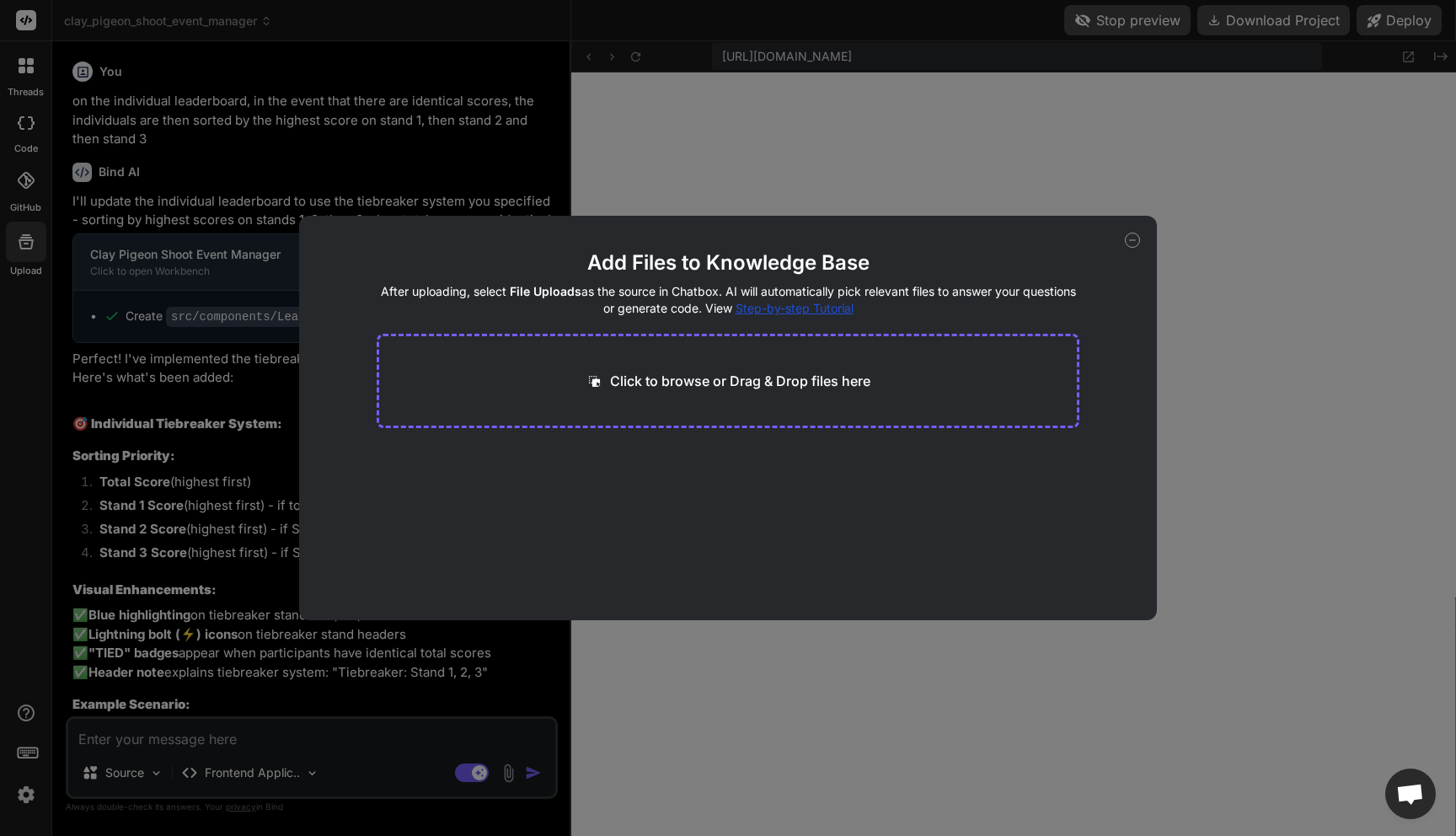 click on "Click to browse or Drag & Drop files here" at bounding box center [740, 381] 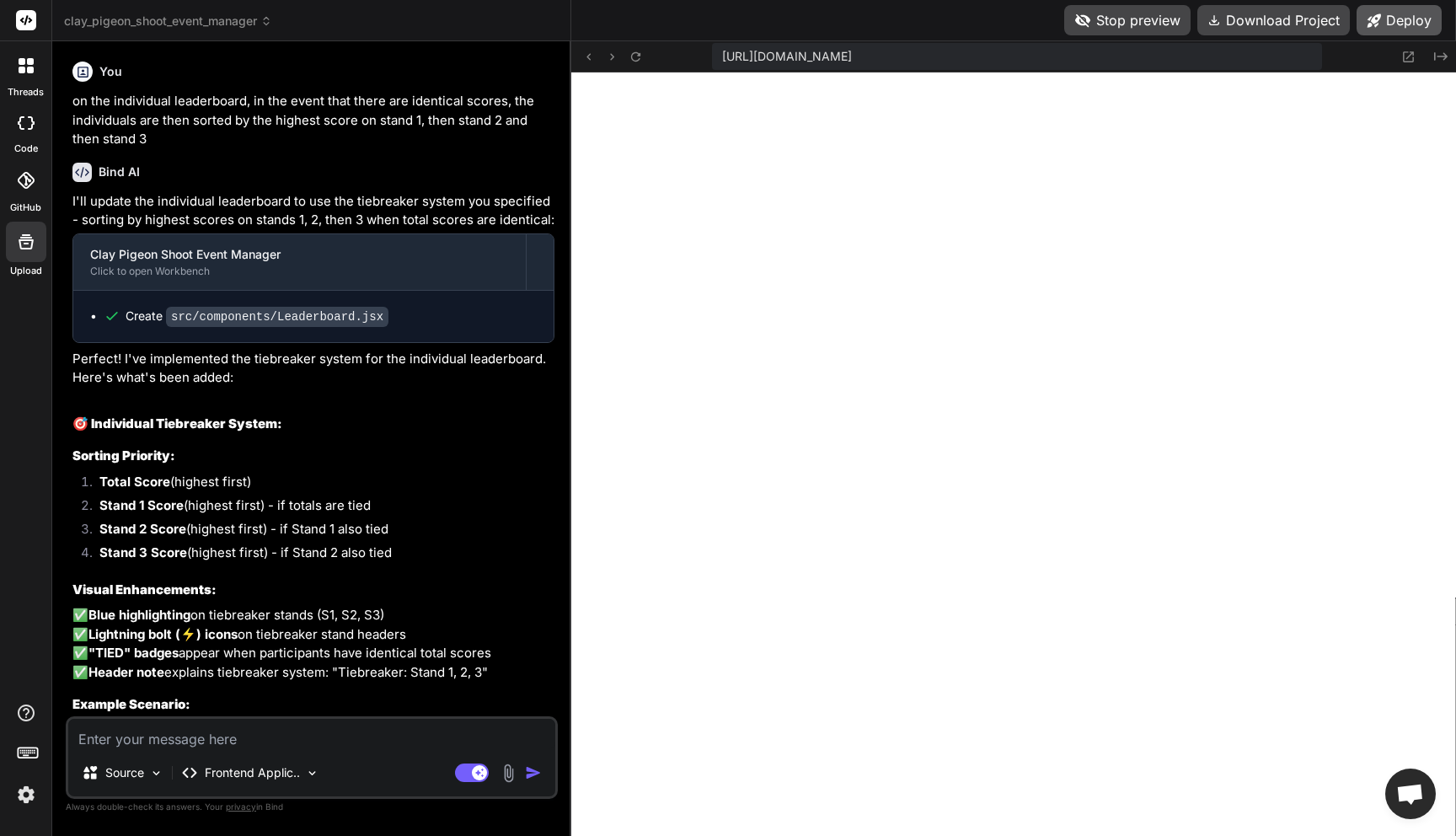 click on "Deploy" at bounding box center (1399, 20) 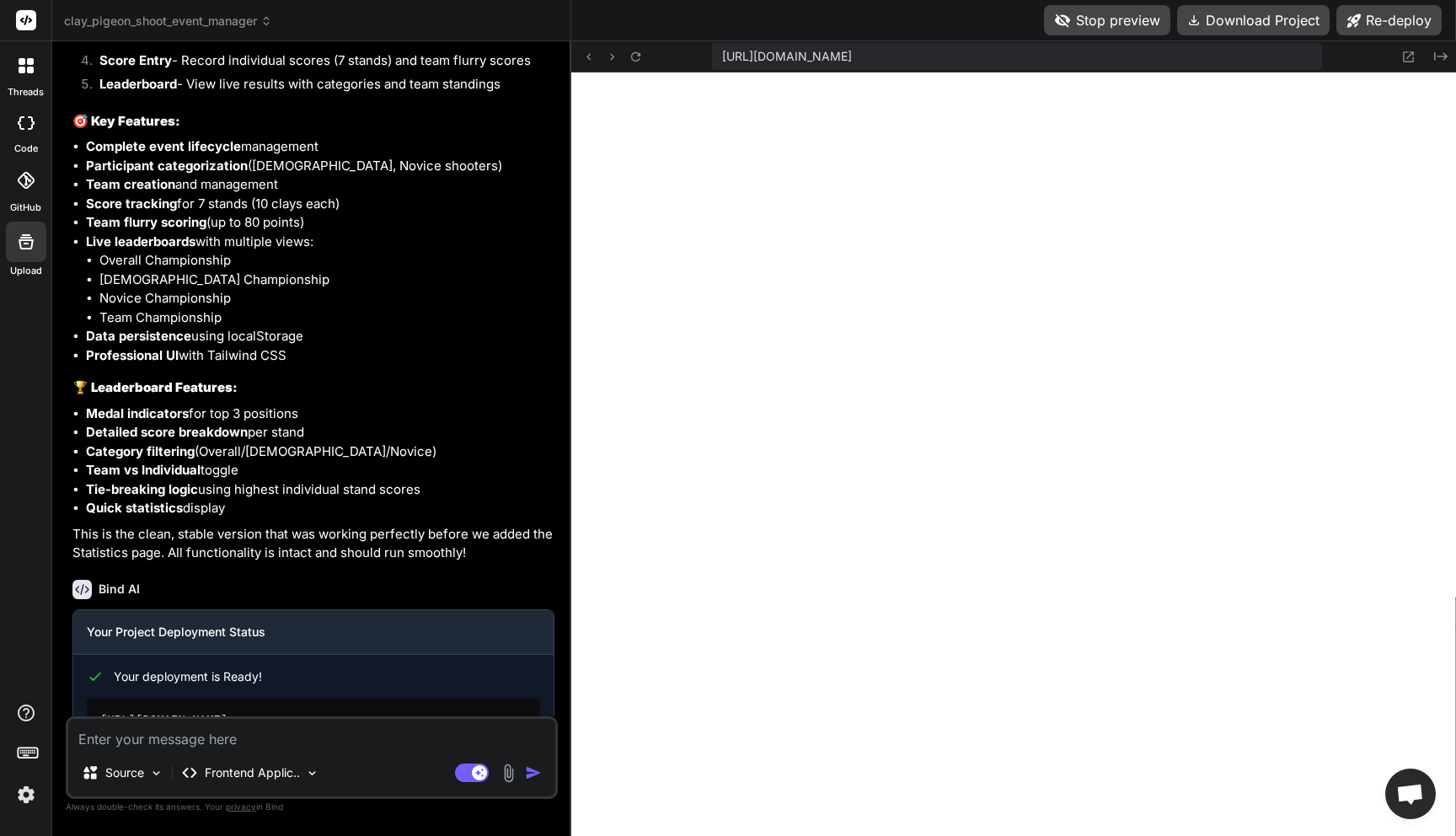 scroll, scrollTop: 8192, scrollLeft: 0, axis: vertical 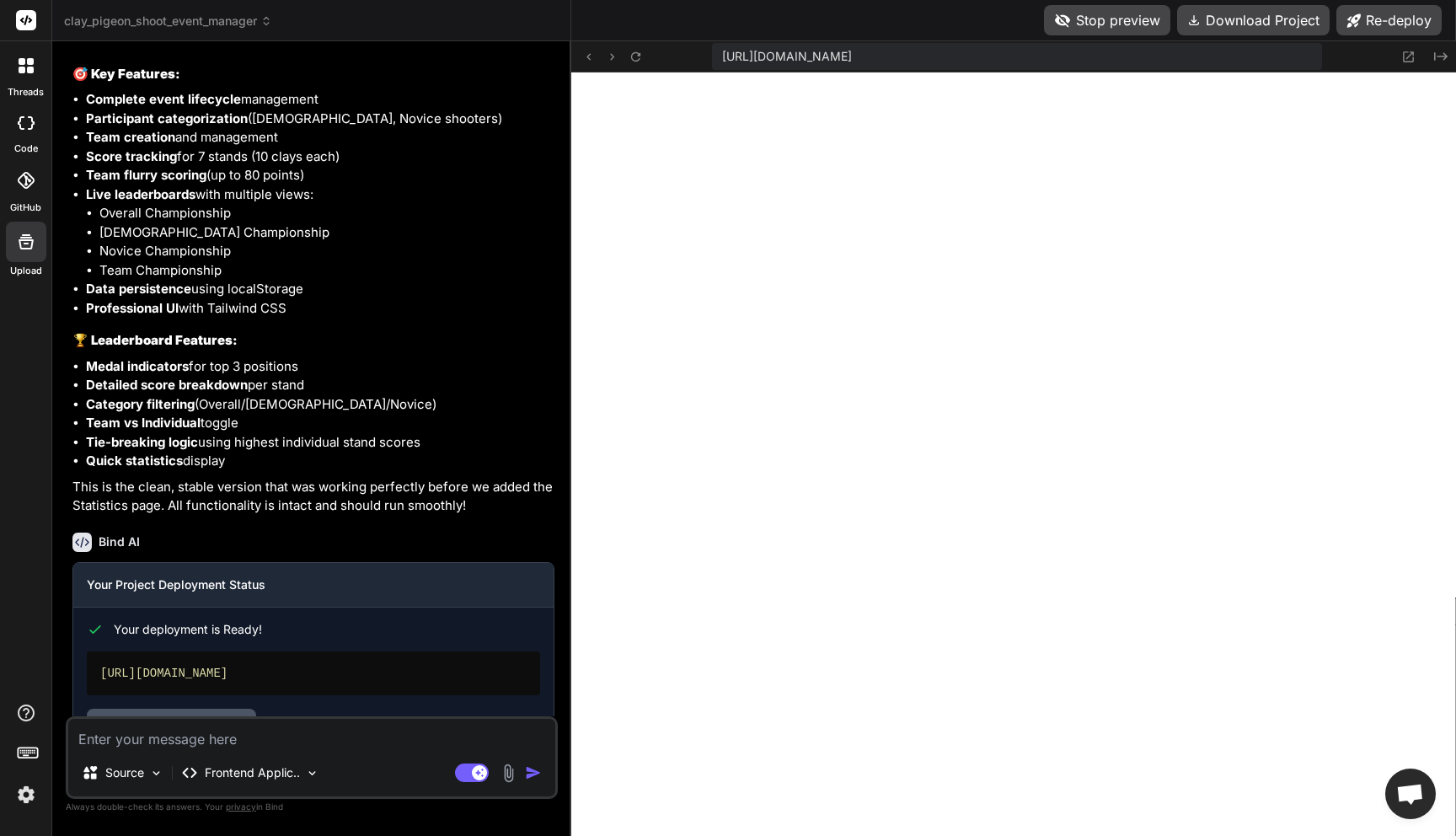 click on "Open your application" at bounding box center (171, 724) 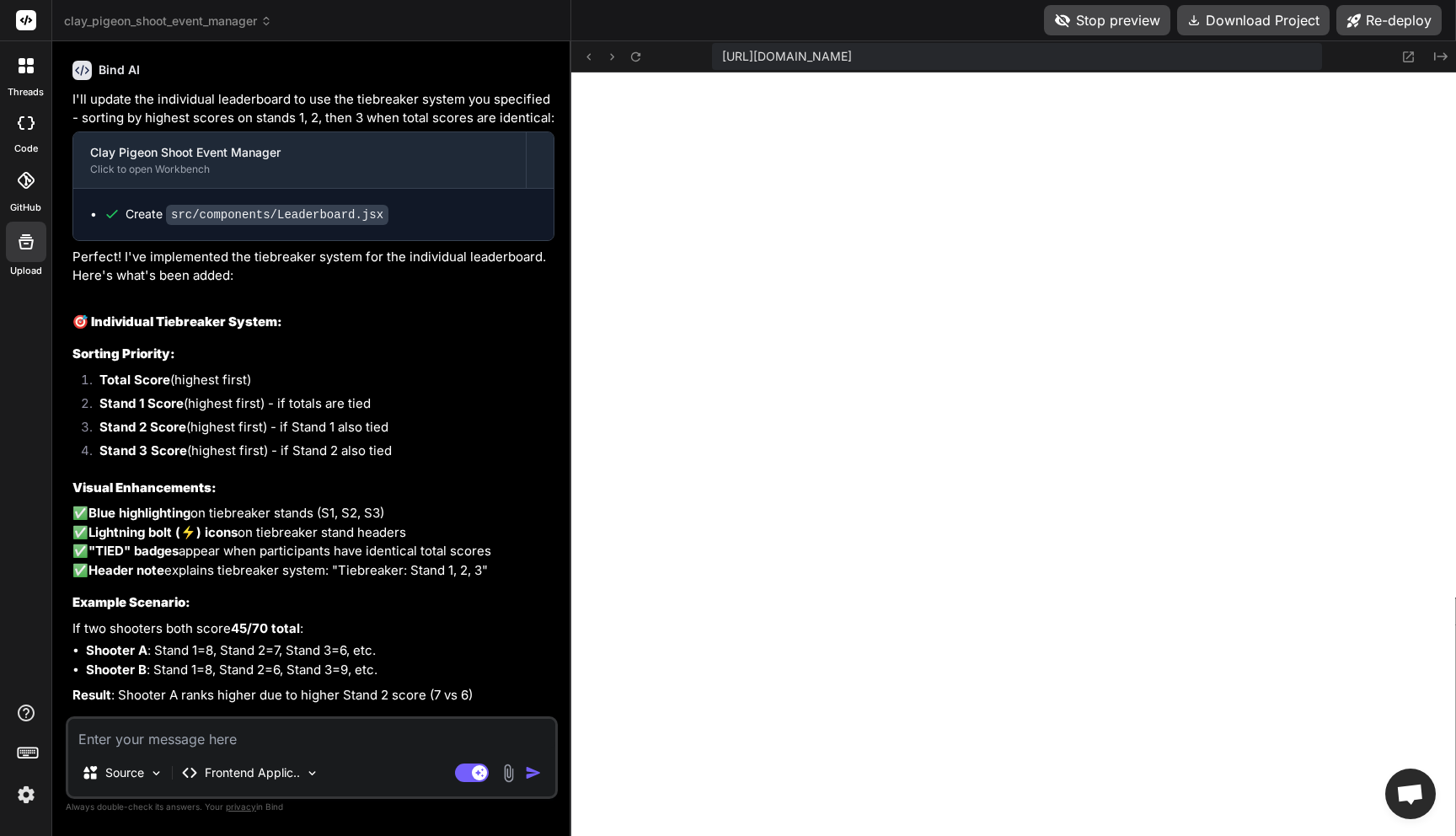 scroll, scrollTop: 0, scrollLeft: 0, axis: both 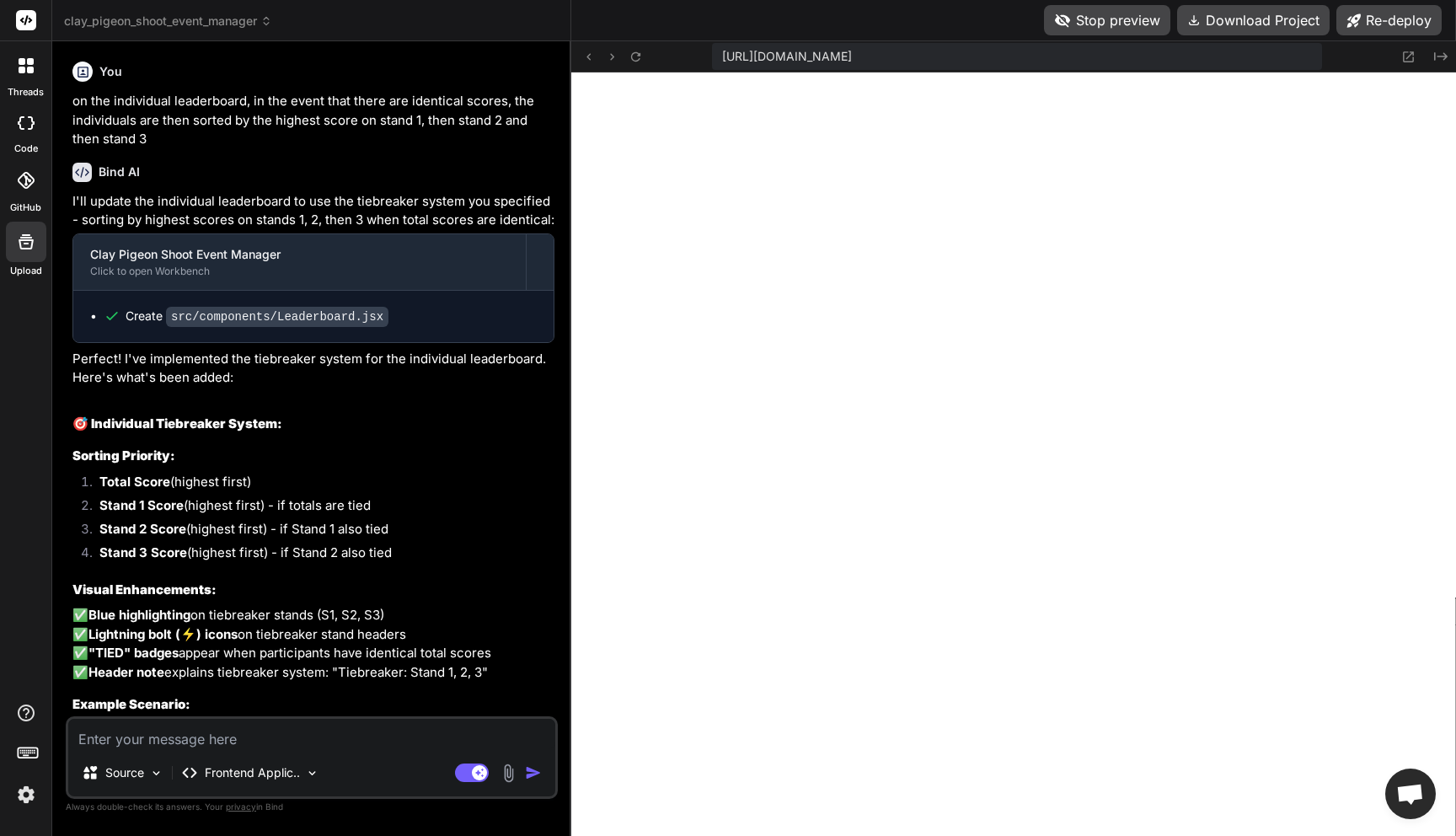 click at bounding box center (312, 734) 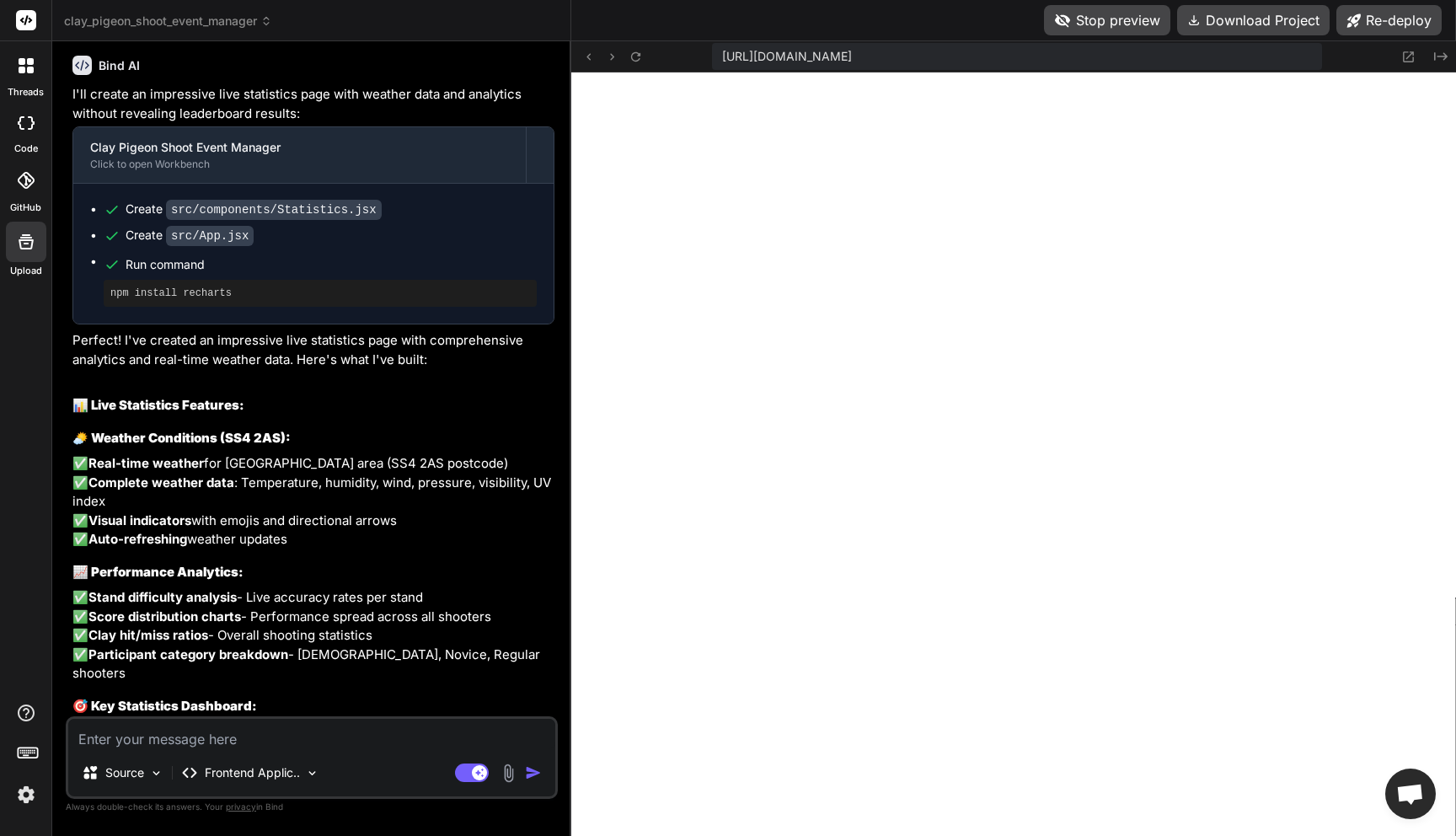scroll, scrollTop: 2795, scrollLeft: 0, axis: vertical 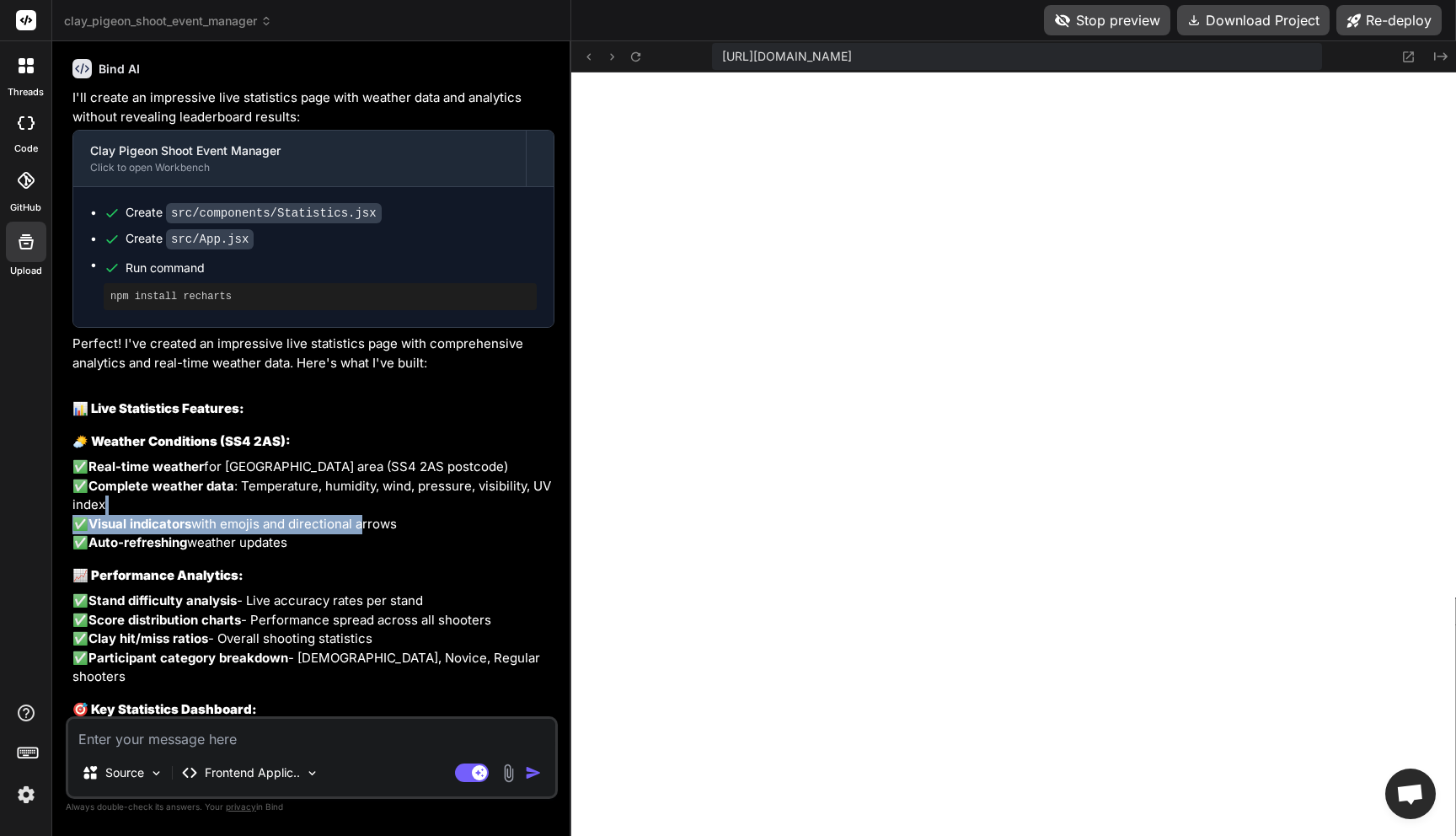 click on "✅  Real-time weather  for Paglesham area (SS4 2AS postcode)
✅  Complete weather data : Temperature, humidity, wind, pressure, visibility, UV index
✅  Visual indicators  with emojis and directional arrows
✅  Auto-refreshing  weather updates" at bounding box center (313, 505) 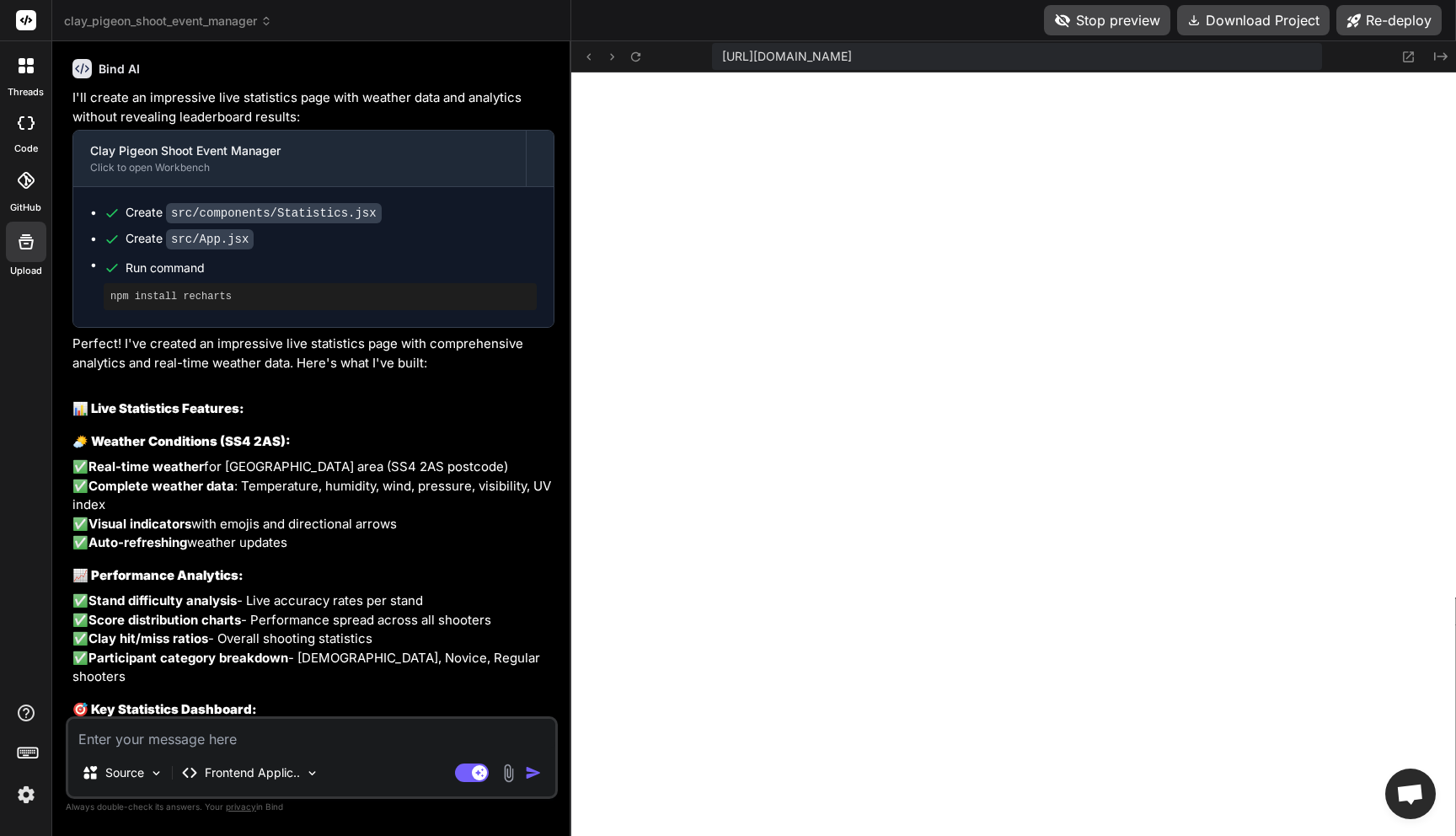 click on "Source Frontend Applic.. Agent Mode. When this toggle is activated, AI automatically makes decisions, reasons, creates files, and runs terminal commands. Almost full autopilot." at bounding box center (312, 758) 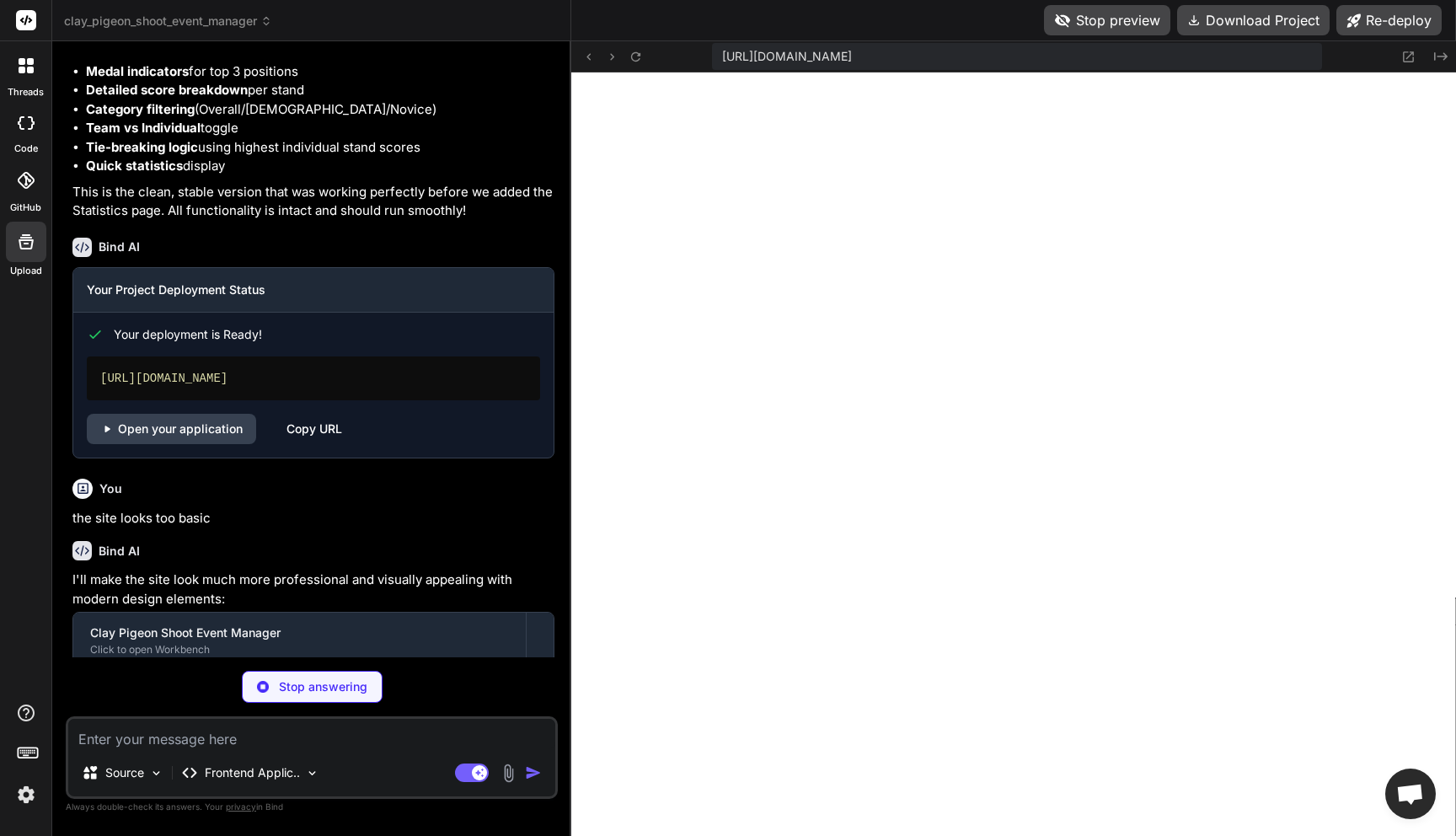 scroll, scrollTop: 8501, scrollLeft: 0, axis: vertical 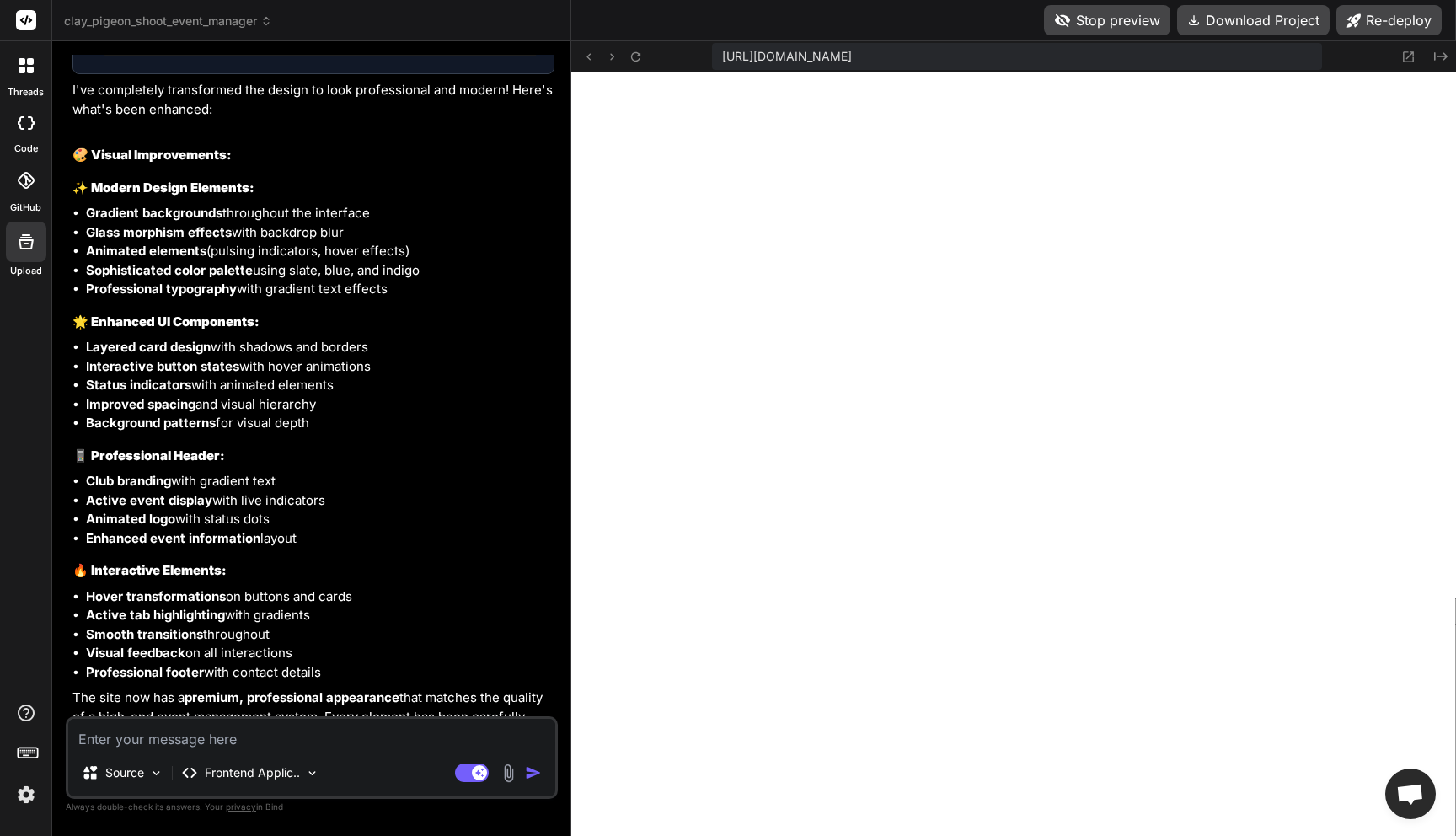click on "Stop preview" at bounding box center (1107, 20) 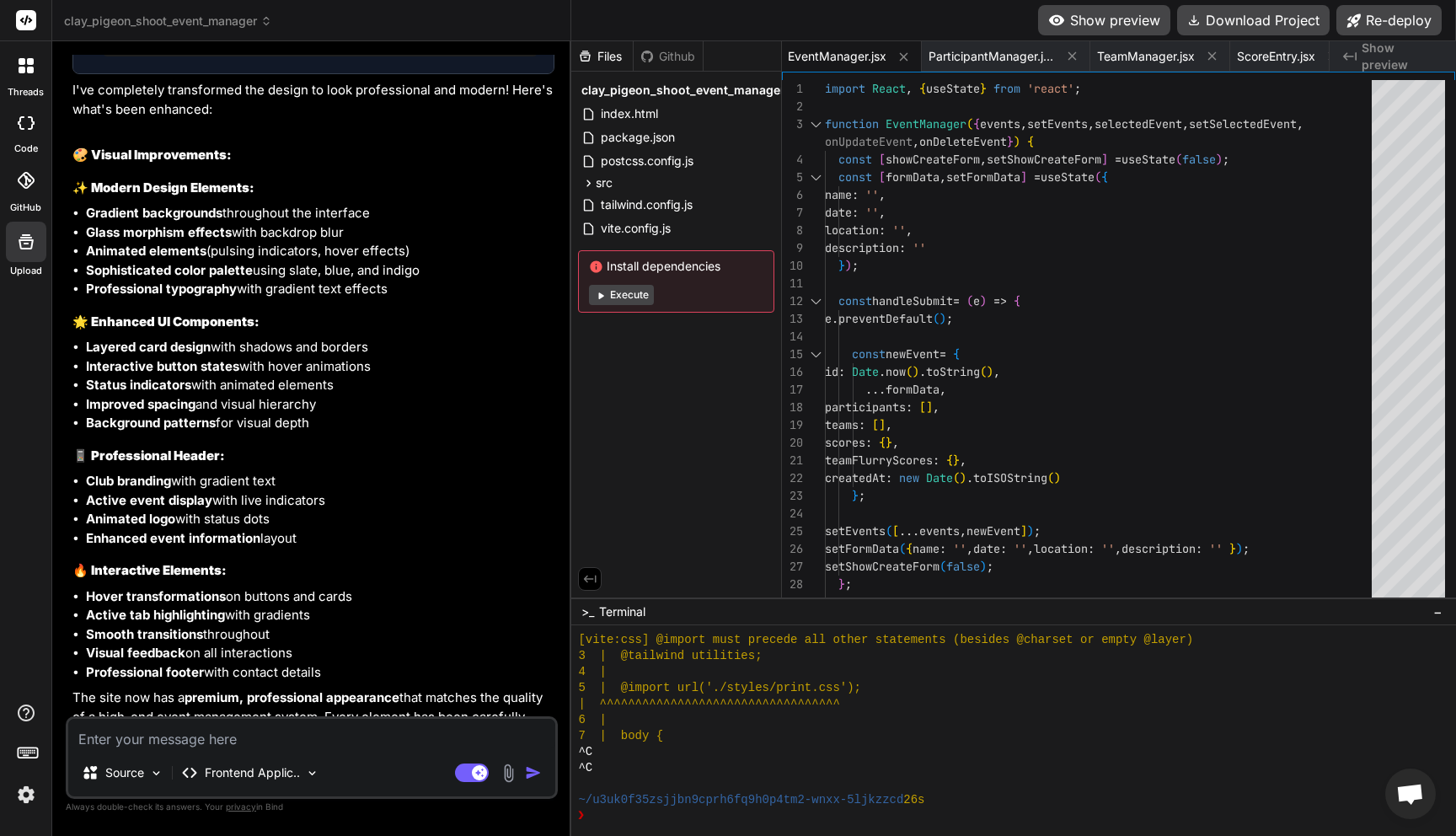 click on "Show preview" at bounding box center [1104, 20] 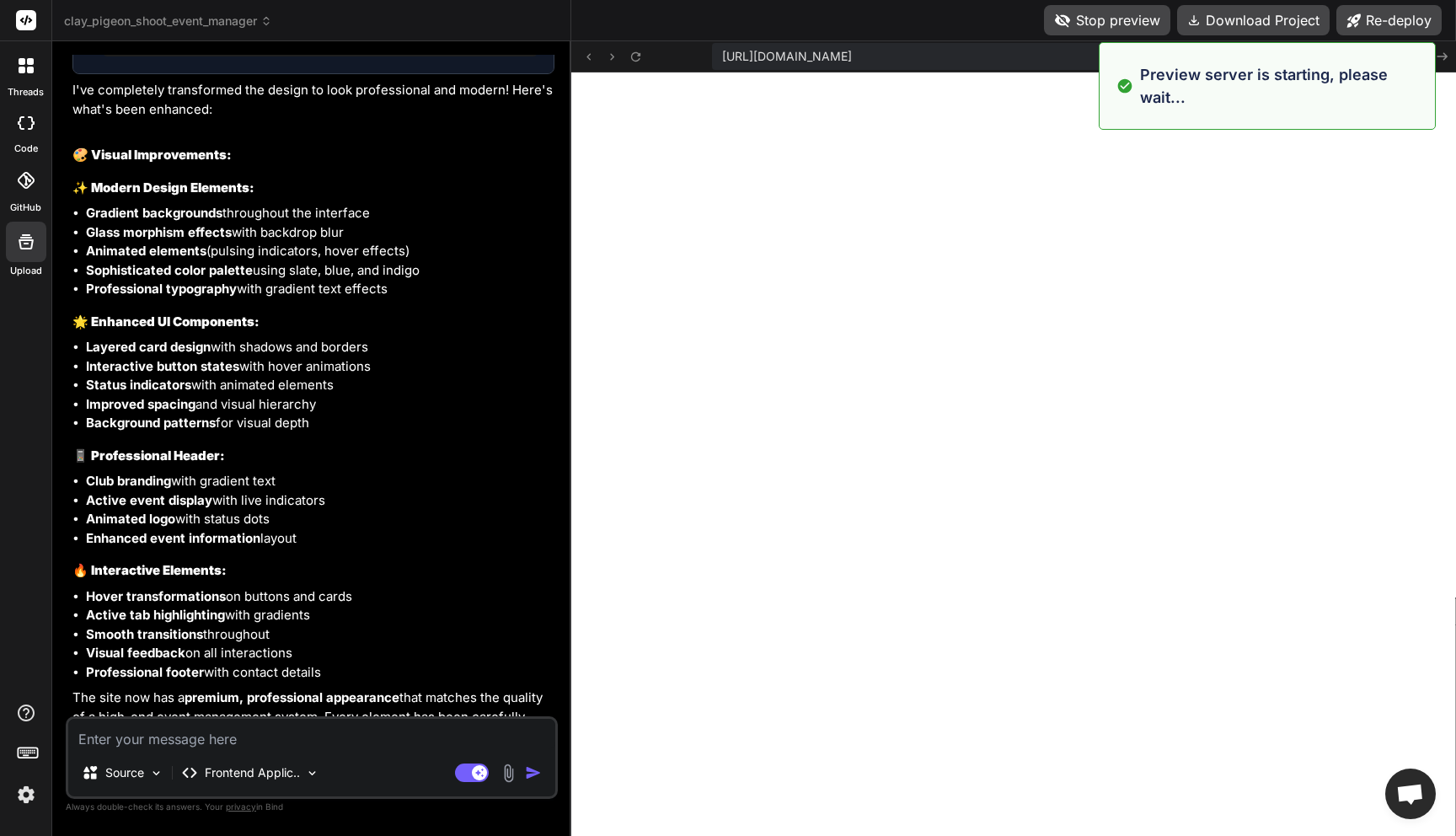 scroll, scrollTop: 10696, scrollLeft: 0, axis: vertical 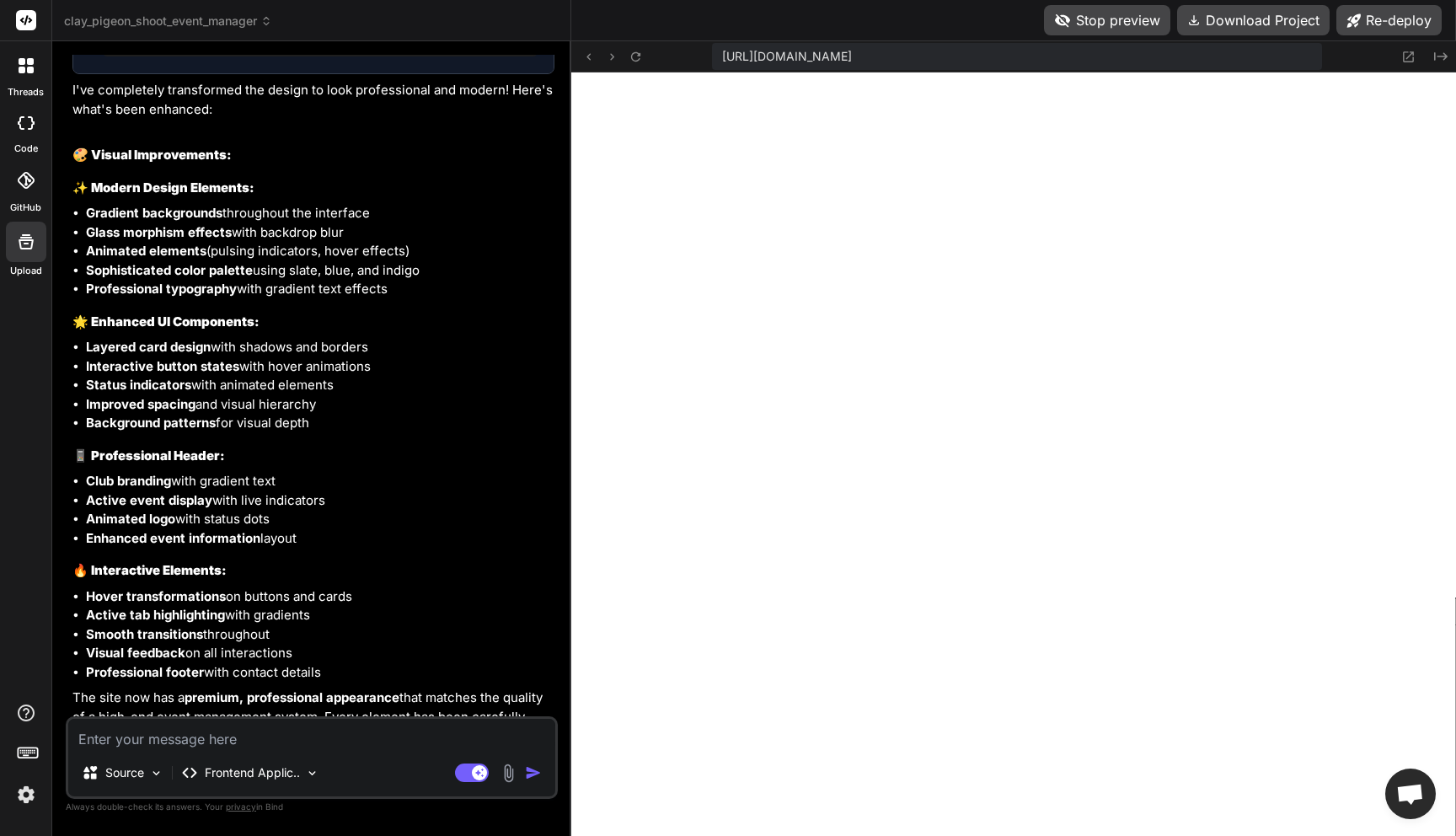 click at bounding box center (312, 734) 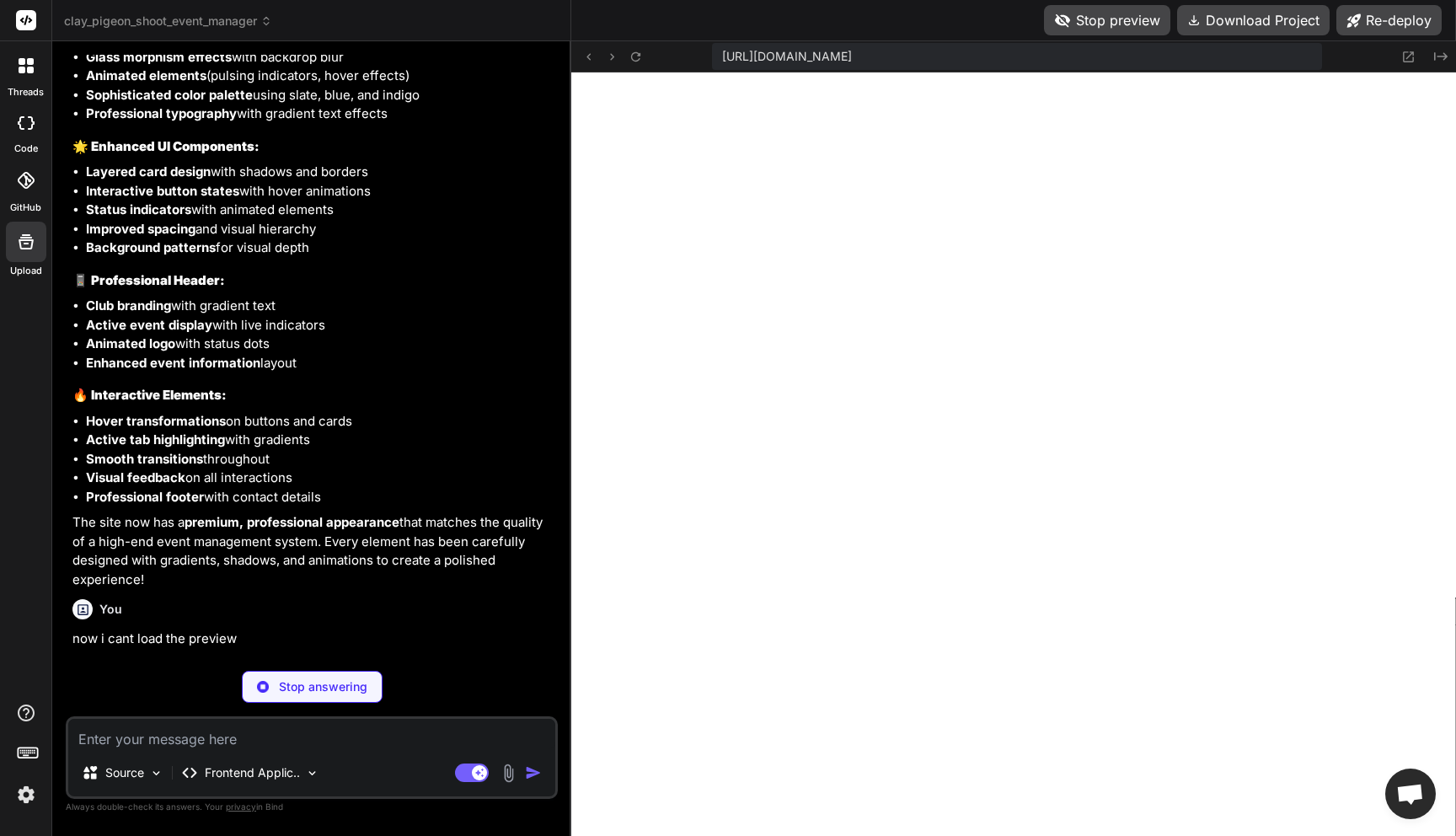 scroll, scrollTop: 9594, scrollLeft: 0, axis: vertical 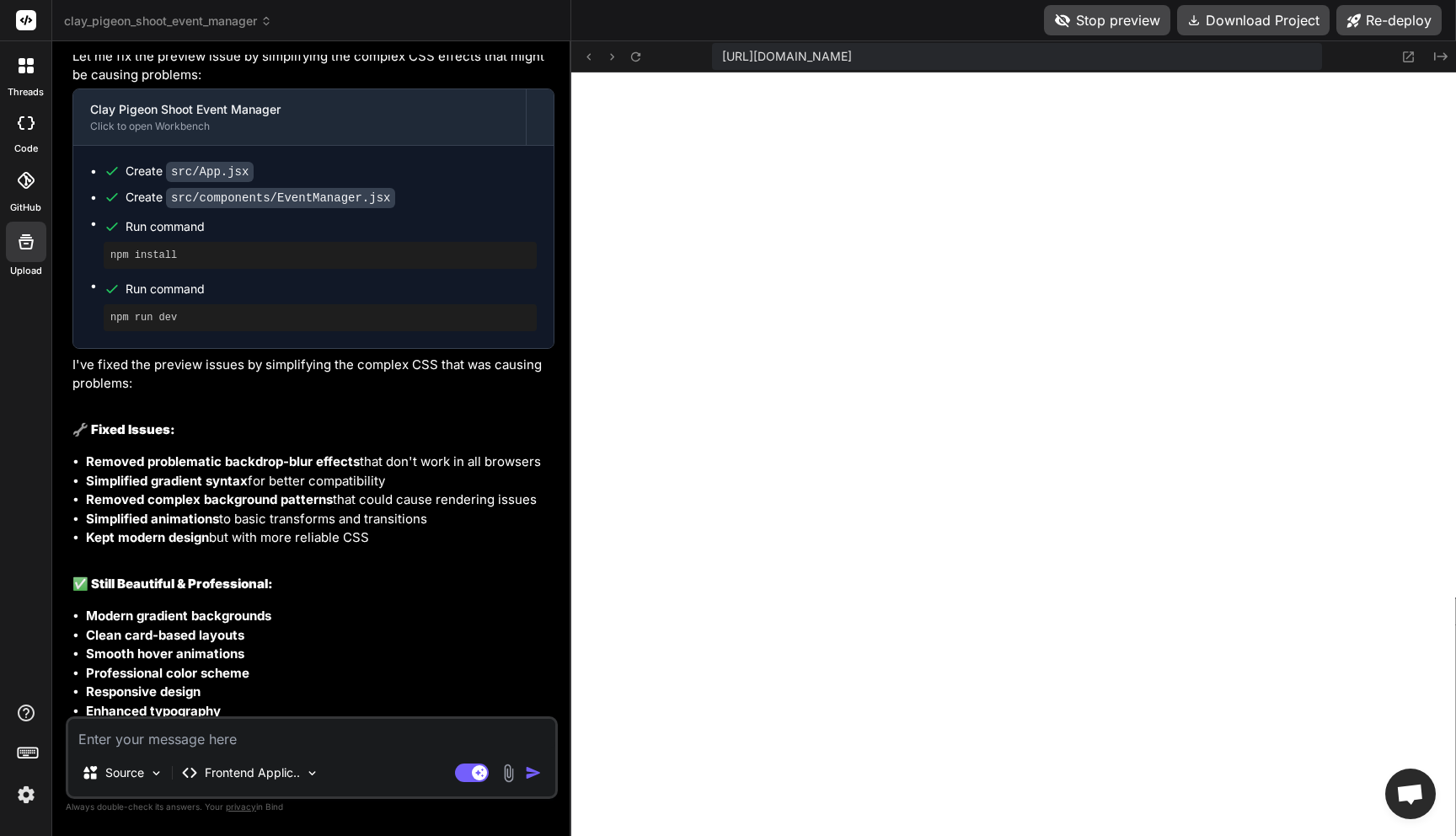 click at bounding box center (312, 734) 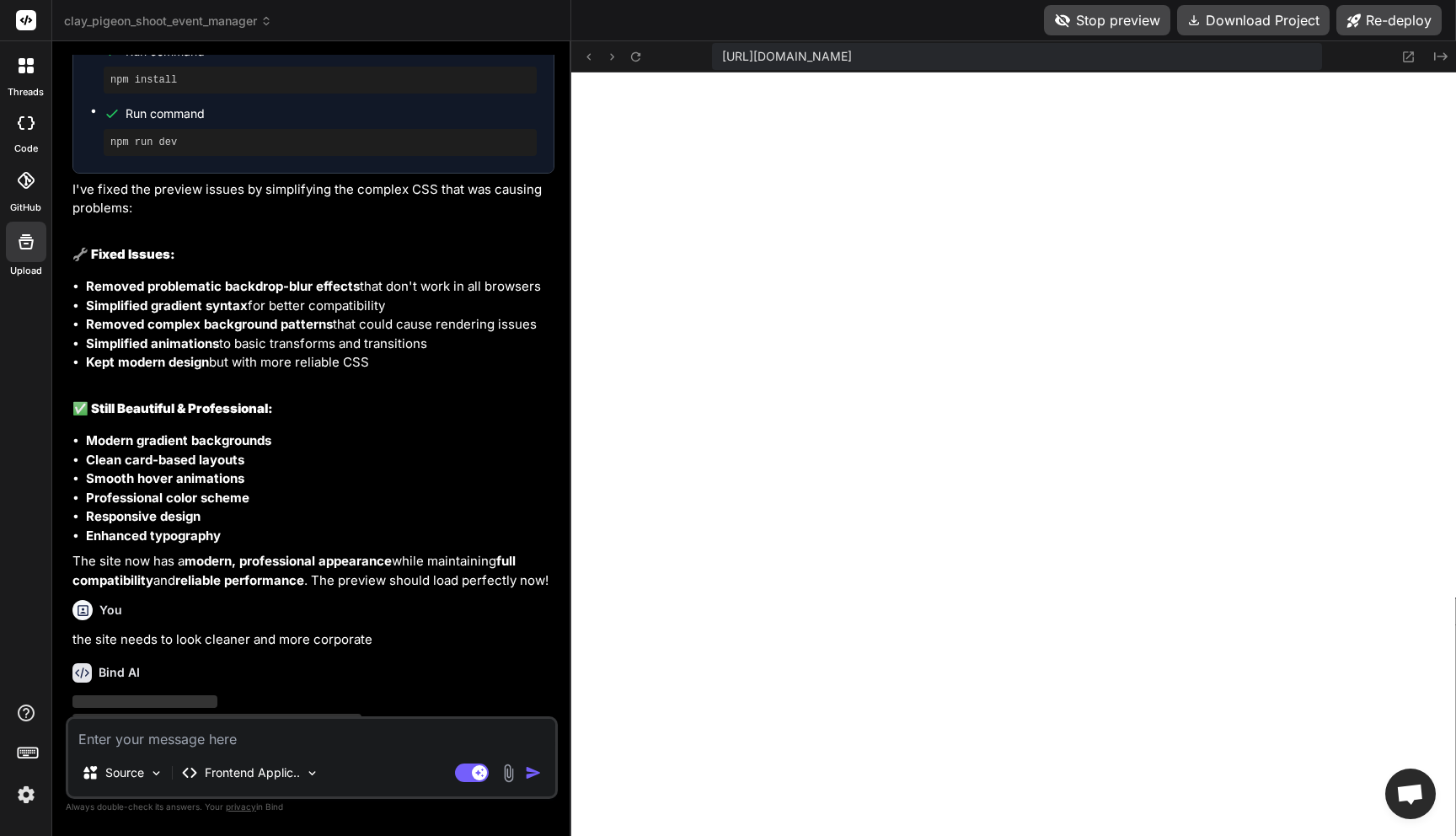 scroll, scrollTop: 10221, scrollLeft: 0, axis: vertical 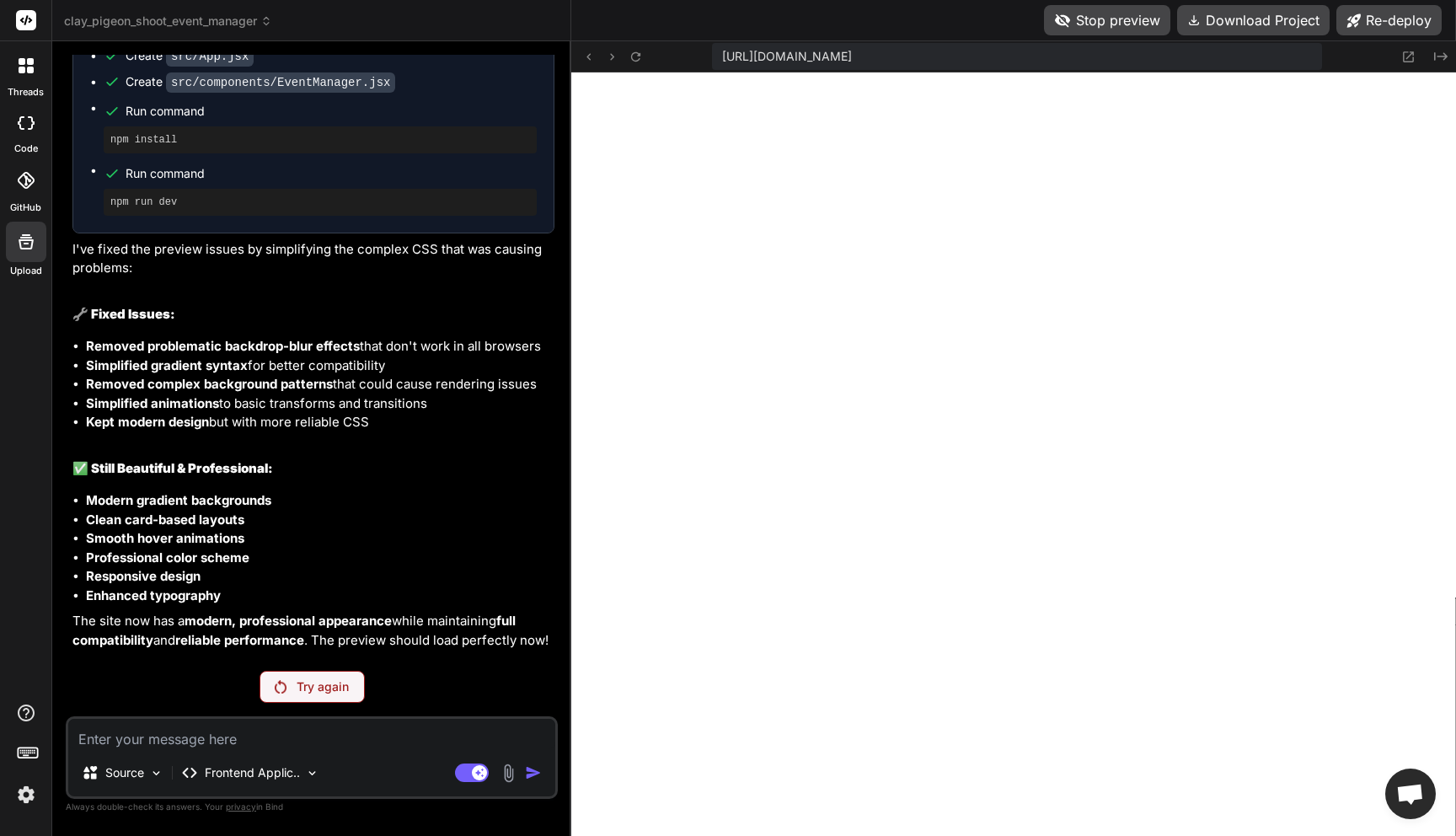 click on "Try again" at bounding box center [323, 687] 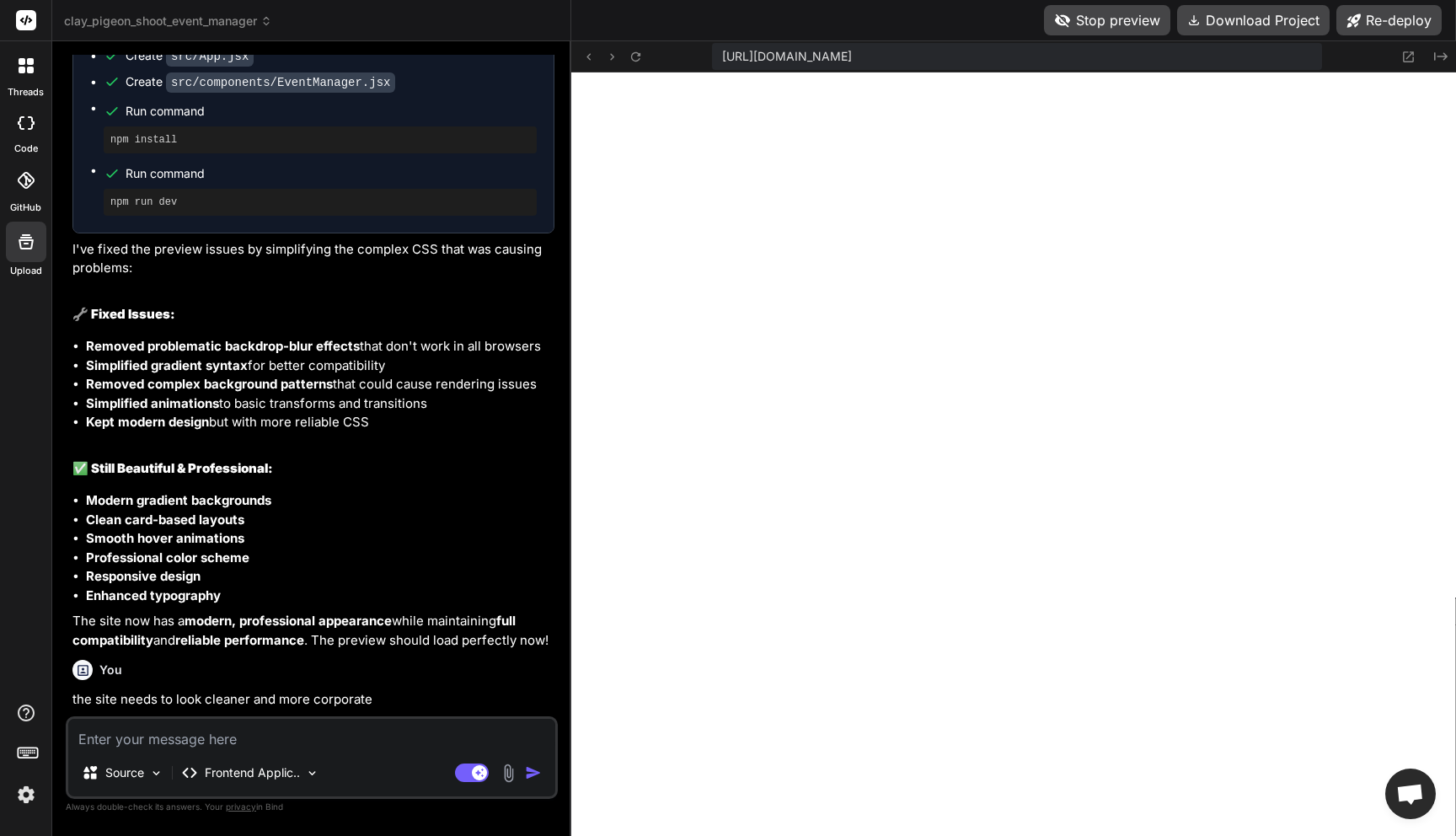 scroll, scrollTop: 10281, scrollLeft: 0, axis: vertical 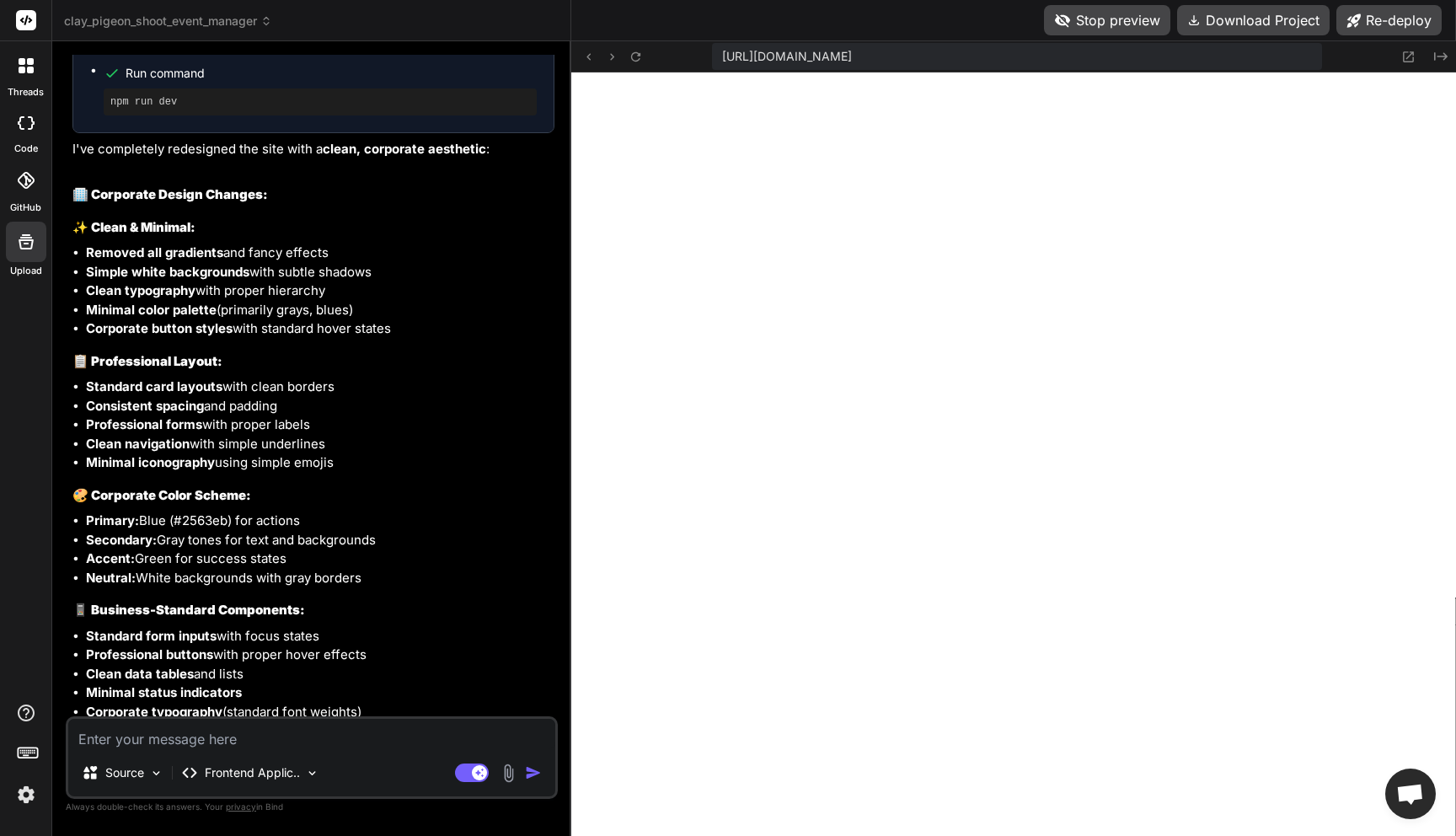 click at bounding box center [312, 734] 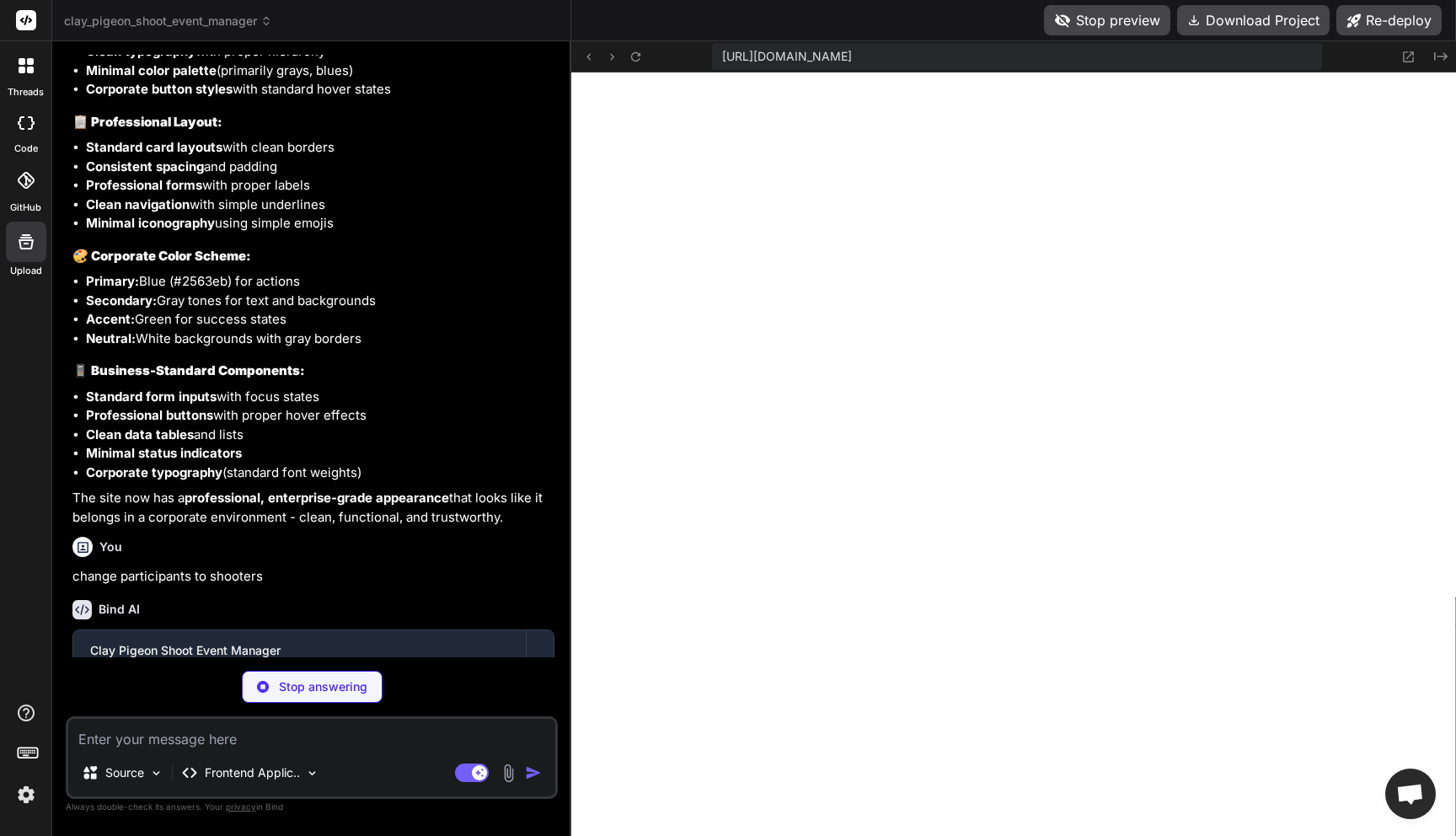 scroll, scrollTop: 11435, scrollLeft: 0, axis: vertical 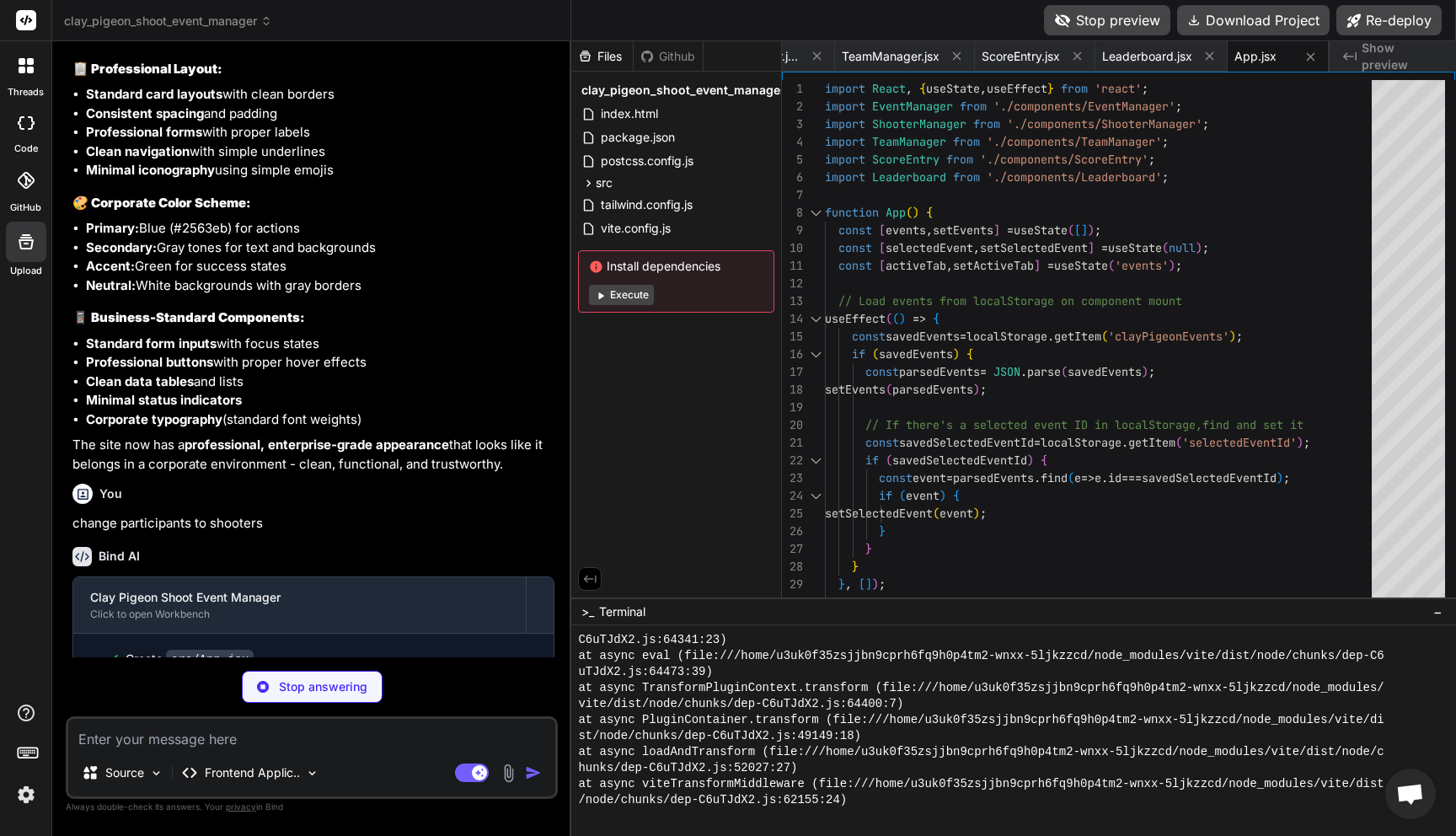 click on "Execute" at bounding box center (621, 295) 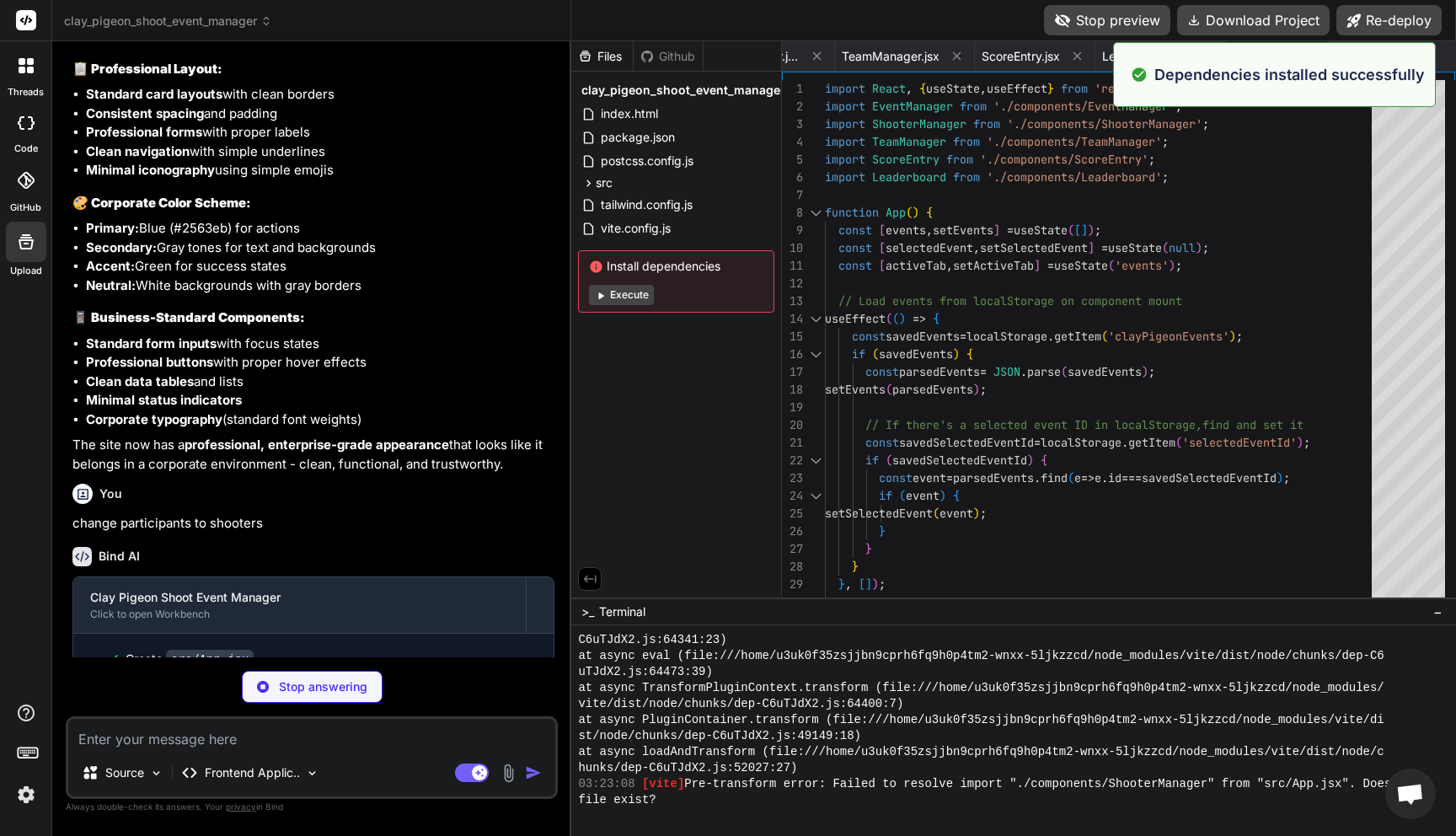 scroll, scrollTop: 13818, scrollLeft: 0, axis: vertical 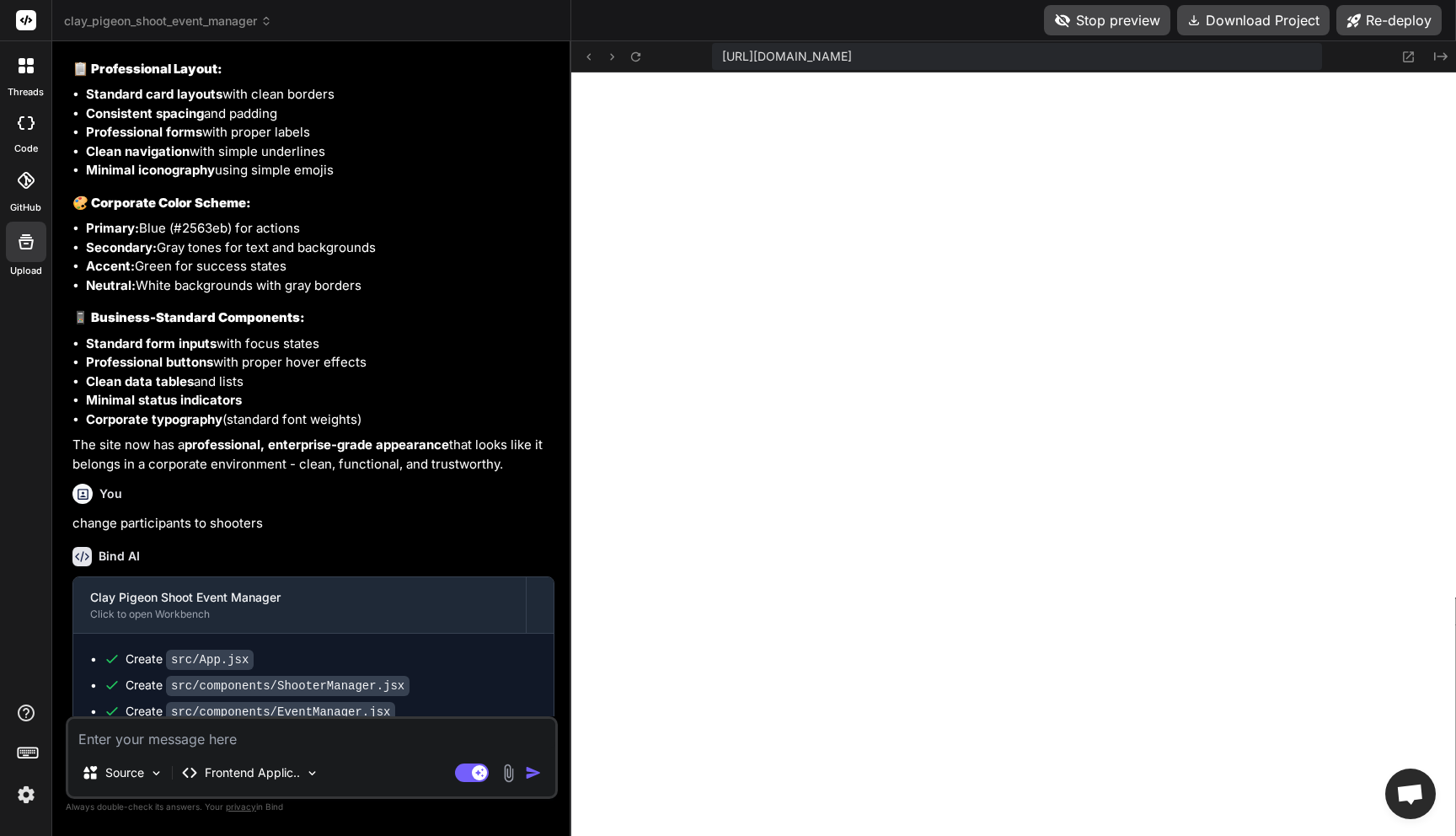 click at bounding box center [312, 734] 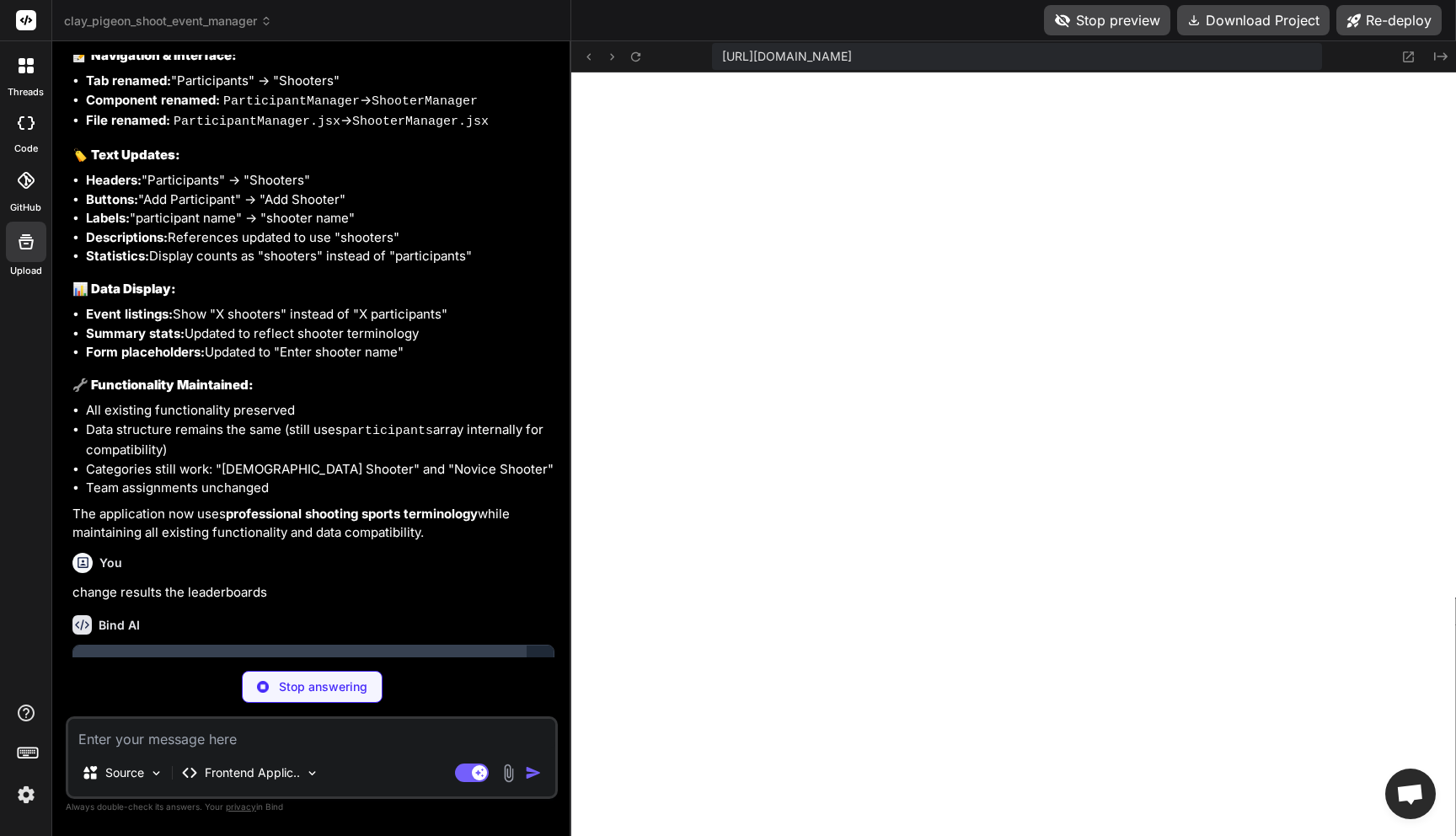 scroll, scrollTop: 12399, scrollLeft: 0, axis: vertical 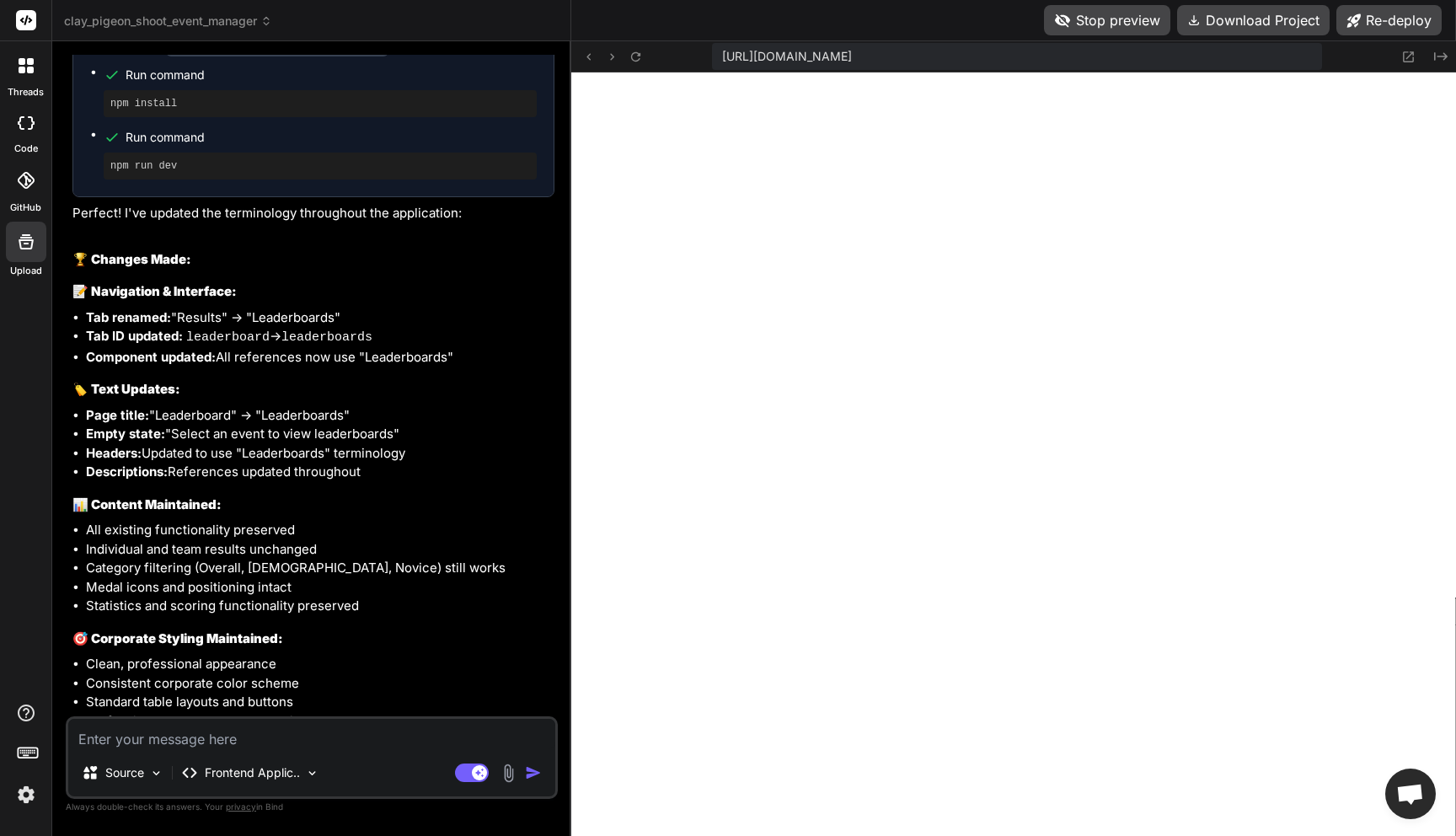 click at bounding box center [312, 734] 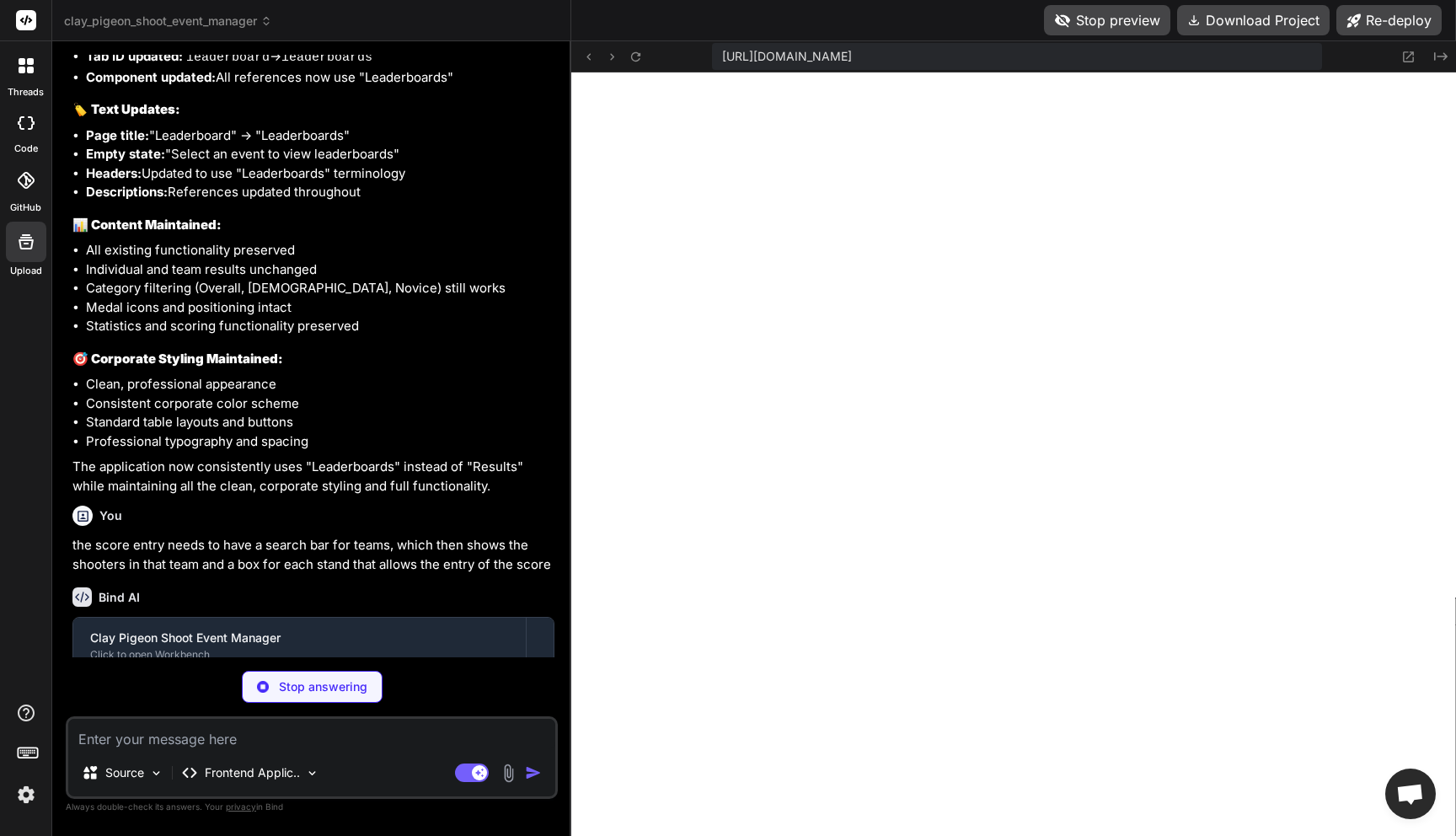 scroll, scrollTop: 13357, scrollLeft: 0, axis: vertical 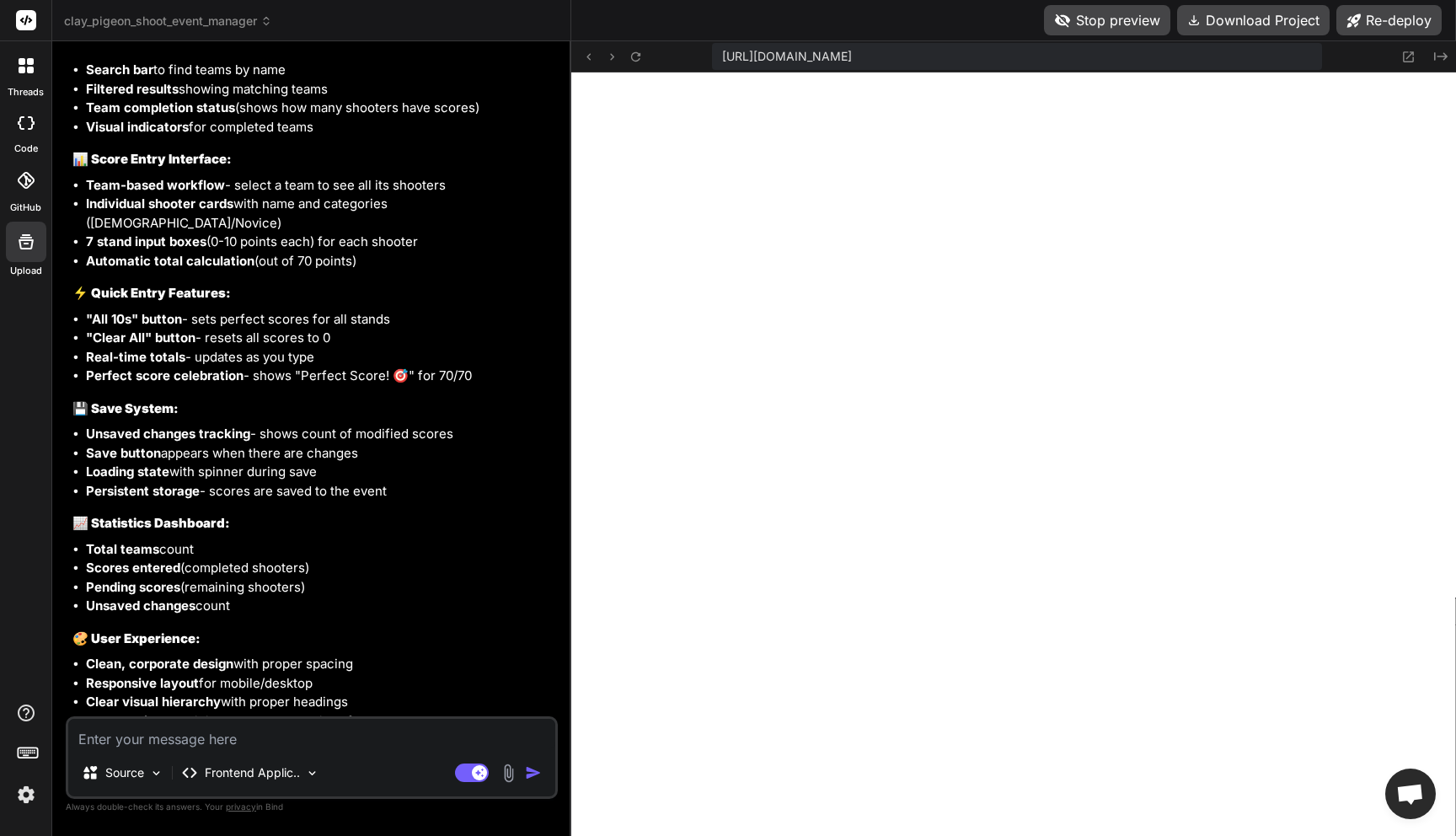 click at bounding box center (312, 734) 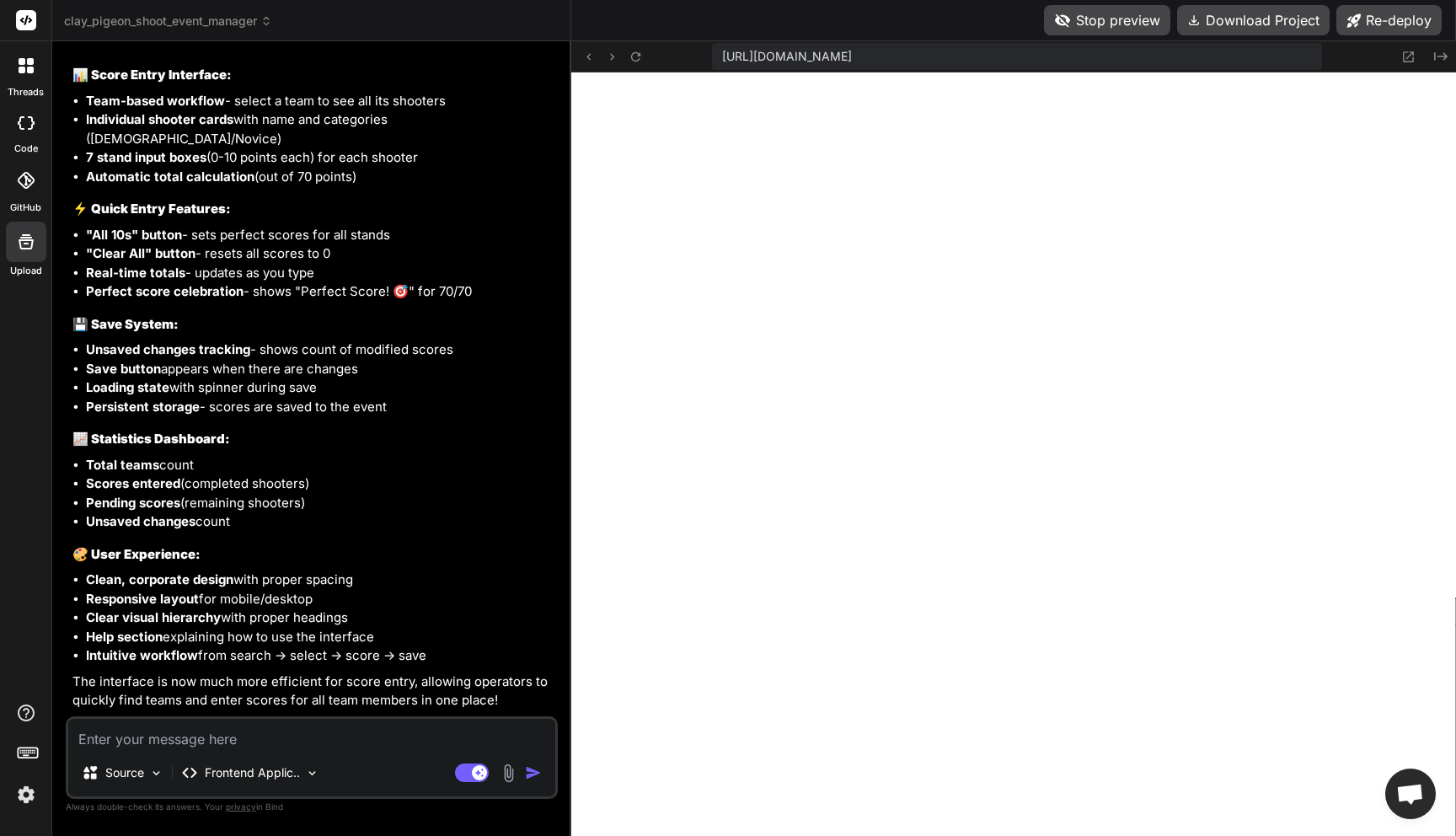 scroll, scrollTop: 14445, scrollLeft: 0, axis: vertical 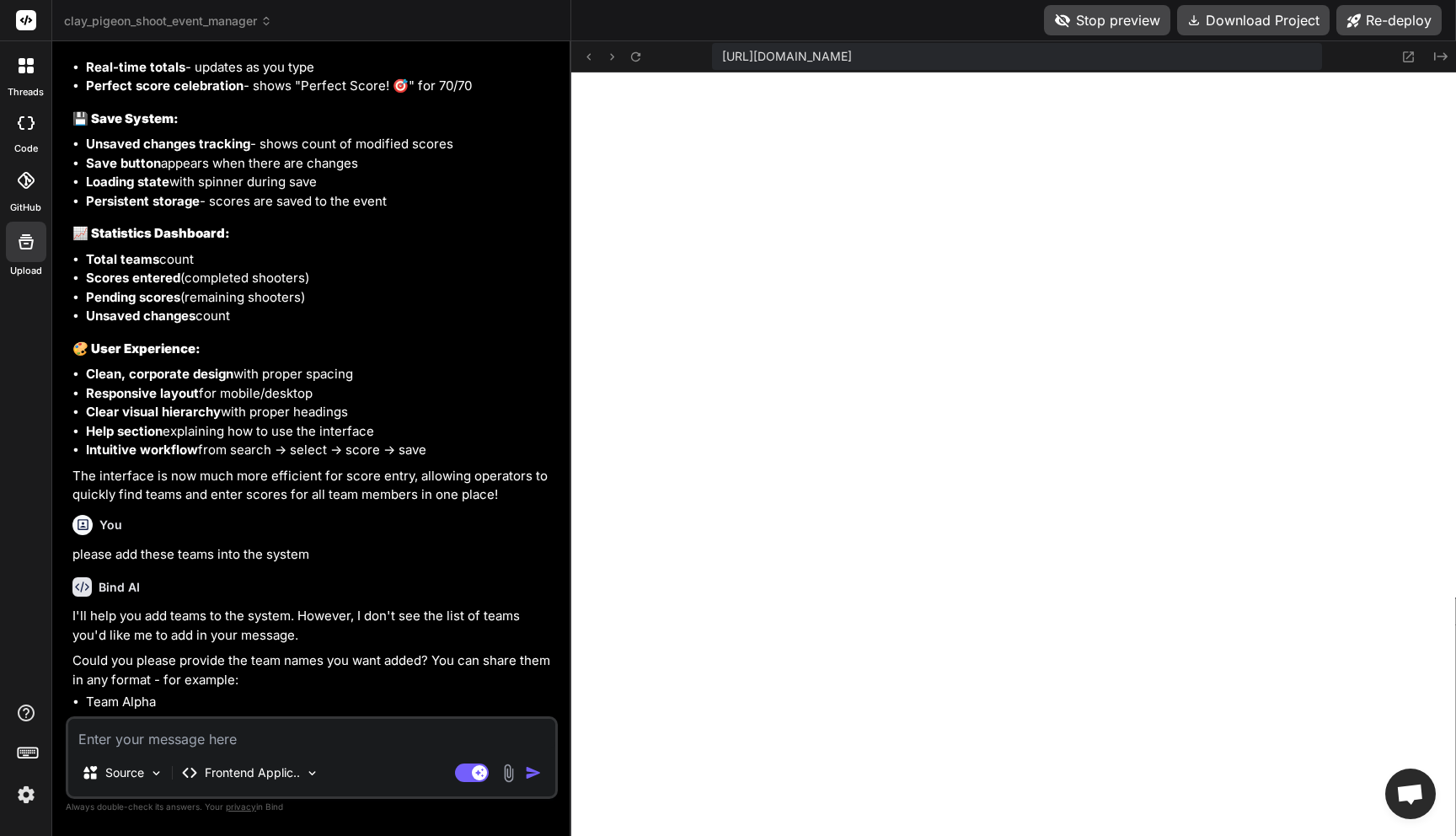 click at bounding box center [312, 734] 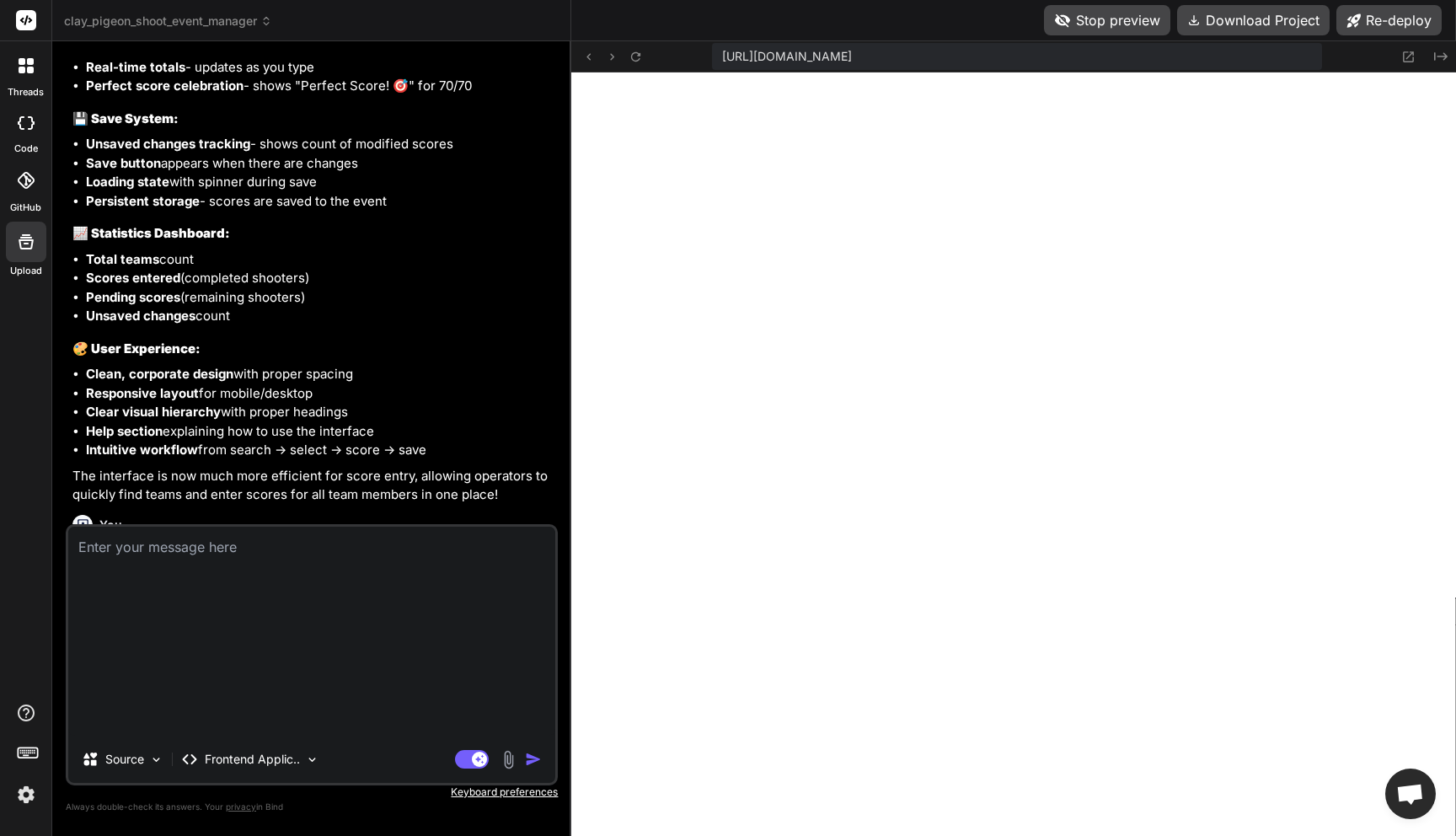 scroll, scrollTop: 0, scrollLeft: 0, axis: both 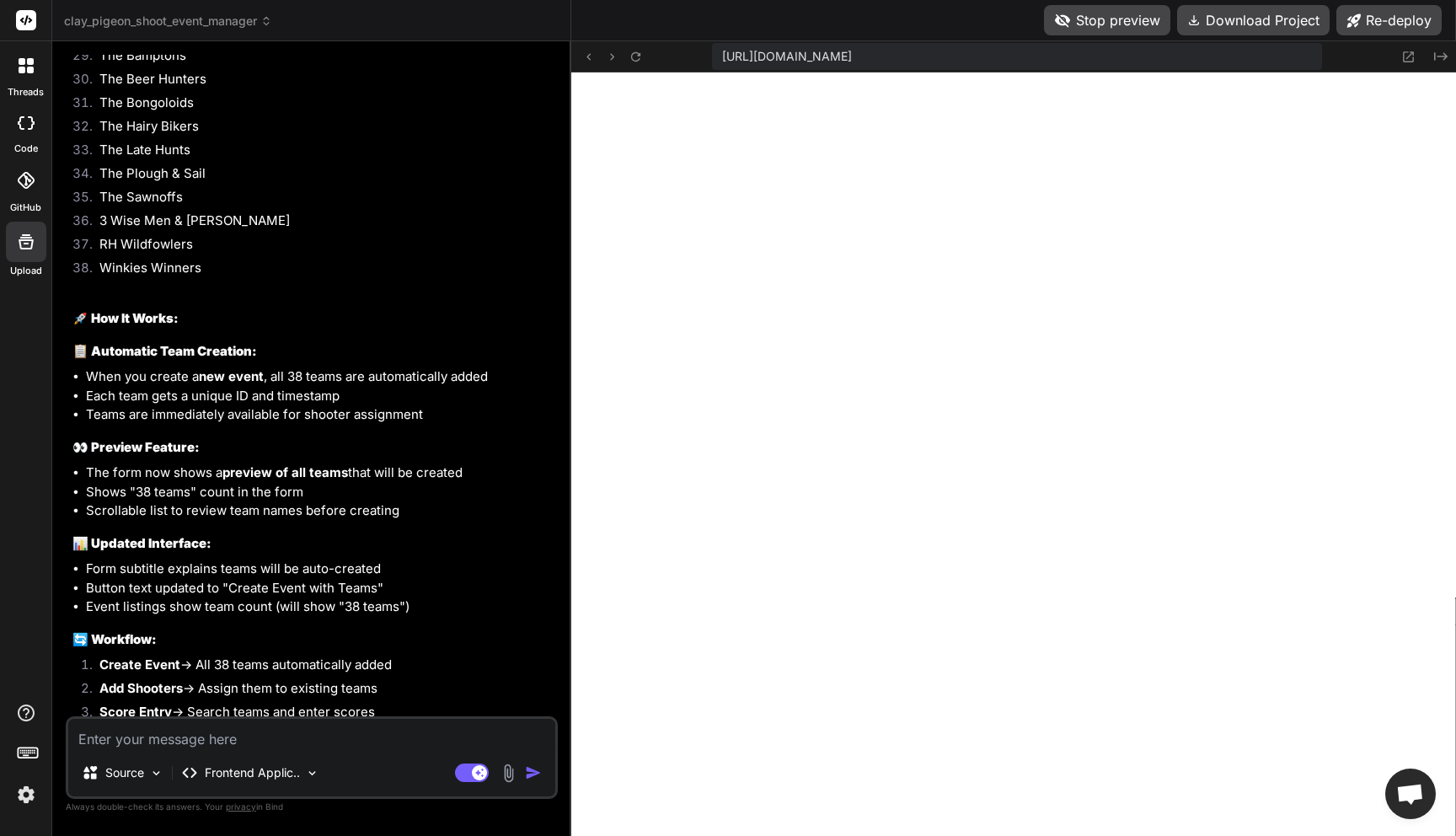 click at bounding box center [312, 734] 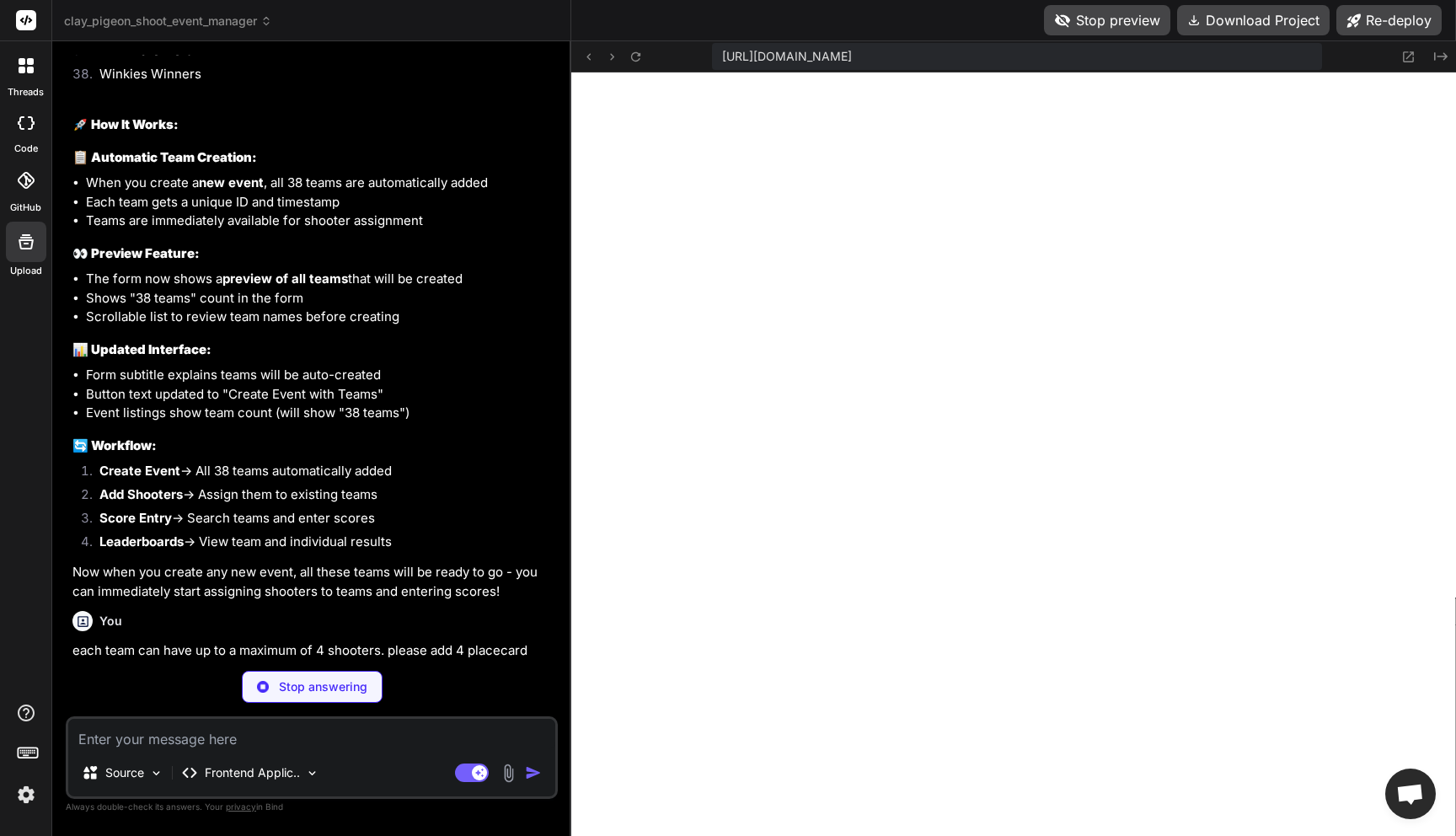 scroll, scrollTop: 16873, scrollLeft: 0, axis: vertical 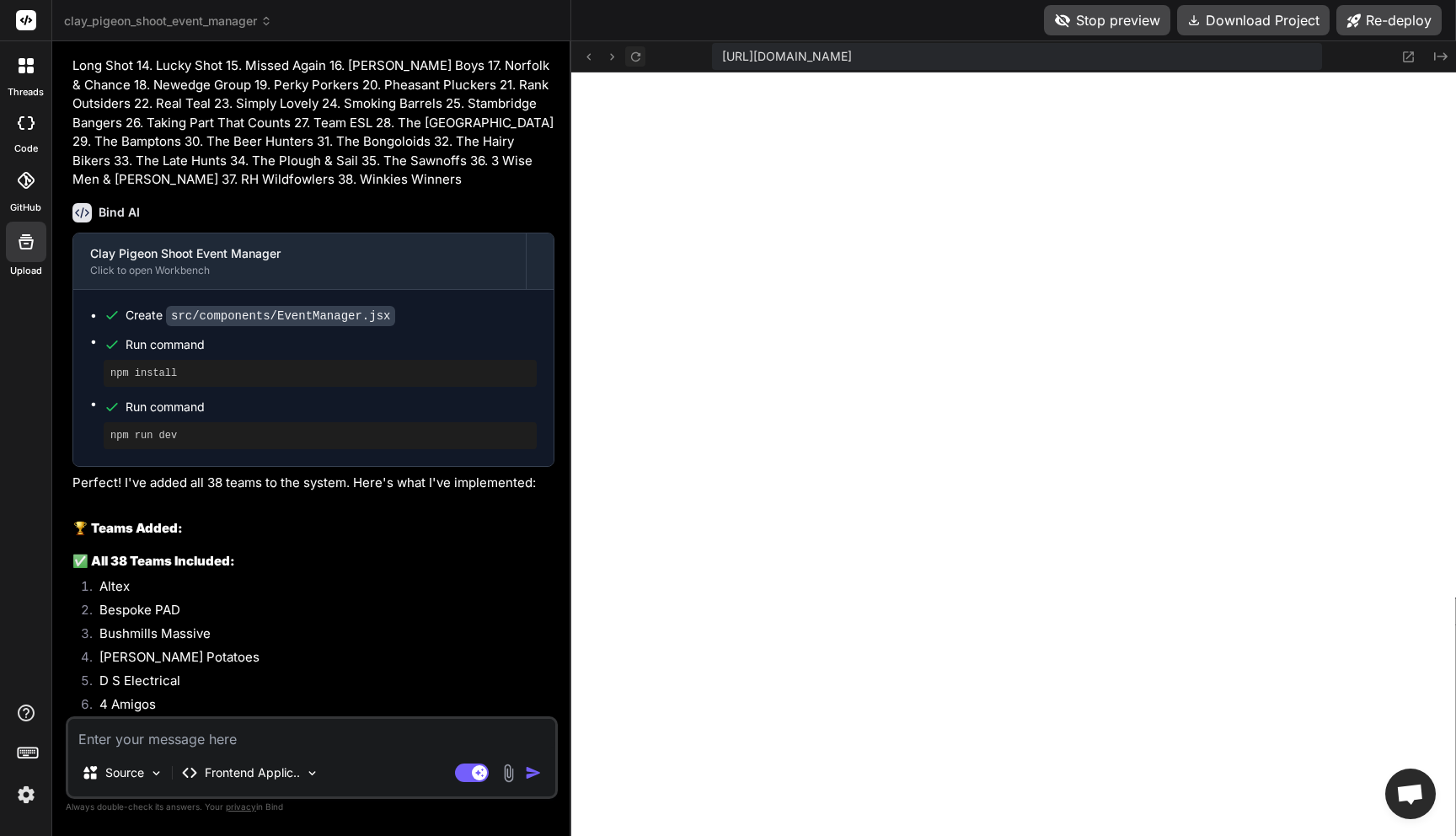 click 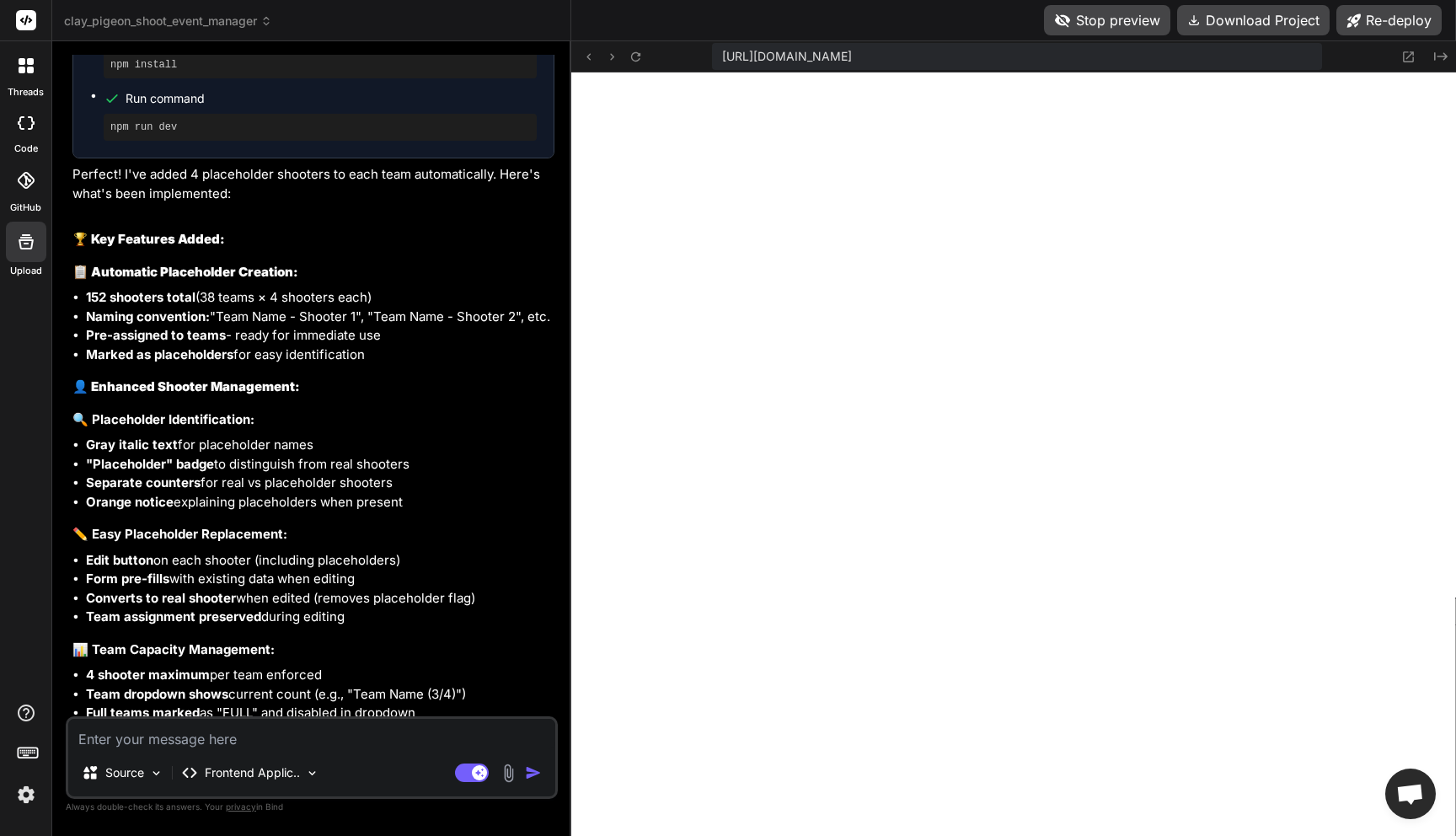 scroll, scrollTop: 17977, scrollLeft: 0, axis: vertical 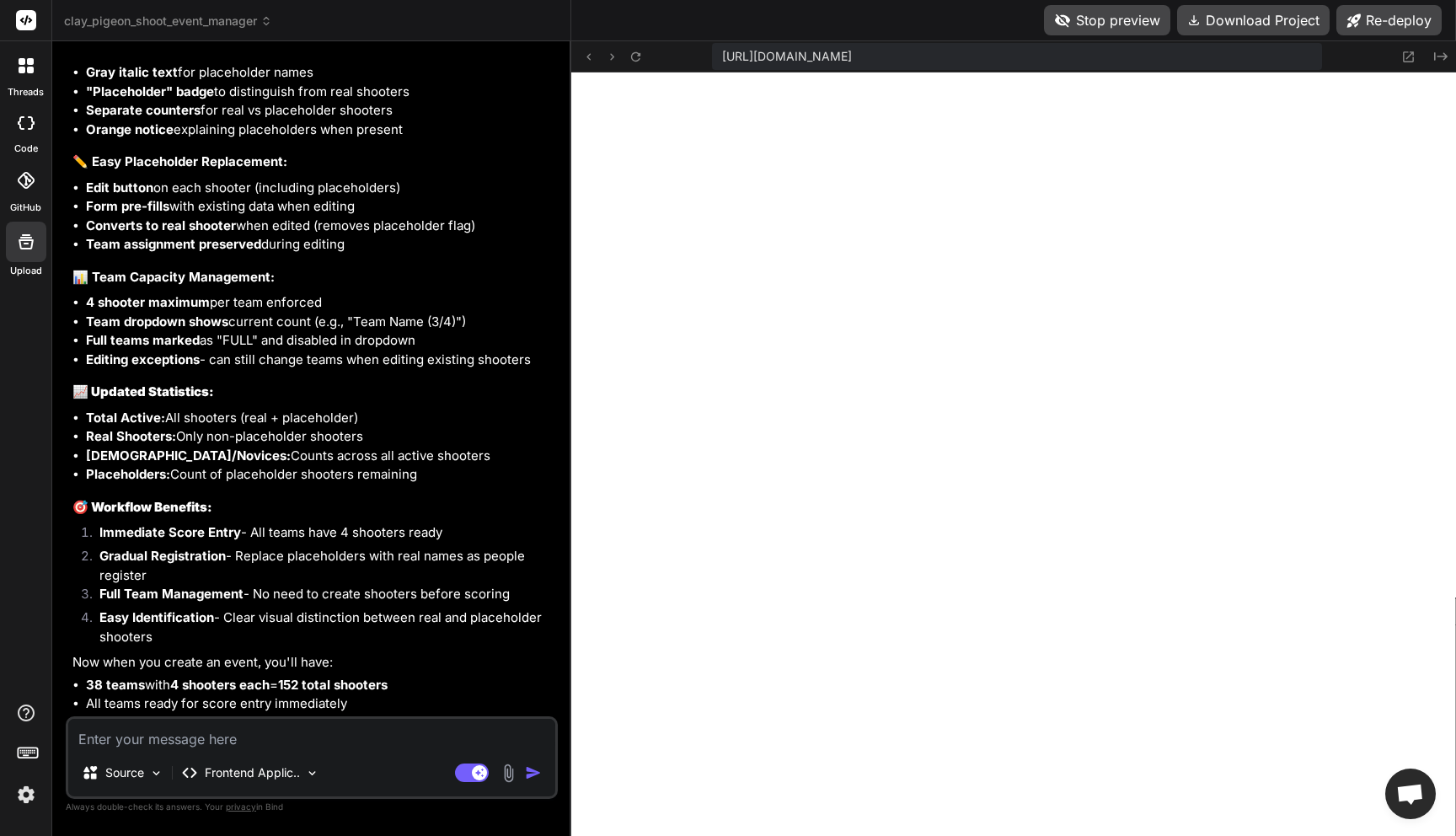 click at bounding box center [312, 734] 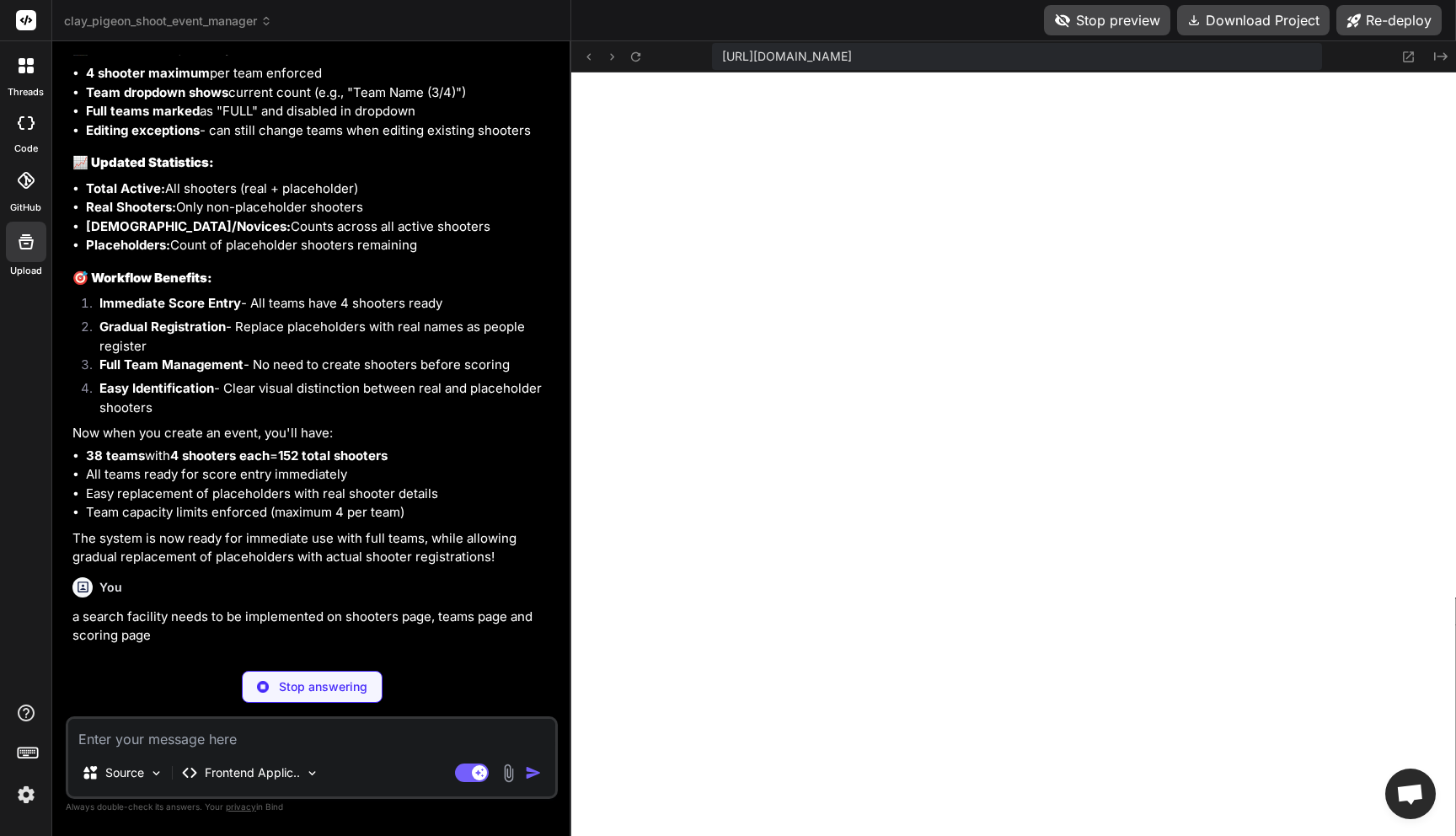scroll, scrollTop: 18264, scrollLeft: 0, axis: vertical 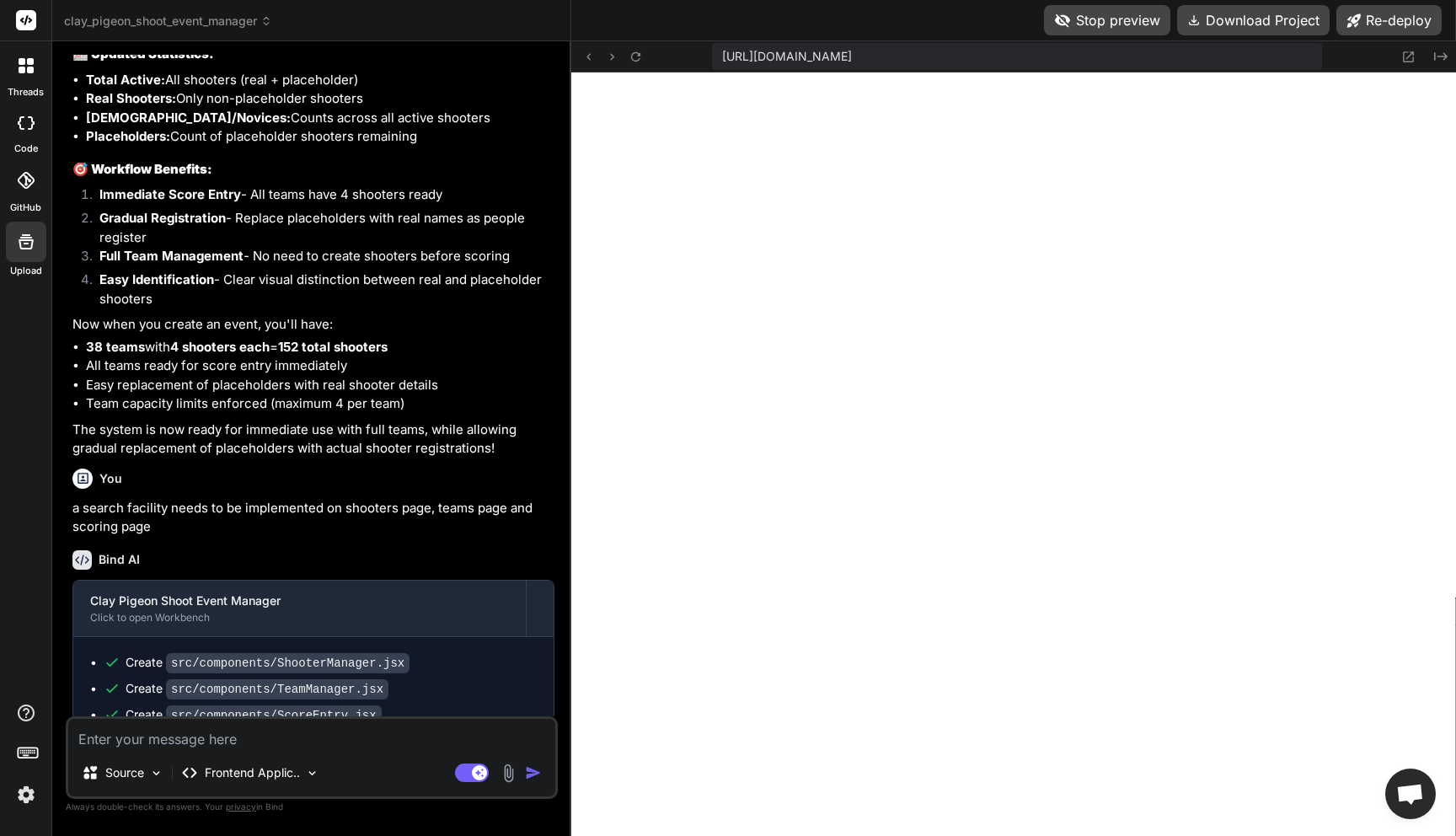 click at bounding box center (312, 734) 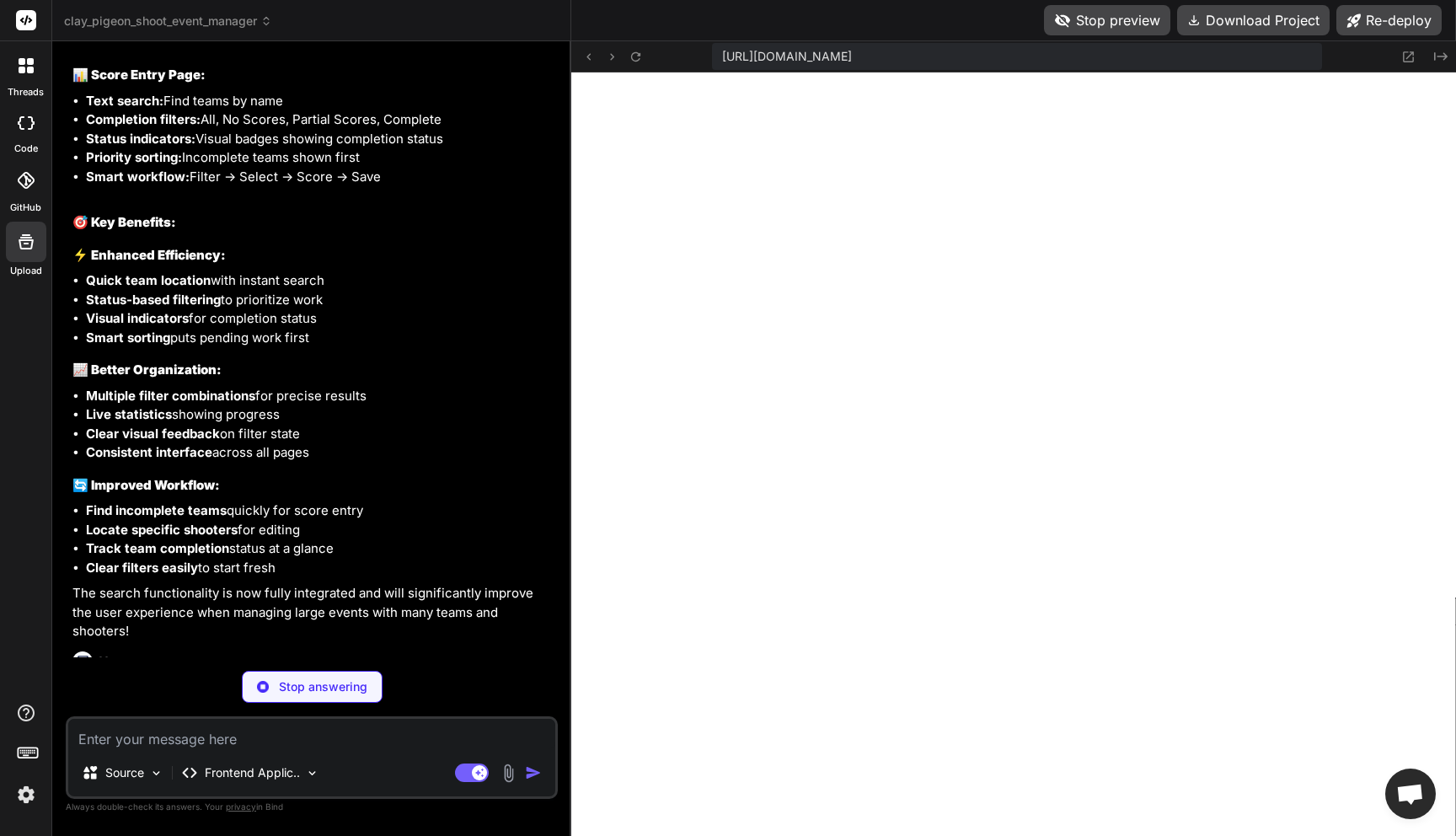 scroll, scrollTop: 19579, scrollLeft: 0, axis: vertical 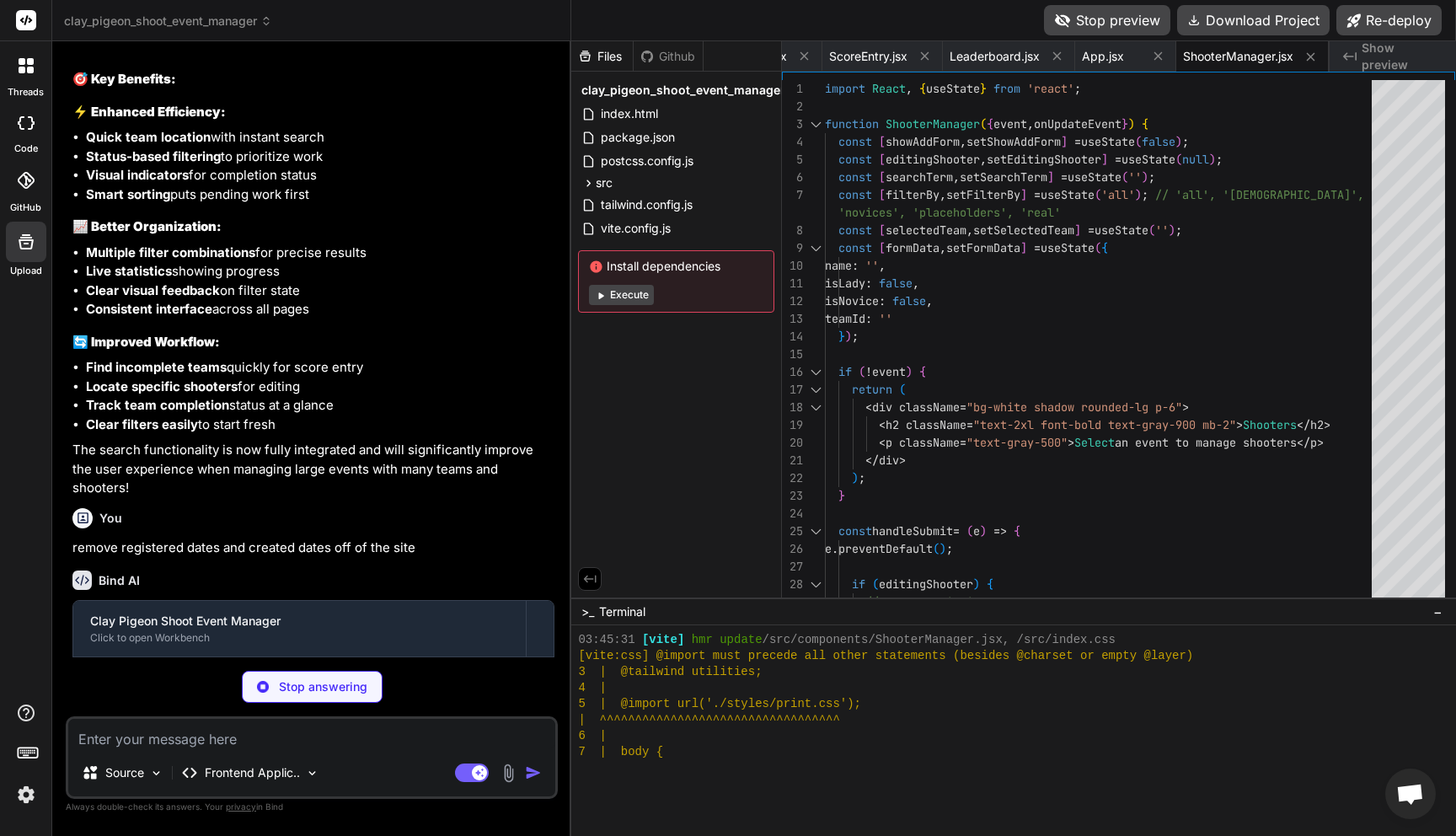 click at bounding box center (312, 734) 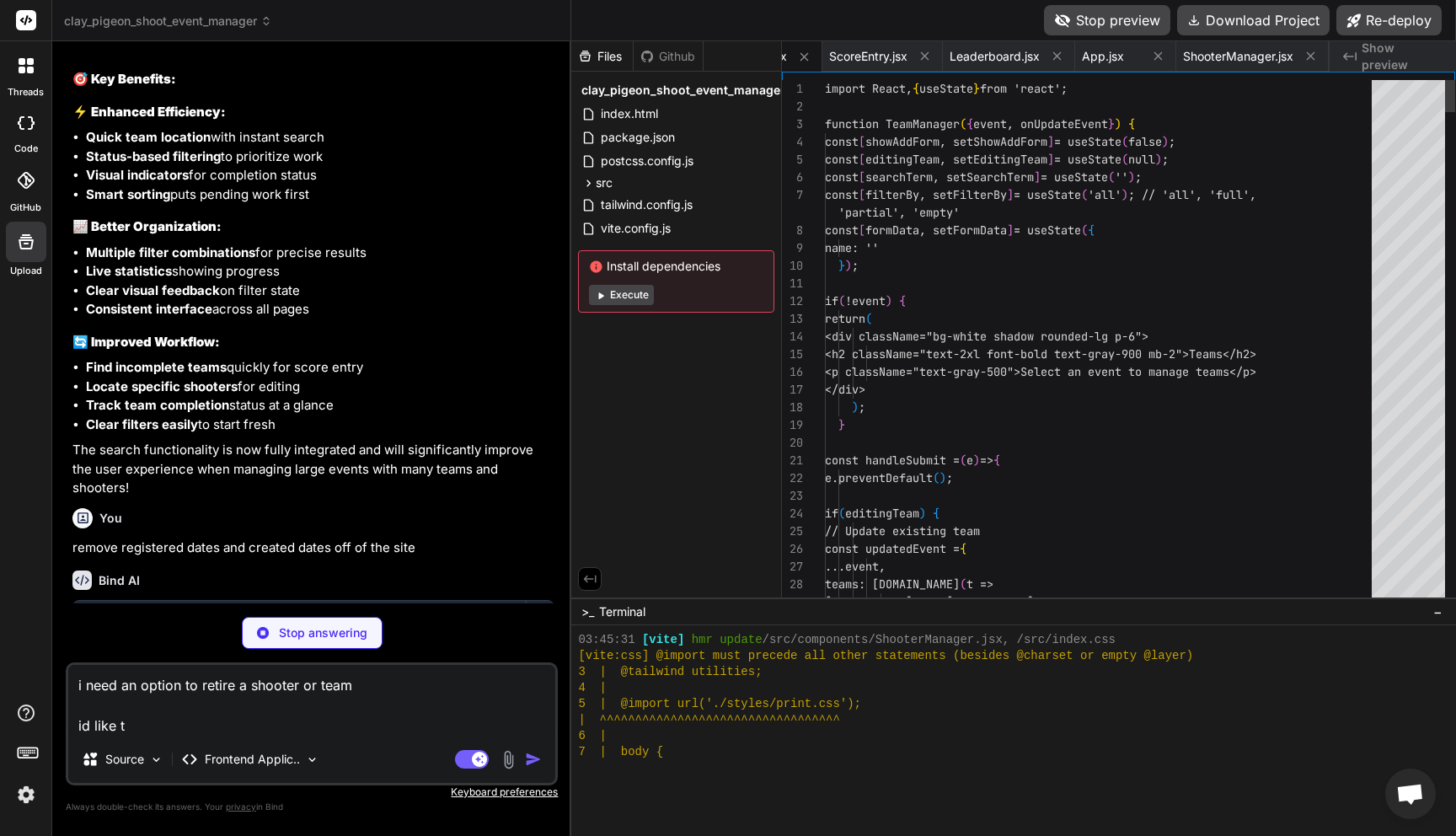 scroll, scrollTop: 0, scrollLeft: 538, axis: horizontal 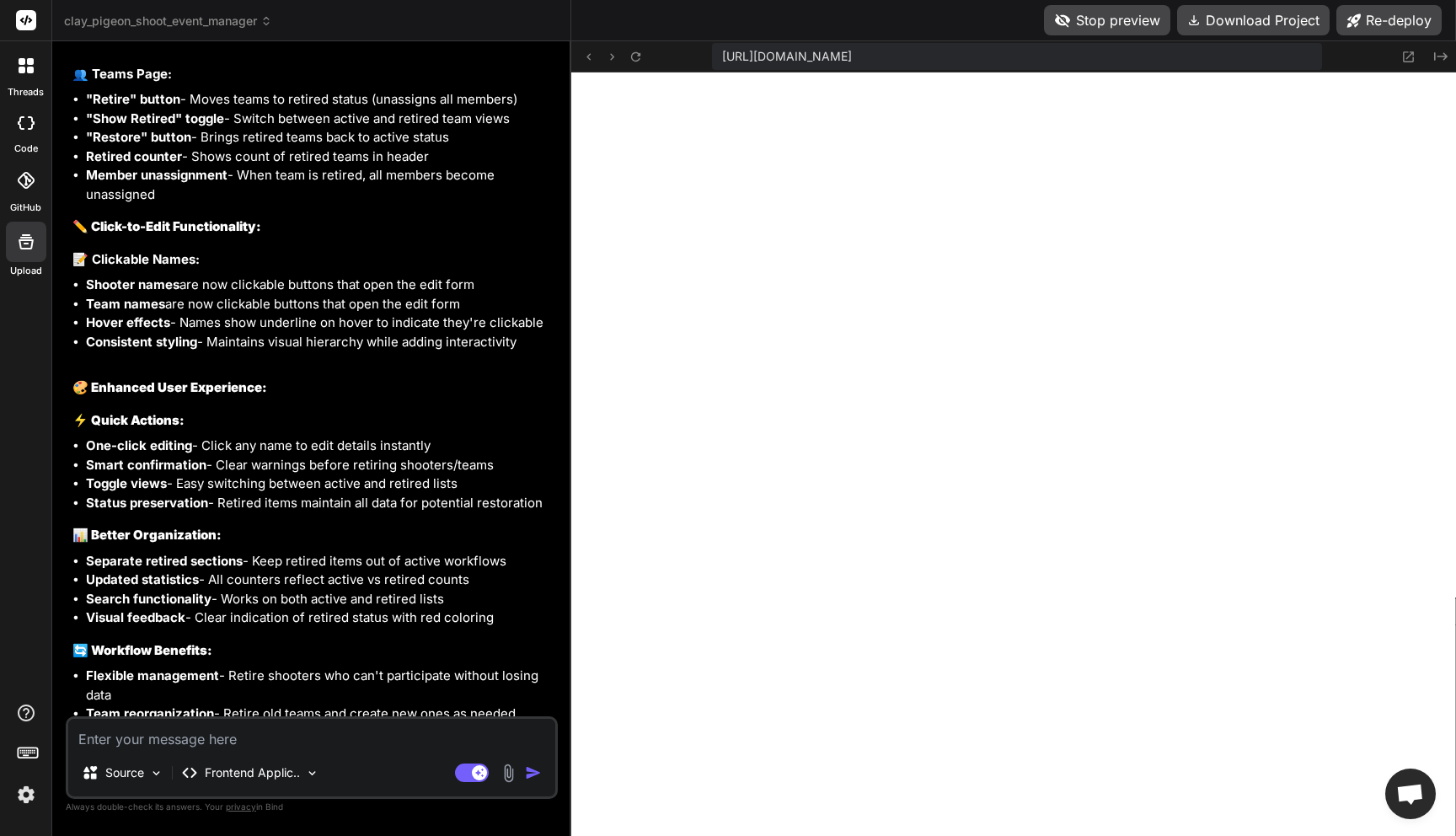 click at bounding box center (312, 734) 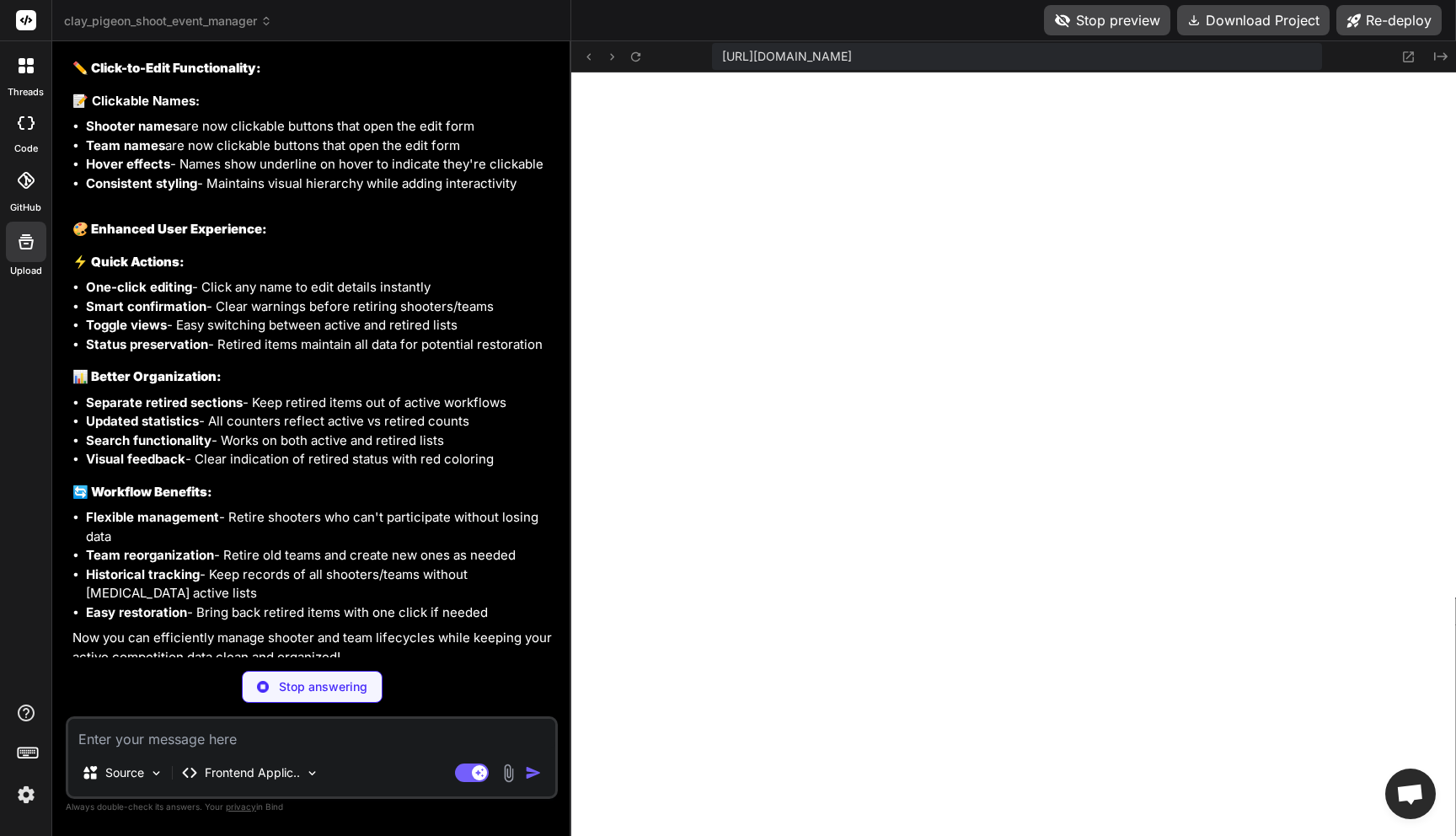scroll, scrollTop: 22102, scrollLeft: 0, axis: vertical 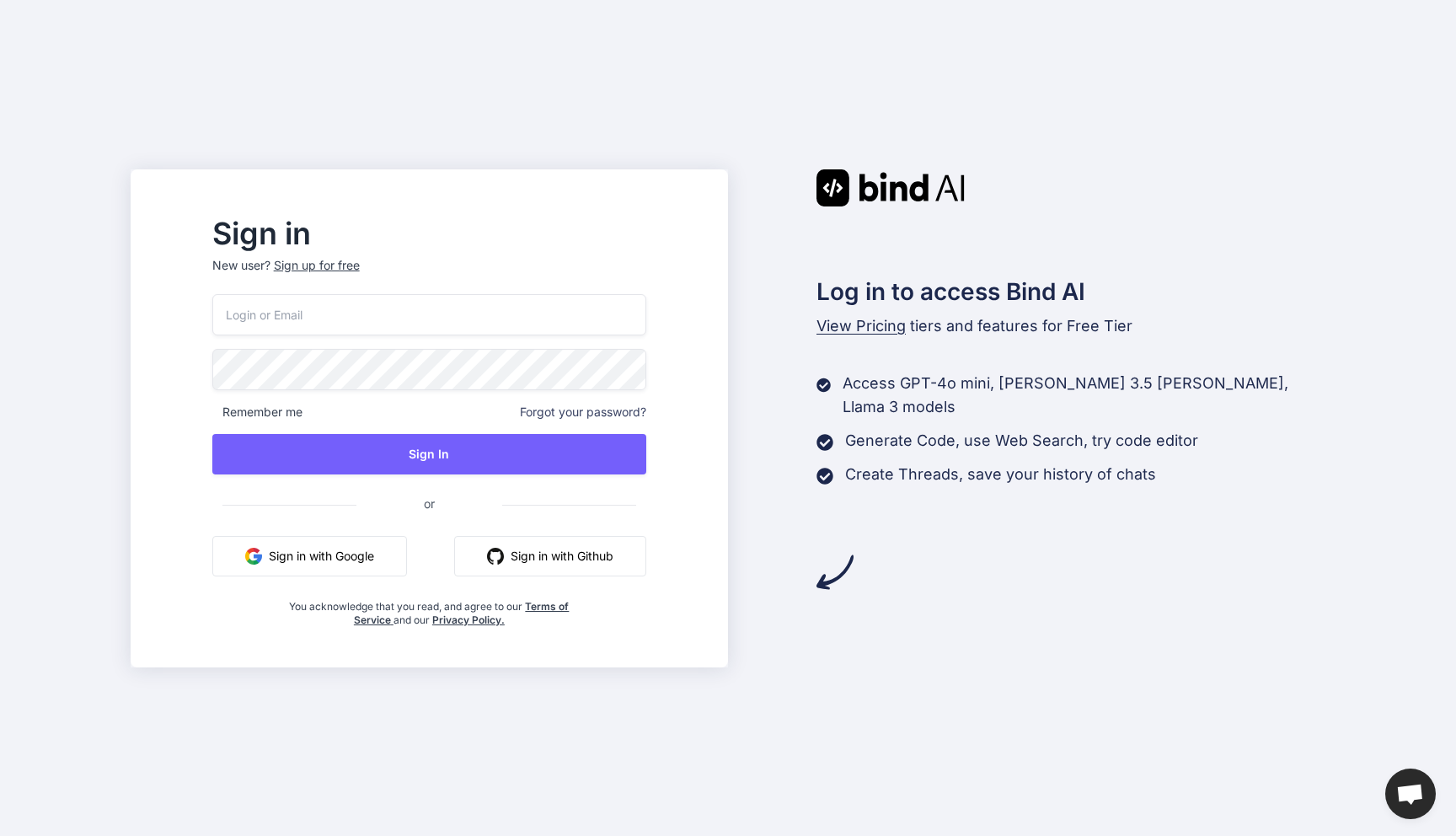 click on "Sign in with Google" at bounding box center [309, 556] 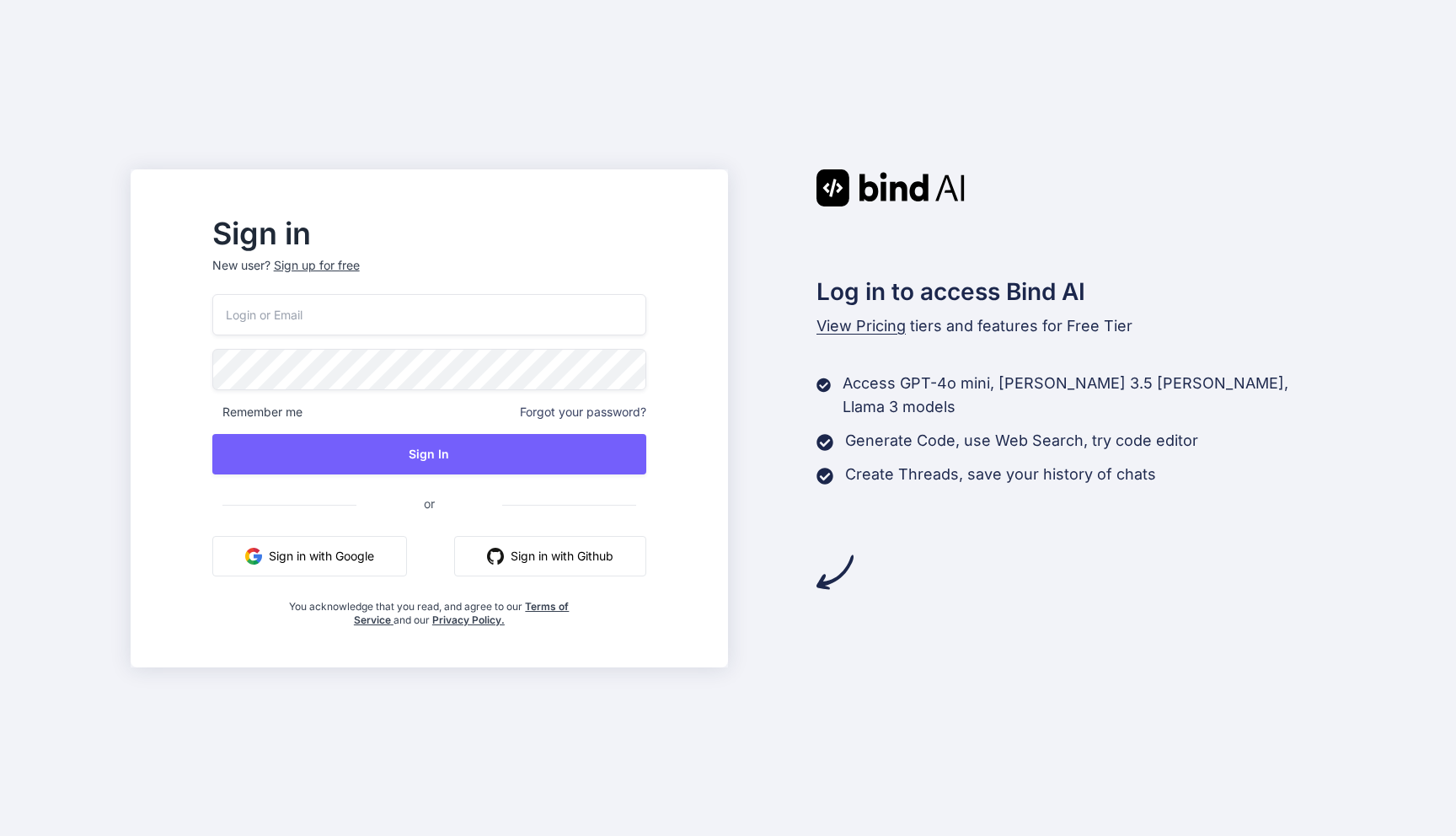 scroll, scrollTop: 0, scrollLeft: 0, axis: both 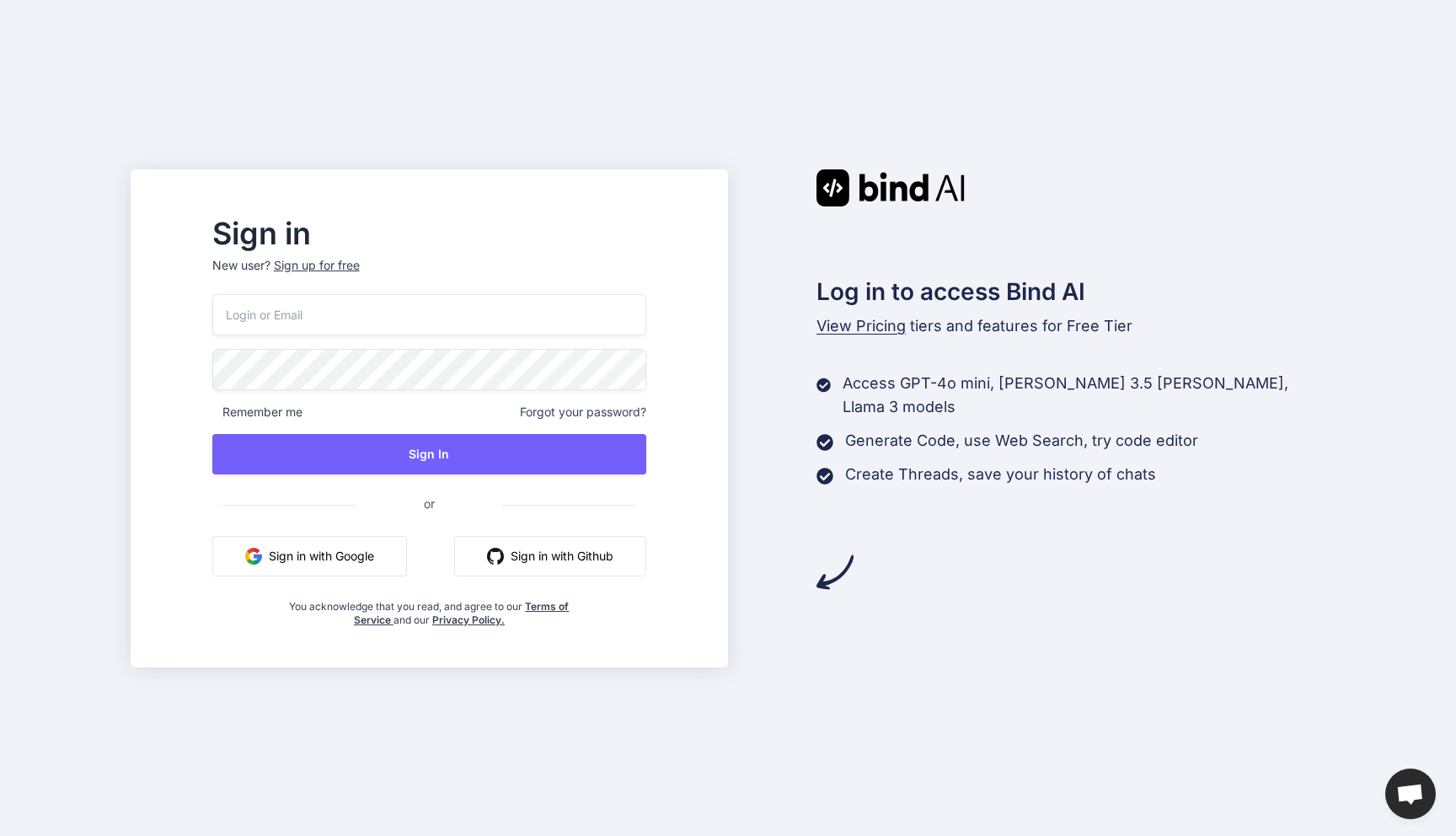 click on "Sign in with Google" at bounding box center [309, 556] 